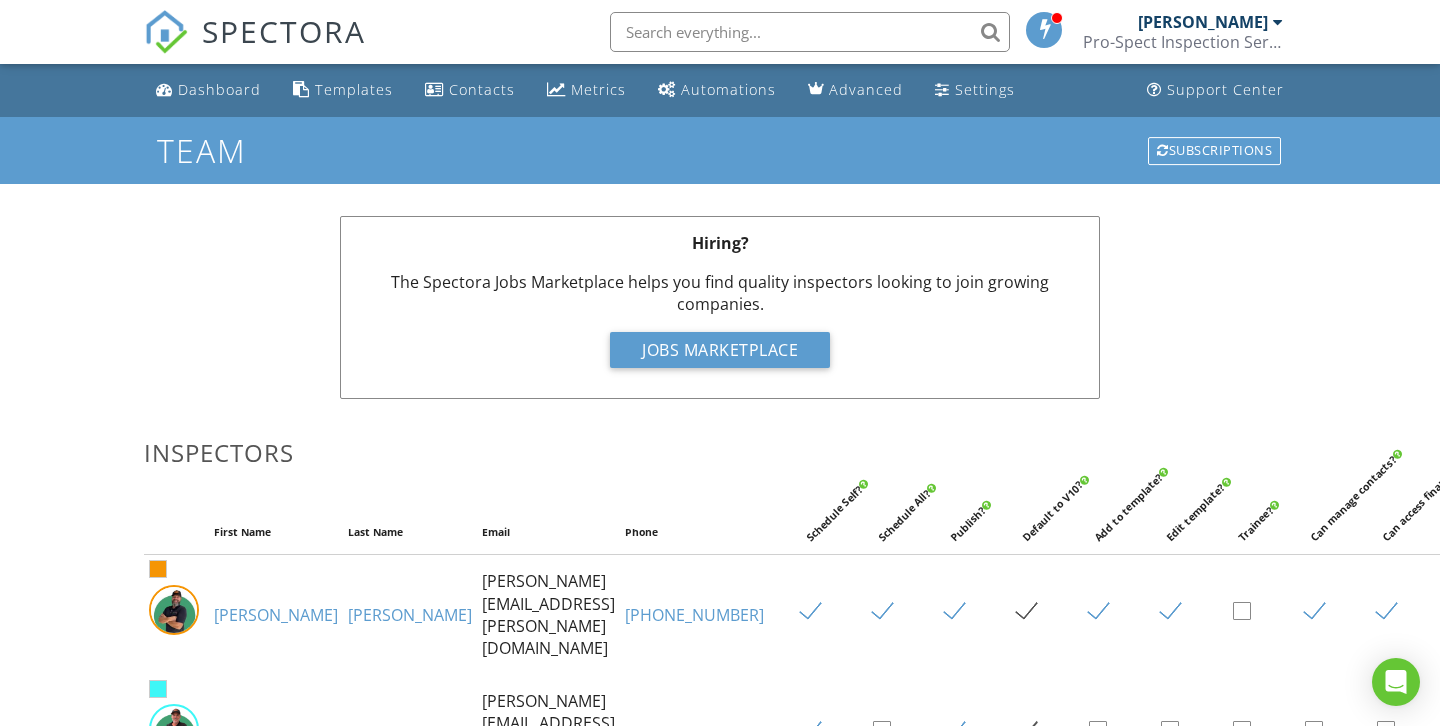 scroll, scrollTop: 332, scrollLeft: 0, axis: vertical 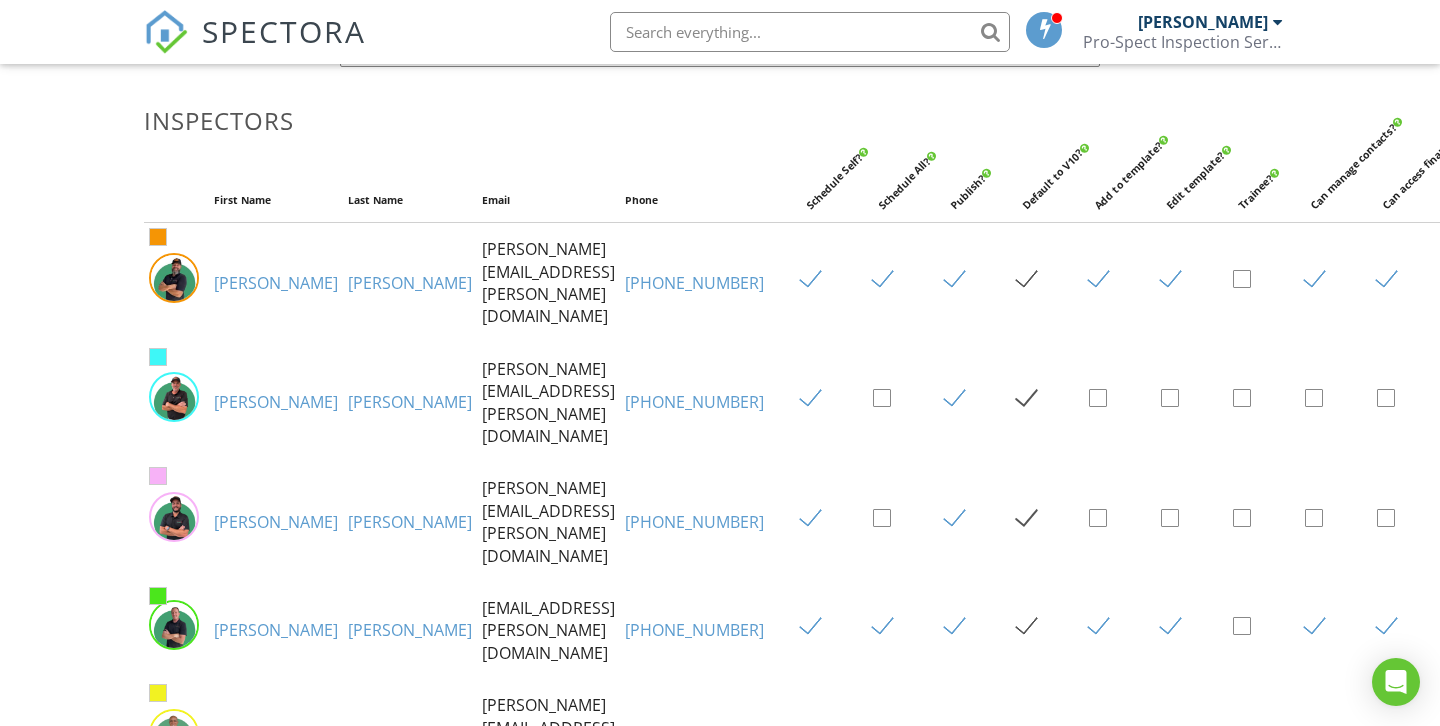click on "Jeffery" at bounding box center (276, 402) 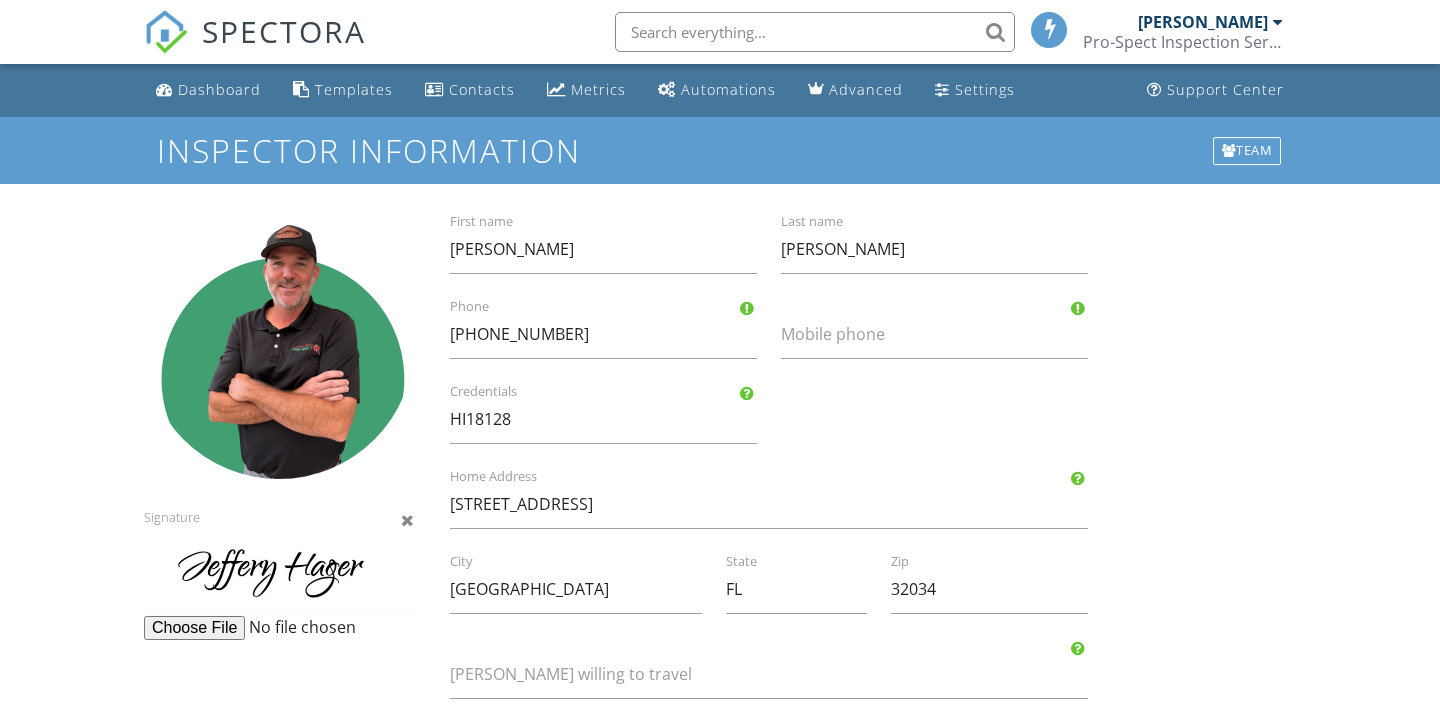 scroll, scrollTop: 0, scrollLeft: 0, axis: both 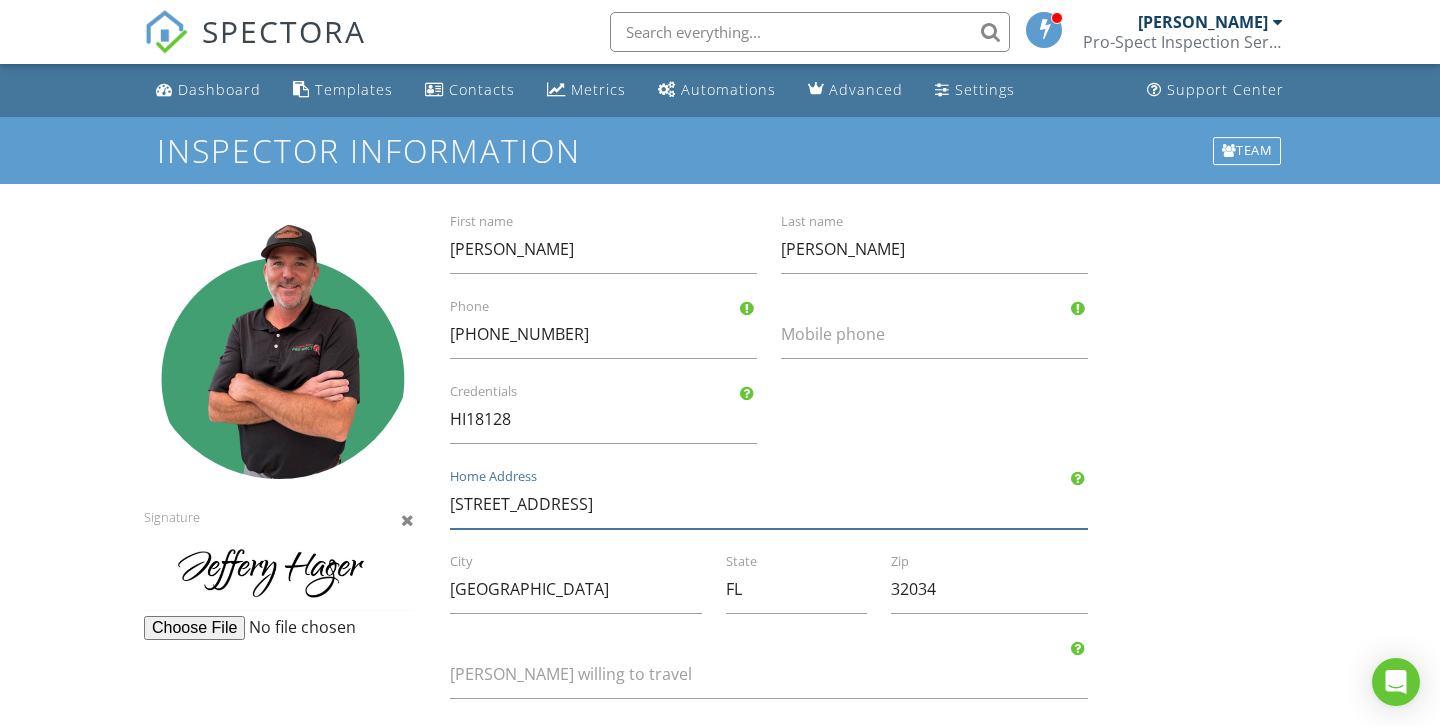 click on "93401 Sandown Drive" at bounding box center (769, 504) 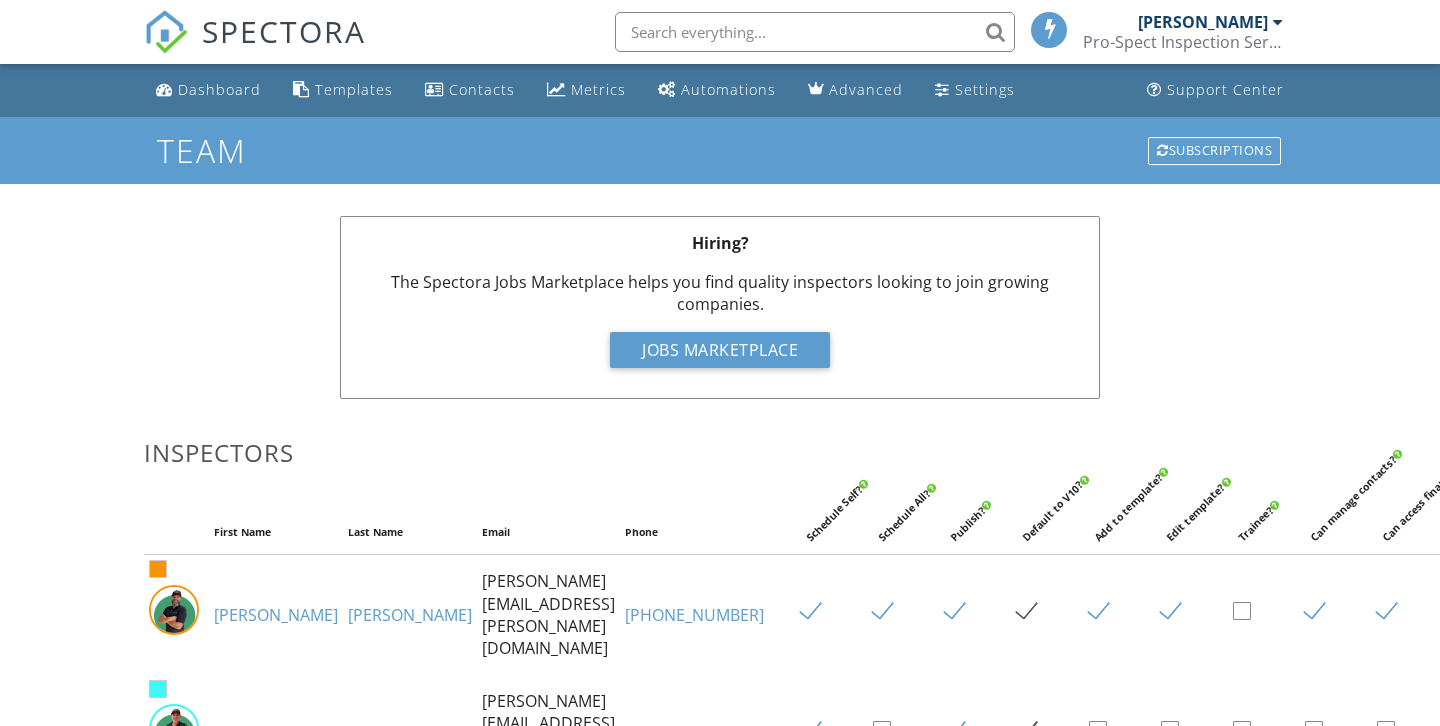 scroll, scrollTop: 332, scrollLeft: 0, axis: vertical 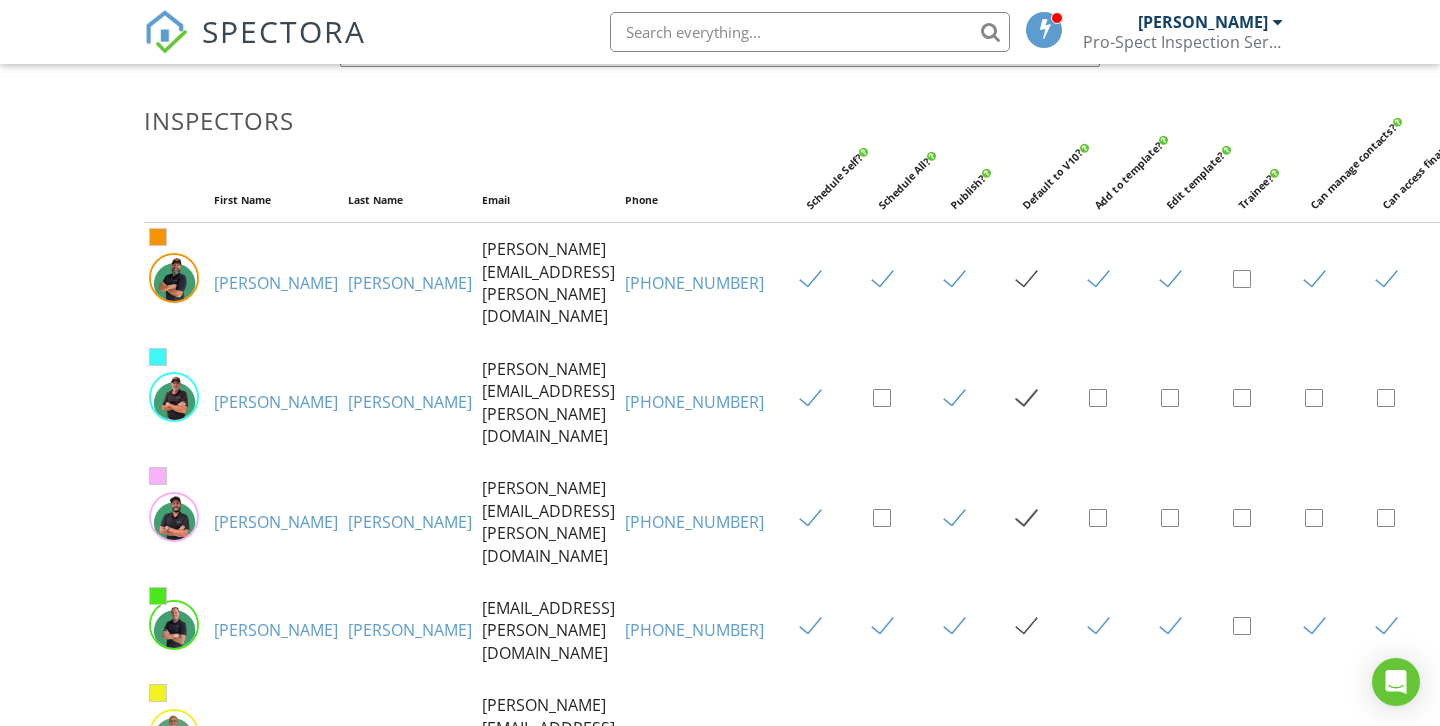 click on "[PERSON_NAME]" at bounding box center [276, 522] 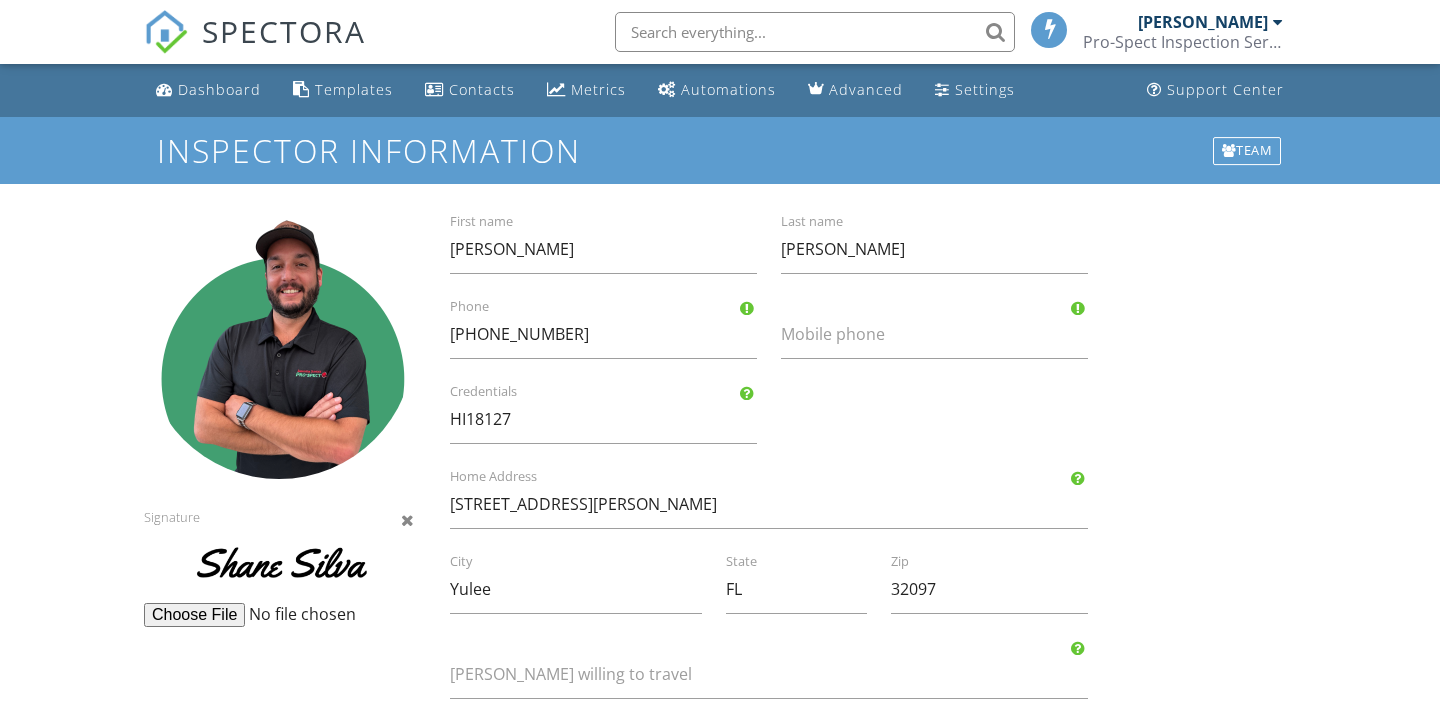scroll, scrollTop: 0, scrollLeft: 0, axis: both 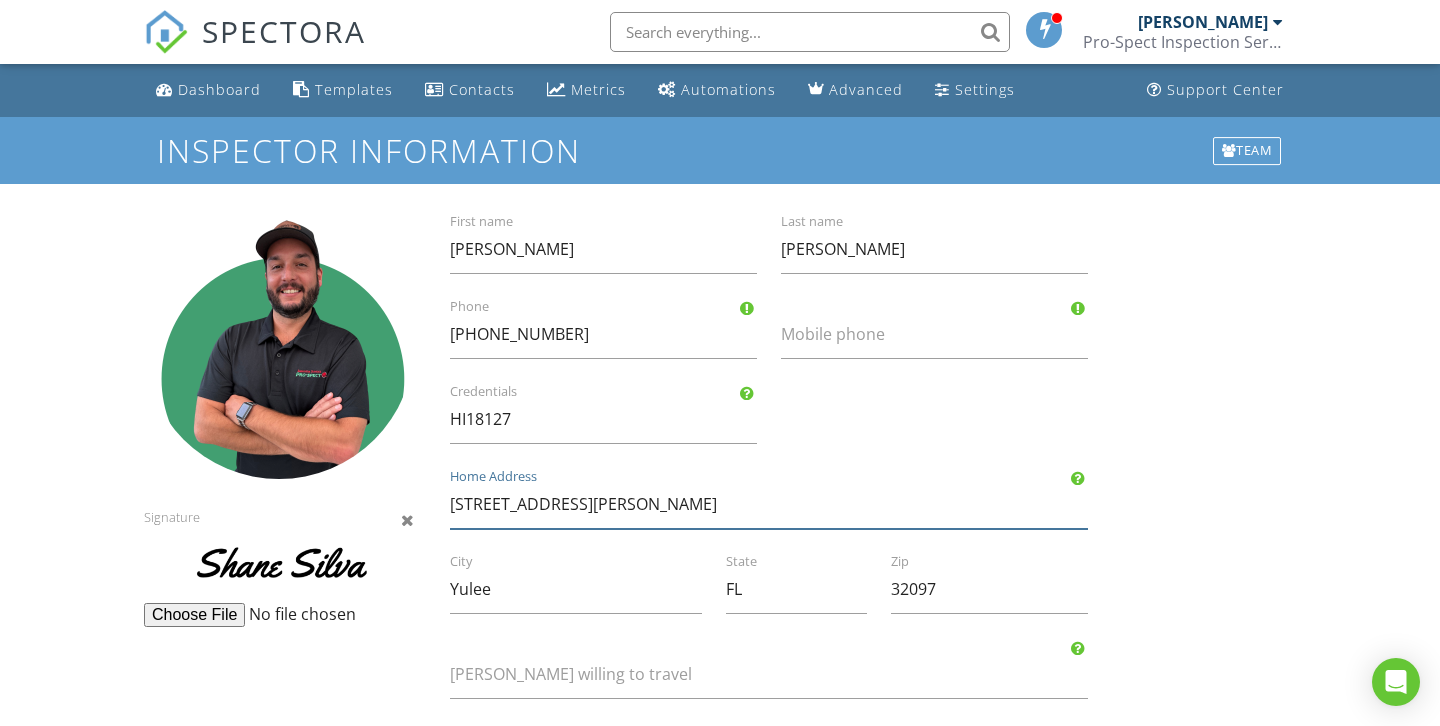 click on "[STREET_ADDRESS][PERSON_NAME]" at bounding box center [769, 504] 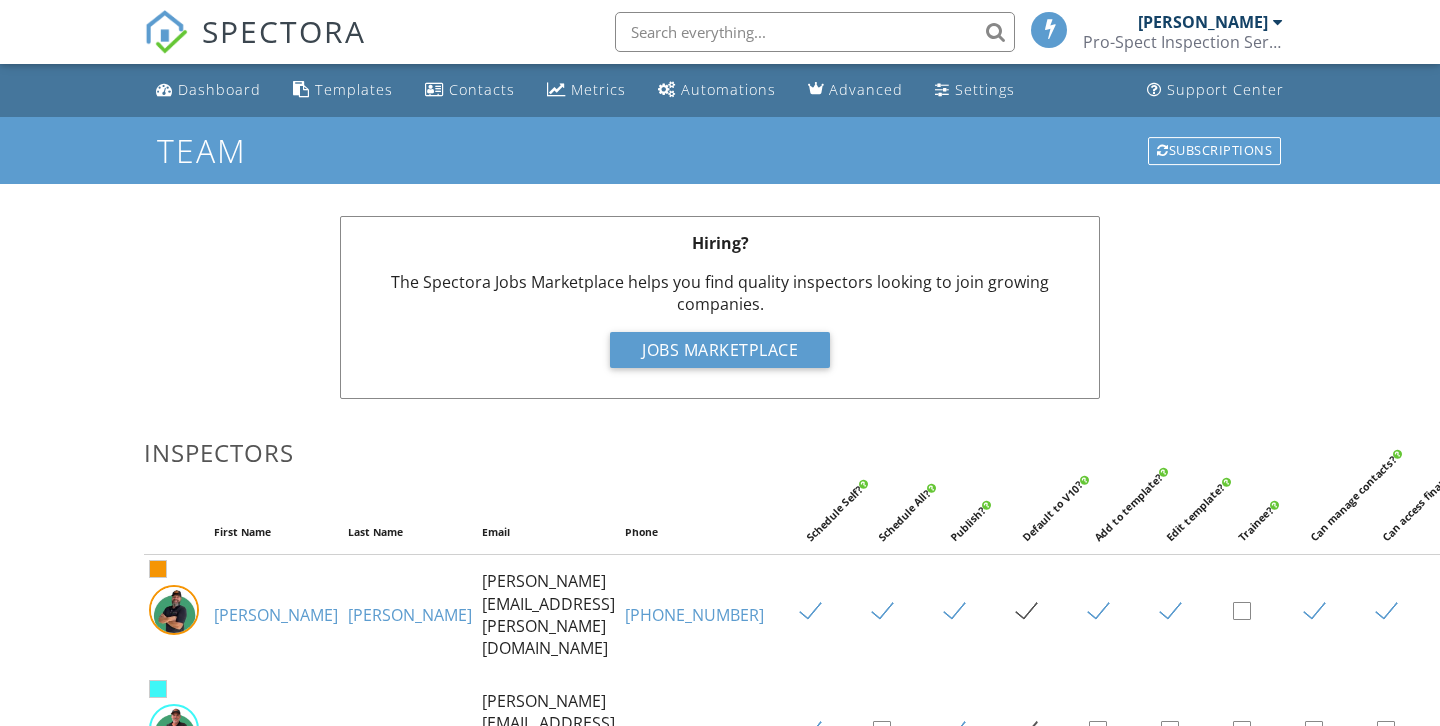 scroll, scrollTop: 332, scrollLeft: 0, axis: vertical 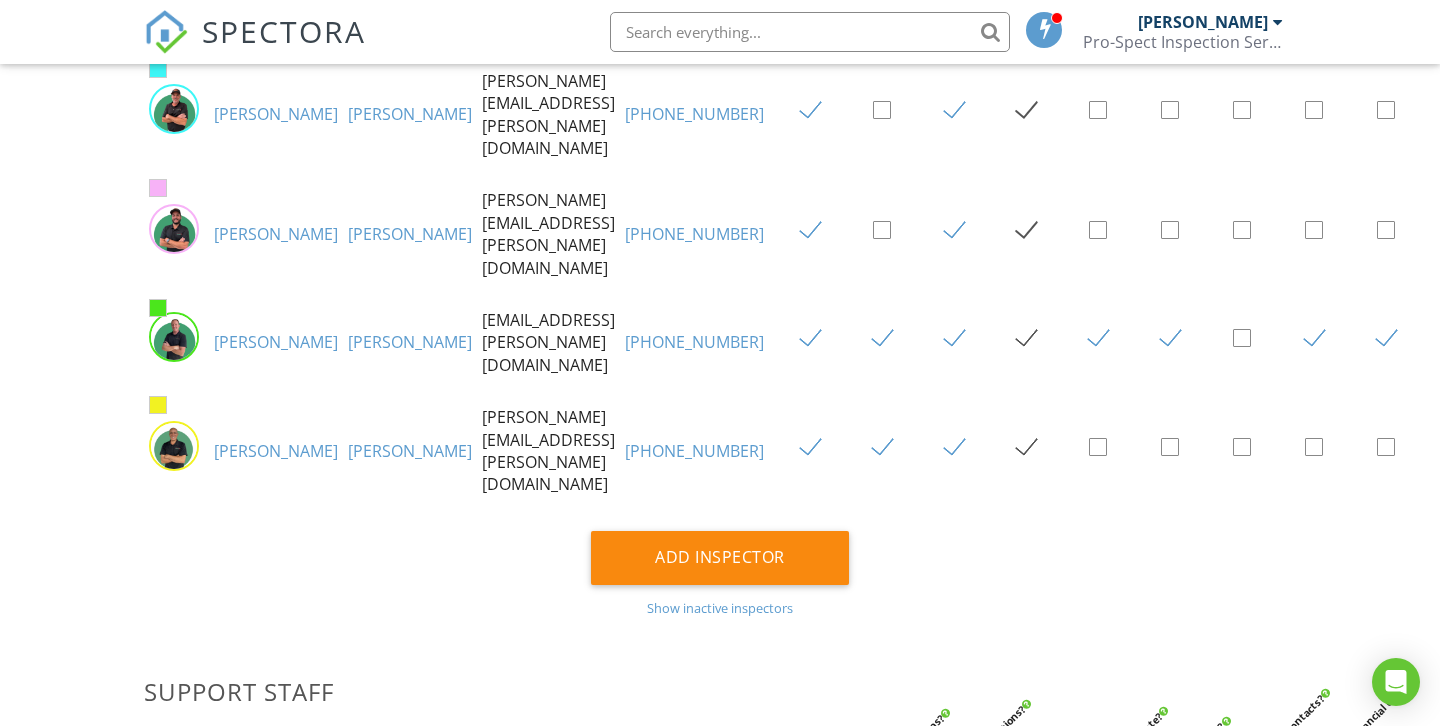 click on "Marc" at bounding box center [276, 342] 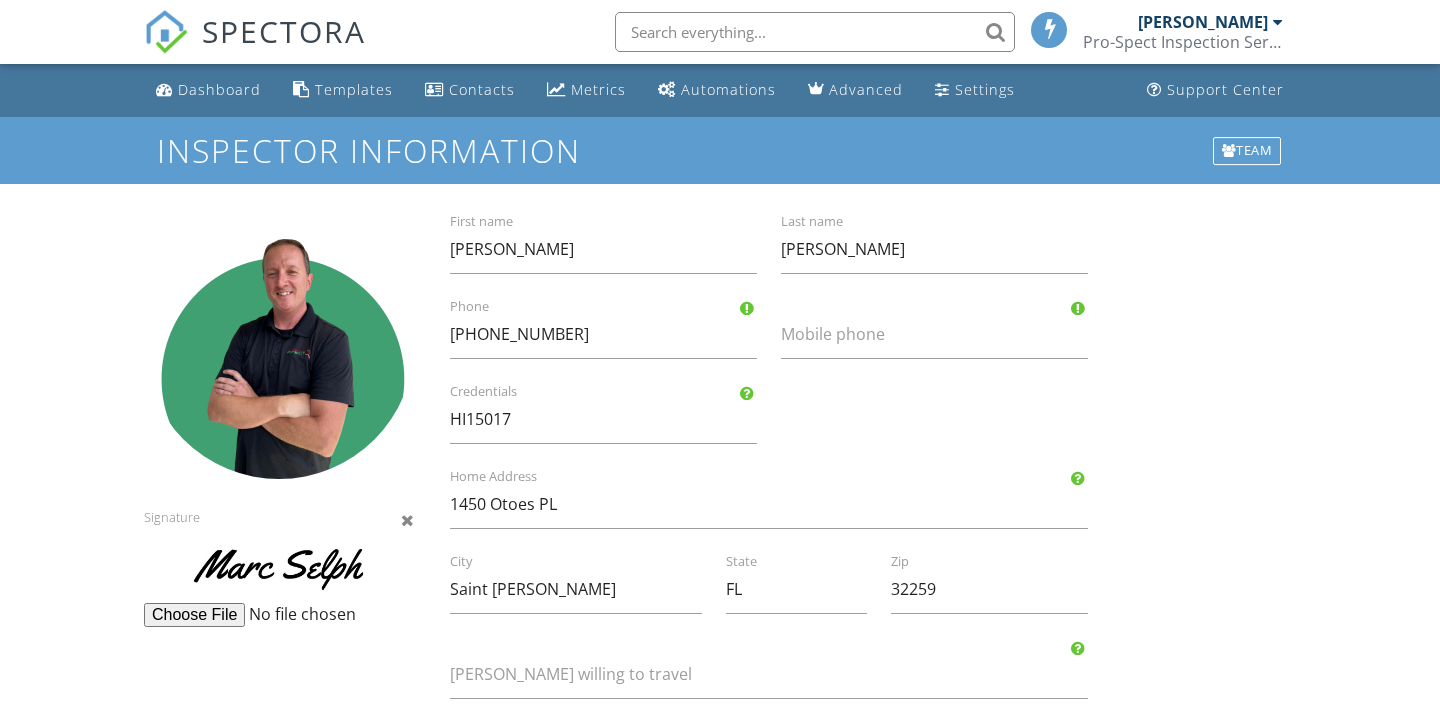 scroll, scrollTop: 0, scrollLeft: 0, axis: both 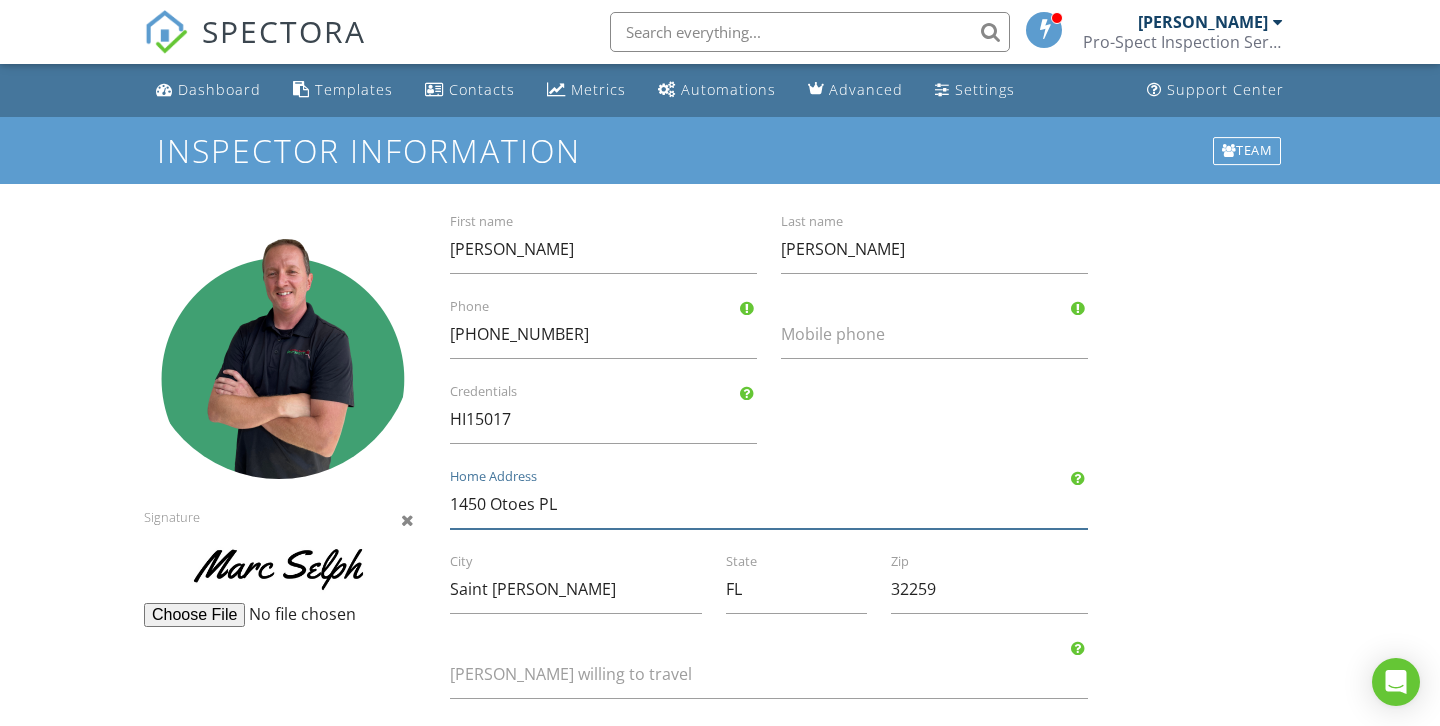 click on "1450 Otoes PL" at bounding box center [769, 504] 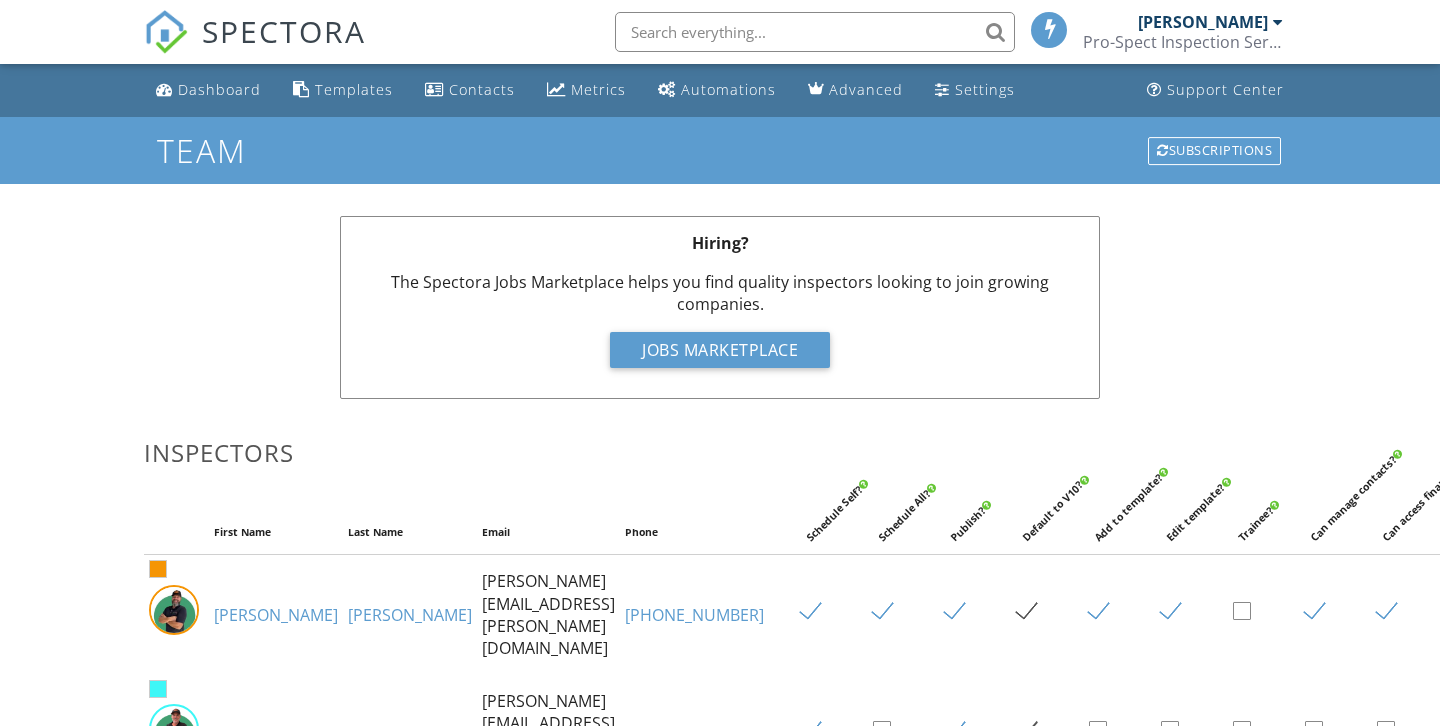 scroll, scrollTop: 620, scrollLeft: 0, axis: vertical 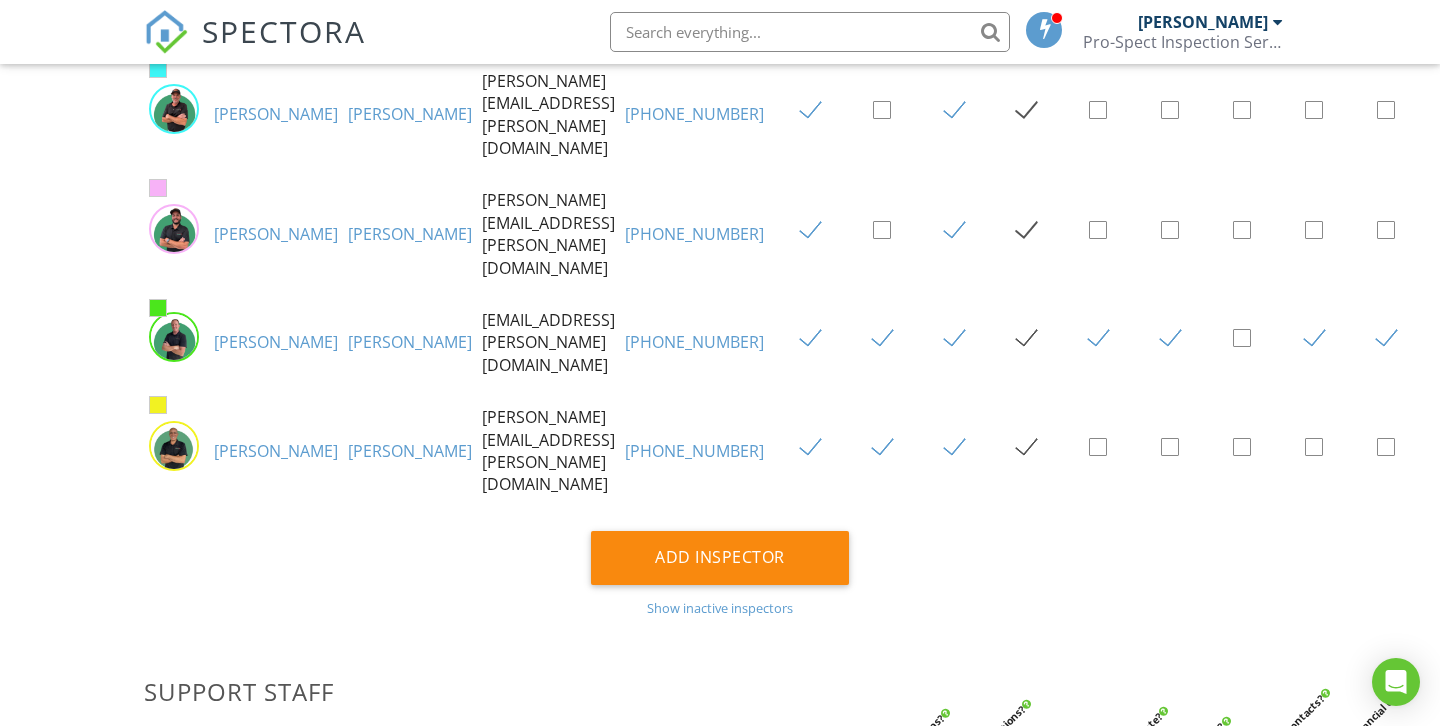 click on "[PERSON_NAME]" at bounding box center (276, 451) 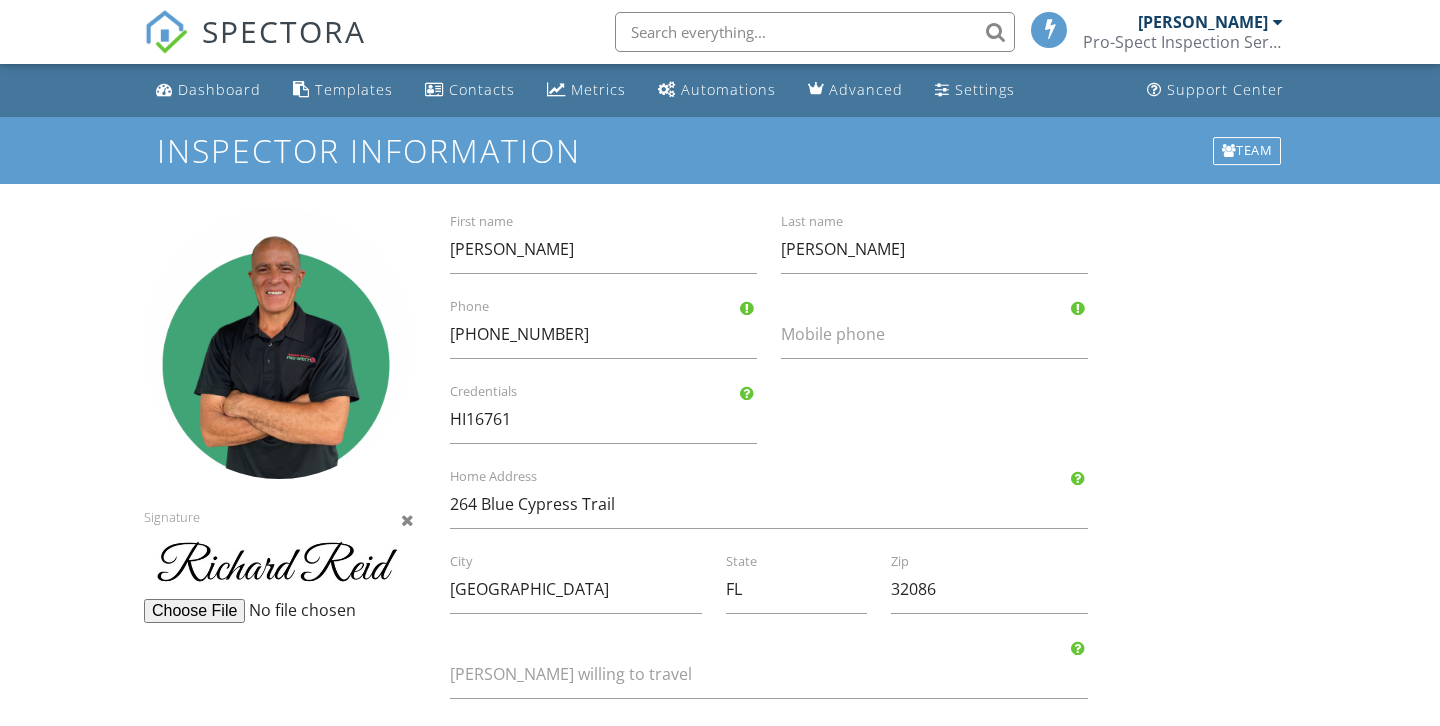 scroll, scrollTop: 0, scrollLeft: 0, axis: both 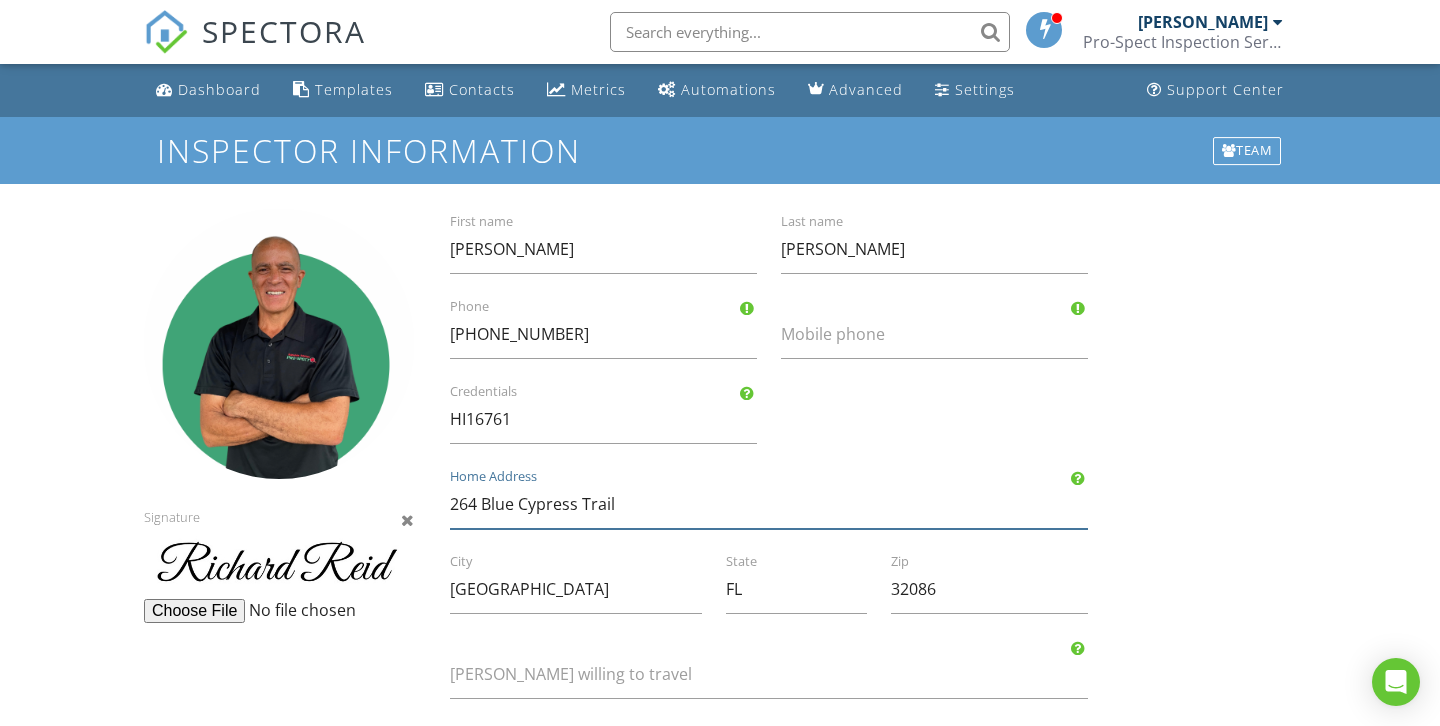 click on "264 Blue Cypress Trail" at bounding box center (769, 504) 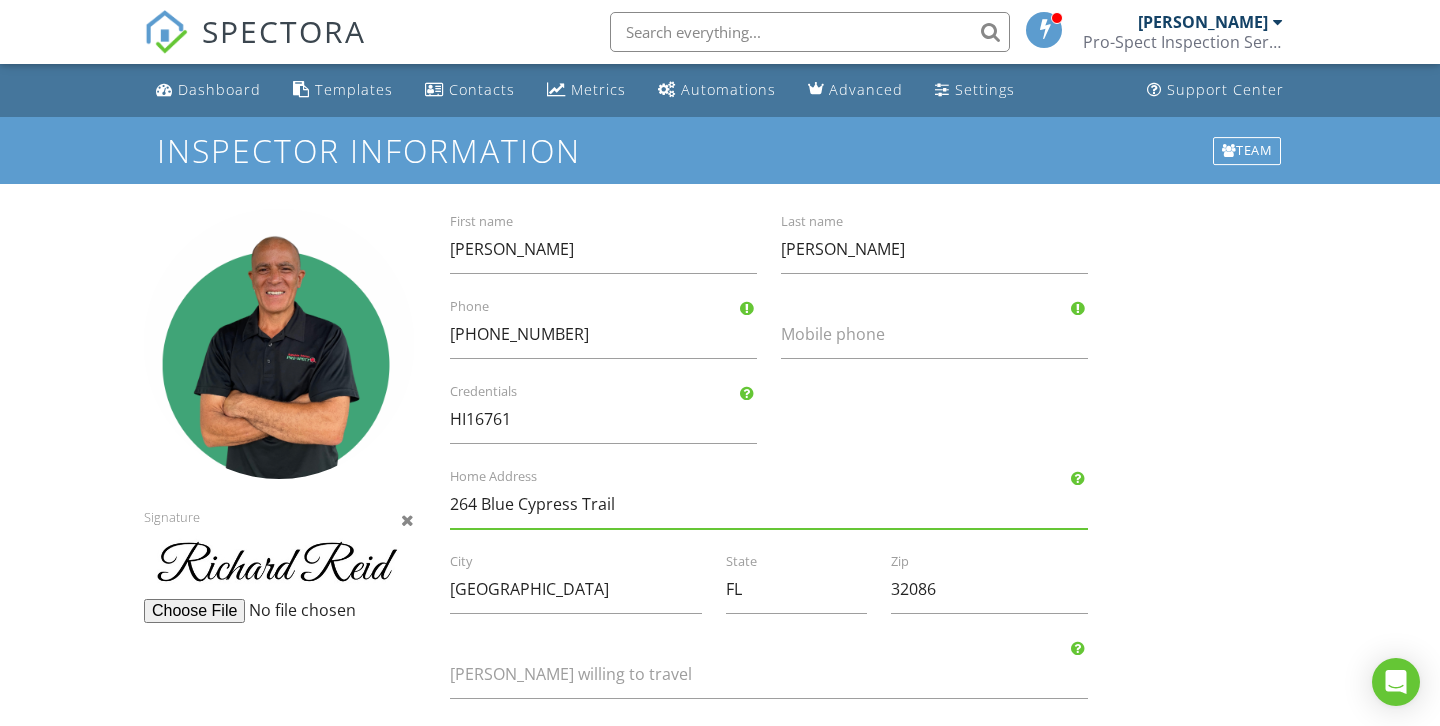 click at bounding box center [166, 32] 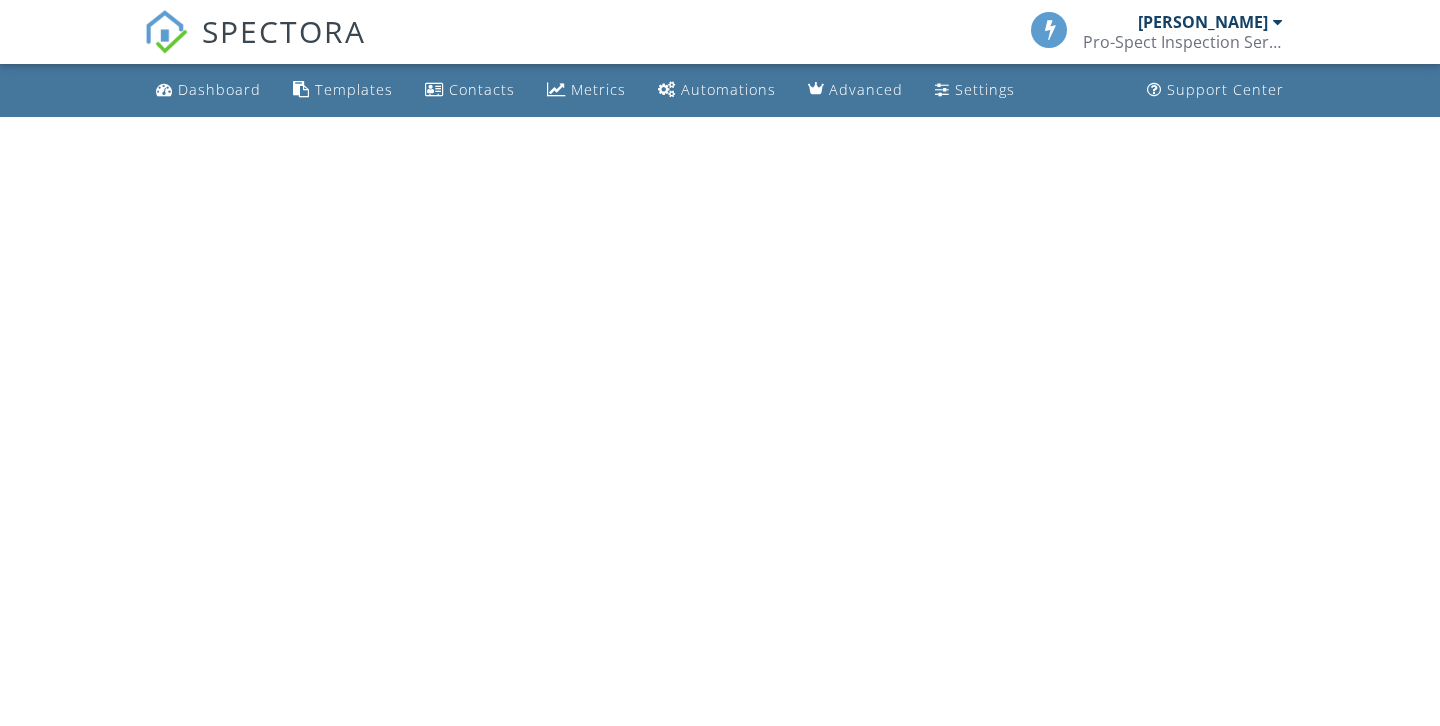 scroll, scrollTop: 0, scrollLeft: 0, axis: both 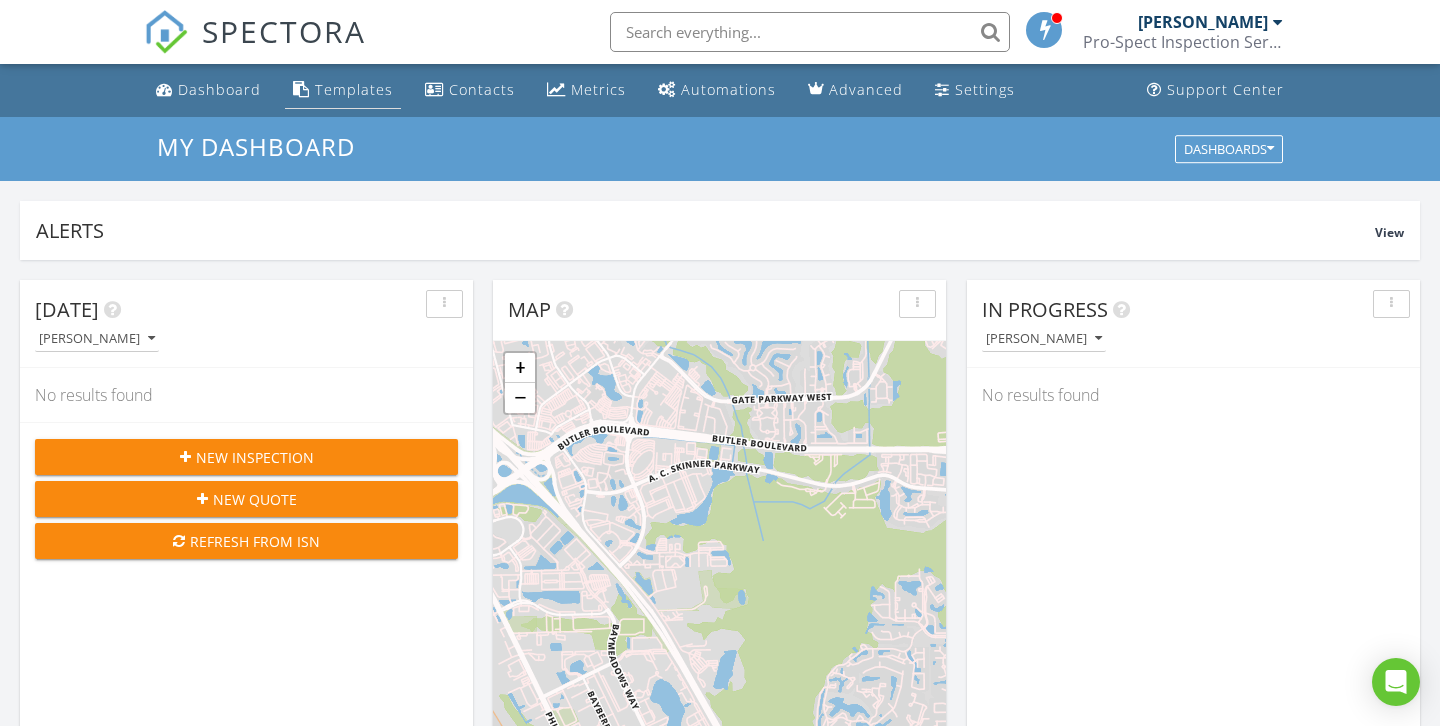 click on "Templates" at bounding box center (354, 89) 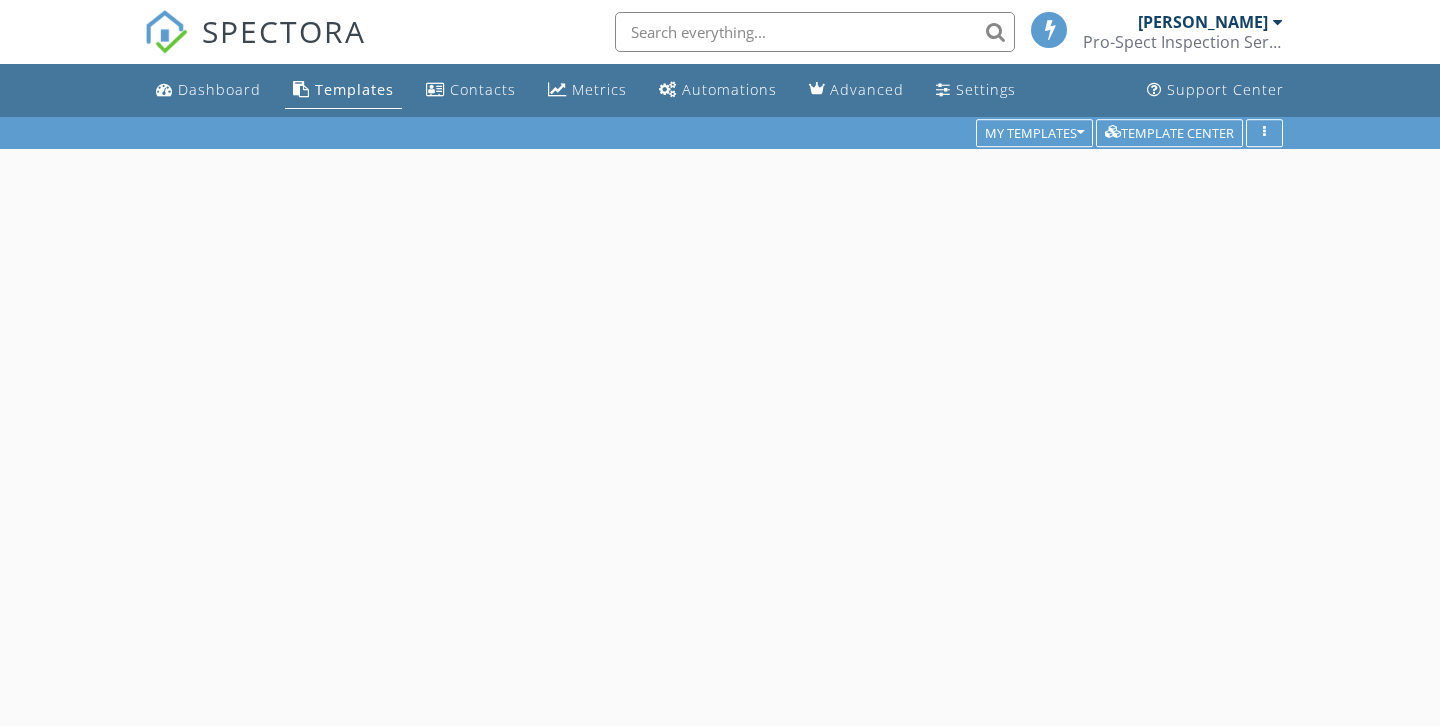 scroll, scrollTop: 0, scrollLeft: 0, axis: both 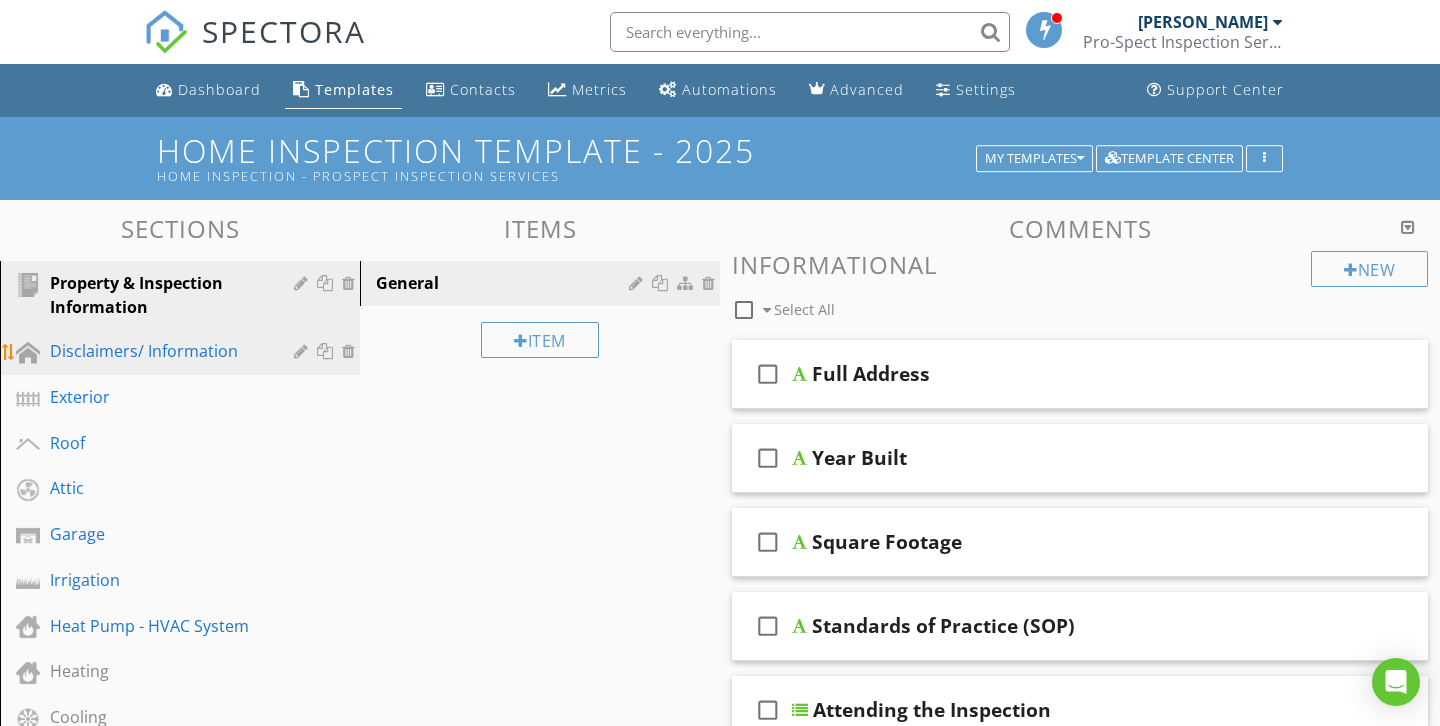 click on "Disclaimers/ Information" at bounding box center (157, 351) 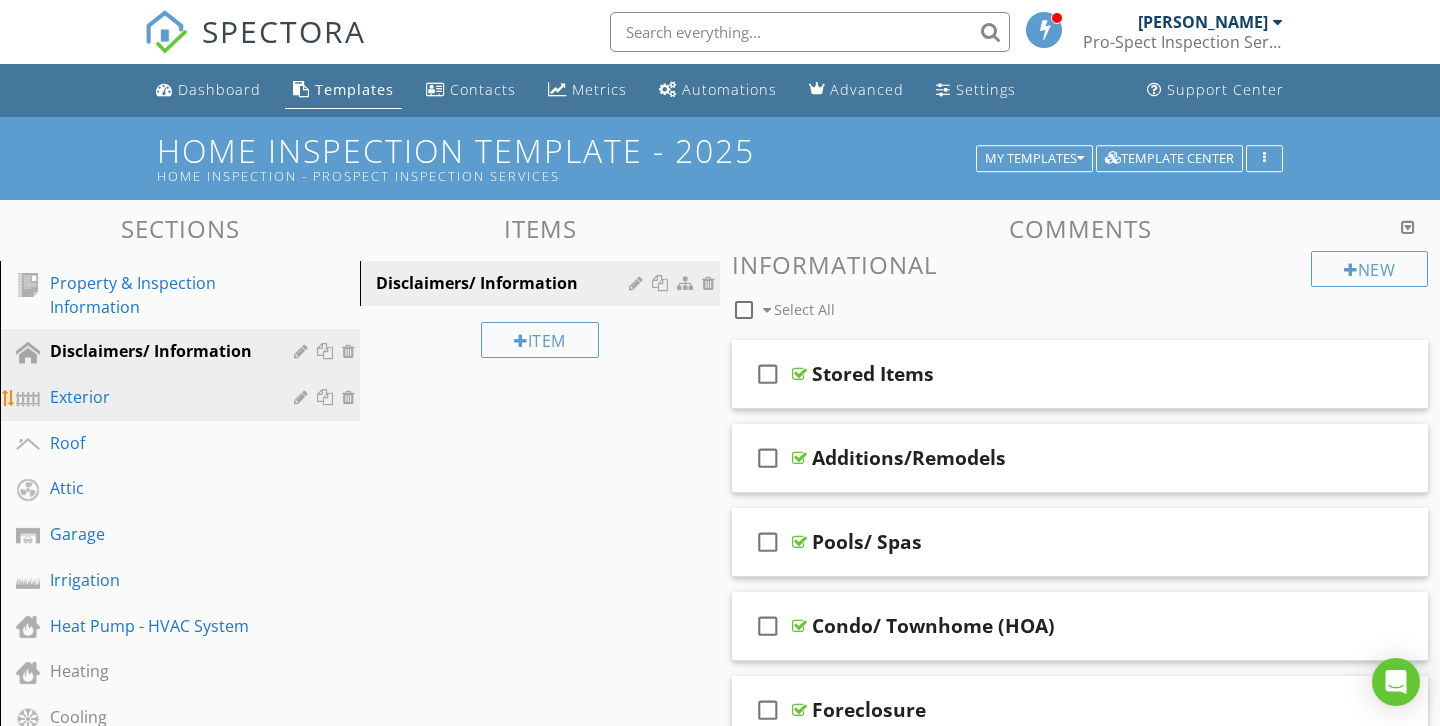 click on "Exterior" at bounding box center (183, 398) 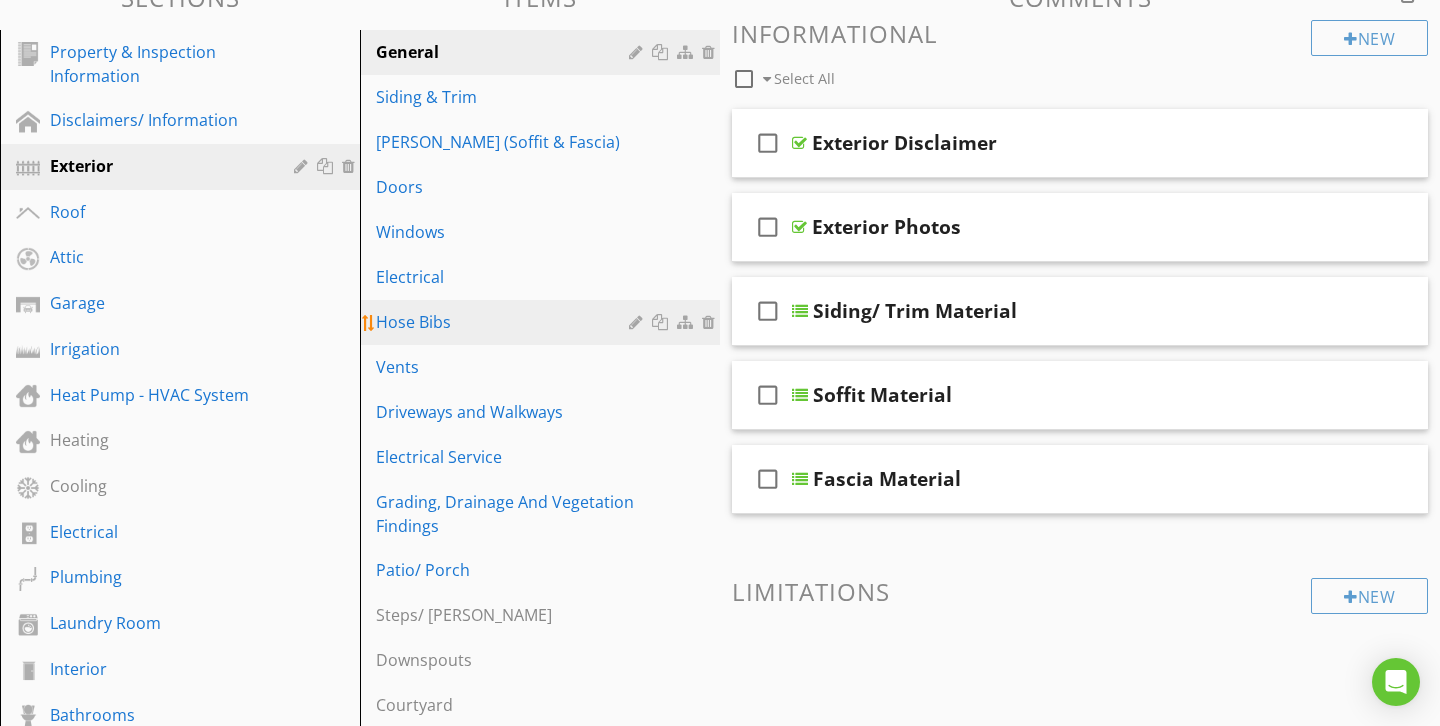 scroll, scrollTop: 232, scrollLeft: 0, axis: vertical 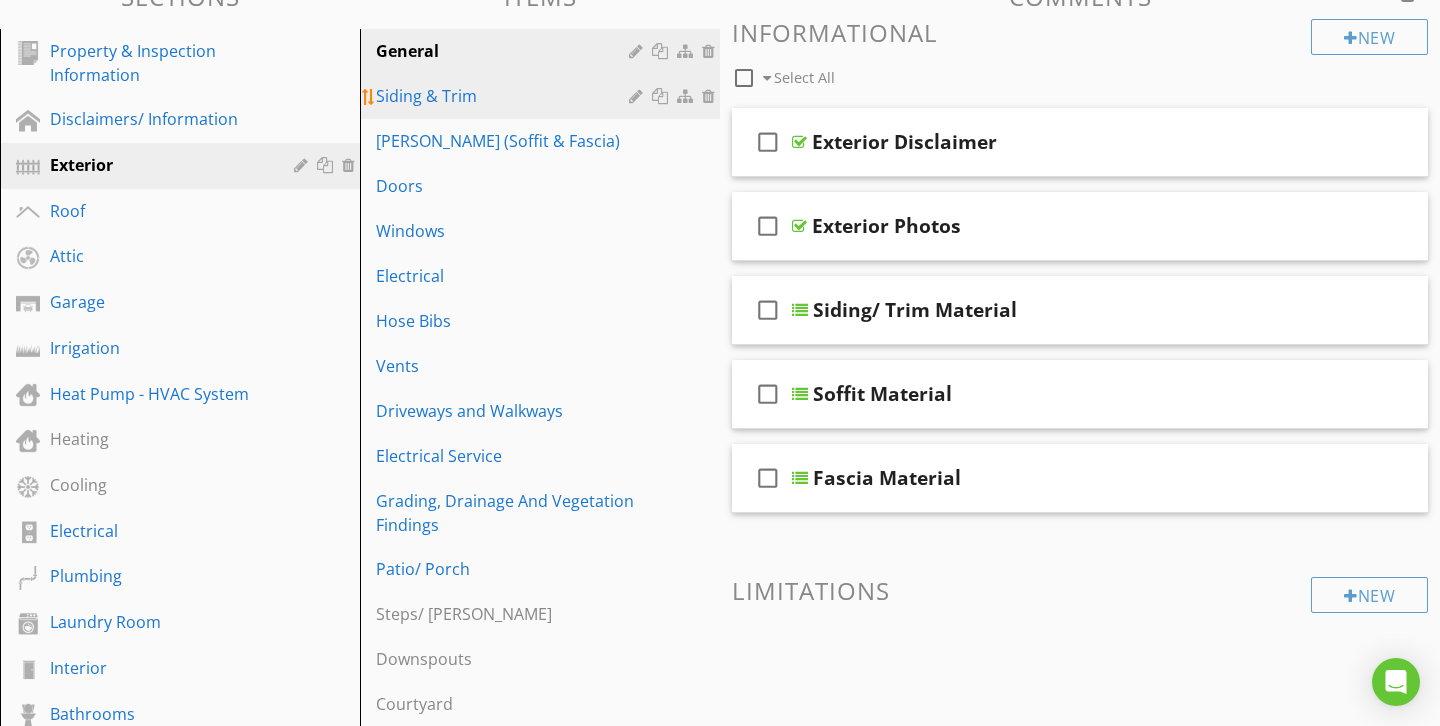 click on "Siding & Trim" at bounding box center [505, 96] 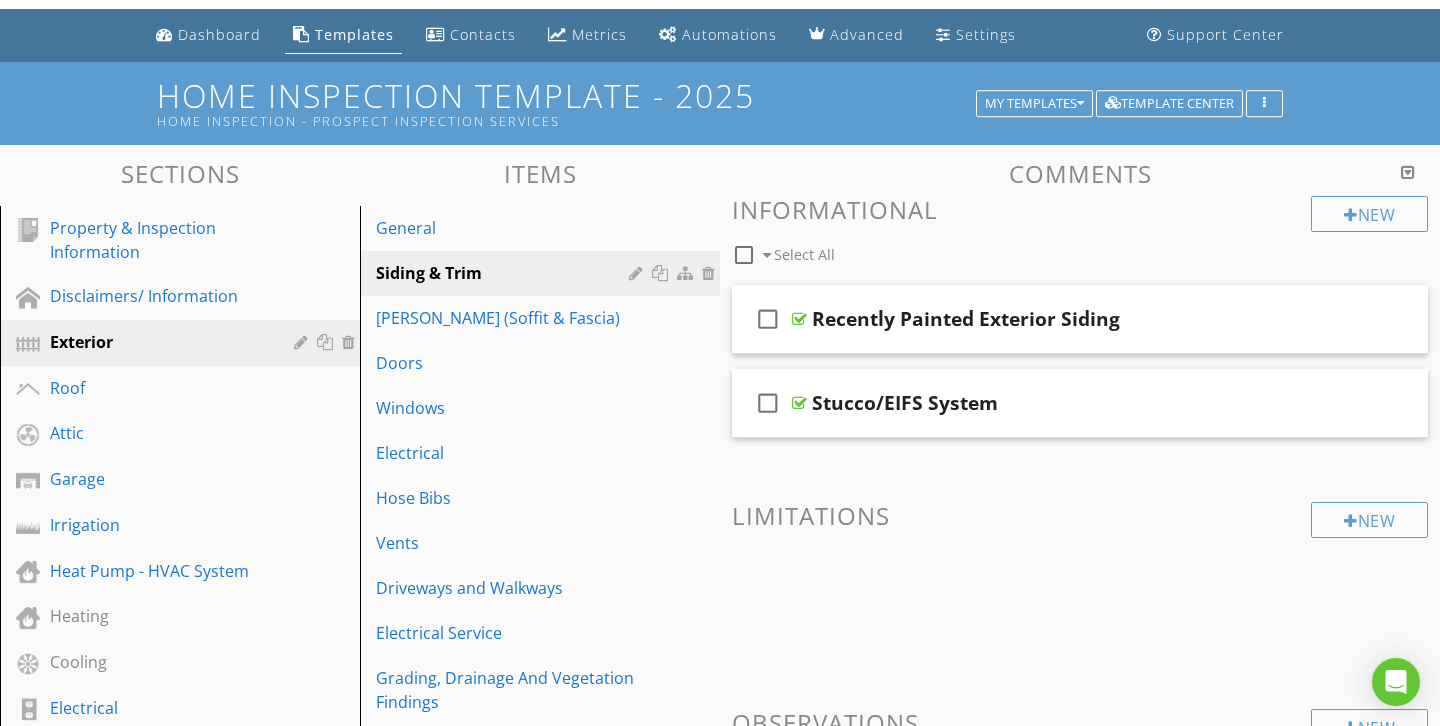 scroll, scrollTop: 0, scrollLeft: 0, axis: both 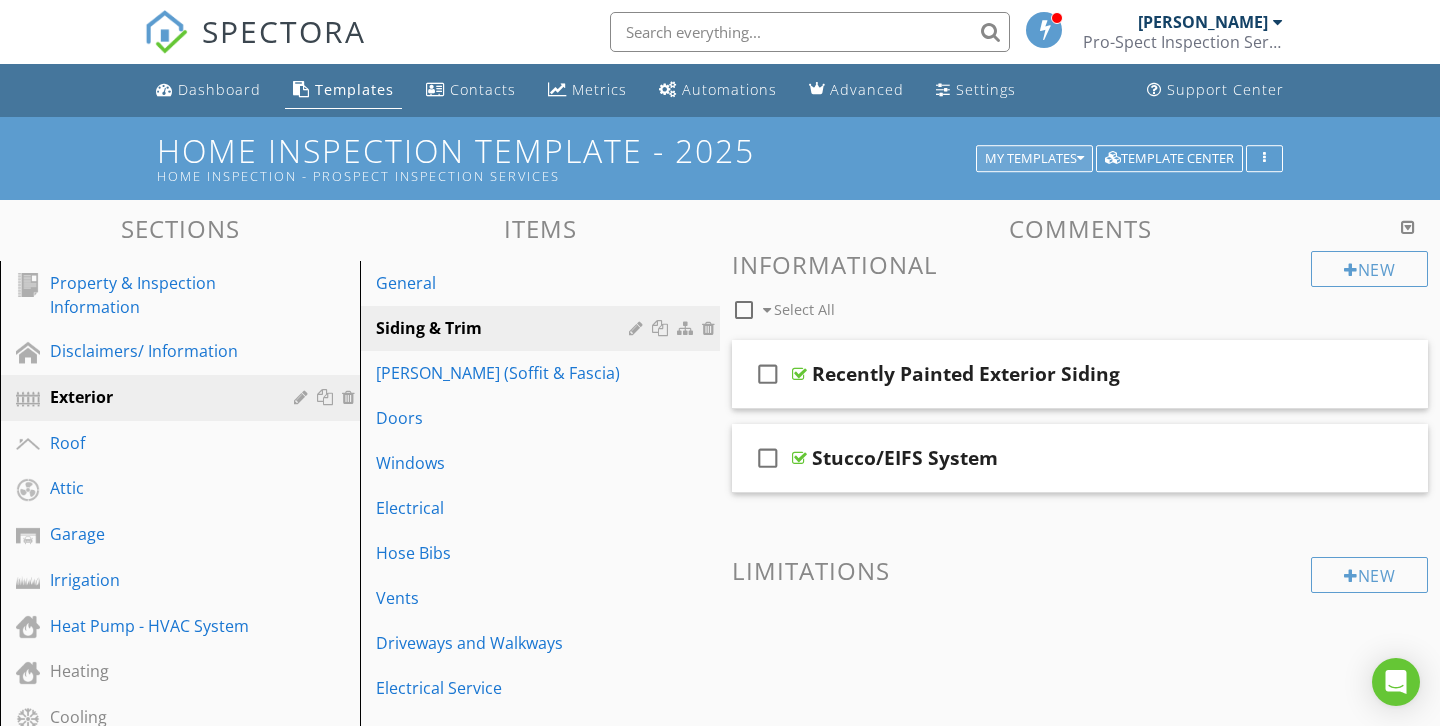 click on "My Templates" at bounding box center (1034, 159) 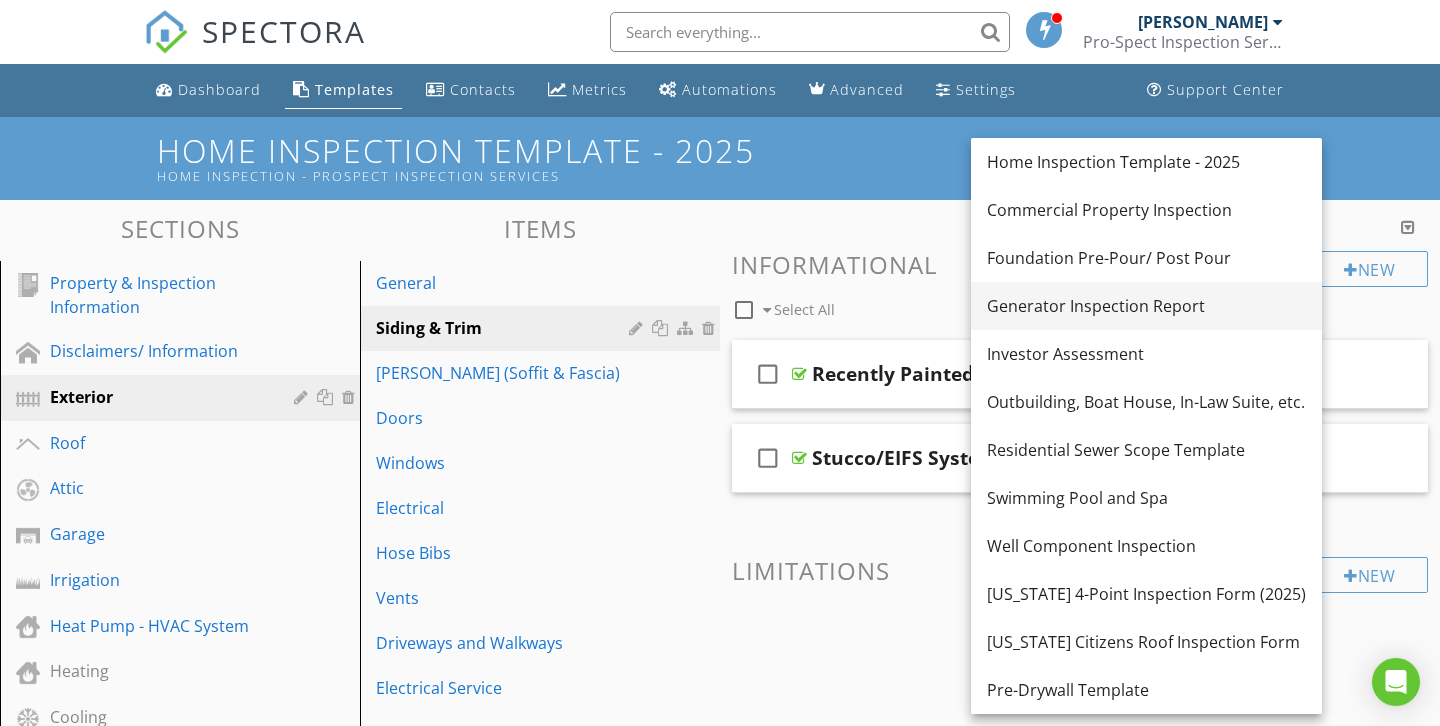 scroll, scrollTop: 10, scrollLeft: 0, axis: vertical 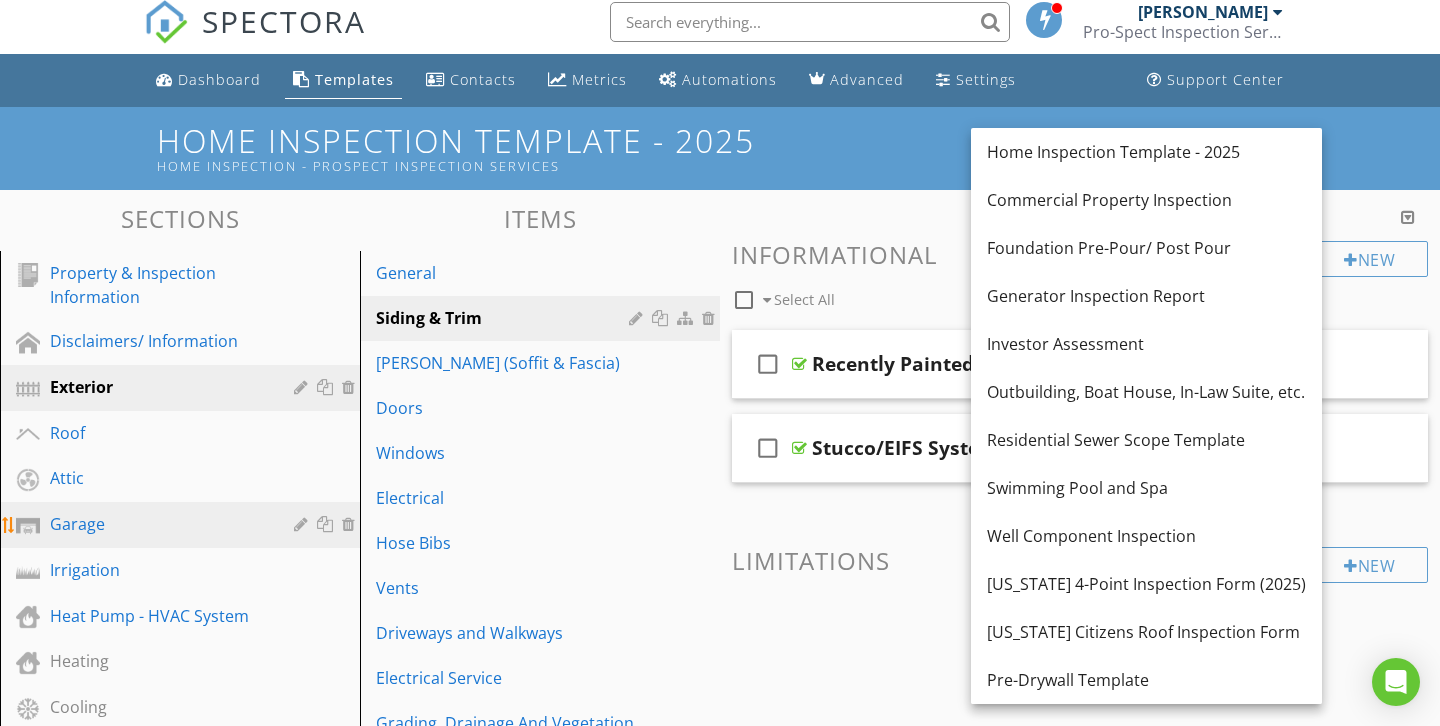 click on "Garage" at bounding box center [157, 524] 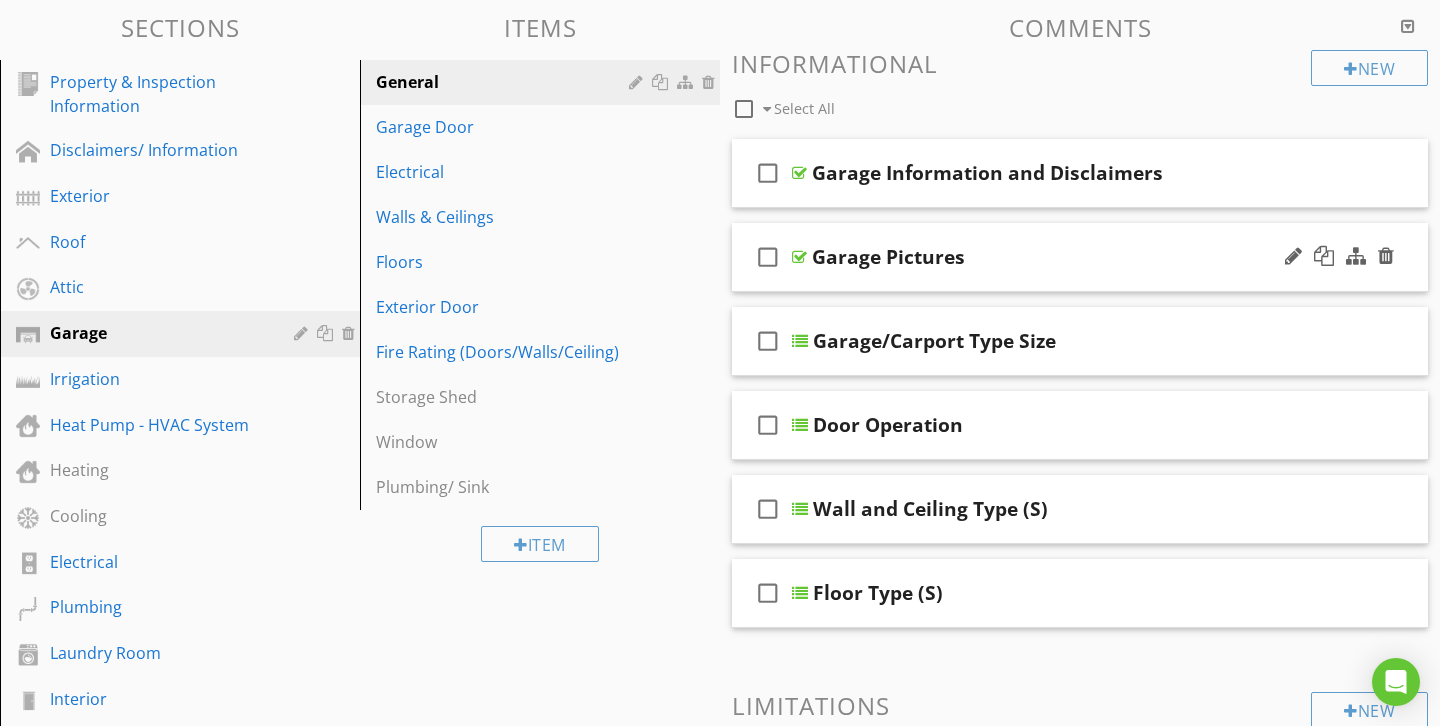 scroll, scrollTop: 218, scrollLeft: 0, axis: vertical 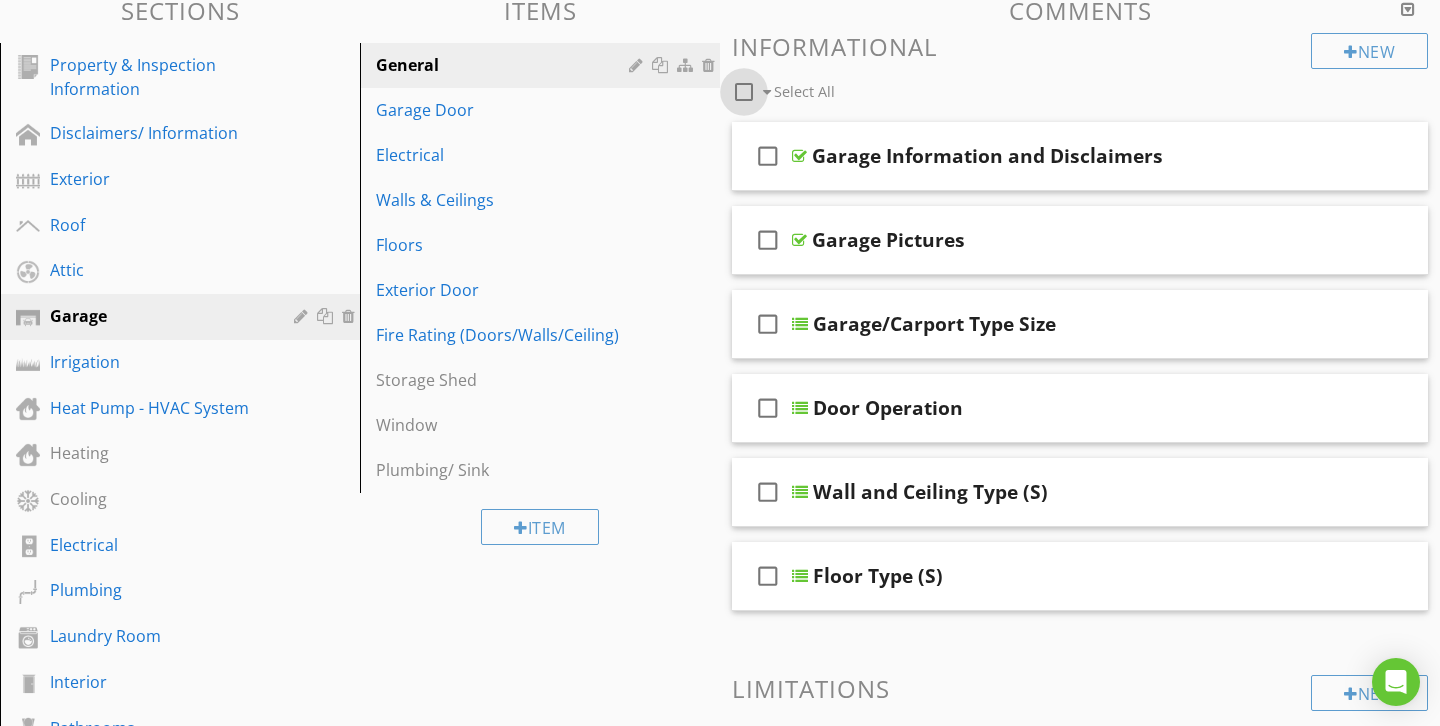 click at bounding box center (744, 92) 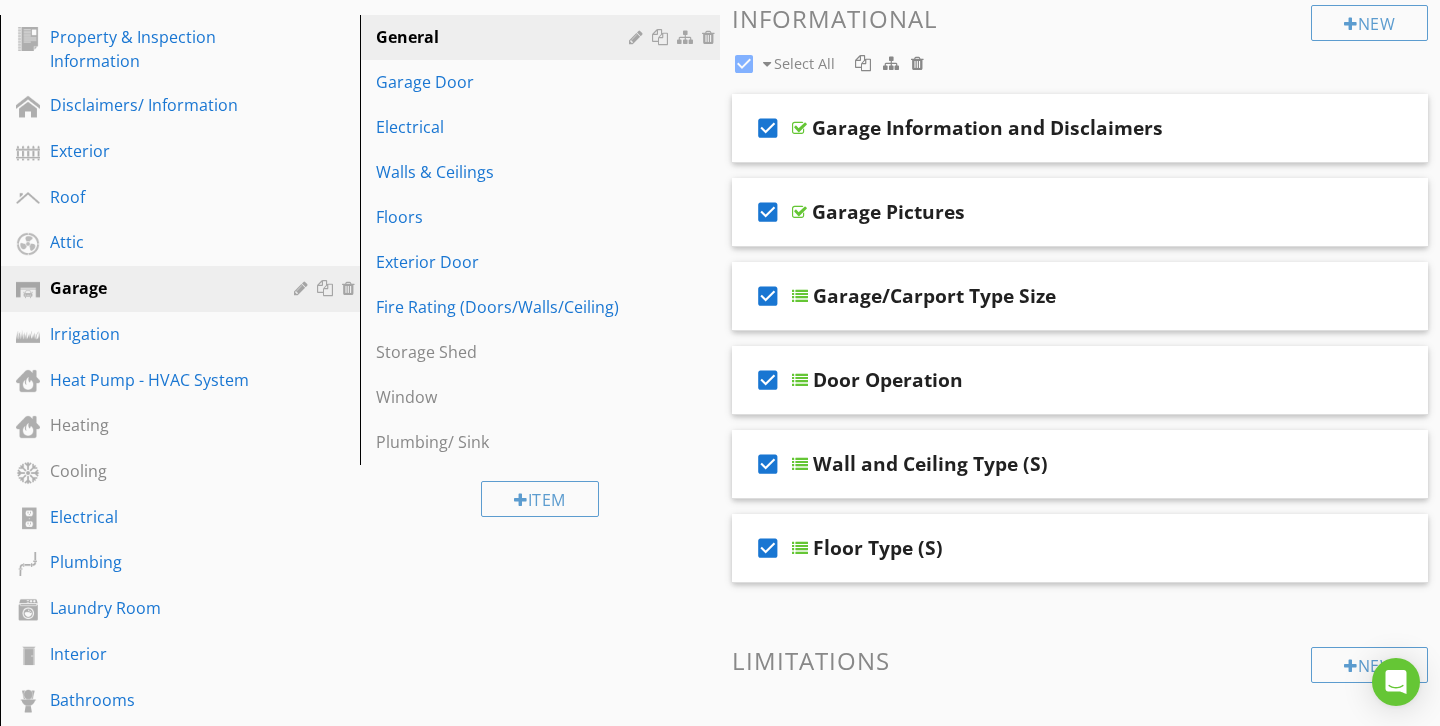 scroll, scrollTop: 238, scrollLeft: 0, axis: vertical 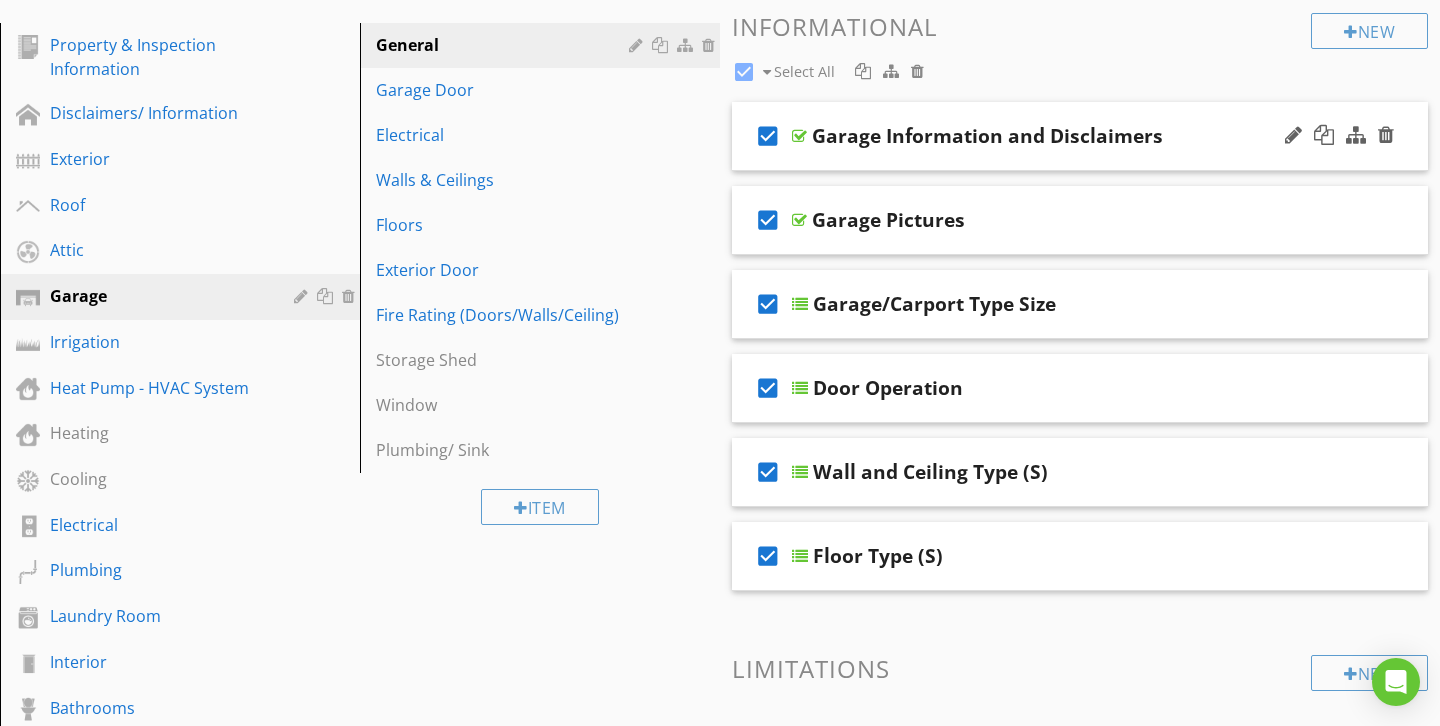 click on "check_box" at bounding box center [768, 136] 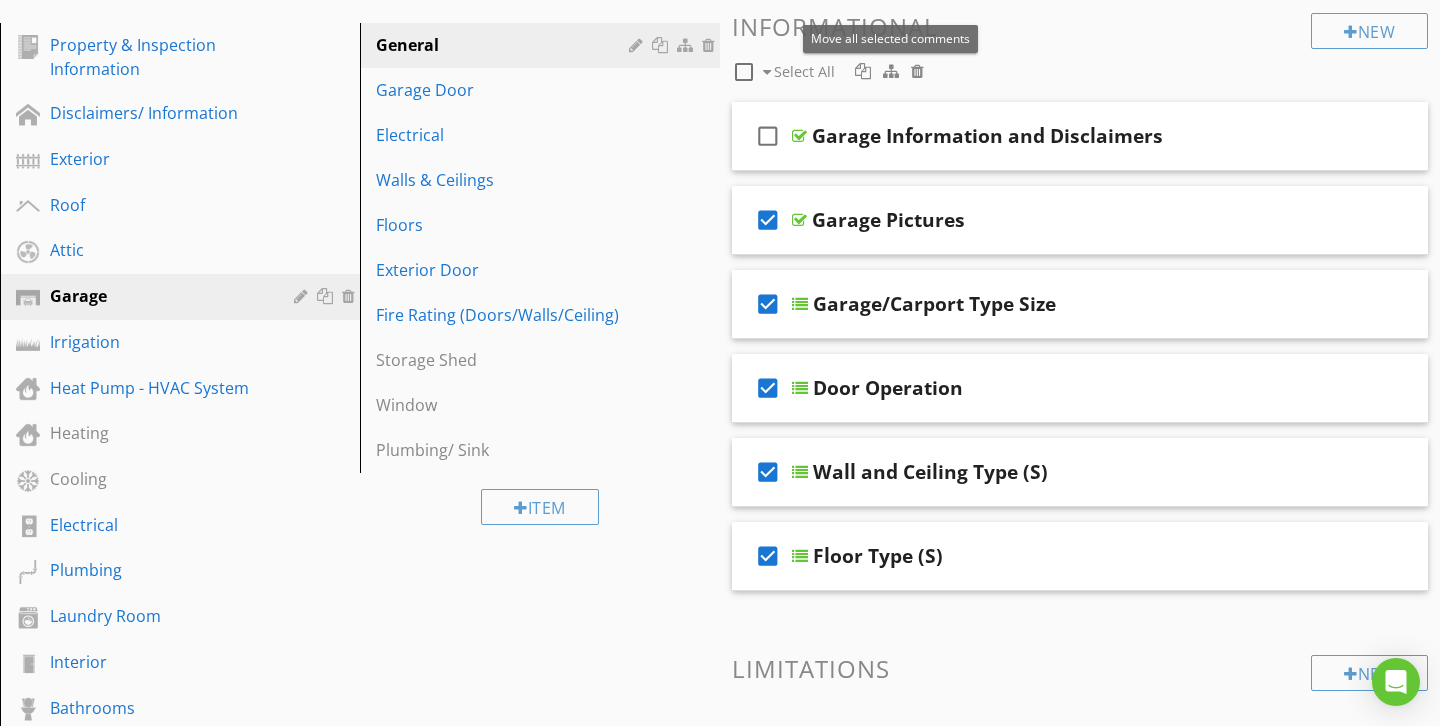 click at bounding box center (891, 71) 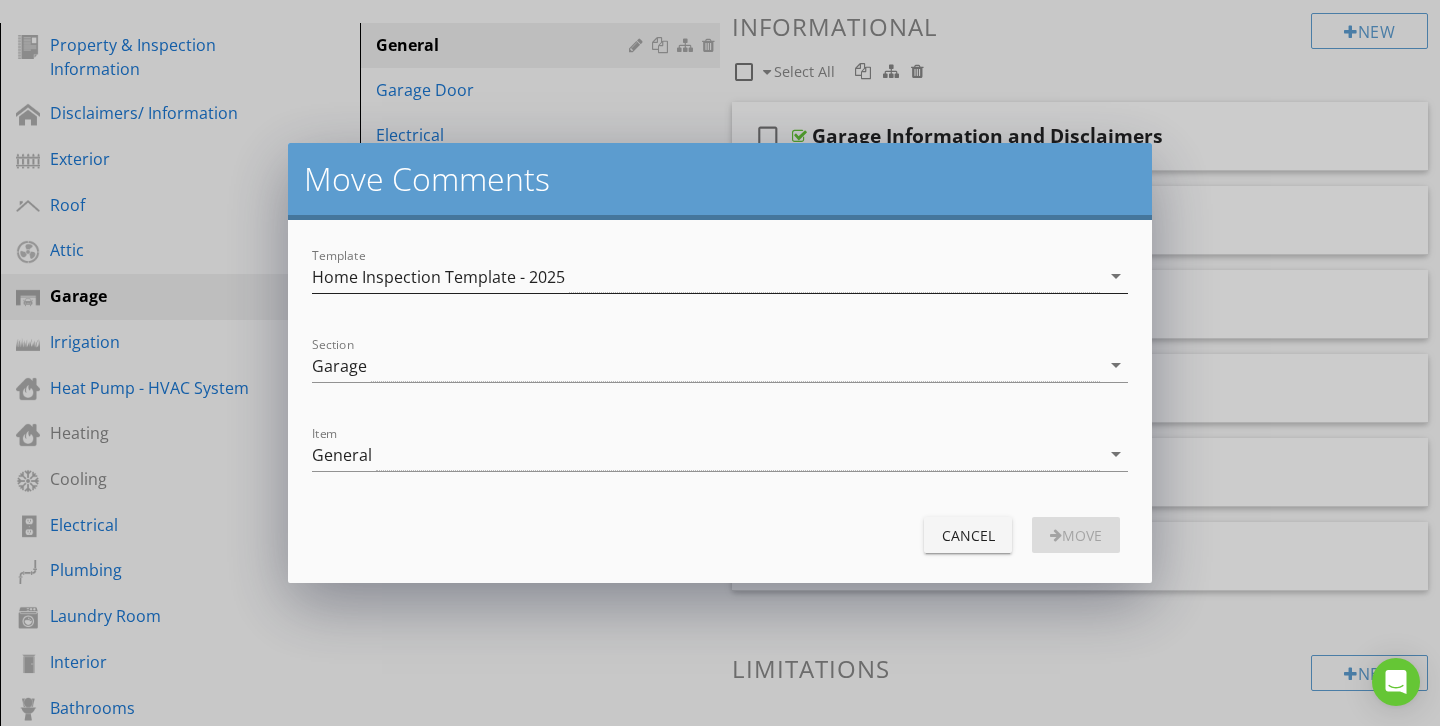 click on "Home Inspection Template - 2025" at bounding box center (438, 277) 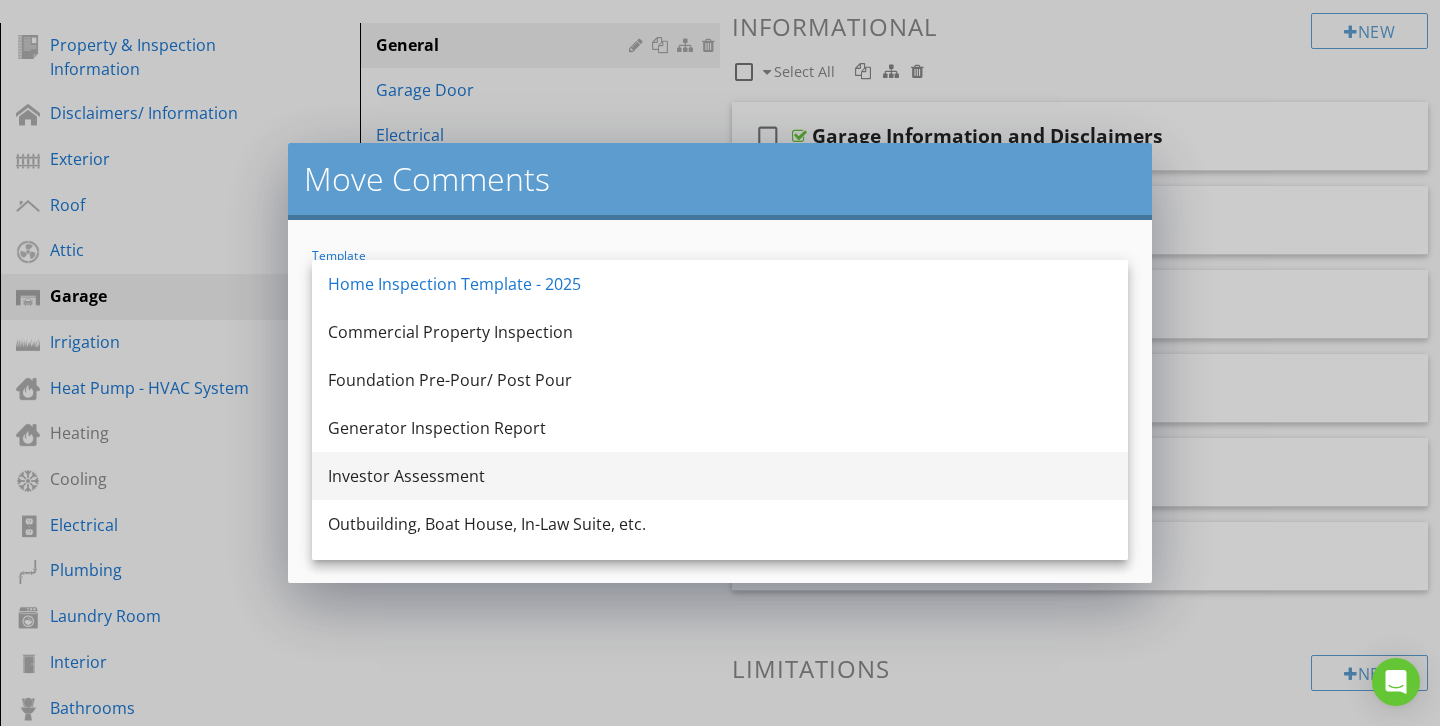 click on "Investor Assessment" at bounding box center (720, 476) 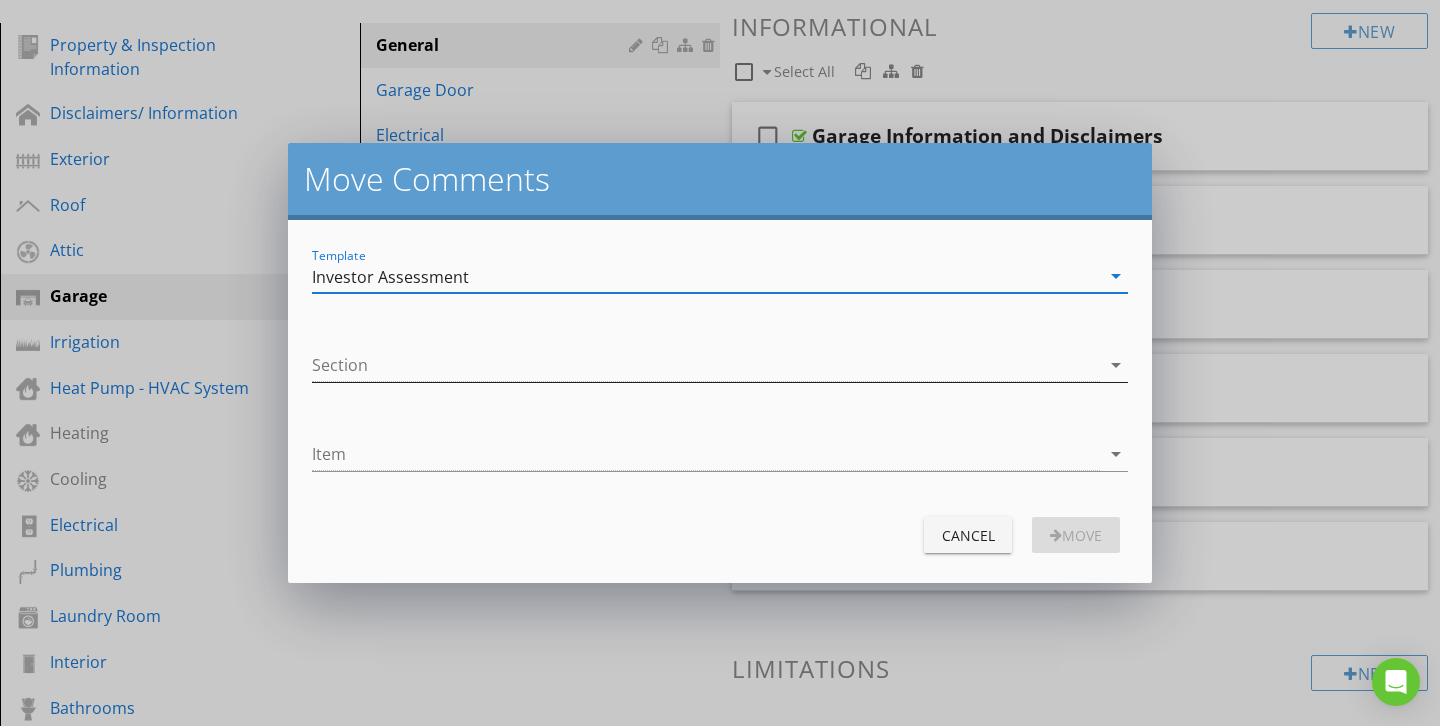 click at bounding box center (706, 365) 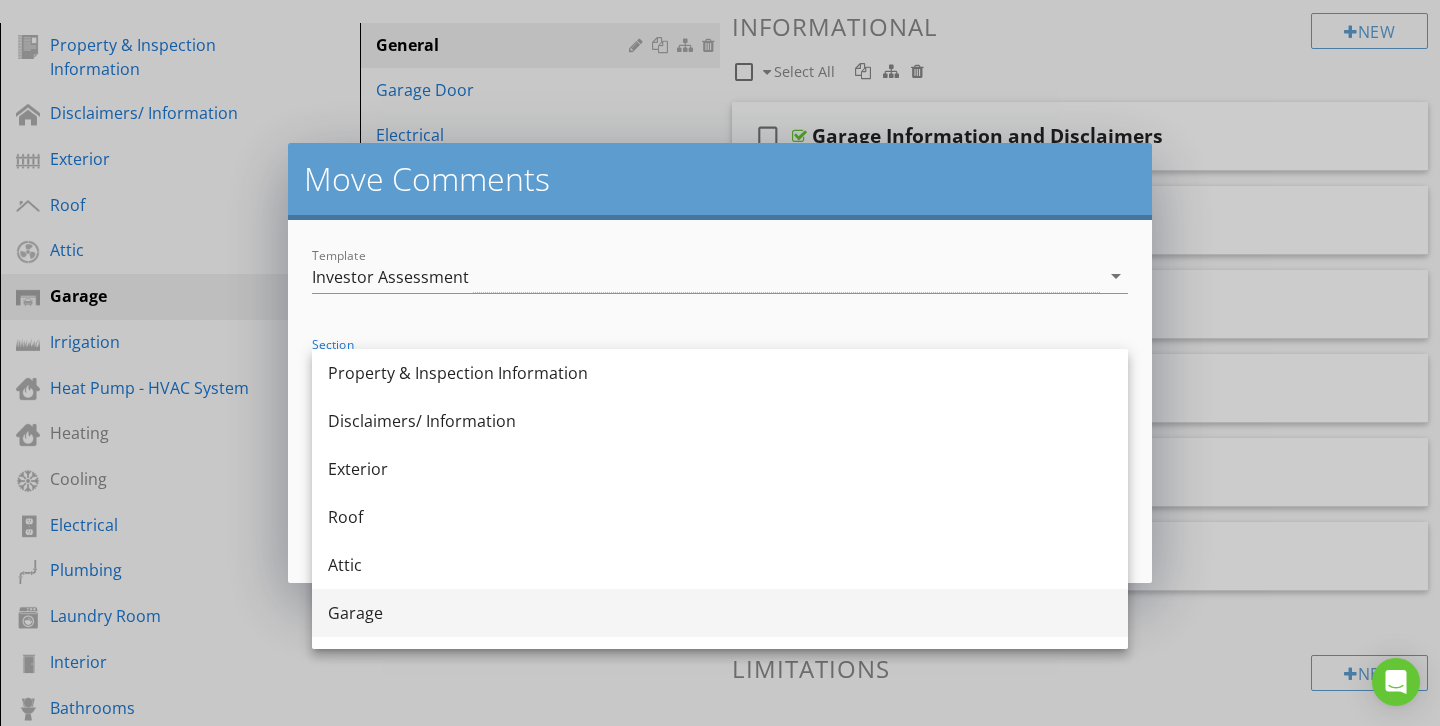 click on "Garage" at bounding box center [720, 613] 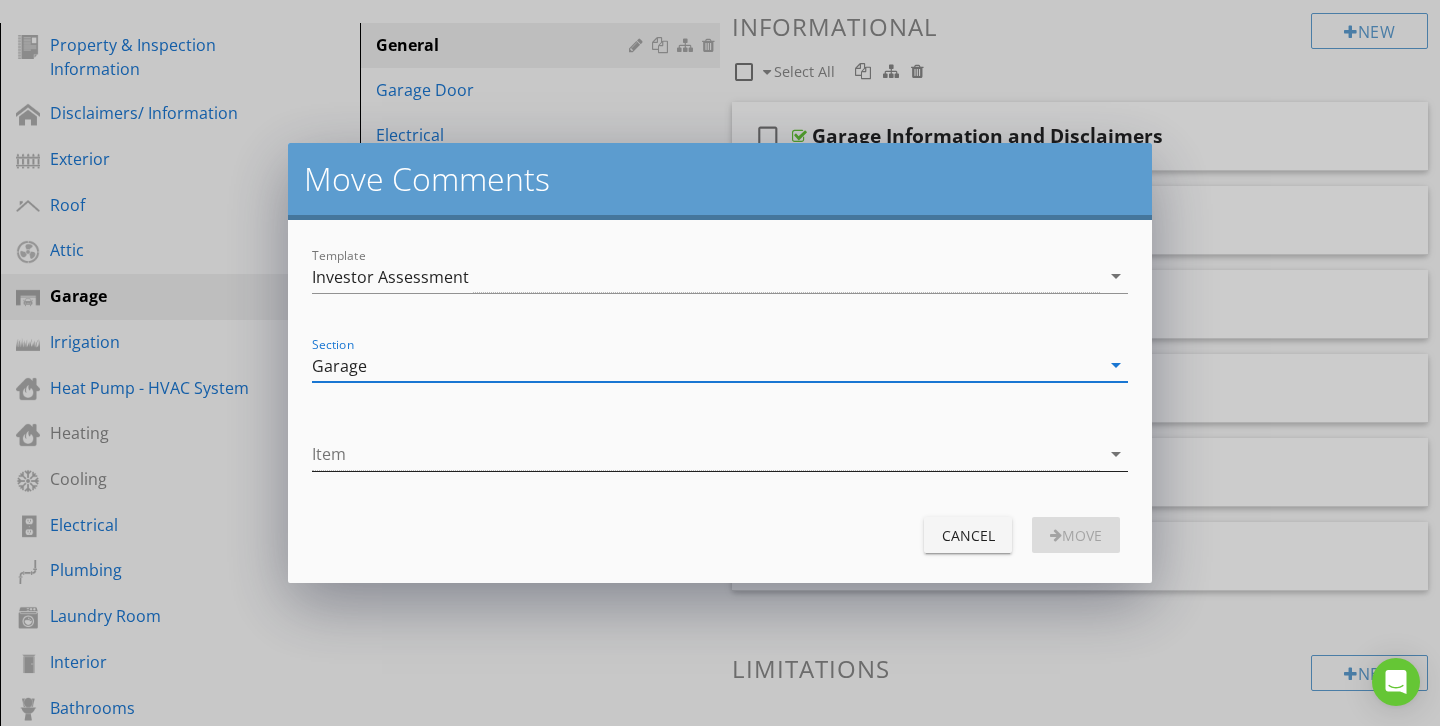 click at bounding box center [706, 454] 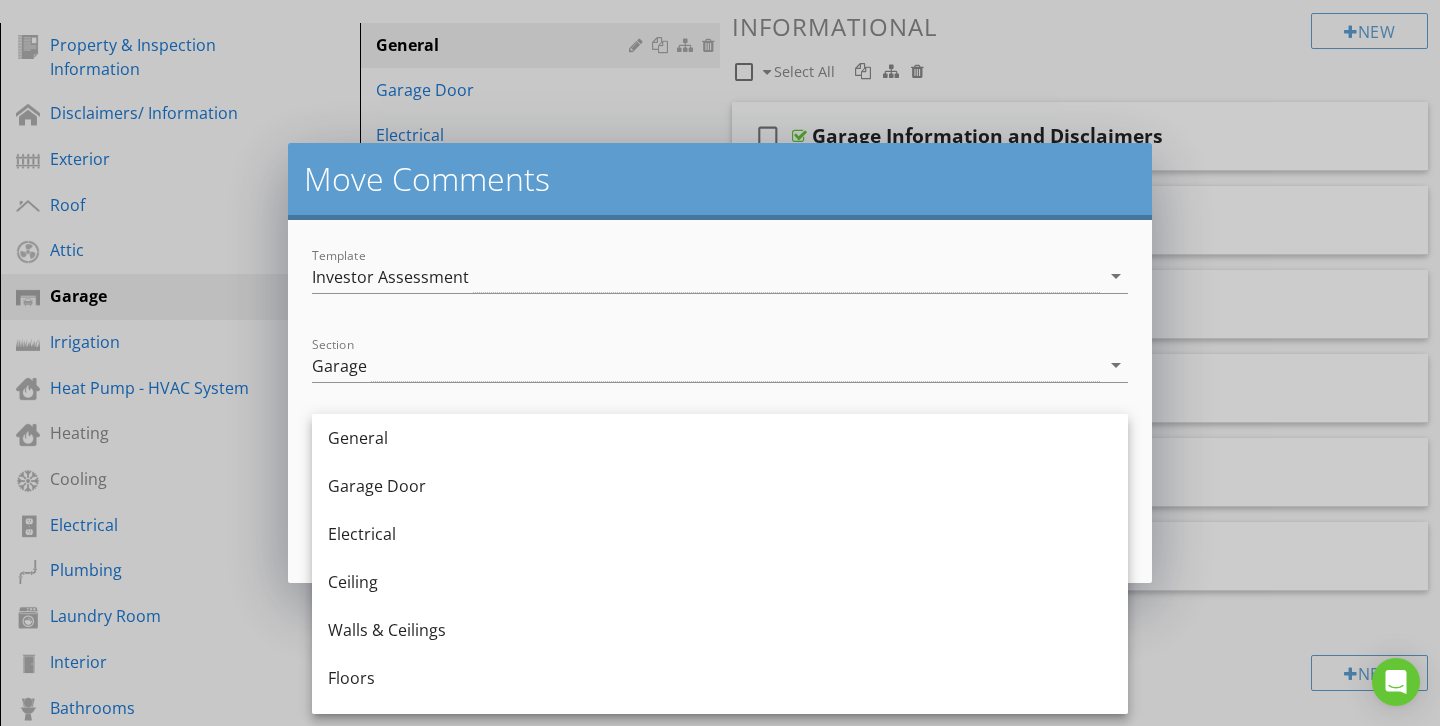 click on "General" at bounding box center [720, 438] 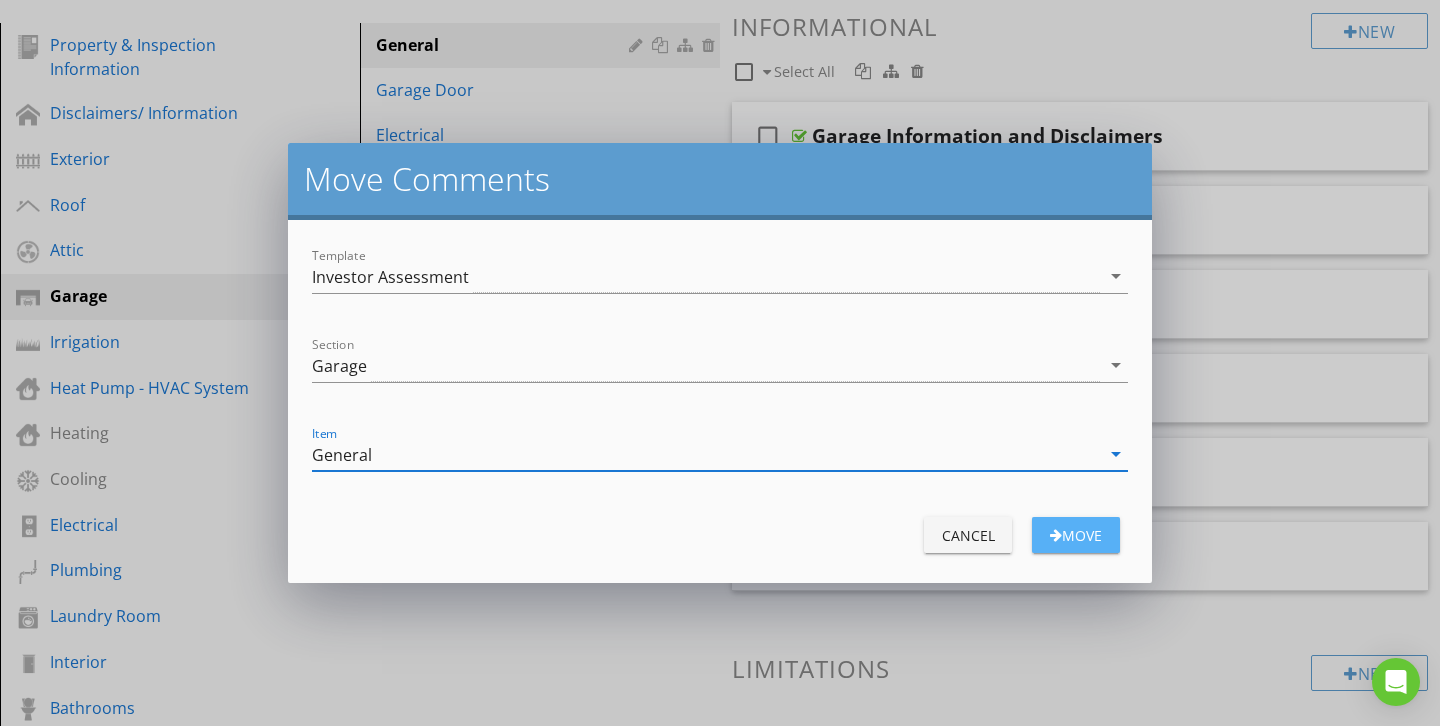click on "move" at bounding box center (1076, 535) 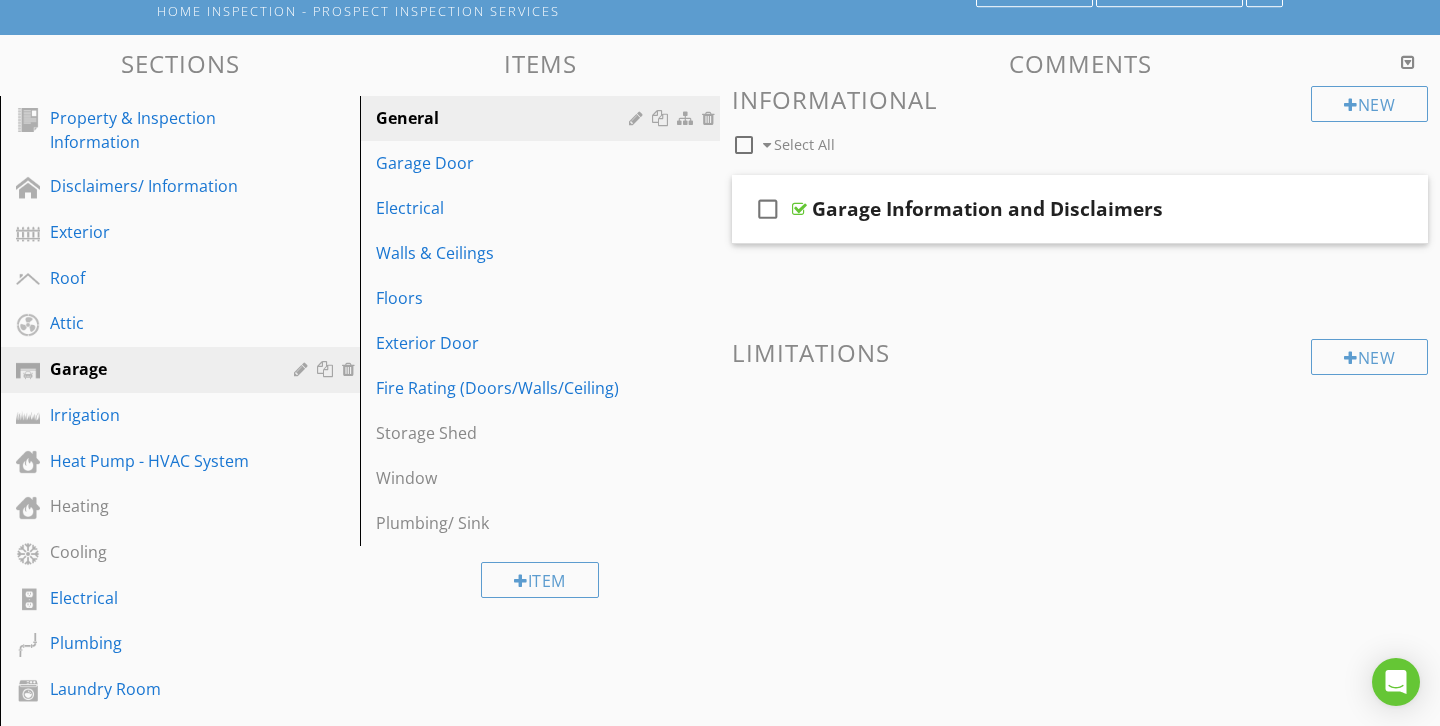 scroll, scrollTop: 0, scrollLeft: 0, axis: both 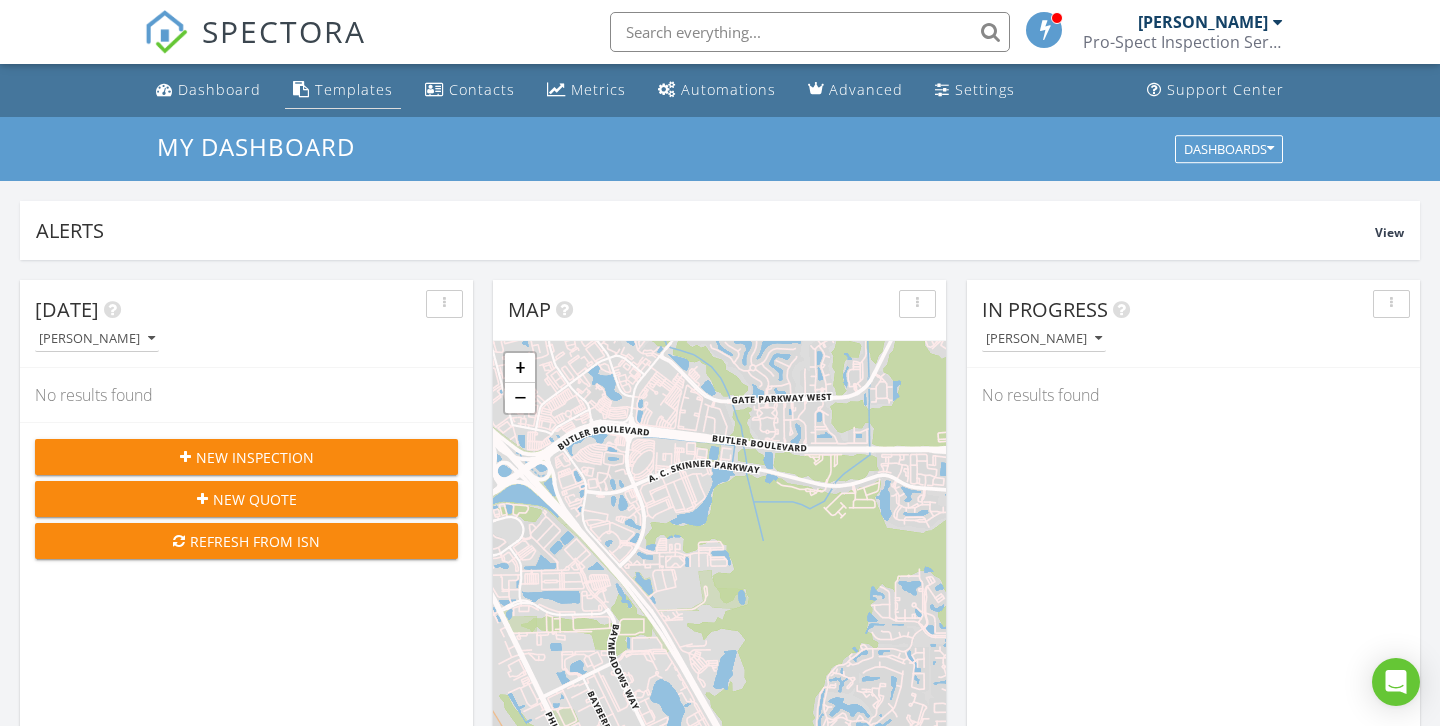click on "Templates" at bounding box center (354, 89) 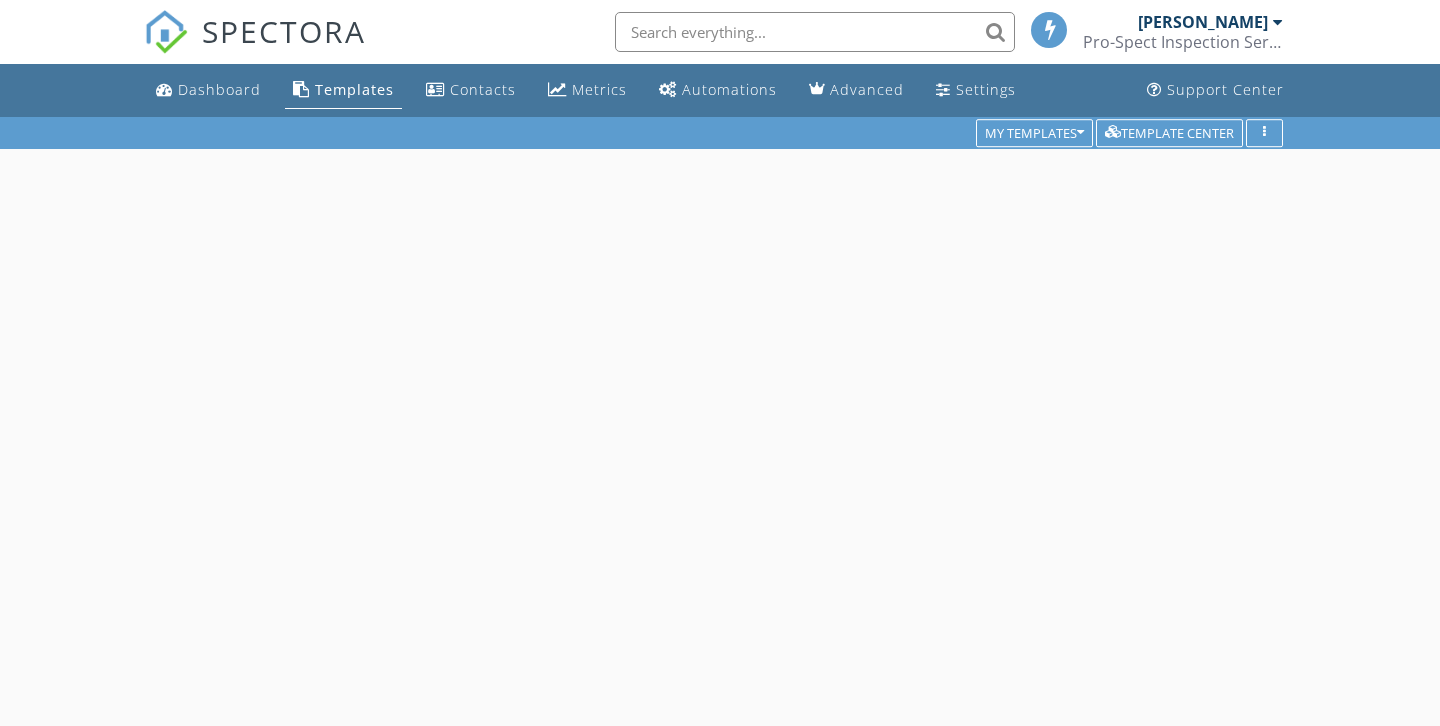 scroll, scrollTop: 0, scrollLeft: 0, axis: both 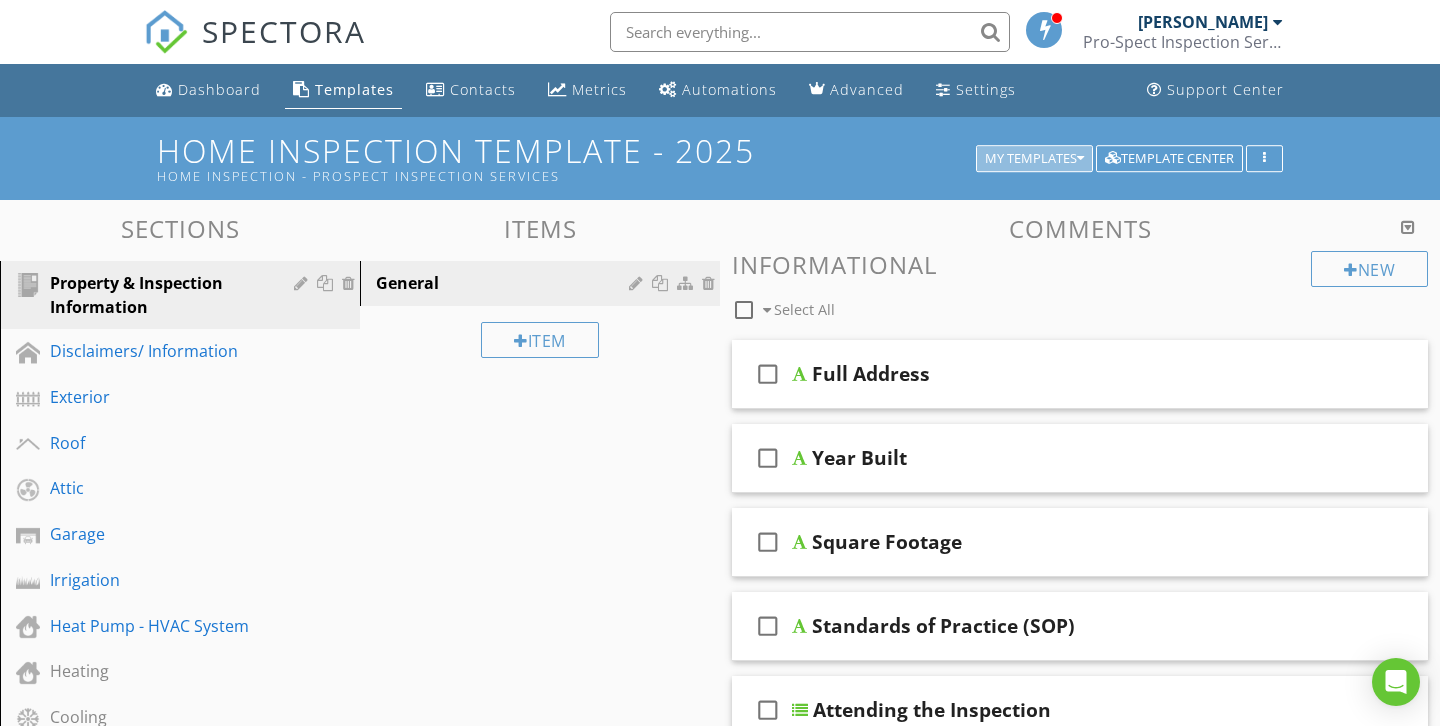 click at bounding box center (1080, 159) 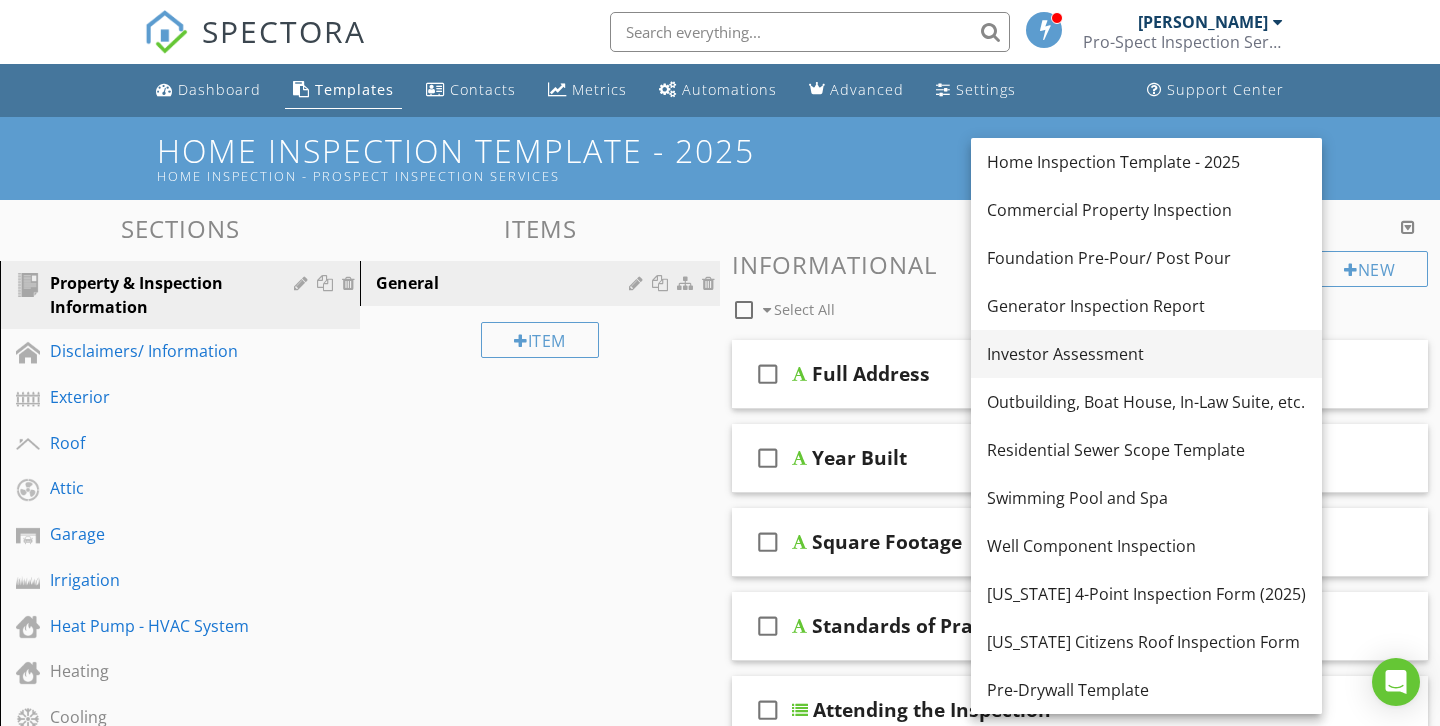 click on "Investor Assessment" at bounding box center (1146, 354) 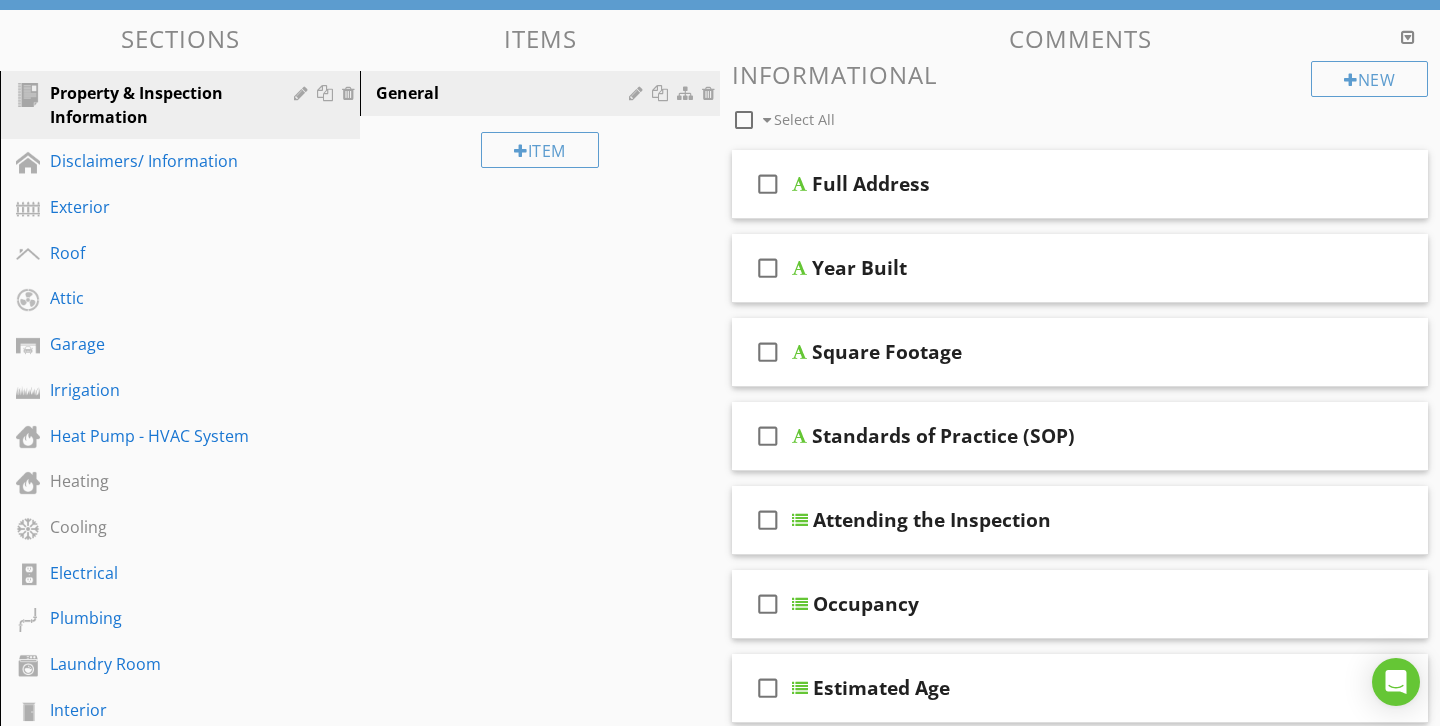 scroll, scrollTop: 204, scrollLeft: 0, axis: vertical 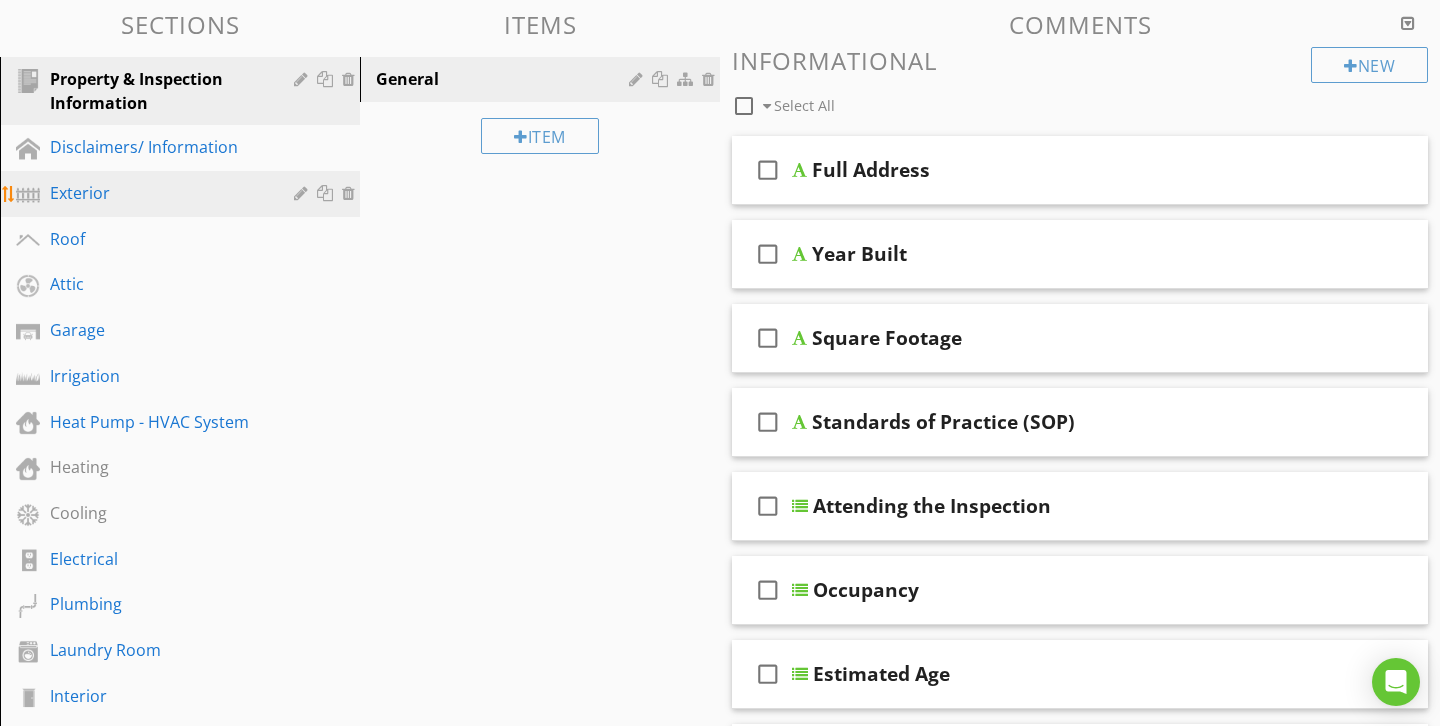 click on "Exterior" at bounding box center (157, 193) 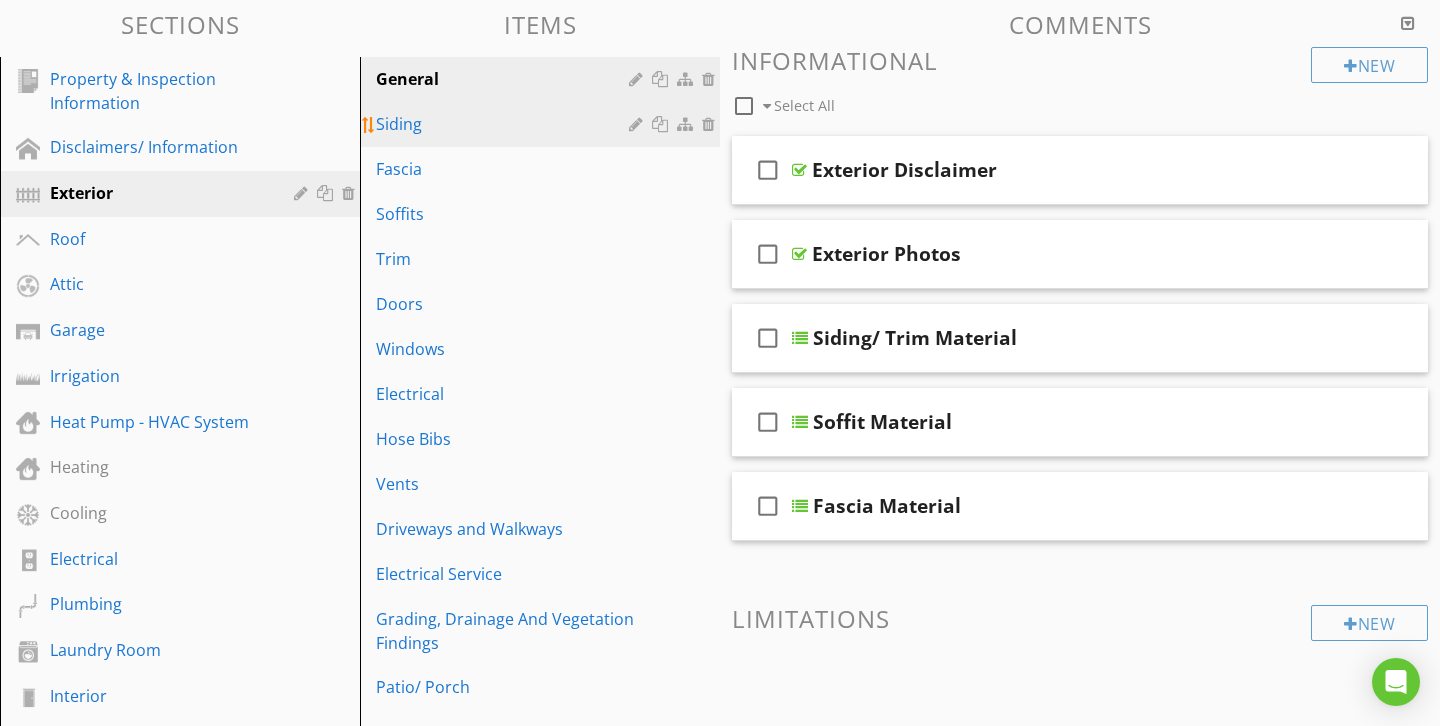 click on "Siding" at bounding box center [543, 124] 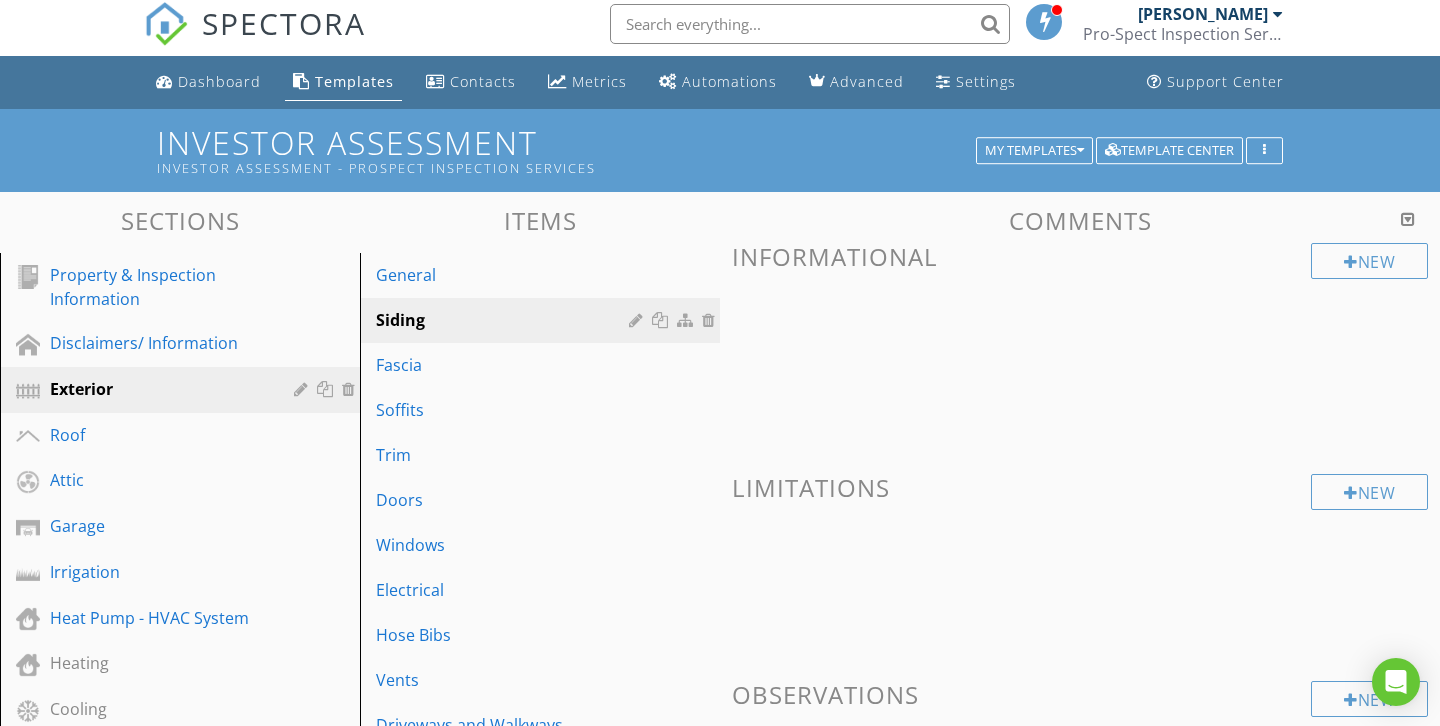 scroll, scrollTop: 0, scrollLeft: 0, axis: both 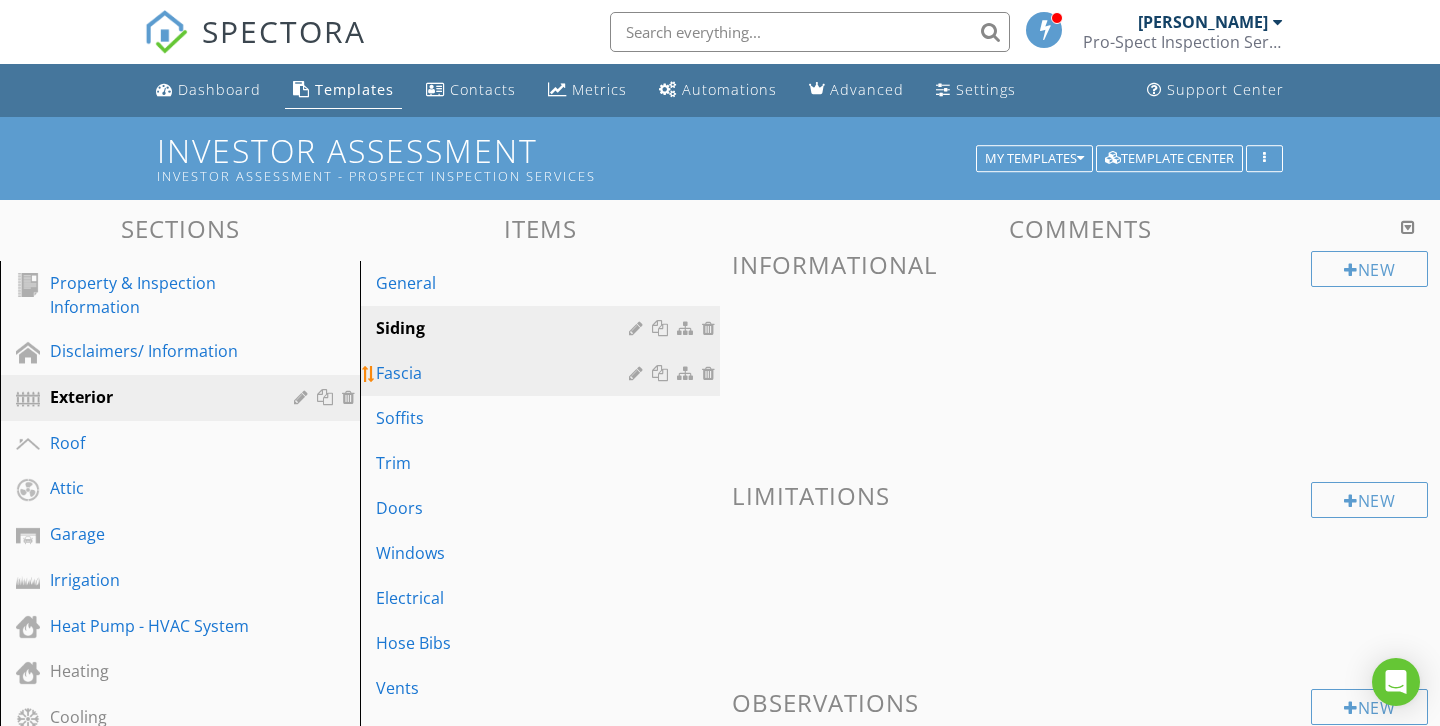 click on "Fascia" at bounding box center (505, 373) 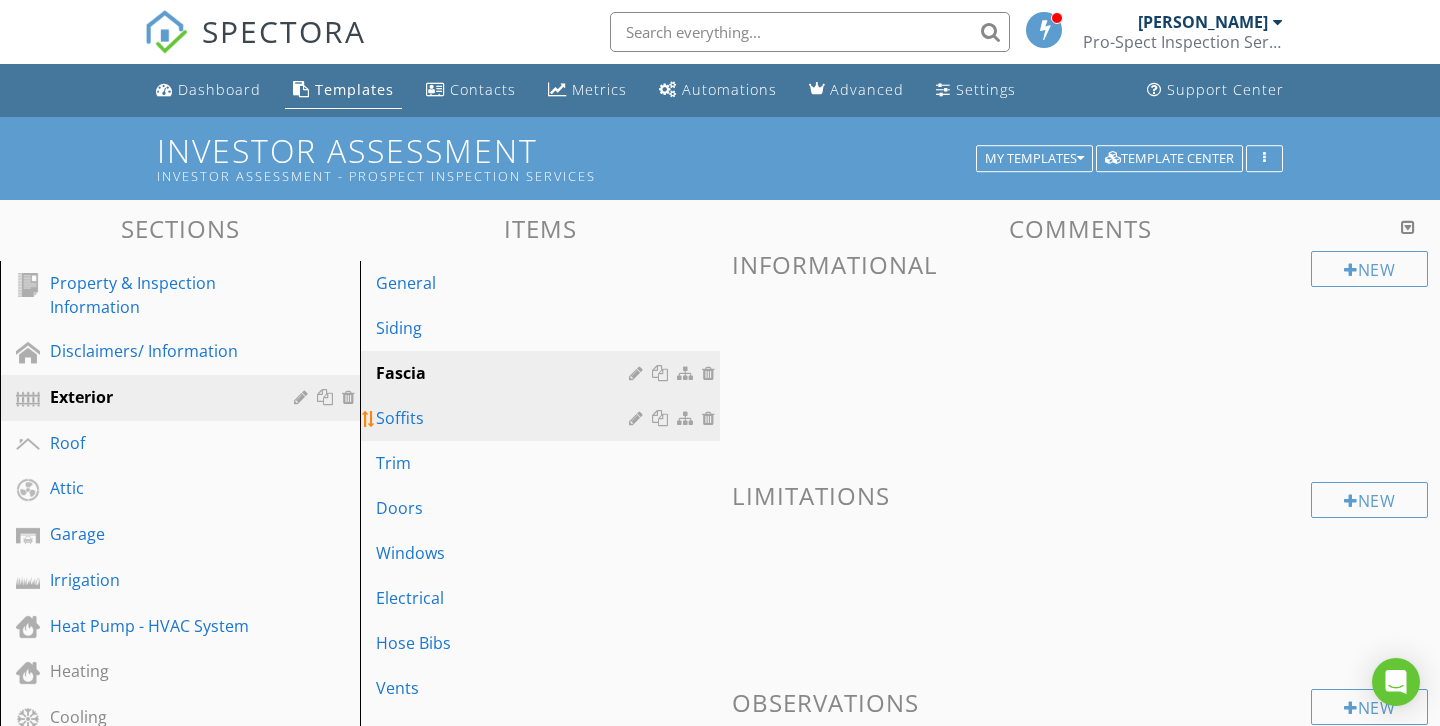 click on "Soffits" at bounding box center [543, 418] 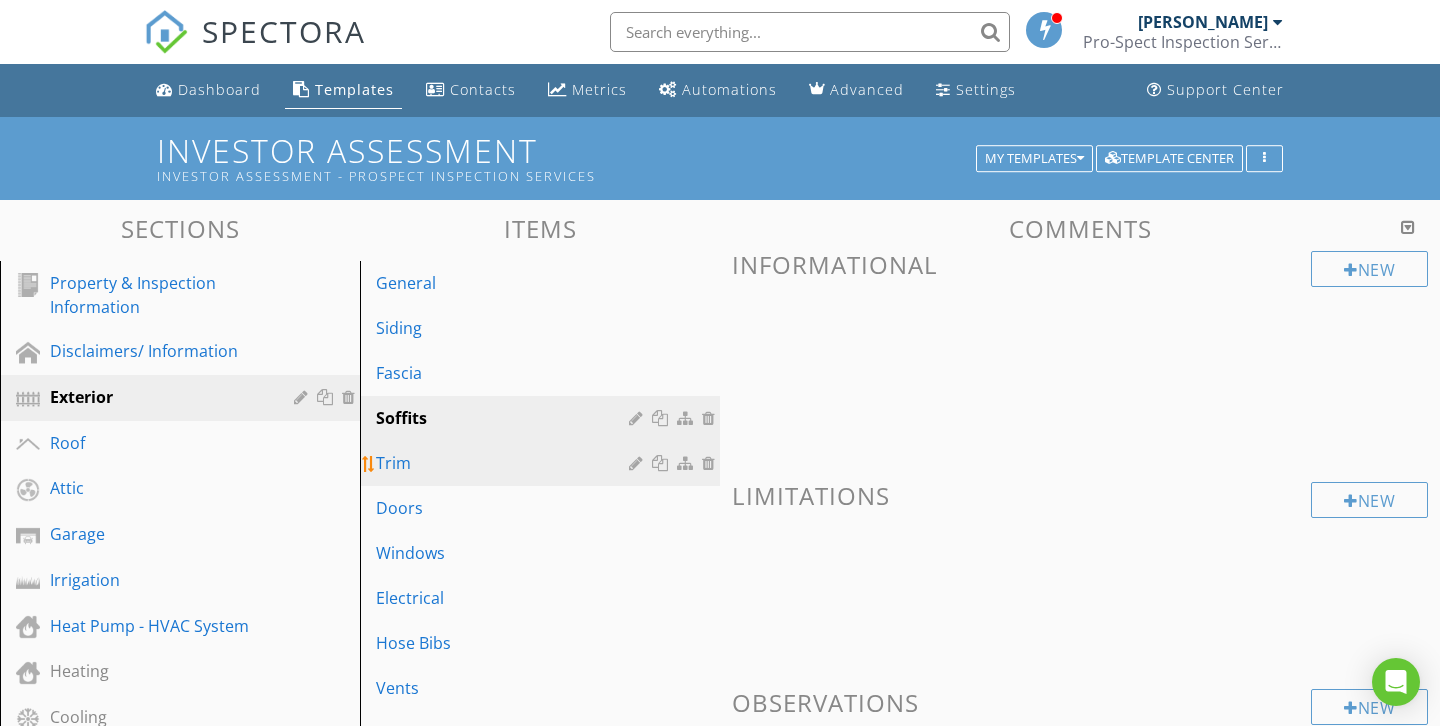 click on "Trim" at bounding box center [505, 463] 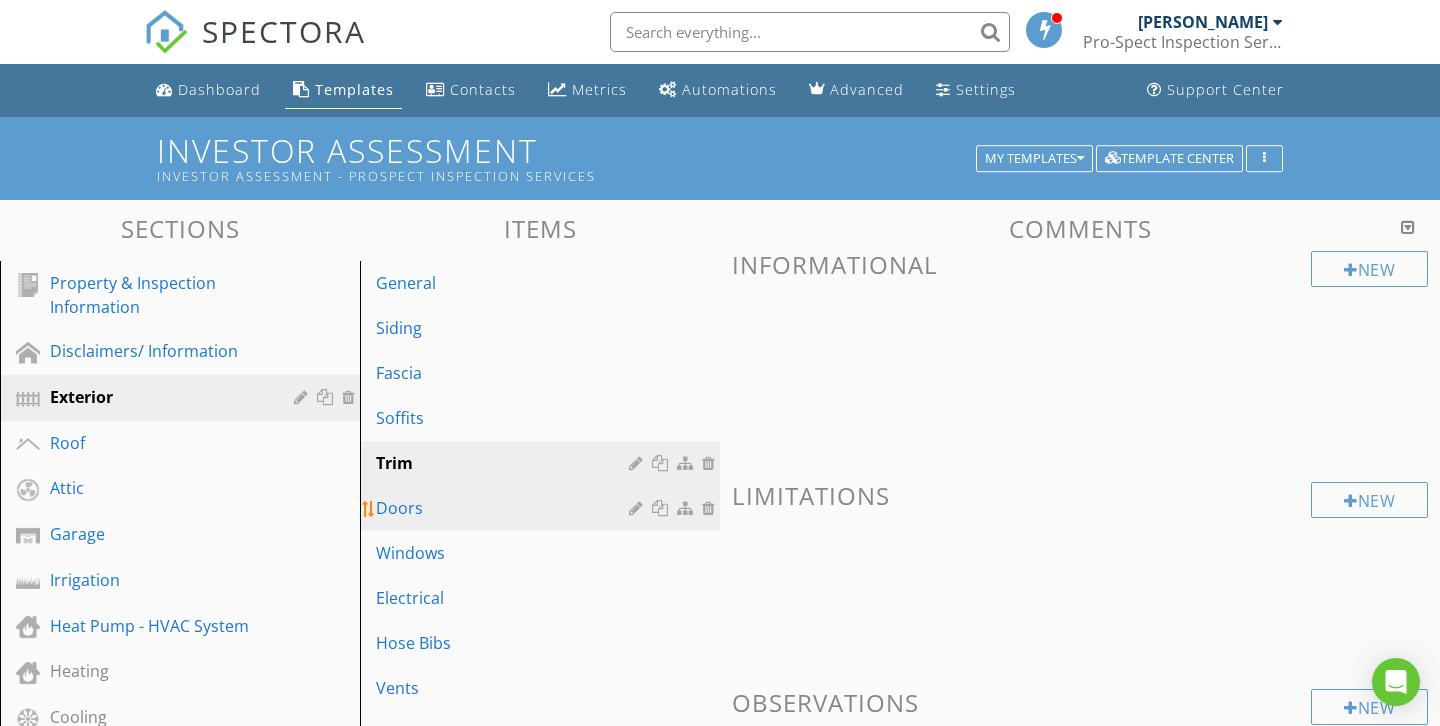 click on "Doors" at bounding box center [505, 508] 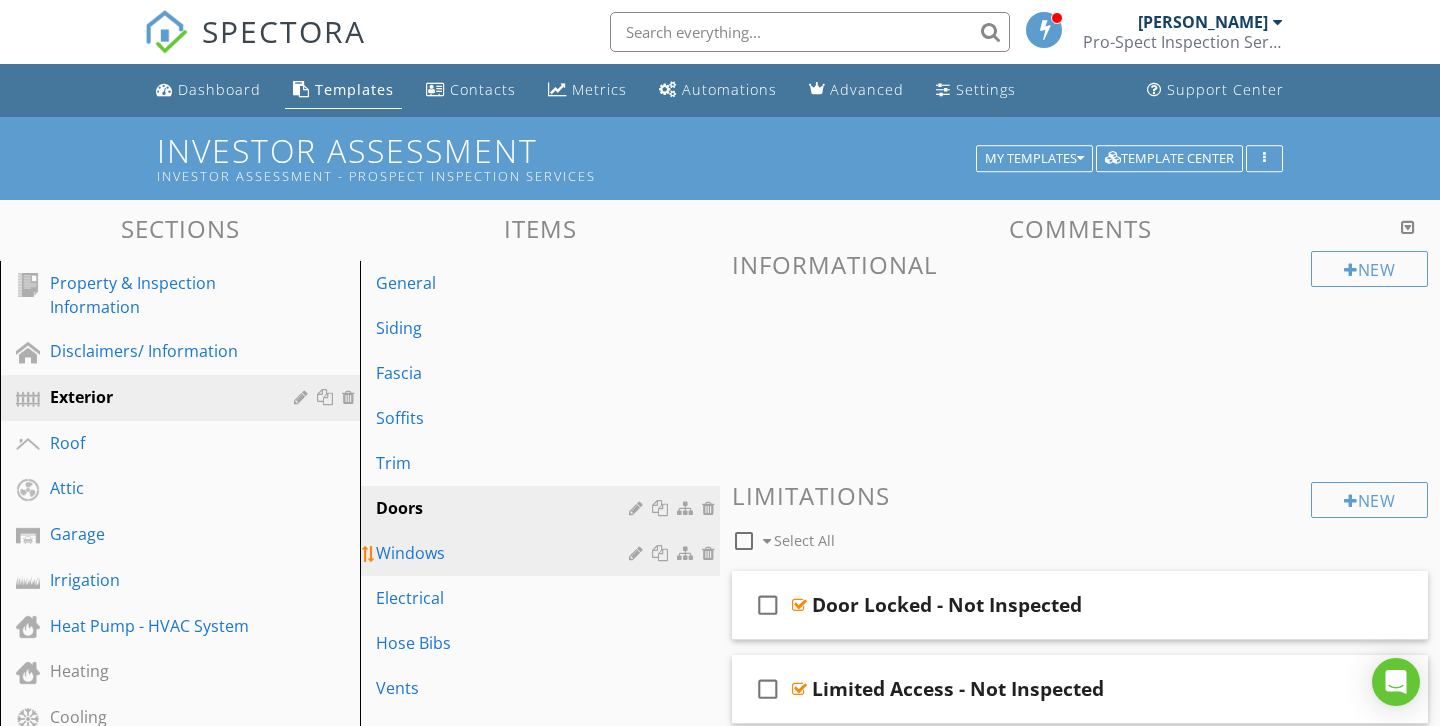 click on "Windows" at bounding box center (505, 553) 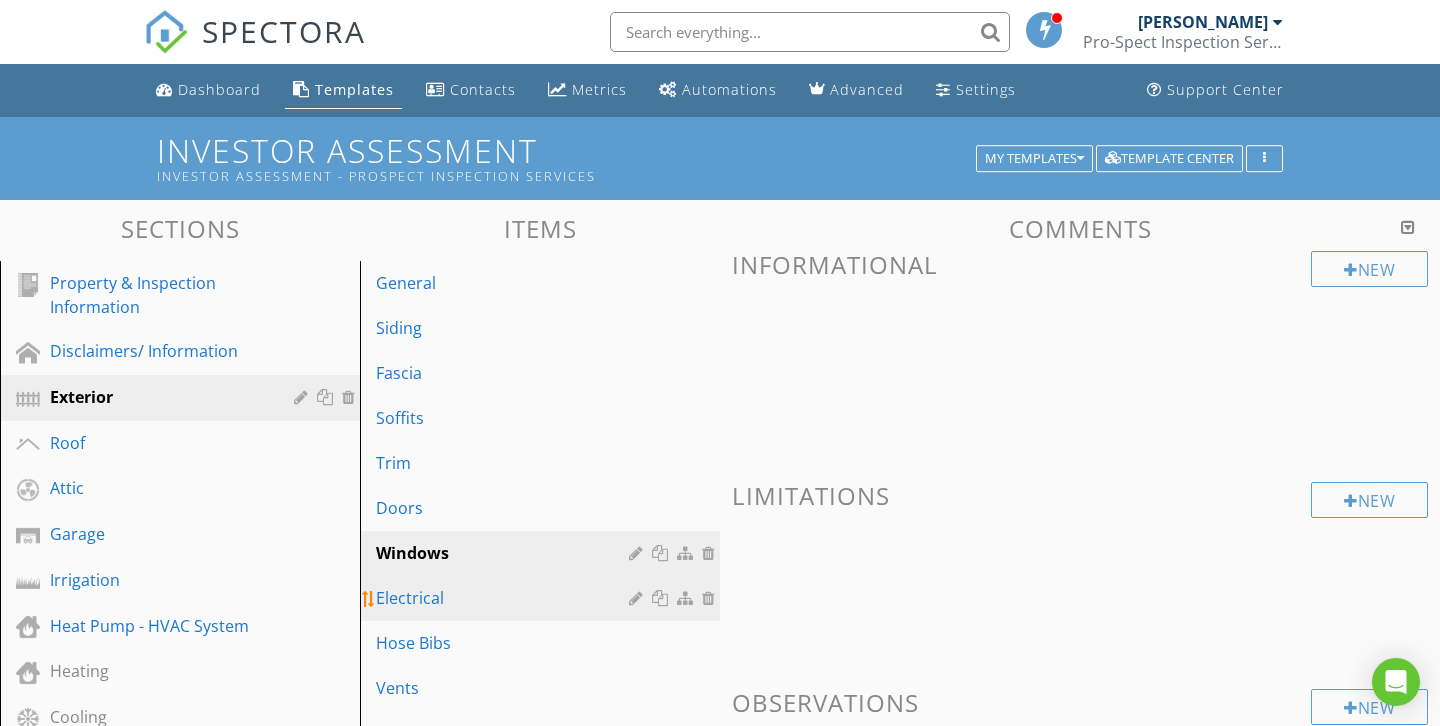 click on "Electrical" at bounding box center (505, 598) 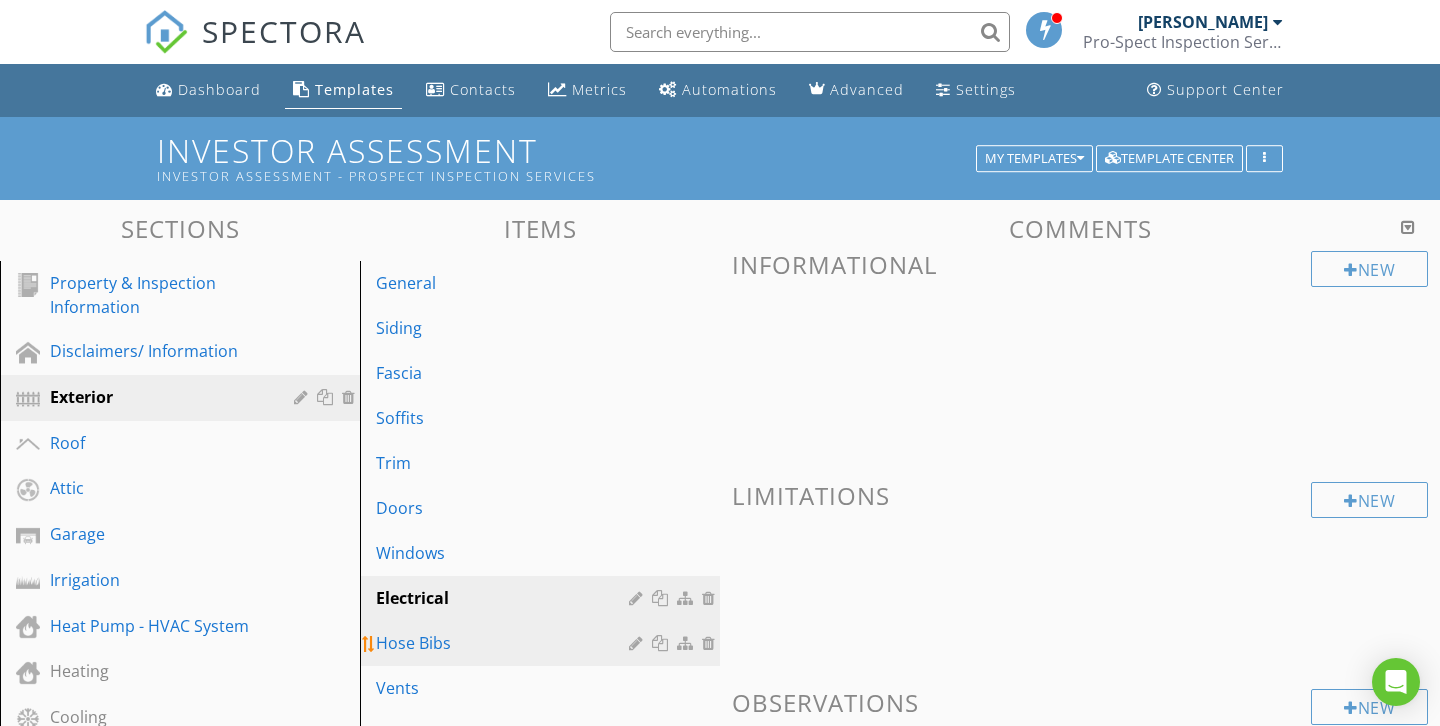 click on "Hose Bibs" at bounding box center (505, 643) 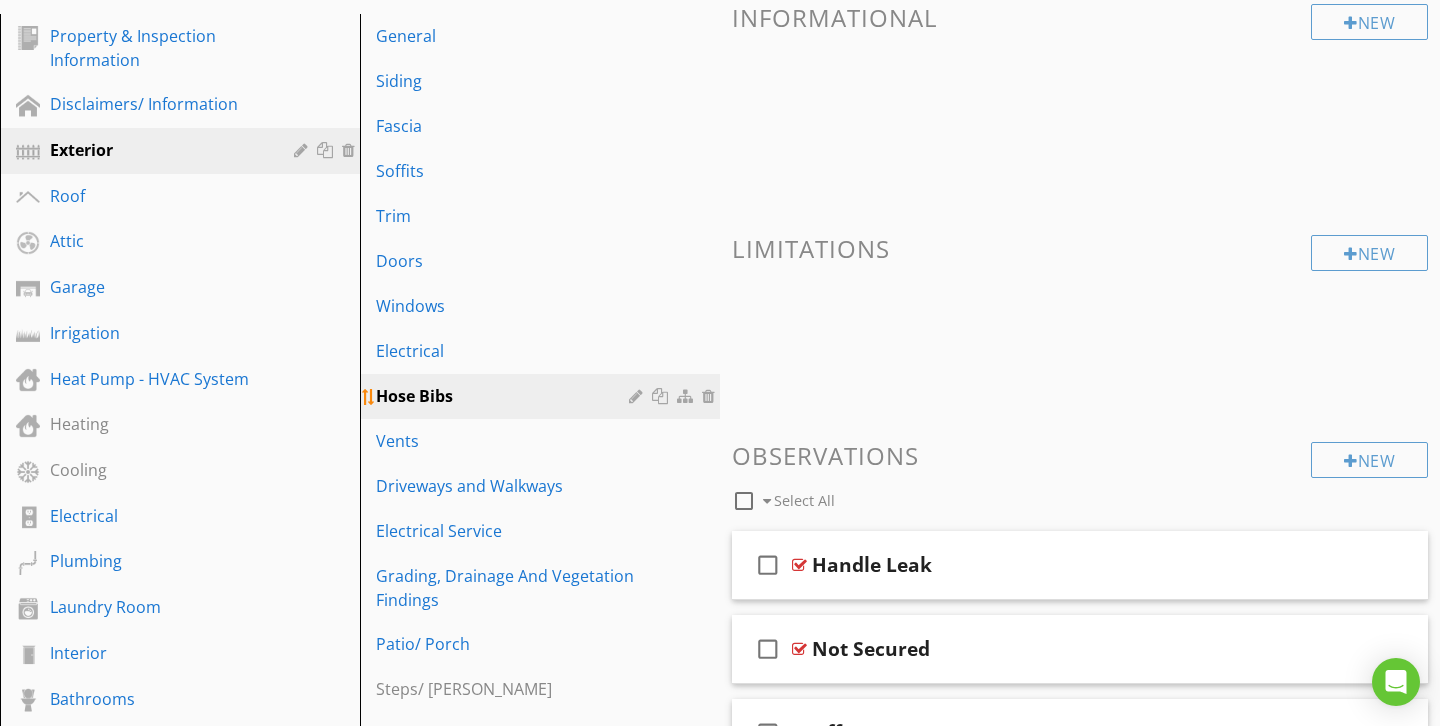 scroll, scrollTop: 253, scrollLeft: 0, axis: vertical 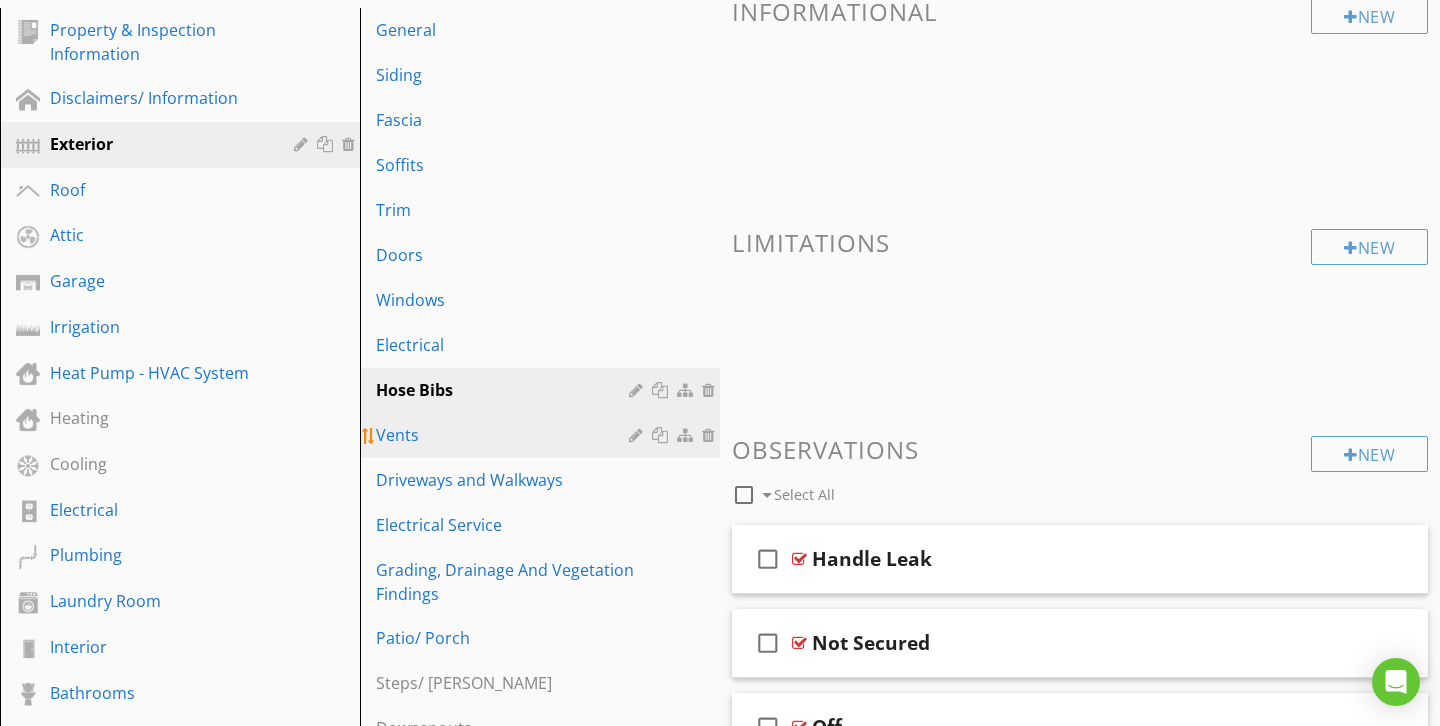 click on "Vents" at bounding box center (505, 435) 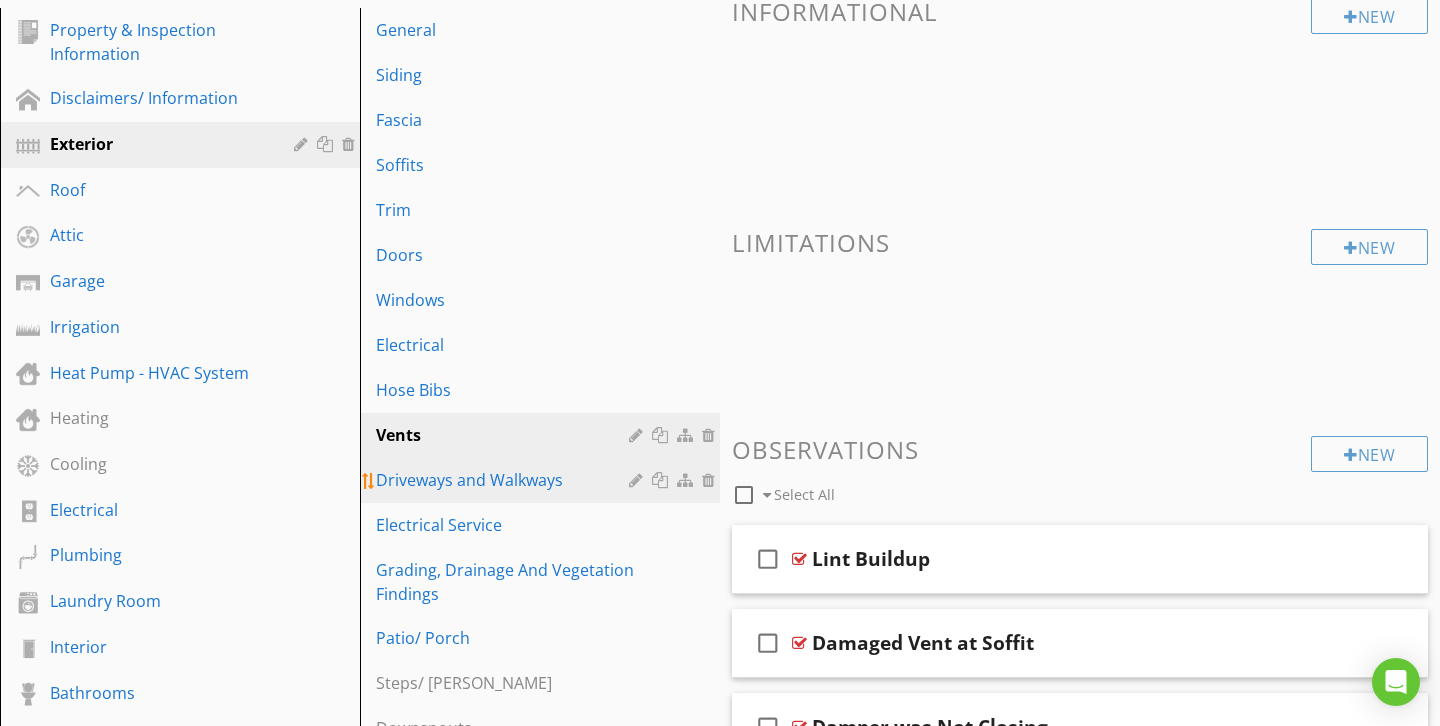 click on "Driveways and Walkways" at bounding box center (505, 480) 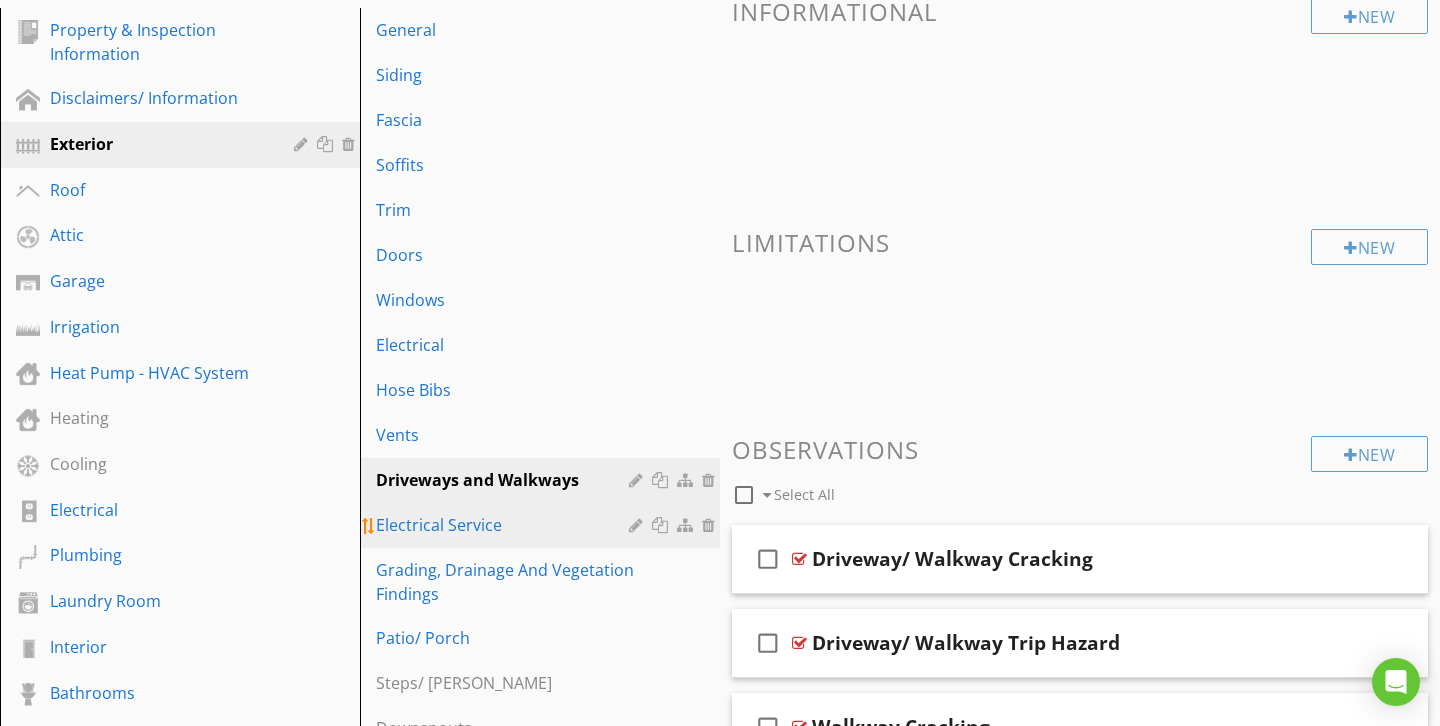 click on "Electrical Service" at bounding box center (505, 525) 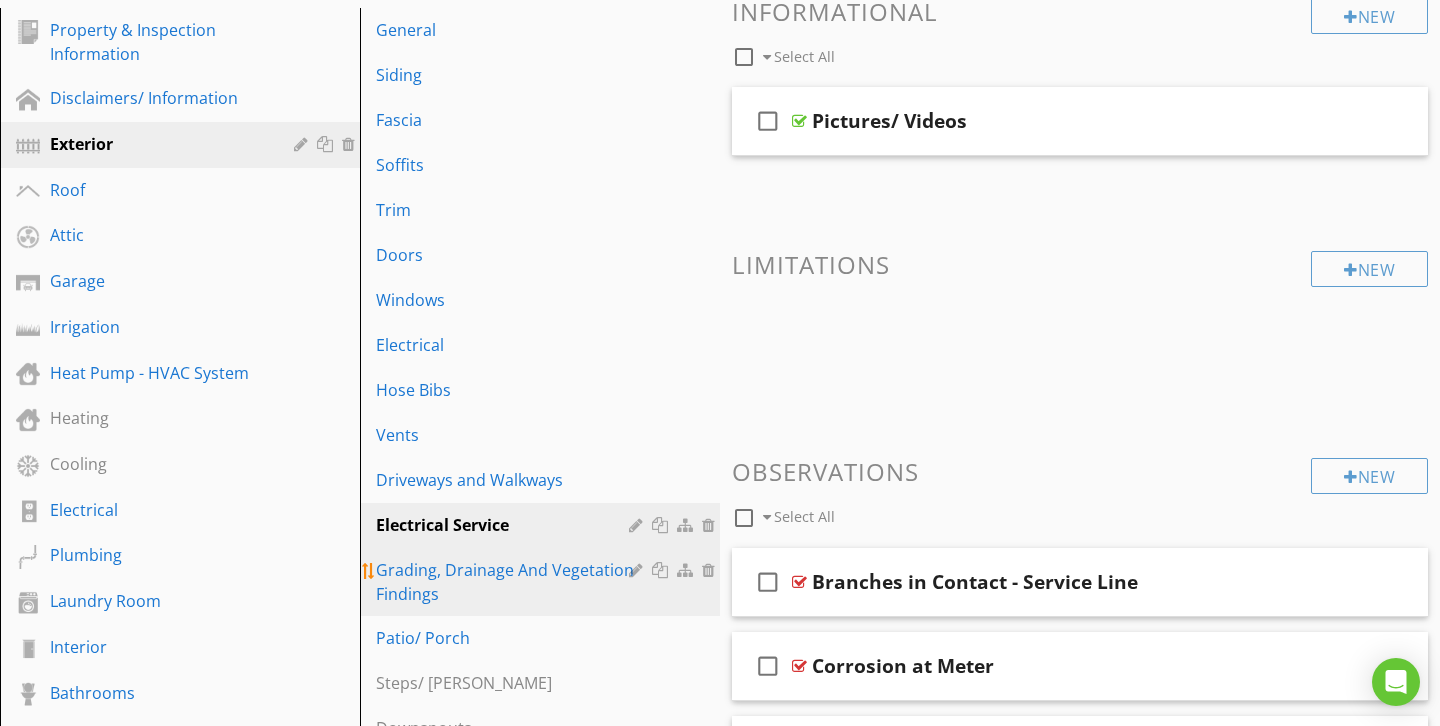 click on "Grading, Drainage And Vegetation Findings" at bounding box center (505, 582) 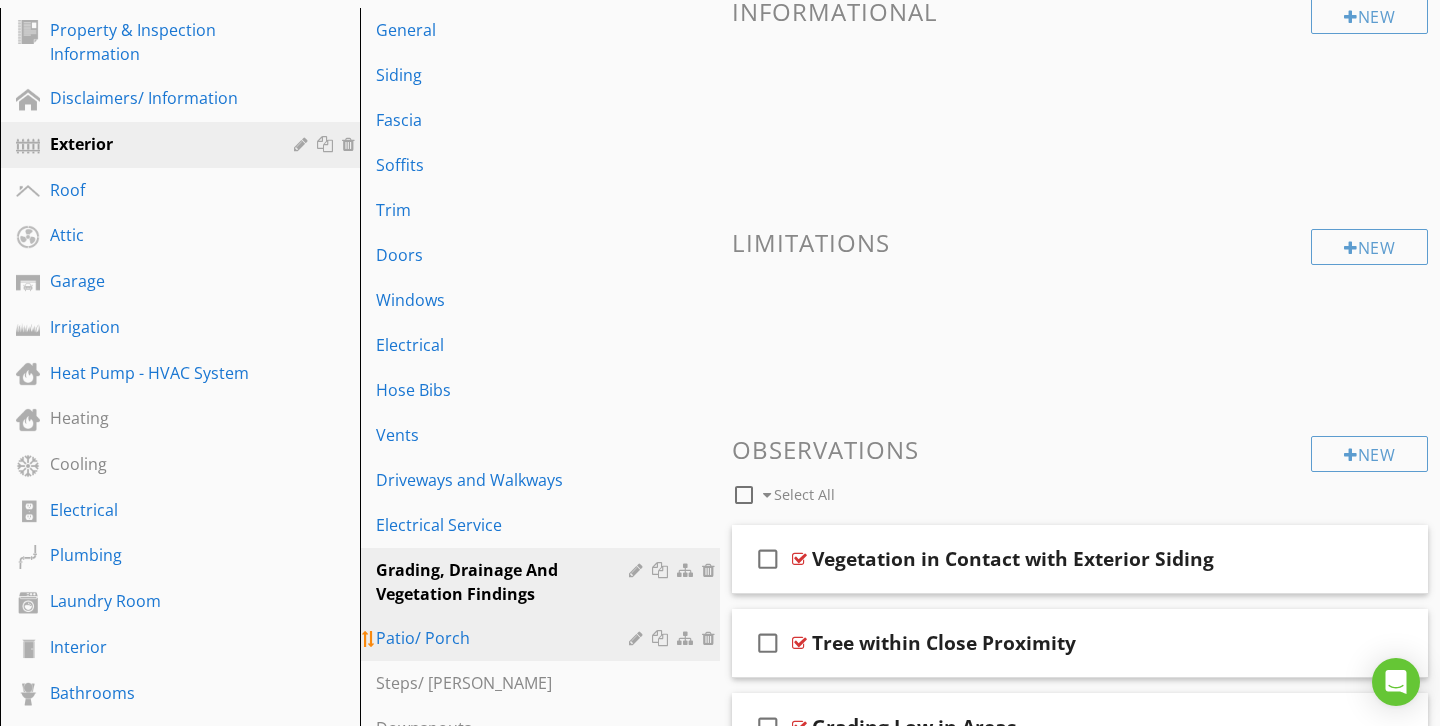click on "Patio/ Porch" at bounding box center [543, 638] 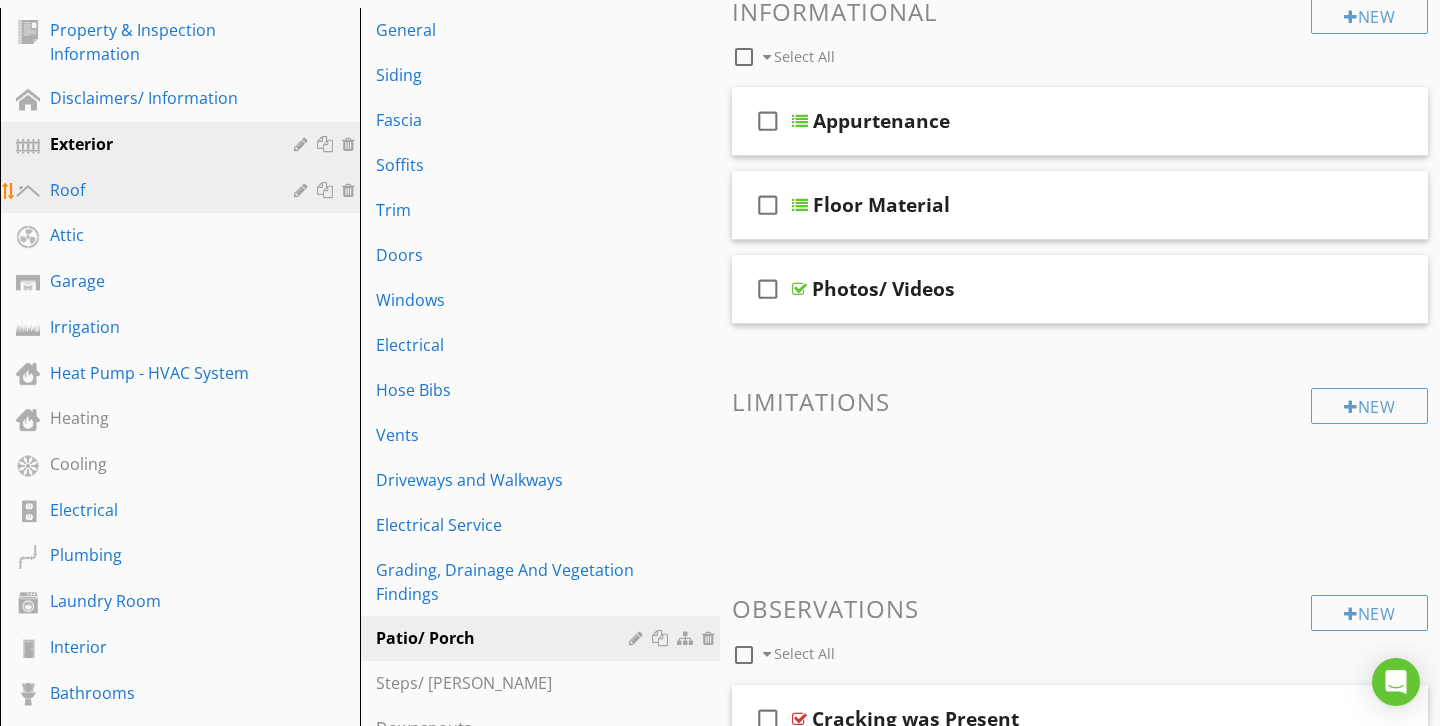 click on "Roof" at bounding box center (157, 190) 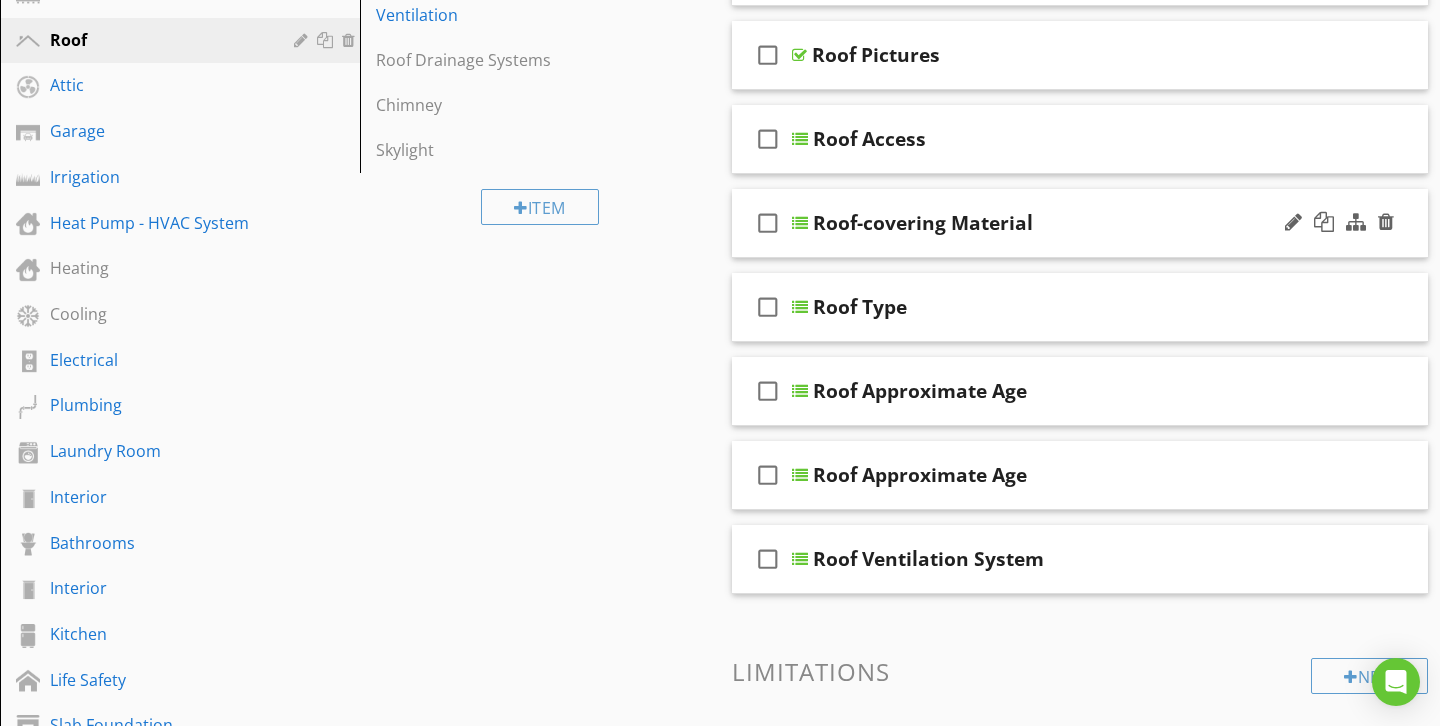 scroll, scrollTop: 411, scrollLeft: 0, axis: vertical 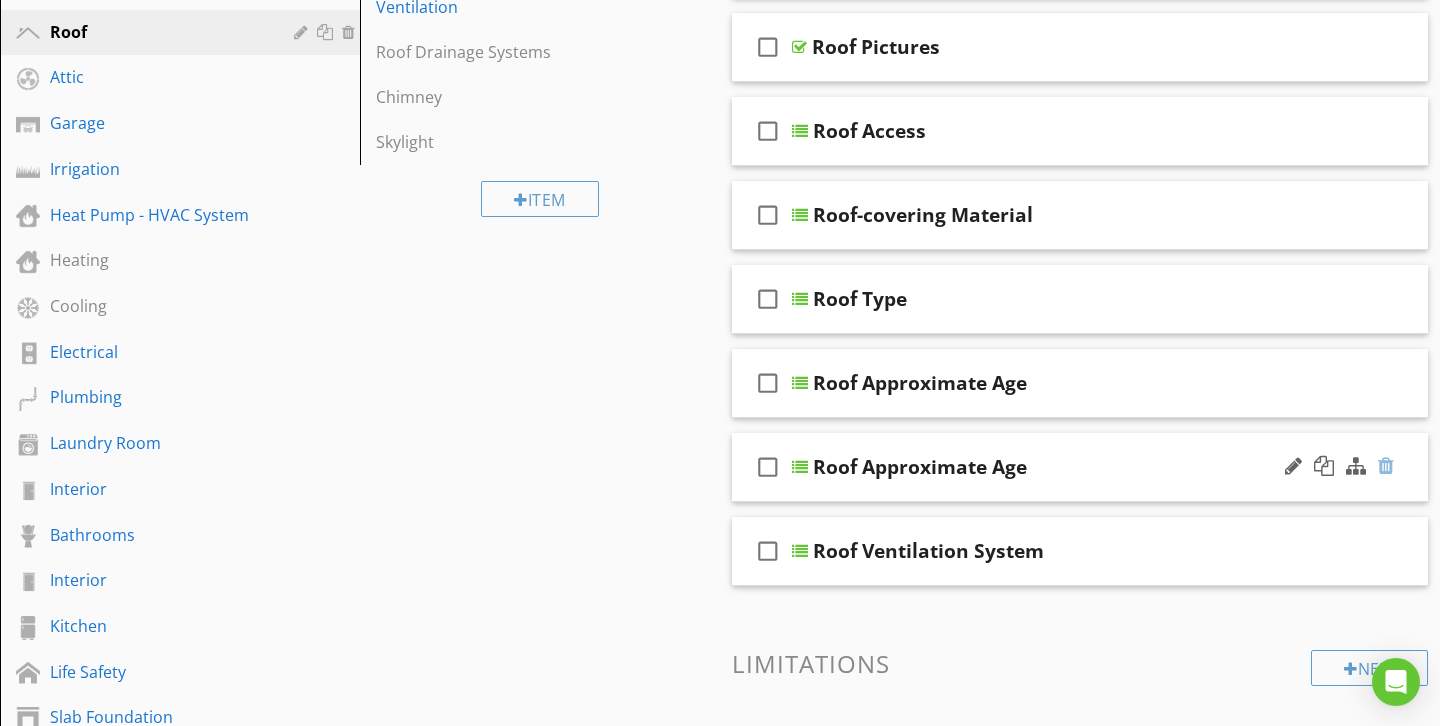 click at bounding box center [1386, 466] 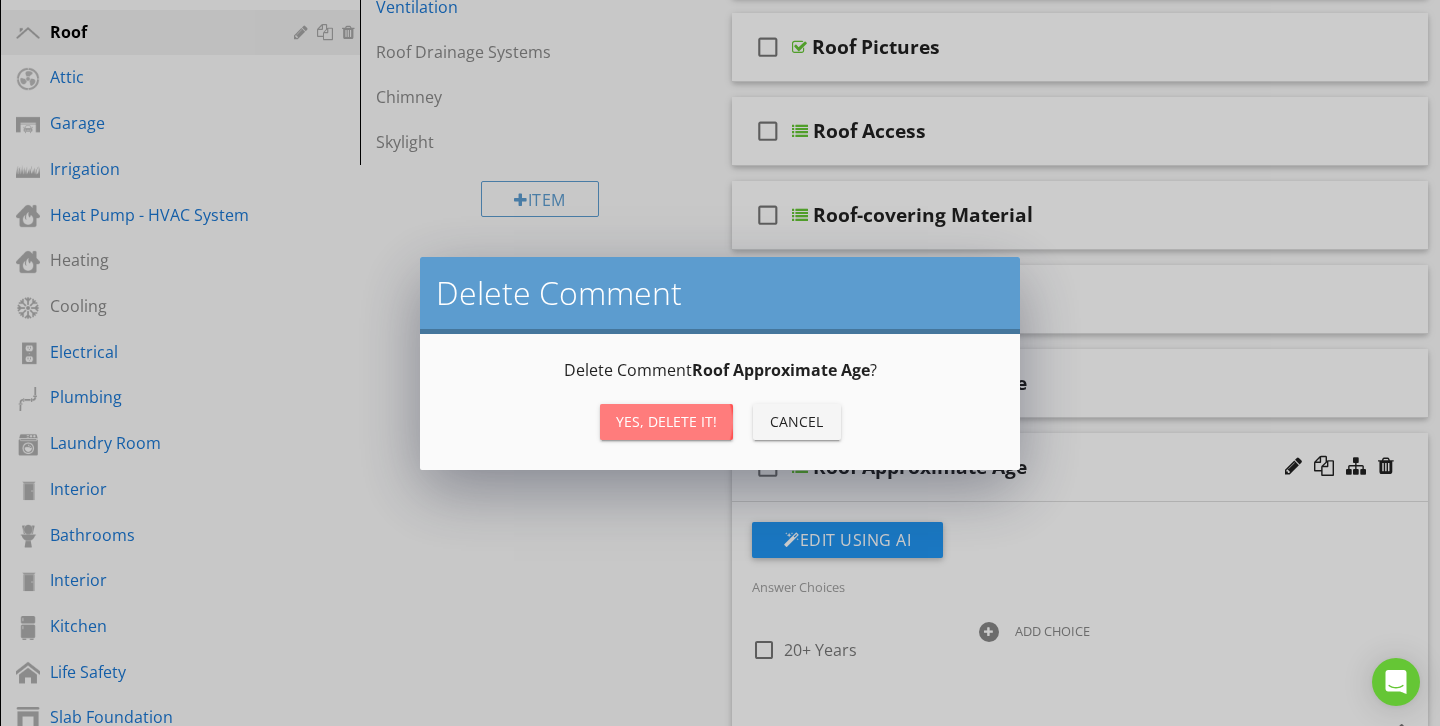 click on "Yes, Delete it!" at bounding box center [666, 421] 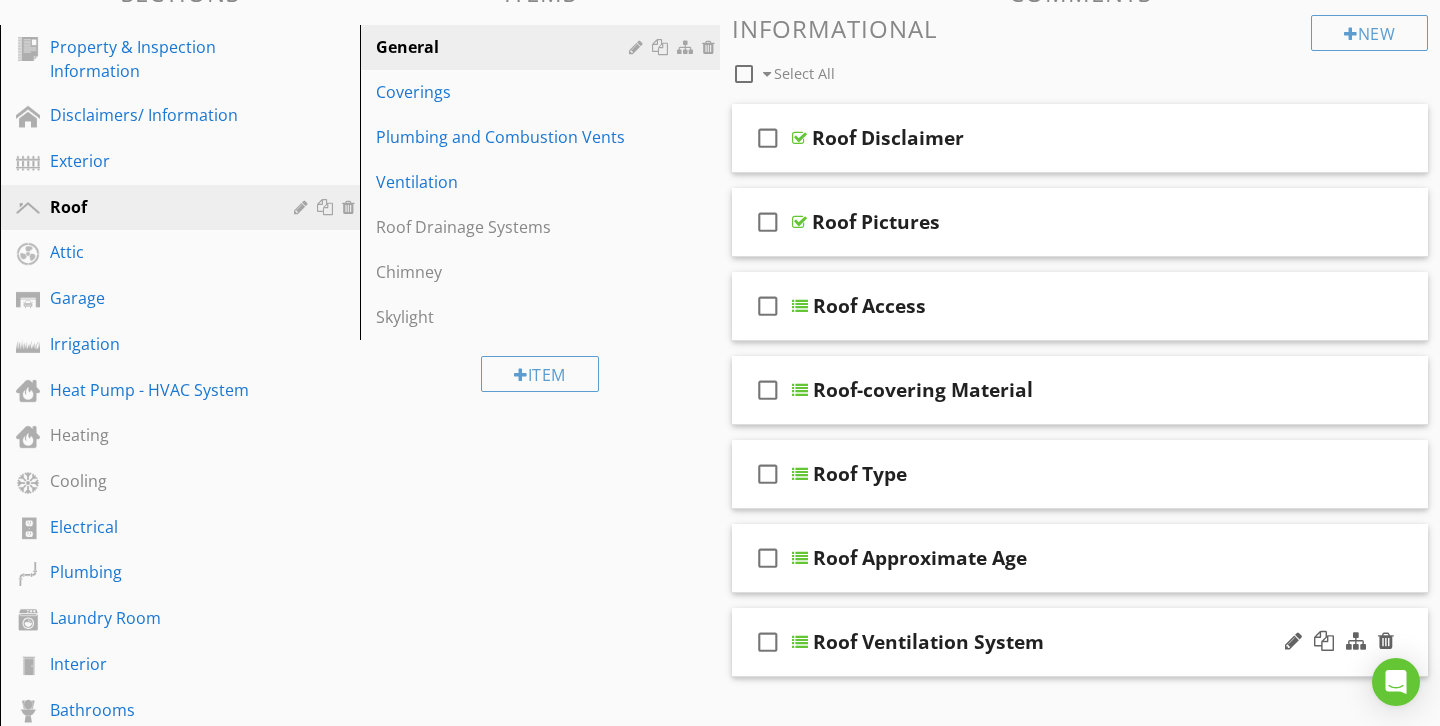 scroll, scrollTop: 233, scrollLeft: 0, axis: vertical 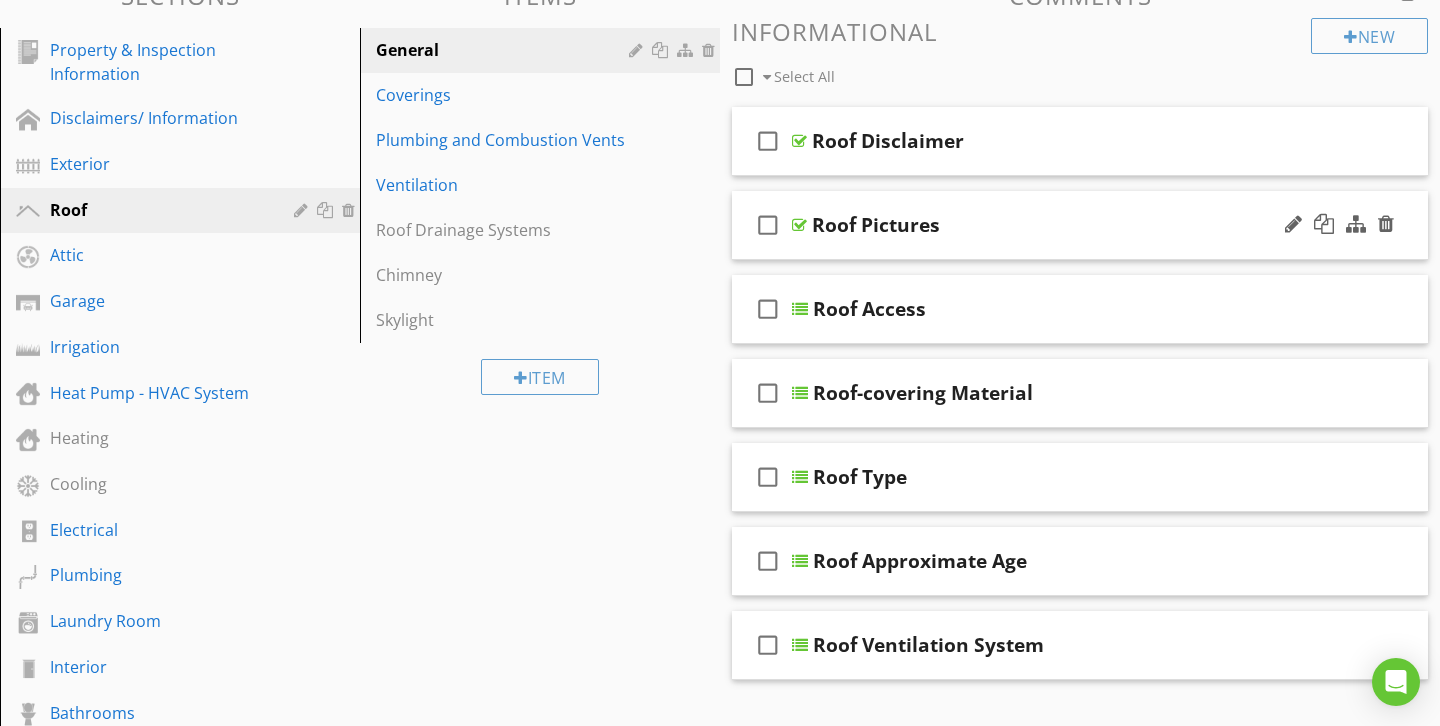 click on "Roof Pictures" at bounding box center (876, 225) 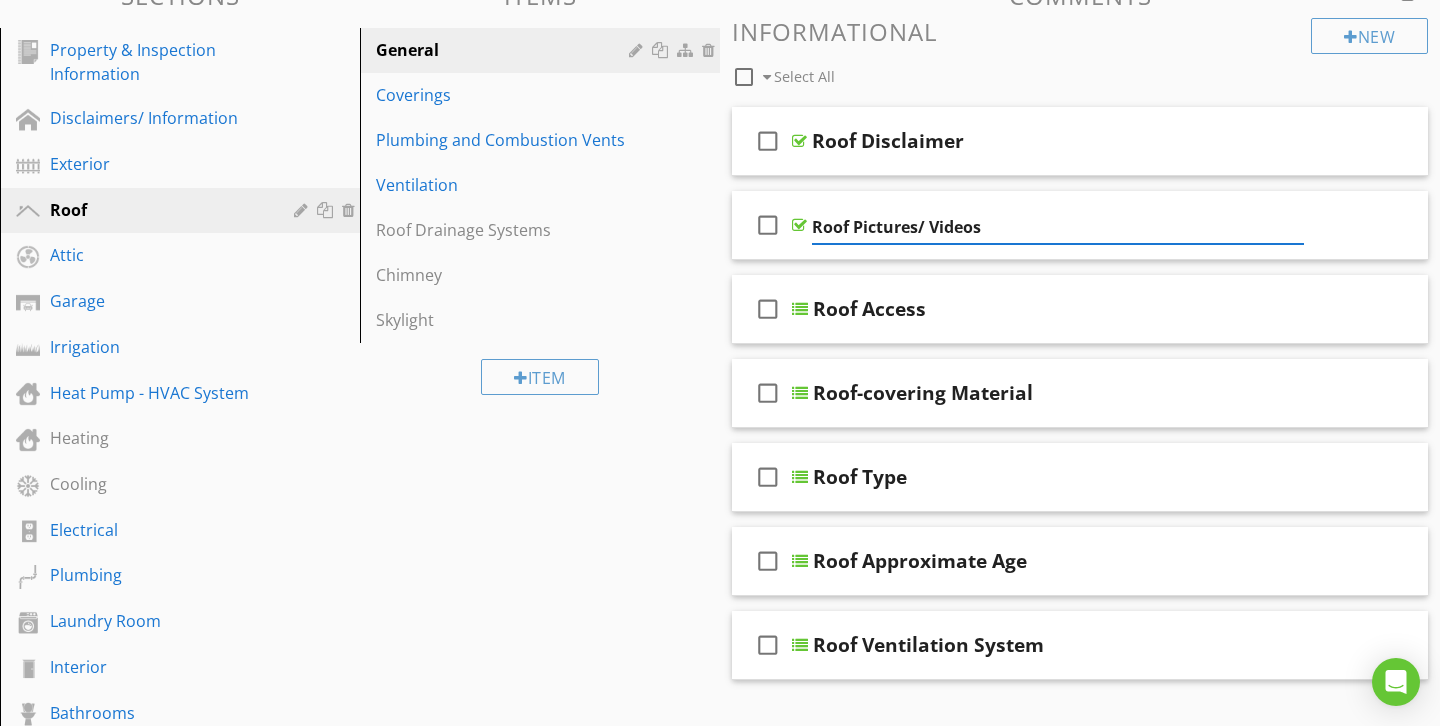 type on "Roof Pictures/ Videos" 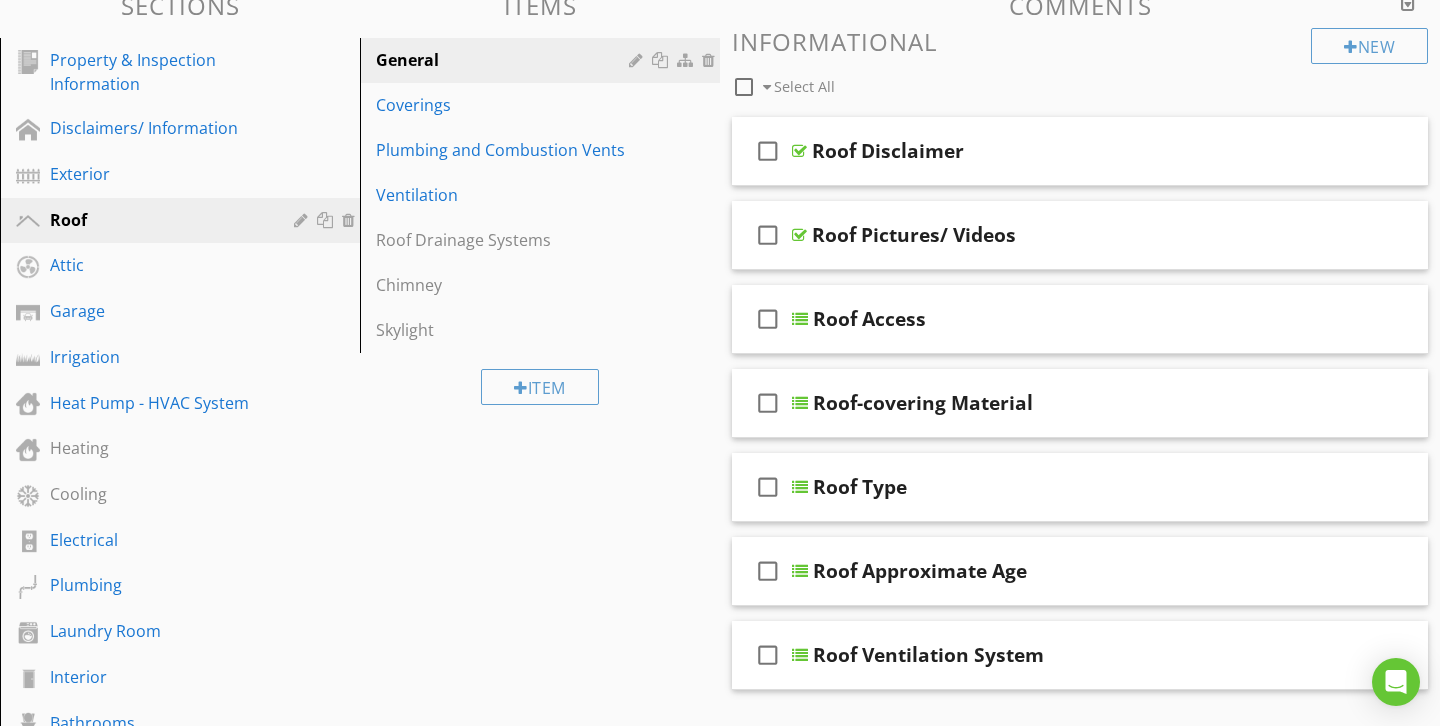 scroll, scrollTop: 222, scrollLeft: 0, axis: vertical 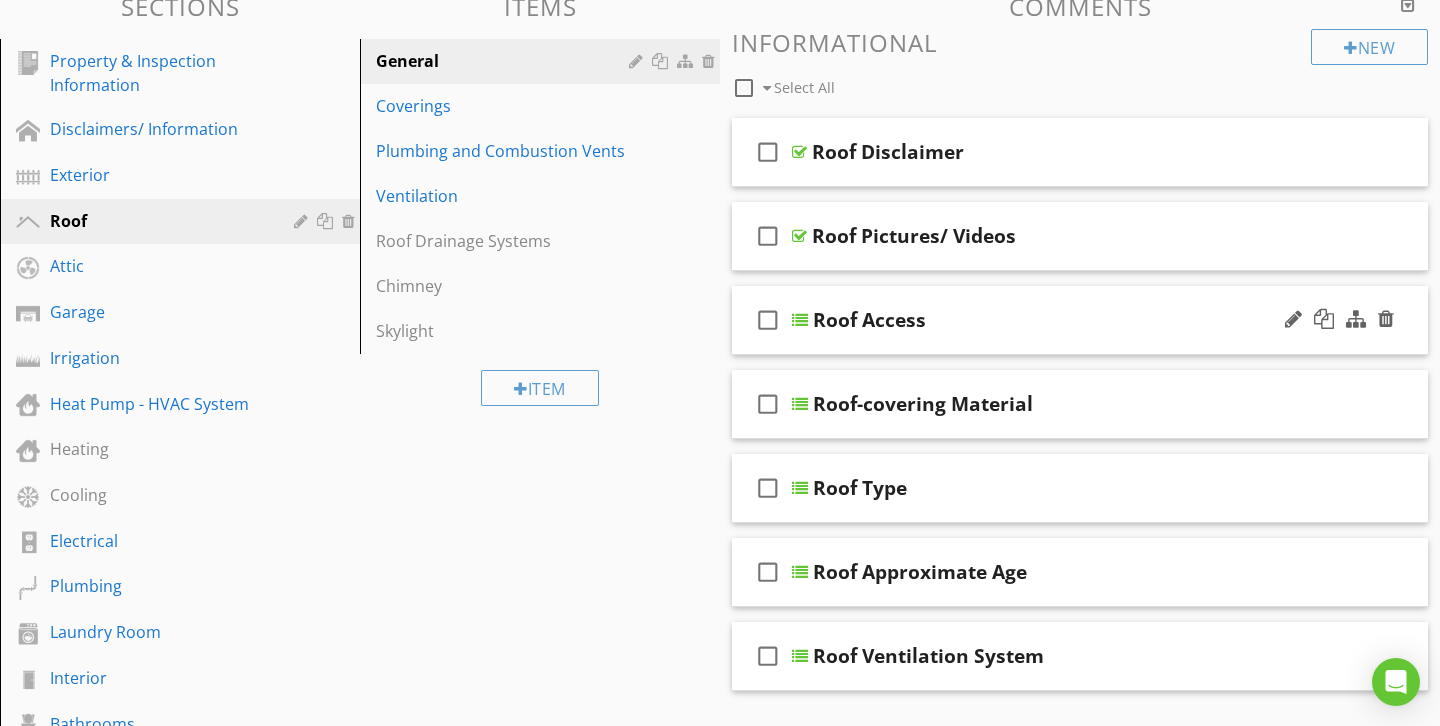 click on "Roof Access" at bounding box center (1059, 320) 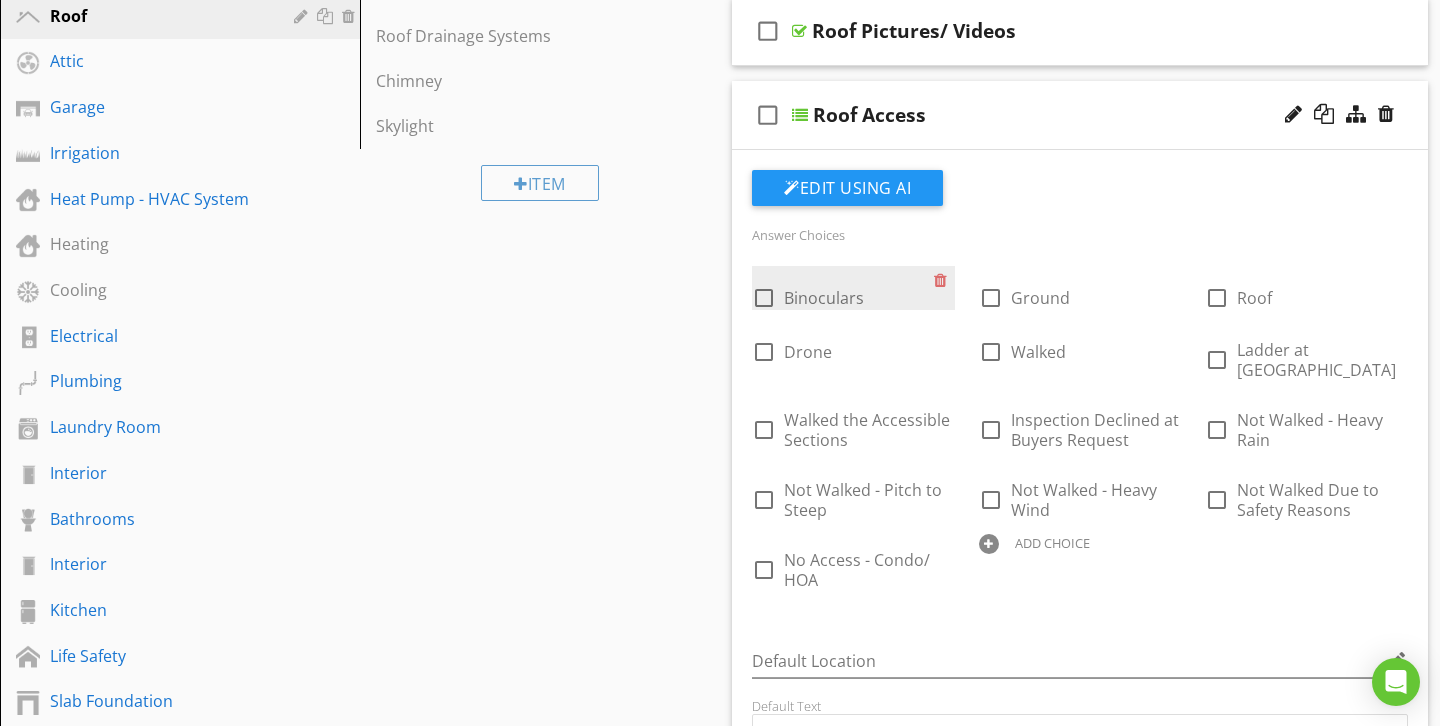 scroll, scrollTop: 431, scrollLeft: 0, axis: vertical 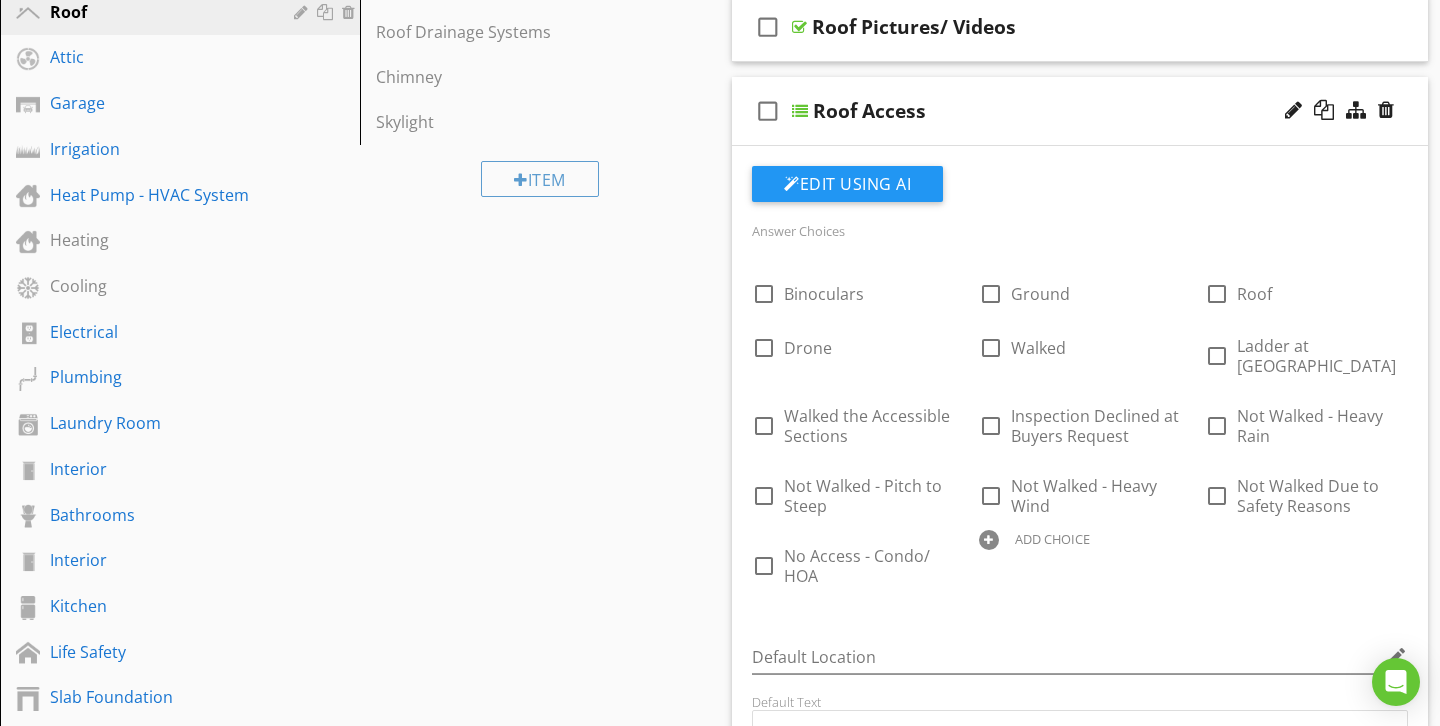 click on "Roof Access" at bounding box center [1059, 111] 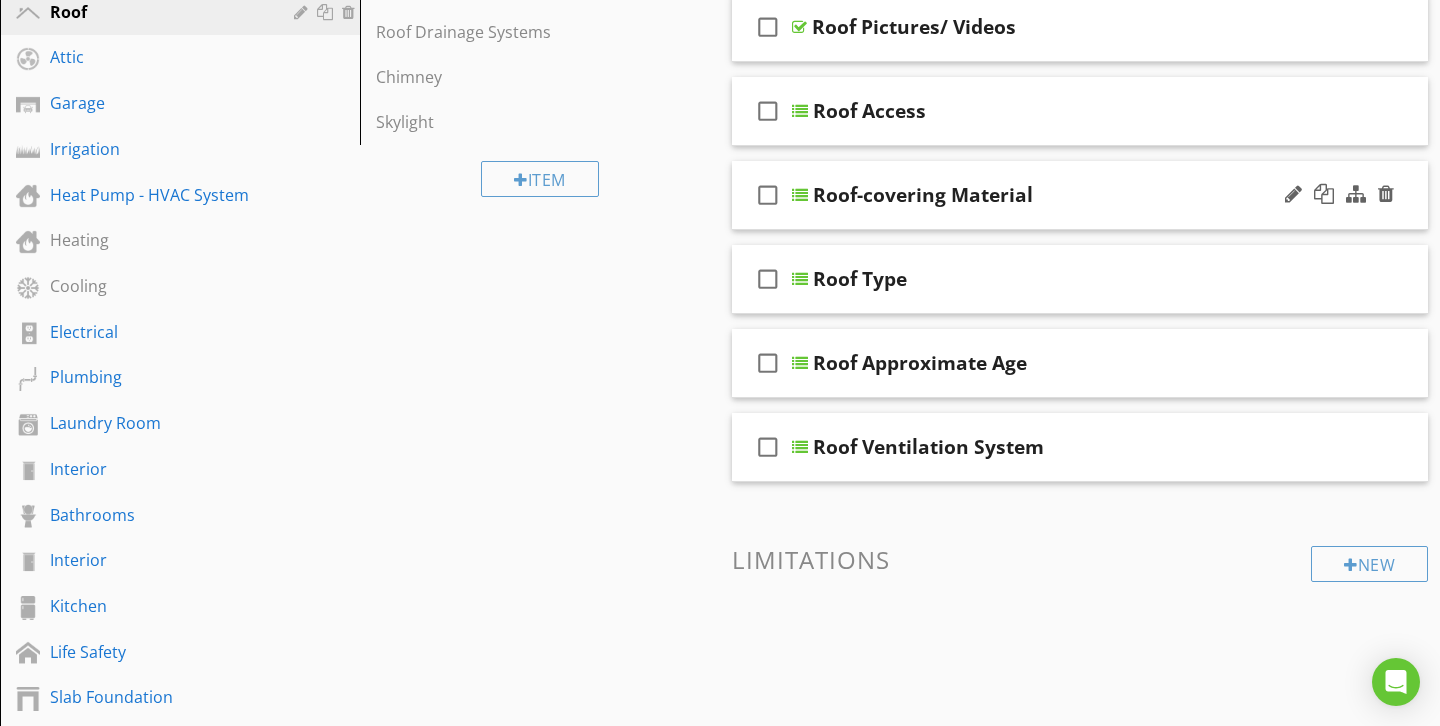 click on "Roof-covering Material" at bounding box center (1059, 195) 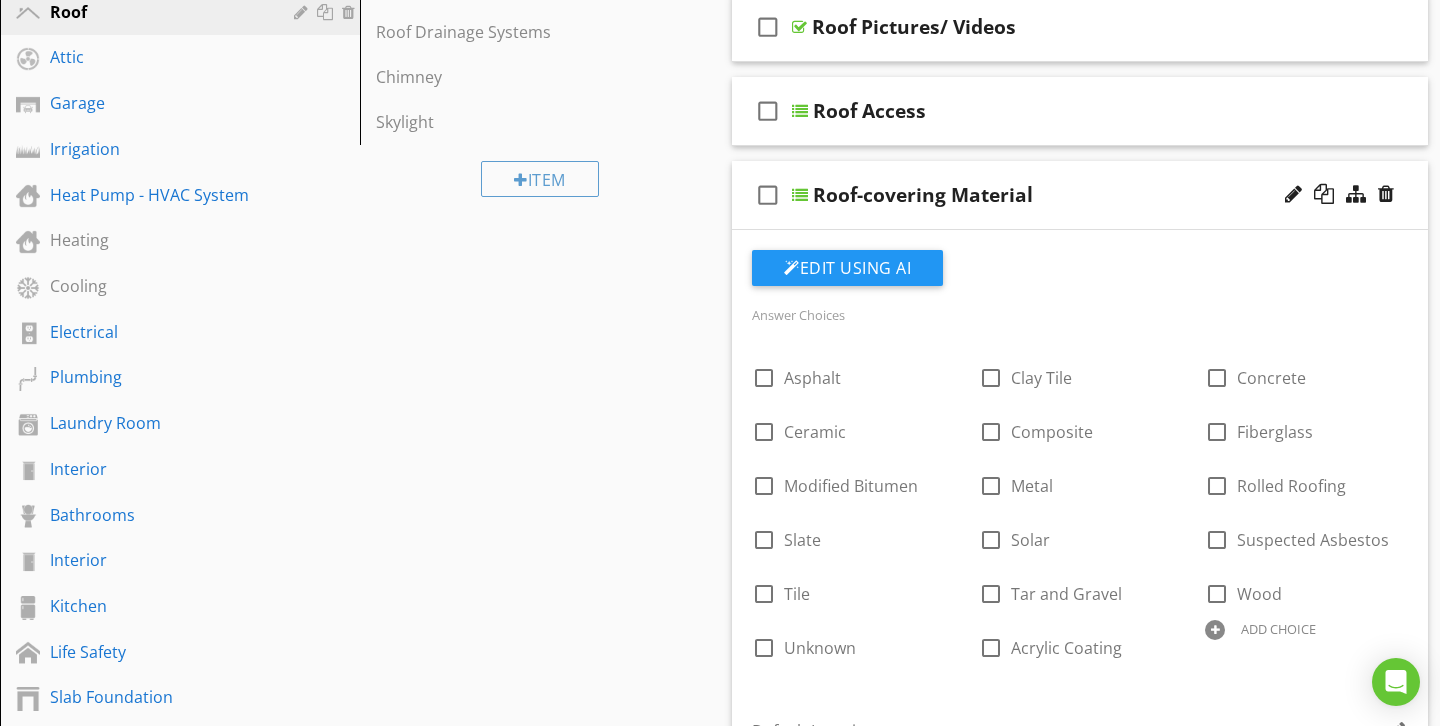 click on "Roof-covering Material" at bounding box center [1059, 195] 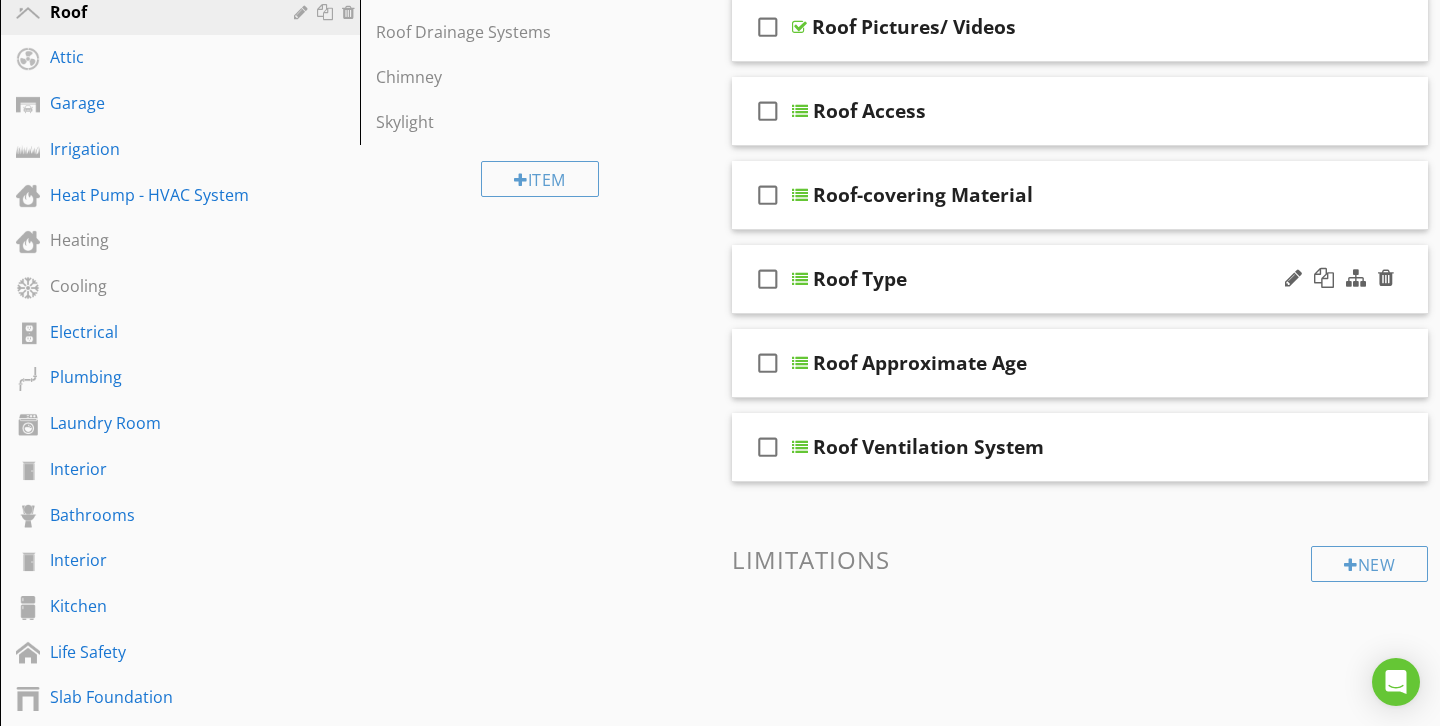 click on "check_box_outline_blank
Roof Type" at bounding box center [1080, 279] 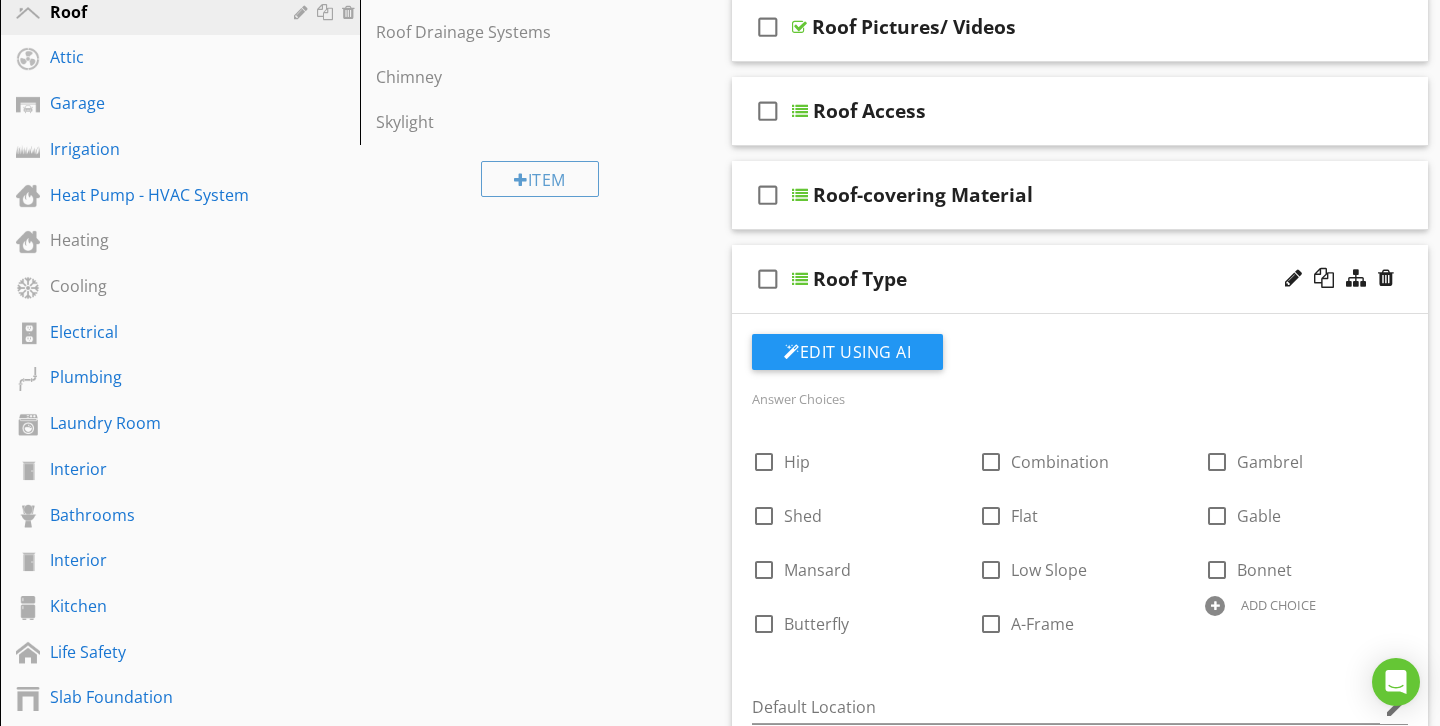 click on "check_box_outline_blank
Roof Type" at bounding box center [1080, 279] 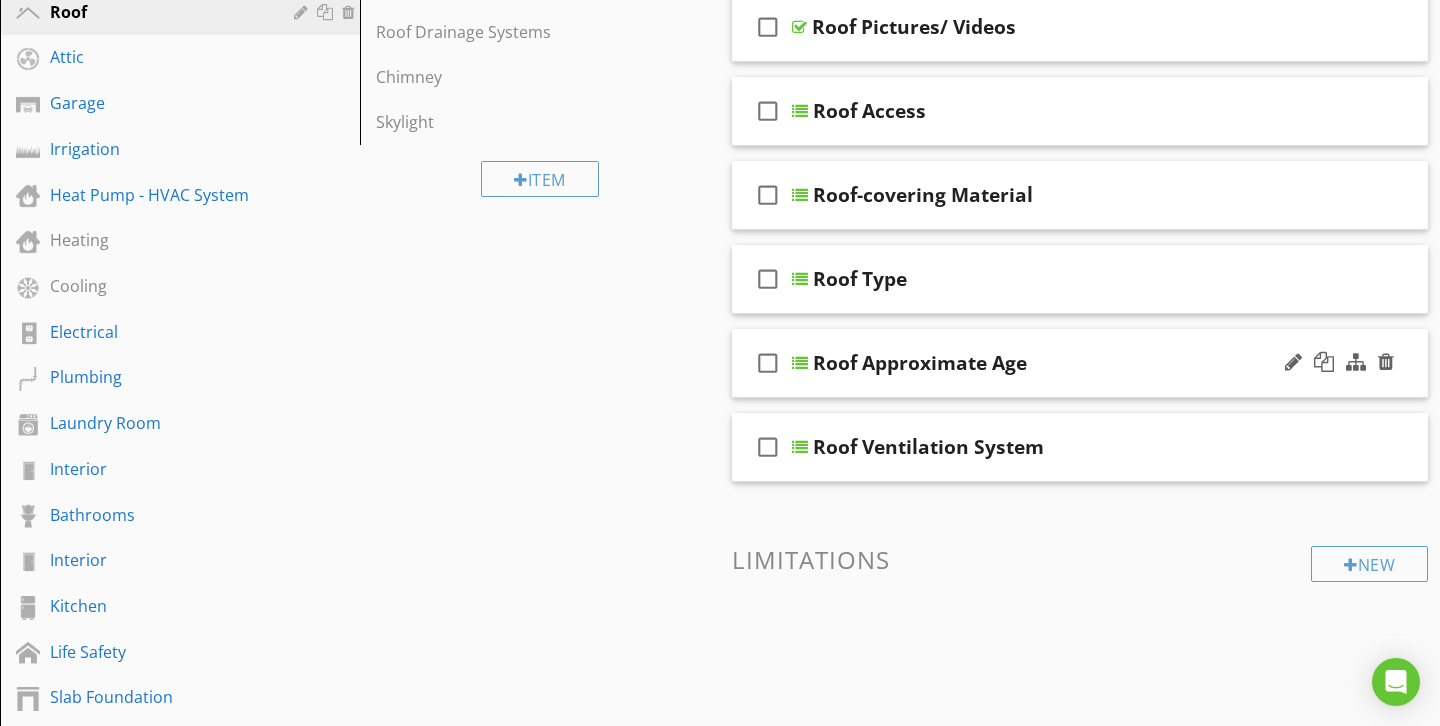 click on "check_box_outline_blank
Roof Approximate Age" at bounding box center (1080, 363) 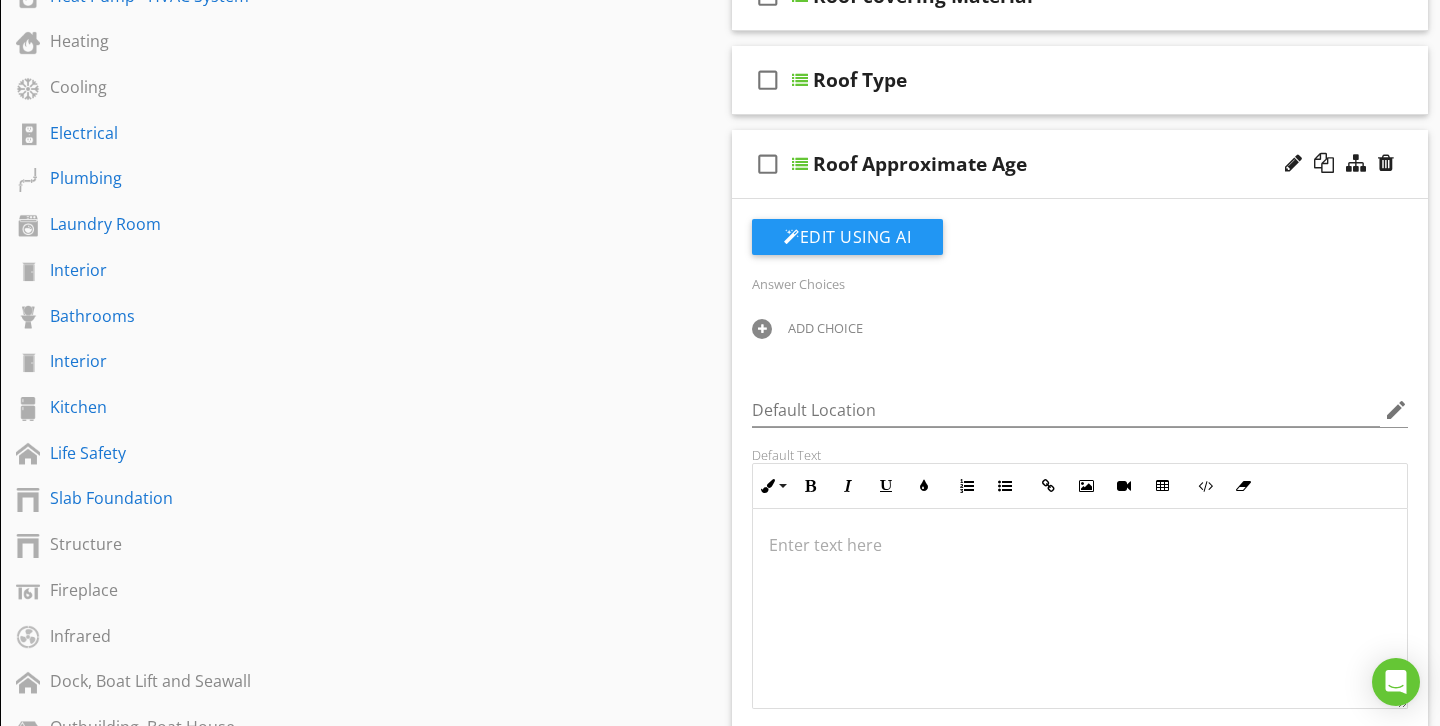 scroll, scrollTop: 669, scrollLeft: 0, axis: vertical 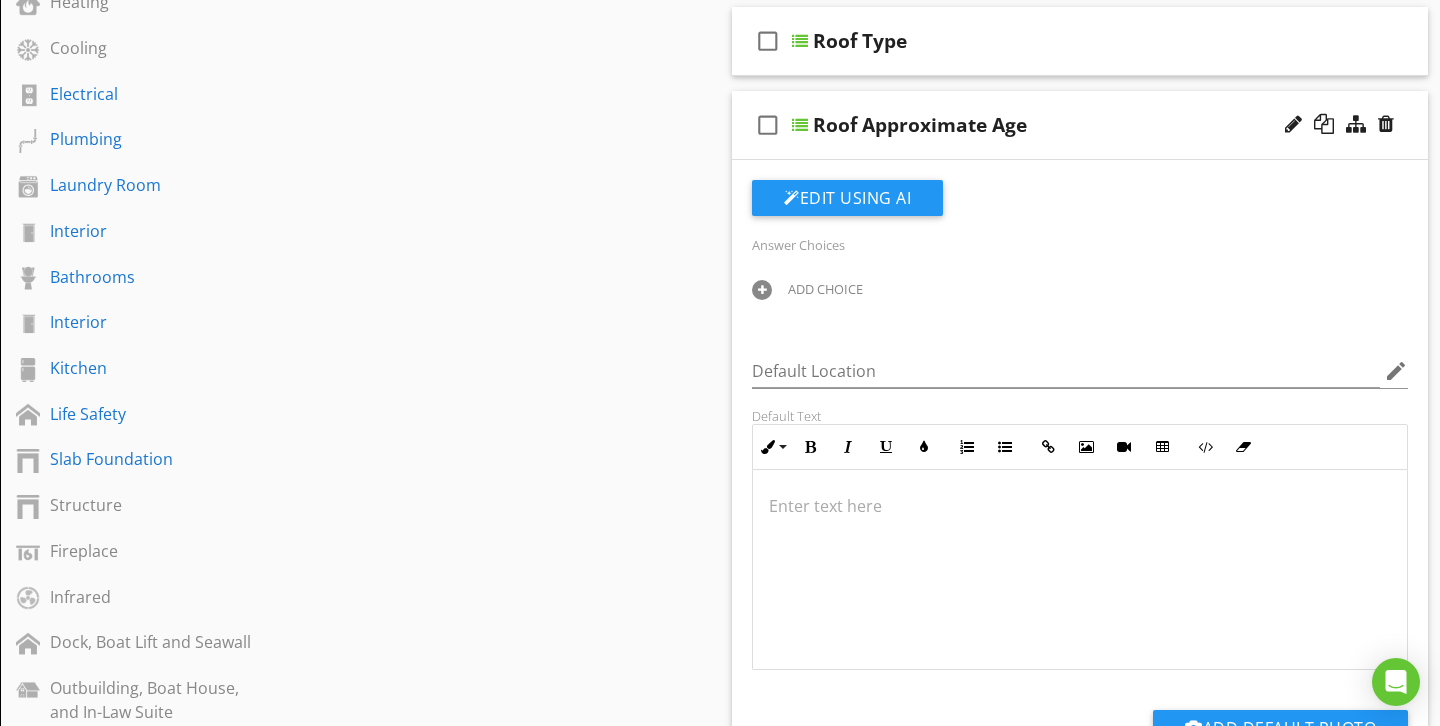 click at bounding box center [762, 290] 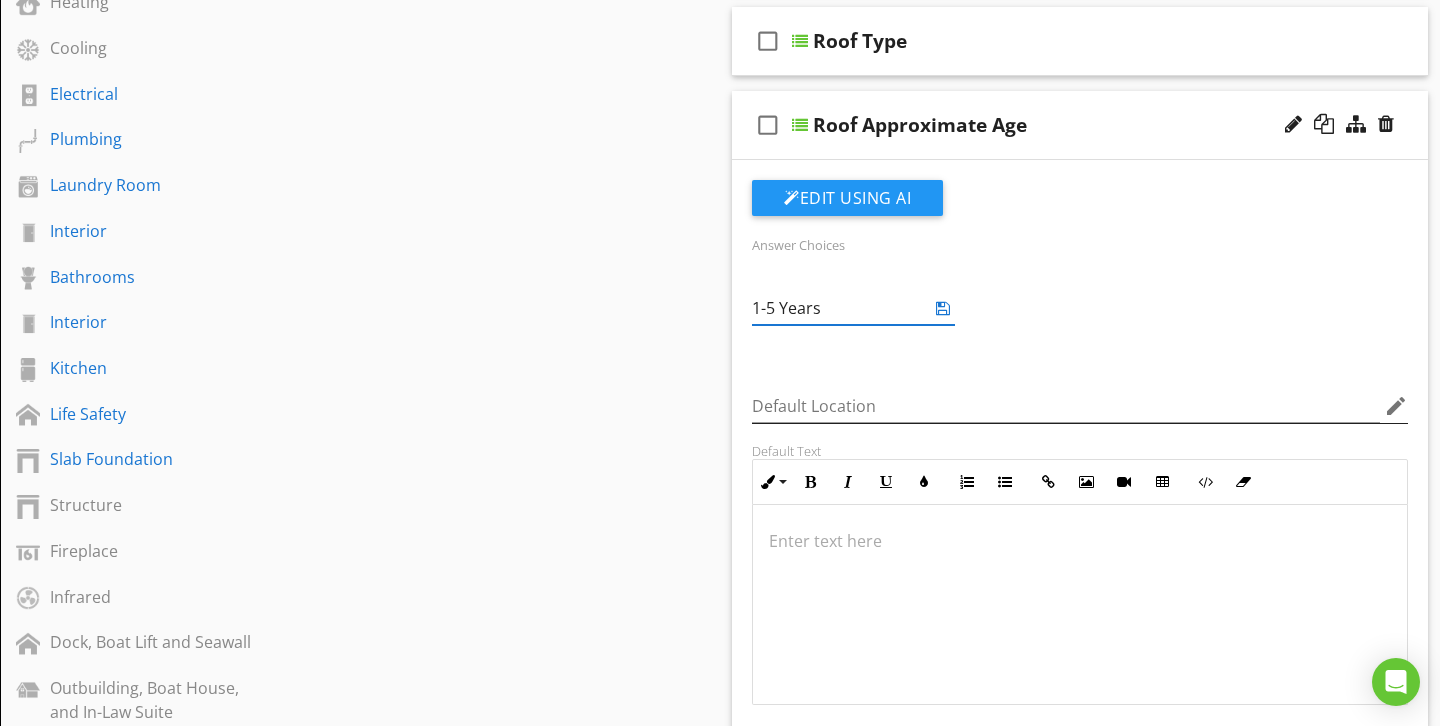 type on "1-5 Years" 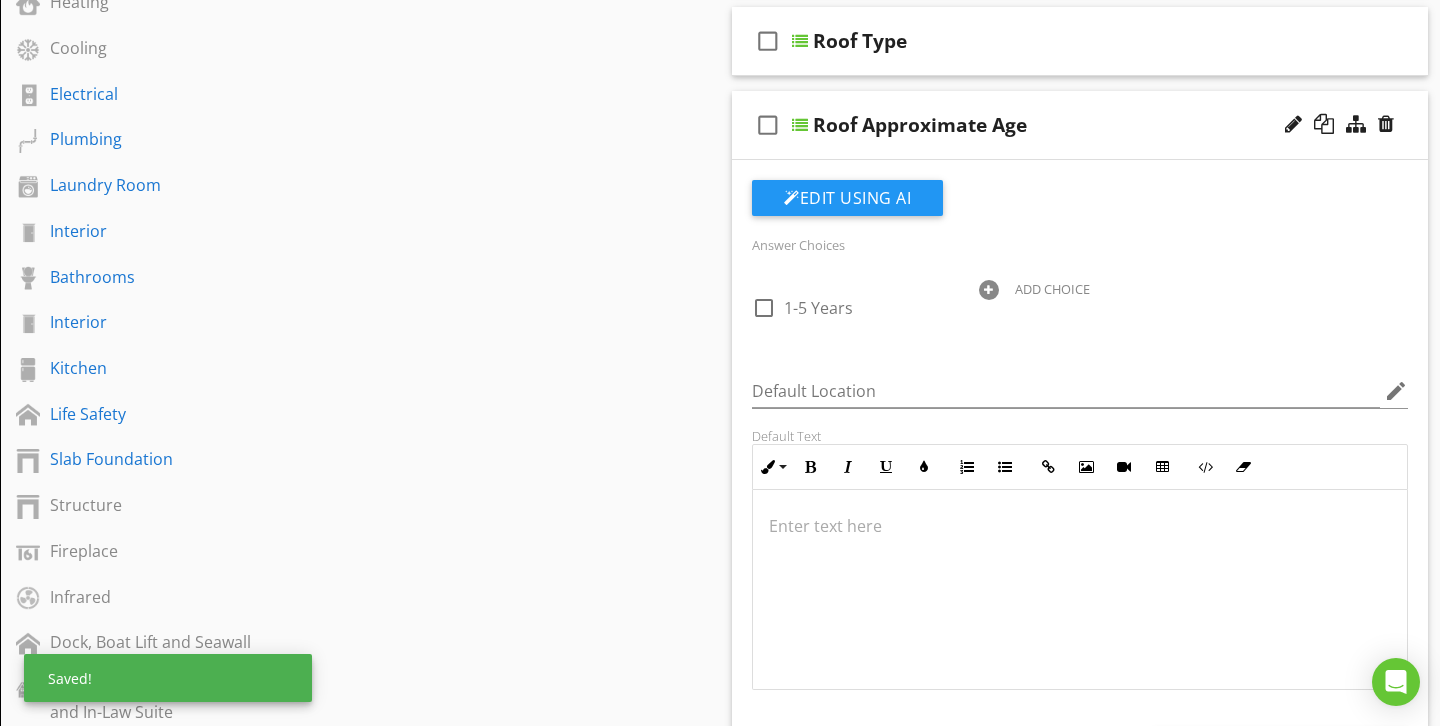 click at bounding box center (989, 290) 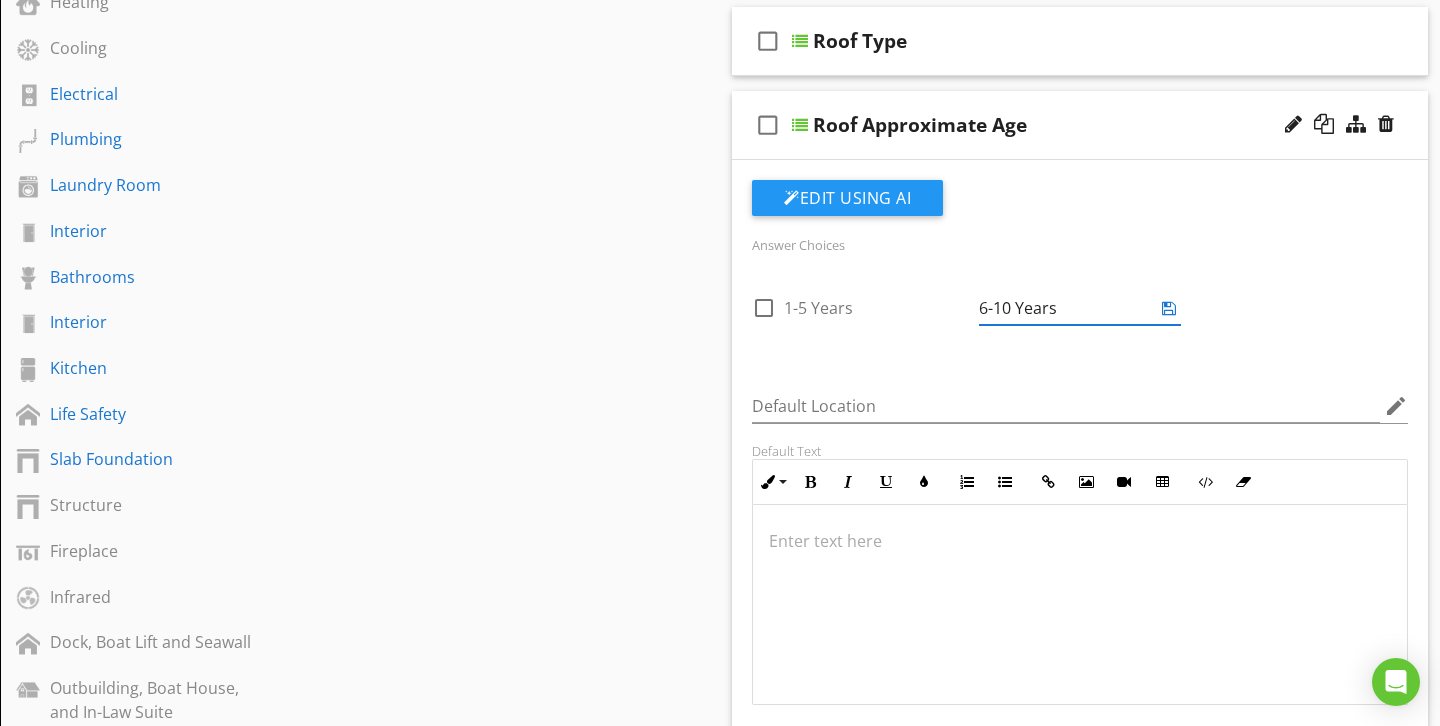 type on "6-10 Years" 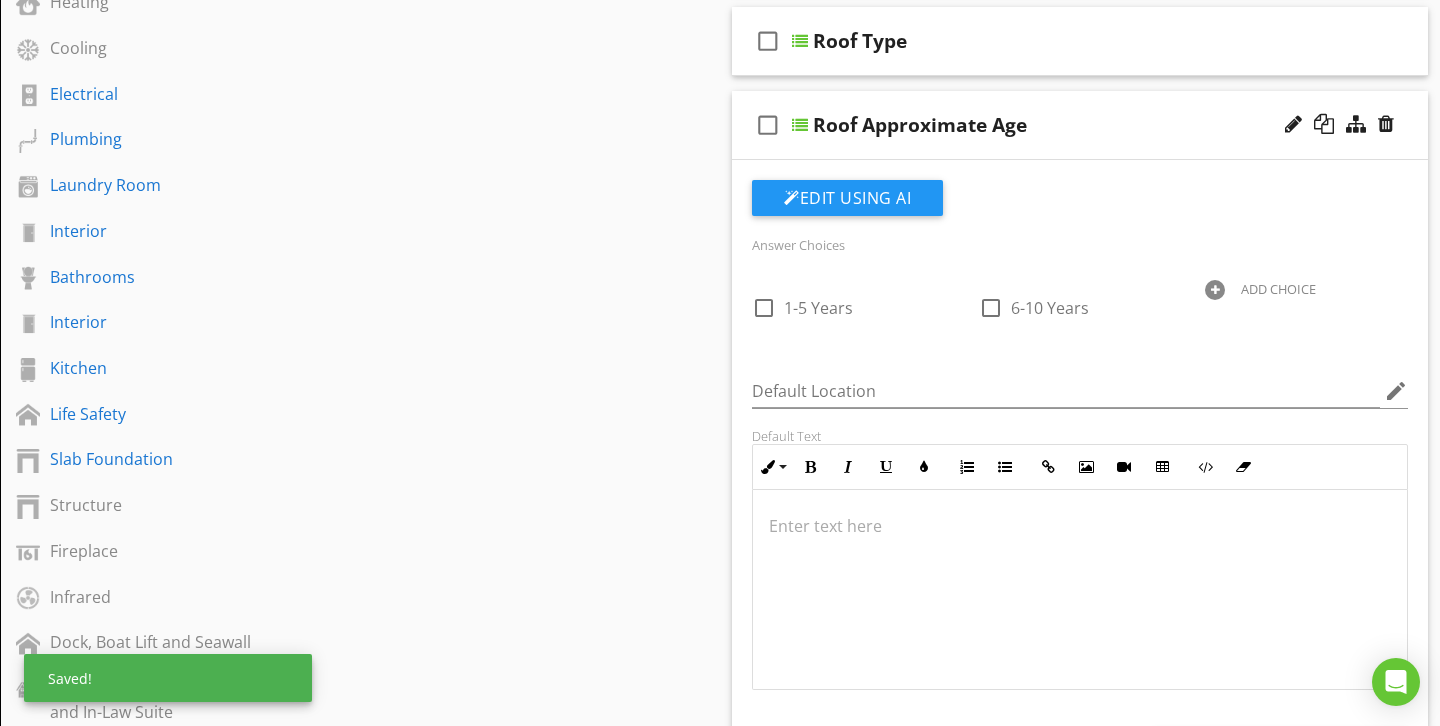 click at bounding box center (1215, 290) 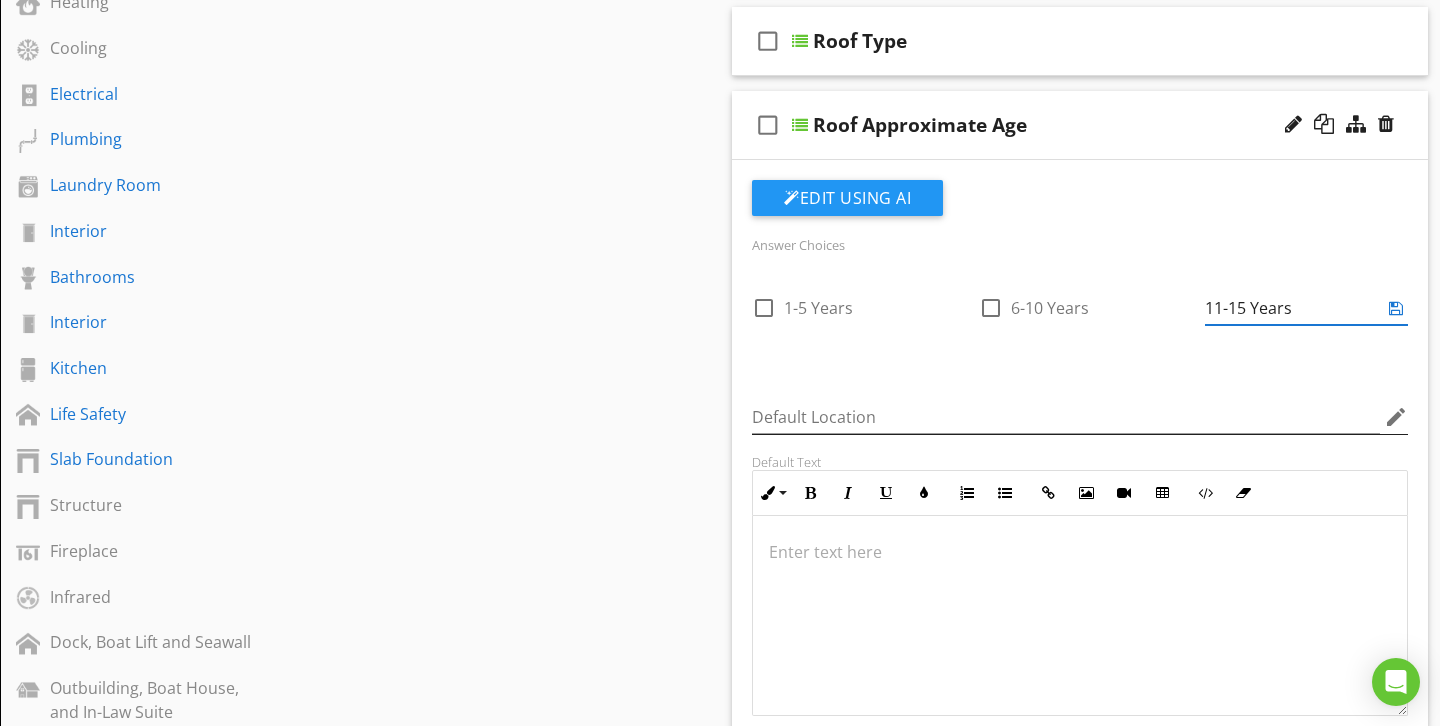 type on "11-15 Years" 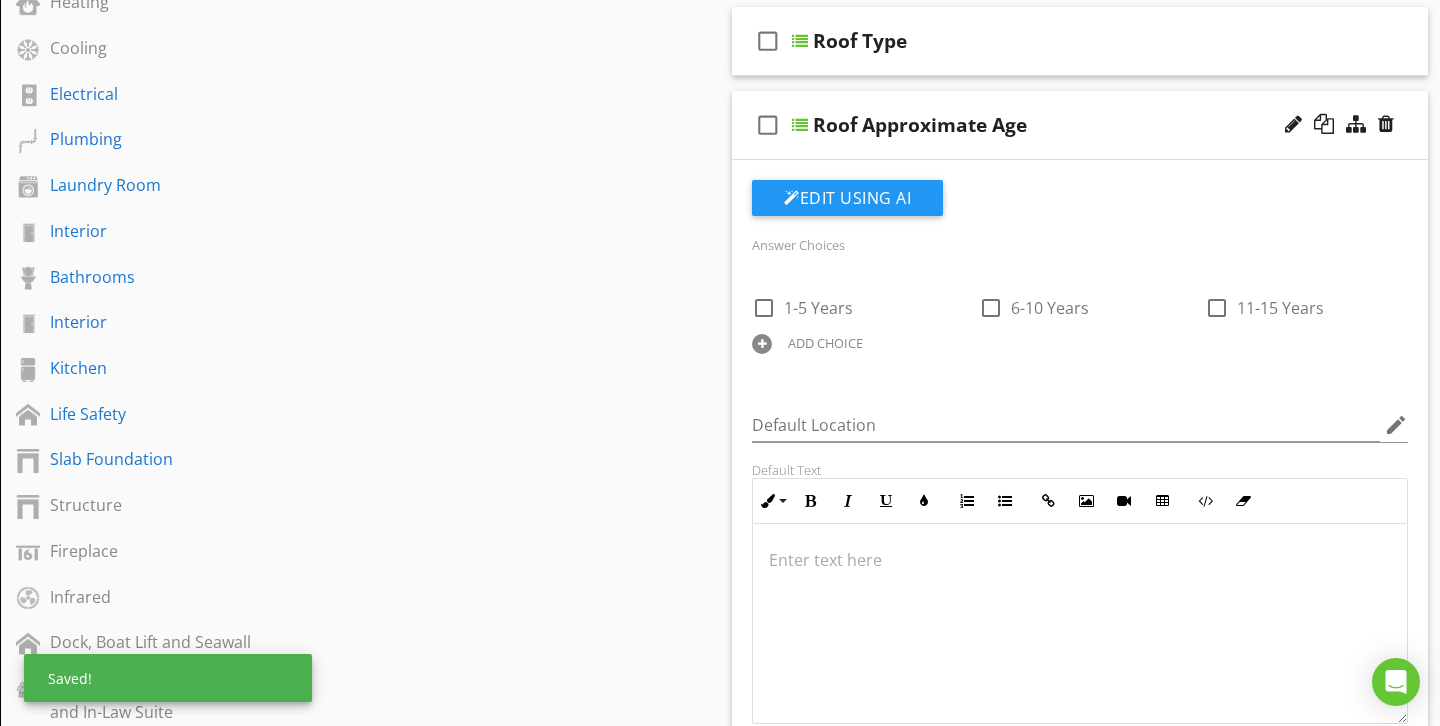 click at bounding box center [762, 344] 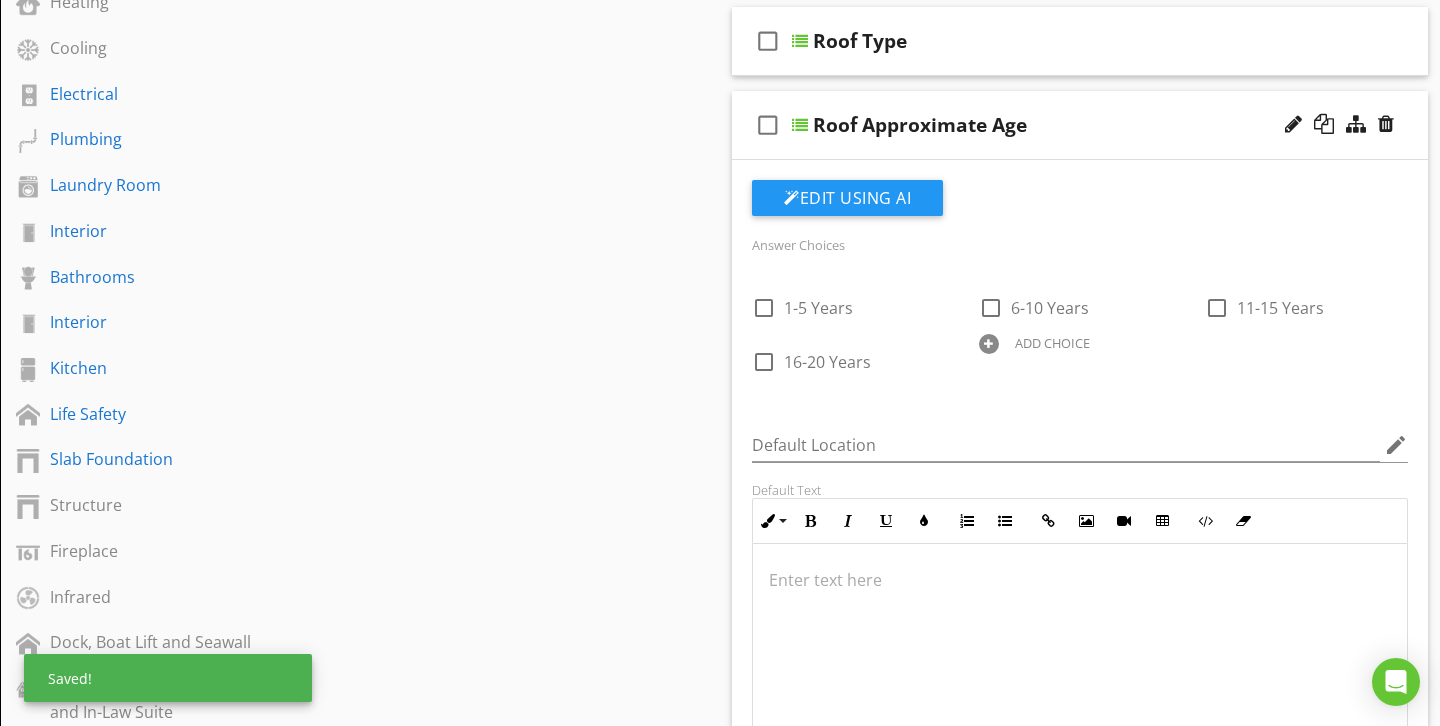 click at bounding box center [989, 344] 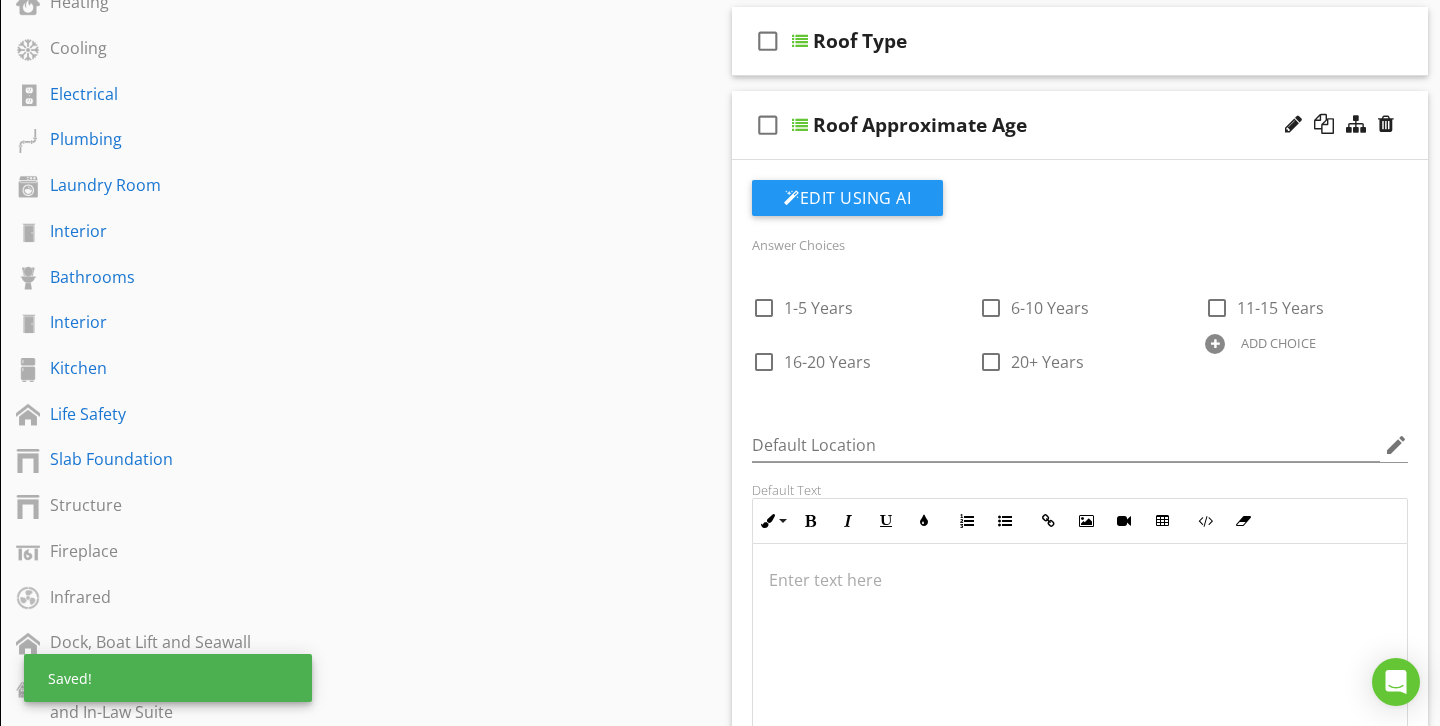 click at bounding box center (1215, 344) 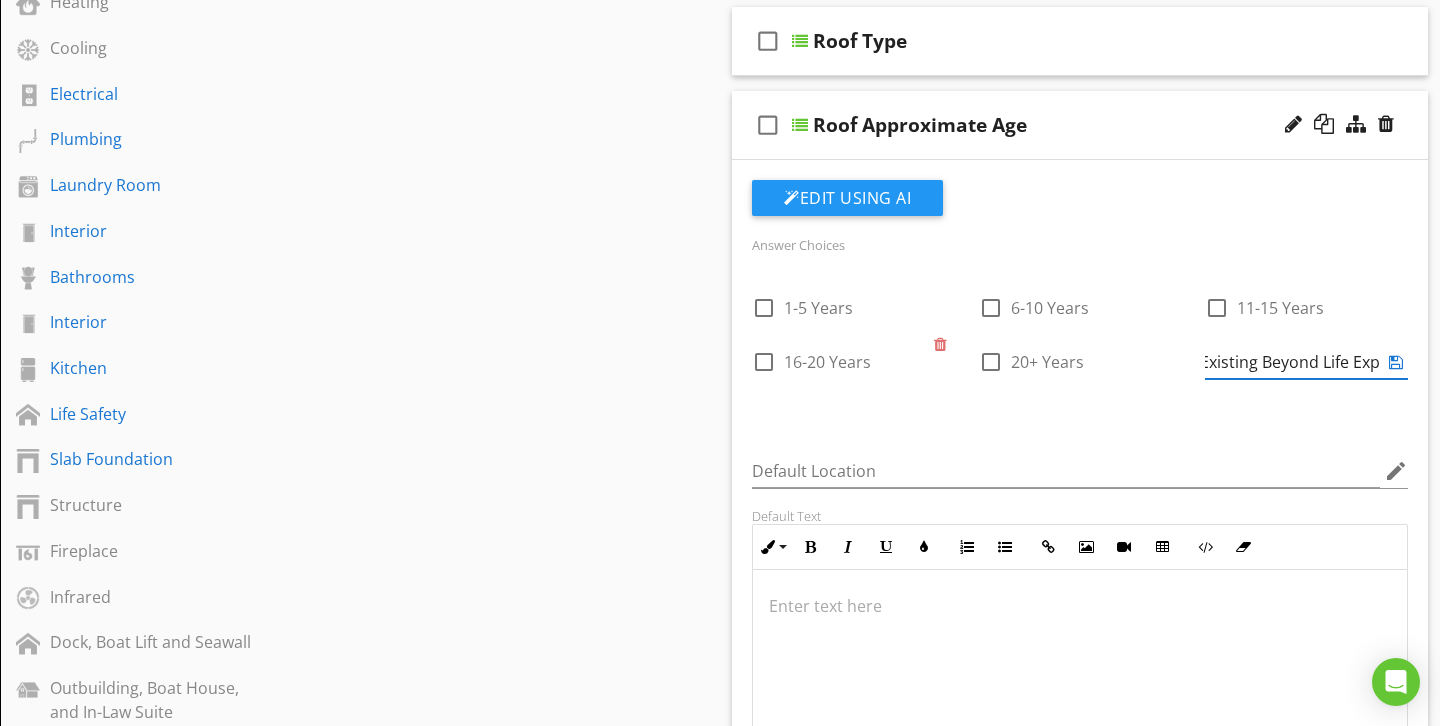scroll, scrollTop: 0, scrollLeft: 105, axis: horizontal 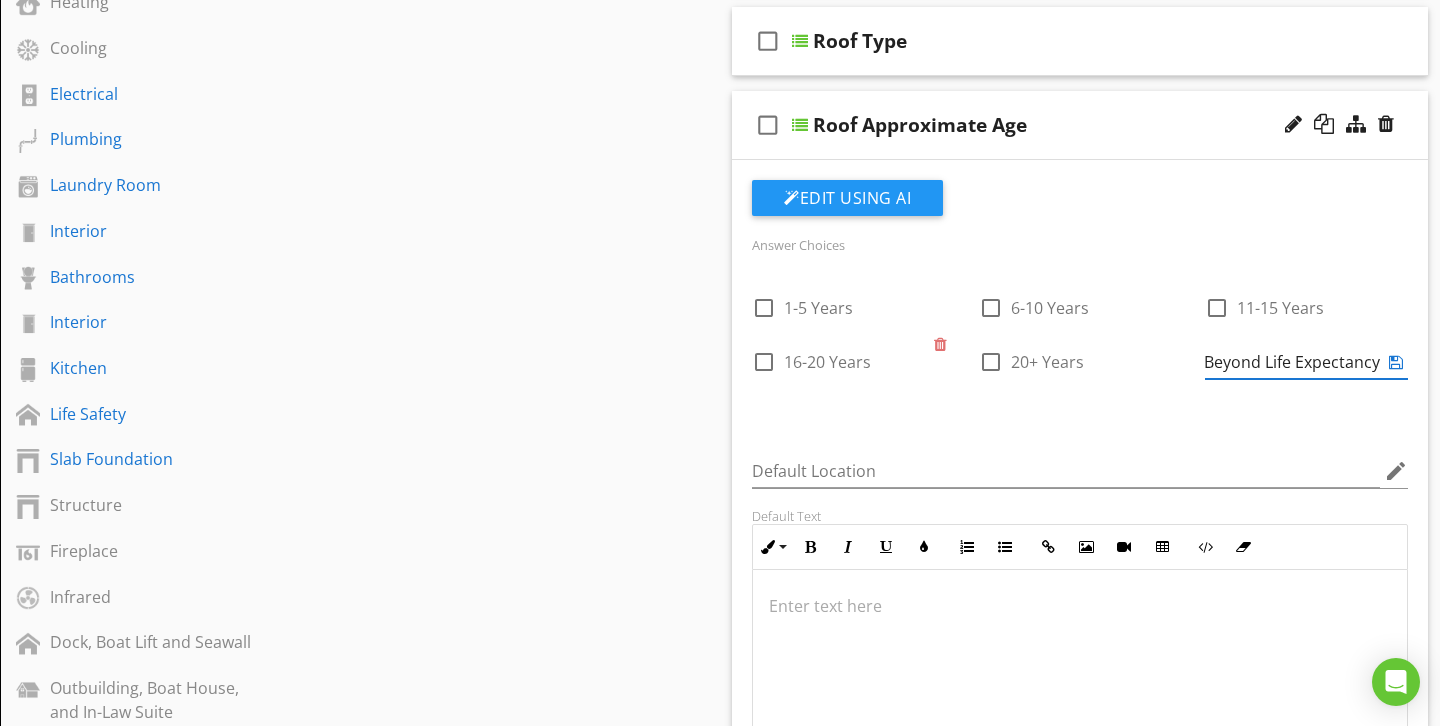 type on "Roof Existing Beyond Life Expectancy" 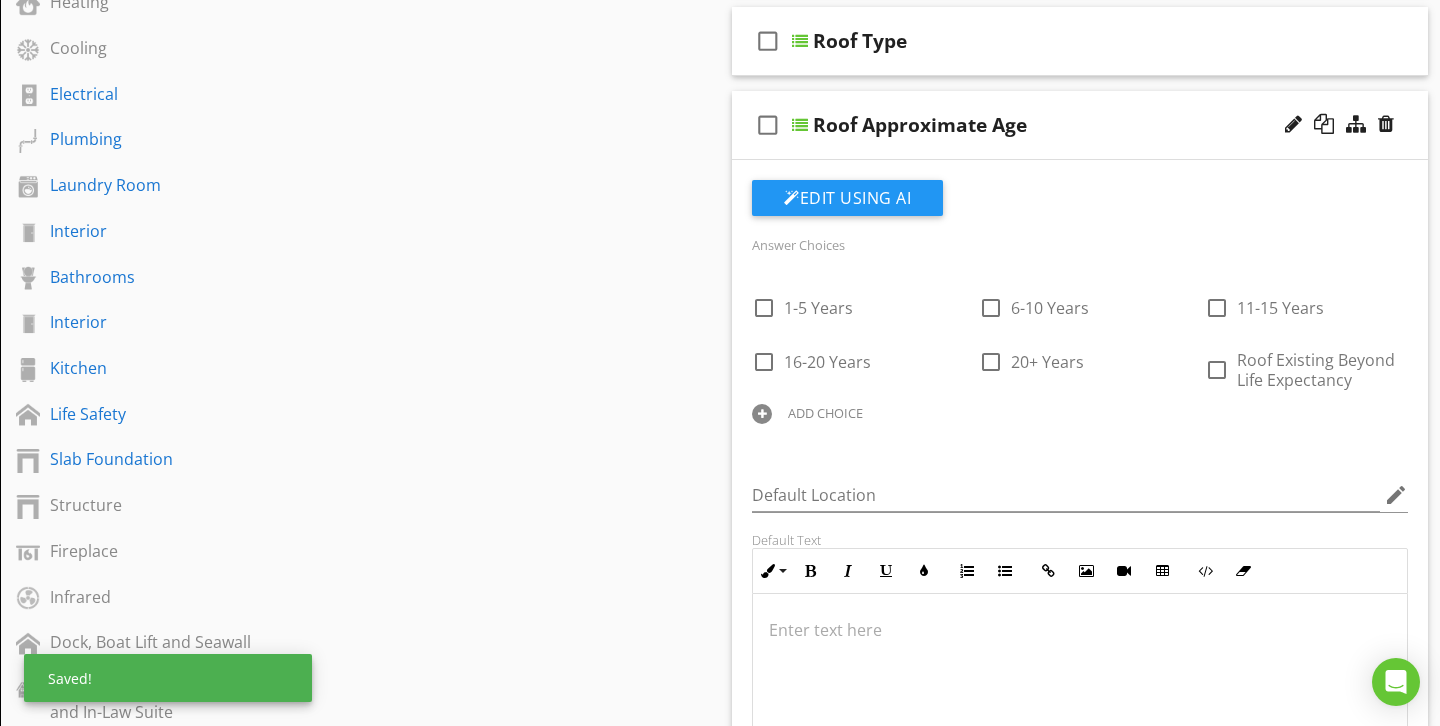 click at bounding box center [762, 414] 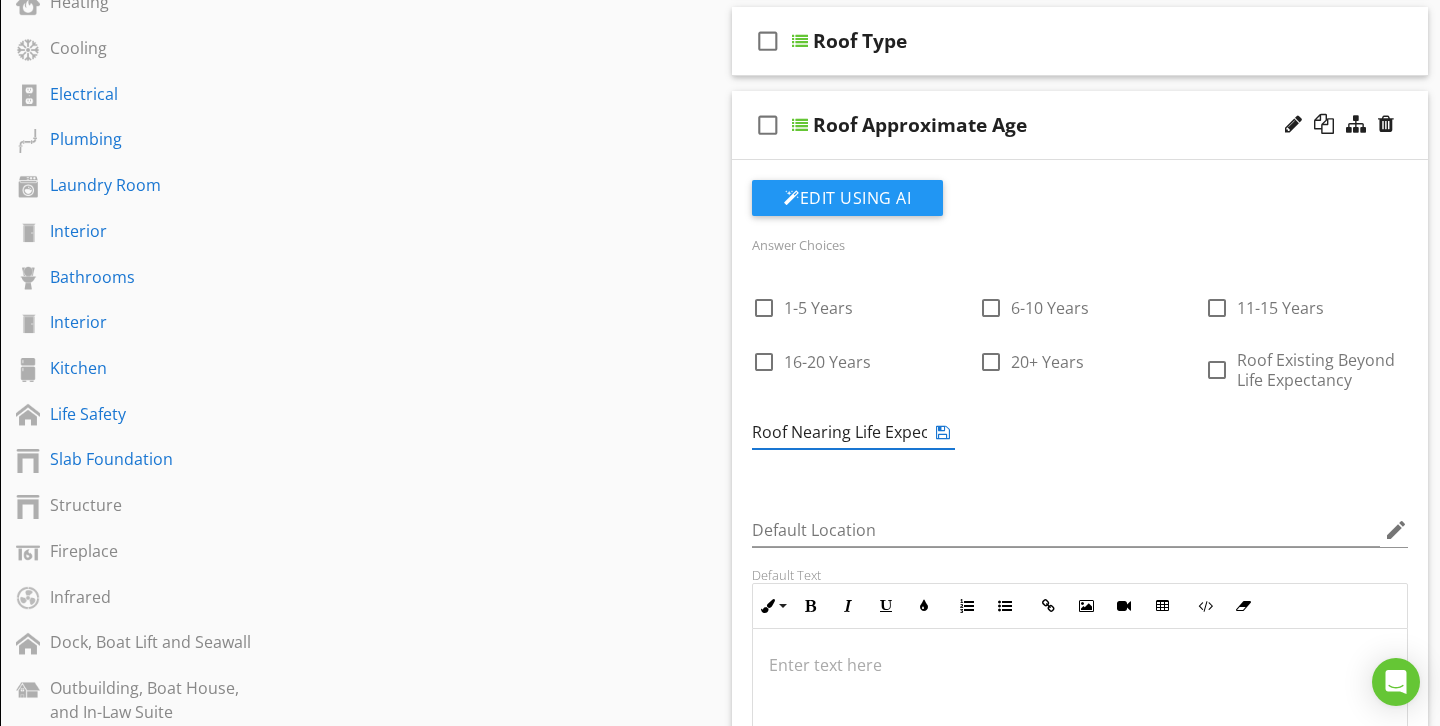 scroll, scrollTop: 0, scrollLeft: 46, axis: horizontal 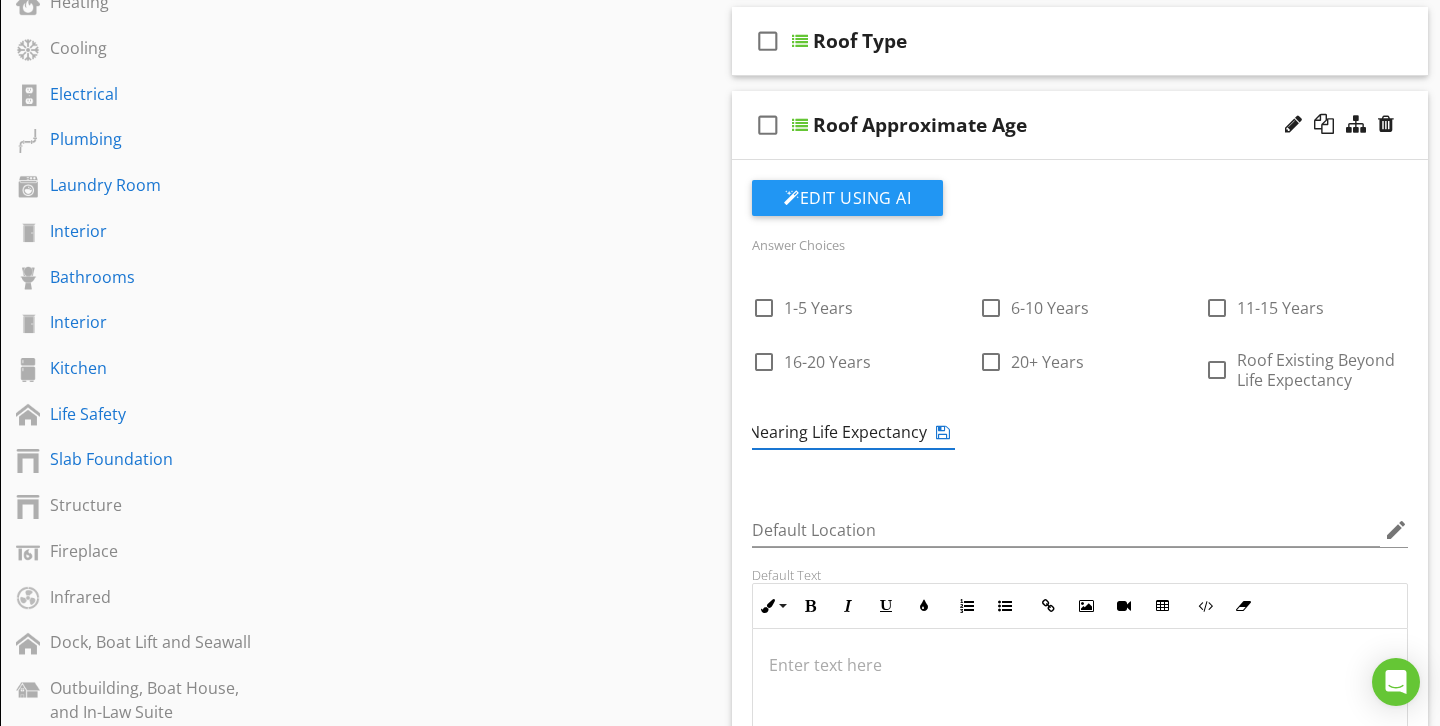 type on "Roof Nearing Life Expectancy" 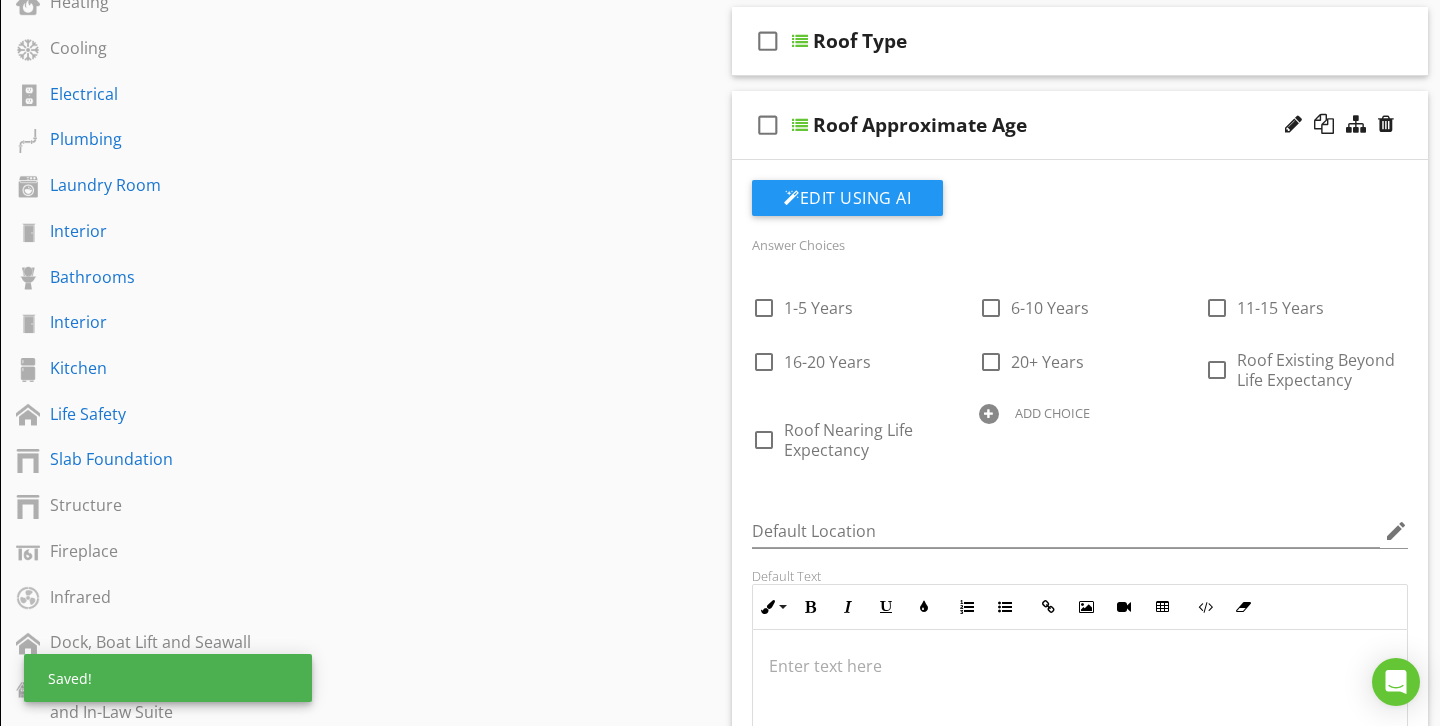 click on "Default Location edit" at bounding box center (1080, 535) 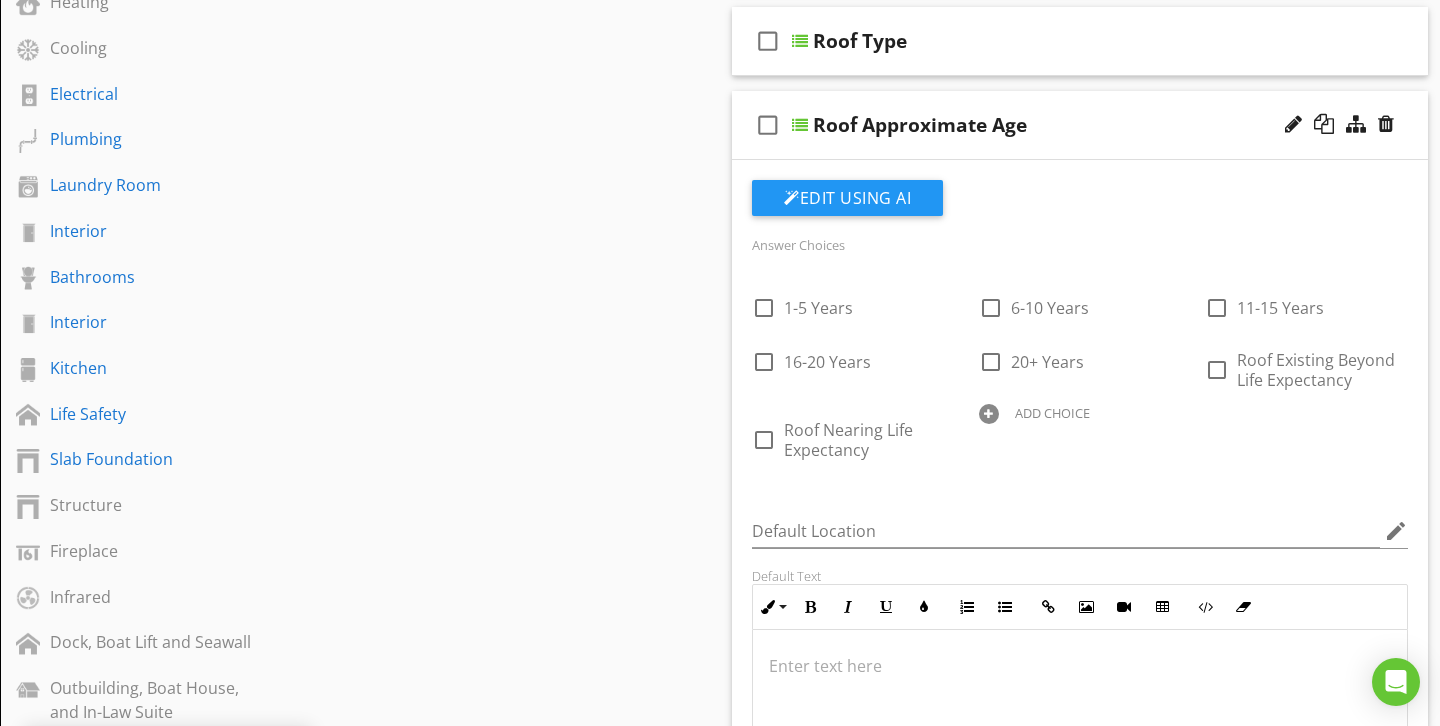 click on "Roof Approximate Age" at bounding box center (1059, 125) 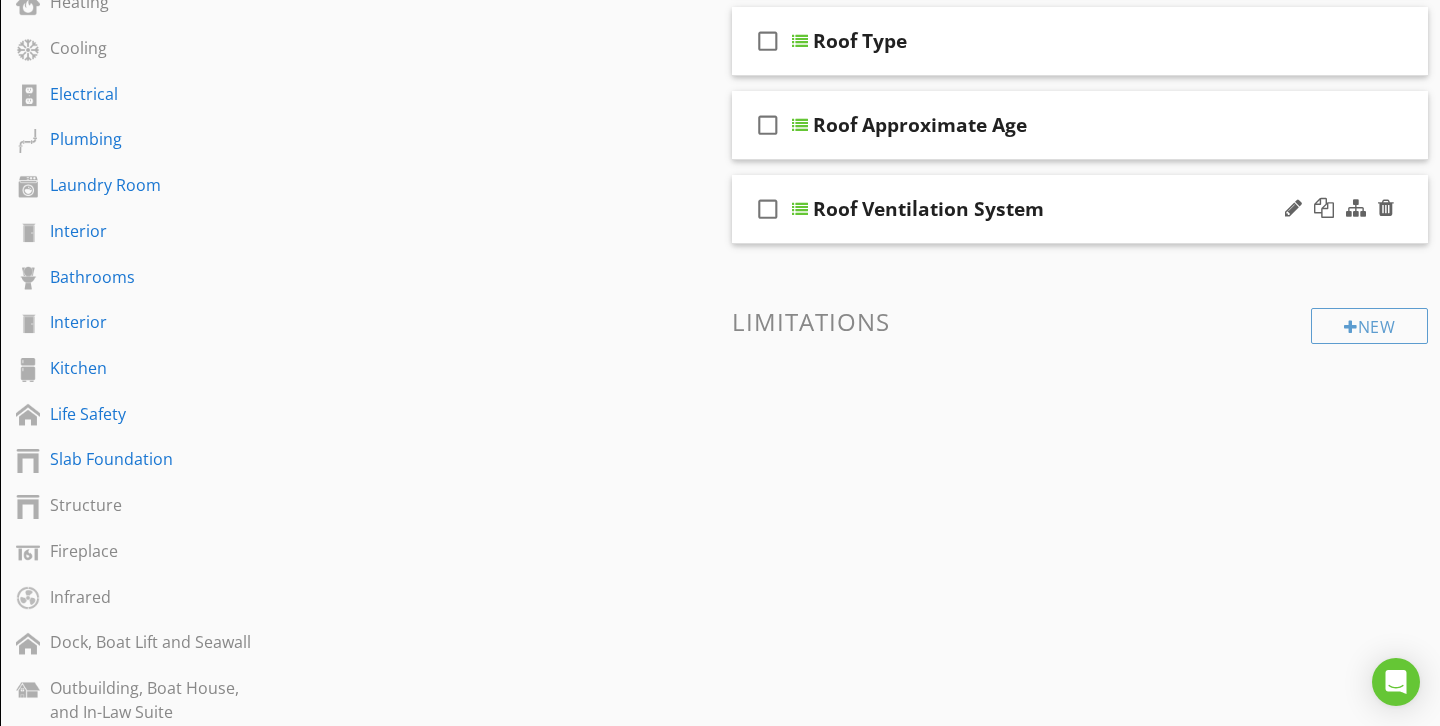 click on "check_box_outline_blank
Roof Ventilation System" at bounding box center [1080, 209] 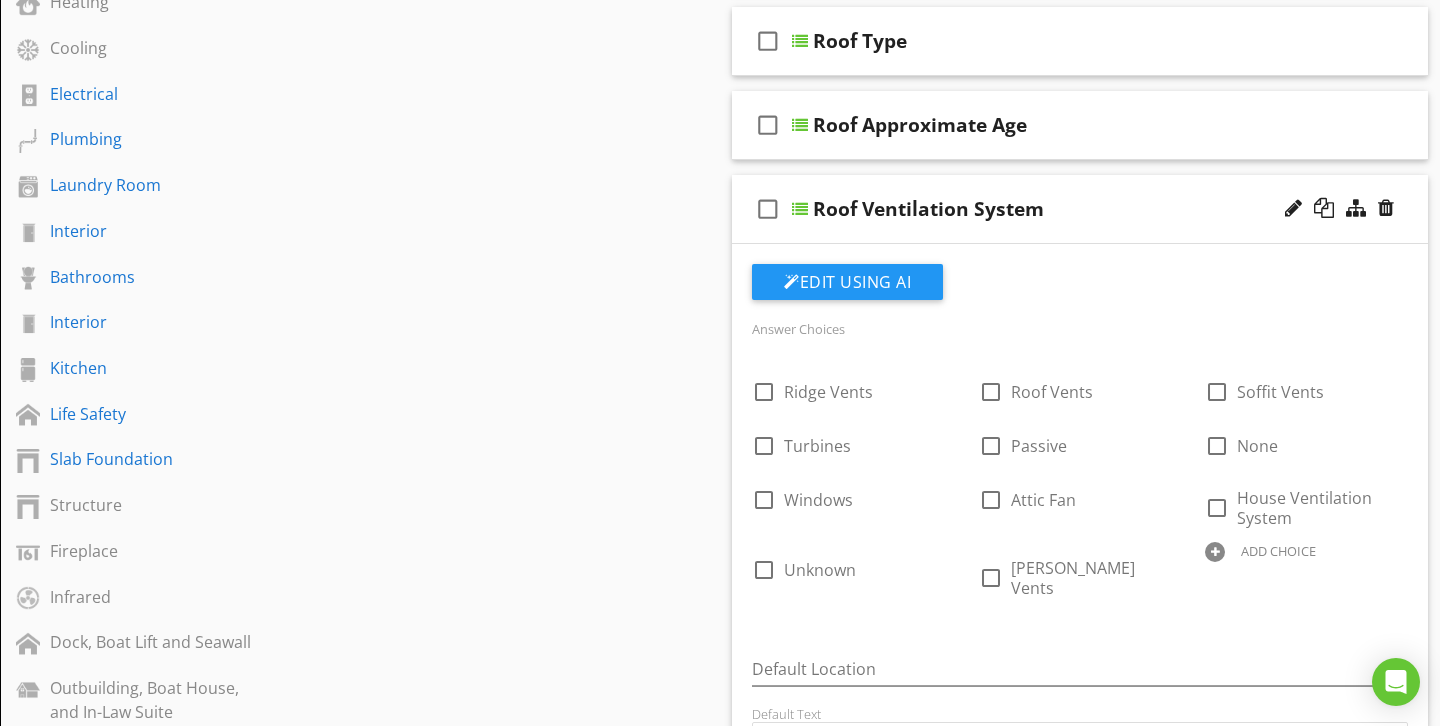 click on "check_box_outline_blank
Roof Ventilation System" at bounding box center (1080, 209) 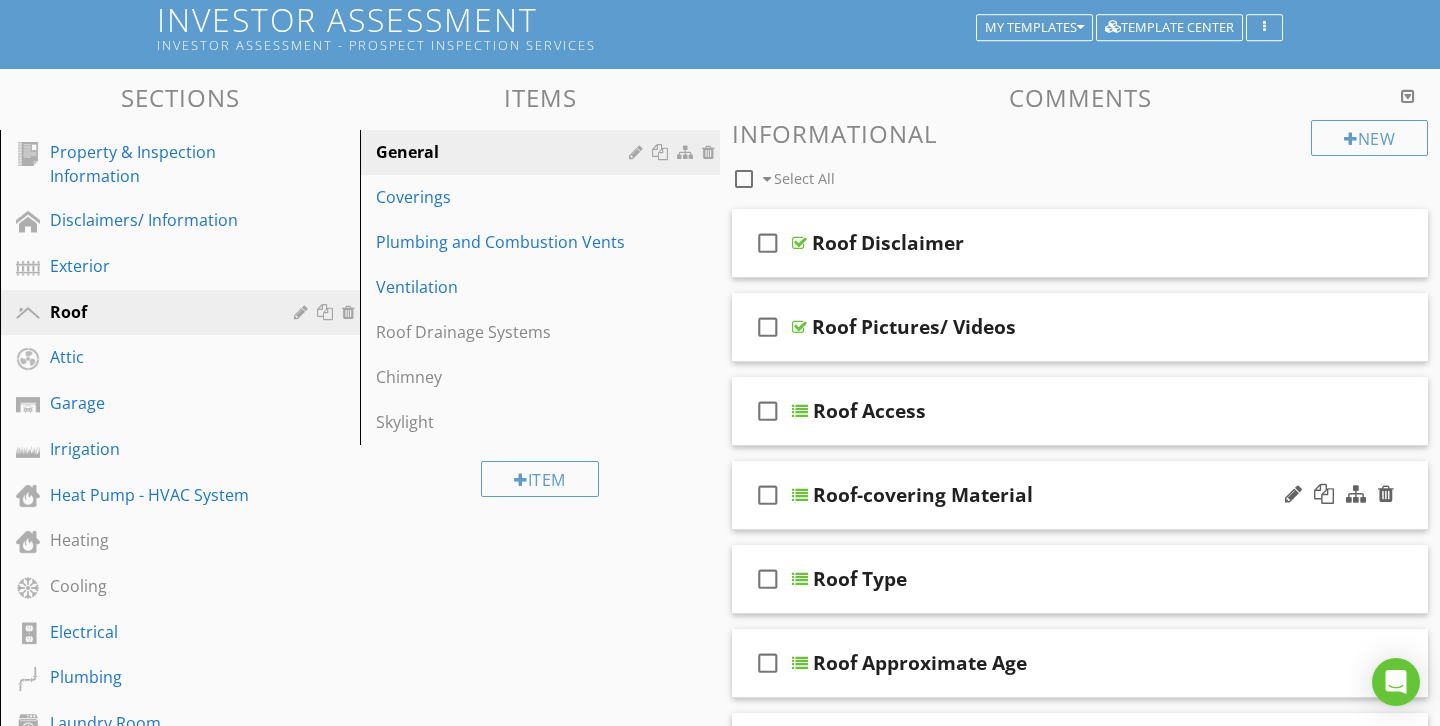 scroll, scrollTop: 126, scrollLeft: 0, axis: vertical 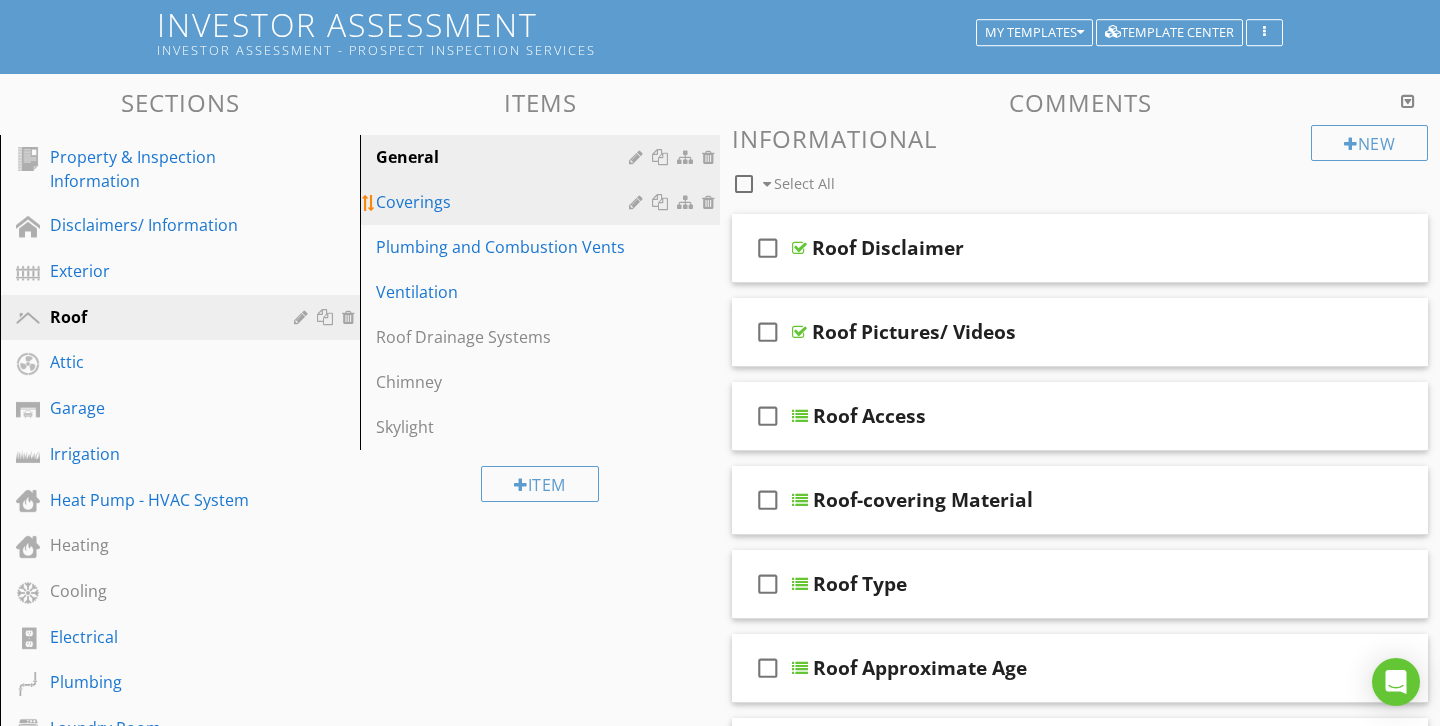 click on "Coverings" at bounding box center [543, 202] 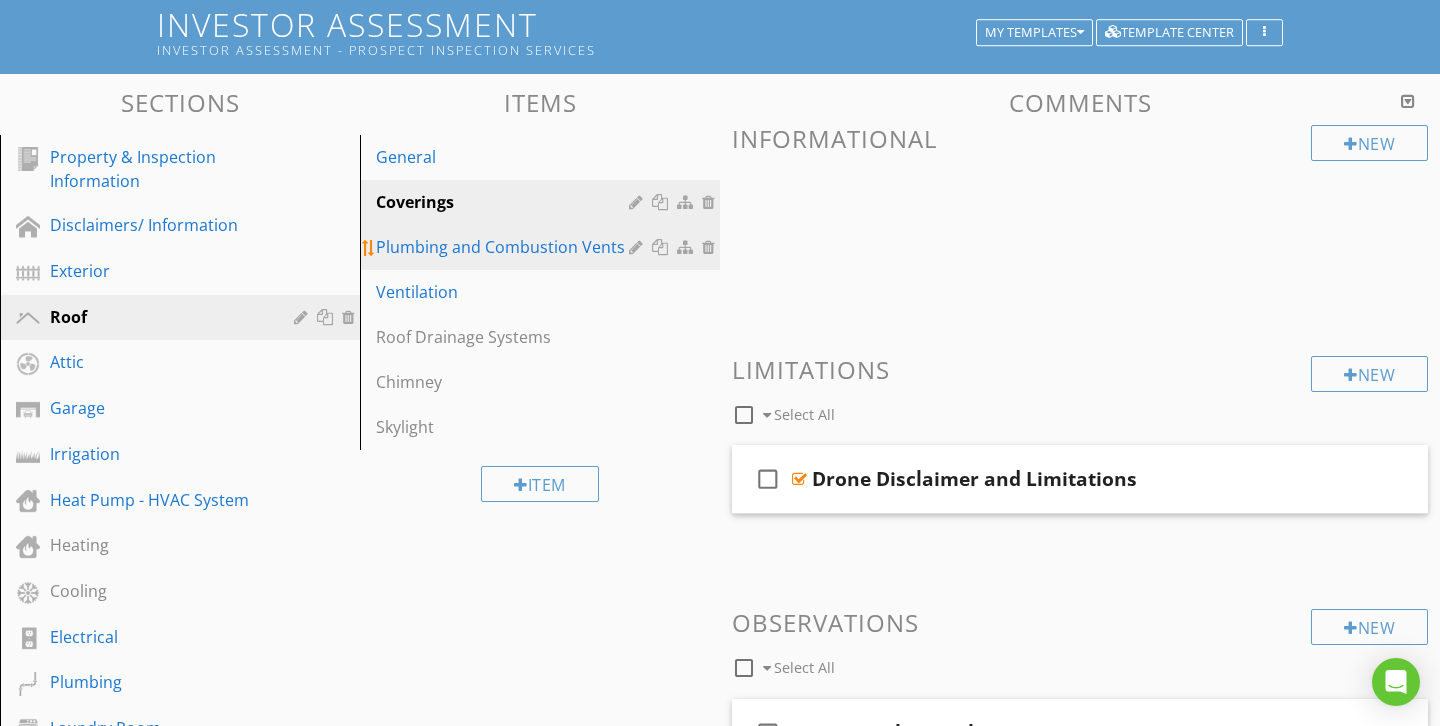 click on "Plumbing and Combustion Vents" at bounding box center (505, 247) 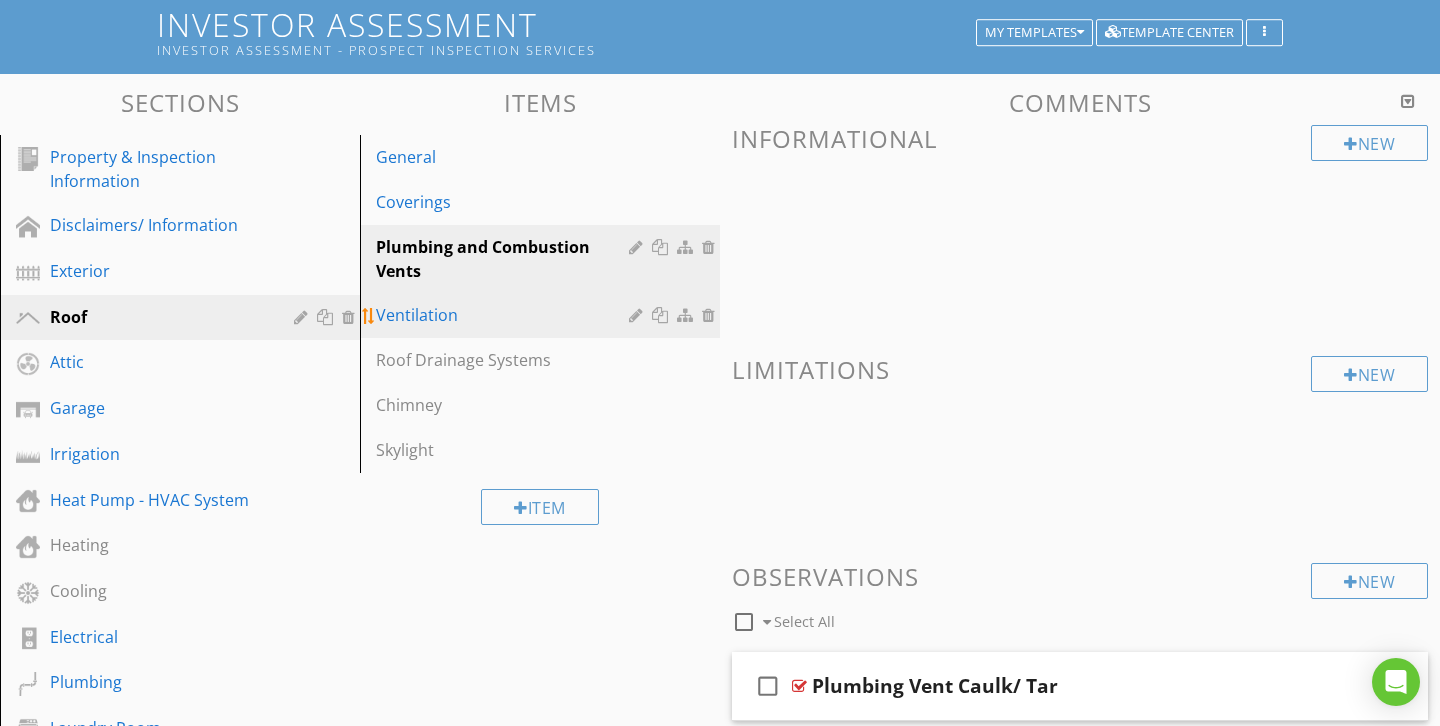 click on "Ventilation" at bounding box center [505, 315] 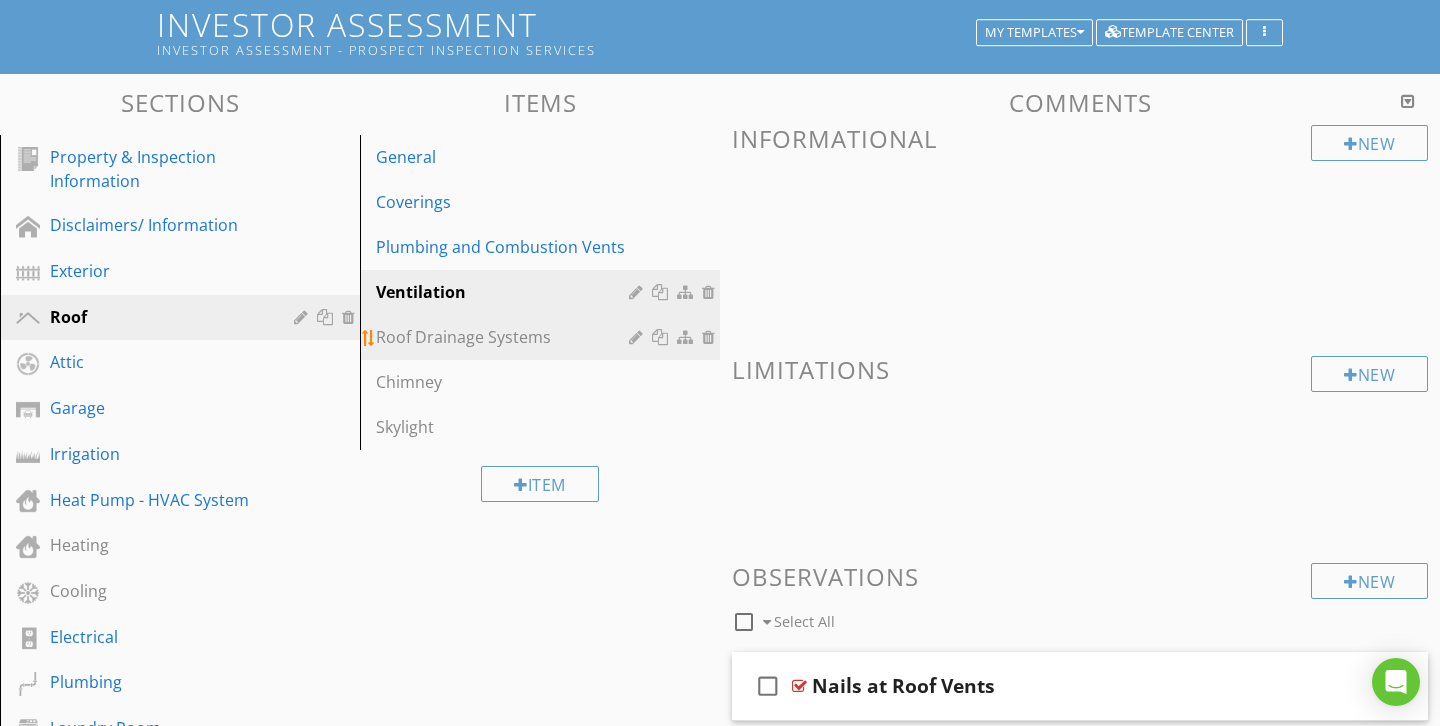 click on "Roof Drainage Systems" at bounding box center (505, 337) 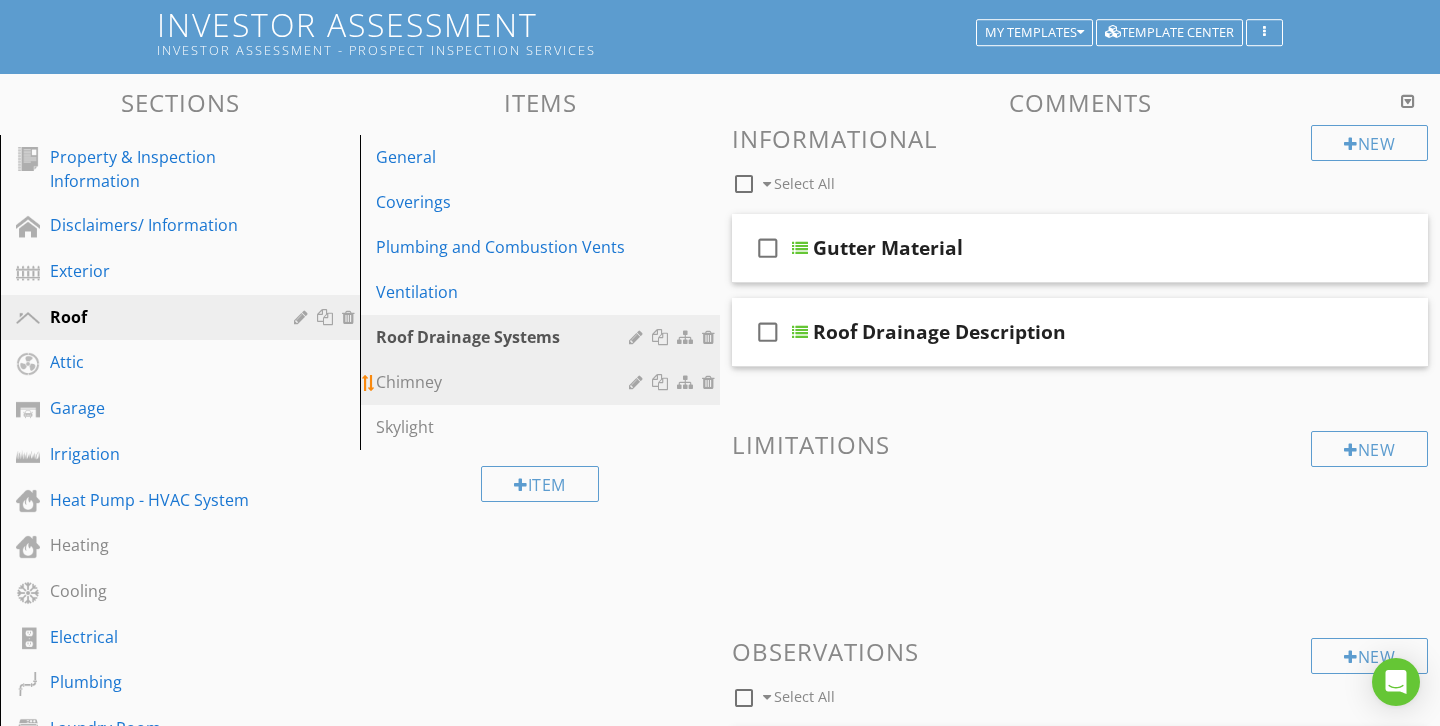 click on "Chimney" at bounding box center [505, 382] 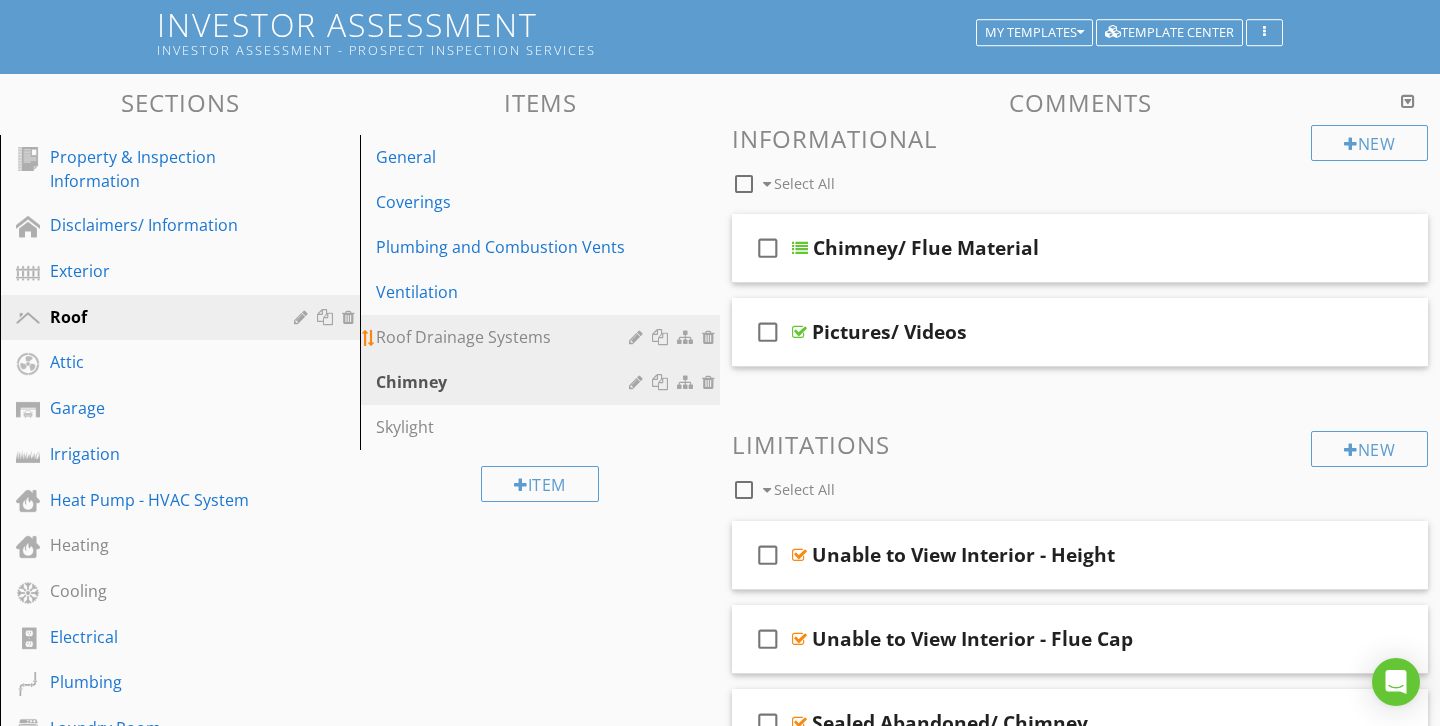 click on "Roof Drainage Systems" at bounding box center (505, 337) 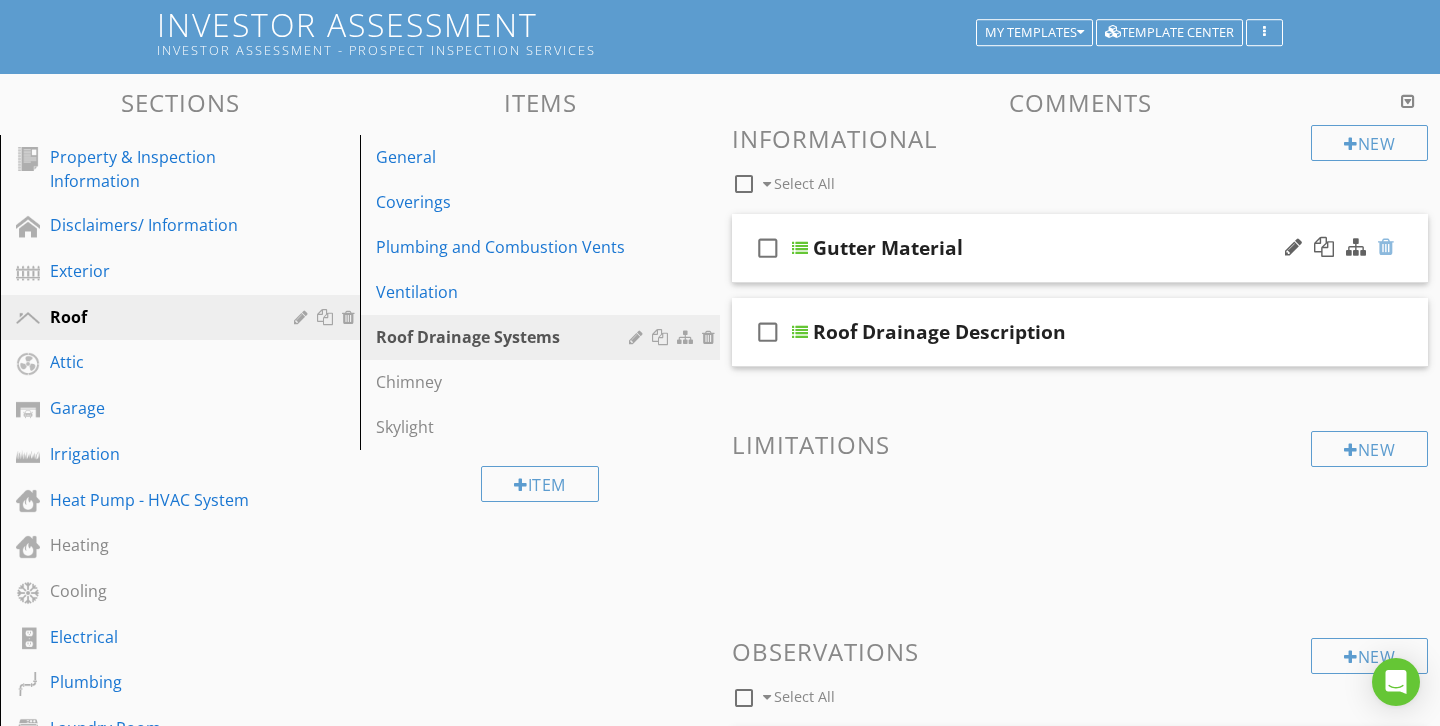 click at bounding box center [1386, 247] 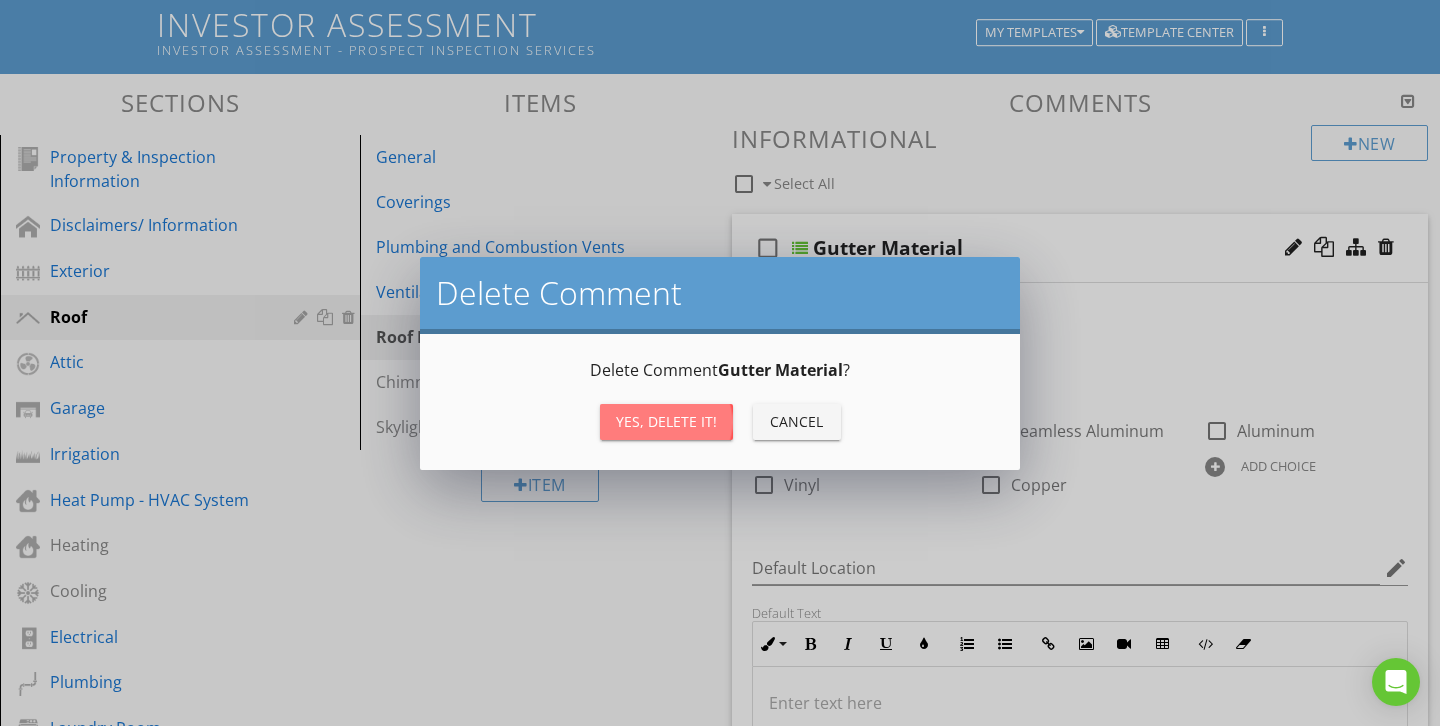 click on "Yes, Delete it!" at bounding box center (666, 422) 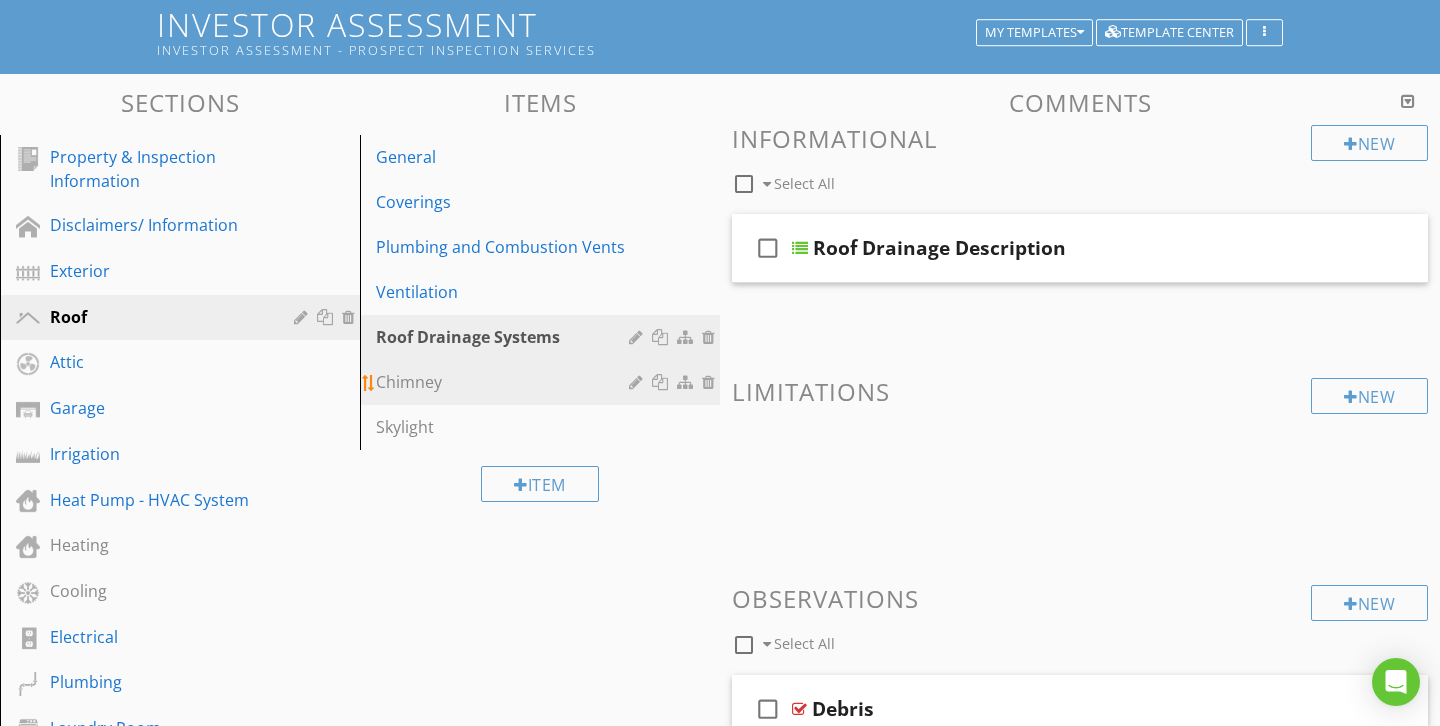 click on "Chimney" at bounding box center (505, 382) 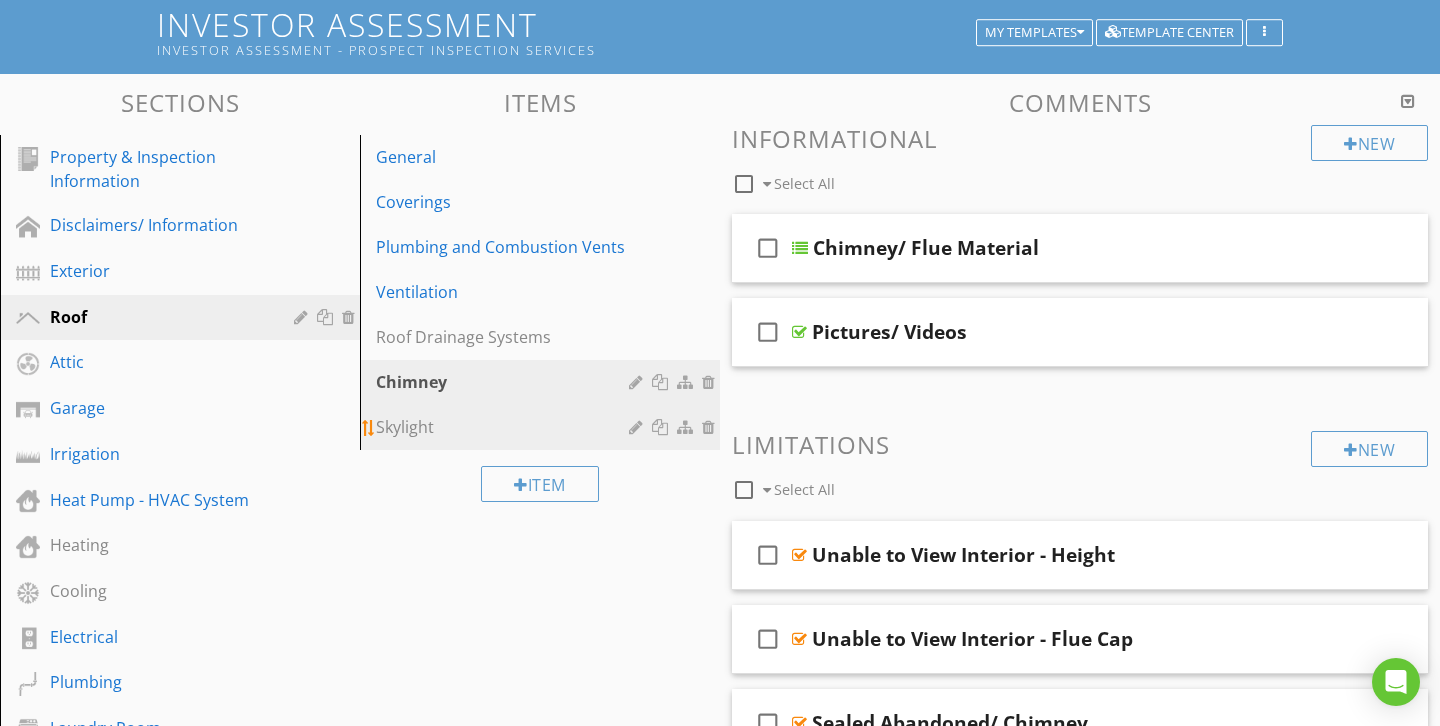 click on "Skylight" at bounding box center (505, 427) 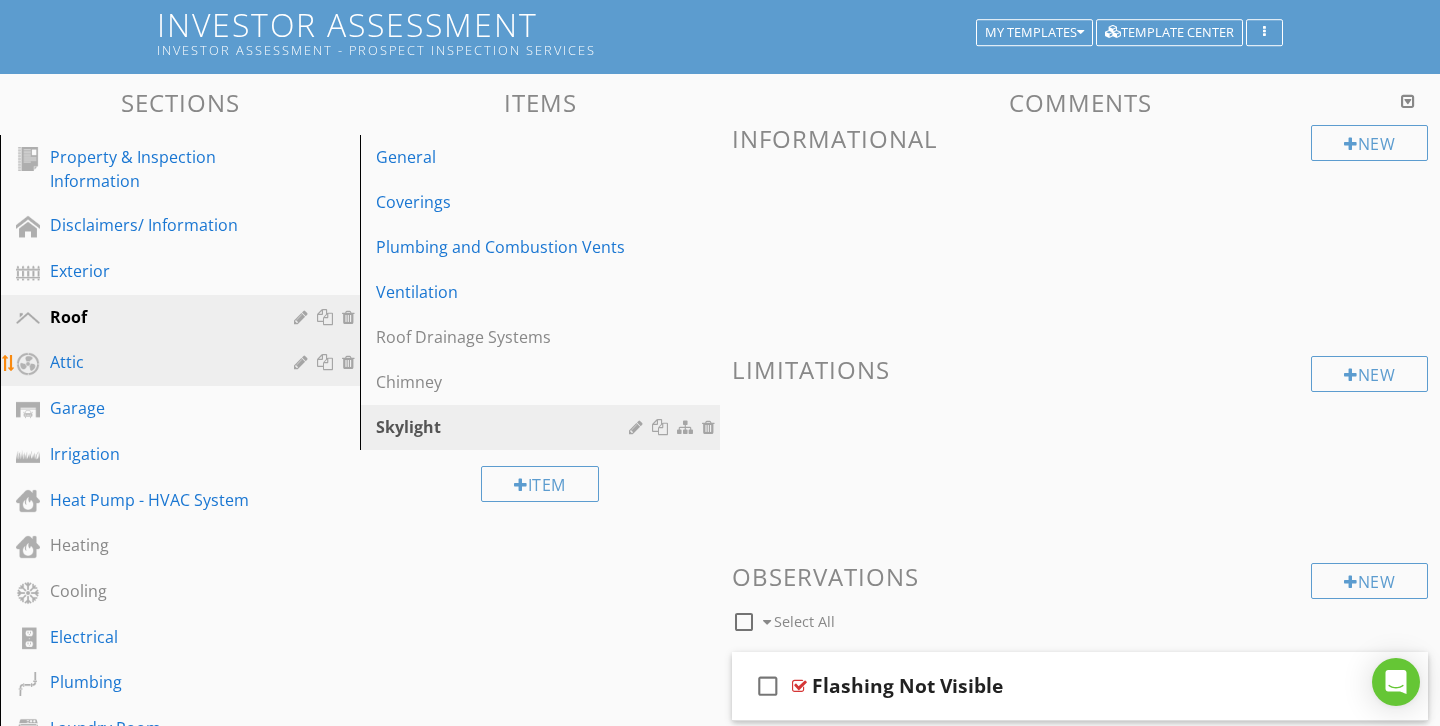 click on "Attic" at bounding box center [157, 362] 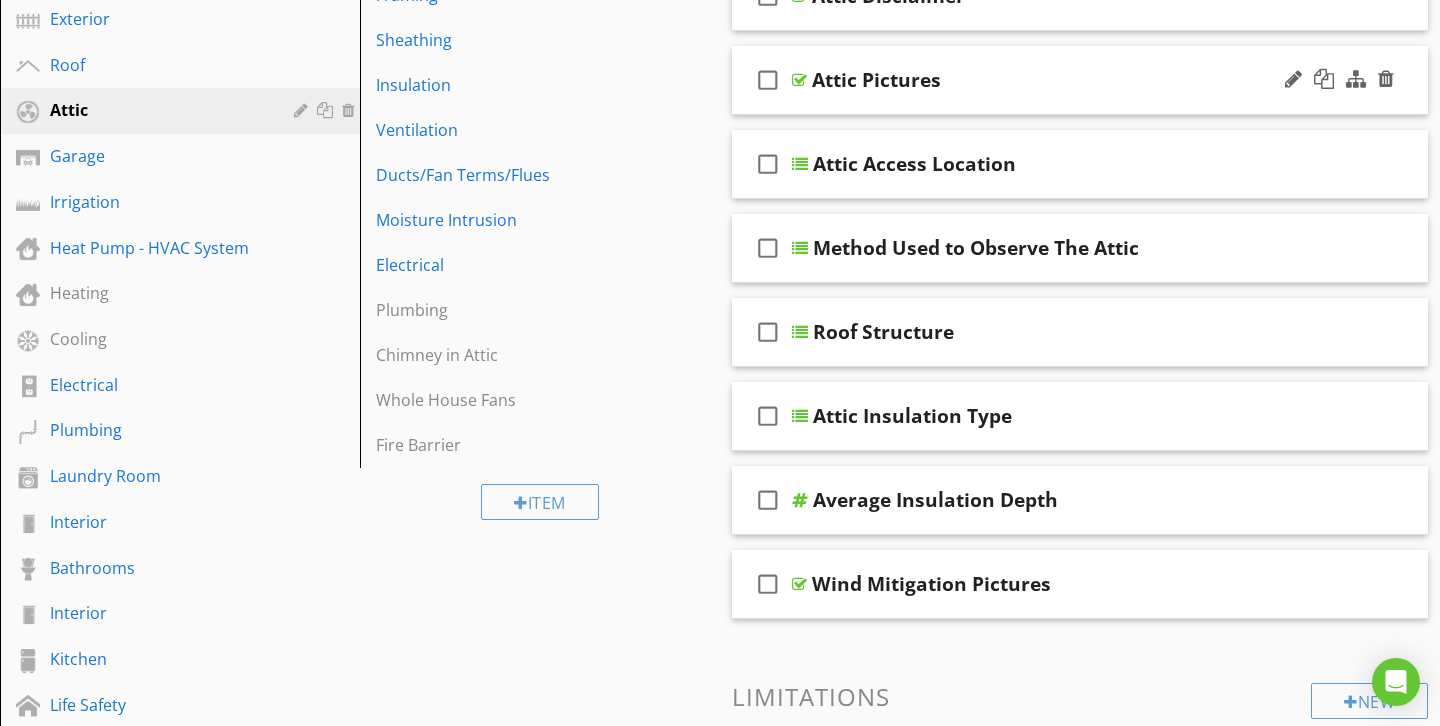 scroll, scrollTop: 381, scrollLeft: 0, axis: vertical 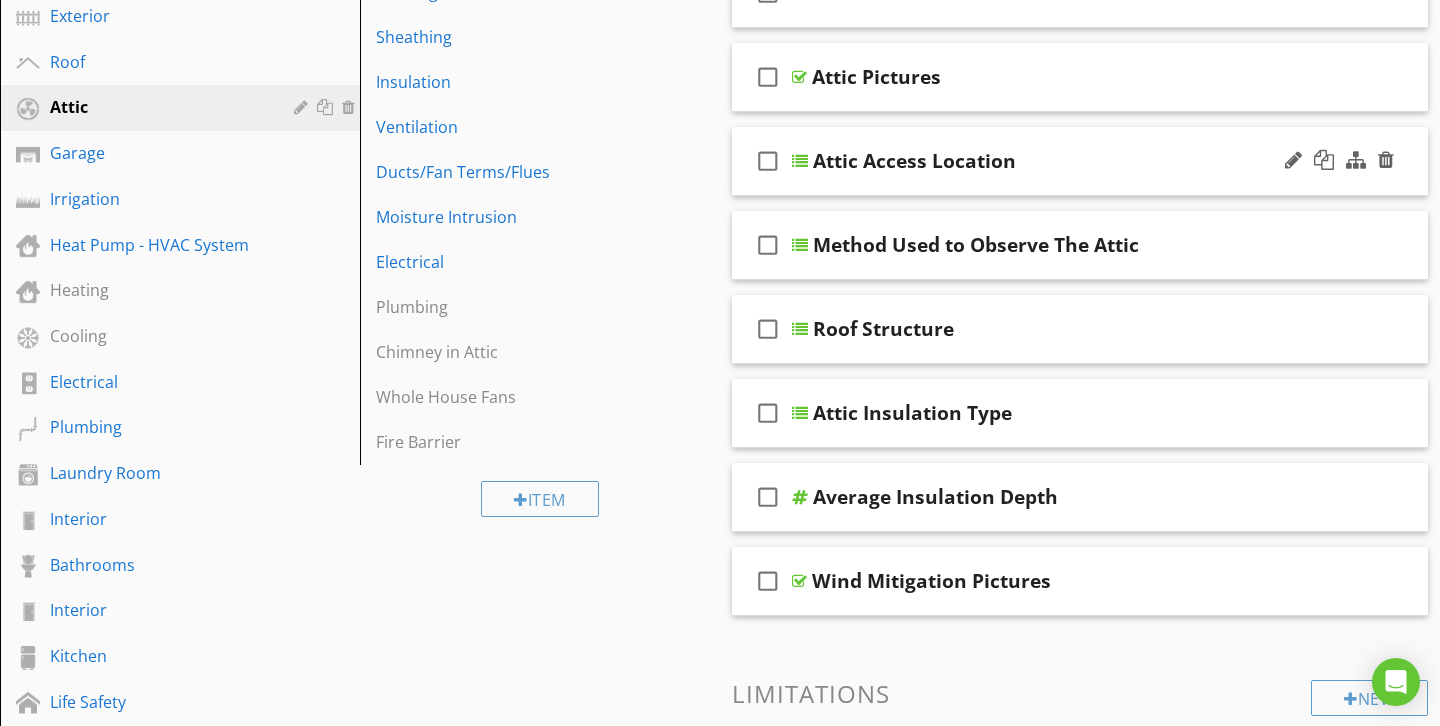 click on "Attic Access Location" at bounding box center (1059, 161) 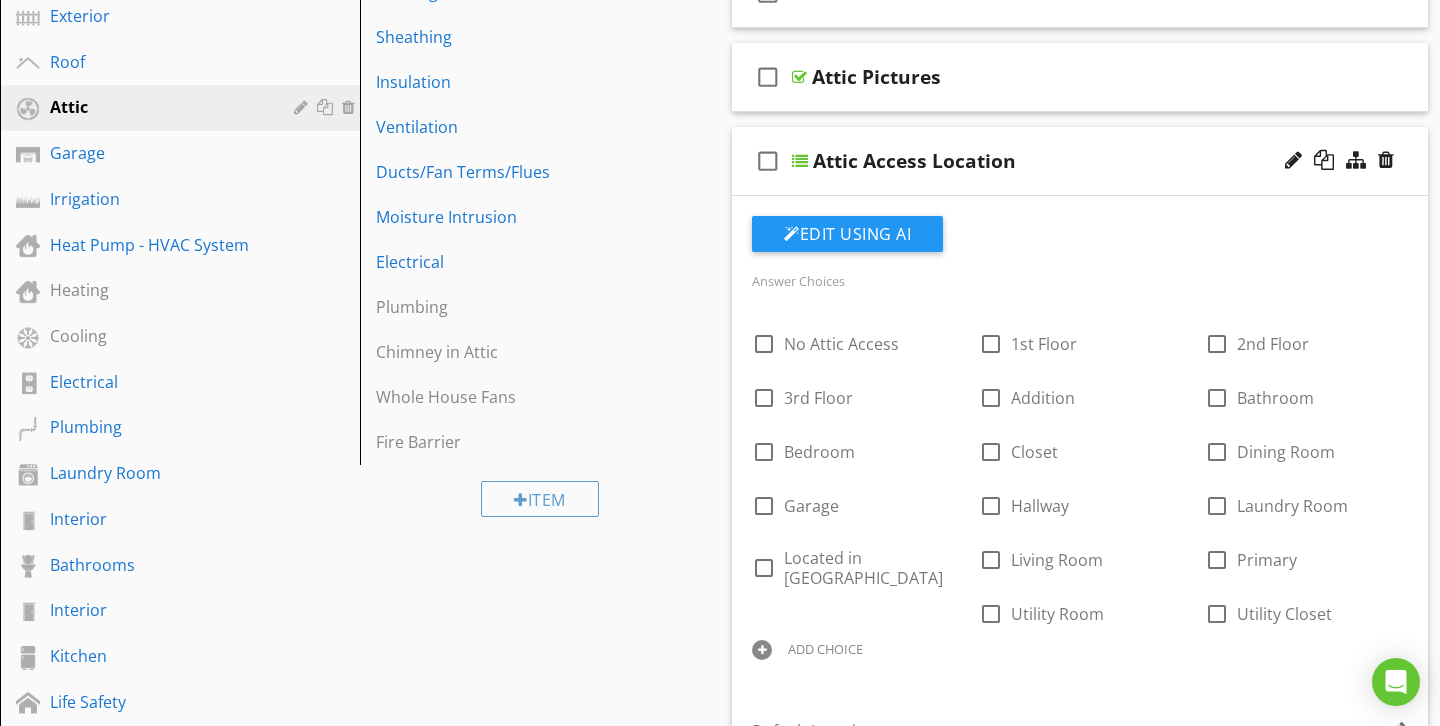 click on "Attic Access Location" at bounding box center [1059, 161] 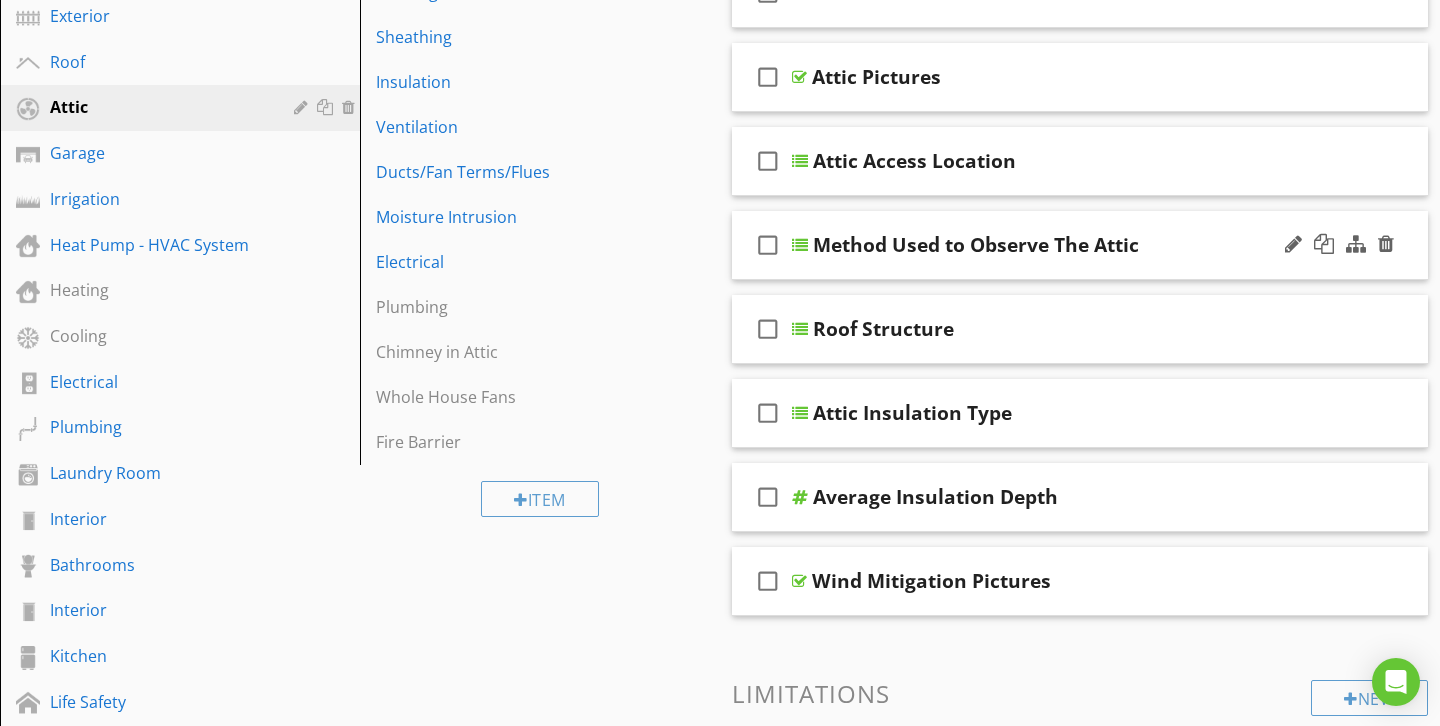 click on "check_box_outline_blank
Method Used to Observe The Attic" at bounding box center [1080, 245] 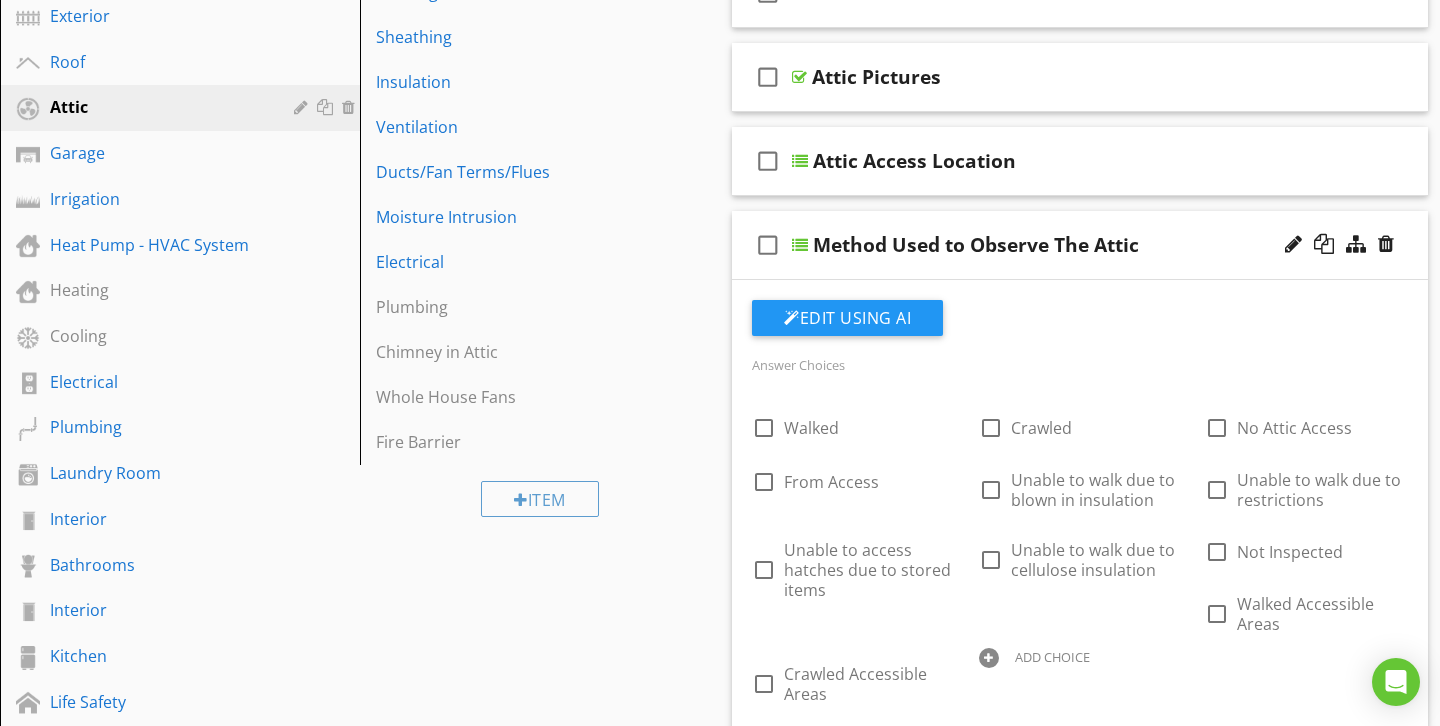 click on "Method Used to Observe The Attic" at bounding box center (1059, 245) 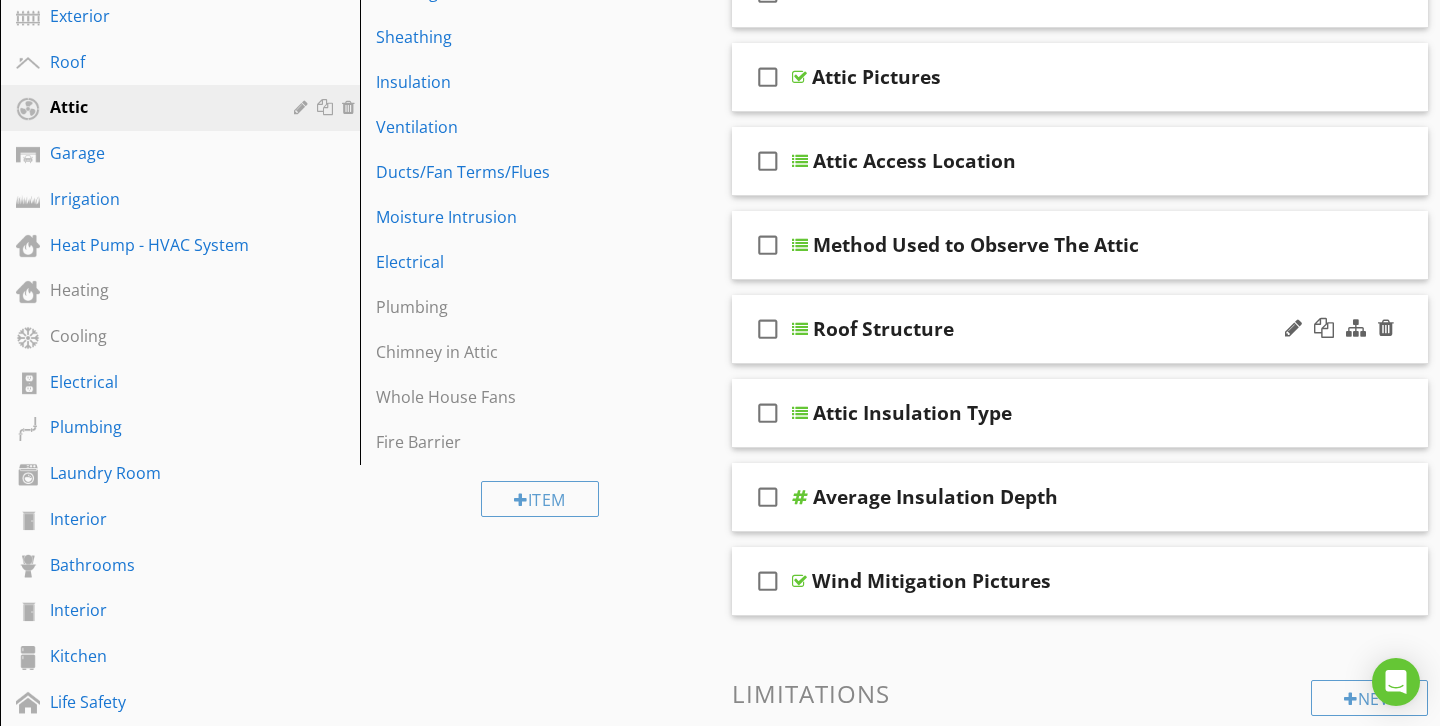 click on "check_box_outline_blank
Roof Structure" at bounding box center (1080, 329) 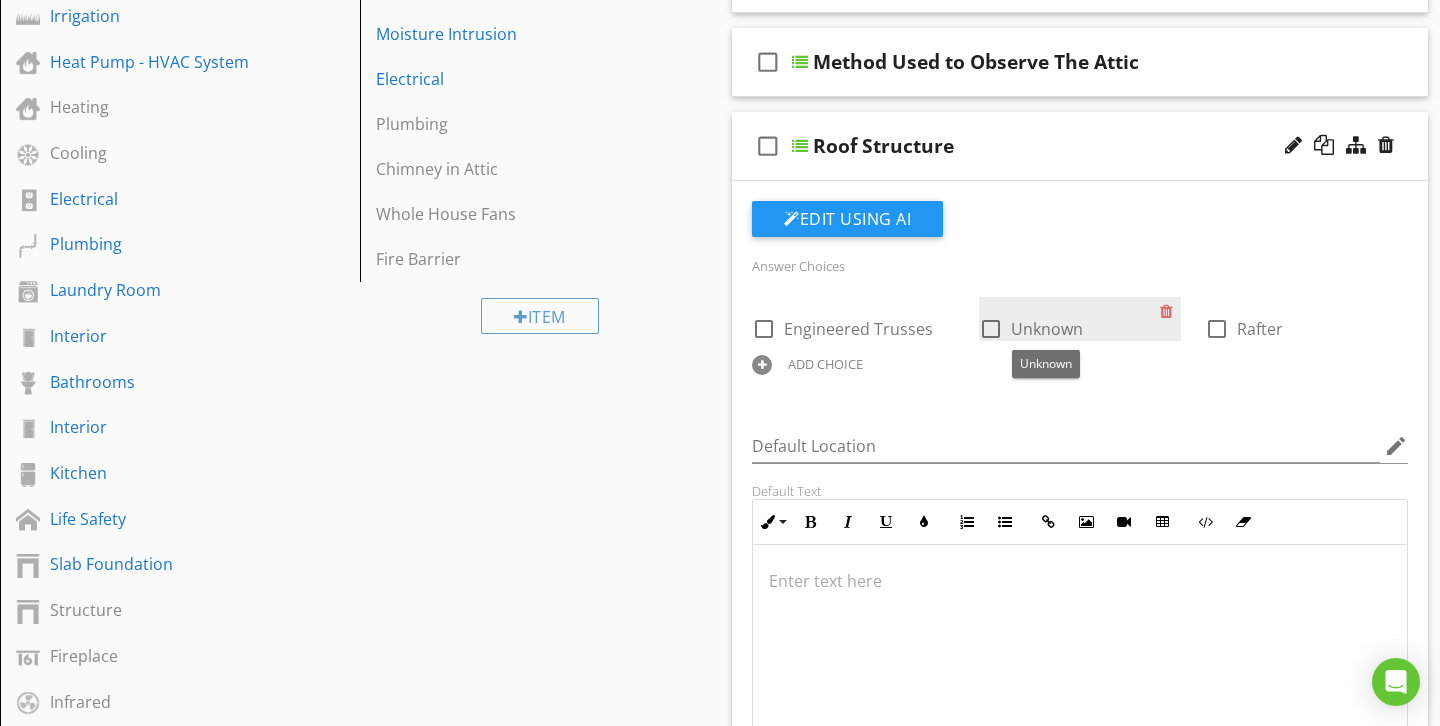 scroll, scrollTop: 566, scrollLeft: 0, axis: vertical 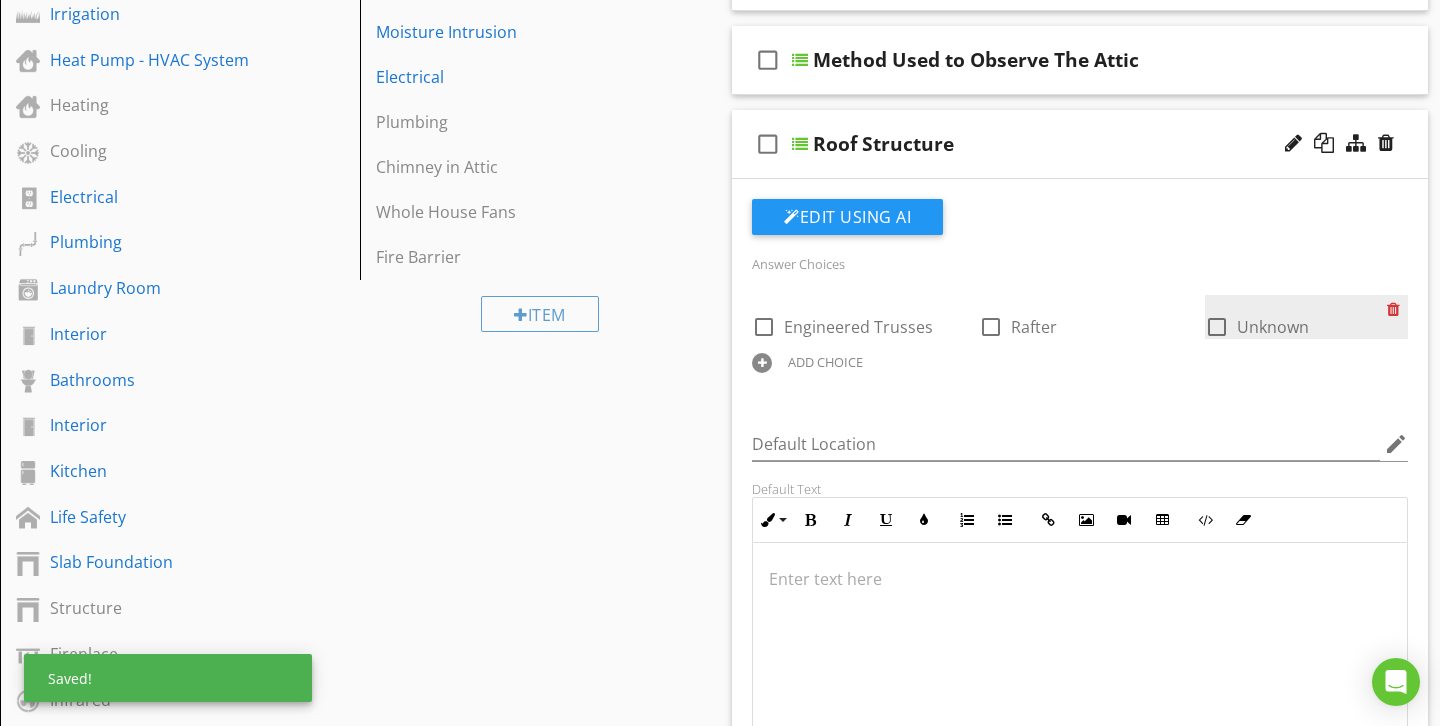click at bounding box center (1397, 309) 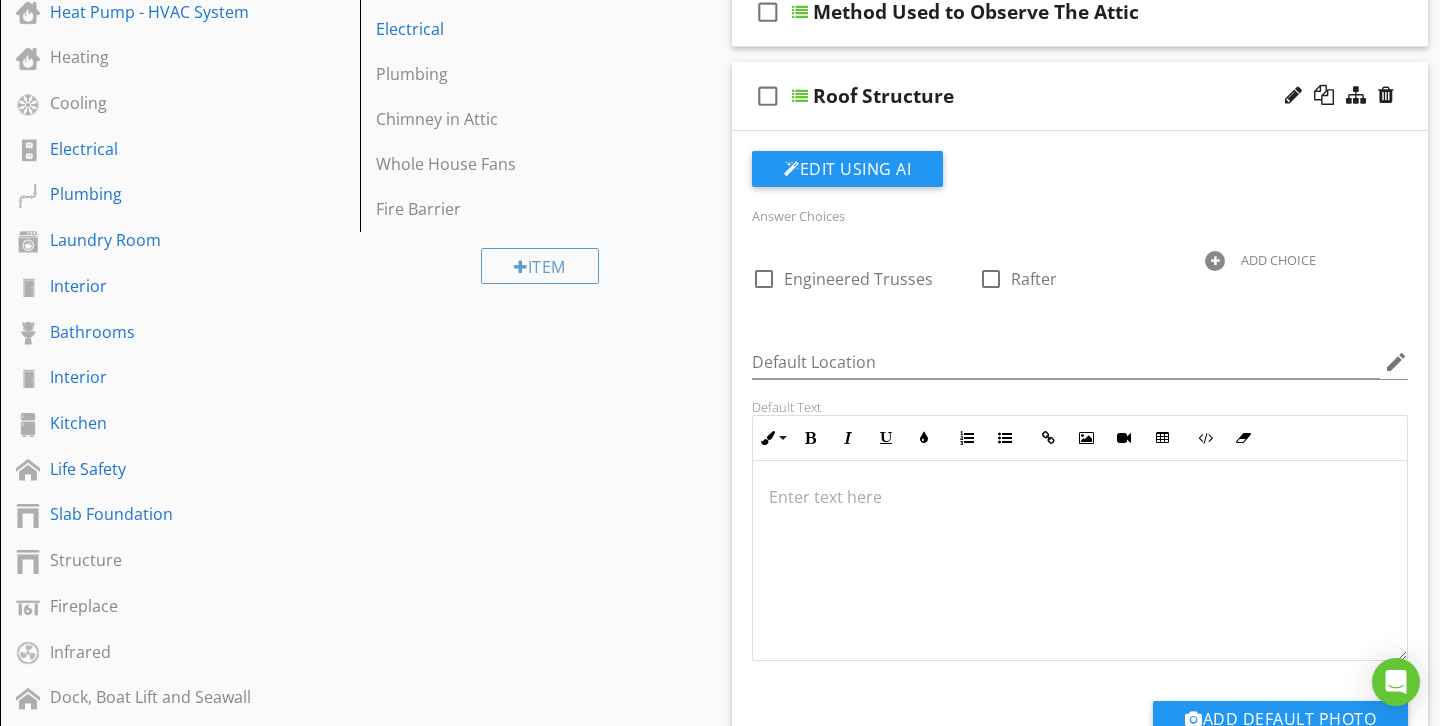 scroll, scrollTop: 619, scrollLeft: 0, axis: vertical 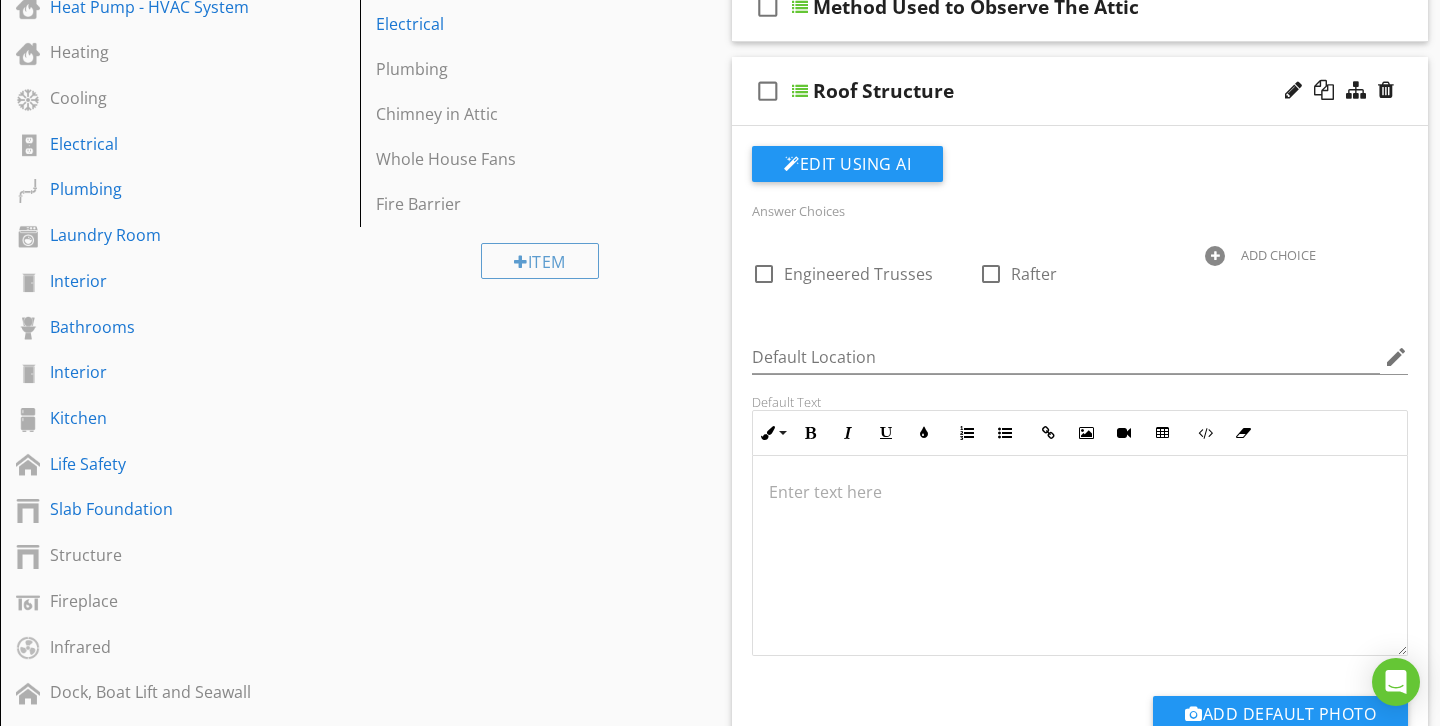 click on "check_box_outline_blank
Roof Structure" at bounding box center [1080, 91] 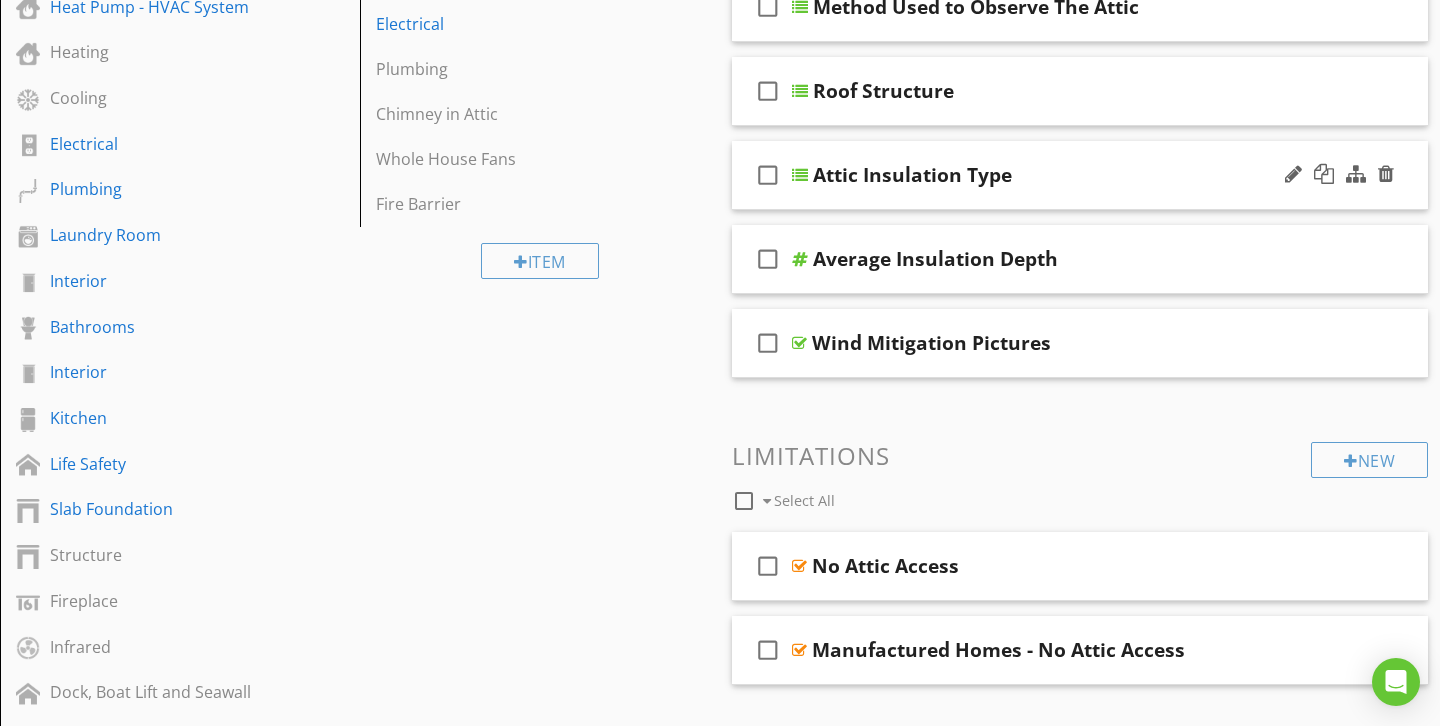 click on "check_box_outline_blank
Attic Insulation Type" at bounding box center (1080, 175) 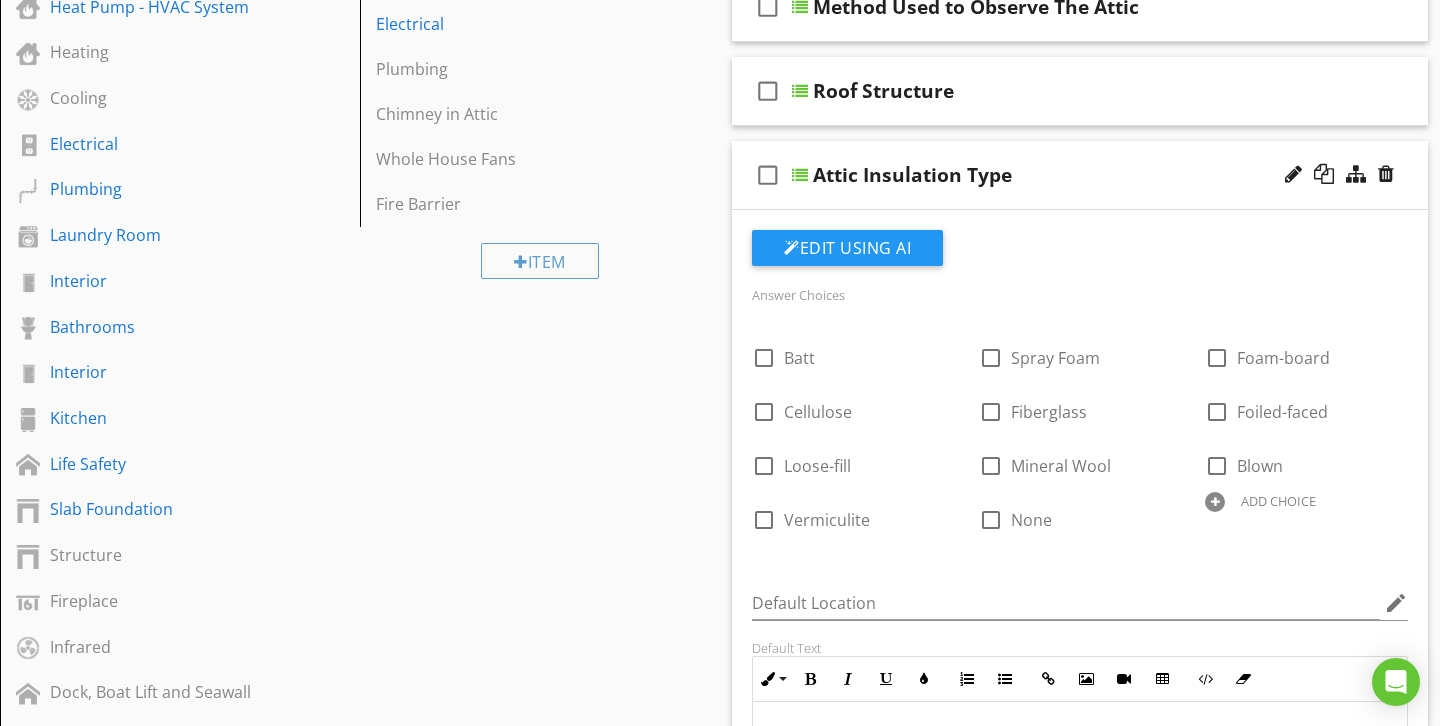 click on "Attic Insulation Type" at bounding box center (1059, 175) 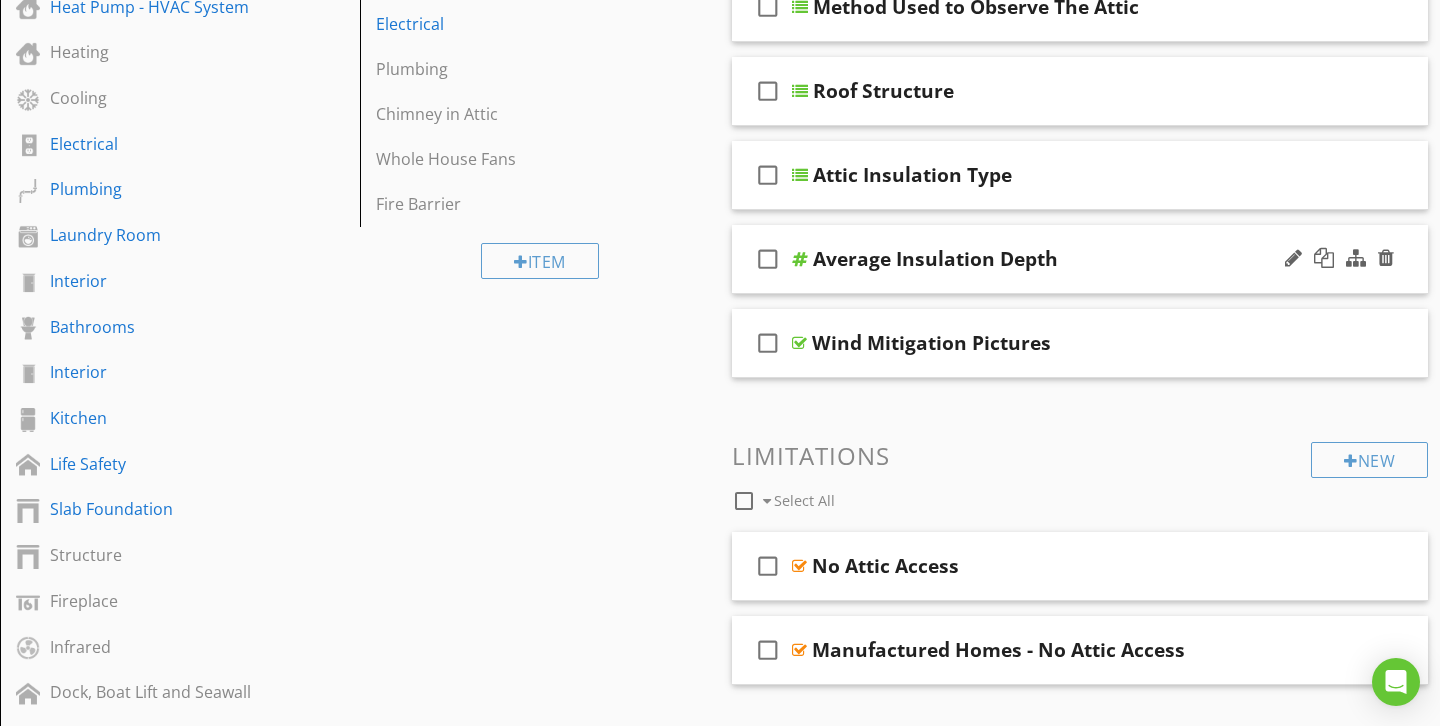 click on "Average Insulation Depth" at bounding box center (1059, 259) 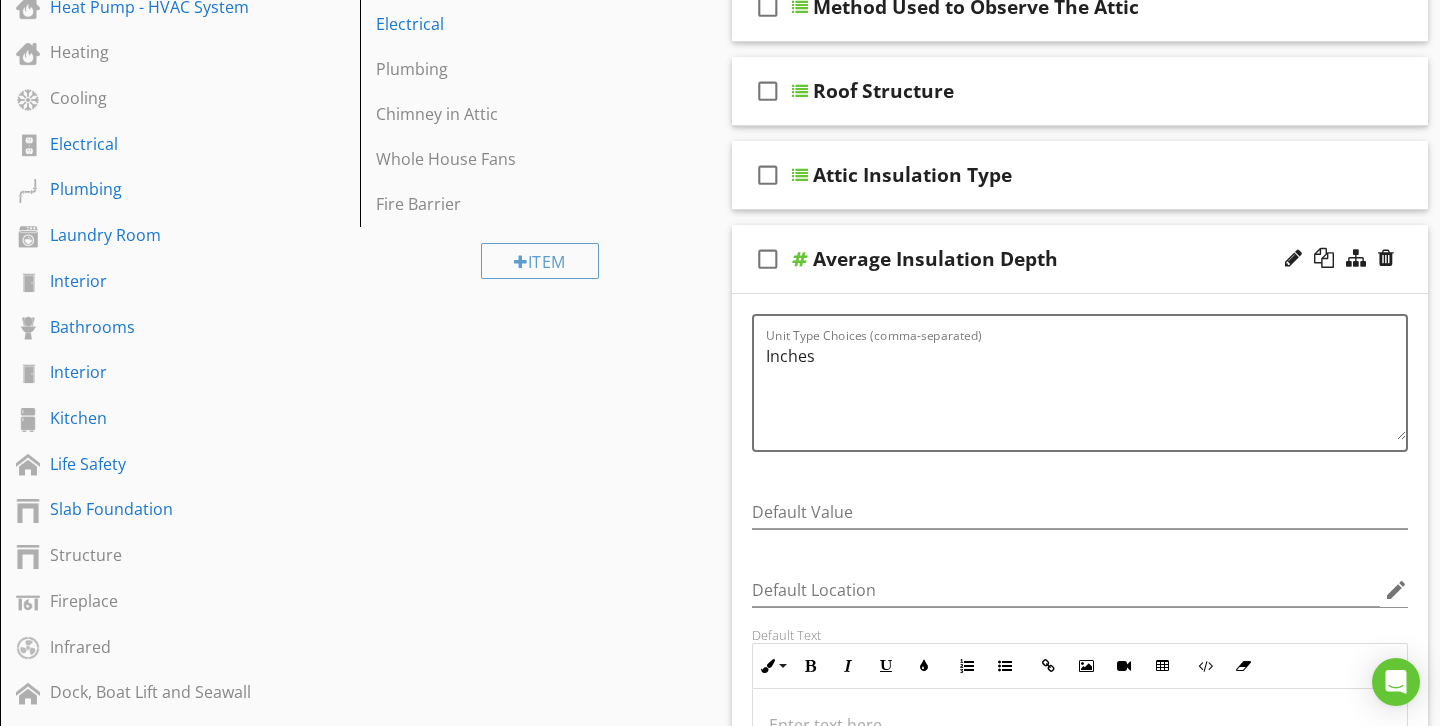 click on "Average Insulation Depth" at bounding box center [1059, 259] 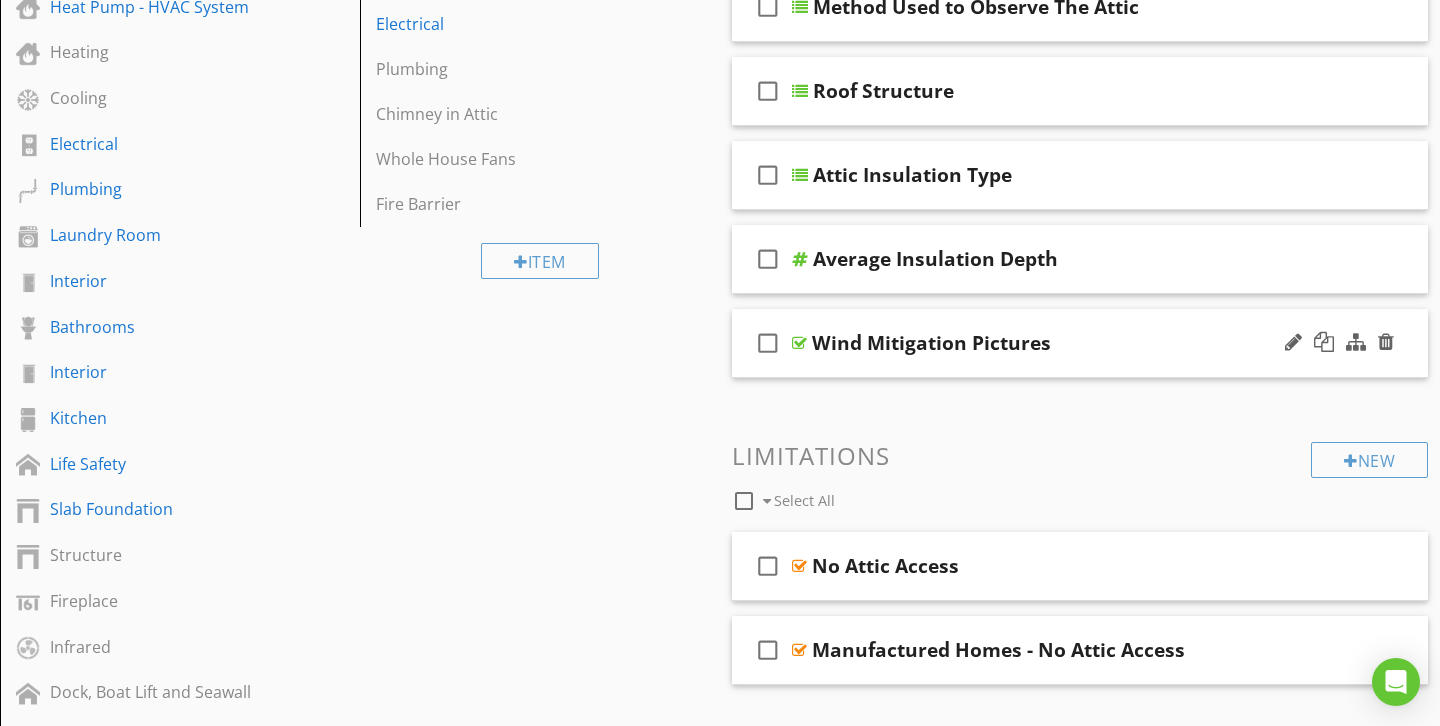 click on "check_box_outline_blank
Wind Mitigation Pictures" at bounding box center [1080, 343] 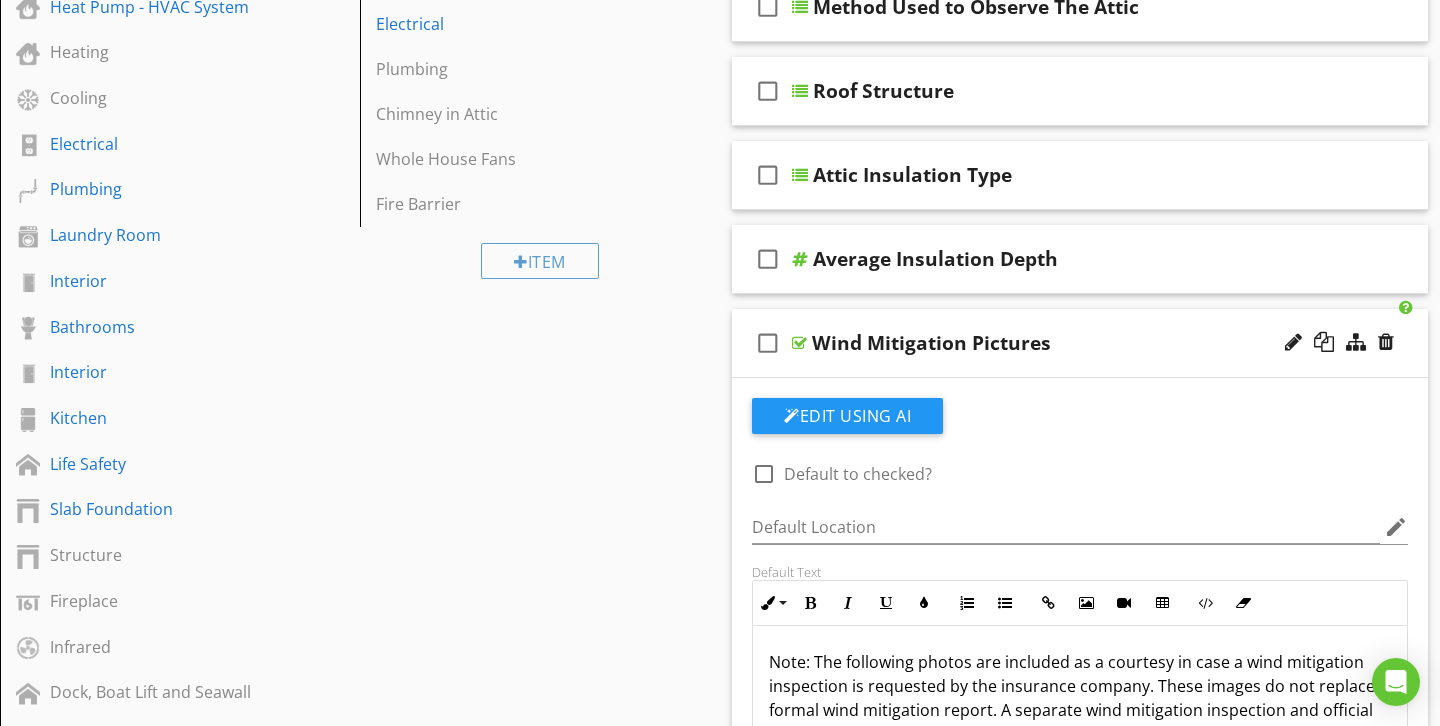 click on "check_box_outline_blank
Wind Mitigation Pictures" at bounding box center [1080, 343] 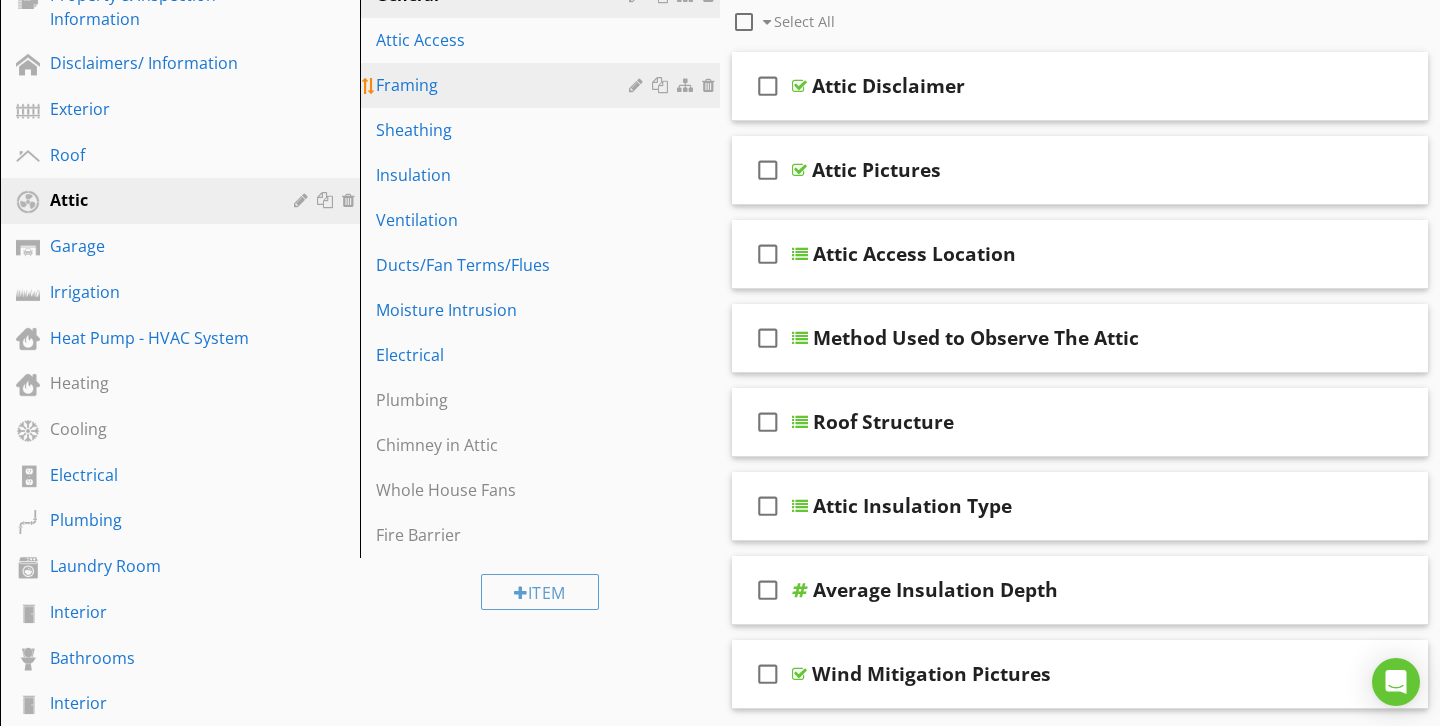 scroll, scrollTop: 274, scrollLeft: 0, axis: vertical 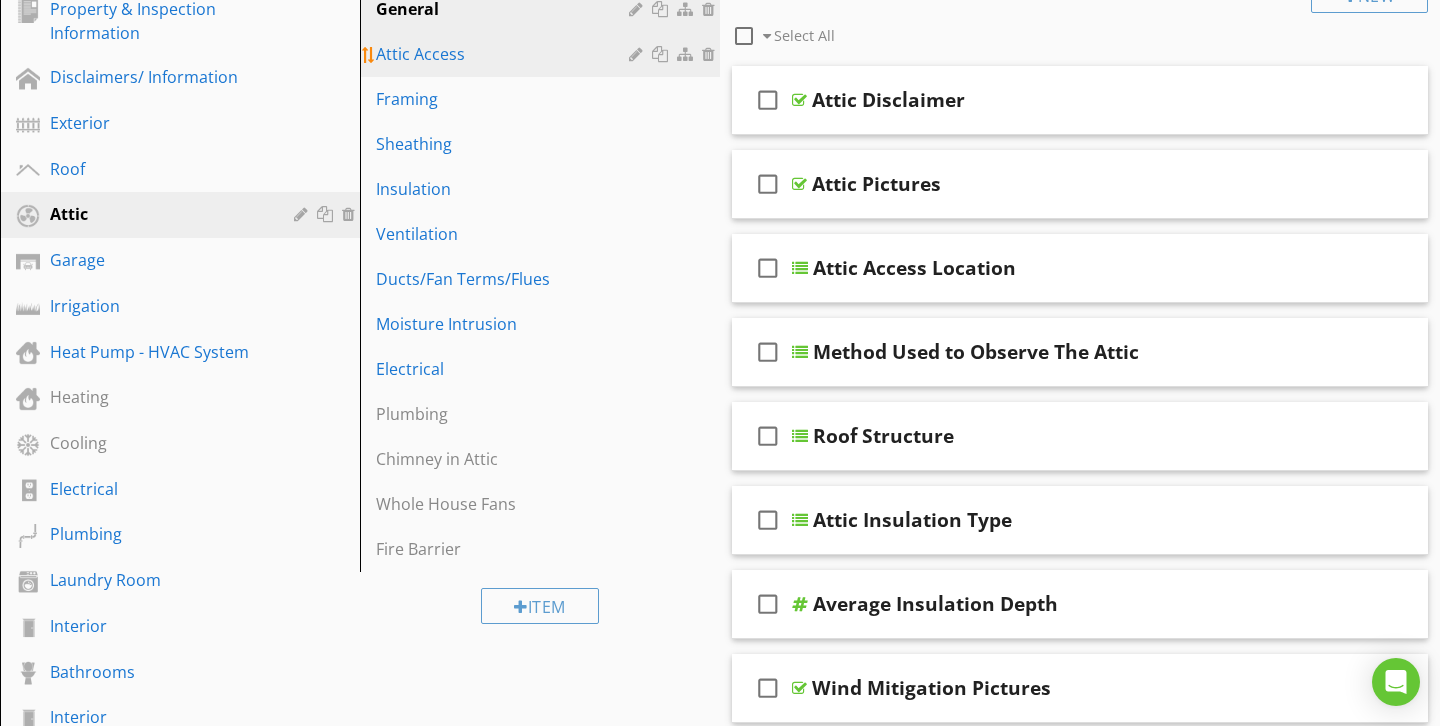 click on "Attic Access" at bounding box center (505, 54) 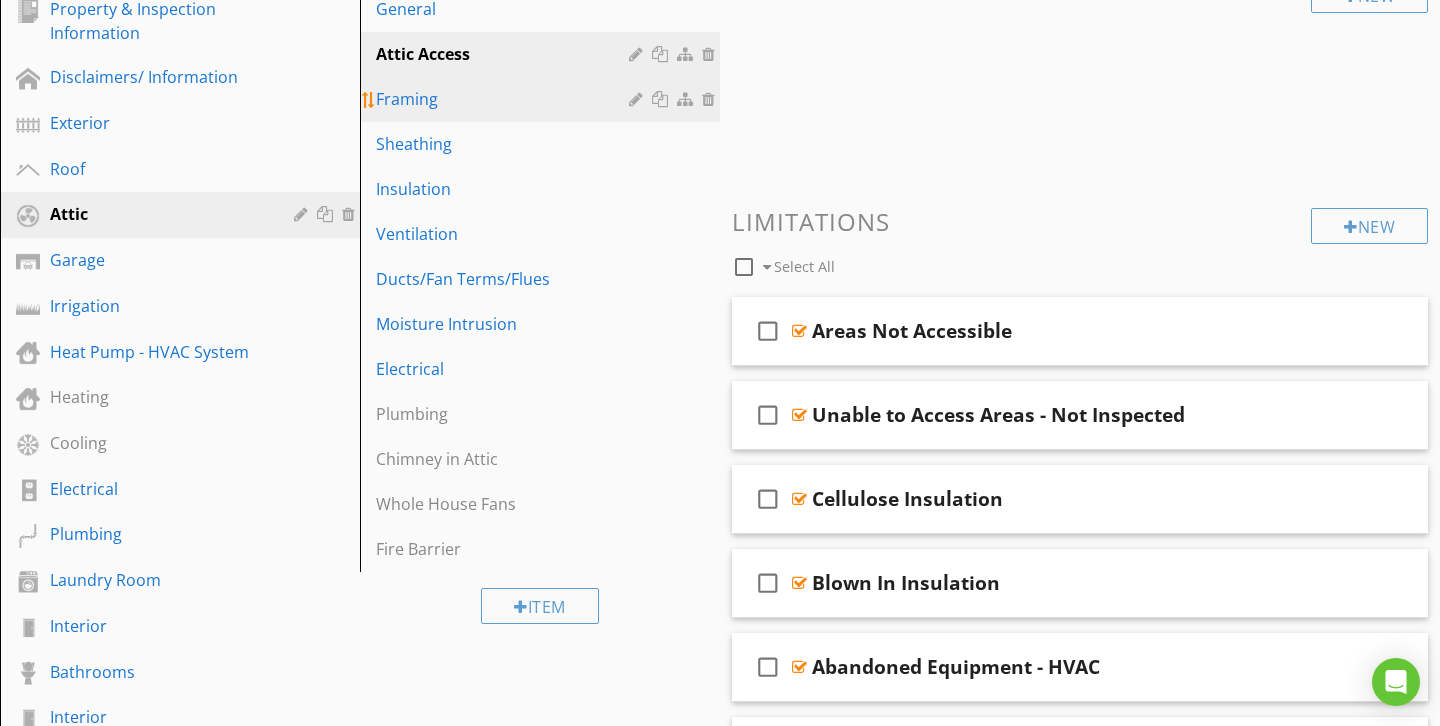 click on "Framing" at bounding box center (543, 99) 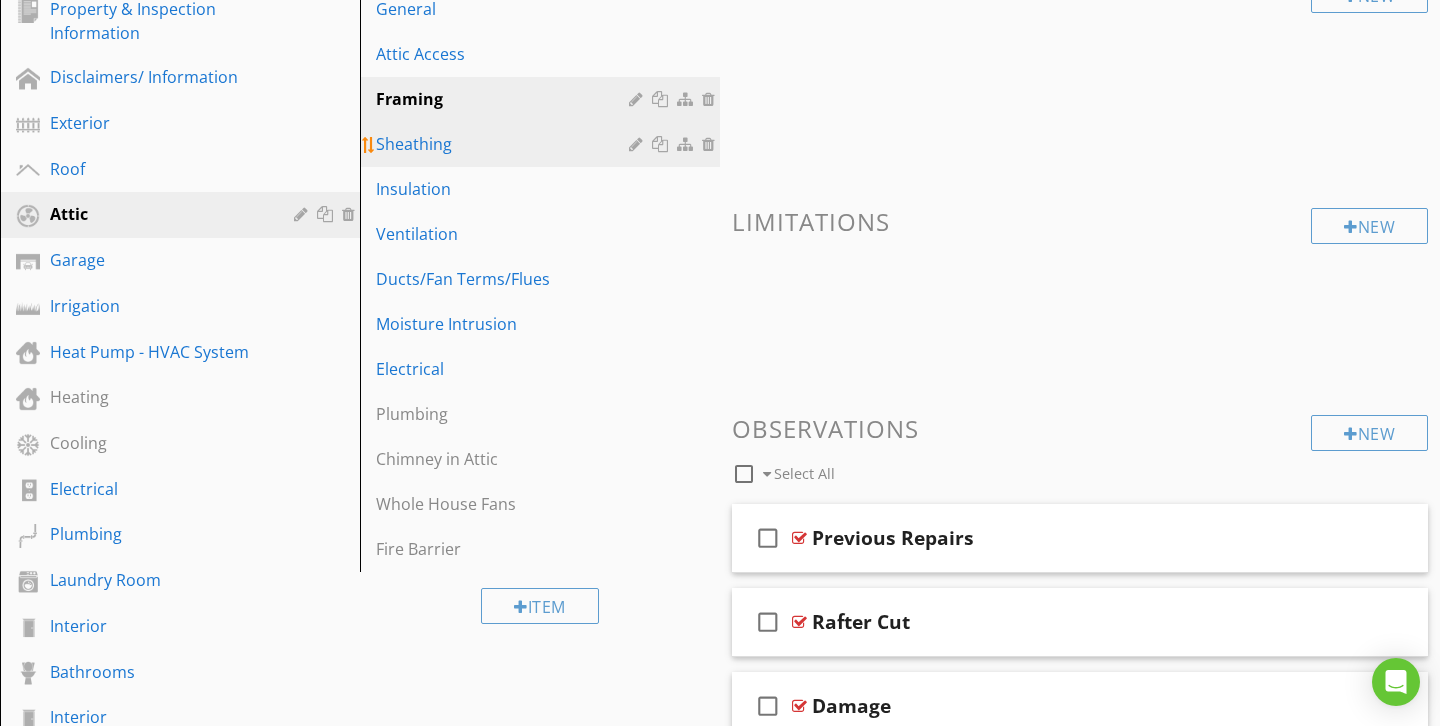 click on "Sheathing" at bounding box center [543, 144] 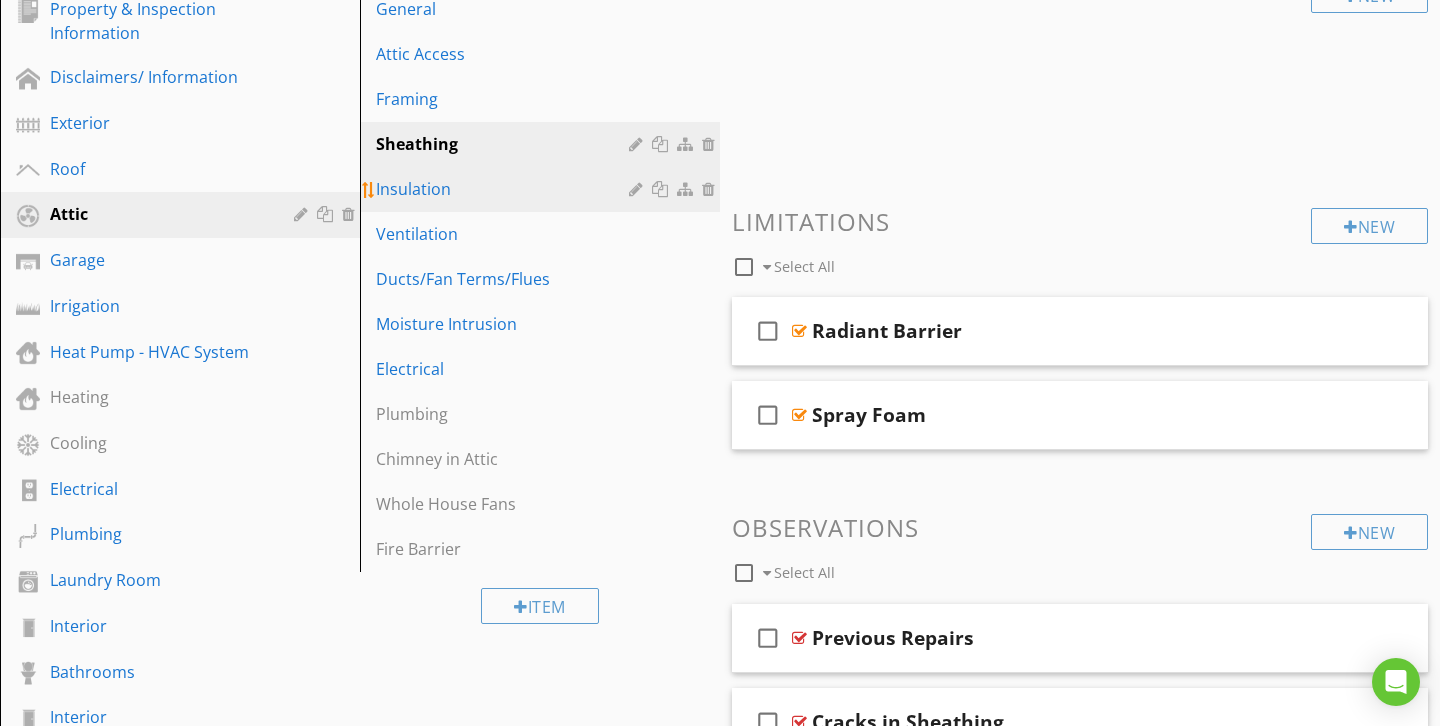 click on "Insulation" at bounding box center (505, 189) 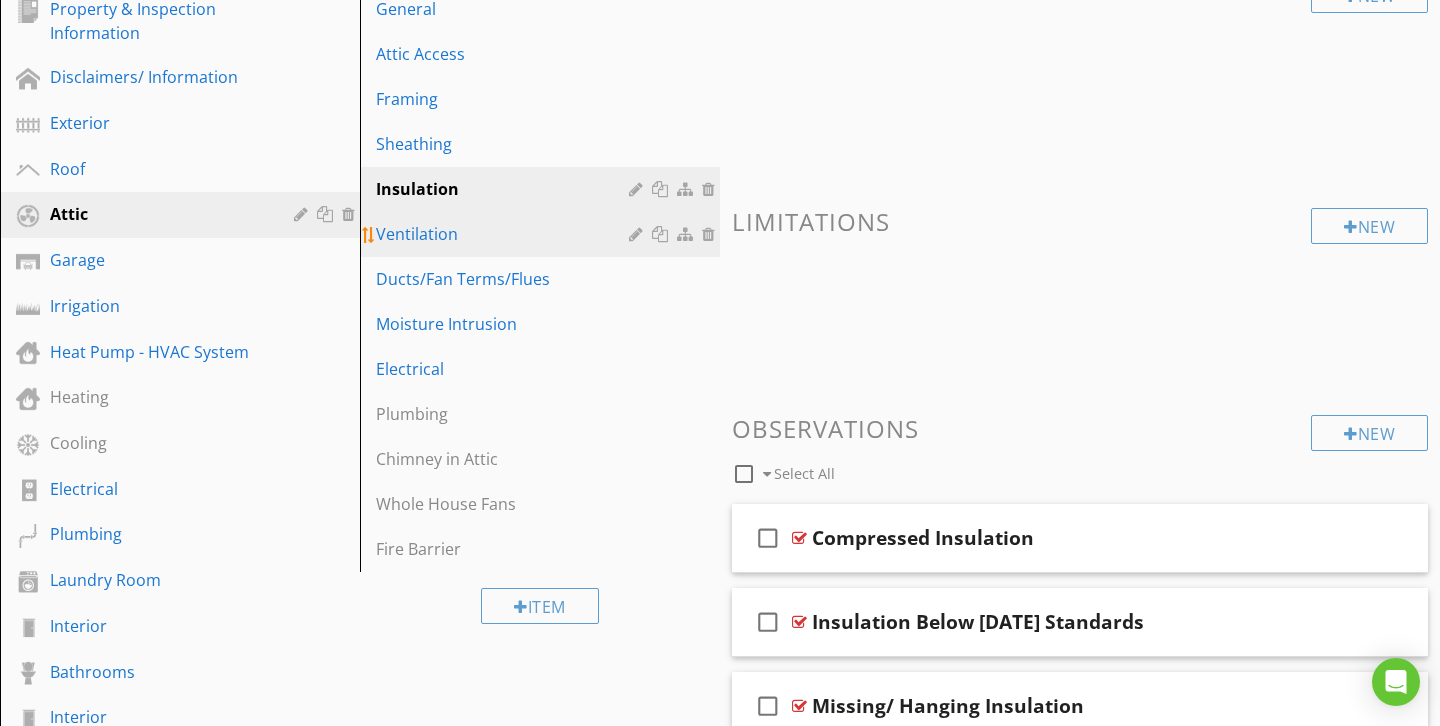 click on "Ventilation" at bounding box center [505, 234] 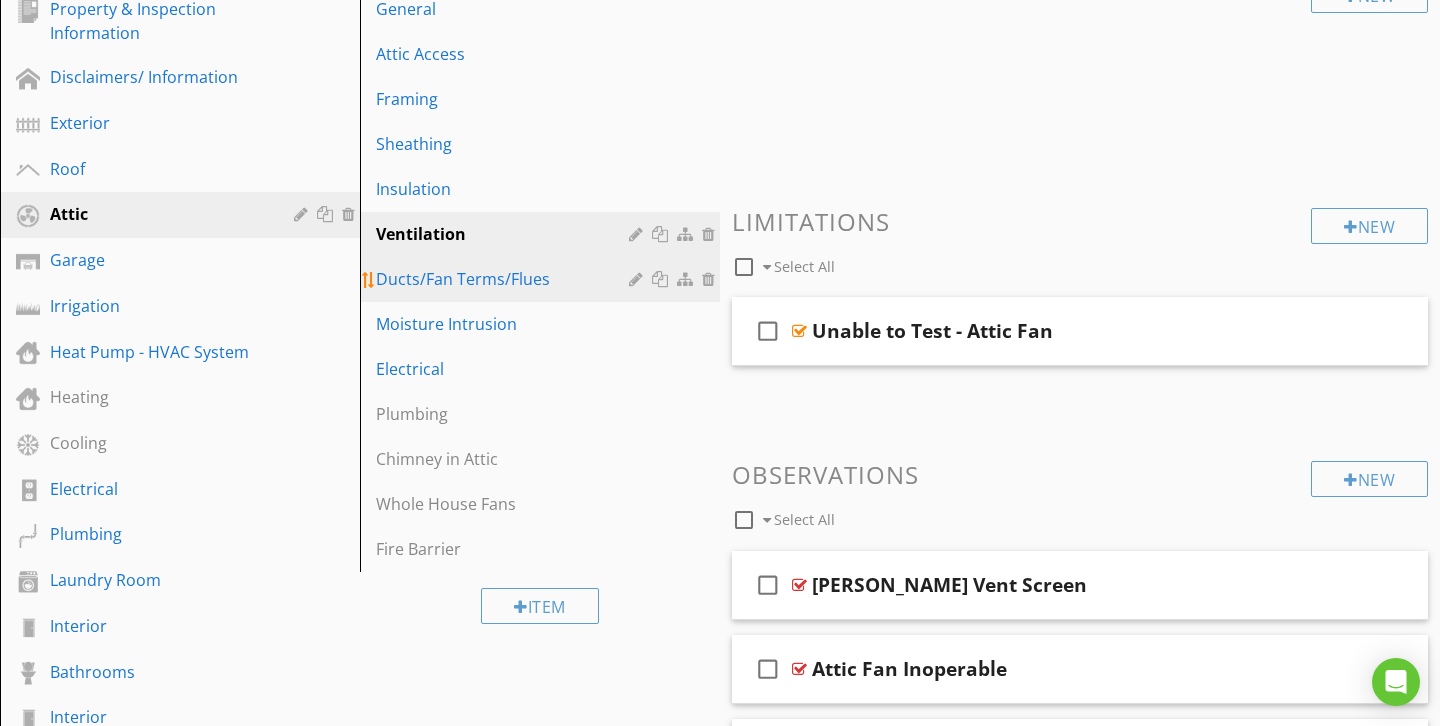 click on "Ducts/Fan Terms/Flues" at bounding box center (505, 279) 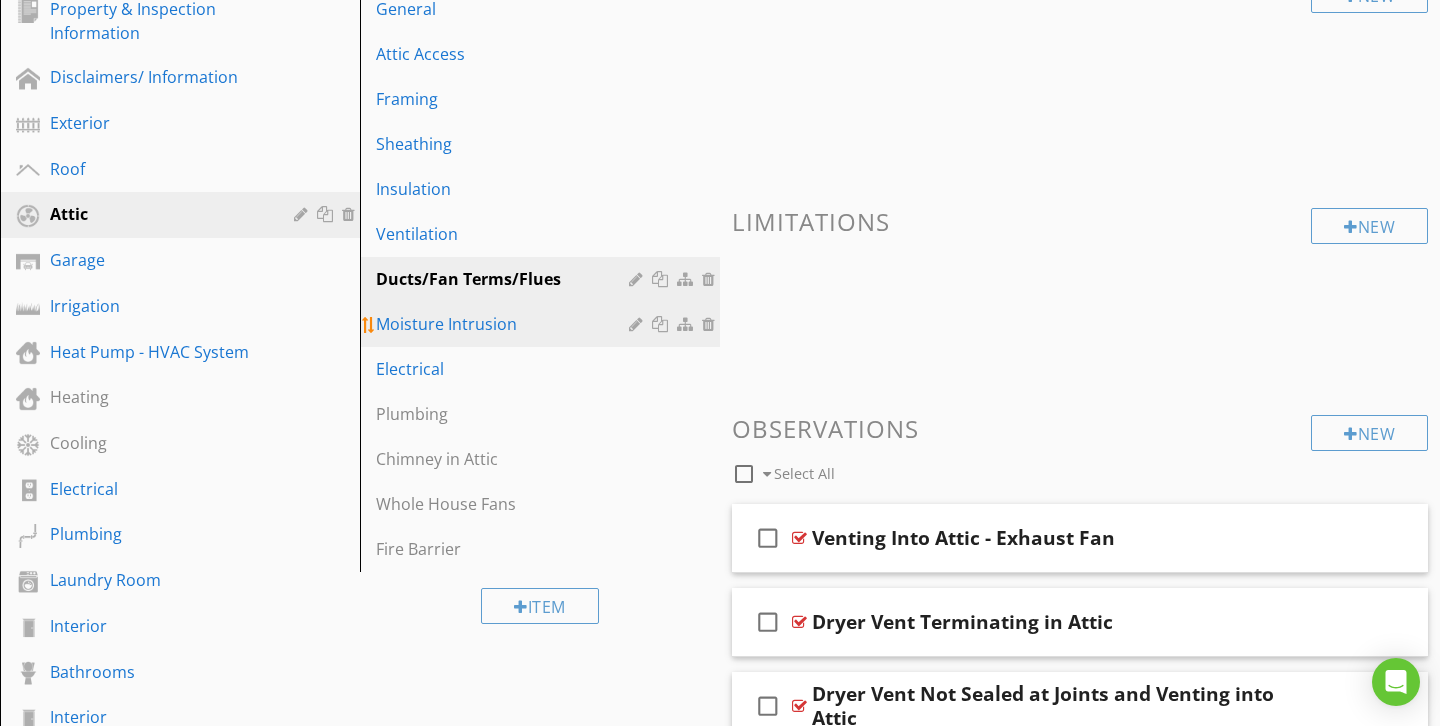 click on "Moisture Intrusion" at bounding box center [505, 324] 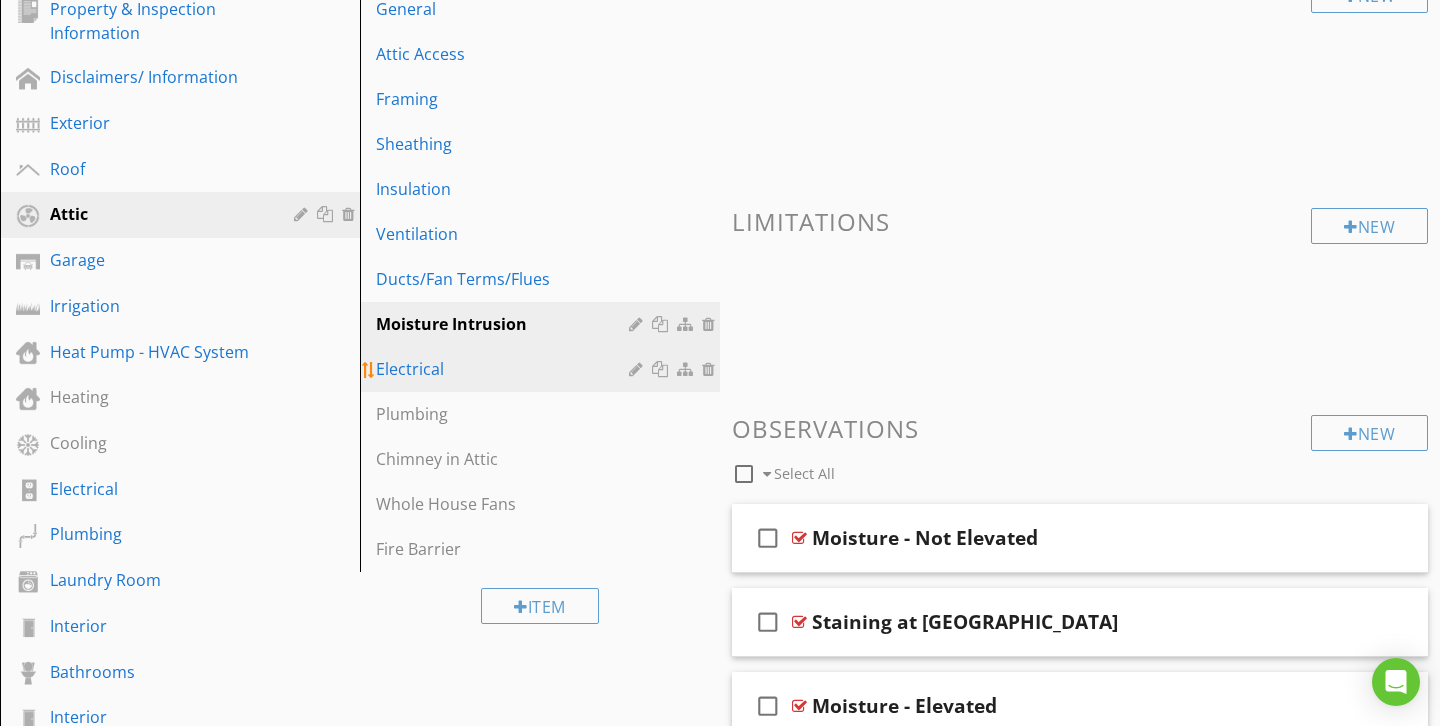 click on "Electrical" at bounding box center (505, 369) 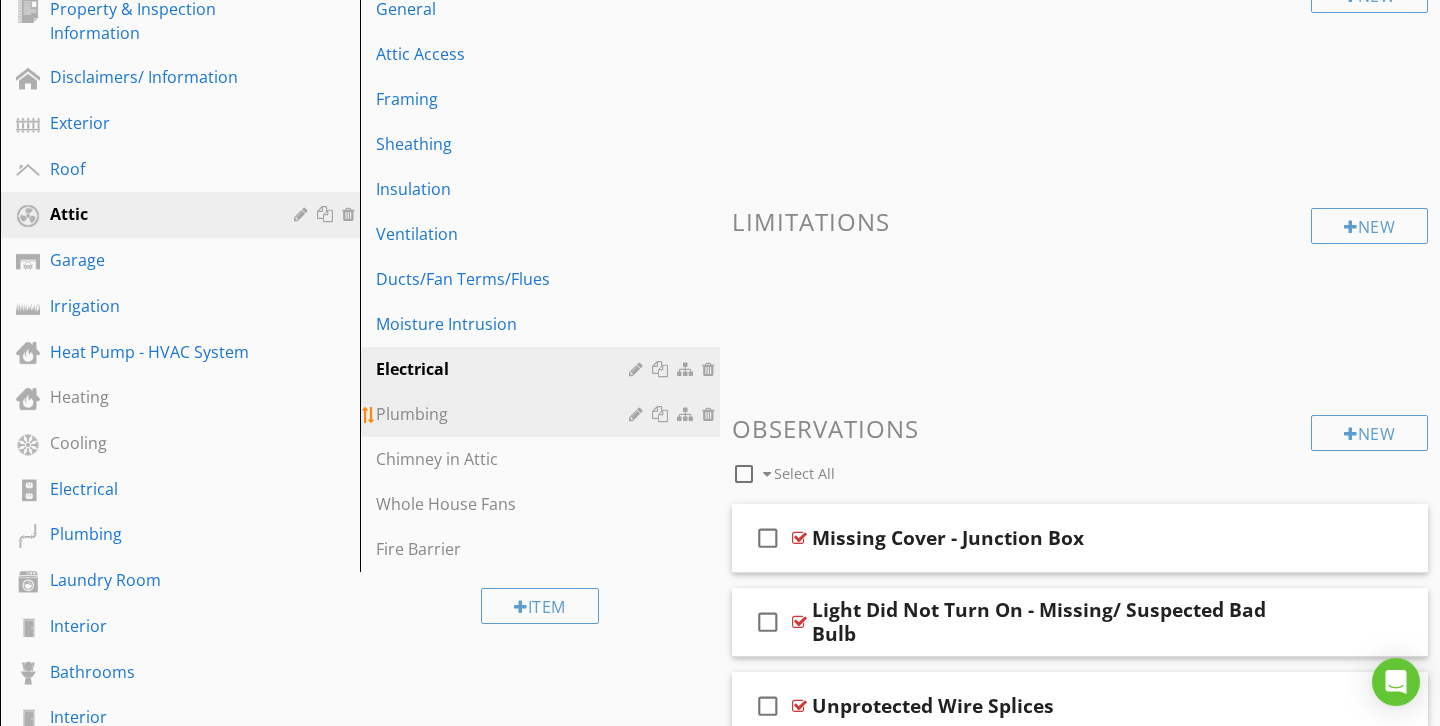 click on "Plumbing" at bounding box center [505, 414] 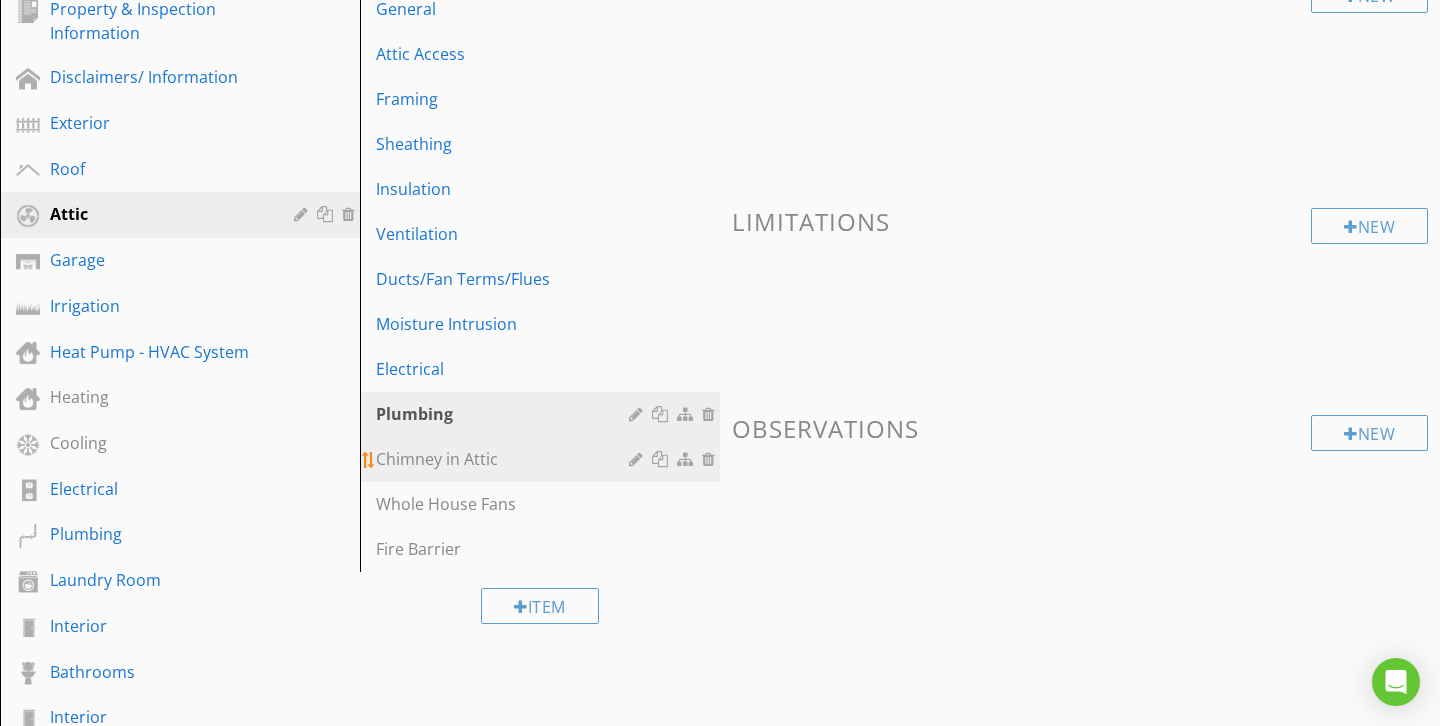 click on "Chimney in Attic" at bounding box center [505, 459] 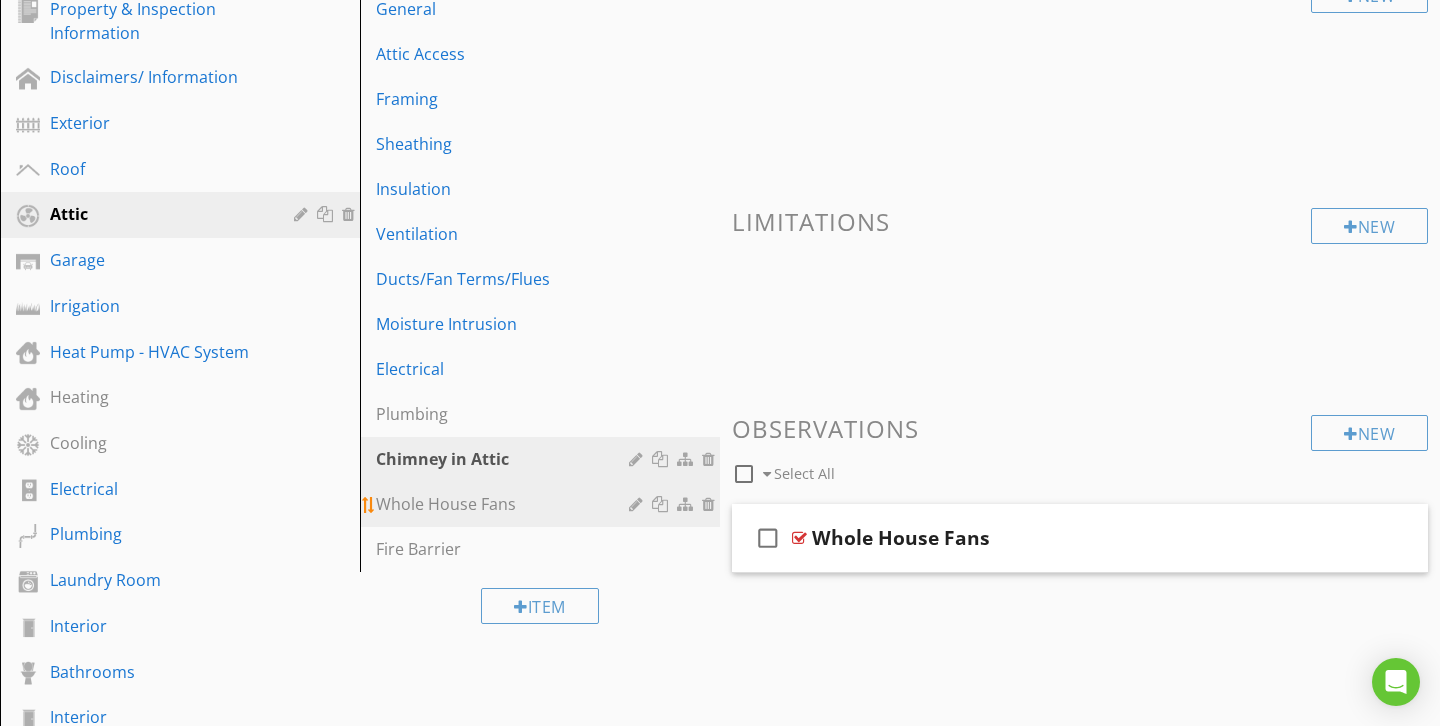 click on "Whole House Fans" at bounding box center (505, 504) 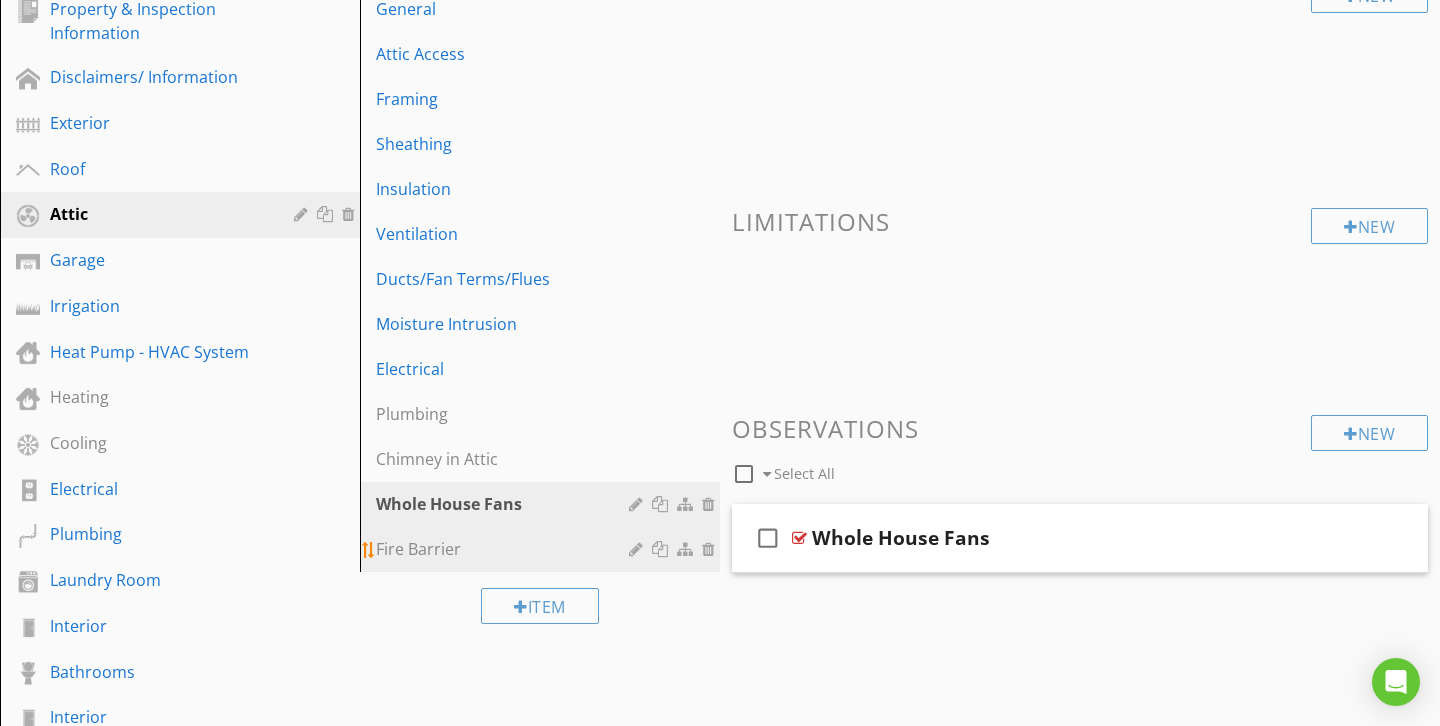 click on "Fire Barrier" at bounding box center (505, 549) 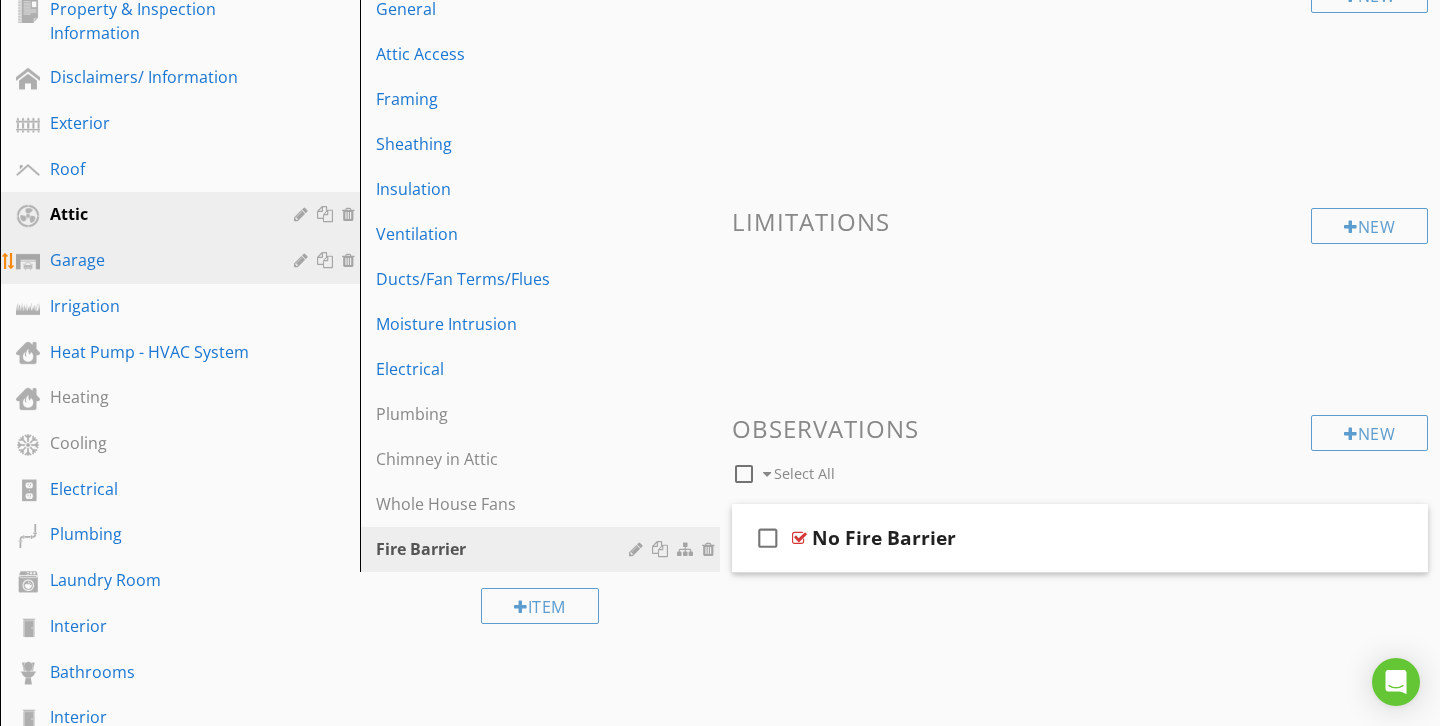 click on "Garage" at bounding box center (157, 260) 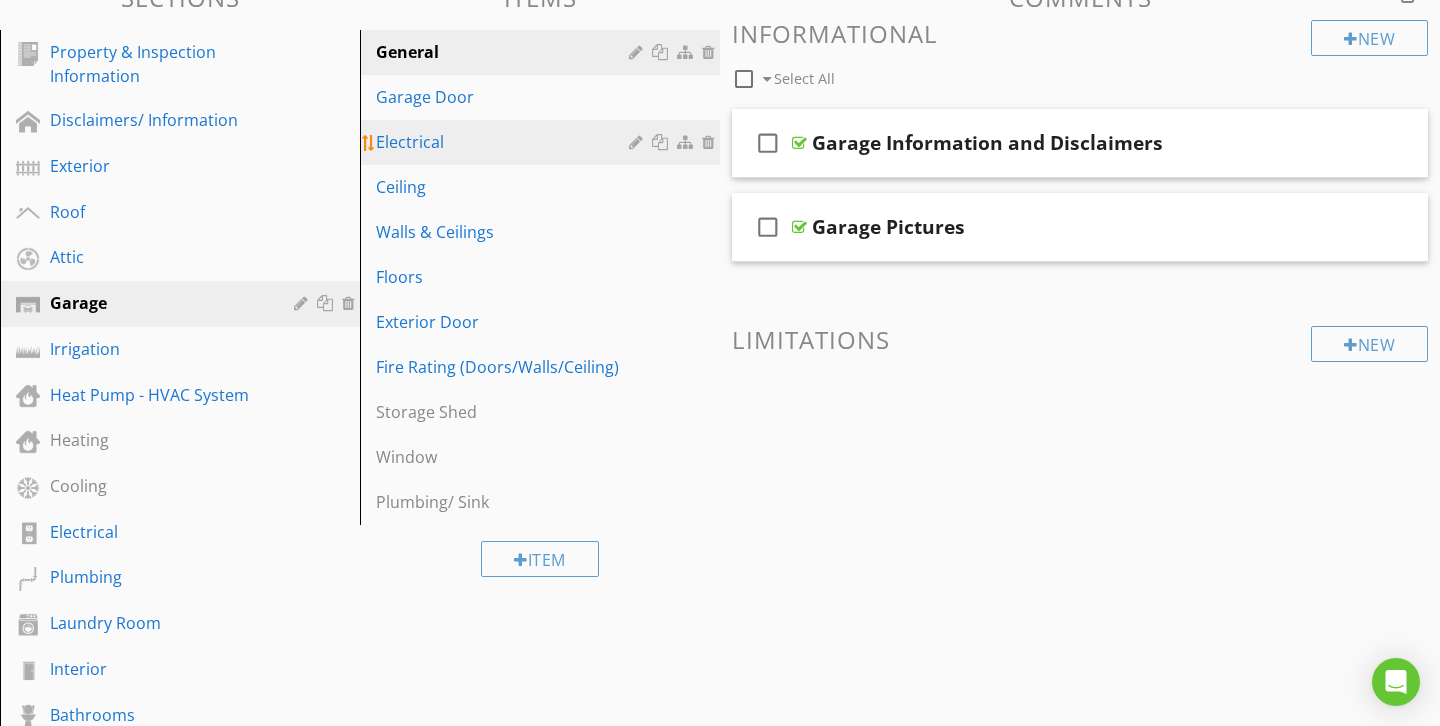 scroll, scrollTop: 226, scrollLeft: 0, axis: vertical 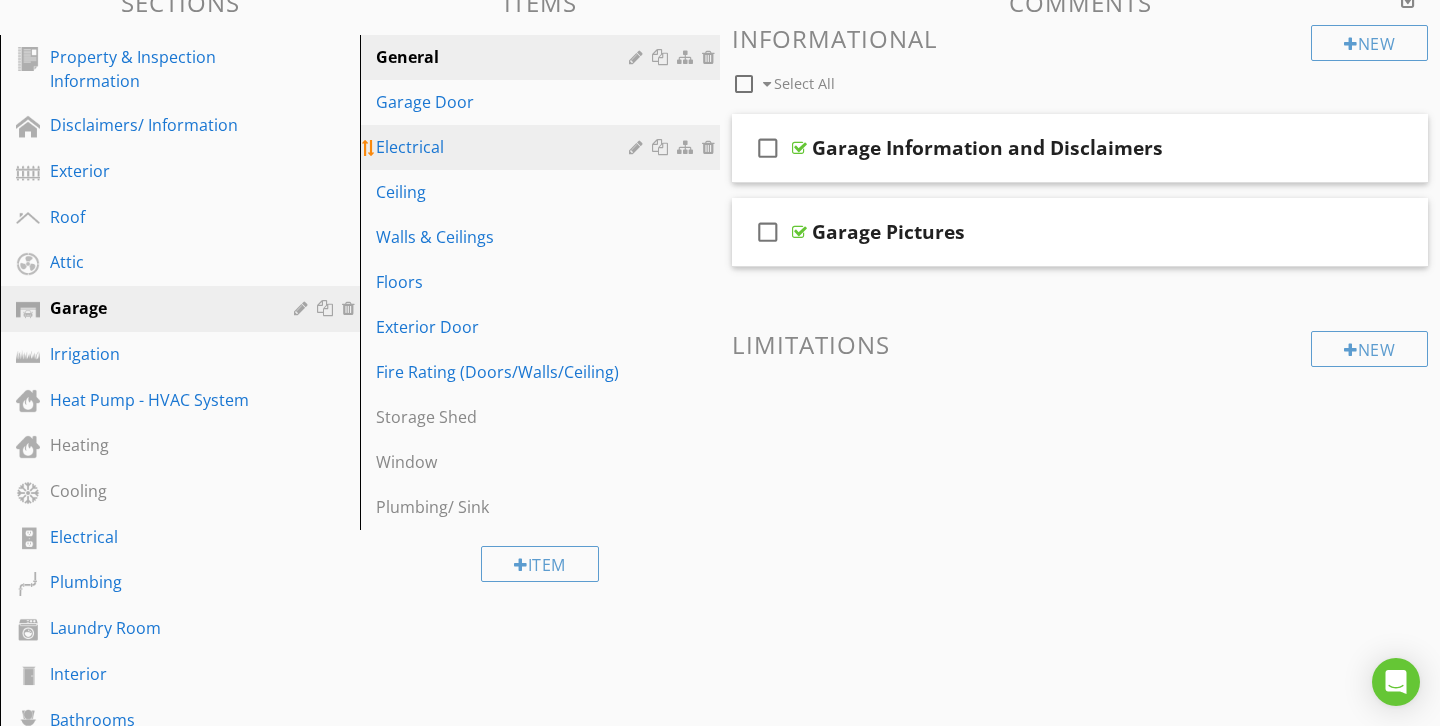 click on "Garage Door" at bounding box center (505, 102) 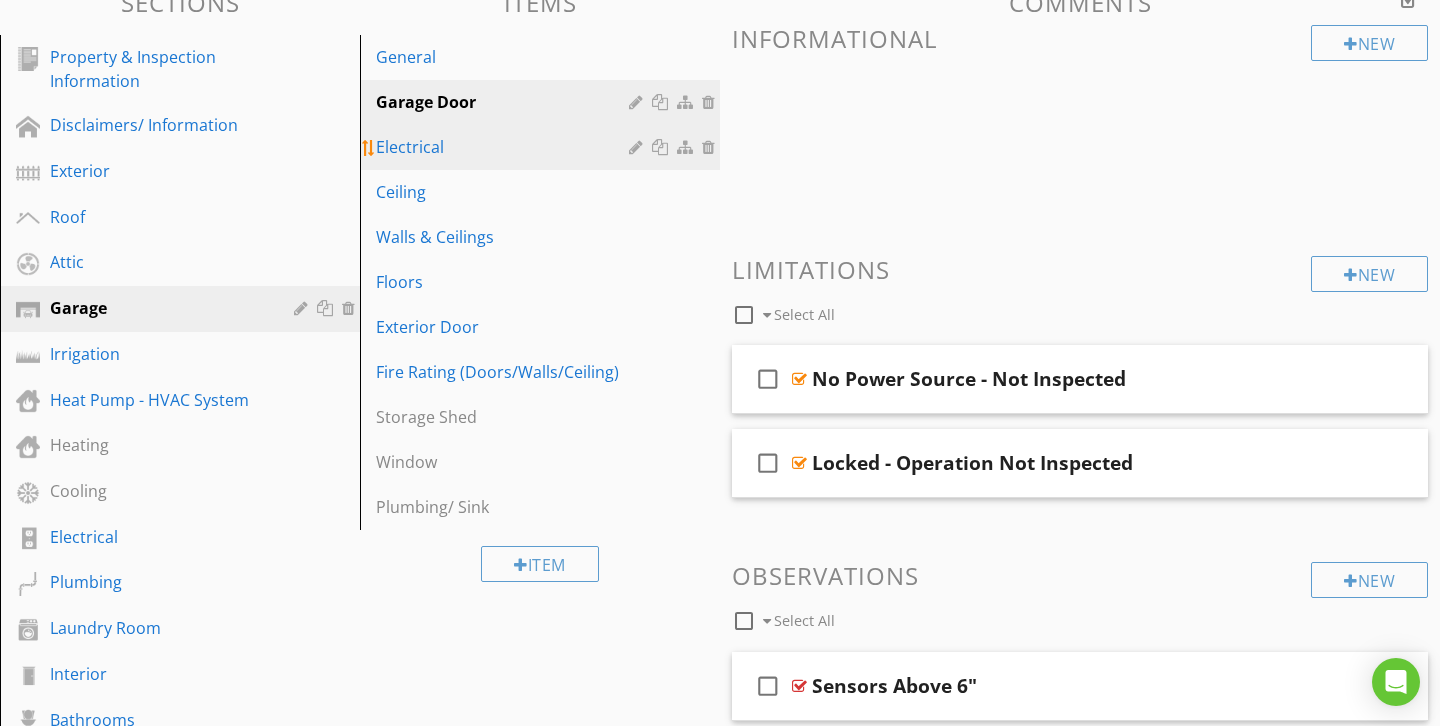 click on "Electrical" at bounding box center [505, 147] 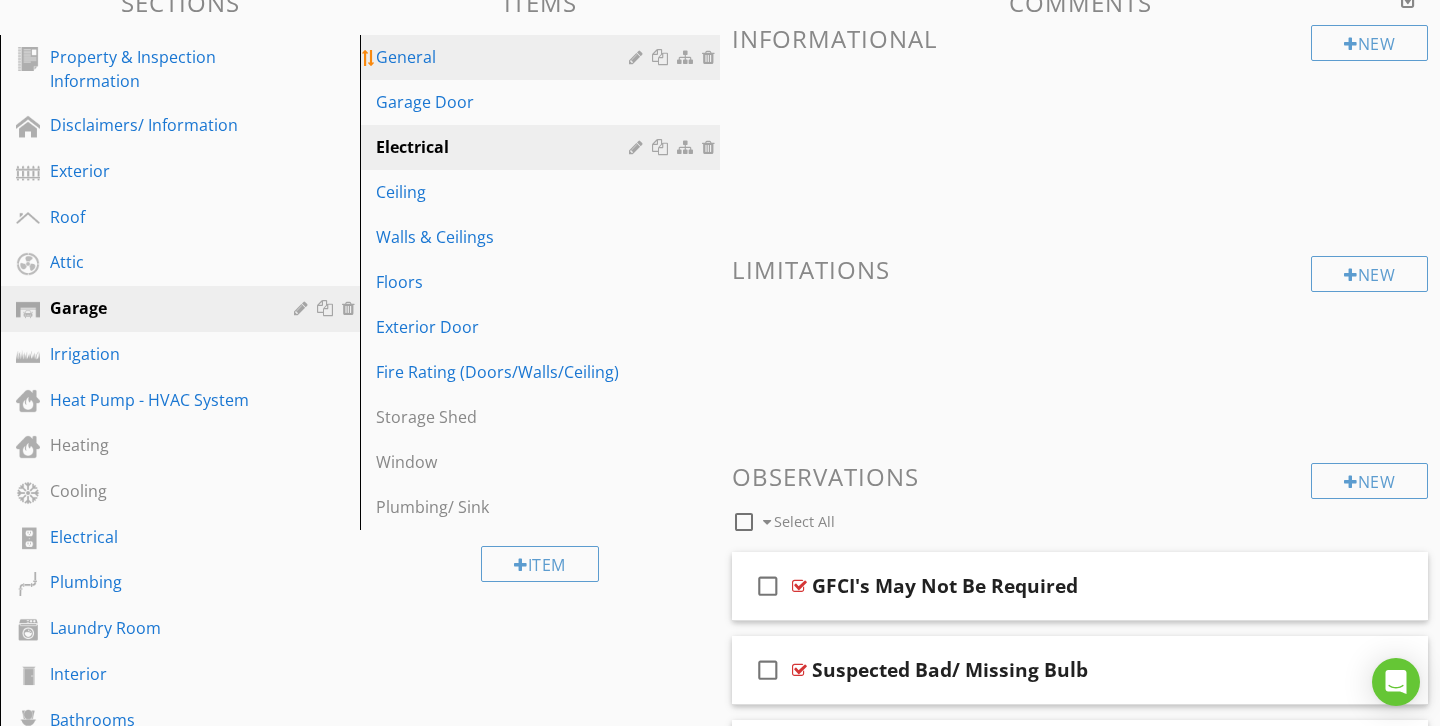 click on "General" at bounding box center (543, 57) 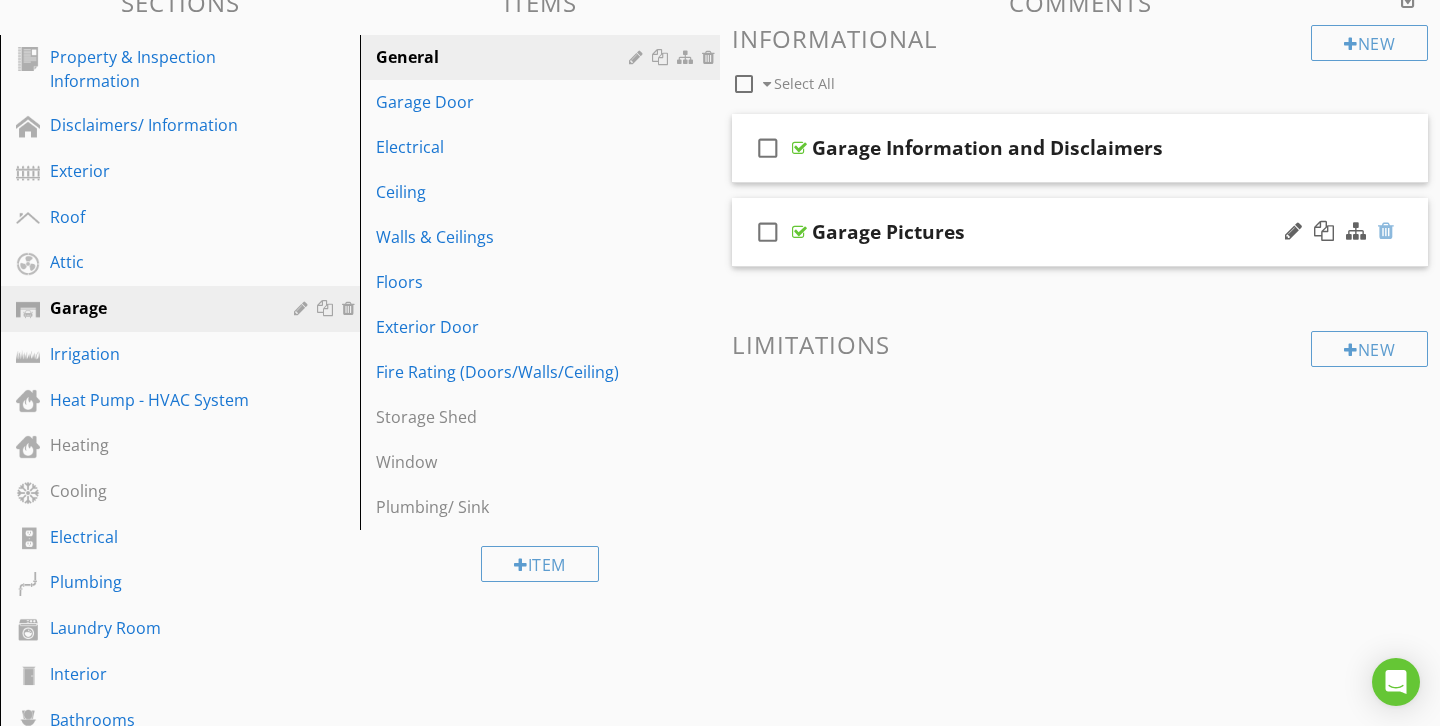 click at bounding box center (1386, 231) 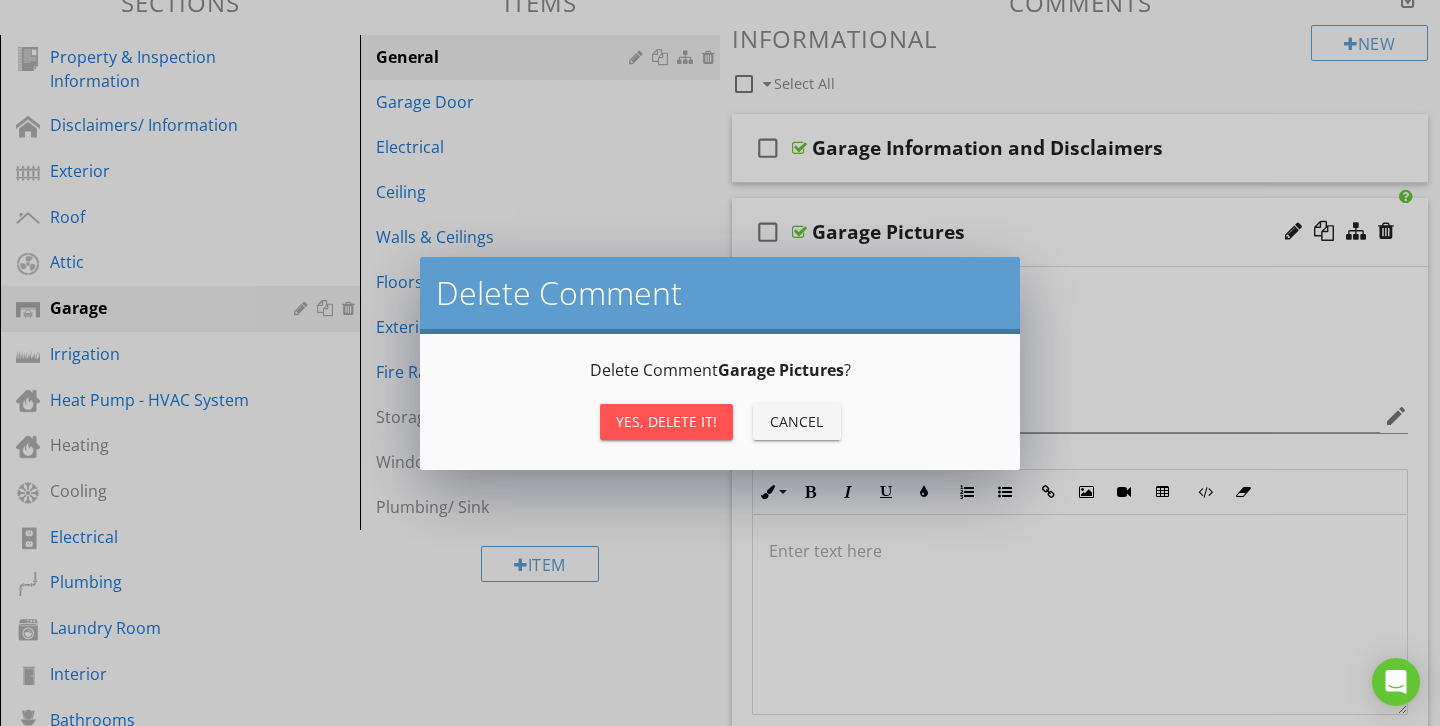 click on "Yes, Delete it!" at bounding box center [666, 421] 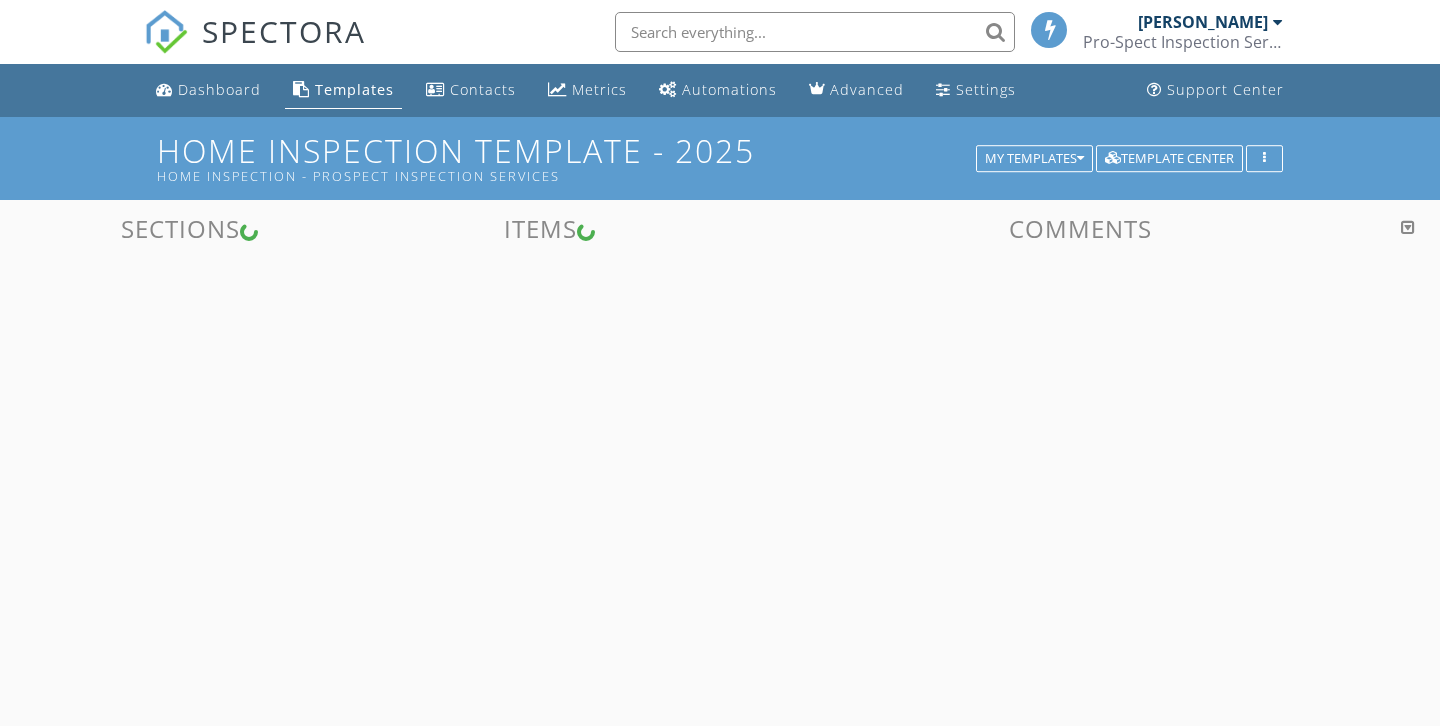 scroll, scrollTop: 0, scrollLeft: 0, axis: both 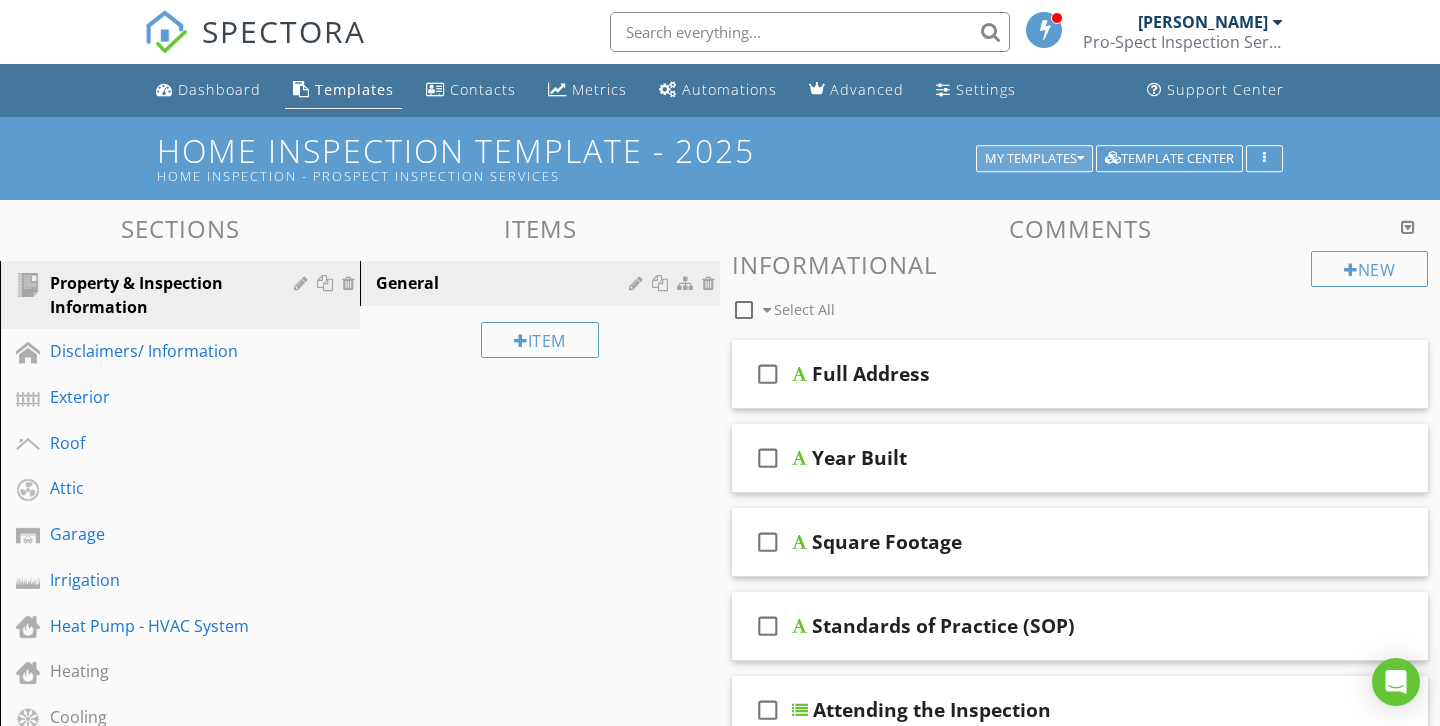 click on "My Templates" at bounding box center (1034, 159) 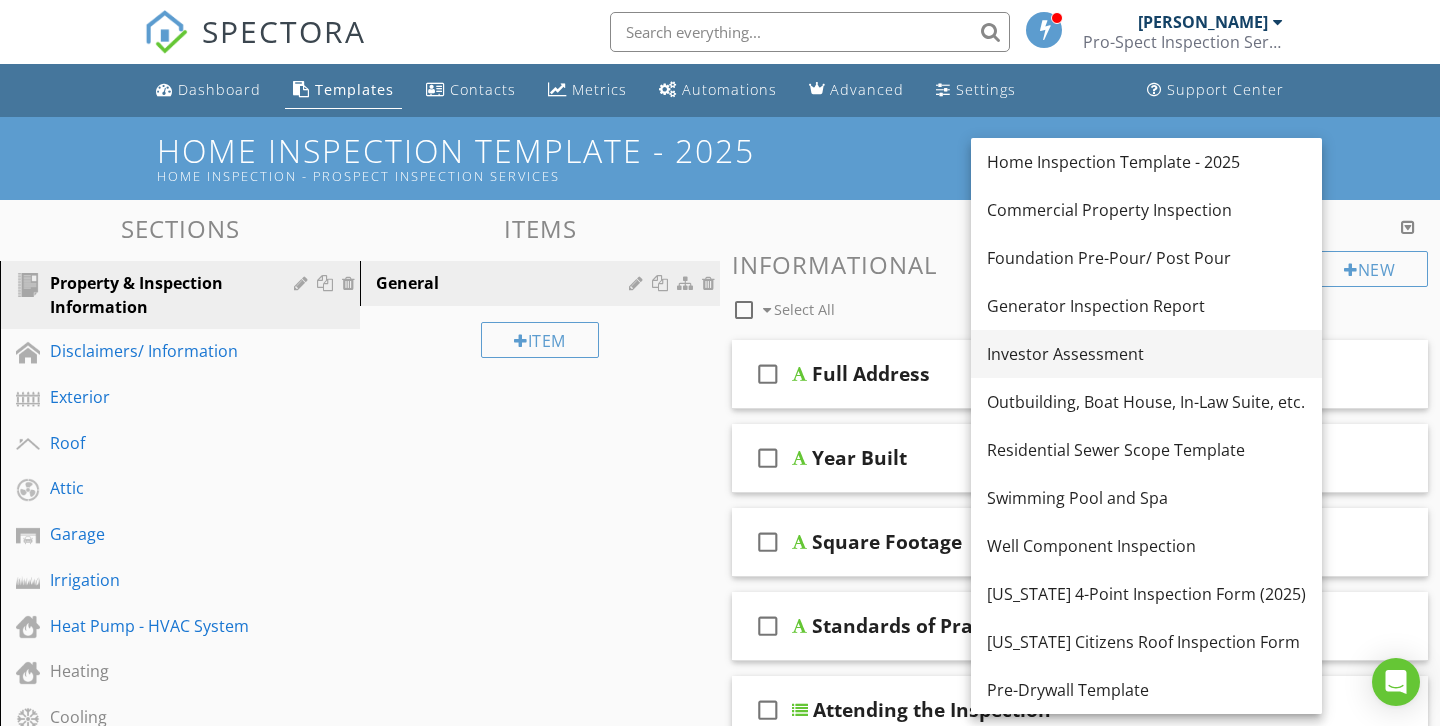 click on "Investor Assessment" at bounding box center [1146, 354] 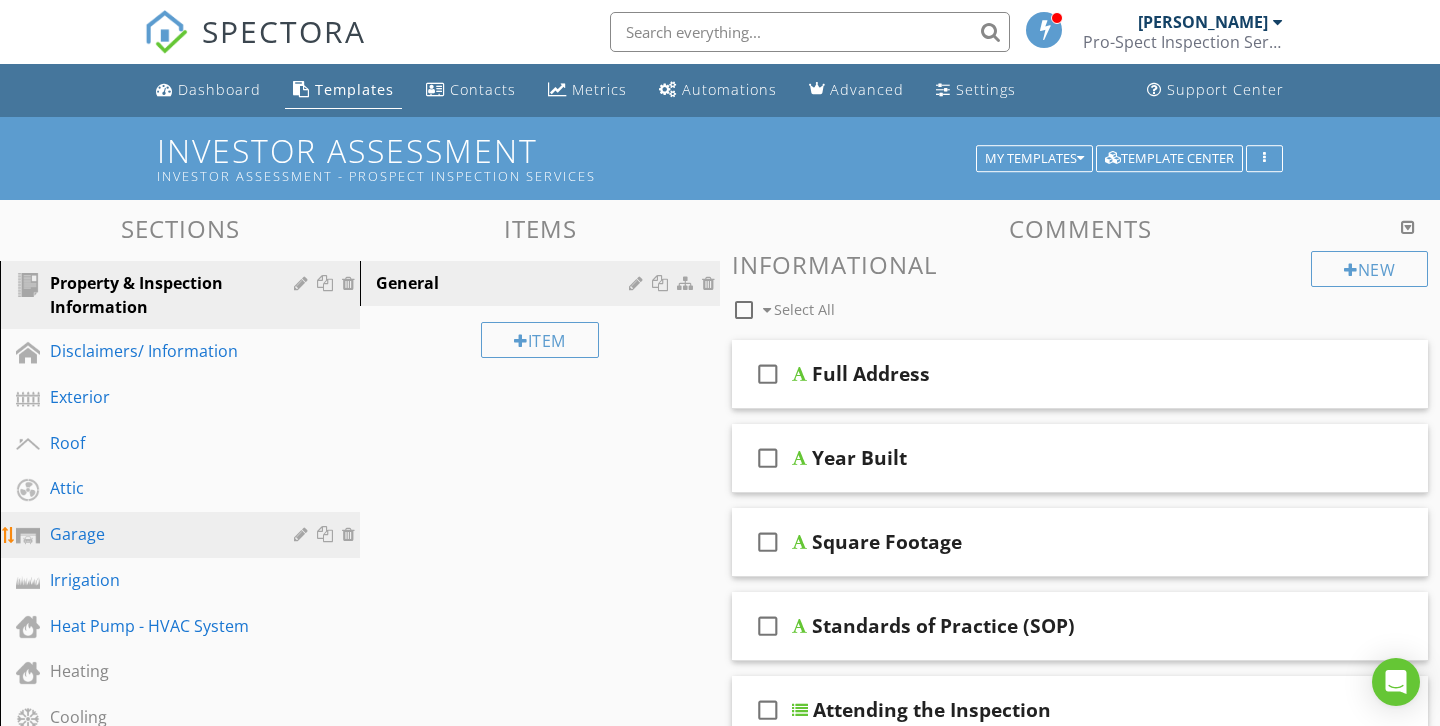 click on "Garage" at bounding box center [157, 534] 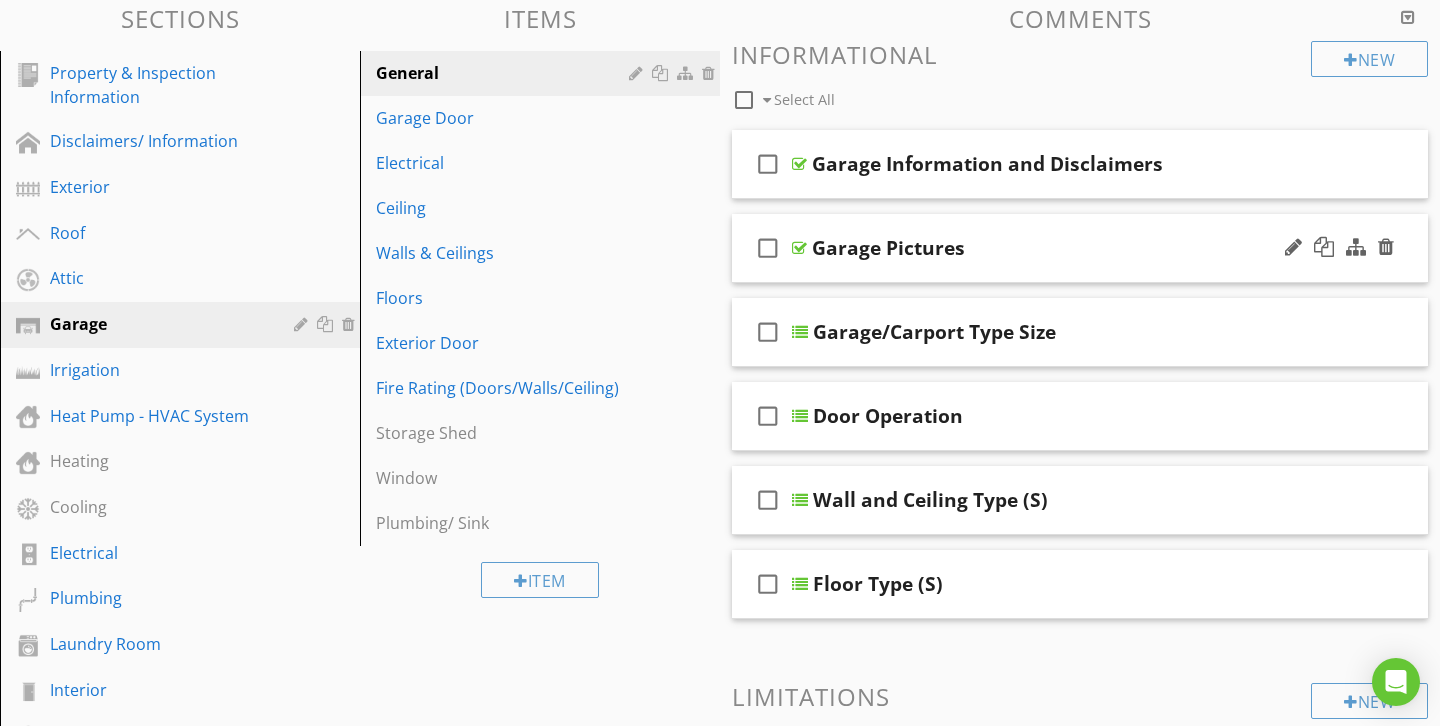 scroll, scrollTop: 212, scrollLeft: 0, axis: vertical 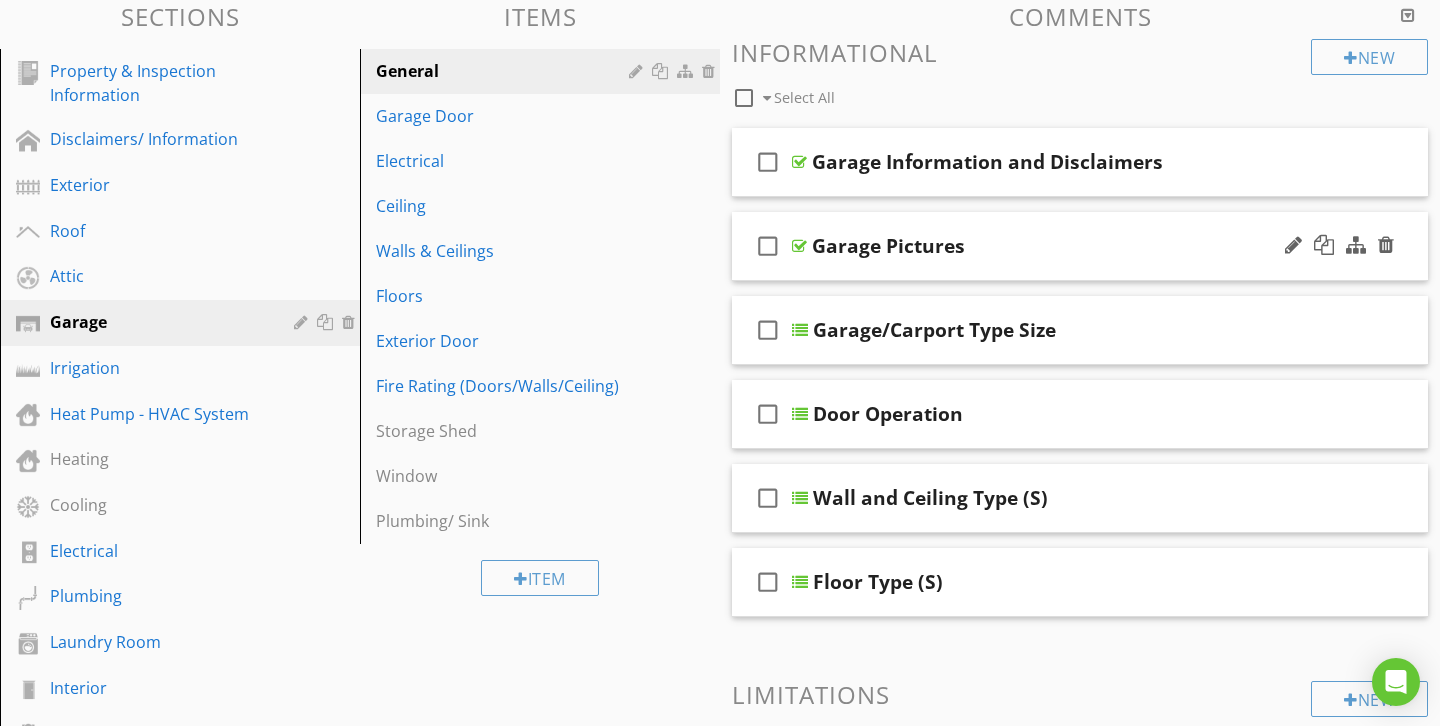 click on "check_box_outline_blank" at bounding box center [768, 246] 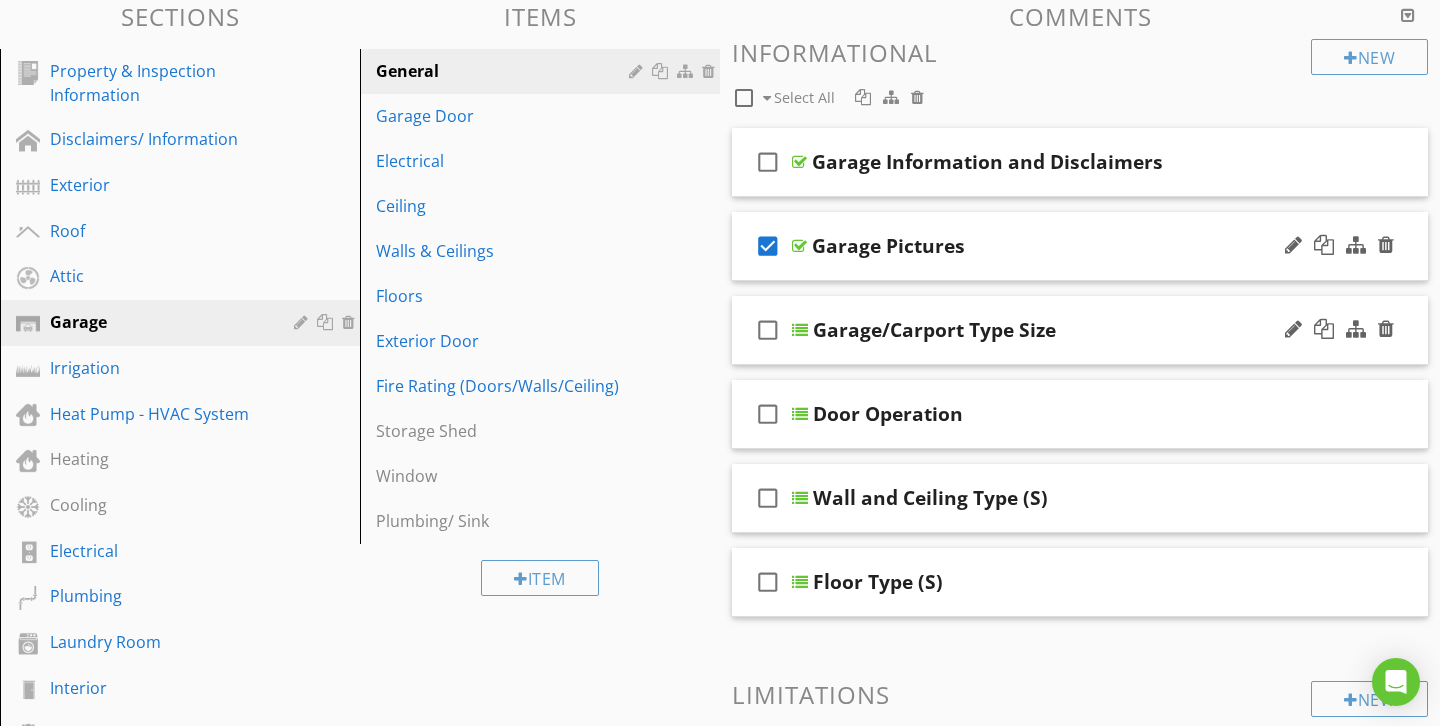 click on "check_box_outline_blank" at bounding box center [768, 330] 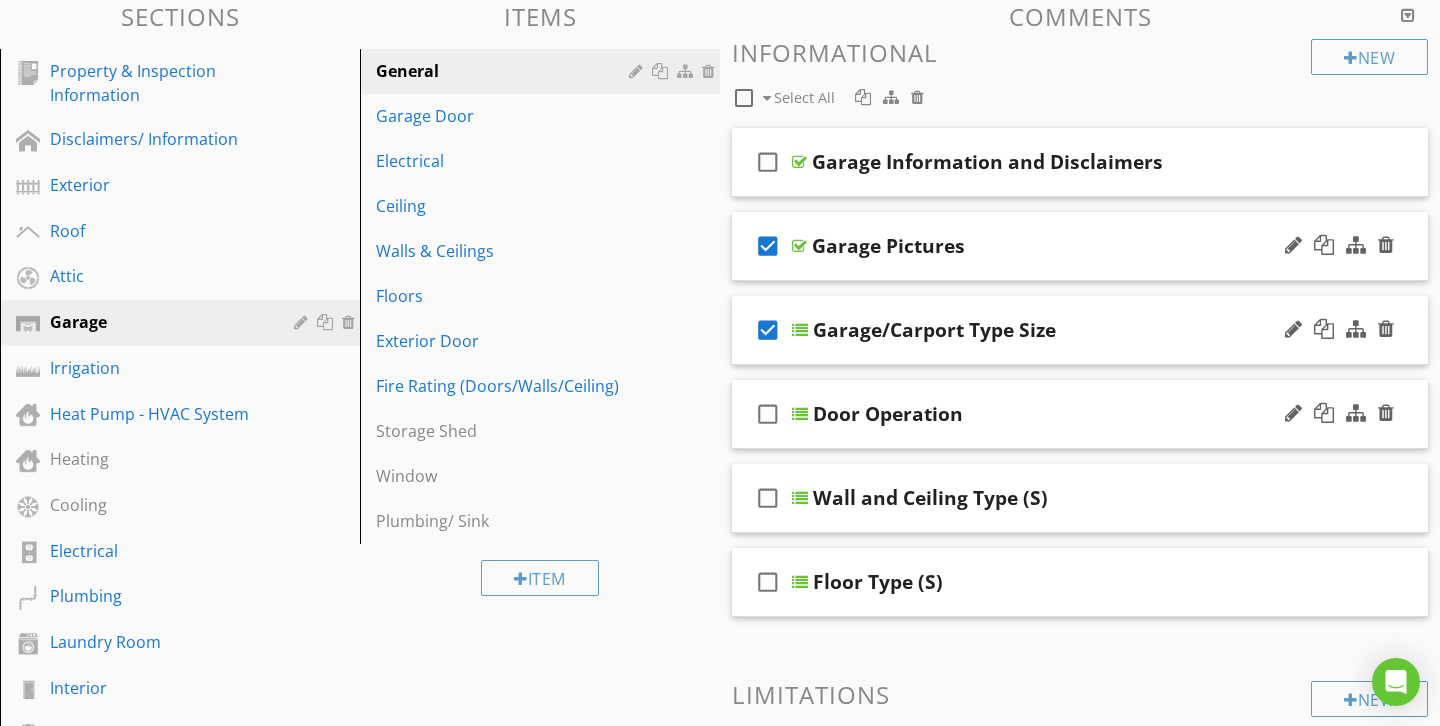 click on "check_box_outline_blank" at bounding box center (768, 414) 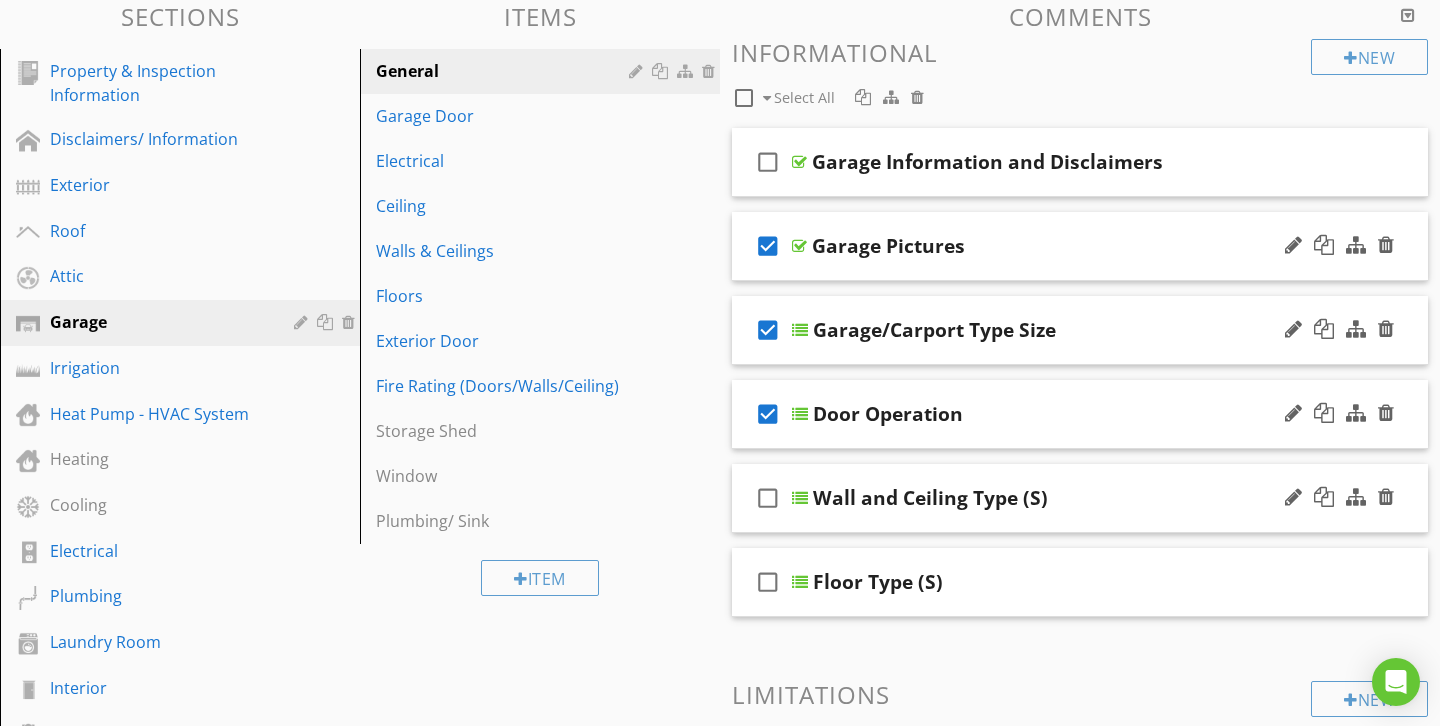 click on "check_box_outline_blank" at bounding box center (768, 498) 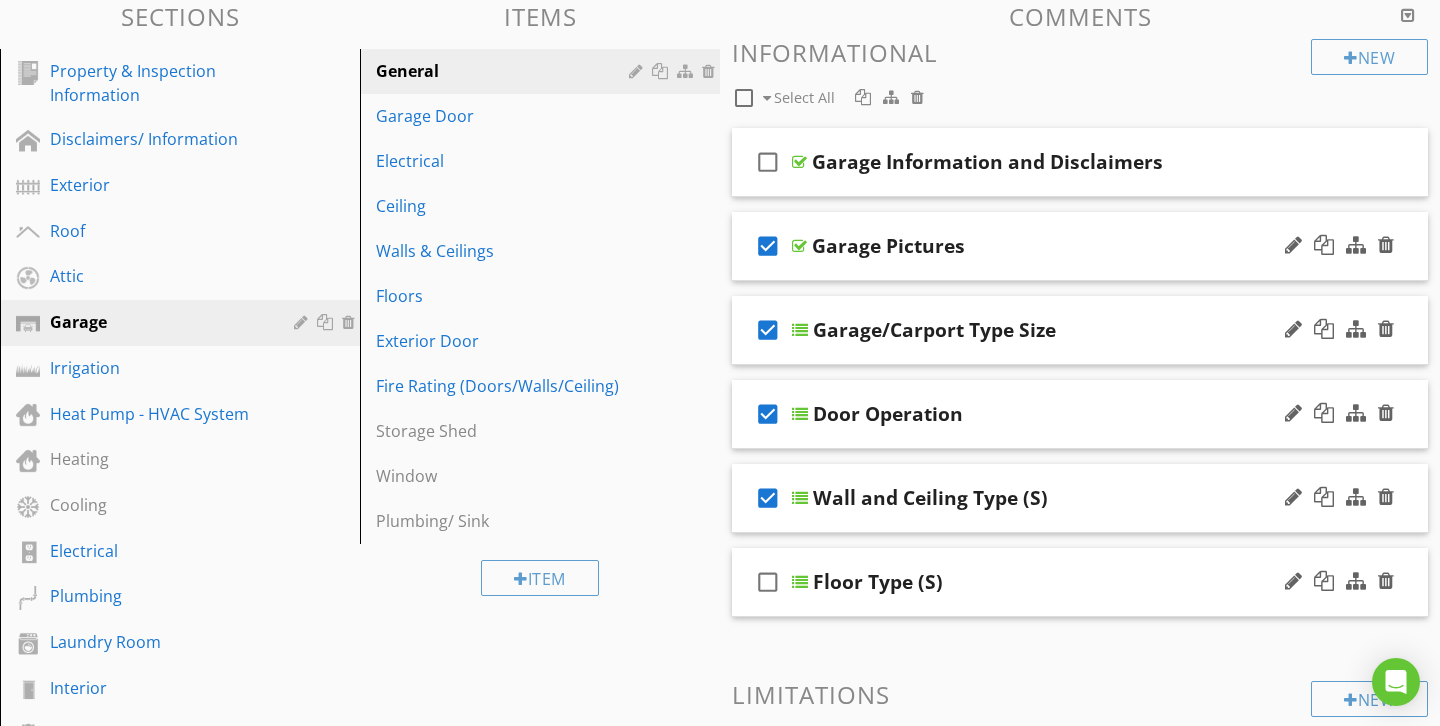 click on "check_box_outline_blank" at bounding box center (768, 582) 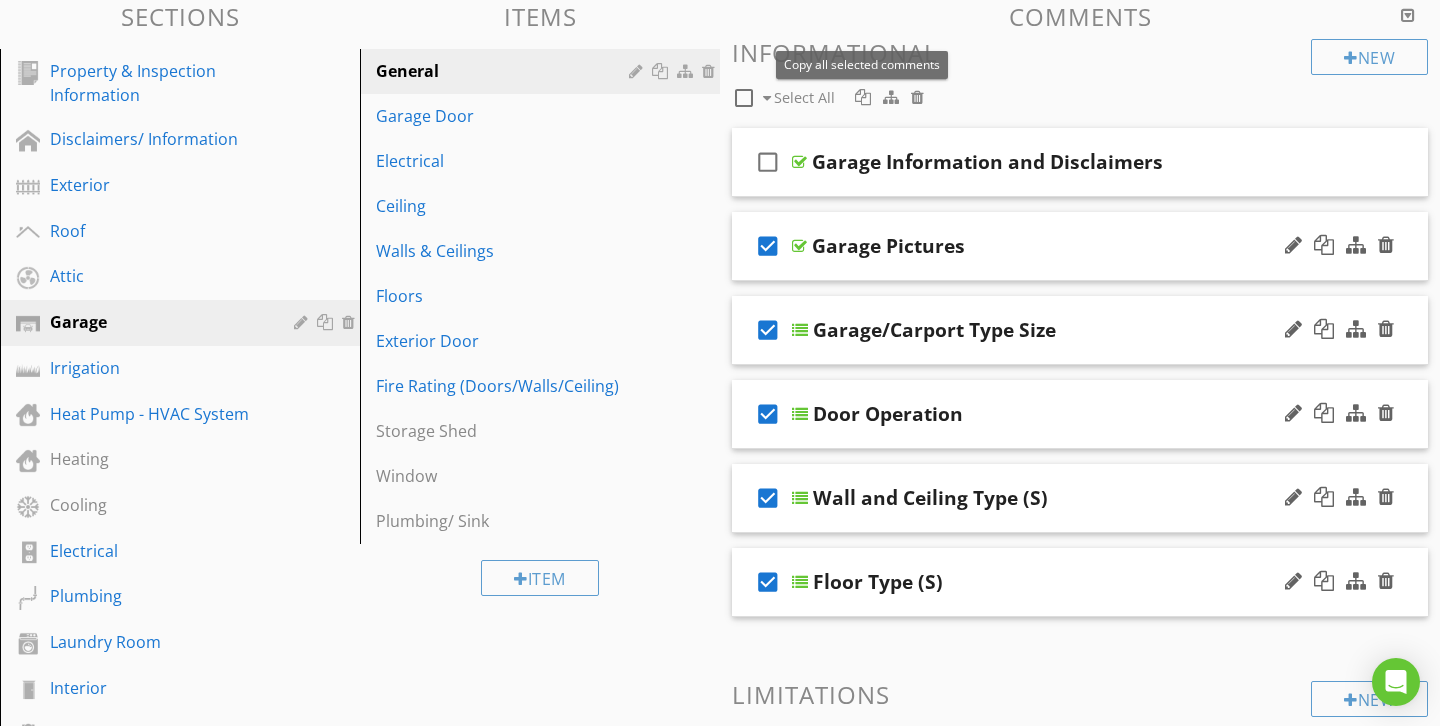 click at bounding box center (863, 97) 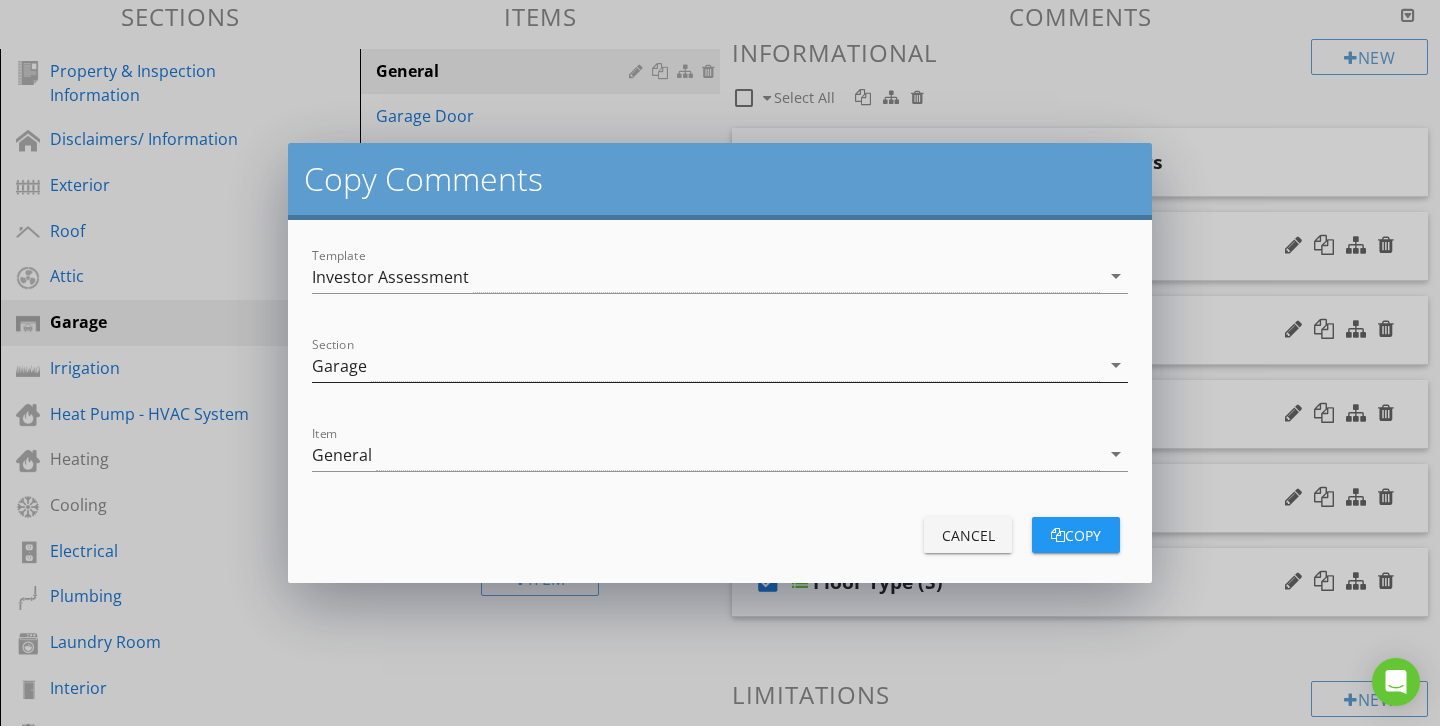 click on "Garage" at bounding box center [706, 365] 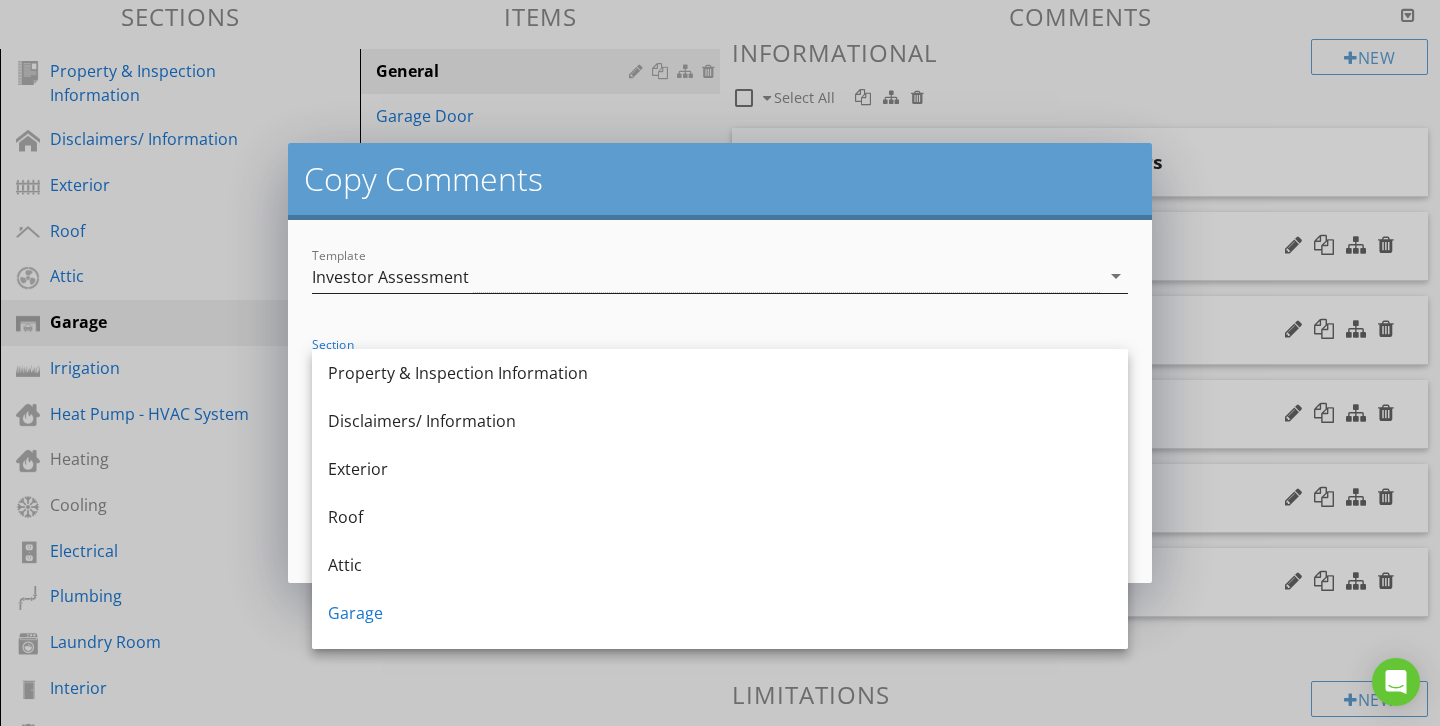 click on "Investor Assessment" at bounding box center (706, 276) 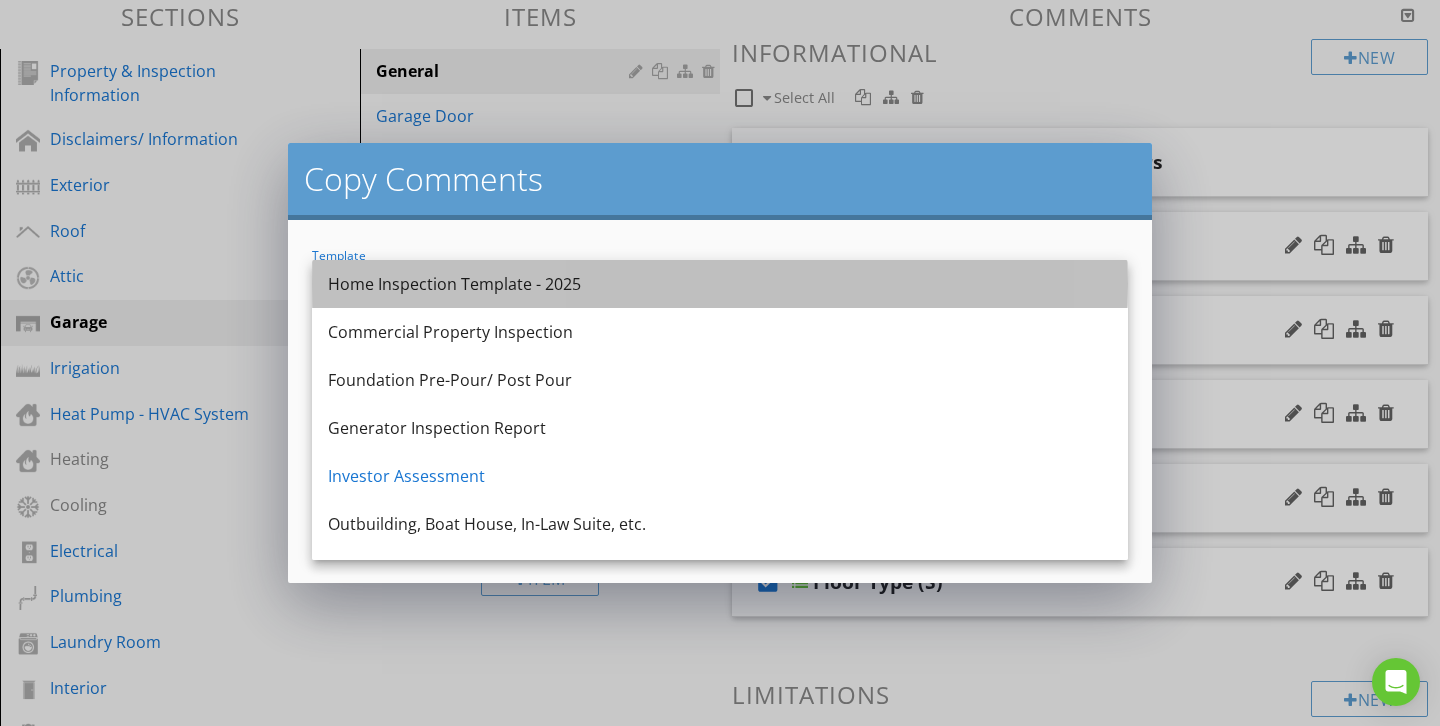 click on "Home Inspection Template - 2025" at bounding box center [720, 284] 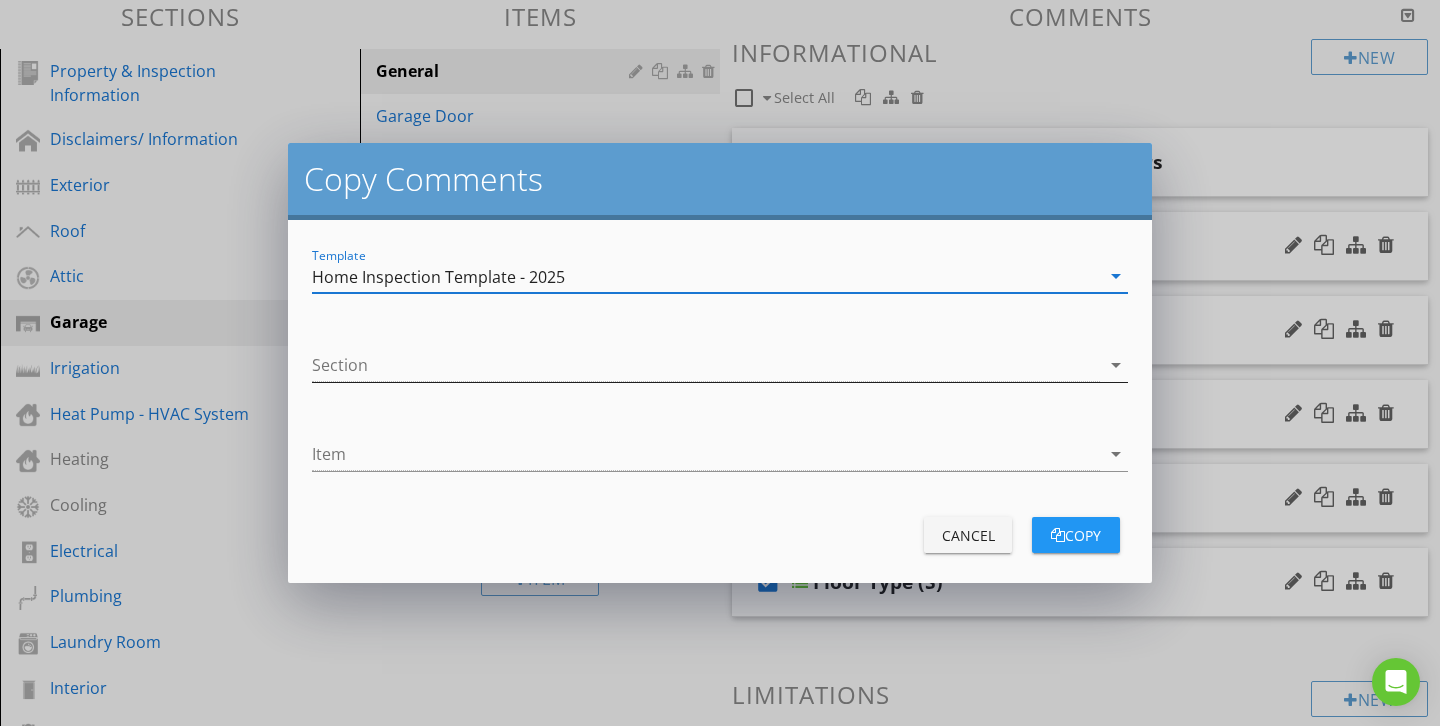 click at bounding box center [706, 365] 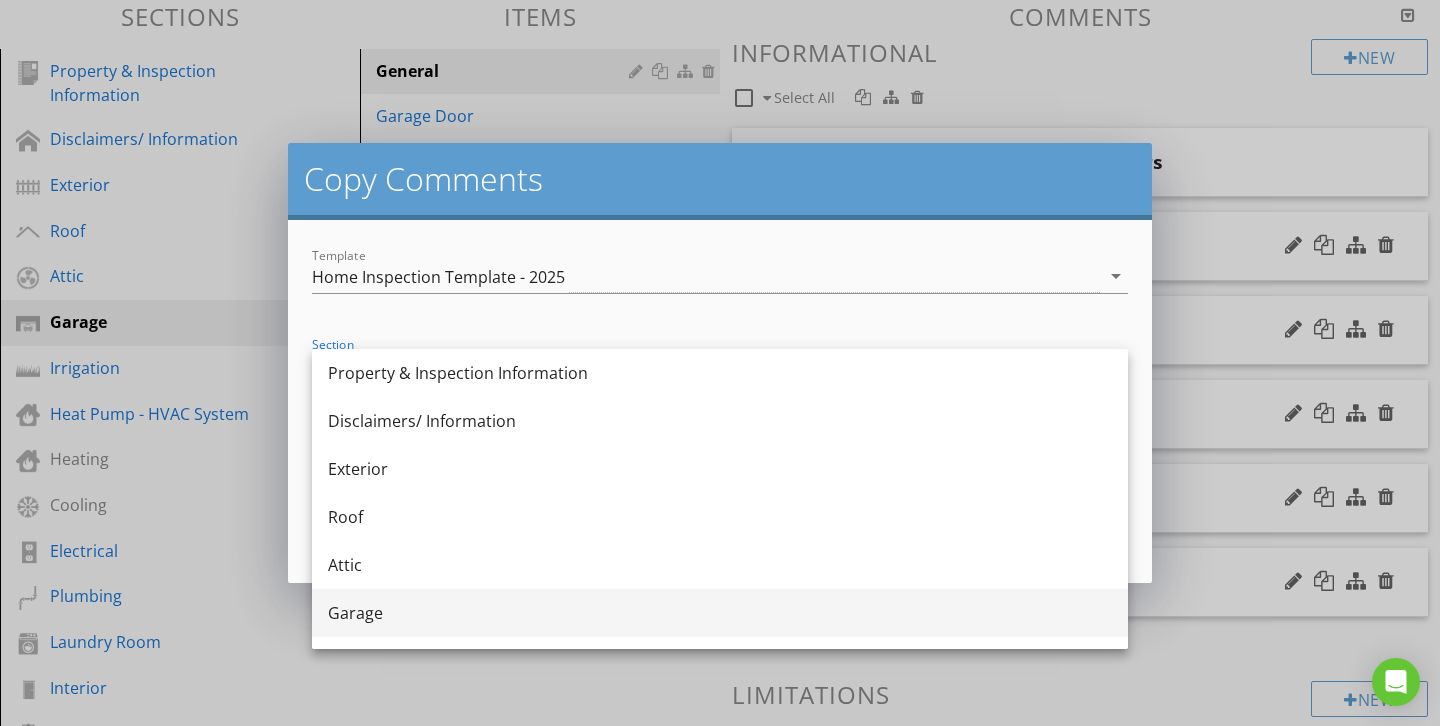 click on "Garage" at bounding box center (720, 613) 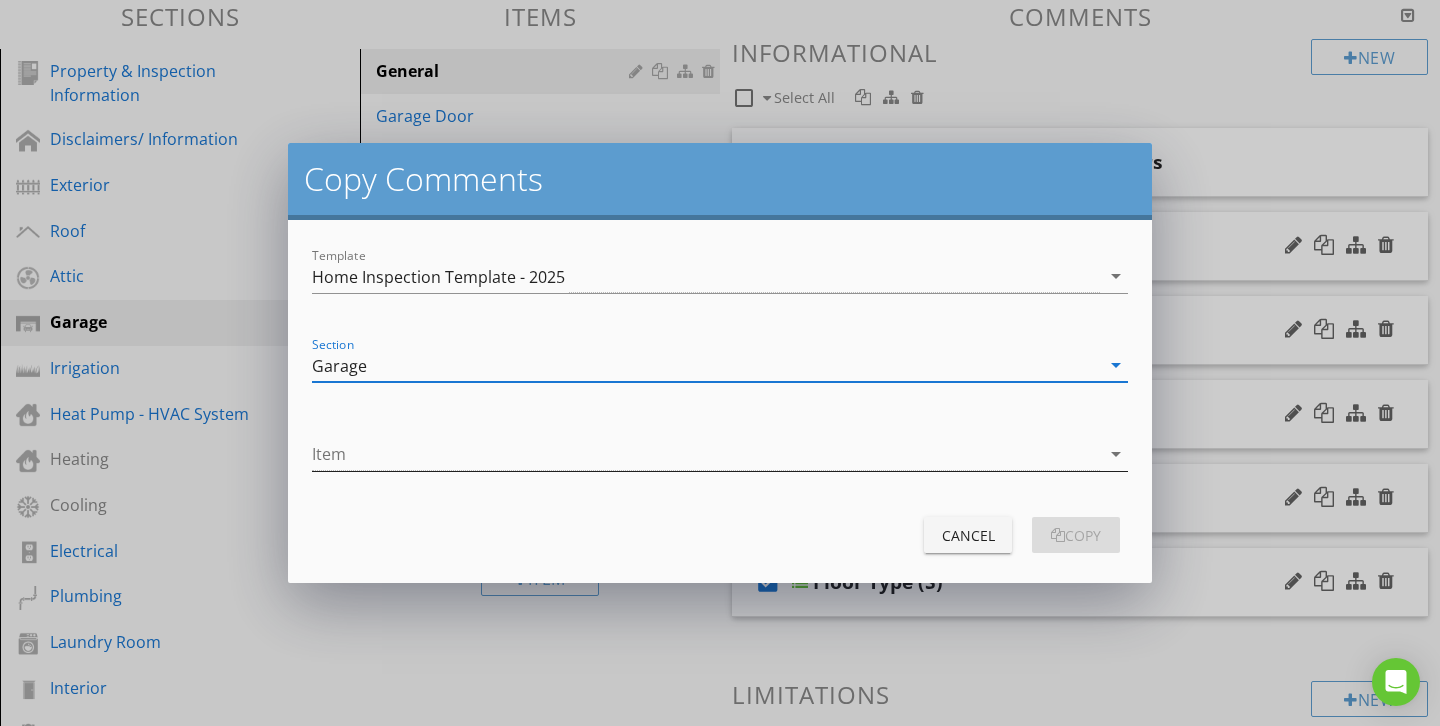 click at bounding box center (706, 454) 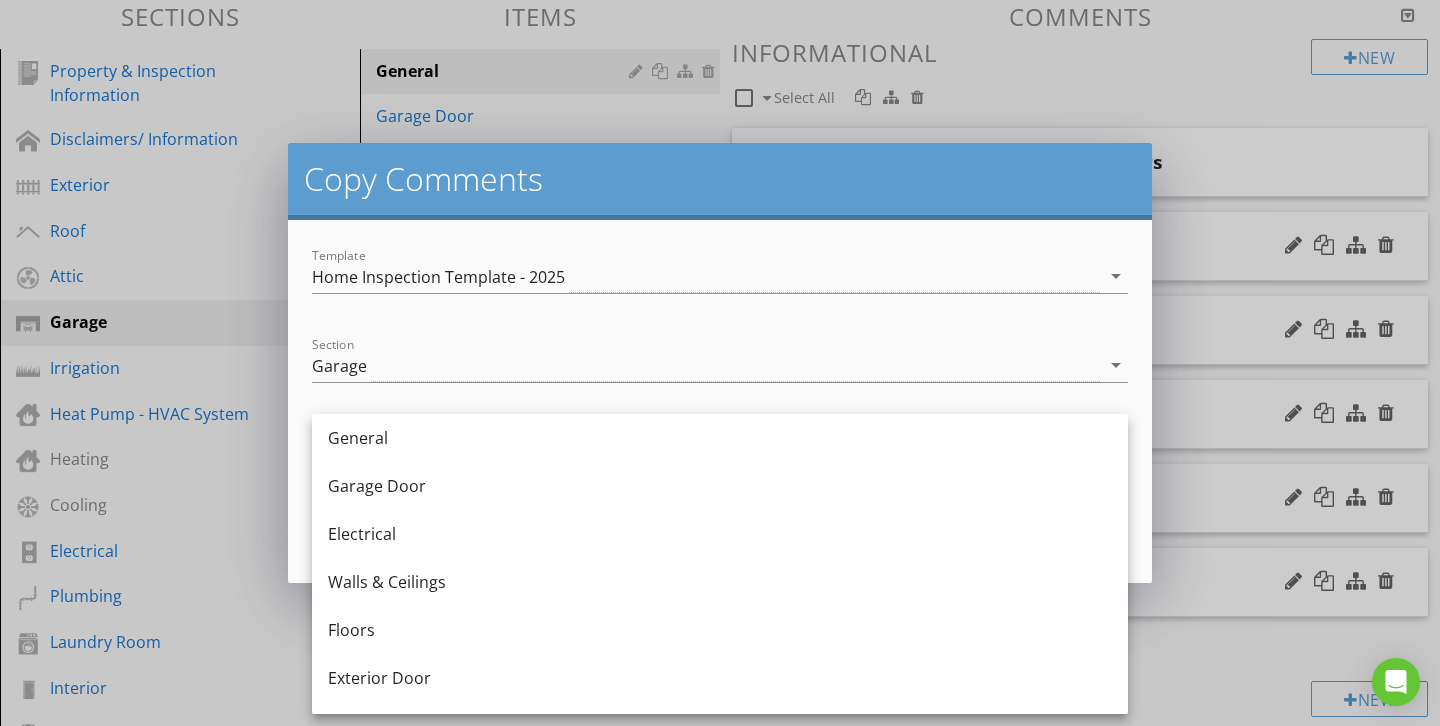 click on "General" at bounding box center [720, 438] 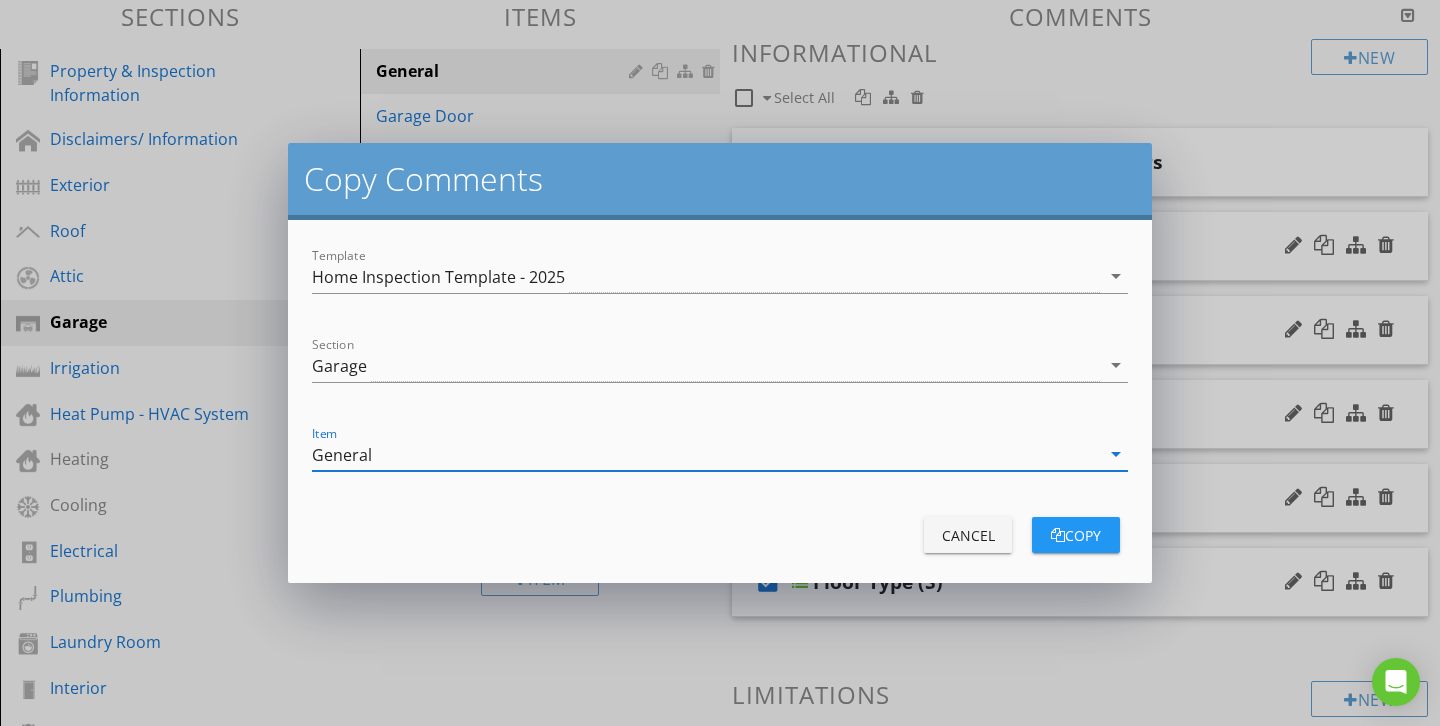 click on "copy" at bounding box center [1076, 535] 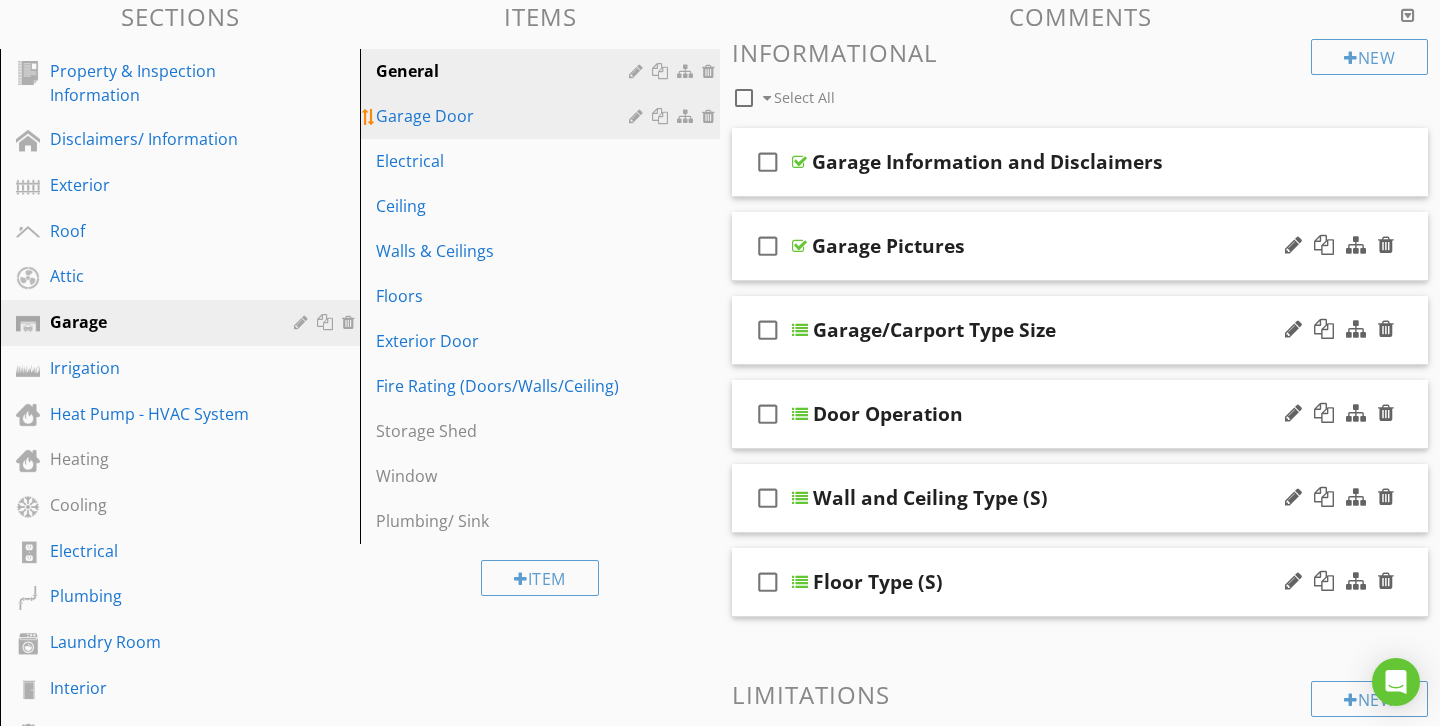 click on "Garage Door" at bounding box center (505, 116) 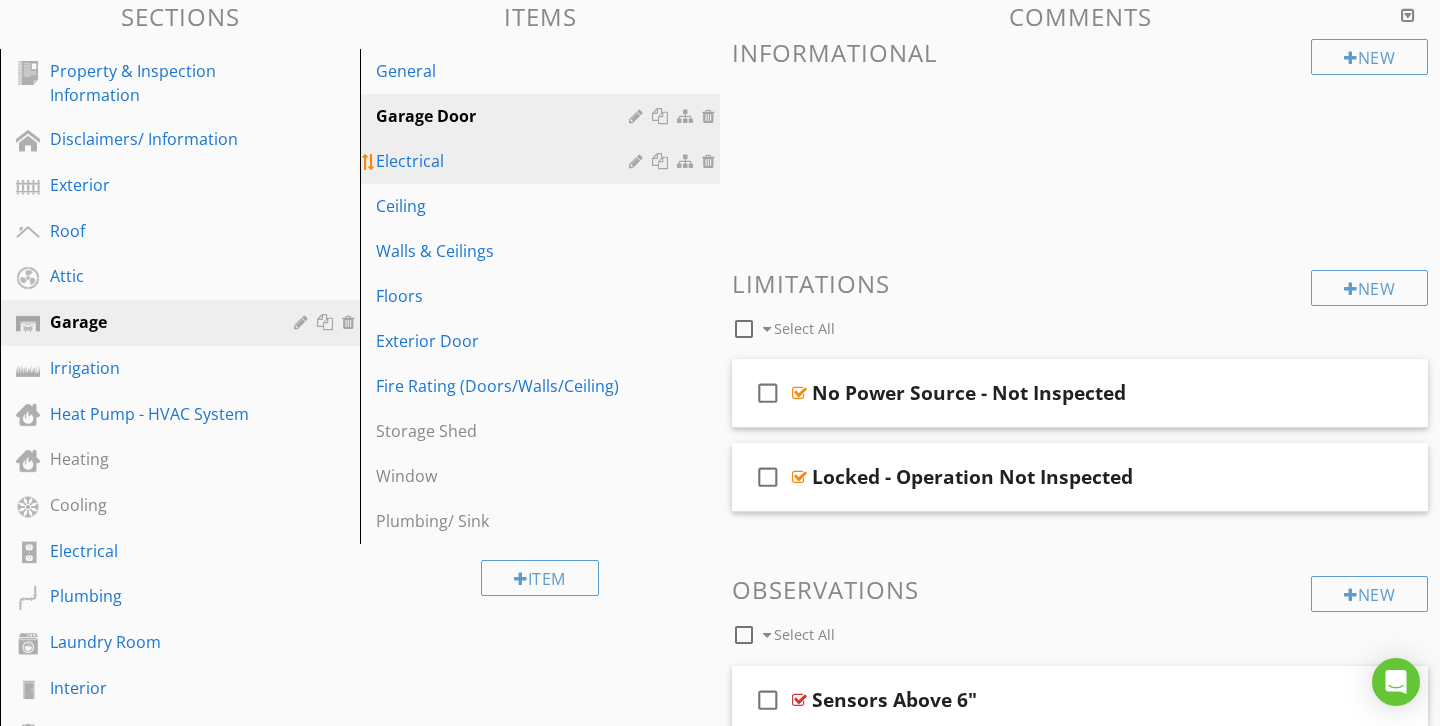 click on "Electrical" at bounding box center [505, 161] 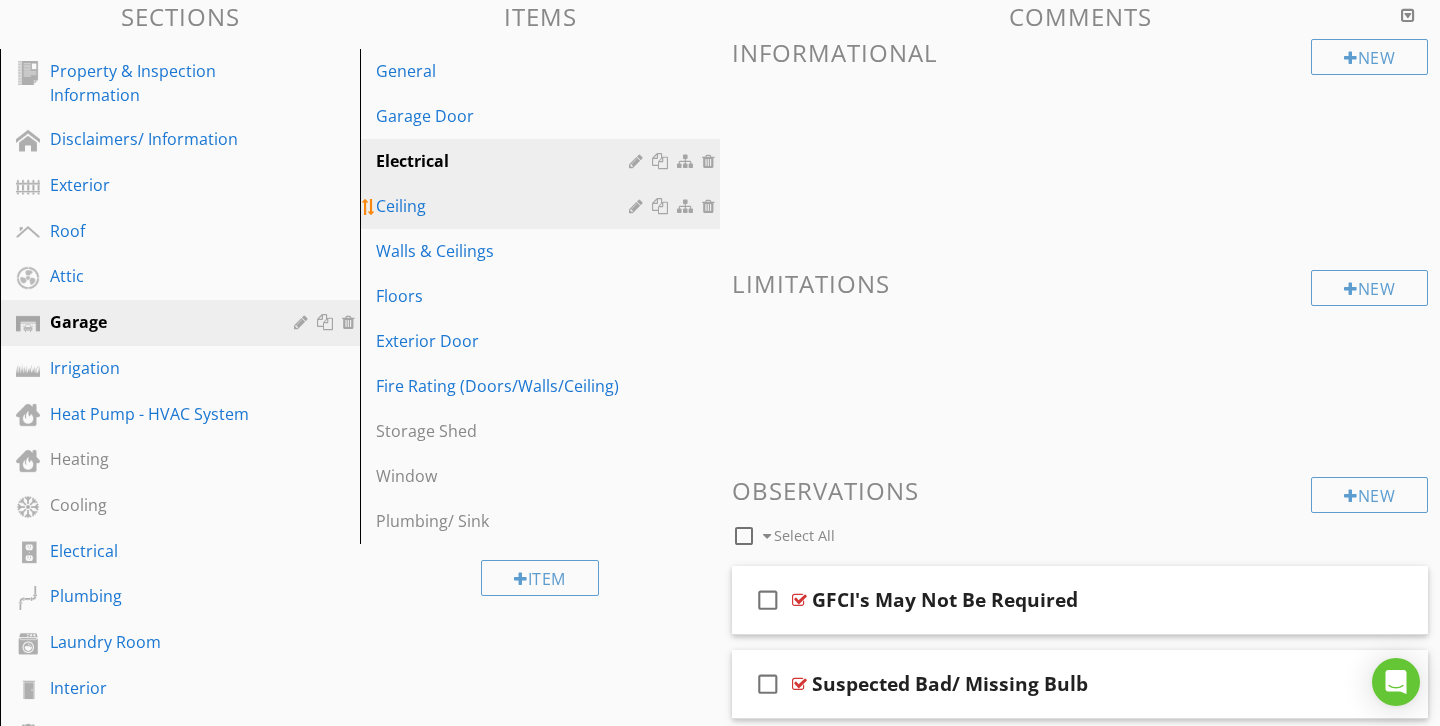 click on "Ceiling" at bounding box center [505, 206] 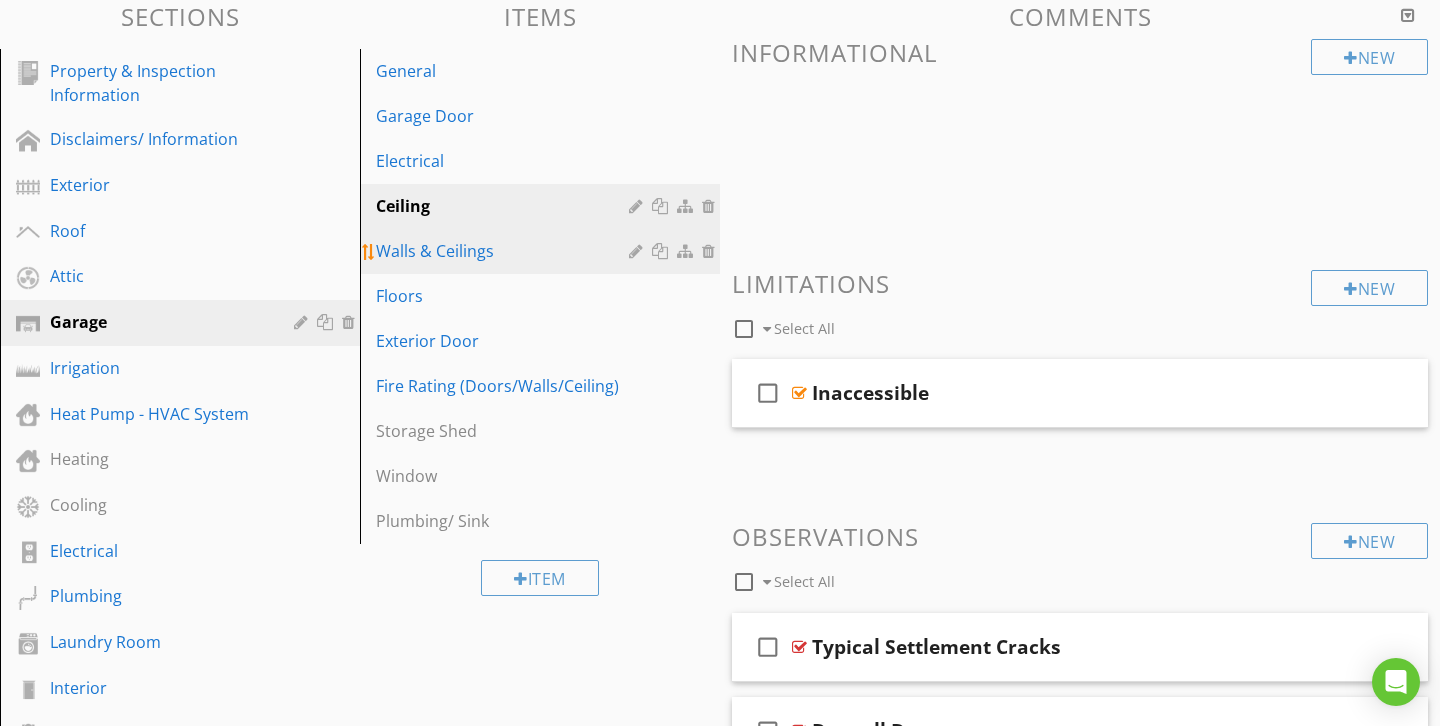 click on "Walls & Ceilings" at bounding box center [505, 251] 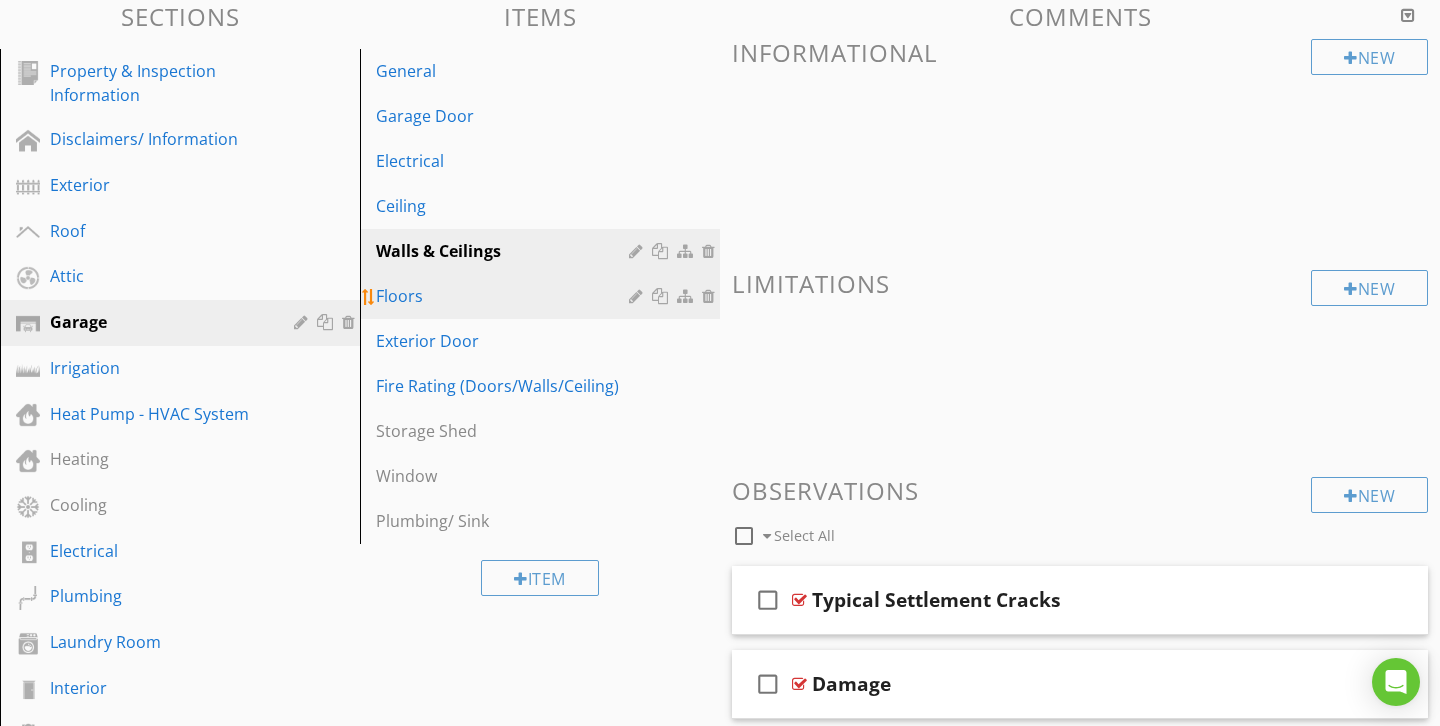 click on "Floors" at bounding box center (505, 296) 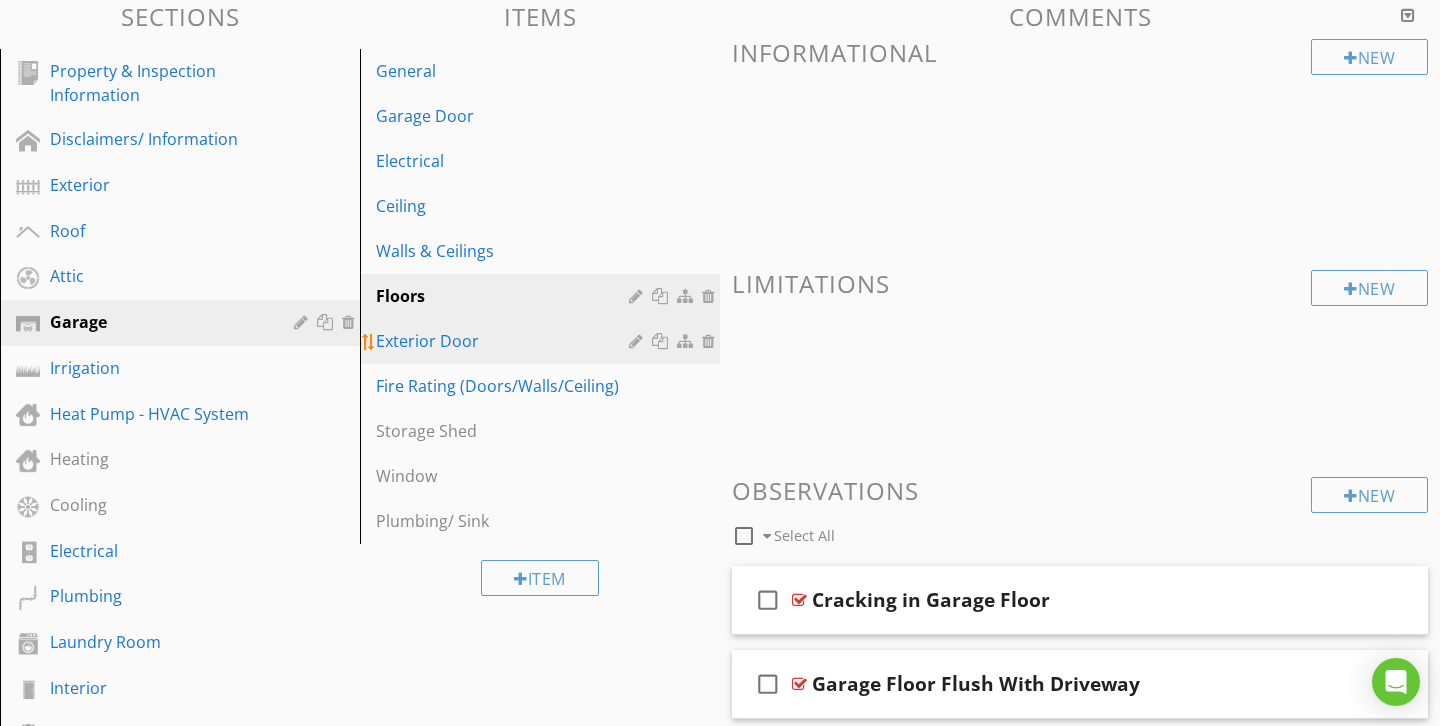 click on "Exterior Door" at bounding box center [505, 341] 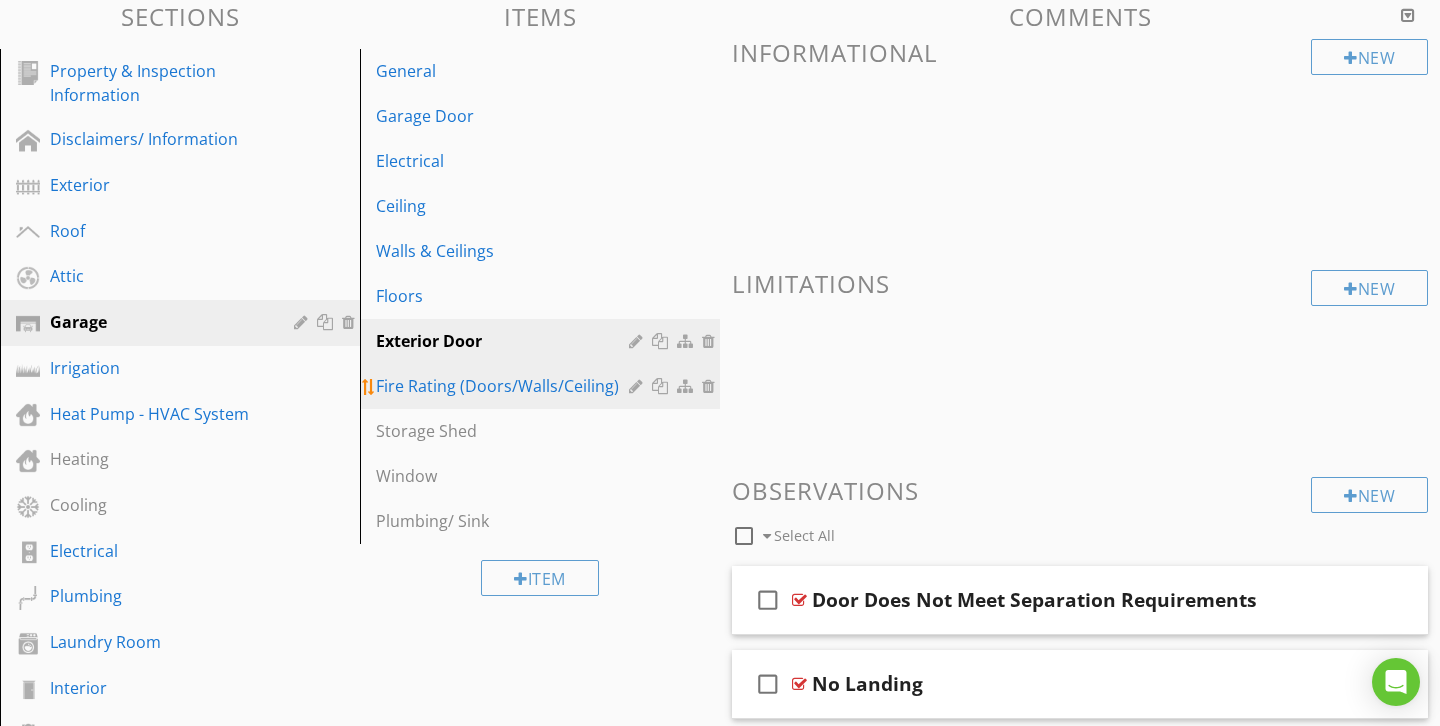 click on "Fire Rating (Doors/Walls/Ceiling)" at bounding box center (505, 386) 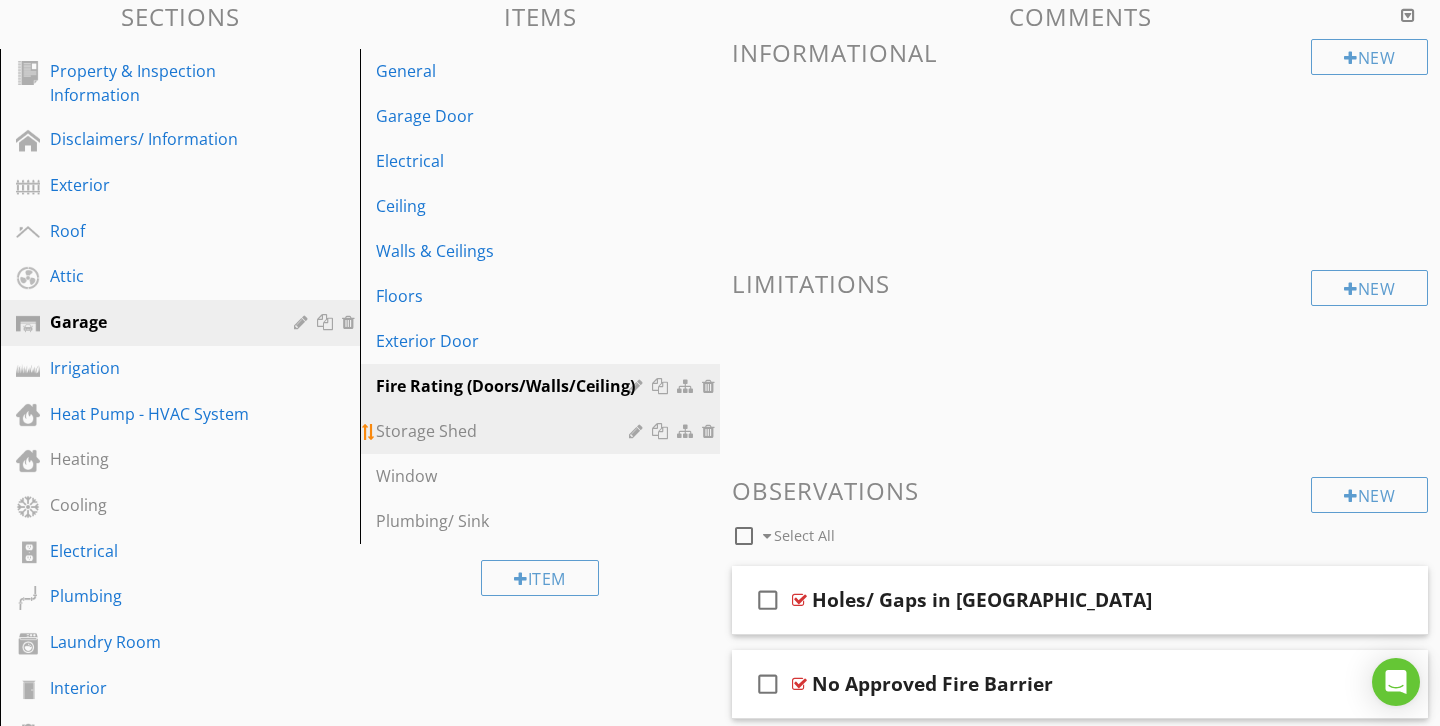 click on "Storage Shed" at bounding box center (505, 431) 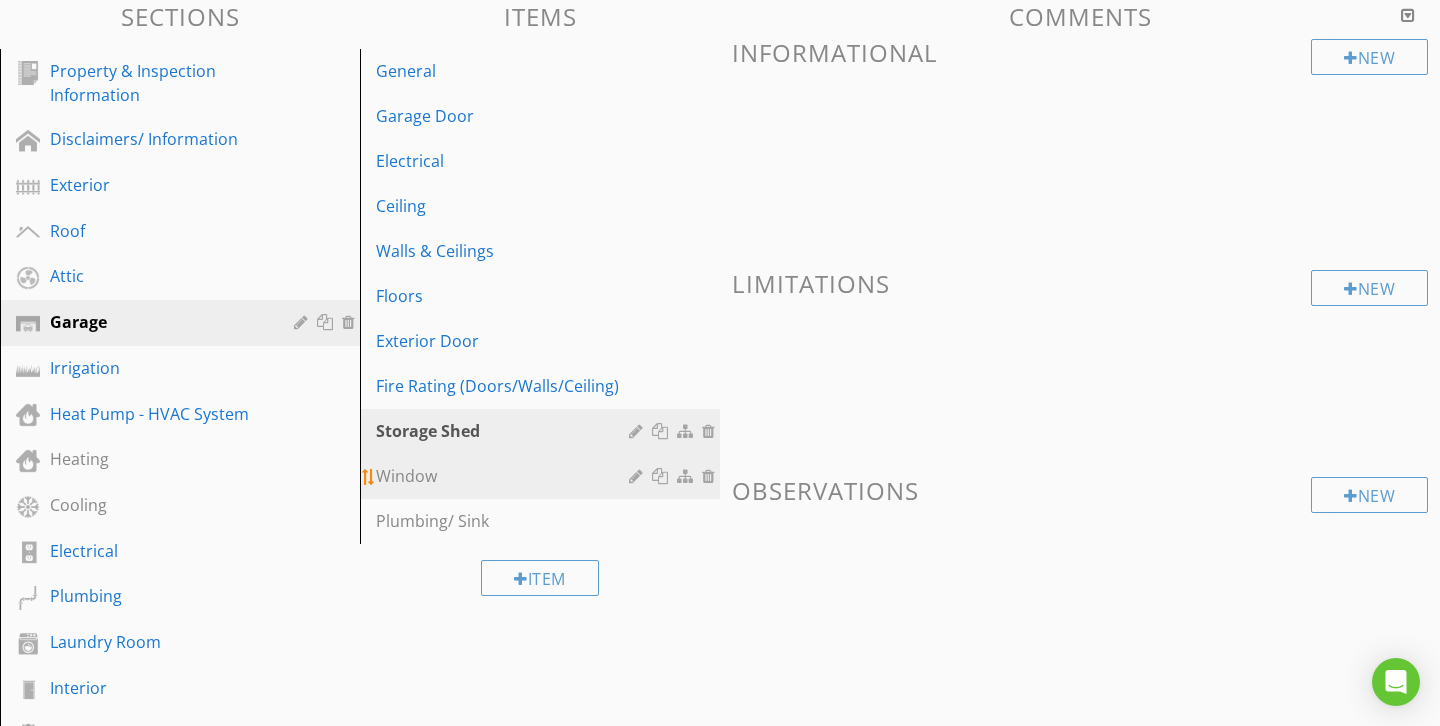 click on "Window" at bounding box center (505, 476) 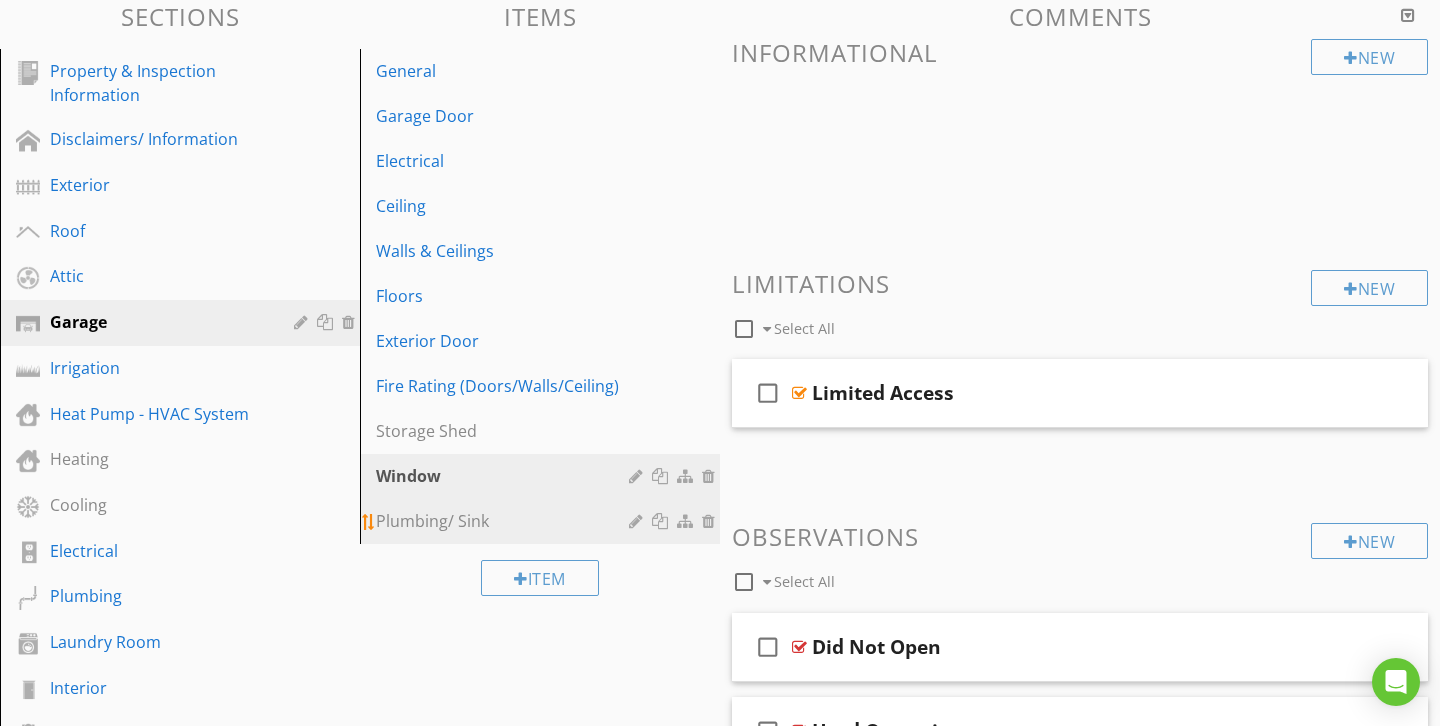 click on "Plumbing/ Sink" at bounding box center (505, 521) 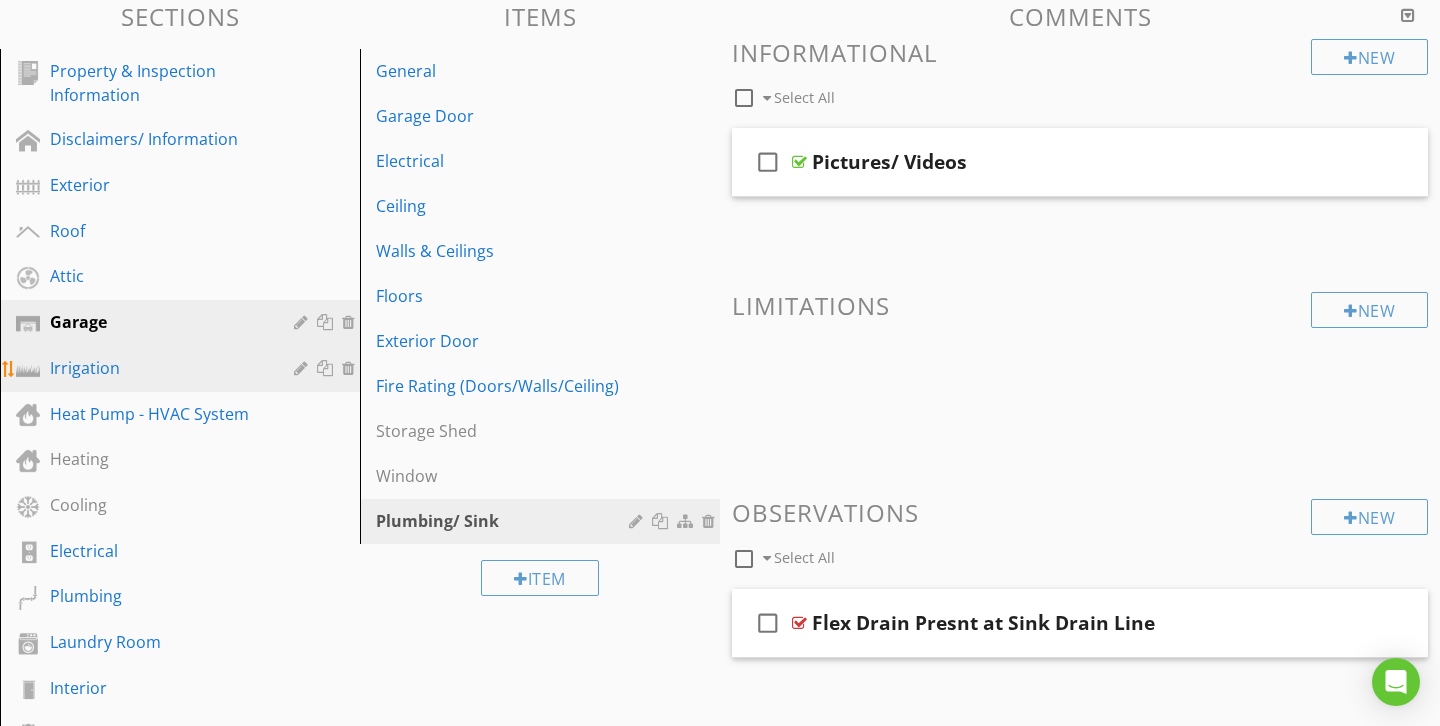 click on "Irrigation" at bounding box center [157, 368] 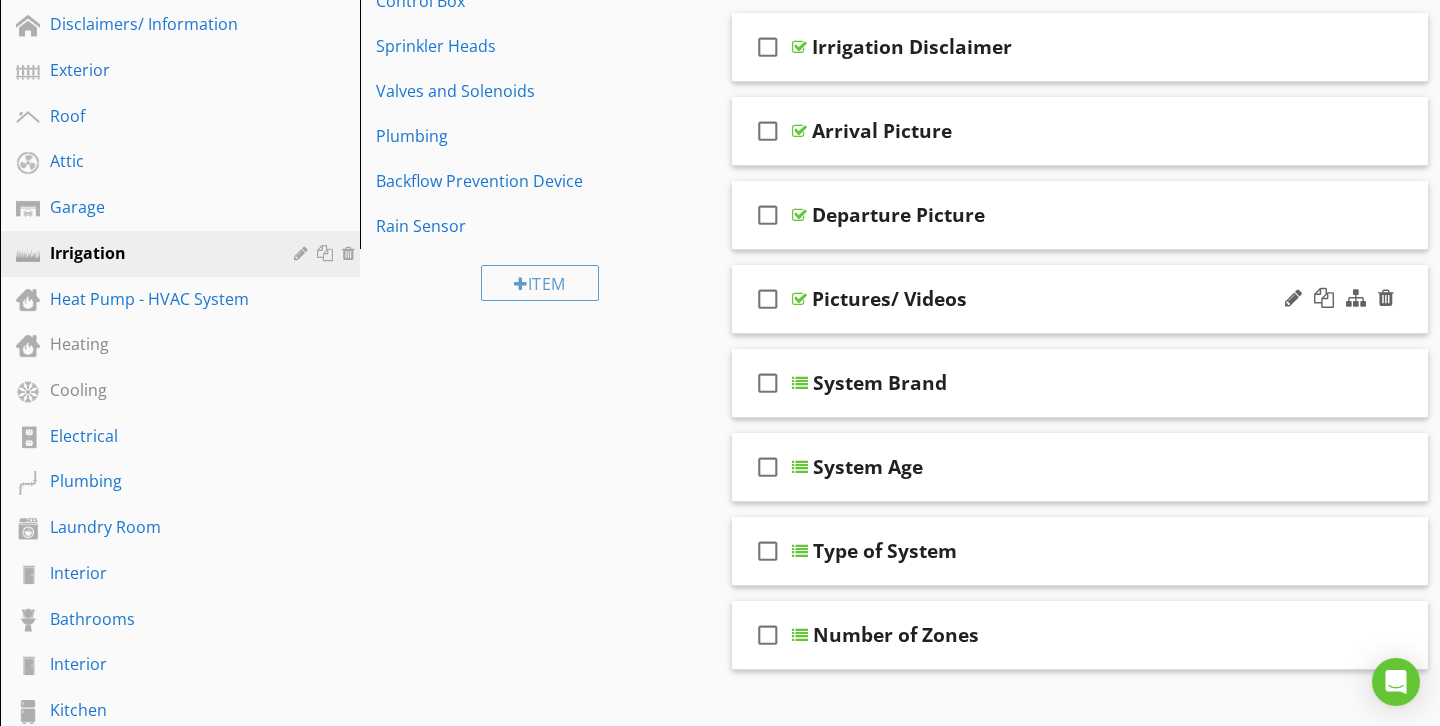 scroll, scrollTop: 328, scrollLeft: 0, axis: vertical 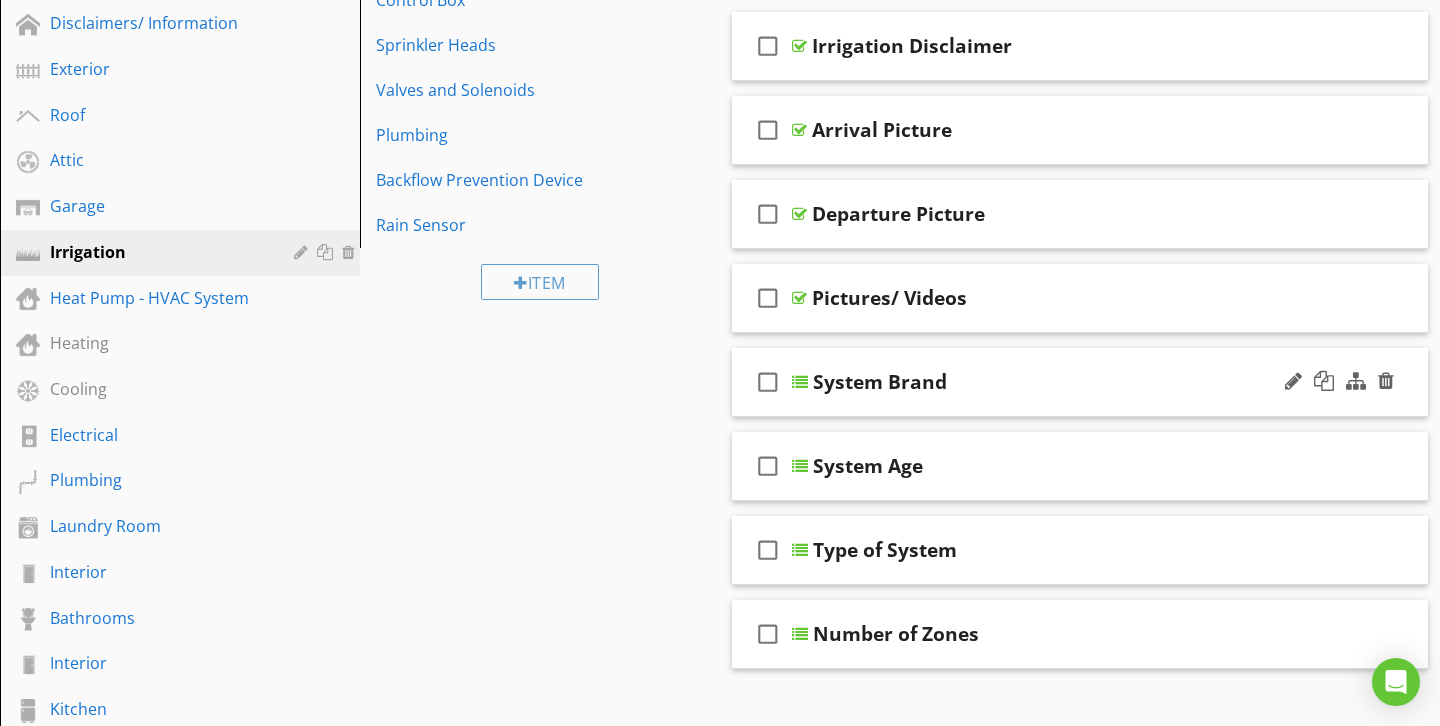 click on "check_box_outline_blank
System Brand" at bounding box center [1080, 382] 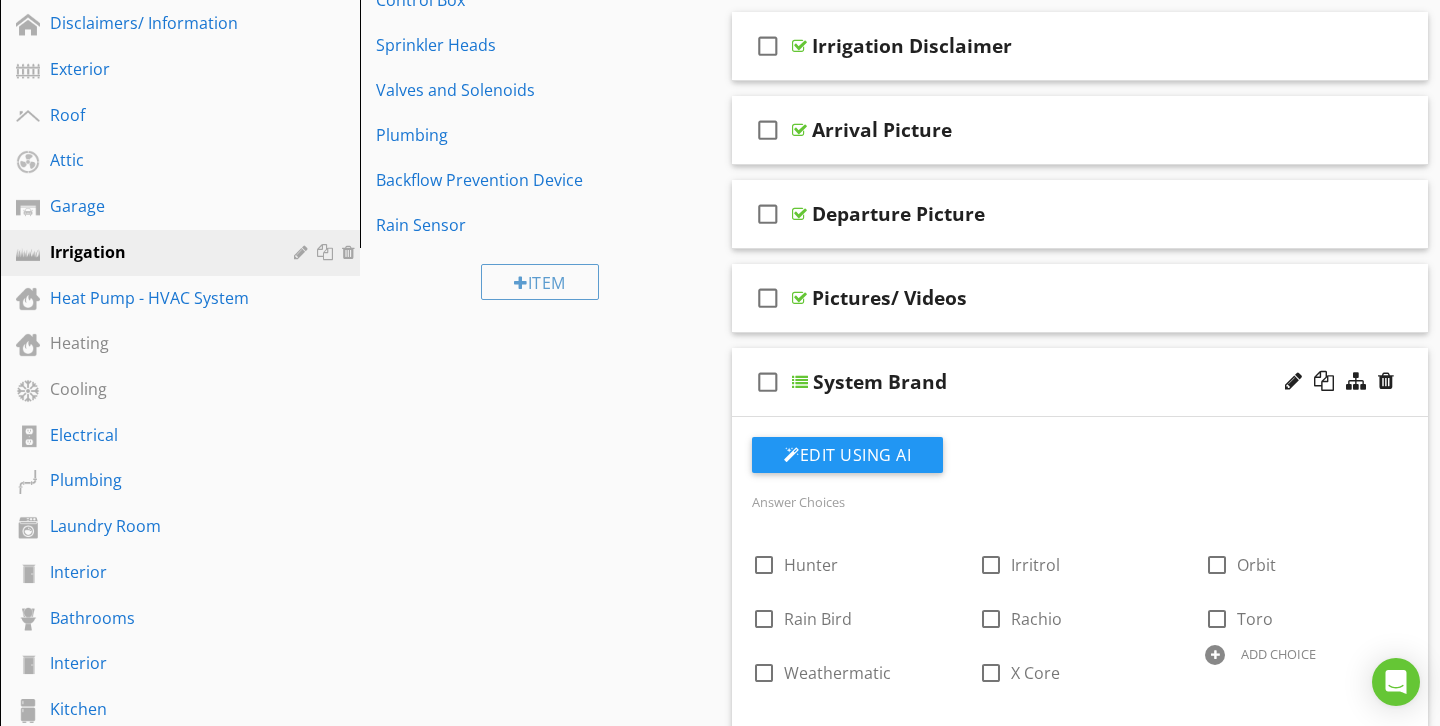 click on "System Brand" at bounding box center (1059, 382) 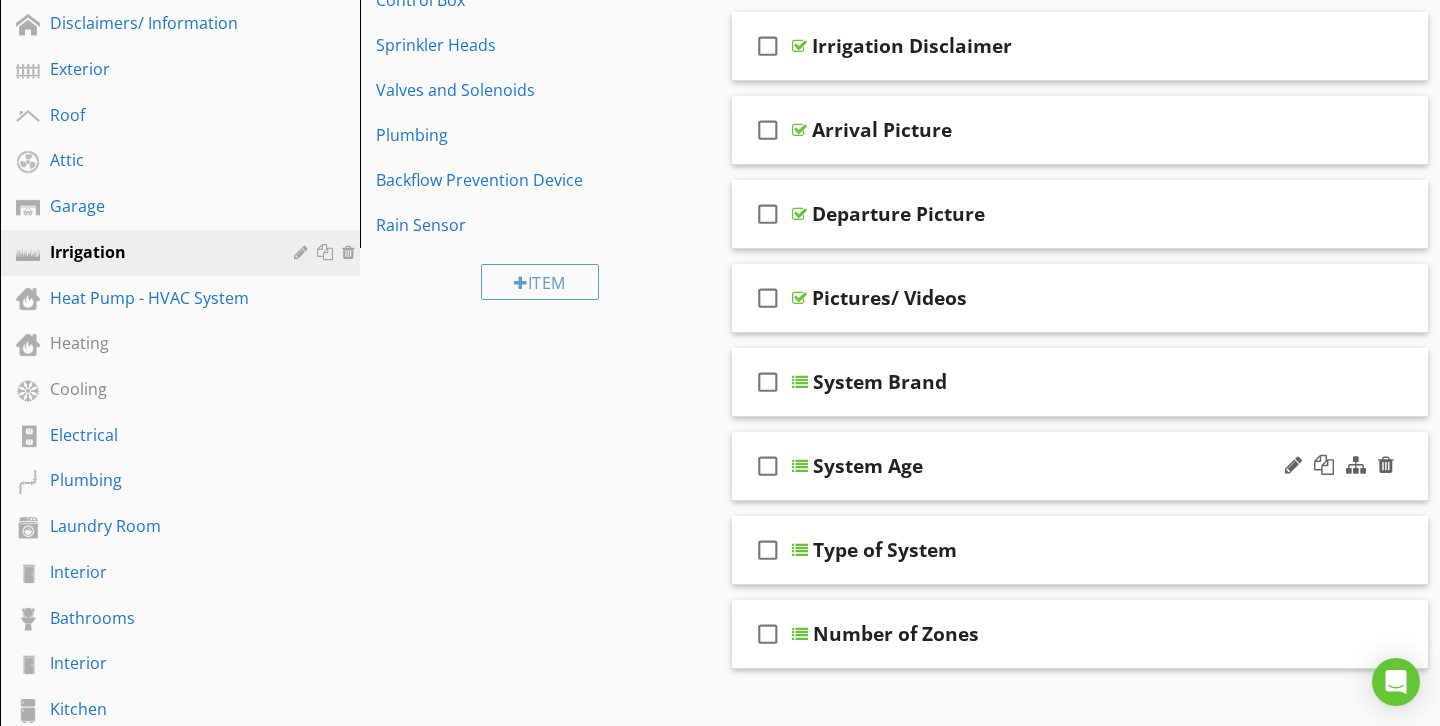 click on "System Age" at bounding box center [1059, 466] 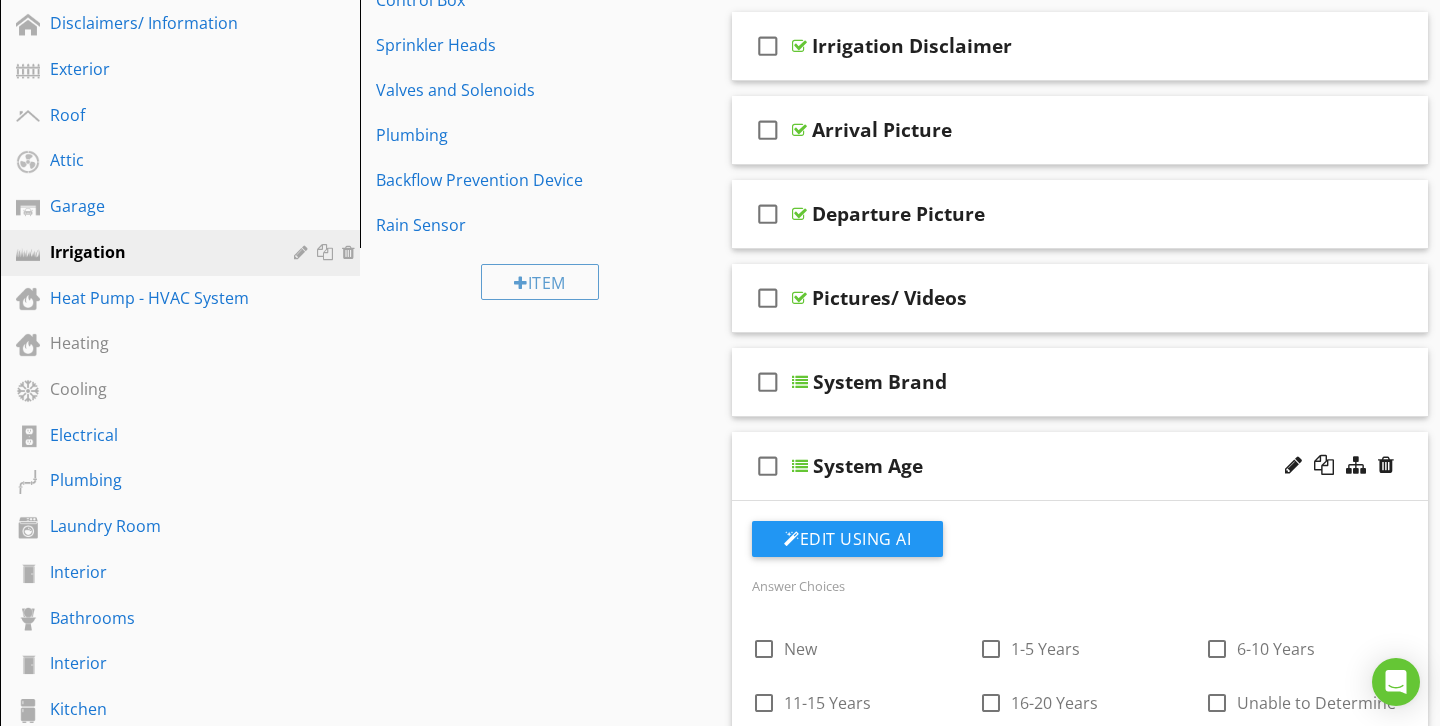 click on "System Age" at bounding box center (1059, 466) 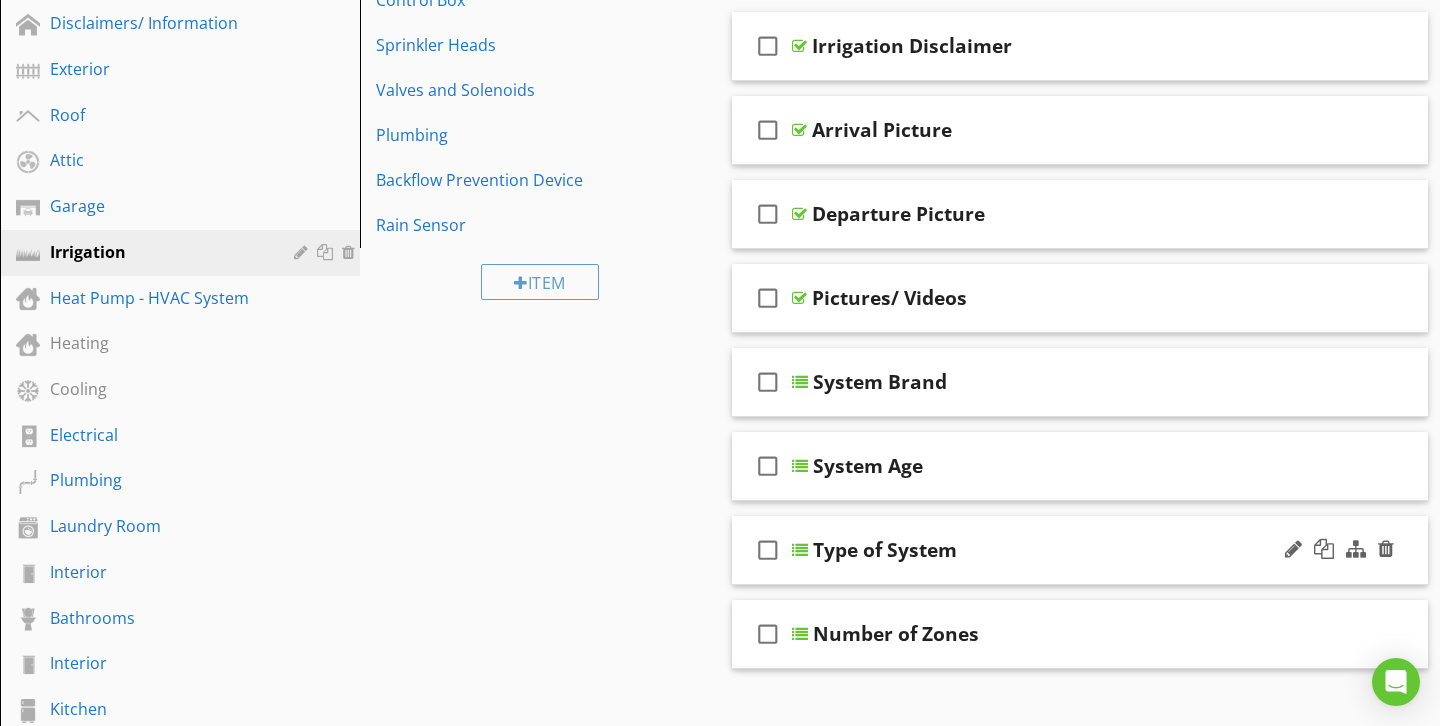 click on "Type of System" at bounding box center (1059, 550) 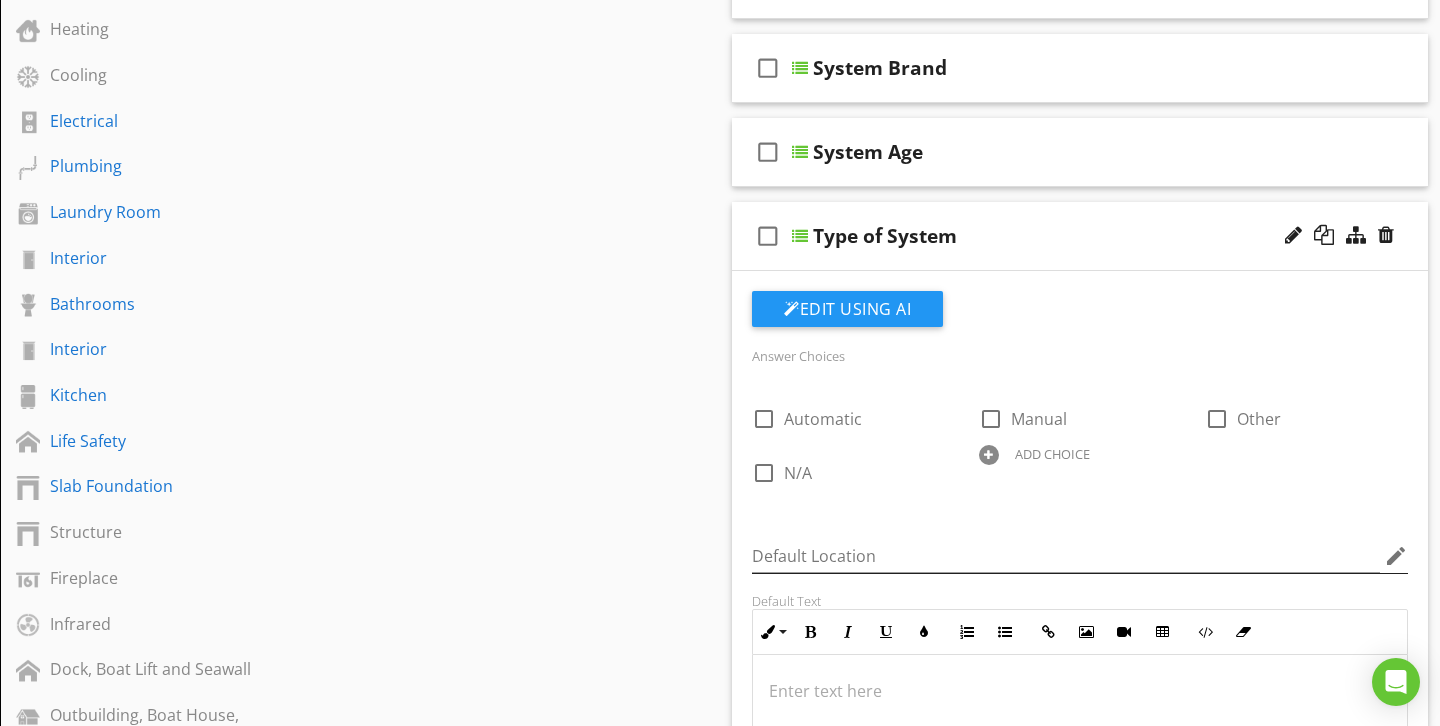 scroll, scrollTop: 648, scrollLeft: 0, axis: vertical 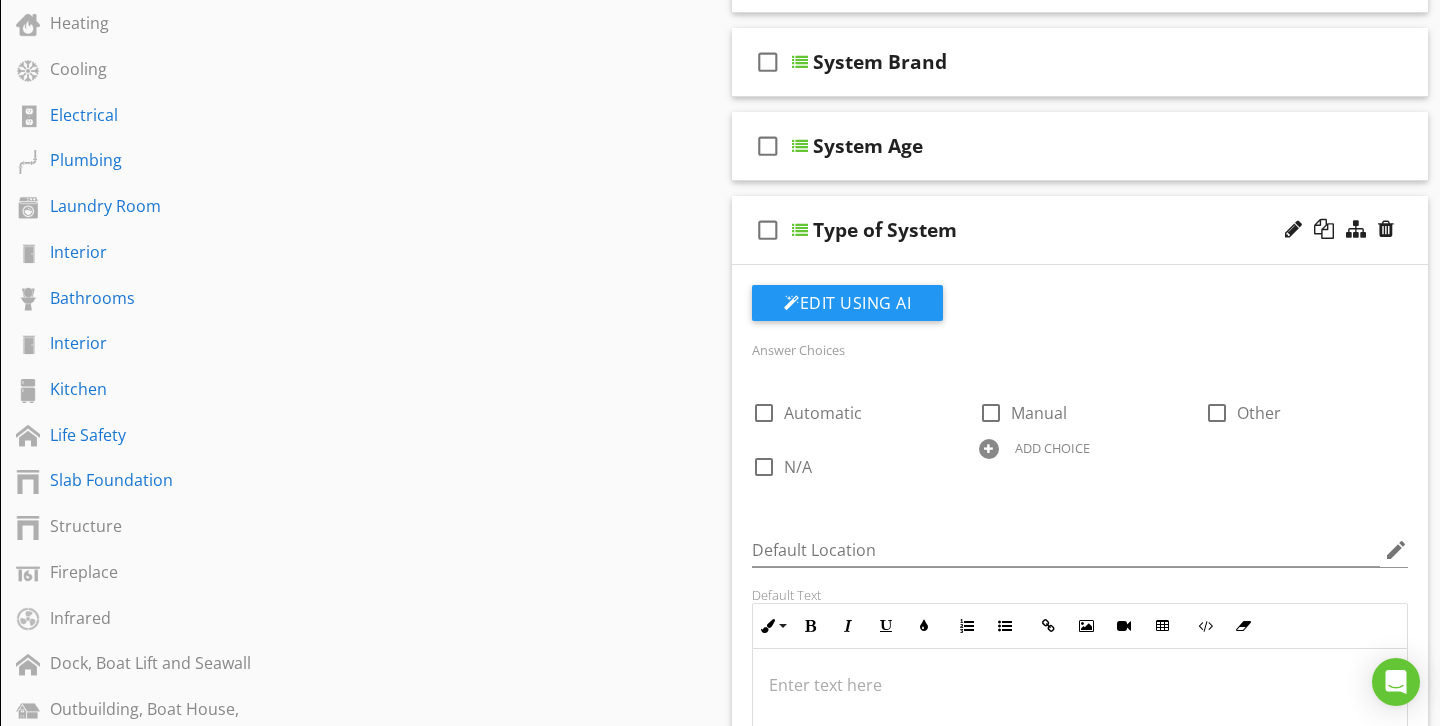 click on "check_box_outline_blank
Type of System" at bounding box center [1080, 230] 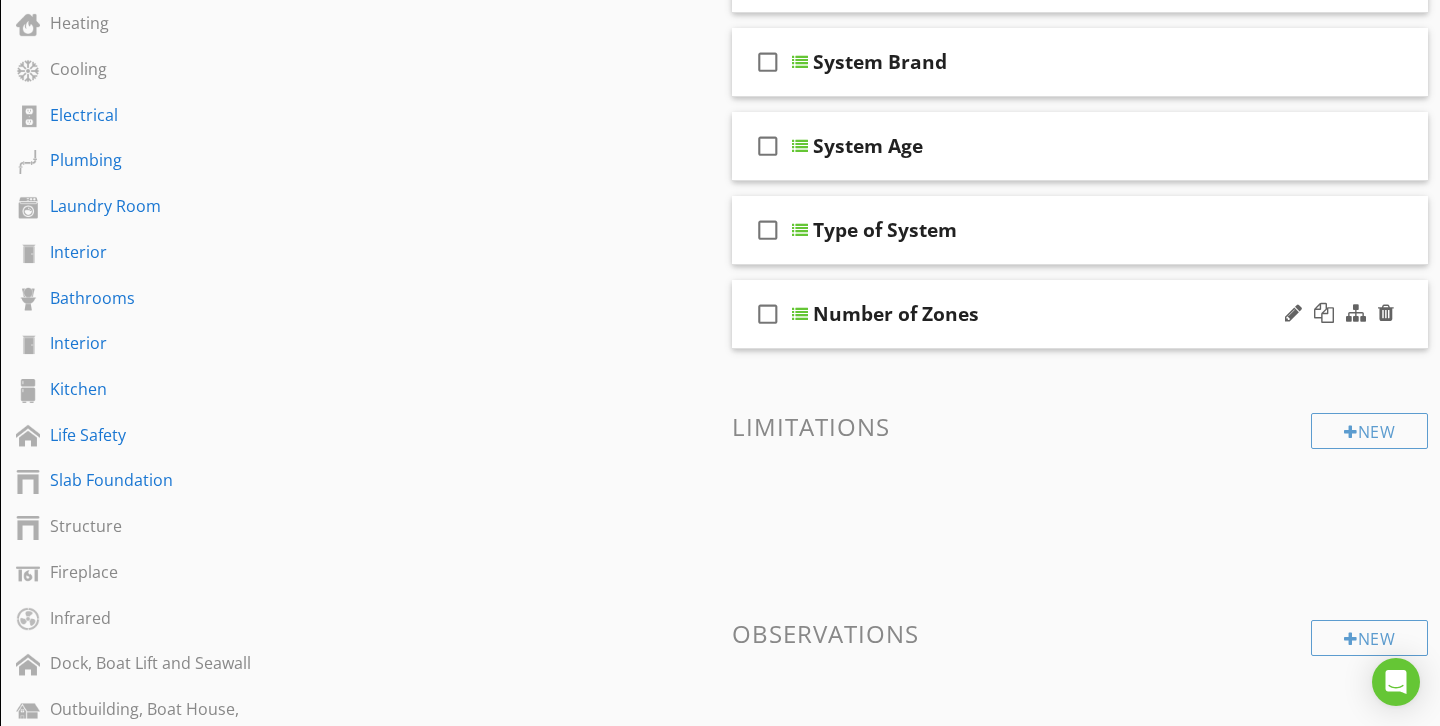 click on "Number of Zones" at bounding box center (1059, 314) 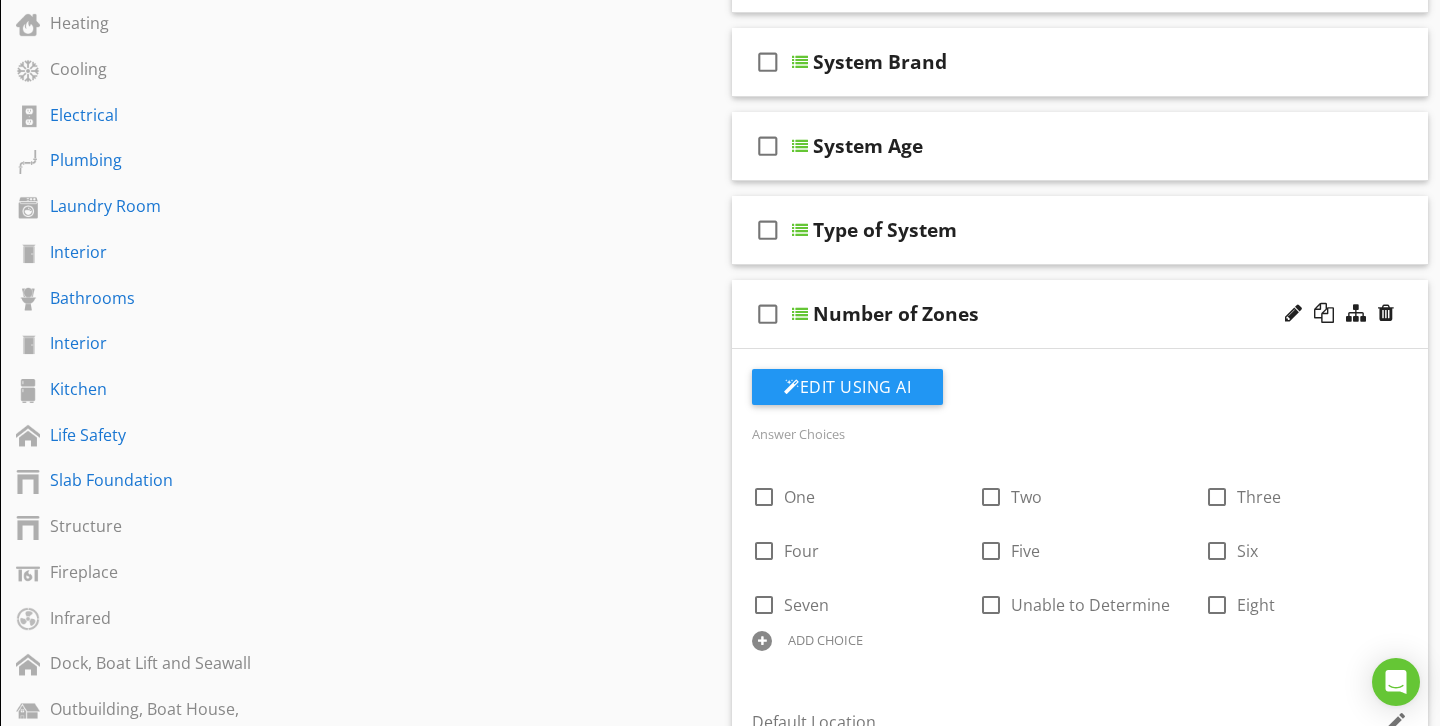 click on "Number of Zones" at bounding box center (1059, 314) 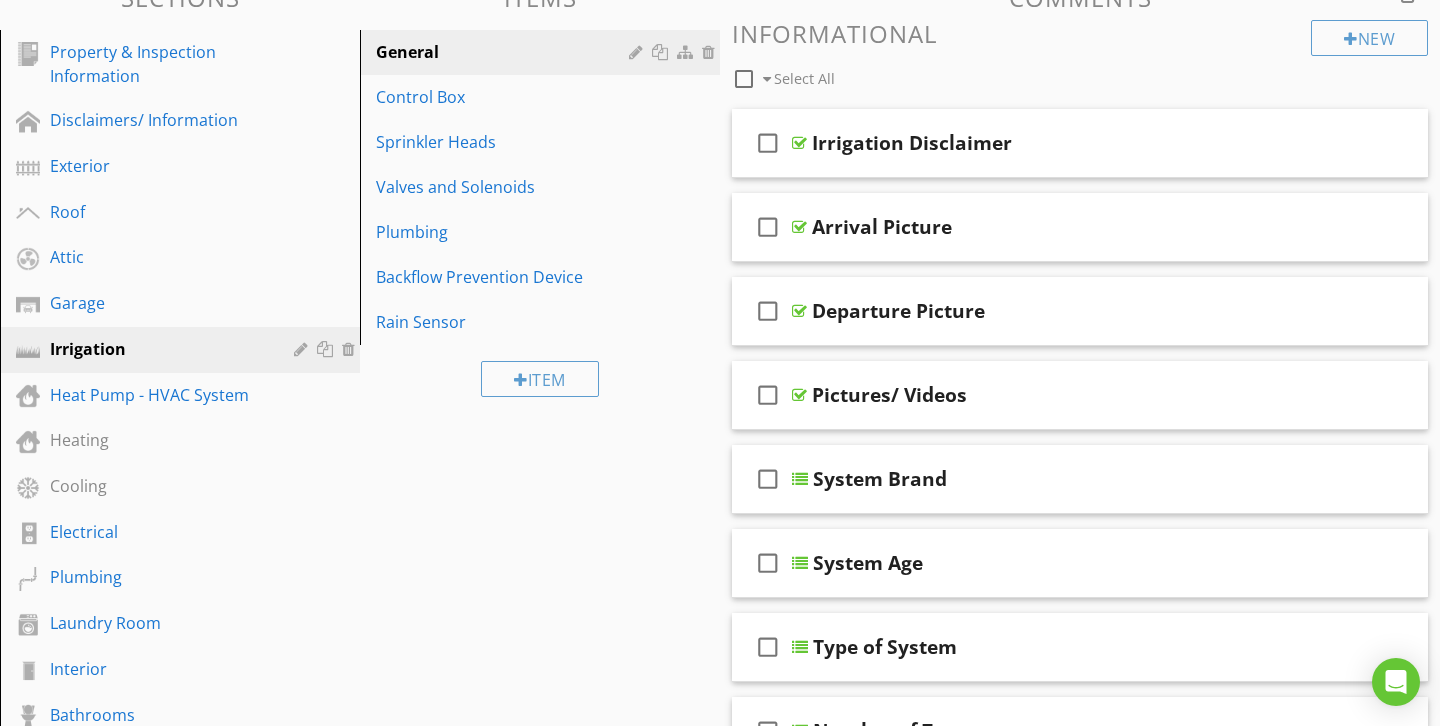 scroll, scrollTop: 229, scrollLeft: 0, axis: vertical 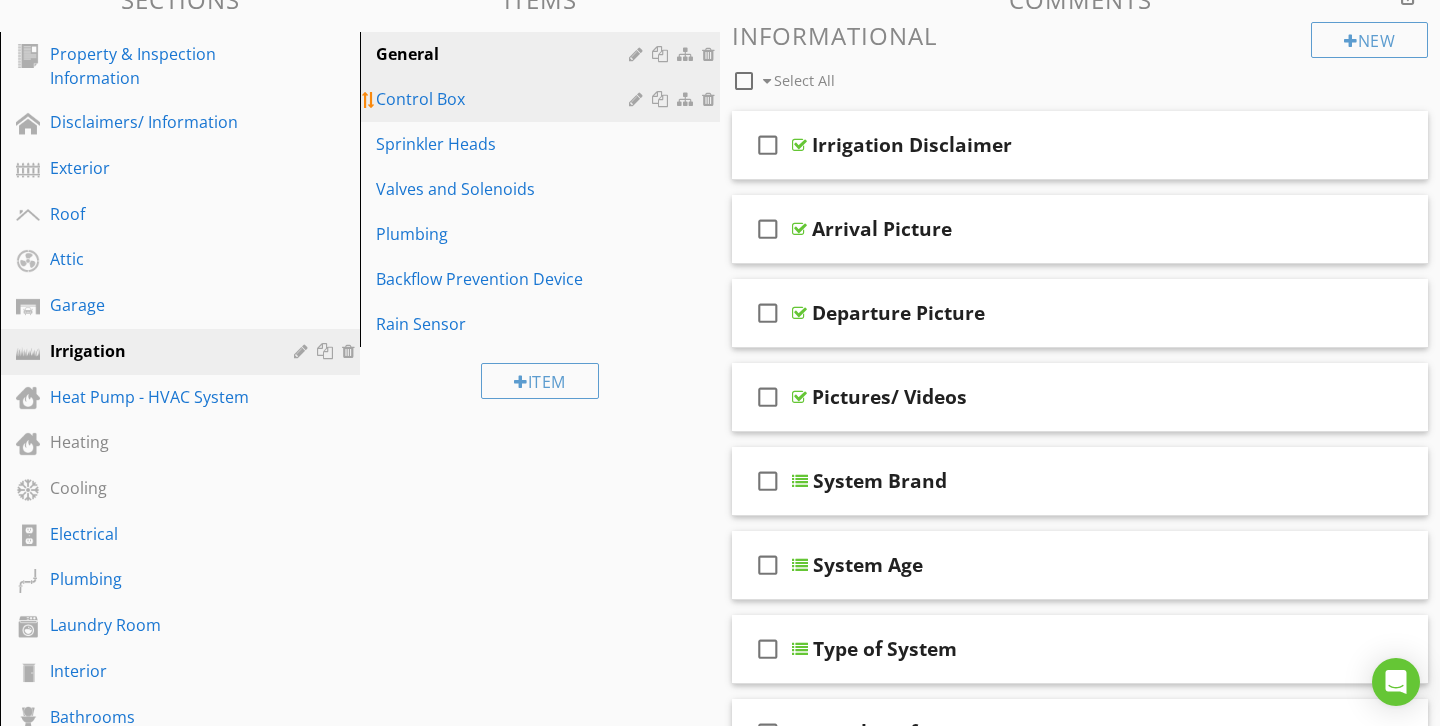 click on "Control Box" at bounding box center [505, 99] 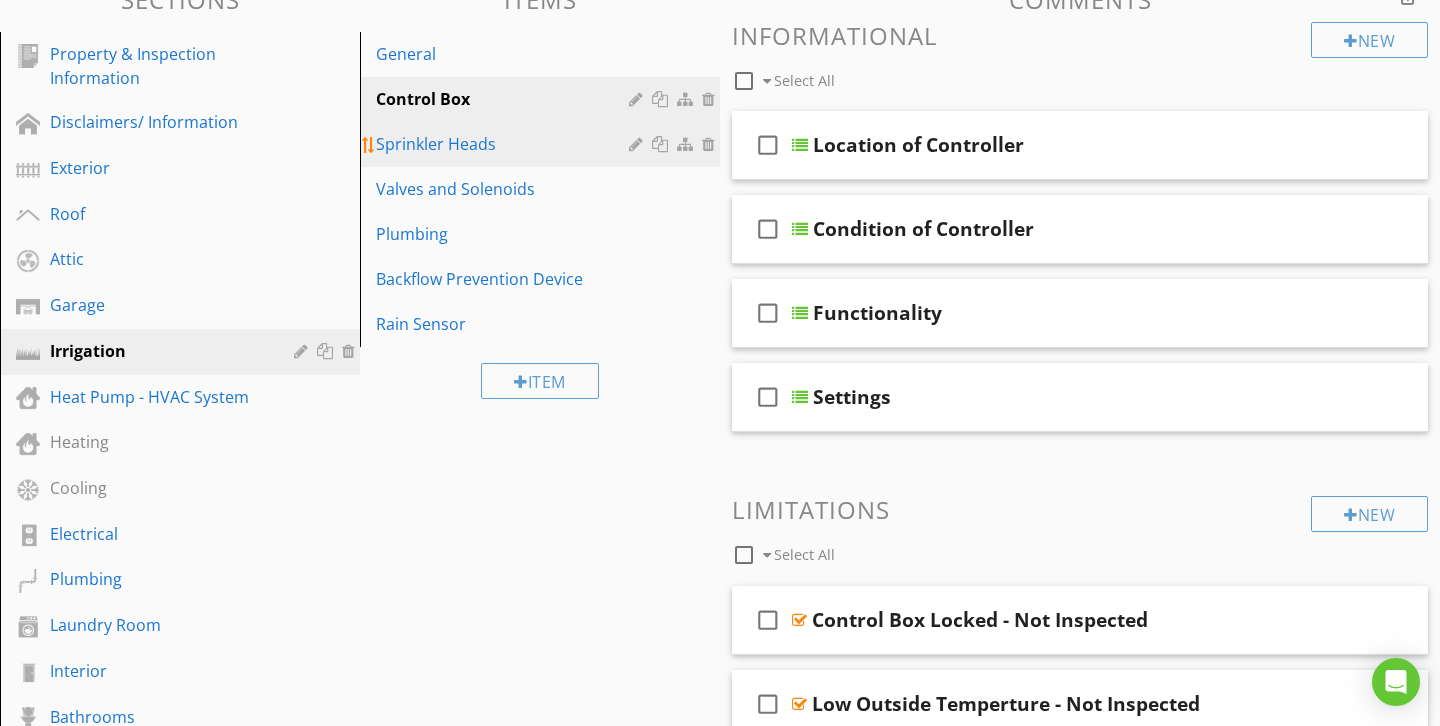click on "Sprinkler Heads" at bounding box center [505, 144] 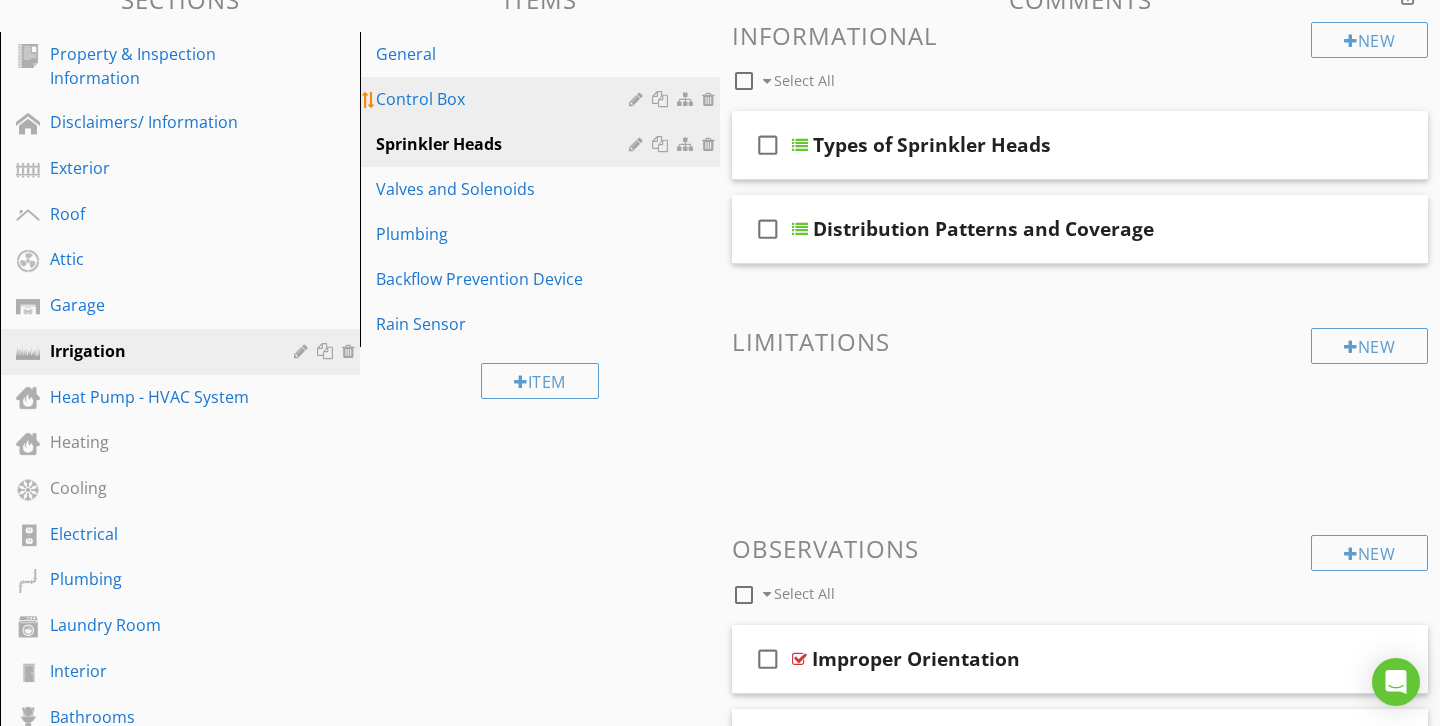 click on "Control Box" at bounding box center (505, 99) 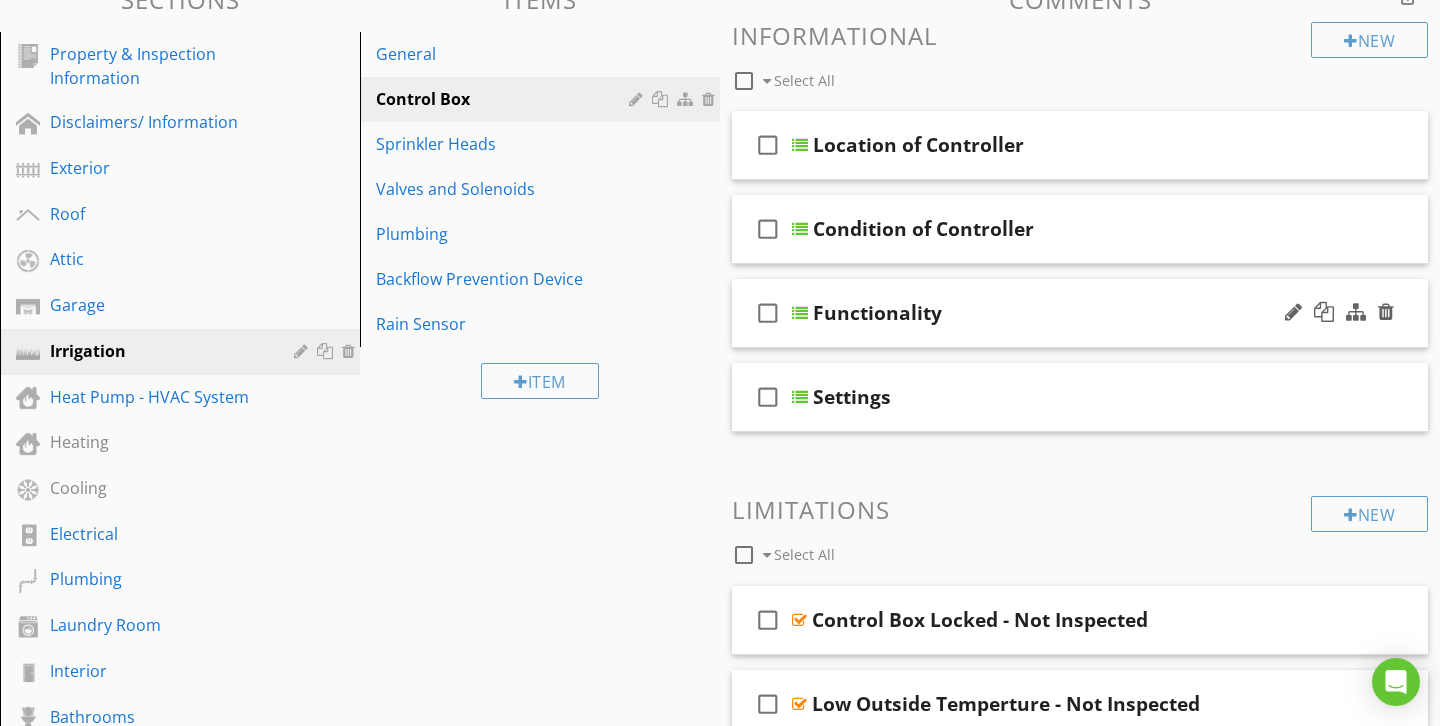 click on "check_box_outline_blank
Functionality" at bounding box center [1080, 313] 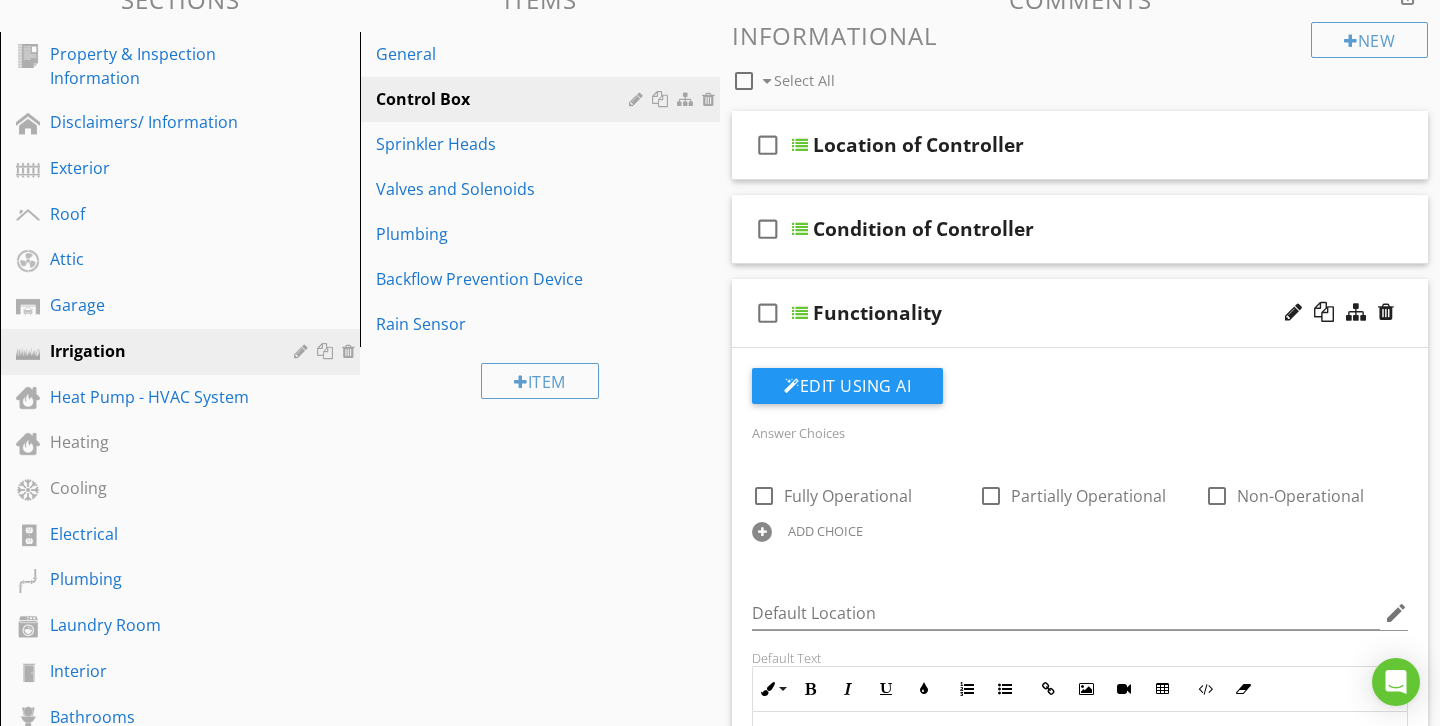 click on "Functionality" at bounding box center (1059, 313) 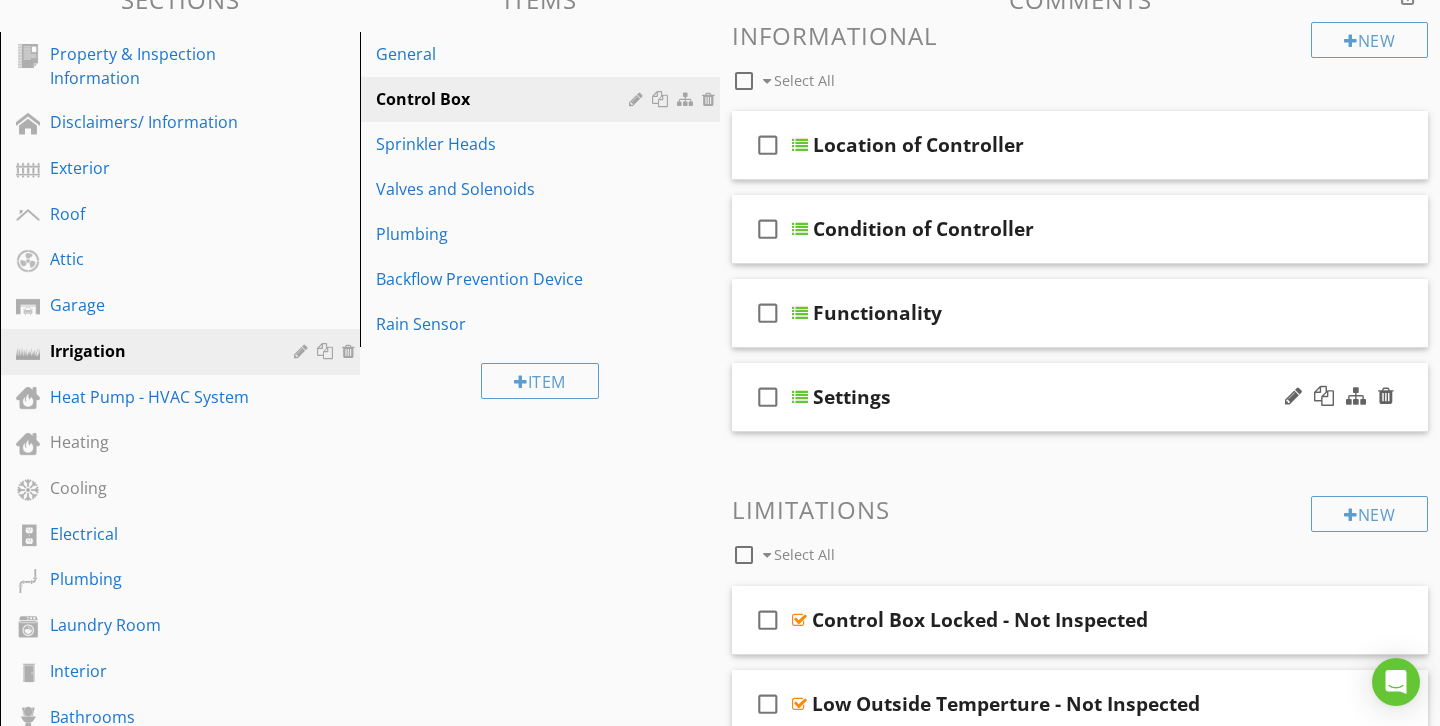 click on "Settings" at bounding box center (1059, 397) 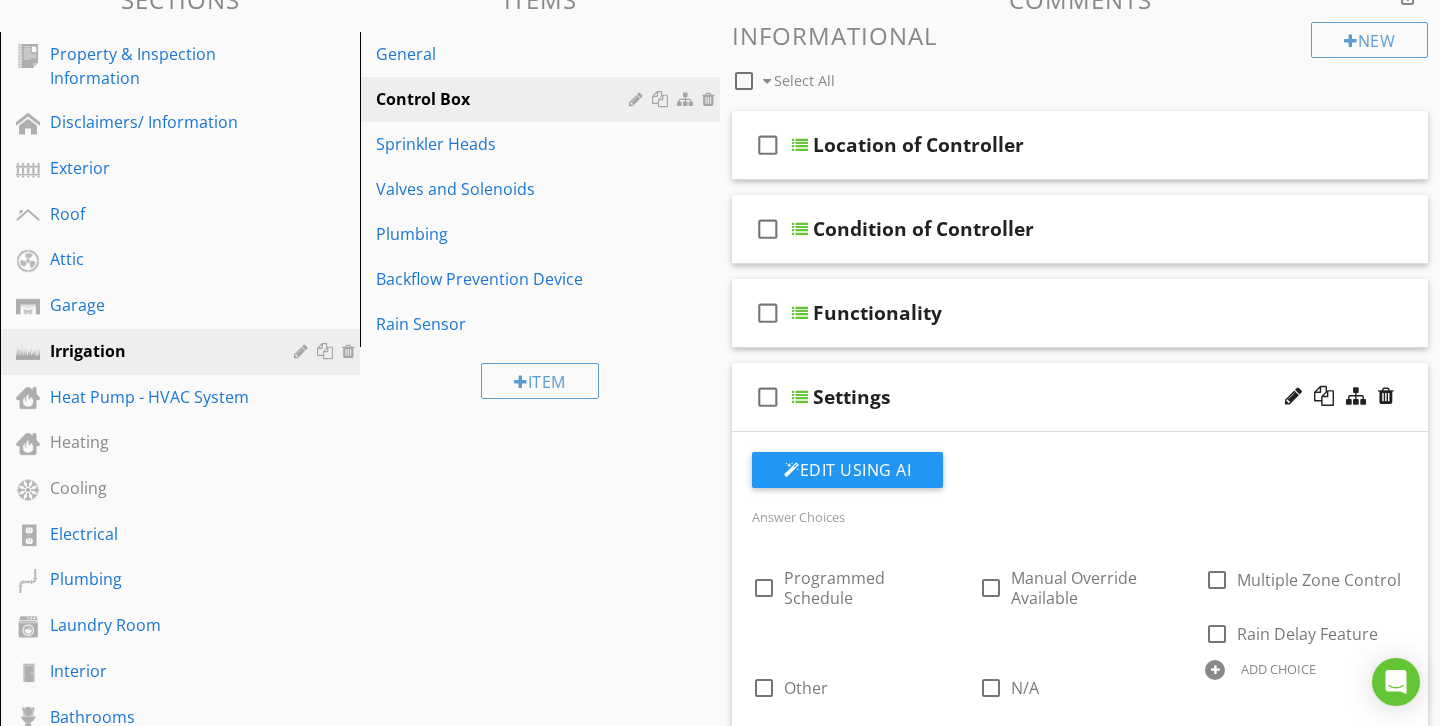 click on "Settings" at bounding box center (1059, 397) 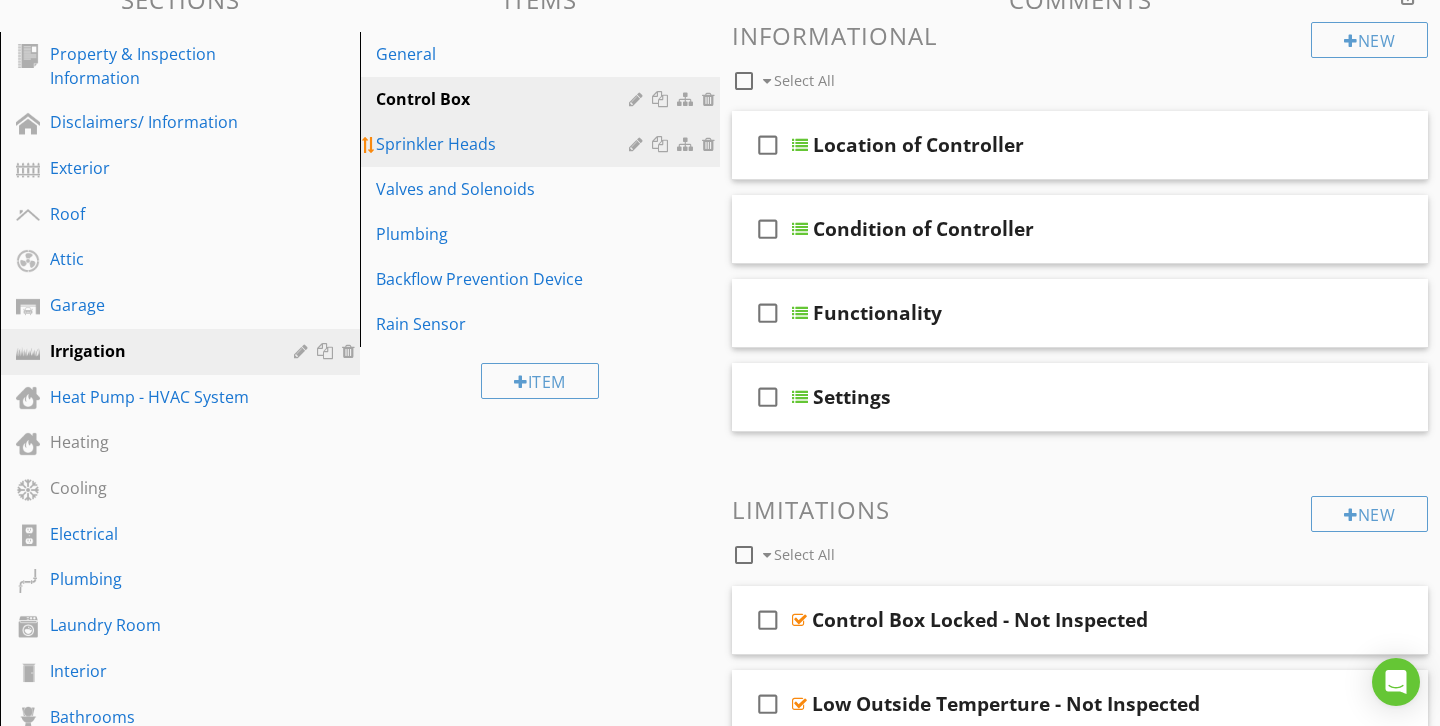 click on "Sprinkler Heads" at bounding box center (505, 144) 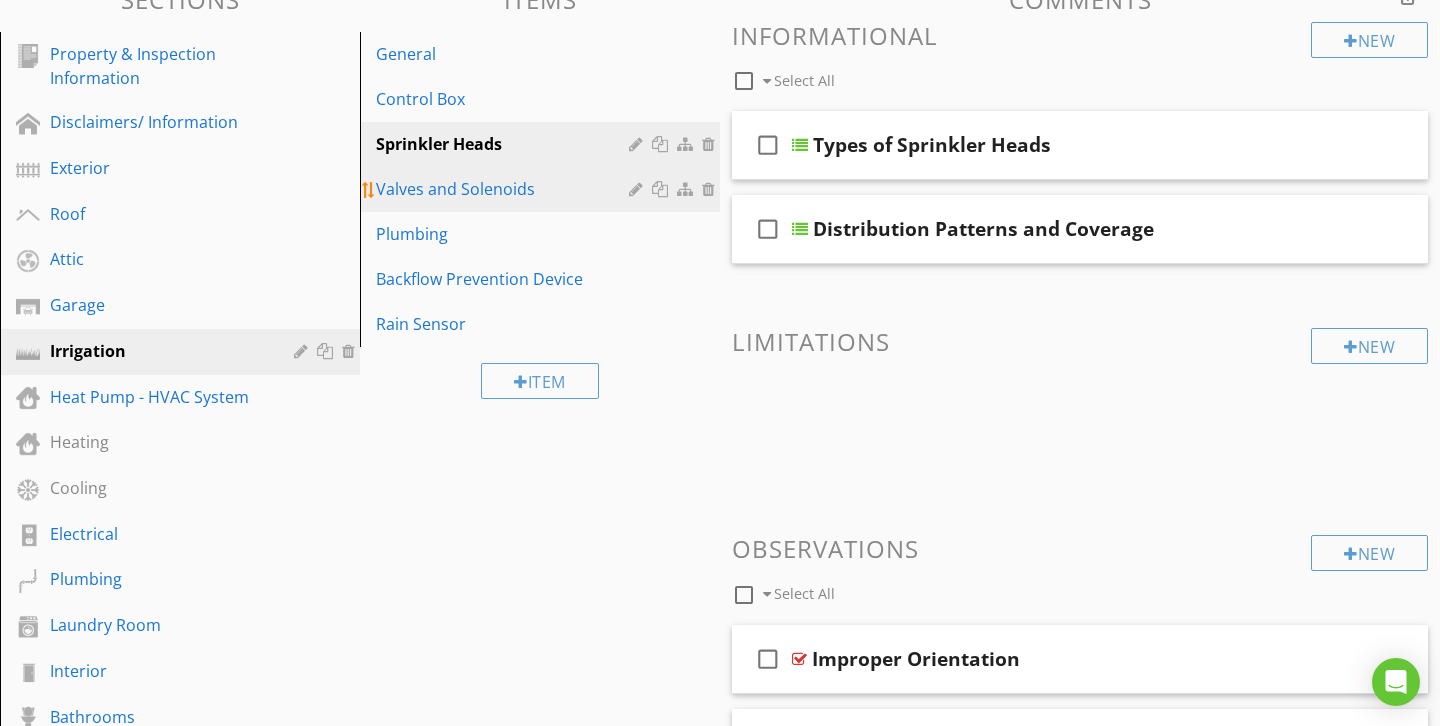 click on "Valves and Solenoids" at bounding box center (505, 189) 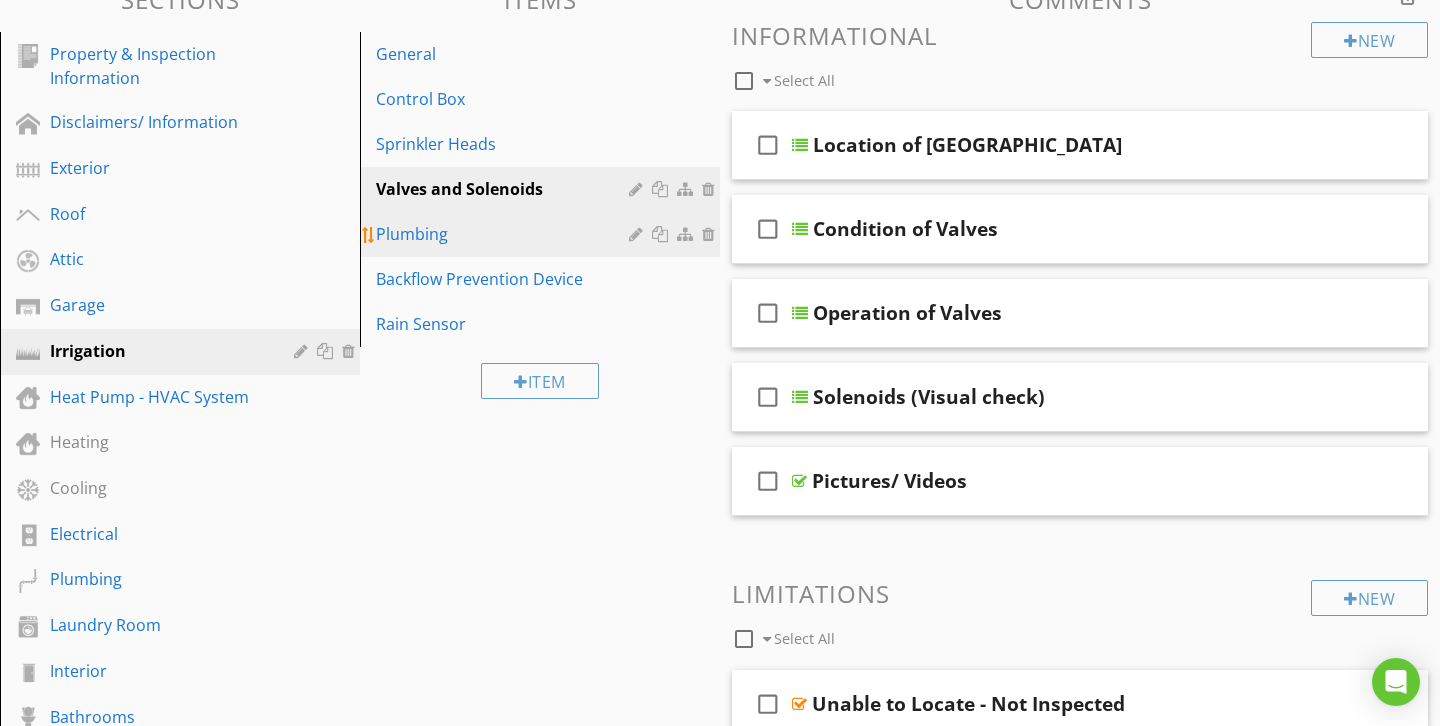 click on "Plumbing" at bounding box center [543, 234] 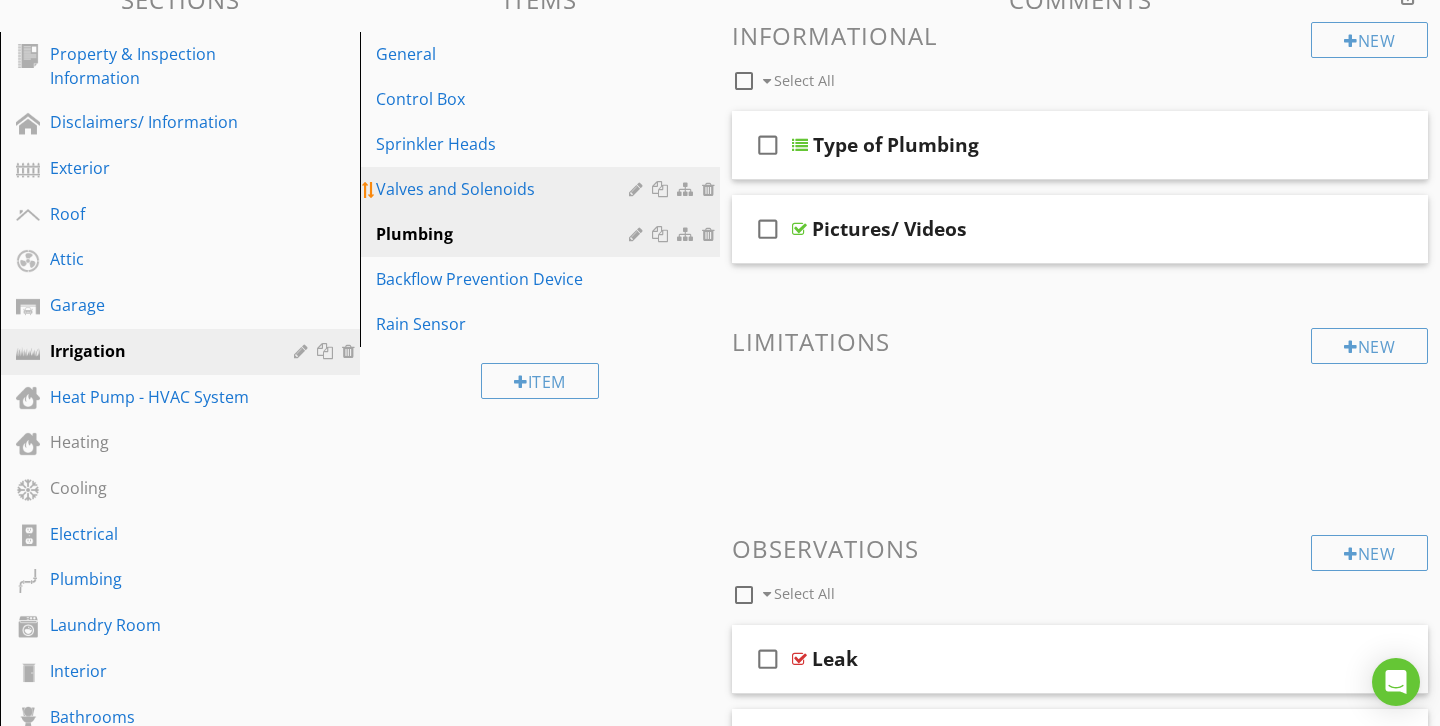 click on "Valves and Solenoids" at bounding box center [505, 189] 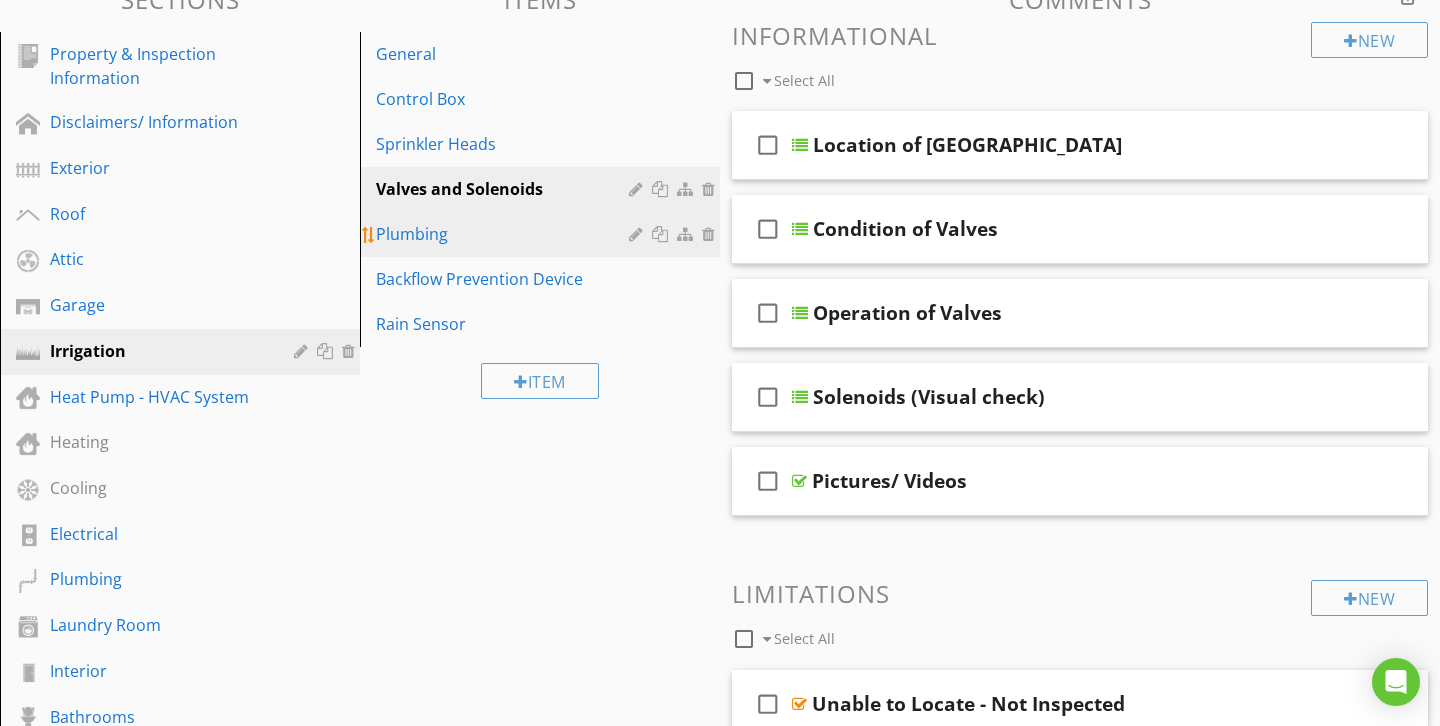 click on "Plumbing" at bounding box center (543, 234) 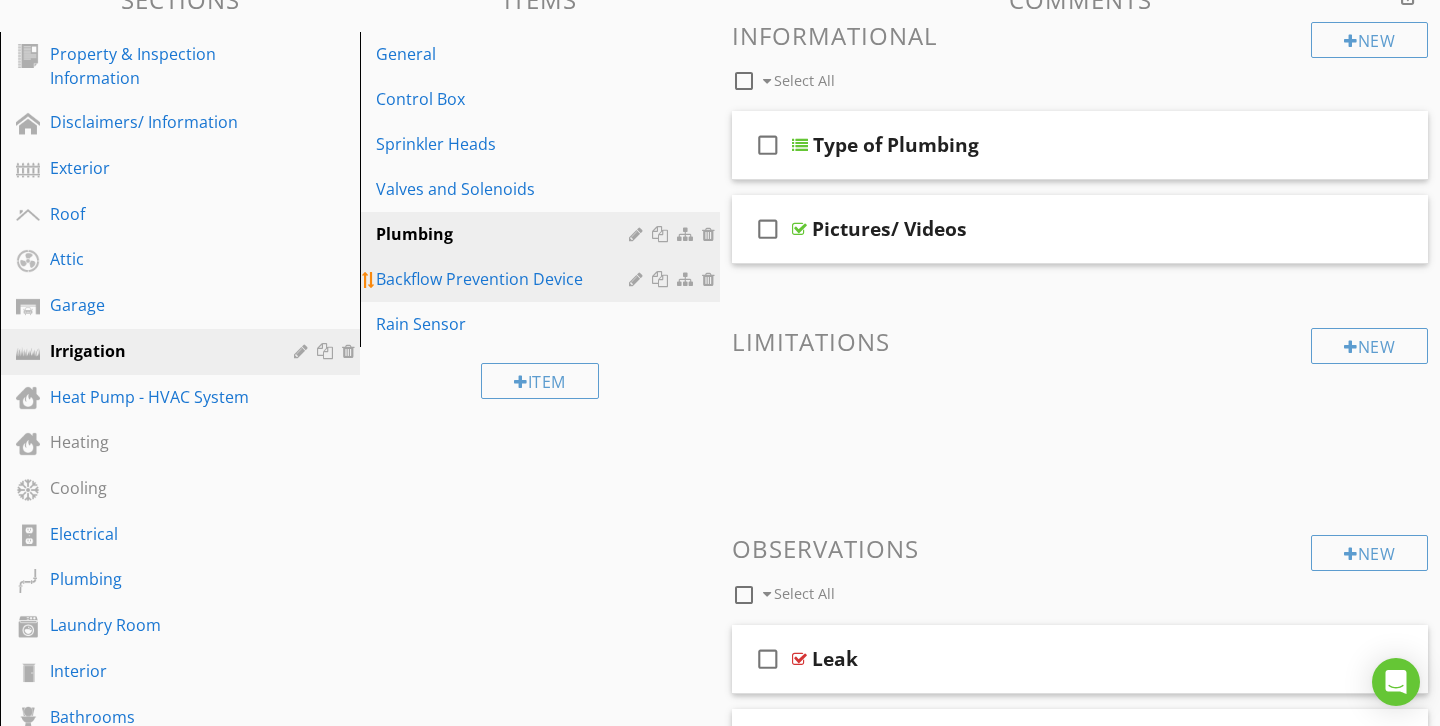 click on "Backflow Prevention Device" at bounding box center (505, 279) 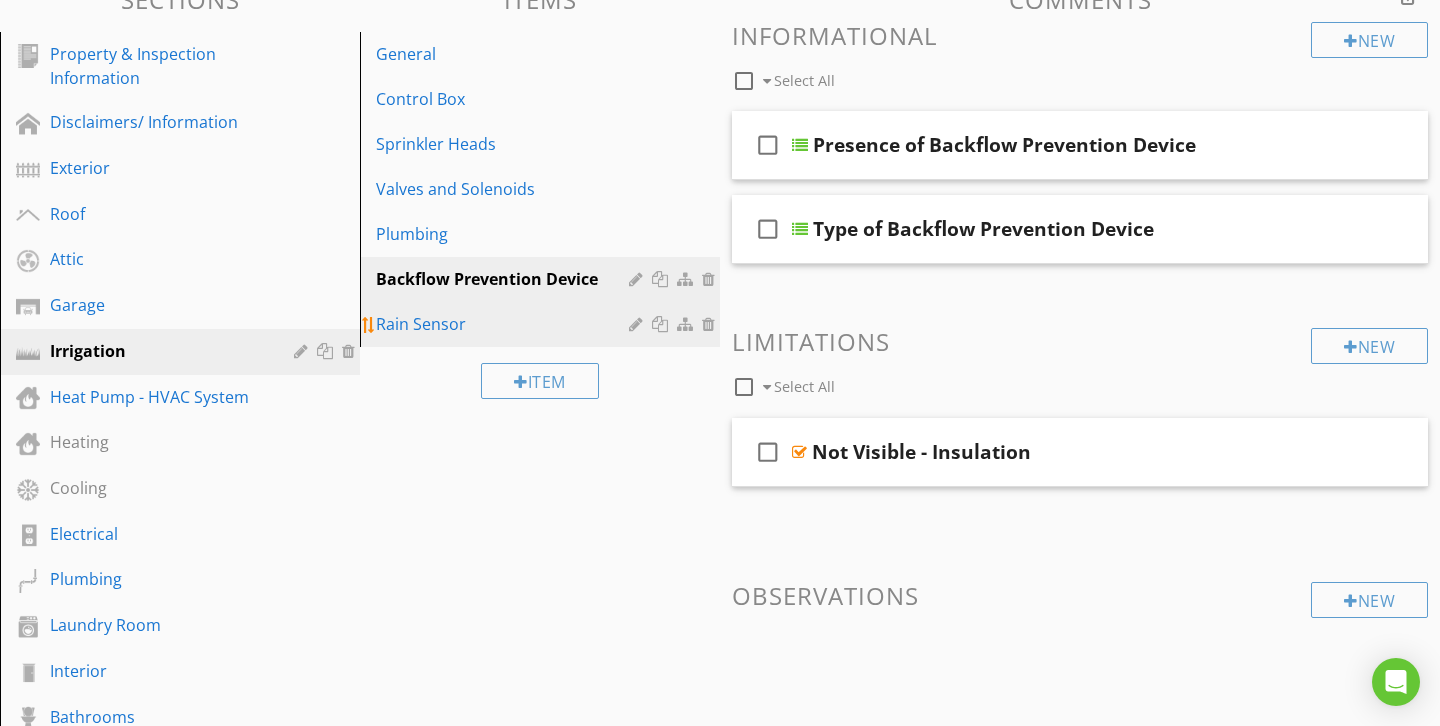 click on "Rain Sensor" at bounding box center [543, 324] 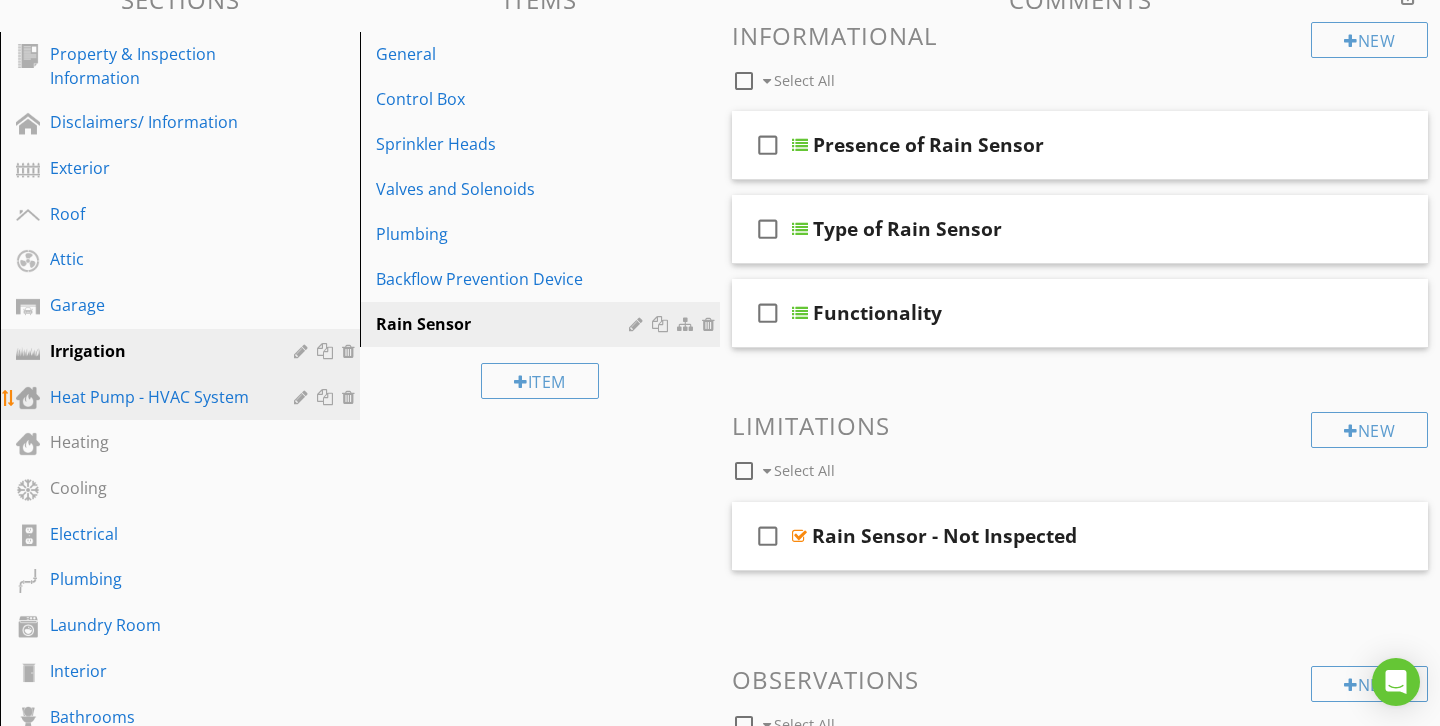 click on "Heat Pump - HVAC System" at bounding box center (157, 397) 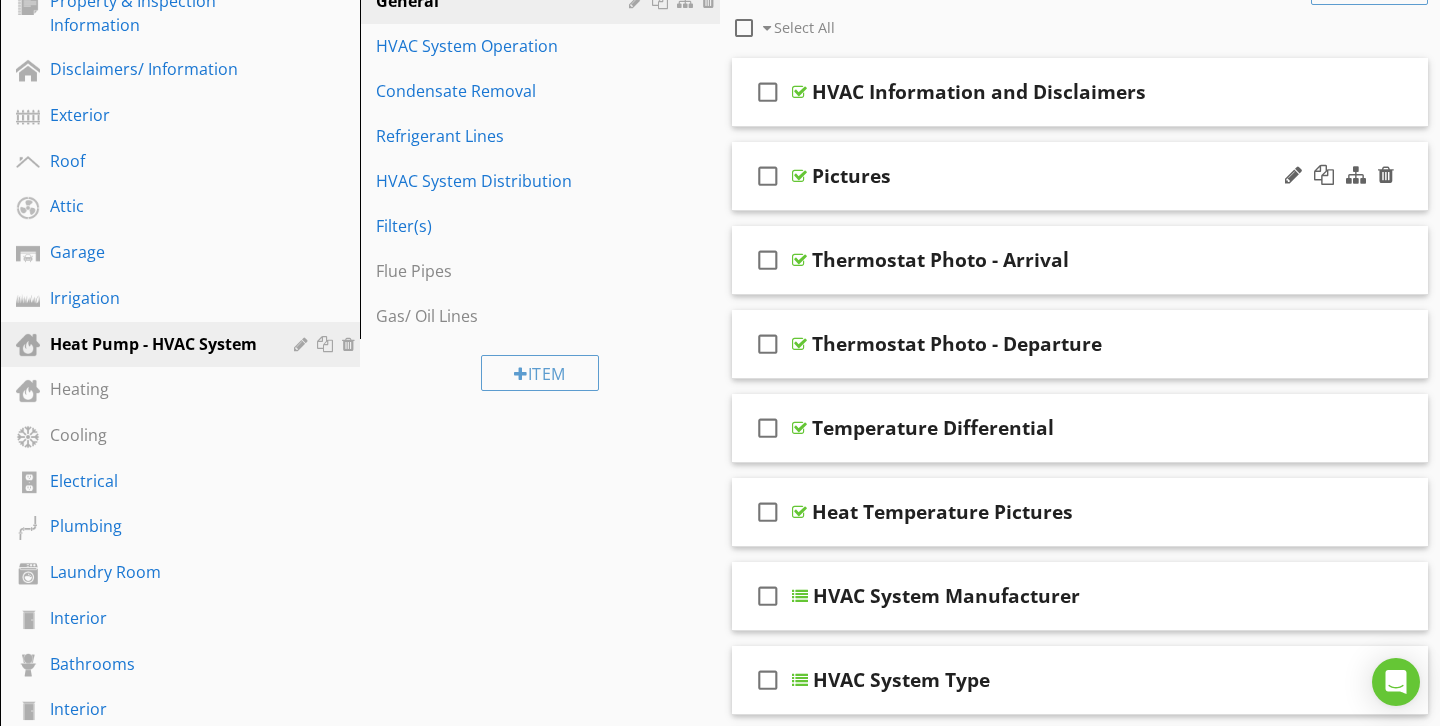 scroll, scrollTop: 246, scrollLeft: 0, axis: vertical 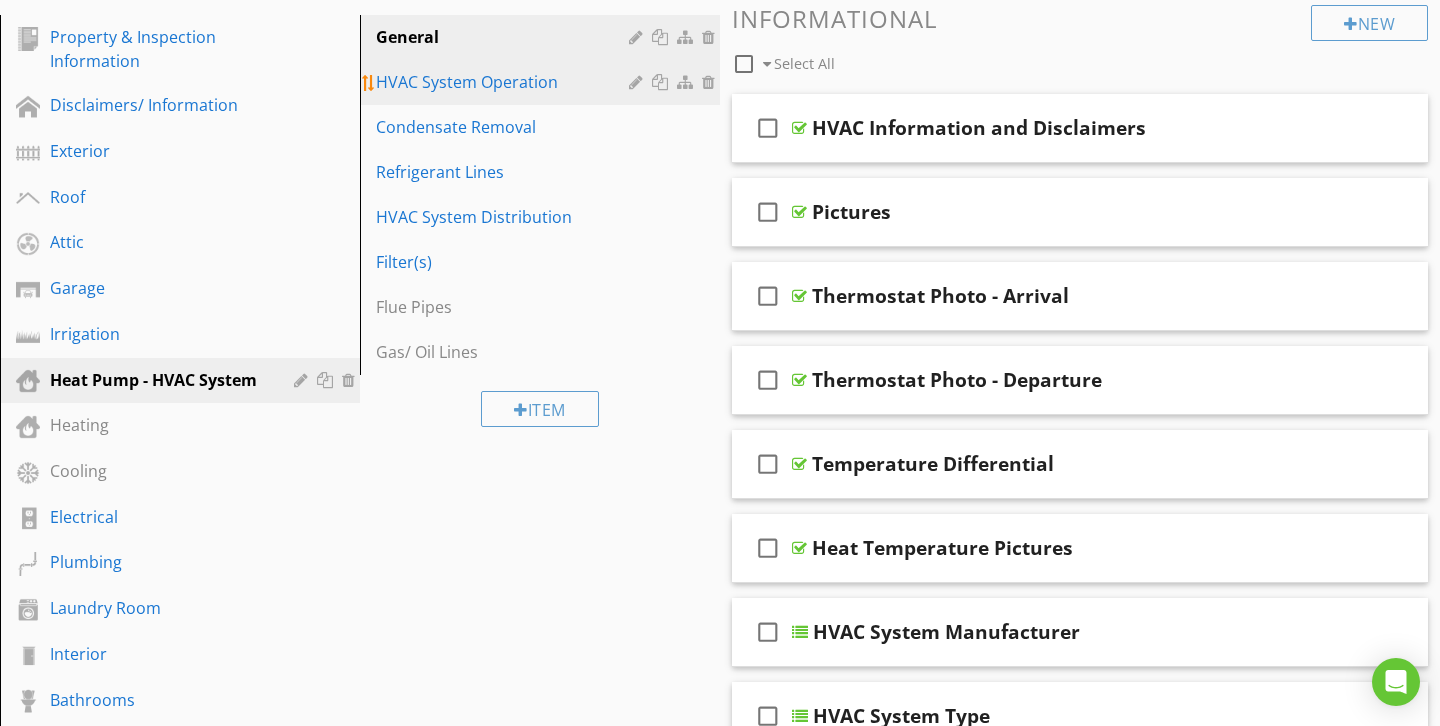 click on "HVAC System Operation" at bounding box center (505, 82) 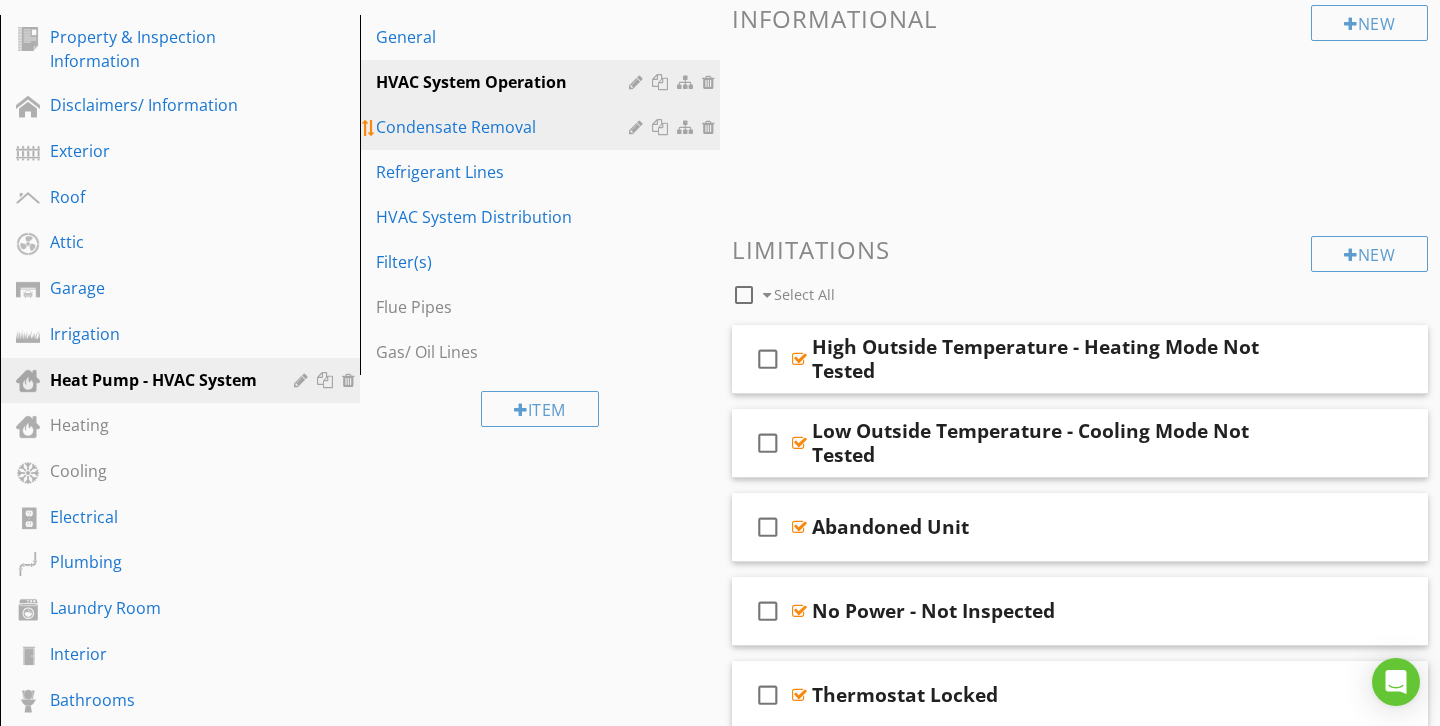 click on "Condensate Removal" at bounding box center (505, 127) 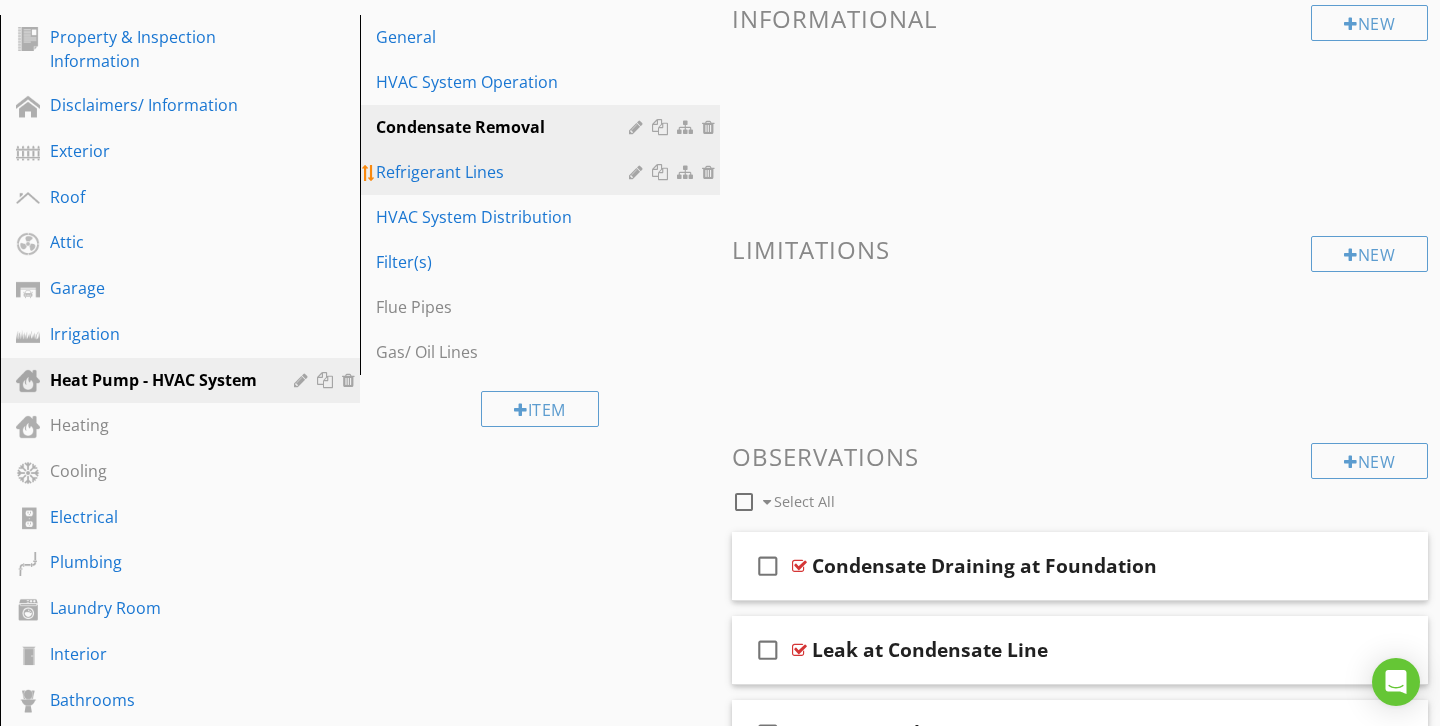 click on "Refrigerant Lines" at bounding box center (505, 172) 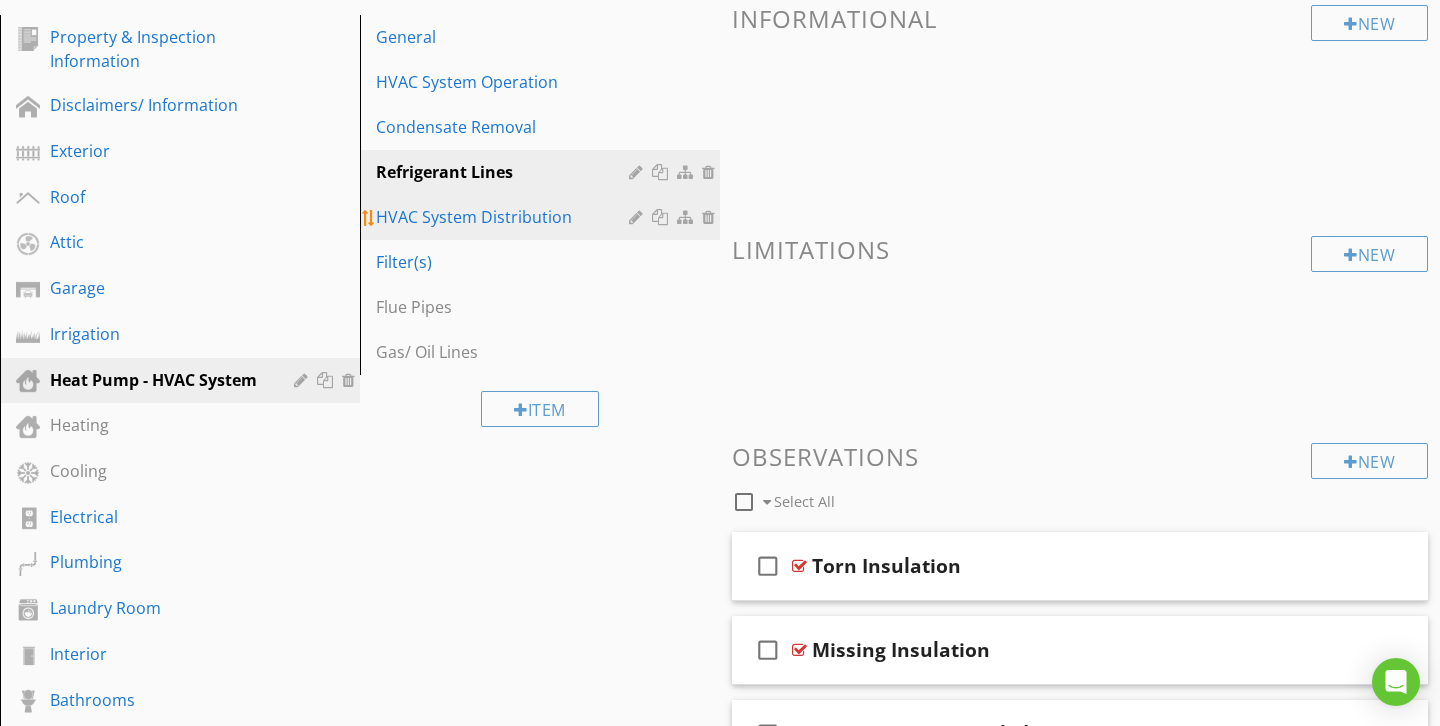 click on "HVAC System Distribution" at bounding box center (505, 217) 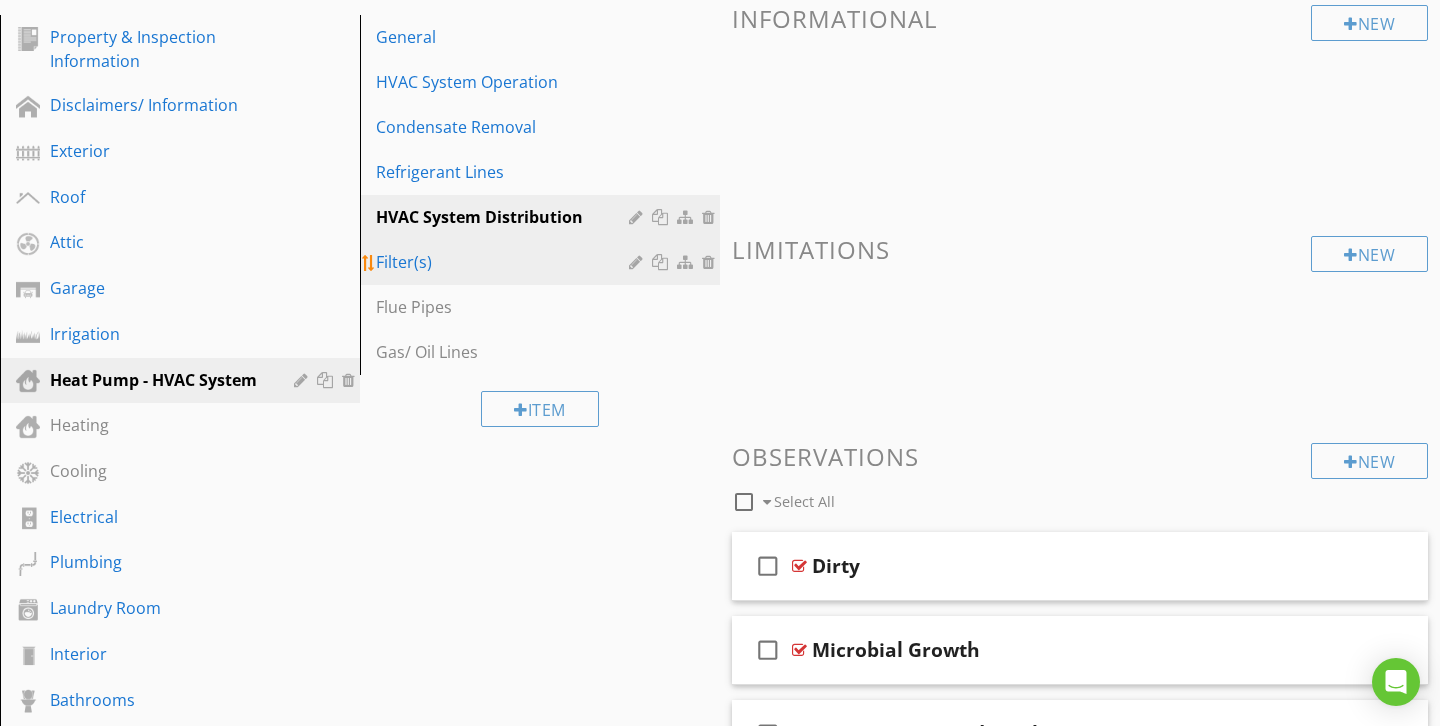 click on "Filter(s)" at bounding box center [505, 262] 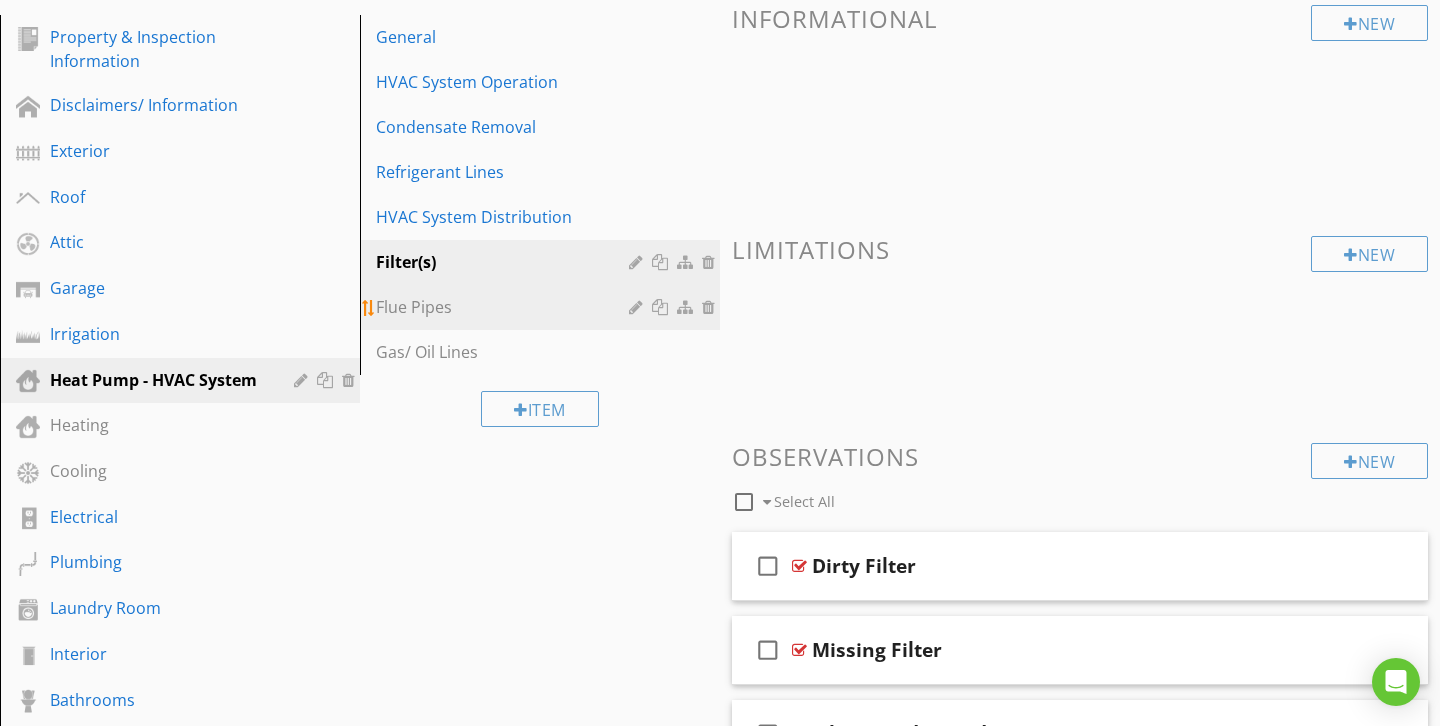 click on "Flue Pipes" at bounding box center [505, 307] 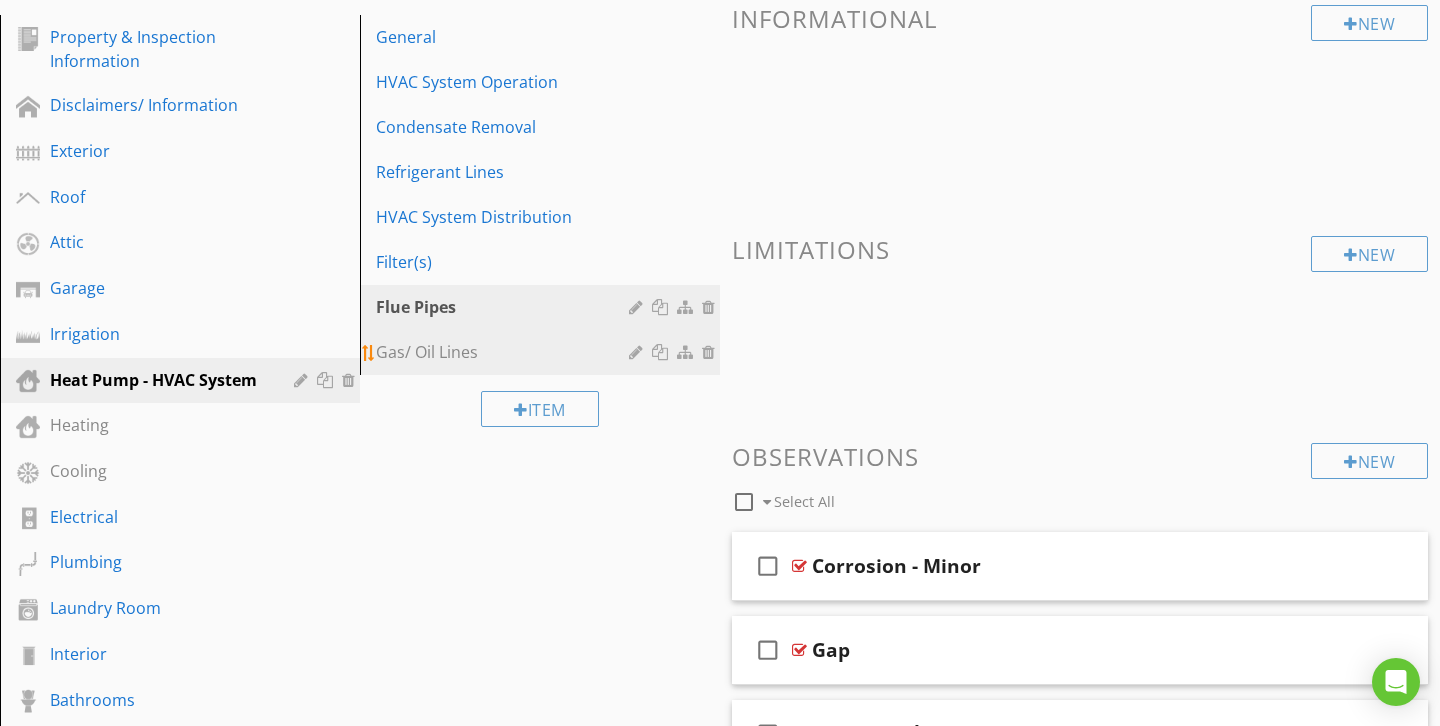 click on "Gas/ Oil Lines" at bounding box center (505, 352) 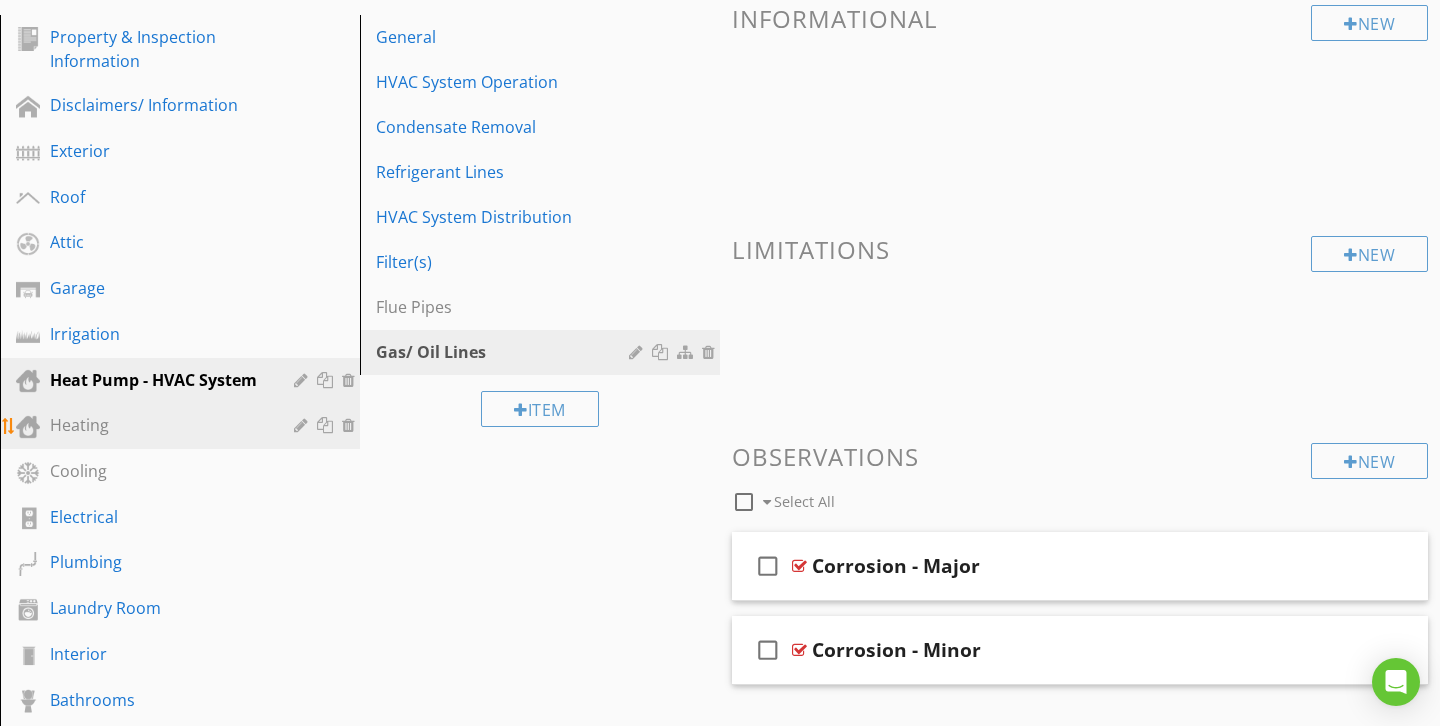 click on "Heating" at bounding box center (157, 425) 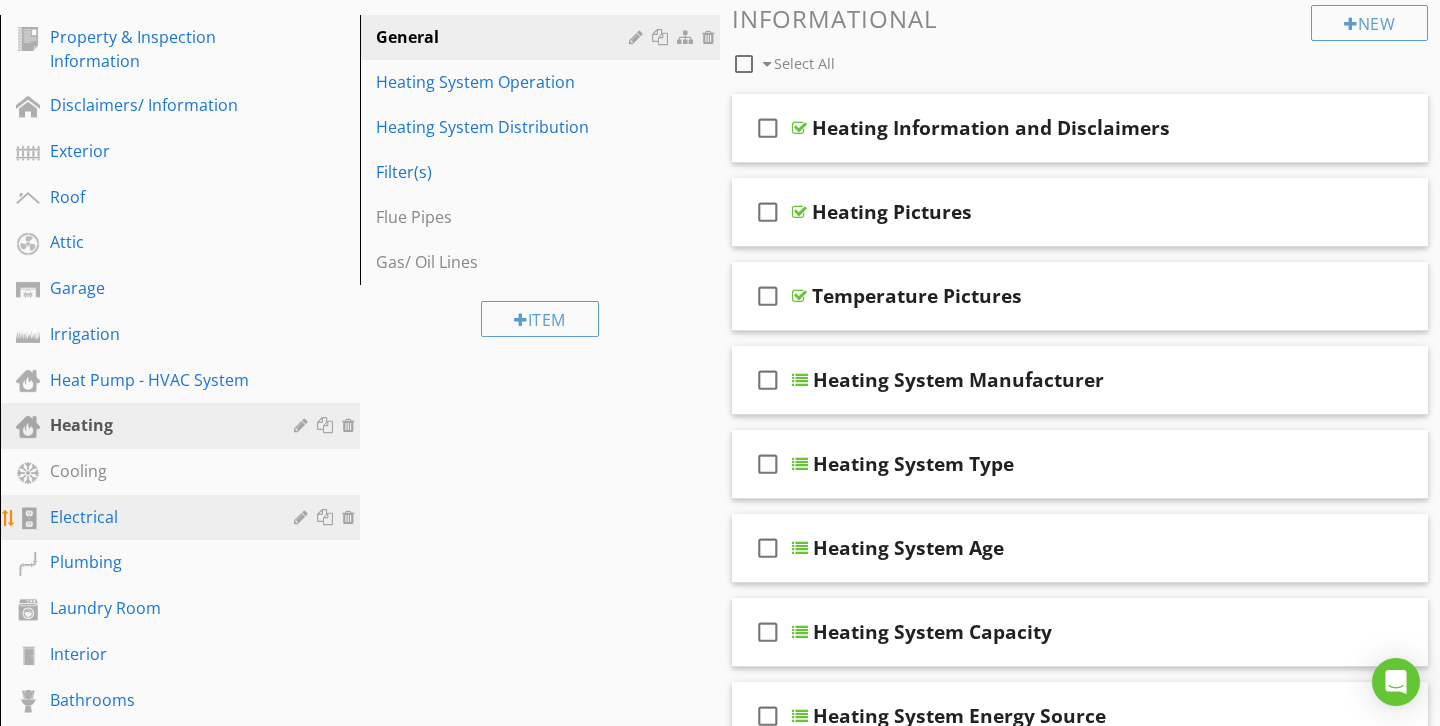 click on "Electrical" at bounding box center [183, 518] 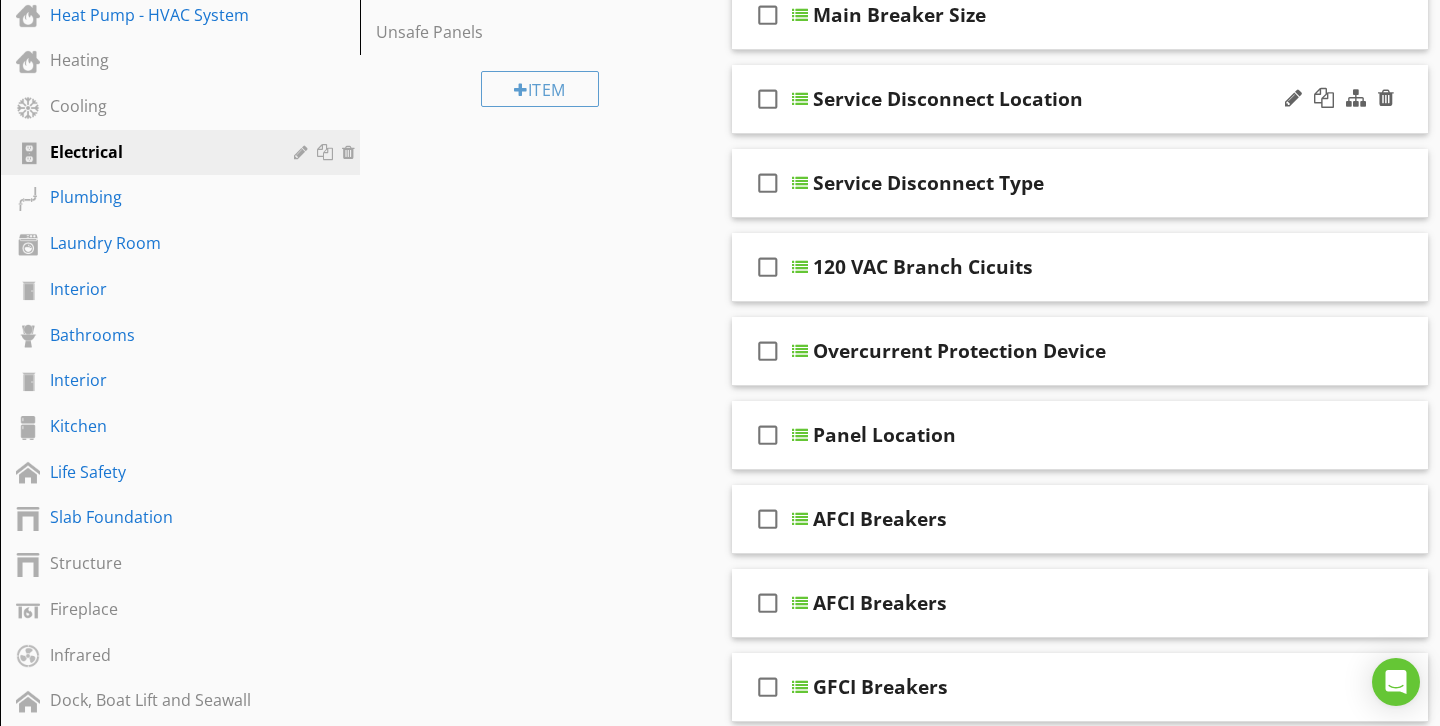 scroll, scrollTop: 617, scrollLeft: 0, axis: vertical 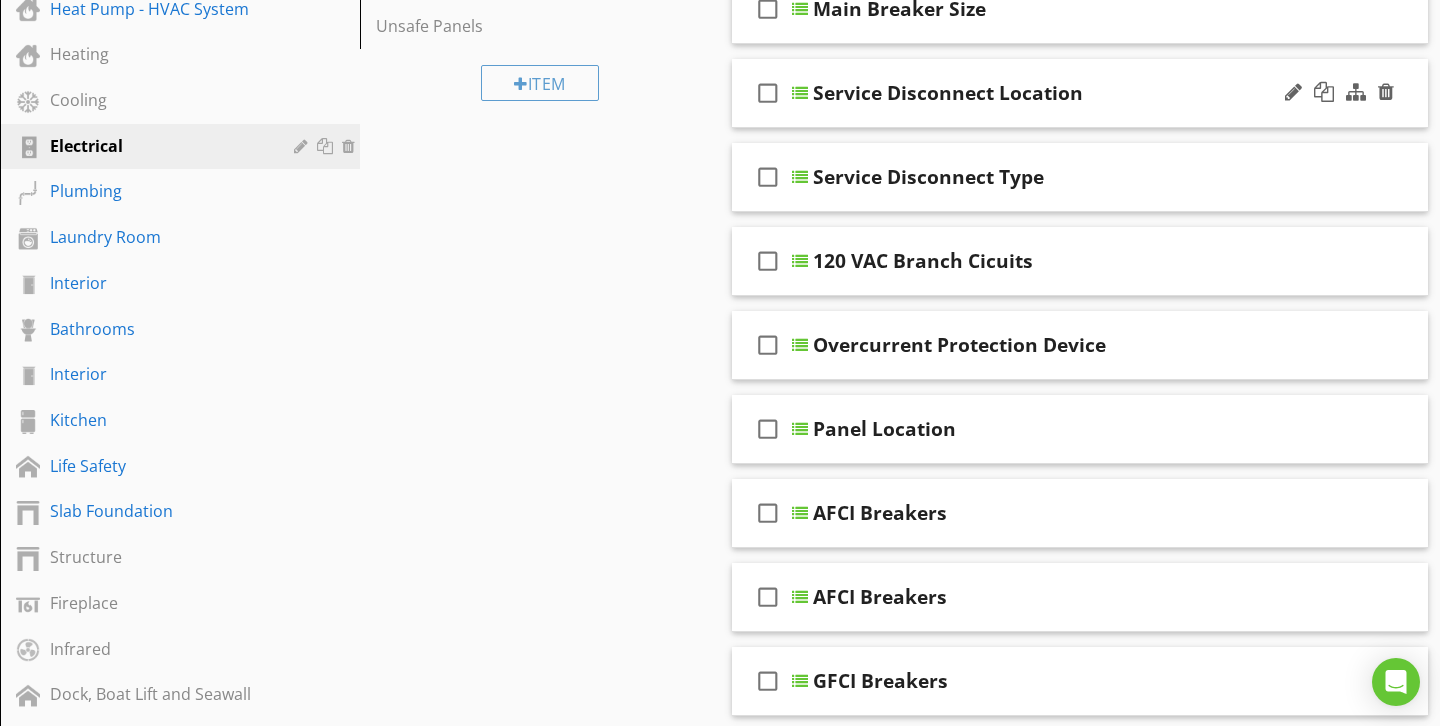 click on "Service Disconnect Location" at bounding box center (1059, 93) 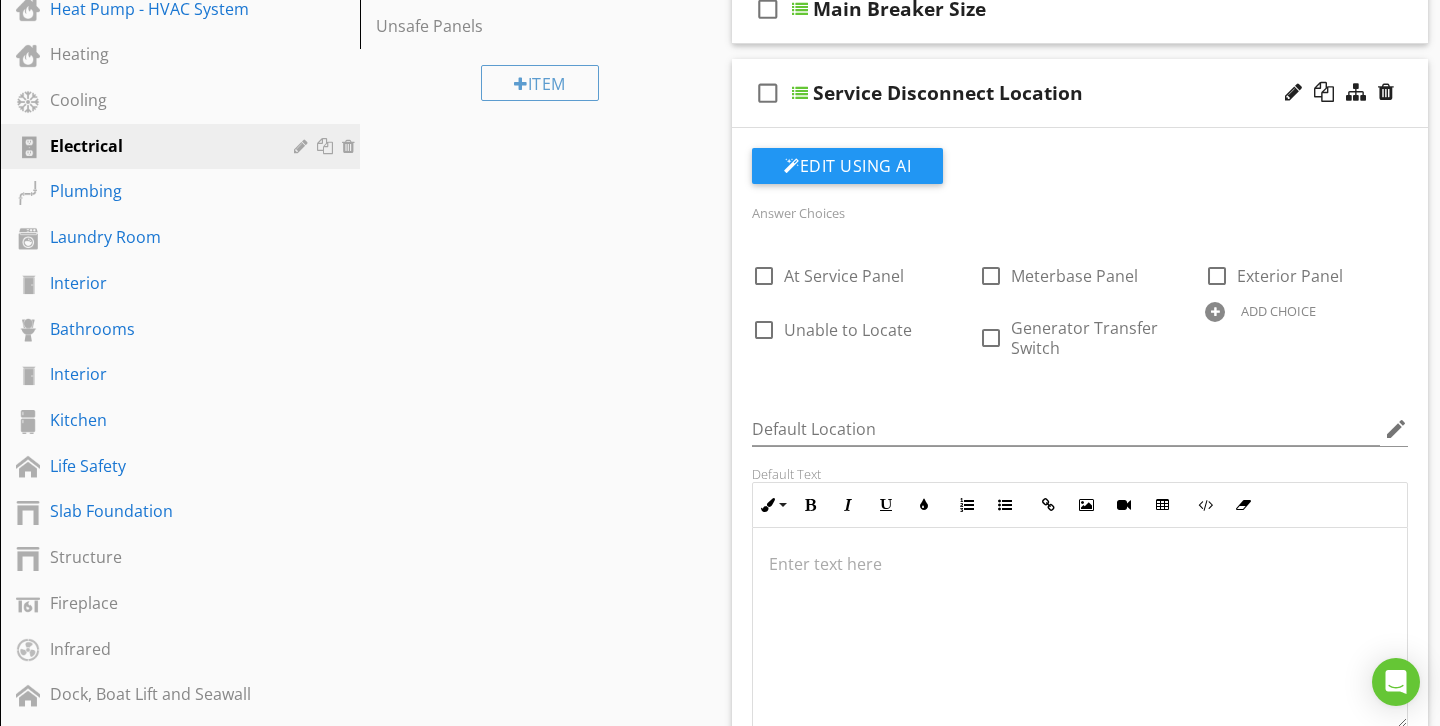 click on "Service Disconnect Location" at bounding box center (1059, 93) 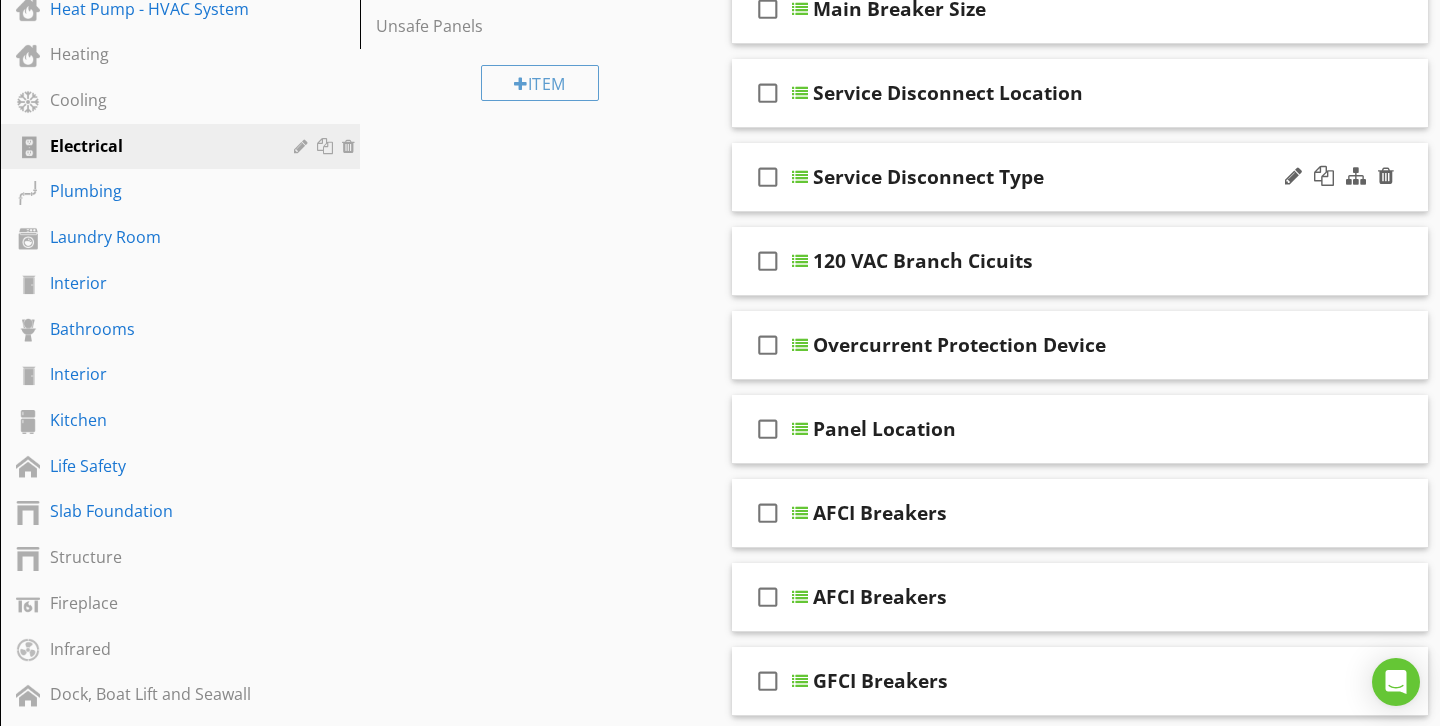 click on "Service Disconnect Type" at bounding box center [1059, 177] 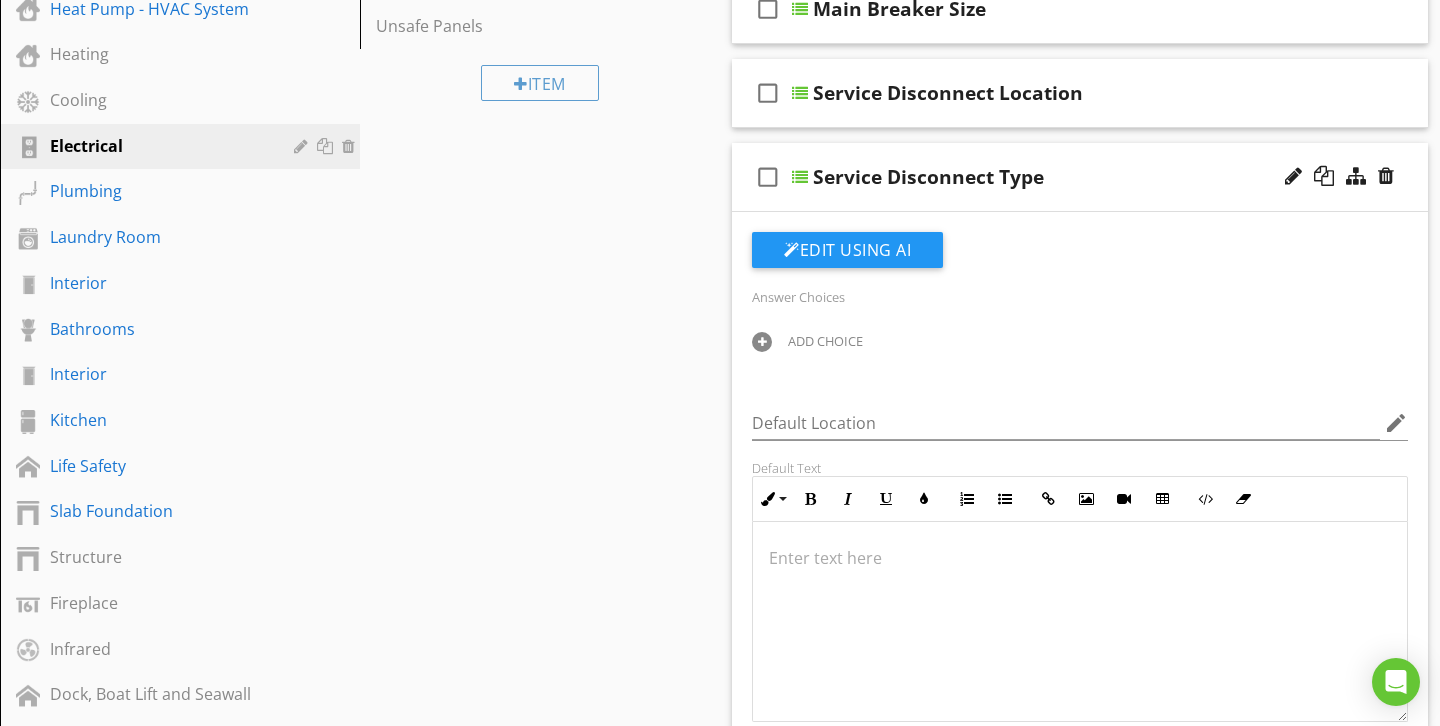 click on "Service Disconnect Type" at bounding box center (1059, 177) 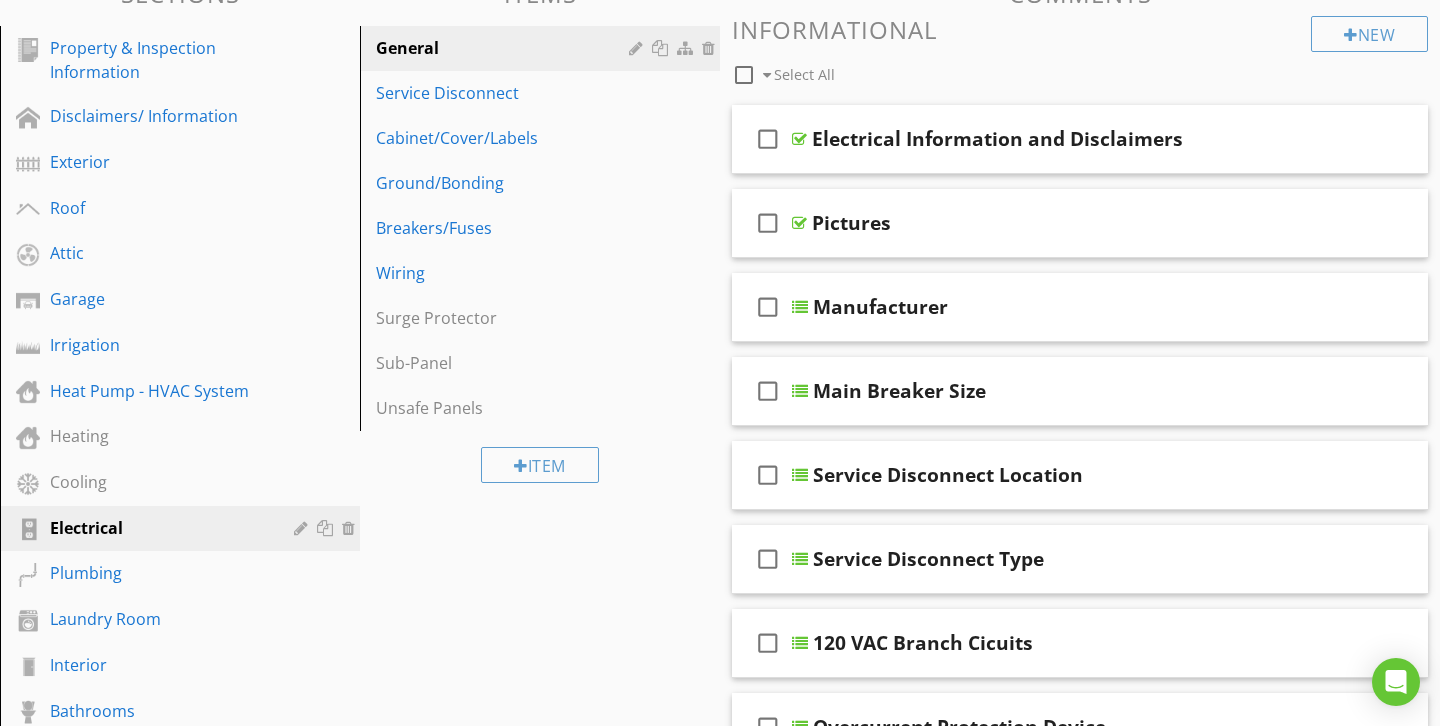 scroll, scrollTop: 219, scrollLeft: 0, axis: vertical 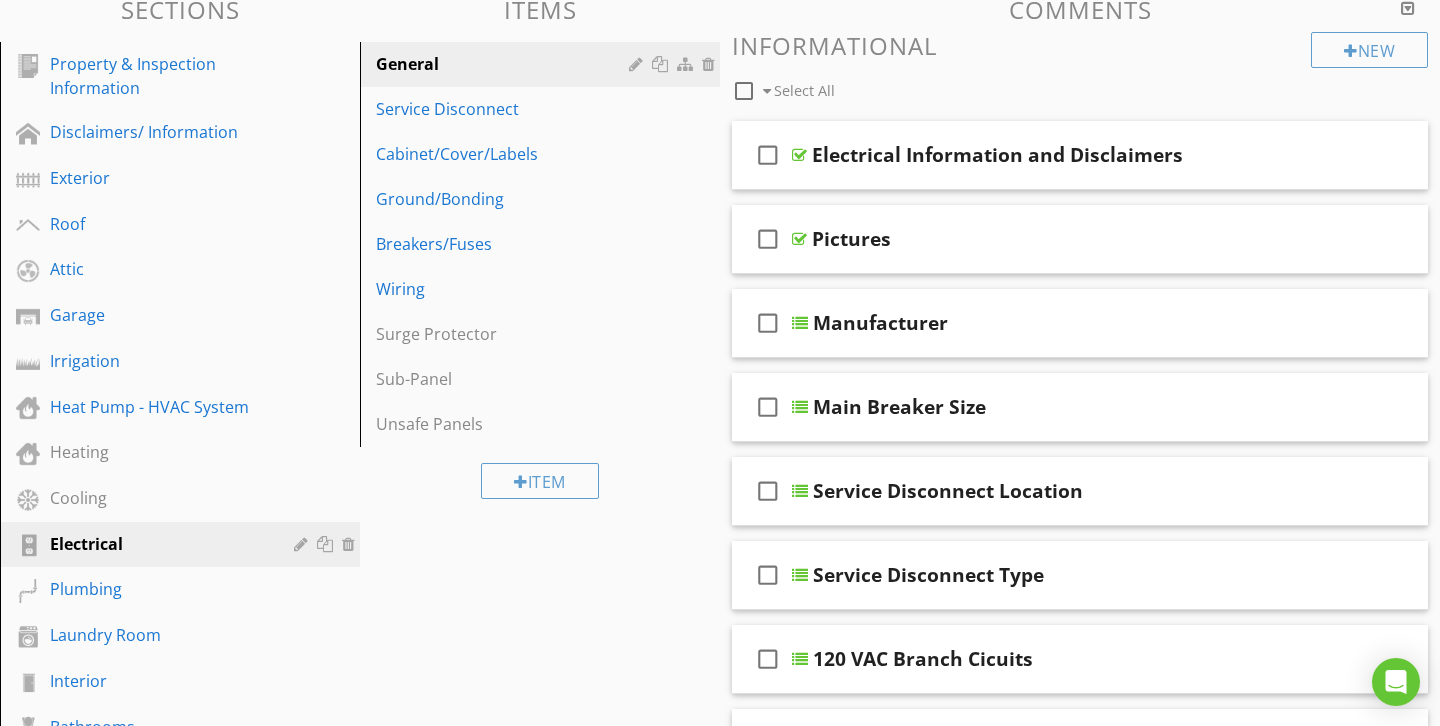 click at bounding box center [744, 91] 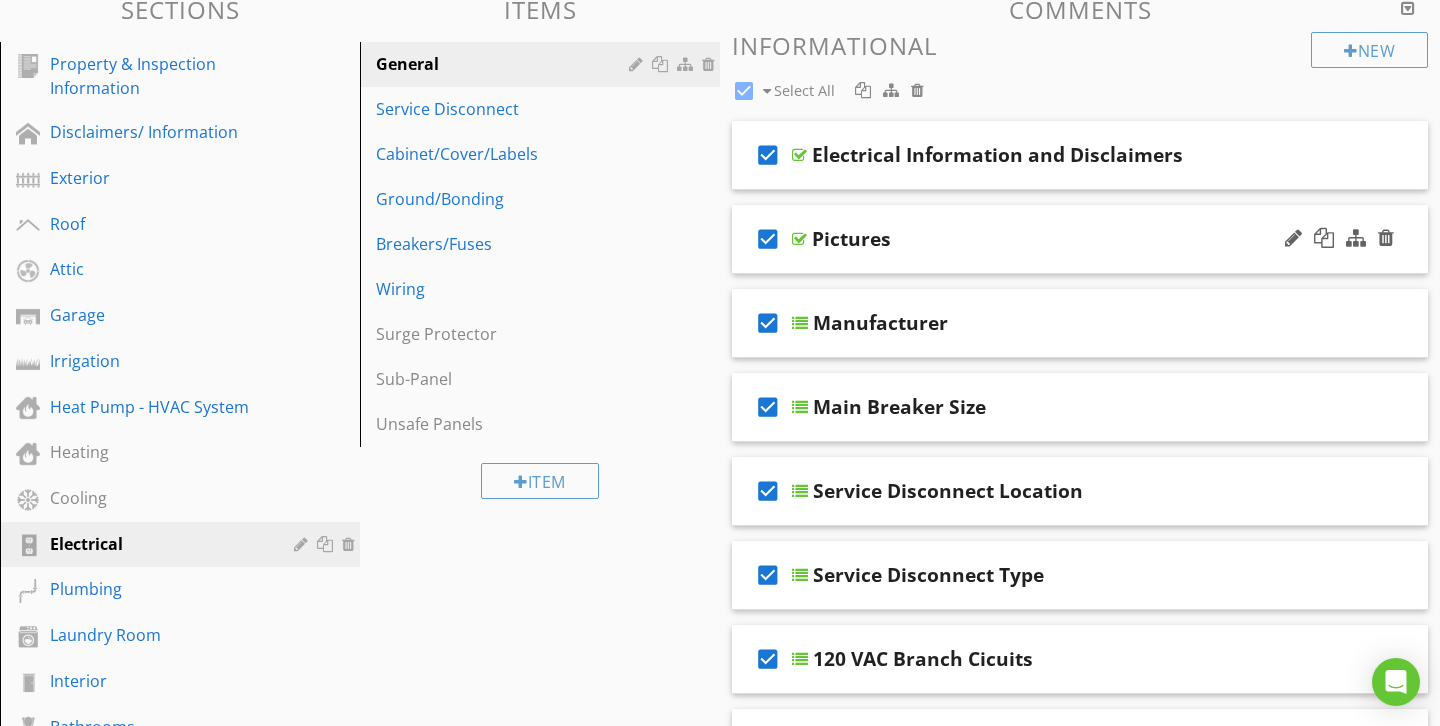 click on "check_box" at bounding box center (768, 239) 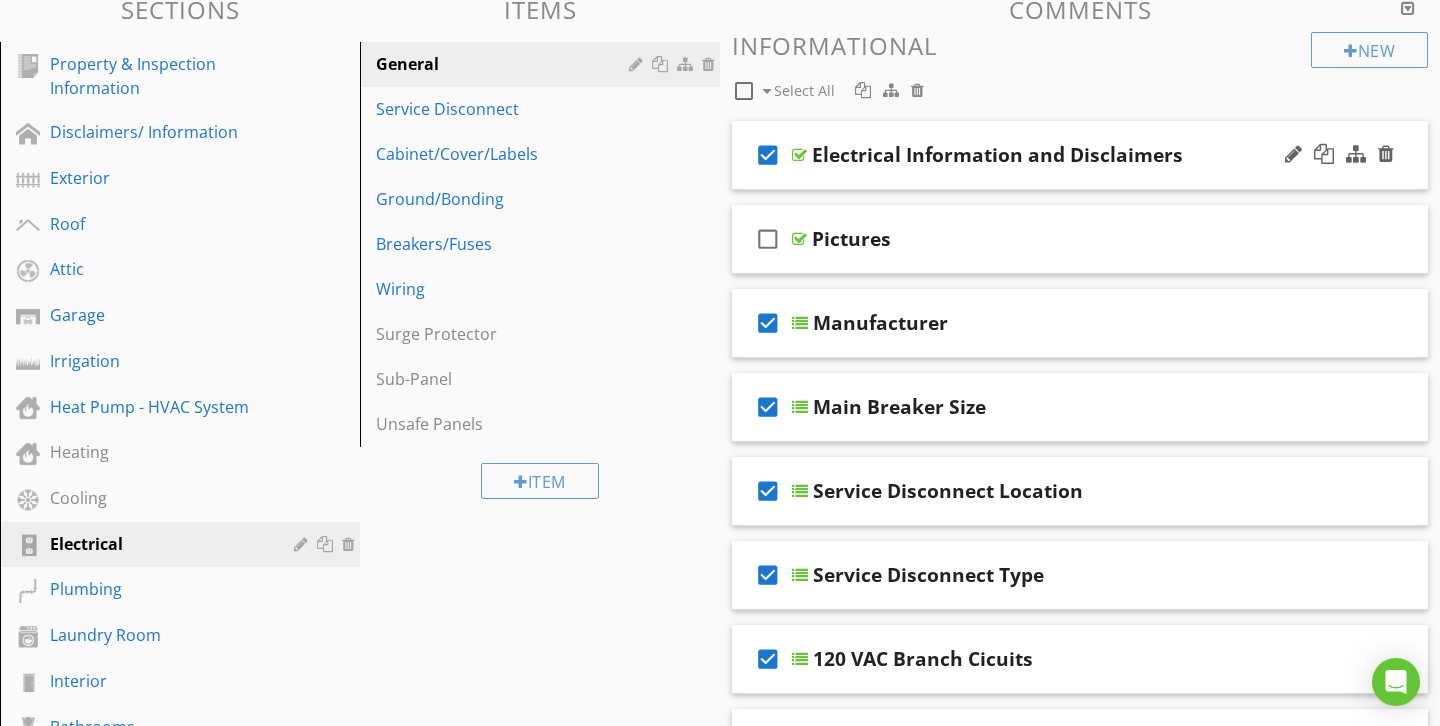 click on "check_box" at bounding box center [768, 155] 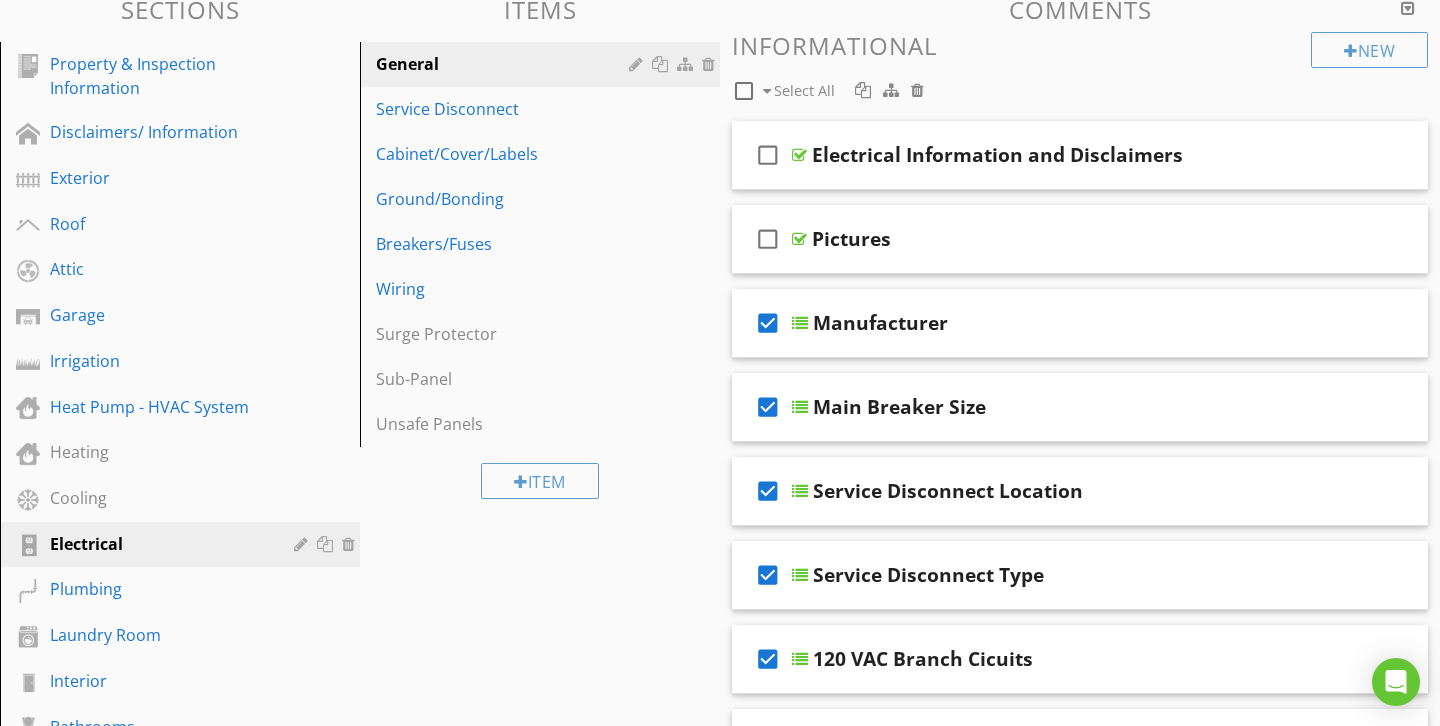 click at bounding box center [917, 90] 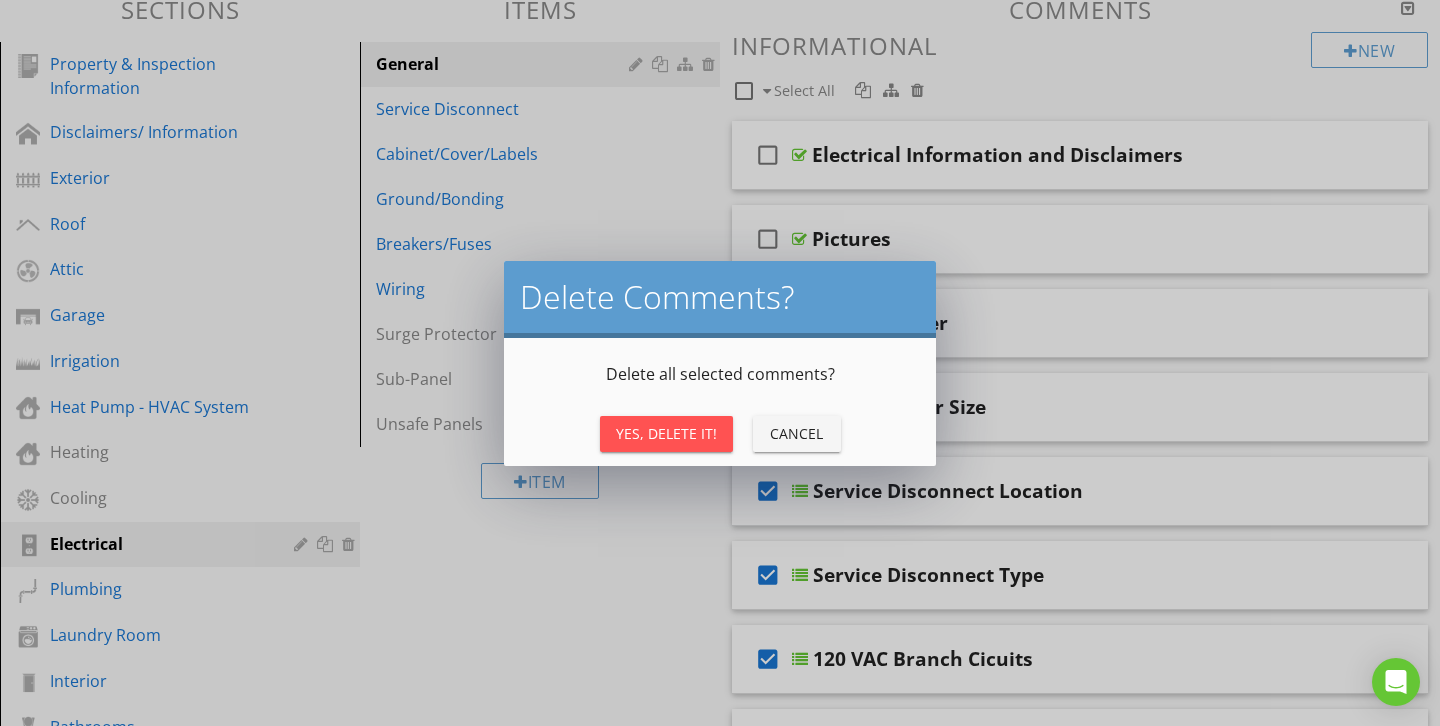 click on "Yes, Delete It!" at bounding box center (666, 433) 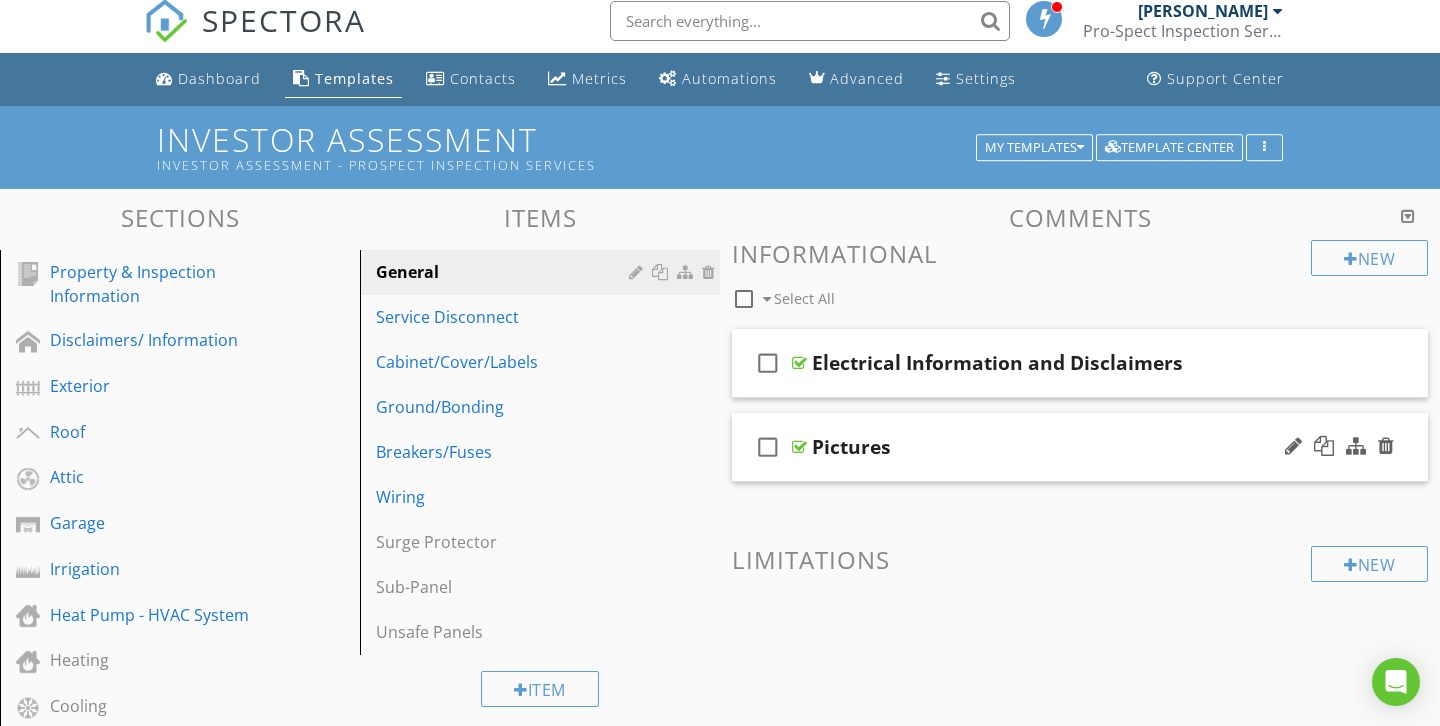 scroll, scrollTop: 0, scrollLeft: 0, axis: both 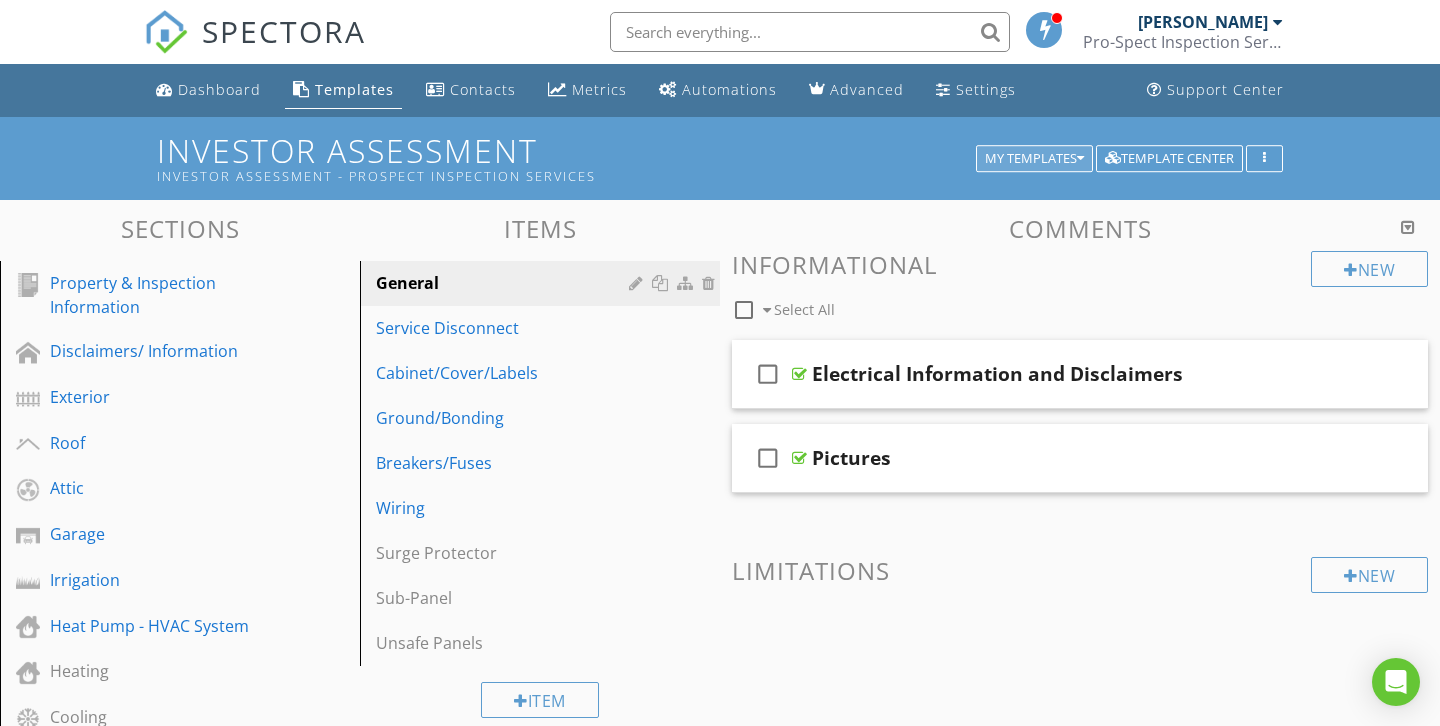 click on "My Templates" at bounding box center (1034, 159) 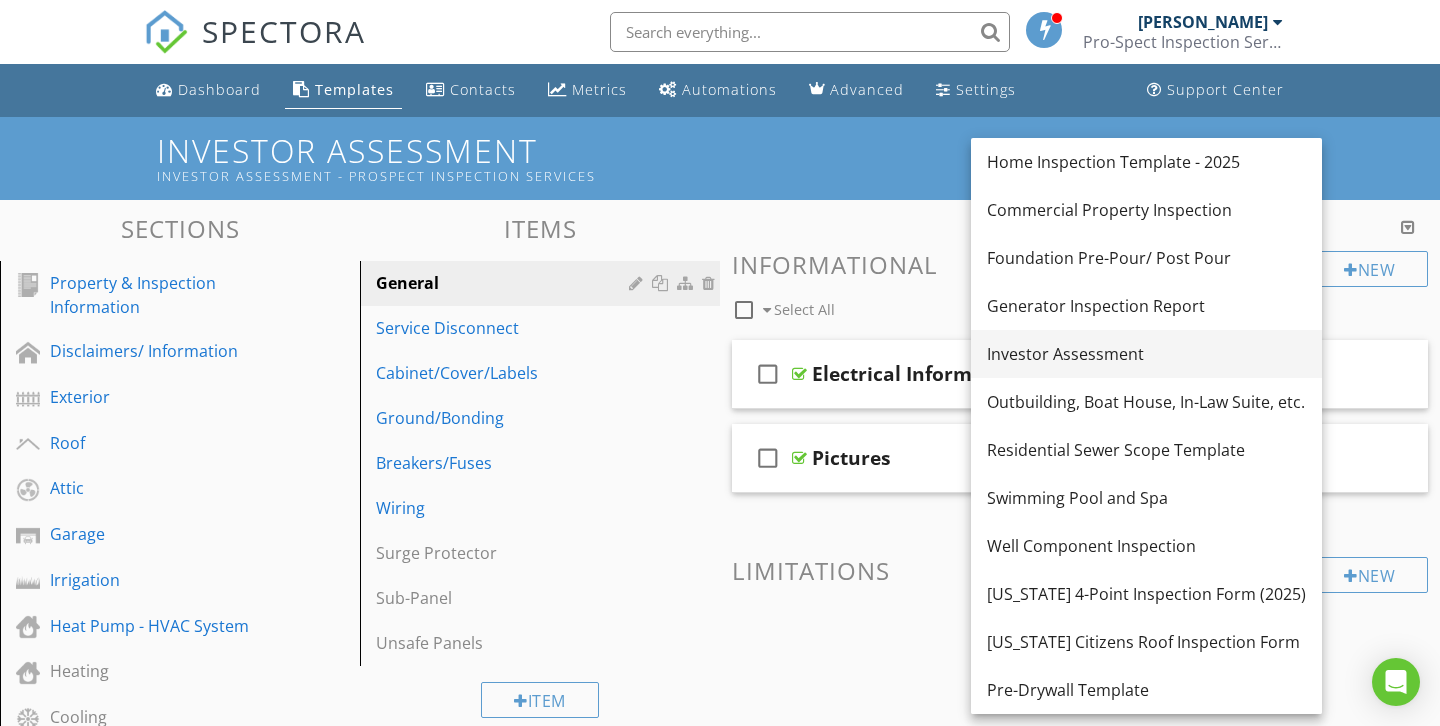 click on "Investor Assessment" at bounding box center (1146, 354) 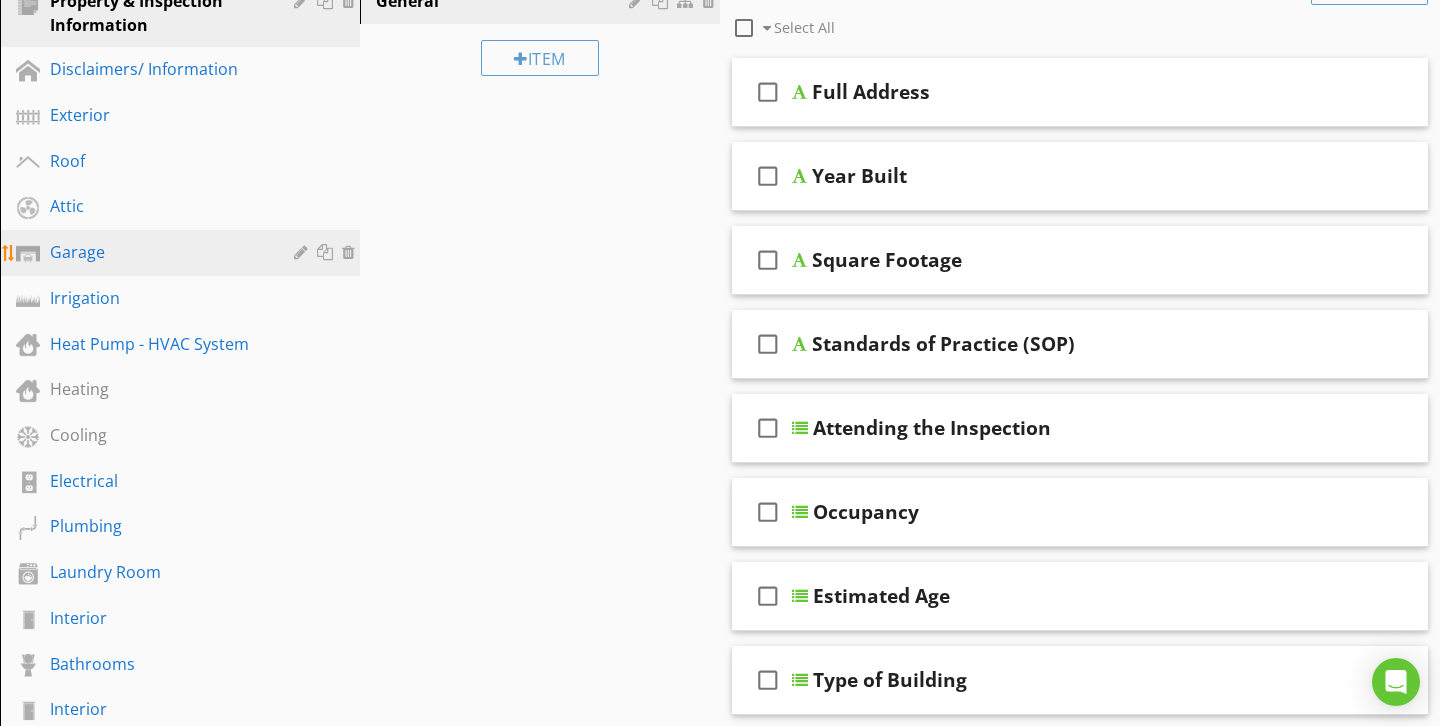 scroll, scrollTop: 283, scrollLeft: 0, axis: vertical 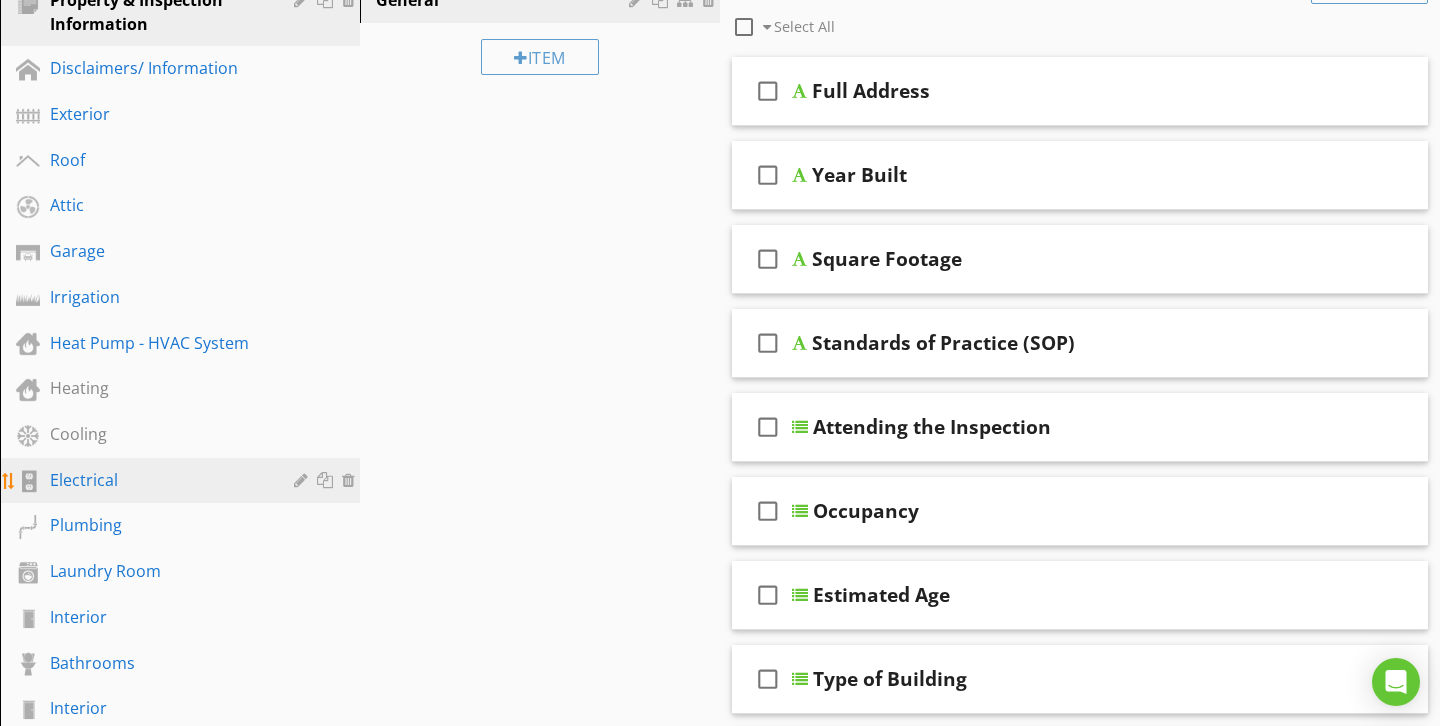 click on "Electrical" at bounding box center [183, 481] 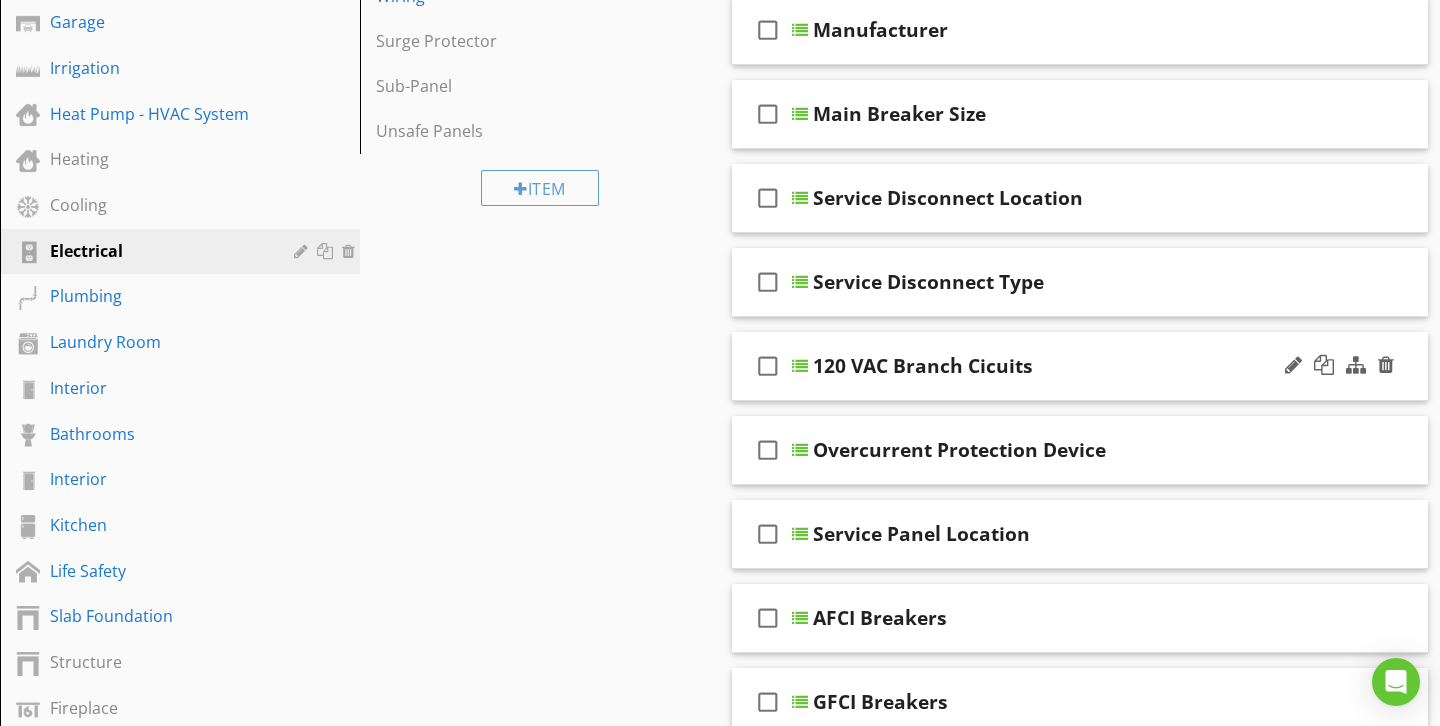 scroll, scrollTop: 518, scrollLeft: 0, axis: vertical 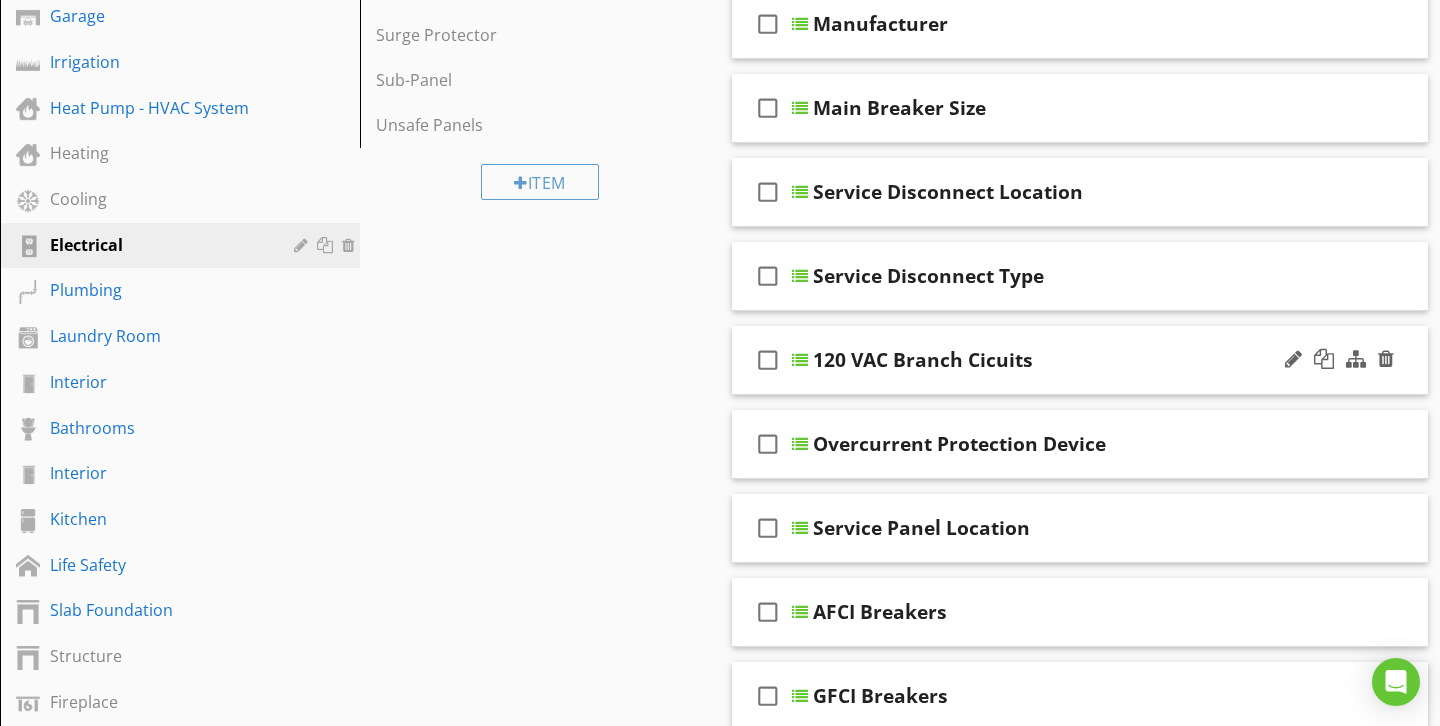 click on "120 VAC Branch Cicuits" at bounding box center [1059, 360] 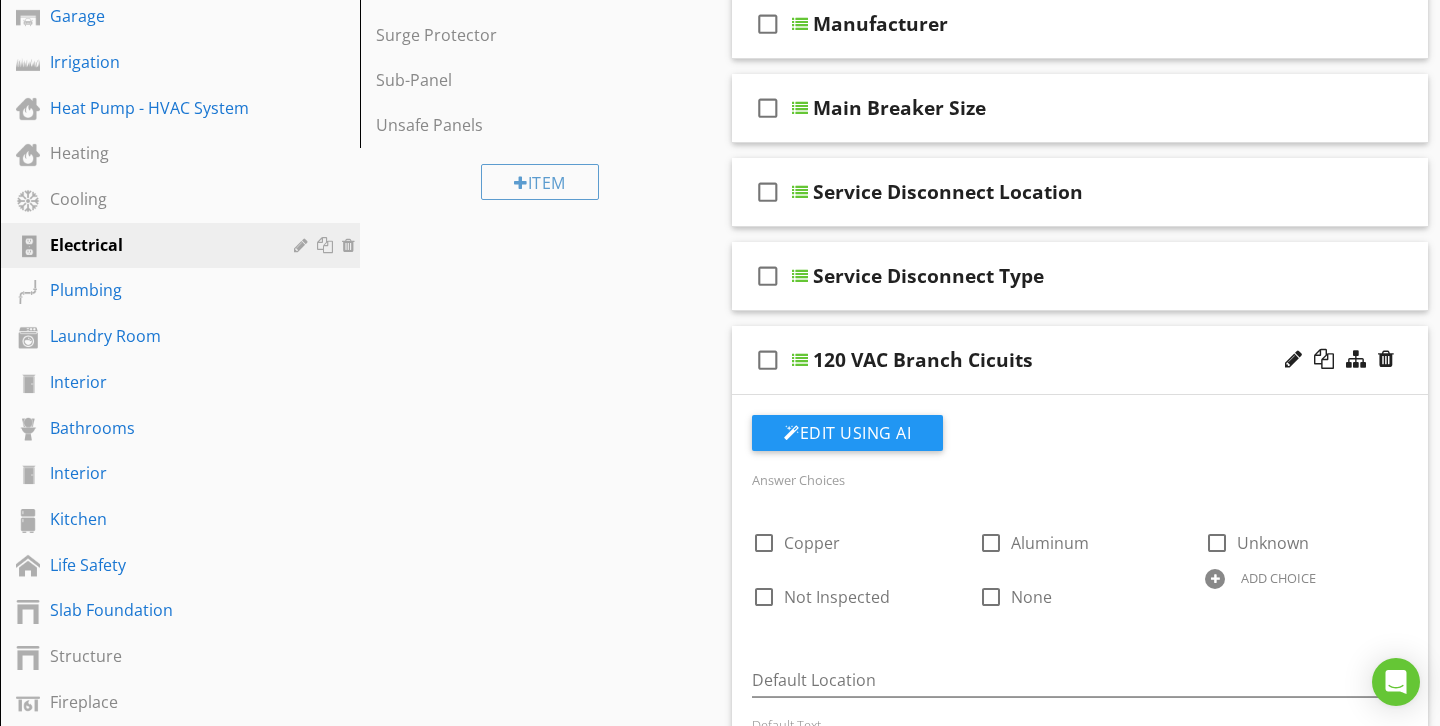 click on "120 VAC Branch Cicuits" at bounding box center (1059, 360) 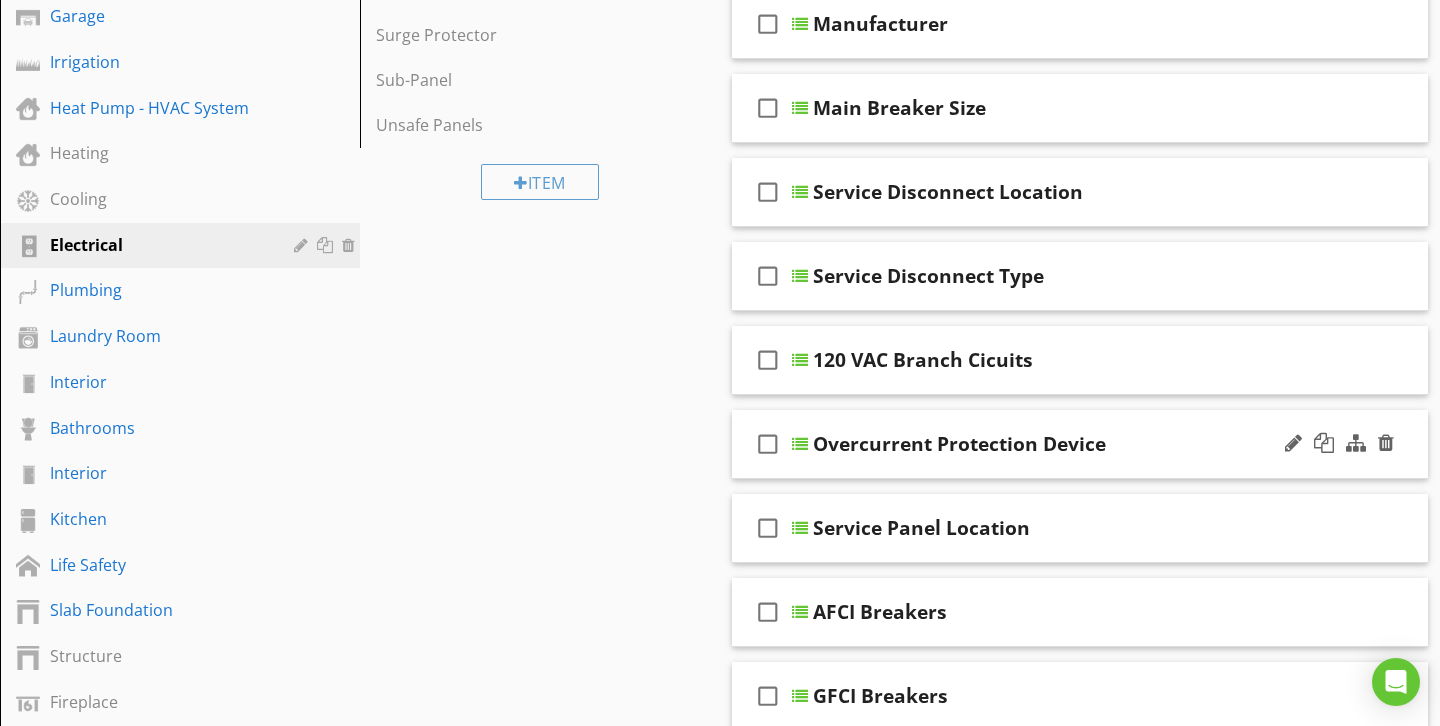 click on "Overcurrent Protection Device" at bounding box center (1059, 444) 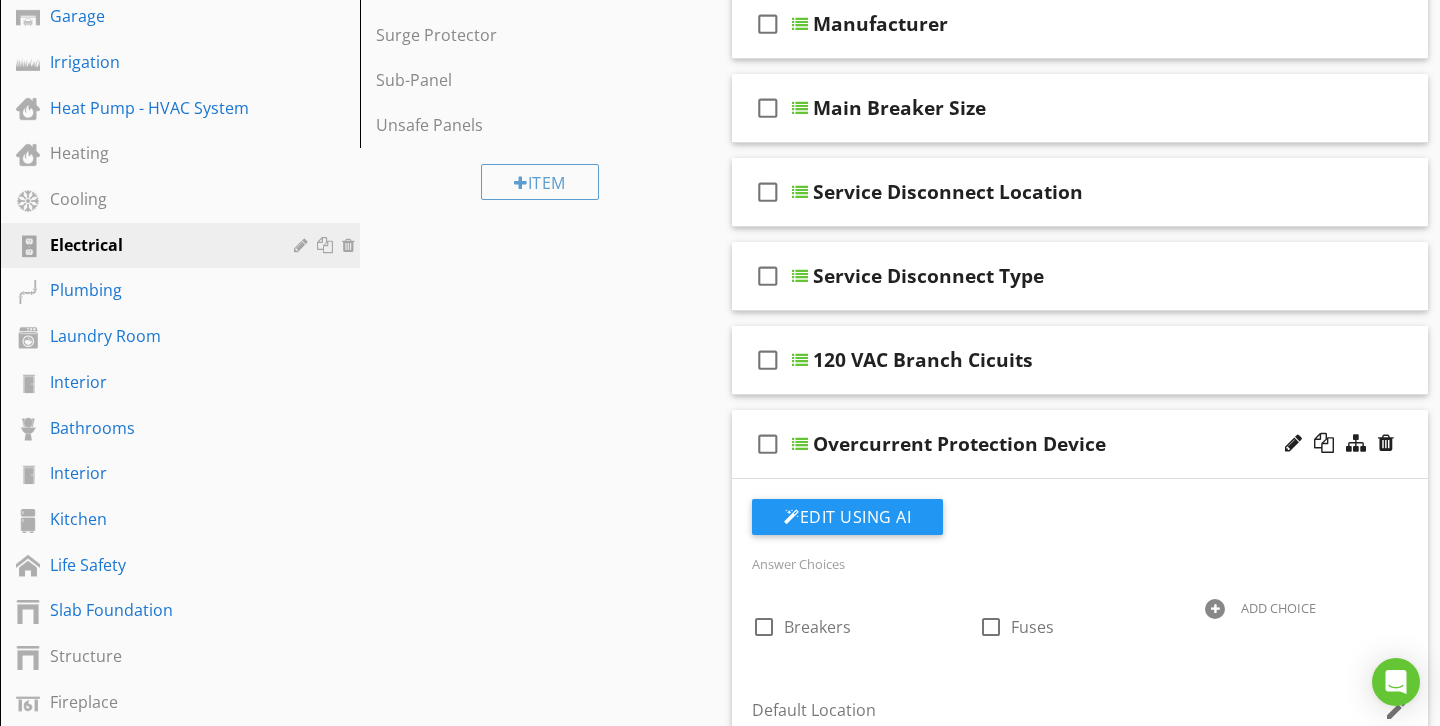 click on "Overcurrent Protection Device" at bounding box center [1059, 444] 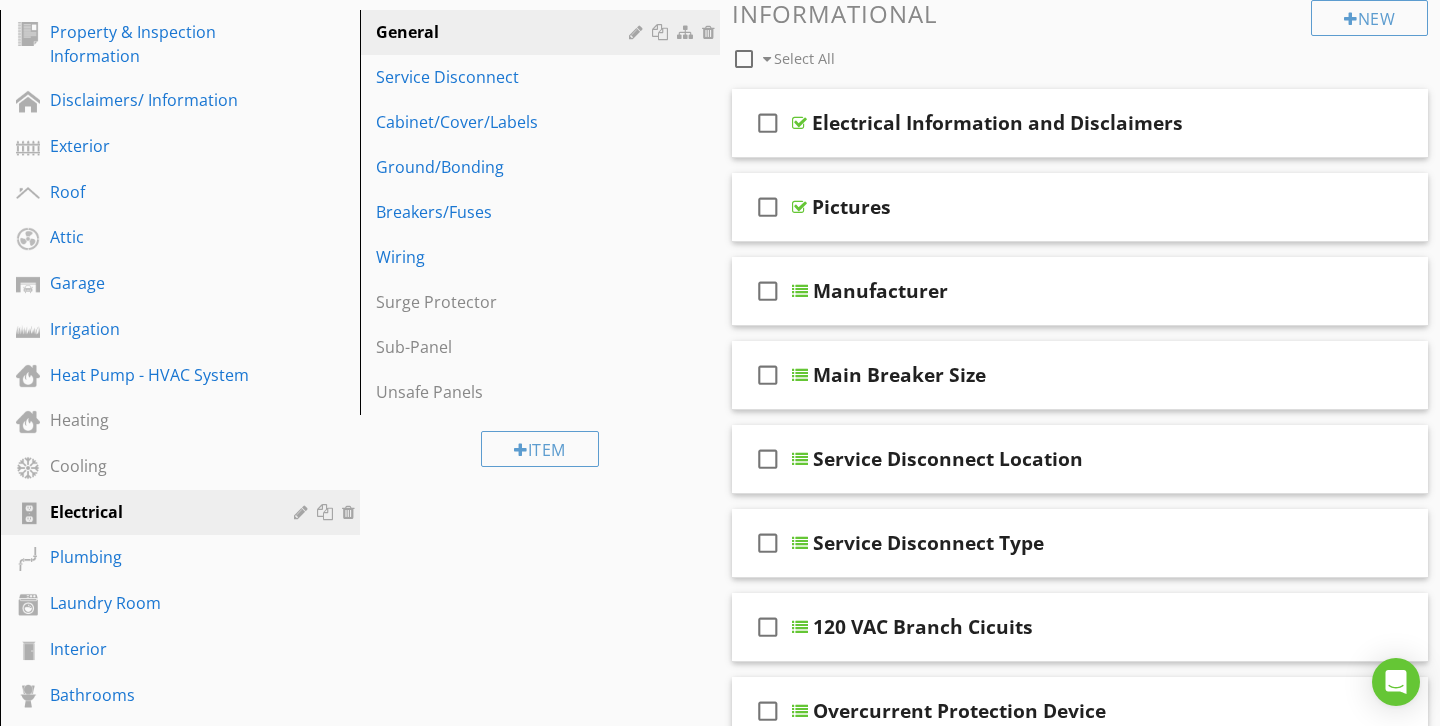 scroll, scrollTop: 246, scrollLeft: 0, axis: vertical 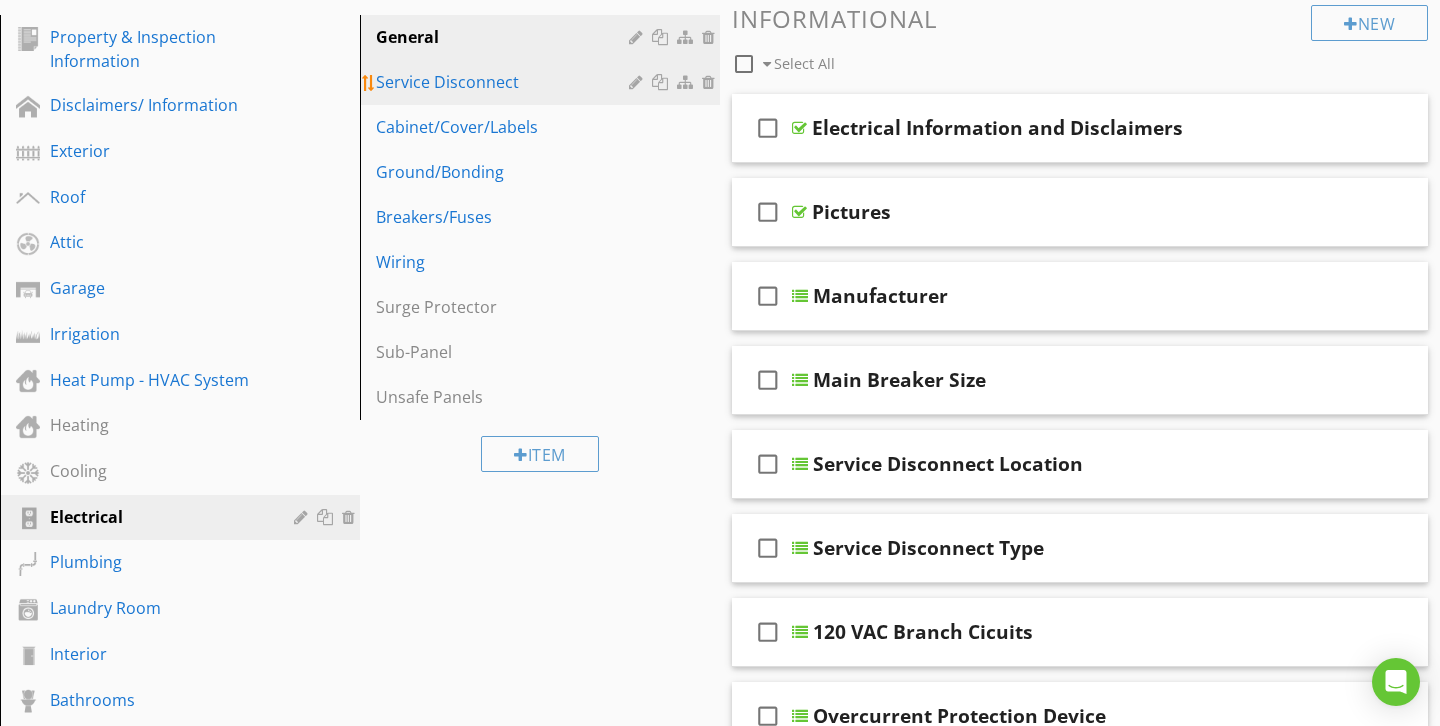 click on "Service Disconnect" at bounding box center [505, 82] 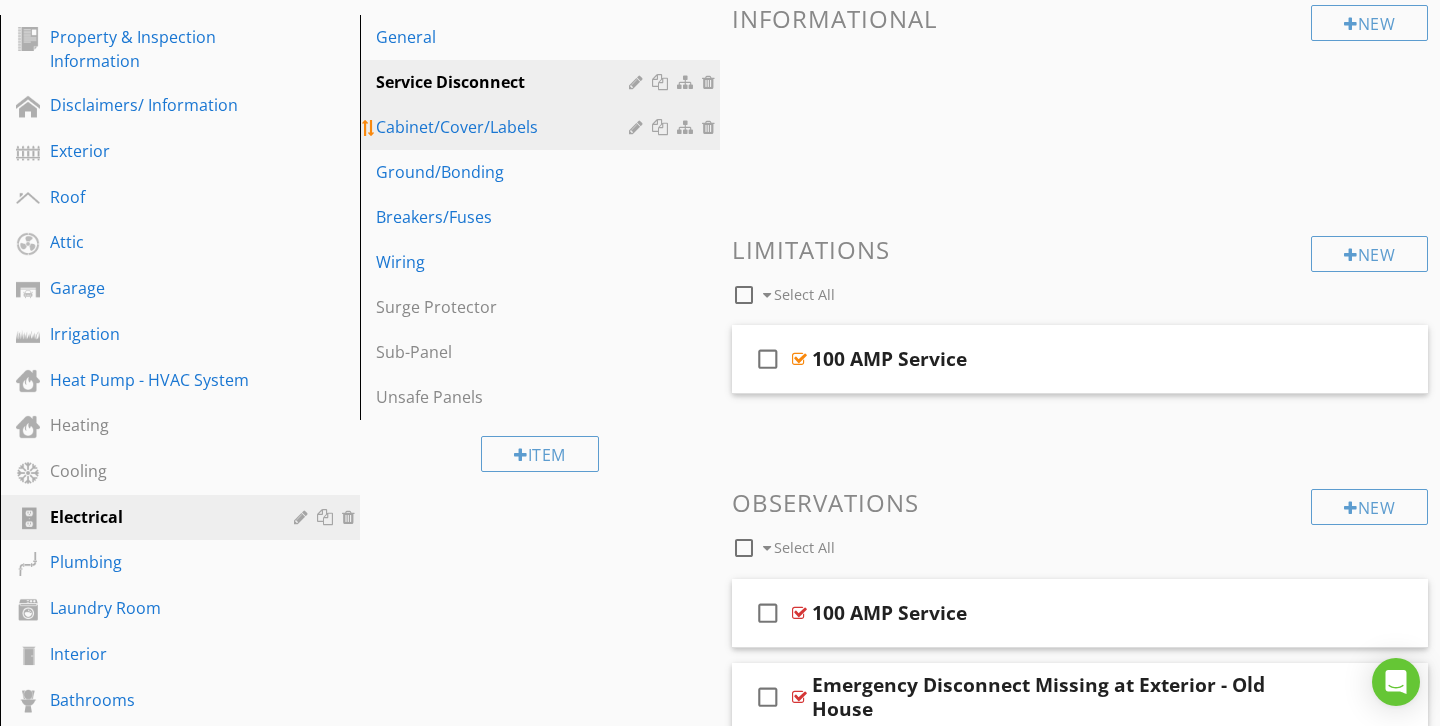 click on "Cabinet/Cover/Labels" at bounding box center [505, 127] 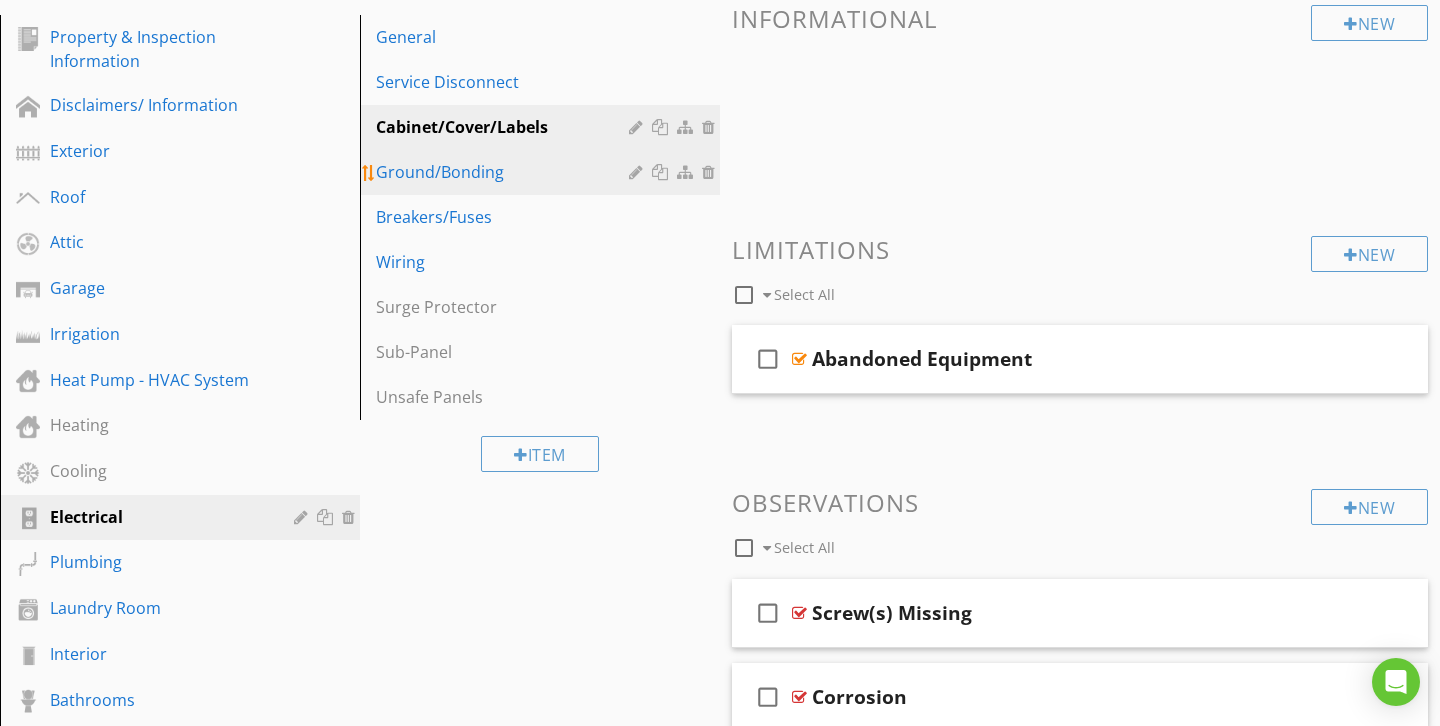 click on "Ground/Bonding" at bounding box center [505, 172] 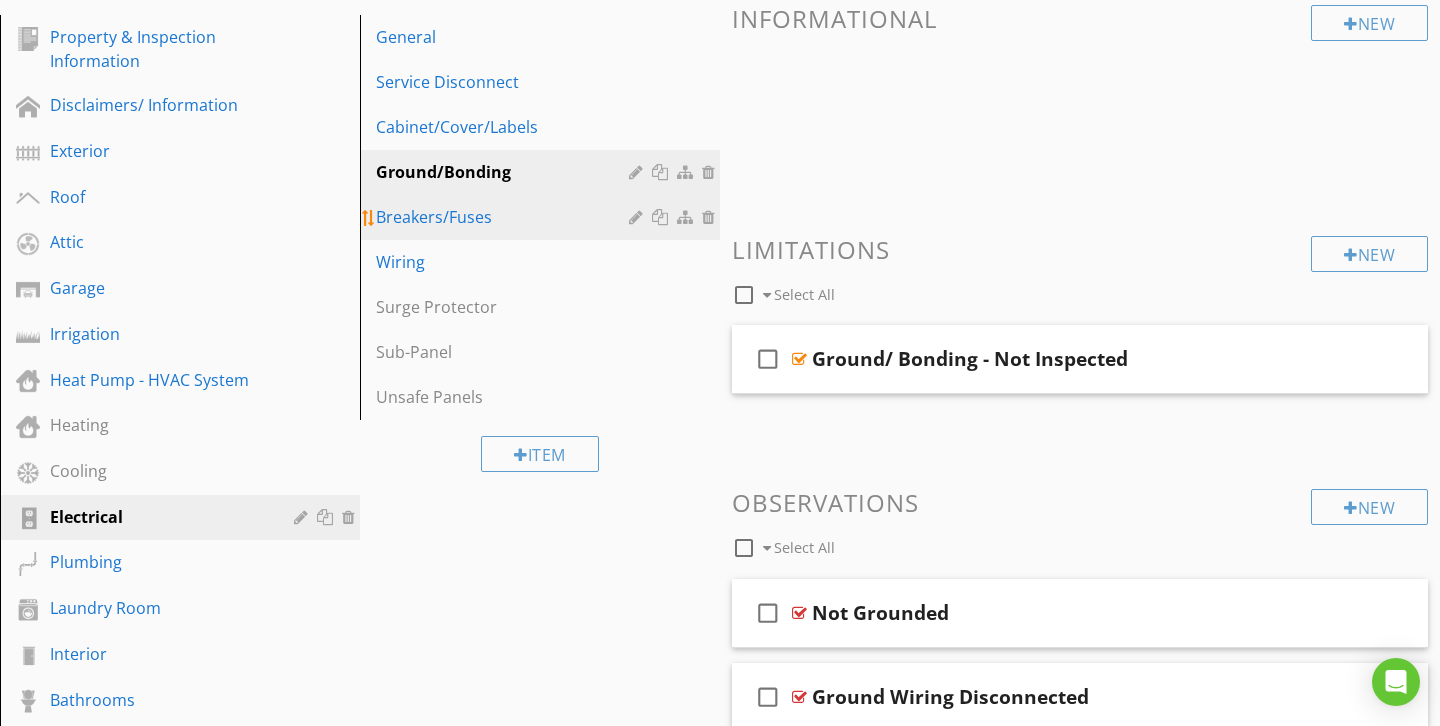 click on "Breakers/Fuses" at bounding box center (505, 217) 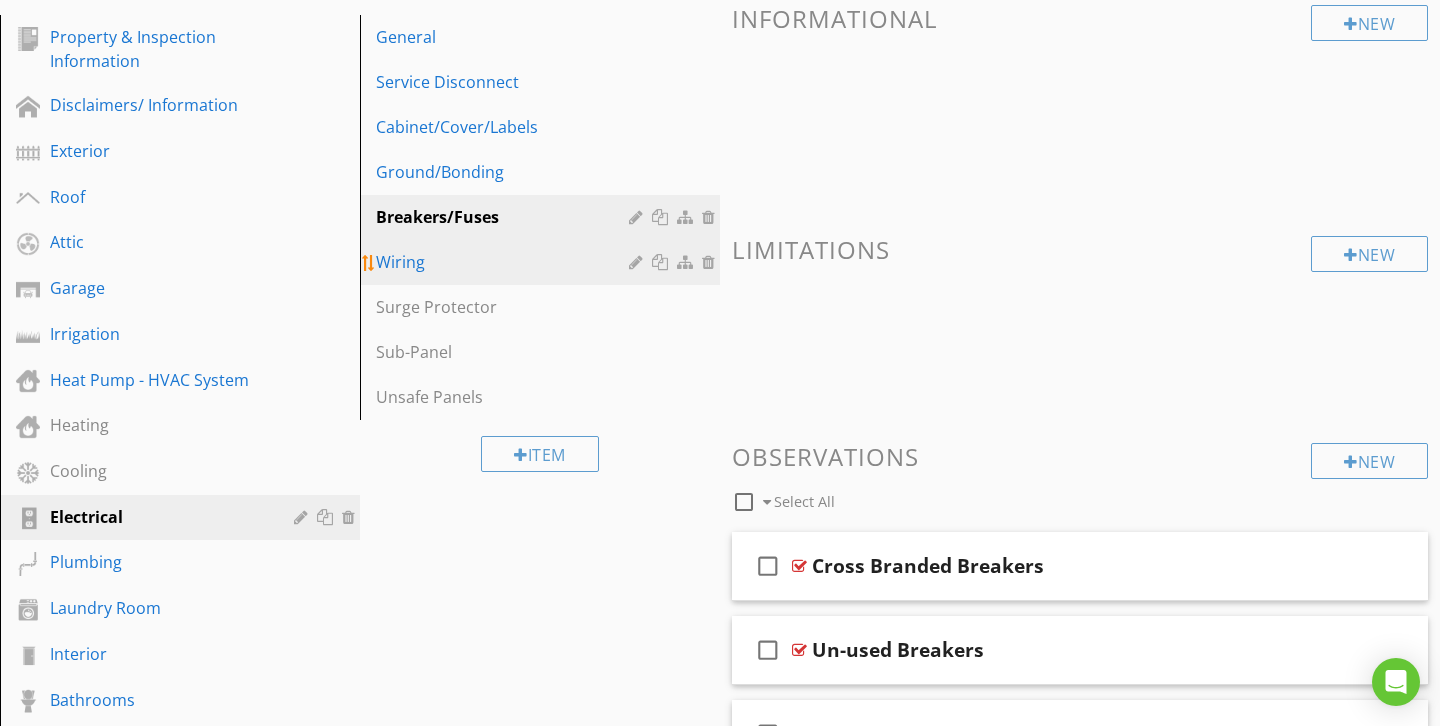 click on "Wiring" at bounding box center (505, 262) 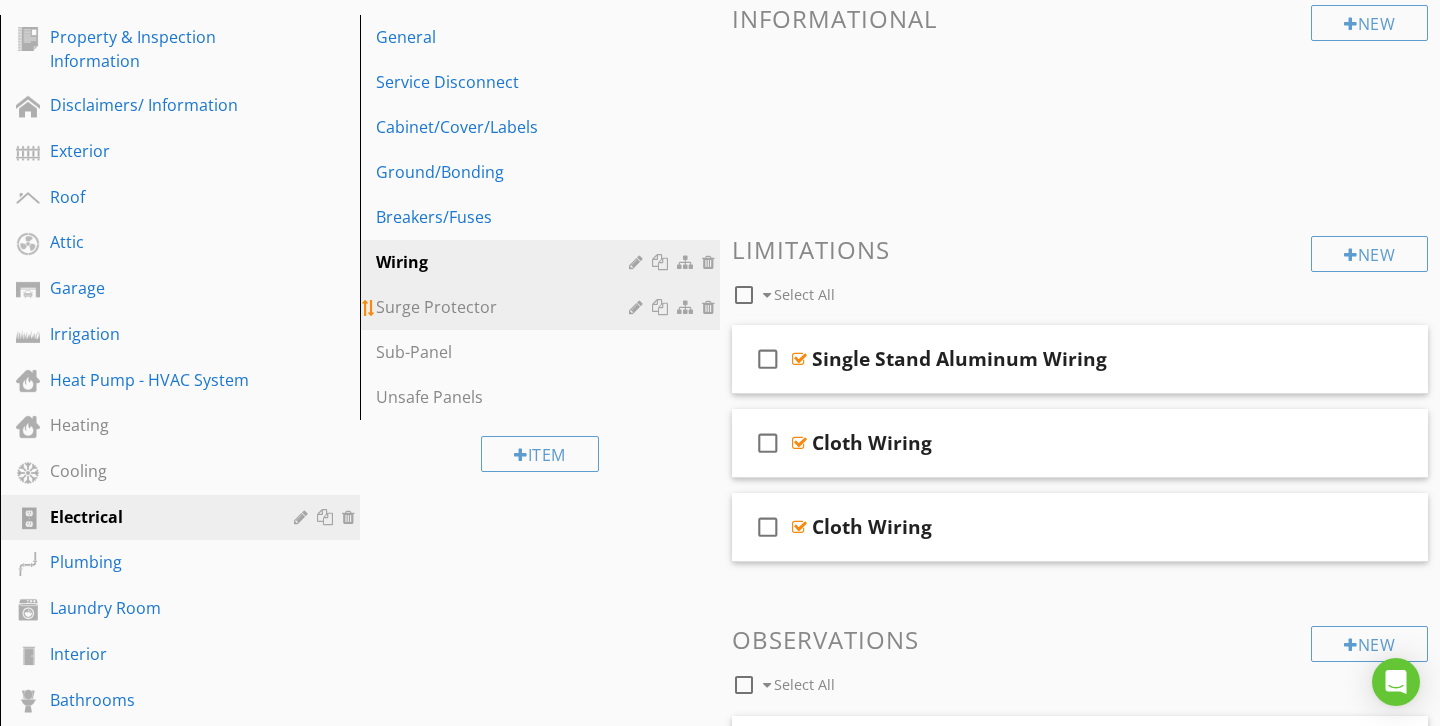 click on "Surge Protector" at bounding box center (543, 307) 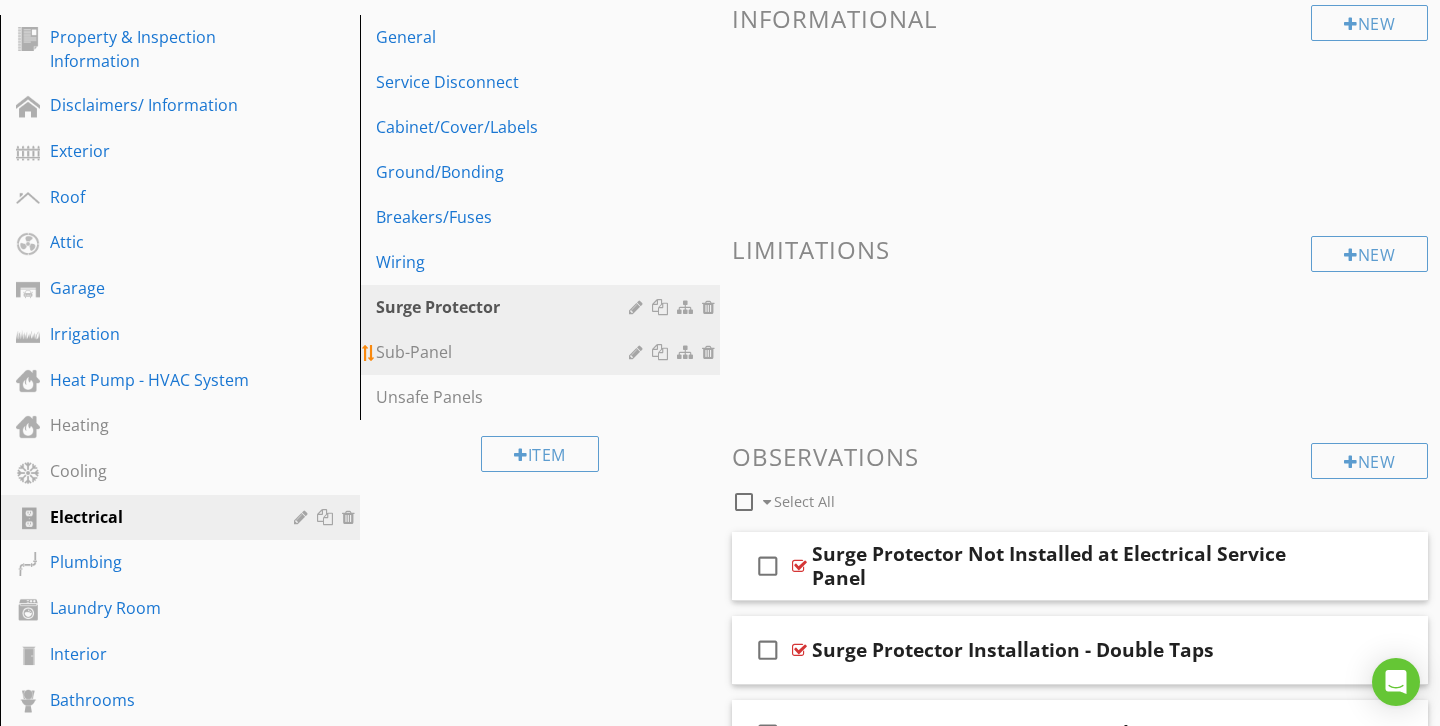 click on "Sub-Panel" at bounding box center [505, 352] 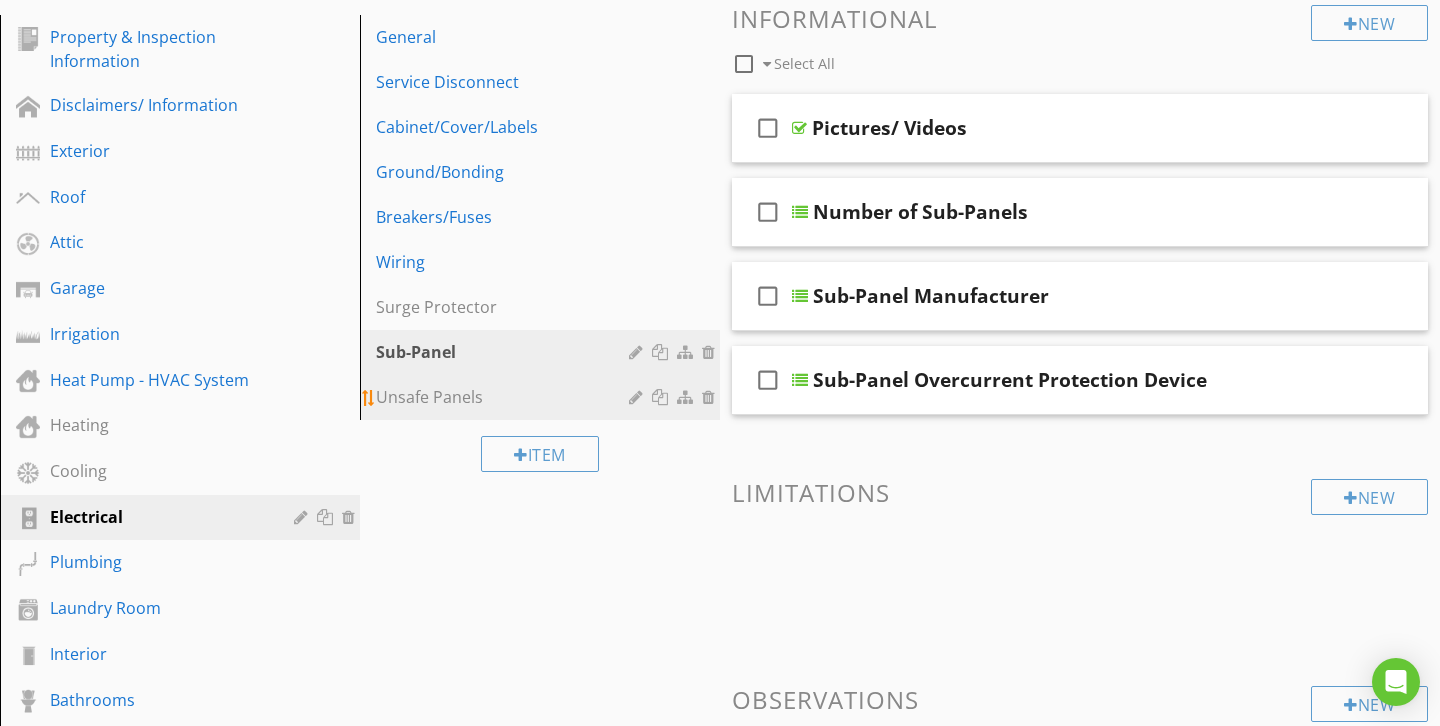 click on "Unsafe Panels" at bounding box center [505, 397] 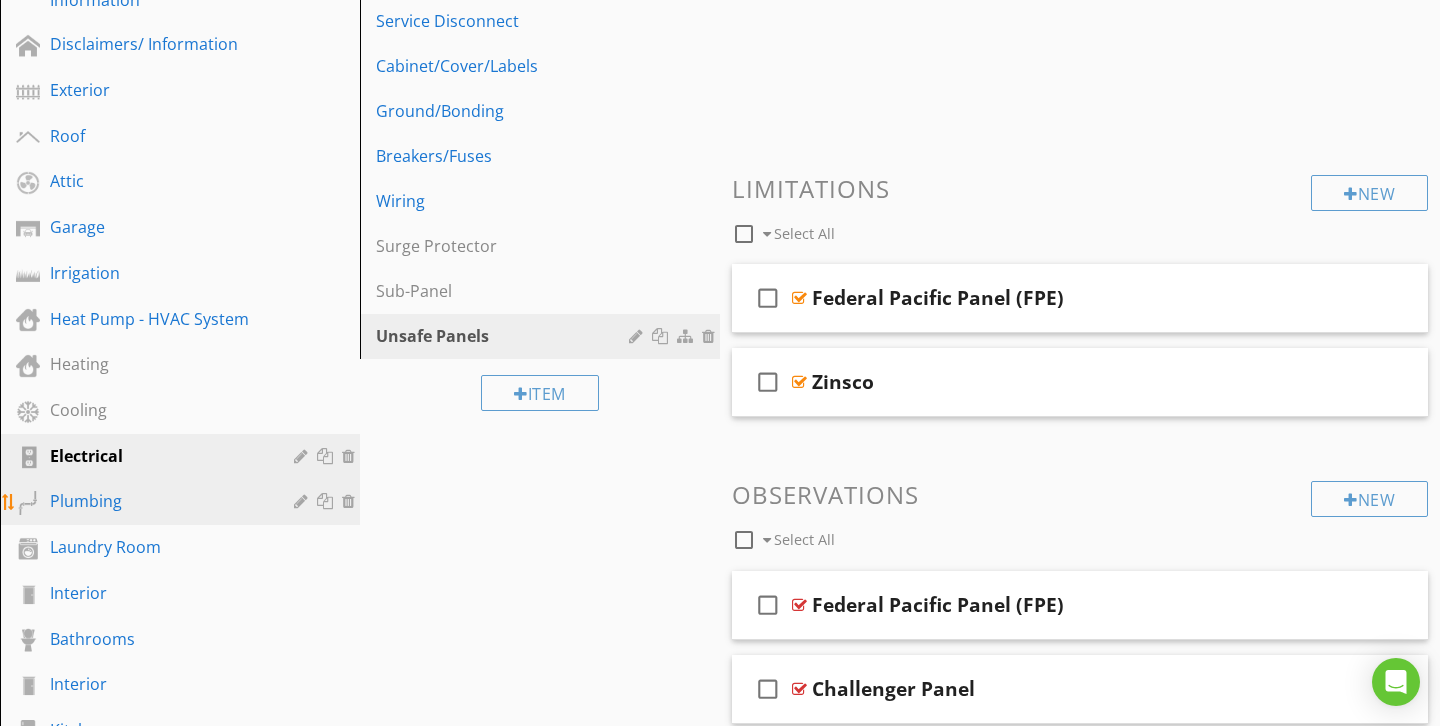 scroll, scrollTop: 330, scrollLeft: 0, axis: vertical 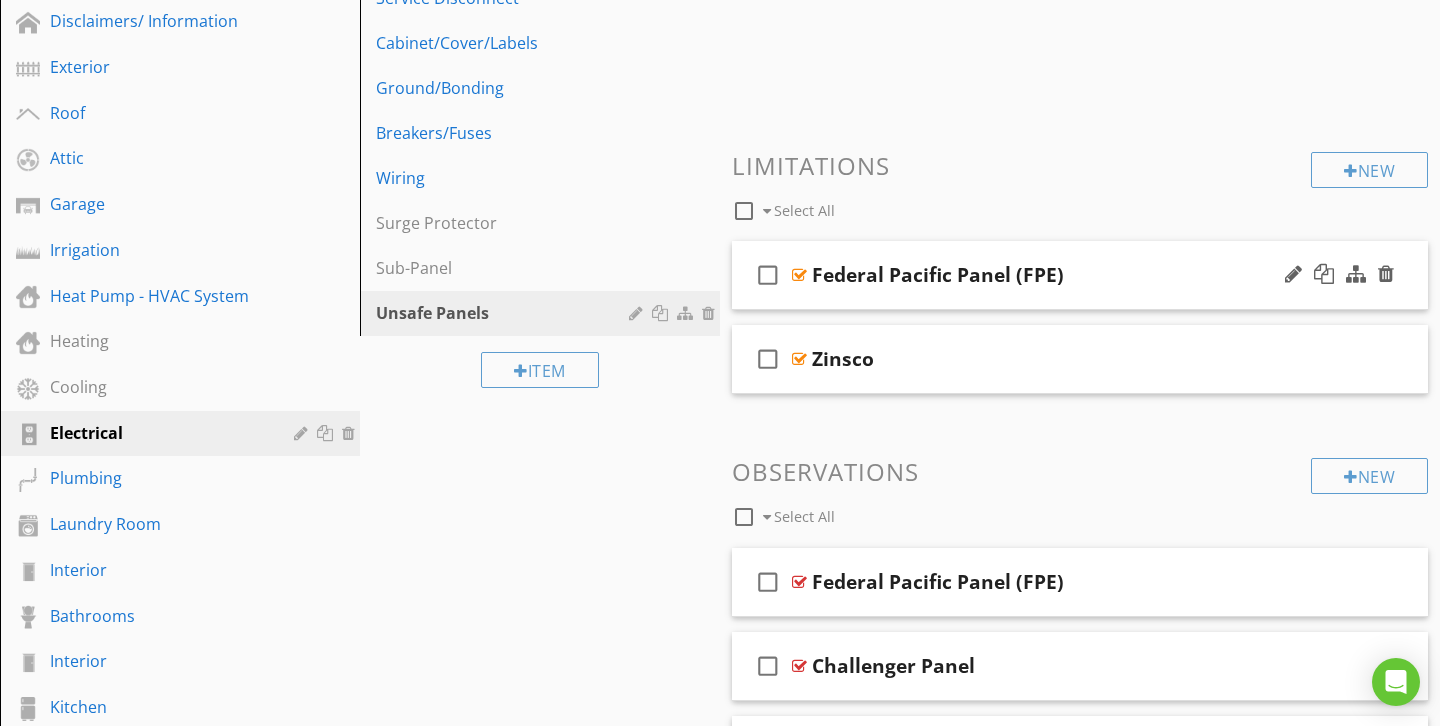 click on "check_box_outline_blank
Federal Pacific Panel (FPE)" at bounding box center (1080, 275) 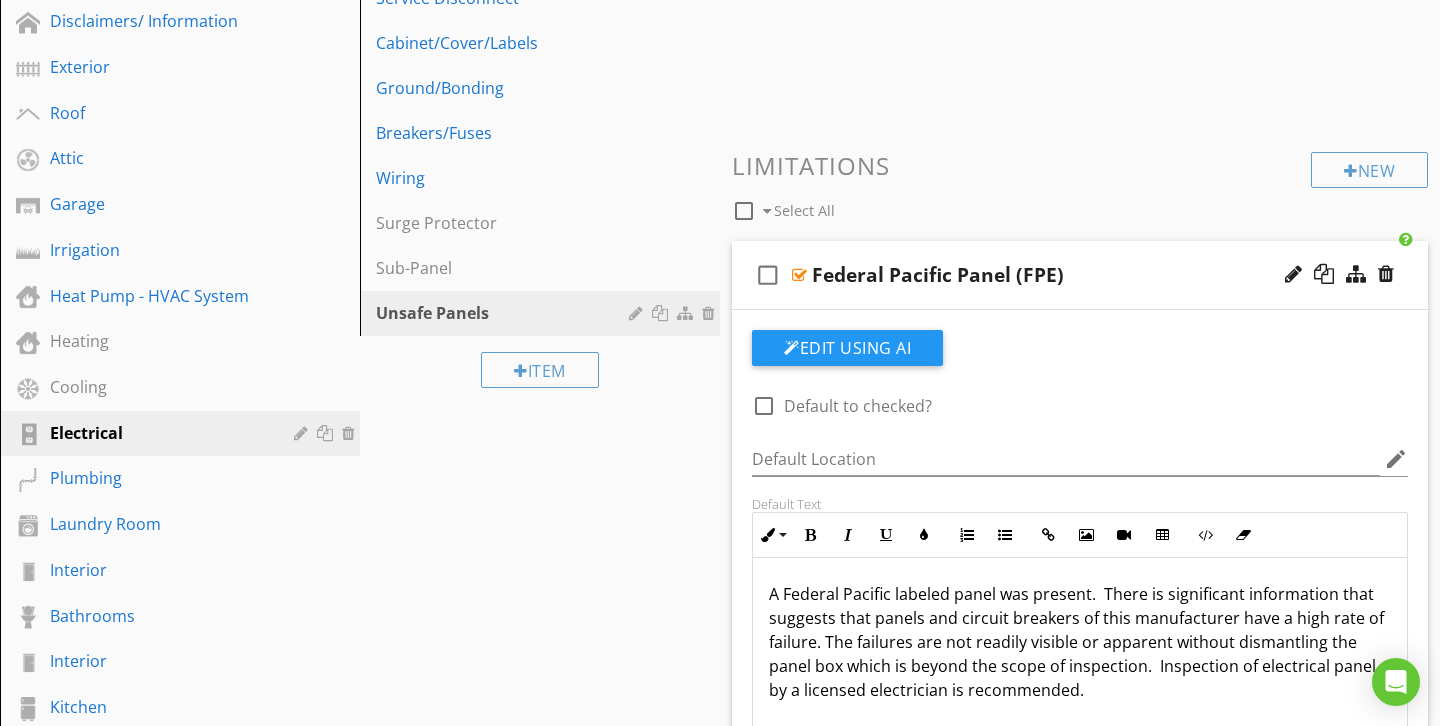 click on "Federal Pacific Panel (FPE)" at bounding box center [1058, 275] 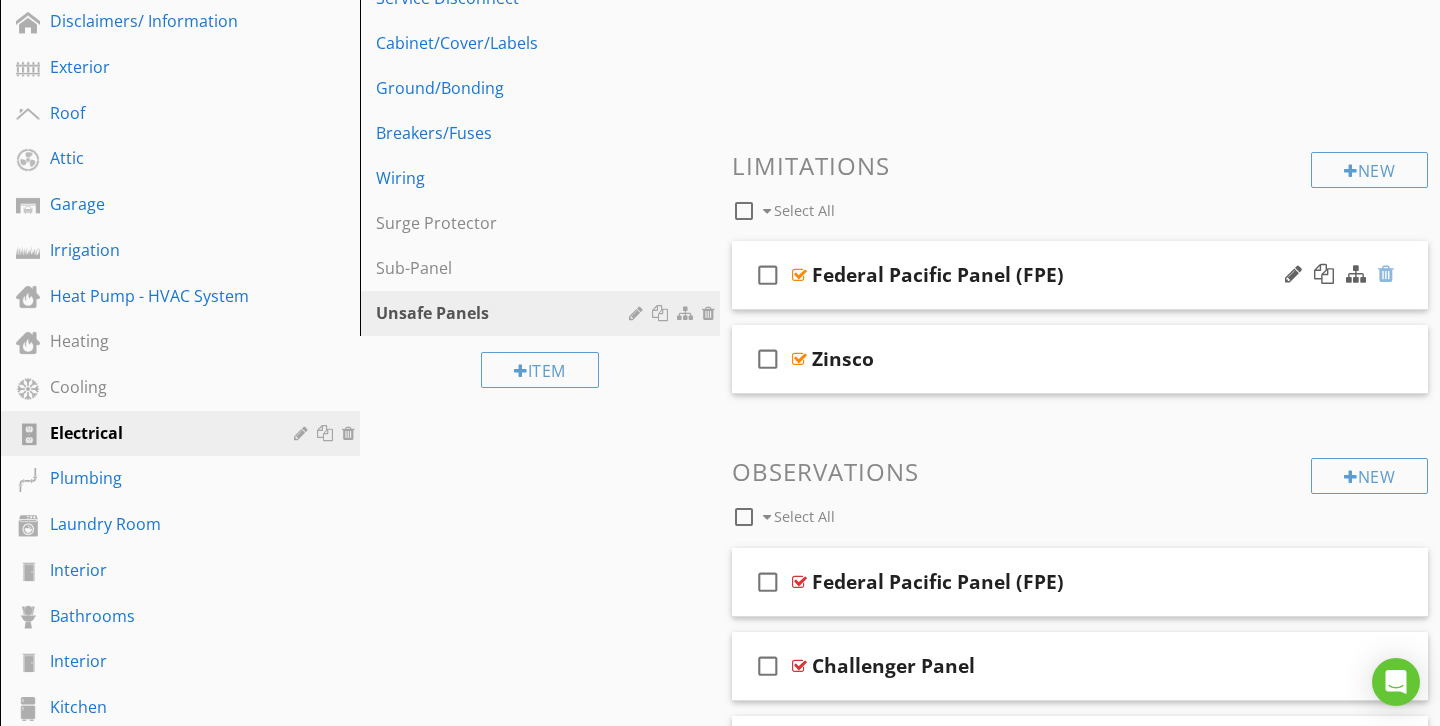 click at bounding box center (1386, 274) 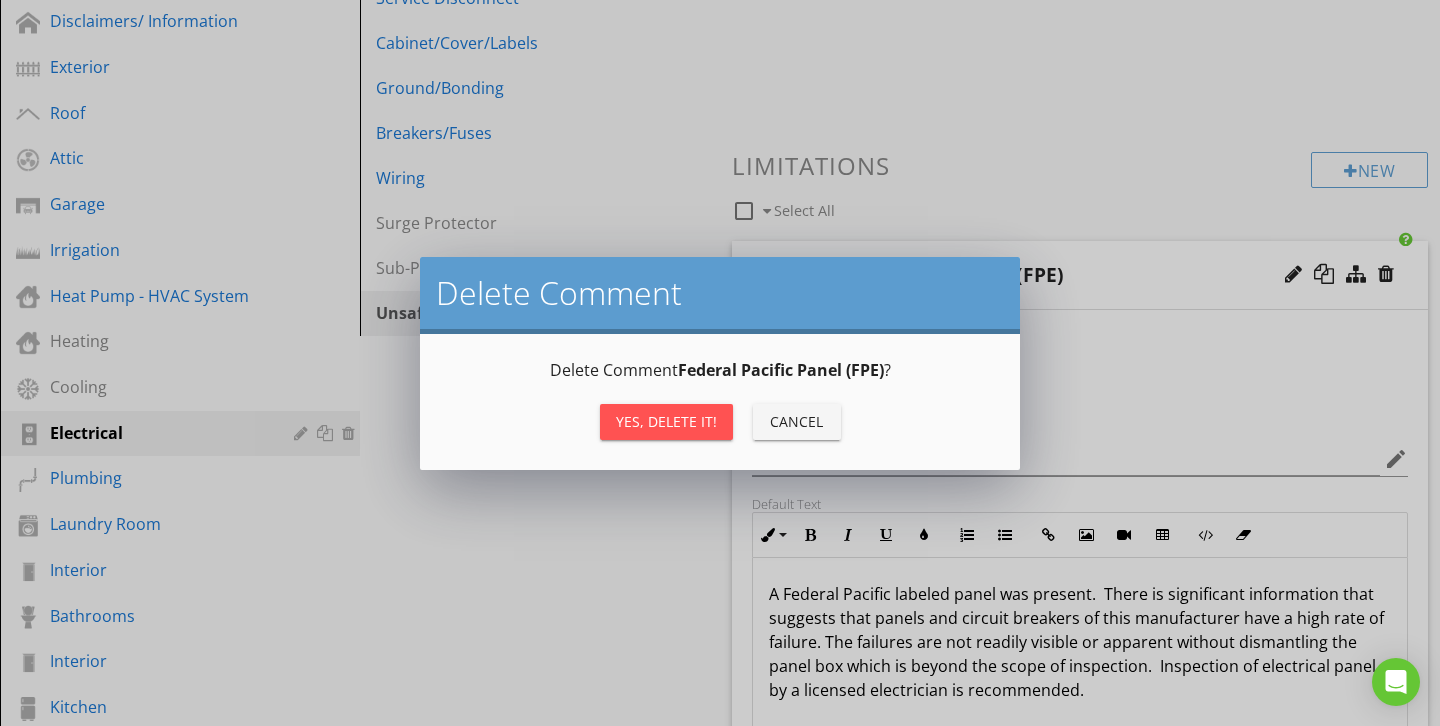 click on "Yes, Delete it!" at bounding box center (666, 421) 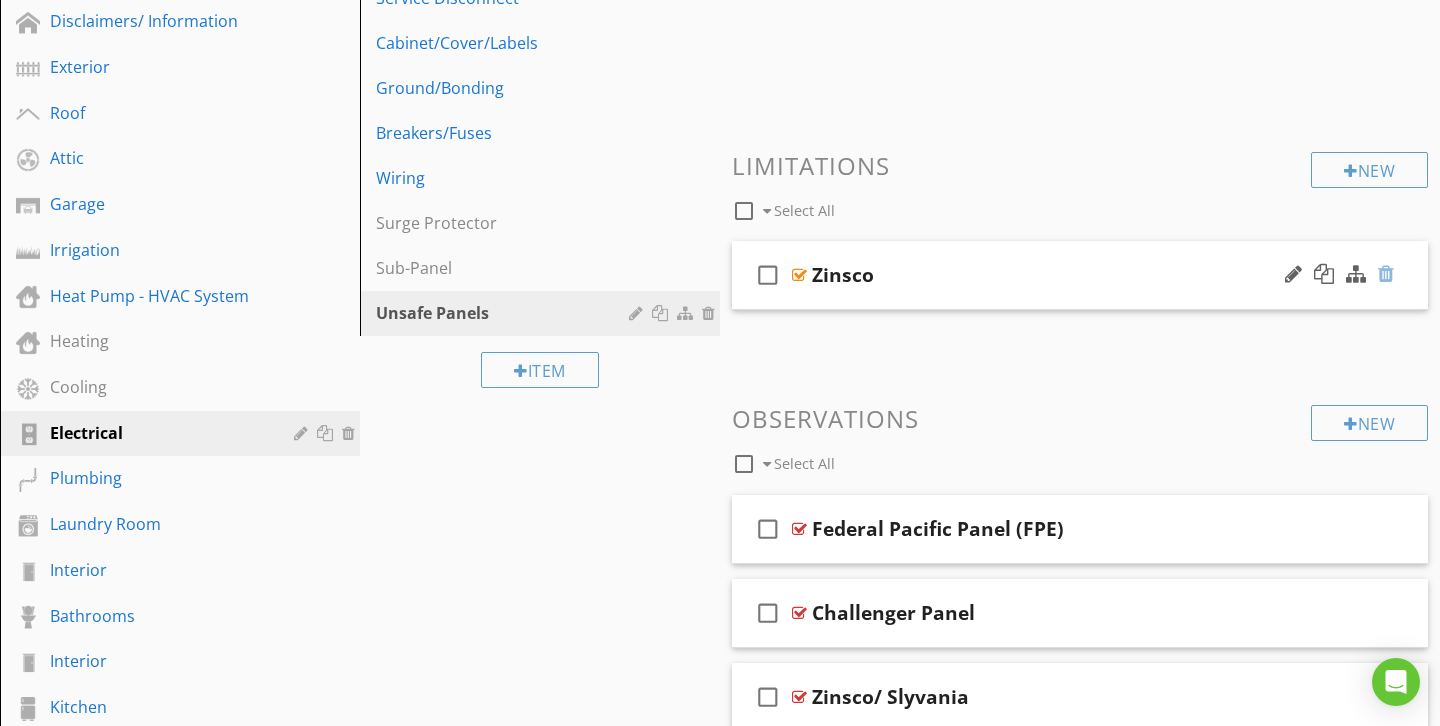 click at bounding box center (1386, 274) 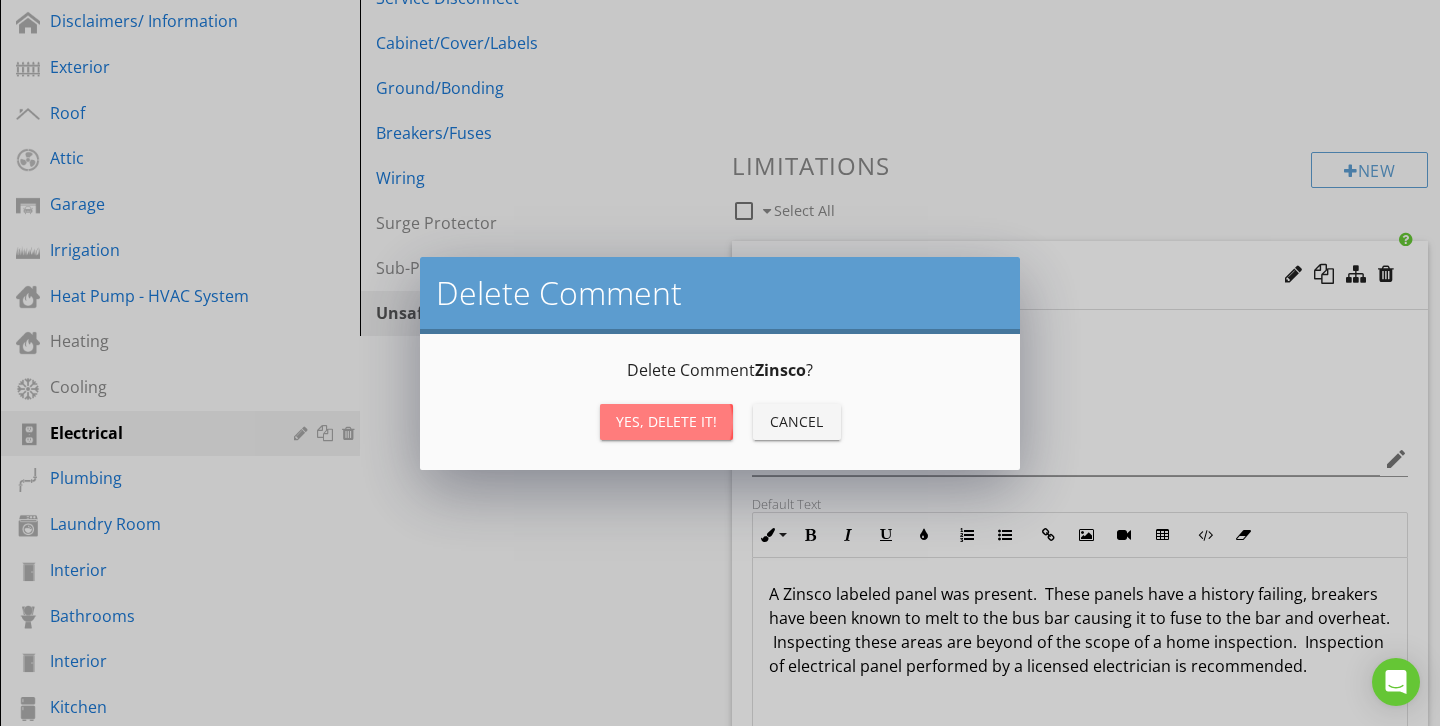 click on "Yes, Delete it!" at bounding box center [666, 421] 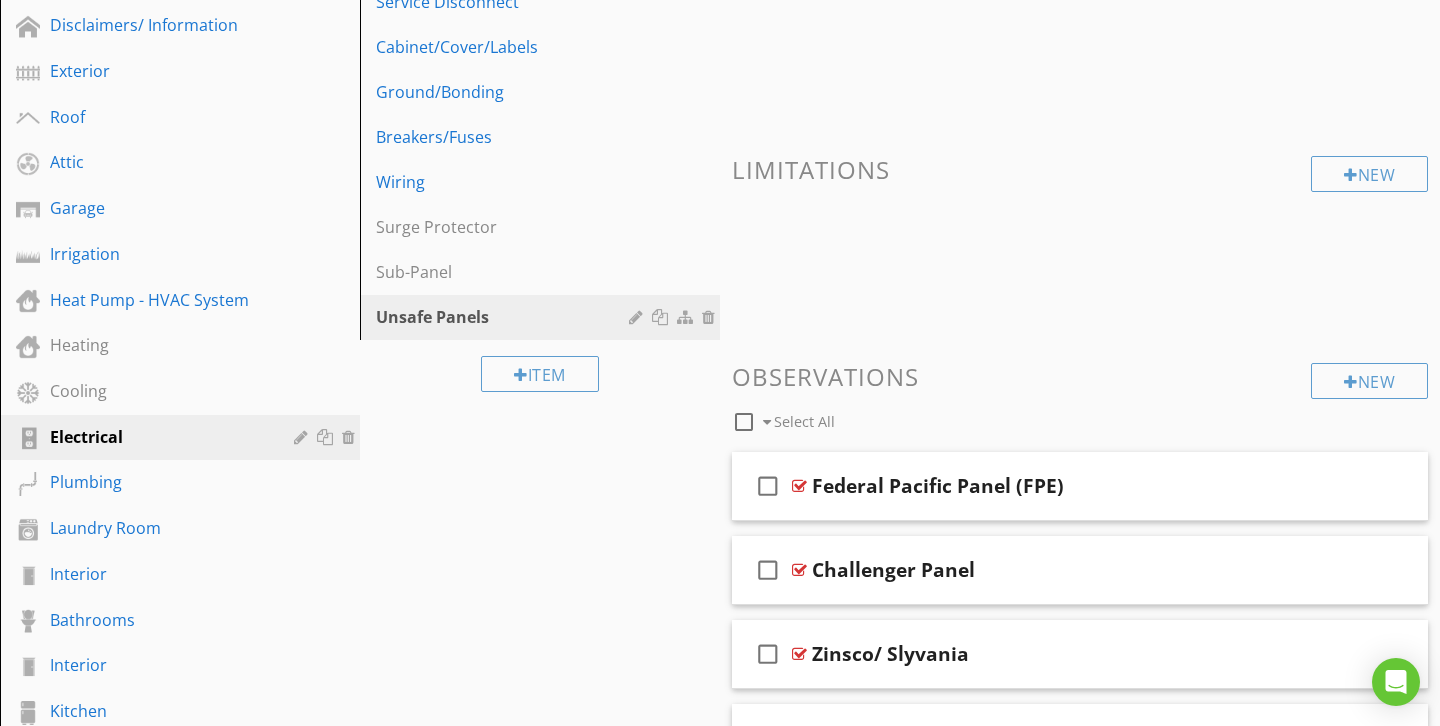scroll, scrollTop: 319, scrollLeft: 0, axis: vertical 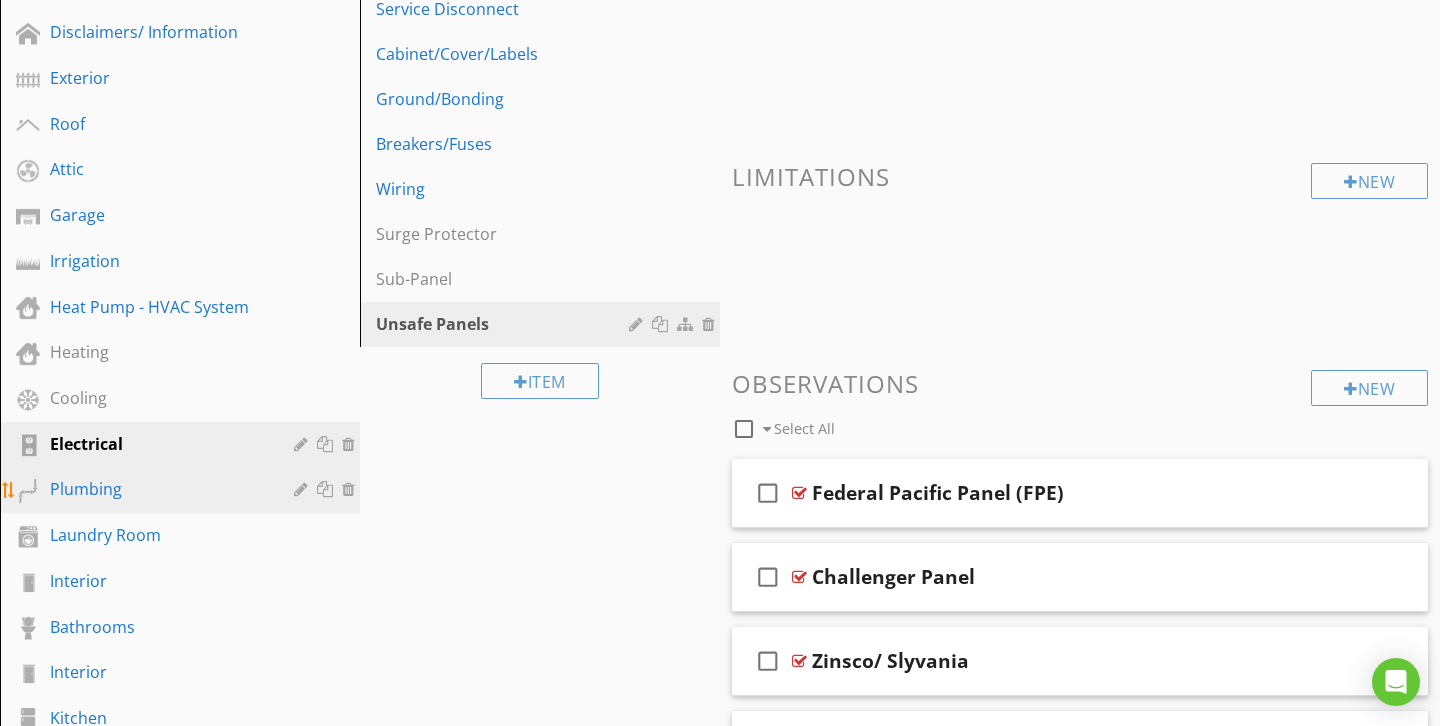 click on "Plumbing" at bounding box center [157, 489] 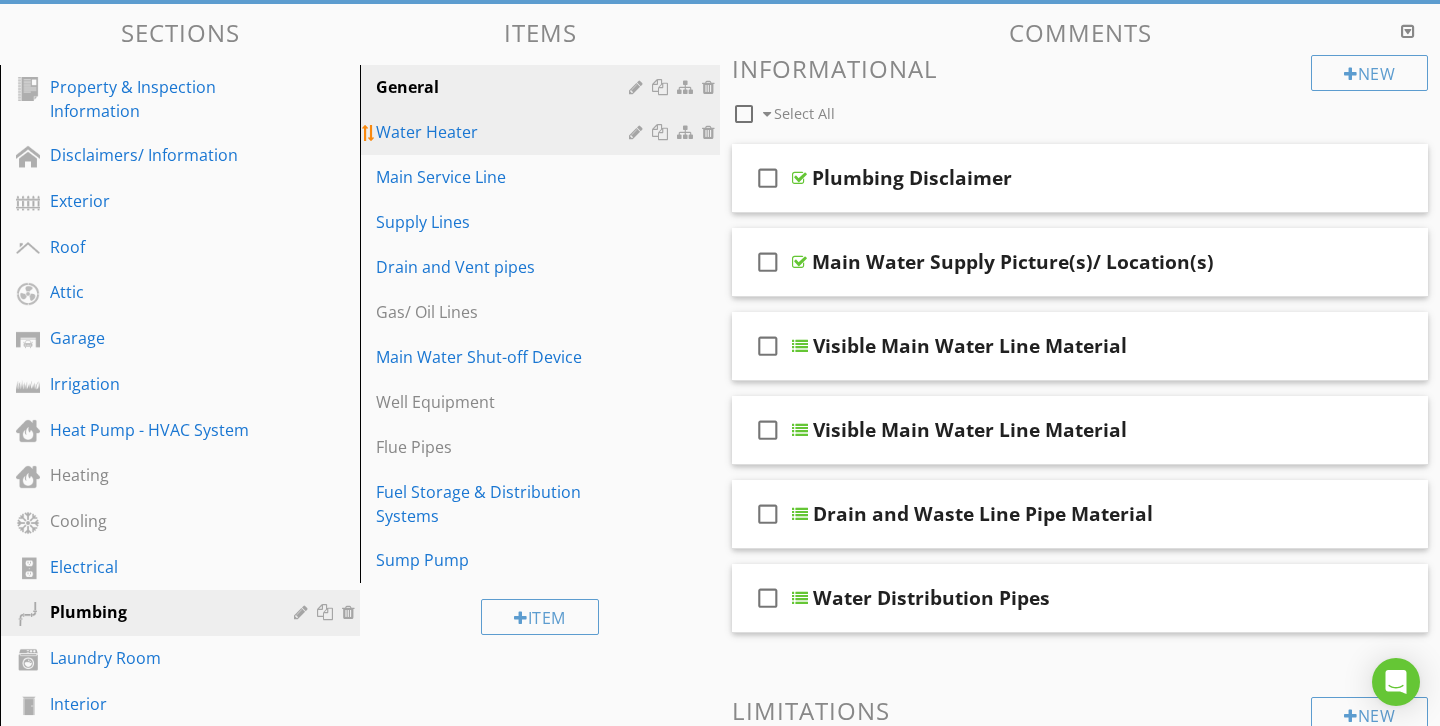 scroll, scrollTop: 209, scrollLeft: 0, axis: vertical 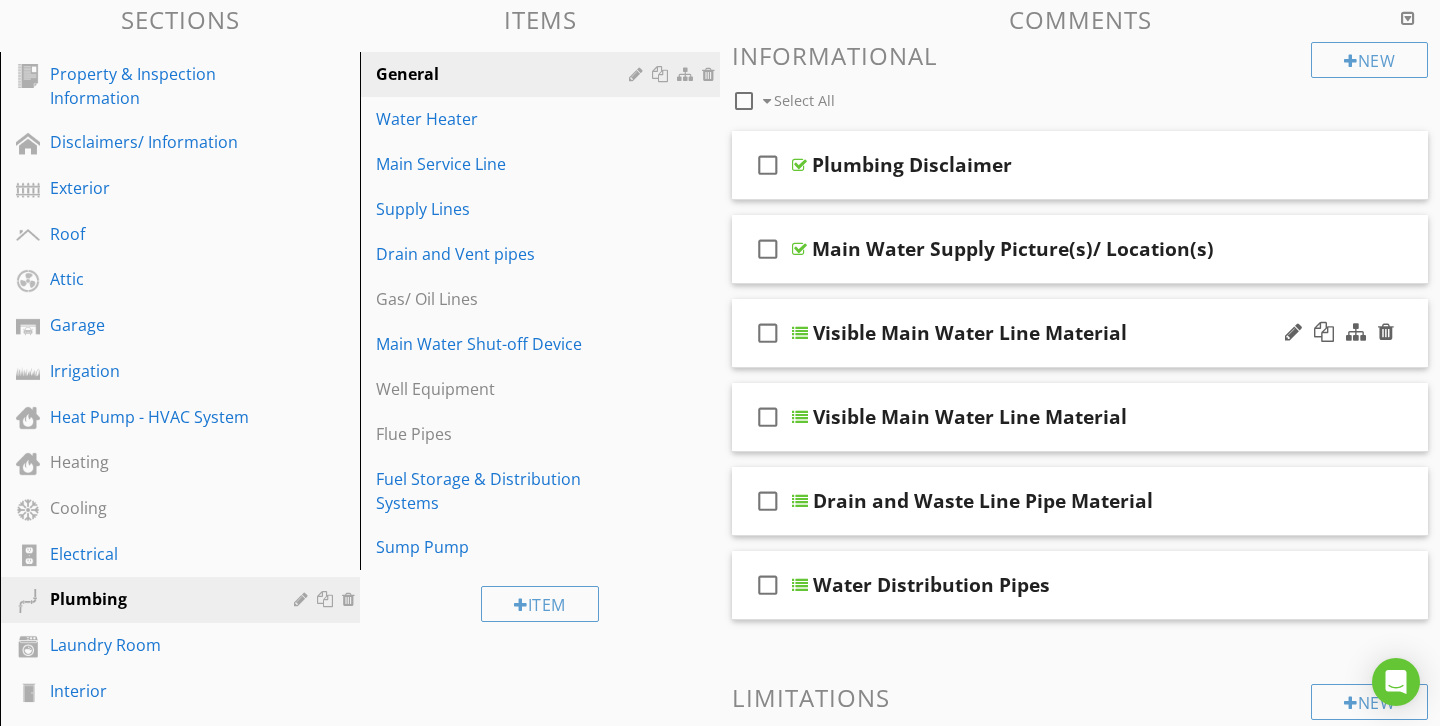 click on "check_box_outline_blank" at bounding box center [768, 333] 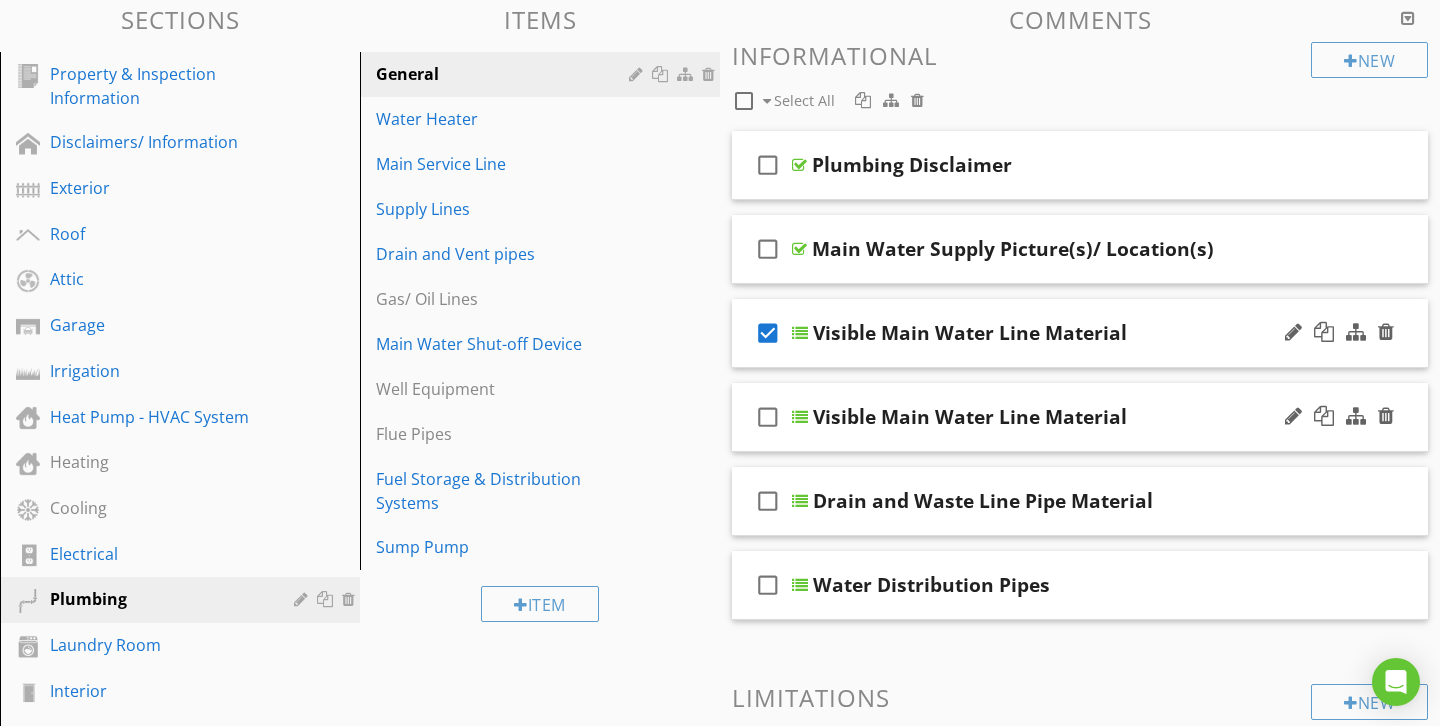 click on "check_box_outline_blank" at bounding box center (768, 417) 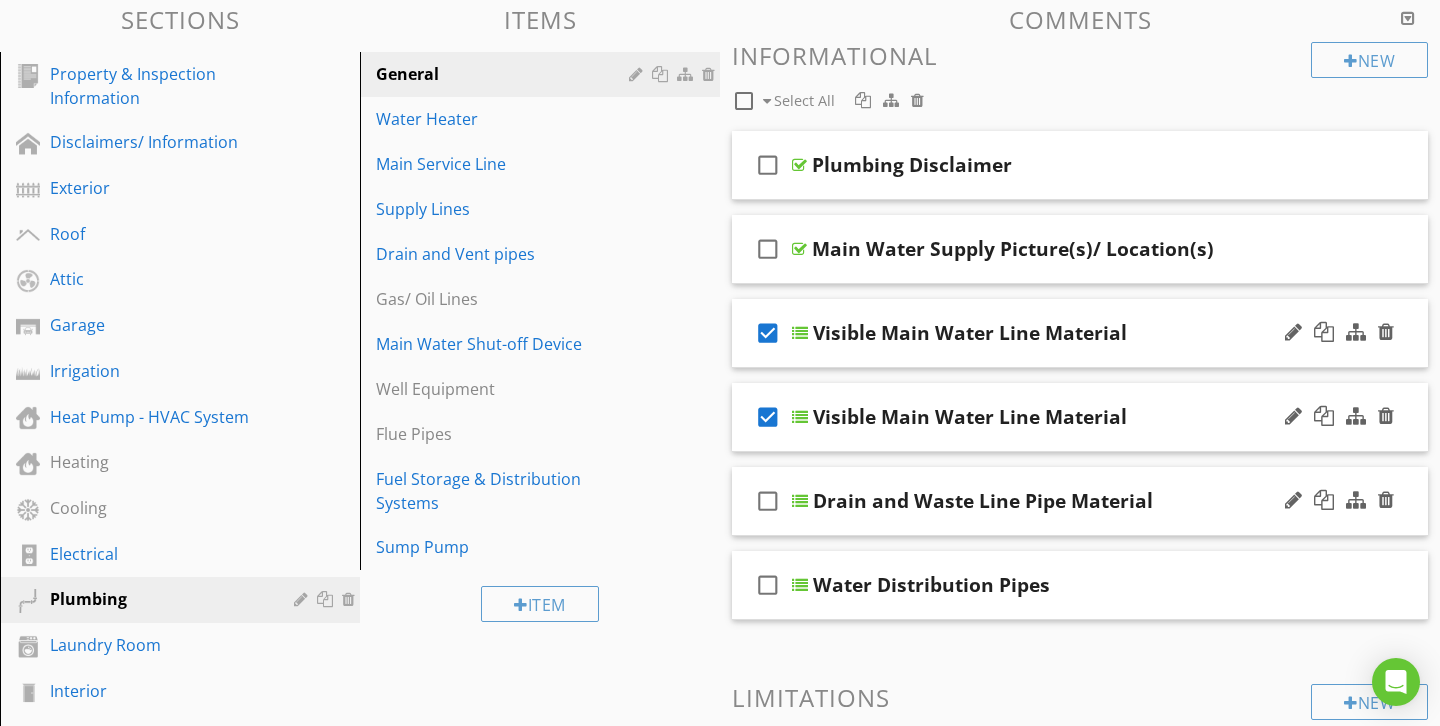 click on "check_box_outline_blank" at bounding box center [768, 501] 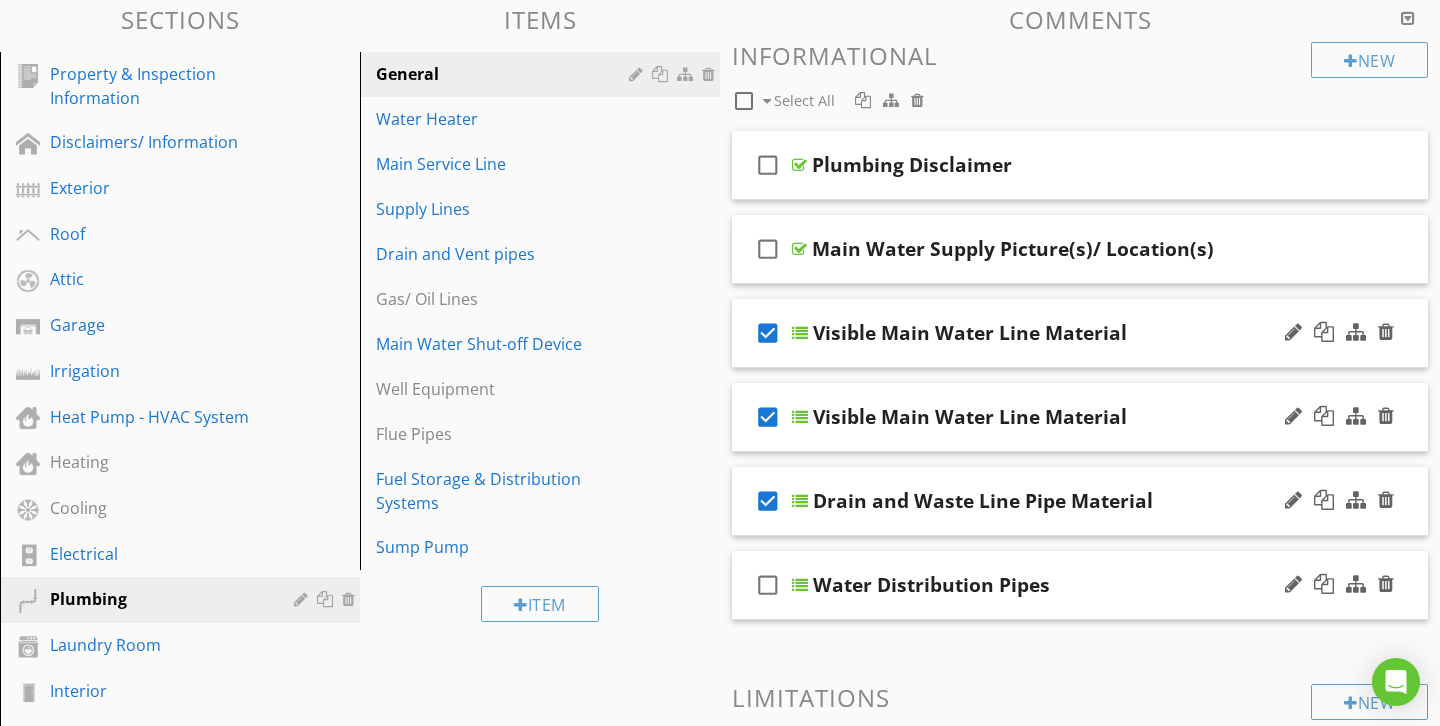 click on "check_box_outline_blank" at bounding box center [768, 585] 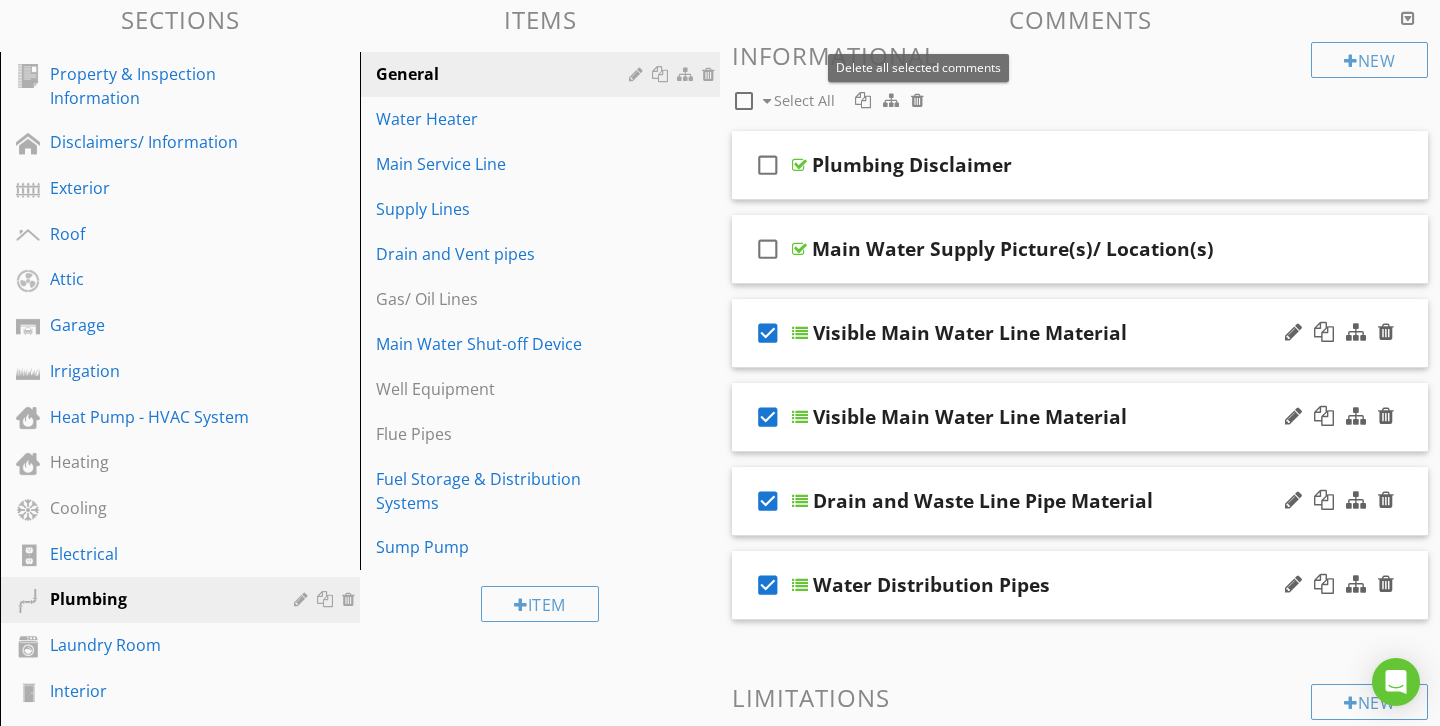 click at bounding box center (917, 100) 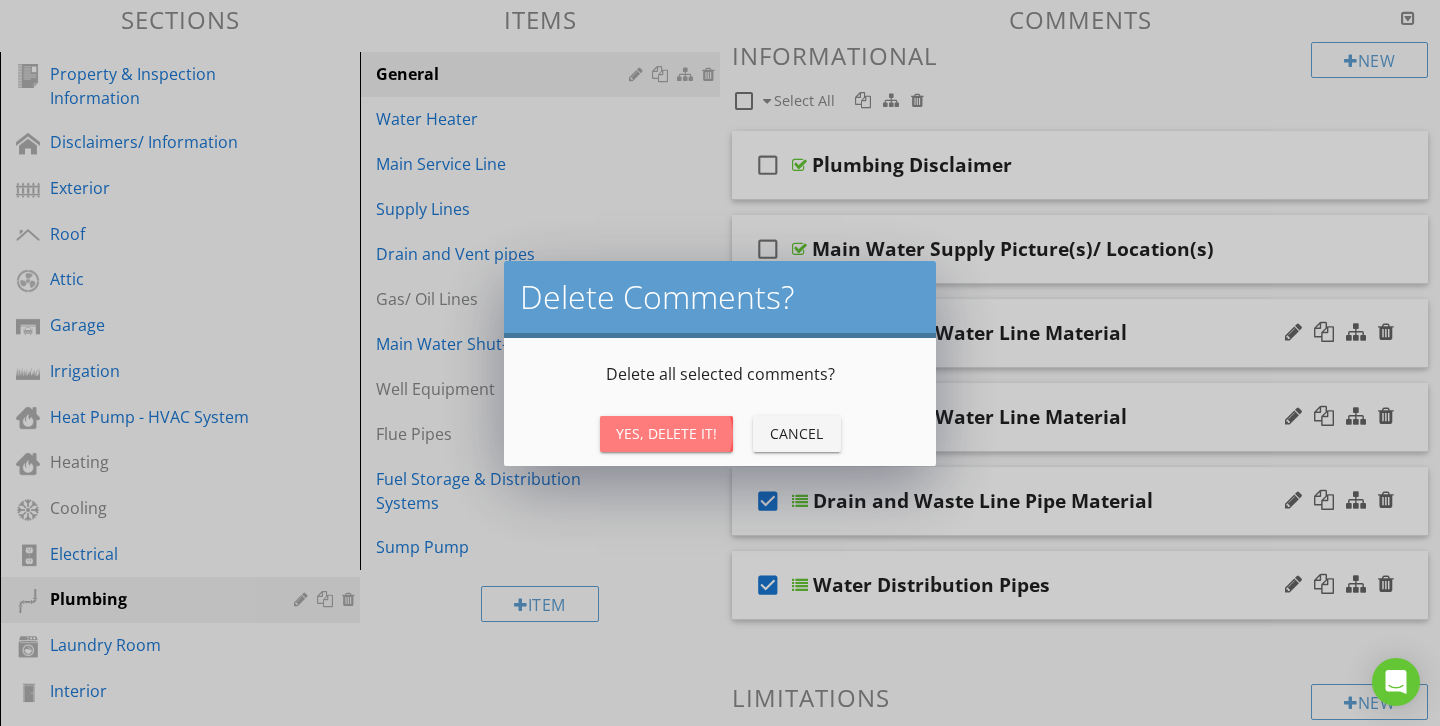click on "Yes, Delete It!" at bounding box center [666, 433] 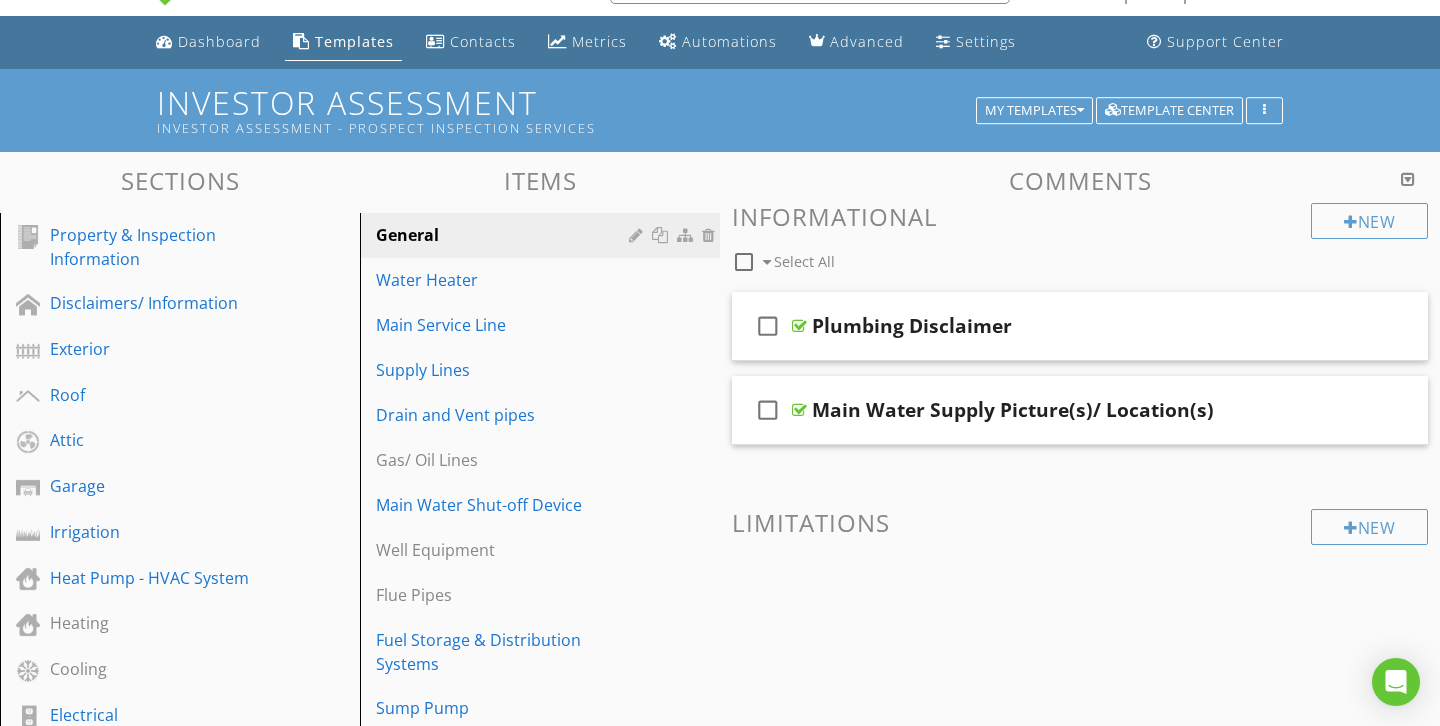 scroll, scrollTop: 43, scrollLeft: 0, axis: vertical 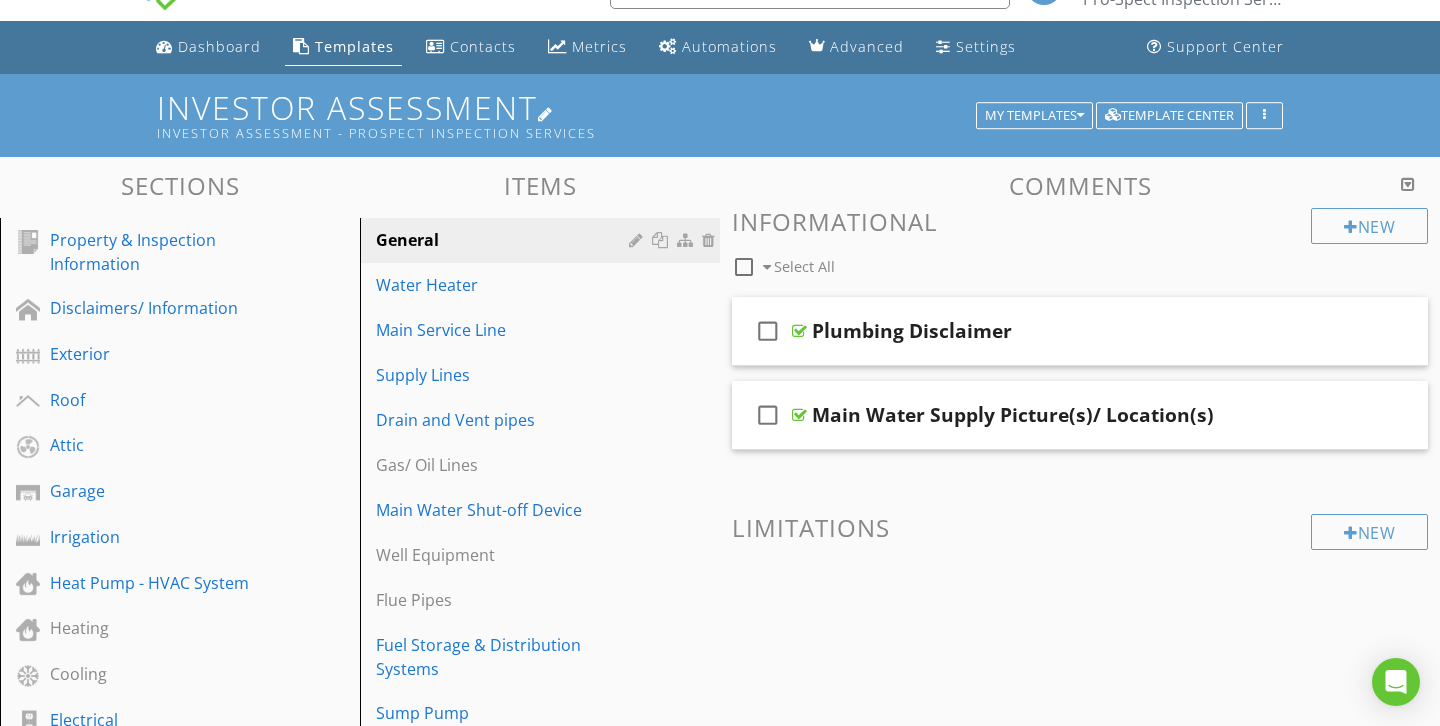 click on "Investor Assessment
Investor Assessment - Prospect Inspection Services" at bounding box center (720, 115) 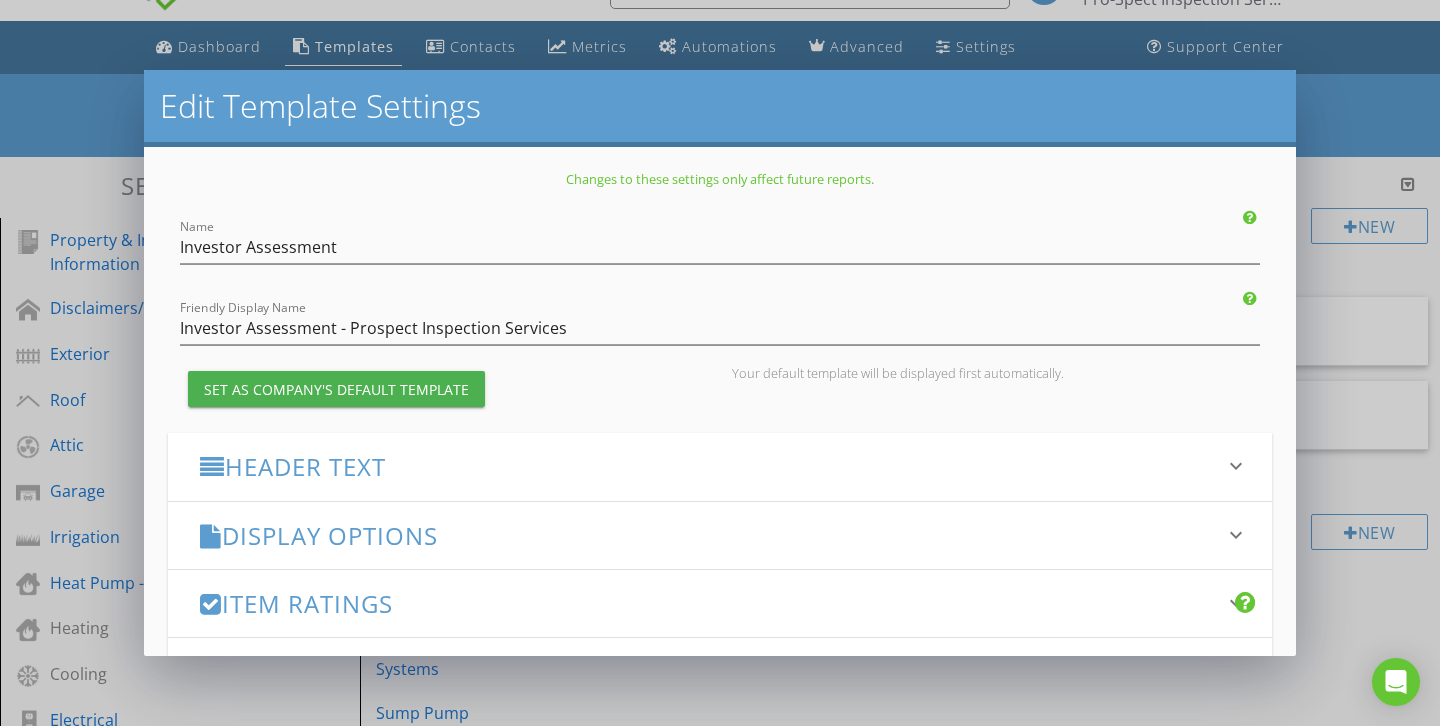 click on "Edit Template Settings" at bounding box center [720, 106] 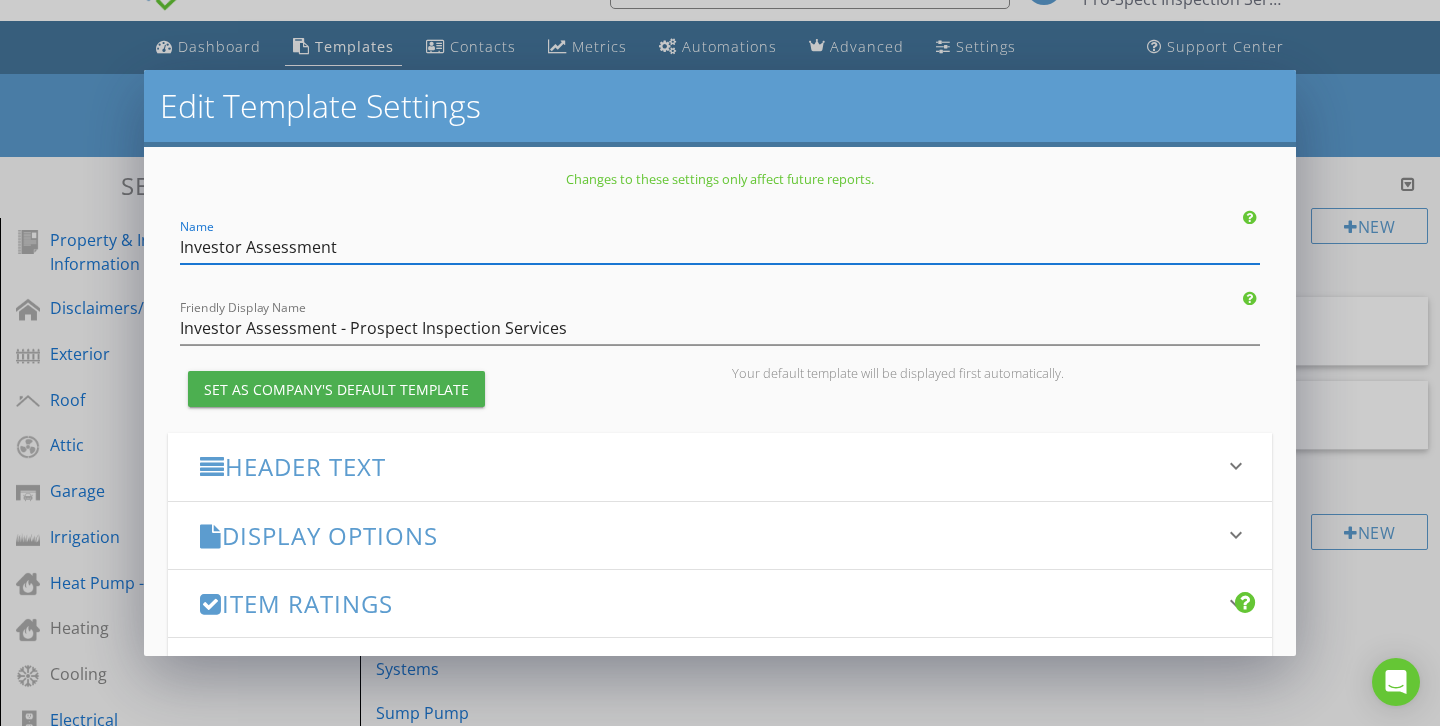 click on "Edit Template Settings   Changes to these settings only affect future reports.     Name Investor Assessment     Friendly Display Name Investor Assessment - Prospect Inspection Services
Set as Company's Default Template
Your default template will be displayed first
automatically.
Header Text
keyboard_arrow_down   Full Report Header Text     Summary Header Text
Display Options
keyboard_arrow_down     check_box Display Category Counts Summary
What does this look like?
check_box Display 'Items Inspected' Count
With
vs
without
check_box_outline_blank Display Inspector Signature   Configure Signature
Where does this display?
check_box Display Standards of Practice
Set per-section by clicking the 'pencil' icon next to each
section.
What does this look like?
check_box" at bounding box center (720, 363) 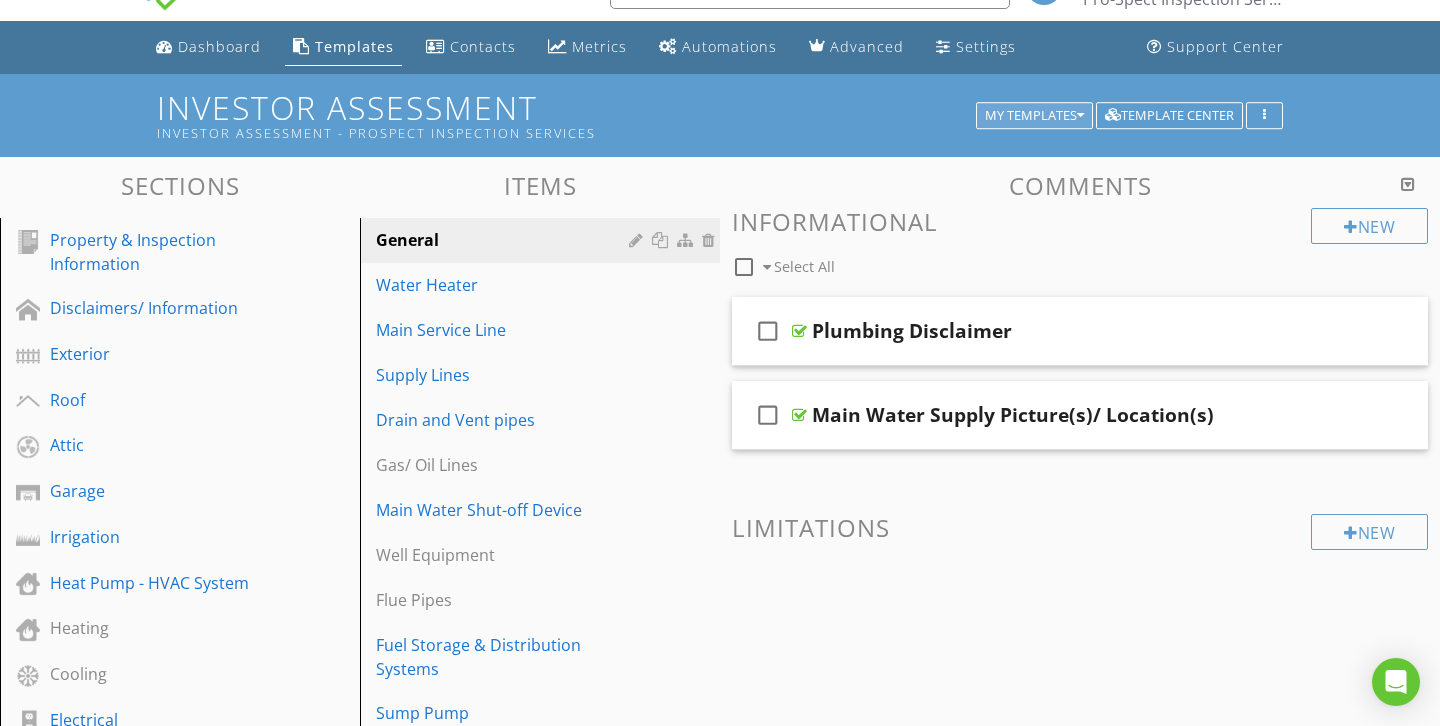 click on "My Templates" at bounding box center [1034, 116] 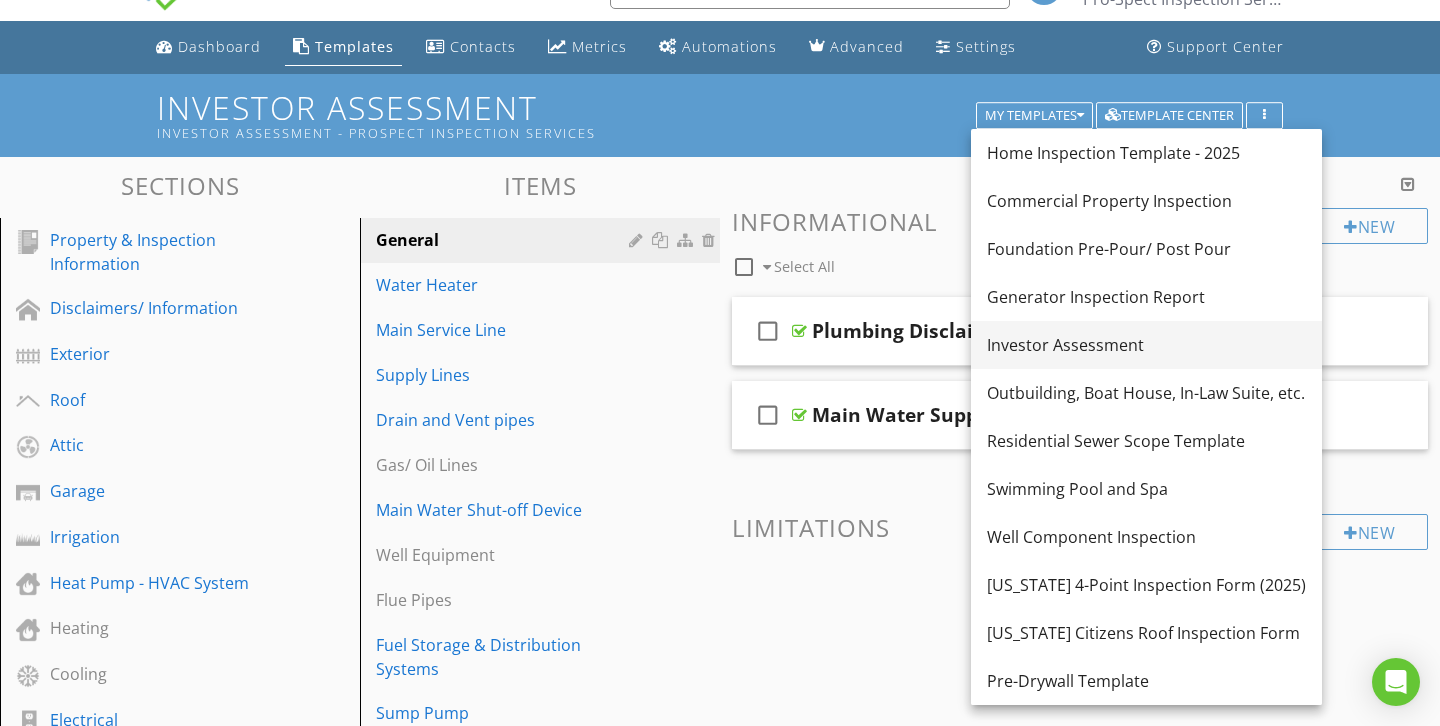 click on "Investor Assessment" at bounding box center [1146, 345] 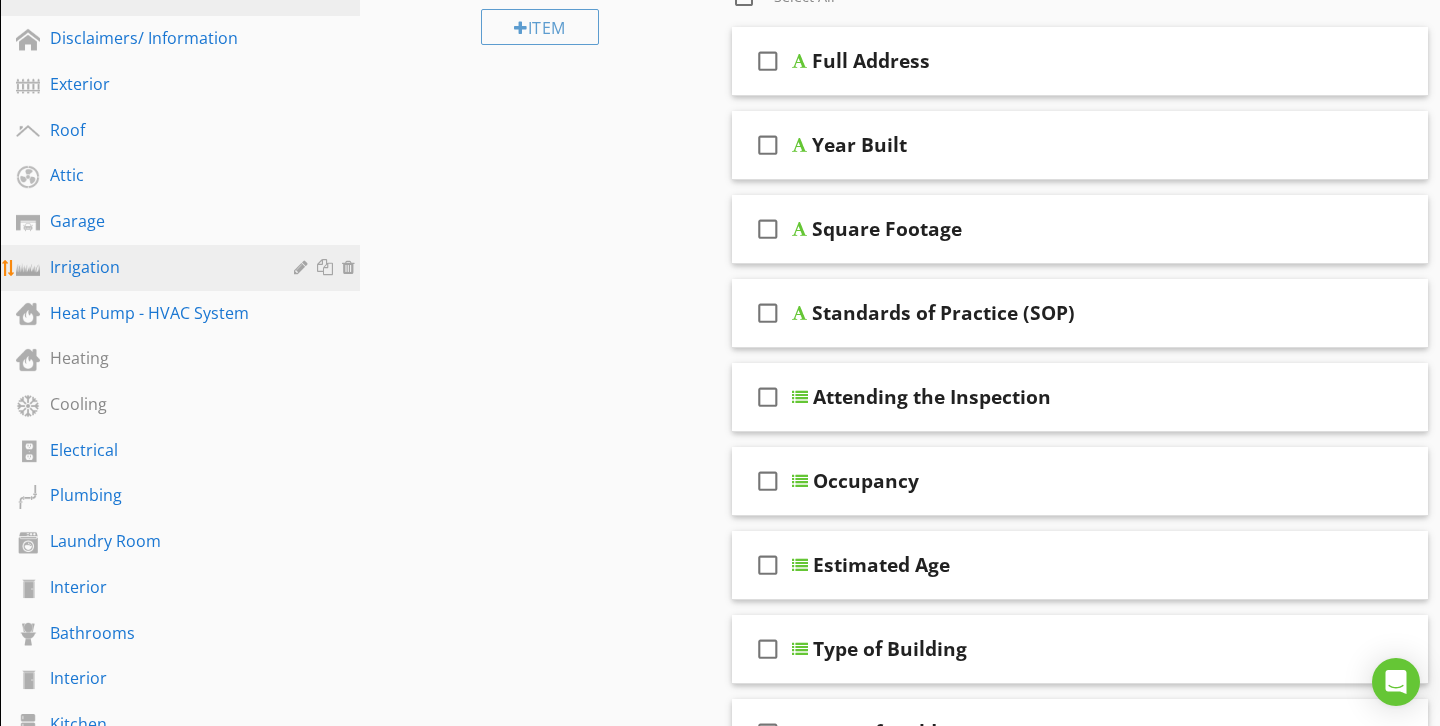 scroll, scrollTop: 364, scrollLeft: 0, axis: vertical 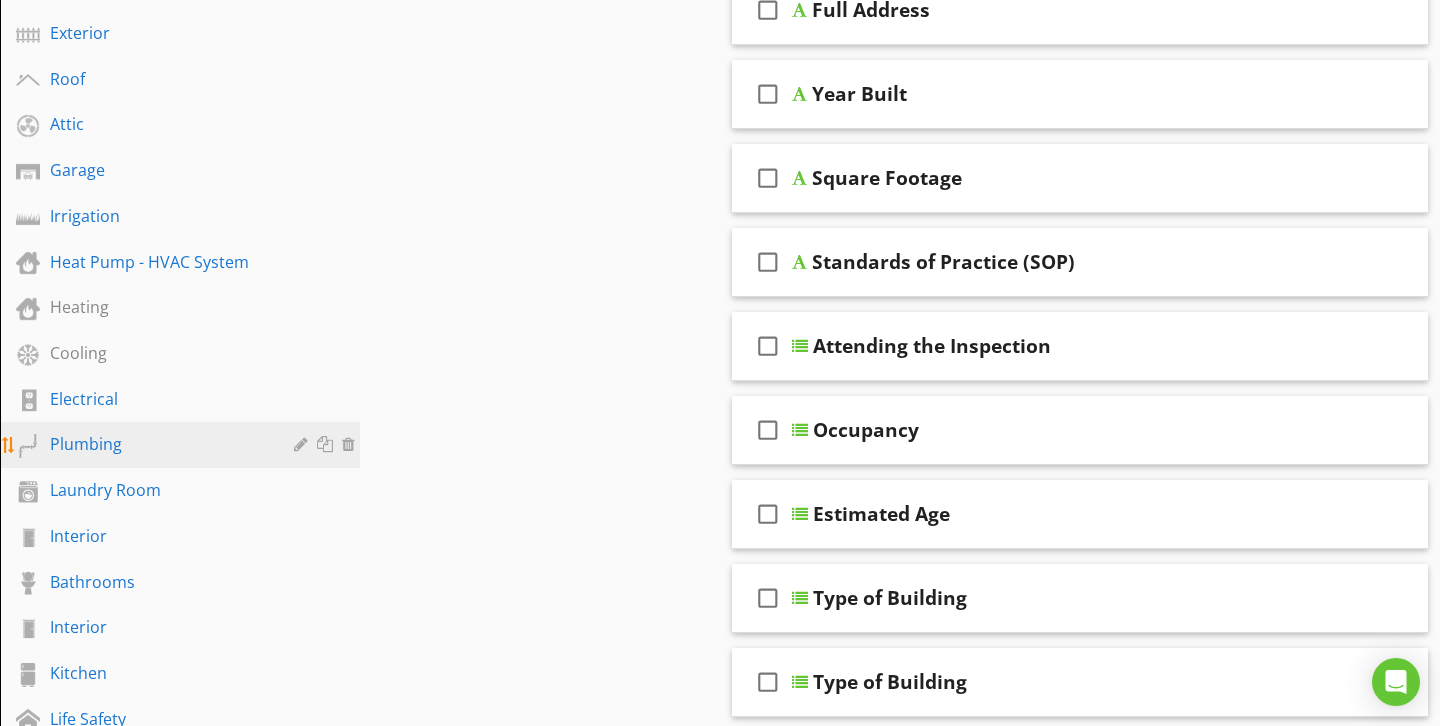 click on "Plumbing" at bounding box center [157, 444] 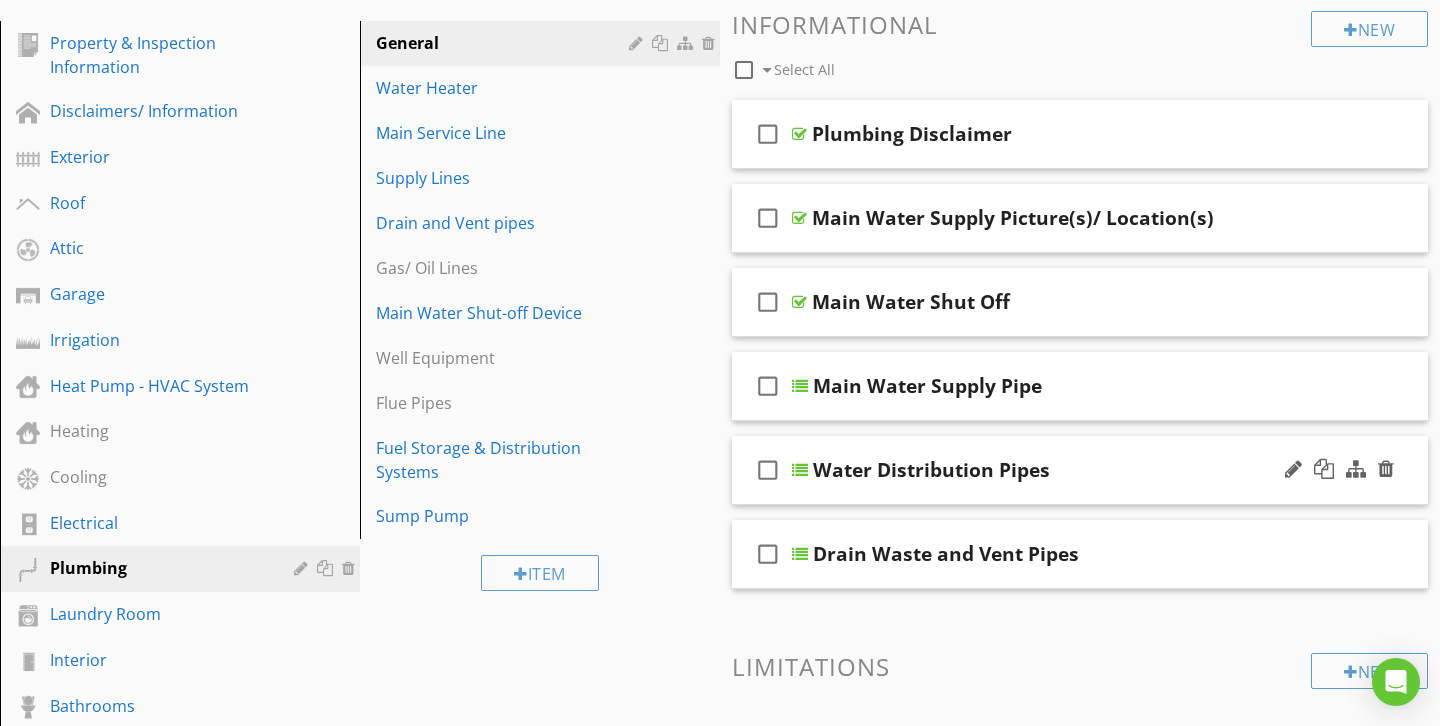 scroll, scrollTop: 235, scrollLeft: 0, axis: vertical 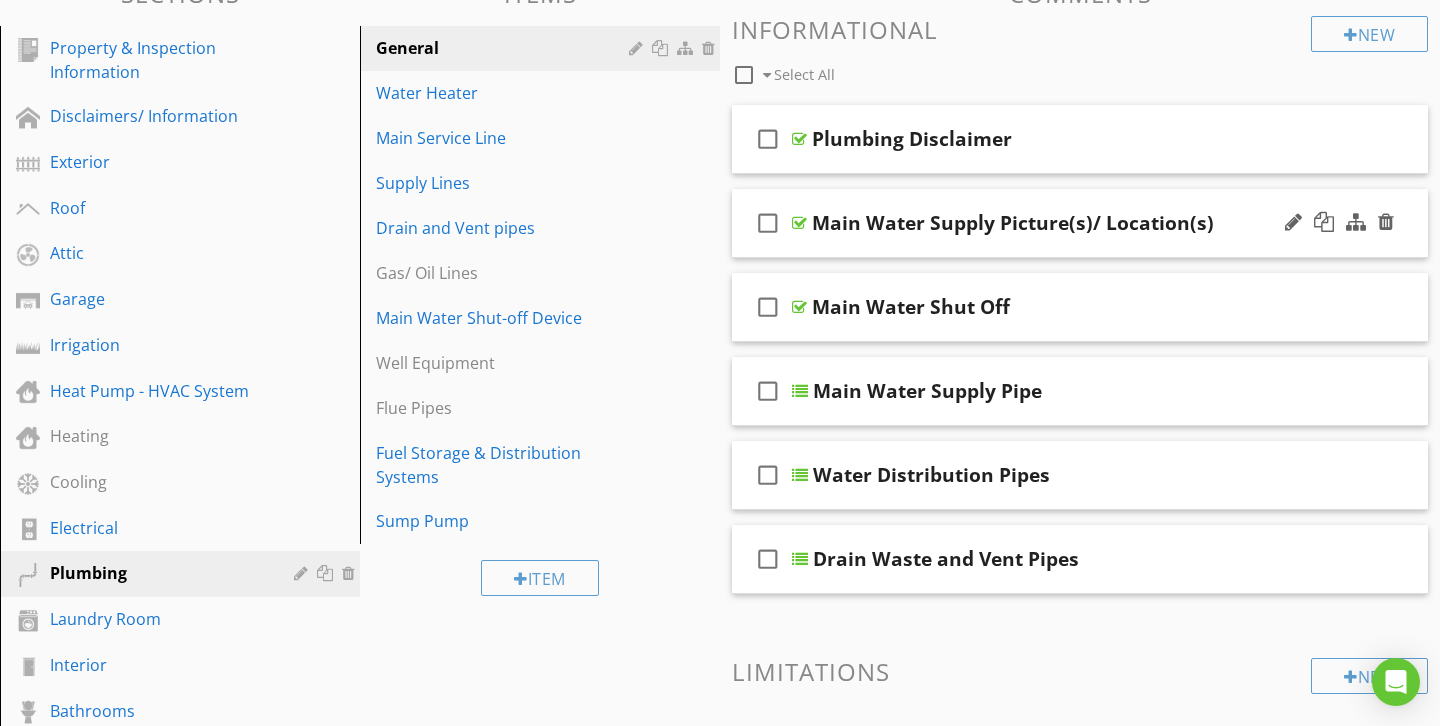 click on "check_box_outline_blank
Main Water Supply Picture(s)/ Location(s)" at bounding box center (1080, 223) 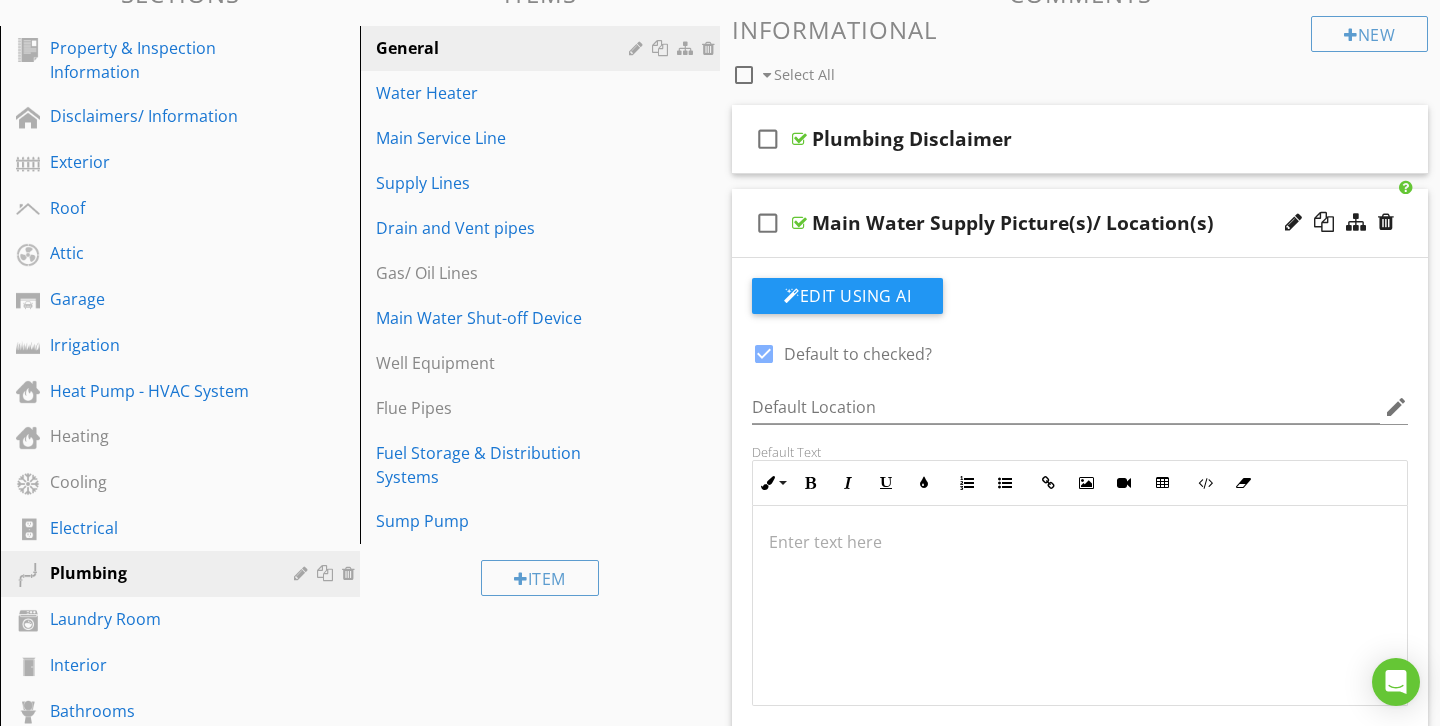 click on "check_box_outline_blank
Main Water Supply Picture(s)/ Location(s)" at bounding box center (1080, 223) 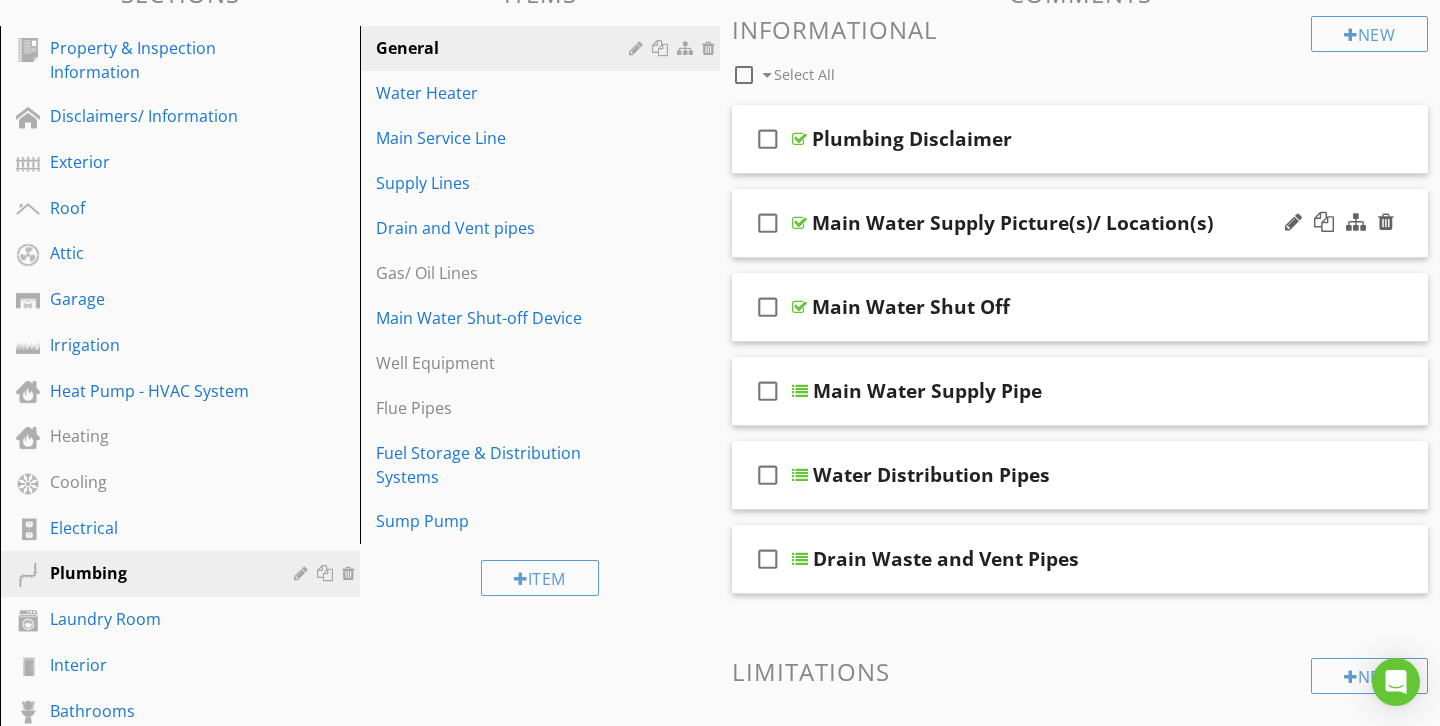 type 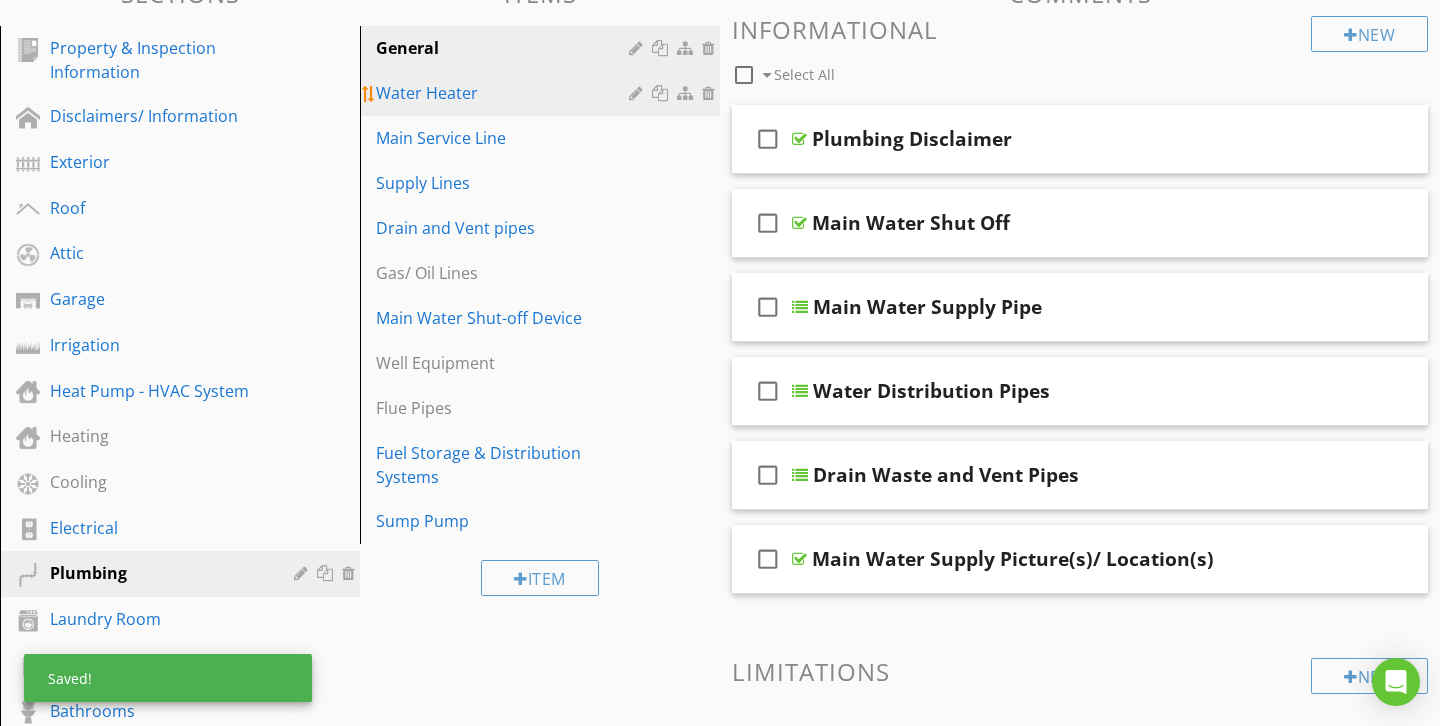 click on "Water Heater" at bounding box center [543, 93] 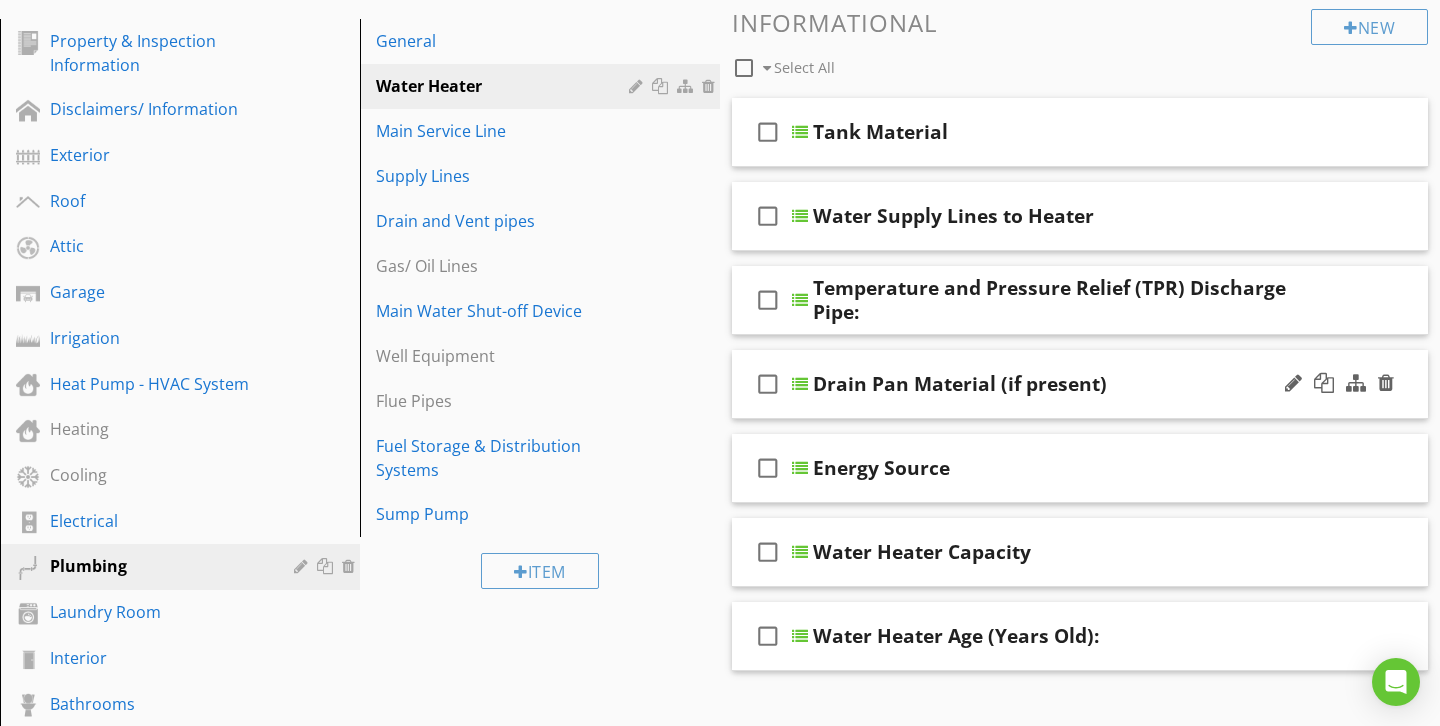 scroll, scrollTop: 249, scrollLeft: 0, axis: vertical 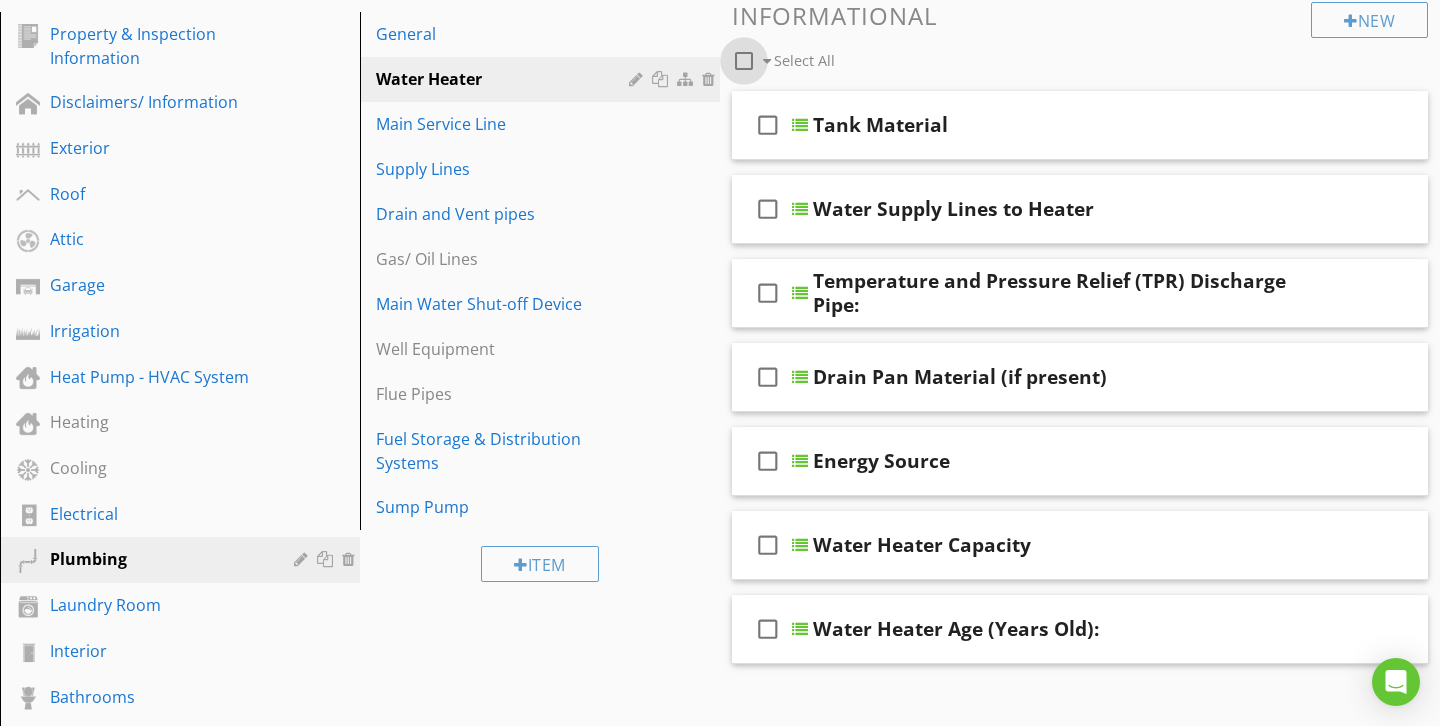 click at bounding box center (744, 61) 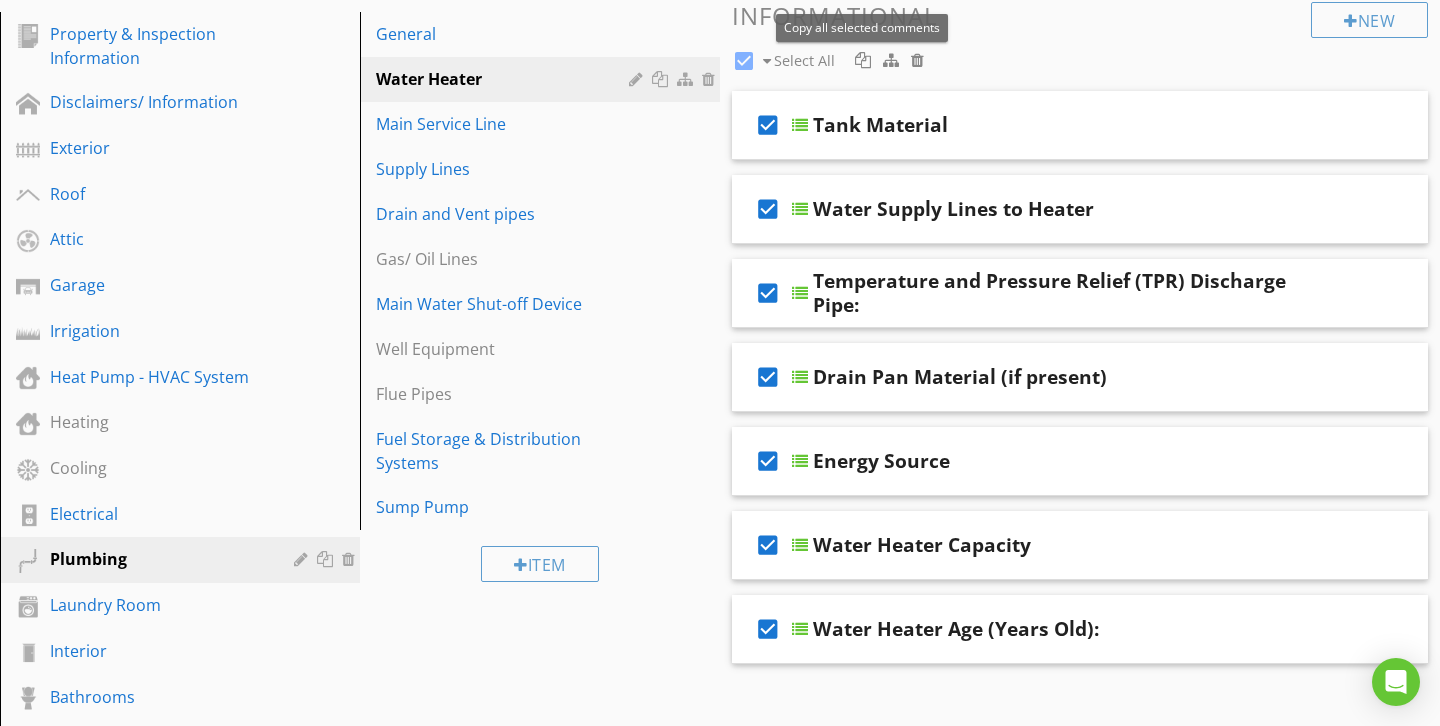 click at bounding box center (863, 60) 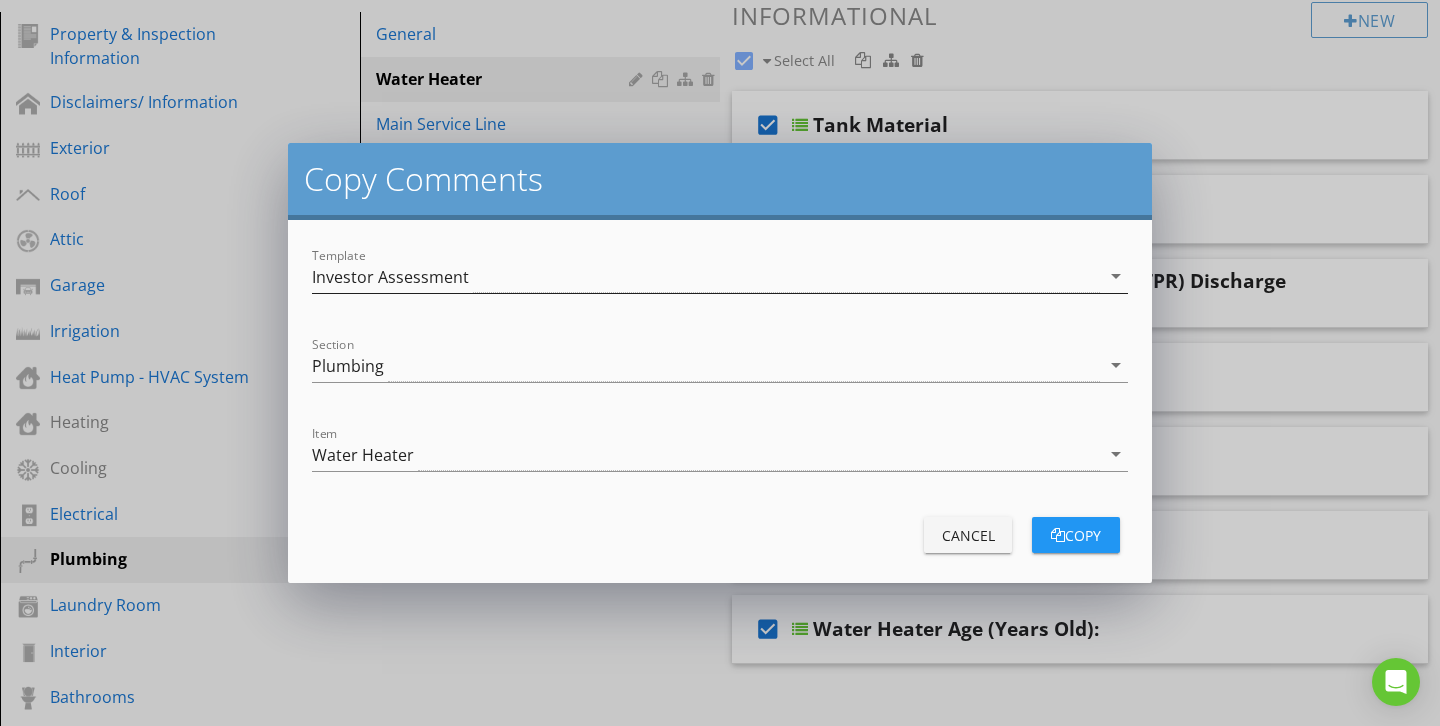 click on "Investor Assessment" at bounding box center (706, 276) 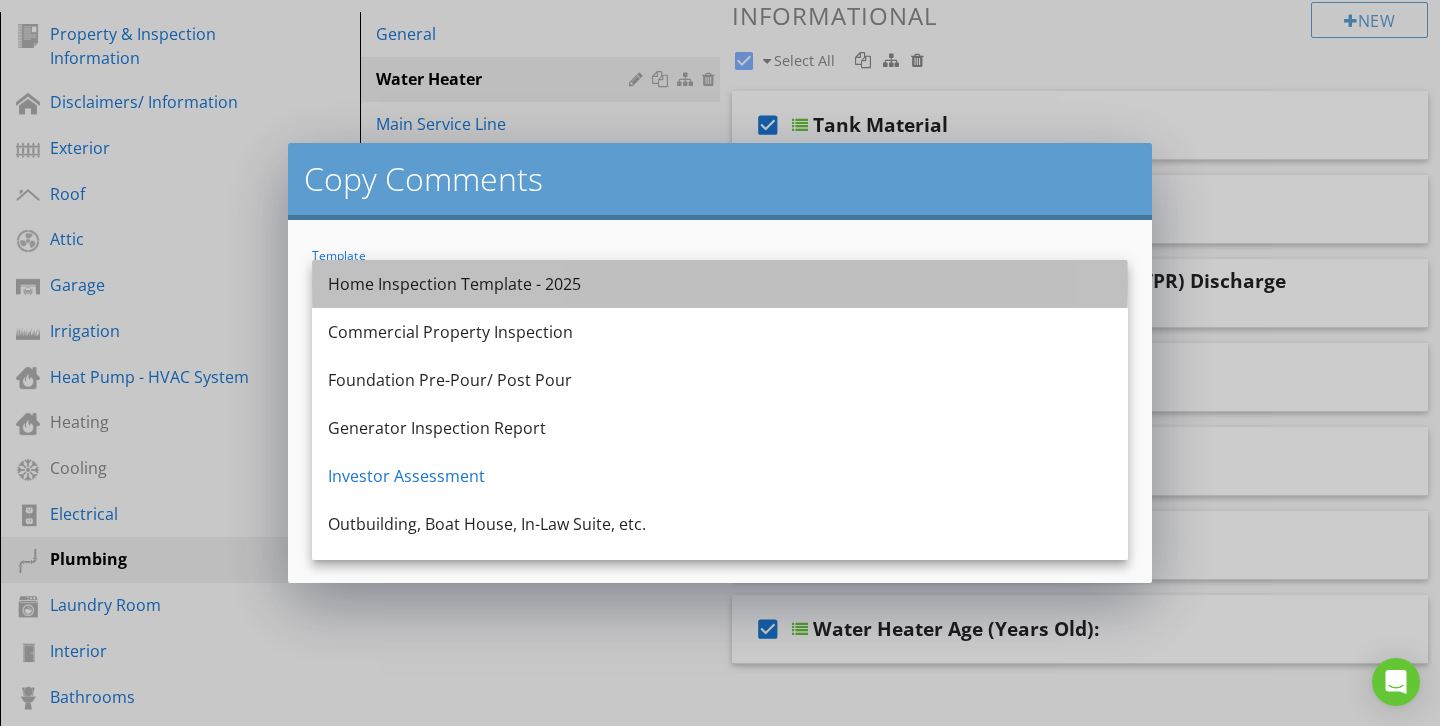click on "Home Inspection Template - 2025" at bounding box center [720, 284] 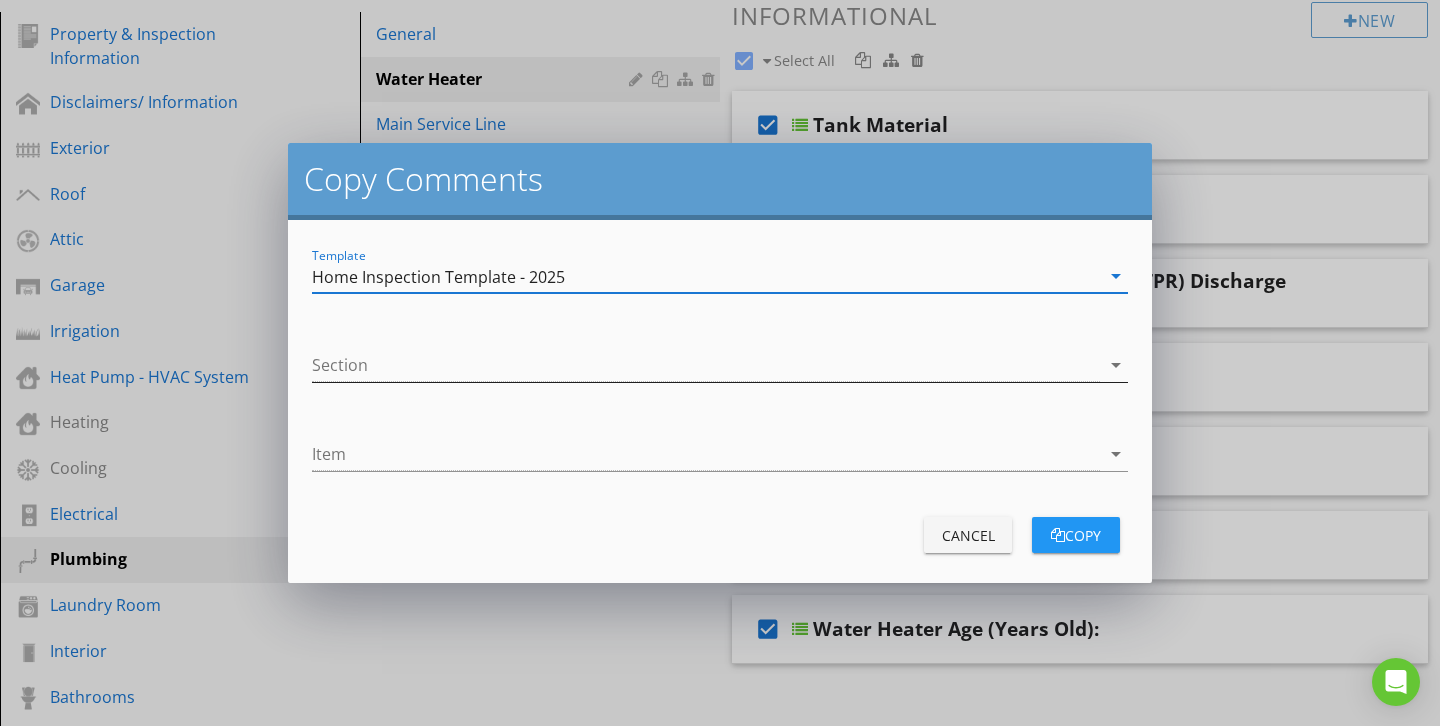 click at bounding box center (706, 365) 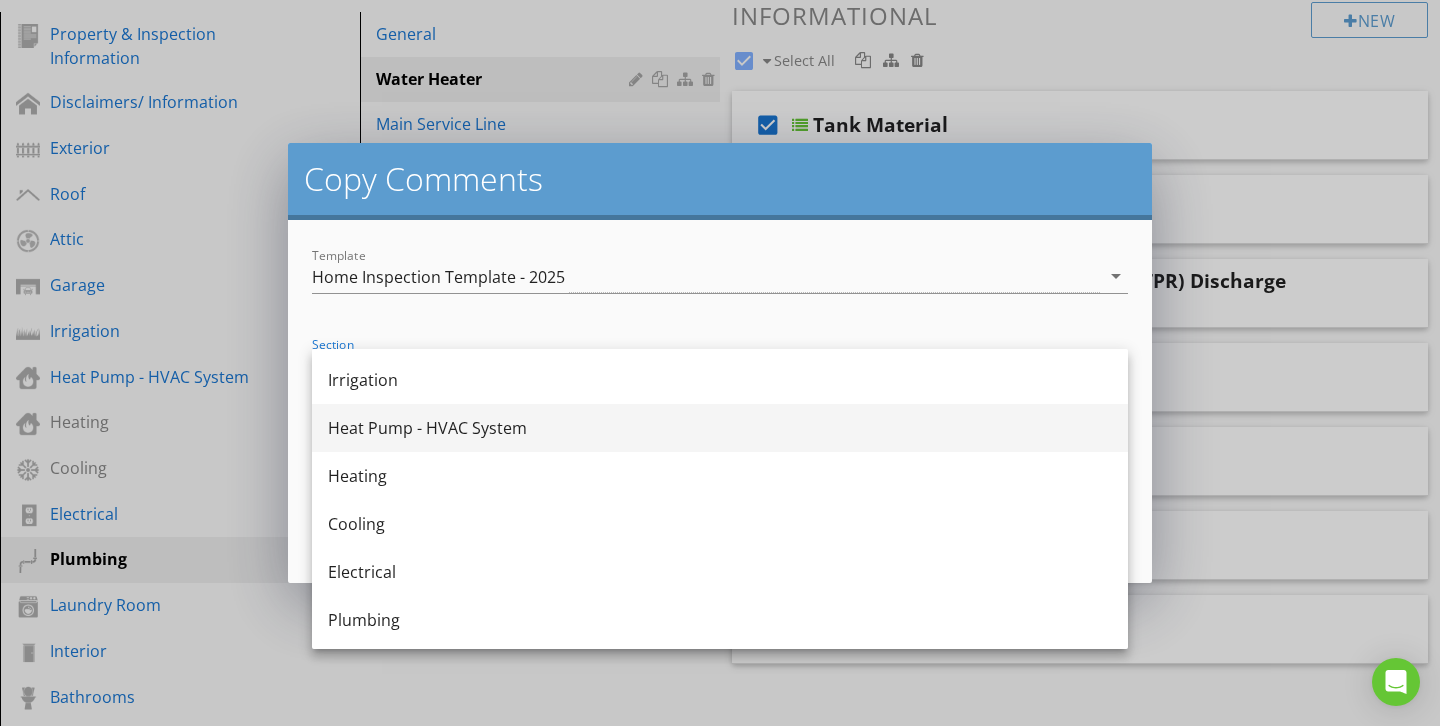 scroll, scrollTop: 294, scrollLeft: 0, axis: vertical 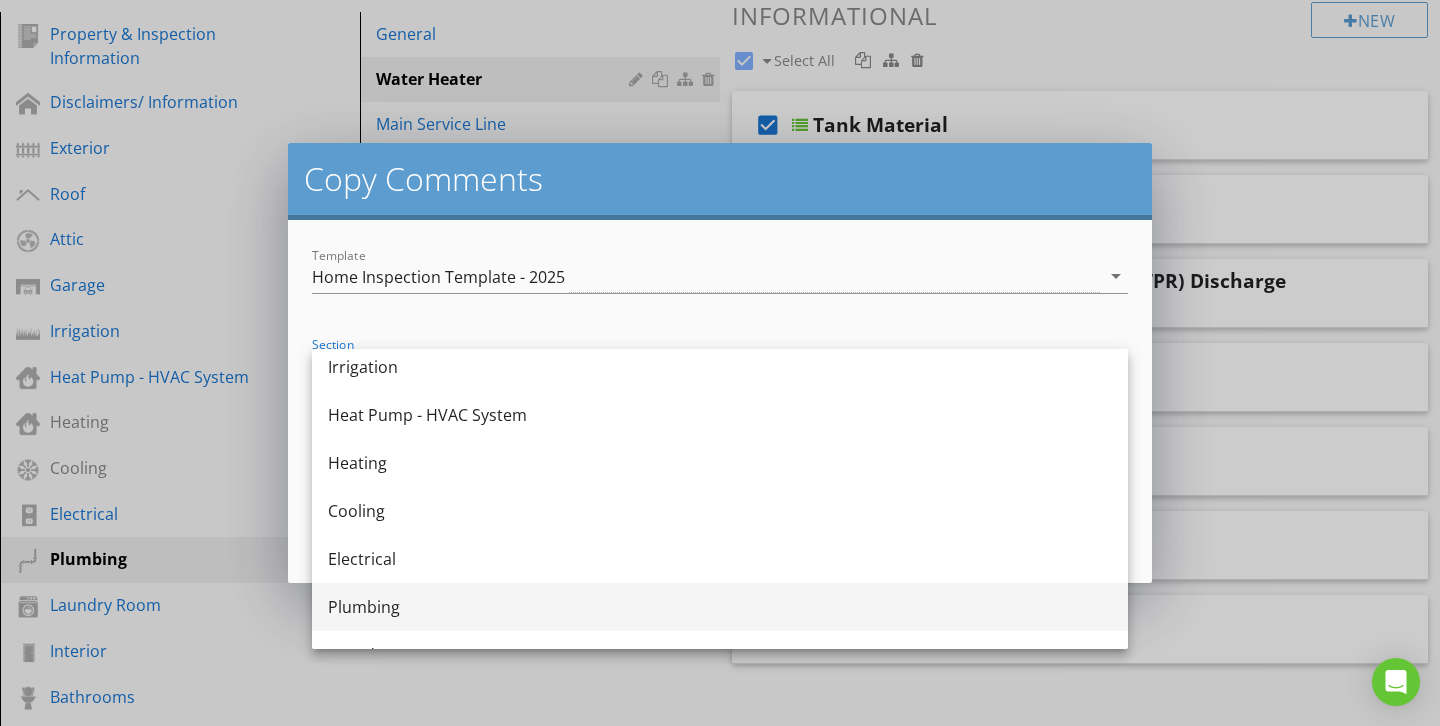 click on "Plumbing" at bounding box center (720, 607) 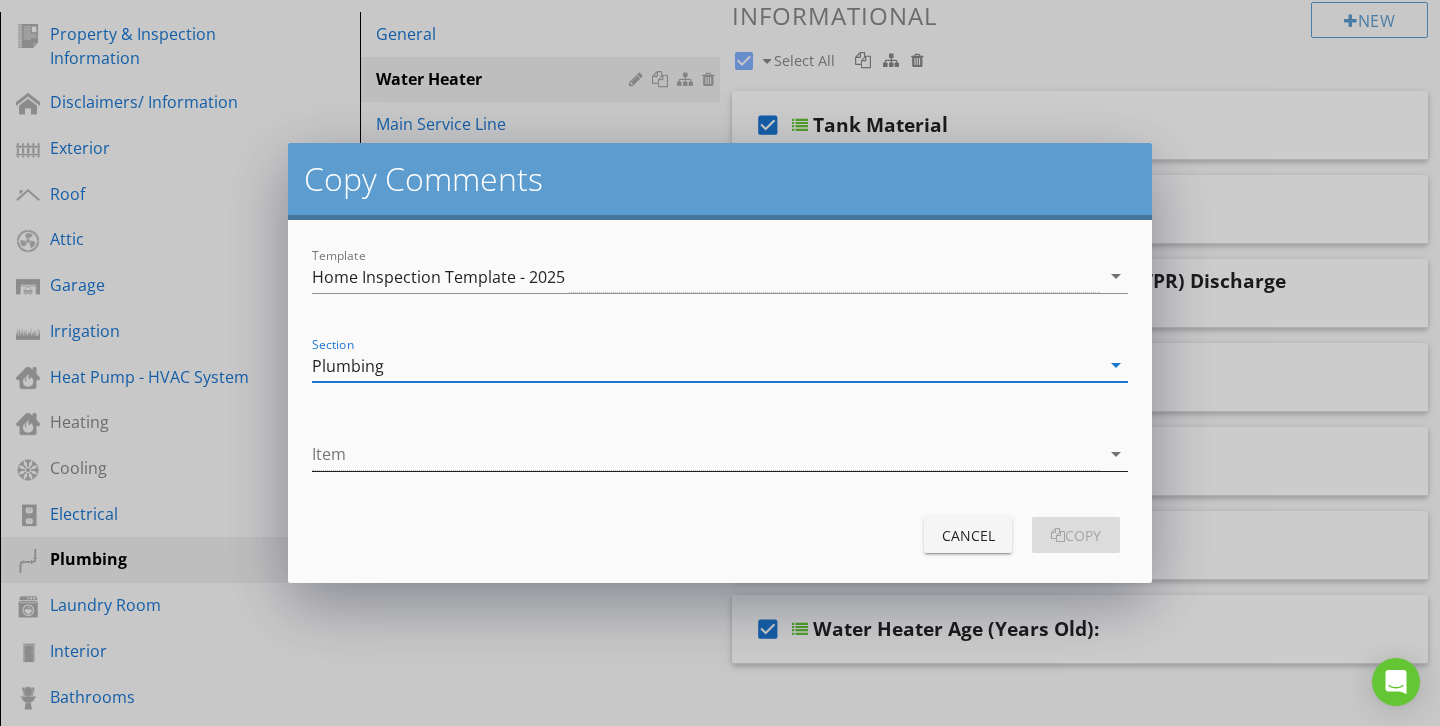 click at bounding box center [706, 454] 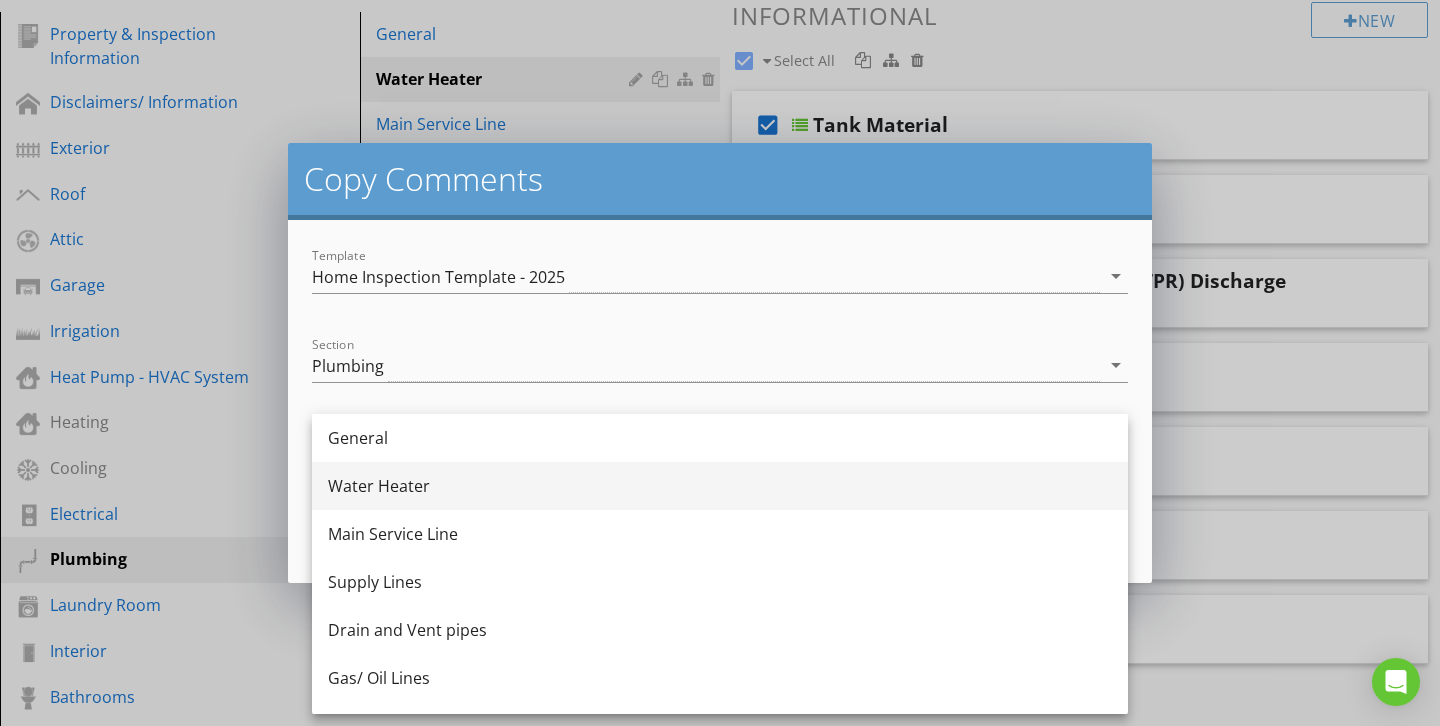 click on "Water Heater" at bounding box center [720, 486] 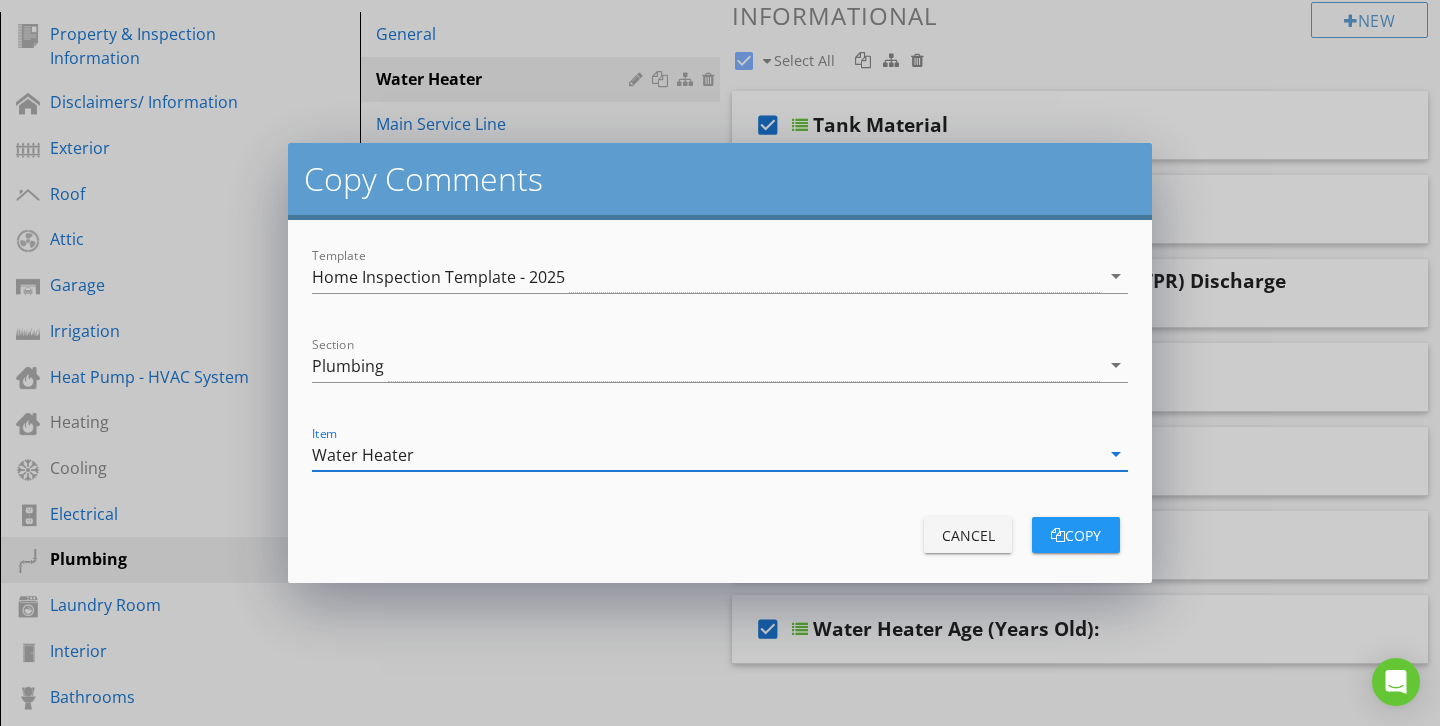 click on "copy" at bounding box center (1076, 535) 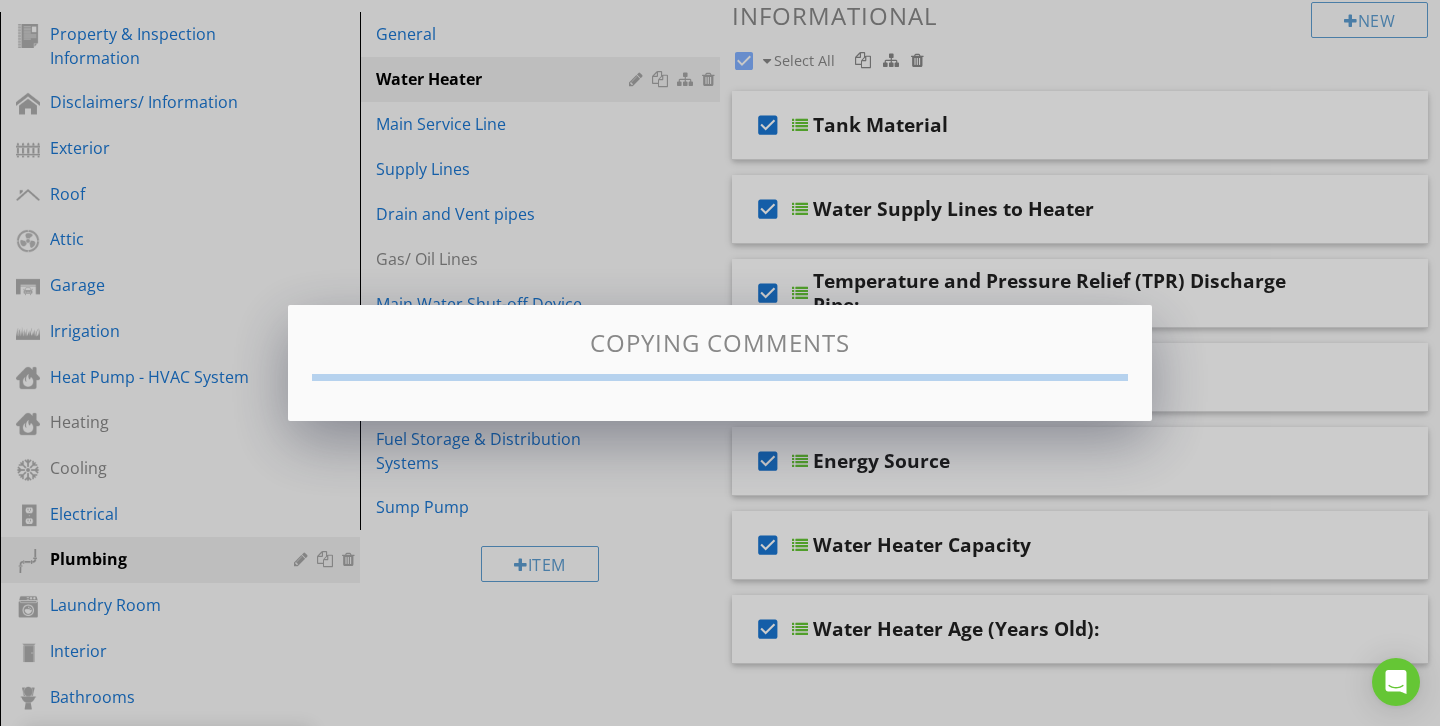 checkbox on "false" 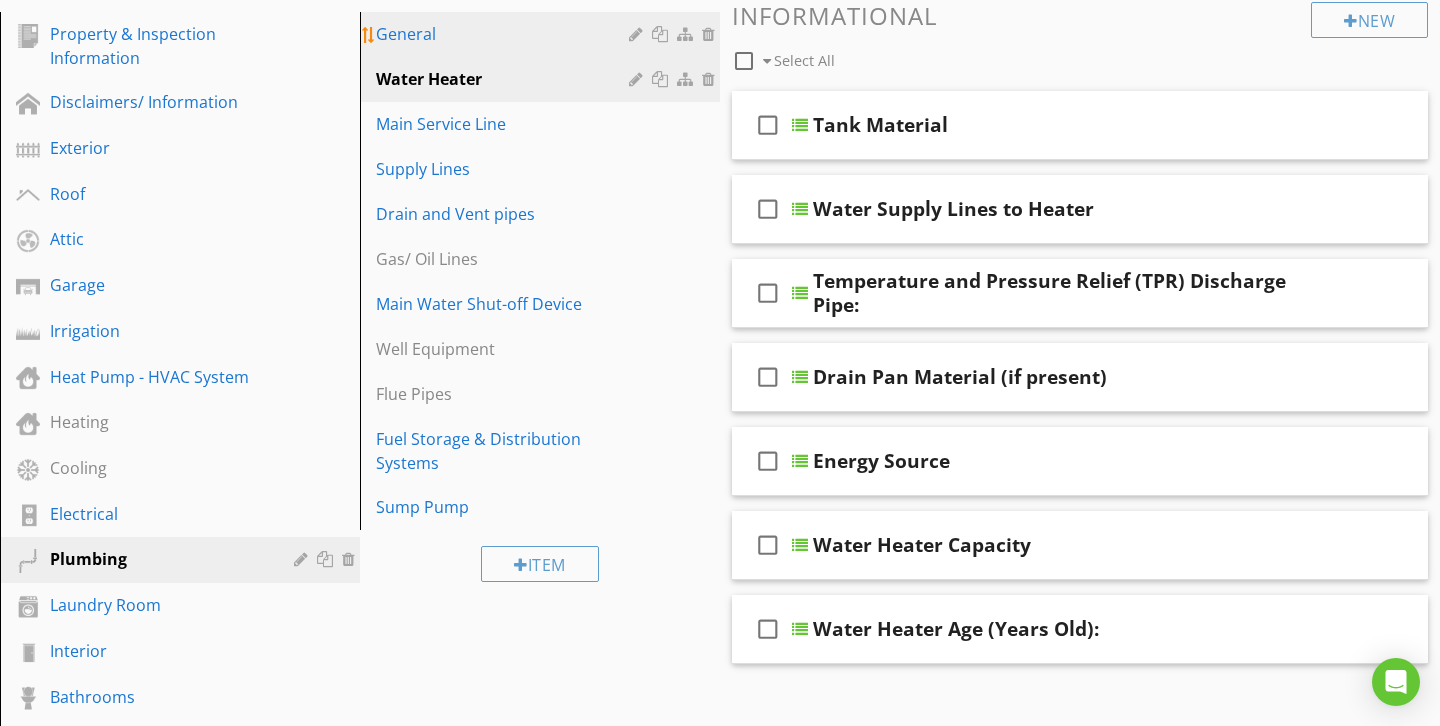 click on "General" at bounding box center (505, 34) 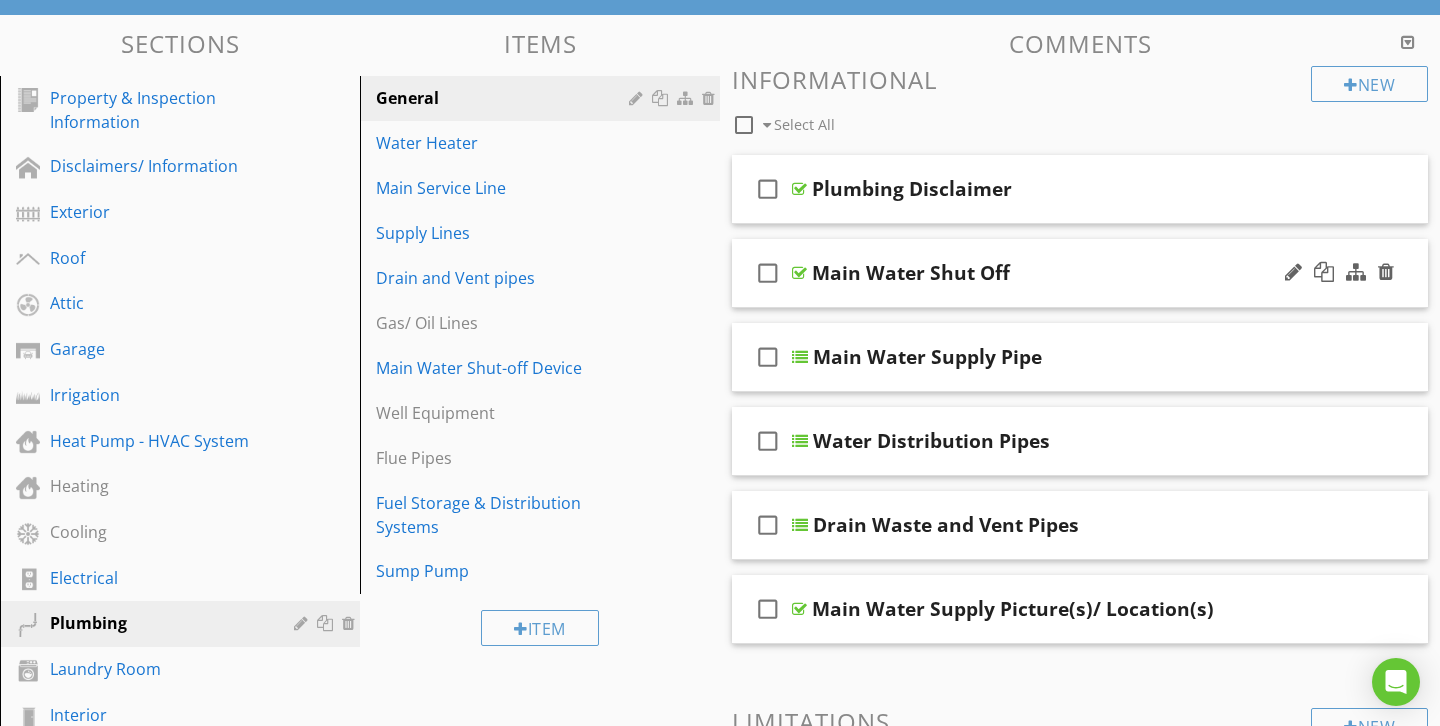 scroll, scrollTop: 182, scrollLeft: 0, axis: vertical 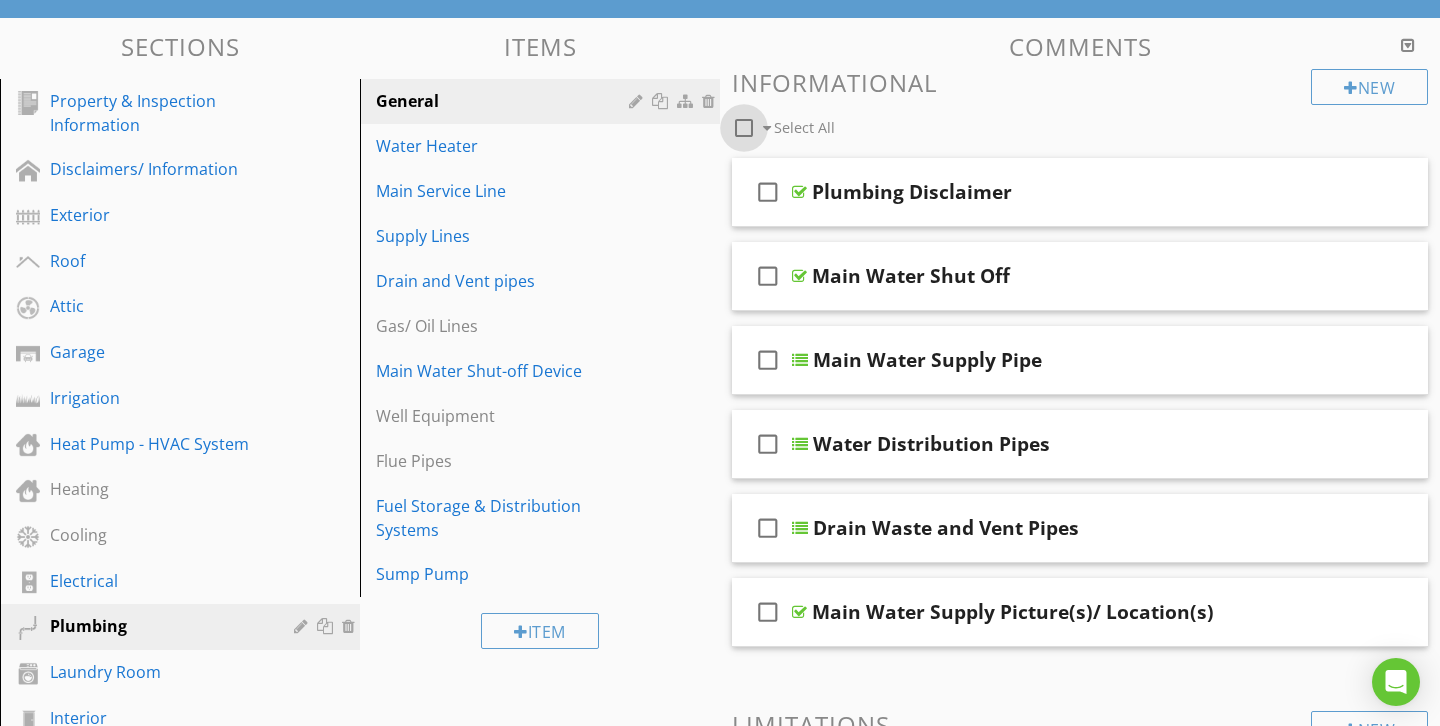 click at bounding box center [744, 128] 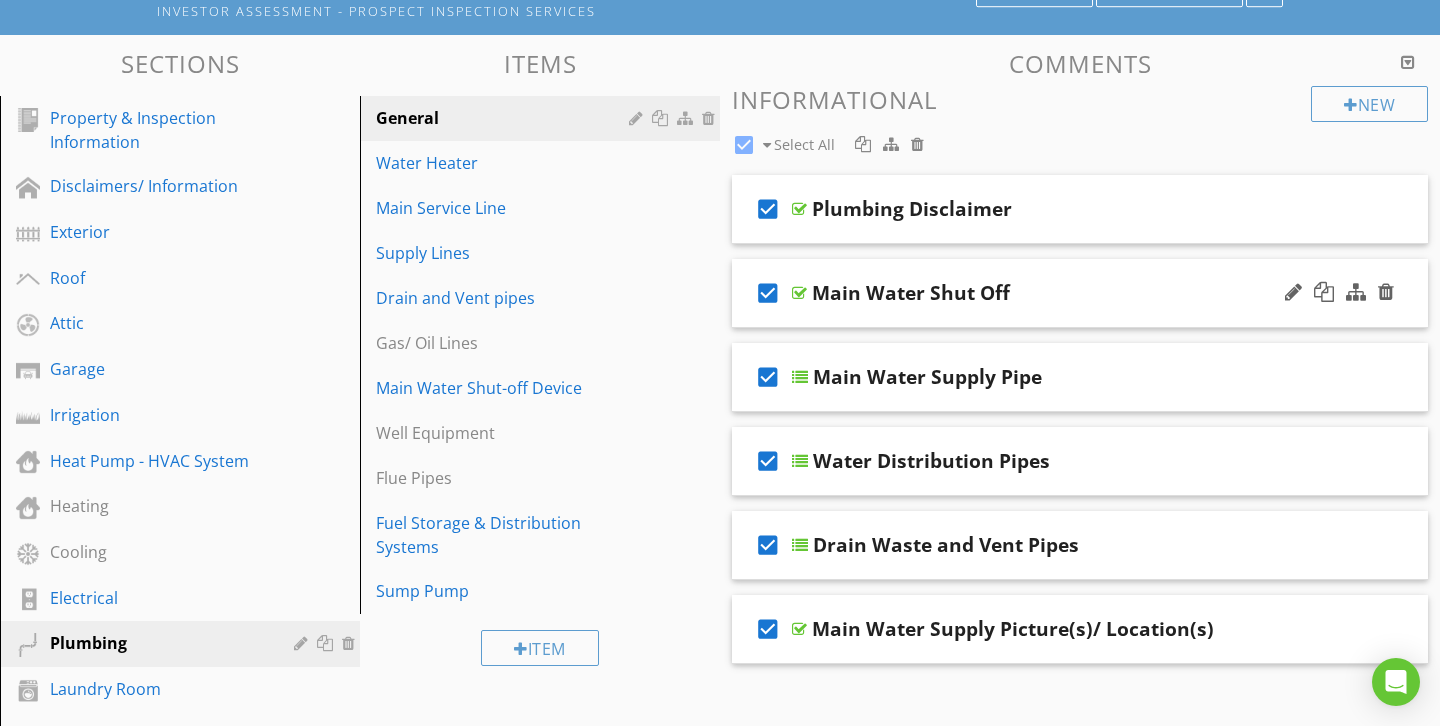 scroll, scrollTop: 216, scrollLeft: 0, axis: vertical 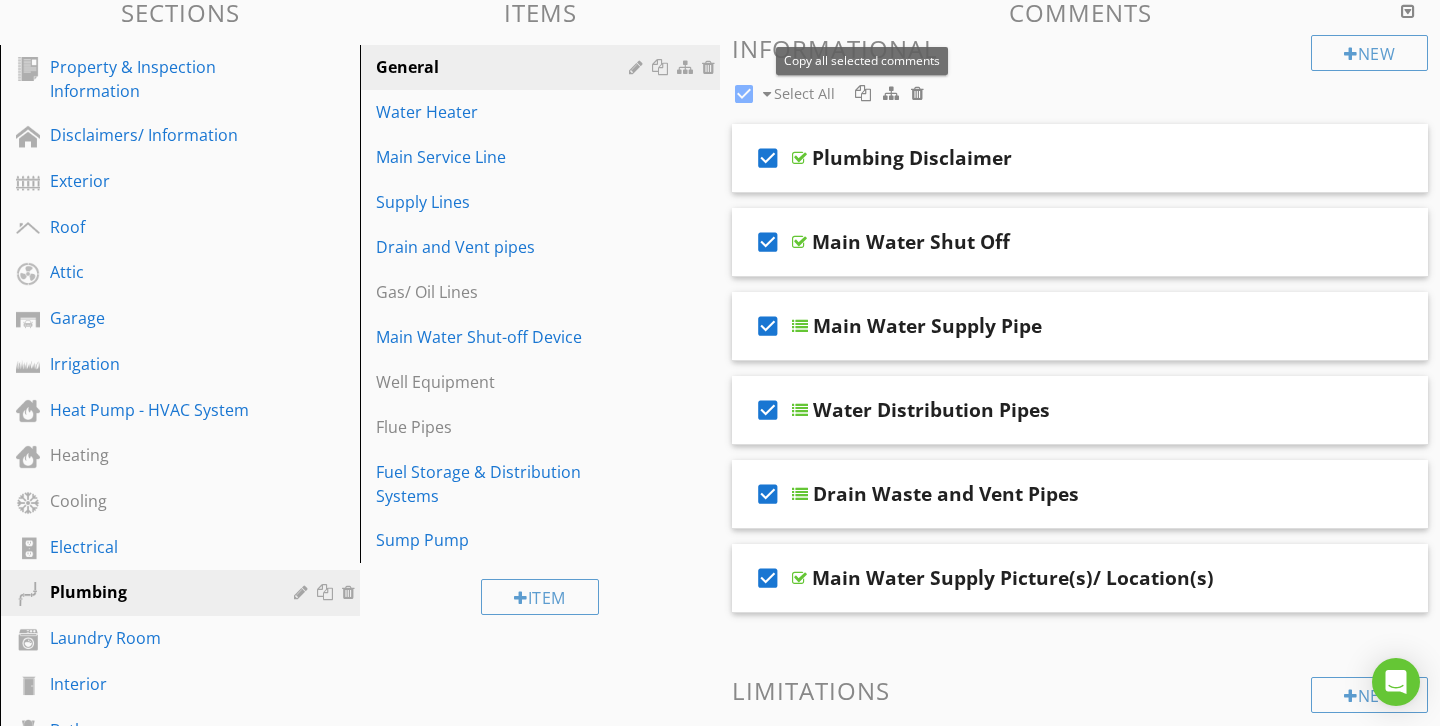 click at bounding box center [863, 93] 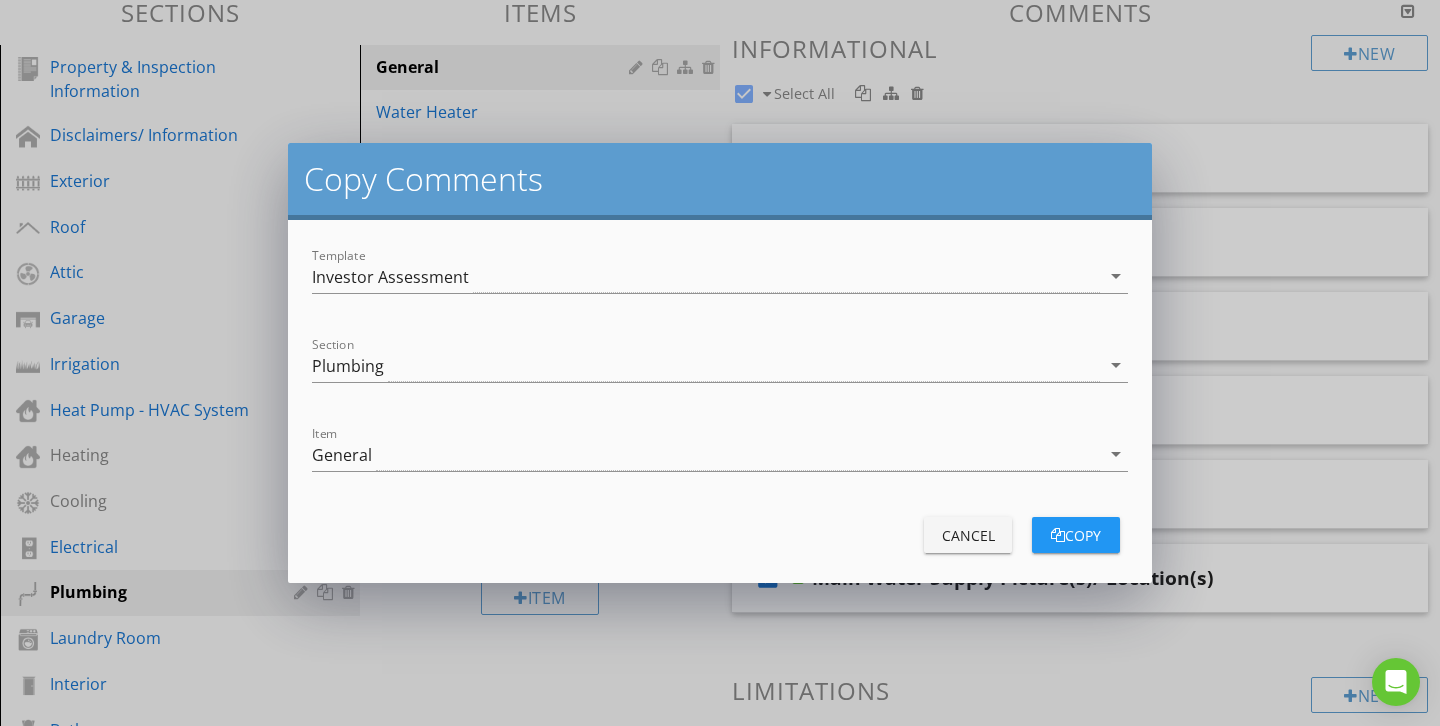 click on "copy Comments   Template Investor Assessment  arrow_drop_down   Section Plumbing arrow_drop_down   Item General arrow_drop_down    Cancel
copy" at bounding box center (720, 363) 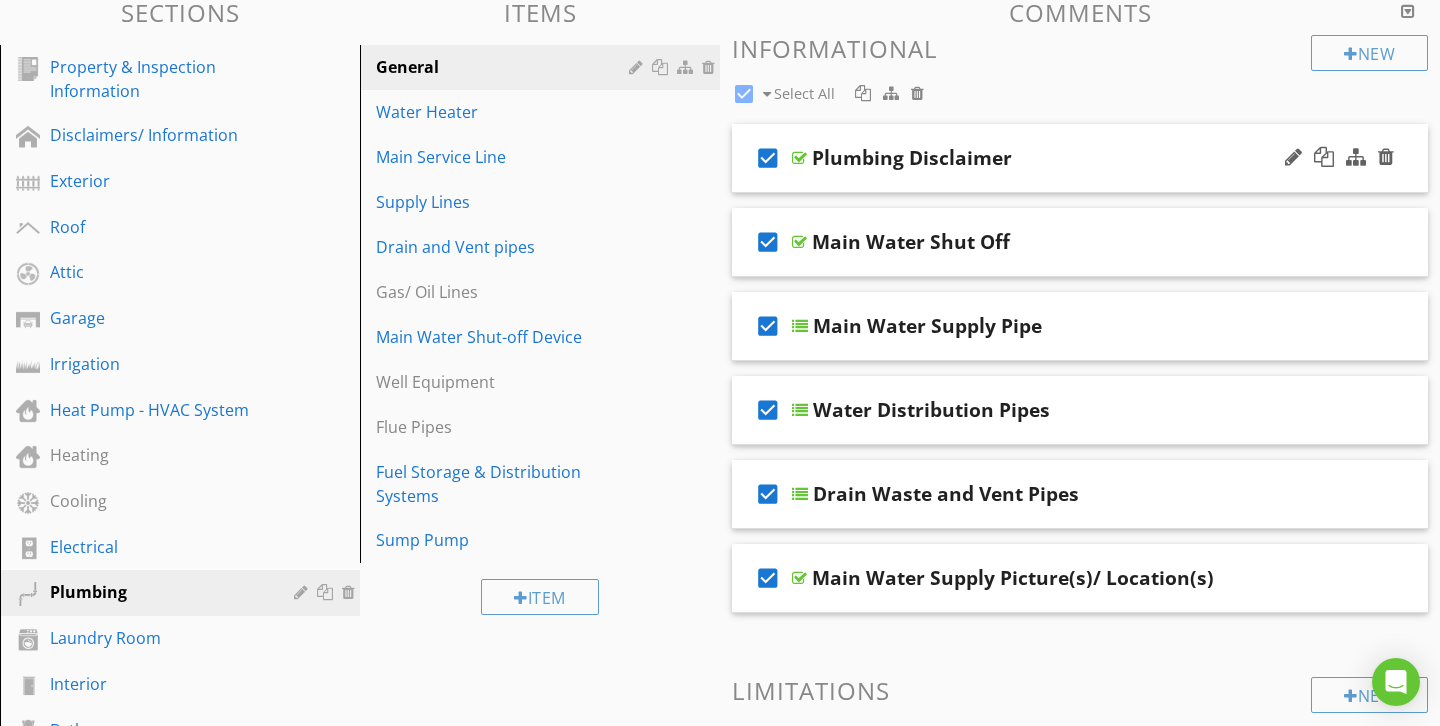 click on "check_box" at bounding box center [768, 158] 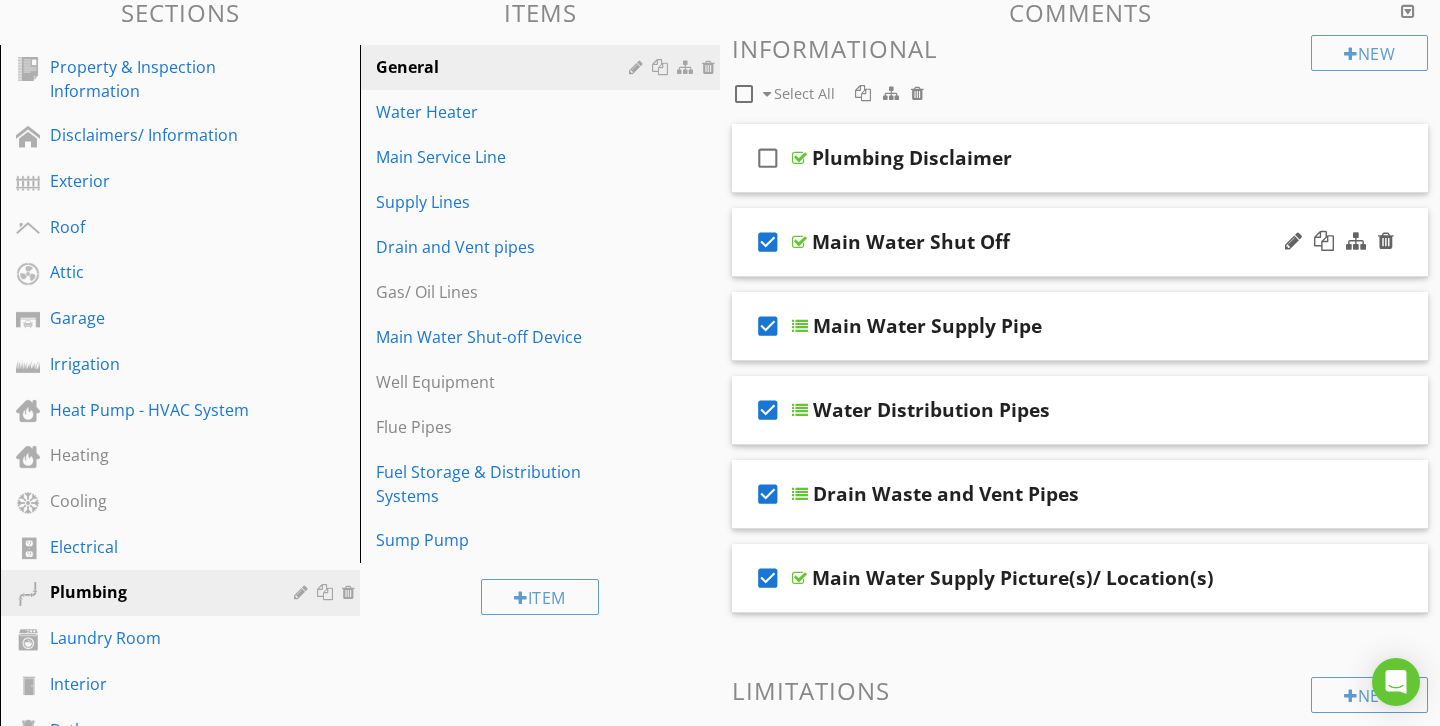click on "check_box" at bounding box center [768, 242] 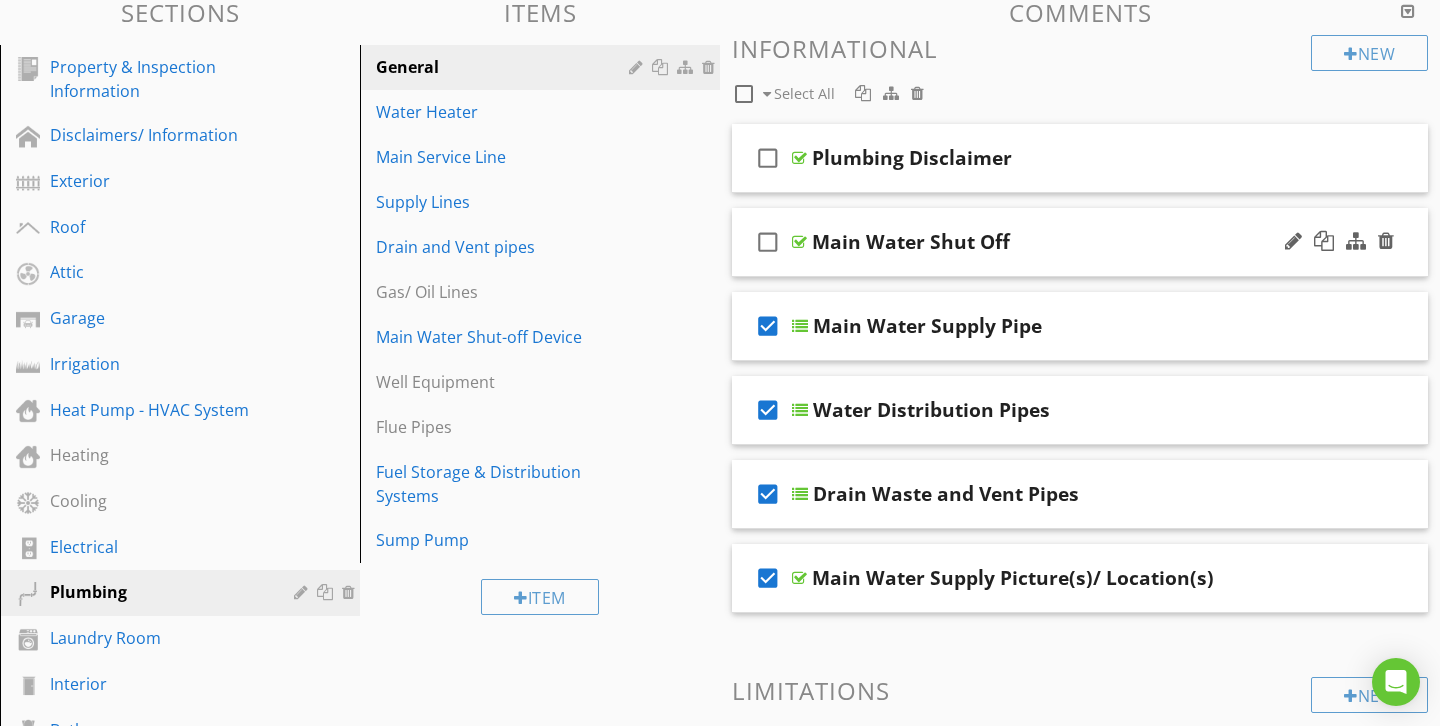 click on "check_box_outline_blank" at bounding box center [768, 242] 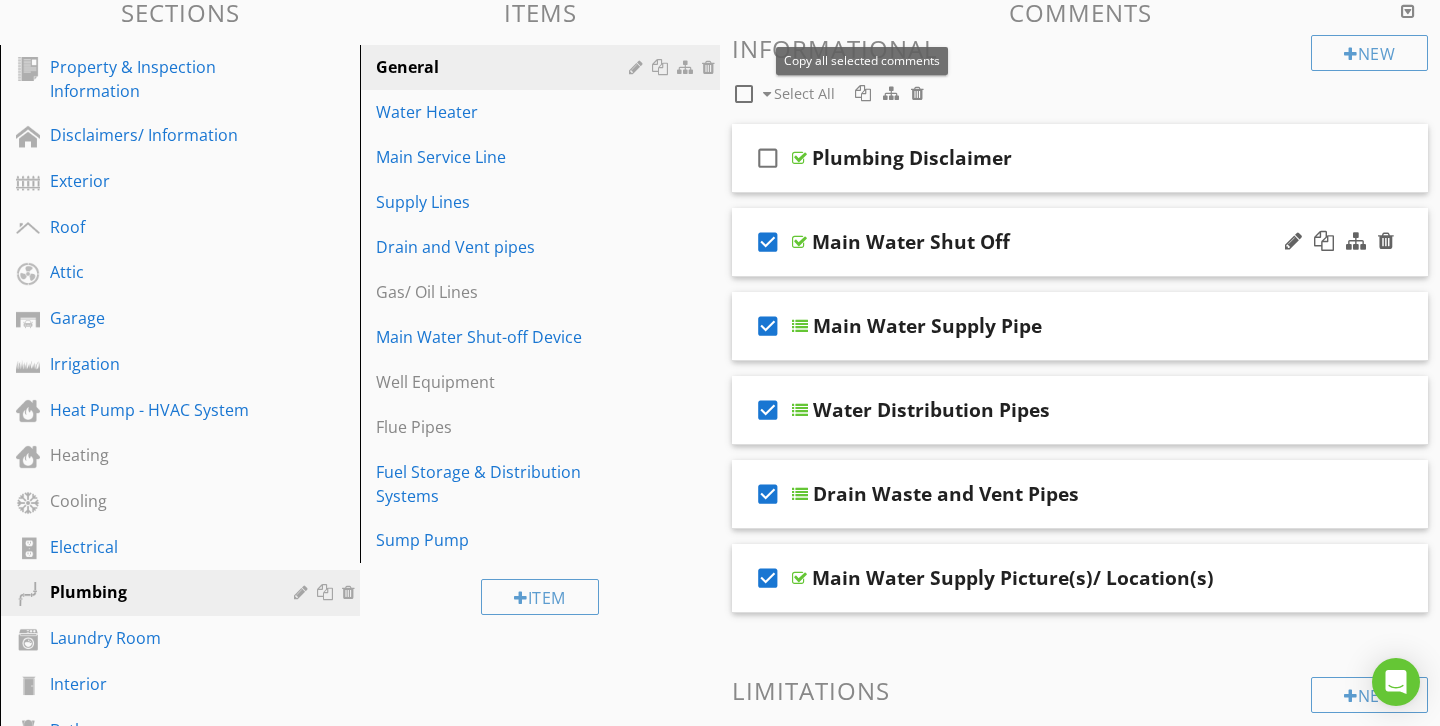 click at bounding box center [863, 93] 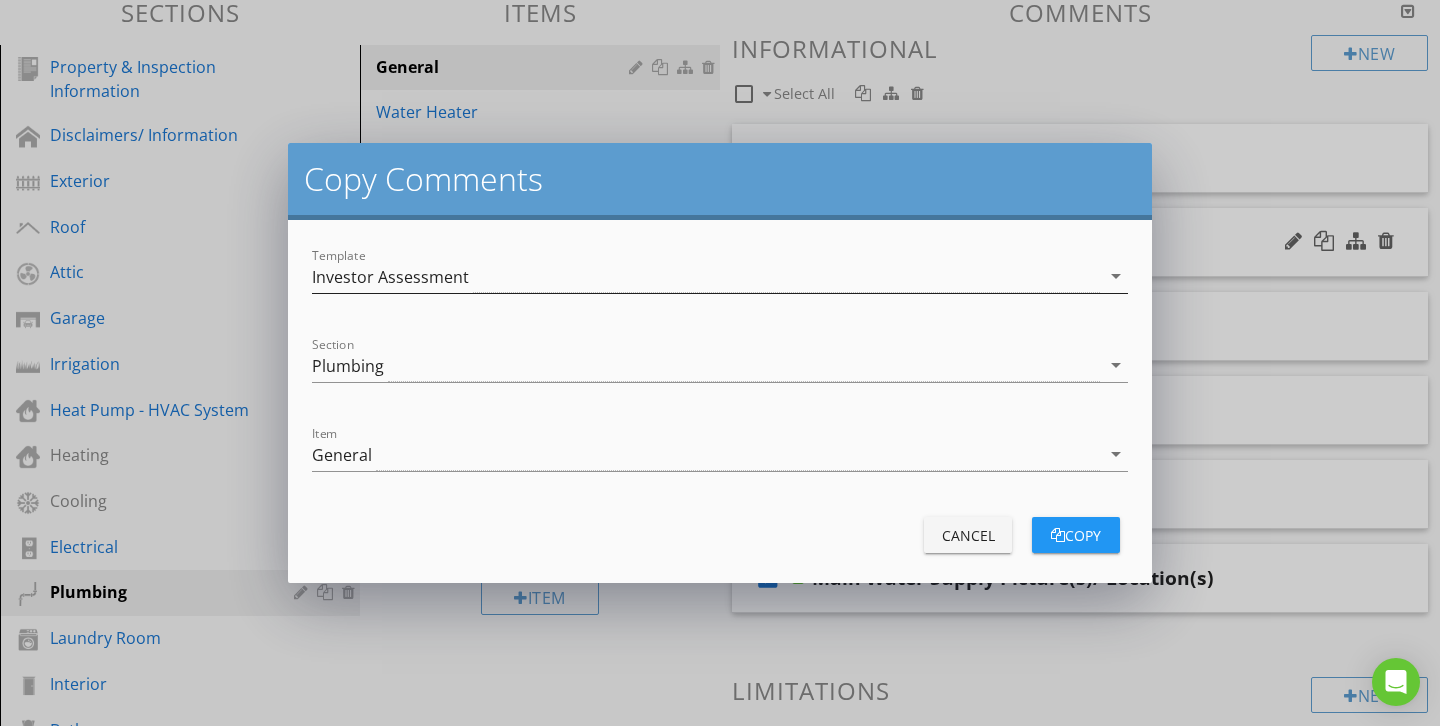 click on "Investor Assessment" at bounding box center [706, 276] 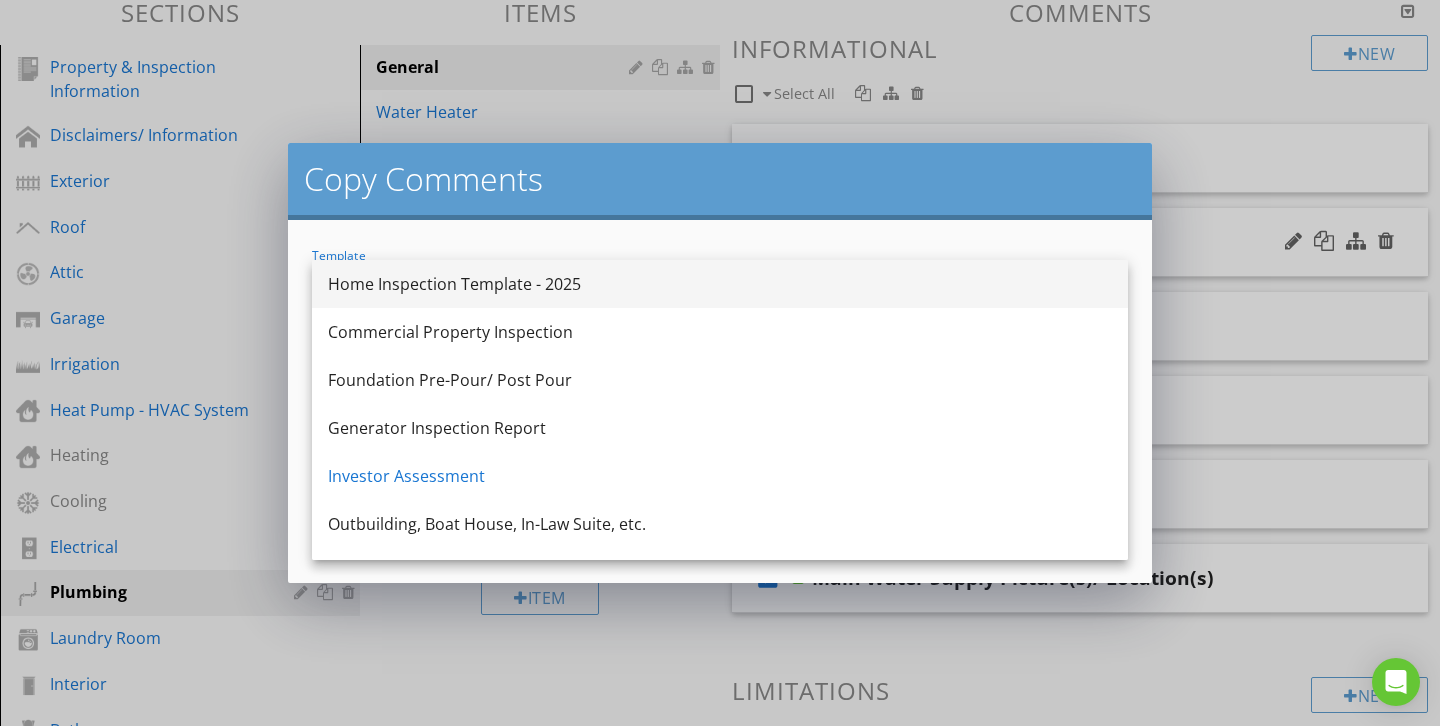 click on "Home Inspection Template - 2025" at bounding box center (720, 284) 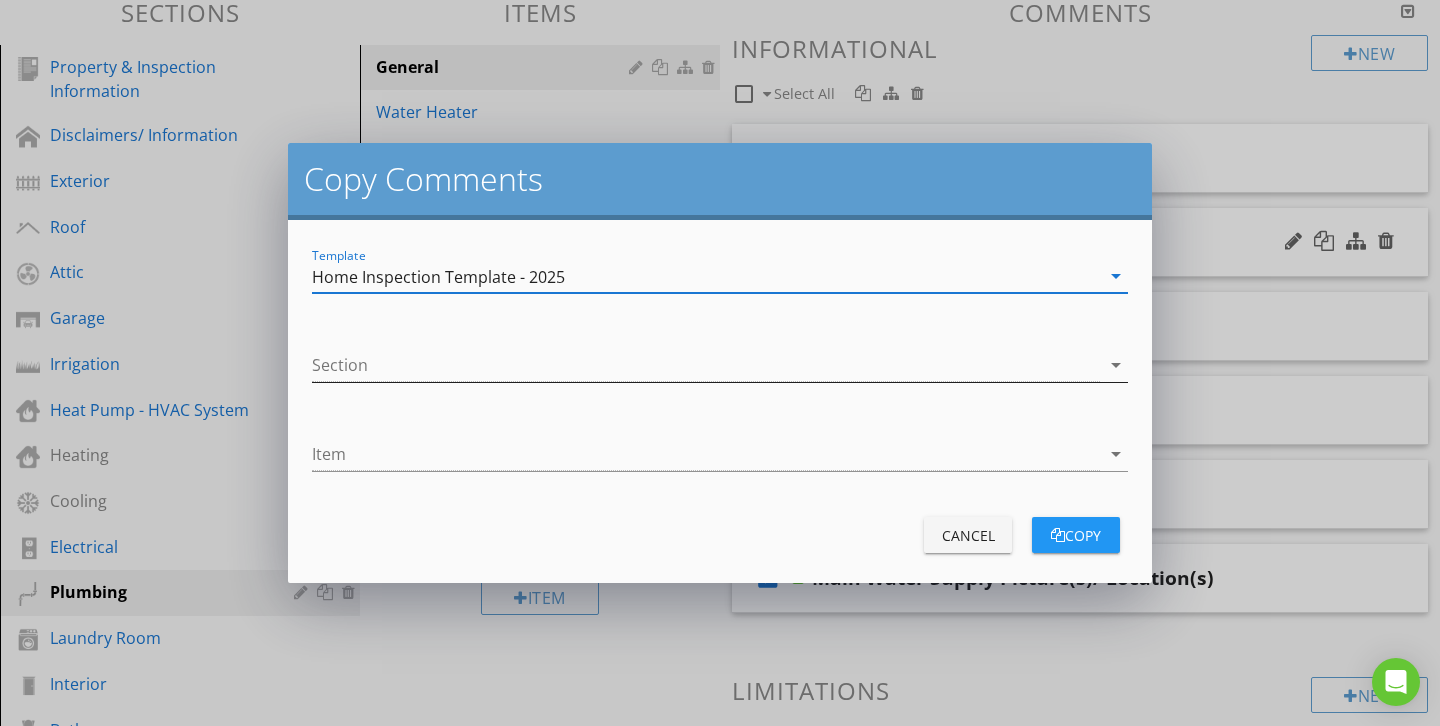 click at bounding box center (706, 365) 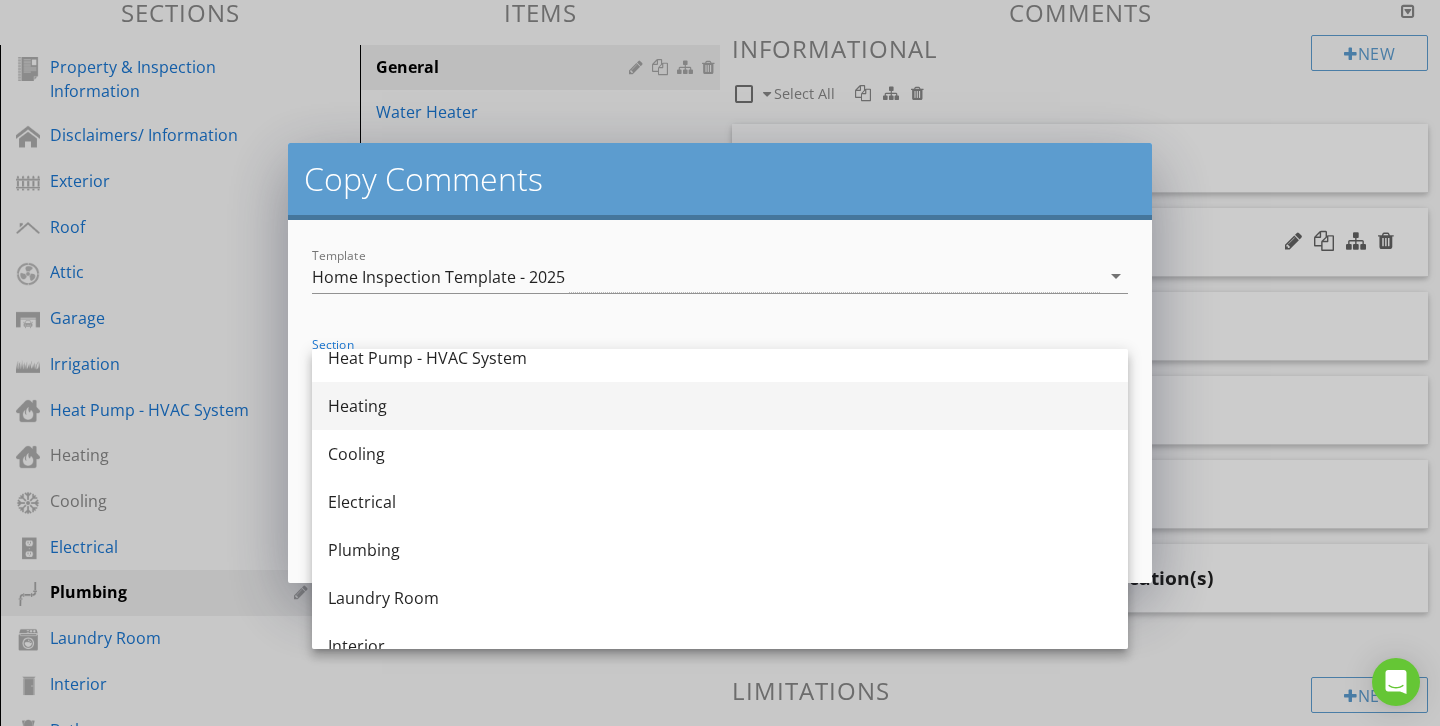 scroll, scrollTop: 355, scrollLeft: 0, axis: vertical 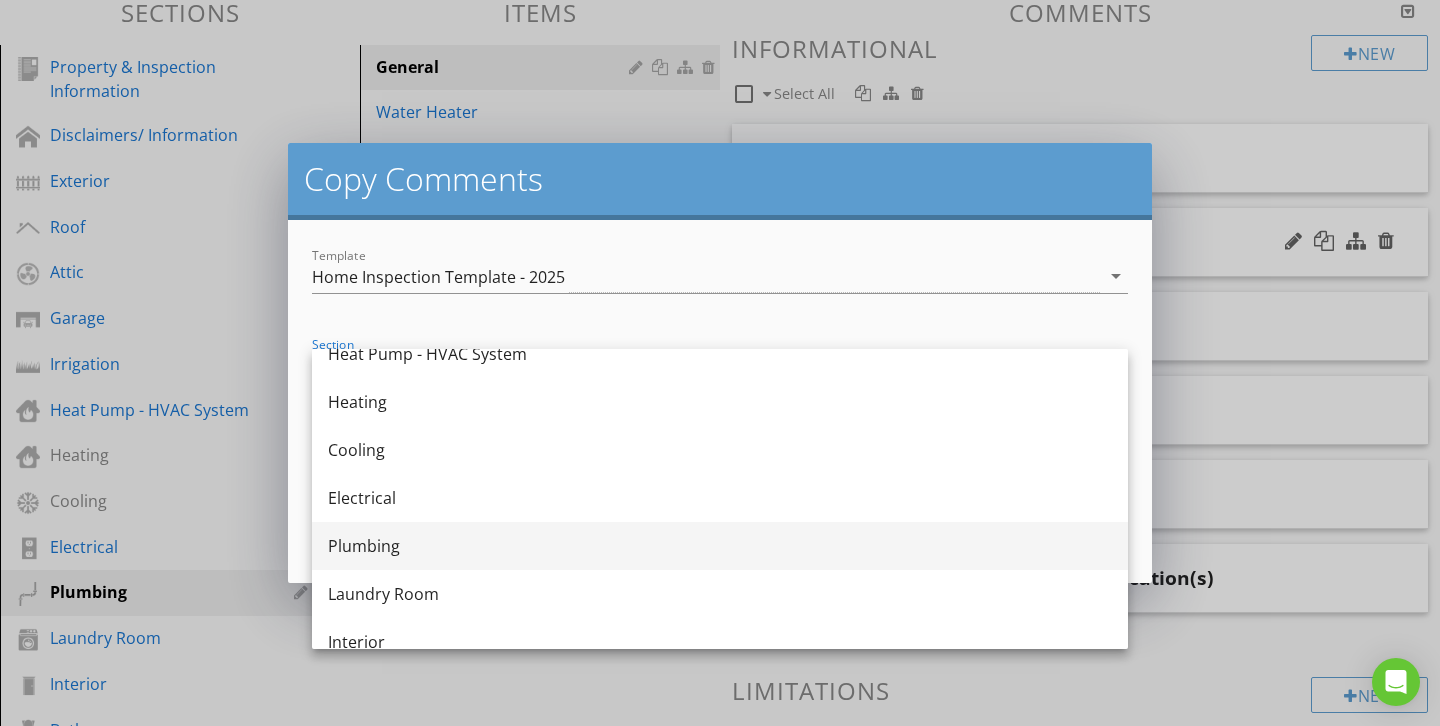click on "Plumbing" at bounding box center (720, 546) 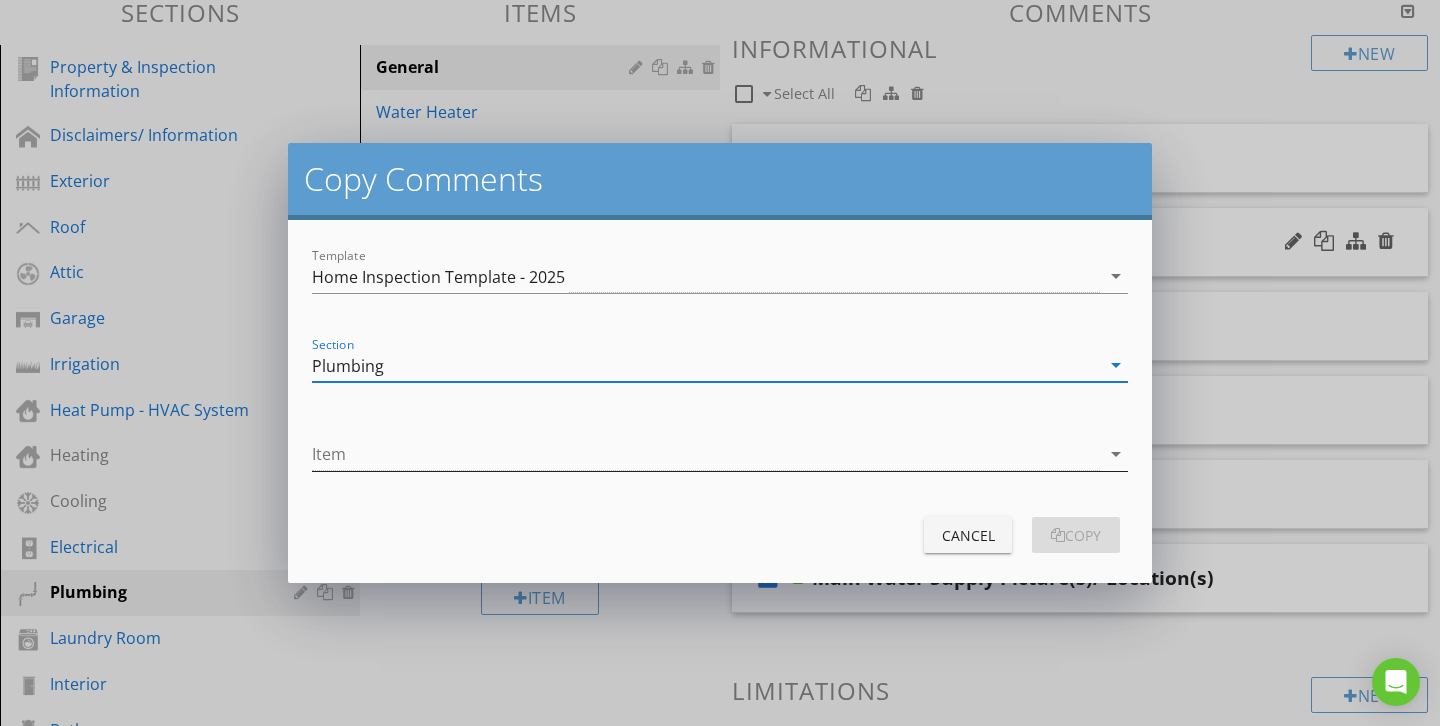 click at bounding box center [706, 454] 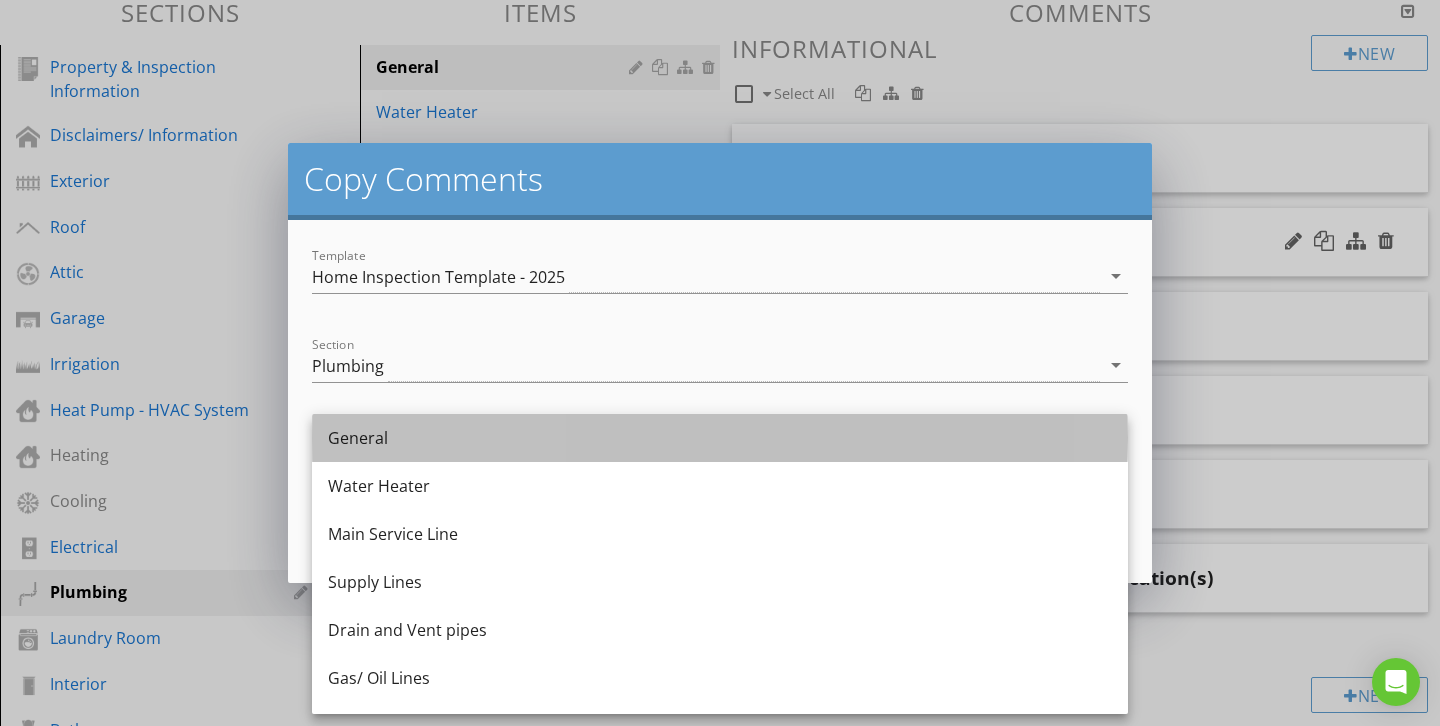 click on "General" at bounding box center [720, 438] 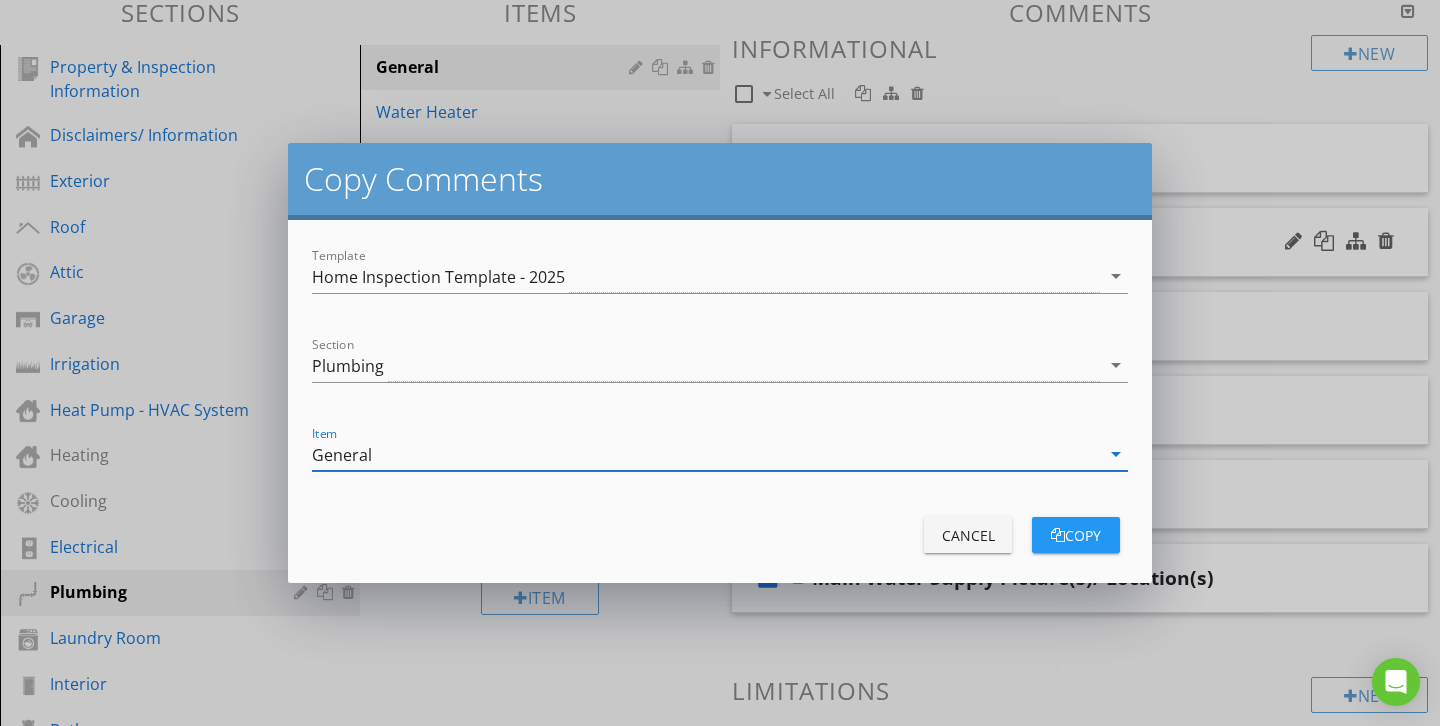 click on "copy" at bounding box center (1076, 535) 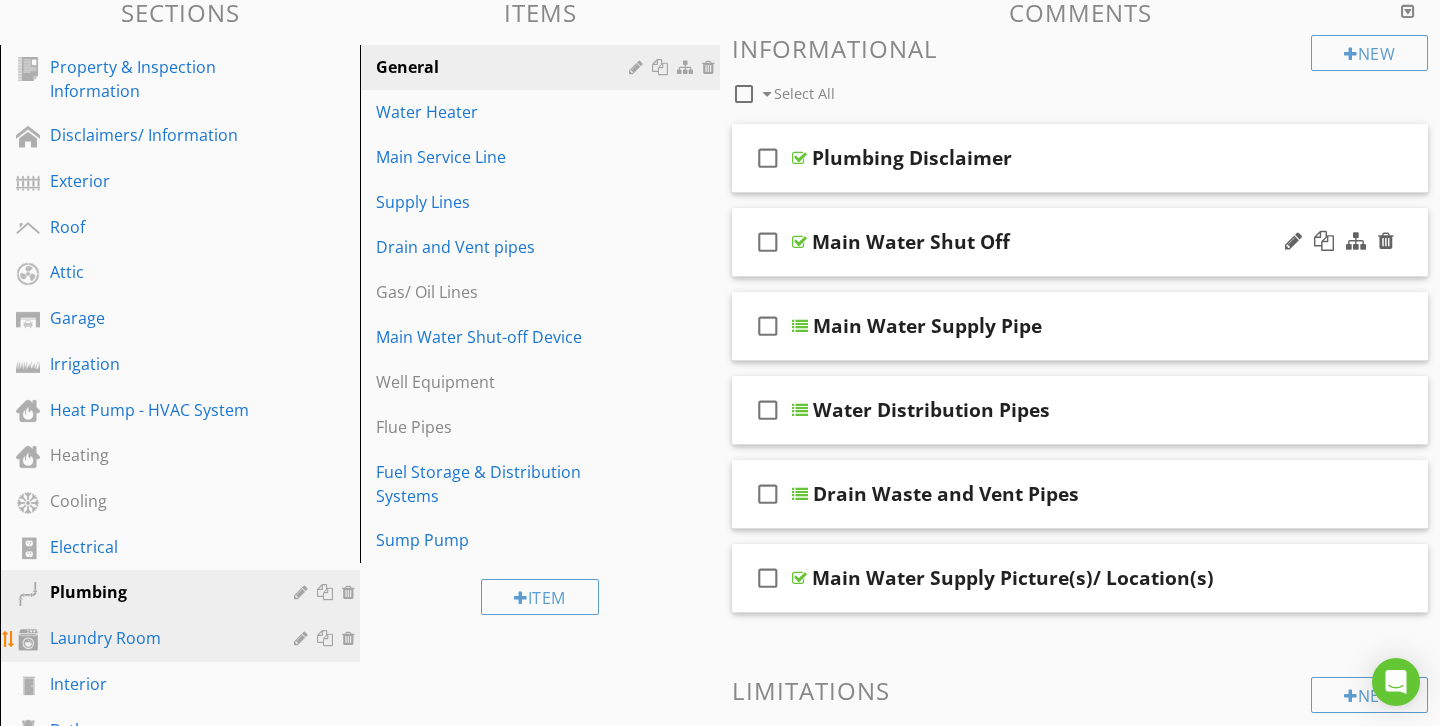 click on "Laundry Room" at bounding box center [157, 638] 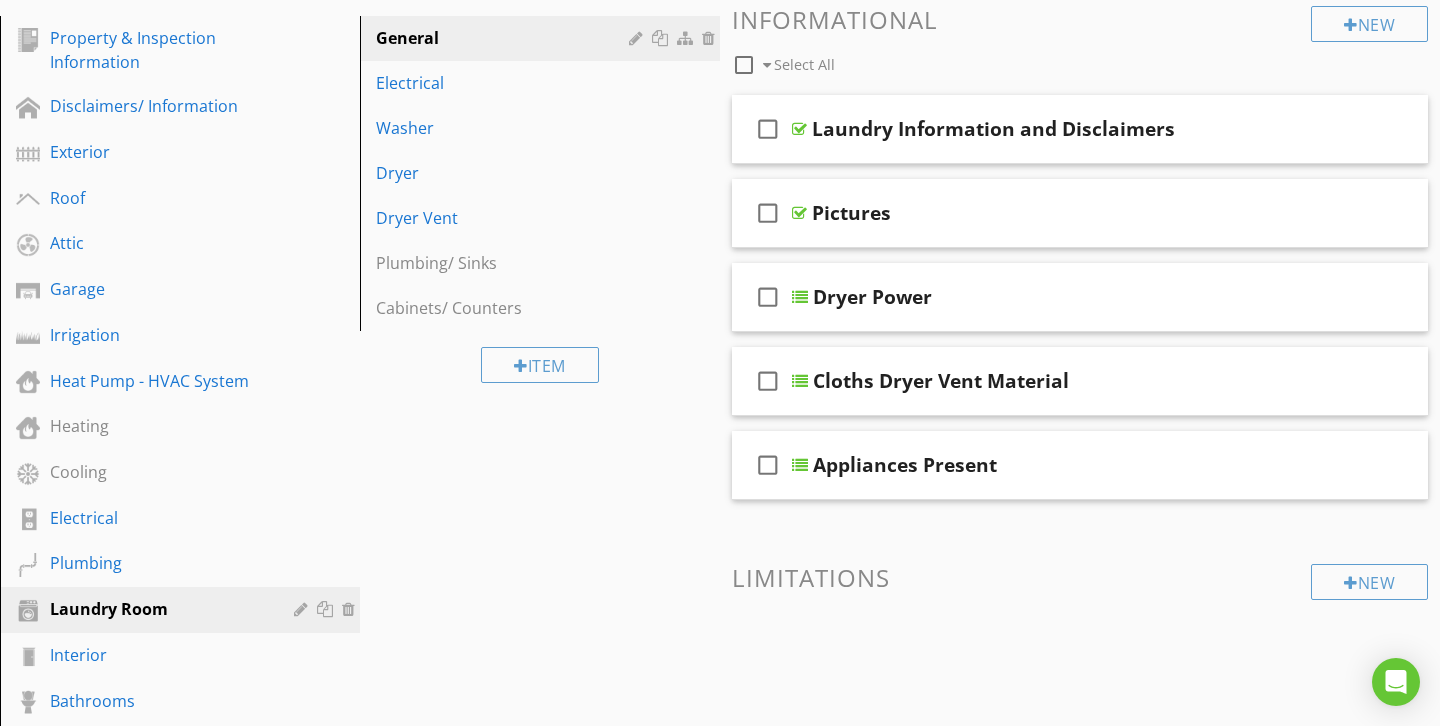 scroll, scrollTop: 262, scrollLeft: 0, axis: vertical 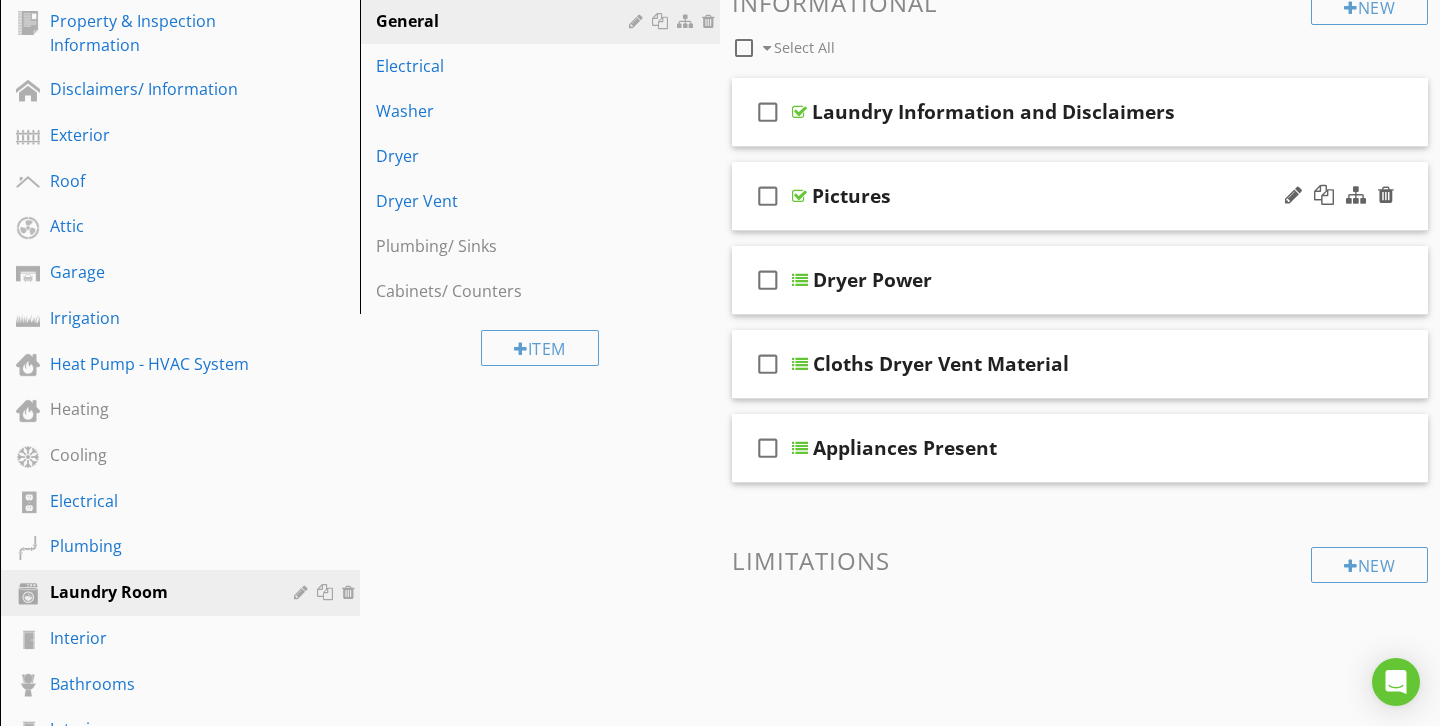 click on "Pictures" at bounding box center [1058, 196] 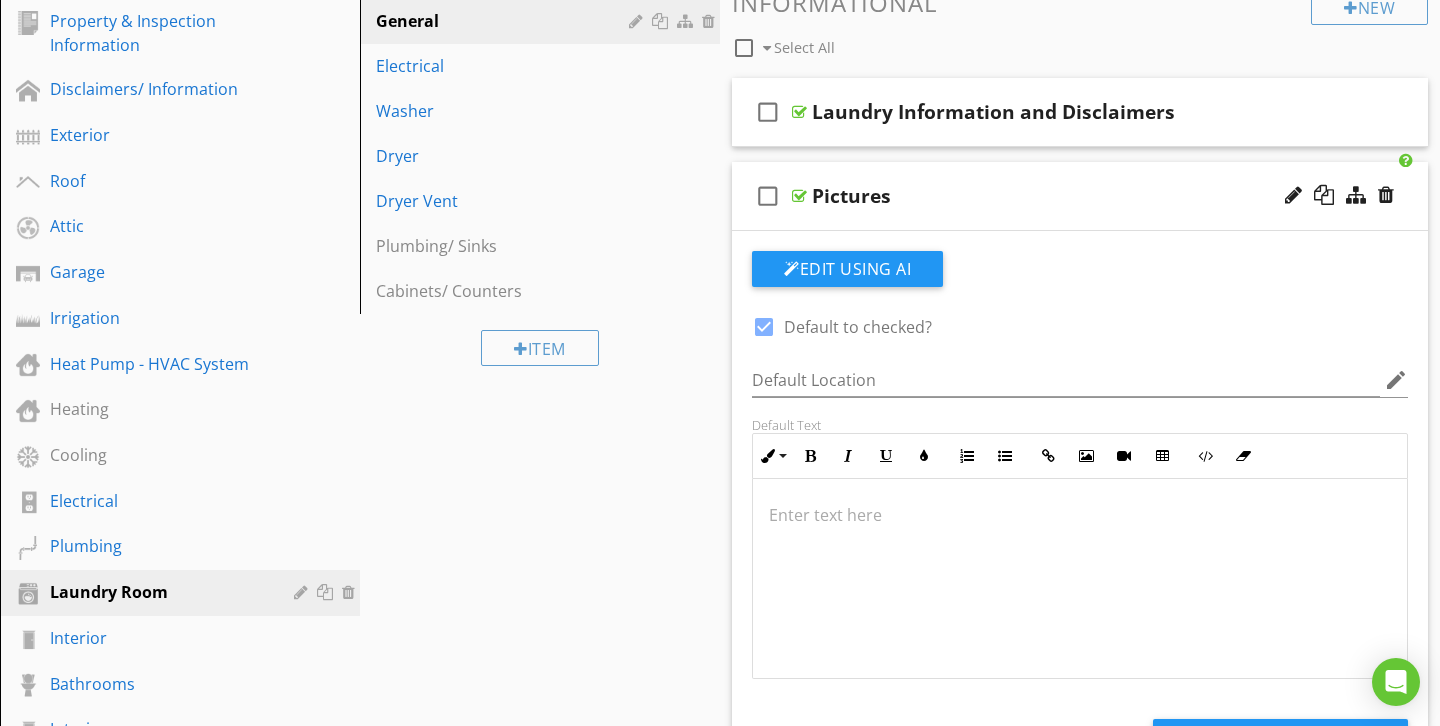 click on "check_box_outline_blank
Pictures" at bounding box center [1080, 196] 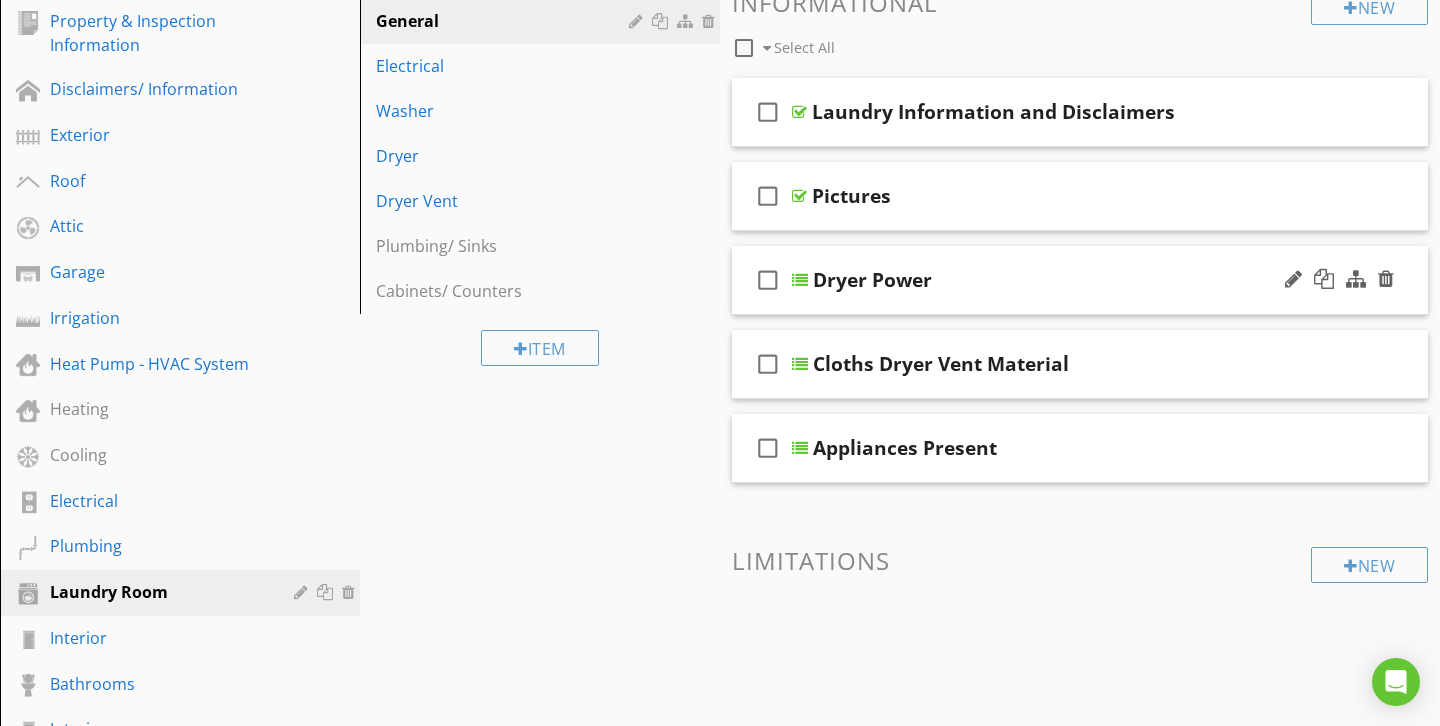 click on "check_box_outline_blank
Dryer Power" at bounding box center [1080, 280] 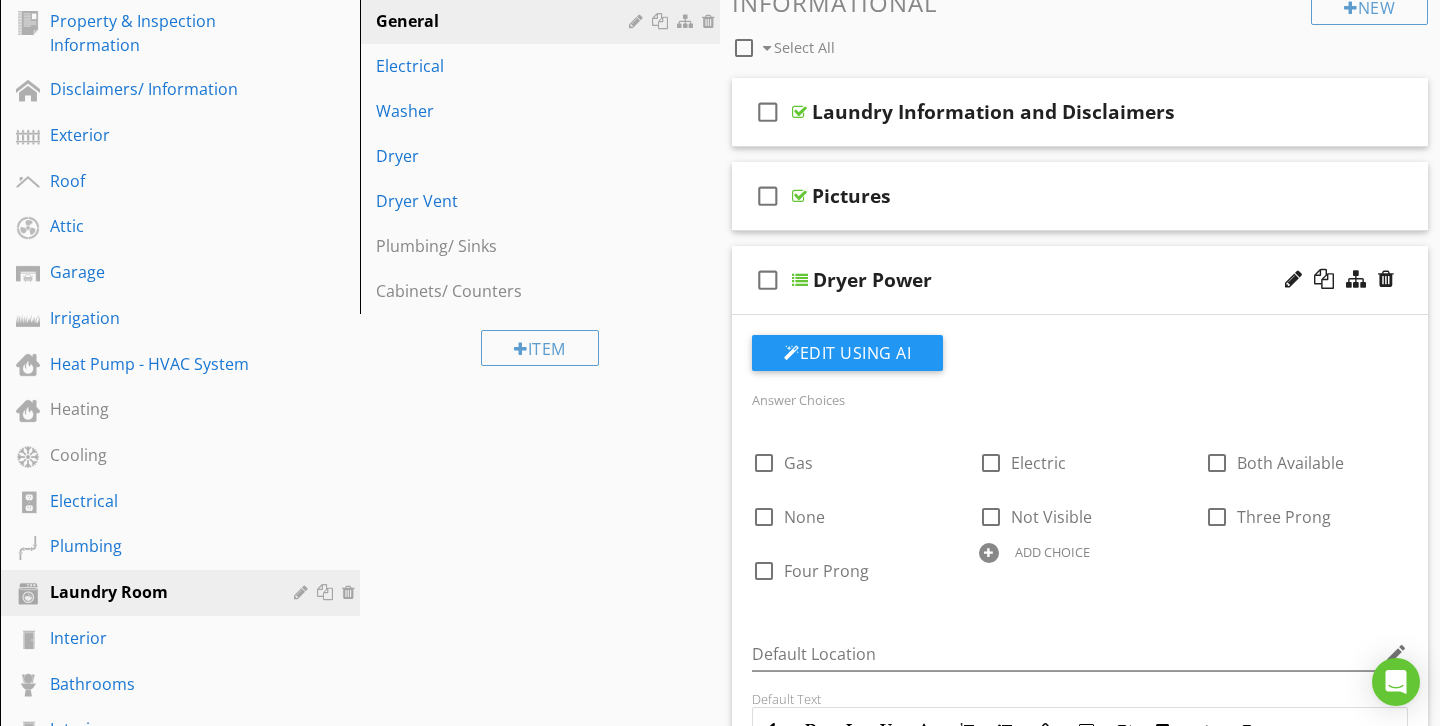 click on "Dryer Power" at bounding box center (1059, 280) 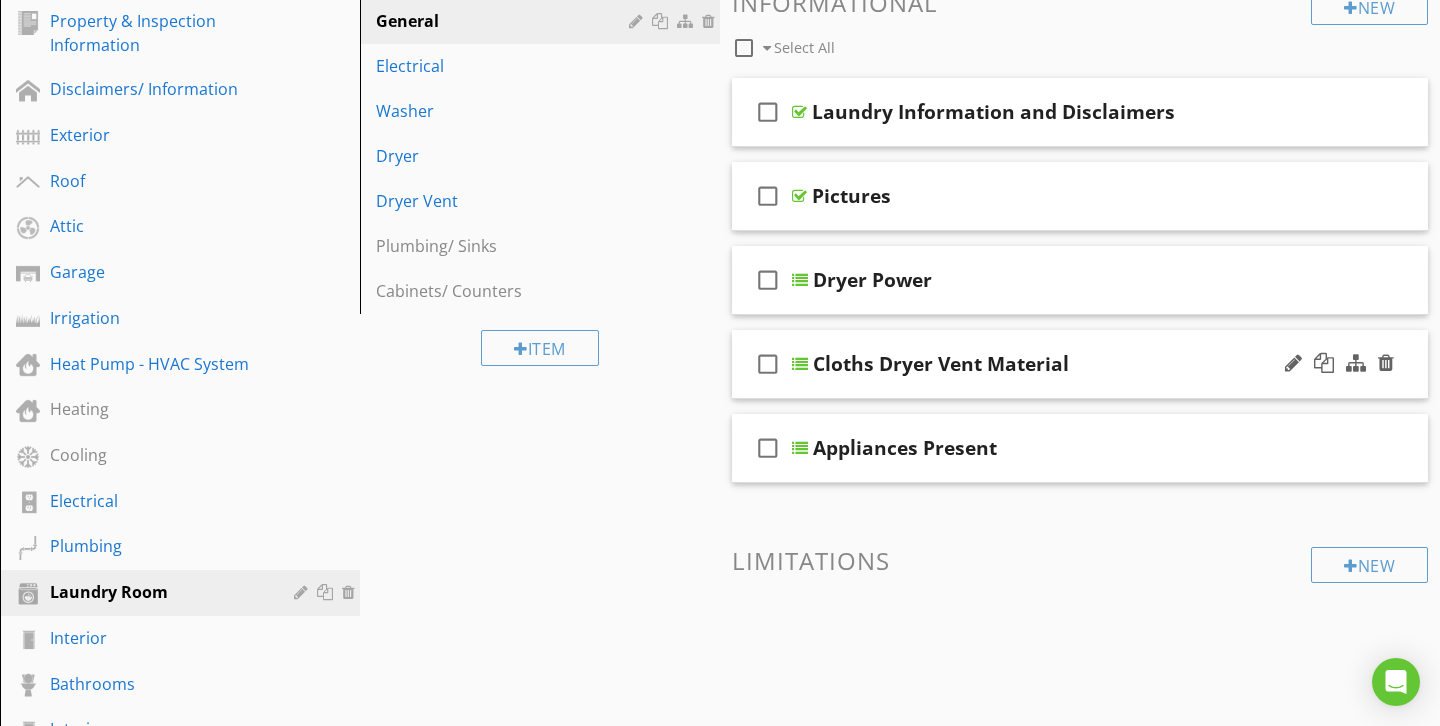 click on "Cloths Dryer Vent Material" at bounding box center (1059, 364) 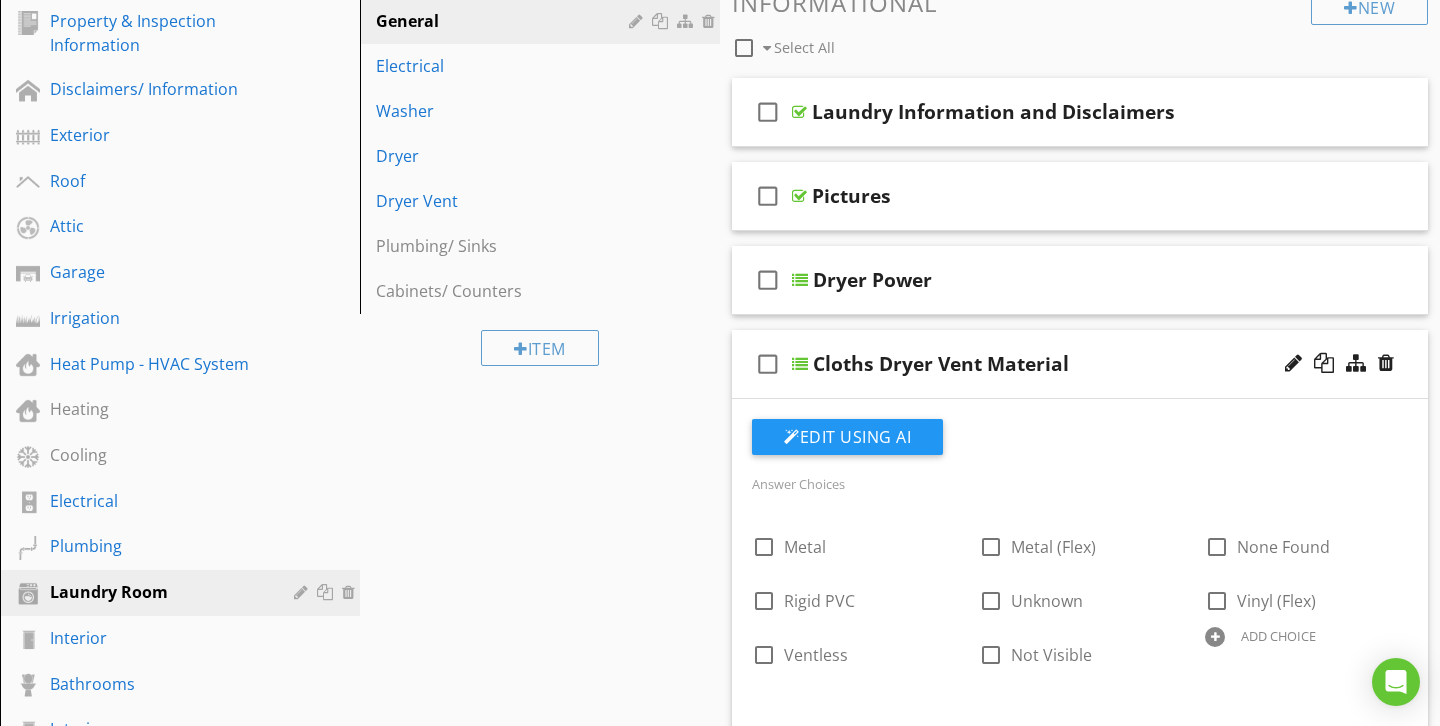 click on "Cloths Dryer Vent Material" at bounding box center (1059, 364) 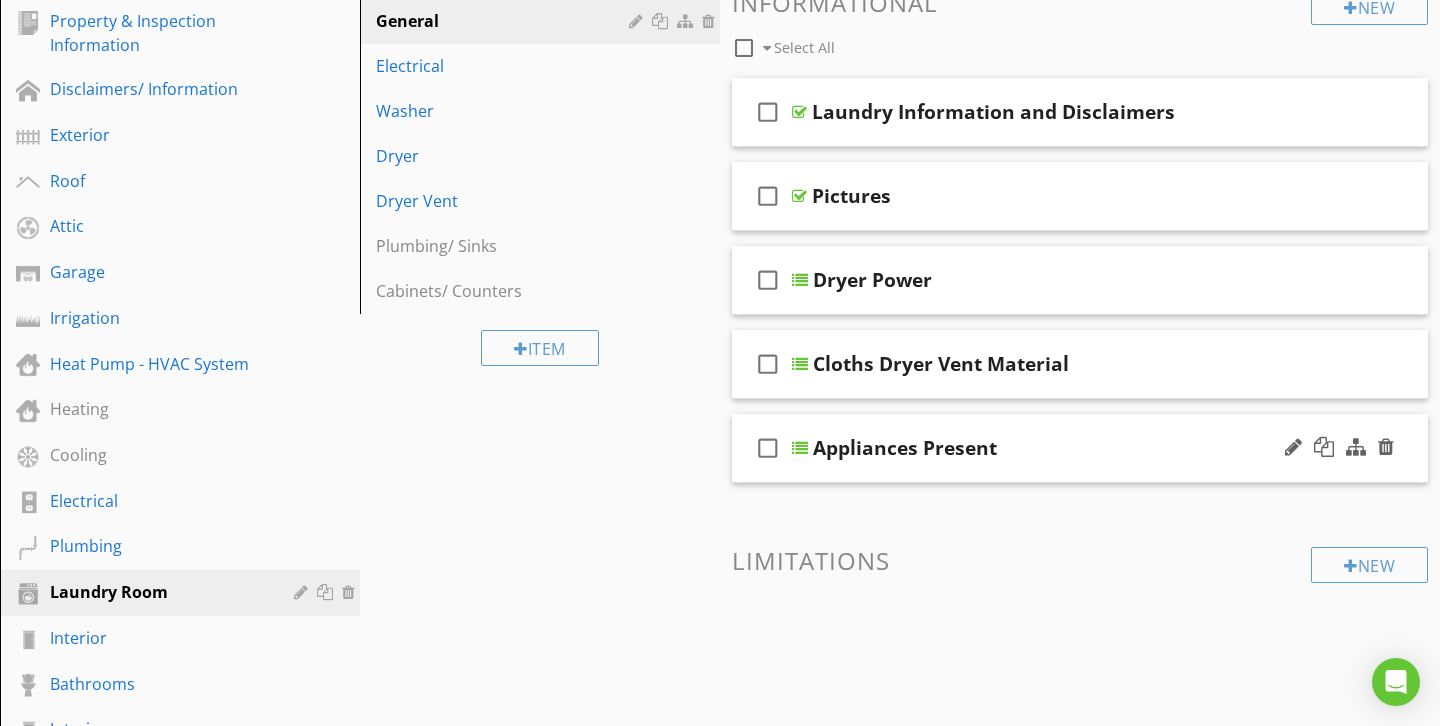 click on "Appliances Present" at bounding box center (1059, 448) 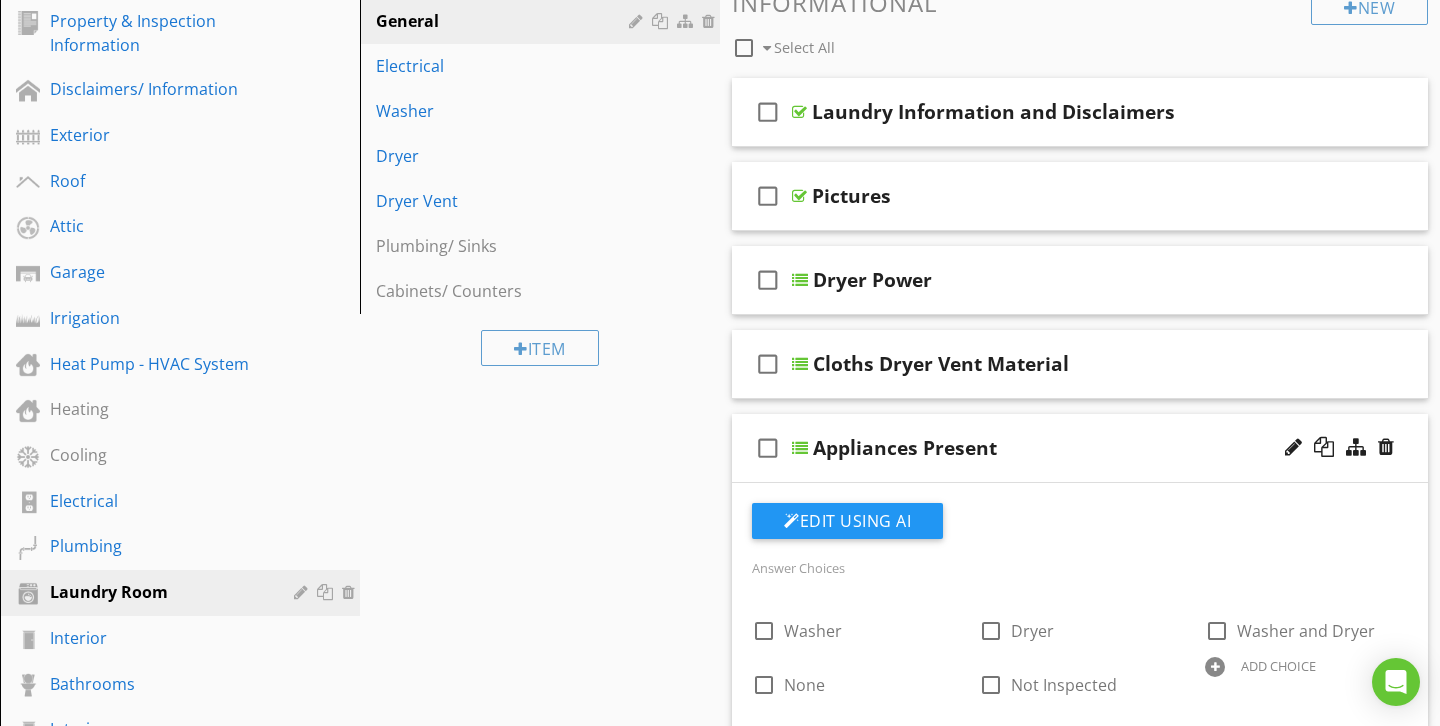 click on "Appliances Present" at bounding box center [1059, 448] 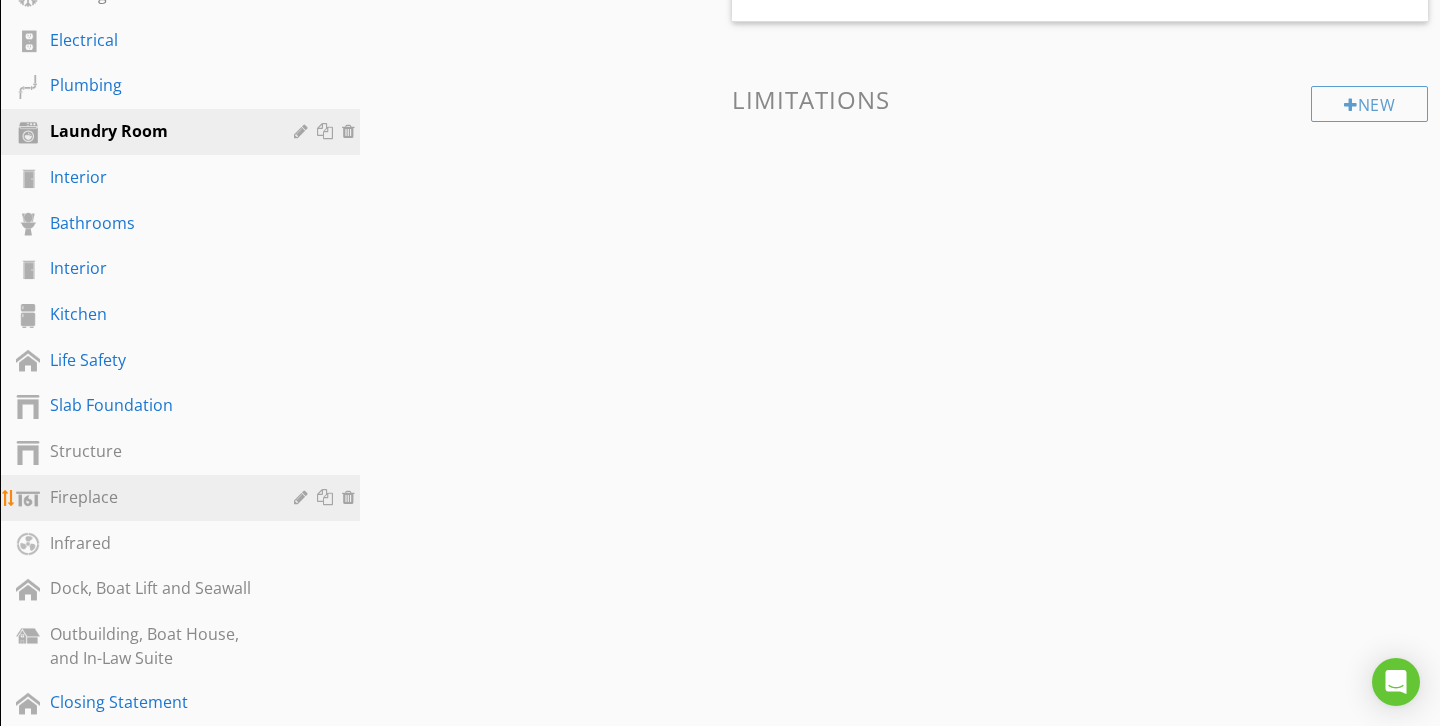 scroll, scrollTop: 740, scrollLeft: 0, axis: vertical 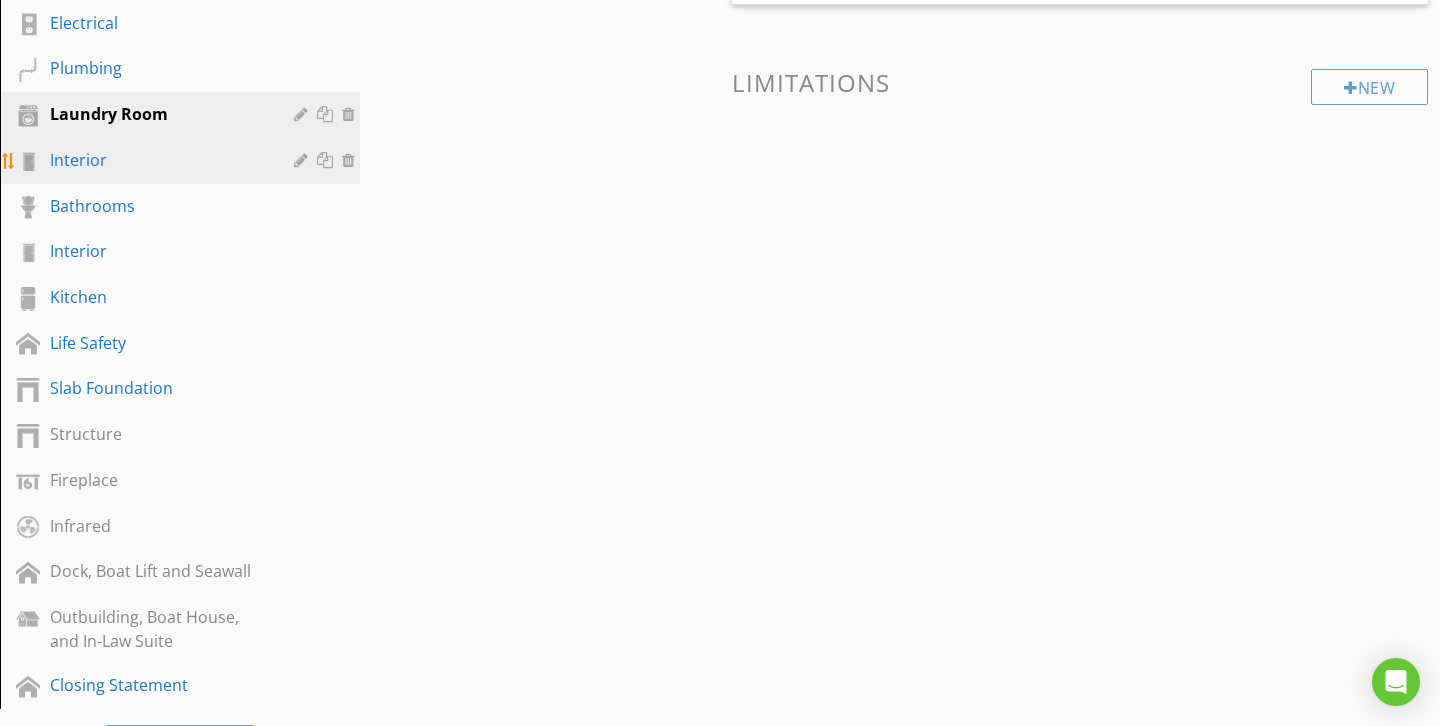click on "Interior" at bounding box center (183, 161) 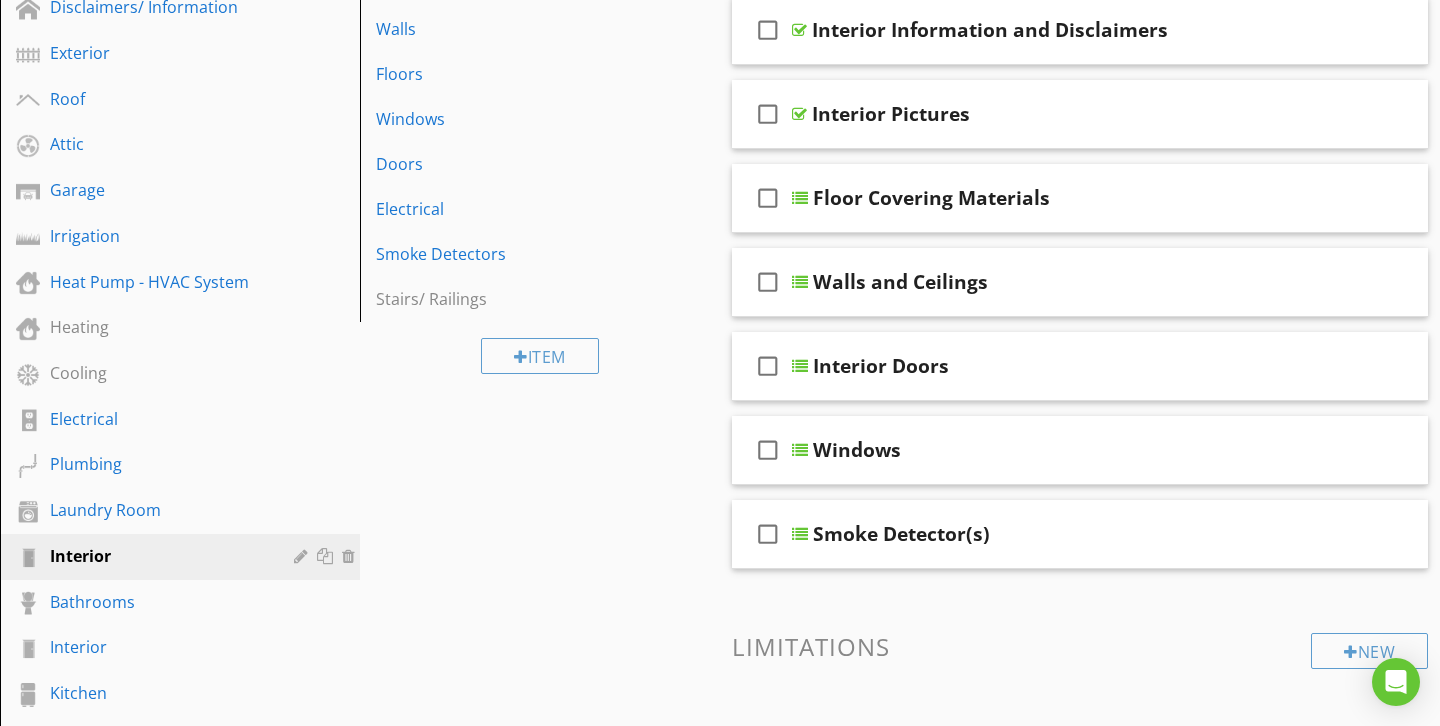 scroll, scrollTop: 345, scrollLeft: 0, axis: vertical 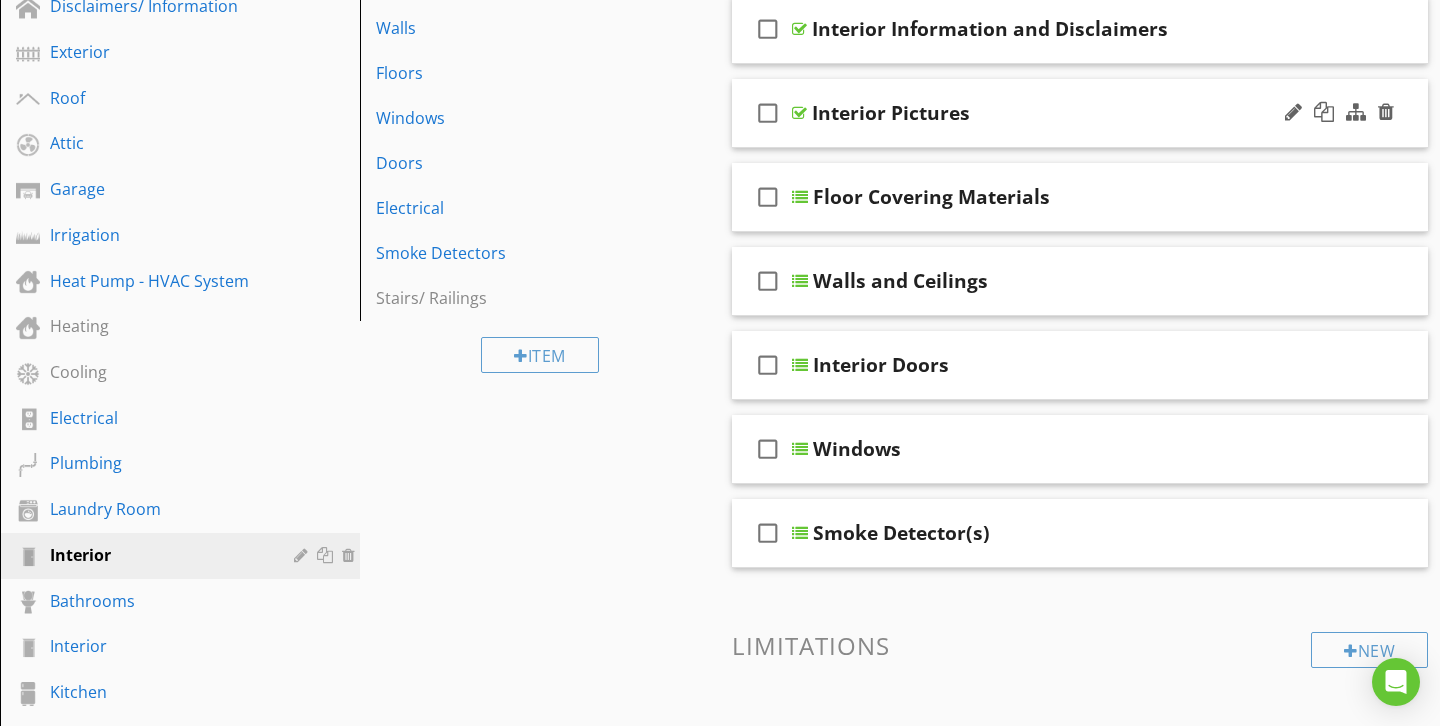 click on "Interior Pictures" at bounding box center [1058, 113] 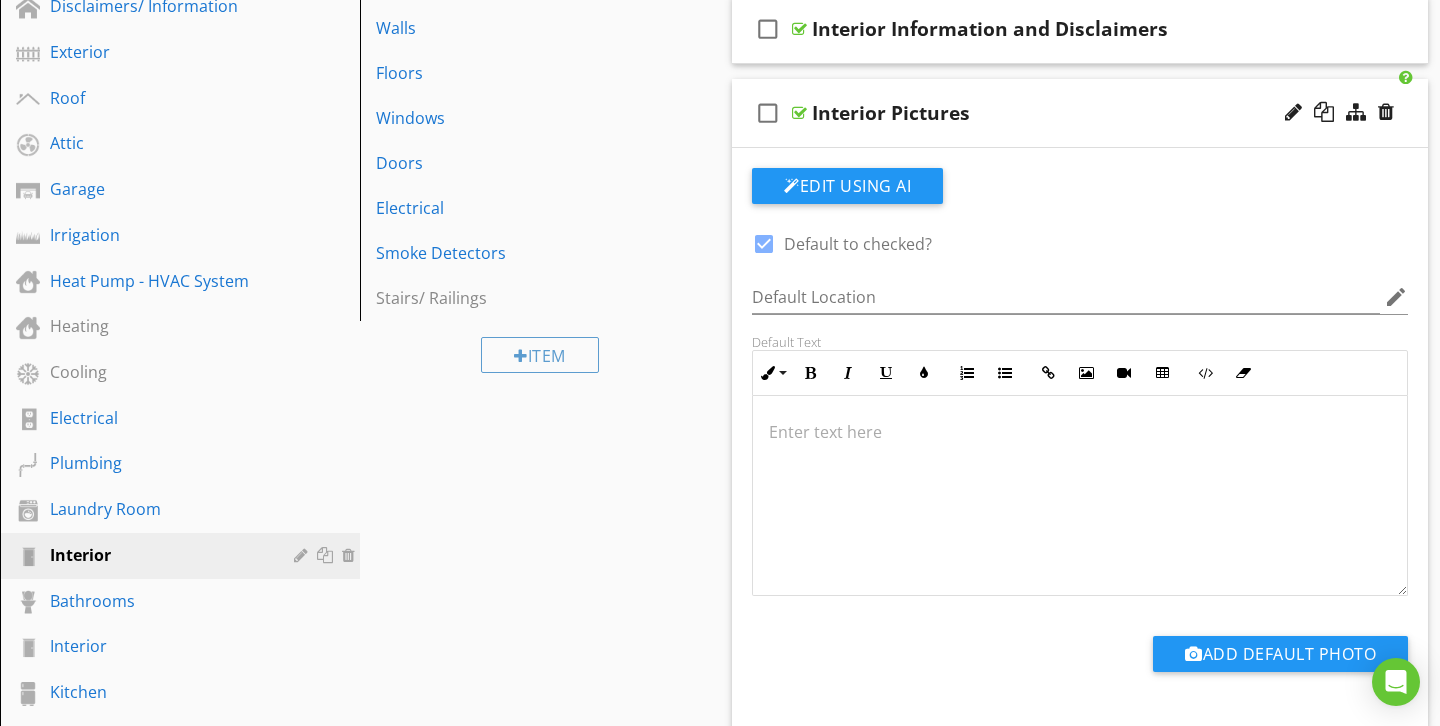 click on "Interior Pictures" at bounding box center [1058, 113] 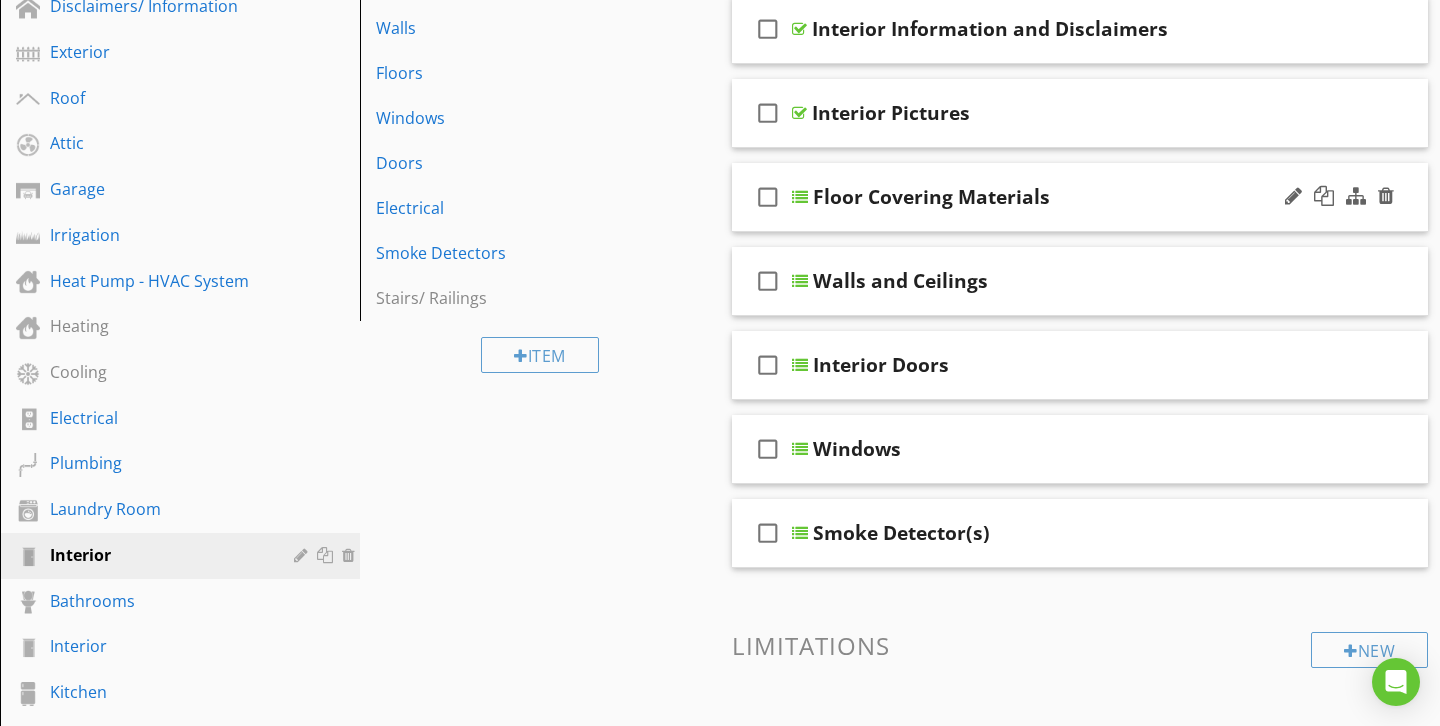 click on "Floor Covering Materials" at bounding box center [1059, 197] 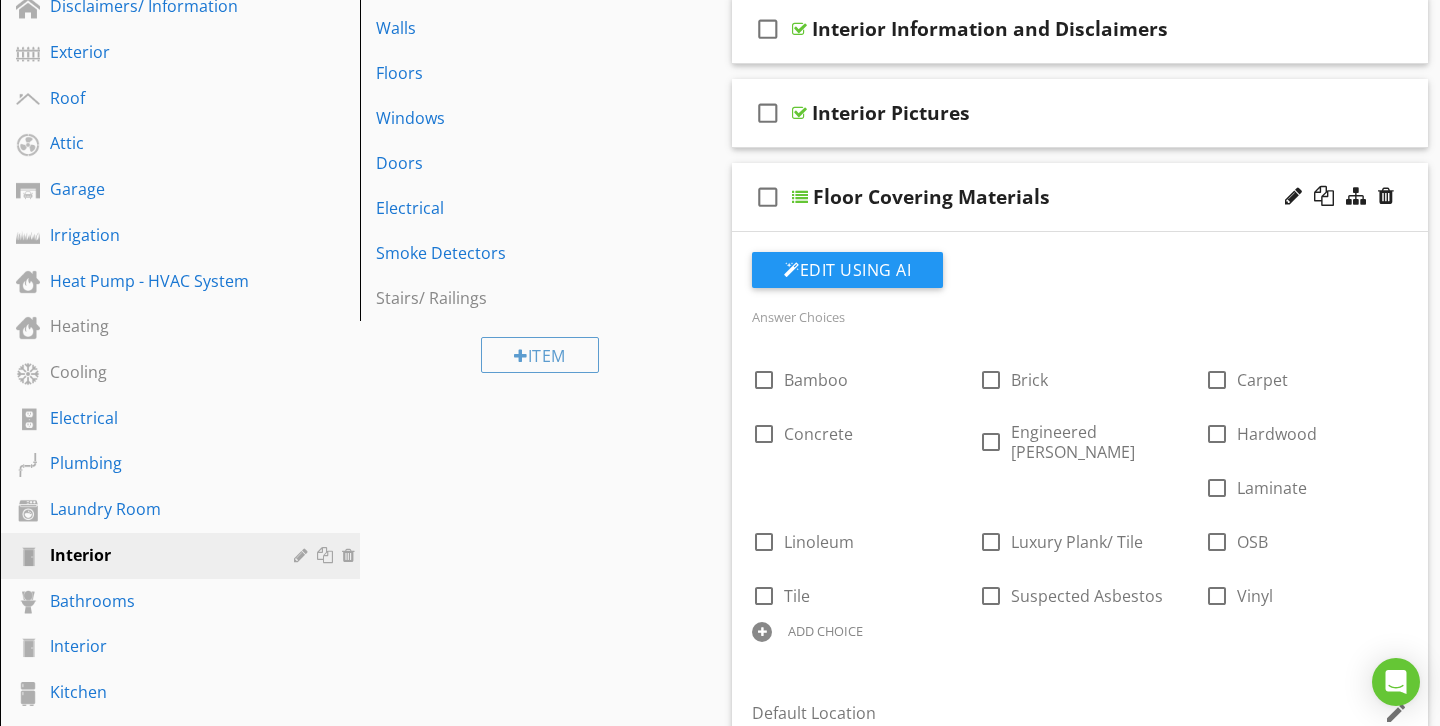 click on "Floor Covering Materials" at bounding box center [1059, 197] 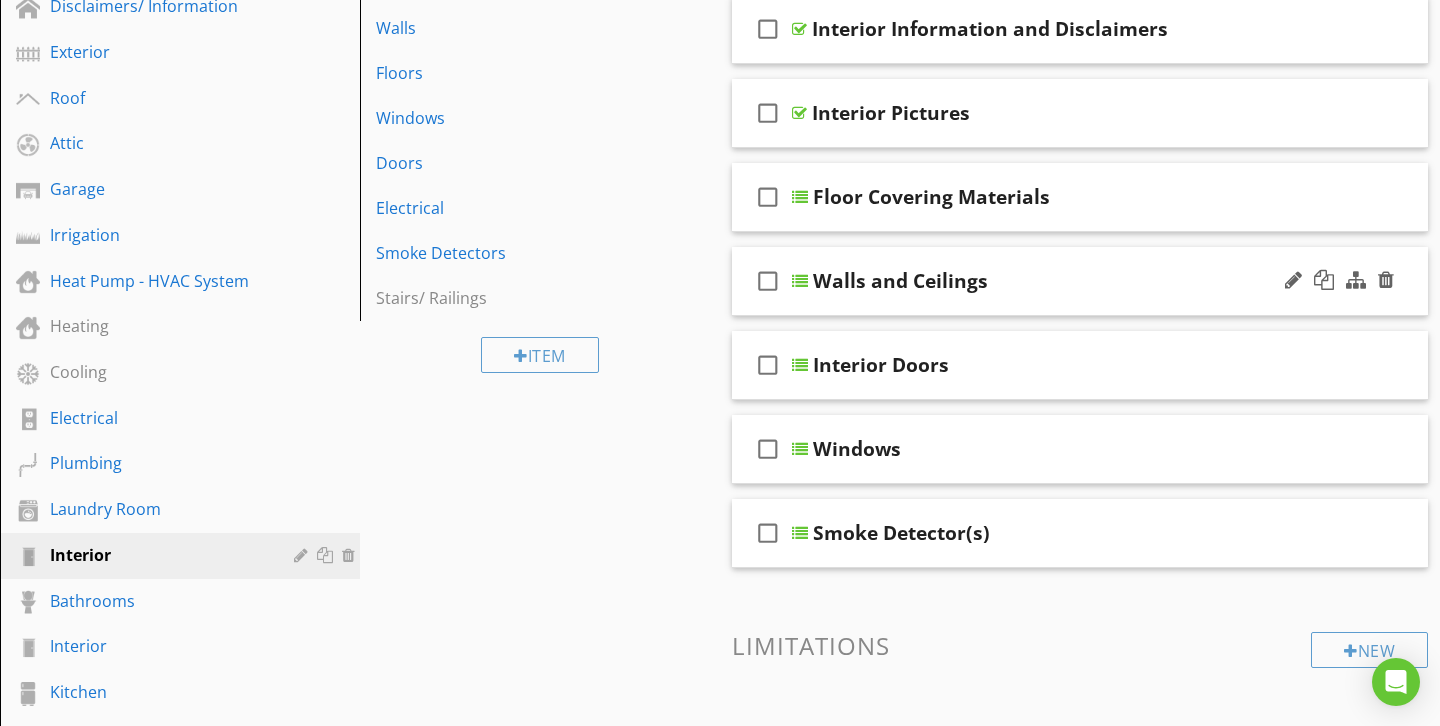 click on "Walls and Ceilings" at bounding box center [1059, 281] 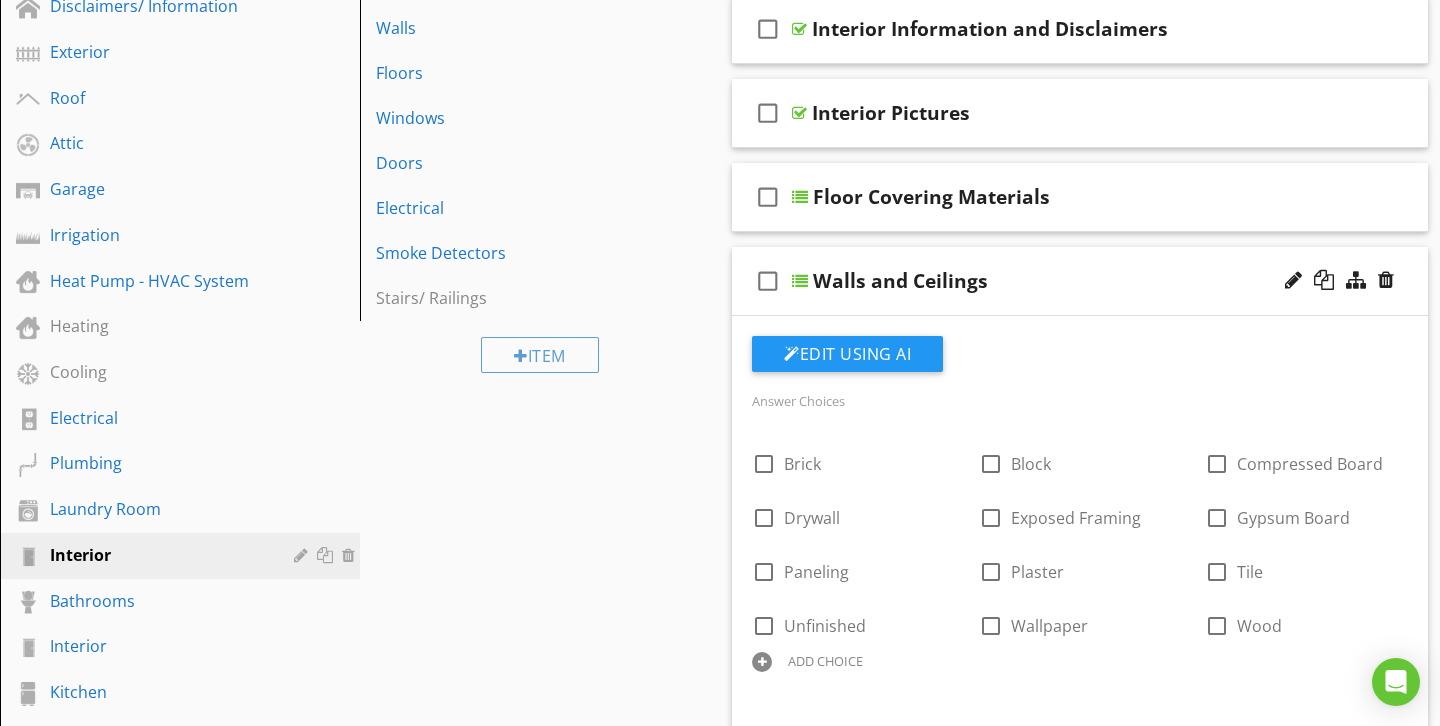 click on "Walls and Ceilings" at bounding box center [1059, 281] 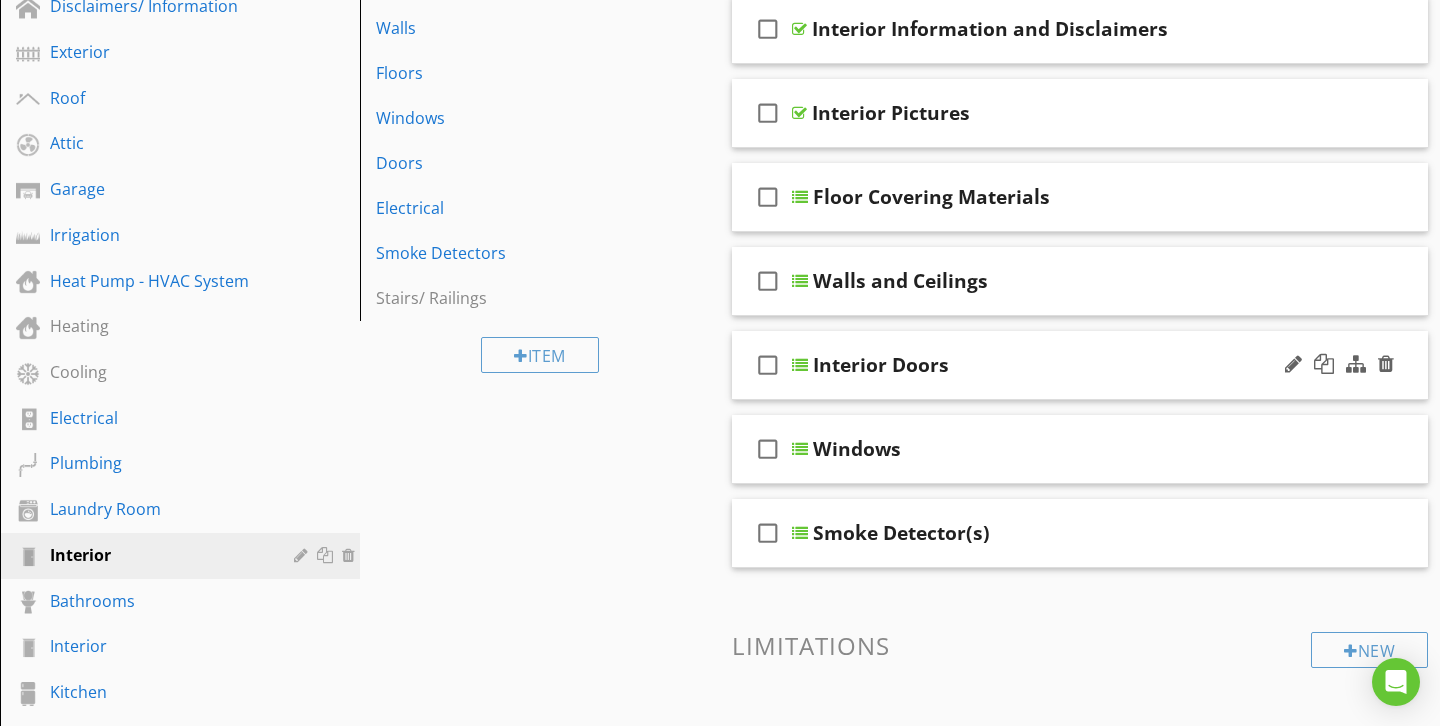 click on "Interior Doors" at bounding box center [1059, 365] 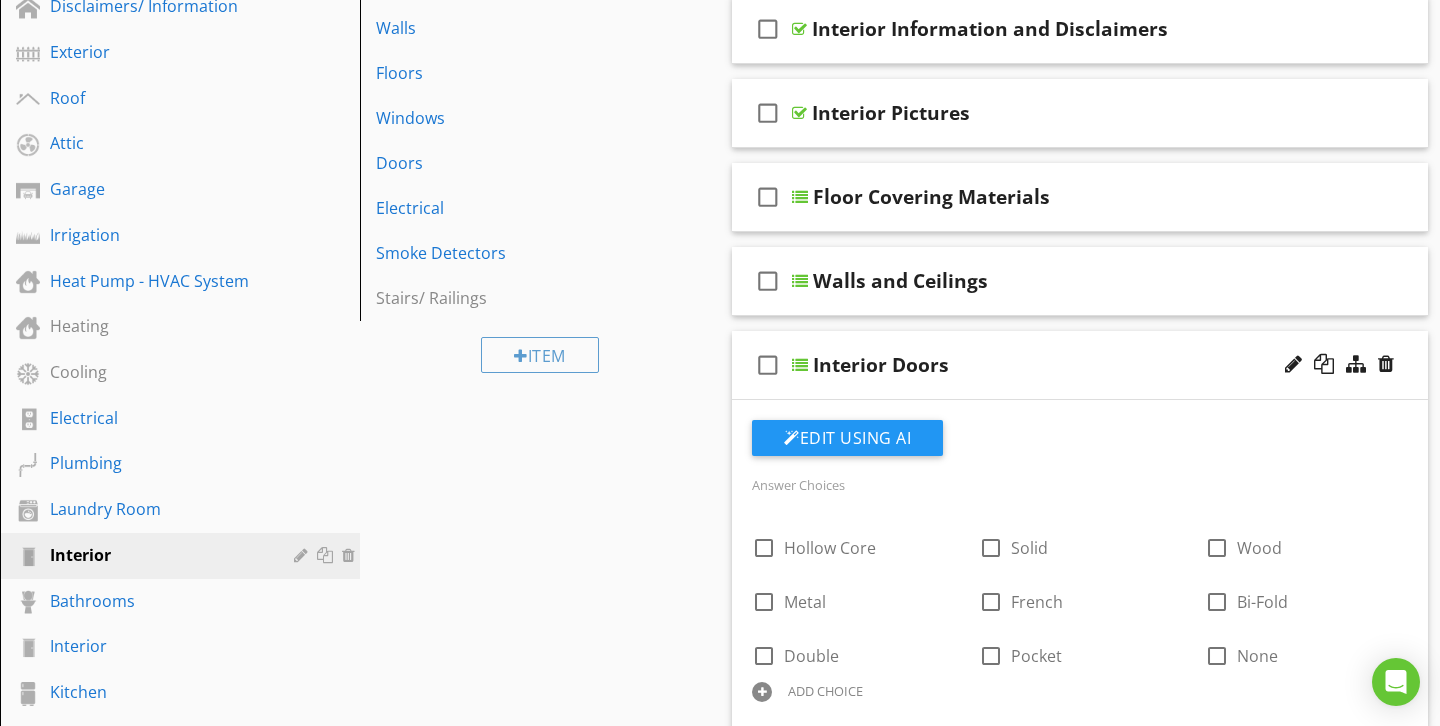 click on "Interior Doors" at bounding box center (1059, 365) 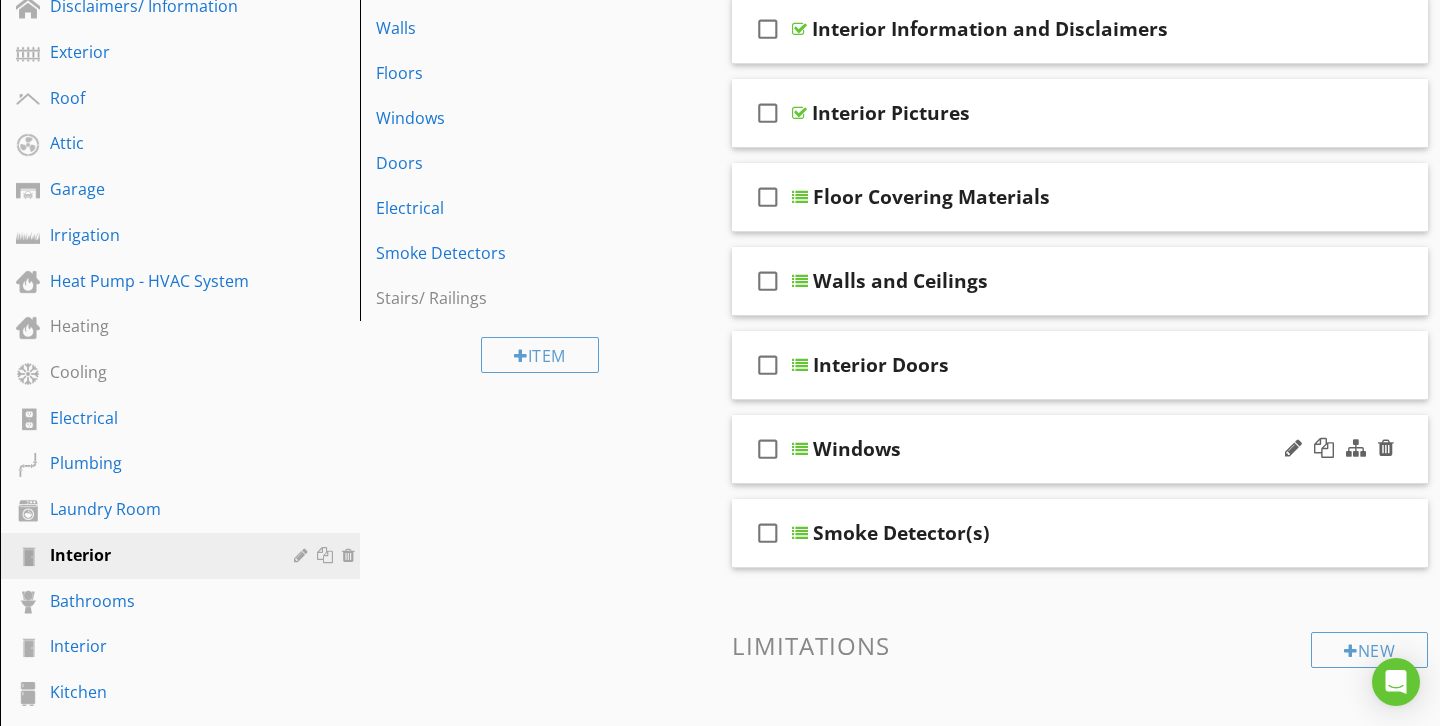 click on "check_box_outline_blank
Windows" at bounding box center [1080, 449] 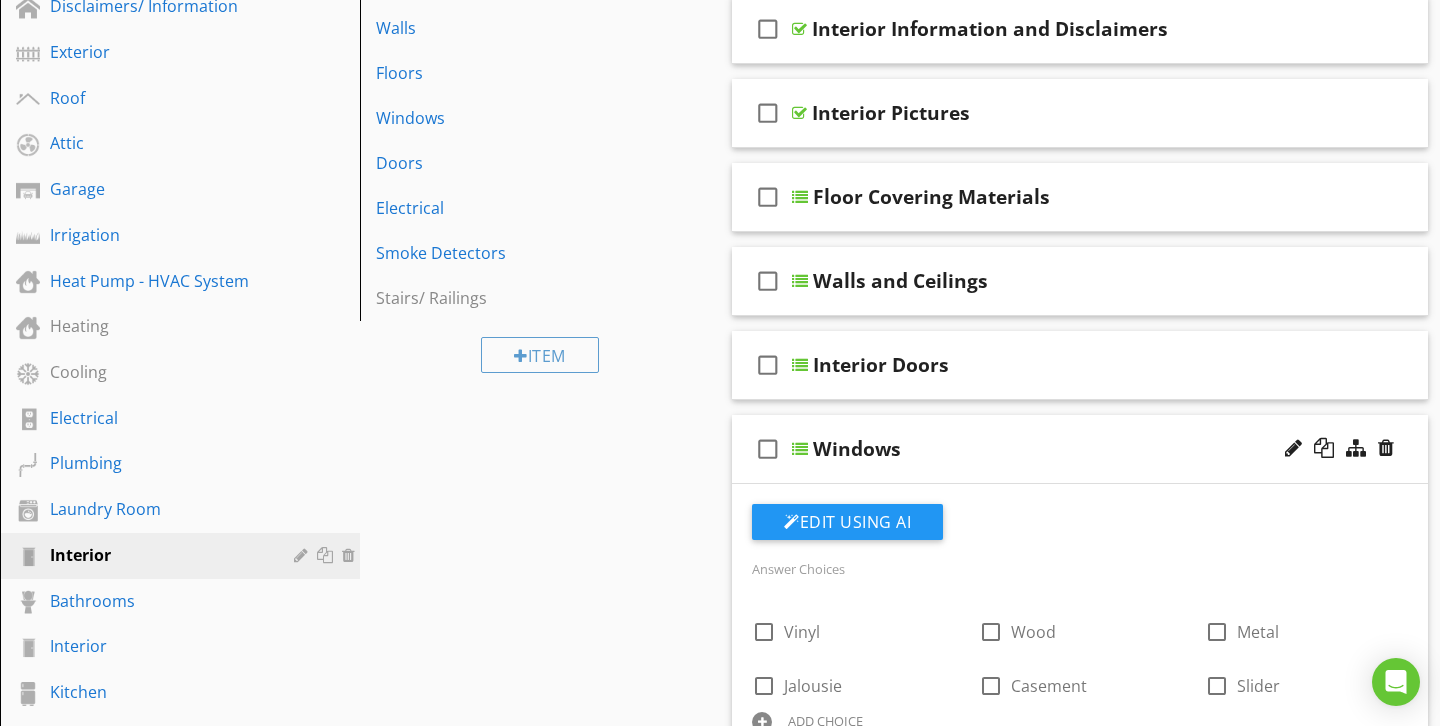 click on "Windows" at bounding box center (1059, 449) 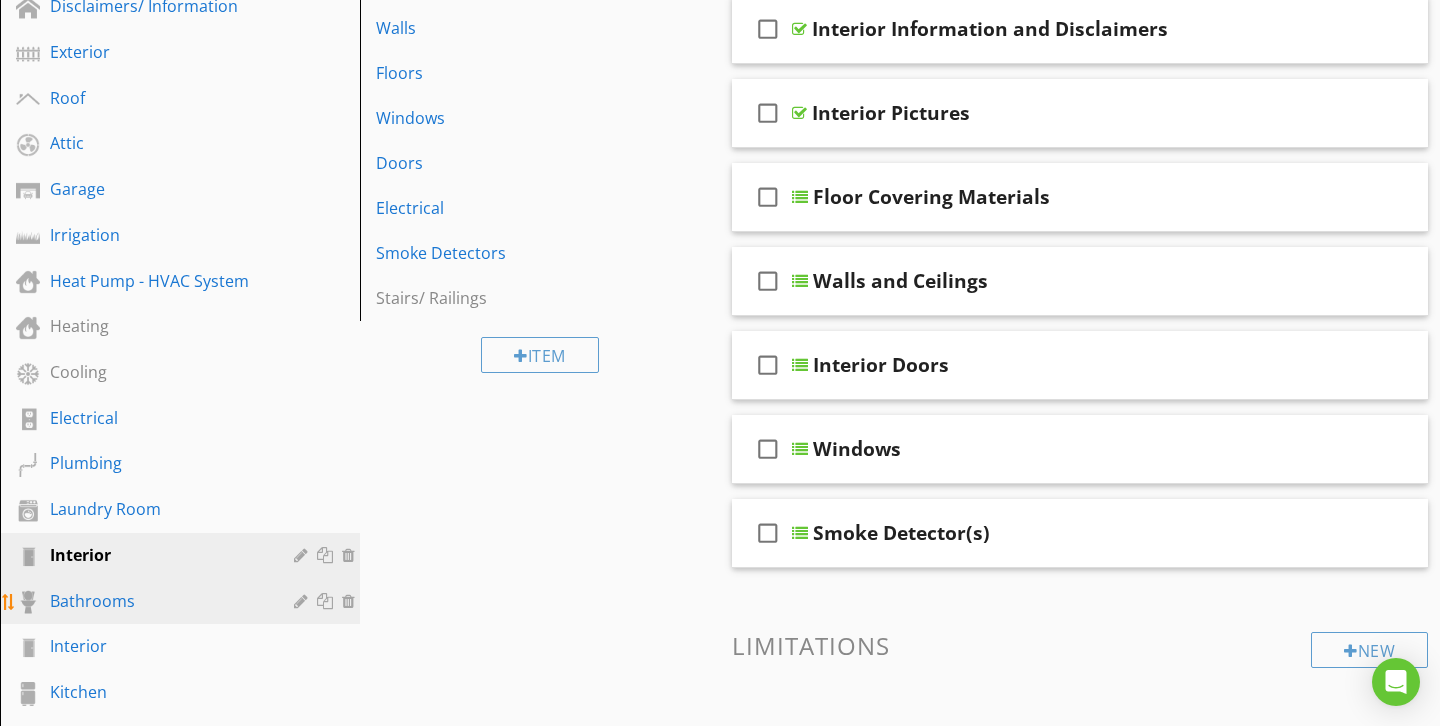 click on "Bathrooms" at bounding box center [157, 601] 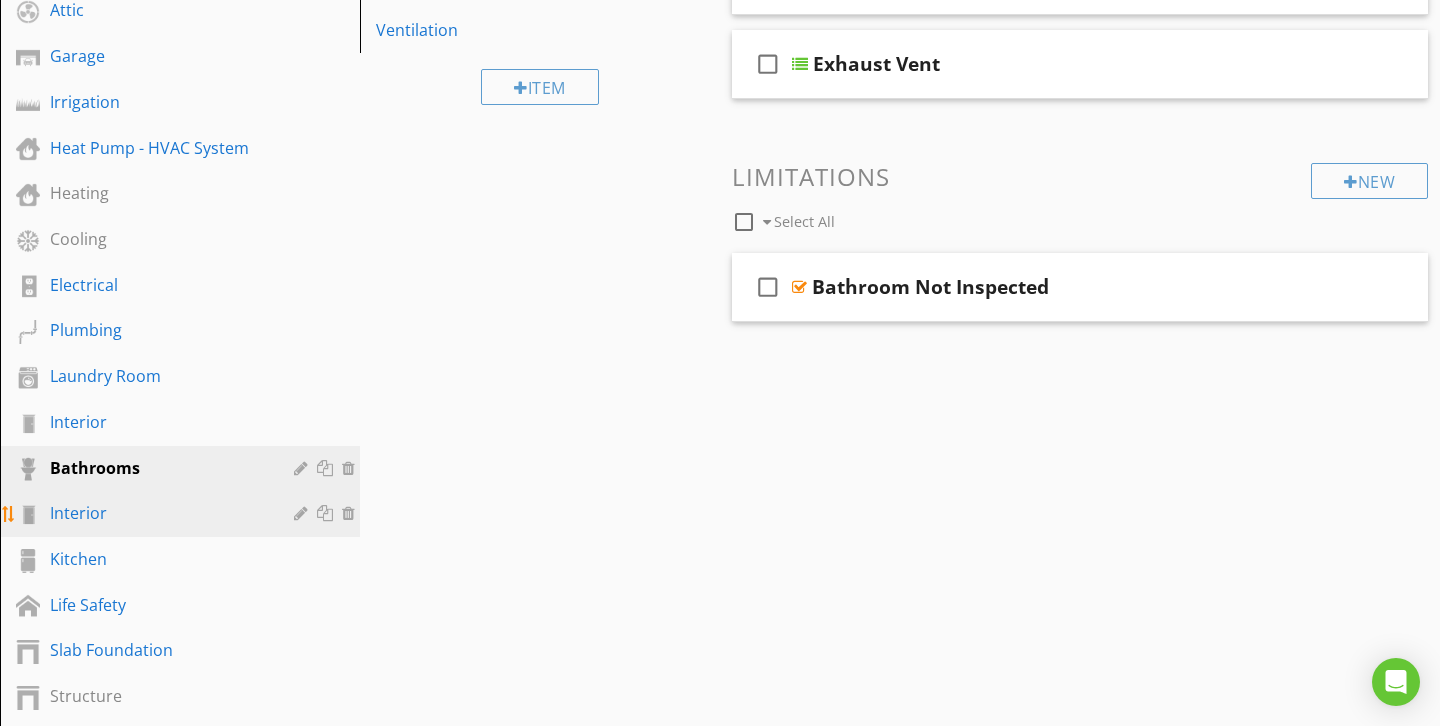 scroll, scrollTop: 496, scrollLeft: 0, axis: vertical 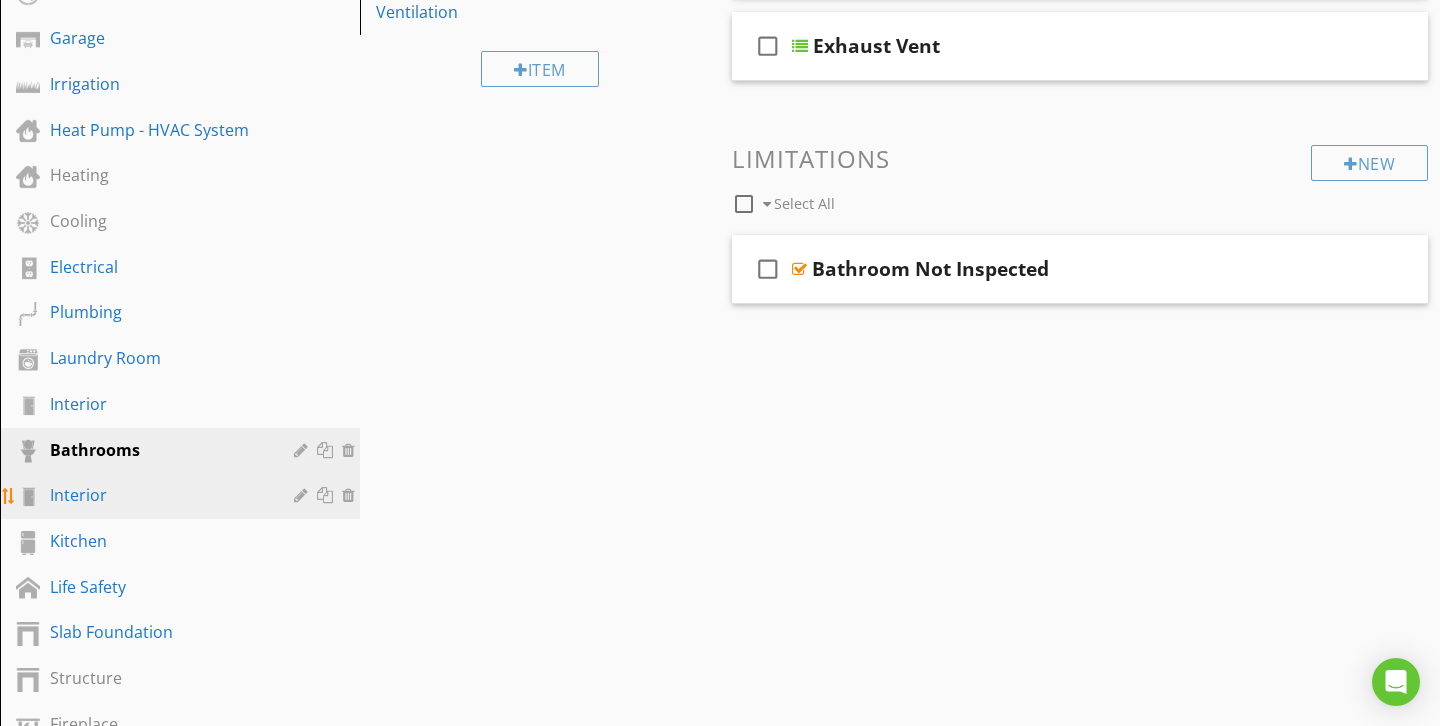 click on "Interior" at bounding box center [157, 495] 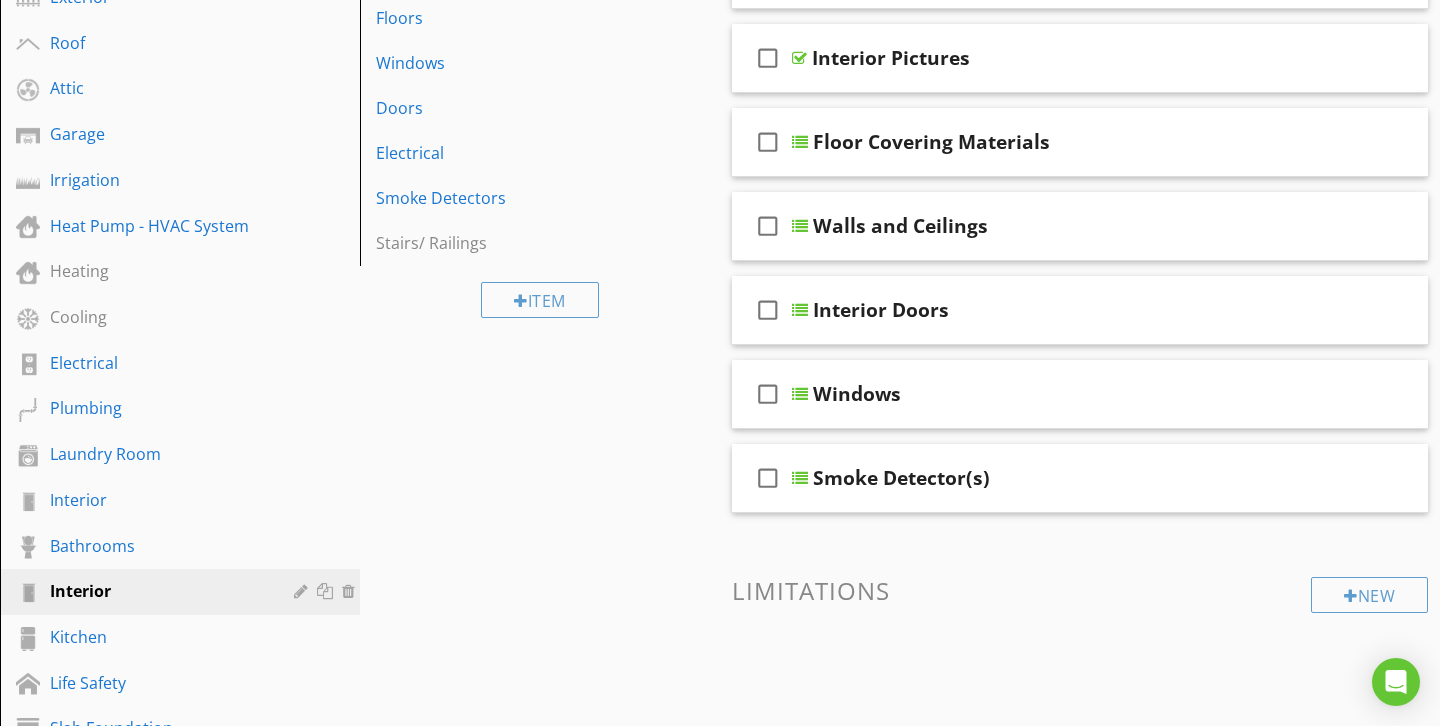 scroll, scrollTop: 402, scrollLeft: 0, axis: vertical 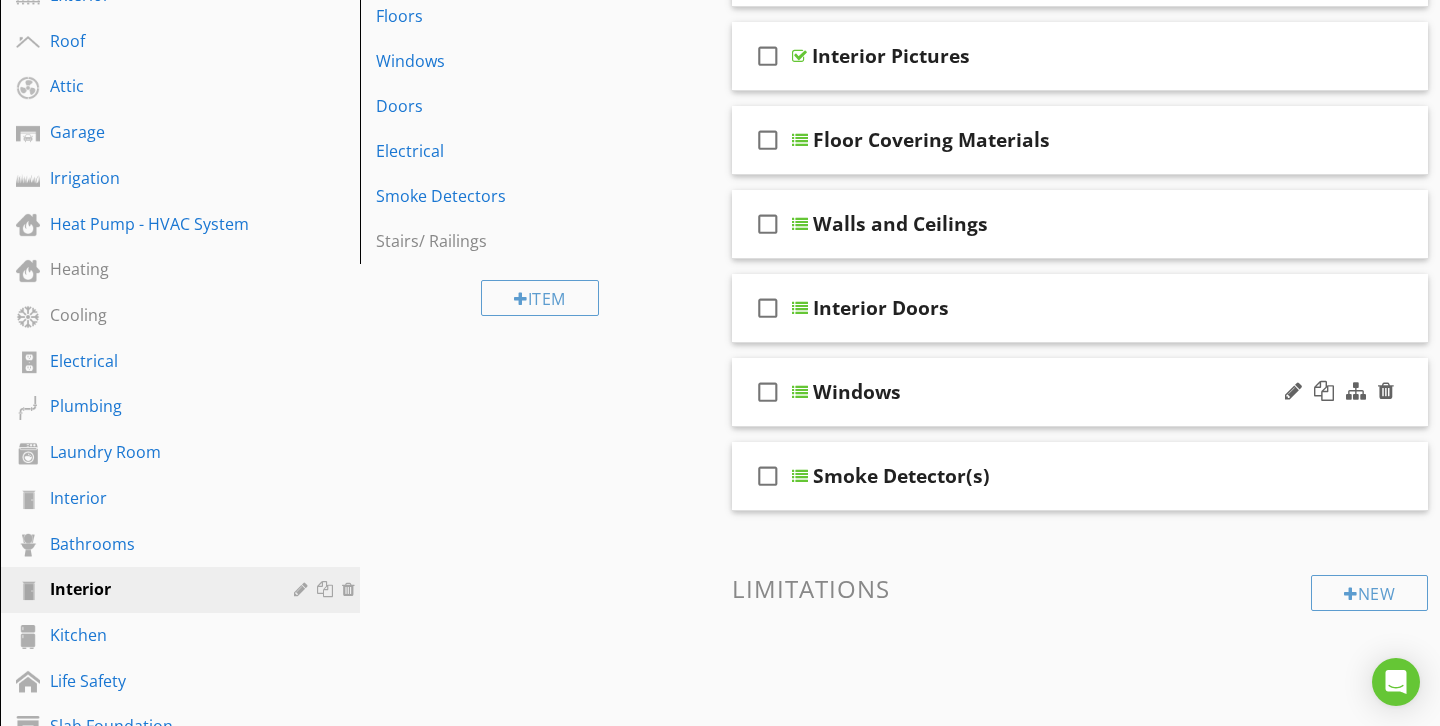click on "Windows" at bounding box center [1059, 392] 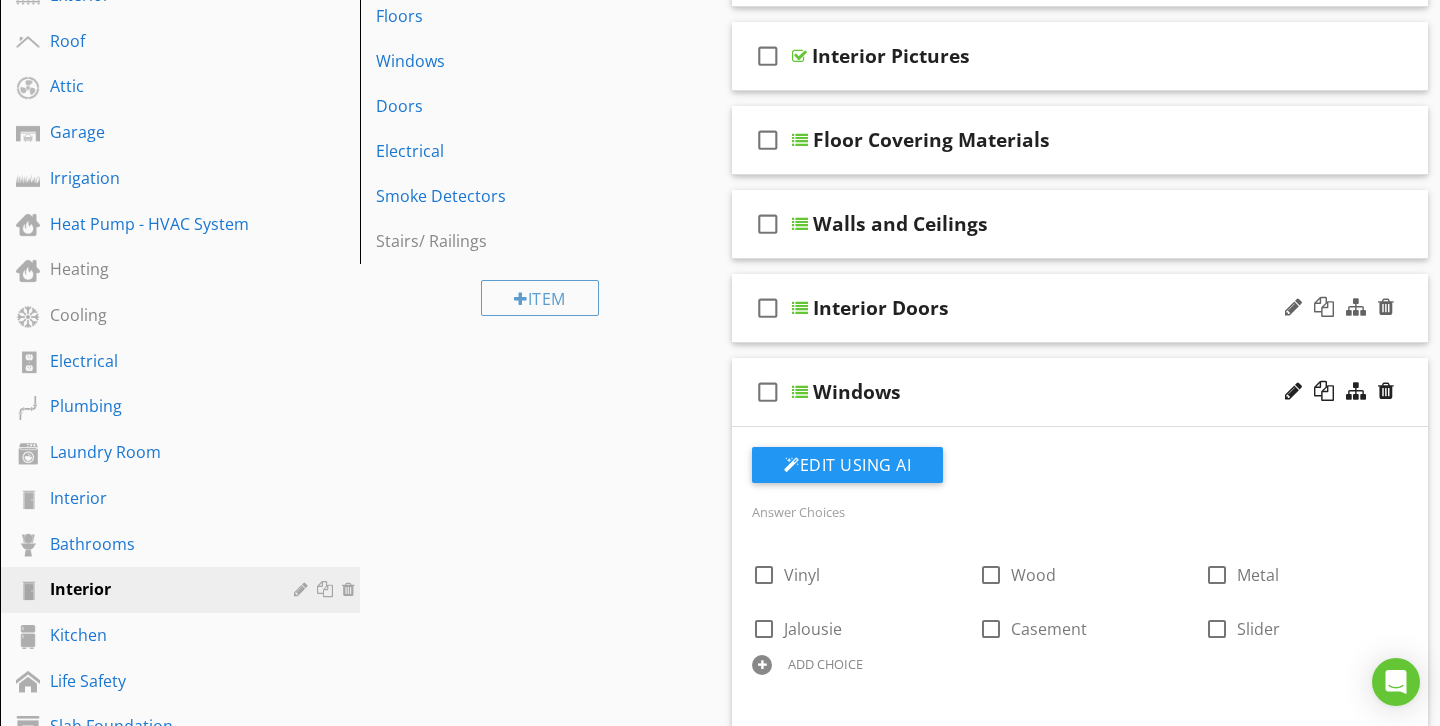 click on "Interior Doors" at bounding box center (1059, 308) 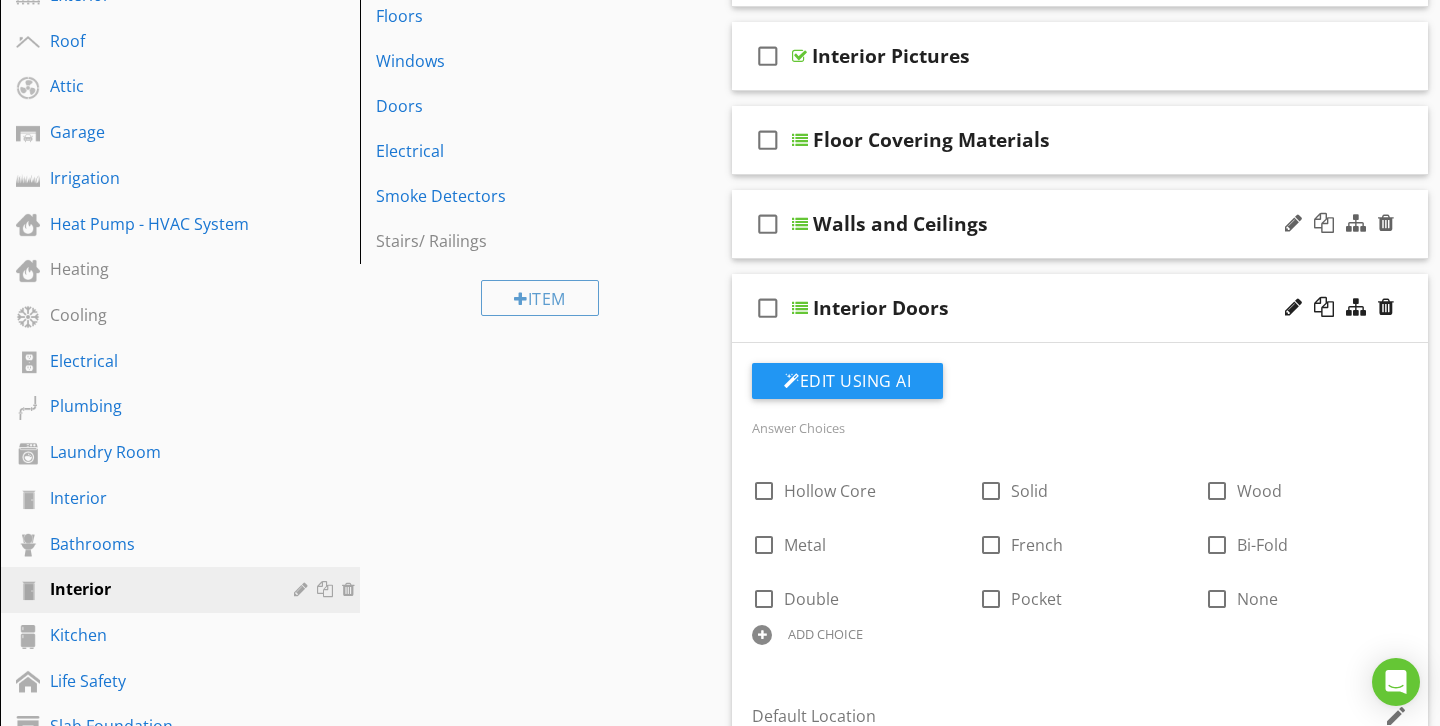 click on "Walls and Ceilings" at bounding box center (1059, 224) 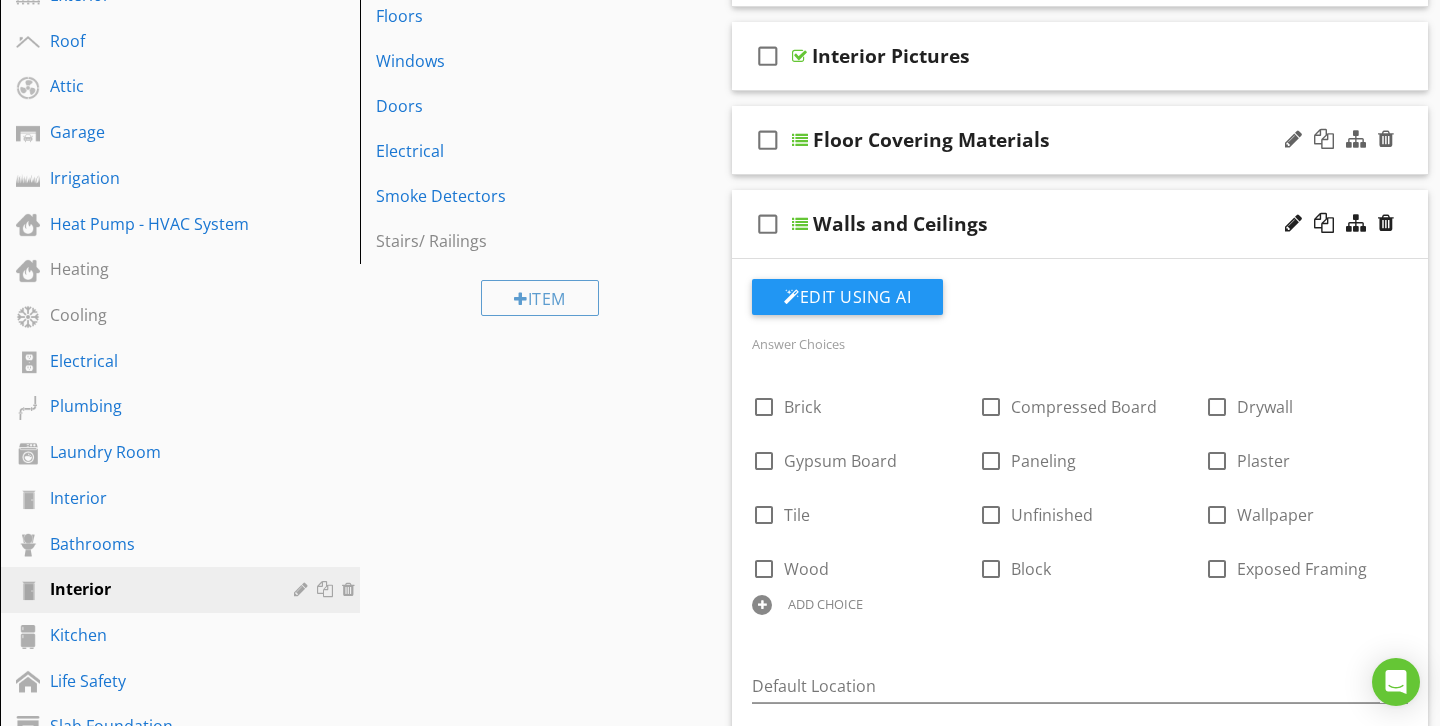click on "check_box_outline_blank
Floor Covering Materials" at bounding box center [1080, 140] 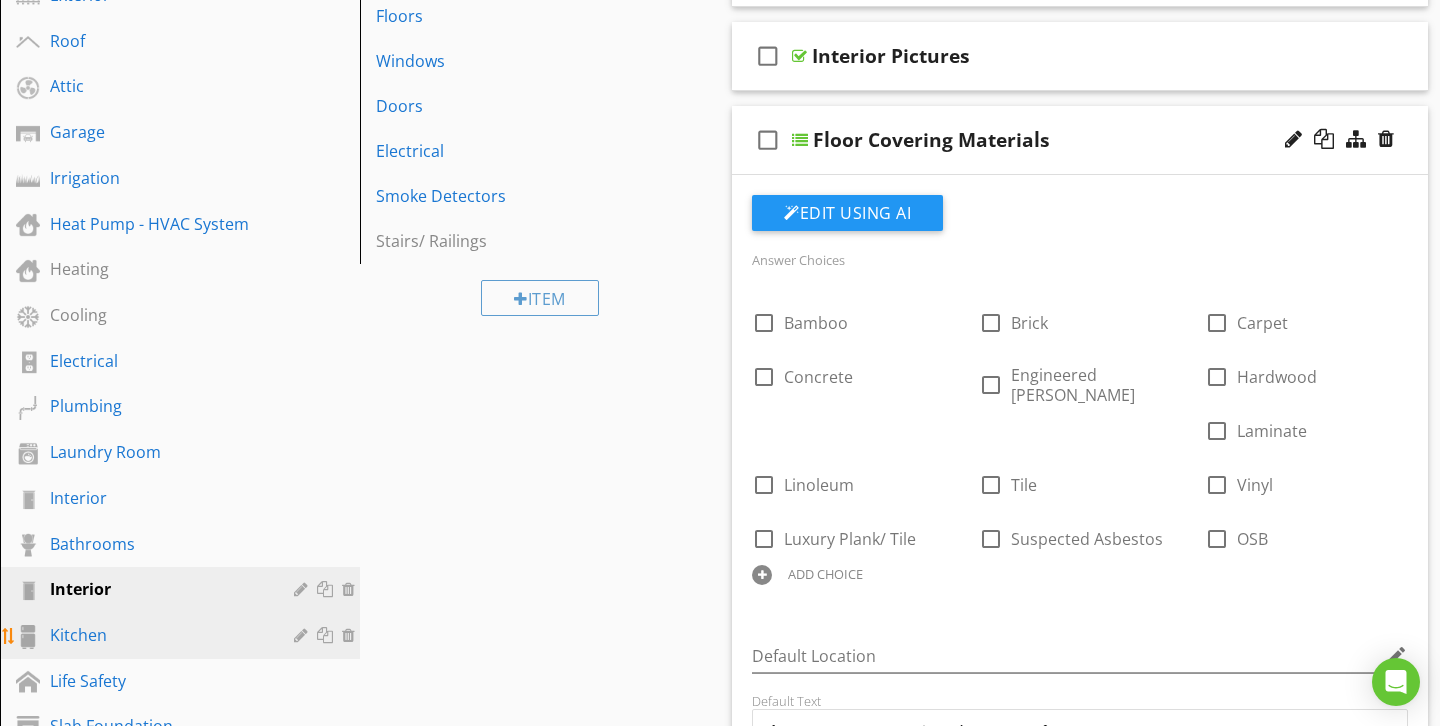 click on "Kitchen" at bounding box center [157, 635] 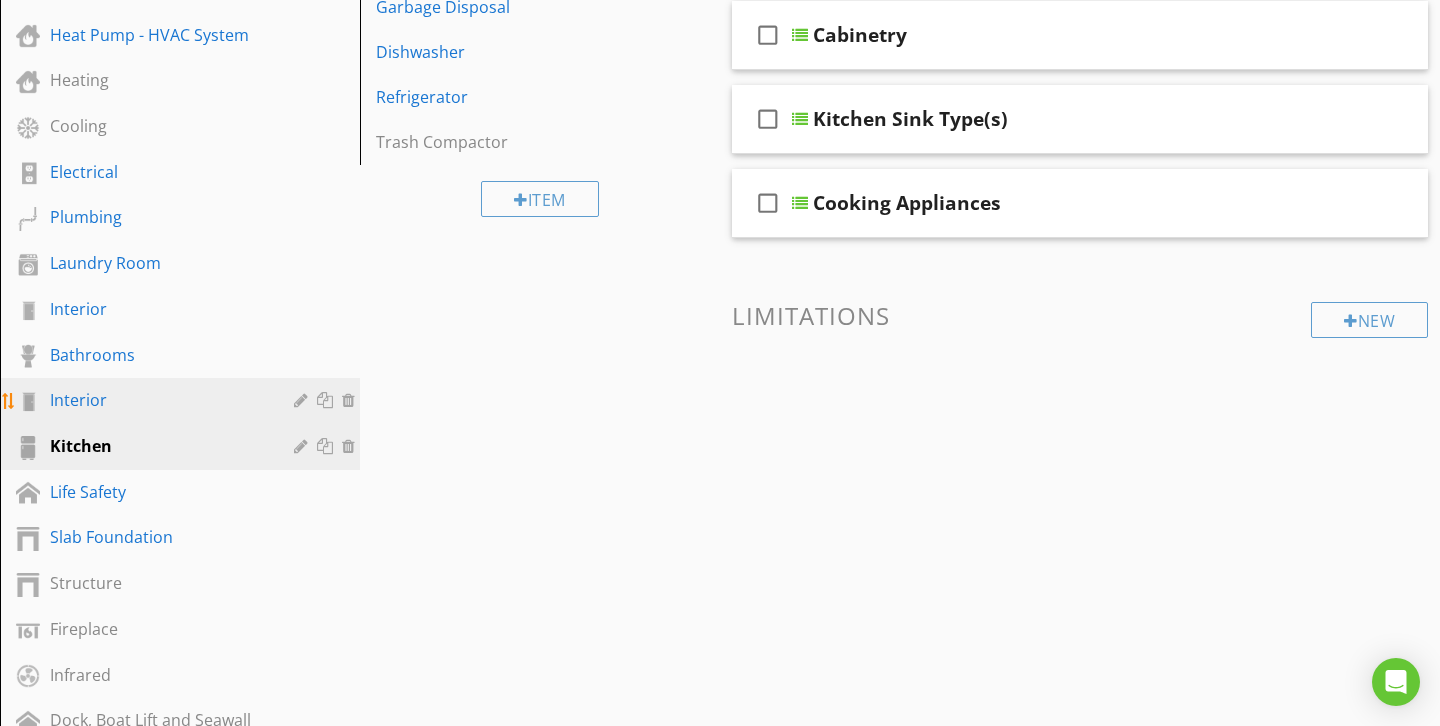 scroll, scrollTop: 614, scrollLeft: 0, axis: vertical 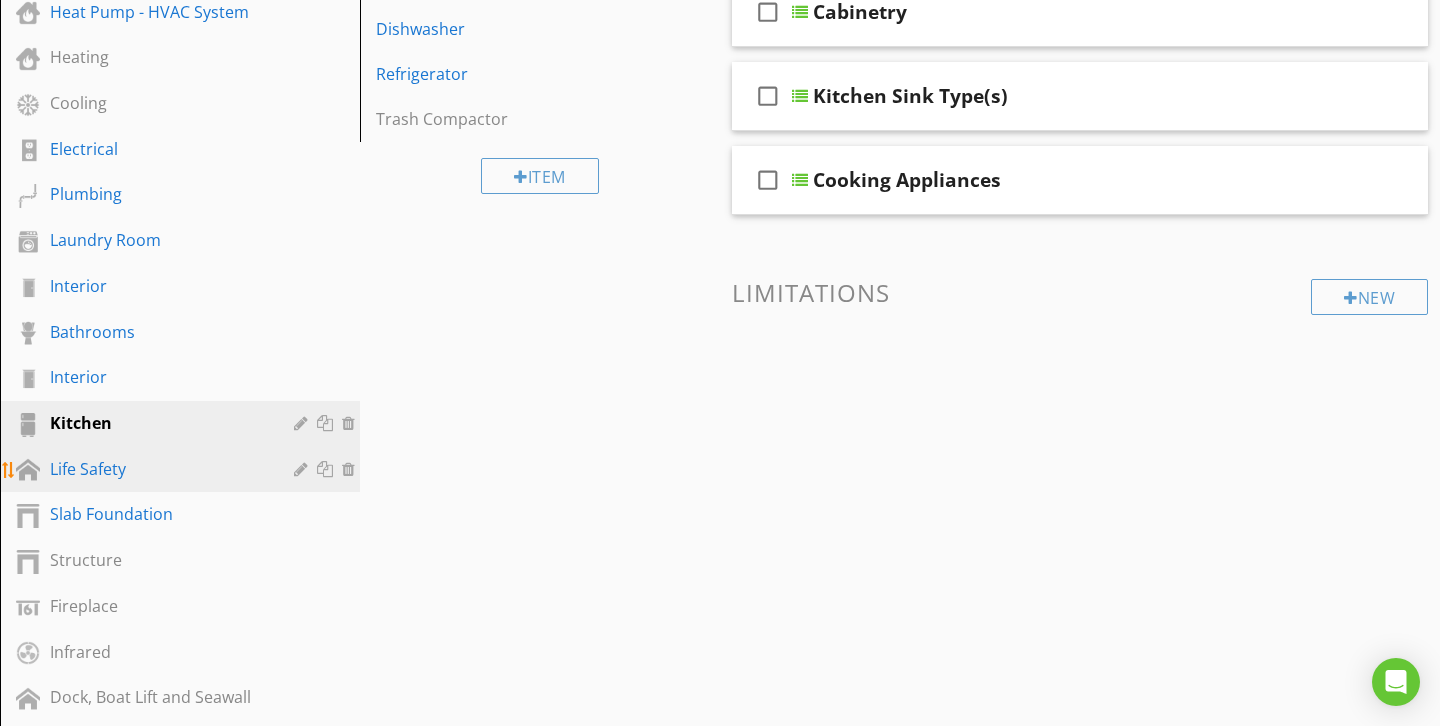 click on "Life Safety" at bounding box center (183, 470) 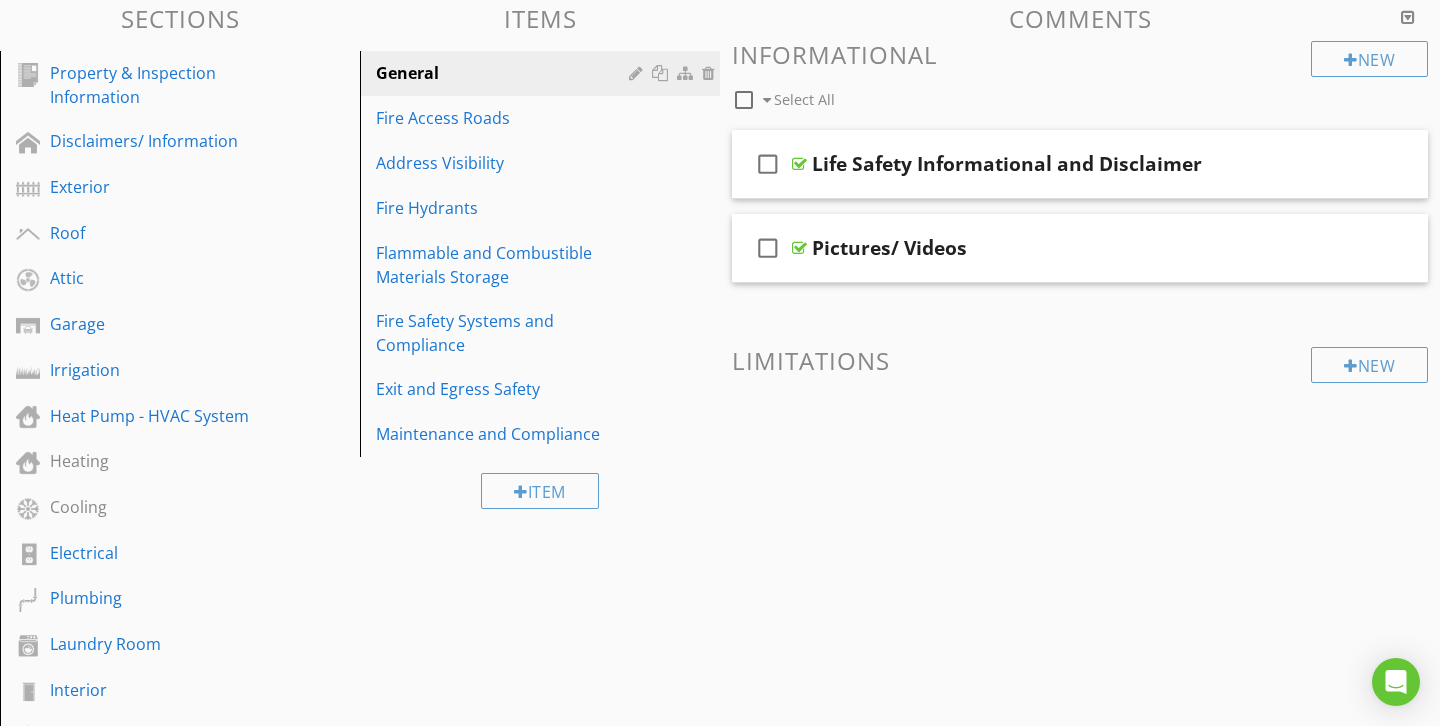 scroll, scrollTop: 206, scrollLeft: 0, axis: vertical 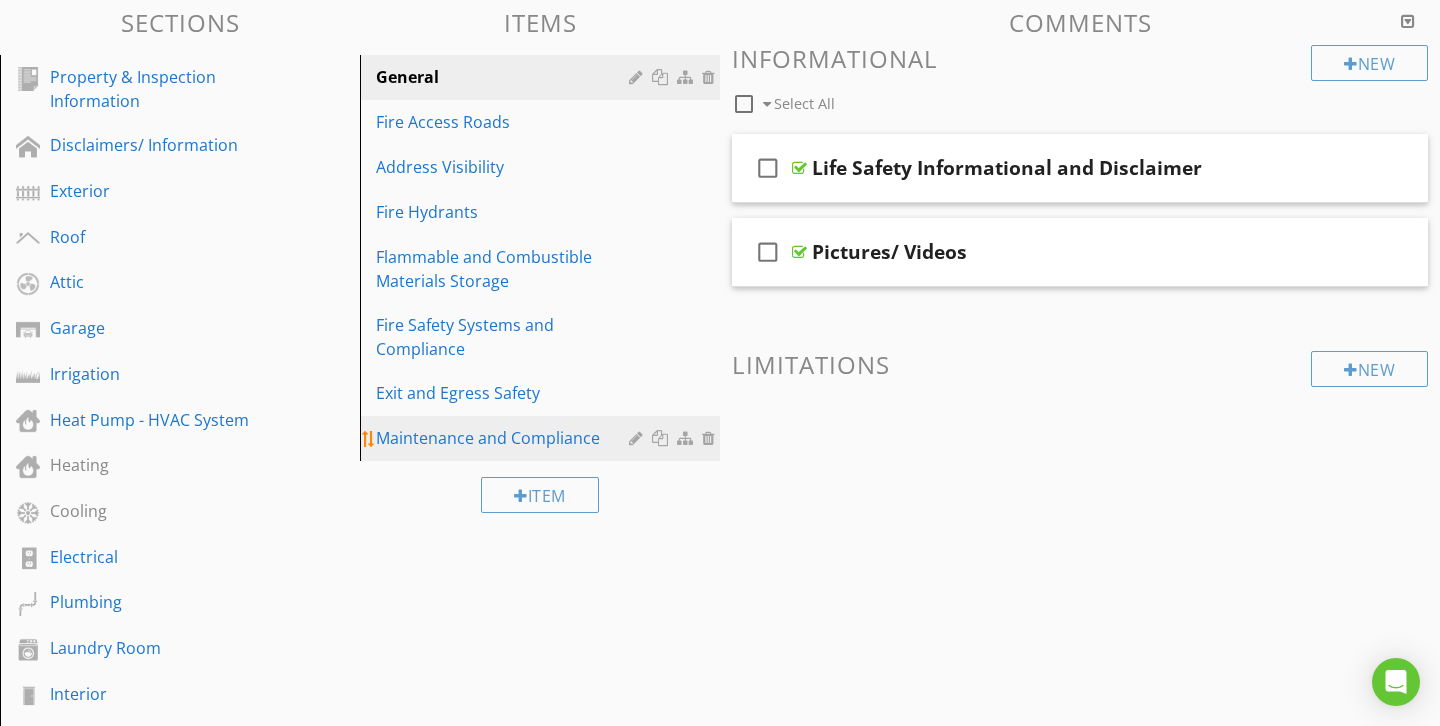 click on "Maintenance and Compliance" at bounding box center [505, 438] 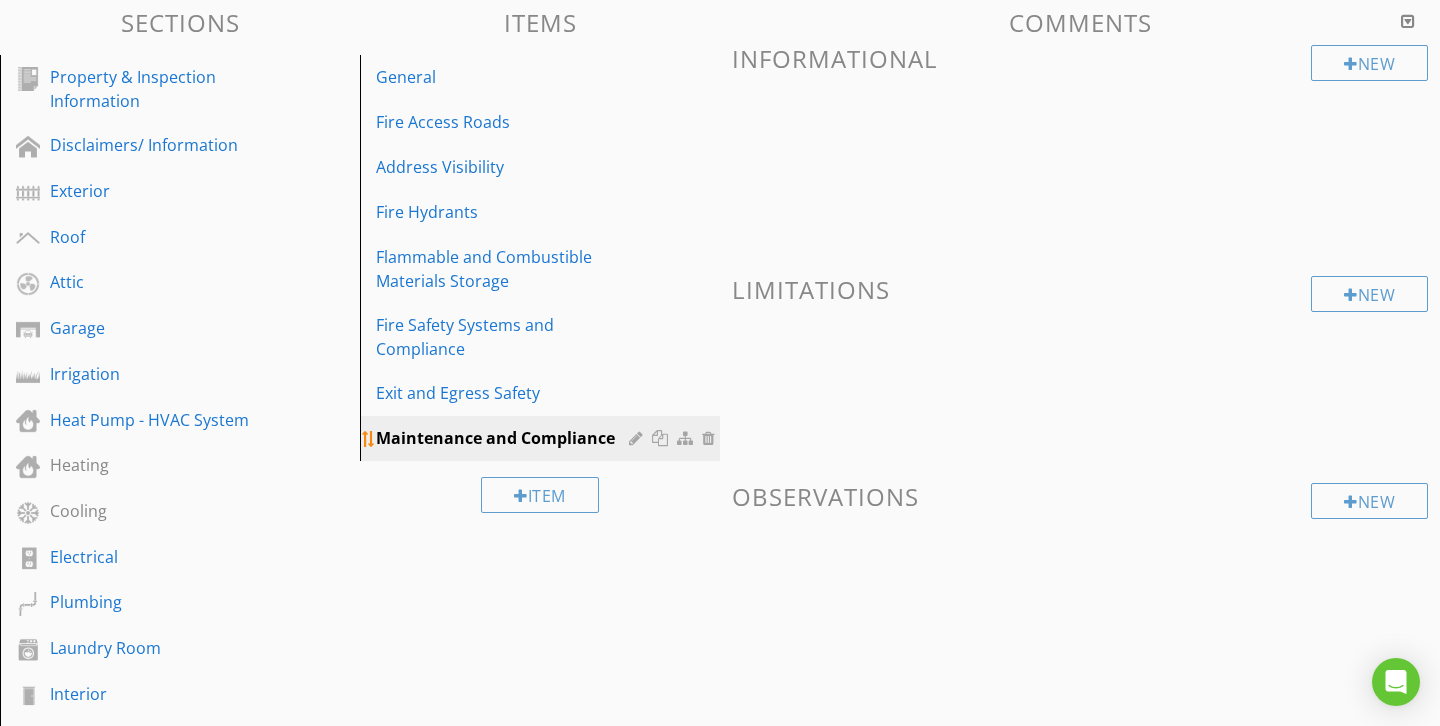 click at bounding box center [711, 438] 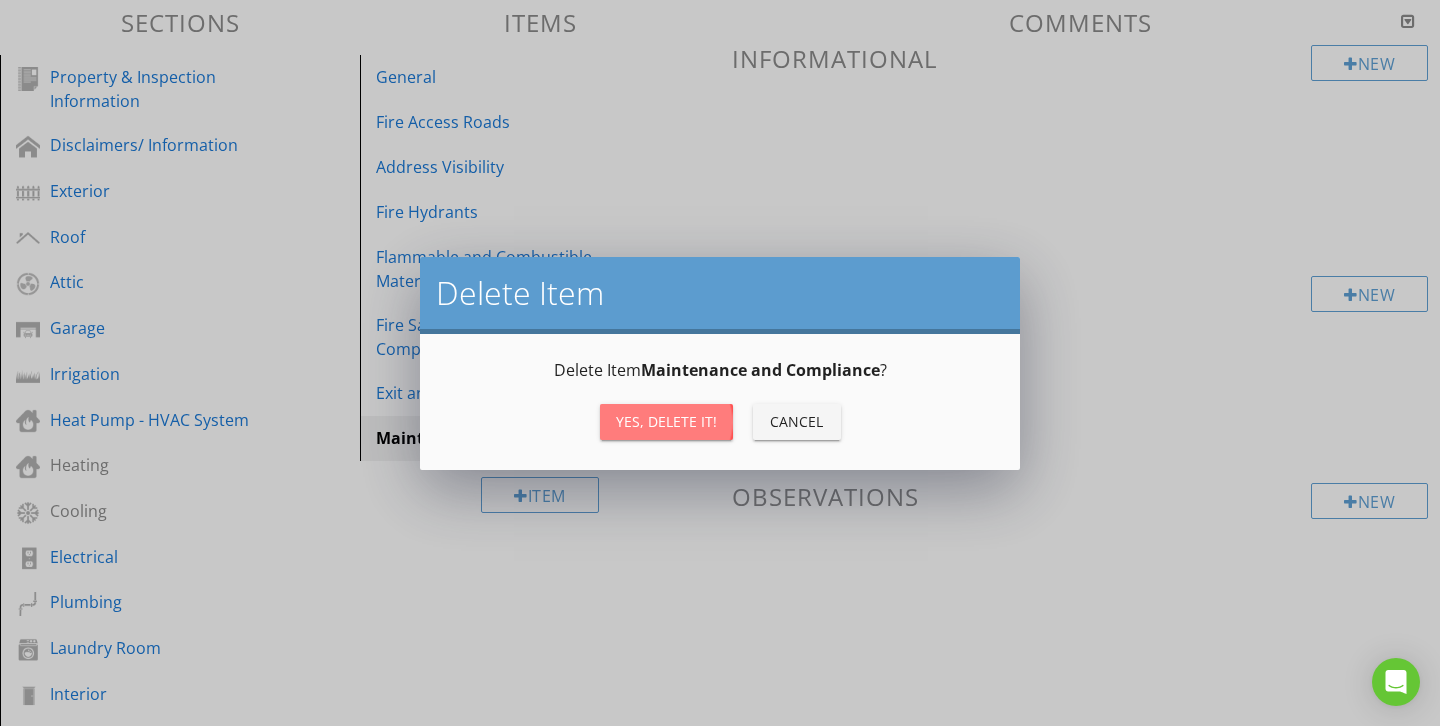 click on "Yes, Delete it!" at bounding box center (666, 421) 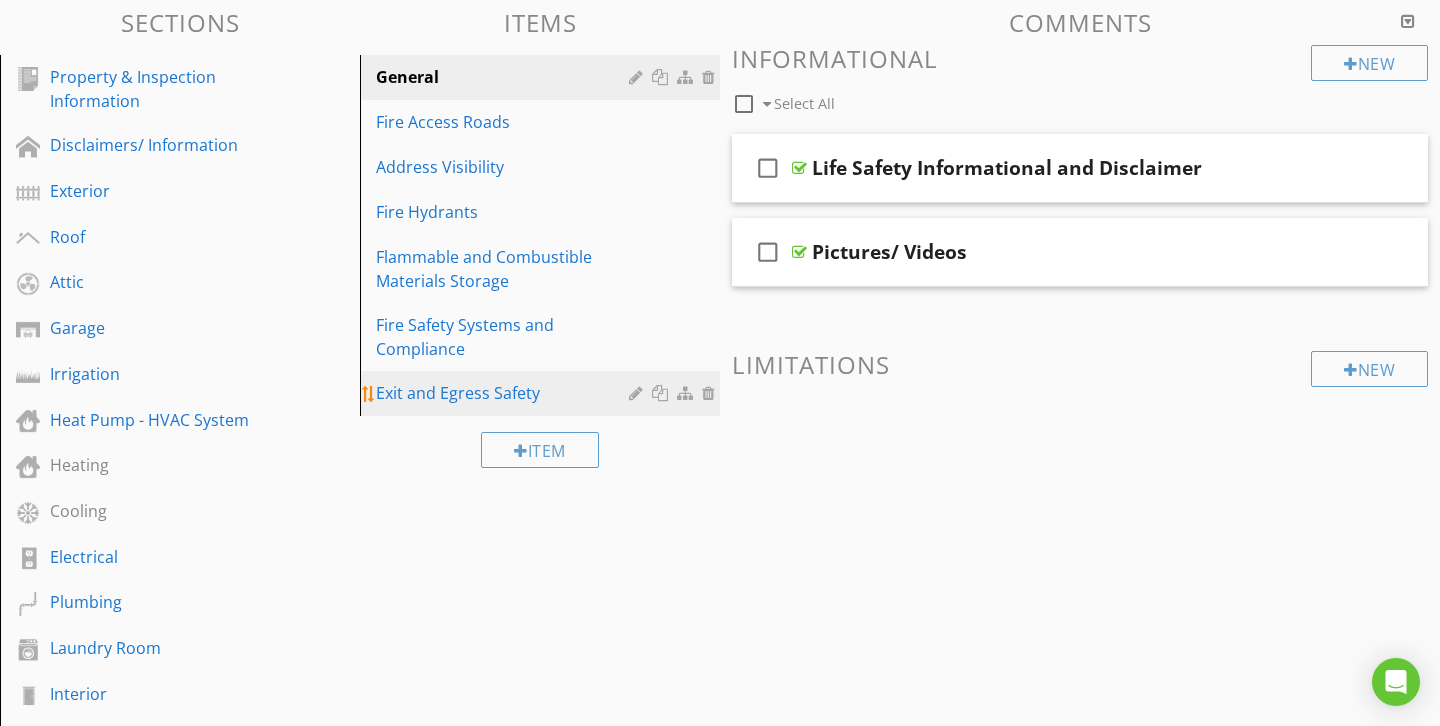click at bounding box center (711, 393) 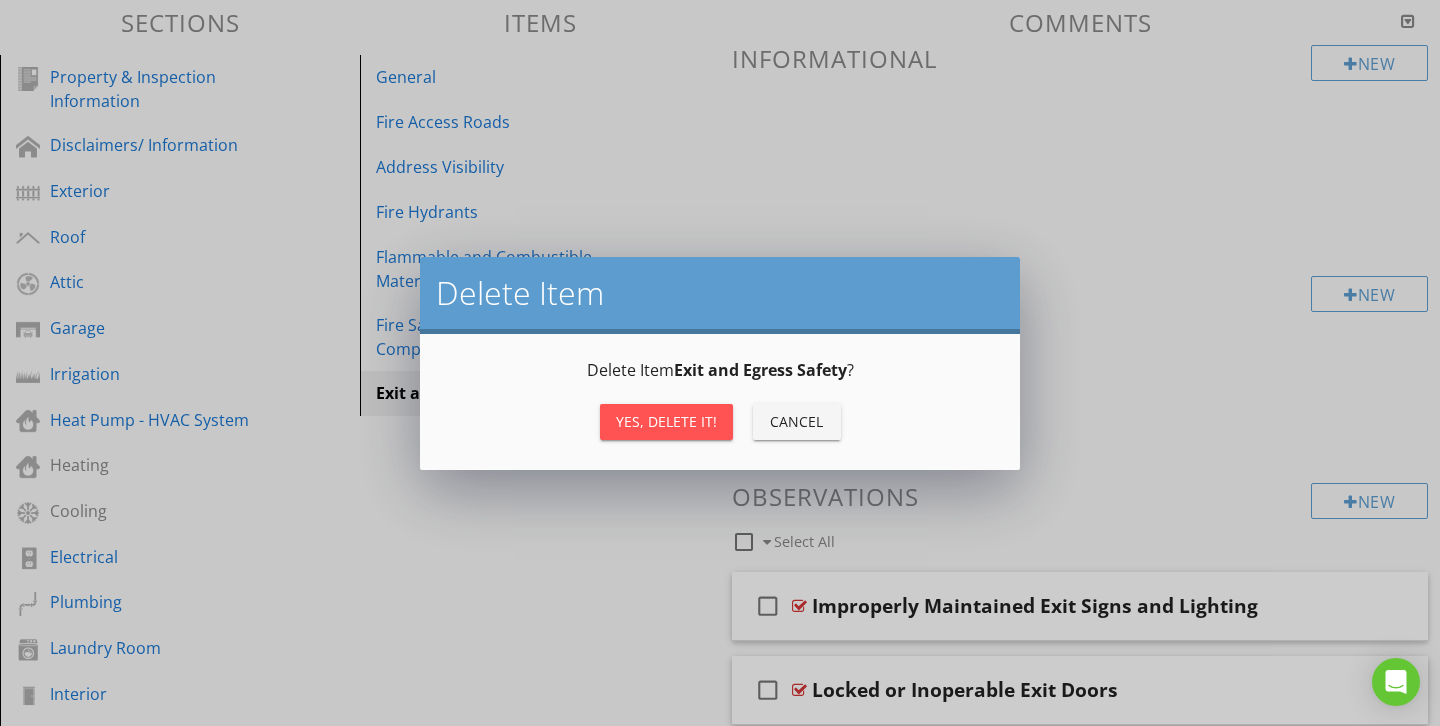click on "Yes, Delete it!" at bounding box center (666, 422) 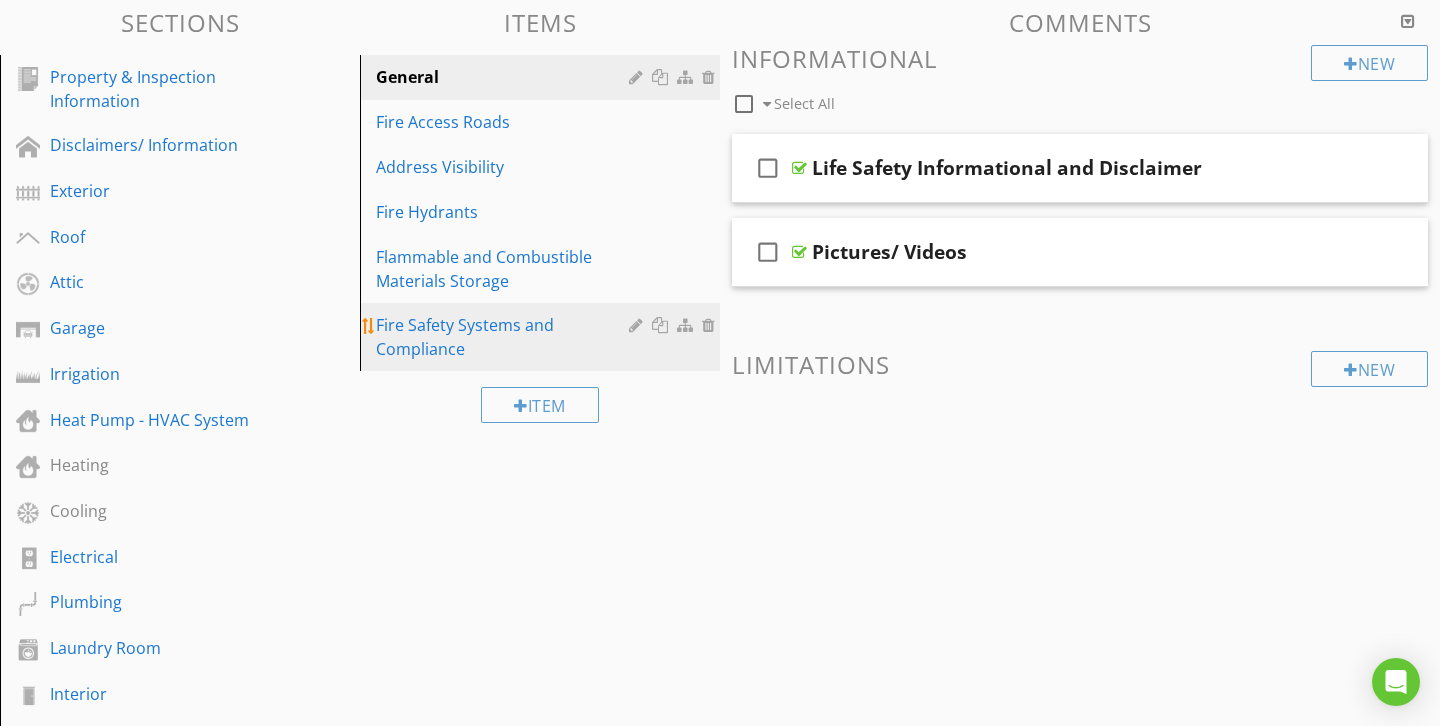 click at bounding box center (711, 325) 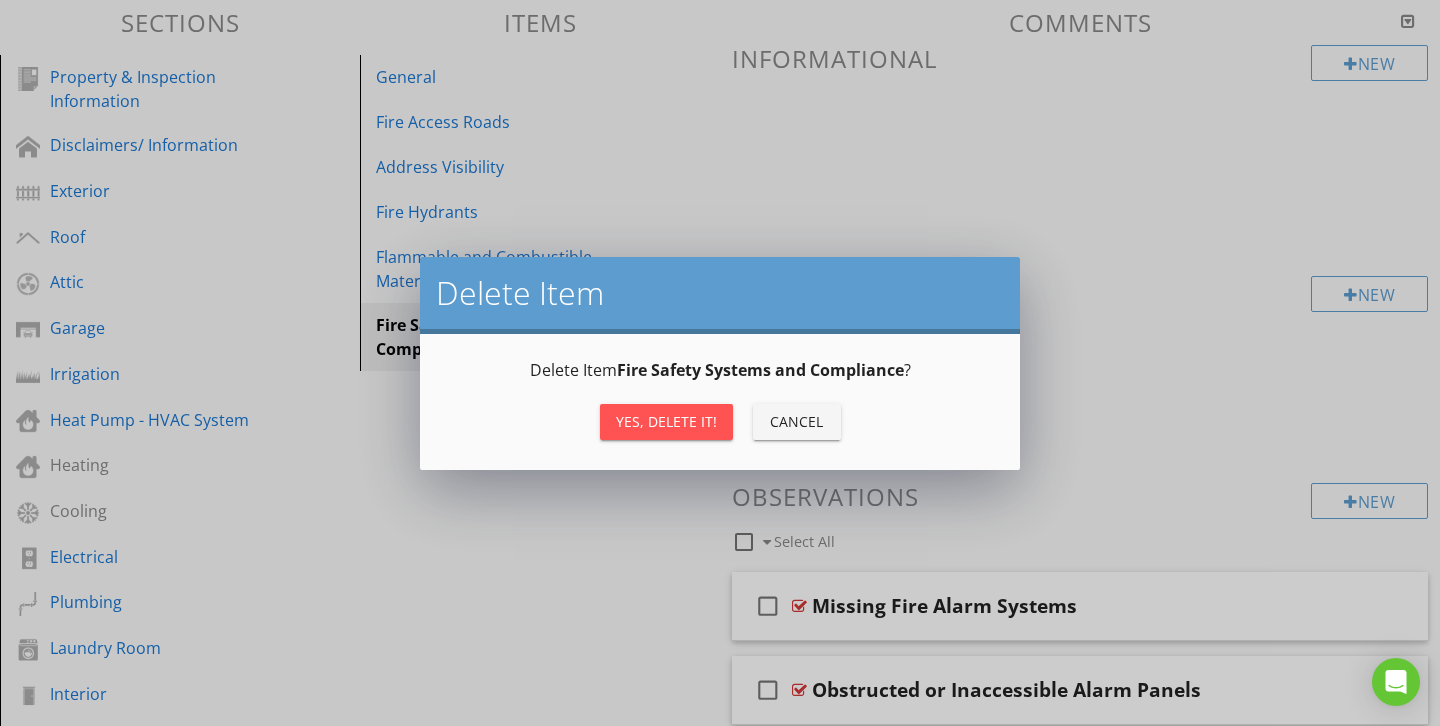 click on "Yes, Delete it!" at bounding box center [666, 421] 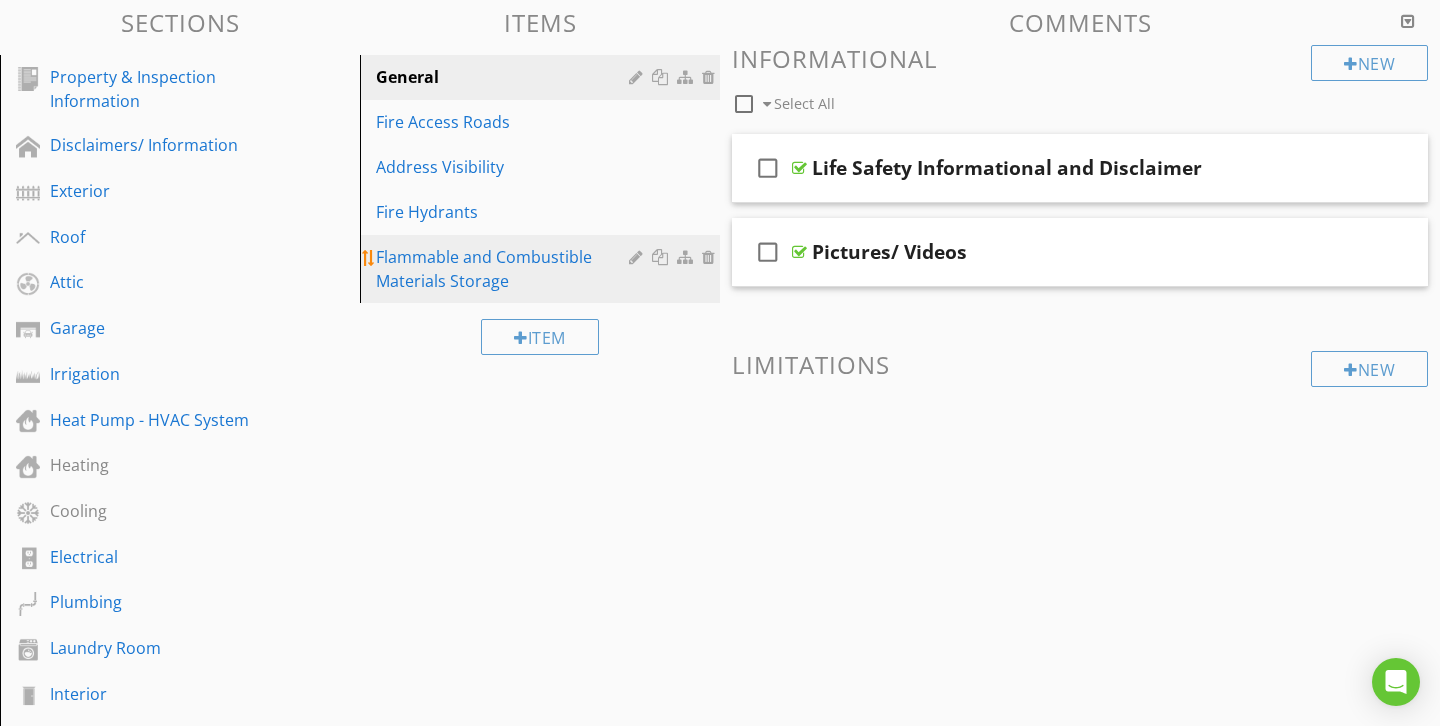click at bounding box center (711, 257) 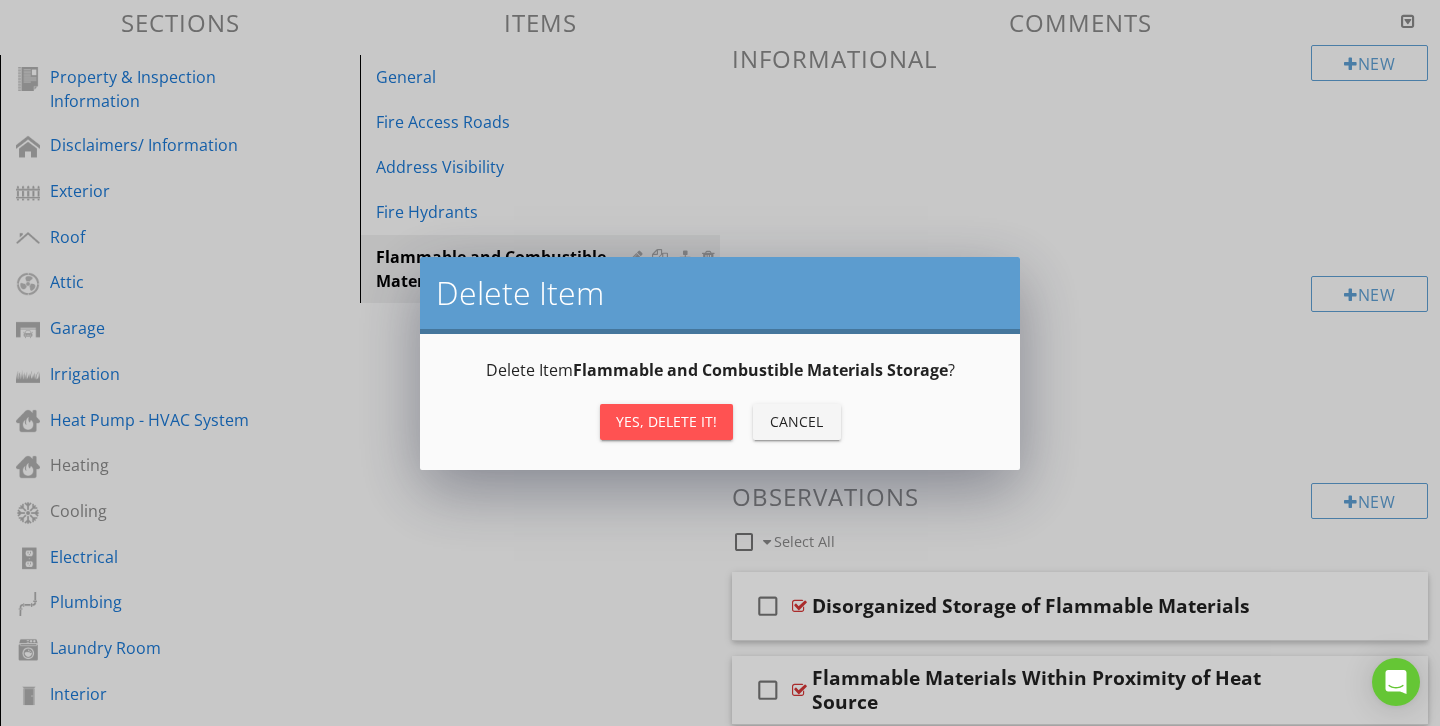 click on "Yes, Delete it!" at bounding box center [666, 421] 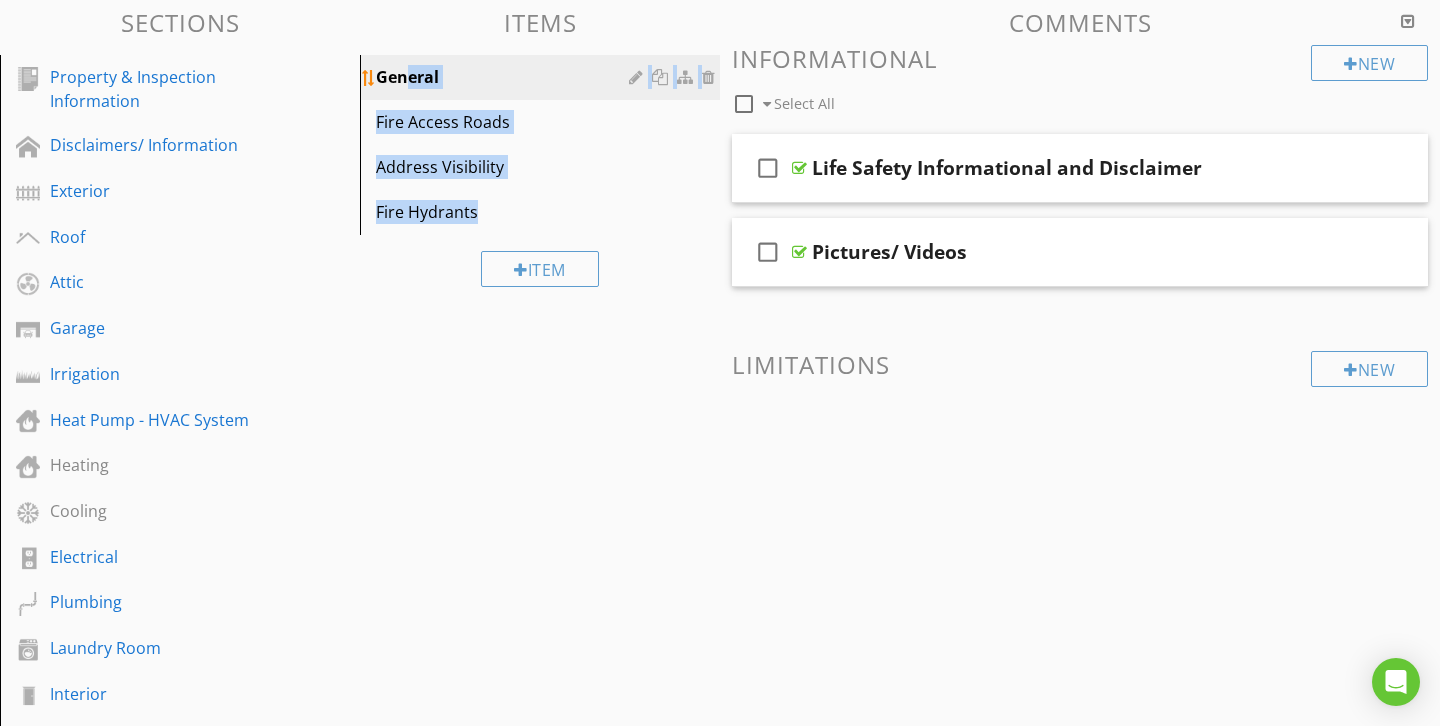 drag, startPoint x: 417, startPoint y: 252, endPoint x: 406, endPoint y: 74, distance: 178.33957 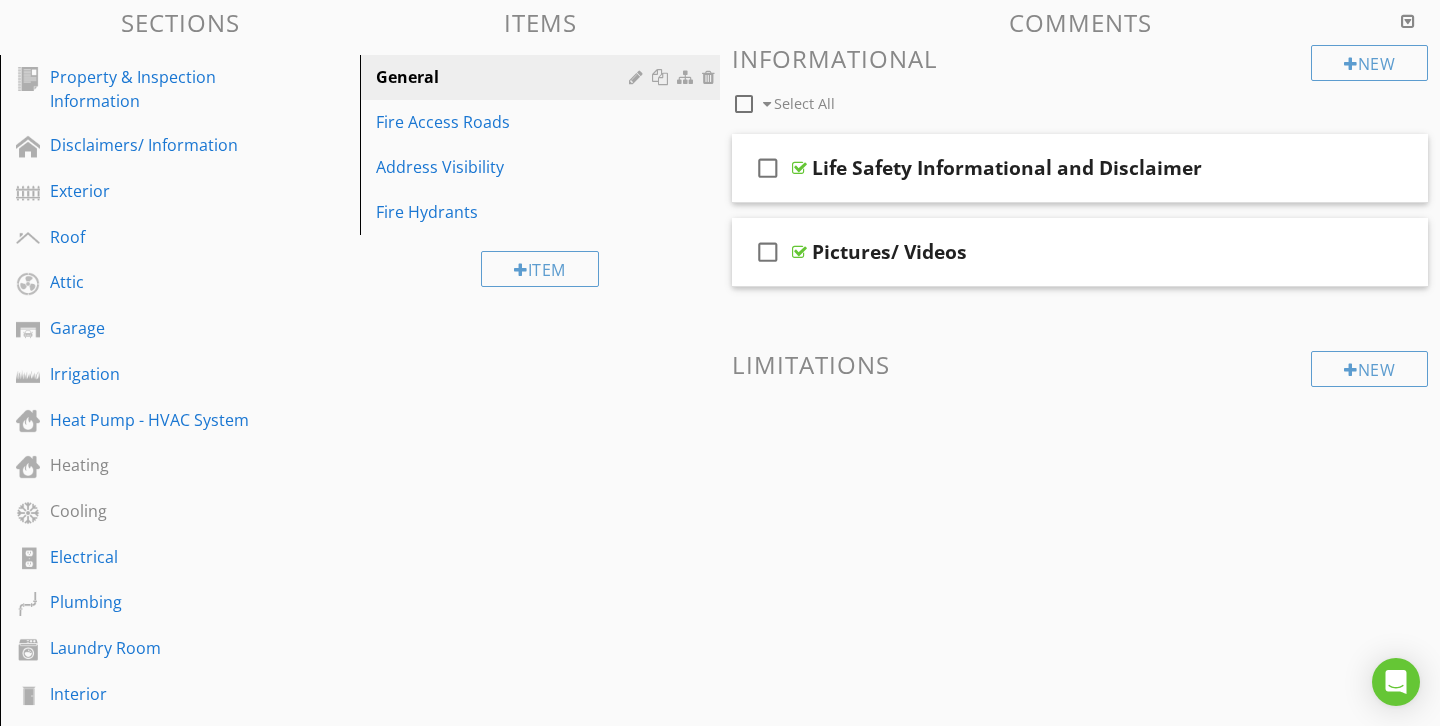 click on "Sections
Property & Inspection Information           Disclaimers/ Information           Exterior           Roof           Attic           Garage           Irrigation           Heat Pump - HVAC System           Heating           Cooling           Electrical           Plumbing           Laundry Room           Interior           Bathrooms           Interior           Kitchen           Life Safety           Slab Foundation           Structure           Fireplace           Infrared           Dock, Boat Lift and Seawall           Outbuilding, Boat House, and In-Law Suite           Closing Statement
Section
Attachments
Attachment
Items
General           Fire Access Roads           Address Visibility           Fire Hydrants
Item
Comments
New
Informational   check_box_outline_blank     Select All" at bounding box center (720, 741) 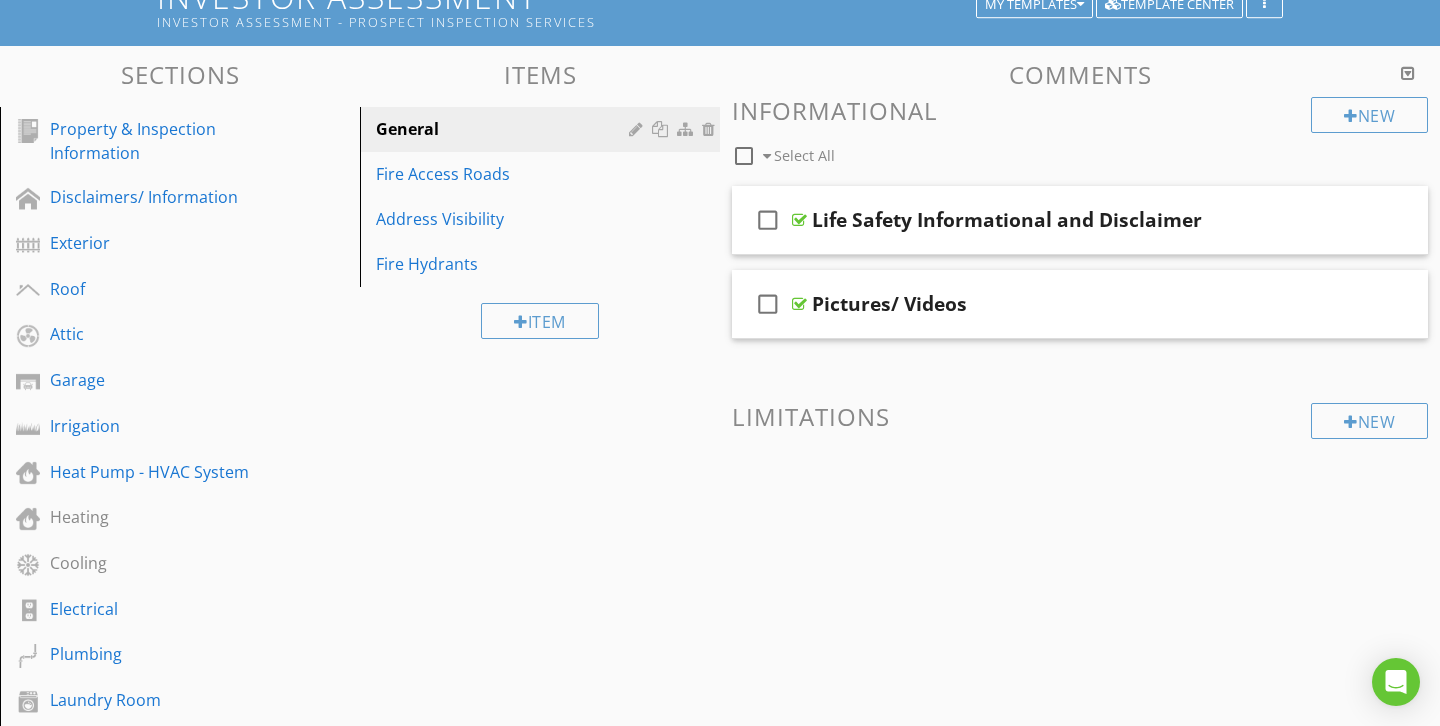 scroll, scrollTop: 148, scrollLeft: 0, axis: vertical 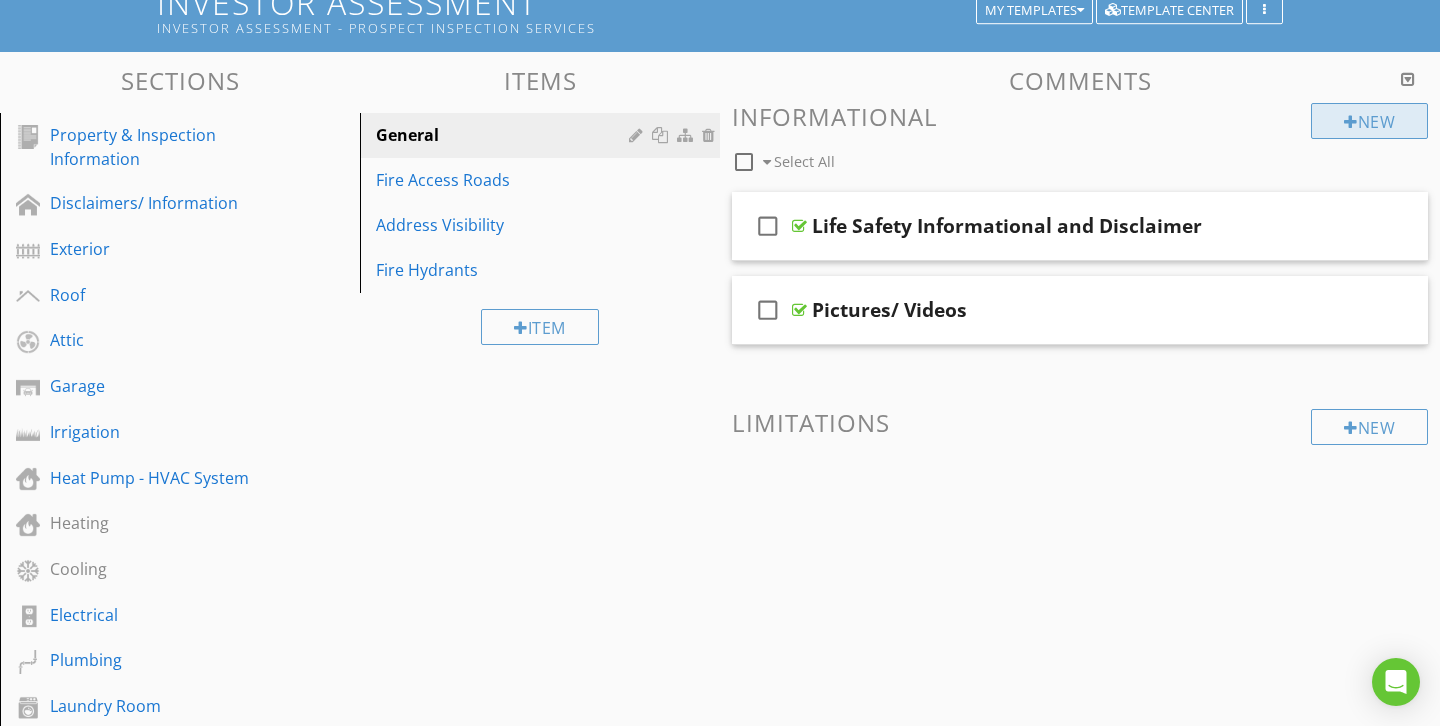 click on "New" at bounding box center (1369, 121) 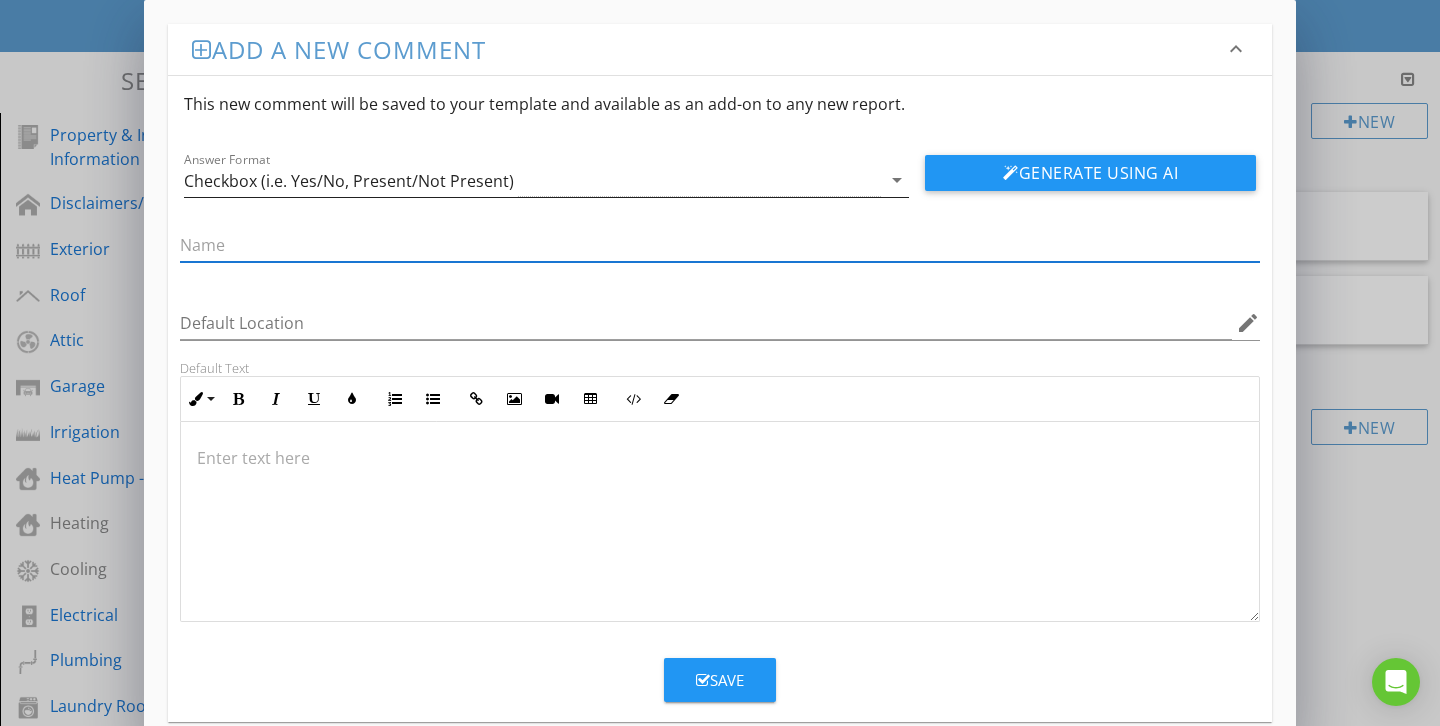 click on "Checkbox (i.e. Yes/No, Present/Not Present)" at bounding box center (532, 180) 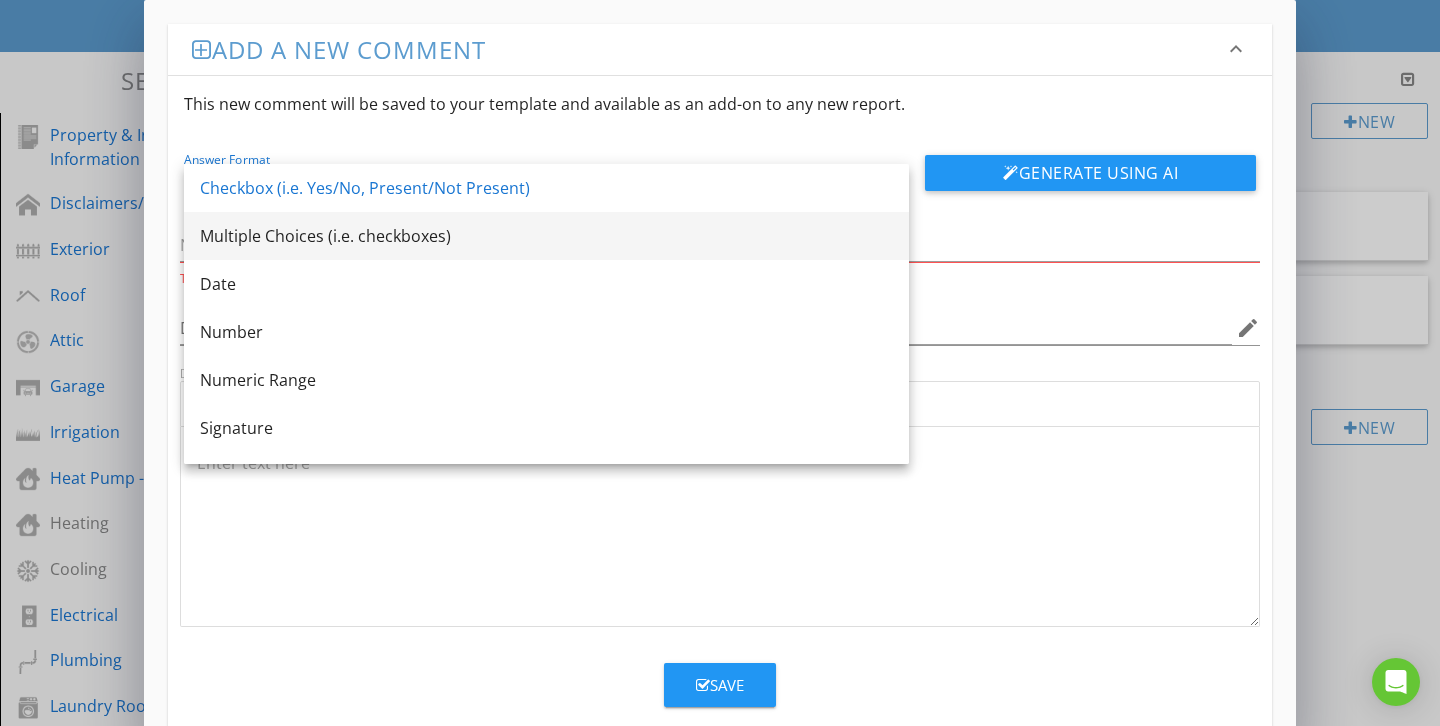 click on "Multiple Choices (i.e. checkboxes)" at bounding box center (546, 236) 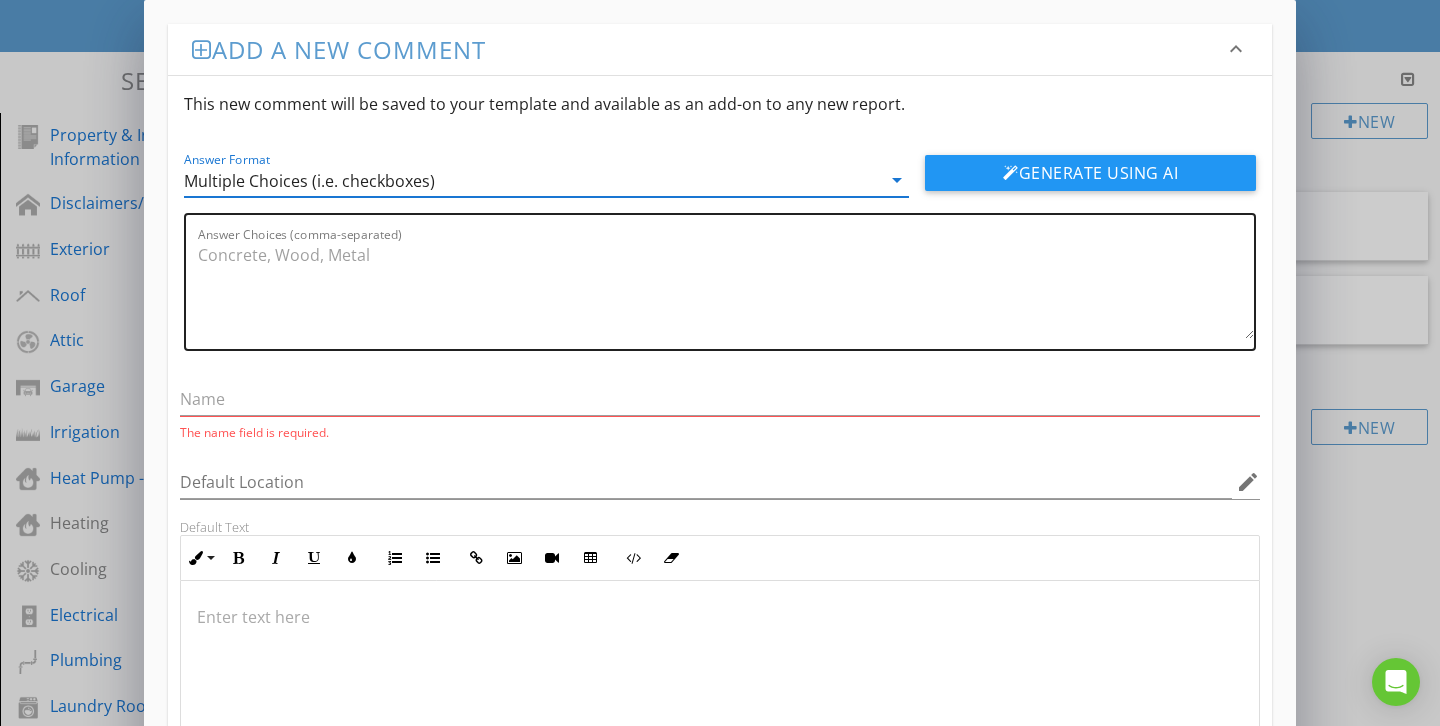 click on "Answer Choices (comma-separated)" at bounding box center (726, 289) 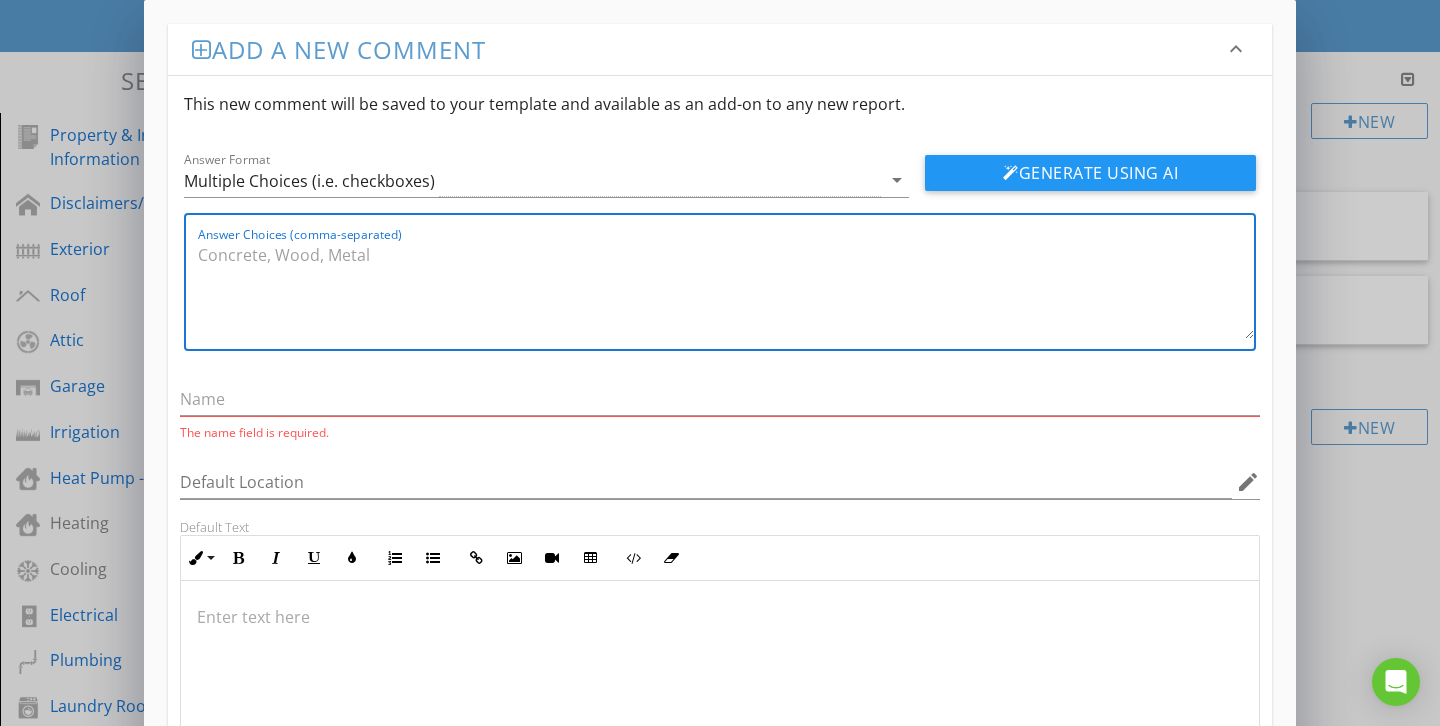 paste on "Present in all required areas
Missing in one or more locations
Not tested
Recommend installation or replacement" 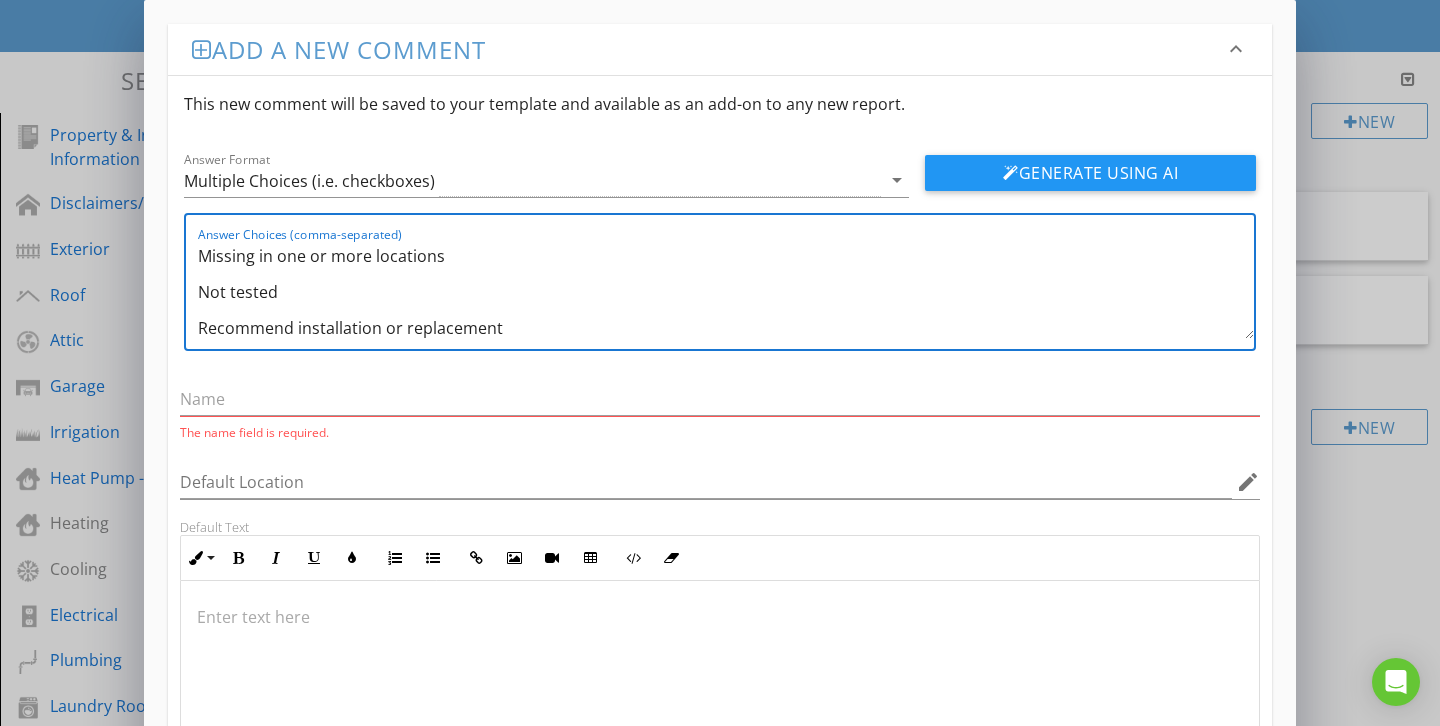 scroll, scrollTop: 0, scrollLeft: 0, axis: both 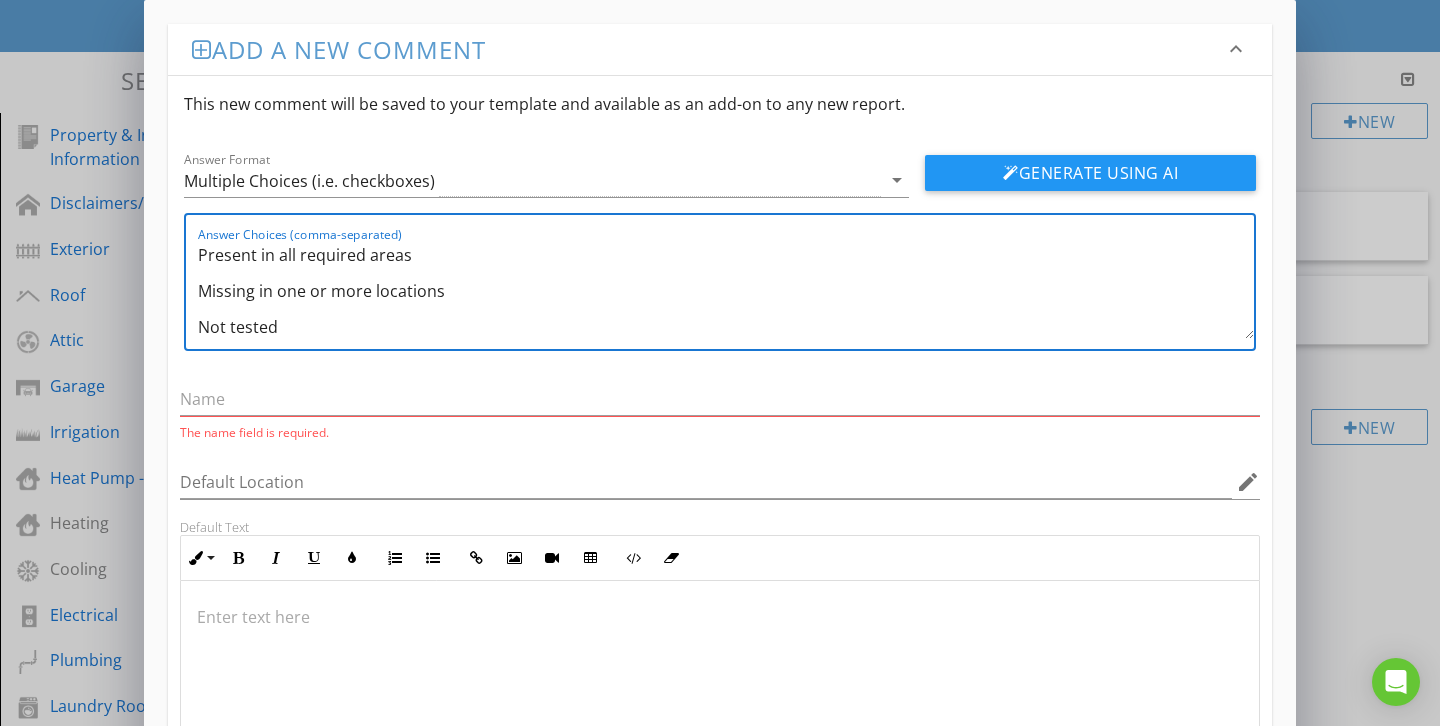 click on "Present in all required areas
Missing in one or more locations
Not tested
Recommend installation or replacement" at bounding box center [726, 289] 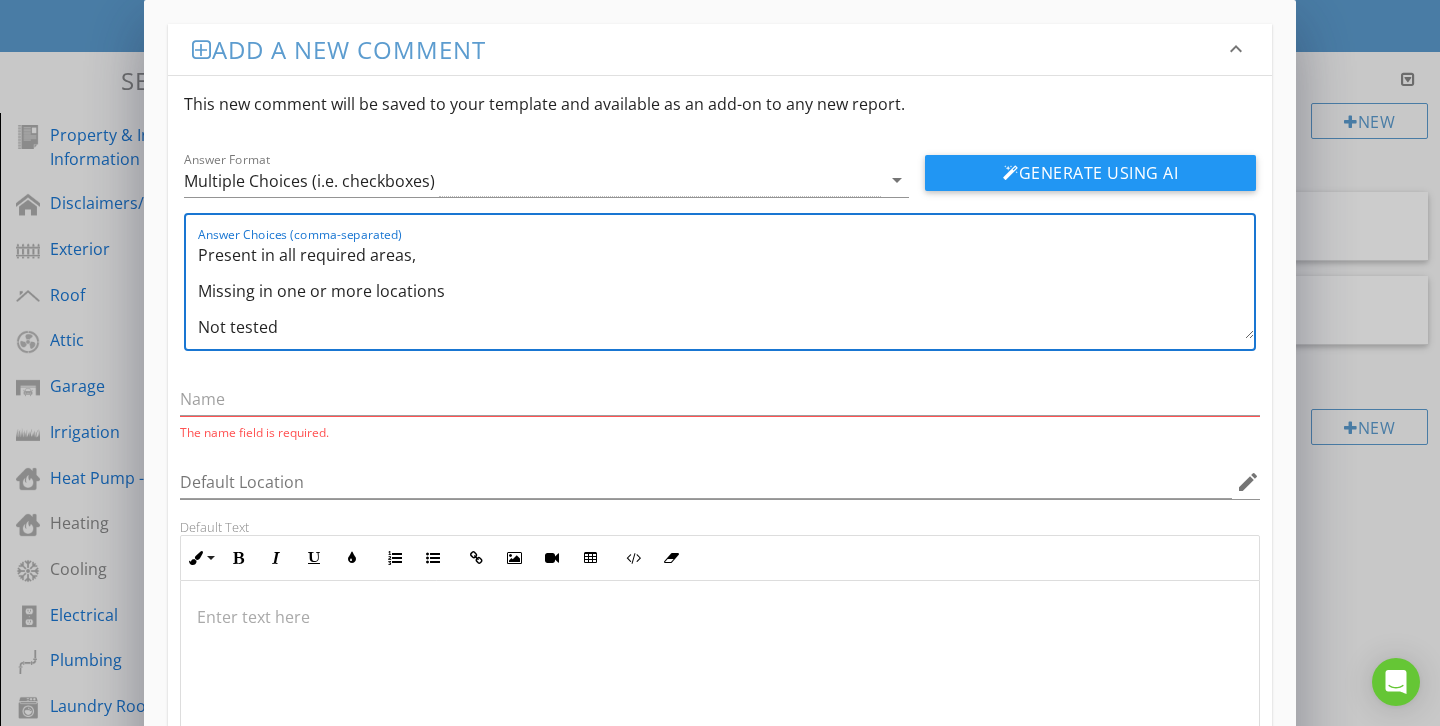 click on "Present in all required areas,
Missing in one or more locations
Not tested
Recommend installation or replacement" at bounding box center (726, 289) 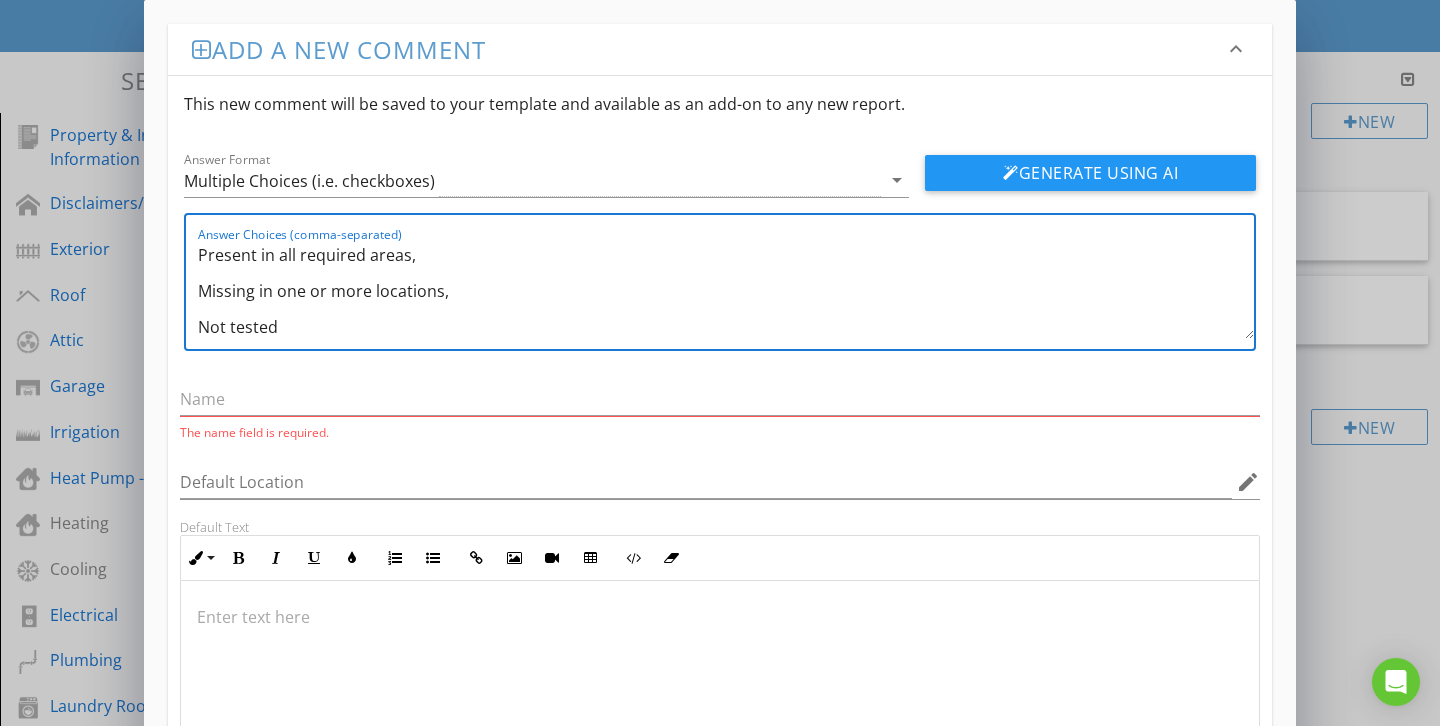 click on "Present in all required areas,
Missing in one or more locations,
Not tested
Recommend installation or replacement" at bounding box center (726, 289) 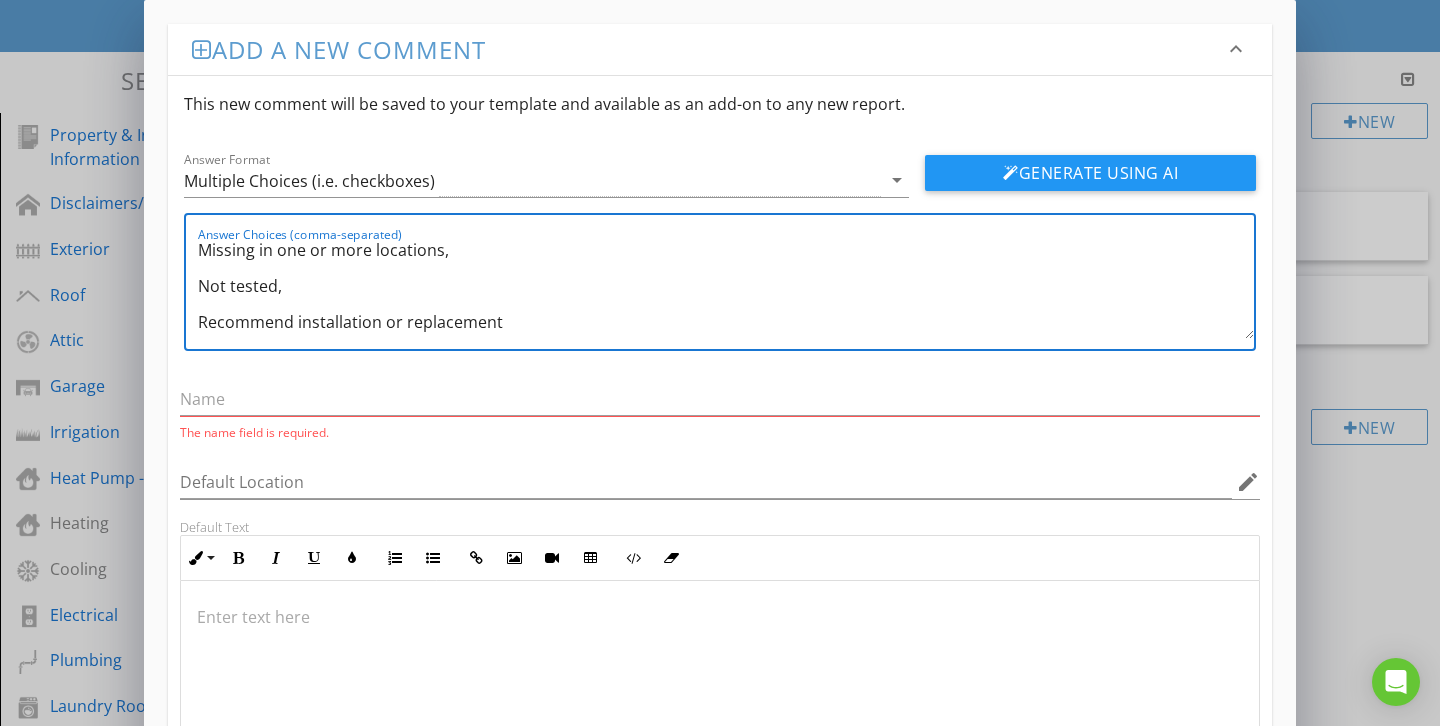 scroll, scrollTop: 0, scrollLeft: 0, axis: both 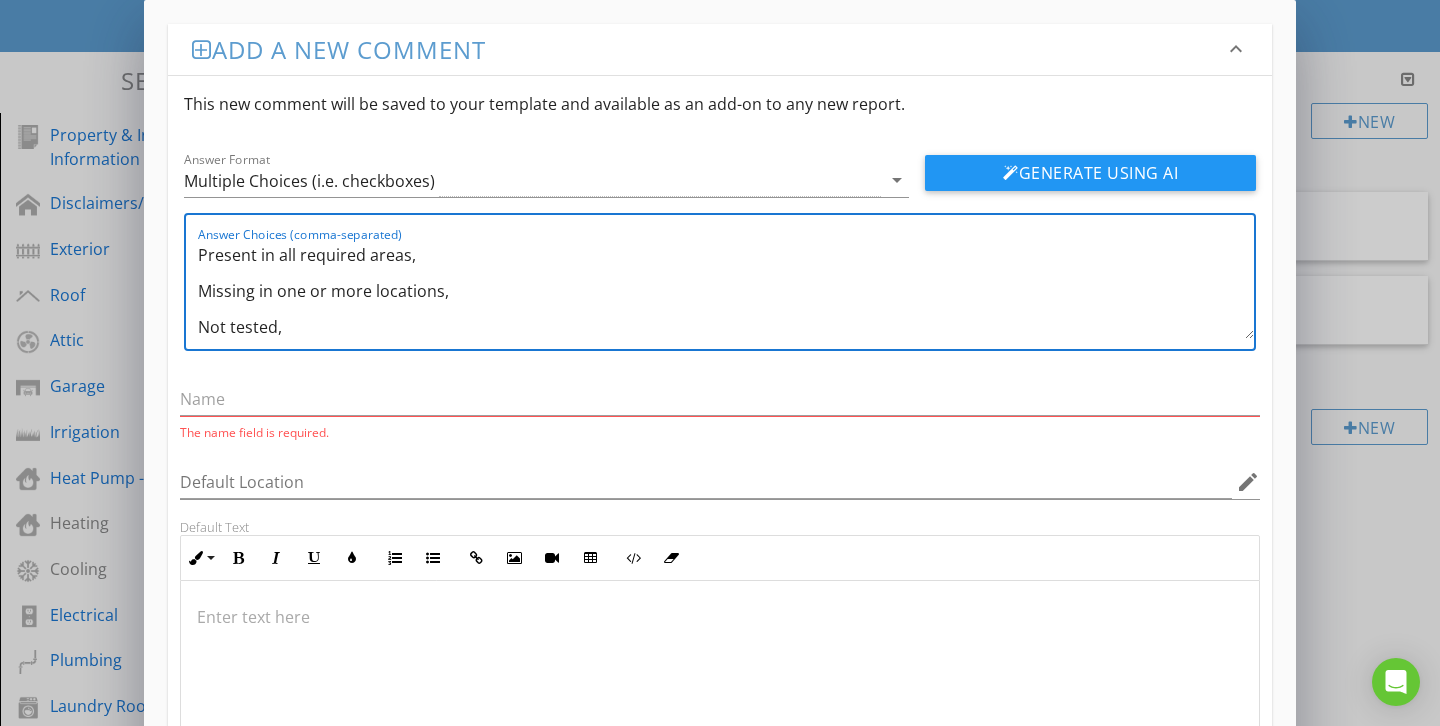 type on "Present in all required areas,
Missing in one or more locations,
Not tested,
Recommend installation or replacement" 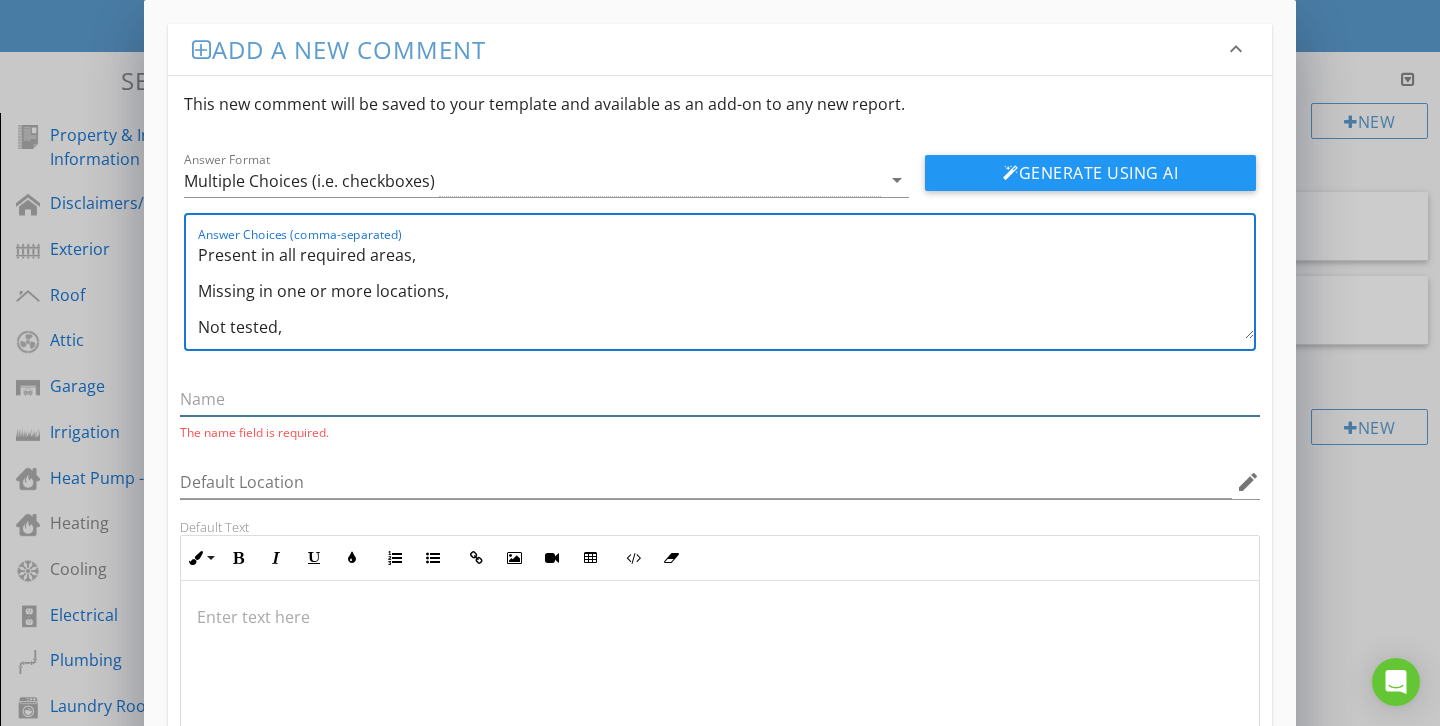 click at bounding box center (720, 399) 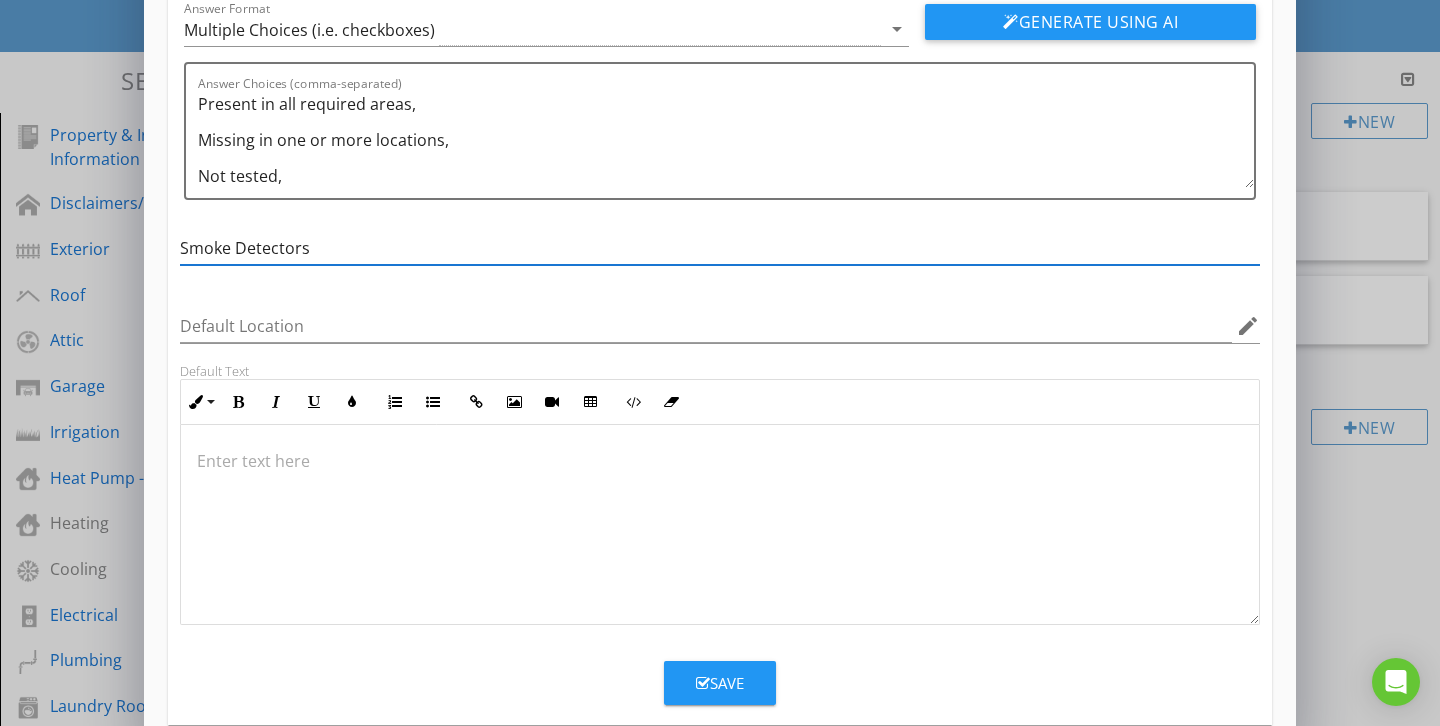 scroll, scrollTop: 186, scrollLeft: 0, axis: vertical 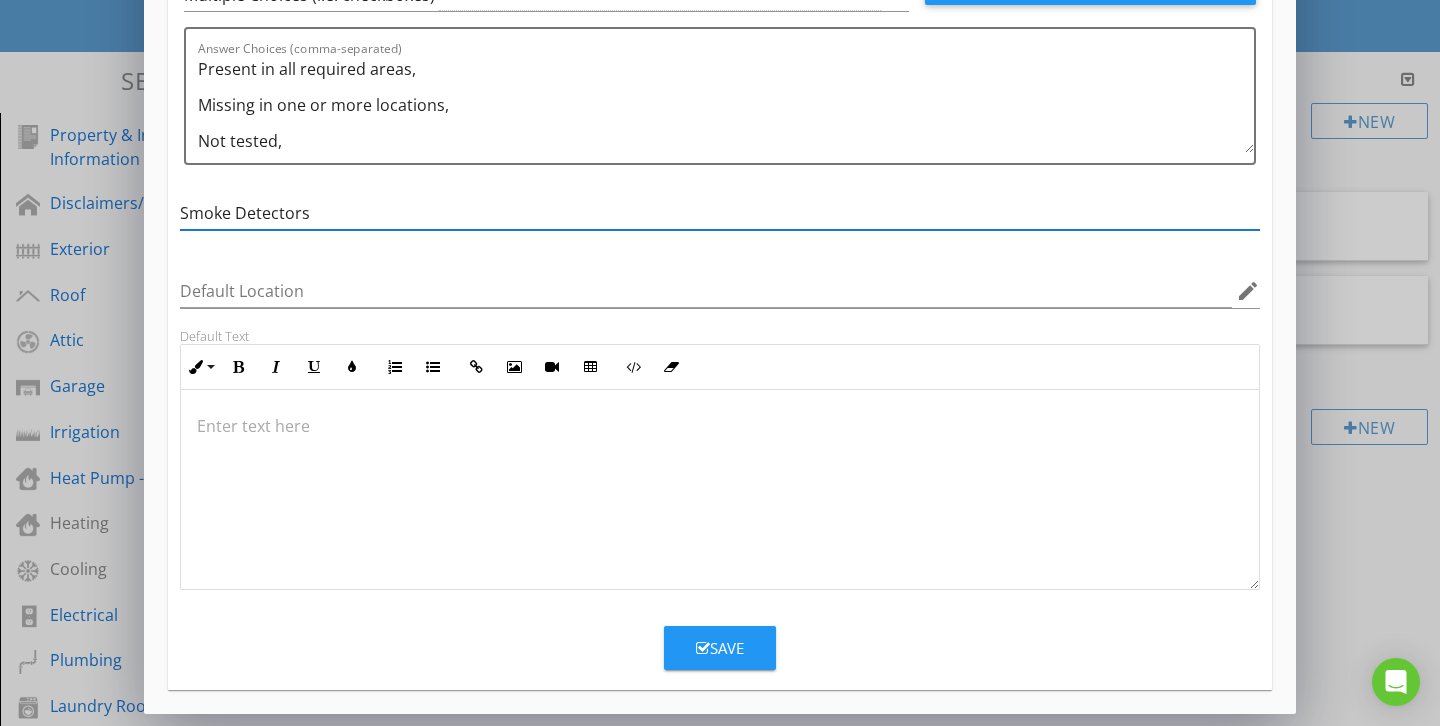 type on "Smoke Detectors" 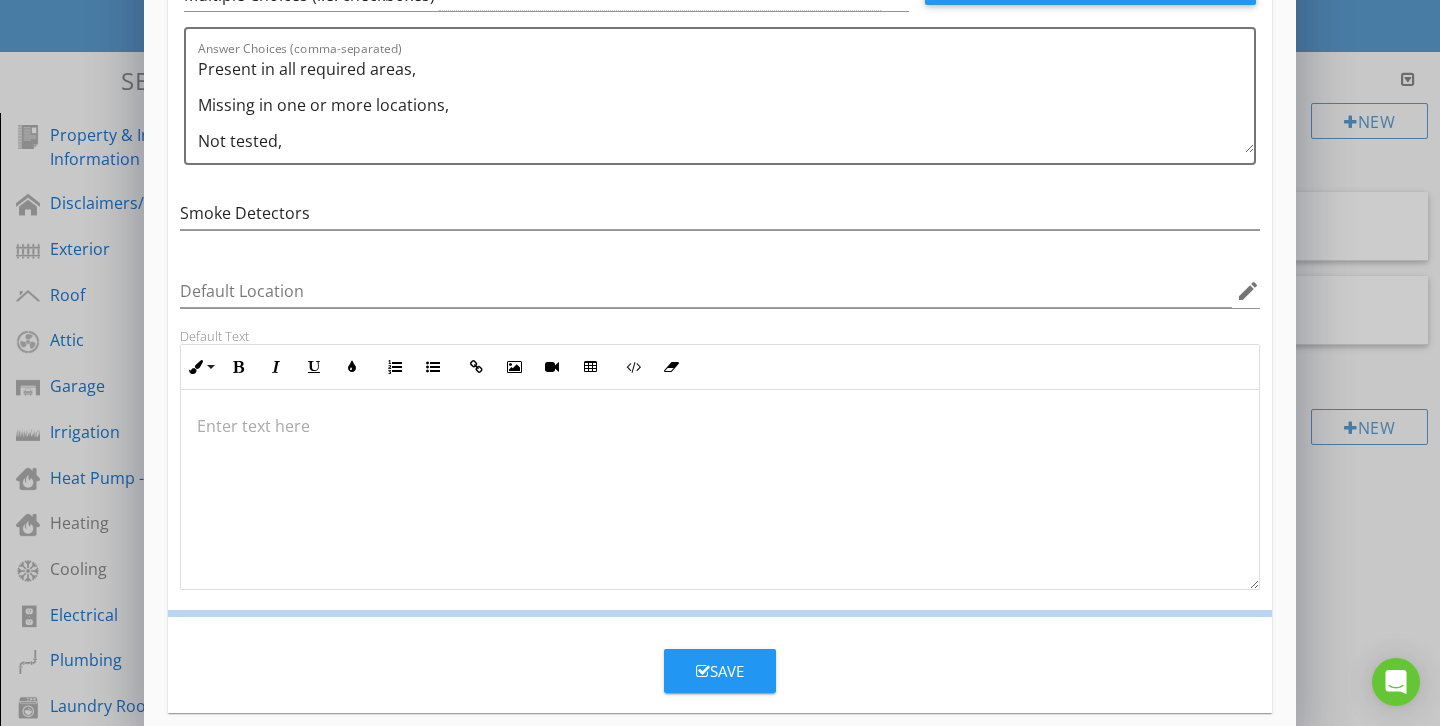 scroll, scrollTop: 89, scrollLeft: 0, axis: vertical 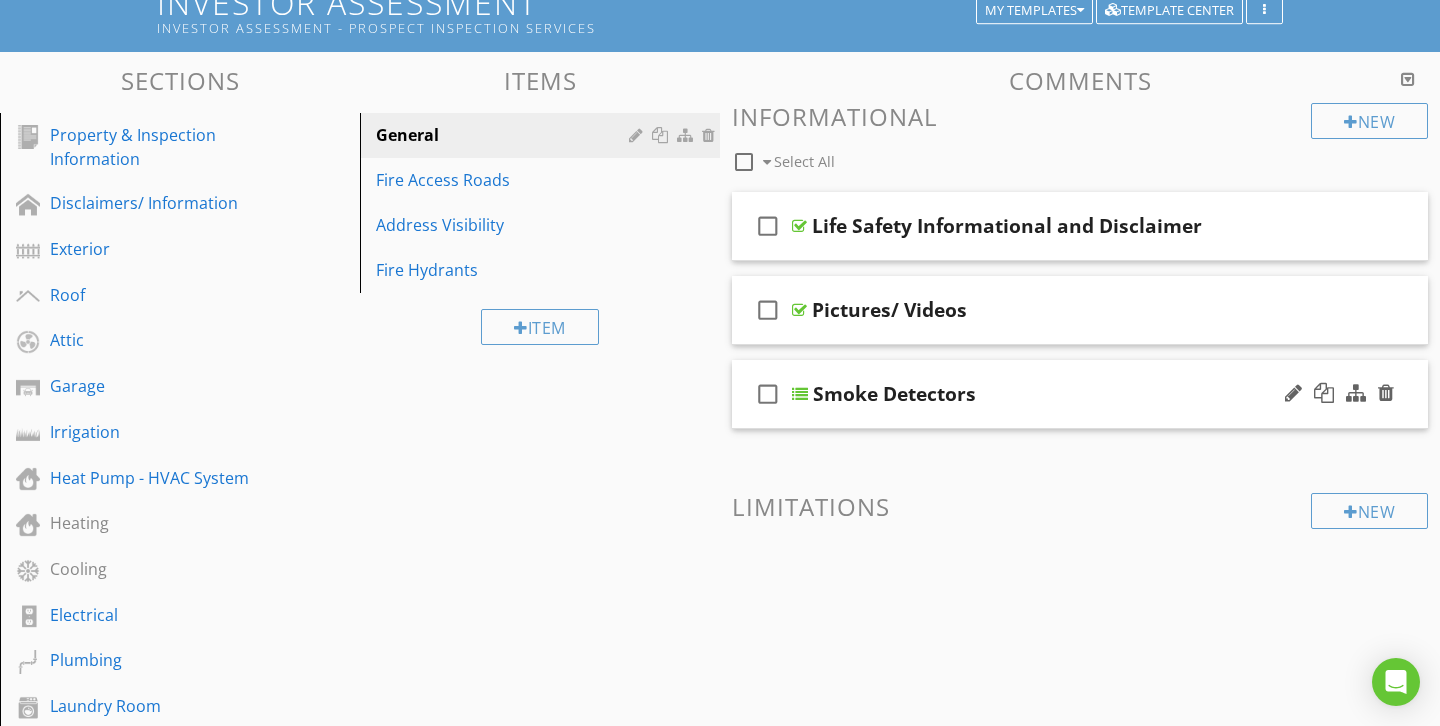 click on "check_box_outline_blank
Smoke Detectors" at bounding box center (1080, 394) 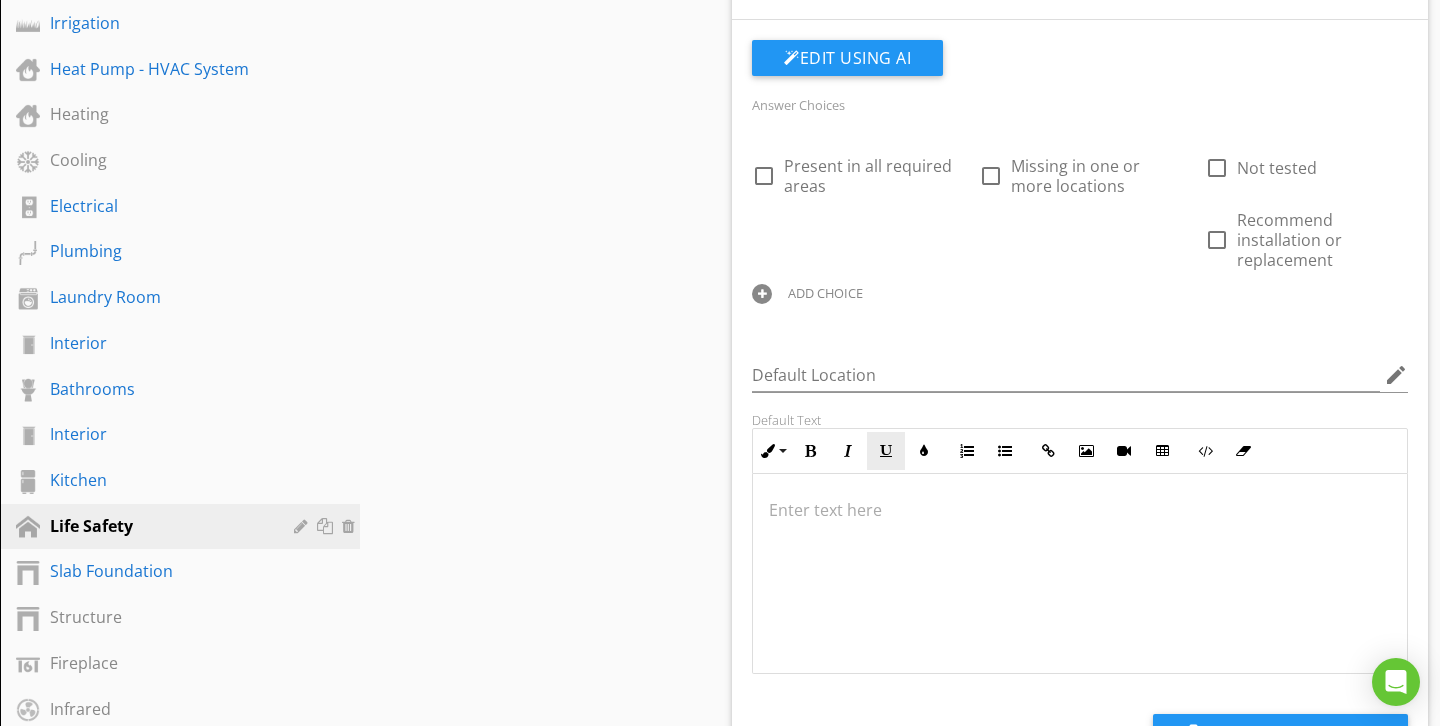 scroll, scrollTop: 560, scrollLeft: 0, axis: vertical 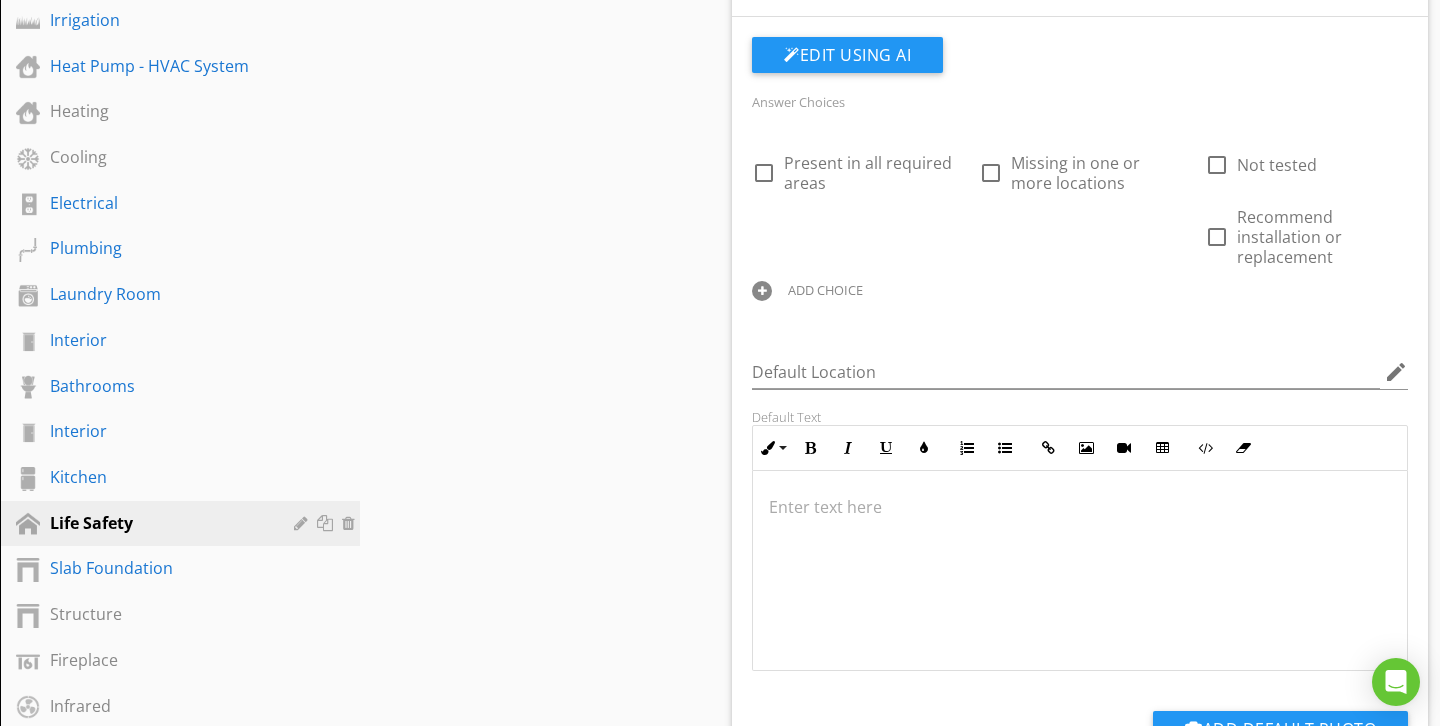 click at bounding box center (1080, 507) 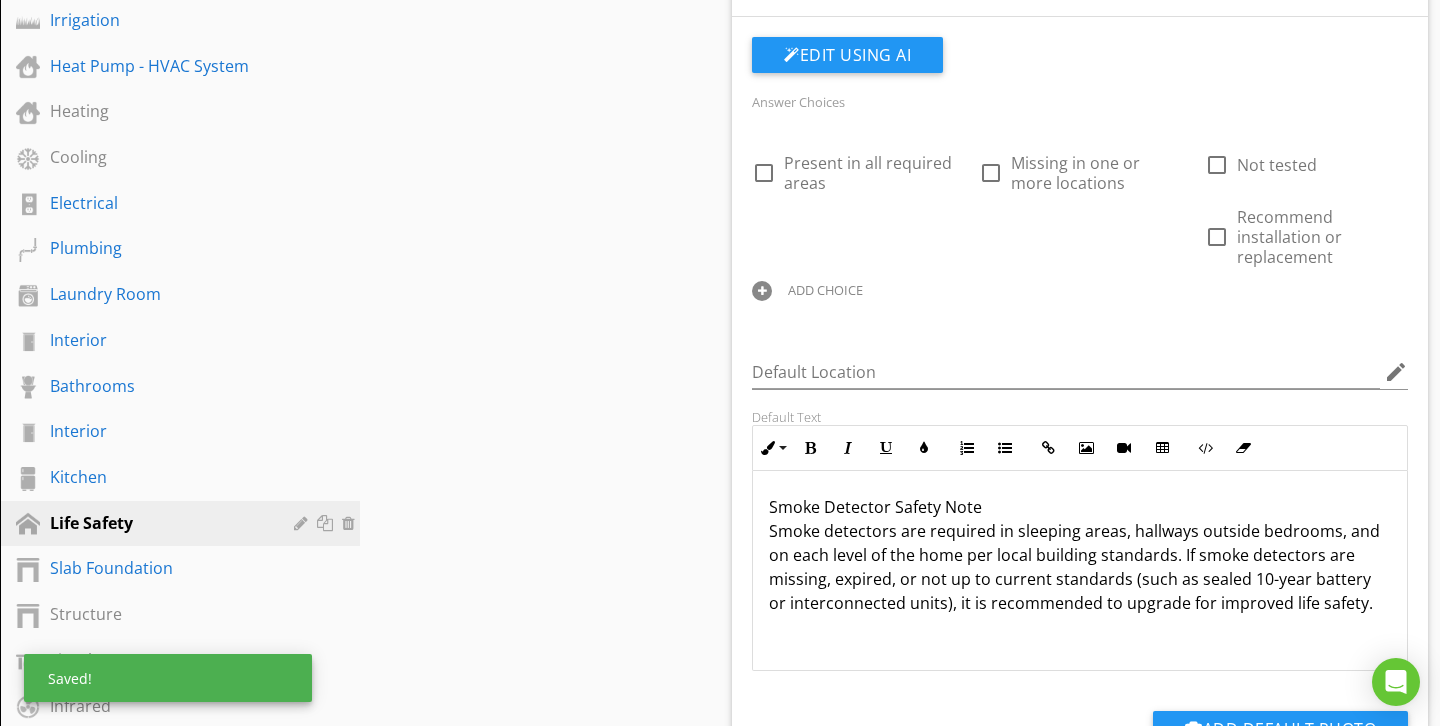 click on "Smoke Detector Safety Note Smoke detectors are required in sleeping areas, hallways outside bedrooms, and on each level of the home per local building standards. If smoke detectors are missing, expired, or not up to current standards (such as sealed 10-year battery or interconnected units), it is recommended to upgrade for improved life safety." at bounding box center (1080, 571) 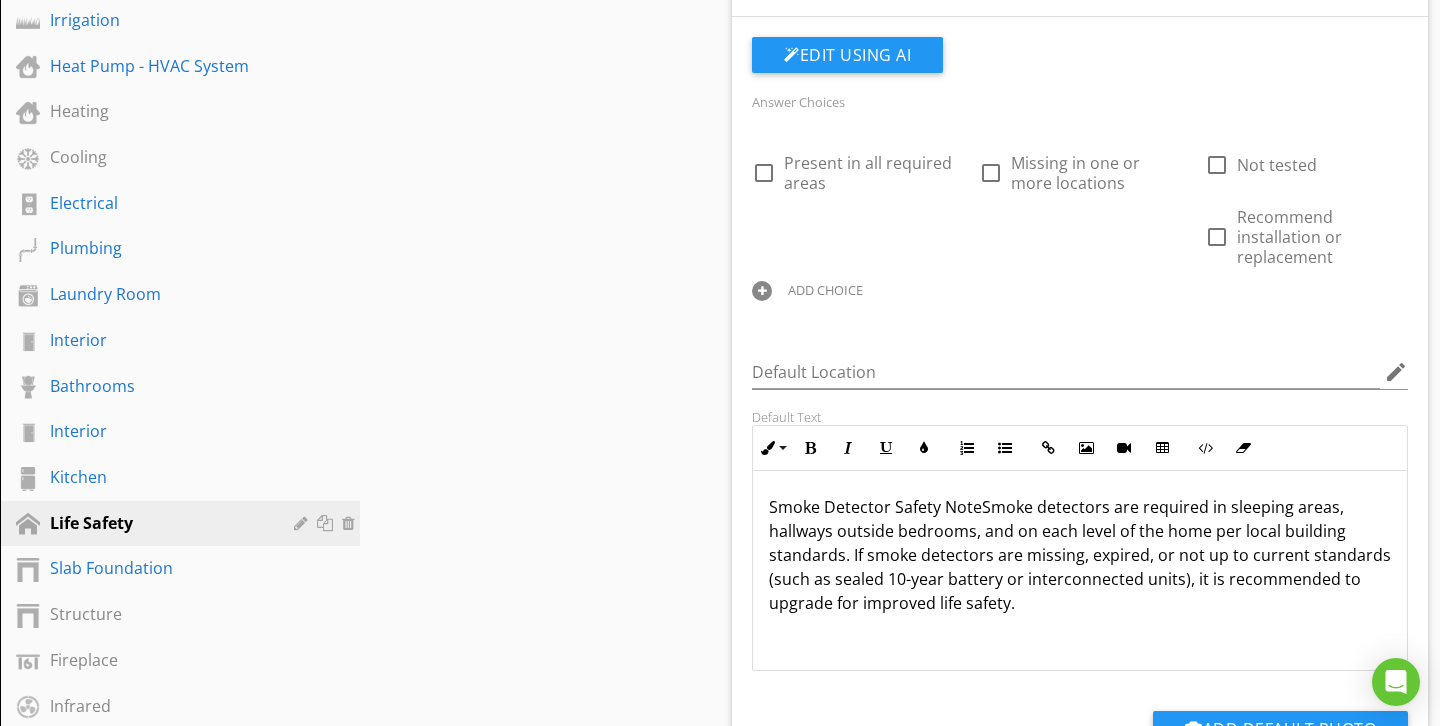 type 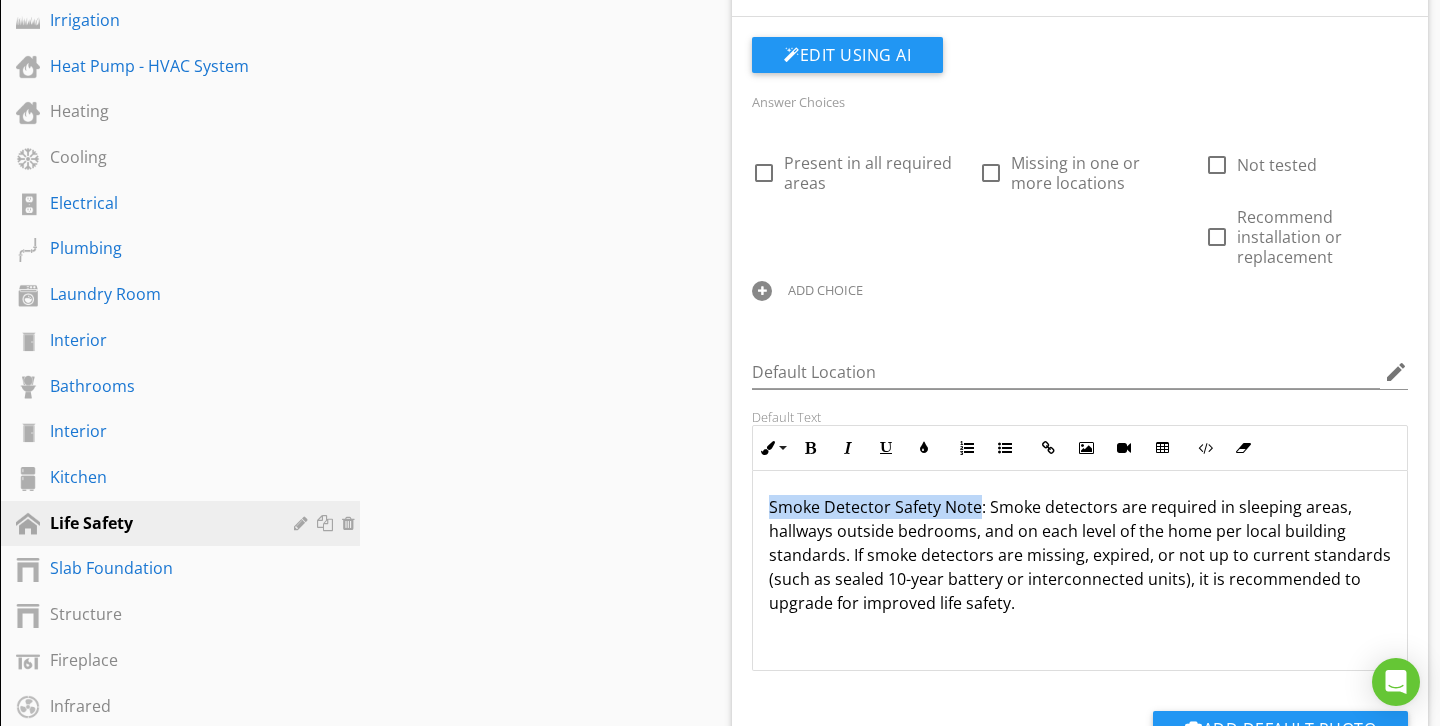 drag, startPoint x: 976, startPoint y: 507, endPoint x: 772, endPoint y: 507, distance: 204 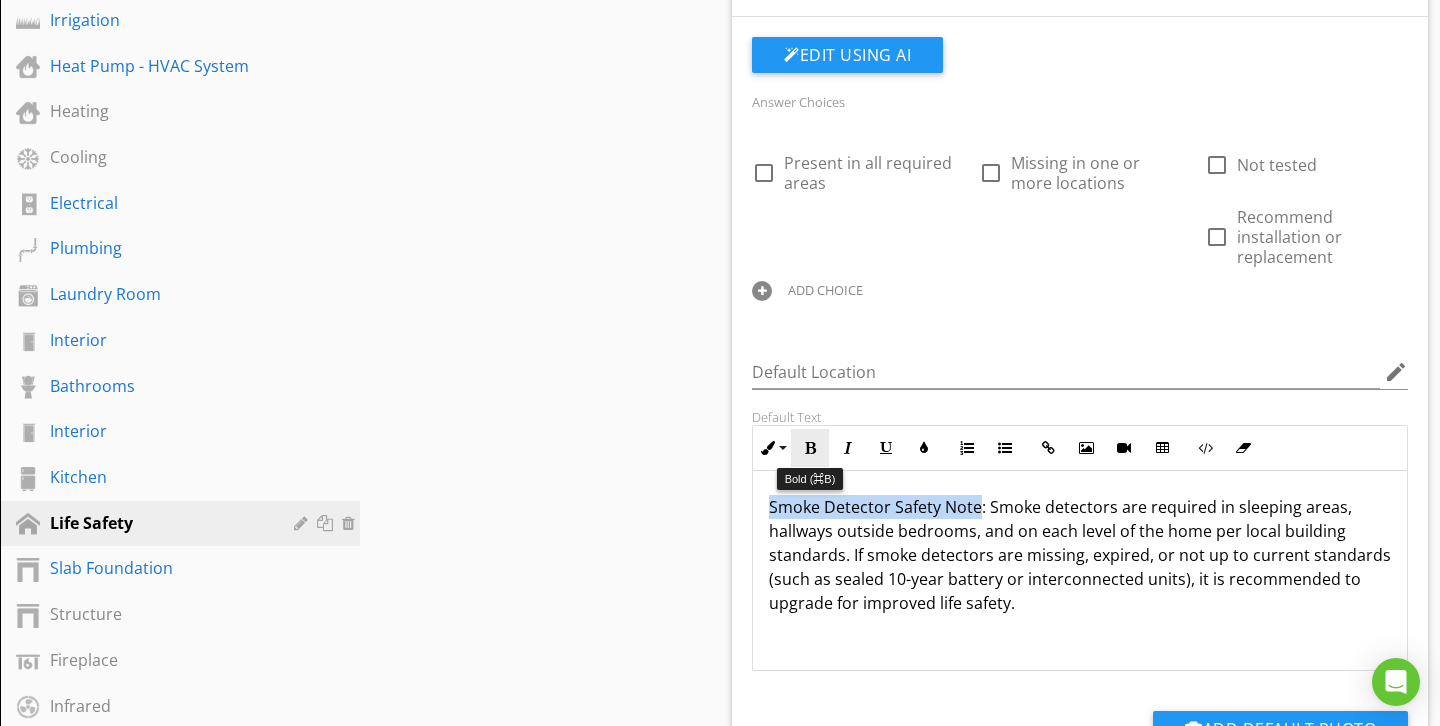 click at bounding box center (810, 448) 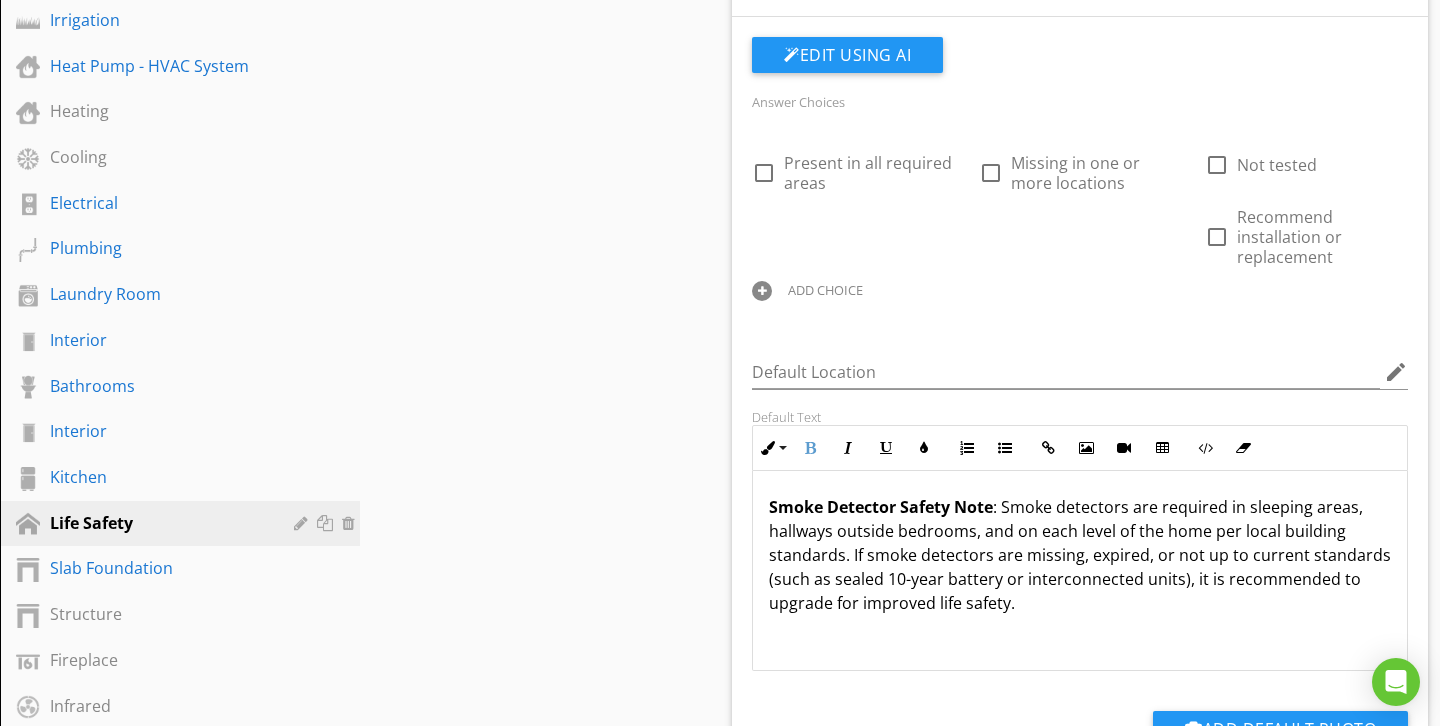 click on "Smoke Detector Safety Note : Smoke detectors are required in sleeping areas, hallways outside bedrooms, and on each level of the home per local building standards. If smoke detectors are missing, expired, or not up to current standards (such as sealed 10-year battery or interconnected units), it is recommended to upgrade for improved life safety." at bounding box center (1080, 571) 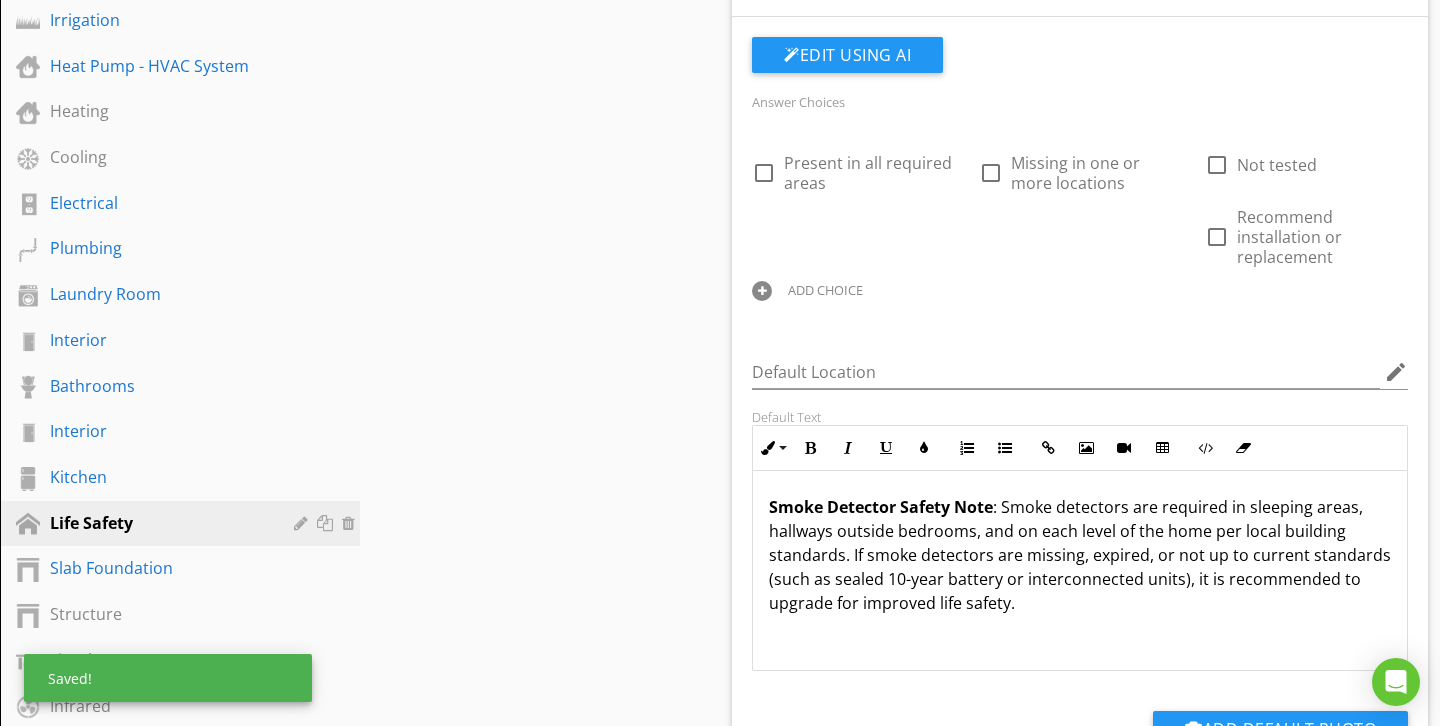 scroll, scrollTop: 1, scrollLeft: 0, axis: vertical 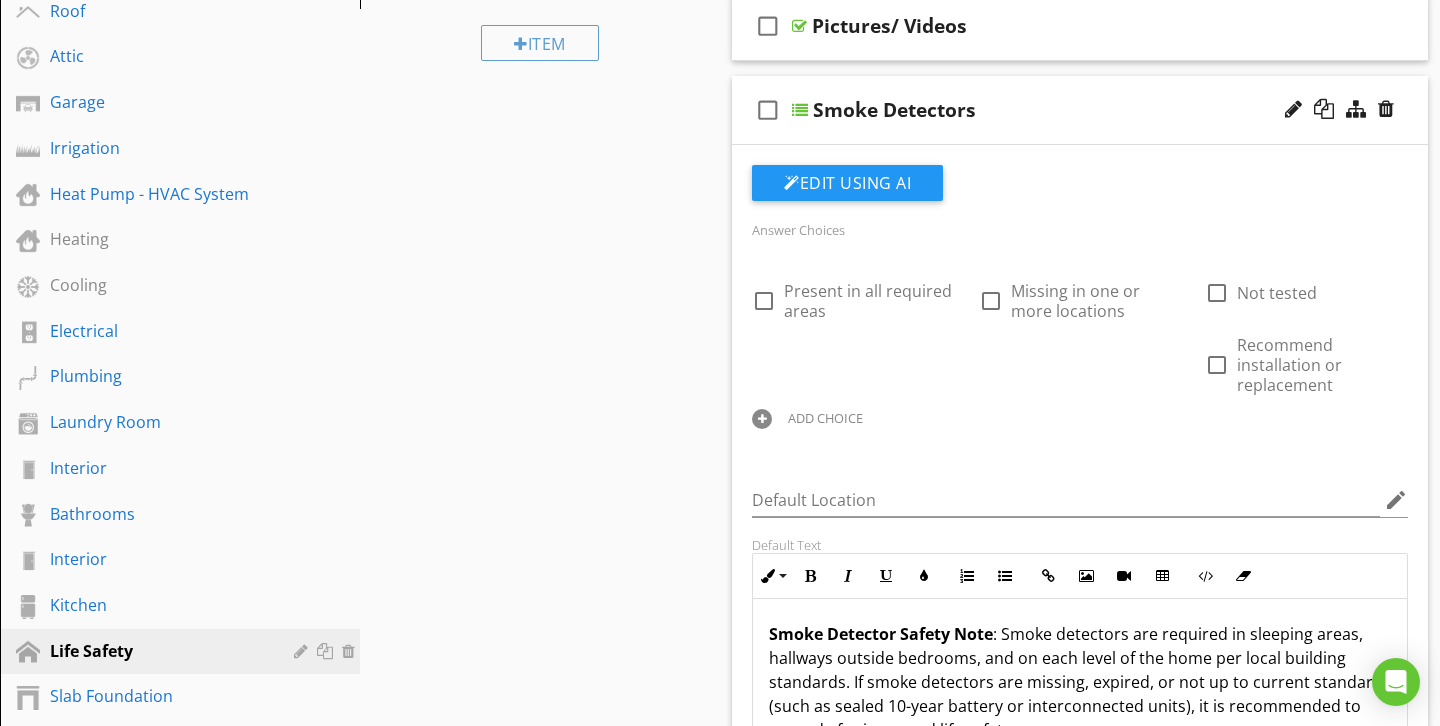 click on "Smoke Detectors" at bounding box center [1059, 110] 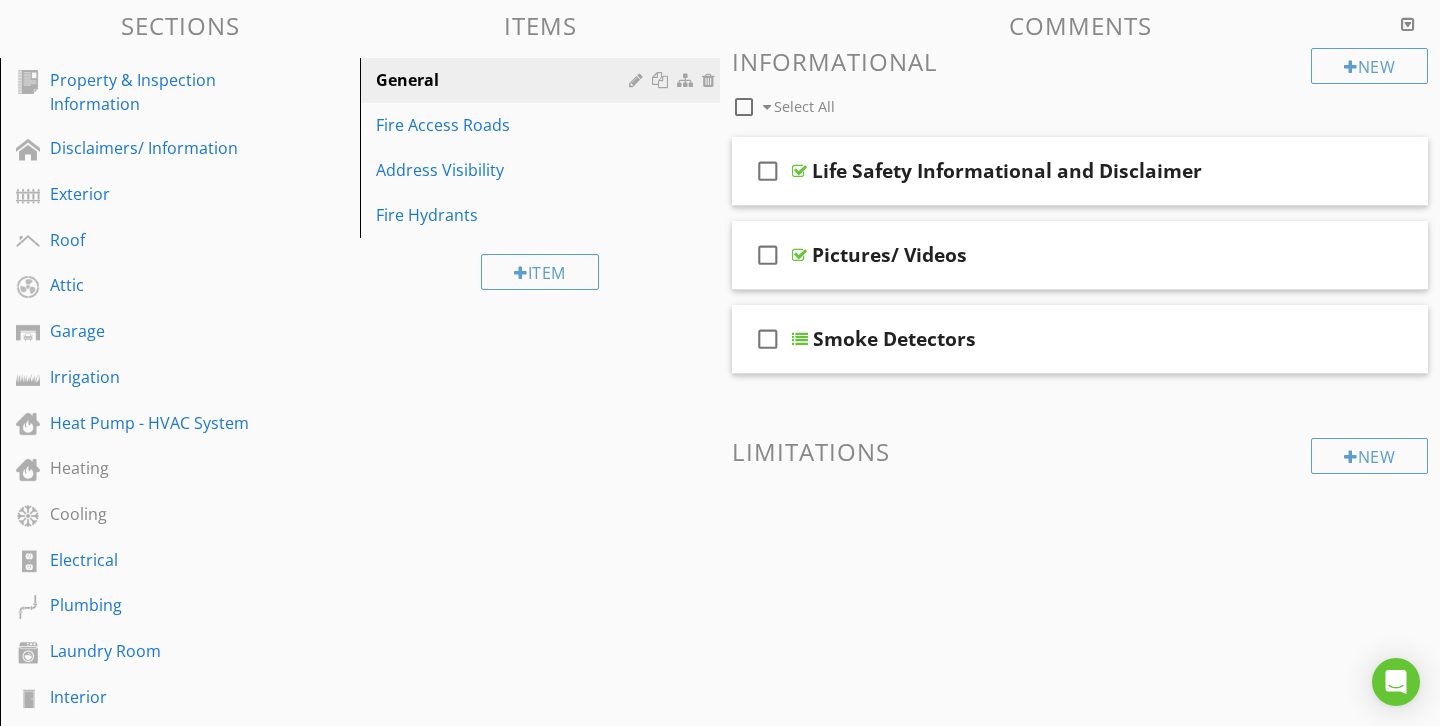 scroll, scrollTop: 198, scrollLeft: 0, axis: vertical 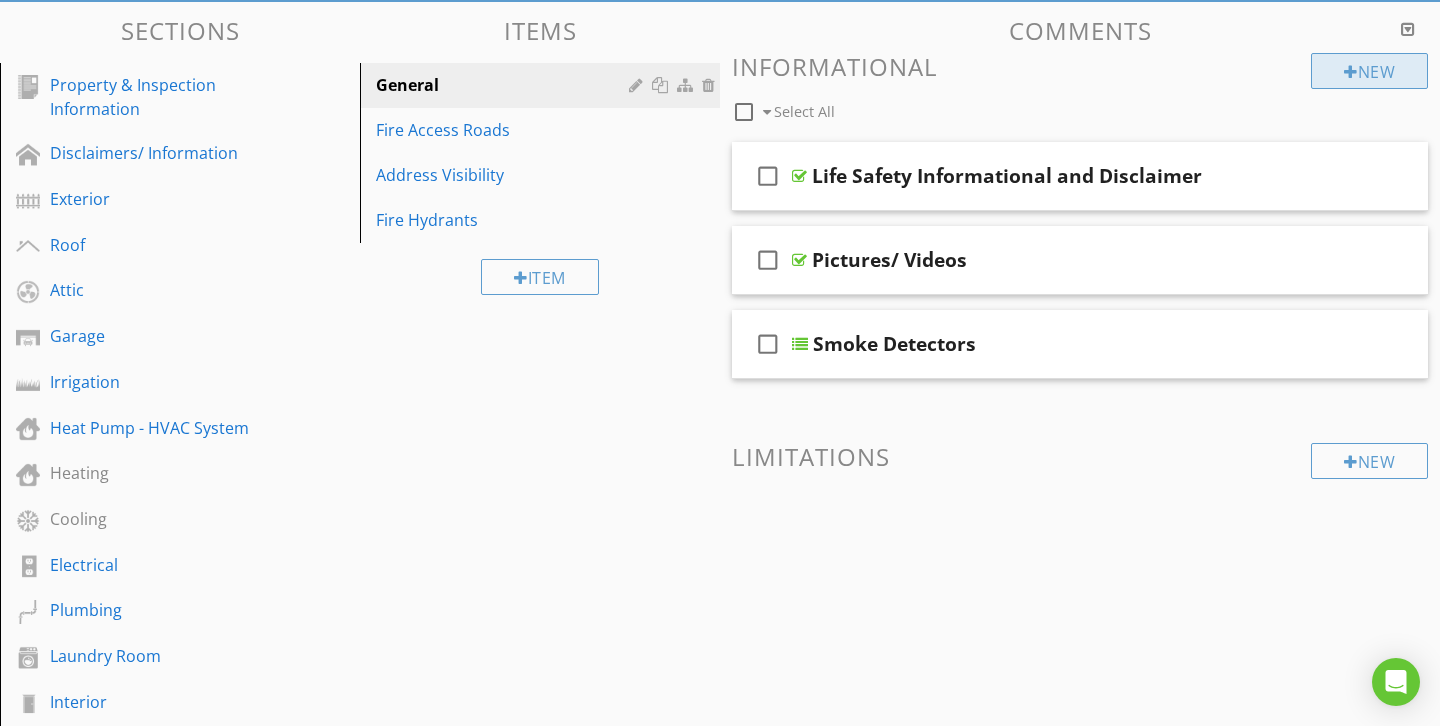 click on "New" at bounding box center [1369, 71] 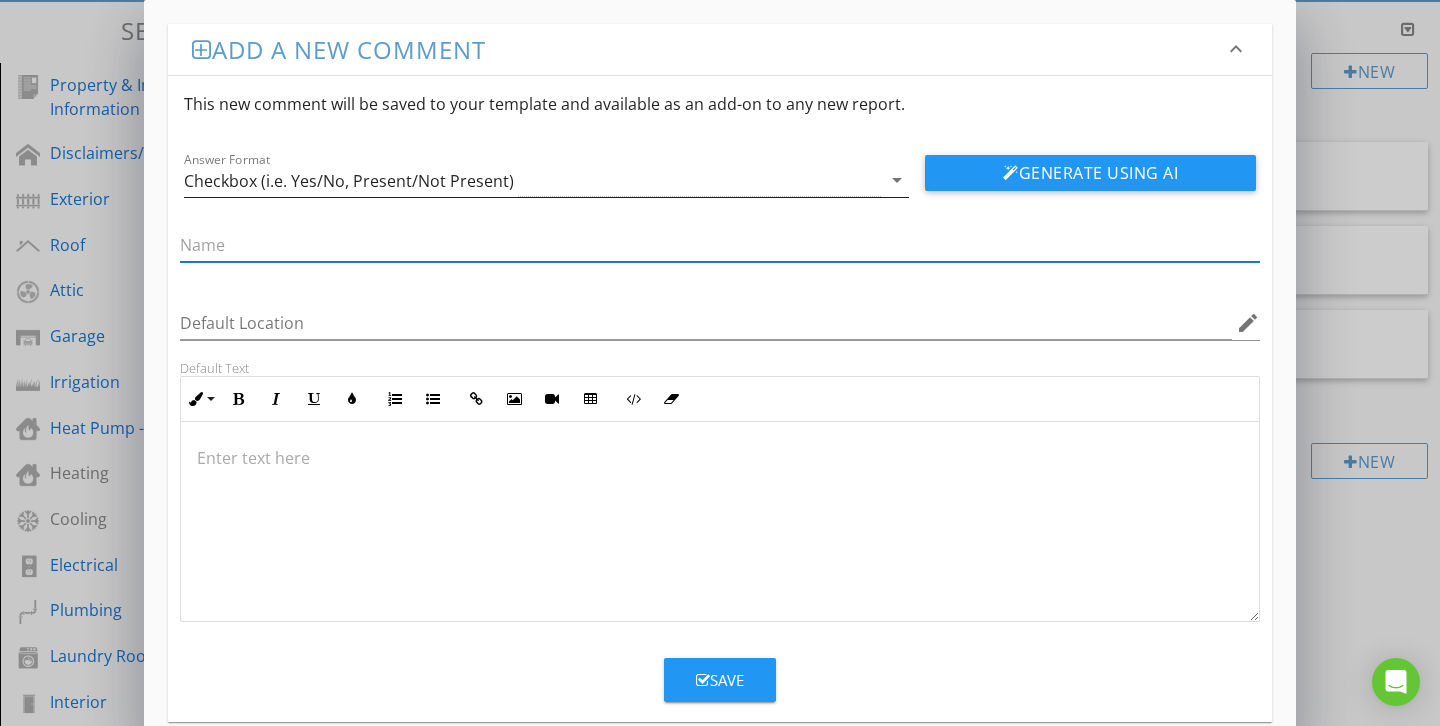 click on "Checkbox (i.e. Yes/No, Present/Not Present)" at bounding box center [532, 180] 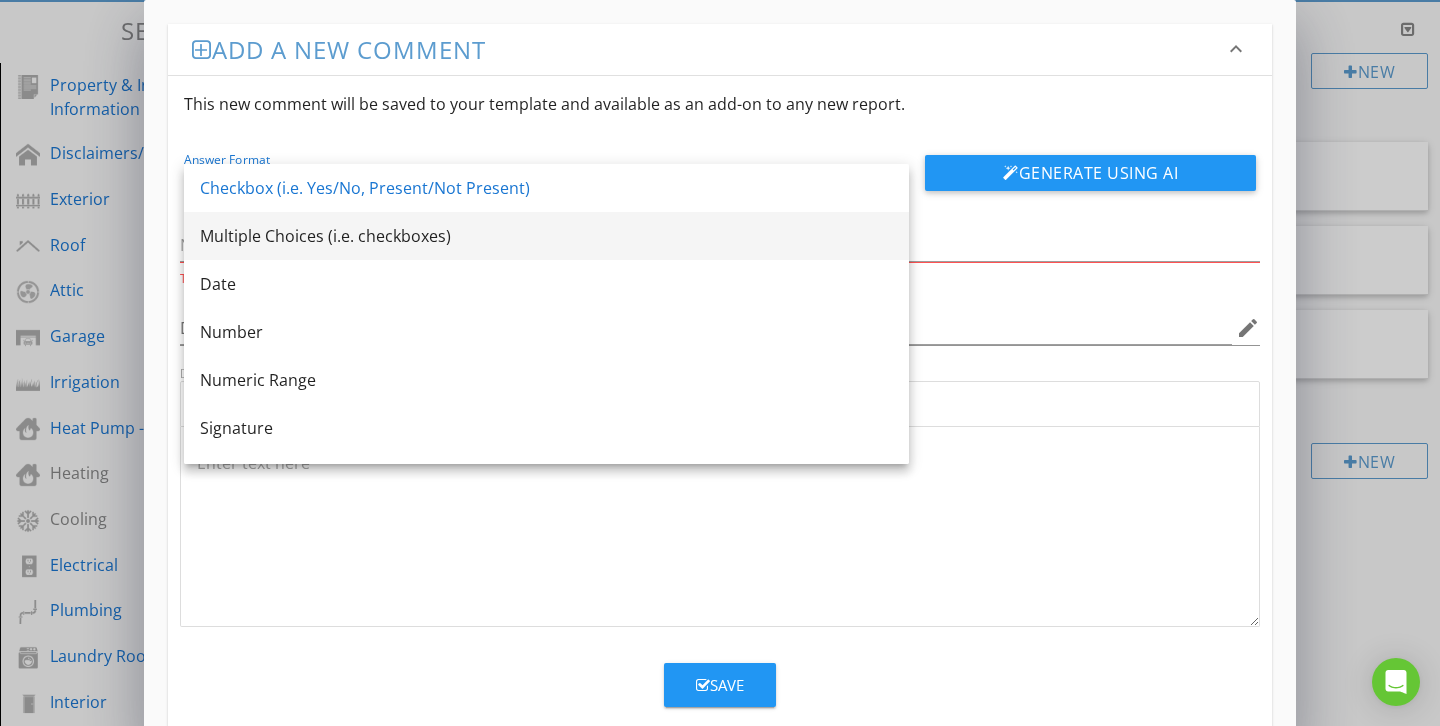 click on "Multiple Choices (i.e. checkboxes)" at bounding box center [546, 236] 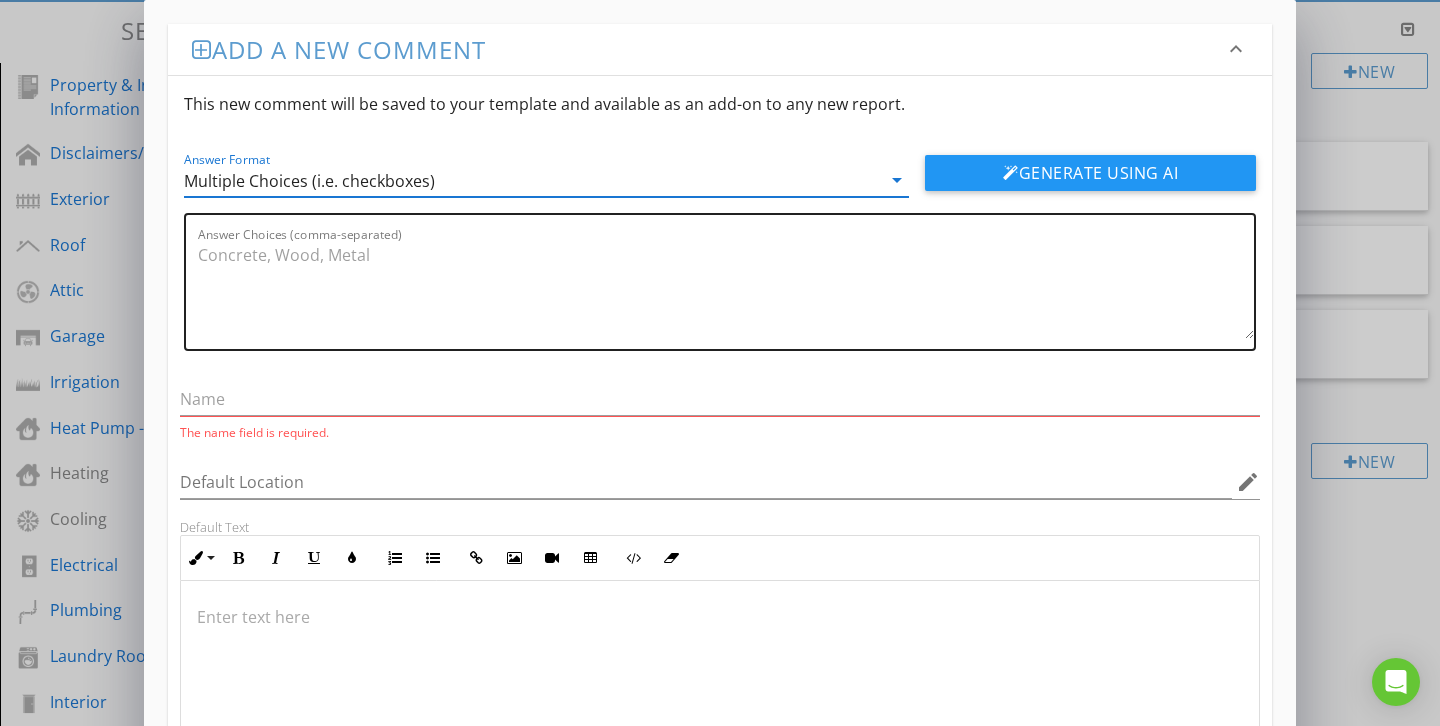 click on "Answer Choices (comma-separated)" at bounding box center [726, 289] 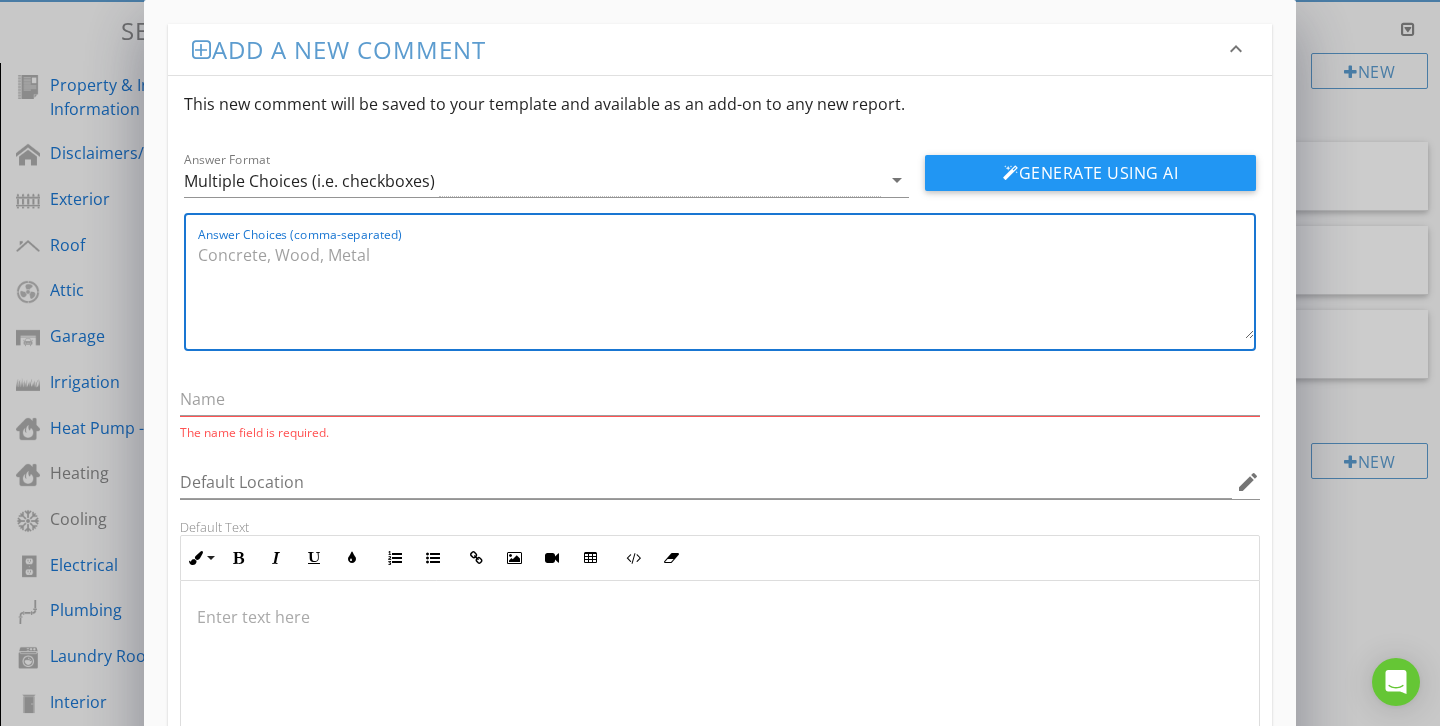 paste on "✅ Carbon Monoxide Detectors
Answer Options:
Present near sleeping areas
Not present
Not applicable (no gas appliances or attached garage)
Recommend installation" 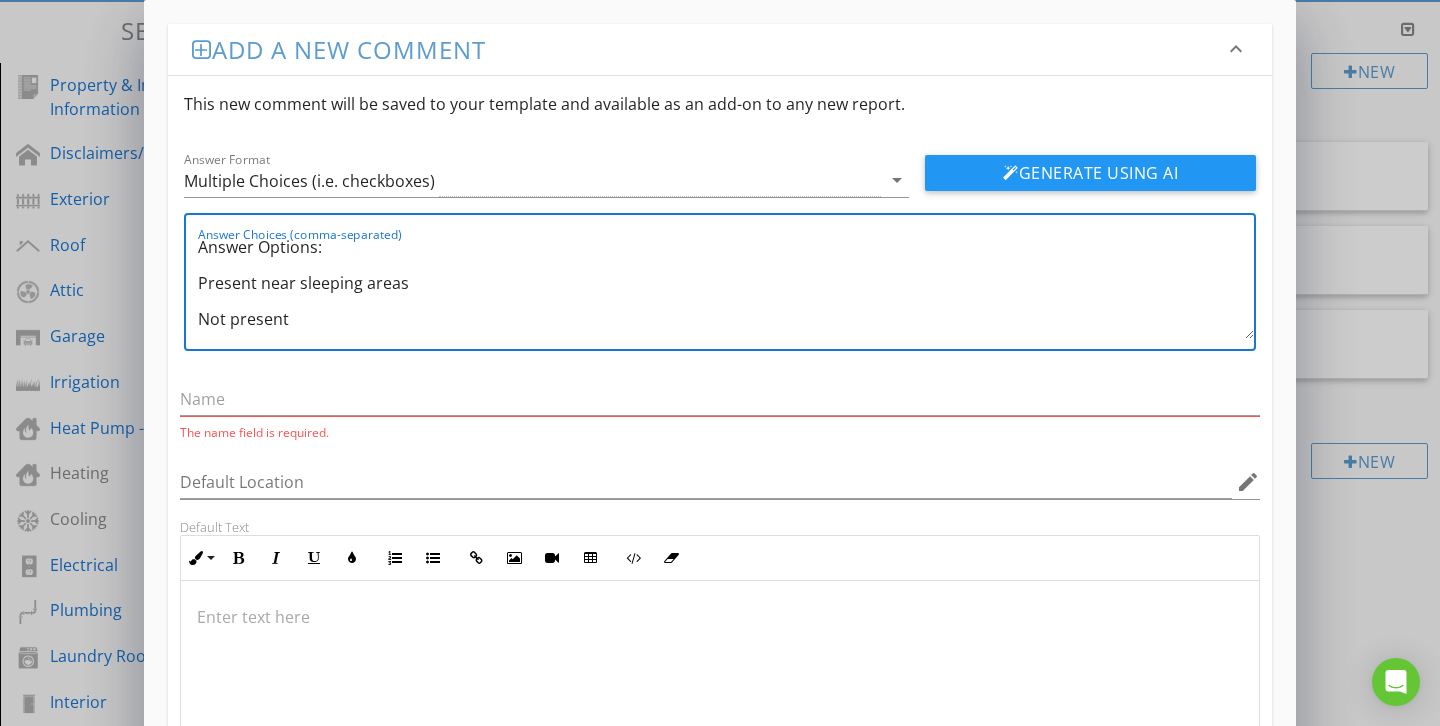 scroll, scrollTop: 0, scrollLeft: 0, axis: both 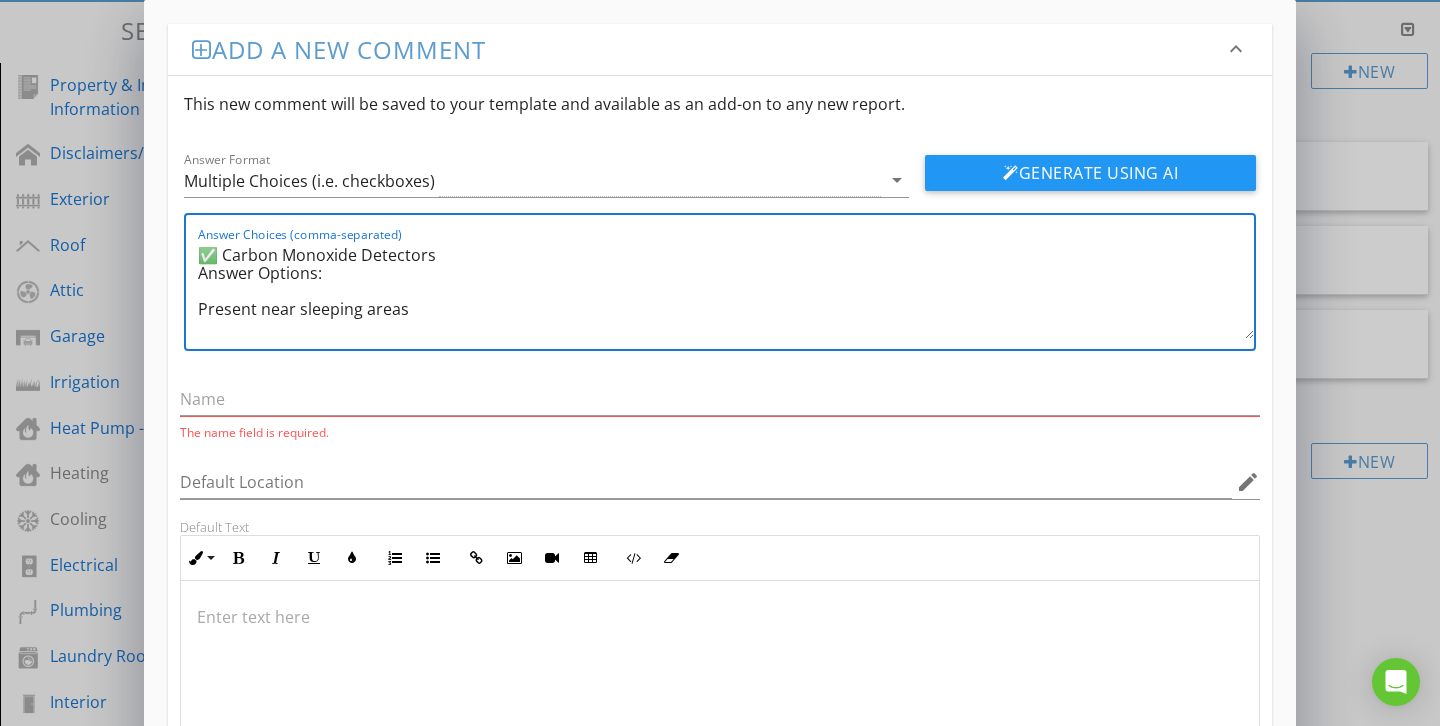 drag, startPoint x: 336, startPoint y: 273, endPoint x: 193, endPoint y: 271, distance: 143.01399 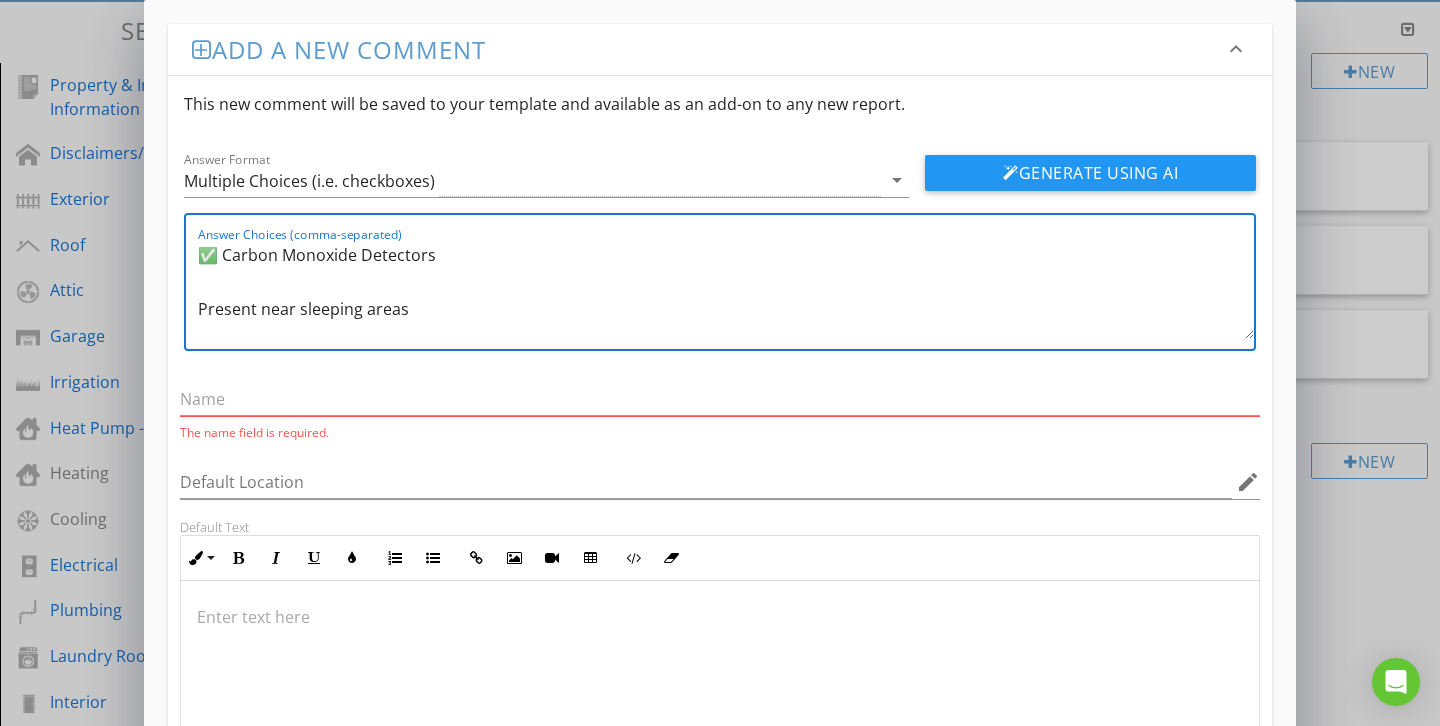 drag, startPoint x: 220, startPoint y: 255, endPoint x: 435, endPoint y: 259, distance: 215.0372 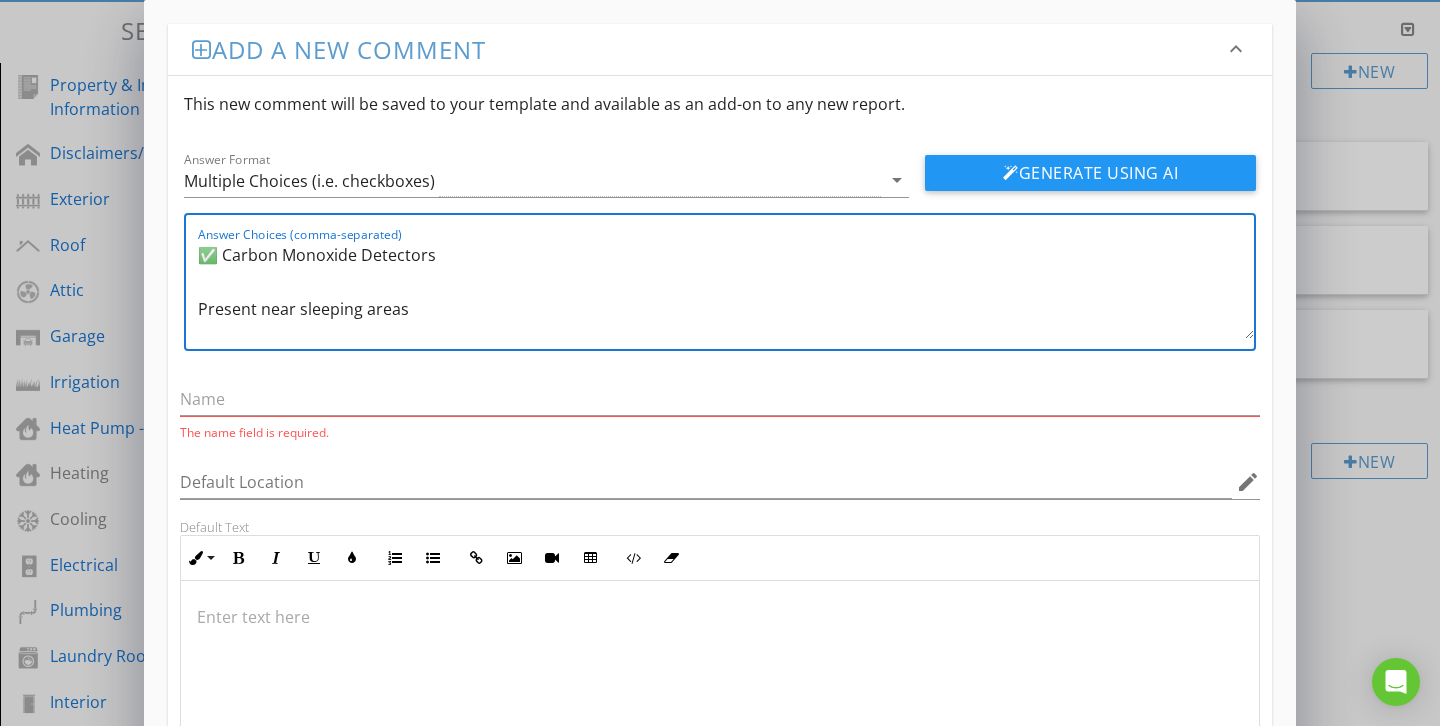 drag, startPoint x: 195, startPoint y: 311, endPoint x: 195, endPoint y: 210, distance: 101 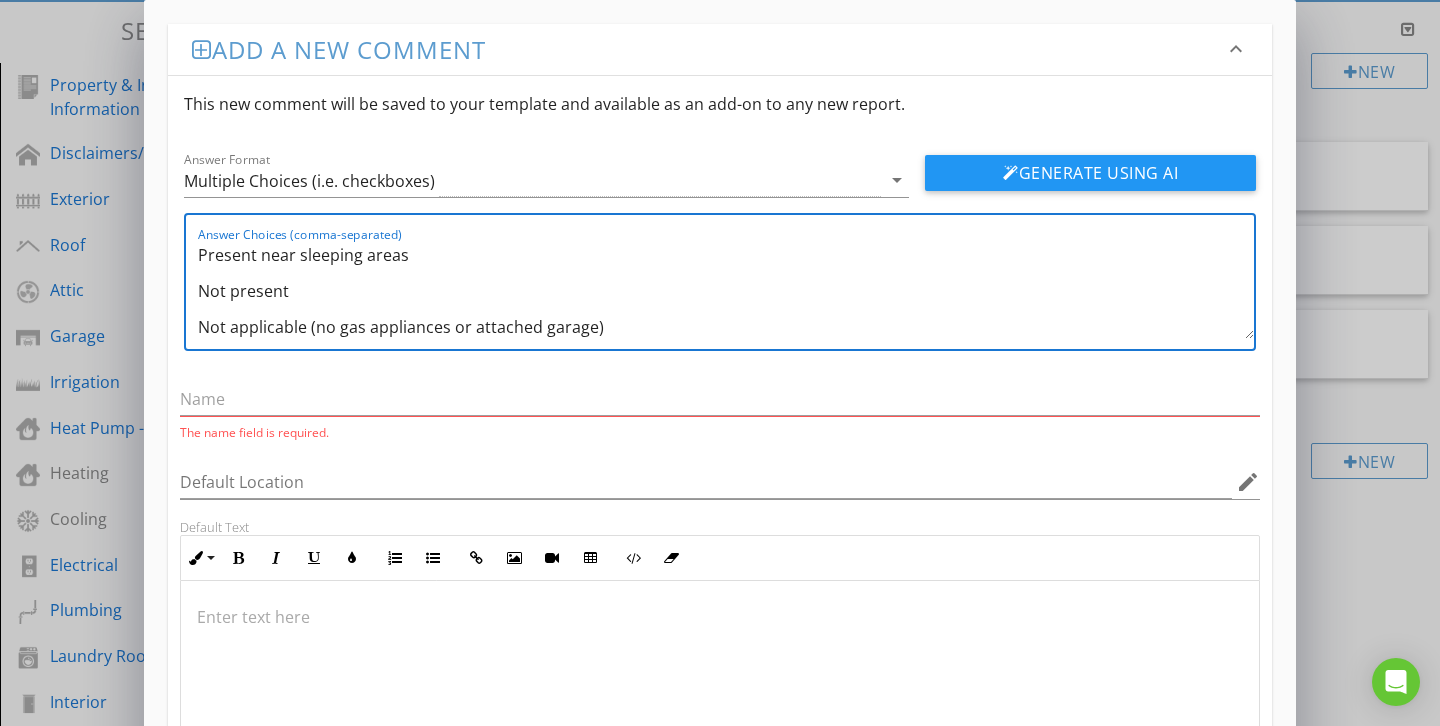 click on "Present near sleeping areas
Not present
Not applicable (no gas appliances or attached garage)
Recommend installation" at bounding box center (726, 289) 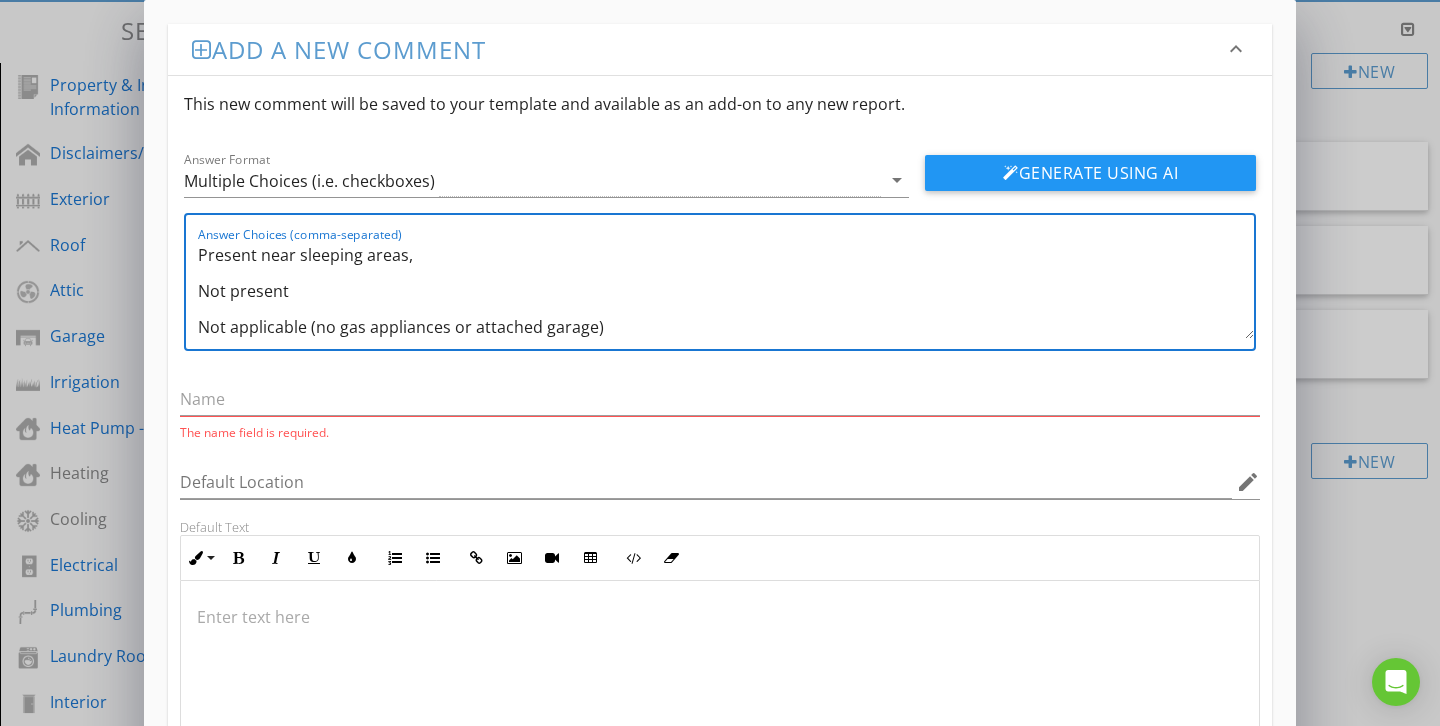 click on "Present near sleeping areas,
Not present
Not applicable (no gas appliances or attached garage)
Recommend installation" at bounding box center [726, 289] 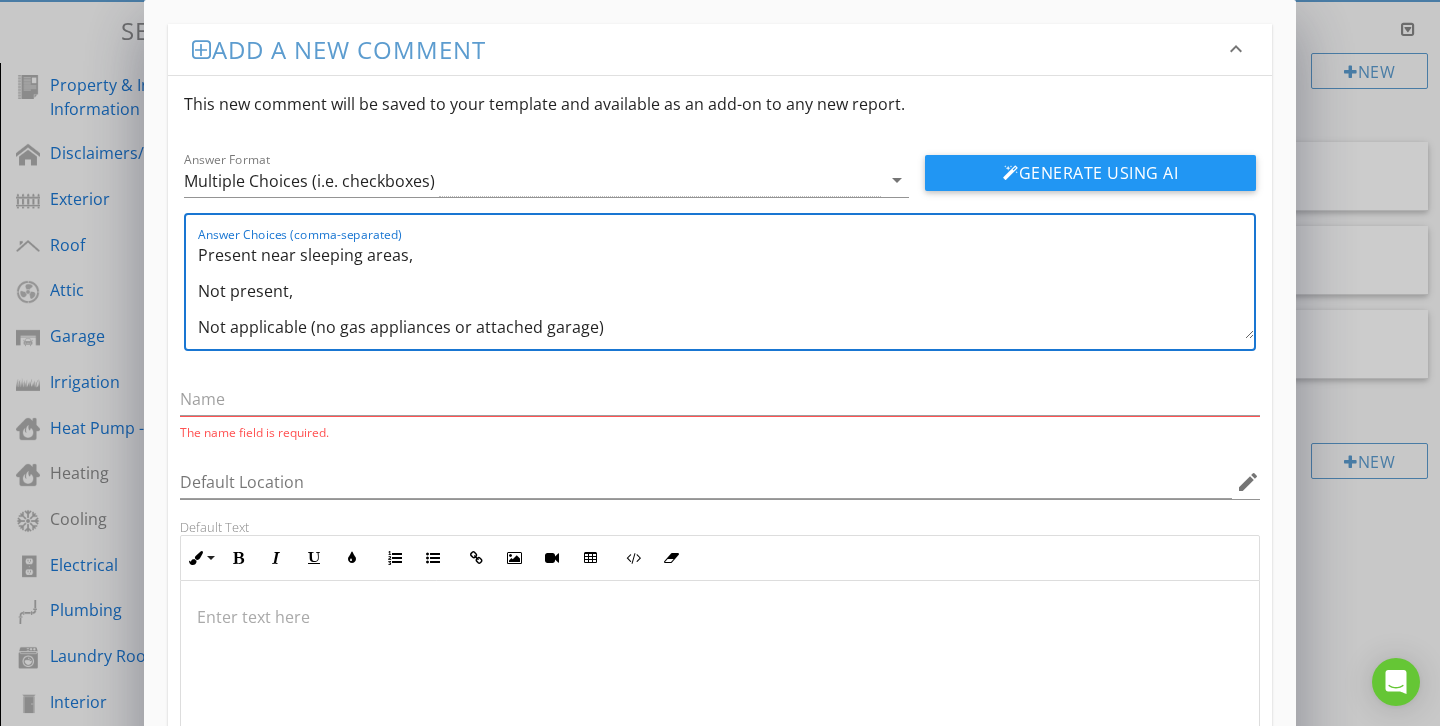 click on "Present near sleeping areas,
Not present,
Not applicable (no gas appliances or attached garage)
Recommend installation" at bounding box center [726, 289] 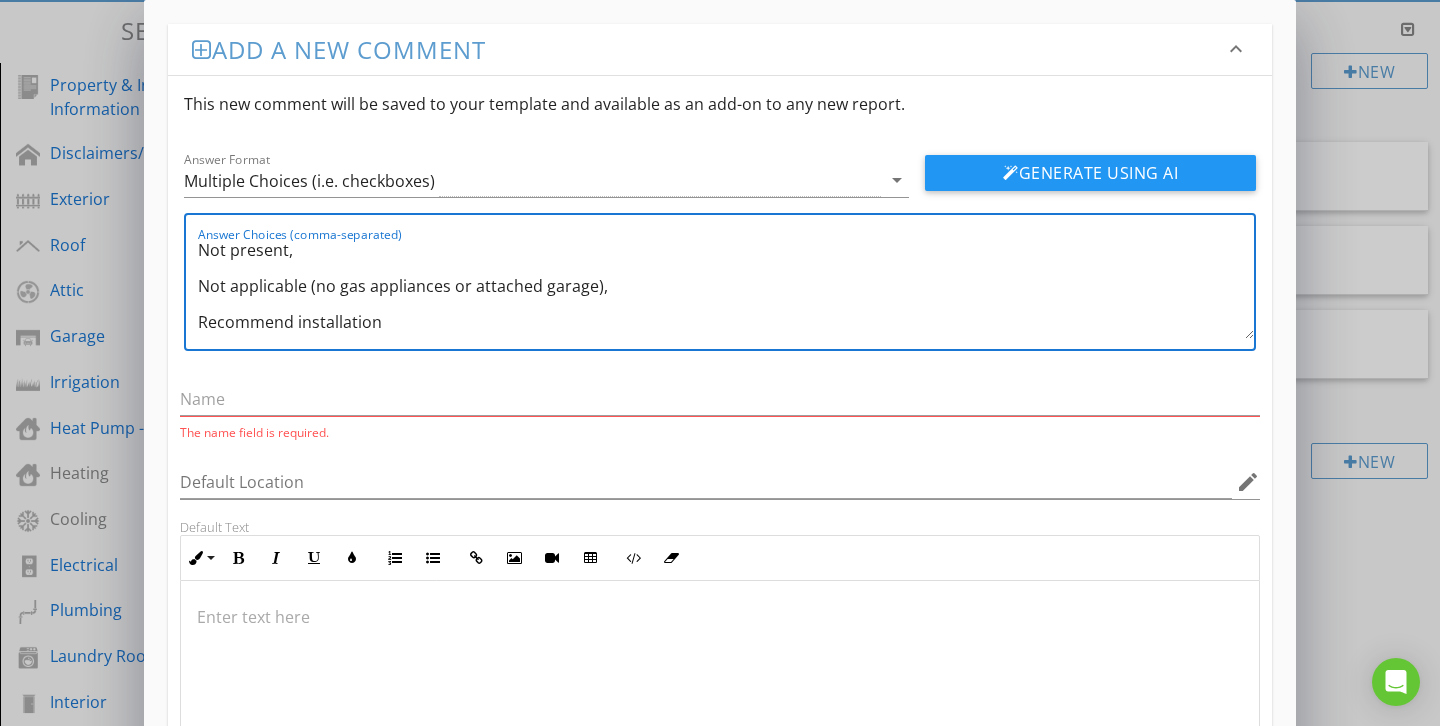 type on "Present near sleeping areas,
Not present,
Not applicable (no gas appliances or attached garage),
Recommend installation" 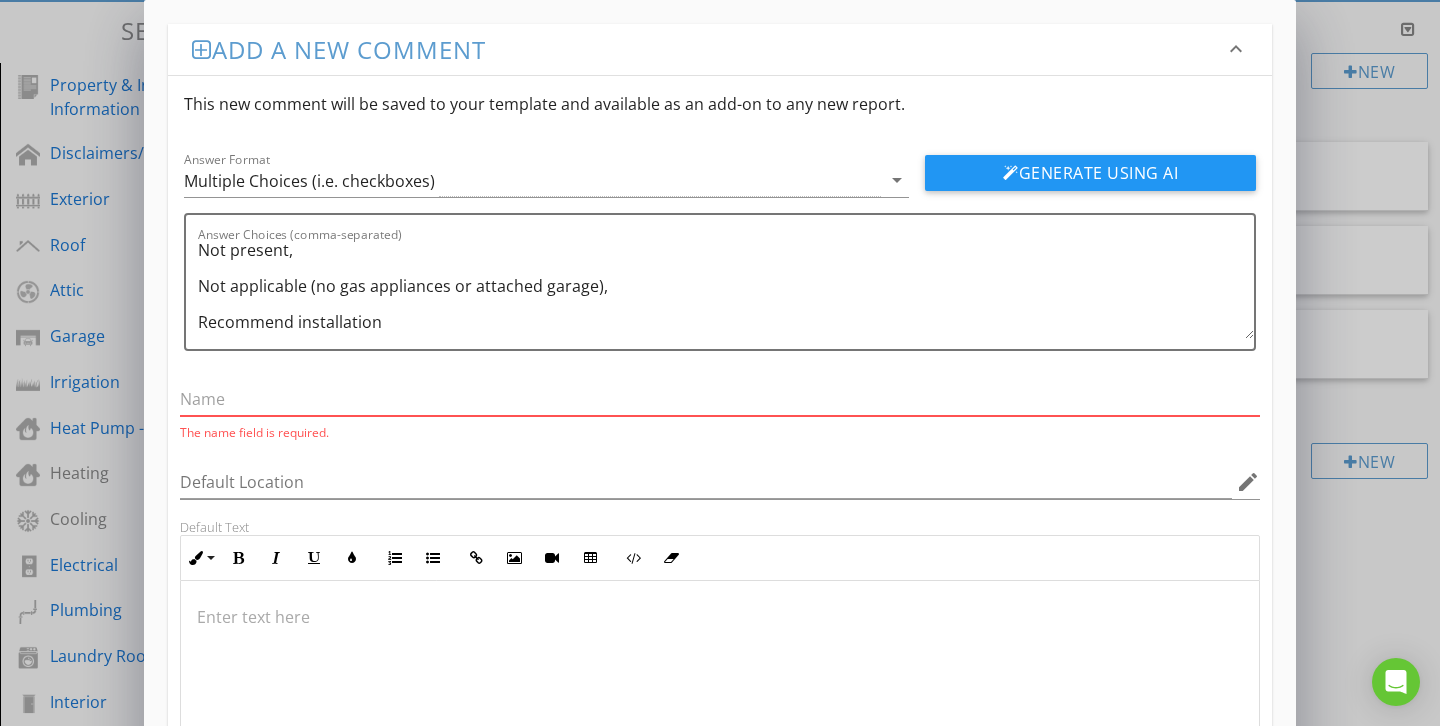 click at bounding box center (720, 399) 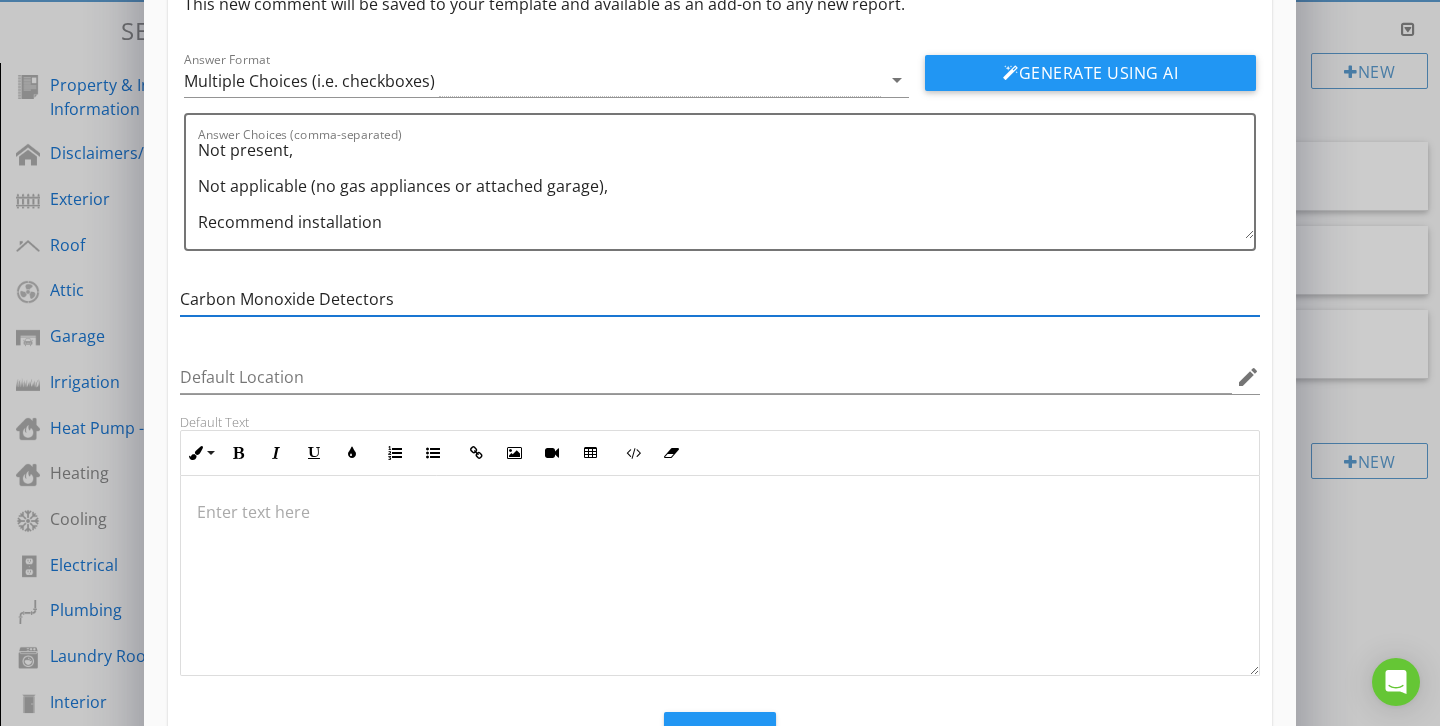 scroll, scrollTop: 105, scrollLeft: 0, axis: vertical 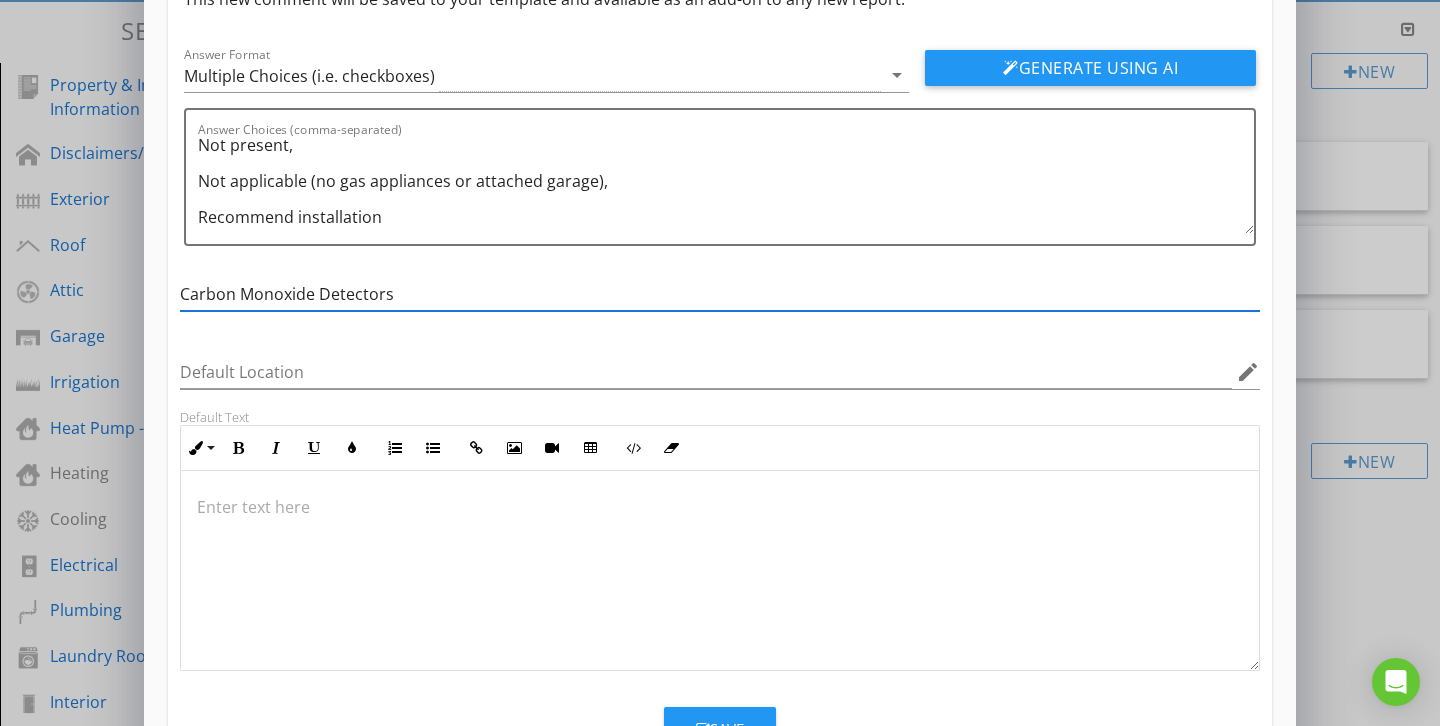type on "Carbon Monoxide Detectors" 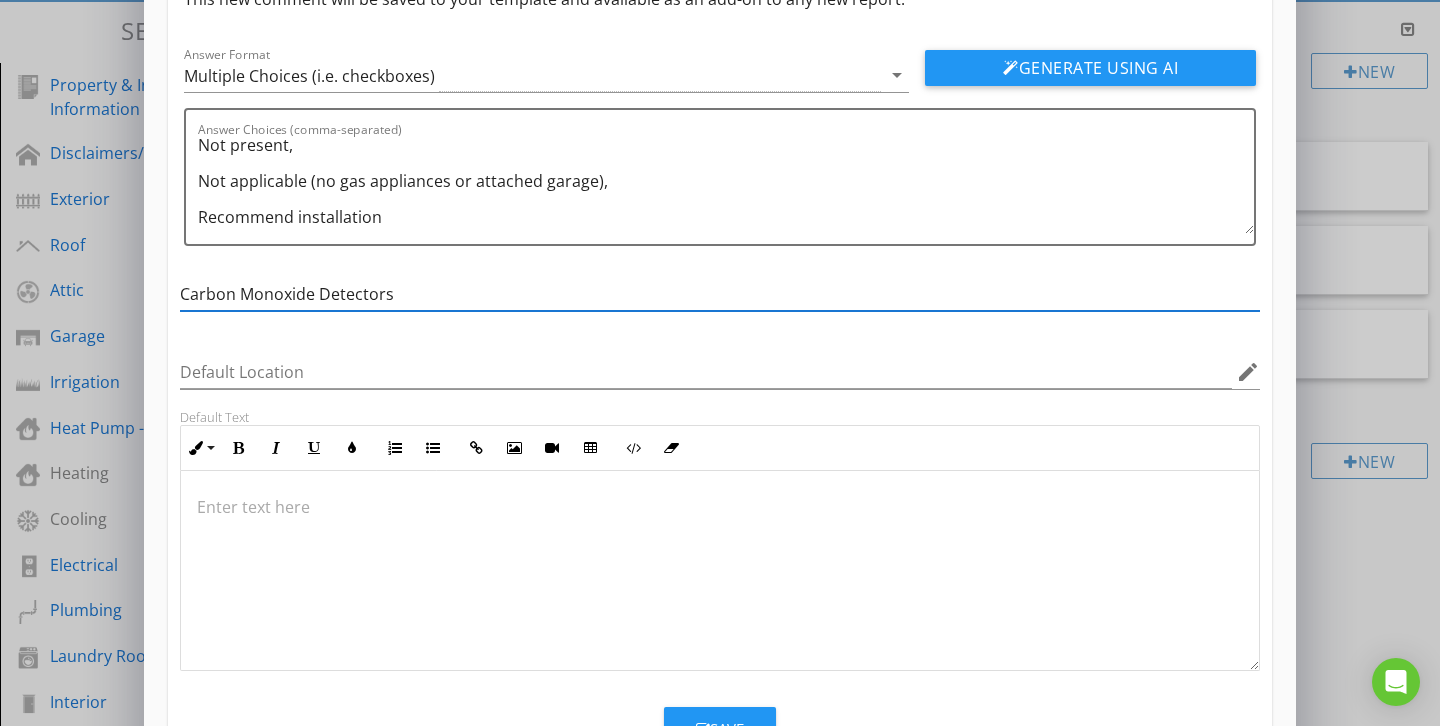click at bounding box center (720, 571) 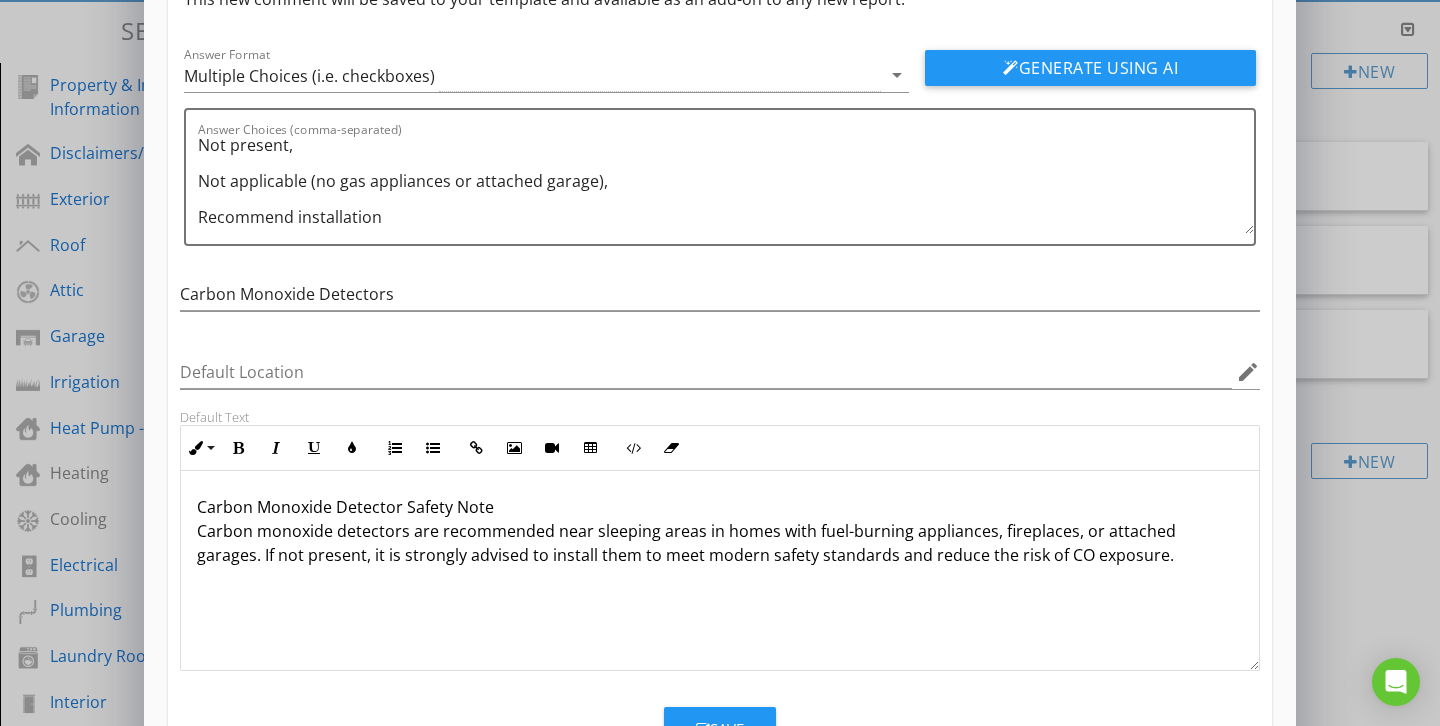 click on "Carbon Monoxide Detector Safety Note Carbon monoxide detectors are recommended near sleeping areas in homes with fuel-burning appliances, fireplaces, or attached garages. If not present, it is strongly advised to install them to meet modern safety standards and reduce the risk of CO exposure." at bounding box center (720, 571) 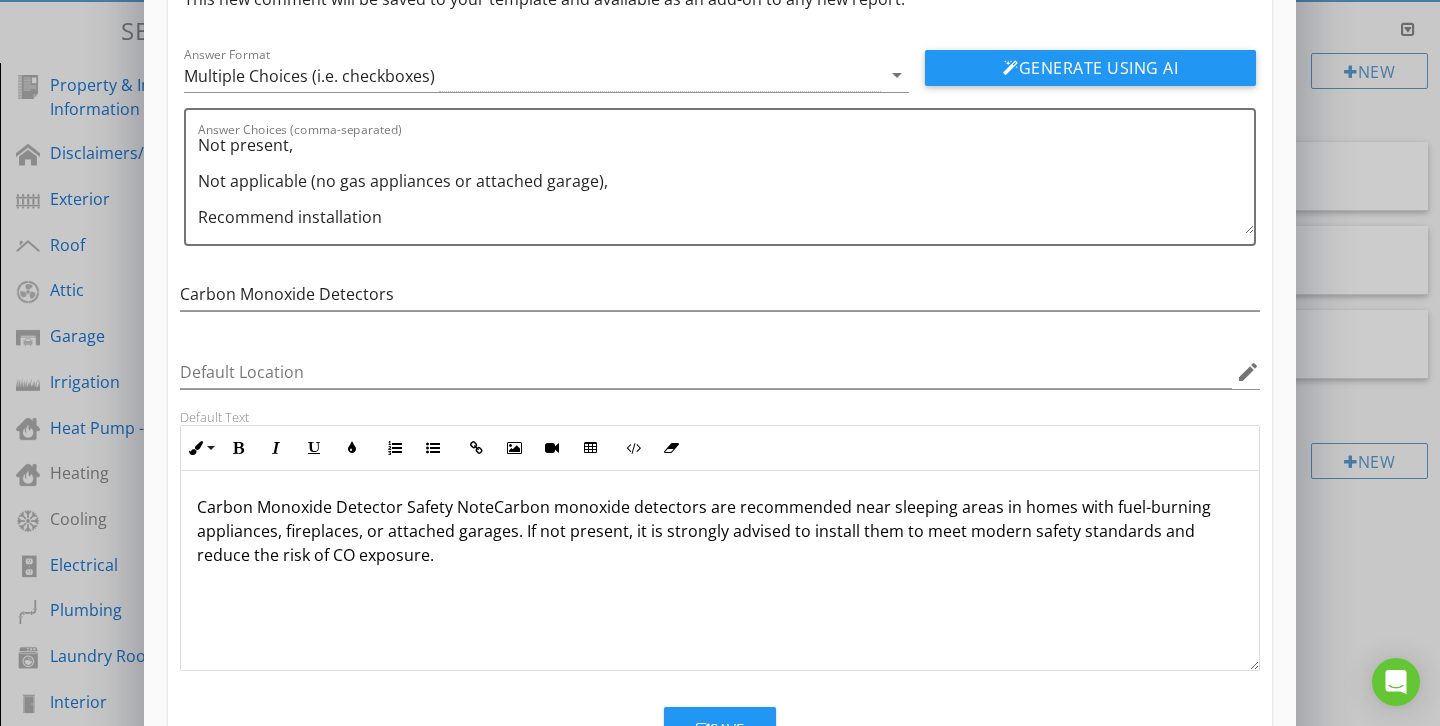 type 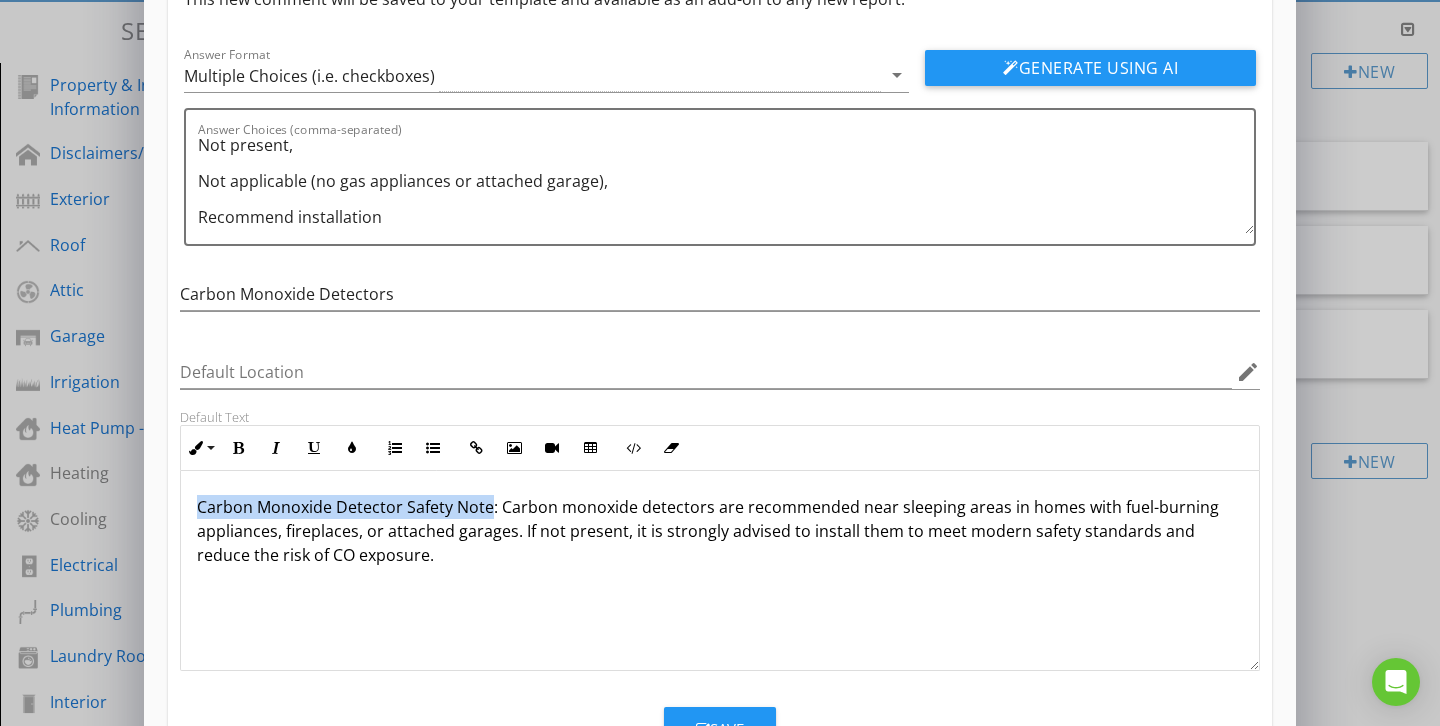 drag, startPoint x: 487, startPoint y: 504, endPoint x: 192, endPoint y: 505, distance: 295.0017 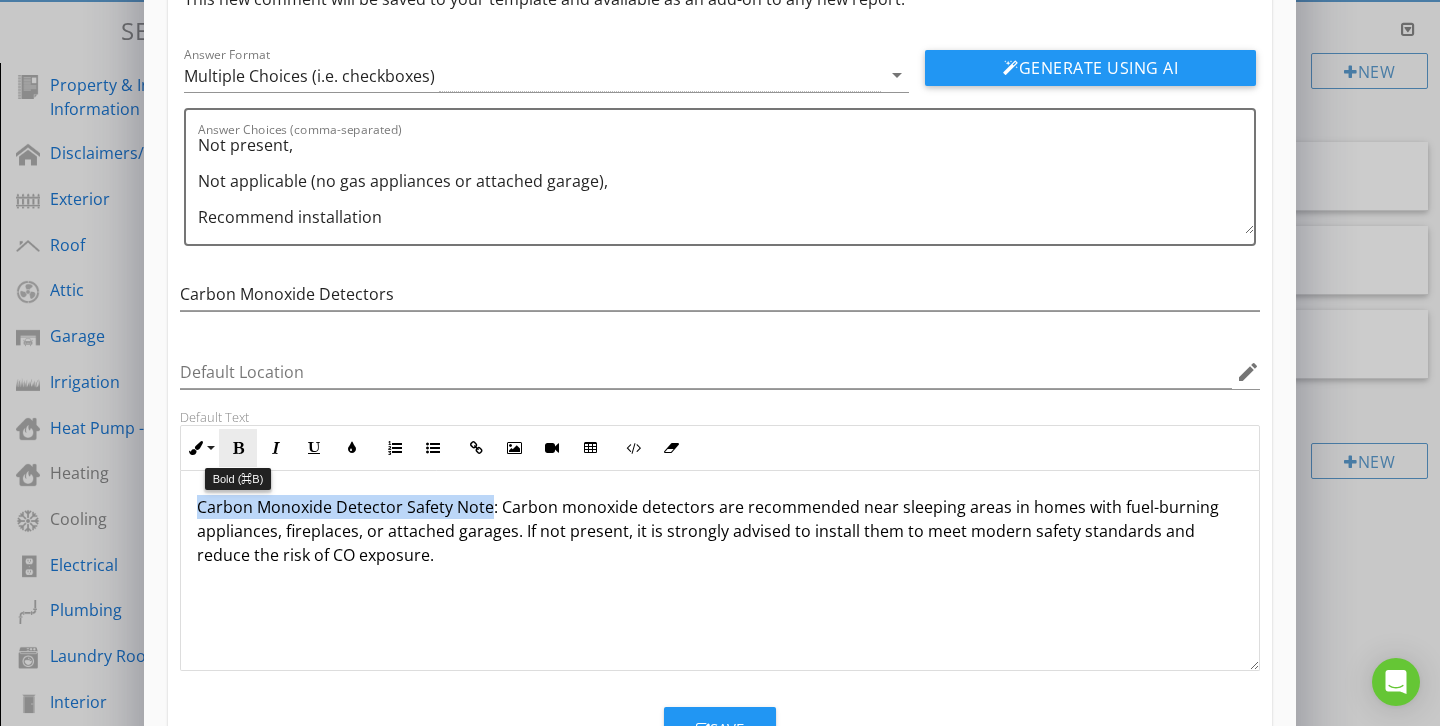 click at bounding box center [238, 448] 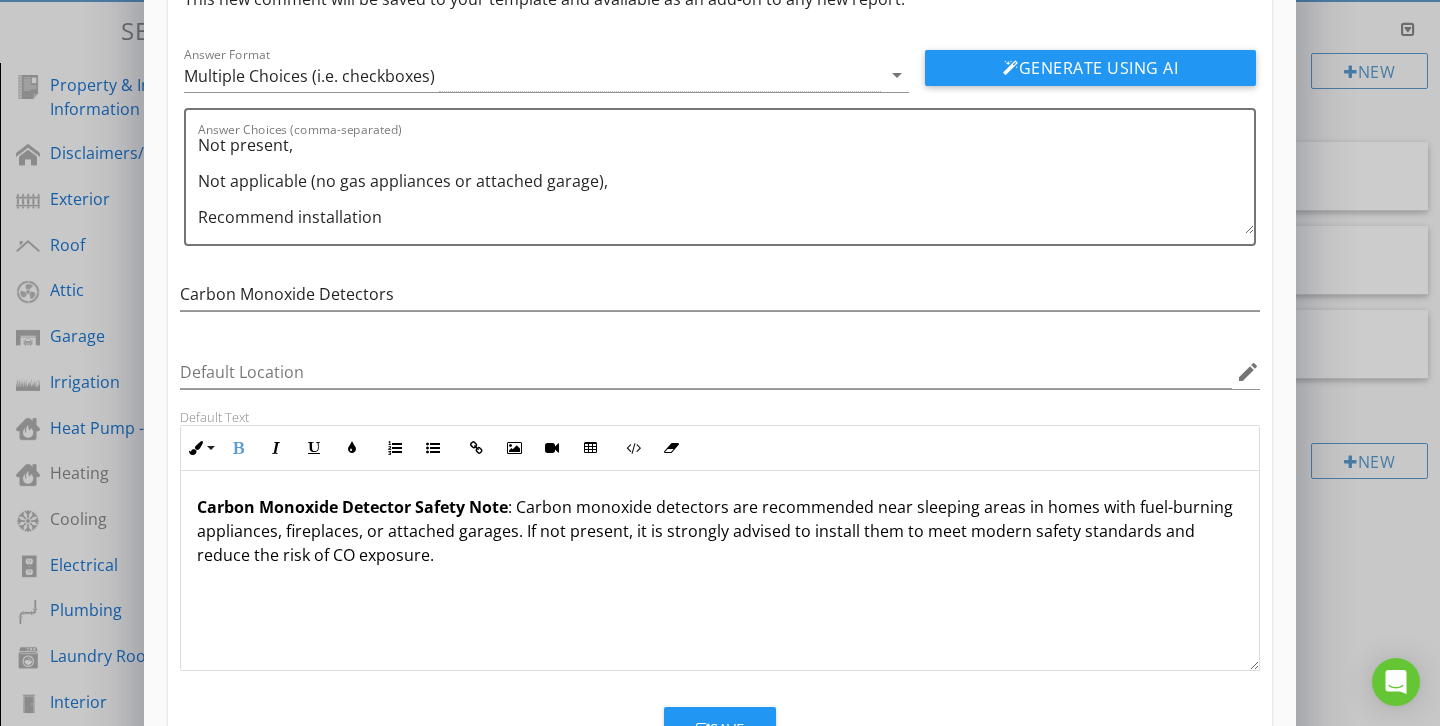 click on "Save" at bounding box center (720, 729) 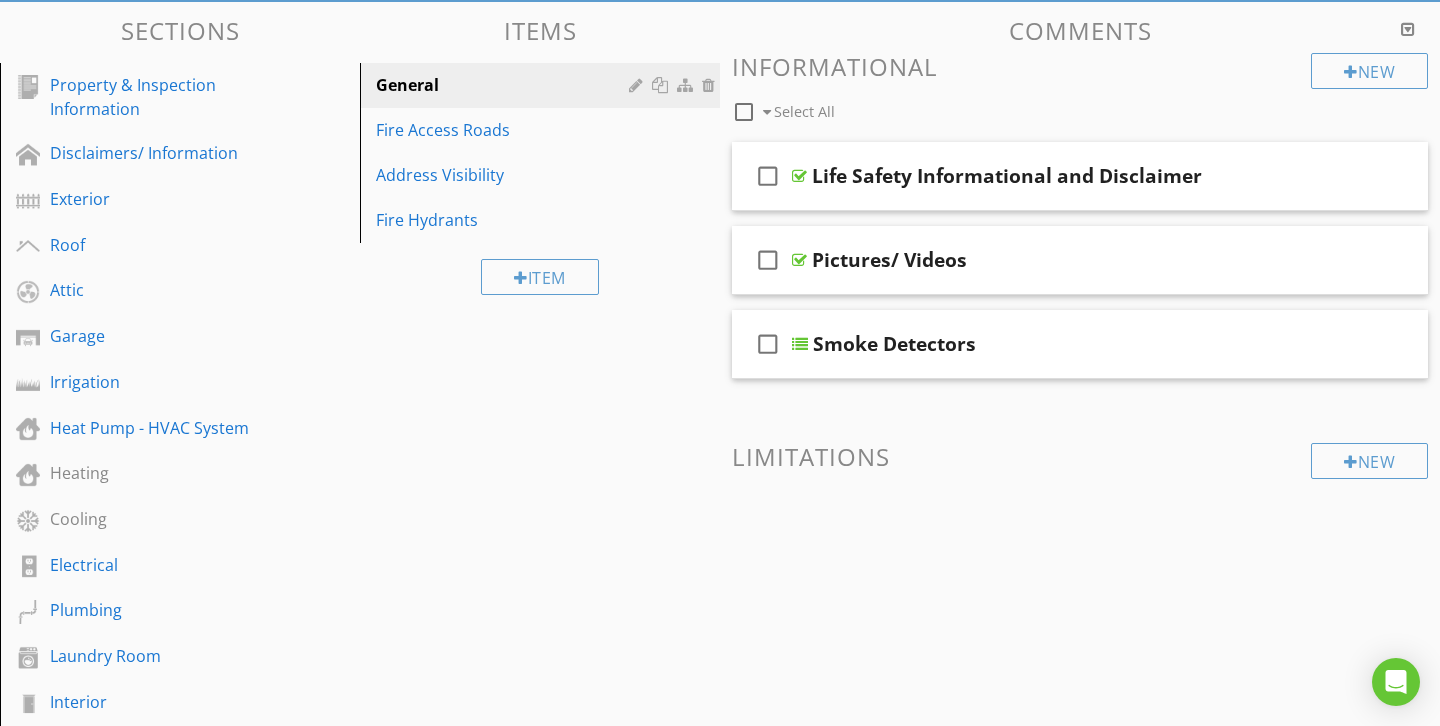 scroll, scrollTop: 89, scrollLeft: 0, axis: vertical 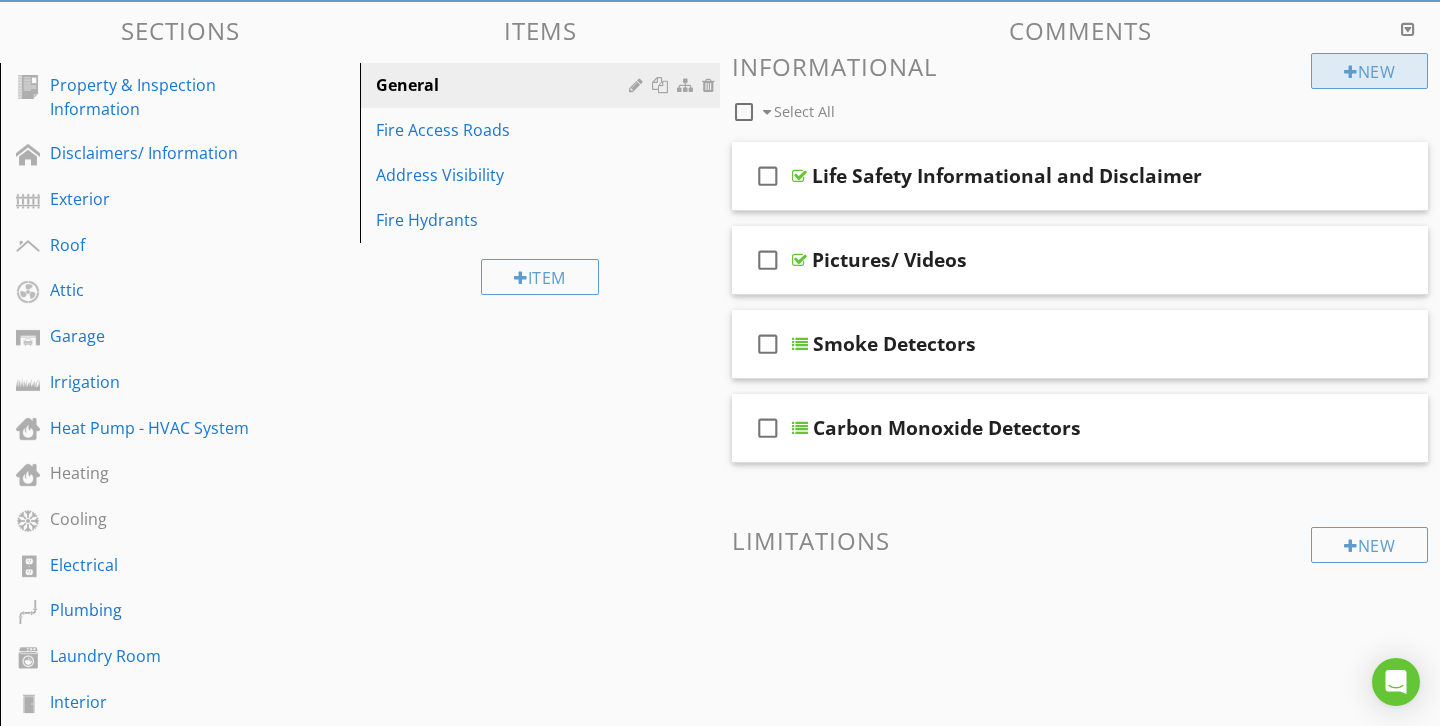 click on "New" at bounding box center [1369, 71] 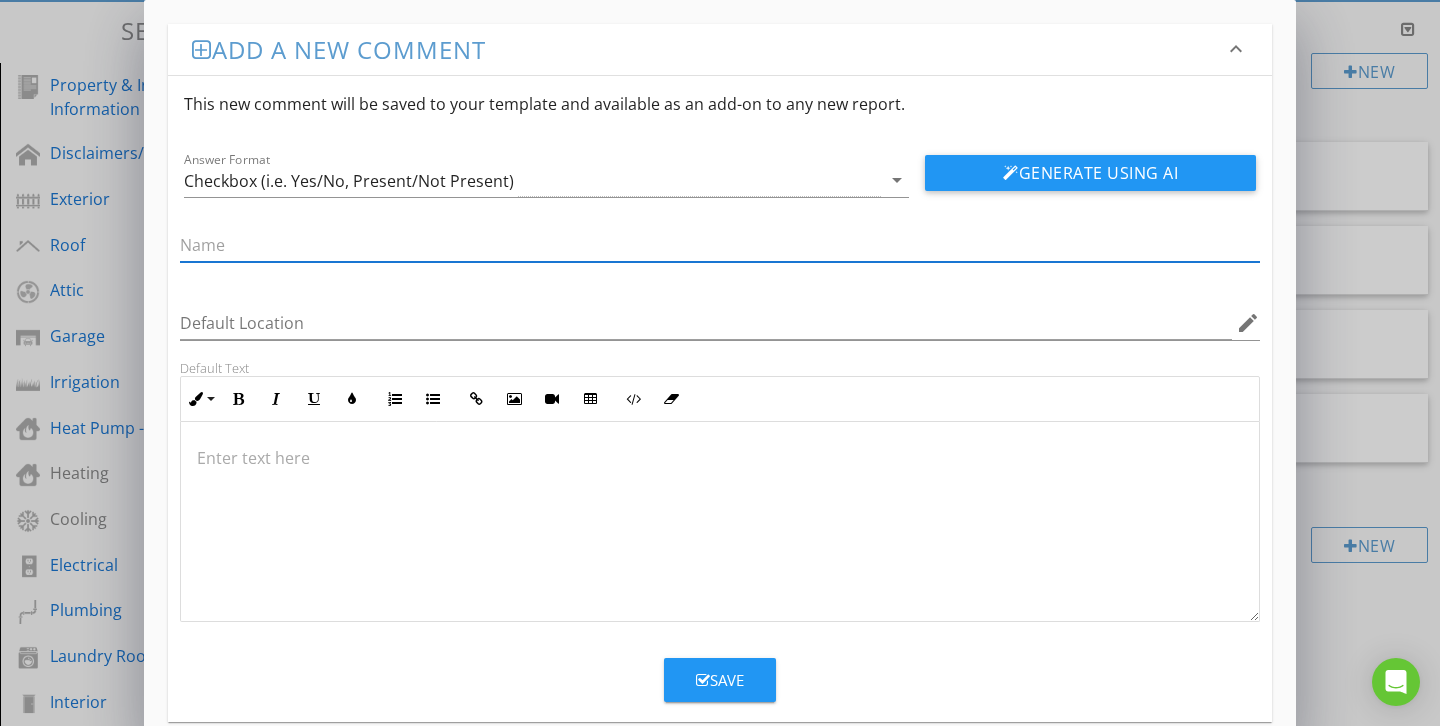 click at bounding box center (720, 522) 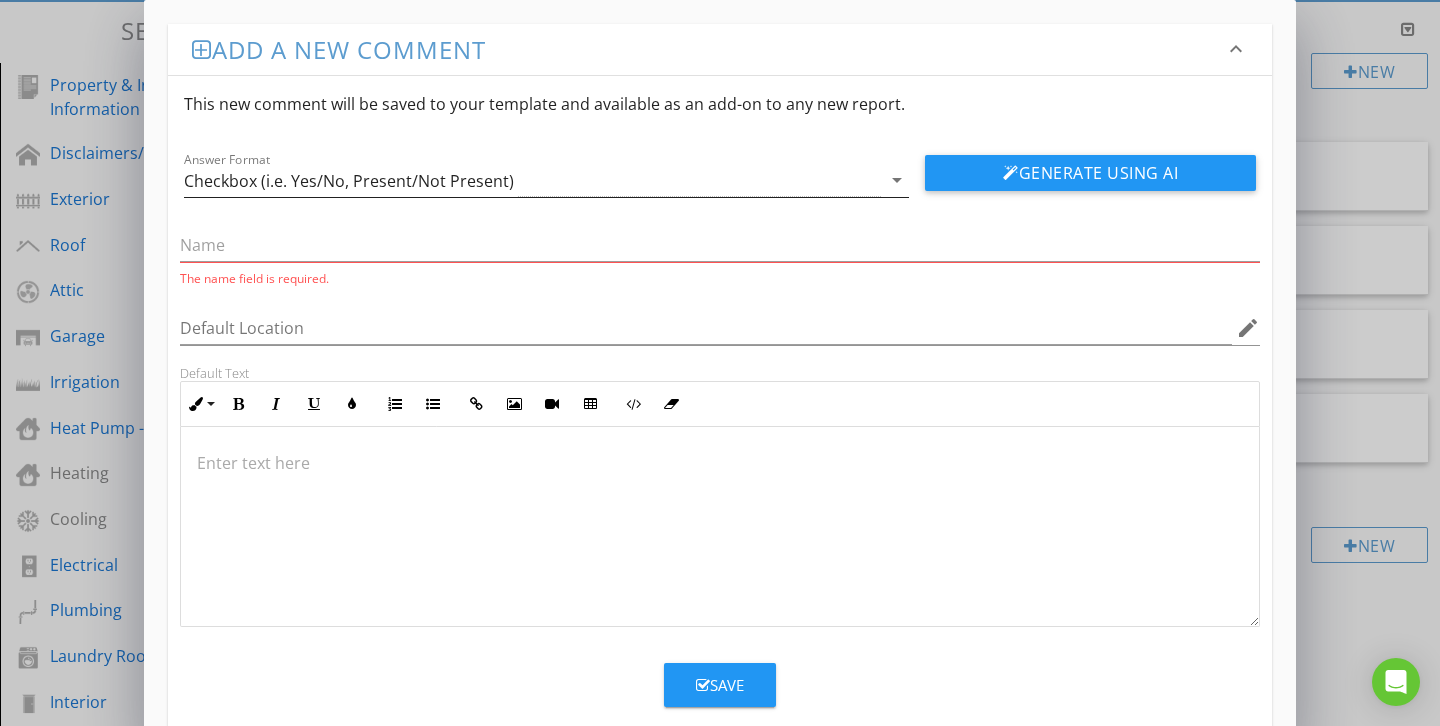 click on "Checkbox (i.e. Yes/No, Present/Not Present)" at bounding box center (532, 180) 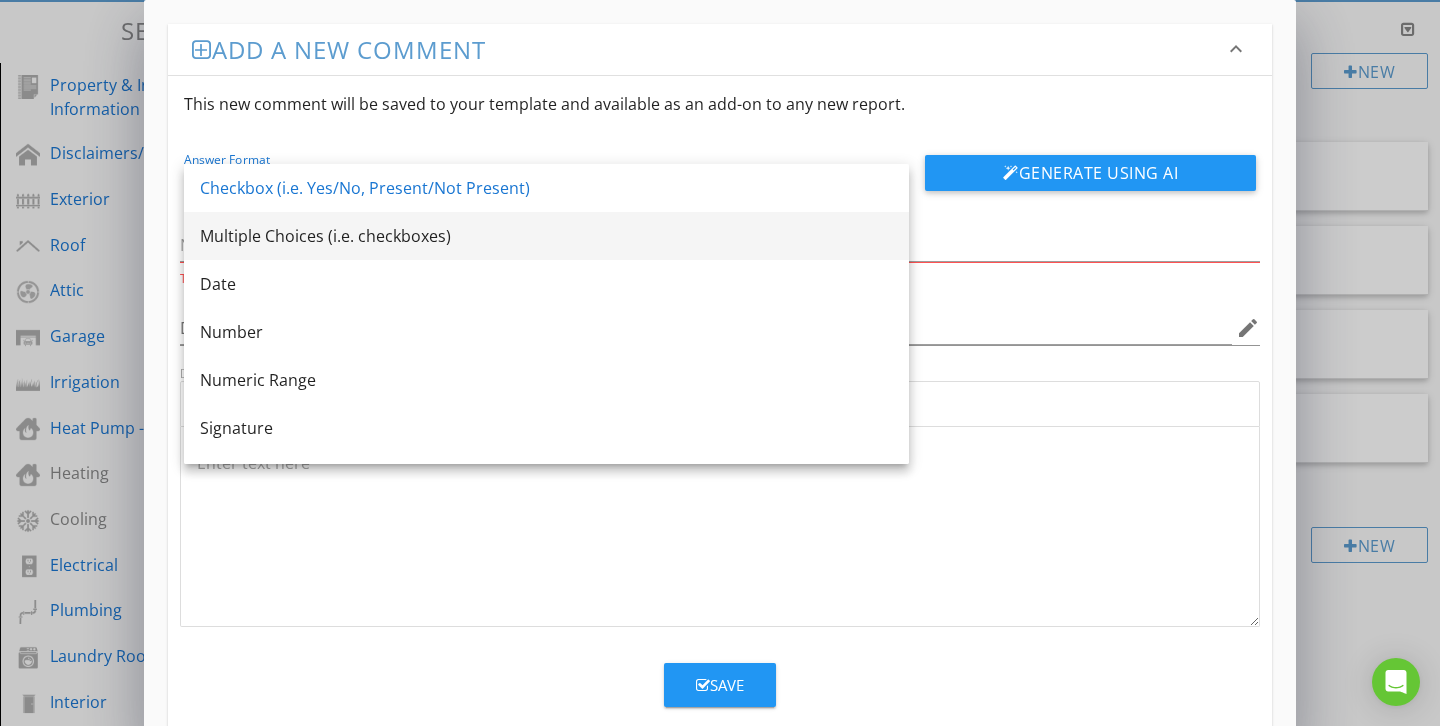 click on "Multiple Choices (i.e. checkboxes)" at bounding box center (546, 236) 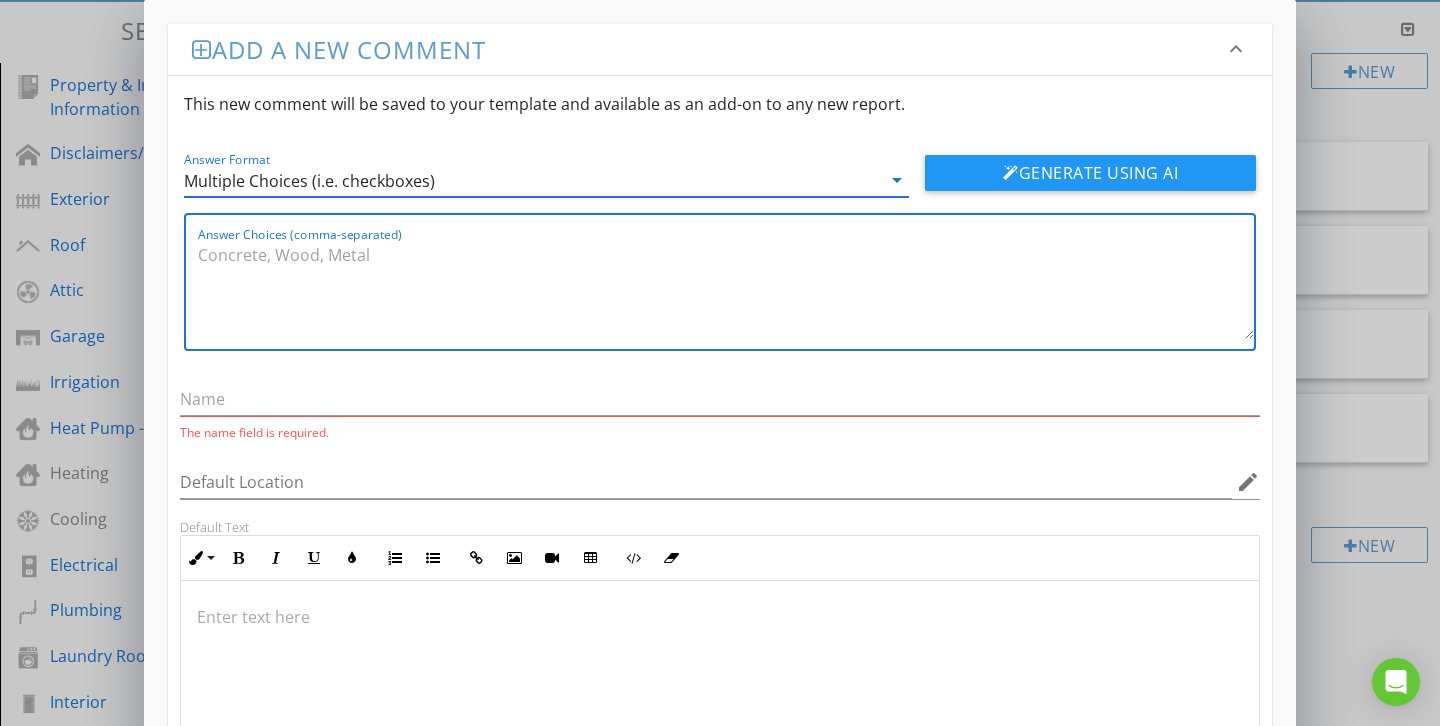 click on "Answer Choices (comma-separated)" at bounding box center (726, 289) 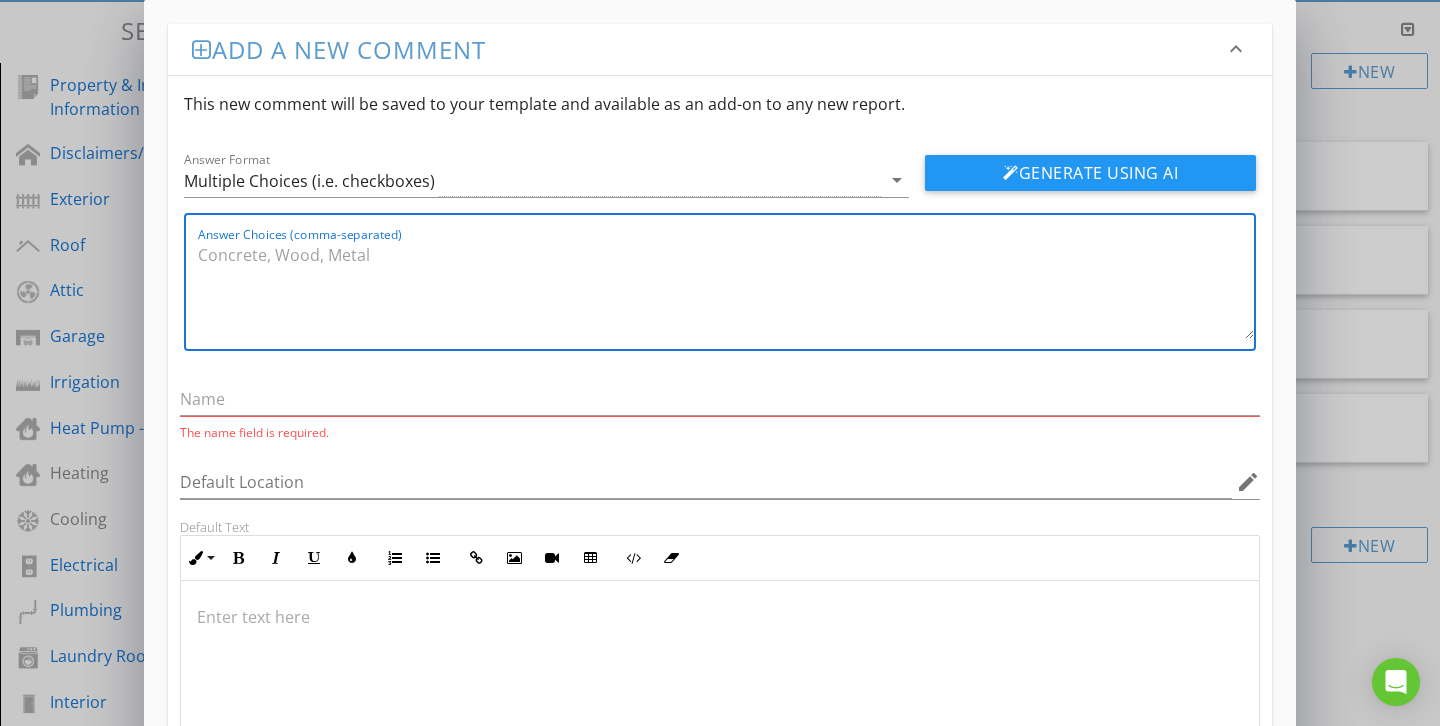 paste on "Fire Extinguishers
Answer Options:
Present and serviced
Present, but outdated or missing inspection tag
Not present
Recommend installation" 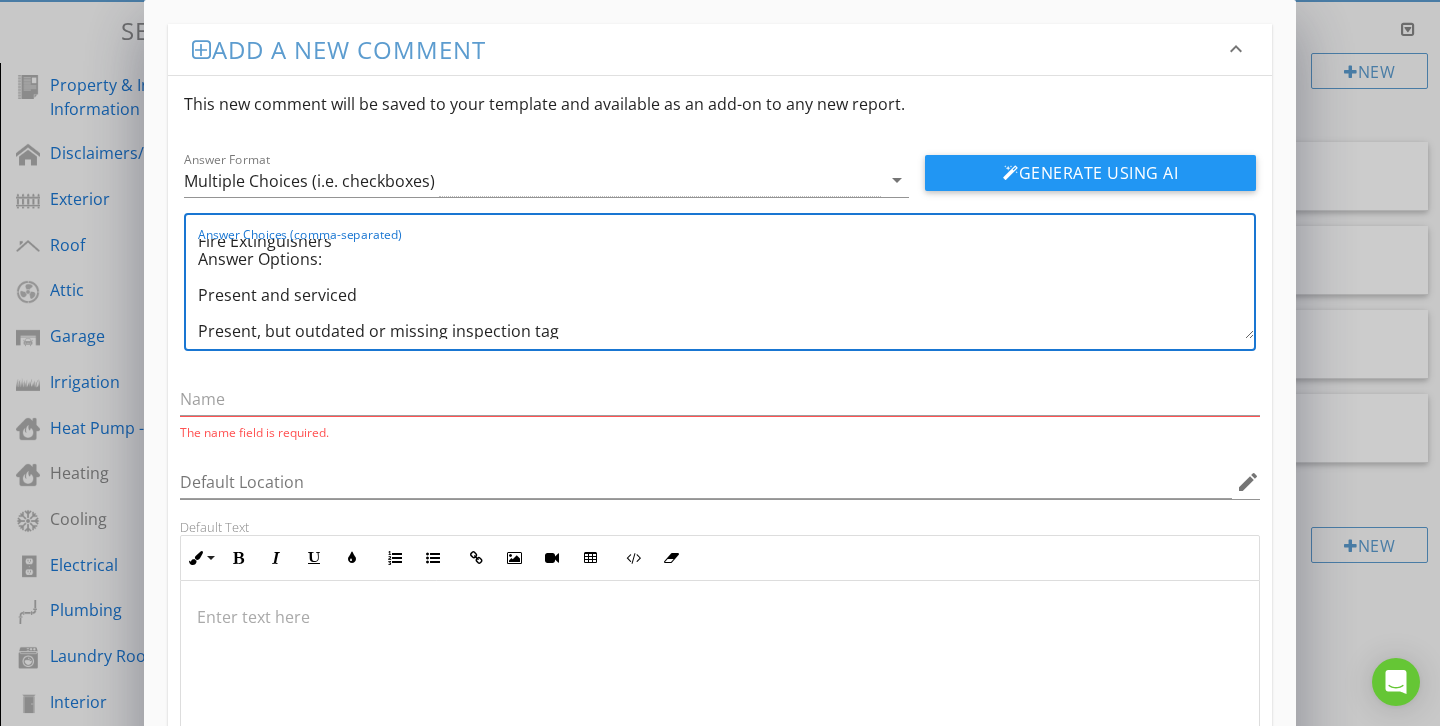 scroll, scrollTop: 0, scrollLeft: 0, axis: both 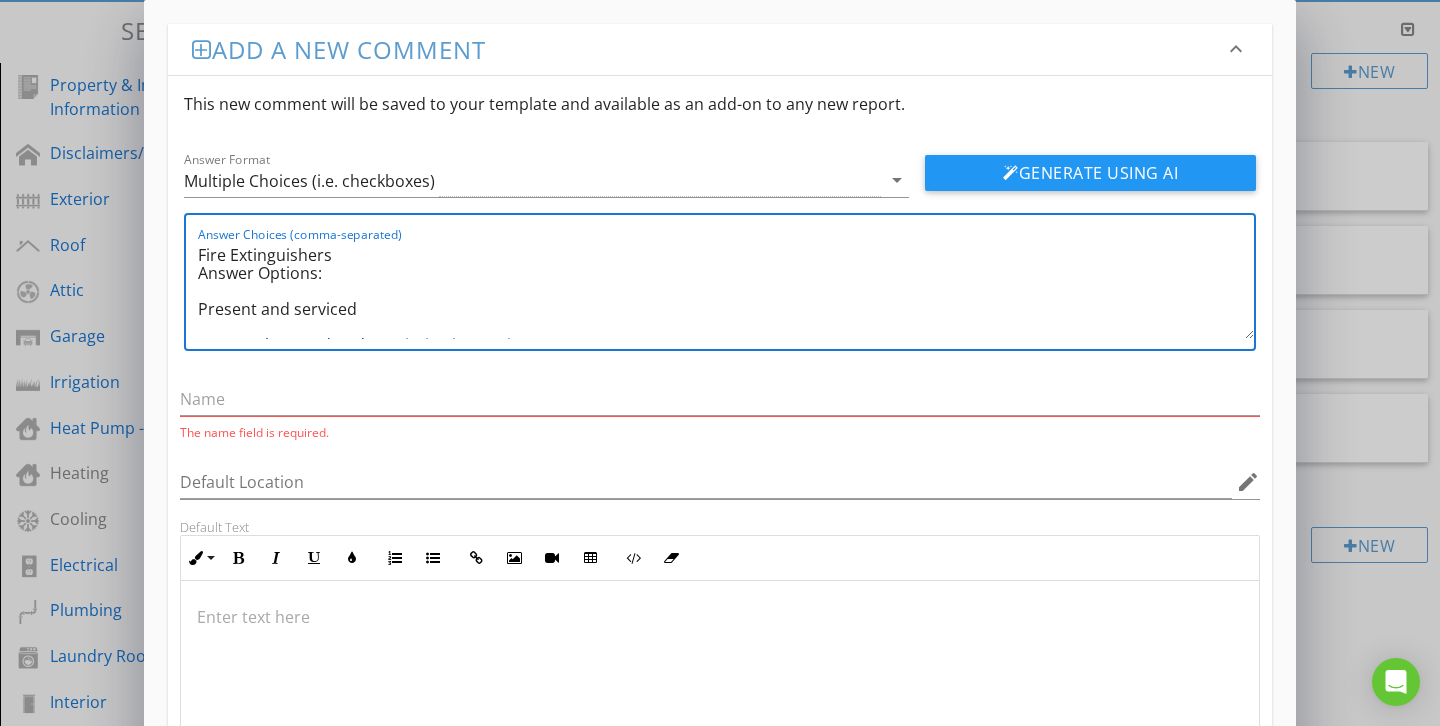 drag, startPoint x: 323, startPoint y: 273, endPoint x: 191, endPoint y: 271, distance: 132.01515 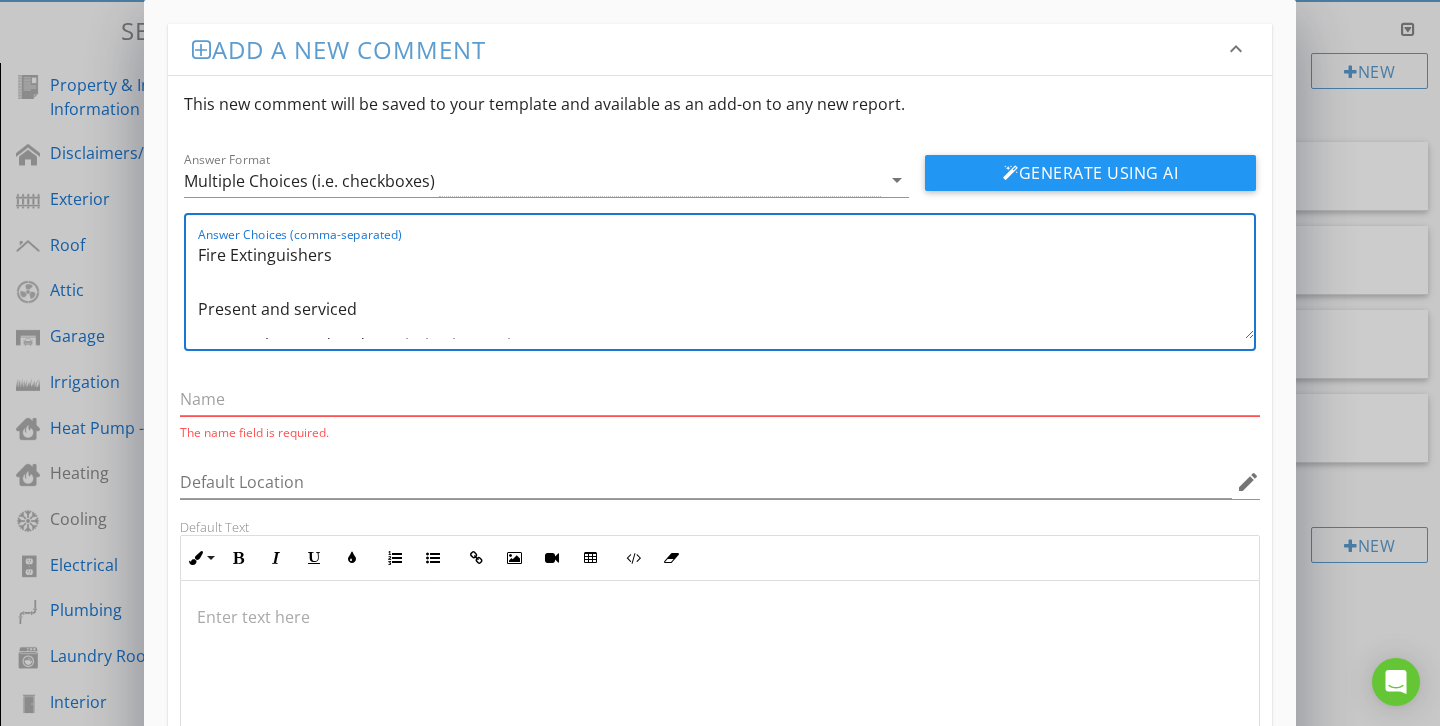 drag, startPoint x: 331, startPoint y: 256, endPoint x: 197, endPoint y: 252, distance: 134.0597 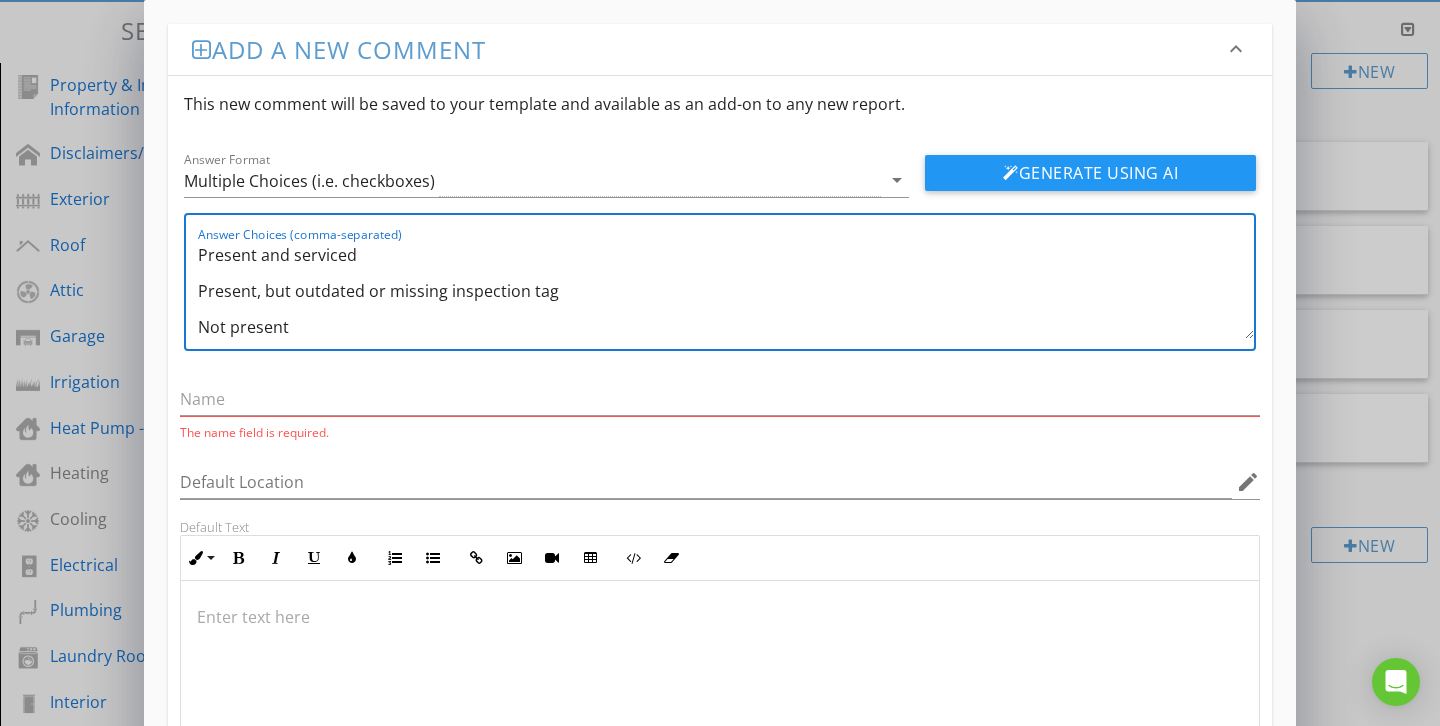 click on "Present and serviced
Present, but outdated or missing inspection tag
Not present
Recommend installation" at bounding box center (726, 289) 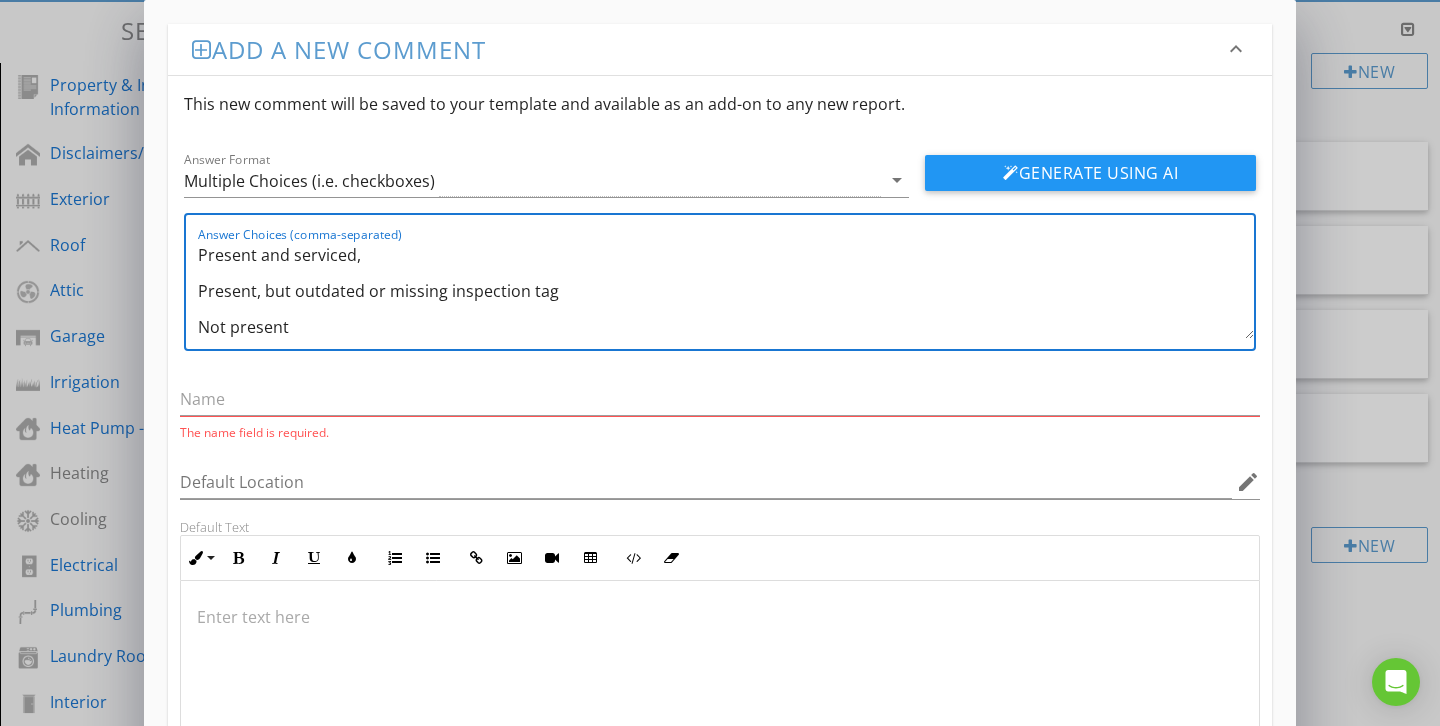 click on "Present and serviced,
Present, but outdated or missing inspection tag
Not present
Recommend installation" at bounding box center [726, 289] 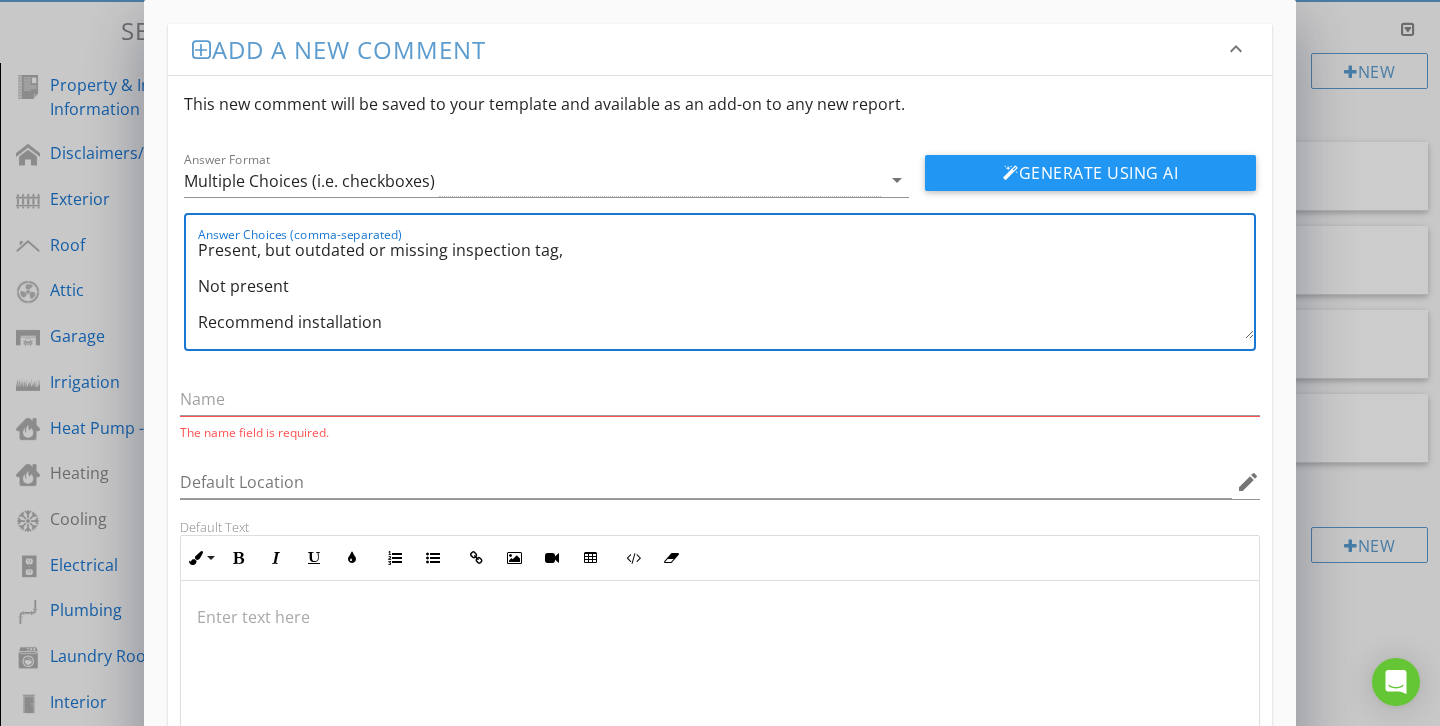scroll, scrollTop: 59, scrollLeft: 0, axis: vertical 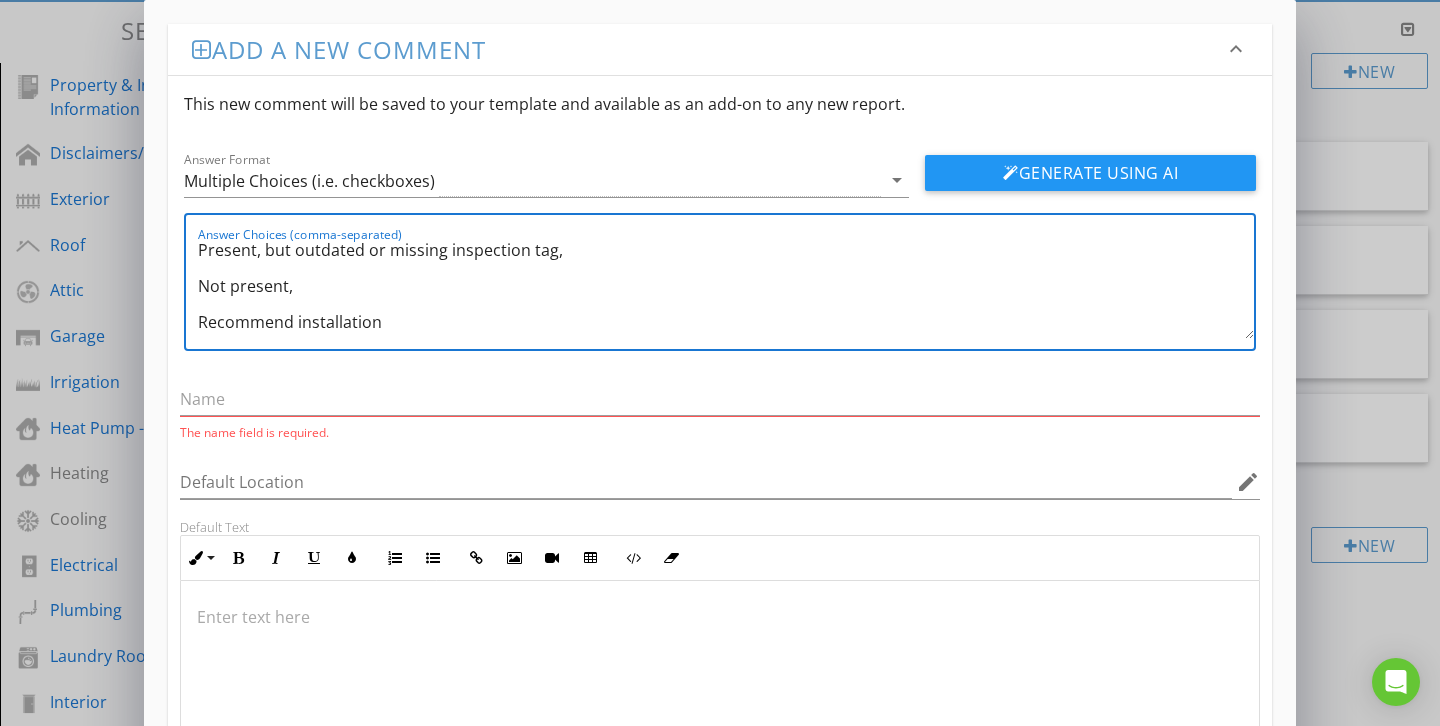 type on "Present and serviced,
Present, but outdated or missing inspection tag,
Not present,
Recommend installation" 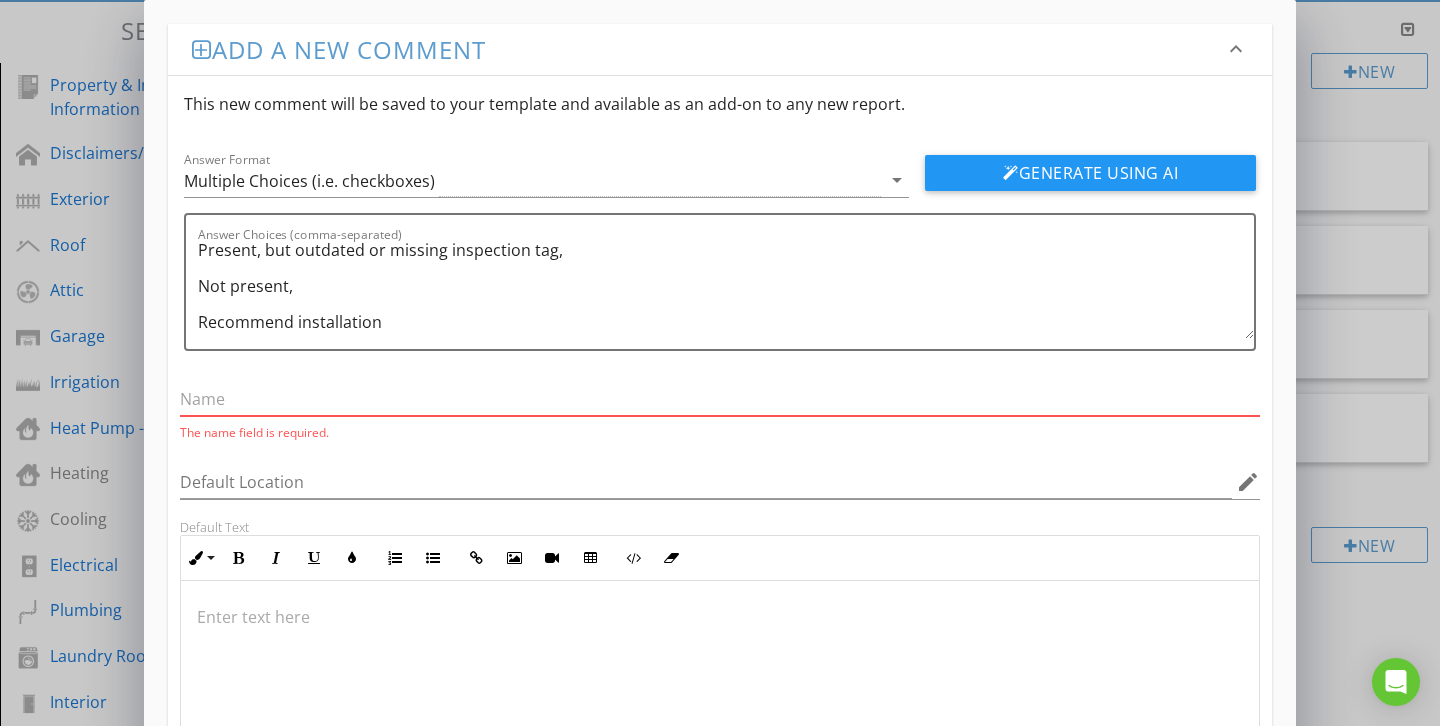 click at bounding box center (720, 399) 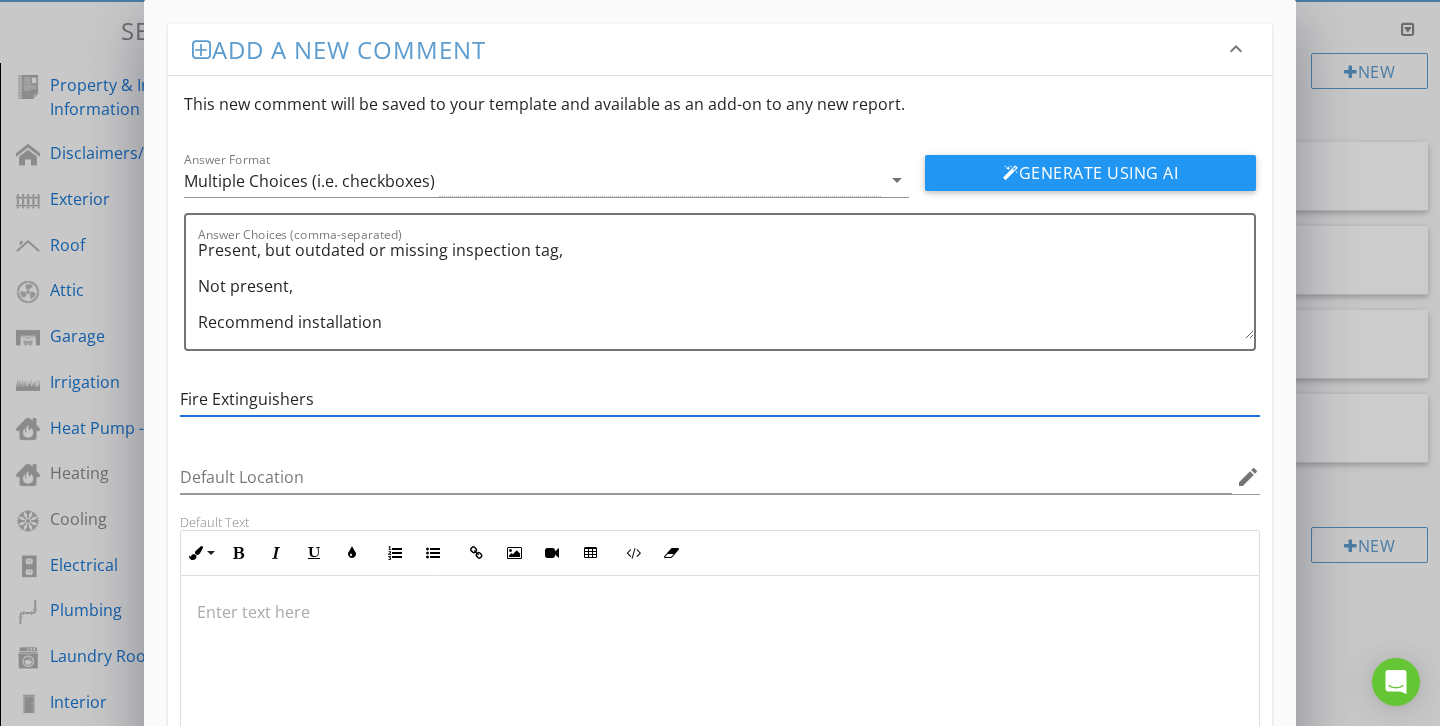 type on "Fire Extinguishers" 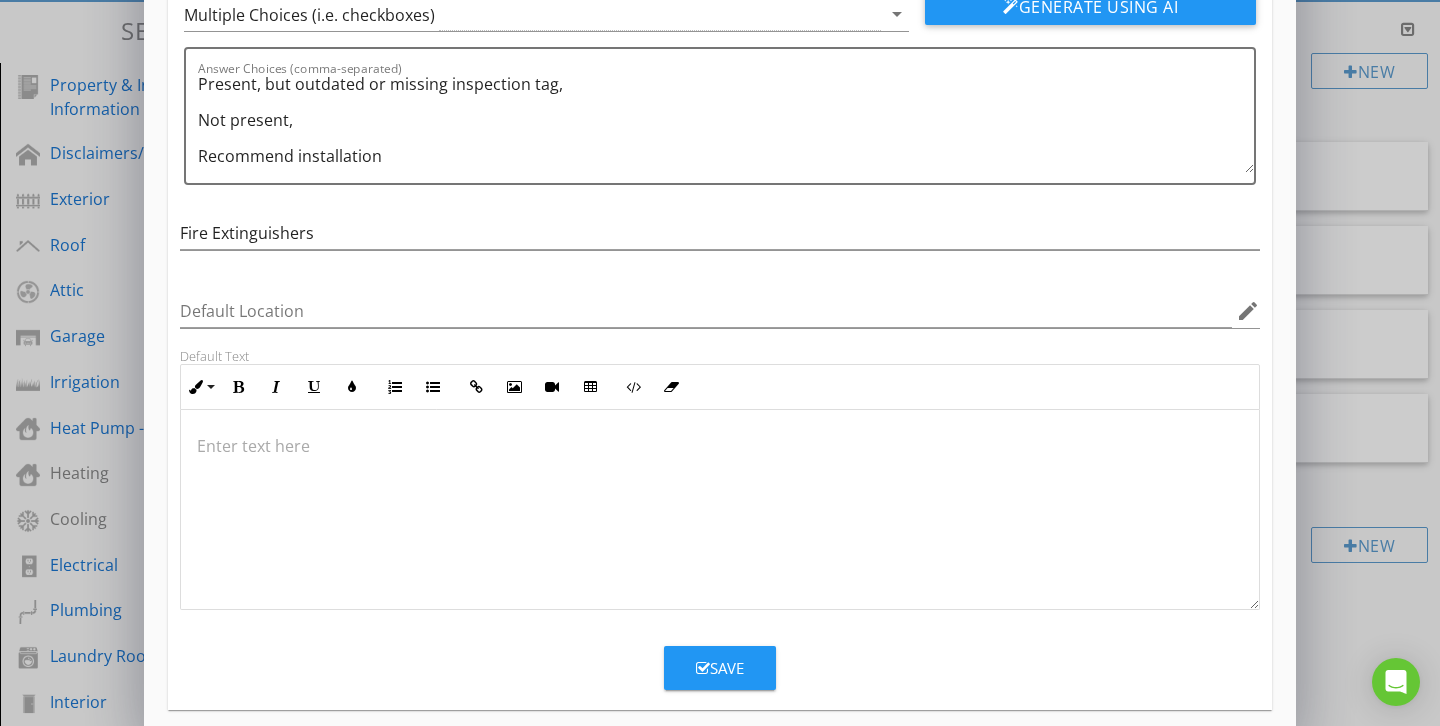 scroll, scrollTop: 186, scrollLeft: 0, axis: vertical 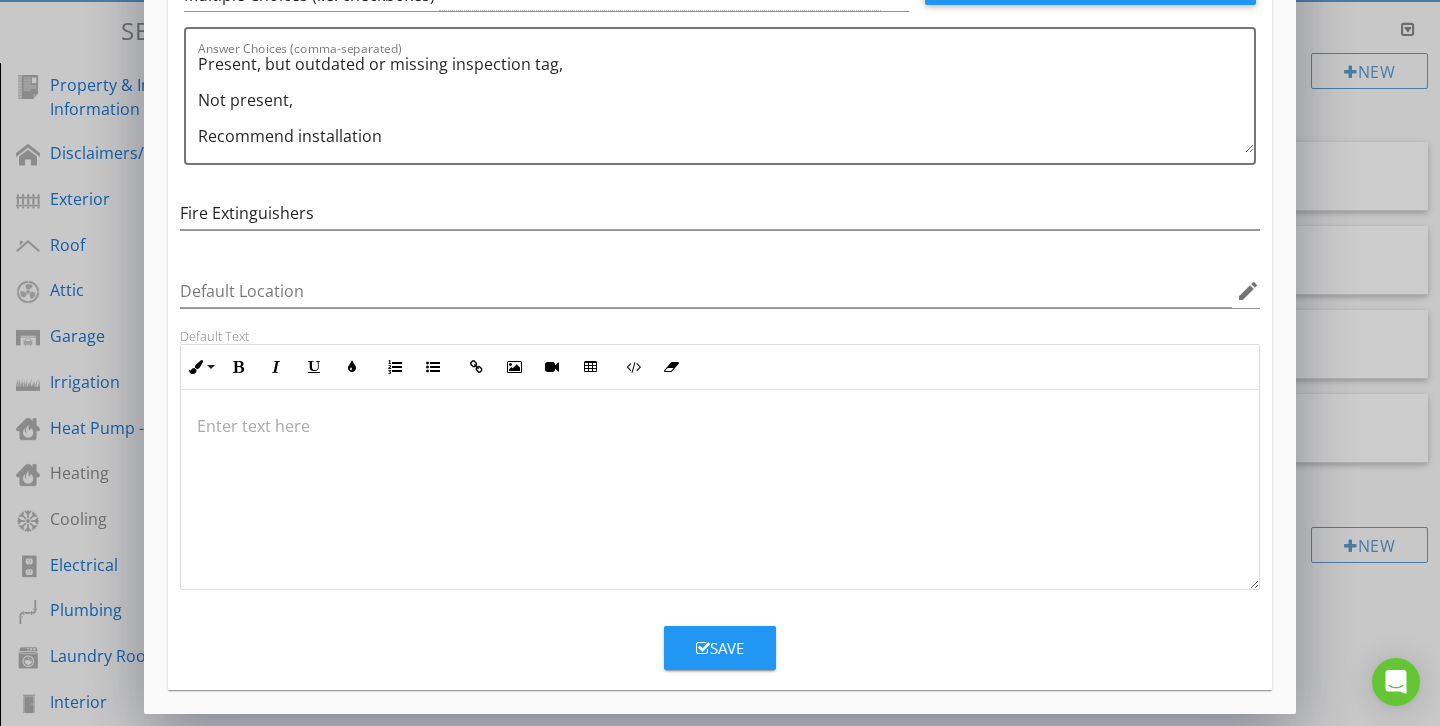 click on "Save" at bounding box center (720, 648) 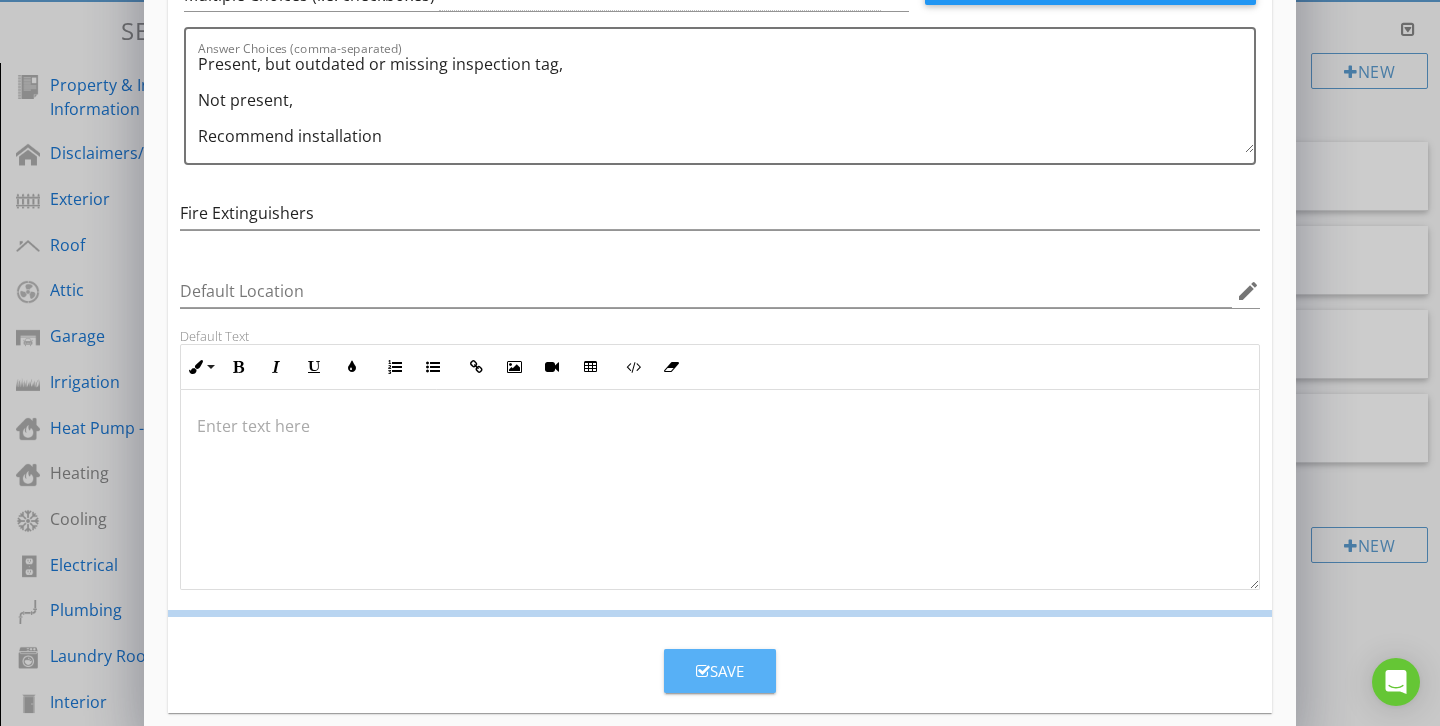 scroll, scrollTop: 89, scrollLeft: 0, axis: vertical 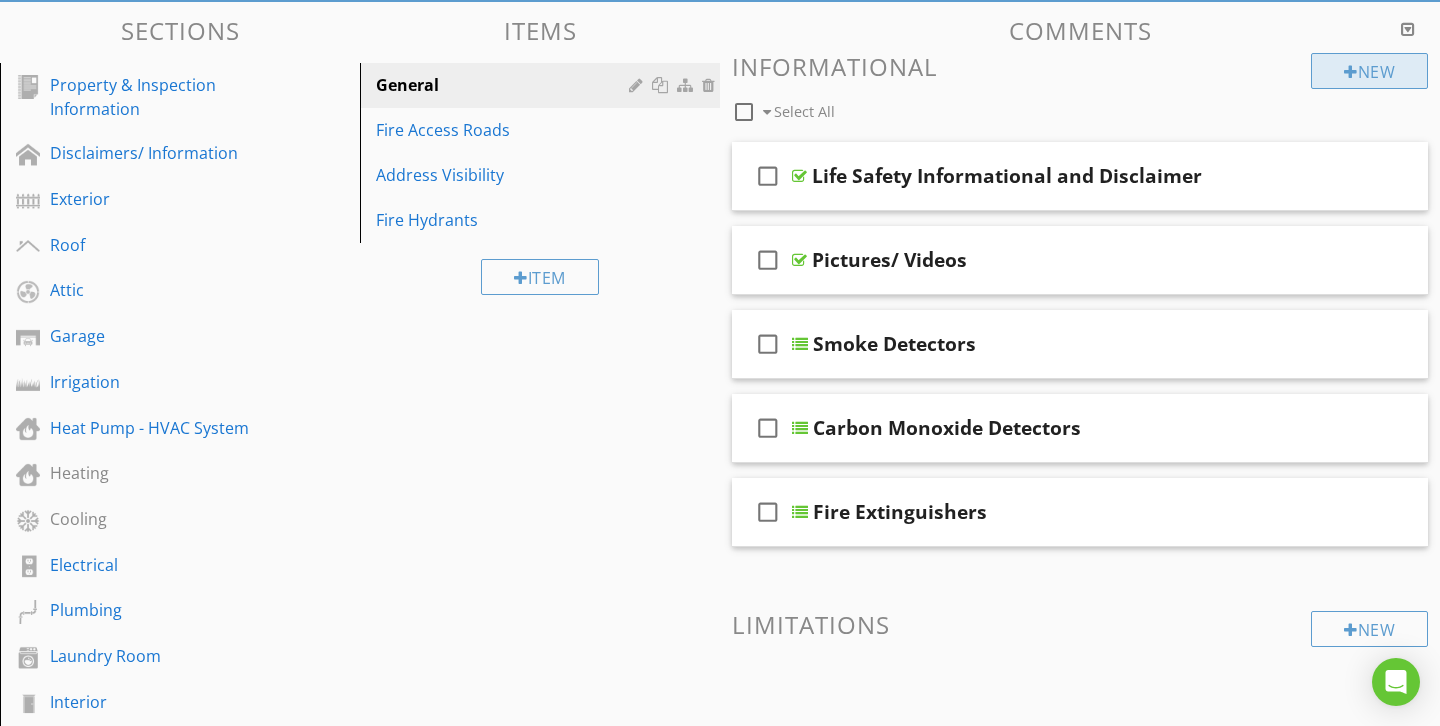 click on "New" at bounding box center [1369, 71] 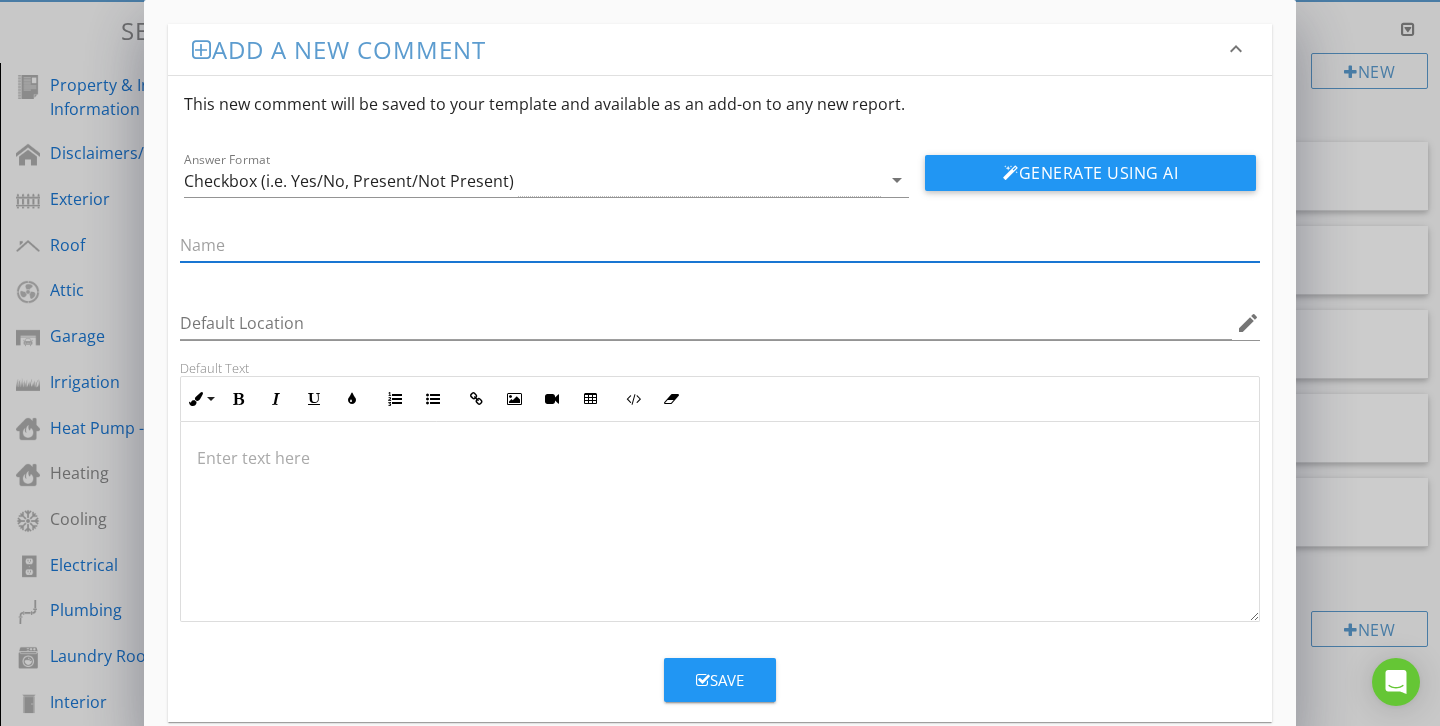 click at bounding box center [720, 458] 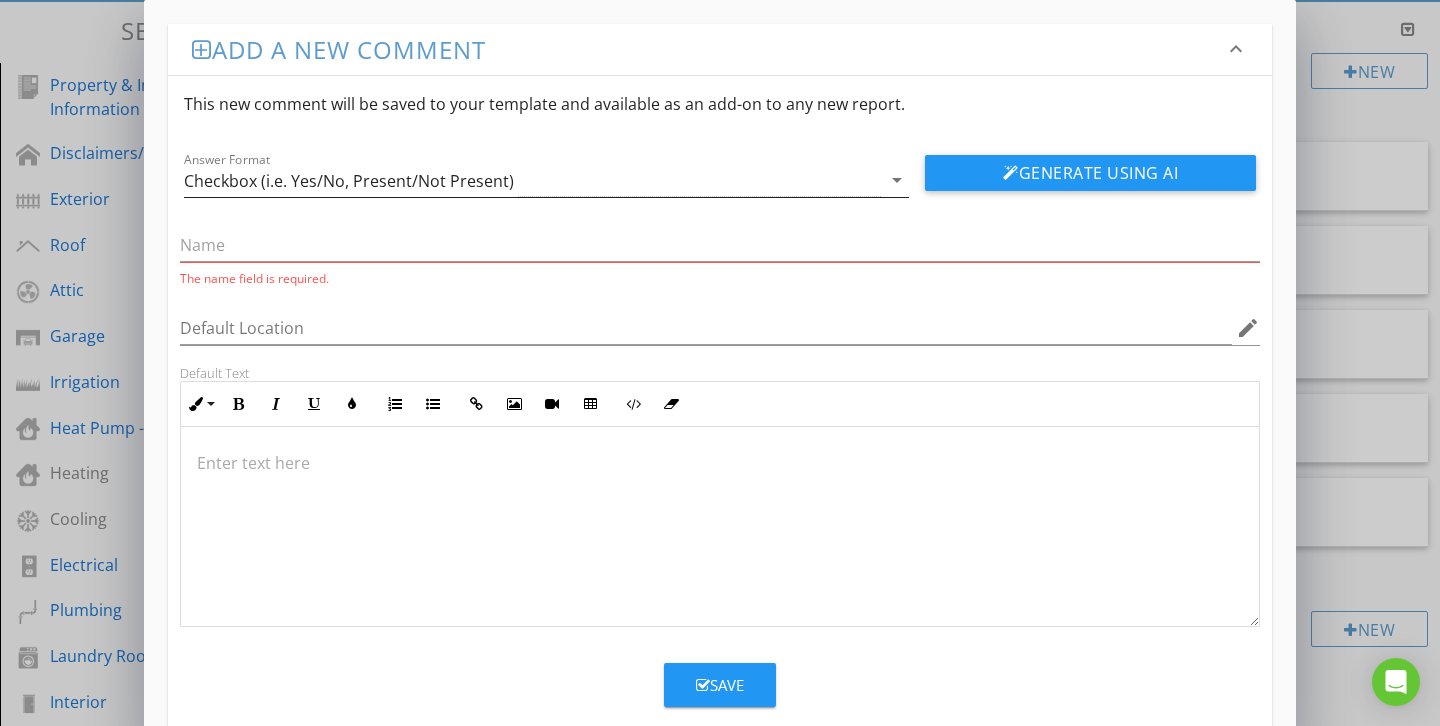click on "Checkbox (i.e. Yes/No, Present/Not Present)" at bounding box center [532, 180] 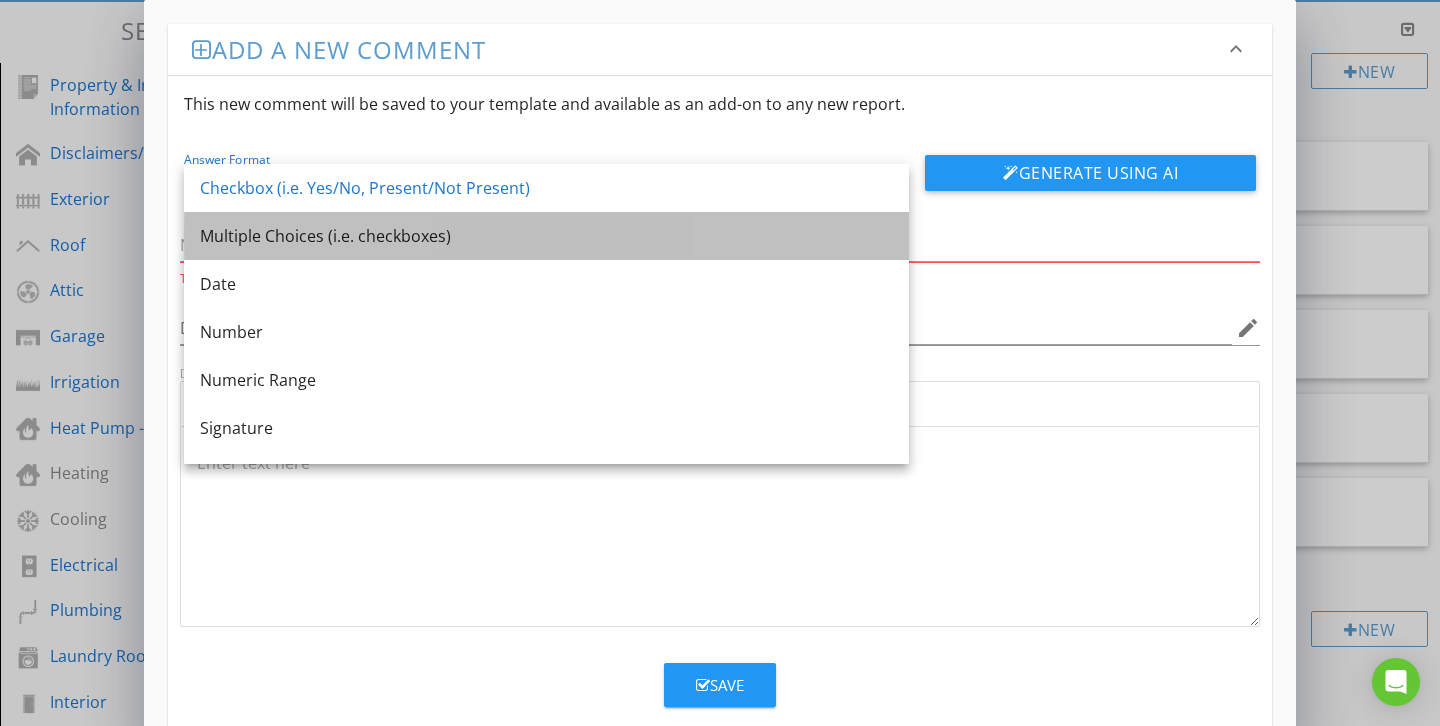click on "Multiple Choices (i.e. checkboxes)" at bounding box center [546, 236] 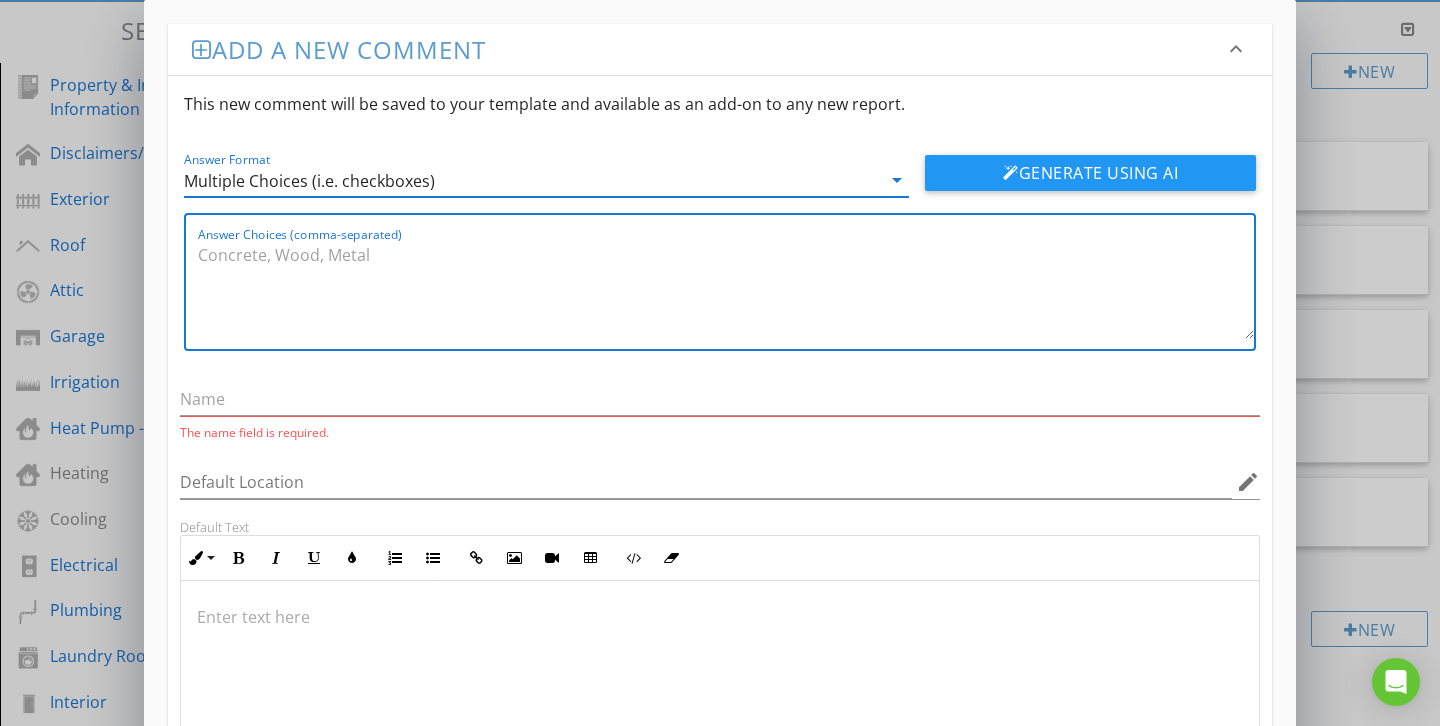 click on "Answer Choices (comma-separated)" at bounding box center (726, 289) 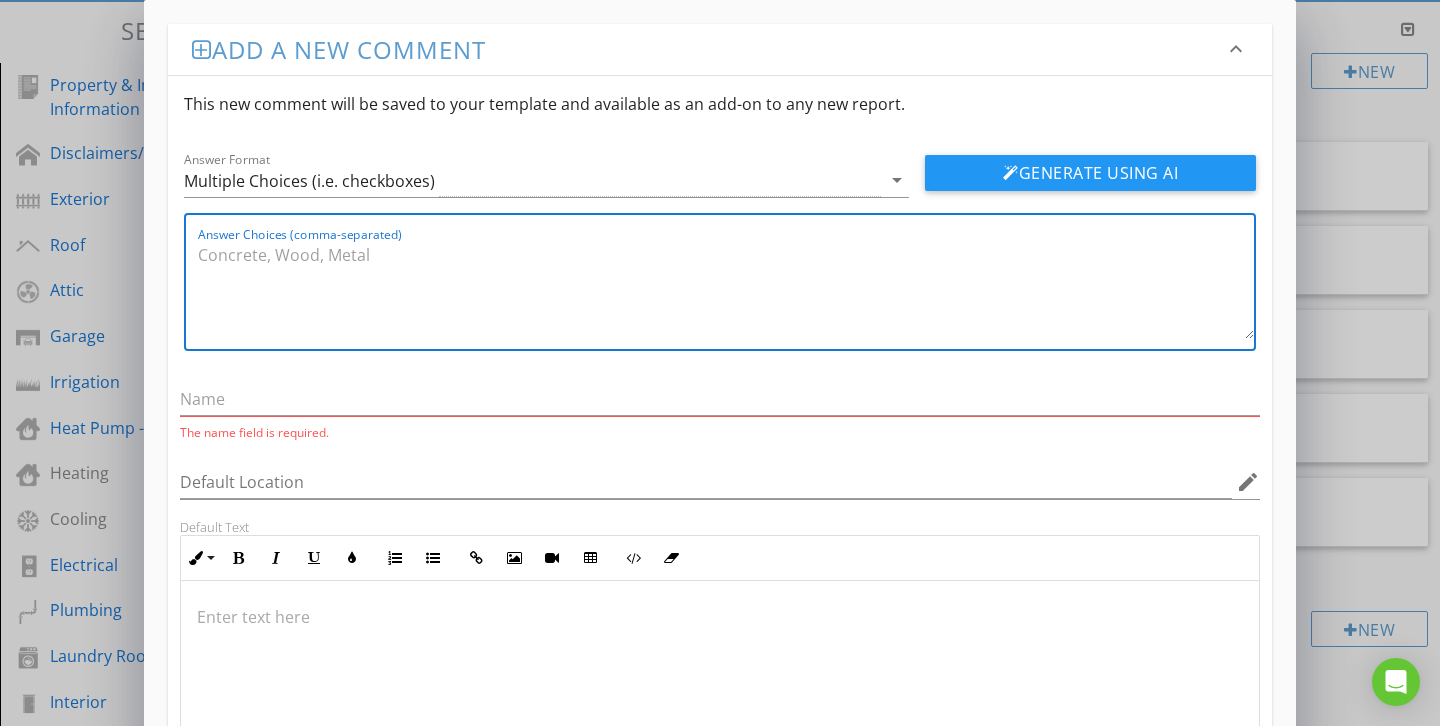 paste on "Egress Windows
Answer Options:
Present in all sleeping rooms
One or more bedrooms lack proper egress
Obstructed by security bars or furniture
Recommend correction" 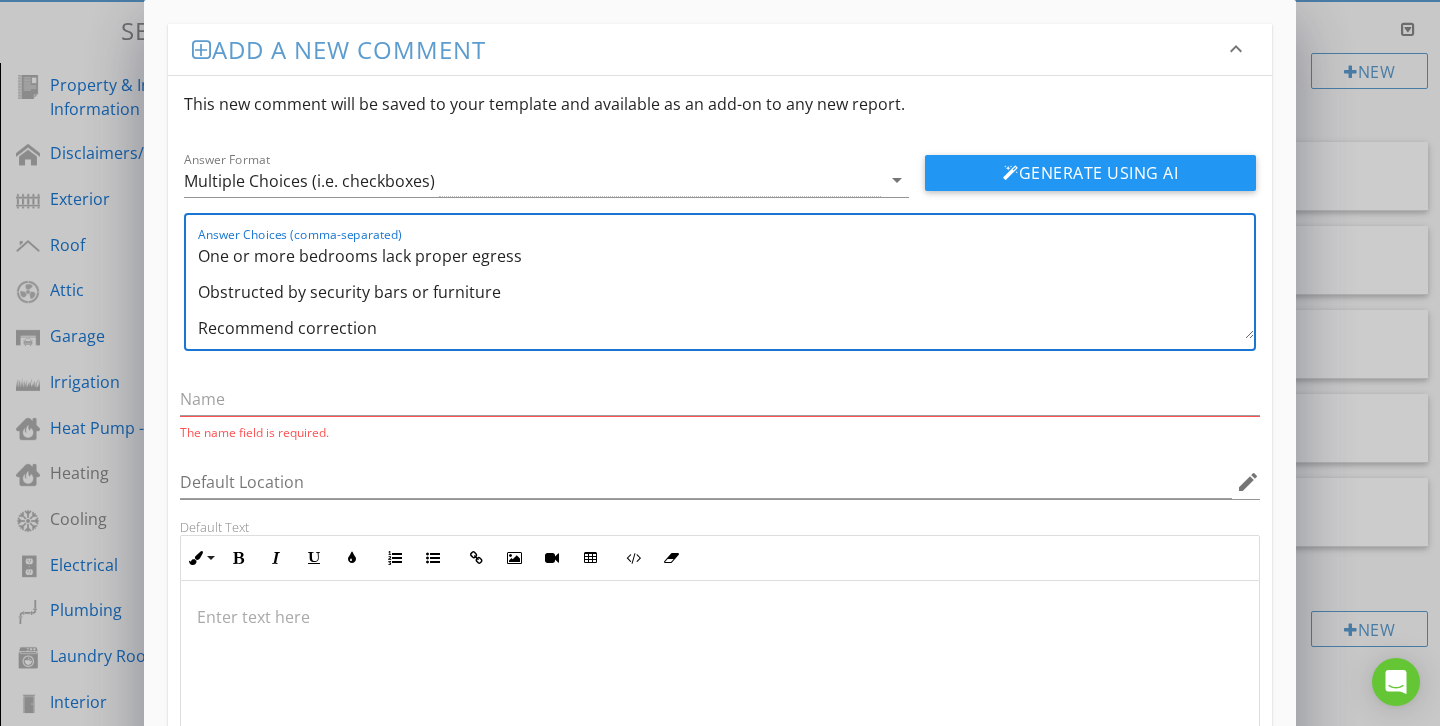 scroll, scrollTop: 0, scrollLeft: 0, axis: both 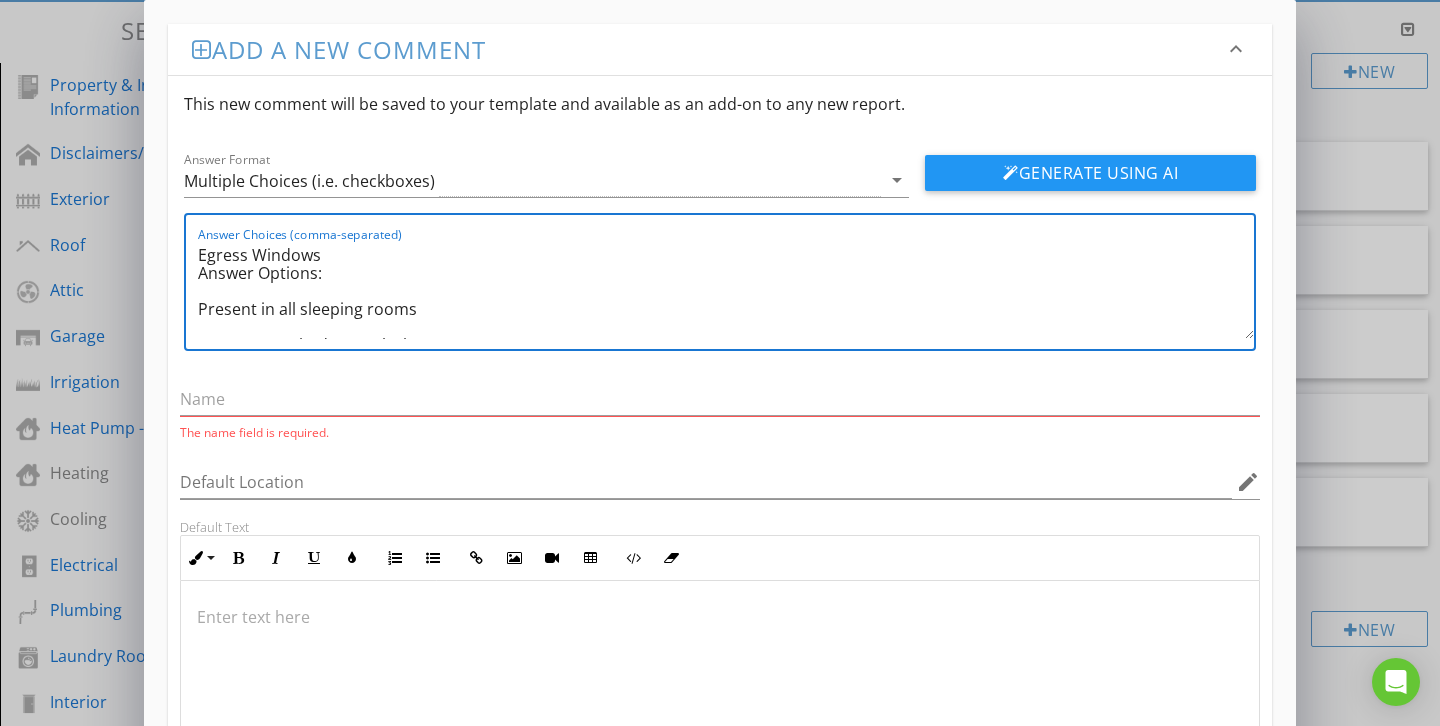 drag, startPoint x: 325, startPoint y: 271, endPoint x: 213, endPoint y: 267, distance: 112.0714 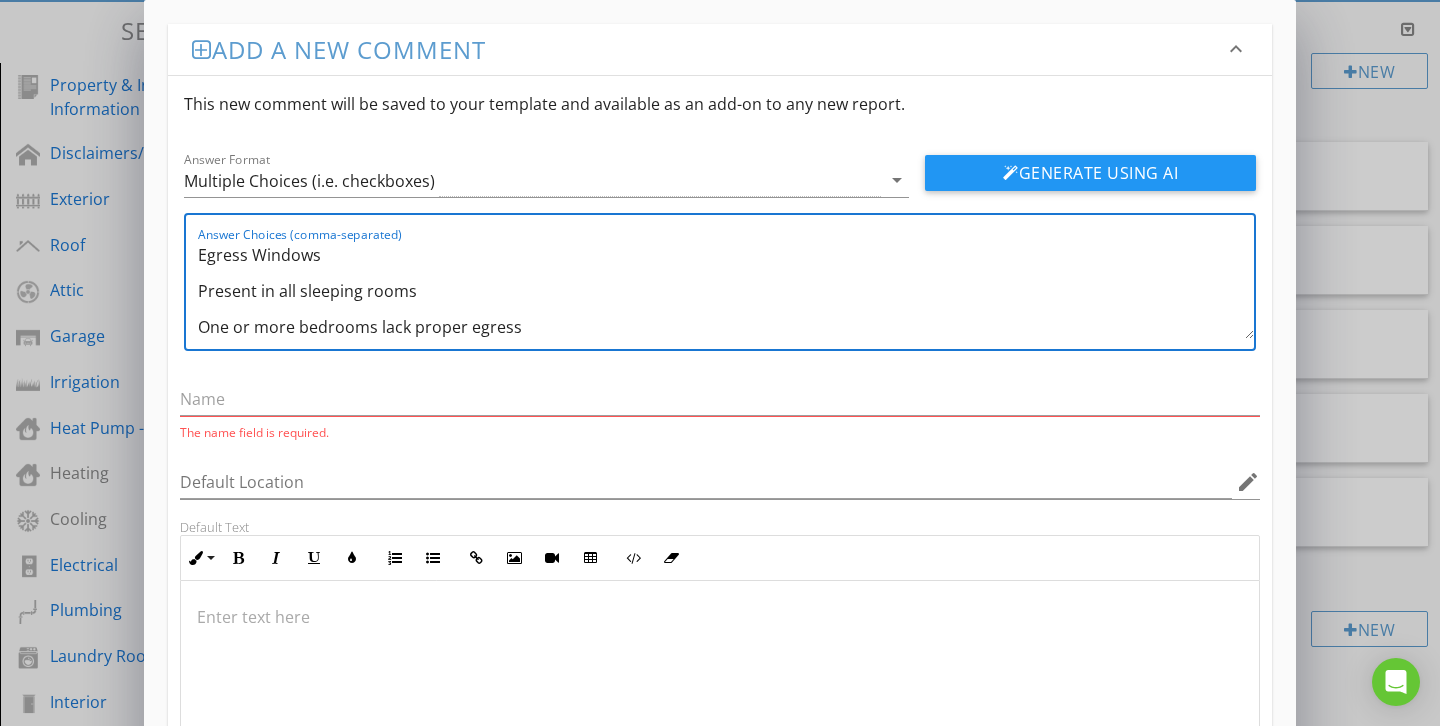 click on "Egress Windows
Present in all sleeping rooms
One or more bedrooms lack proper egress
Obstructed by security bars or furniture
Recommend correction" at bounding box center [726, 289] 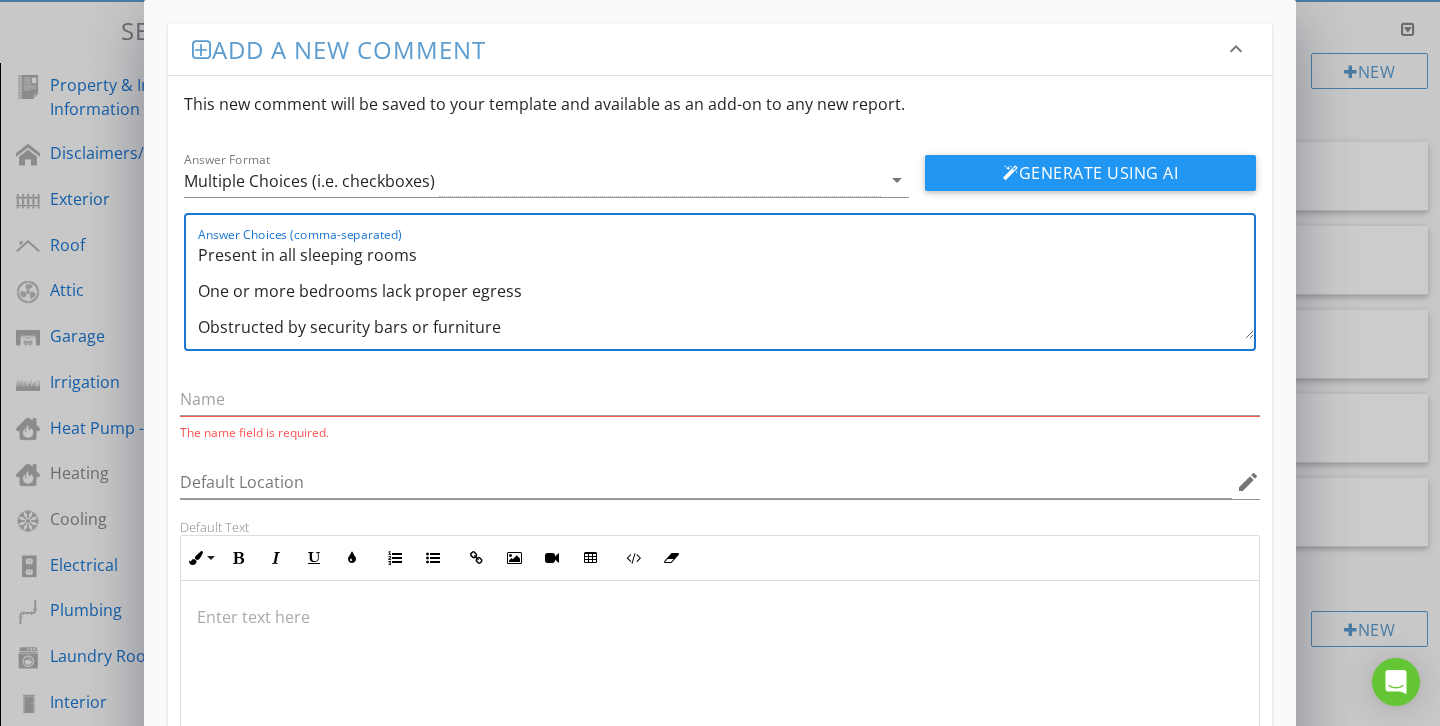 click on "Present in all sleeping rooms
One or more bedrooms lack proper egress
Obstructed by security bars or furniture
Recommend correction" at bounding box center (726, 289) 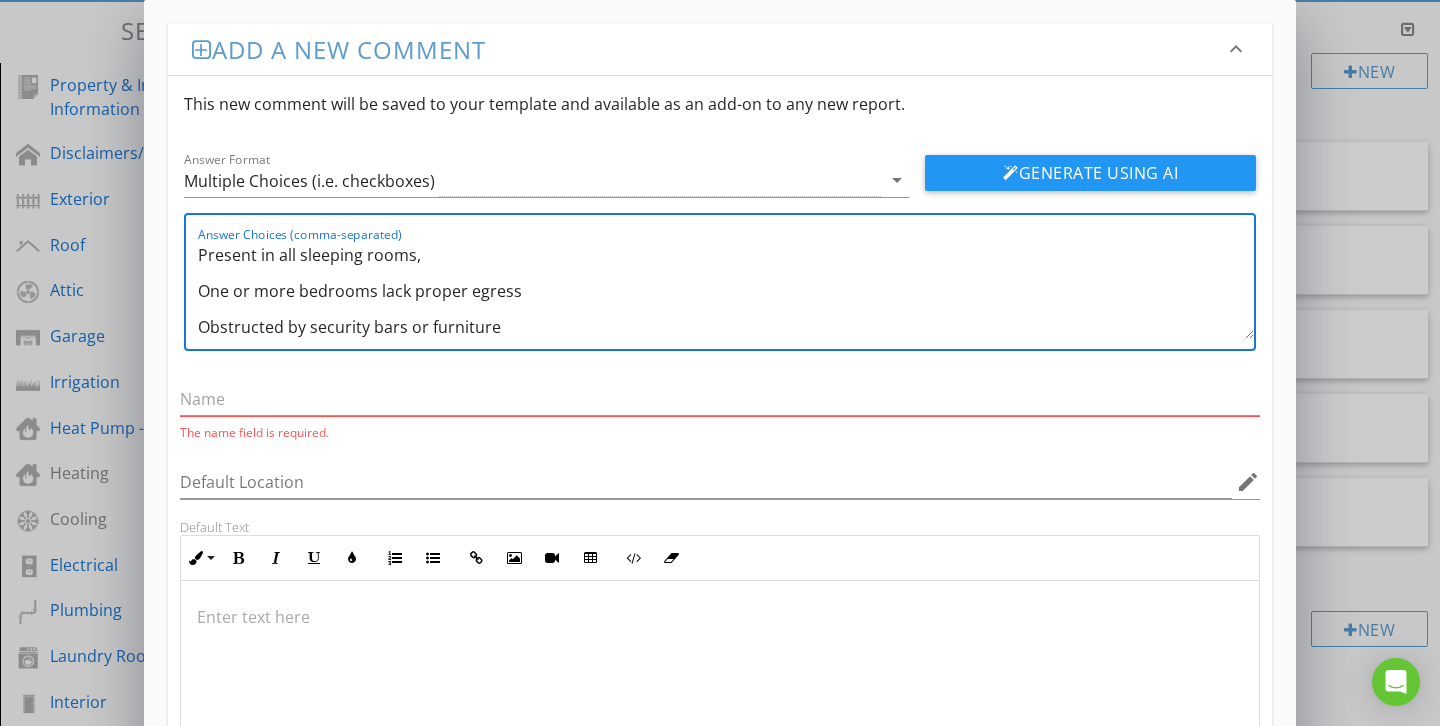 click on "Present in all sleeping rooms,
One or more bedrooms lack proper egress
Obstructed by security bars or furniture
Recommend correction" at bounding box center [726, 289] 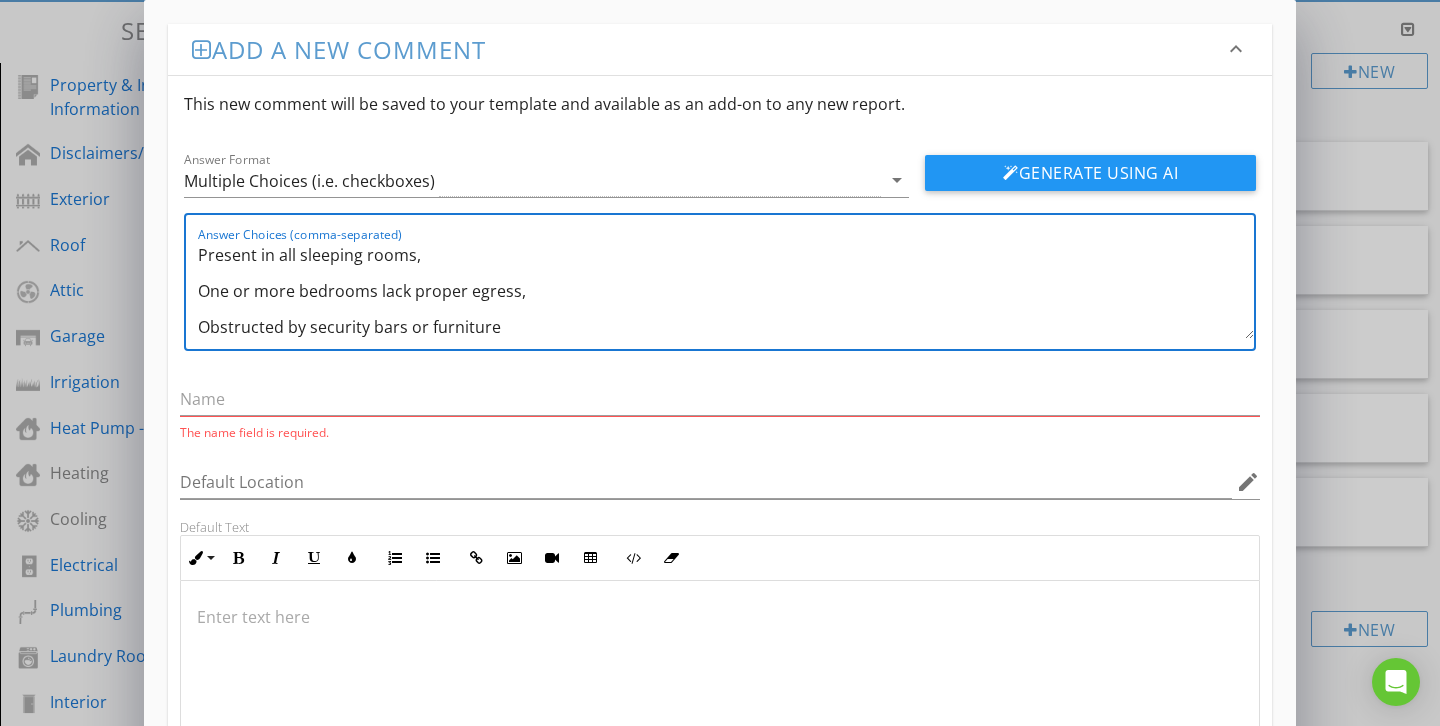 click on "Present in all sleeping rooms,
One or more bedrooms lack proper egress,
Obstructed by security bars or furniture
Recommend correction" at bounding box center [726, 289] 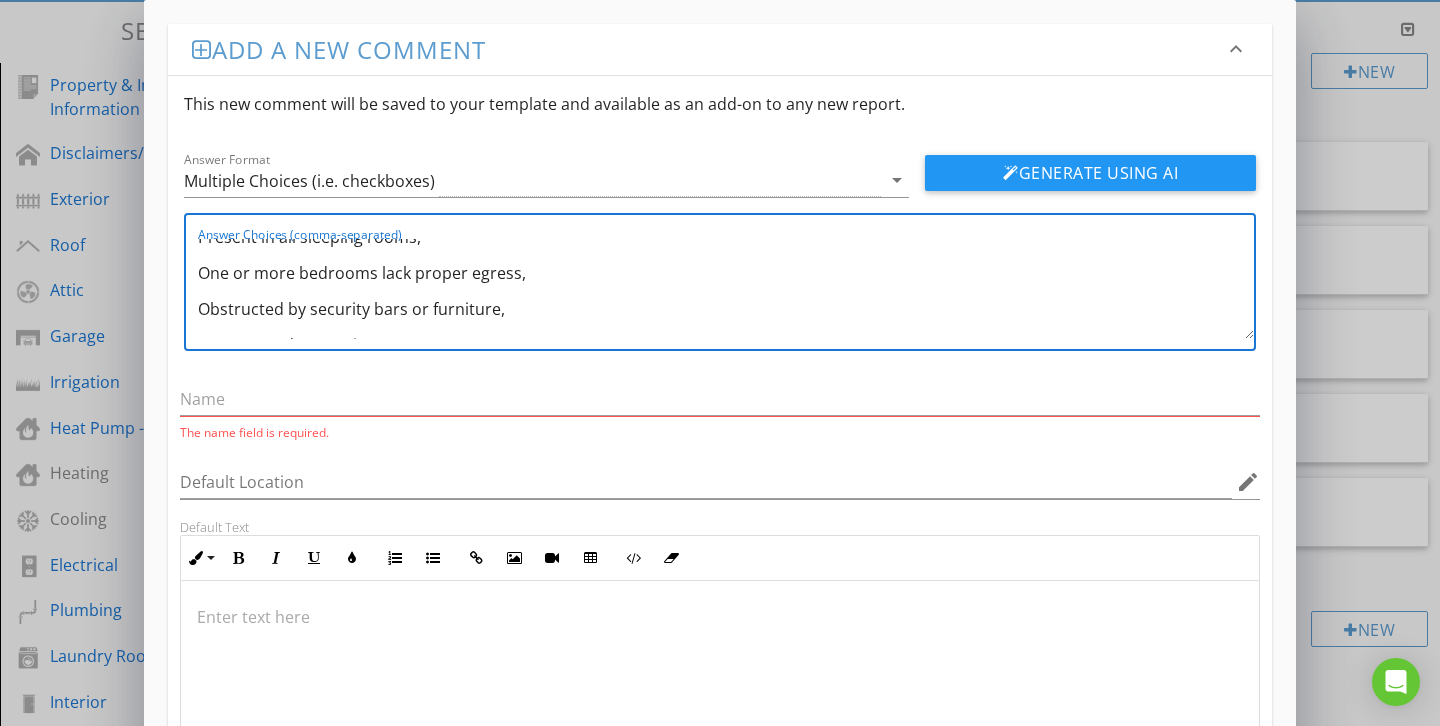 scroll, scrollTop: 41, scrollLeft: 0, axis: vertical 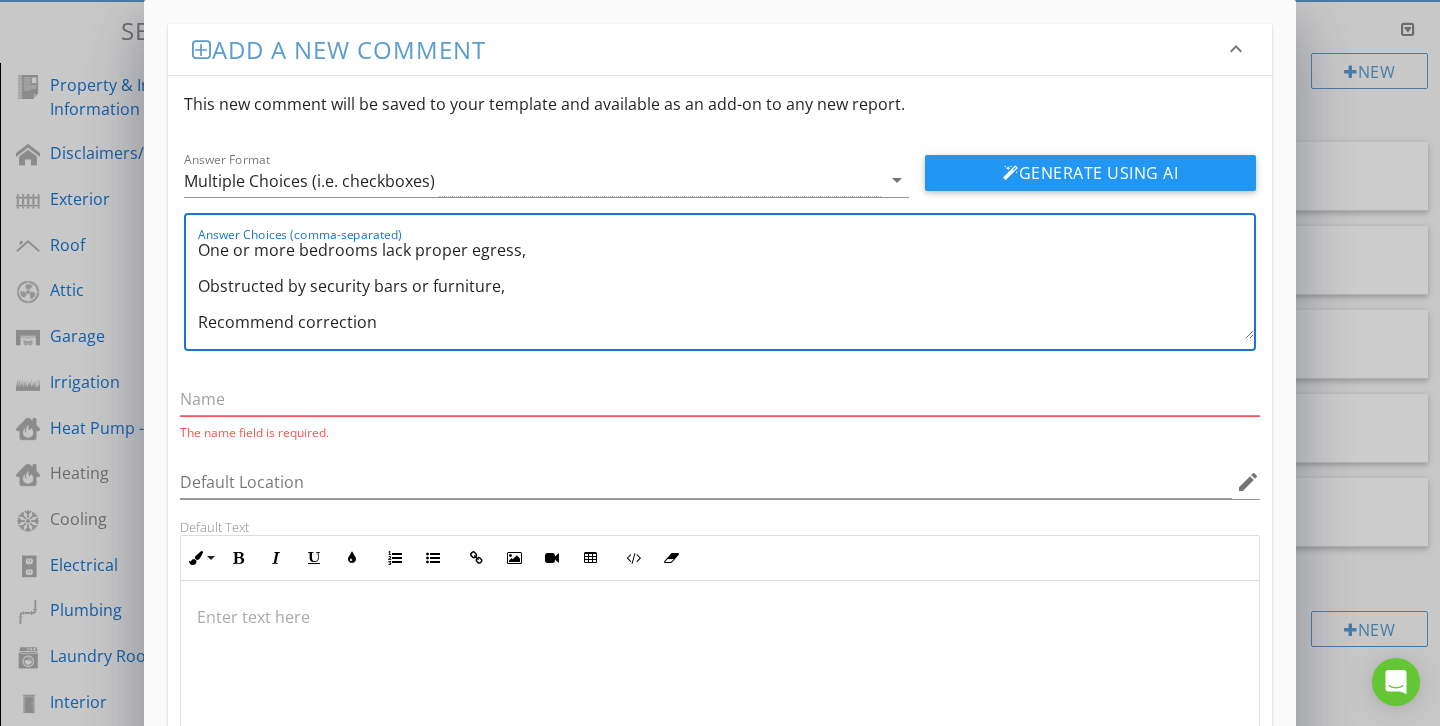 type on "Present in all sleeping rooms,
One or more bedrooms lack proper egress,
Obstructed by security bars or furniture,
Recommend correction" 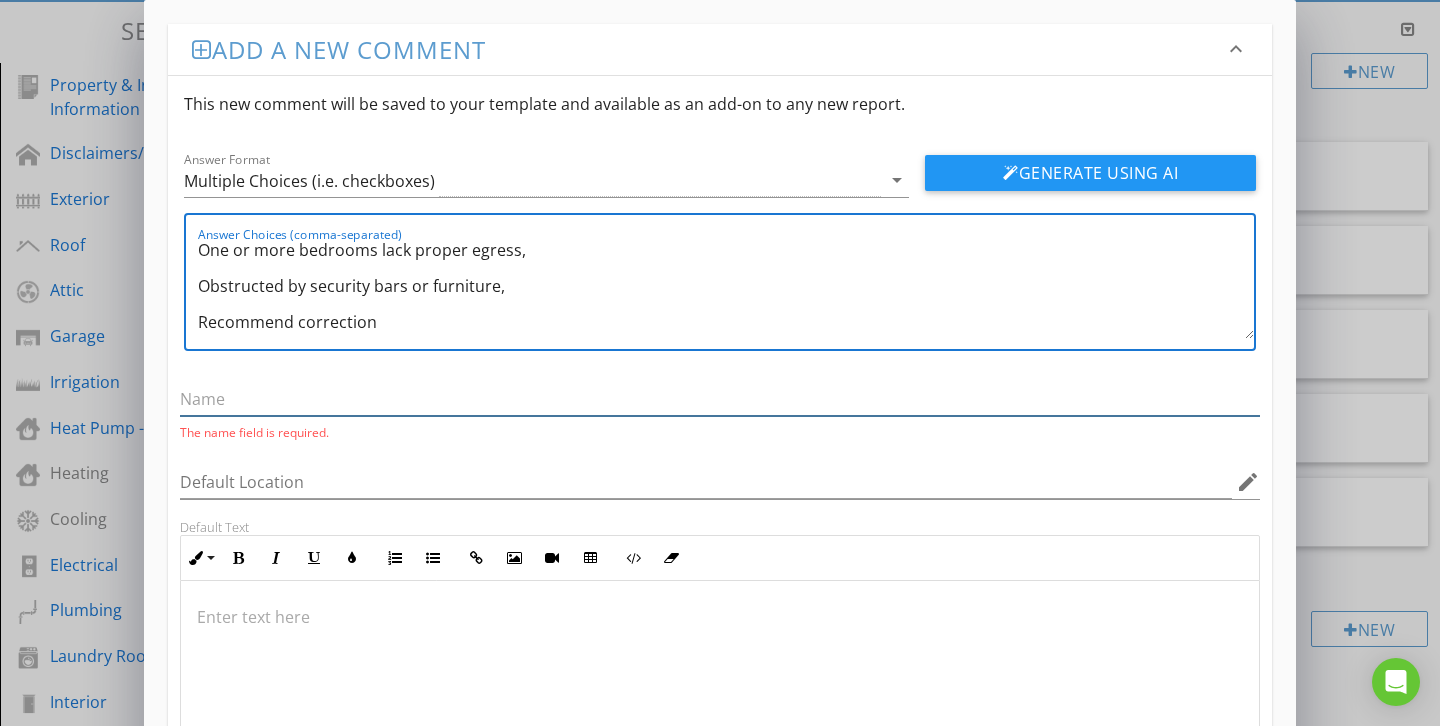 click at bounding box center [720, 399] 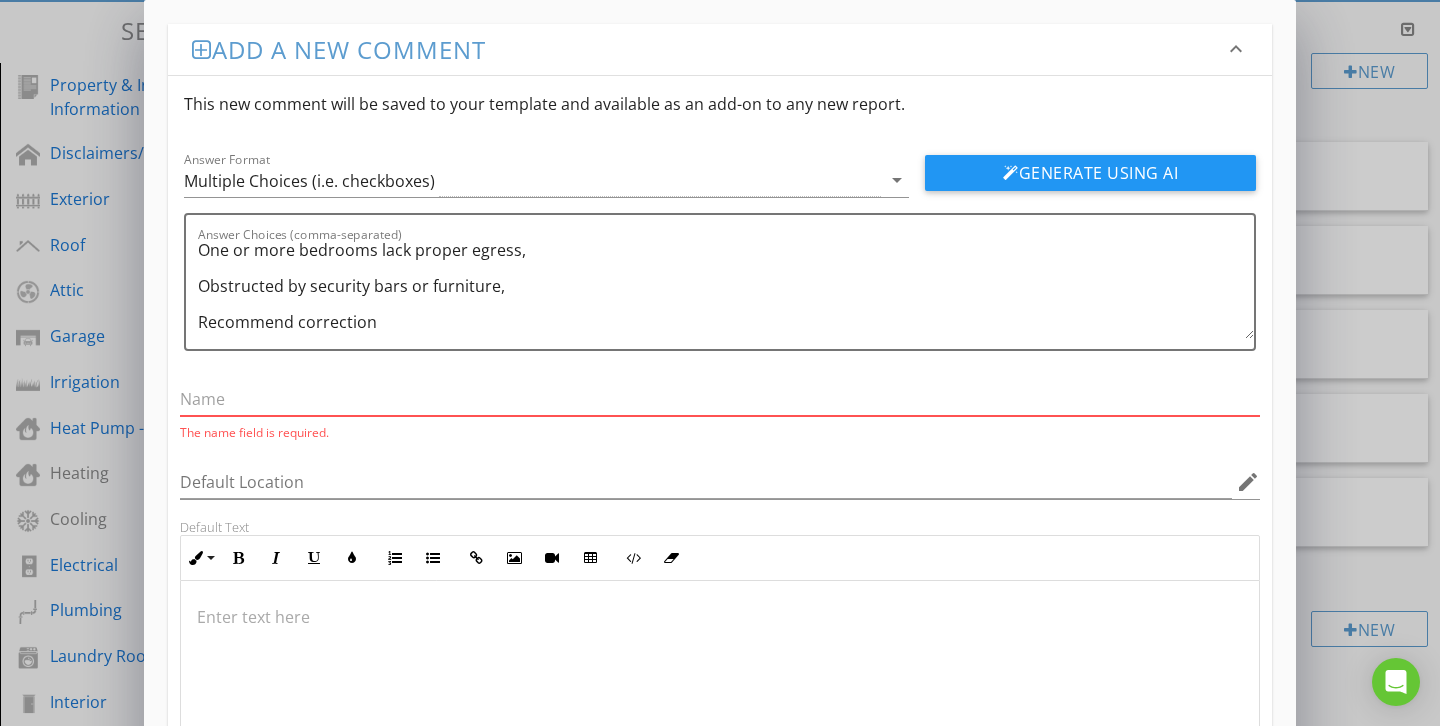 paste on "Egress Windows" 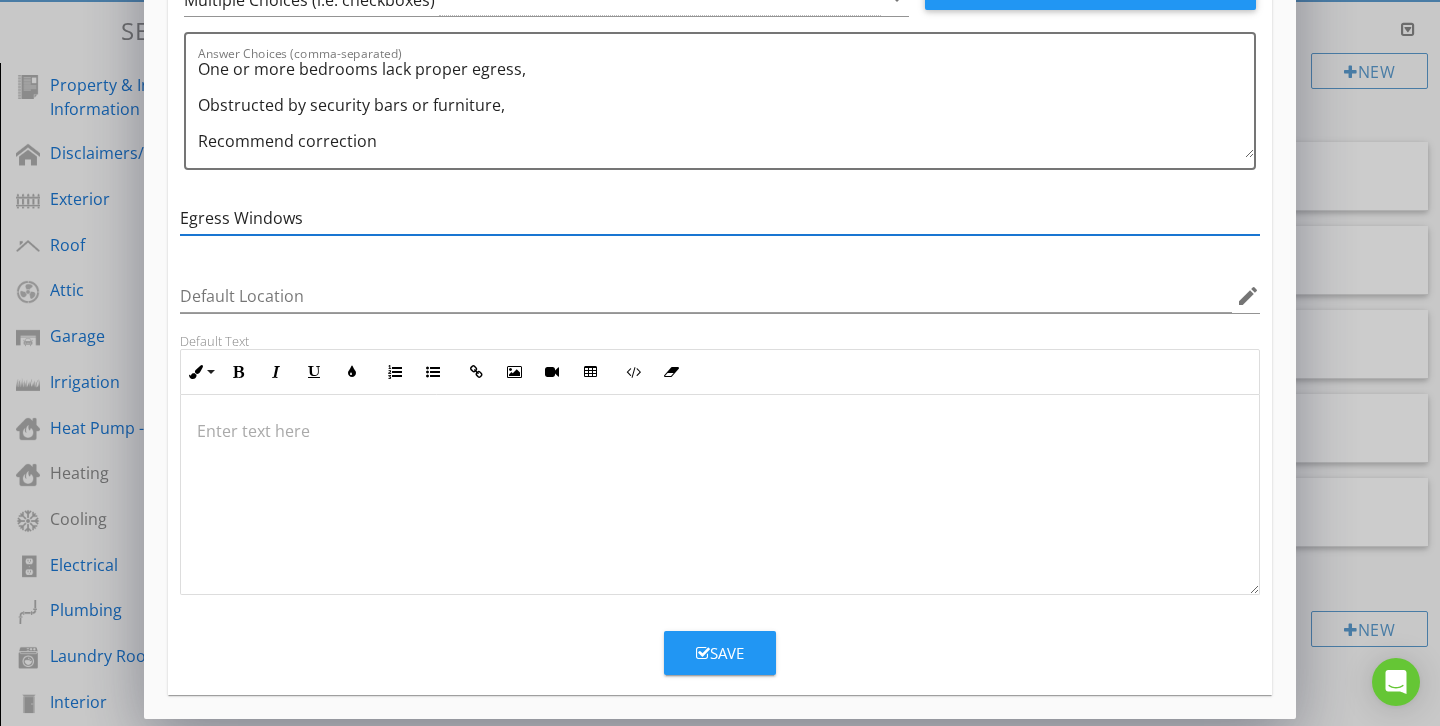 scroll, scrollTop: 186, scrollLeft: 0, axis: vertical 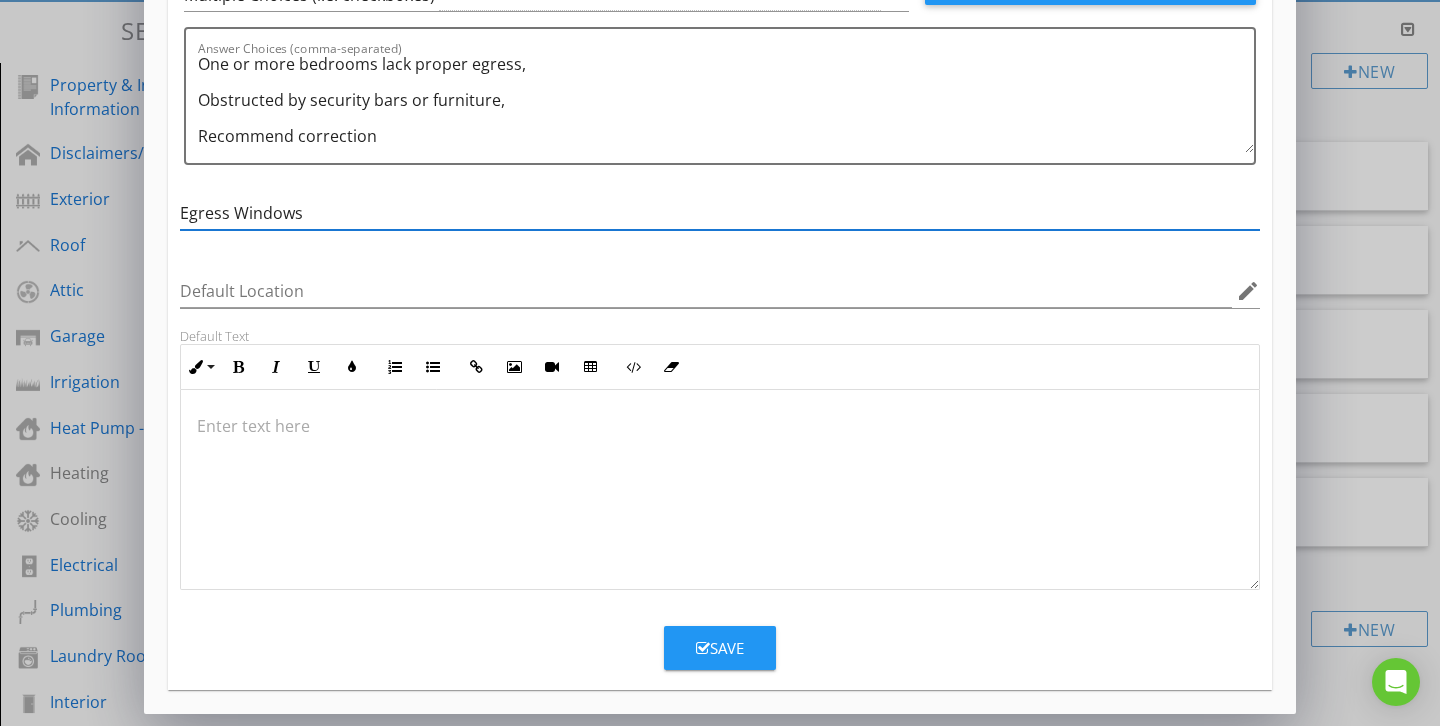 type on "Egress Windows" 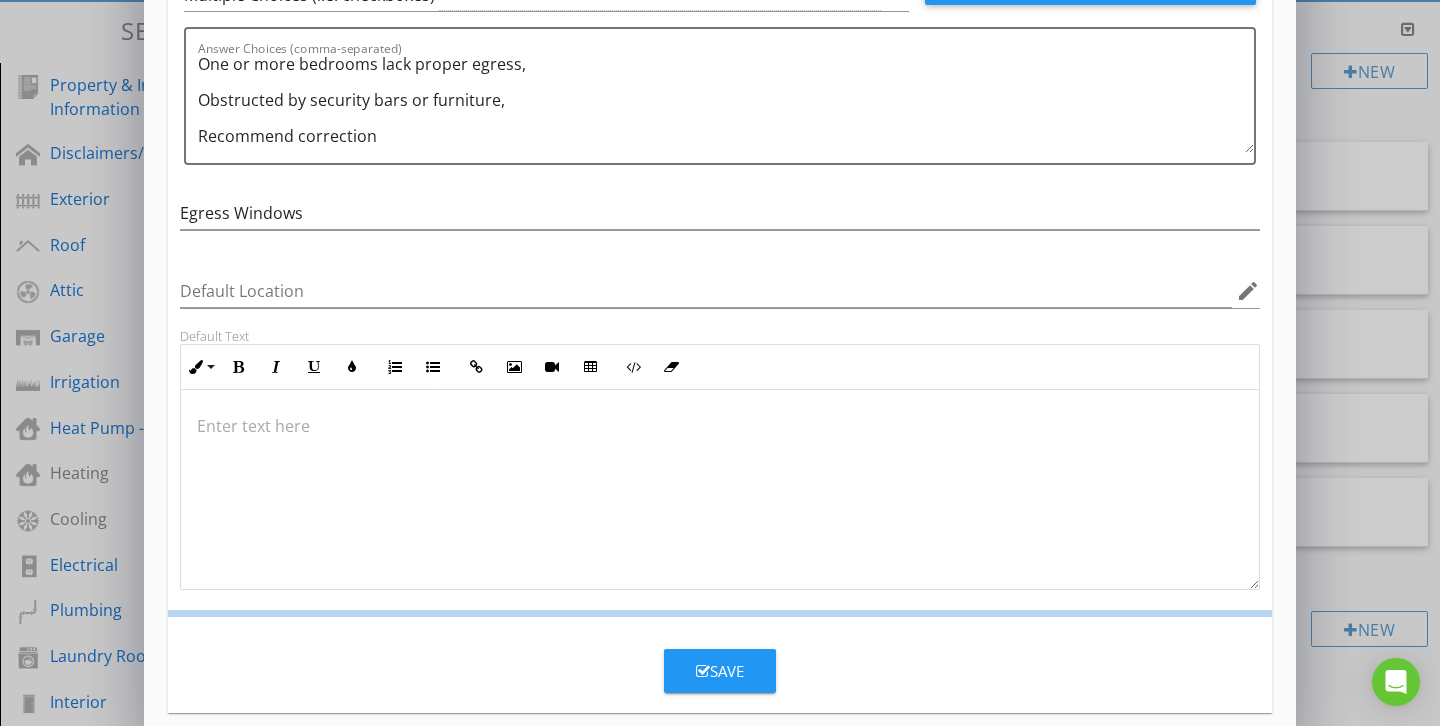scroll, scrollTop: 89, scrollLeft: 0, axis: vertical 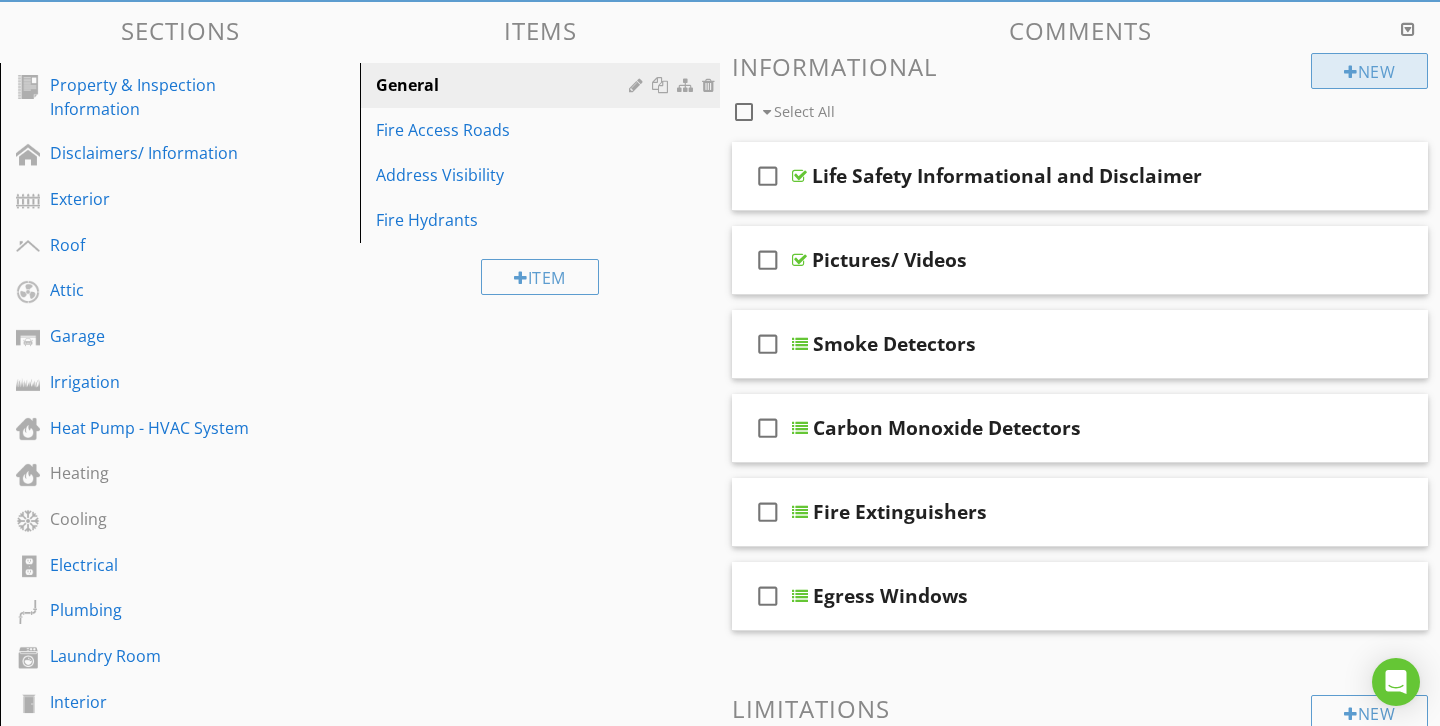 click on "New" at bounding box center (1369, 71) 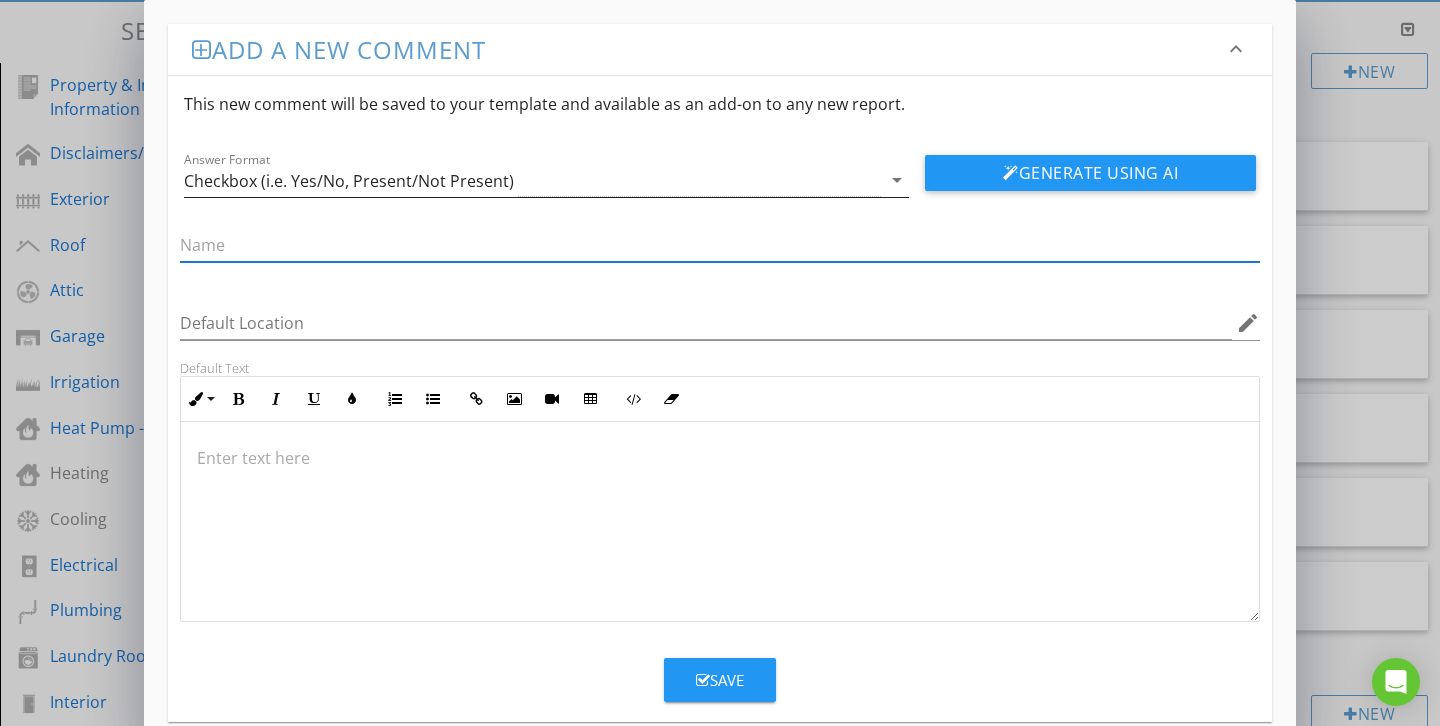 click on "Checkbox (i.e. Yes/No, Present/Not Present)" at bounding box center (532, 180) 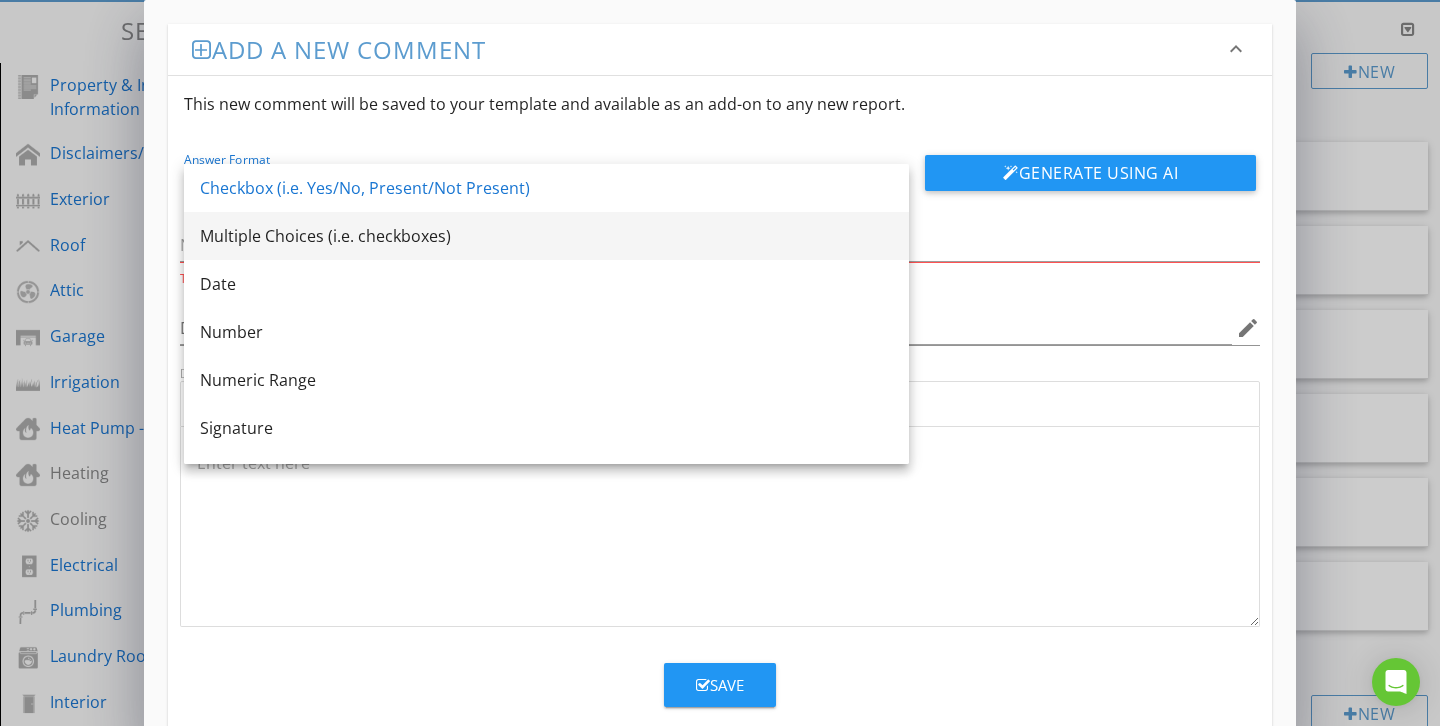 click on "Multiple Choices (i.e. checkboxes)" at bounding box center [546, 236] 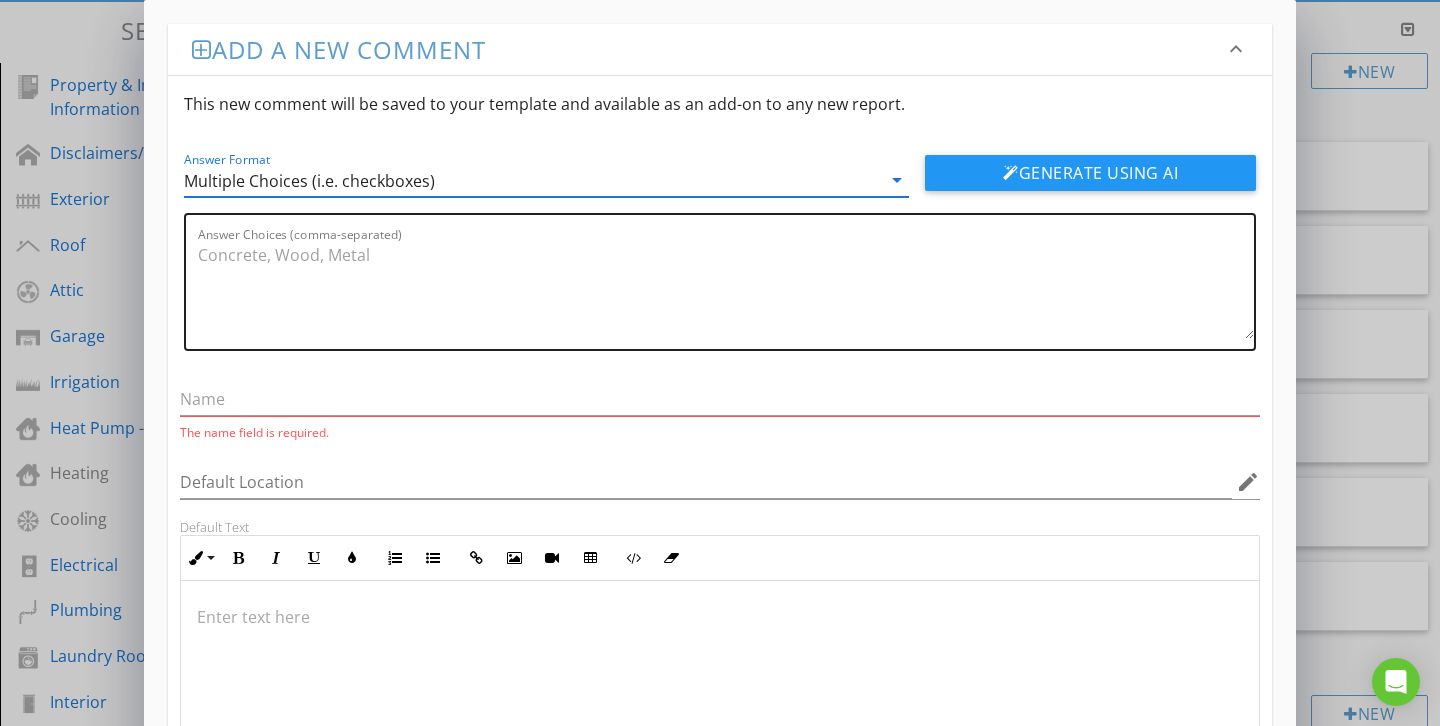 click on "Answer Choices (comma-separated)" at bounding box center [726, 289] 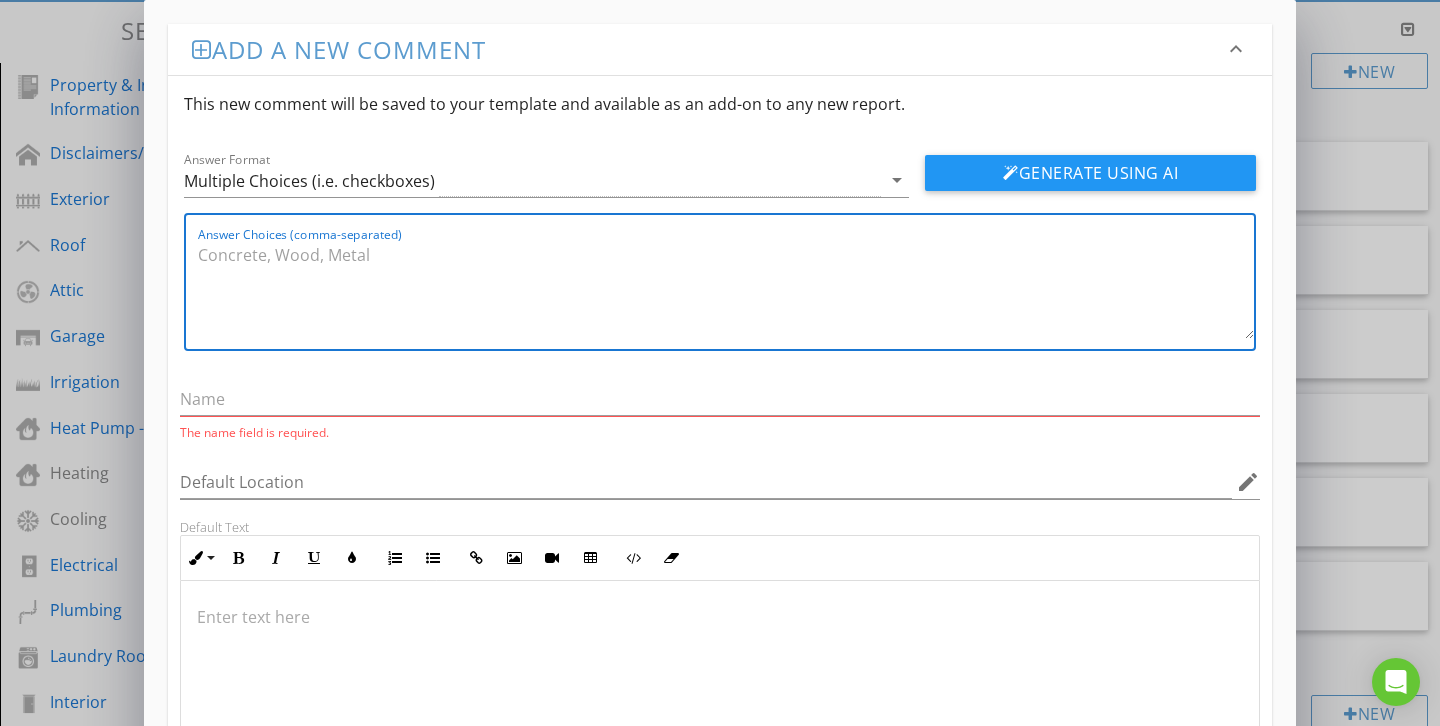 paste on "GFCI Protection
Answer Options:
Present and functional
Missing in one or more required areas
Present but not functioning properly
Recommend installation or repair" 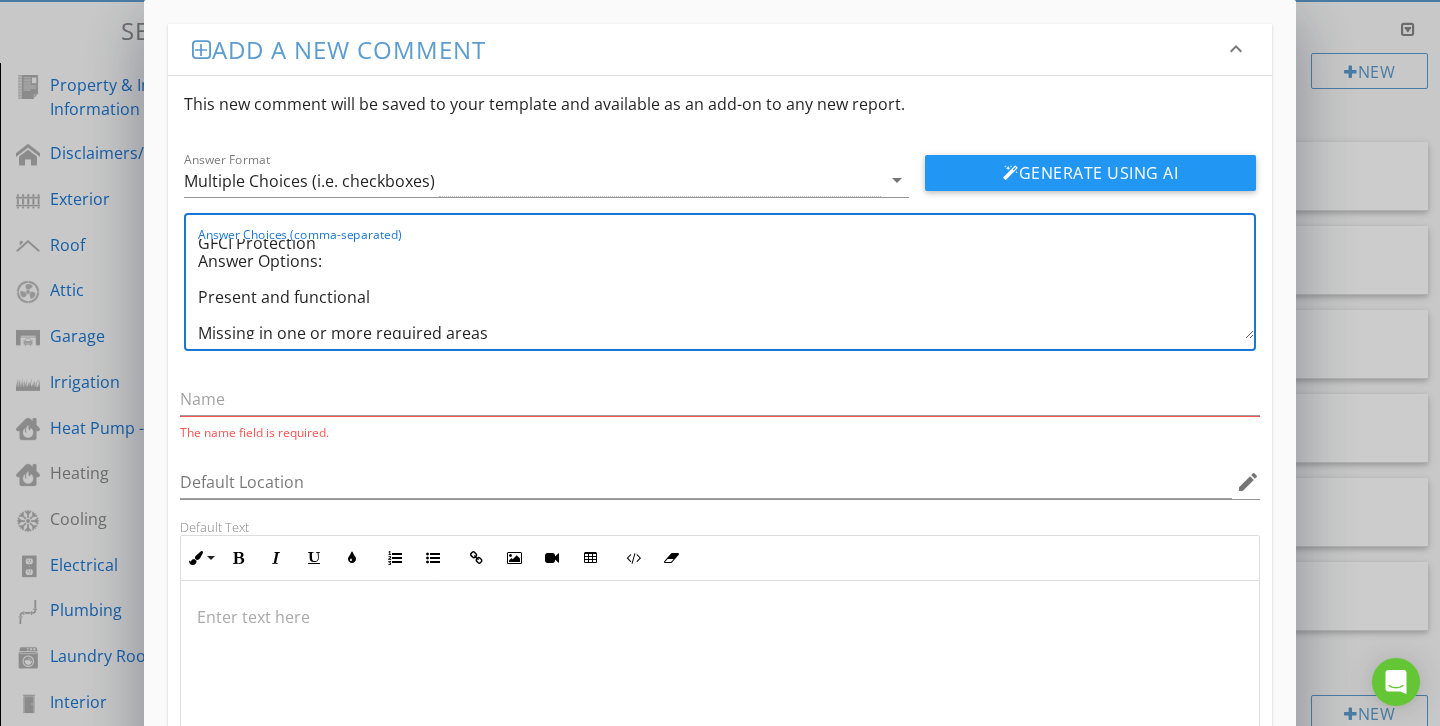 scroll, scrollTop: 0, scrollLeft: 0, axis: both 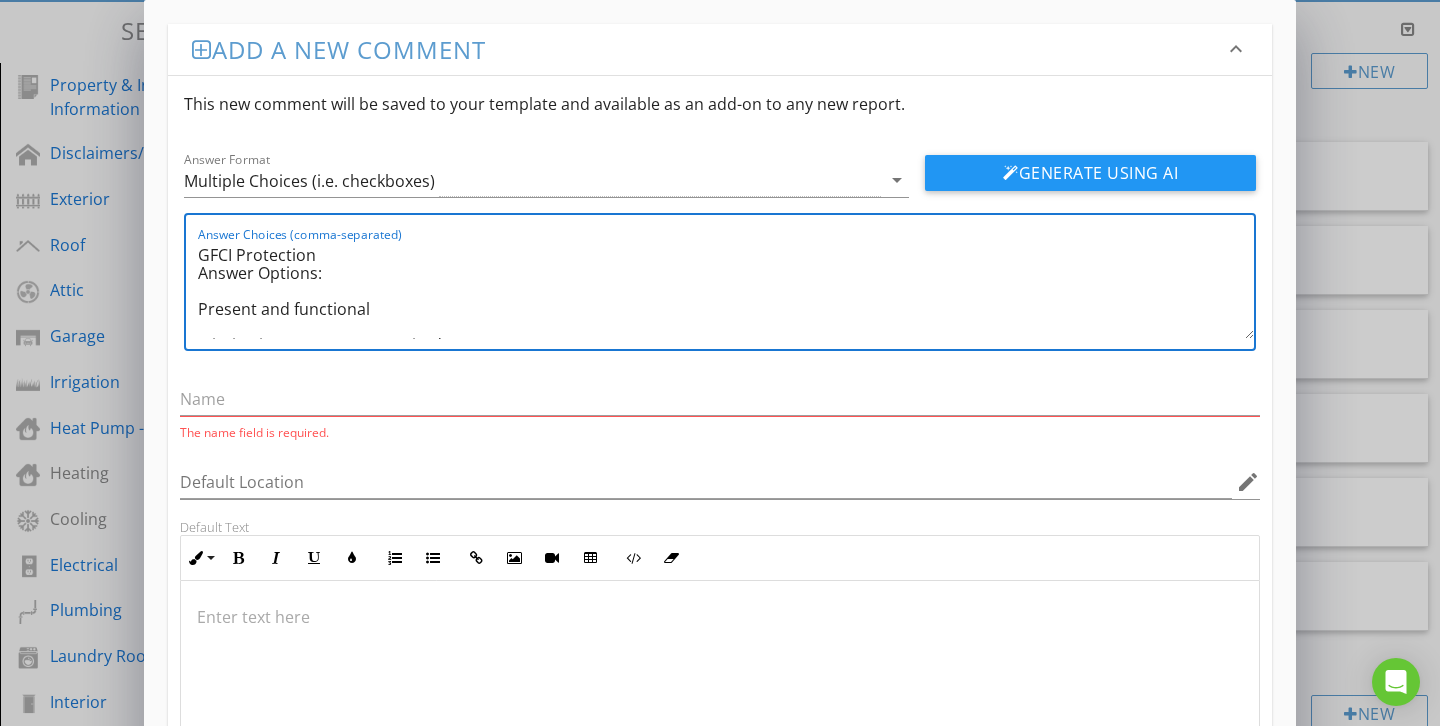 drag, startPoint x: 329, startPoint y: 255, endPoint x: 182, endPoint y: 252, distance: 147.03061 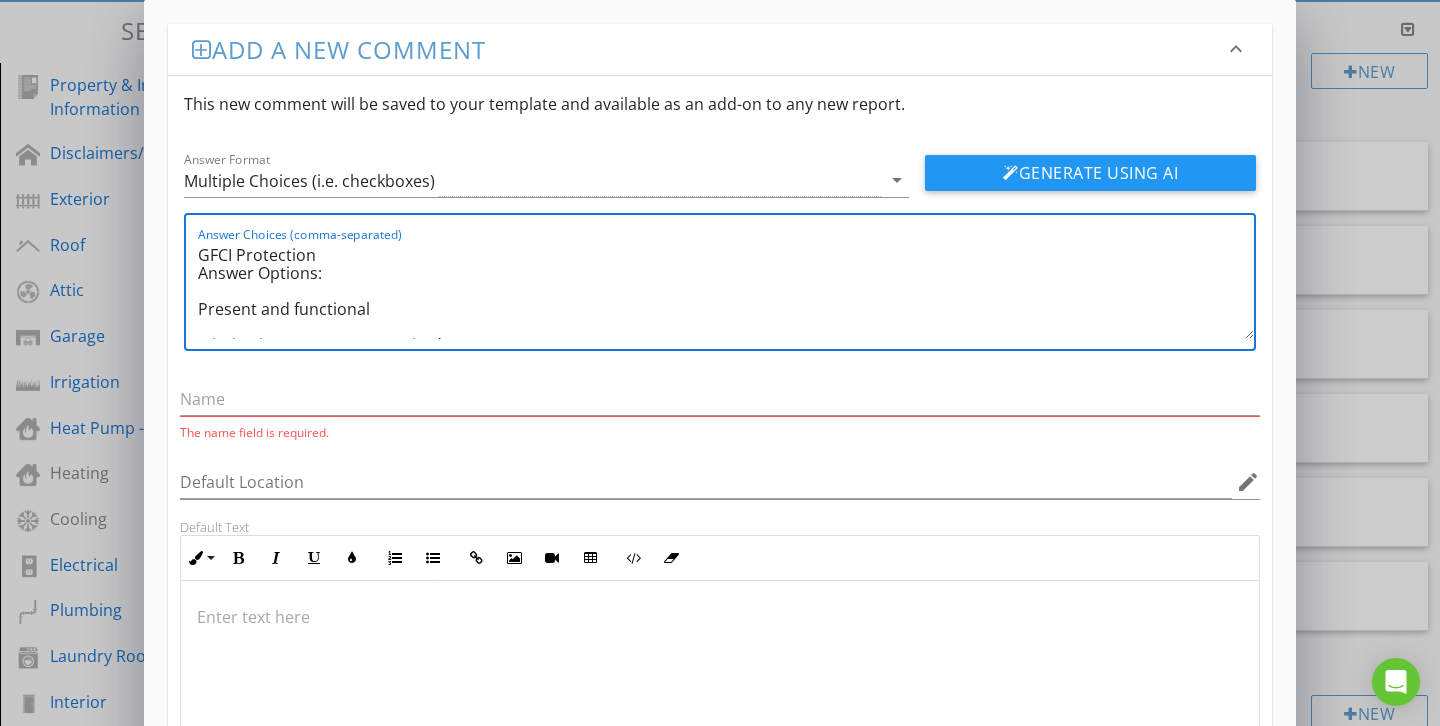 drag, startPoint x: 199, startPoint y: 305, endPoint x: 200, endPoint y: 222, distance: 83.00603 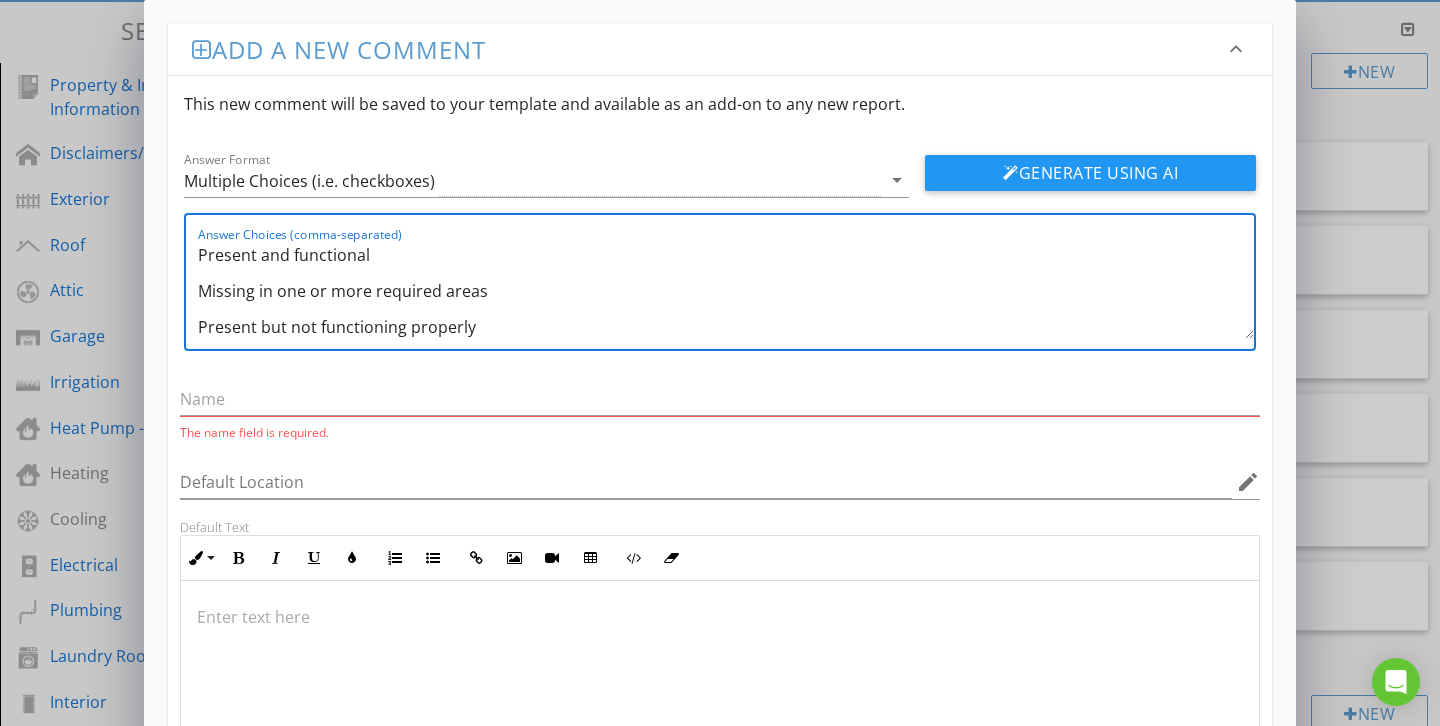 type on "Present and functional
Missing in one or more required areas
Present but not functioning properly
Recommend installation or repair" 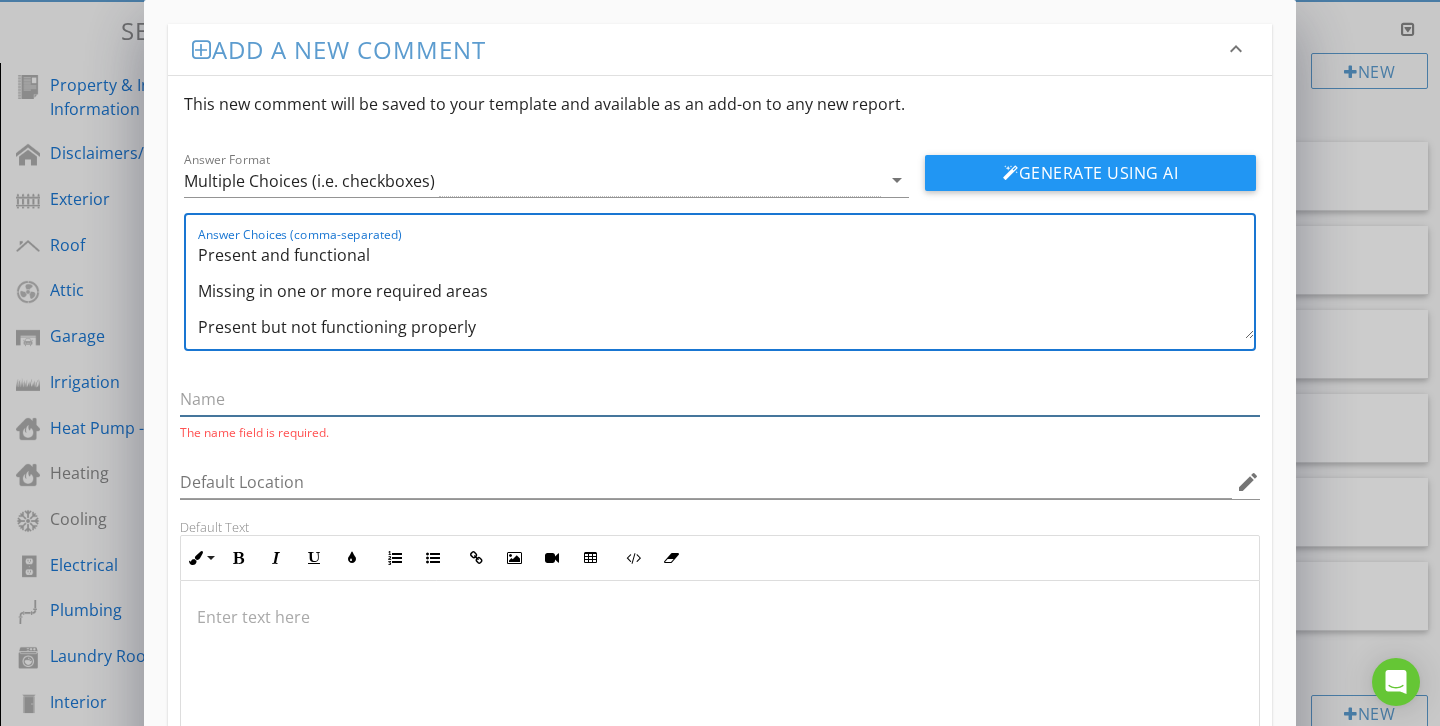 click at bounding box center [720, 399] 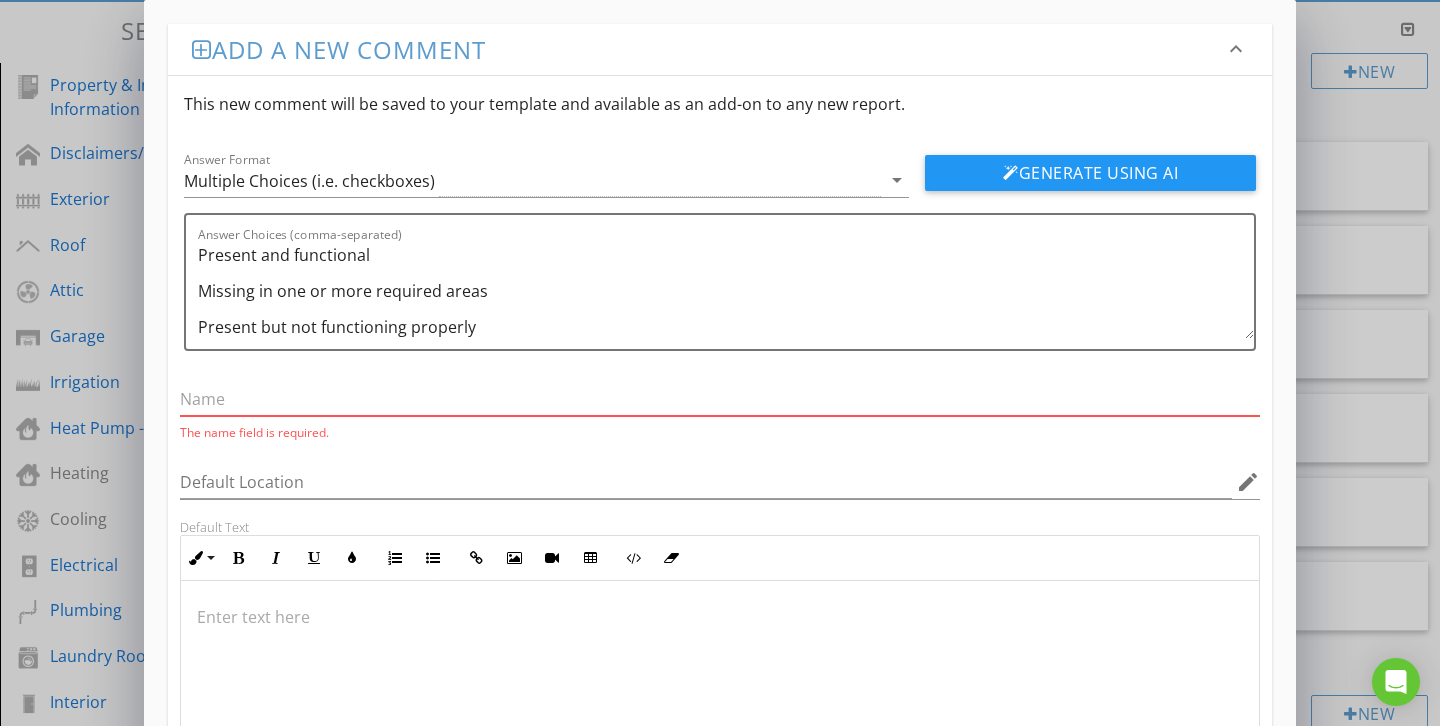 paste on "GFCI Protection" 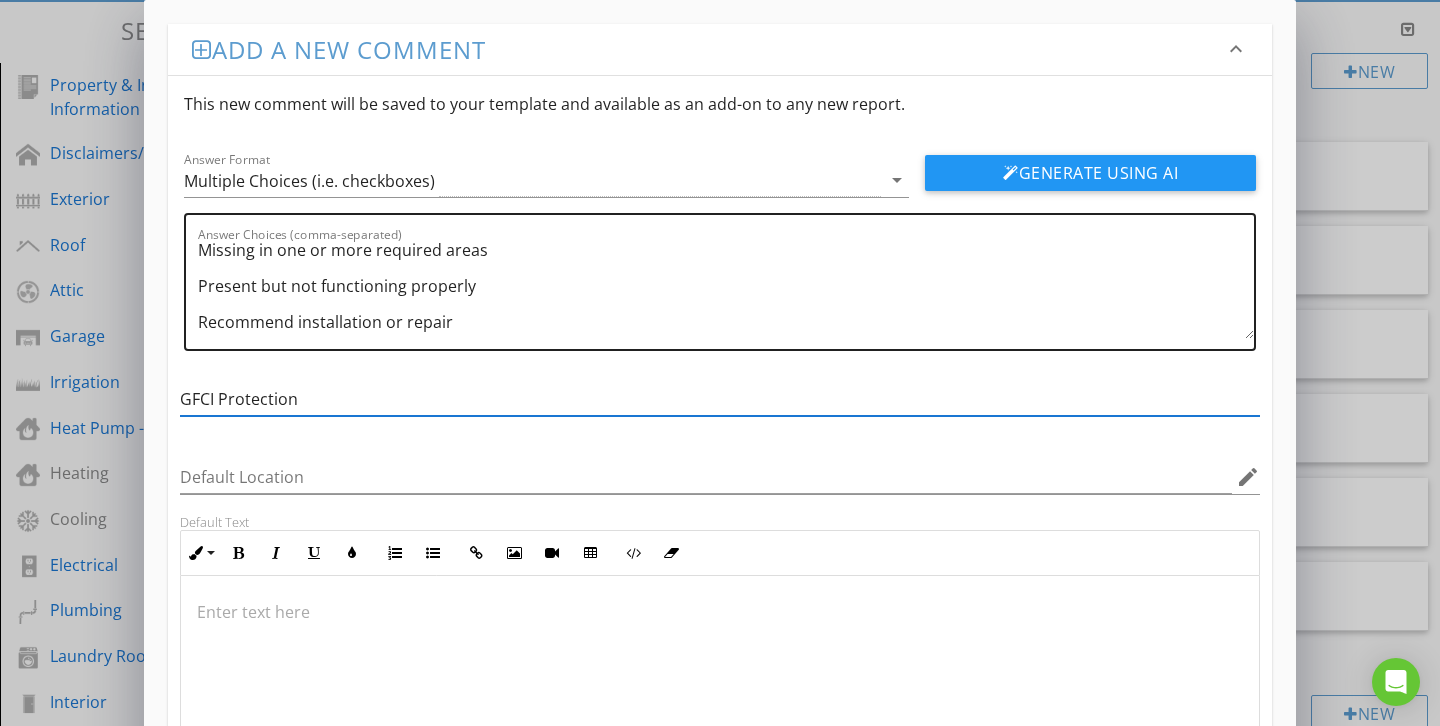 scroll, scrollTop: 0, scrollLeft: 0, axis: both 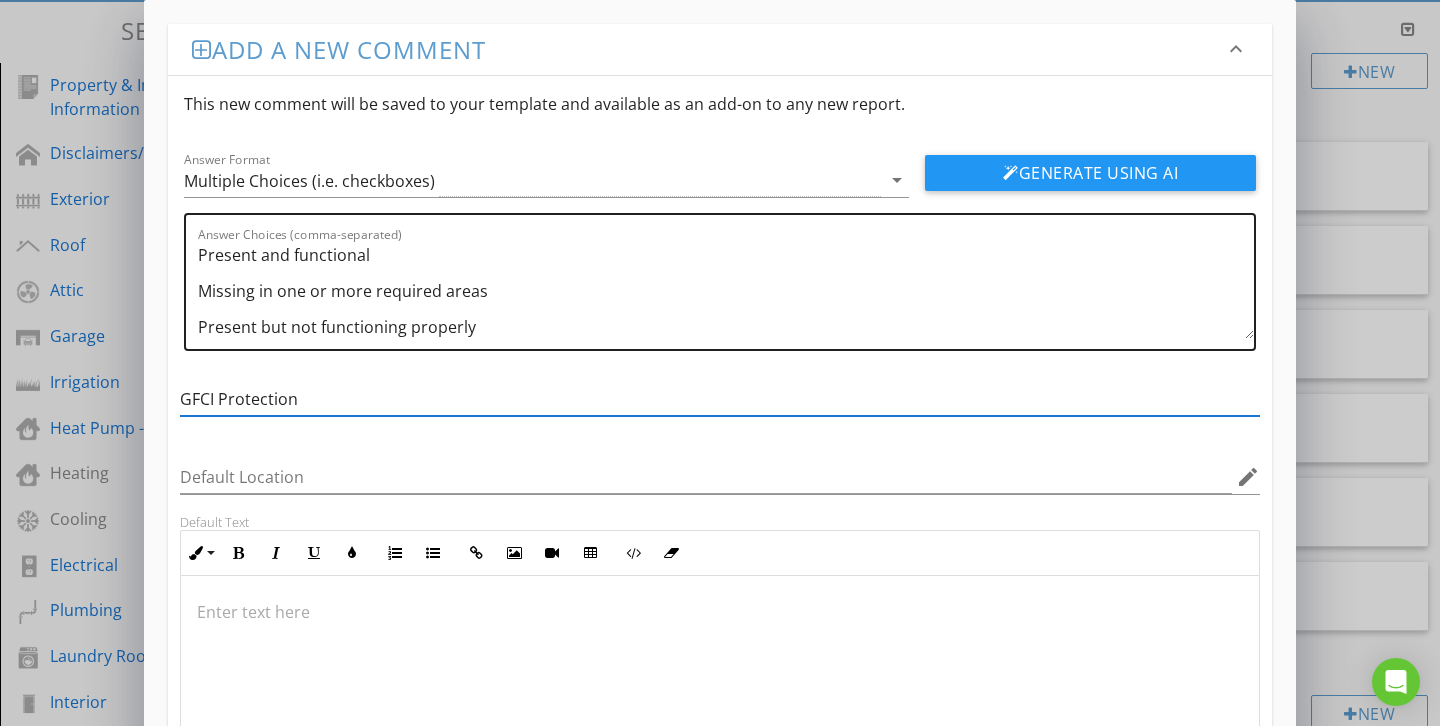 type on "GFCI Protection" 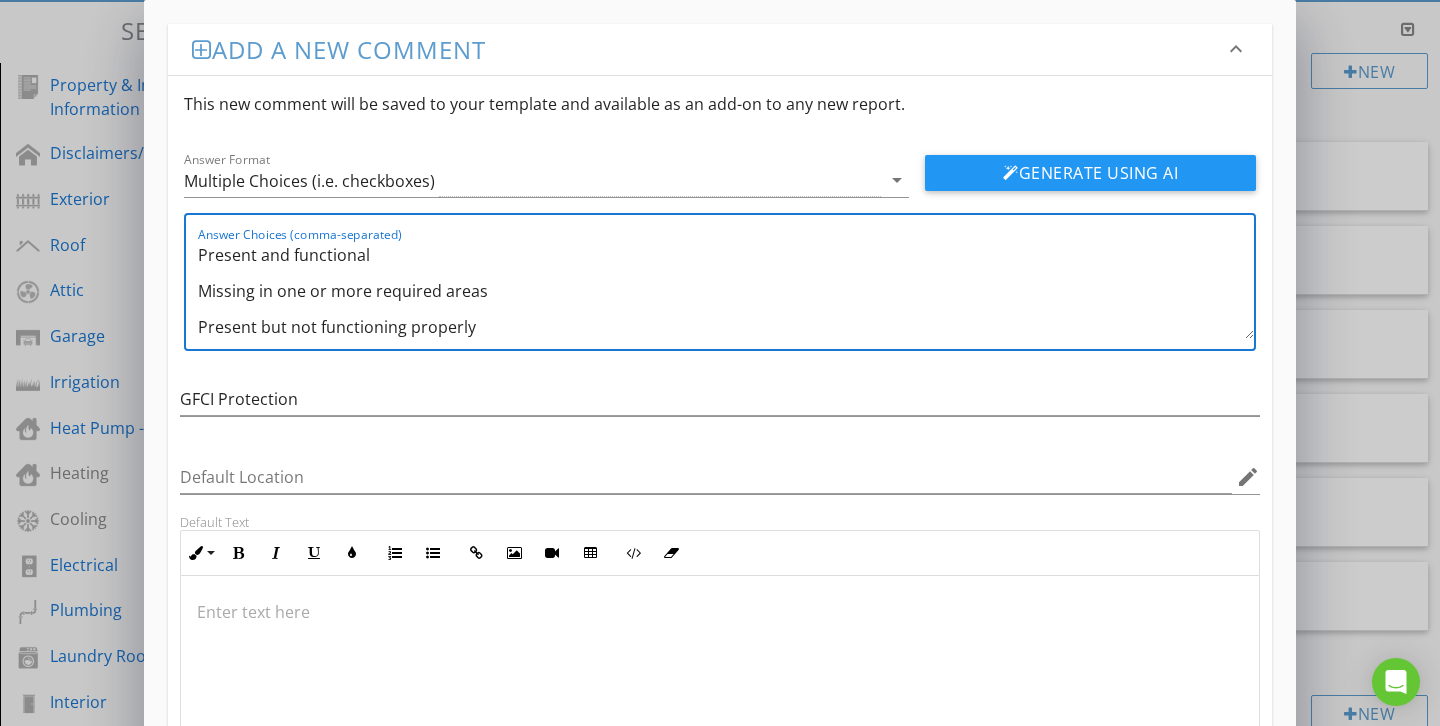 click on "Present and functional
Missing in one or more required areas
Present but not functioning properly
Recommend installation or repair" at bounding box center (726, 289) 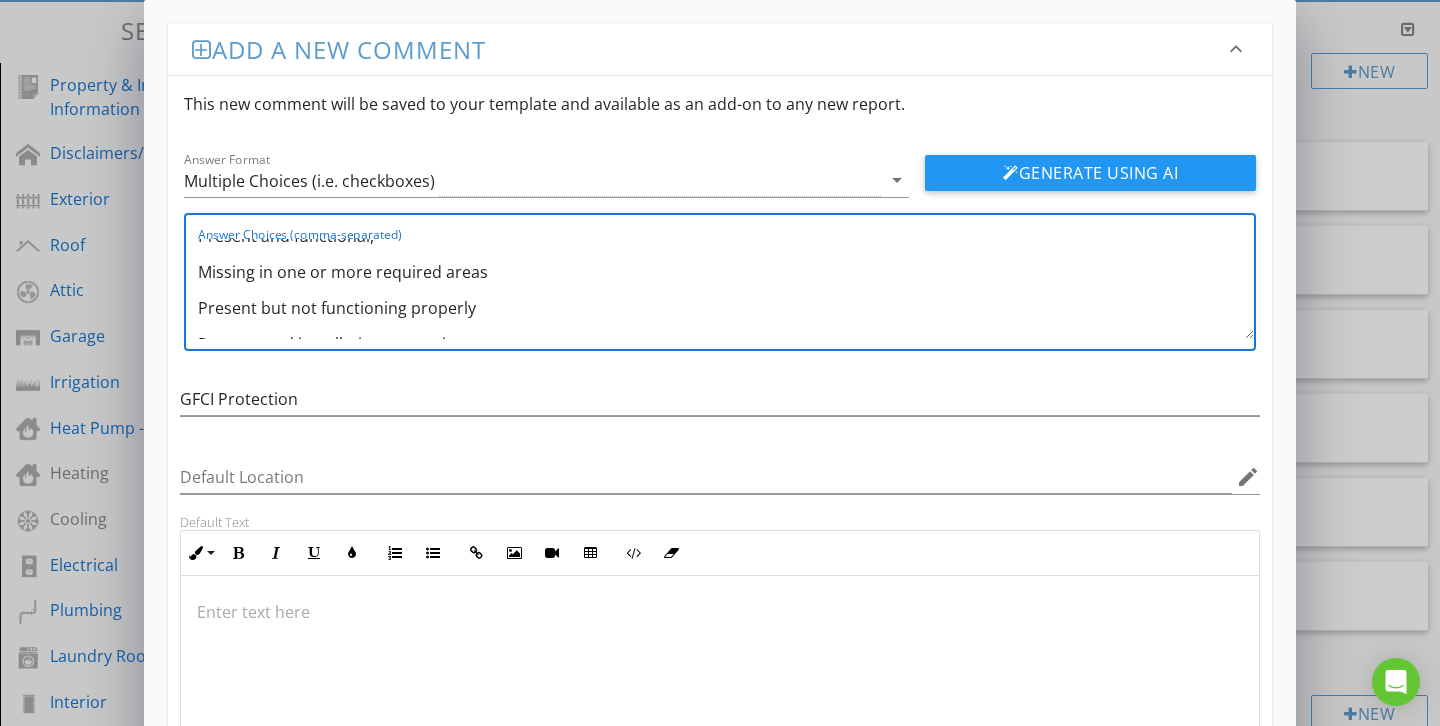 scroll, scrollTop: 21, scrollLeft: 0, axis: vertical 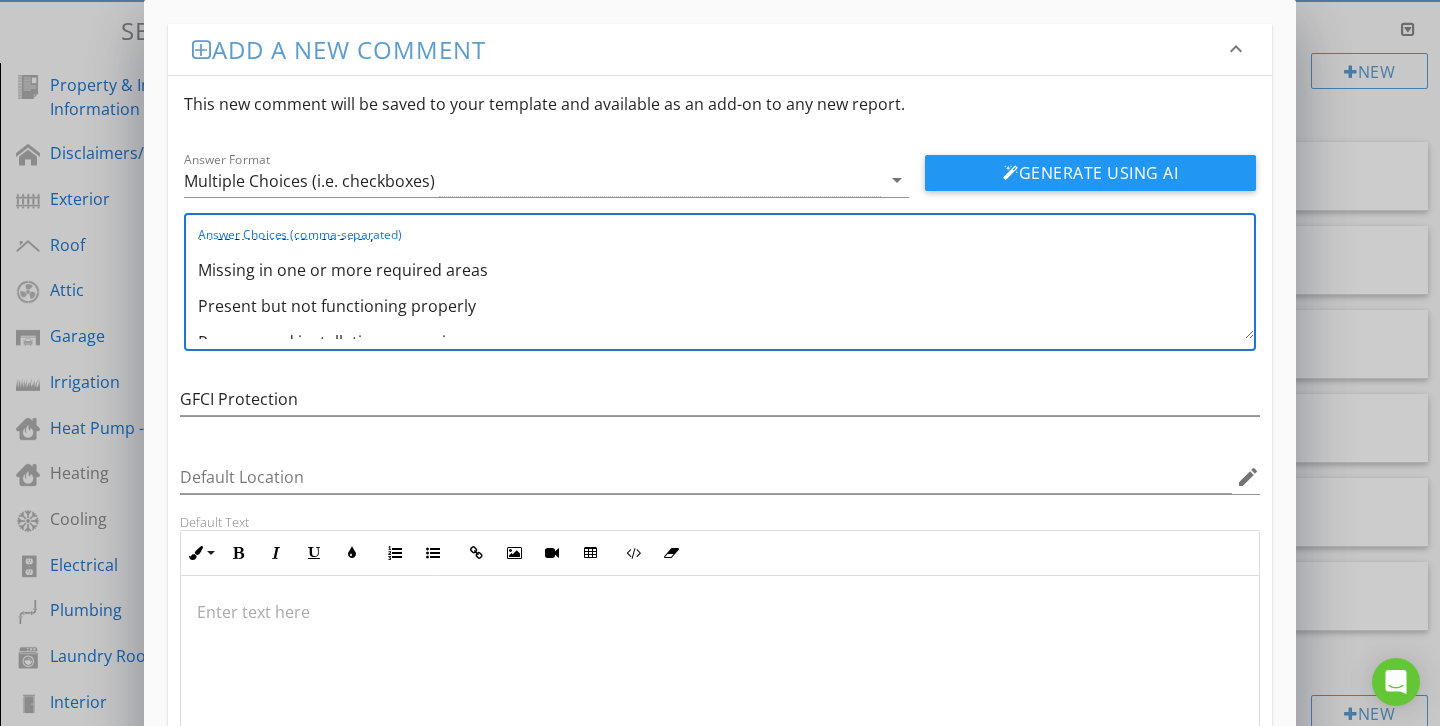 click on "Present and functional,
Missing in one or more required areas
Present but not functioning properly
Recommend installation or repair" at bounding box center (726, 289) 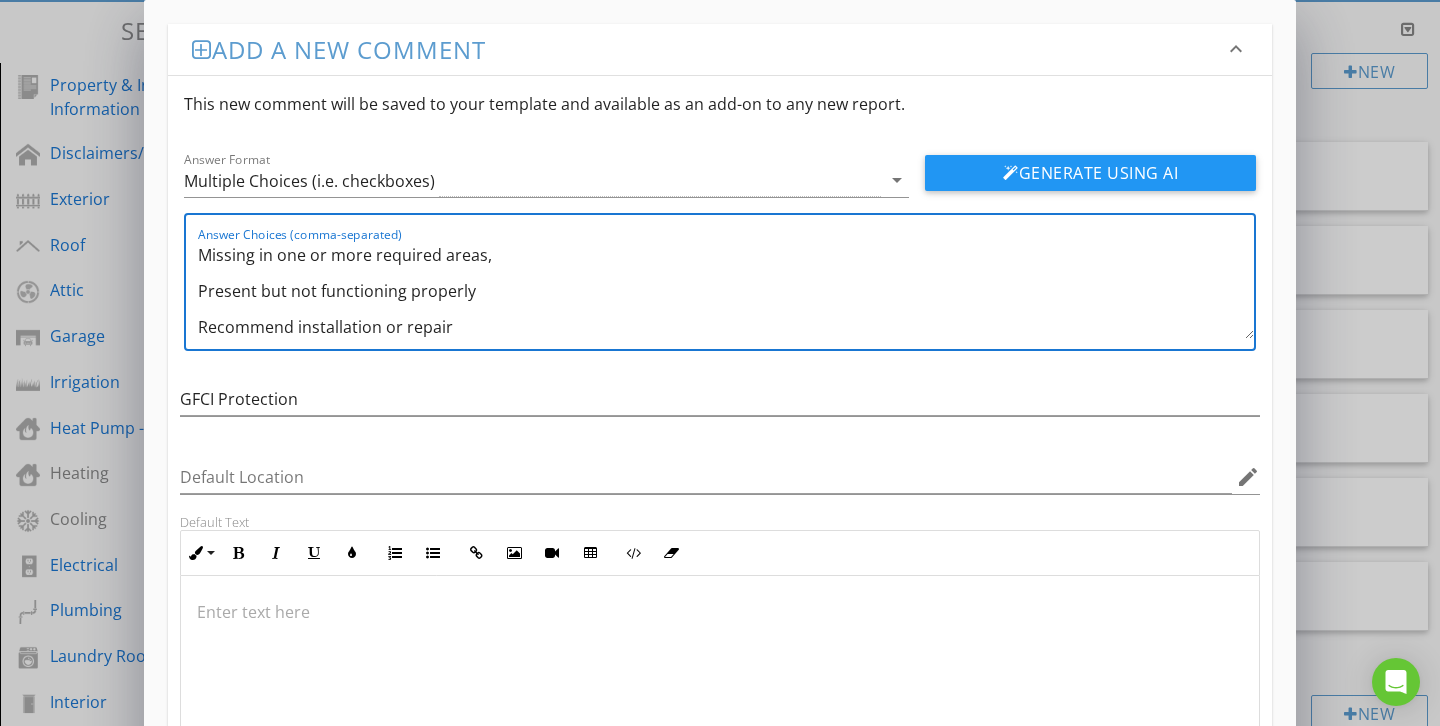 scroll, scrollTop: 41, scrollLeft: 0, axis: vertical 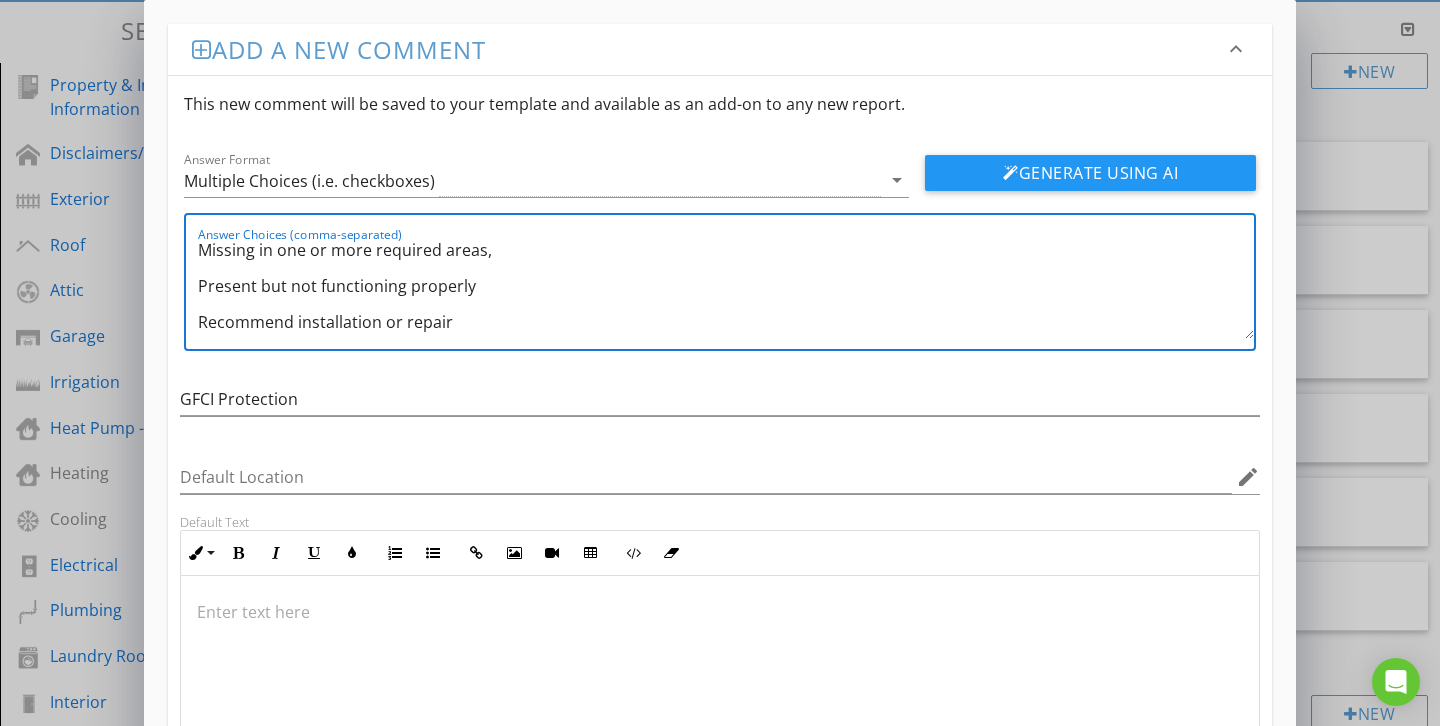 click on "Present and functional,
Missing in one or more required areas,
Present but not functioning properly
Recommend installation or repair" at bounding box center [726, 289] 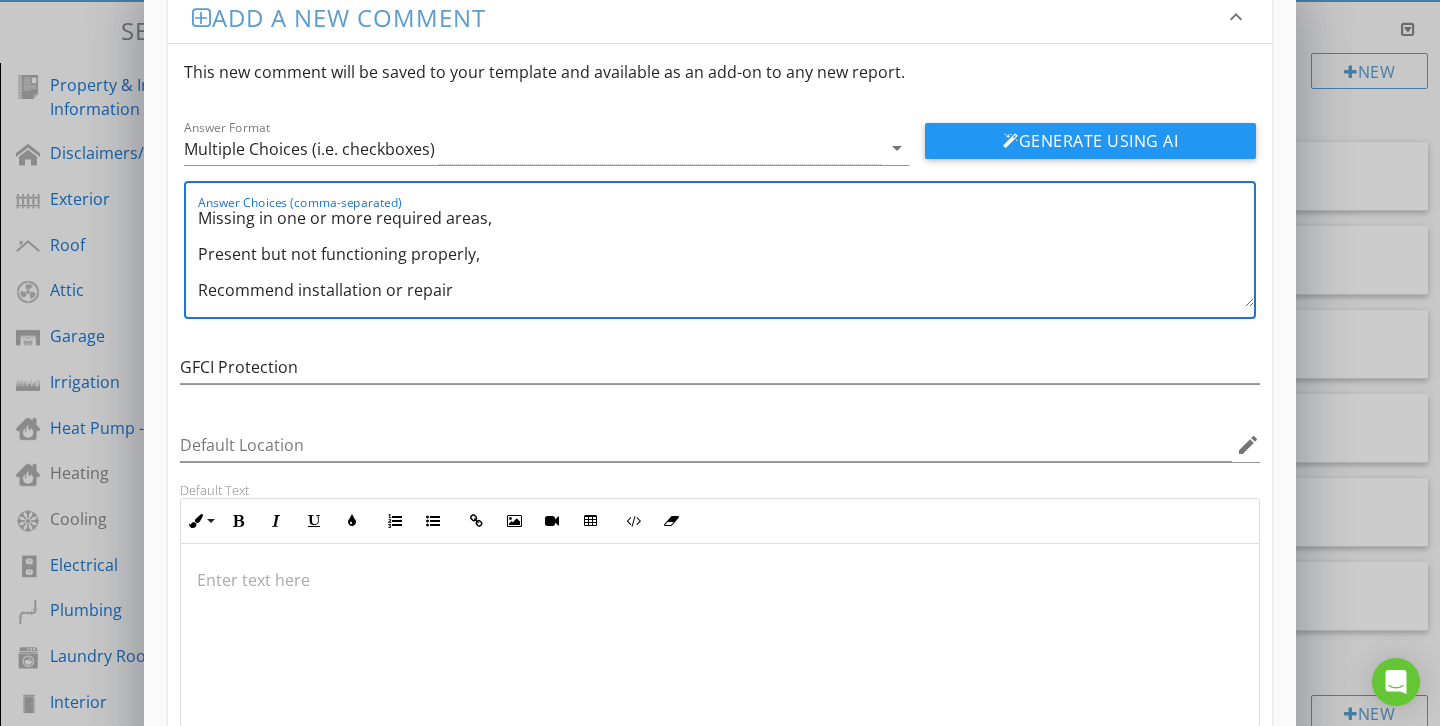 scroll, scrollTop: 46, scrollLeft: 0, axis: vertical 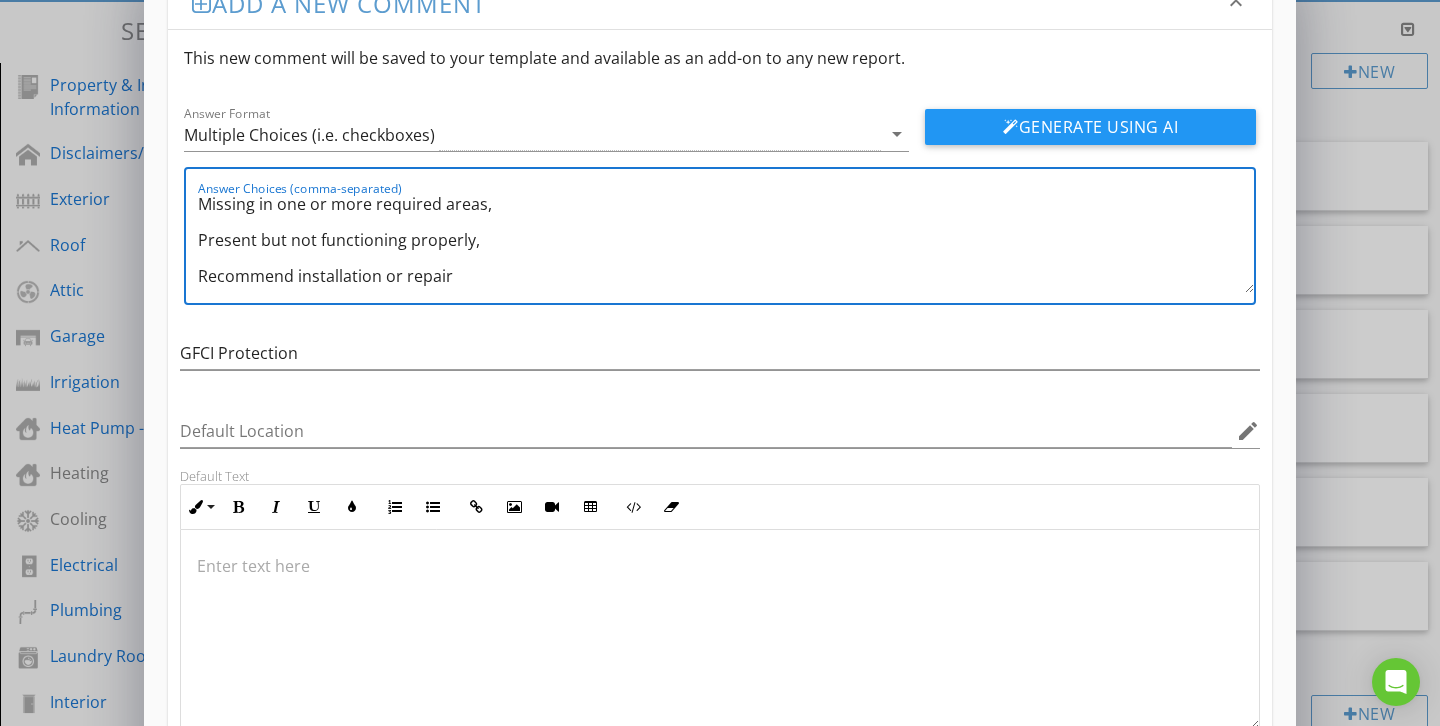 type on "Present and functional,
Missing in one or more required areas,
Present but not functioning properly,
Recommend installation or repair" 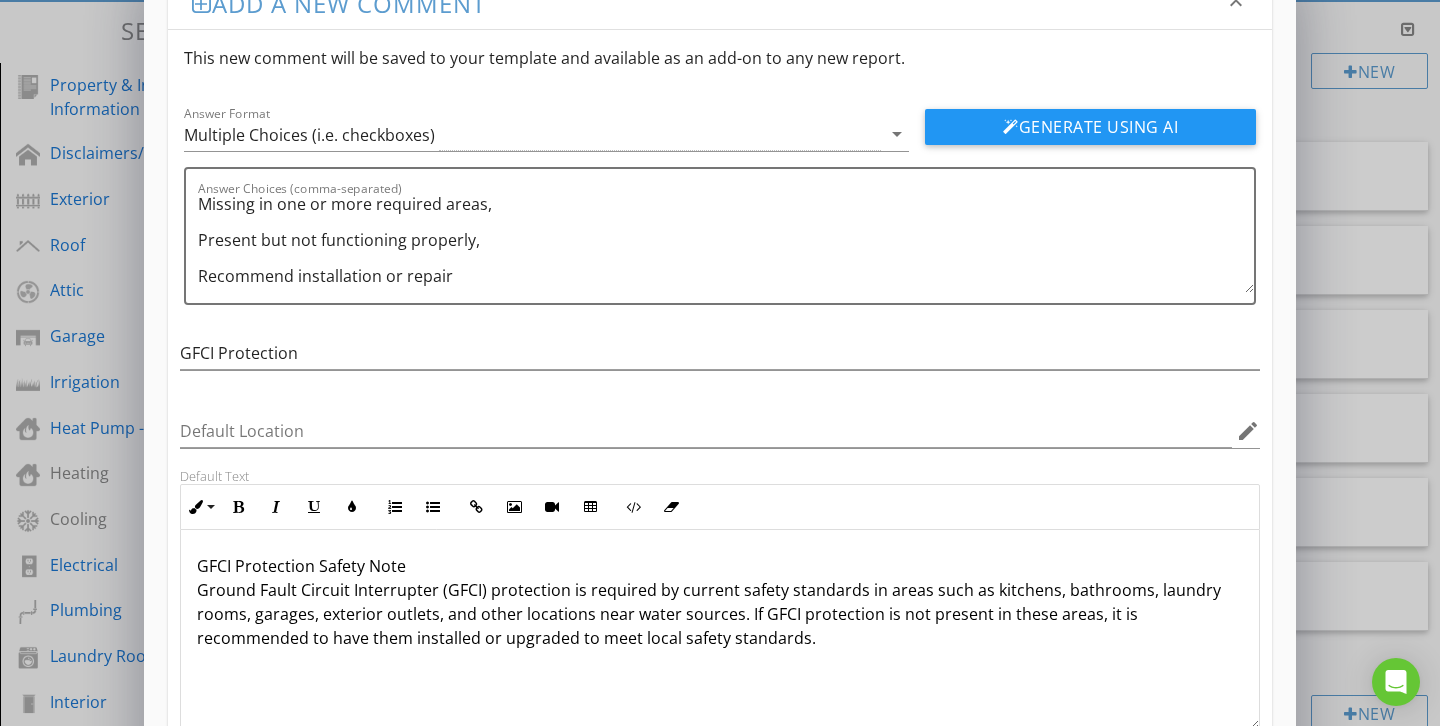 click on "GFCI Protection Safety Note Ground Fault Circuit Interrupter (GFCI) protection is required by current safety standards in areas such as kitchens, bathrooms, laundry rooms, garages, exterior outlets, and other locations near water sources. If GFCI protection is not present in these areas, it is recommended to have them installed or upgraded to meet local safety standards." at bounding box center [720, 630] 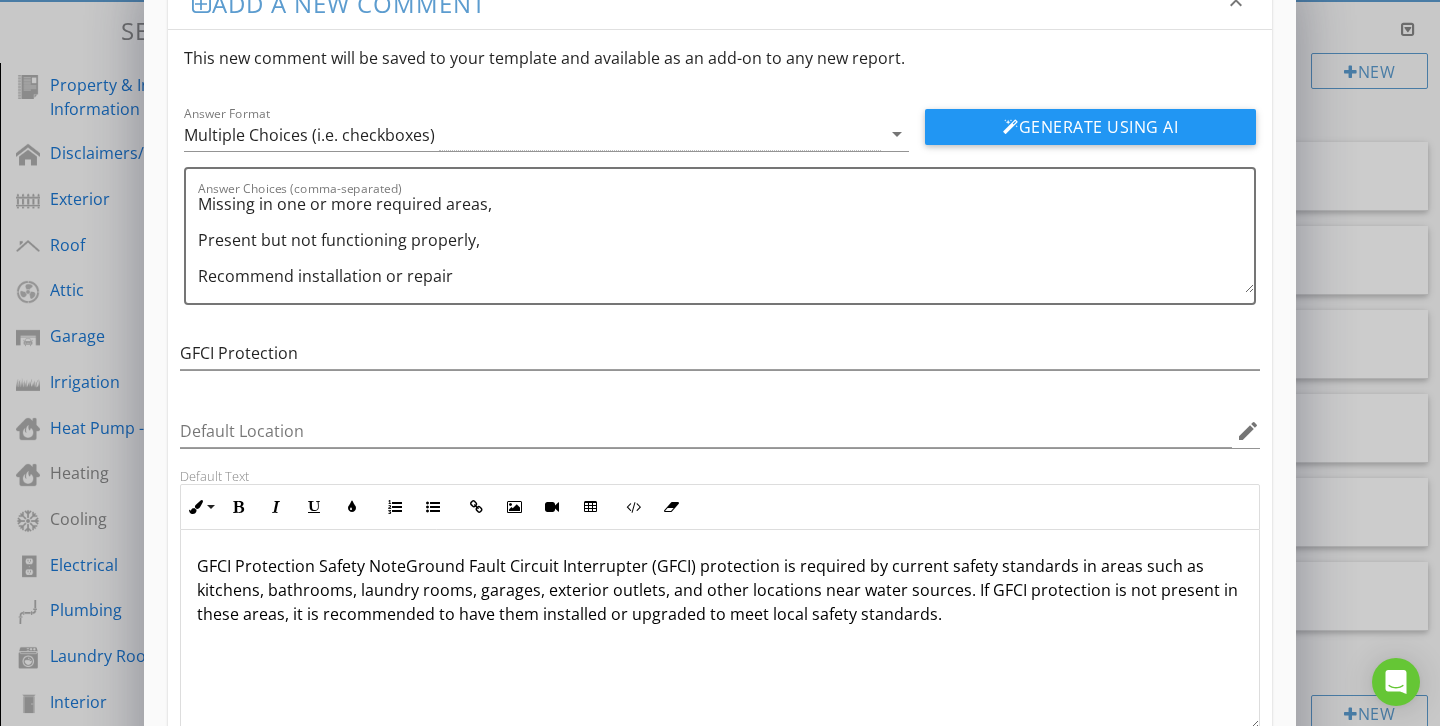 type 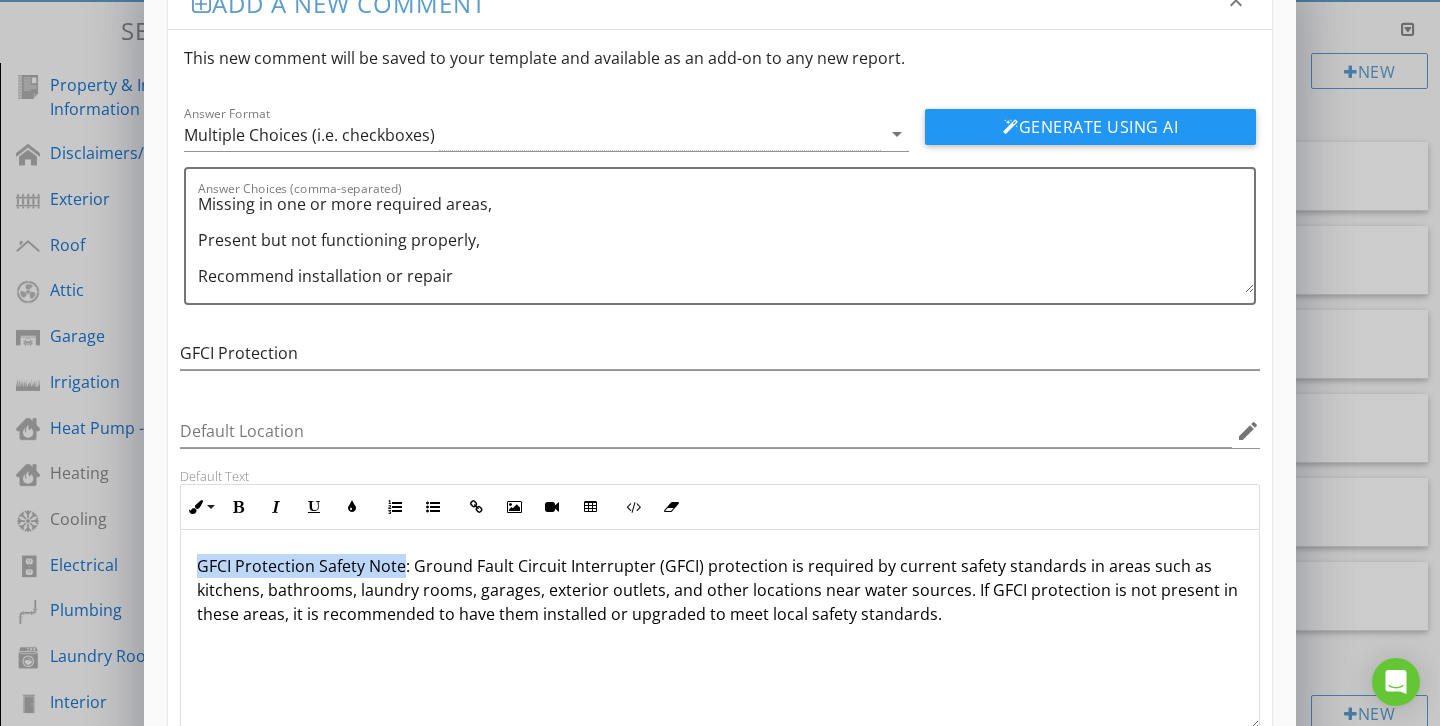 drag, startPoint x: 401, startPoint y: 566, endPoint x: 195, endPoint y: 557, distance: 206.1965 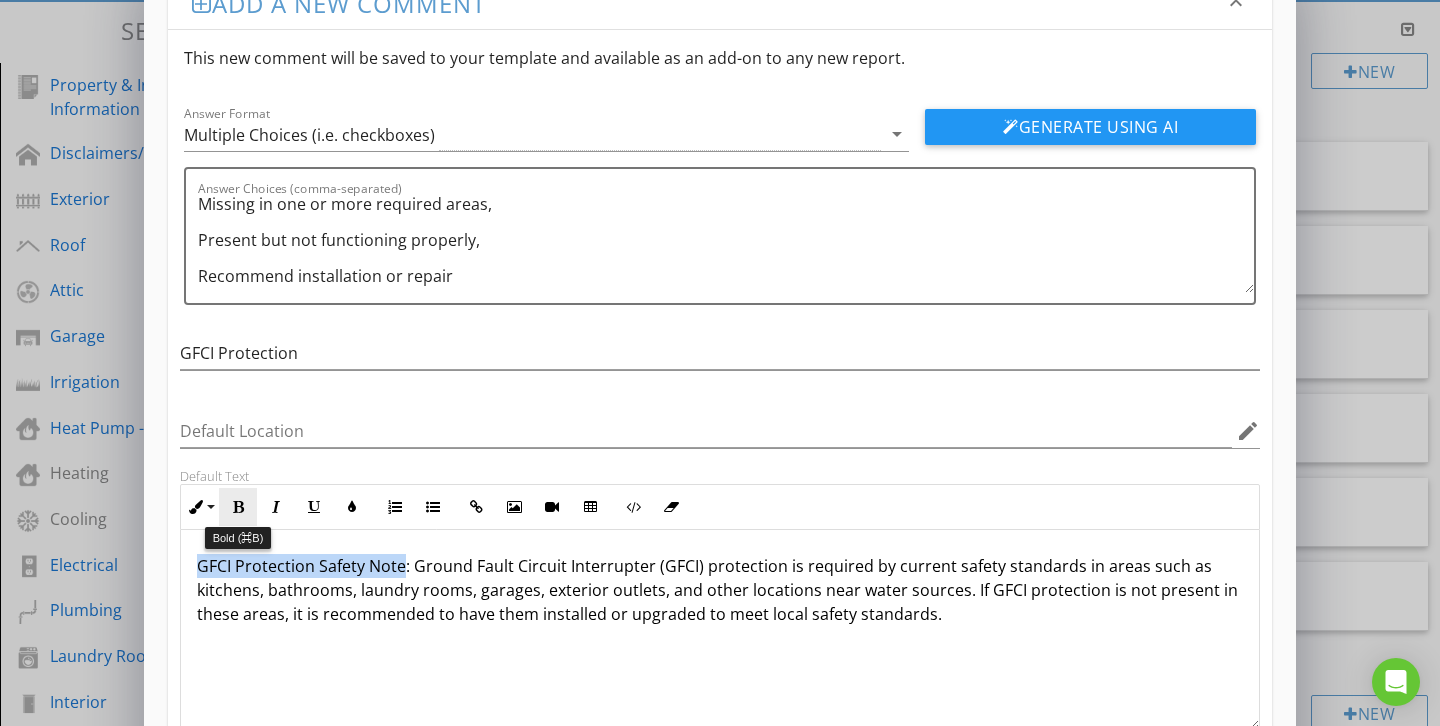 click at bounding box center [238, 507] 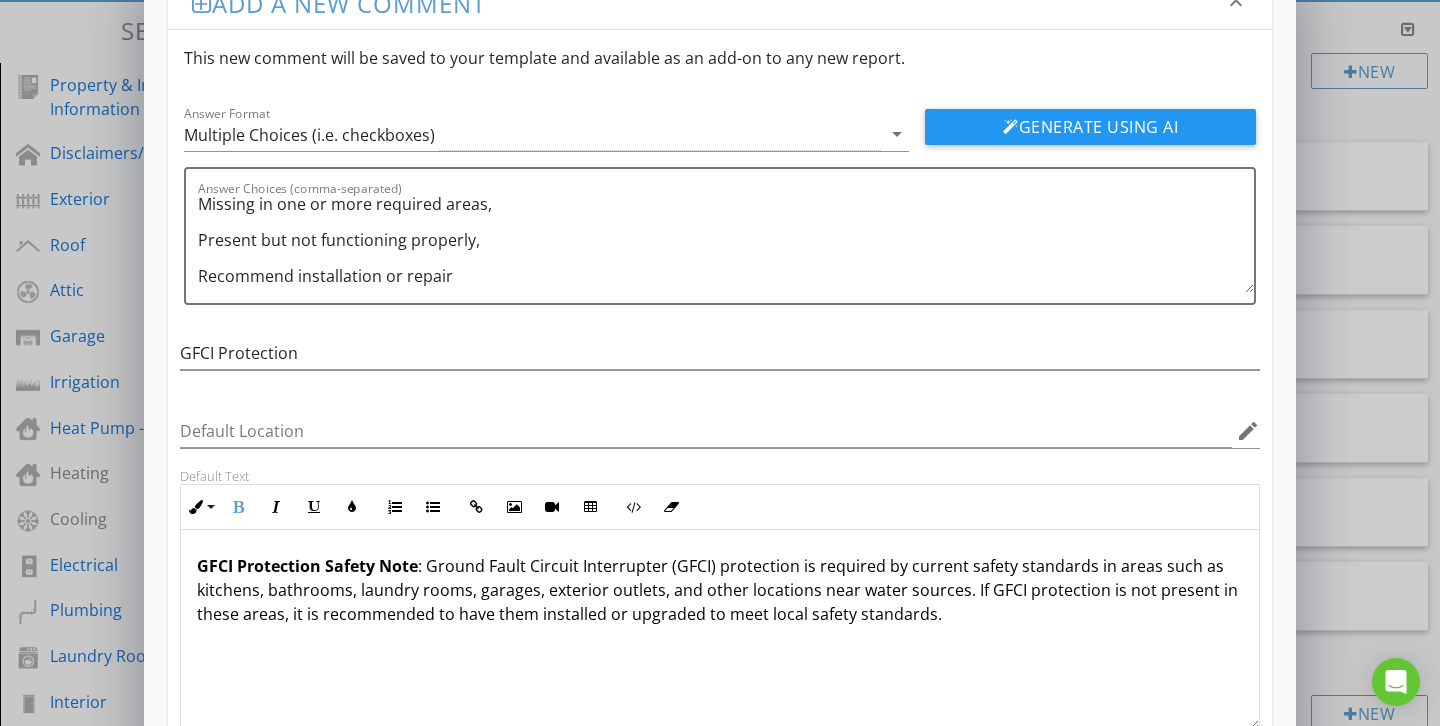 scroll, scrollTop: 1, scrollLeft: 0, axis: vertical 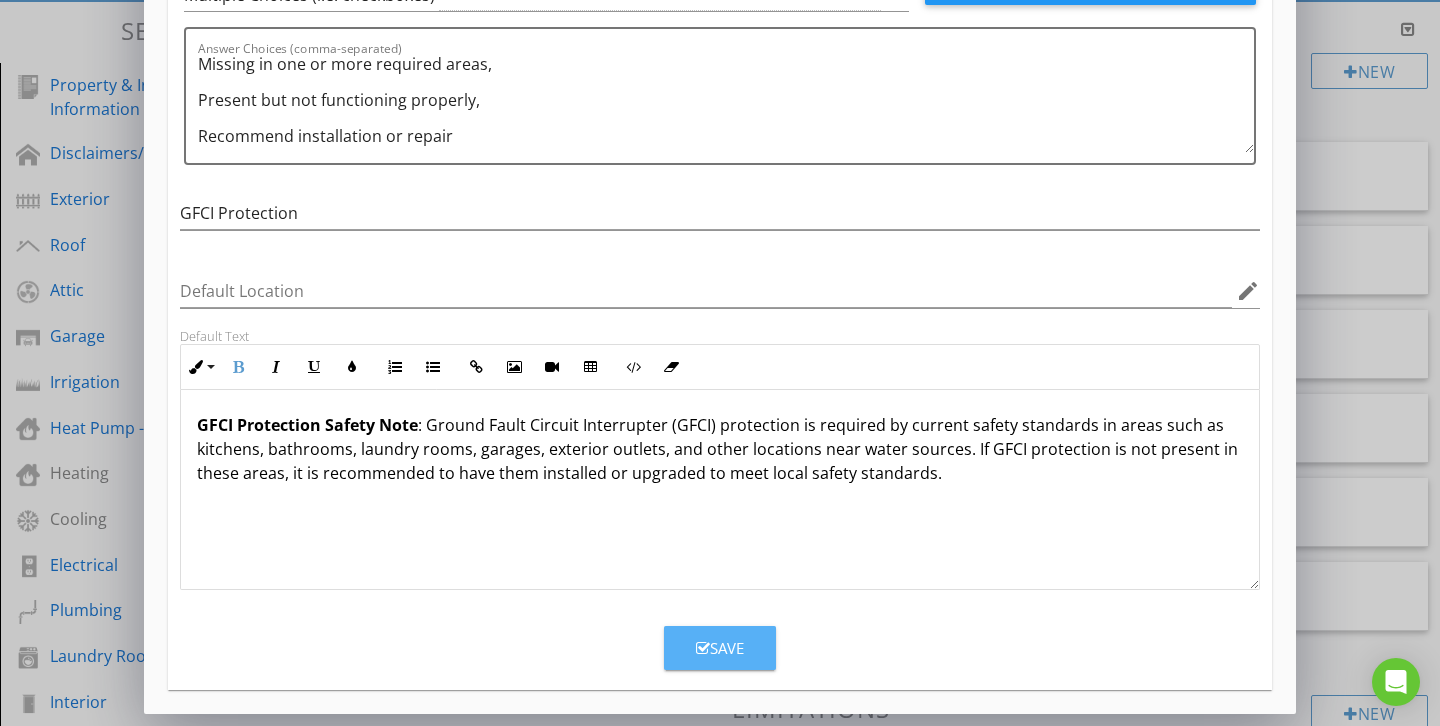 click at bounding box center (703, 648) 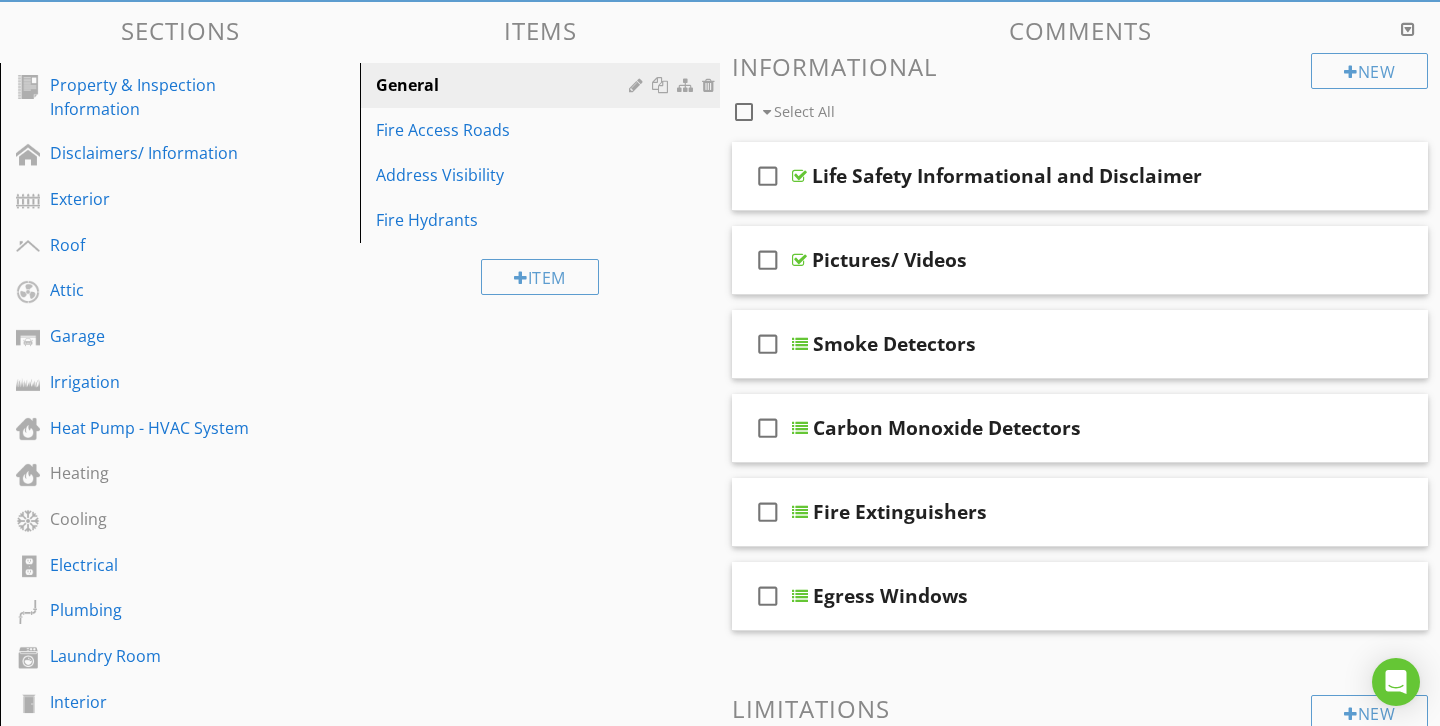 scroll, scrollTop: 89, scrollLeft: 0, axis: vertical 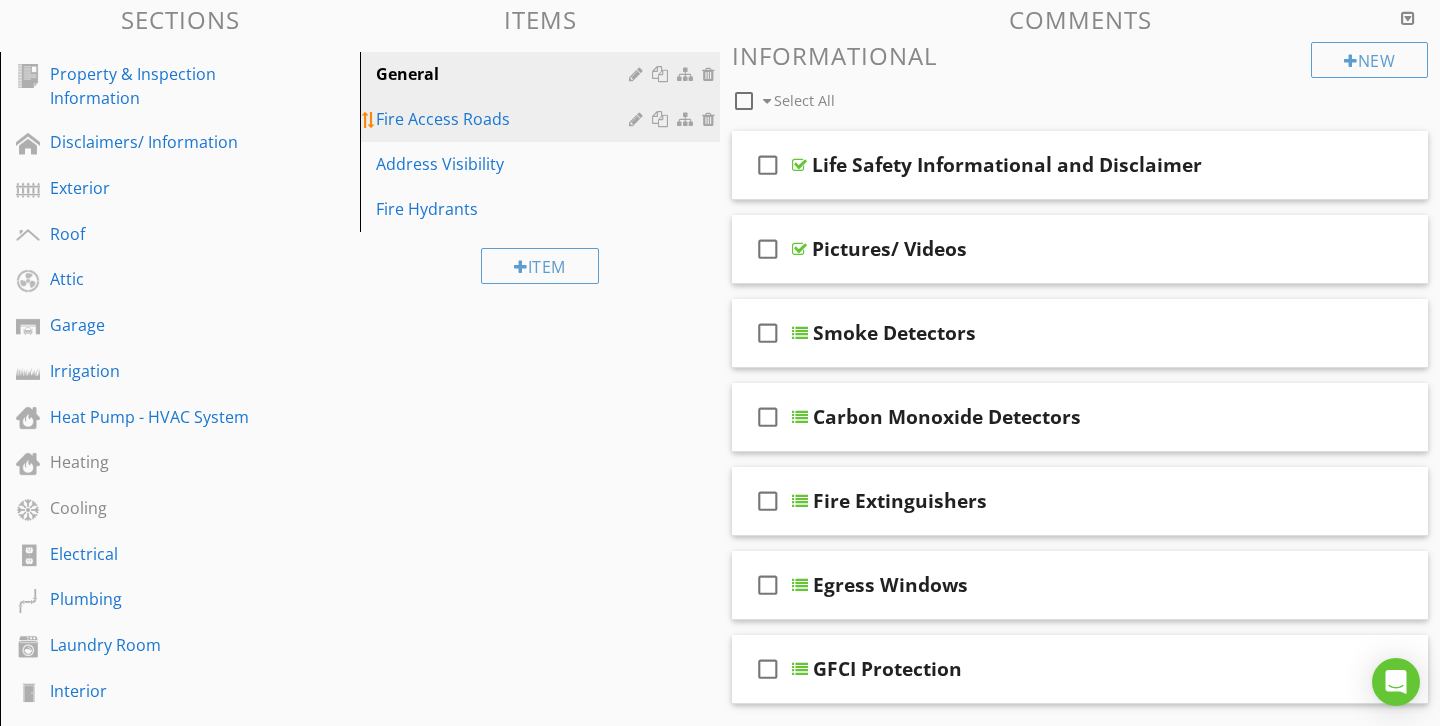 click on "Fire Access Roads" at bounding box center (505, 119) 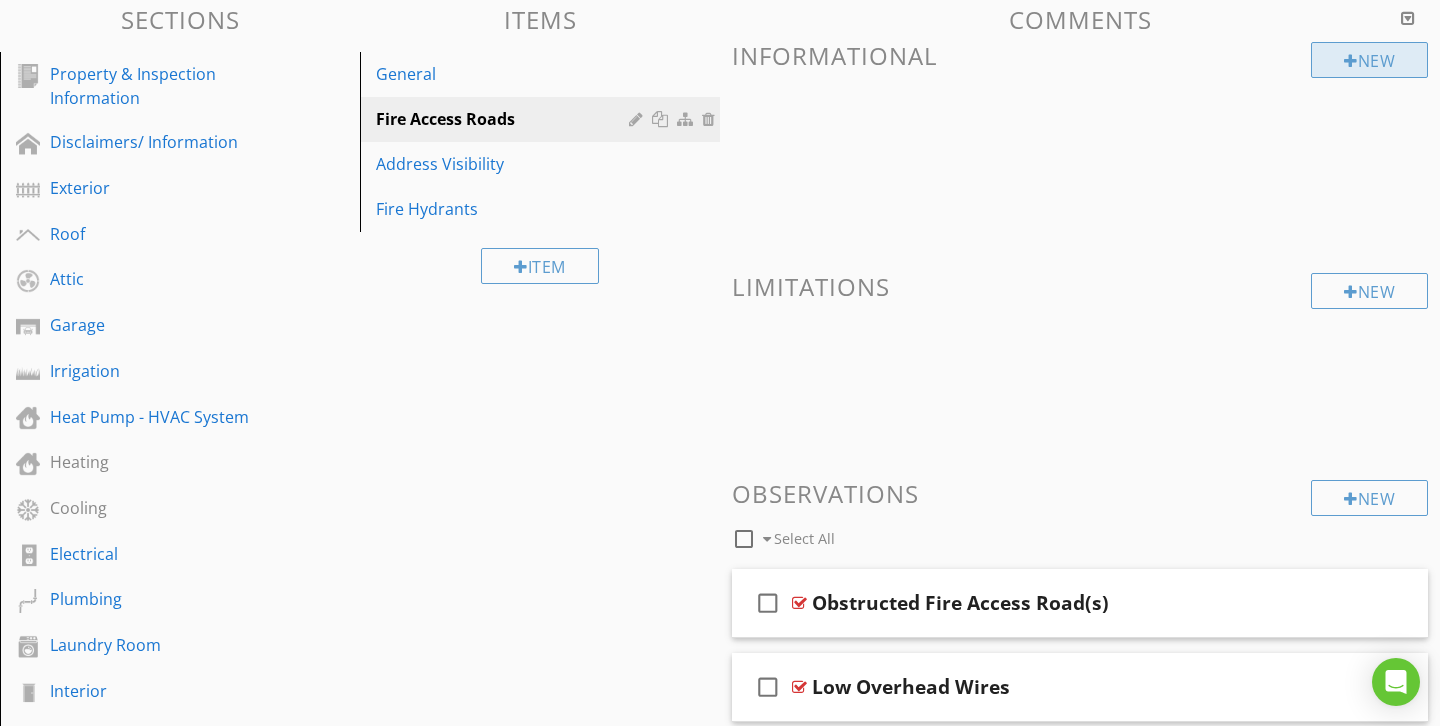 click on "New" at bounding box center (1369, 60) 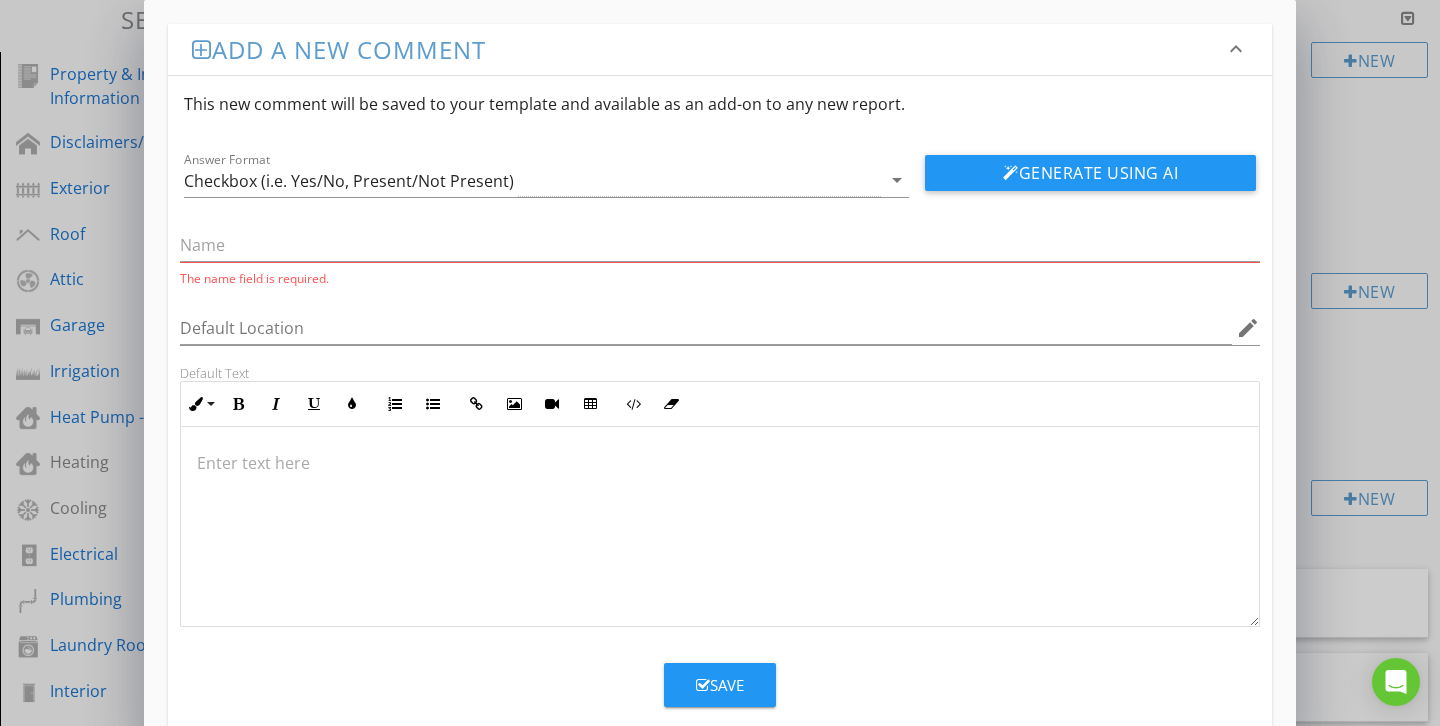 click at bounding box center (720, 463) 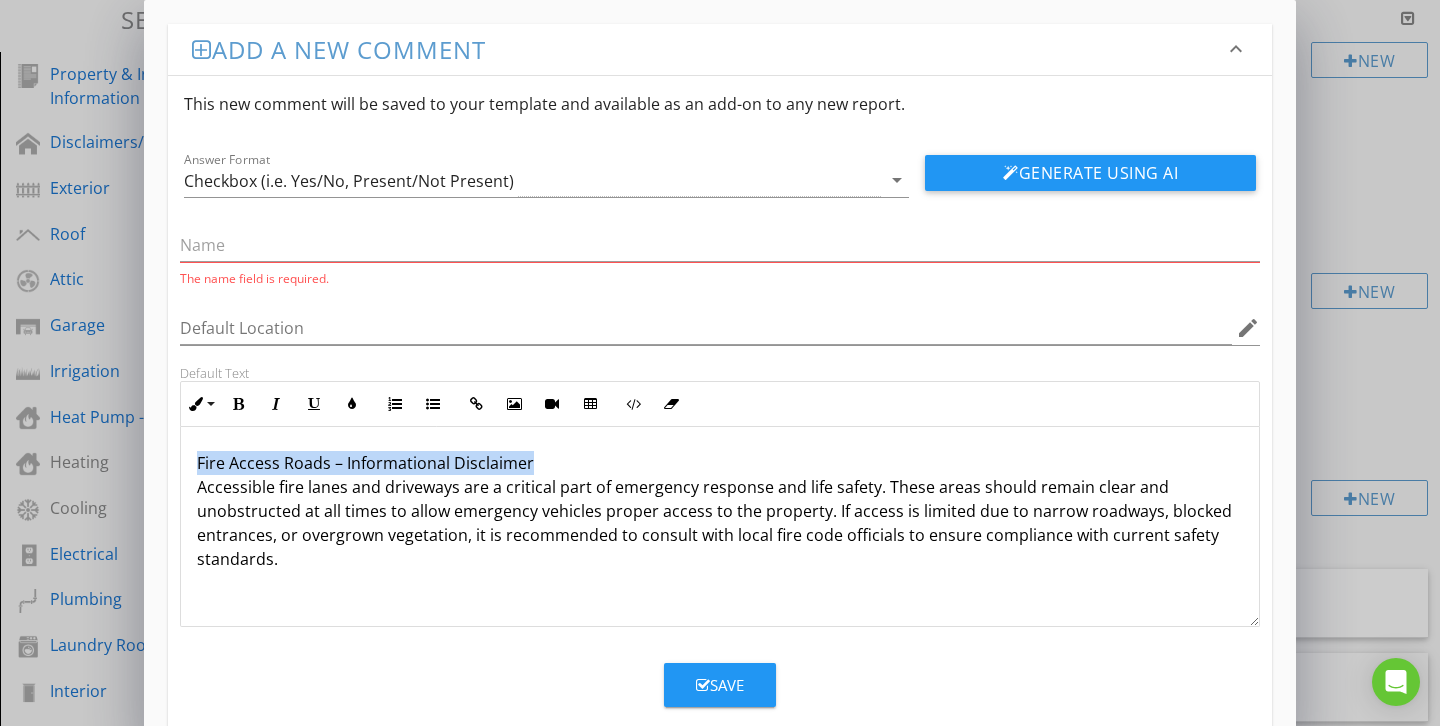 drag, startPoint x: 526, startPoint y: 464, endPoint x: 198, endPoint y: 460, distance: 328.02438 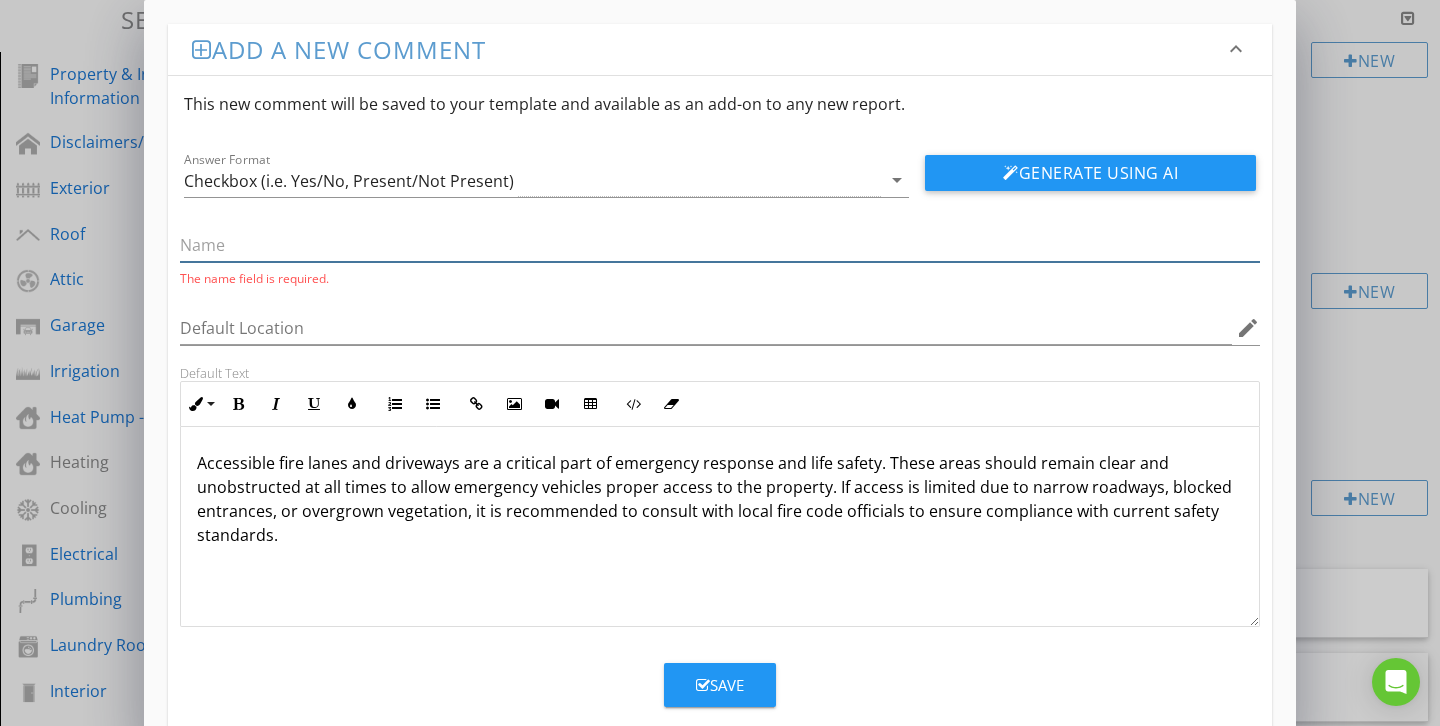 click at bounding box center (720, 245) 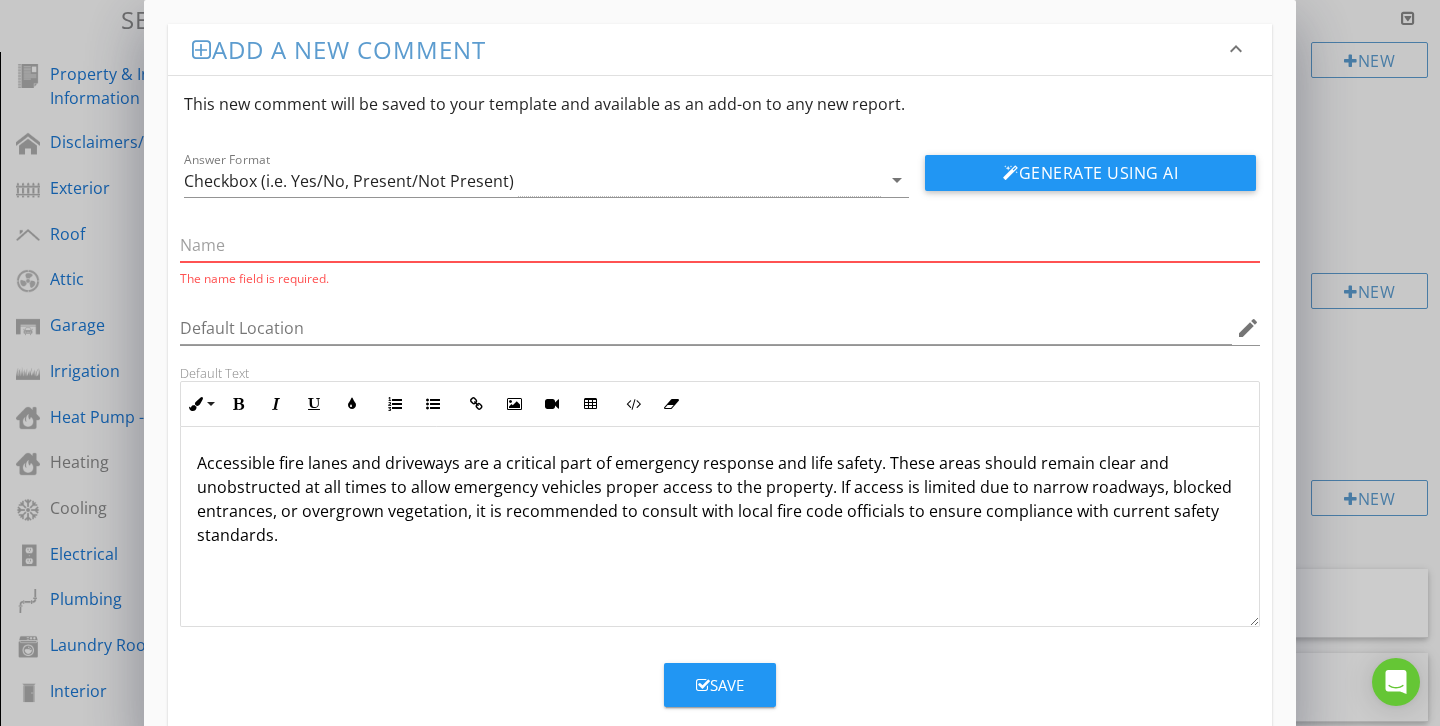 paste on "Fire Access Roads – Informational Disclaimer" 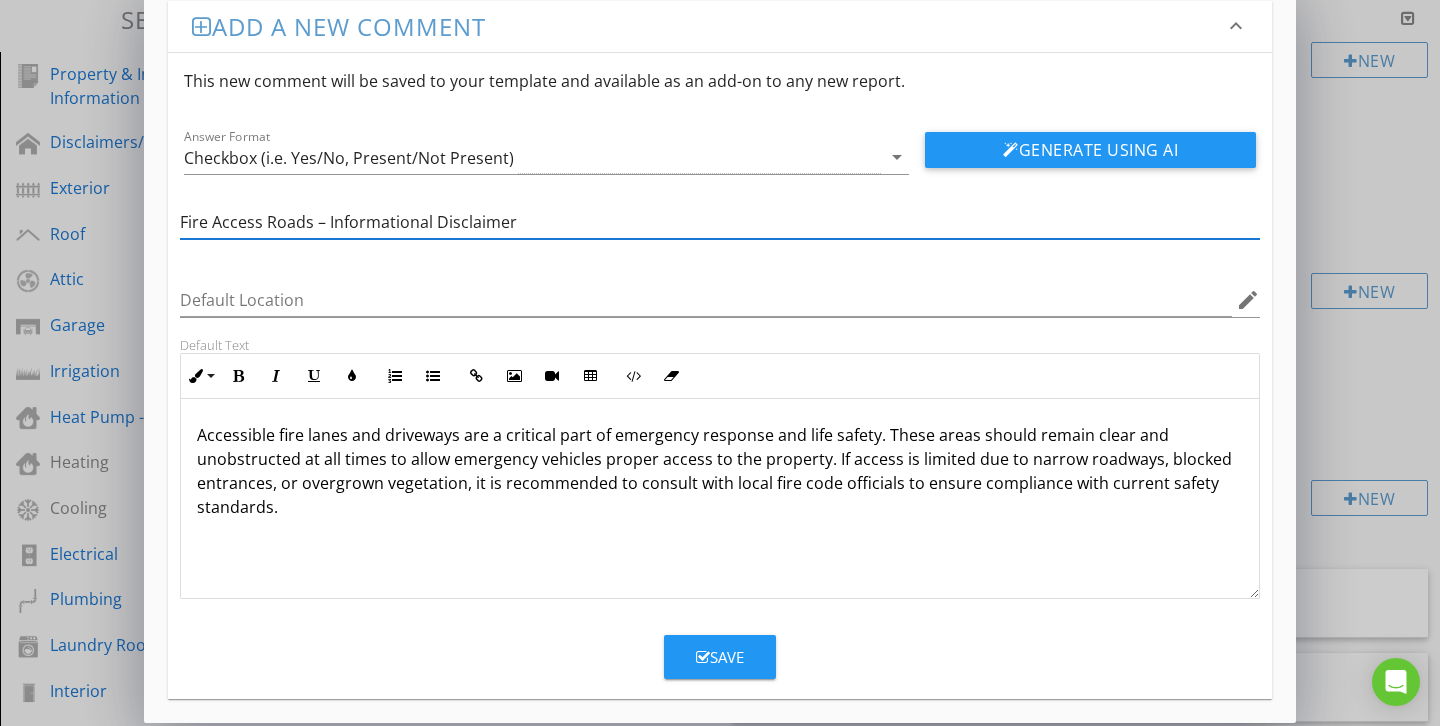 scroll, scrollTop: 24, scrollLeft: 0, axis: vertical 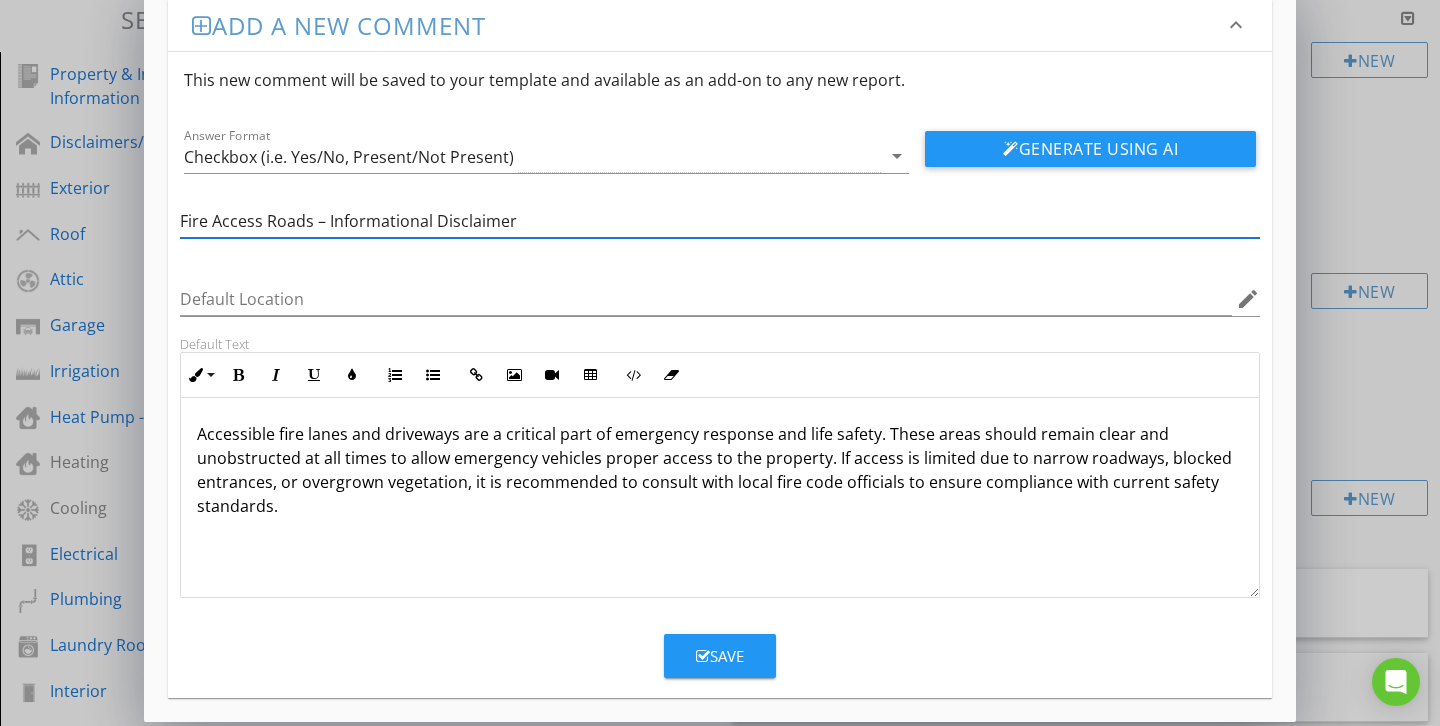 click on "Fire Access Roads – Informational Disclaimer" at bounding box center [720, 221] 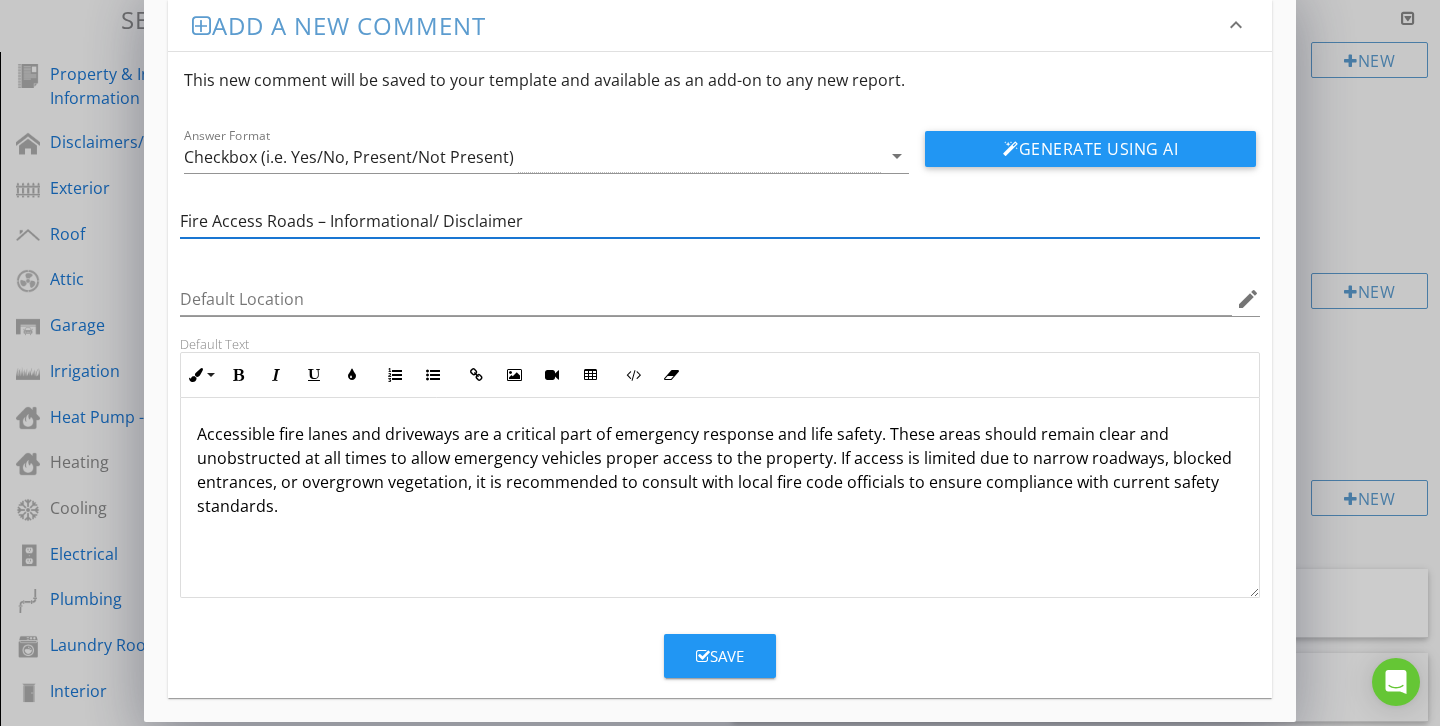 drag, startPoint x: 328, startPoint y: 220, endPoint x: 178, endPoint y: 199, distance: 151.46286 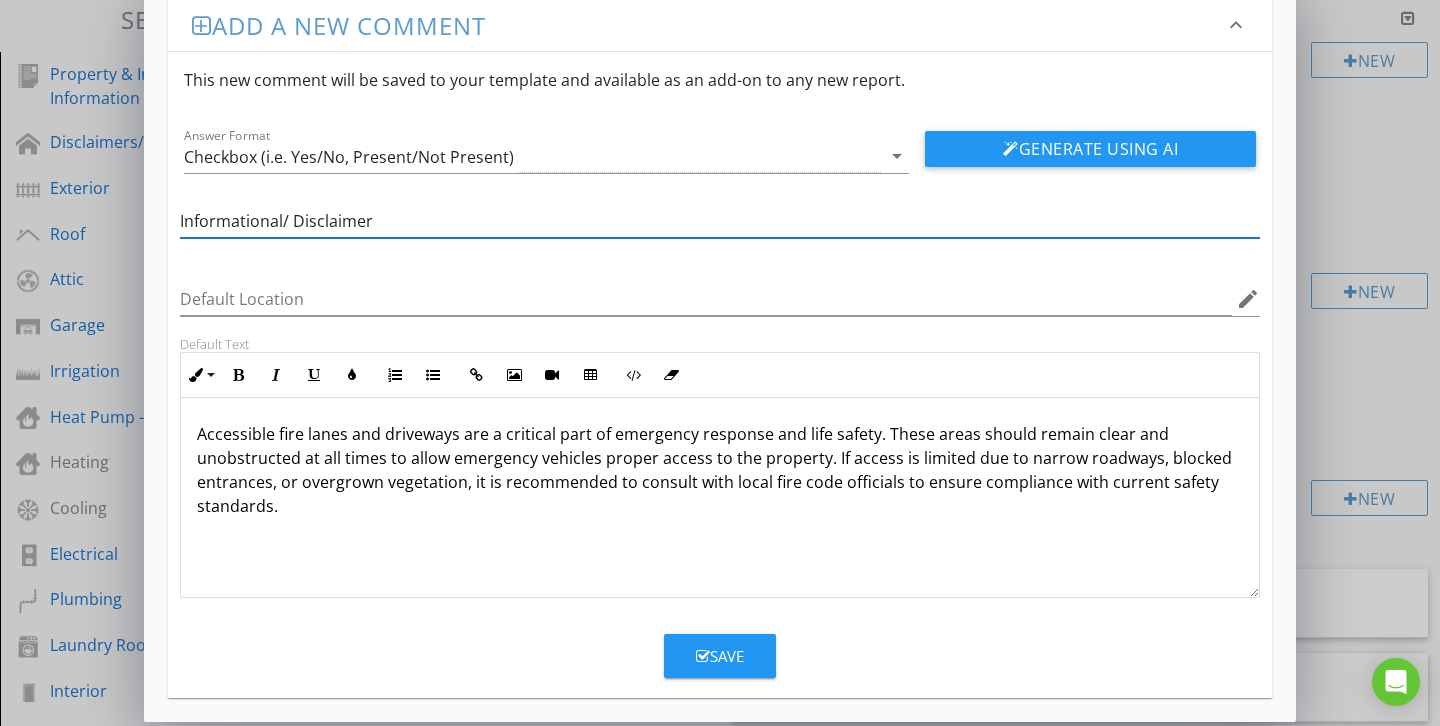 type on "Informational/ Disclaimer" 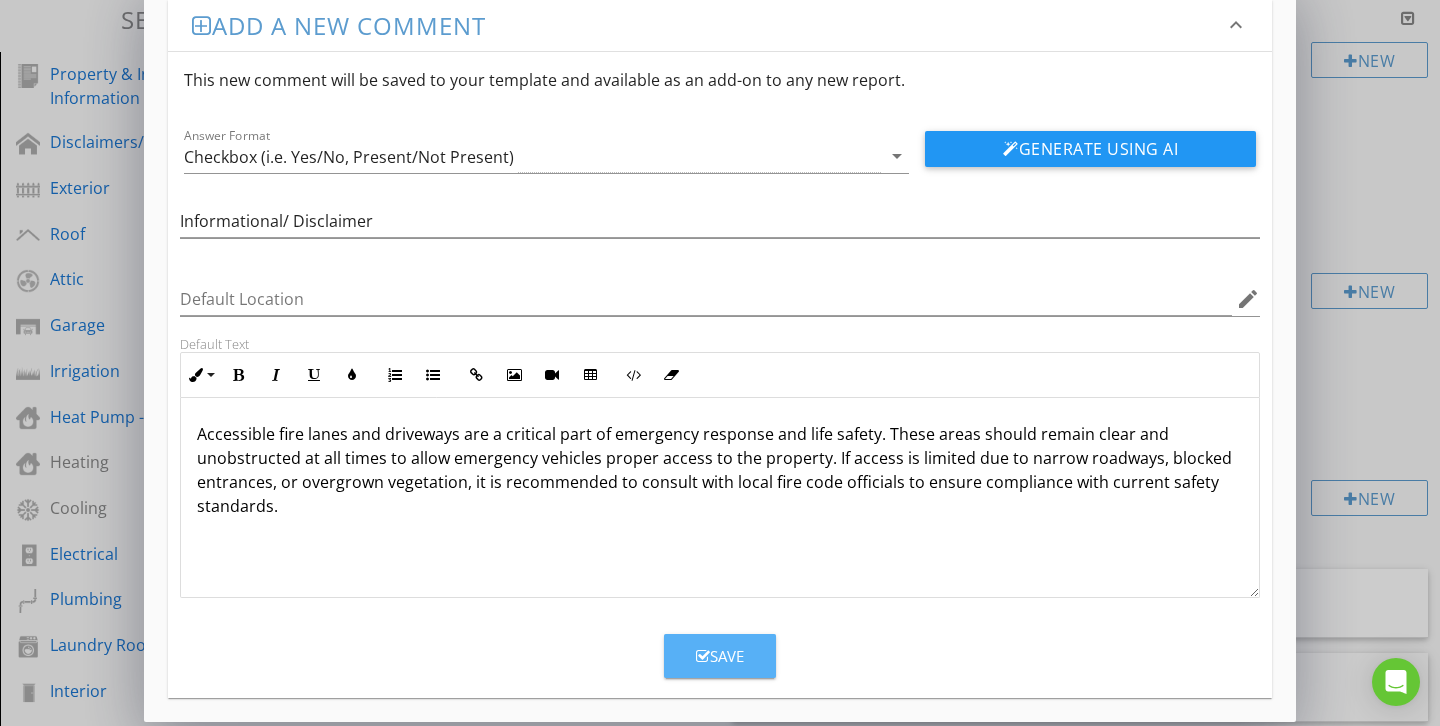 click on "Save" at bounding box center [720, 656] 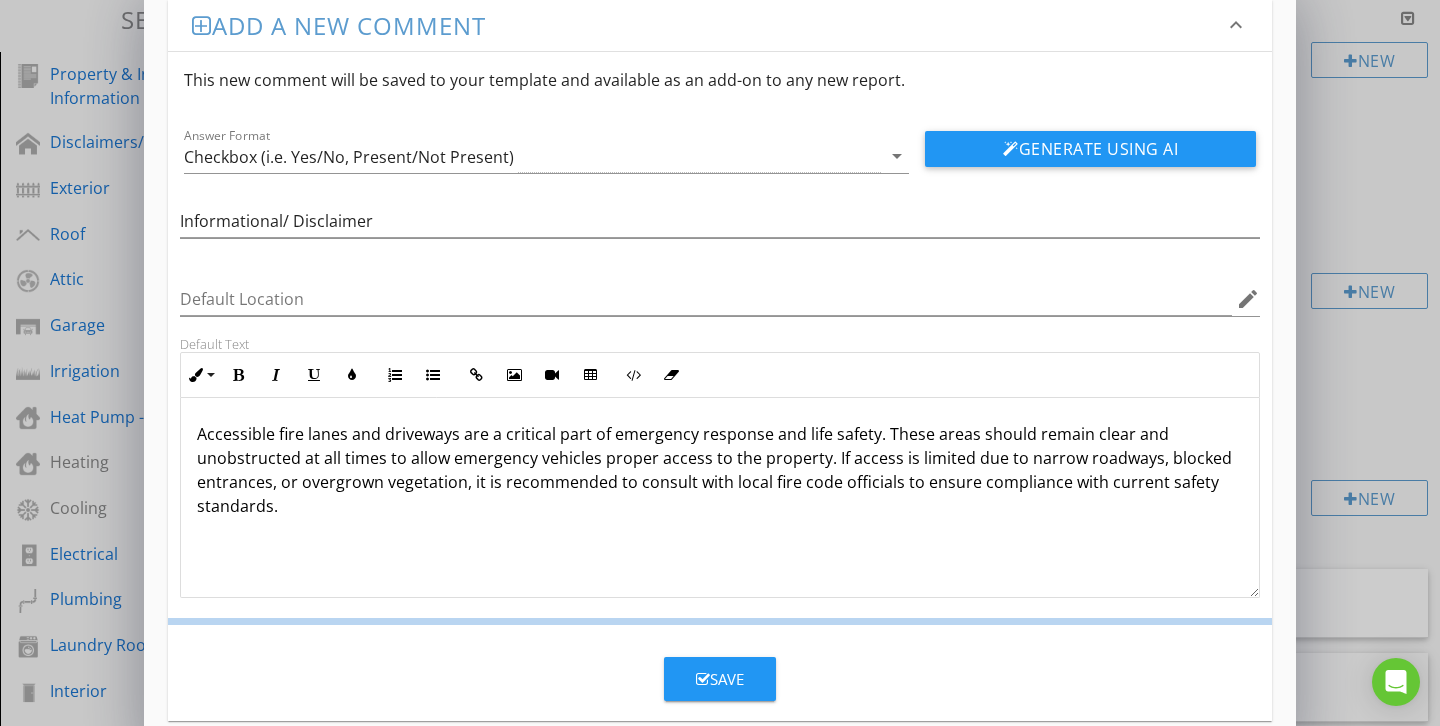 scroll, scrollTop: 0, scrollLeft: 0, axis: both 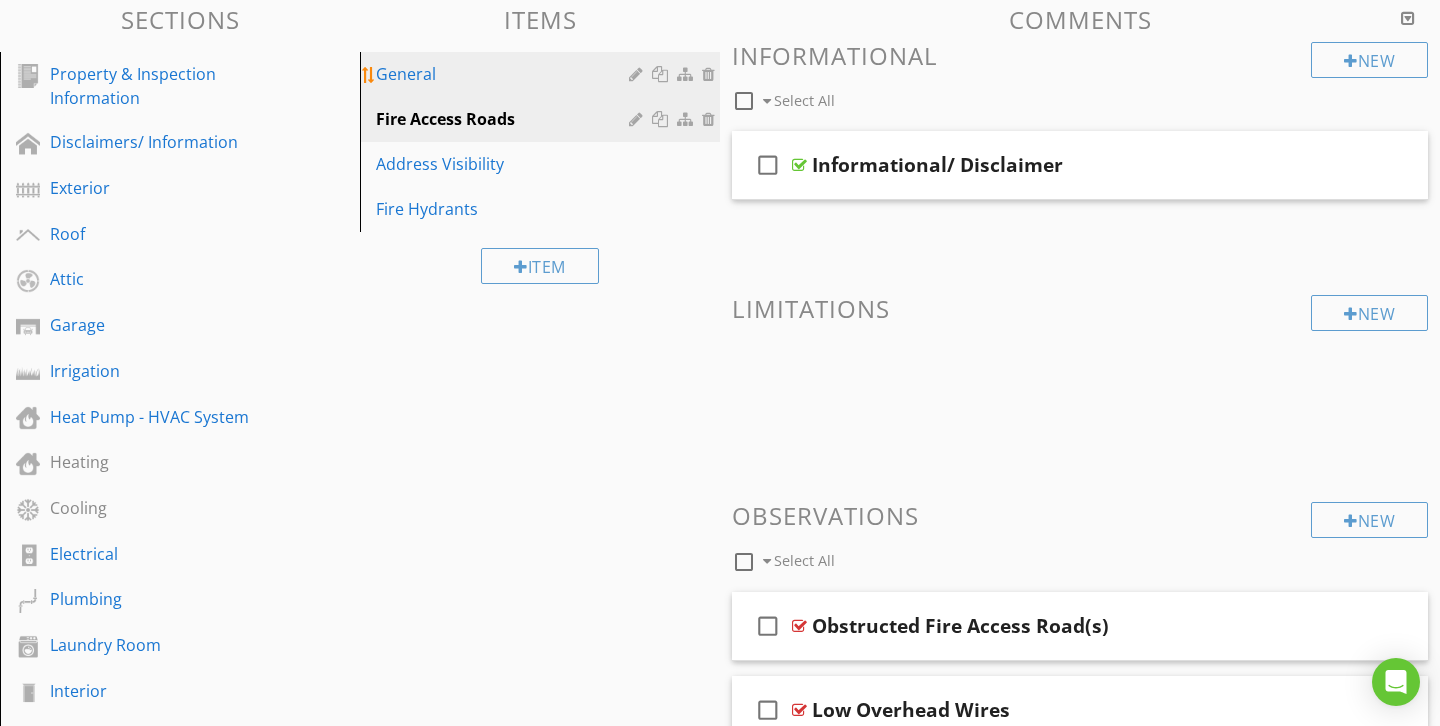 click on "General" at bounding box center [505, 74] 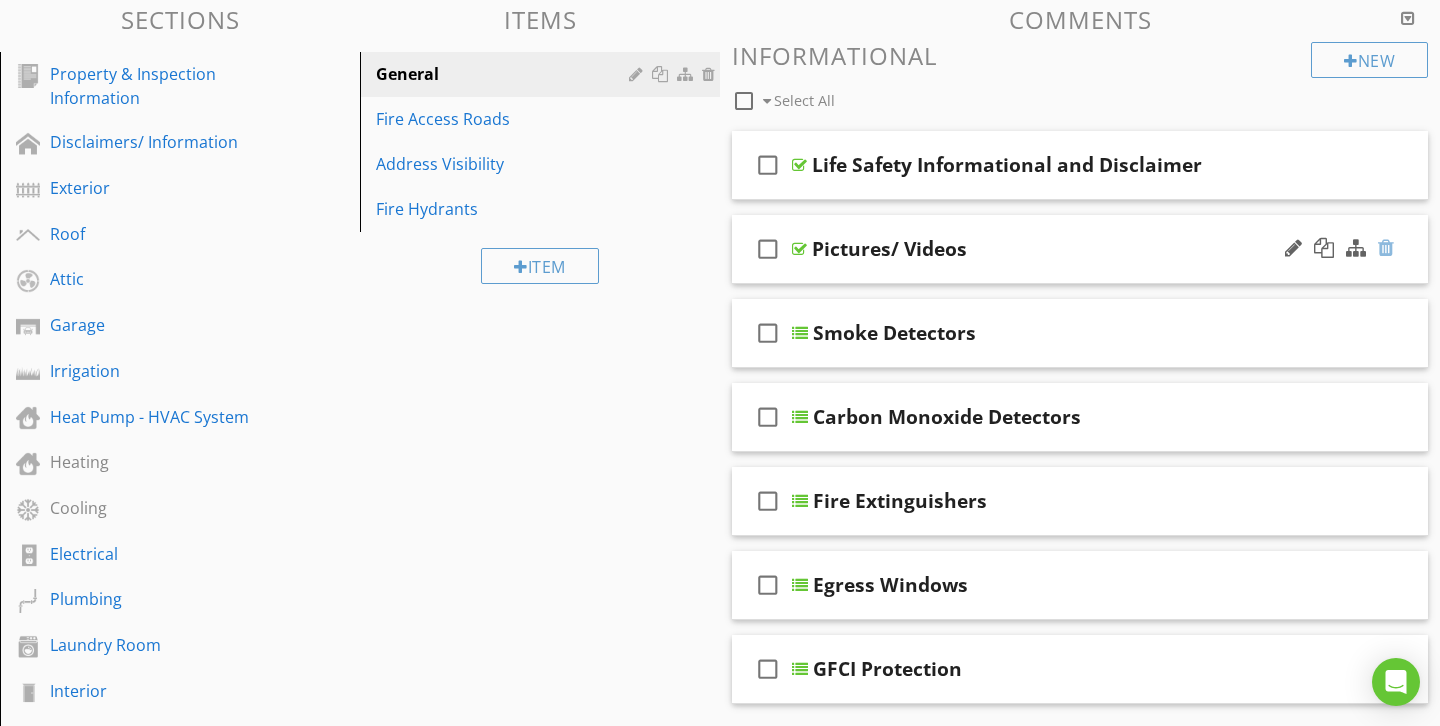 click at bounding box center [1386, 248] 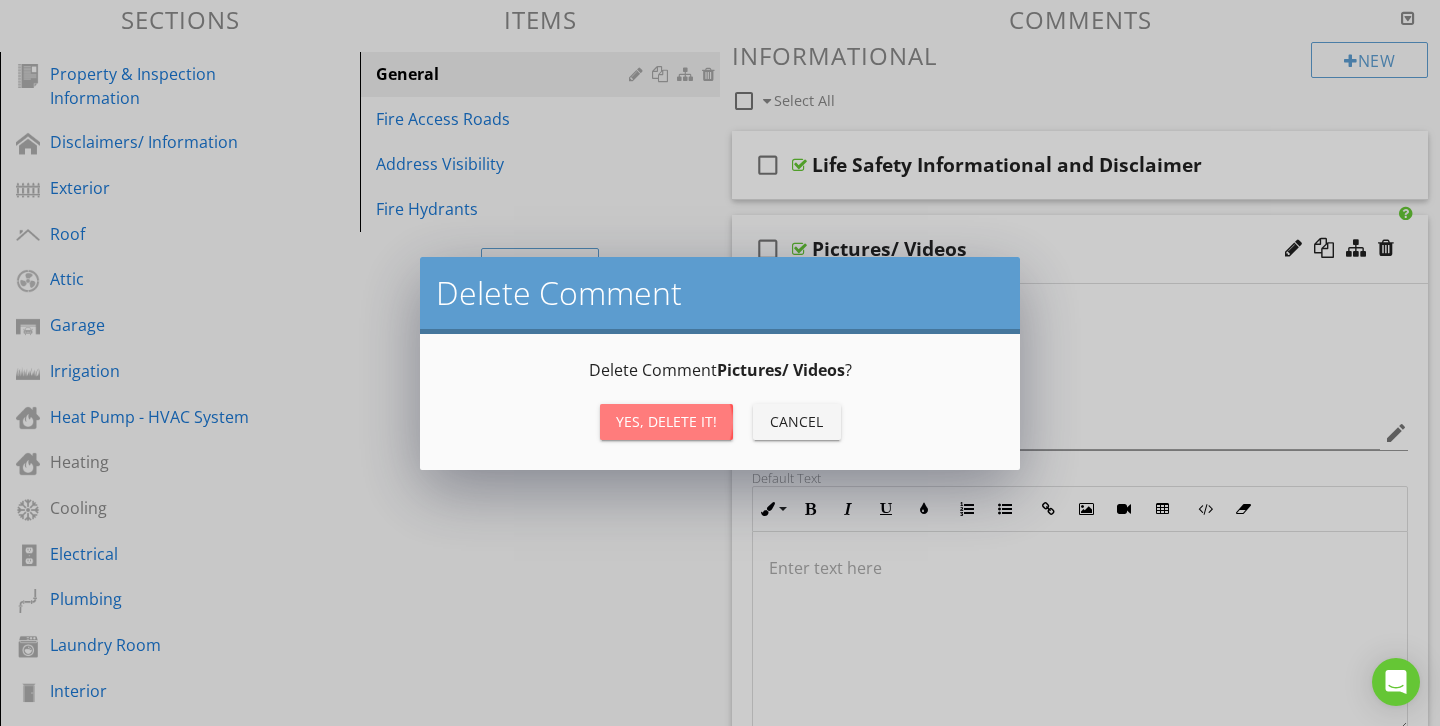 click on "Yes, Delete it!" at bounding box center [666, 422] 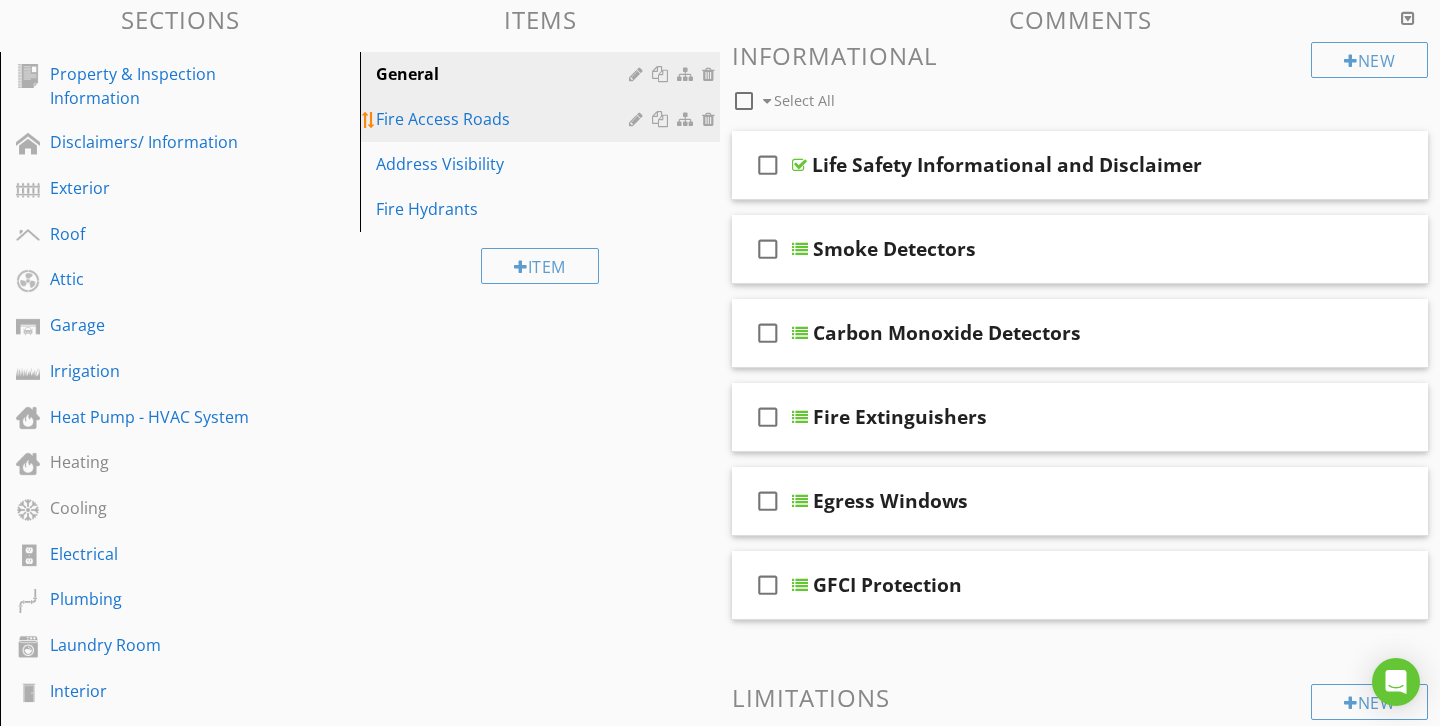 click on "Fire Access Roads" at bounding box center (505, 119) 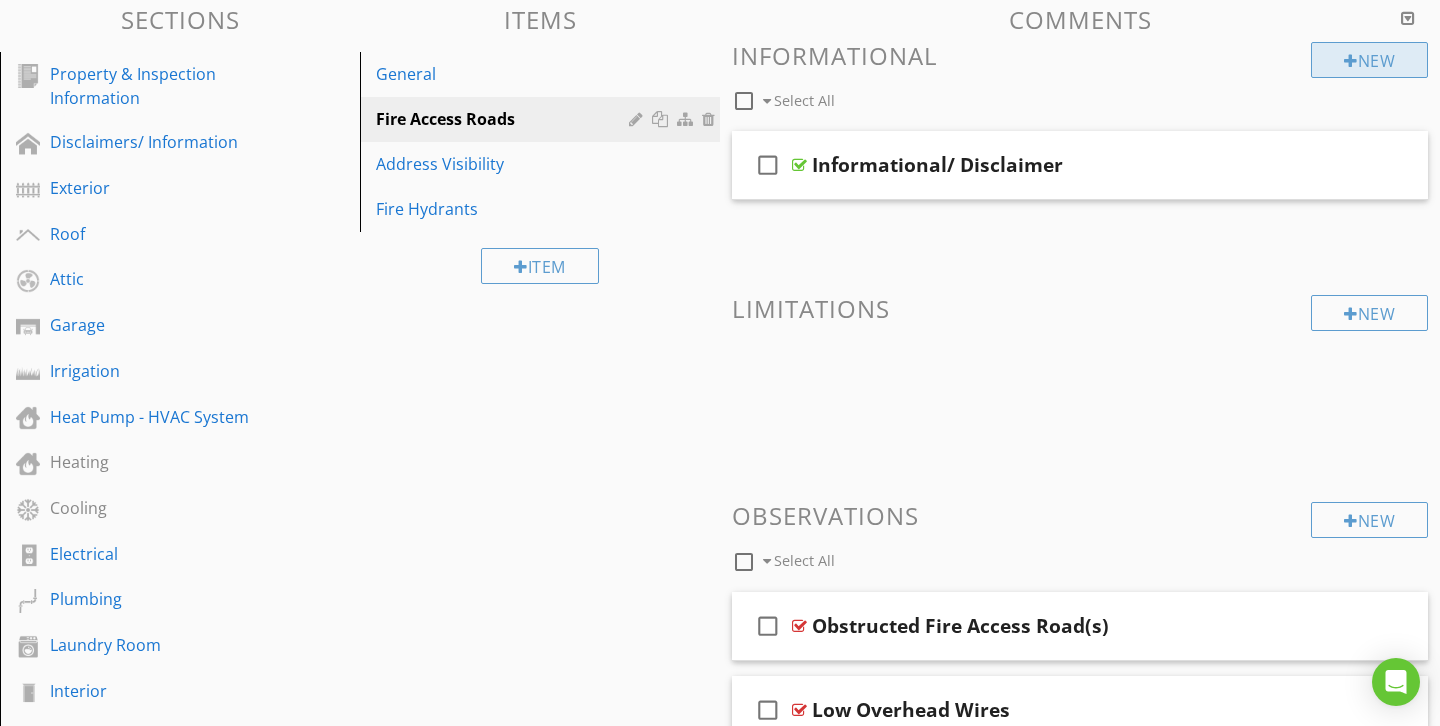 click on "New" at bounding box center (1369, 60) 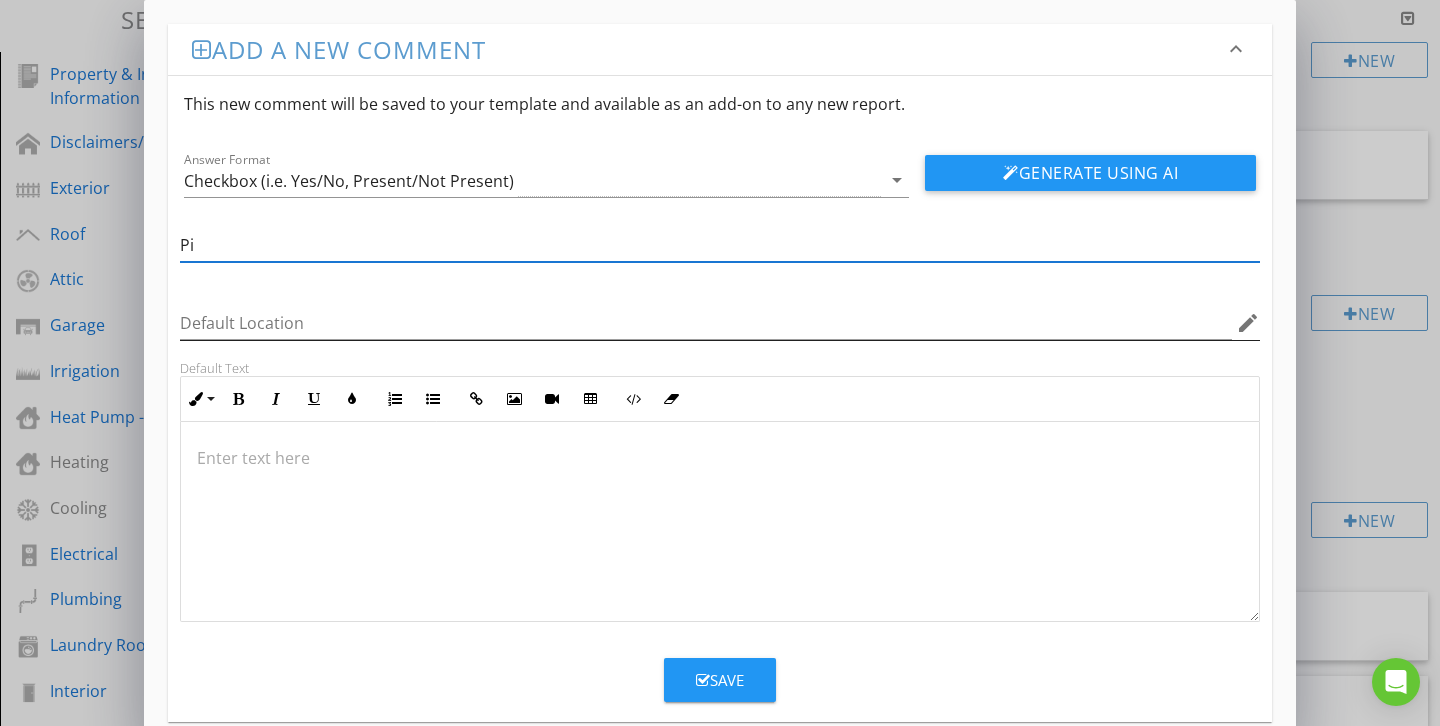 type on "Pictures/ Videos" 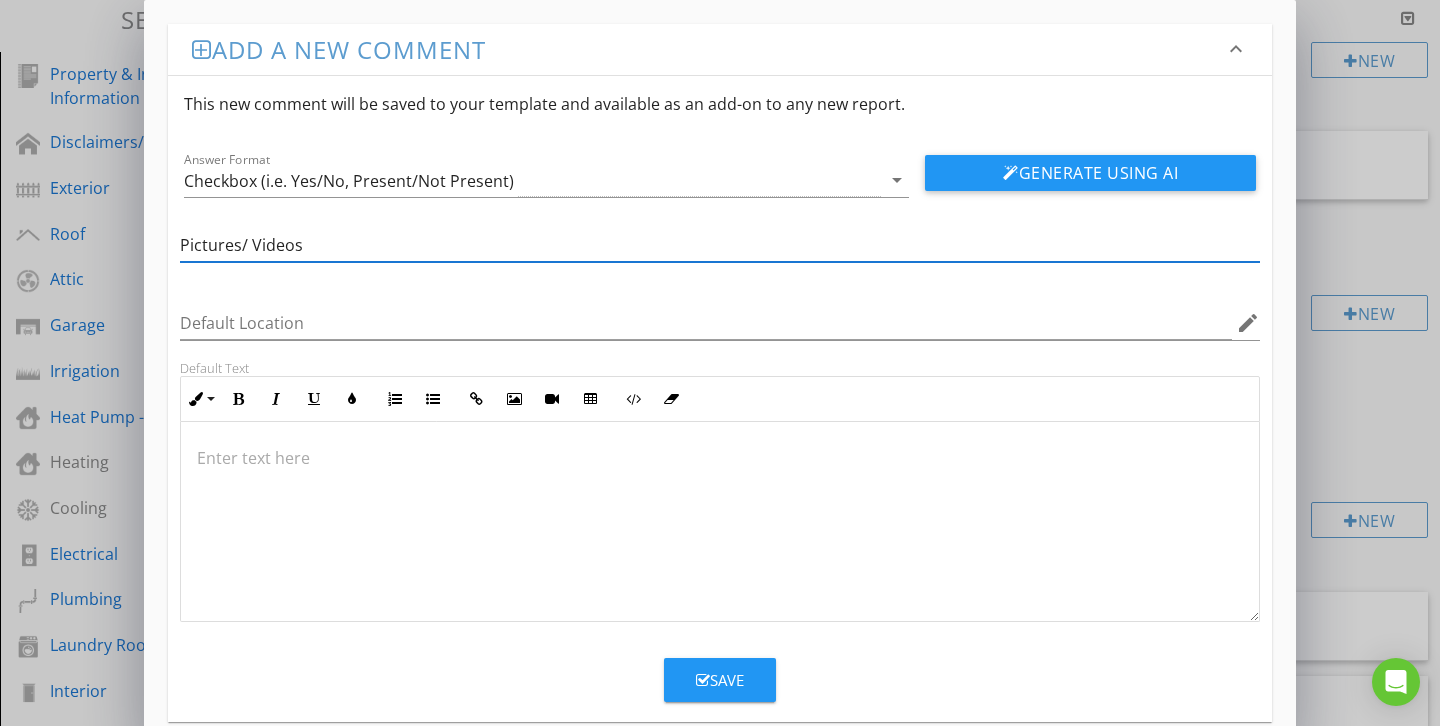 click on "Save" at bounding box center (720, 680) 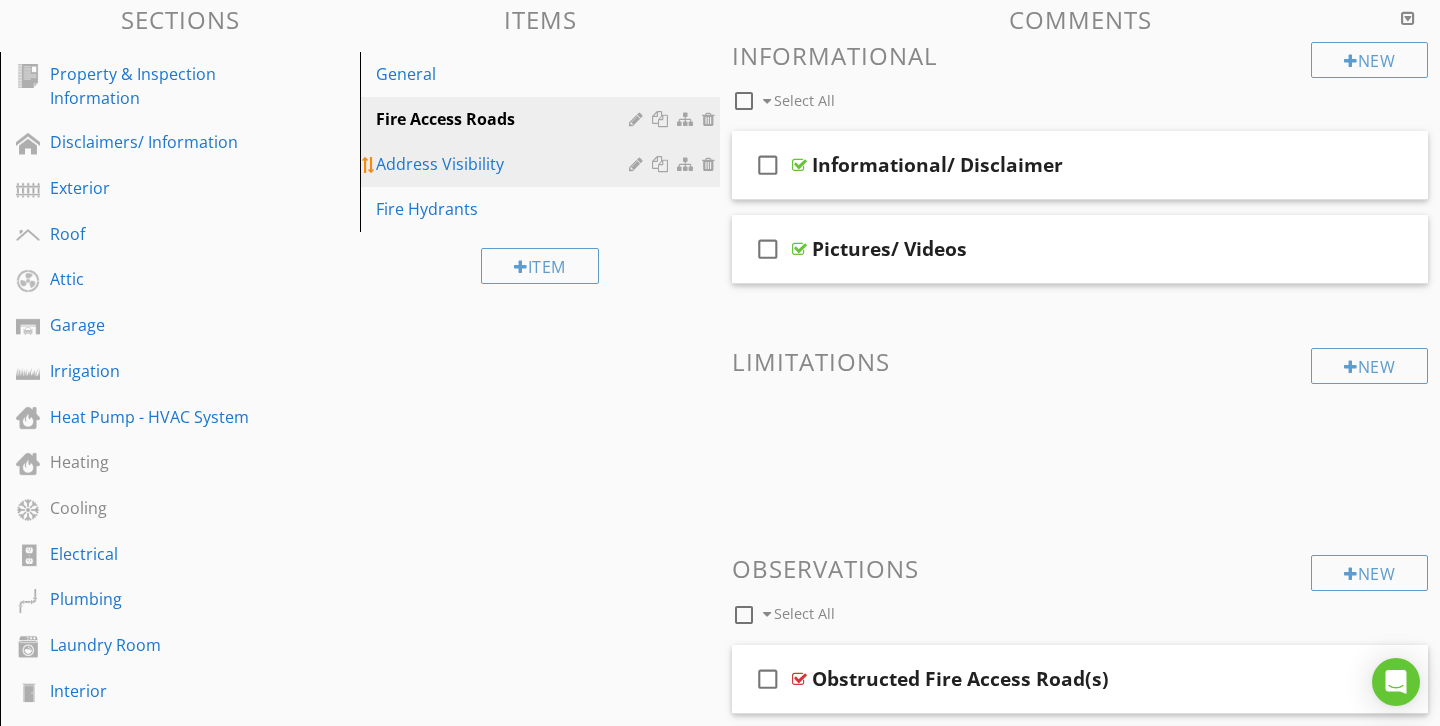 click on "Address Visibility" at bounding box center (505, 164) 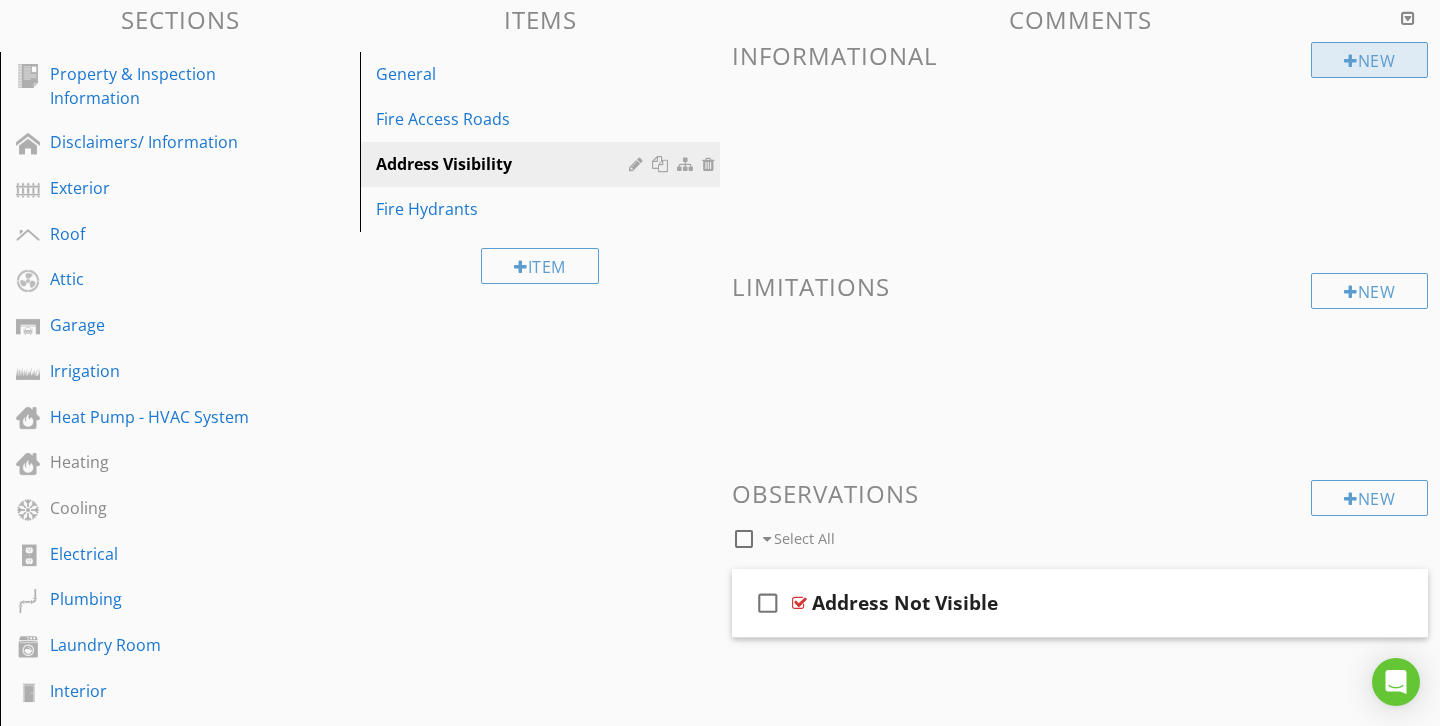 click at bounding box center [1351, 61] 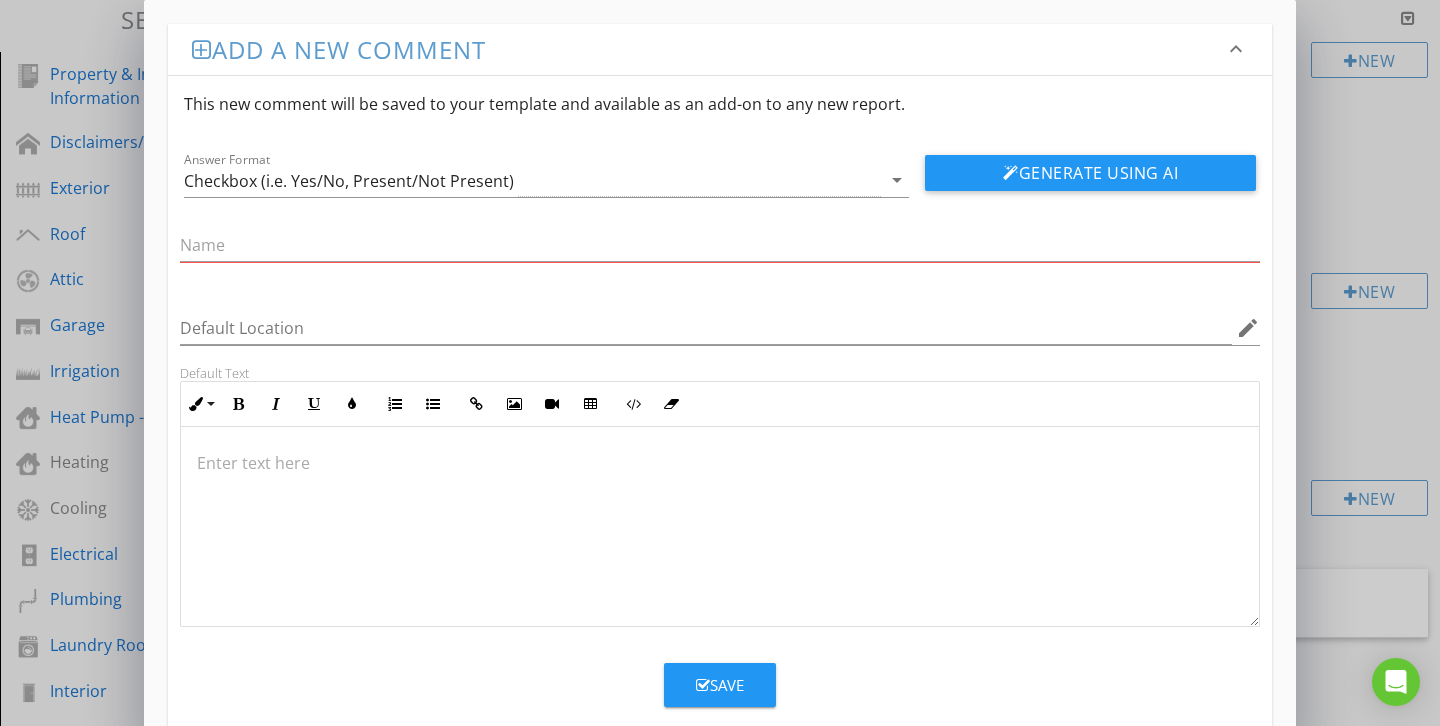 click at bounding box center [720, 463] 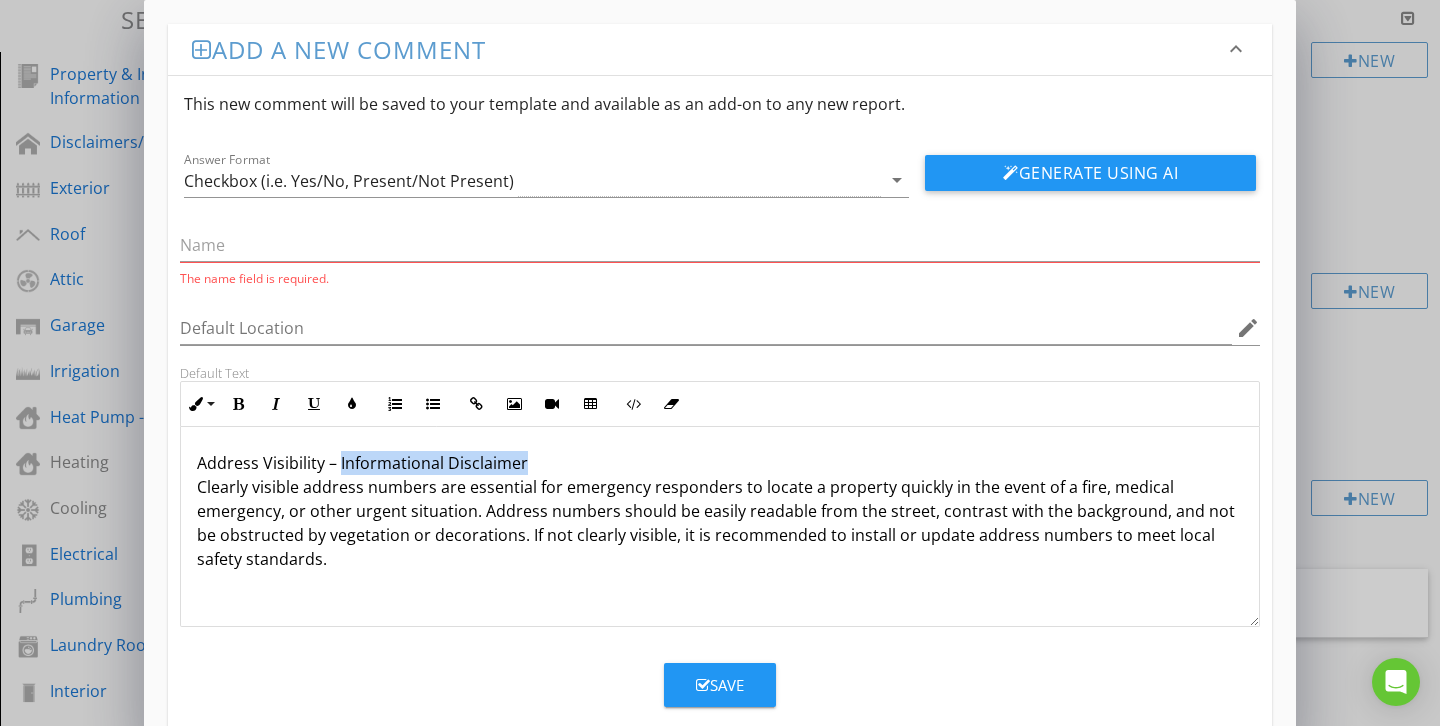 drag, startPoint x: 527, startPoint y: 467, endPoint x: 338, endPoint y: 464, distance: 189.0238 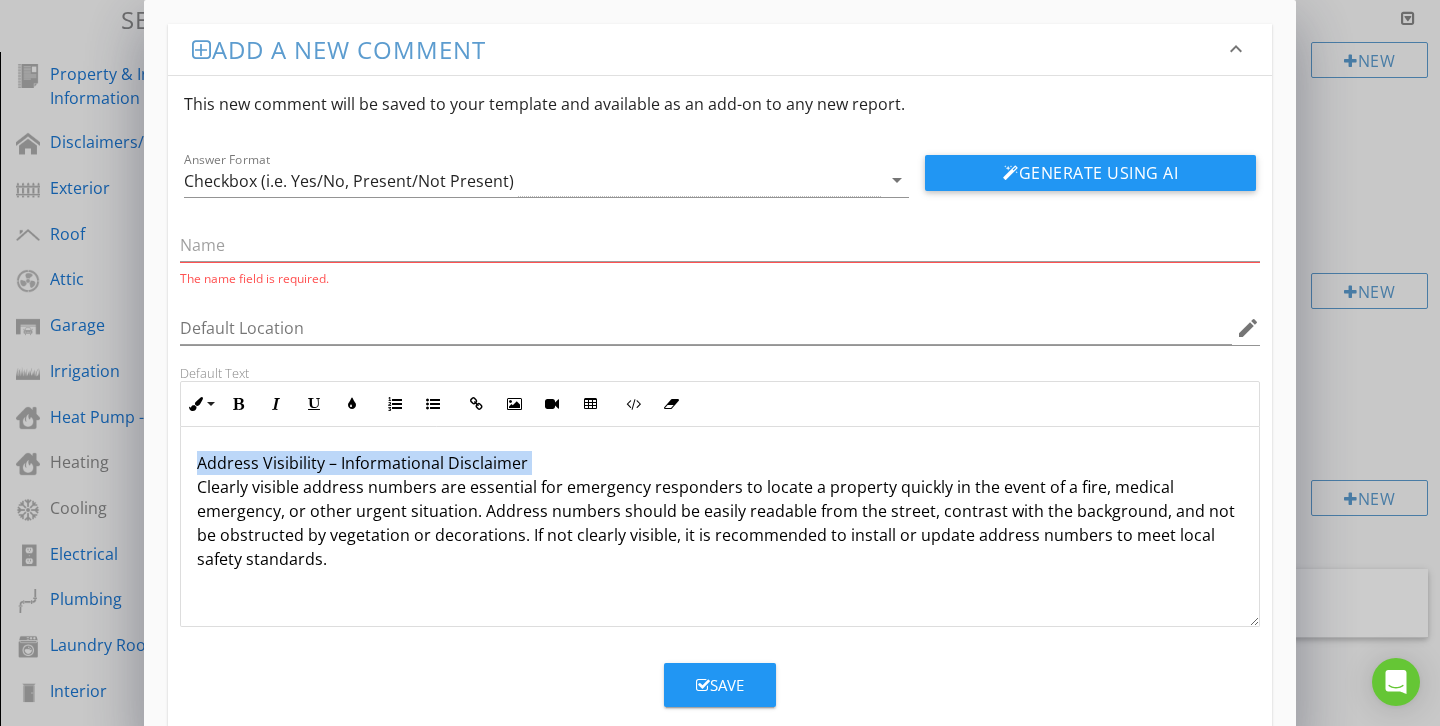 drag, startPoint x: 197, startPoint y: 487, endPoint x: 197, endPoint y: 424, distance: 63 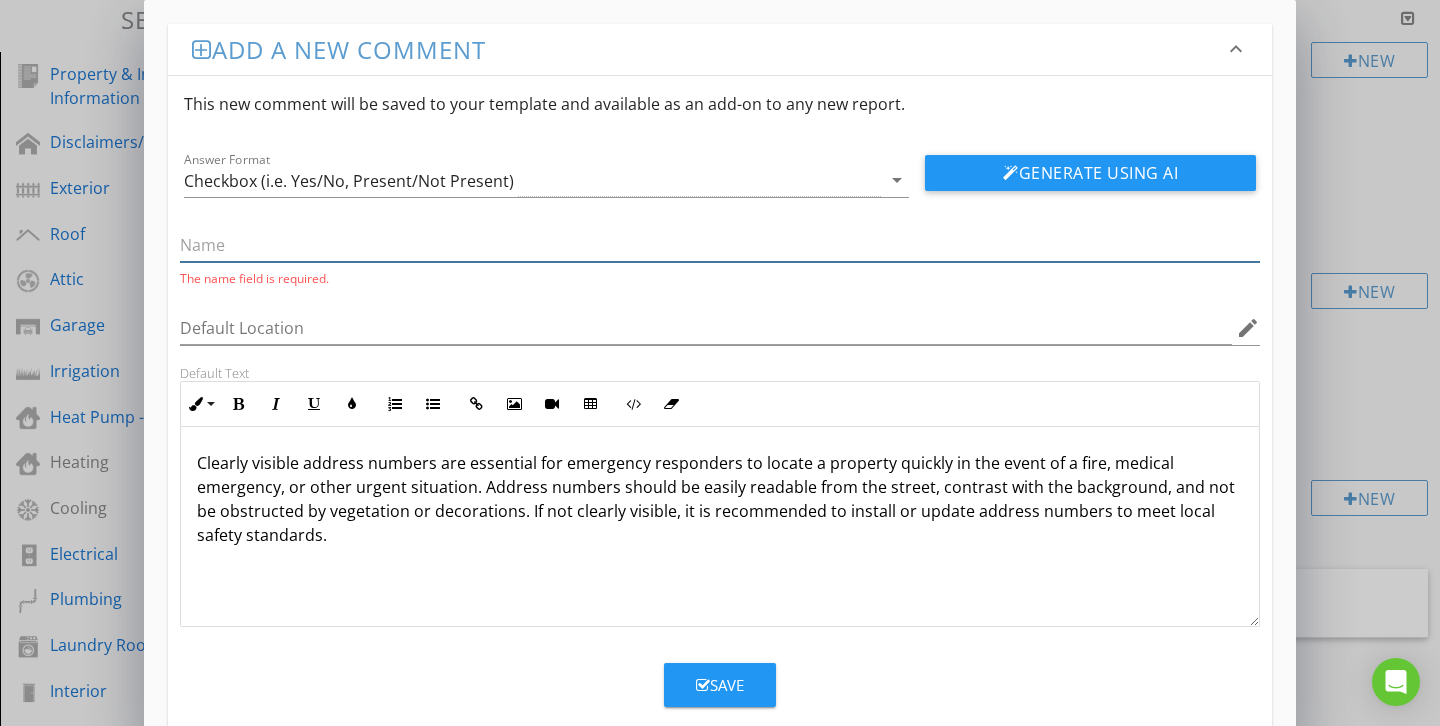 click at bounding box center [720, 245] 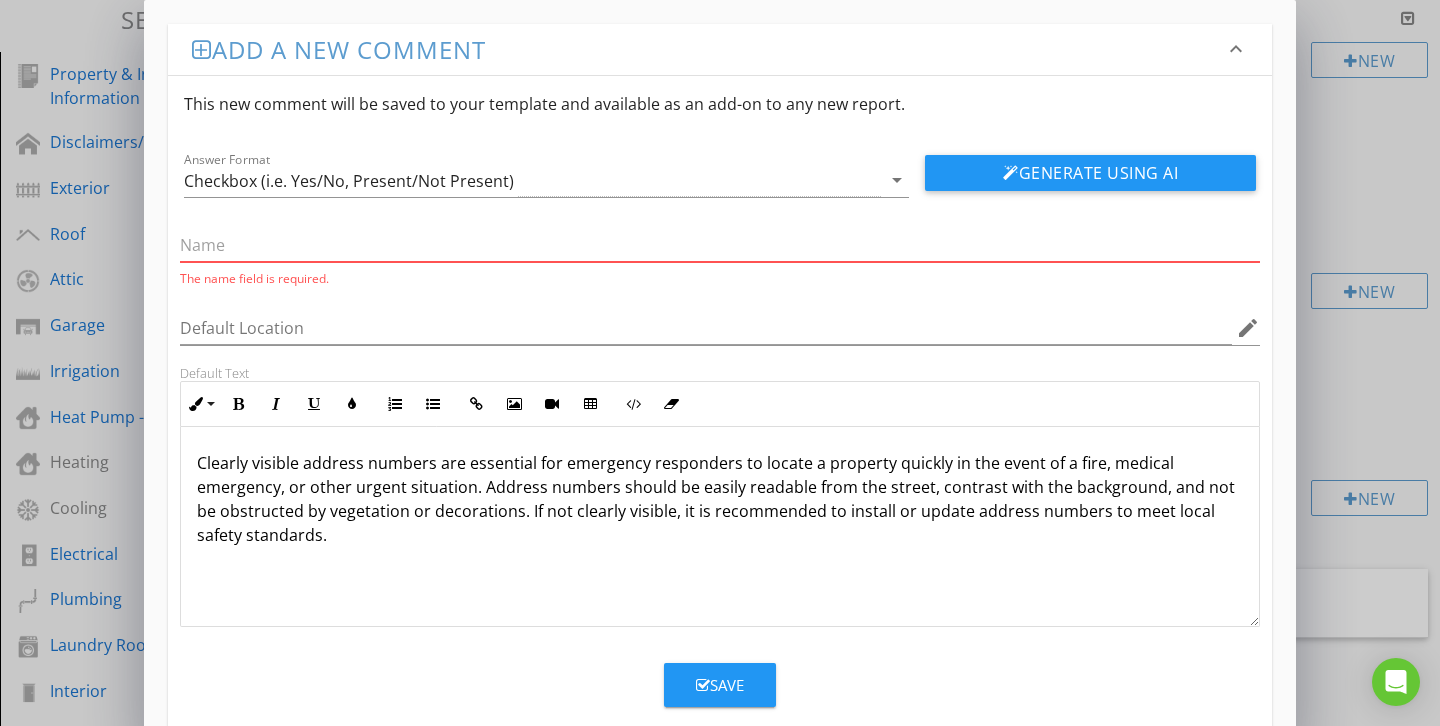 paste on "Informational Disclaimer" 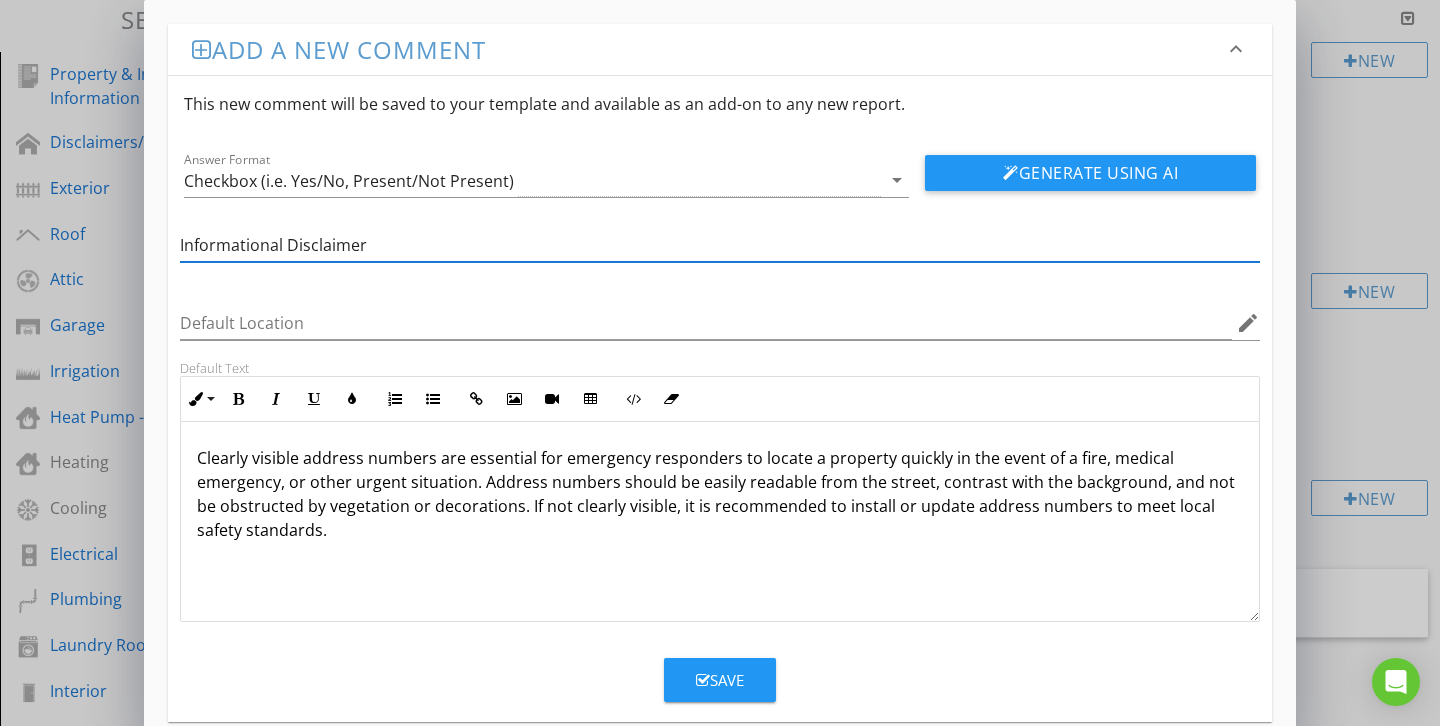 click on "Informational Disclaimer" at bounding box center (720, 245) 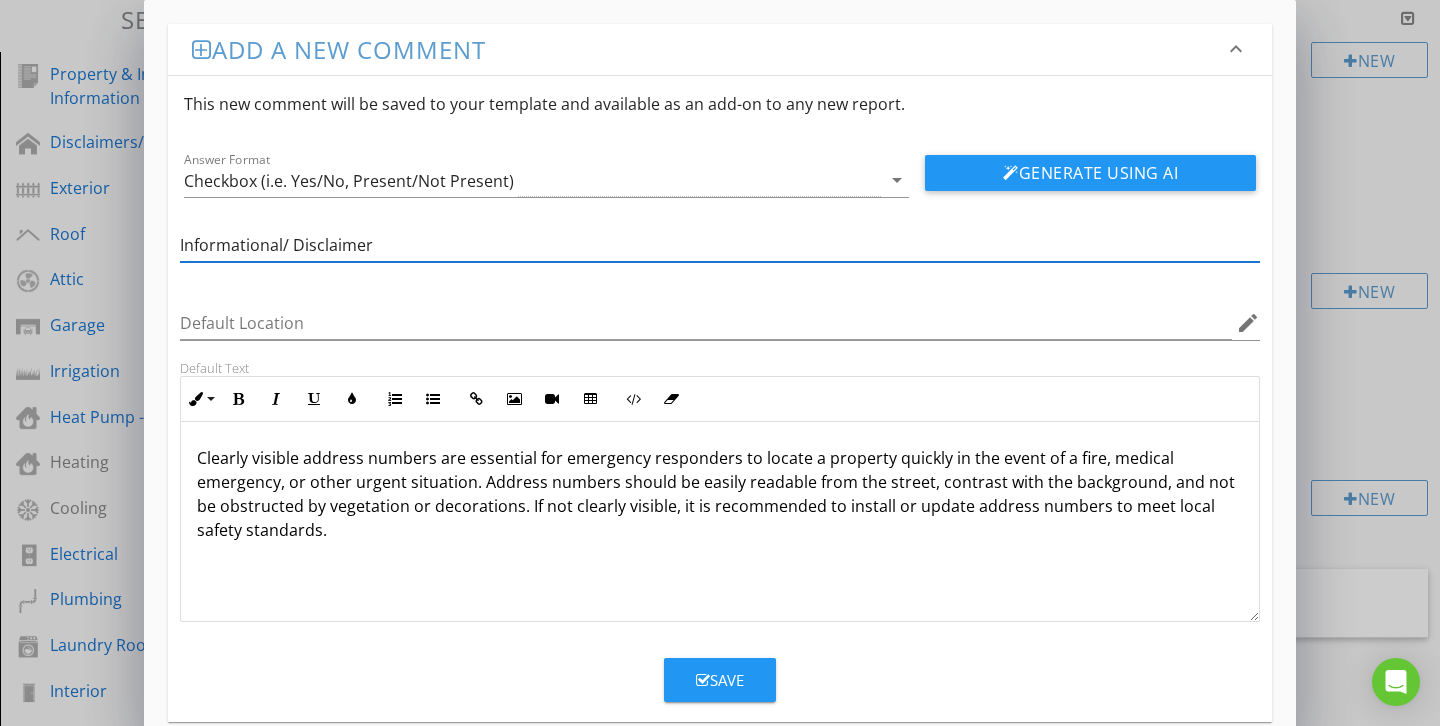 type on "Informational/ Disclaimer" 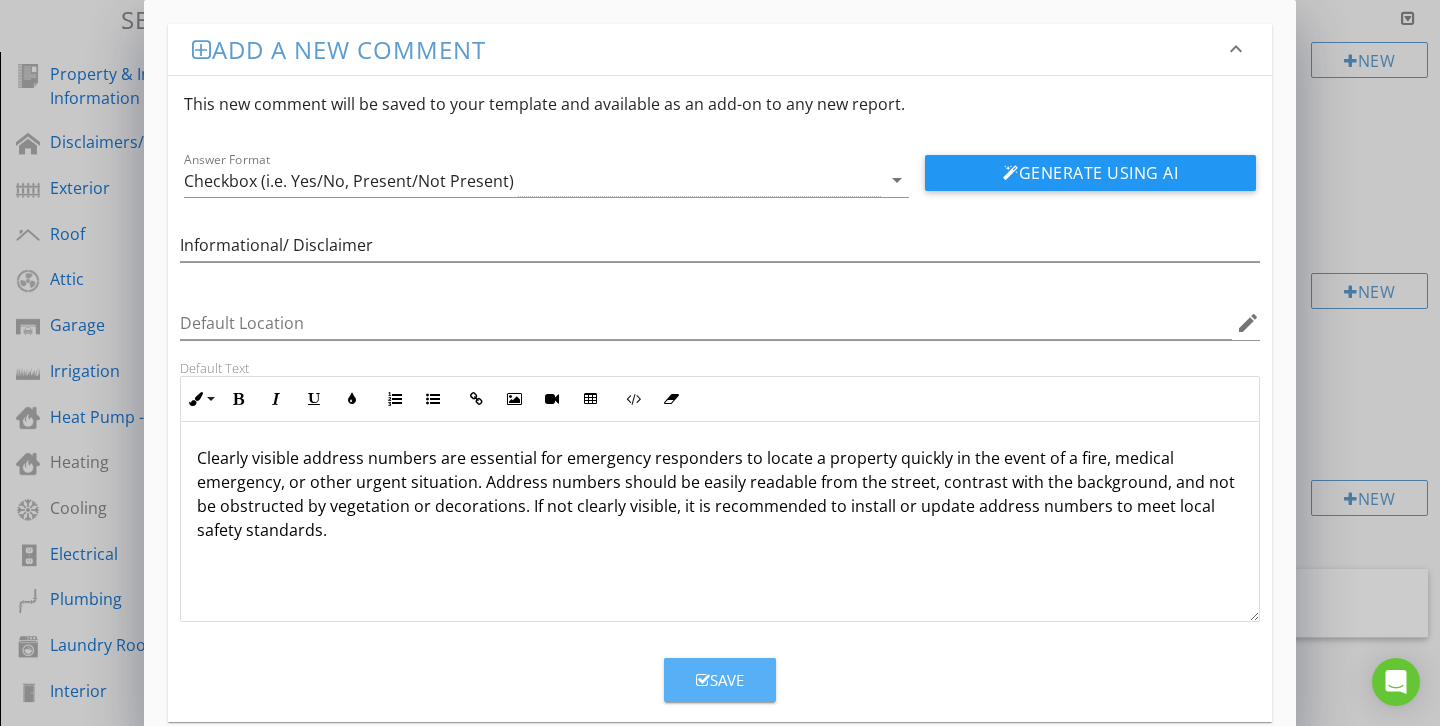 click on "Save" at bounding box center [720, 680] 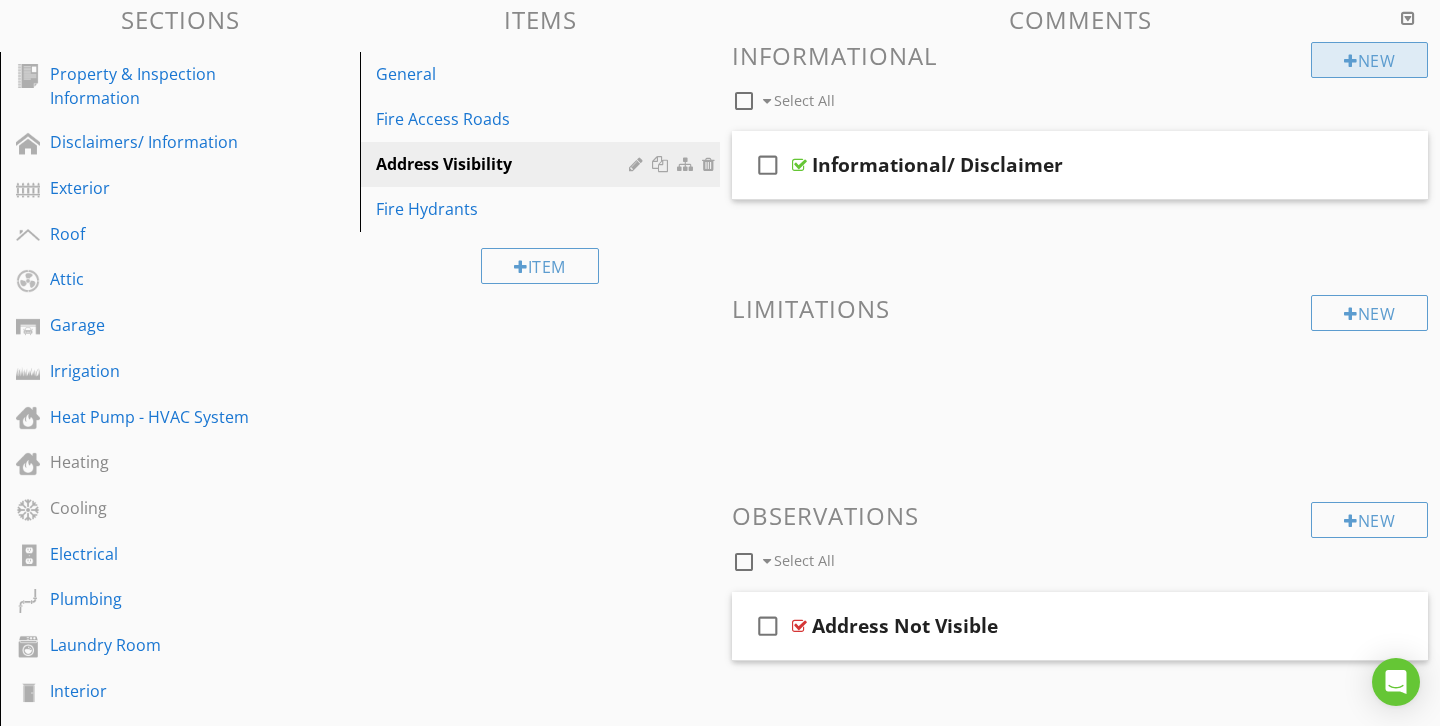 click on "New" at bounding box center [1369, 60] 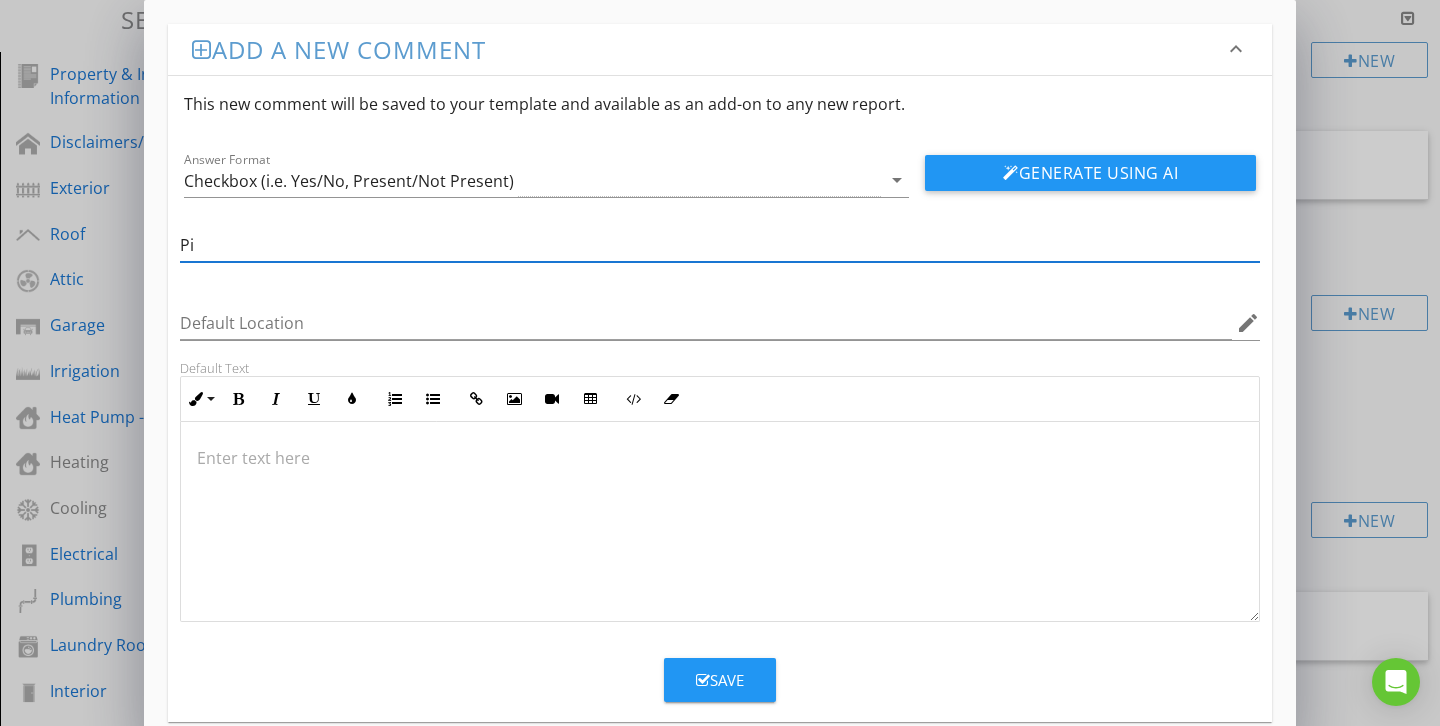 type on "Pictures/ Videos" 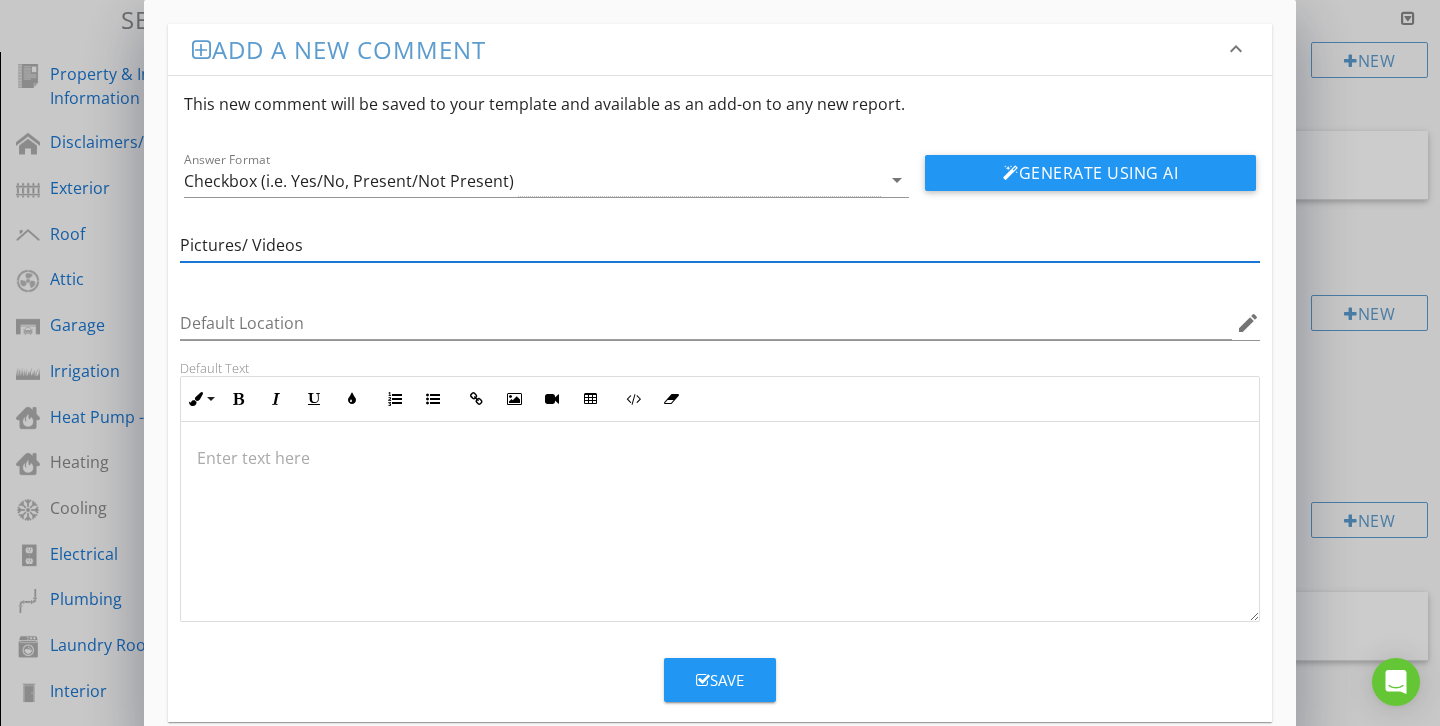 click on "Save" at bounding box center [720, 680] 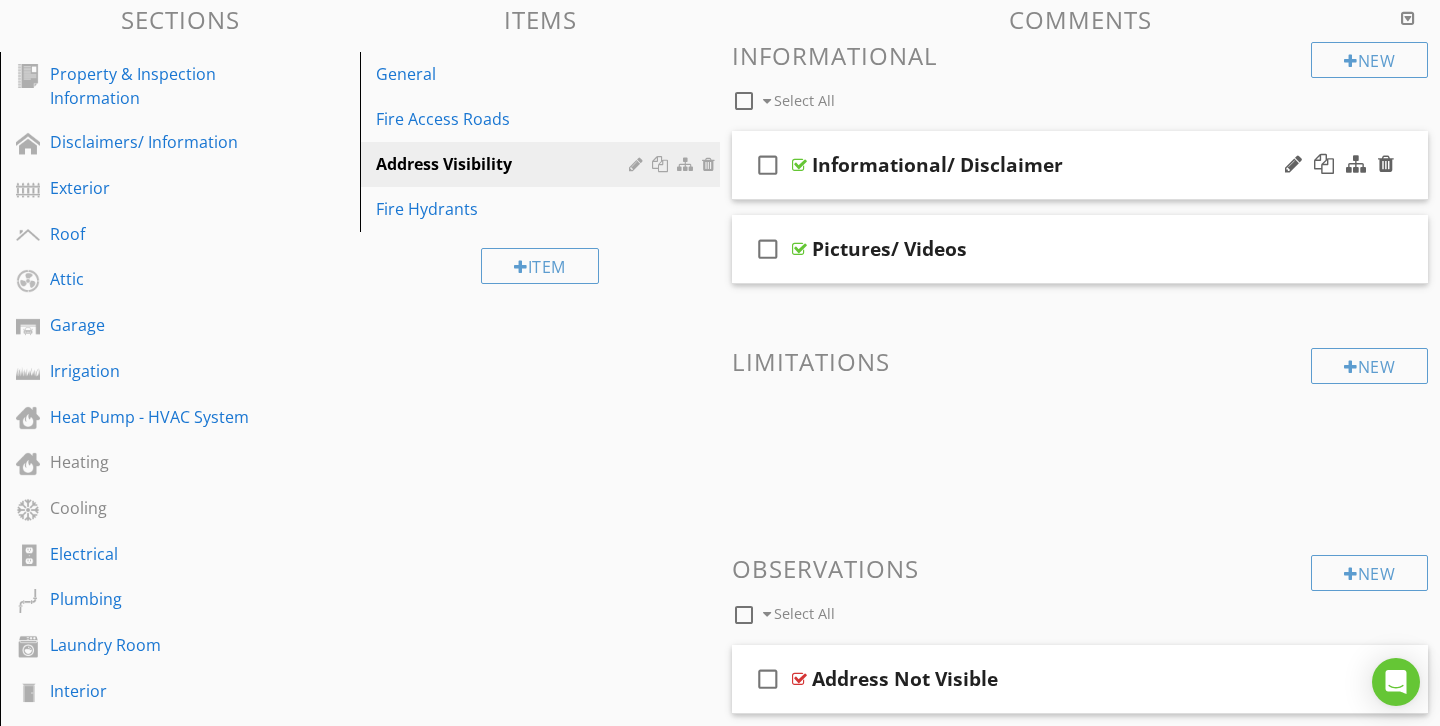 click on "check_box_outline_blank
Informational/ Disclaimer" at bounding box center (1080, 165) 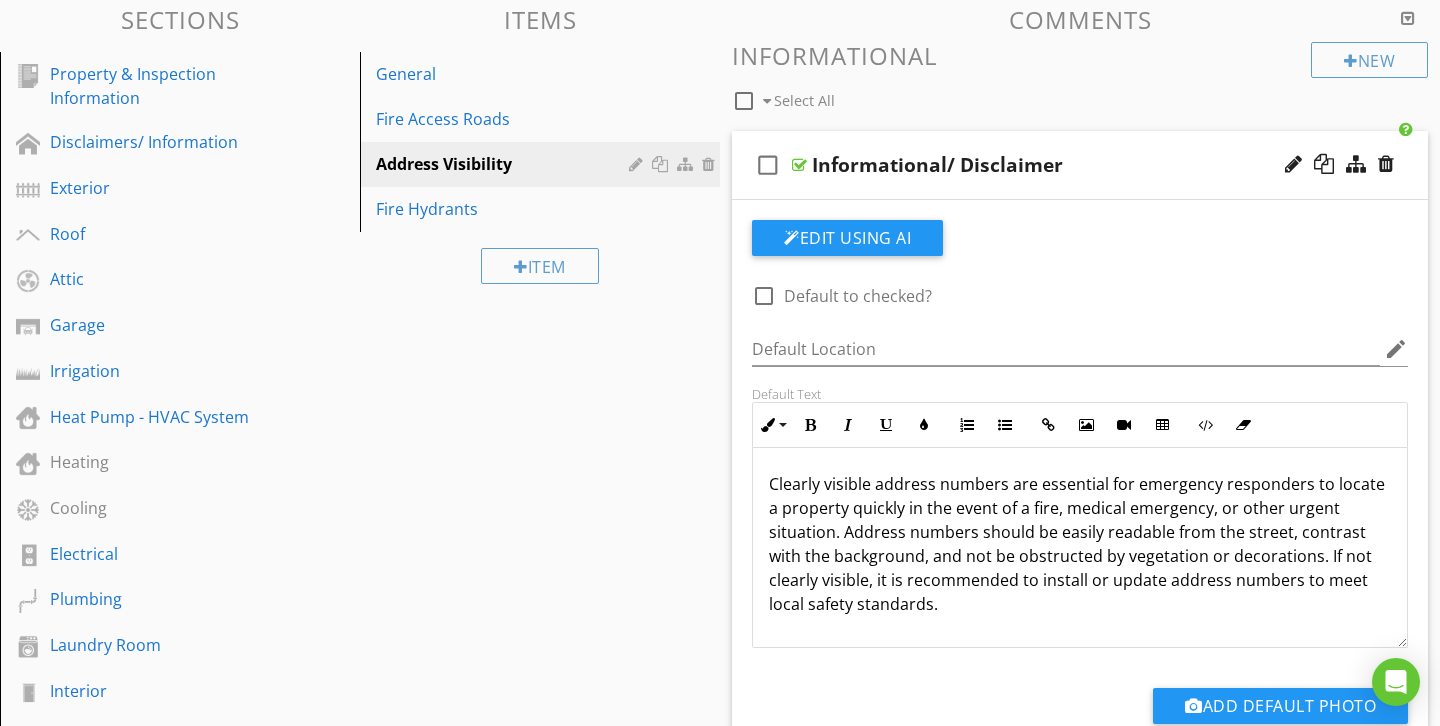 click at bounding box center [764, 296] 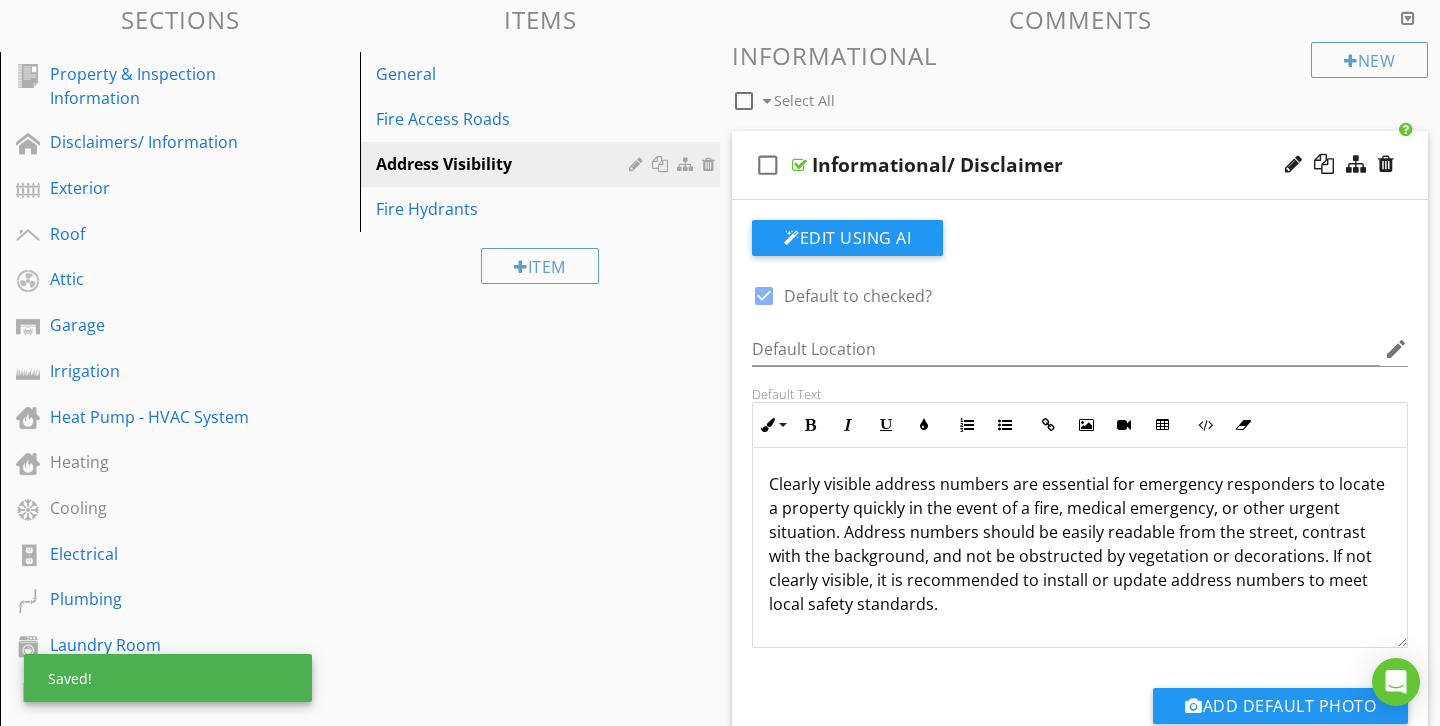 click on "check_box_outline_blank
Informational/ Disclaimer" at bounding box center (1080, 165) 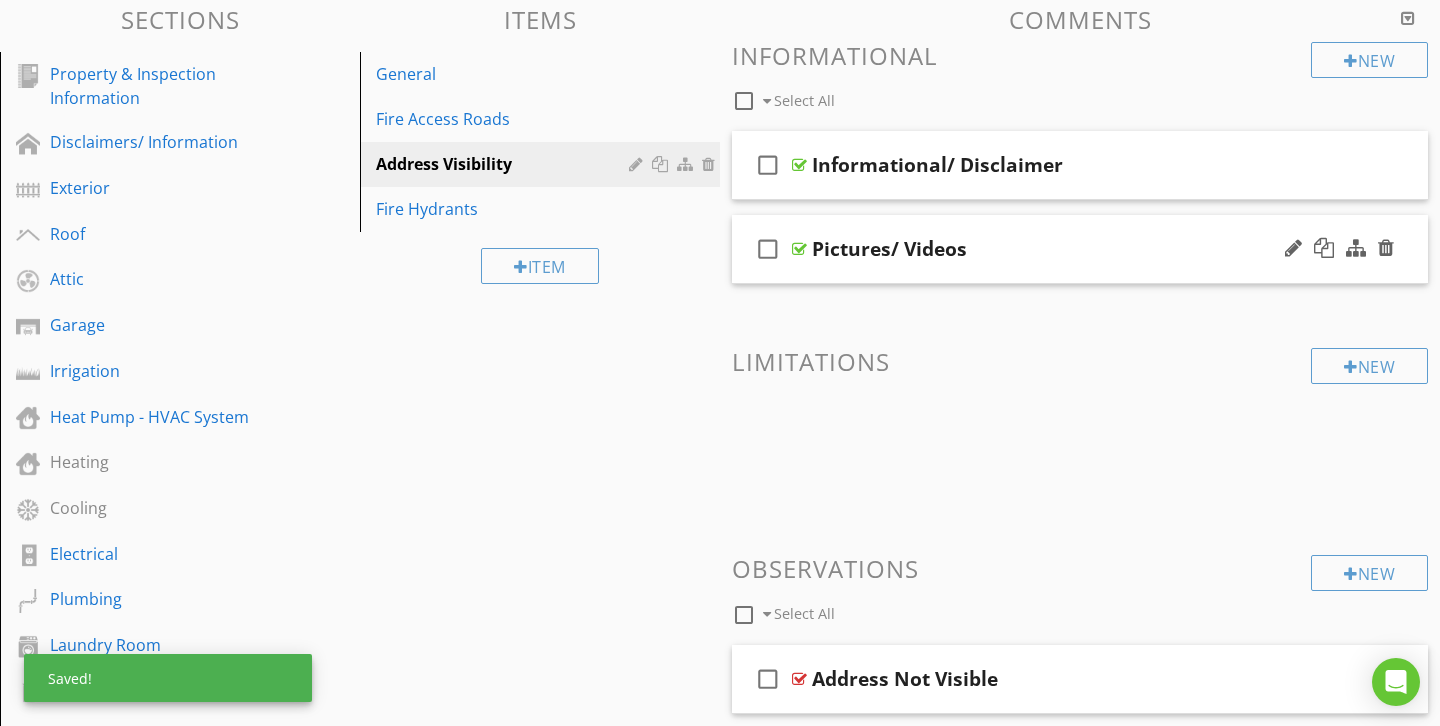 click on "check_box_outline_blank
Pictures/ Videos" at bounding box center [1080, 249] 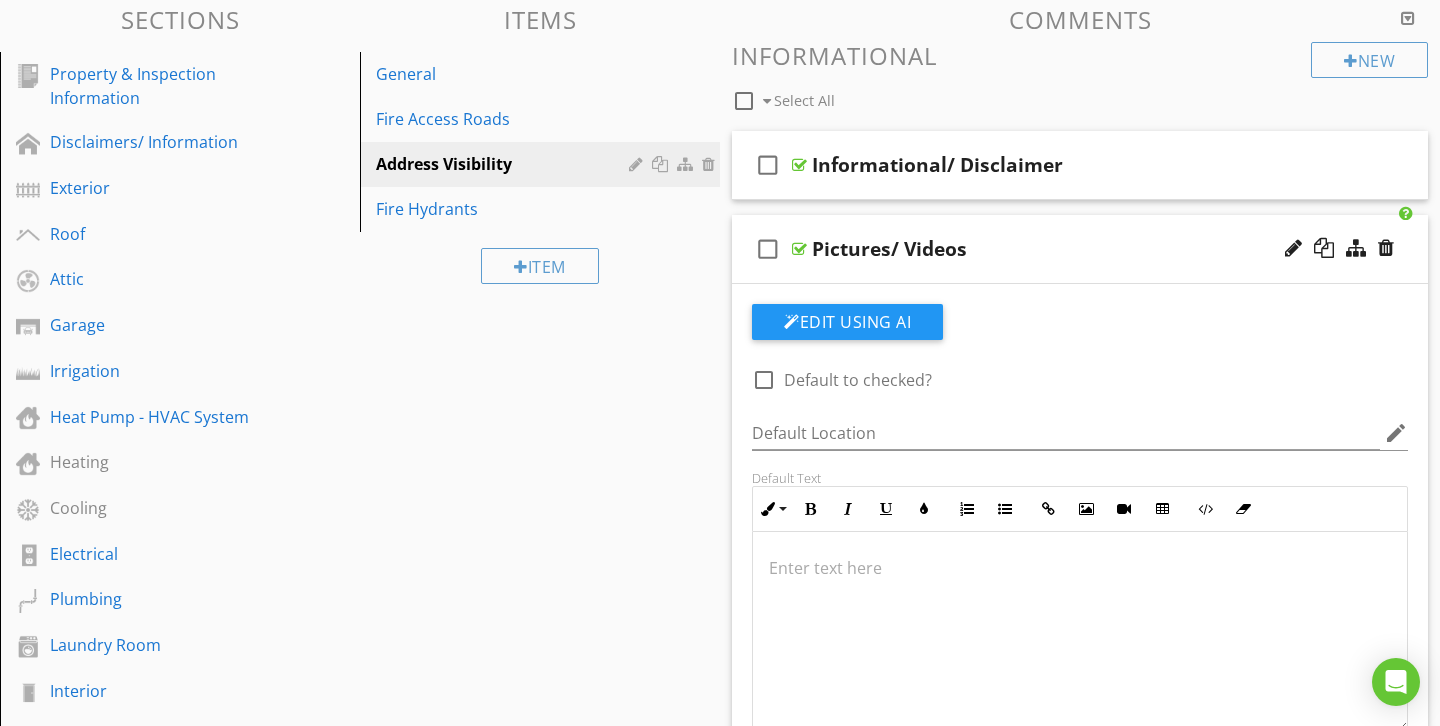 click at bounding box center [764, 380] 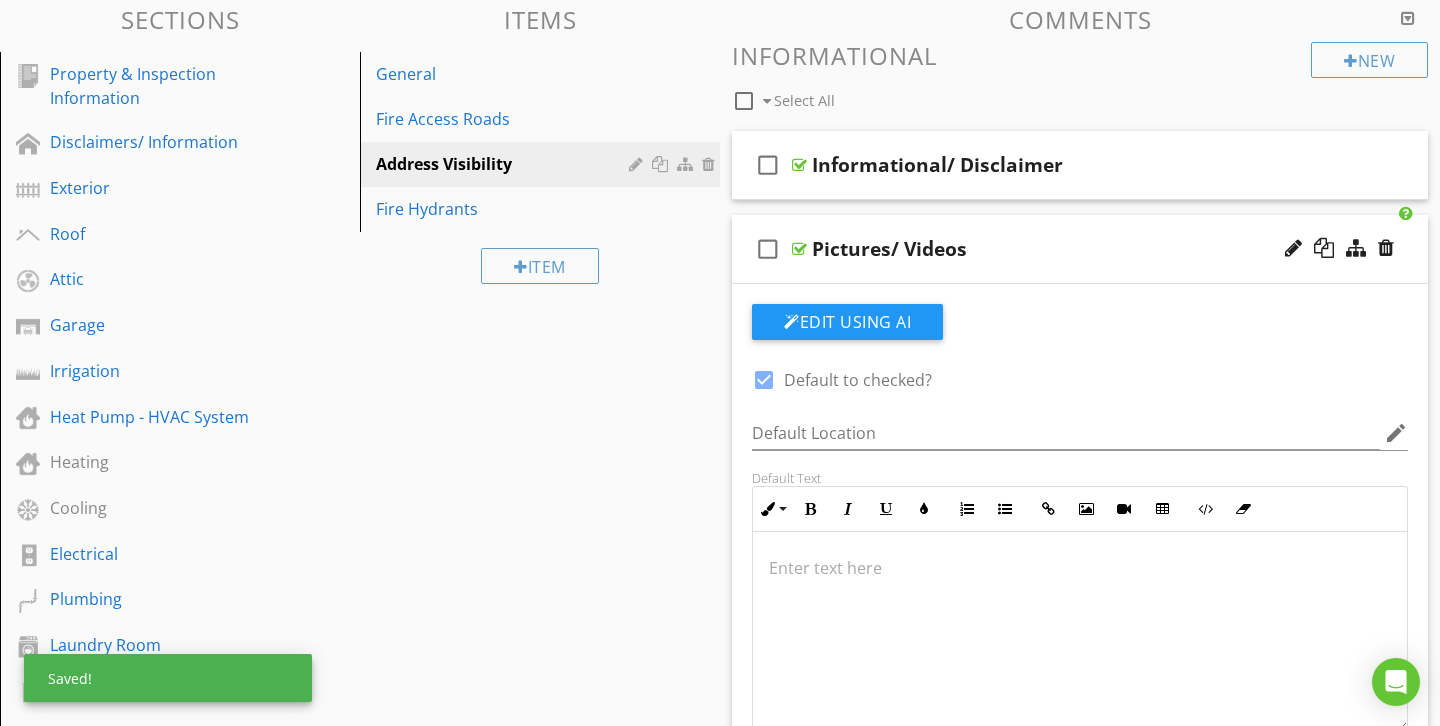 click on "check_box_outline_blank
Pictures/ Videos" at bounding box center (1080, 249) 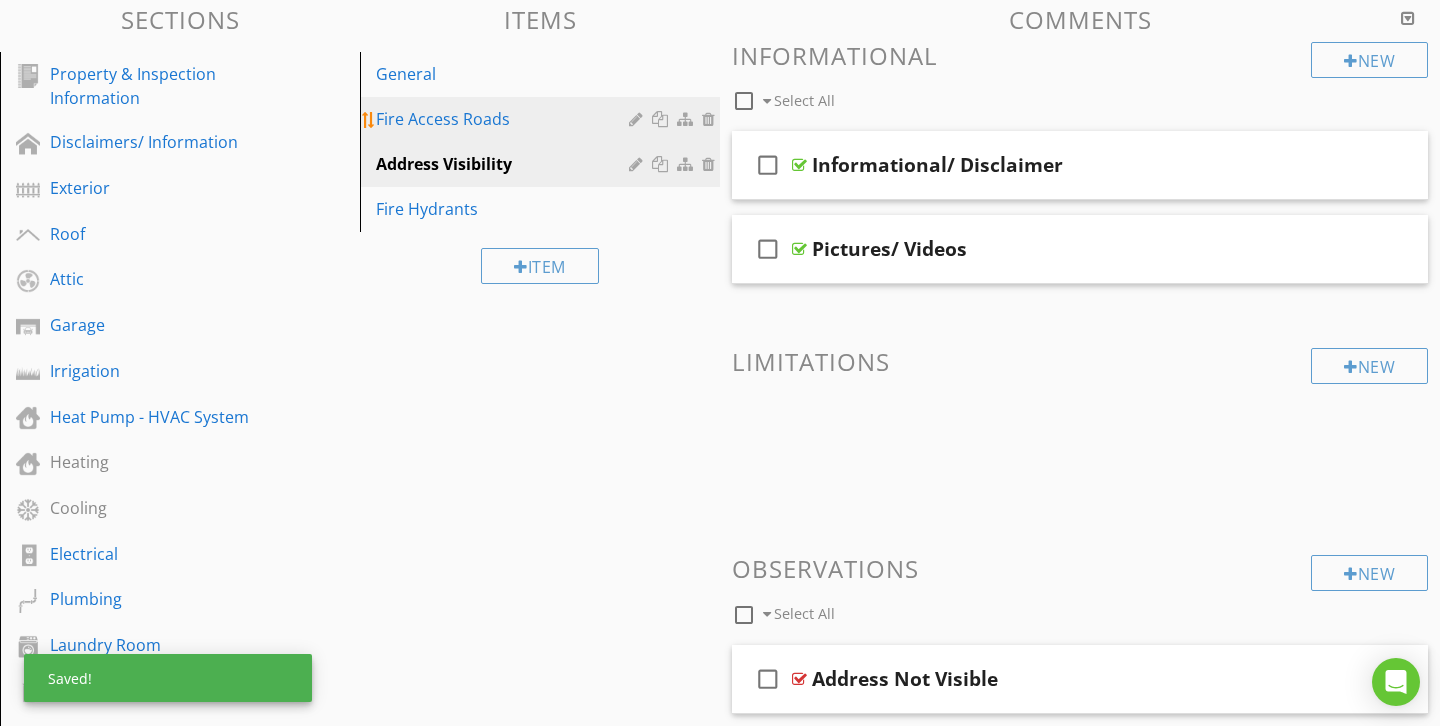 click on "Fire Access Roads" at bounding box center (543, 119) 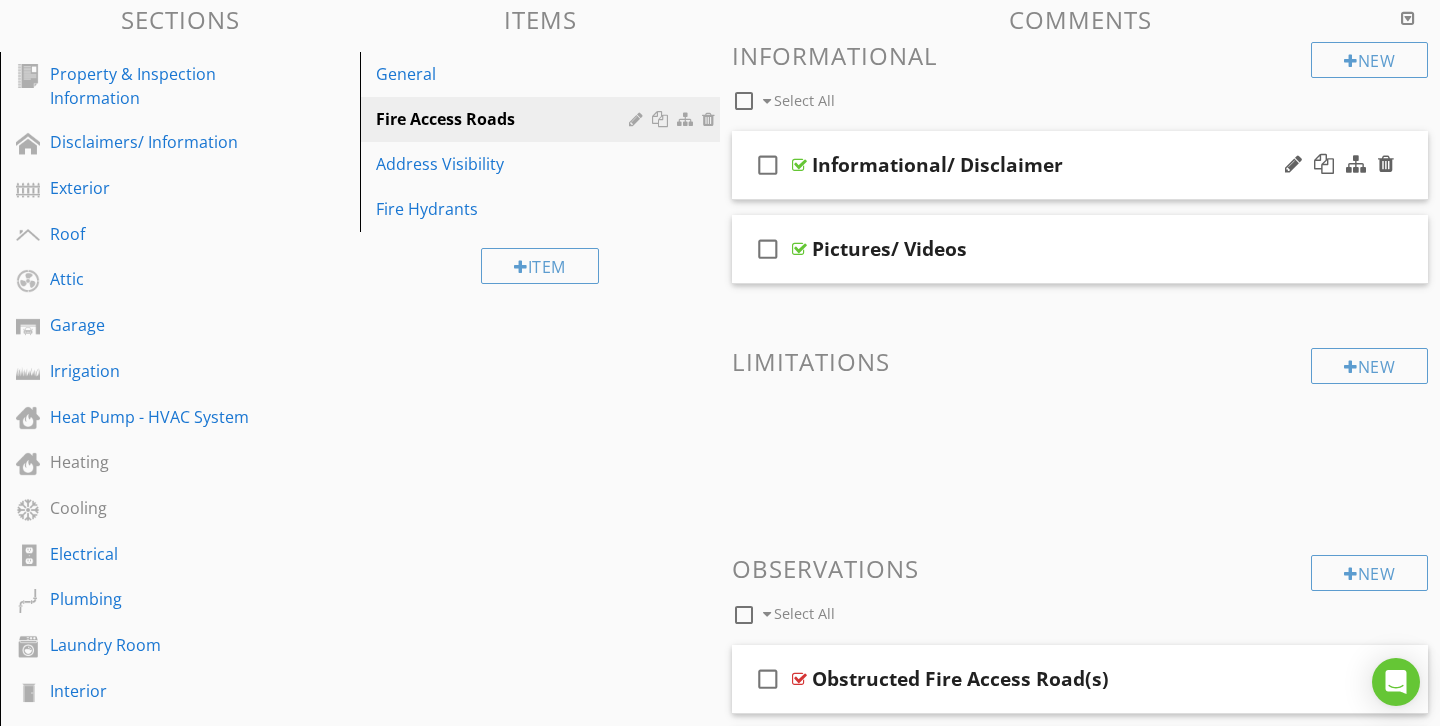 click on "Informational/ Disclaimer" at bounding box center (1058, 165) 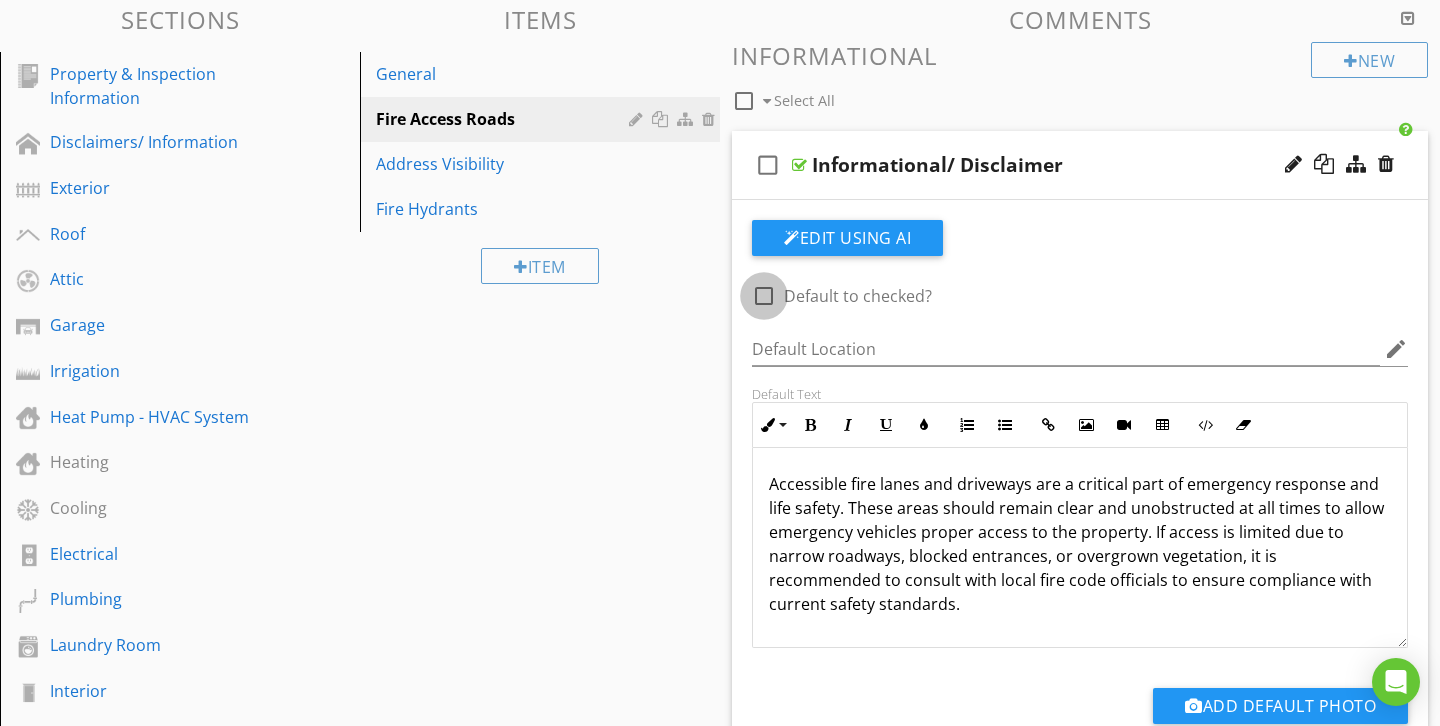 click at bounding box center [764, 296] 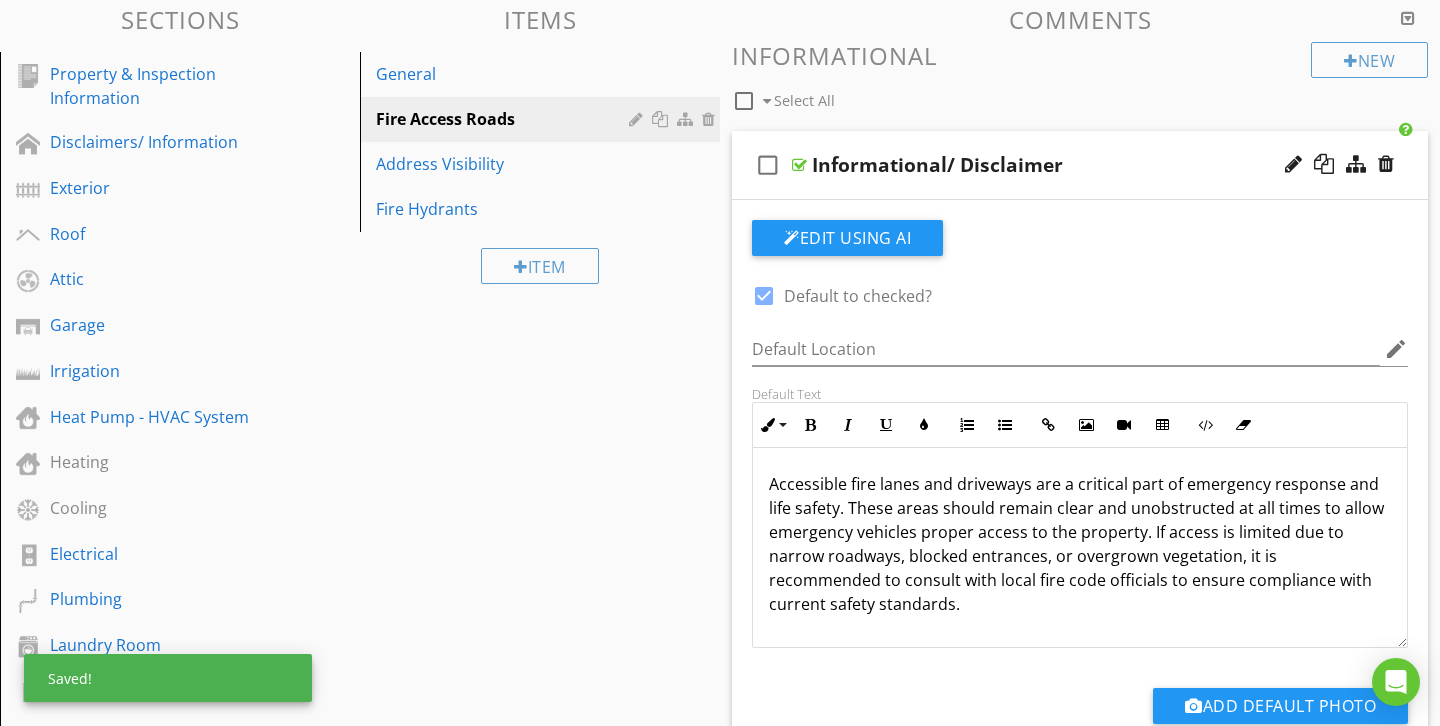 click on "Informational/ Disclaimer" at bounding box center (1058, 165) 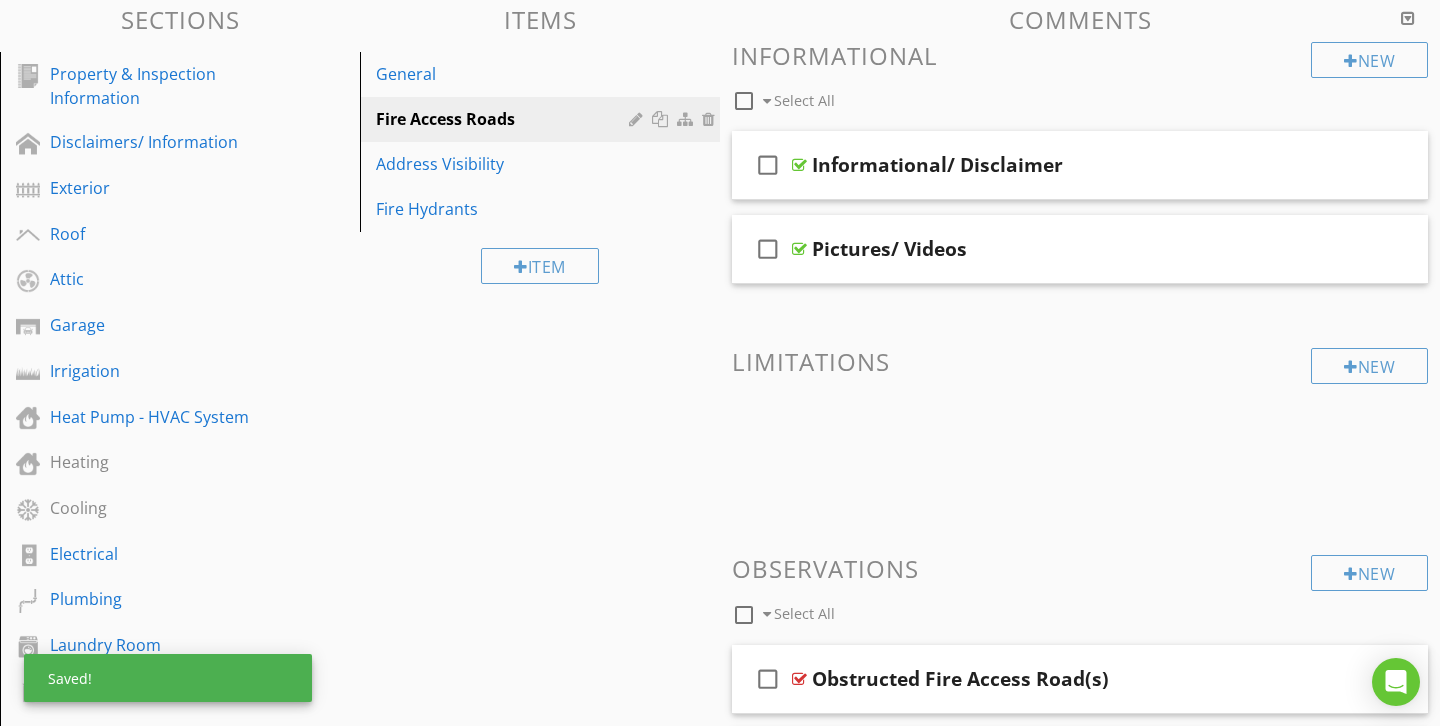 click on "check_box_outline_blank
Pictures/ Videos" at bounding box center (1080, 249) 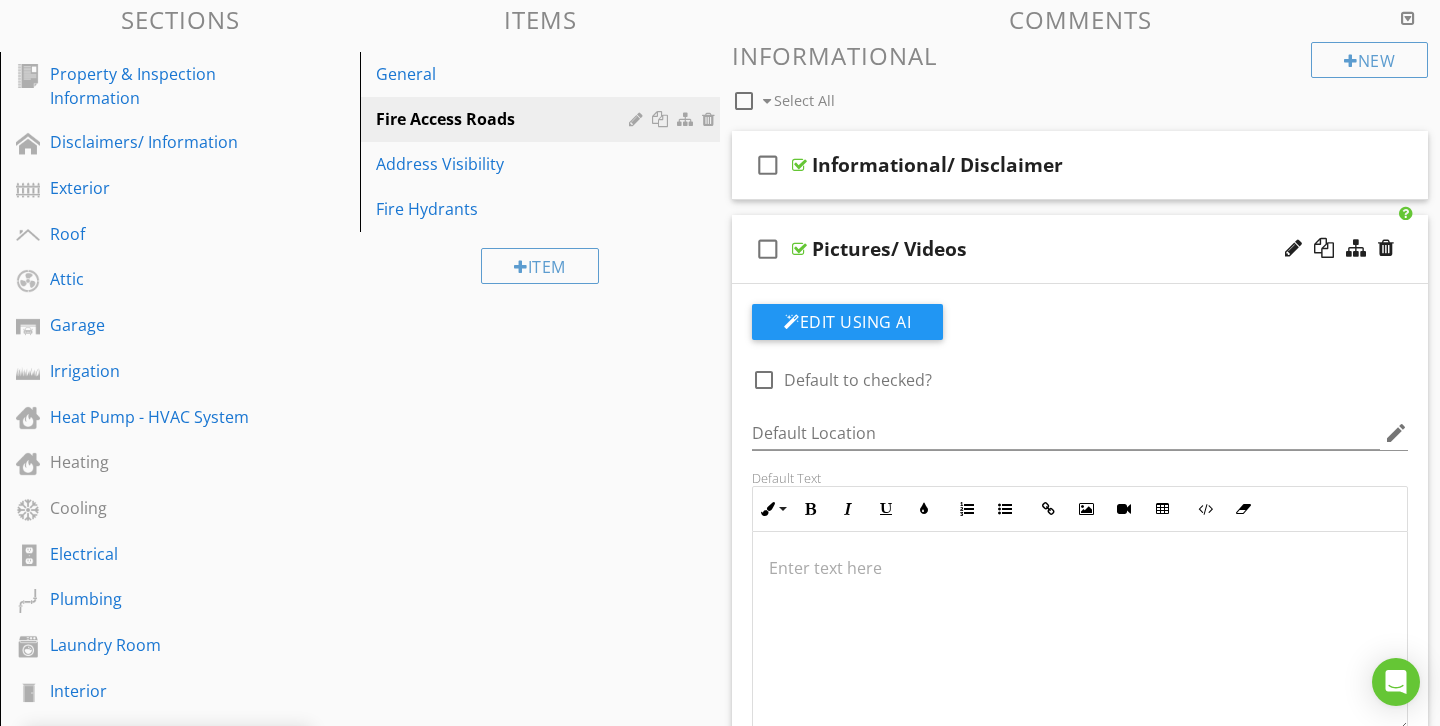 click at bounding box center [764, 380] 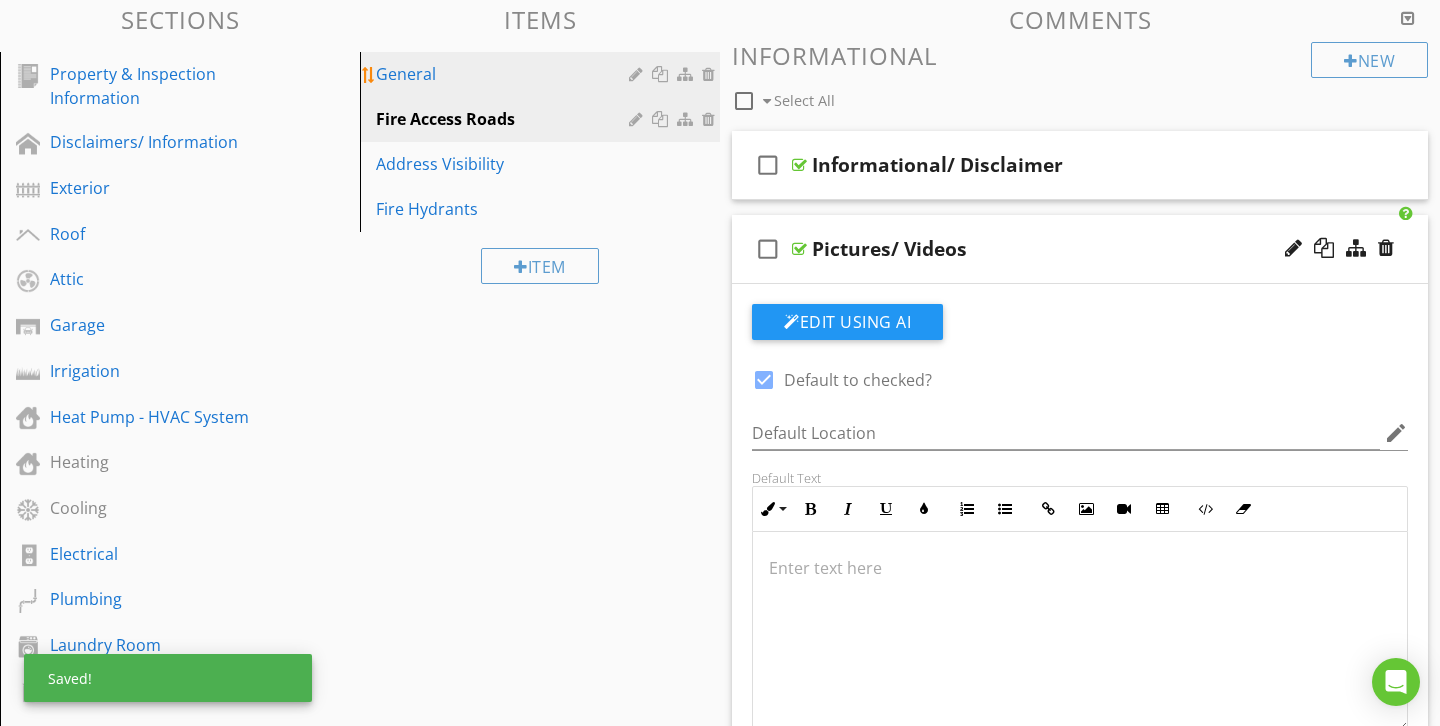 click on "General" at bounding box center (505, 74) 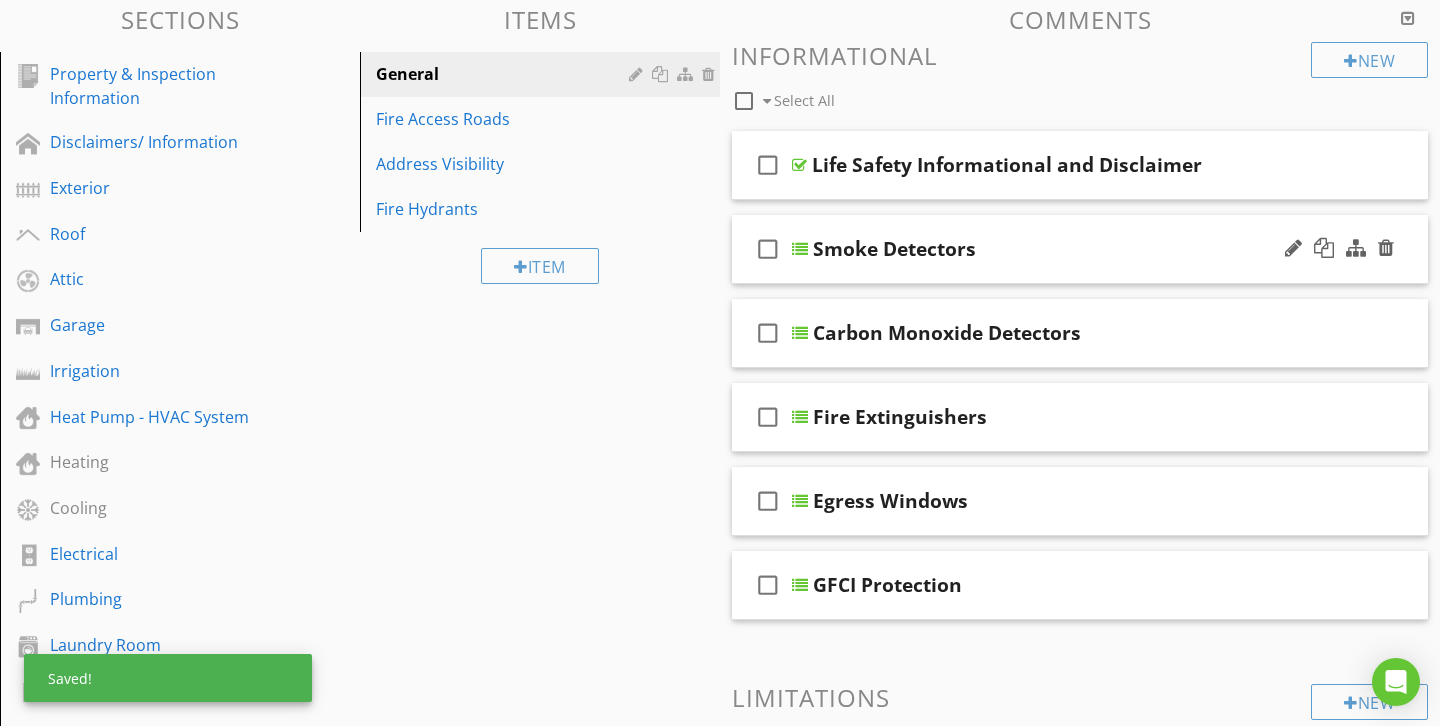 click on "Smoke Detectors" at bounding box center [1059, 249] 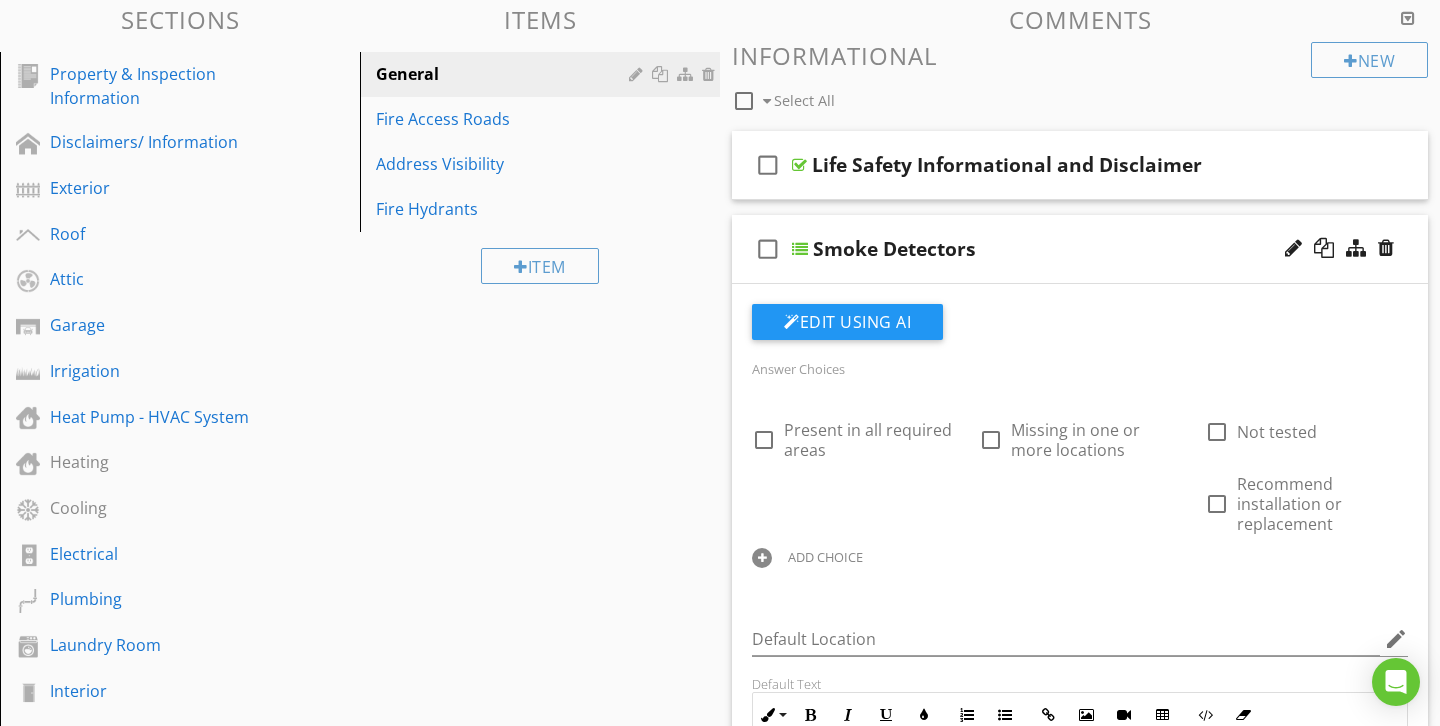 click on "Smoke Detectors" at bounding box center (1059, 249) 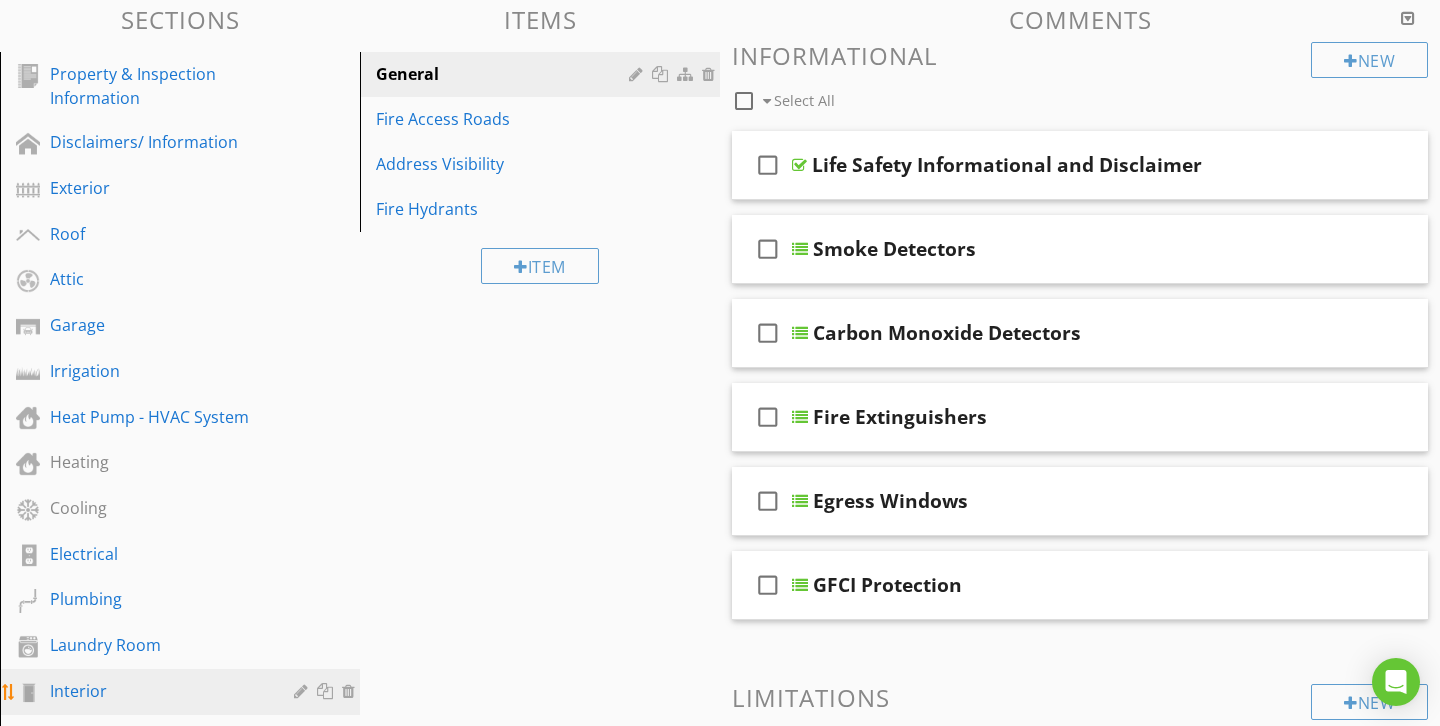 click on "Interior" at bounding box center [157, 691] 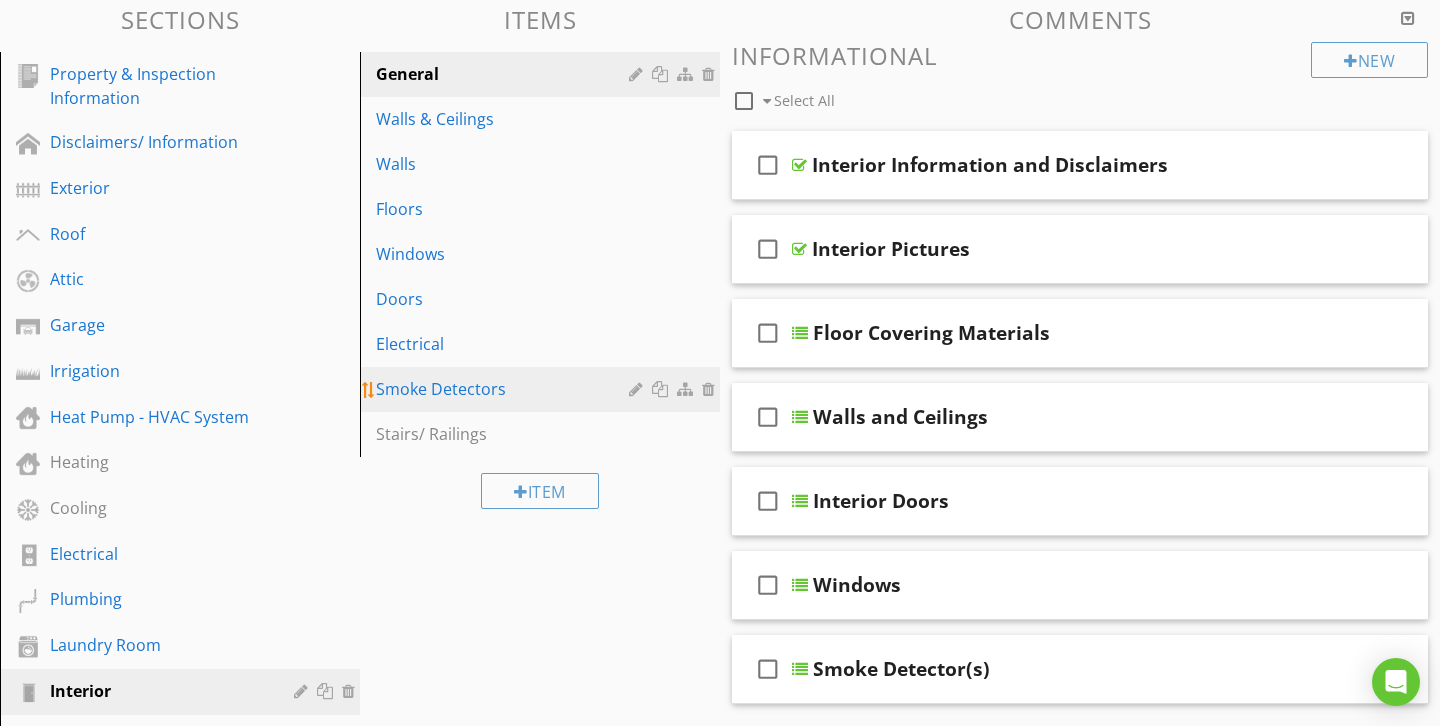 click at bounding box center [662, 389] 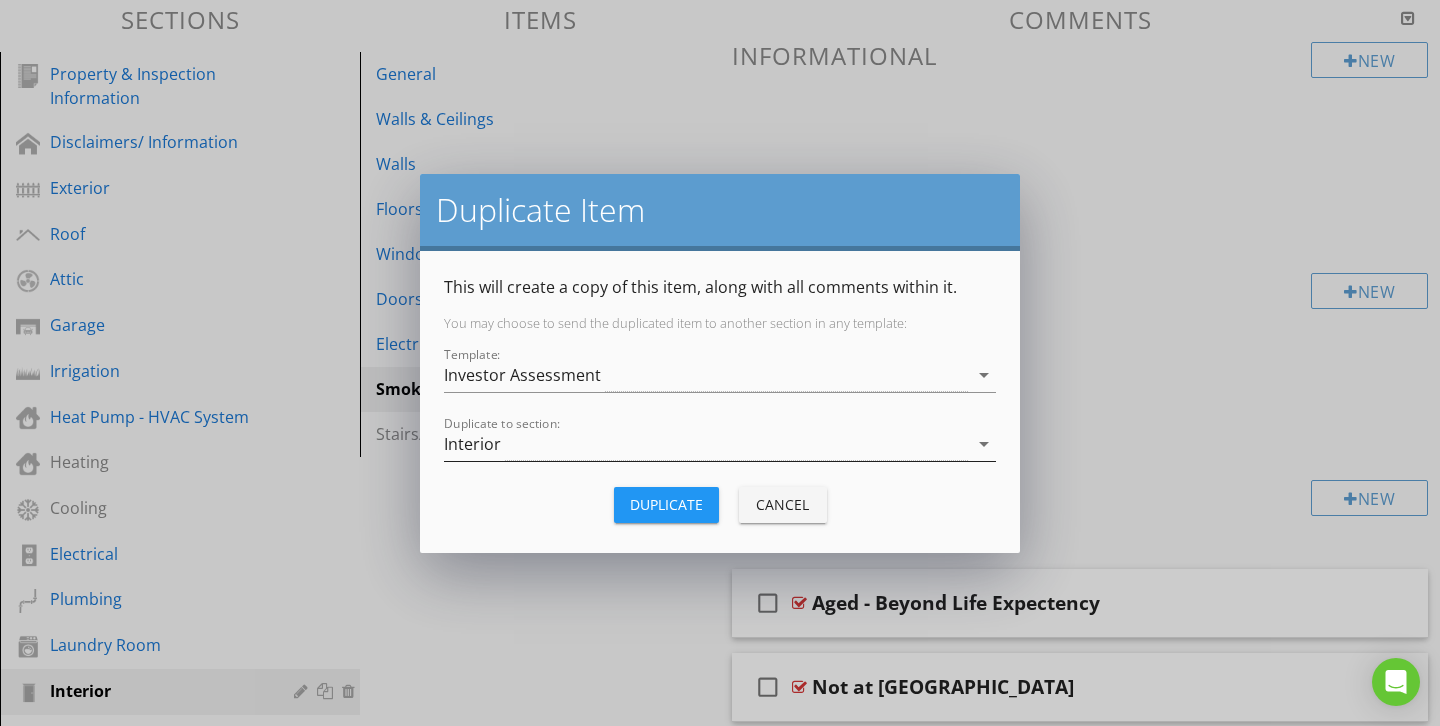 click on "Interior" at bounding box center (706, 444) 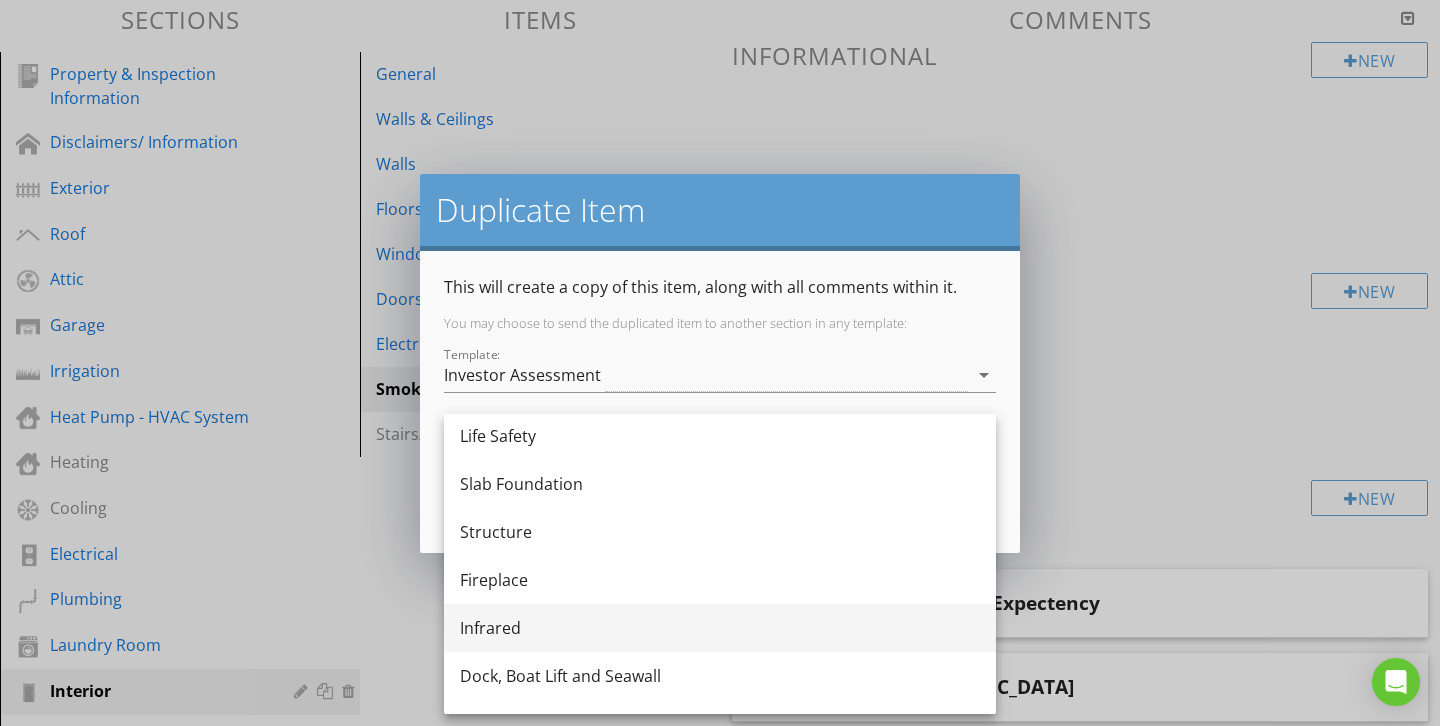 scroll, scrollTop: 792, scrollLeft: 0, axis: vertical 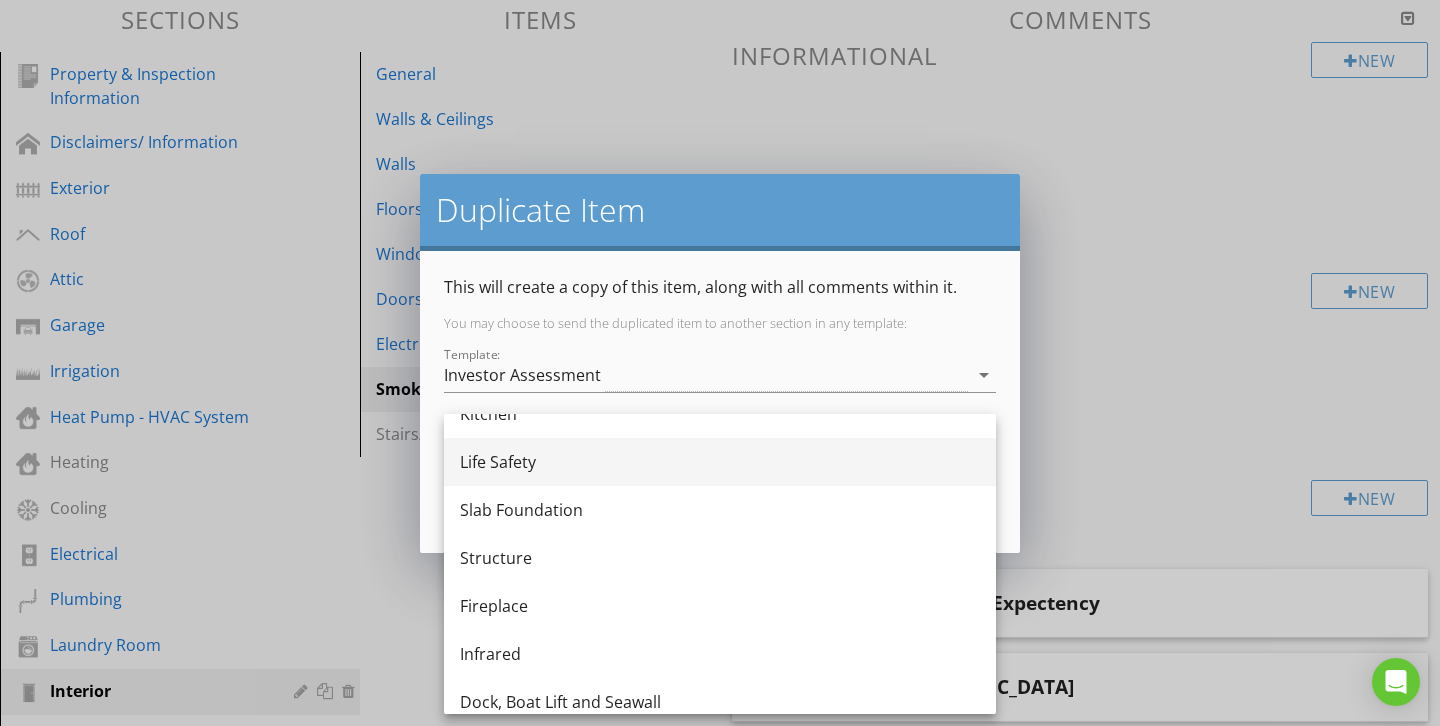 click on "Life Safety" at bounding box center (720, 462) 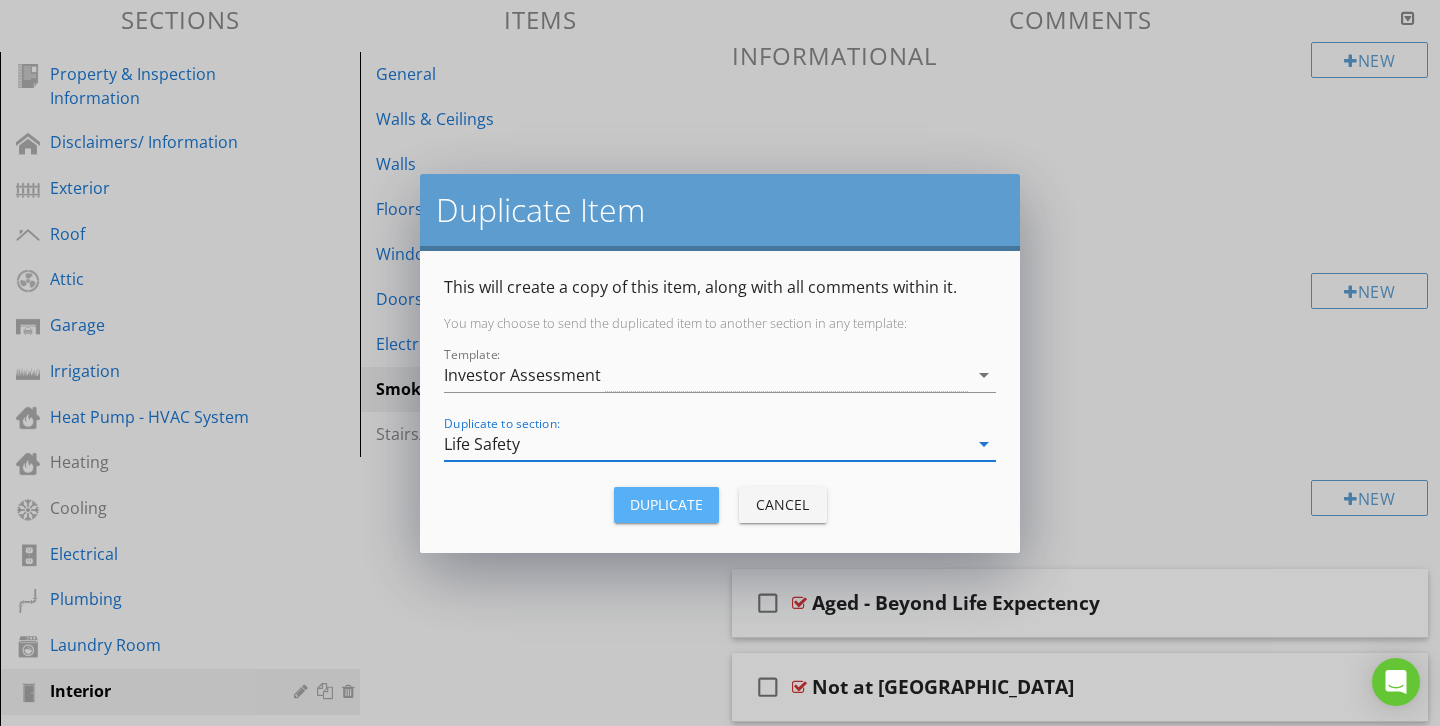 click on "Duplicate" at bounding box center (666, 504) 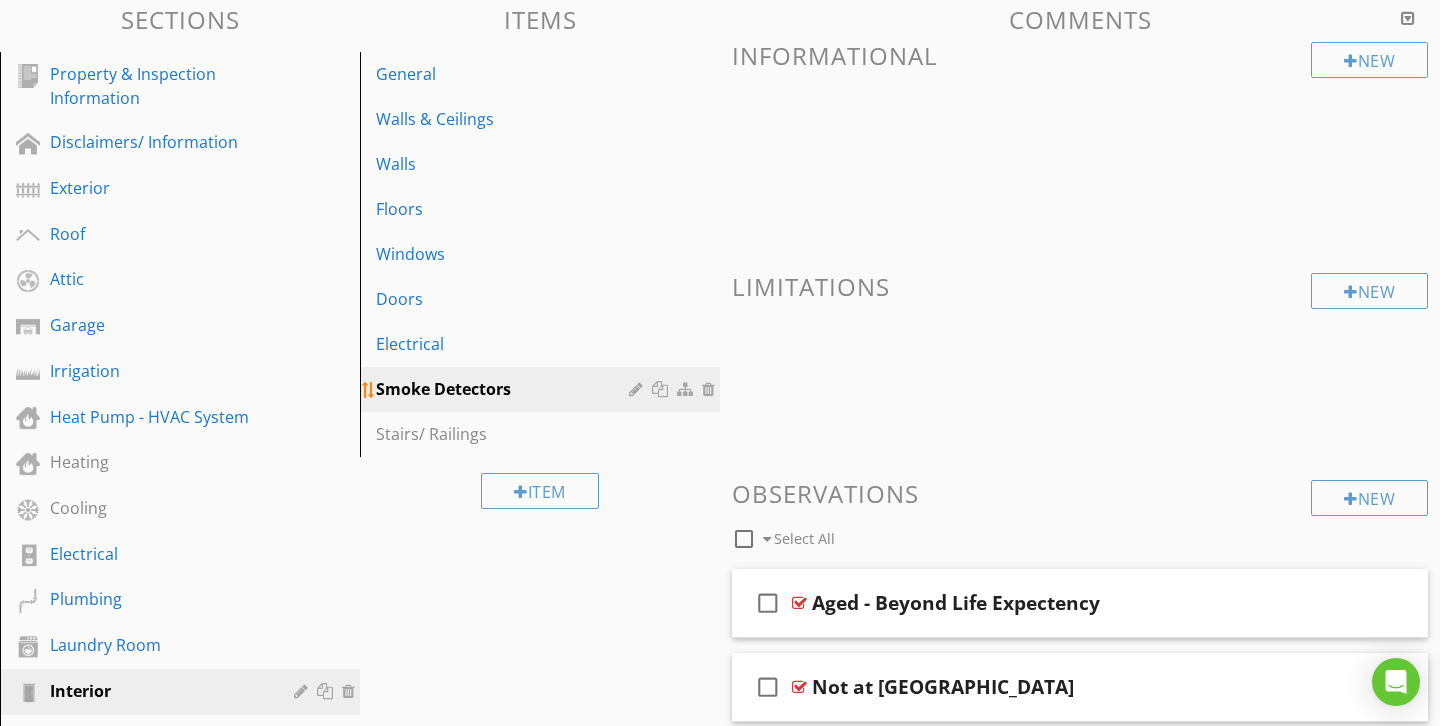click at bounding box center [711, 389] 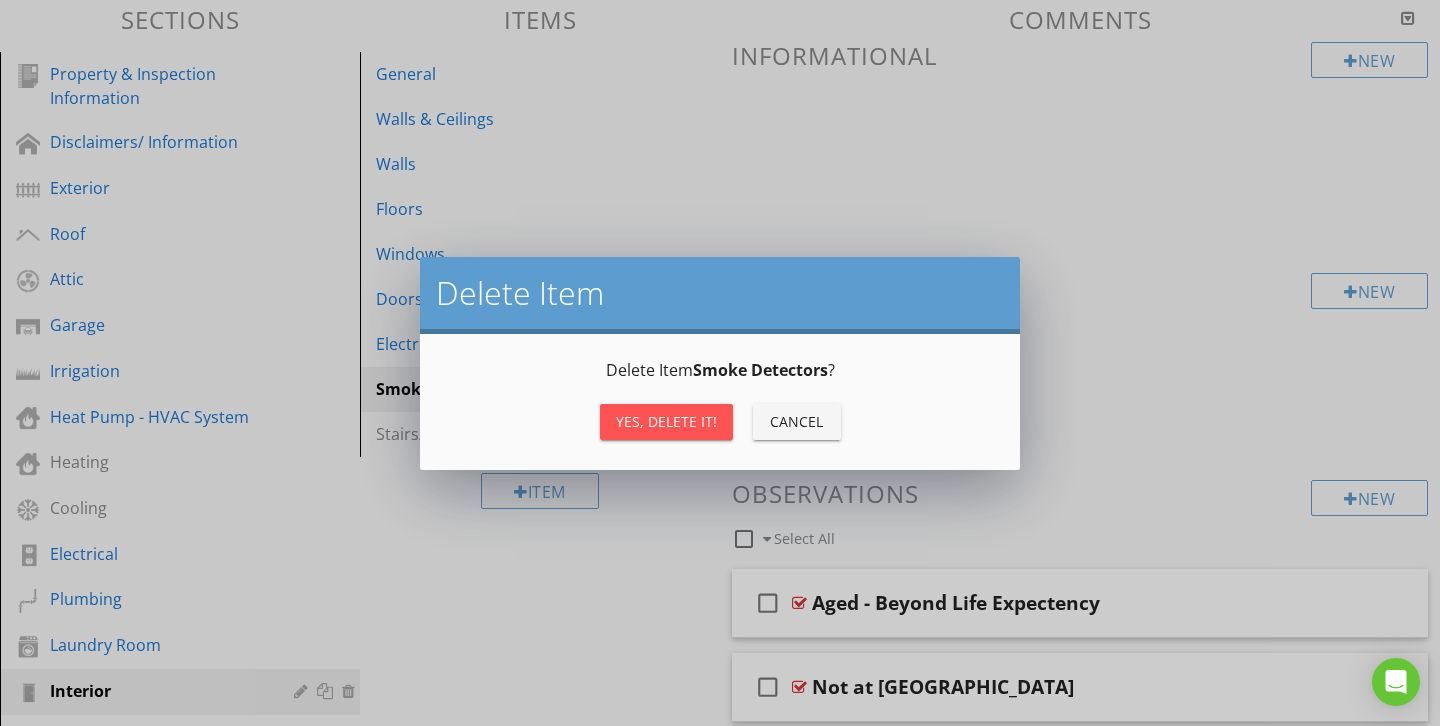 click on "Yes, Delete it!" at bounding box center (666, 421) 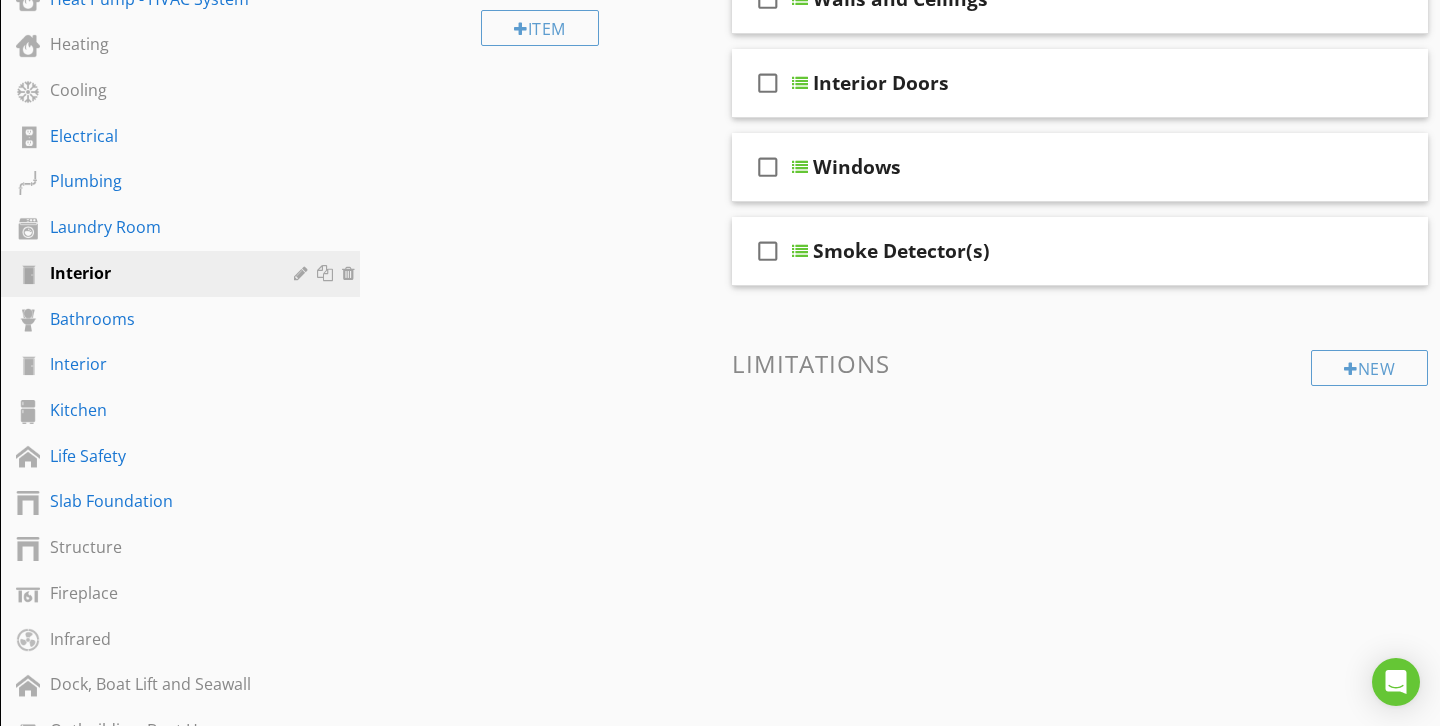 scroll, scrollTop: 631, scrollLeft: 0, axis: vertical 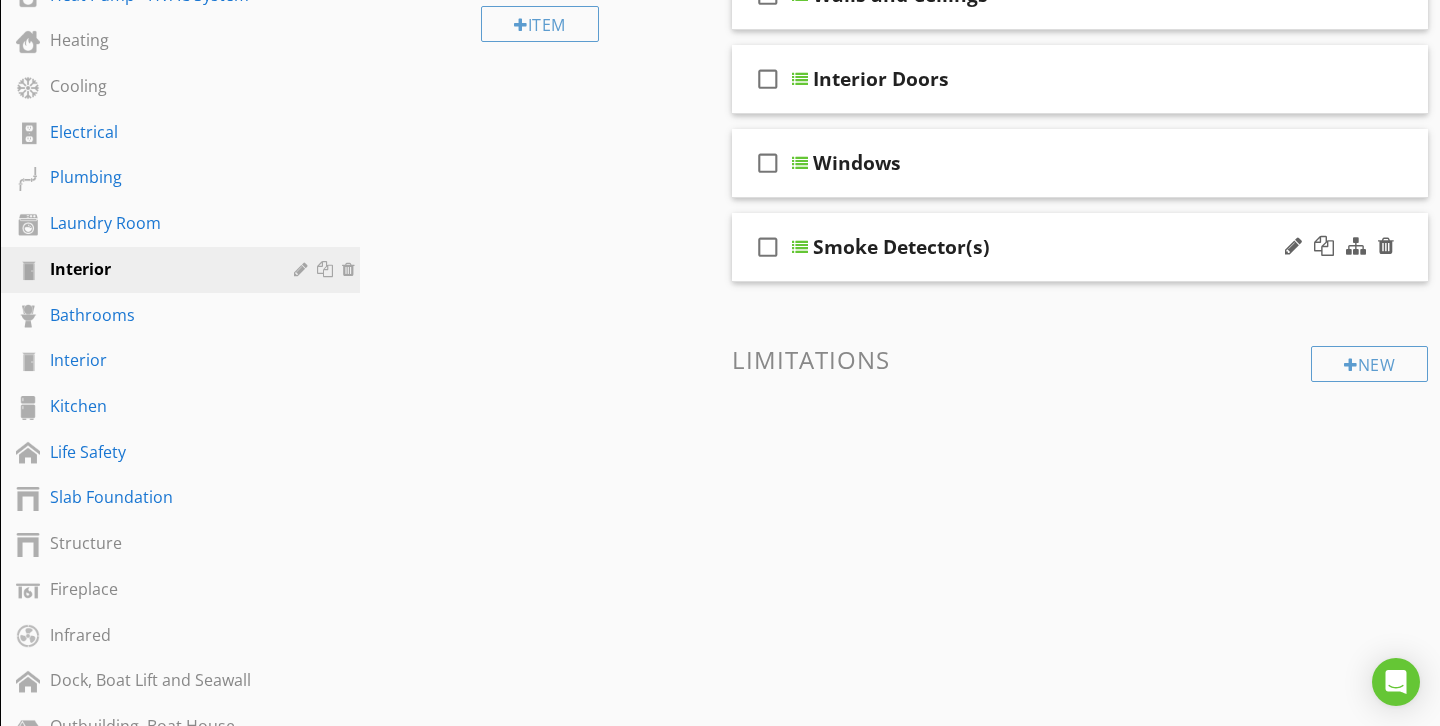 click on "check_box_outline_blank
Smoke Detector(s)" at bounding box center [1080, 247] 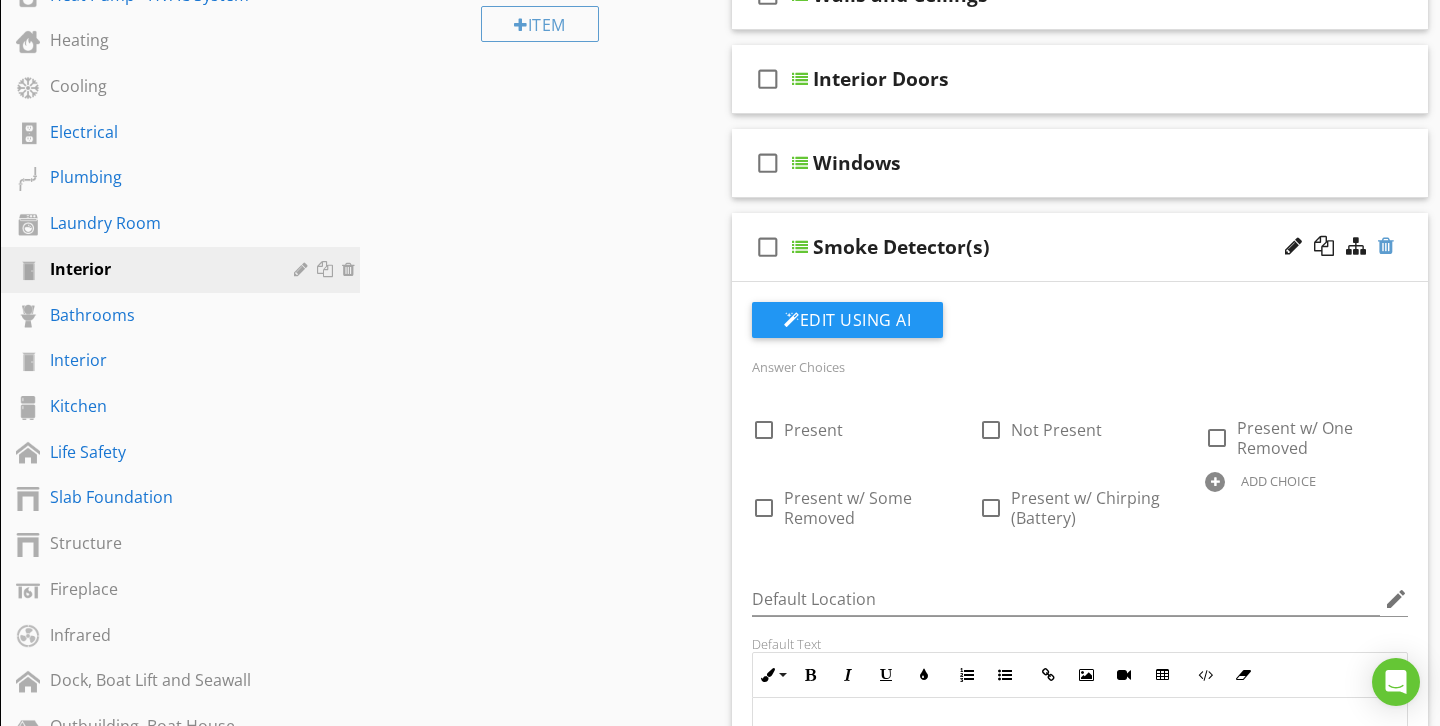 click at bounding box center [1386, 246] 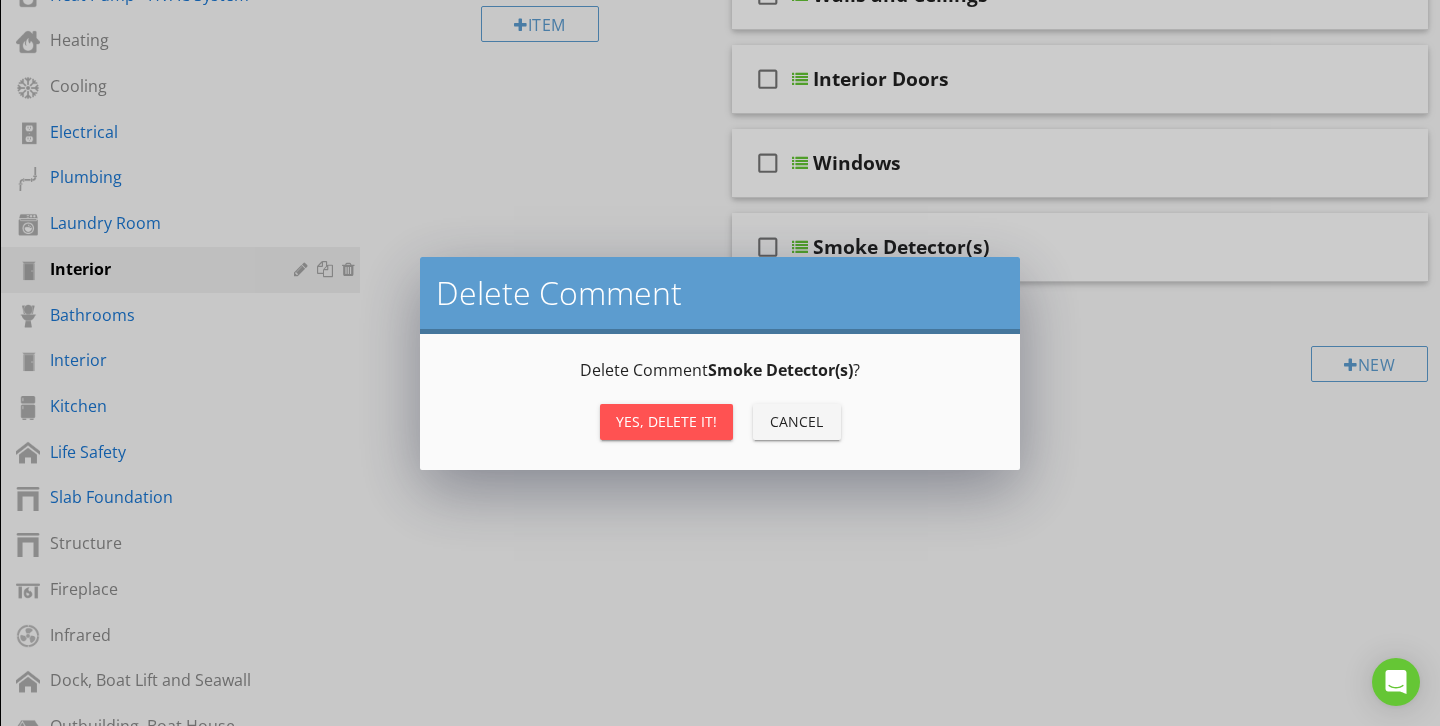 click on "Yes, Delete it!" at bounding box center (666, 421) 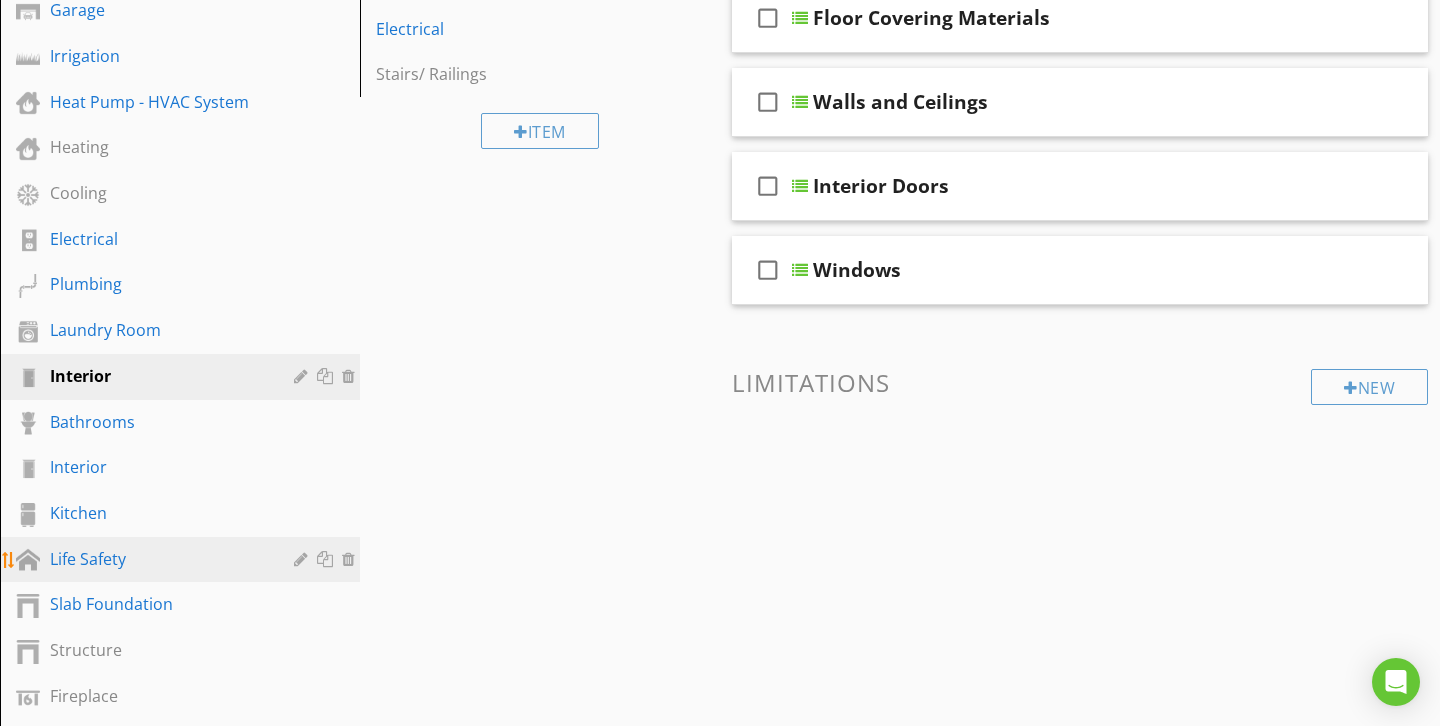 scroll, scrollTop: 525, scrollLeft: 0, axis: vertical 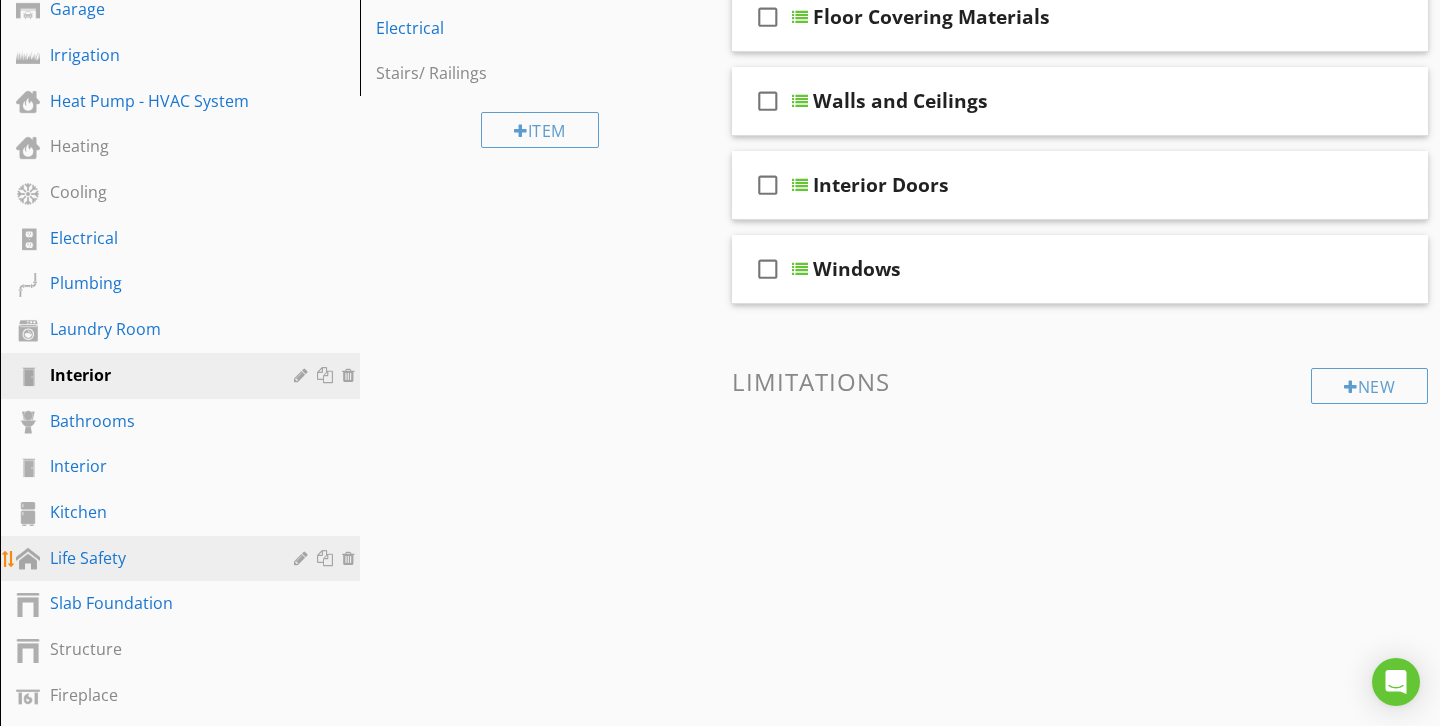 click on "Life Safety" at bounding box center [157, 558] 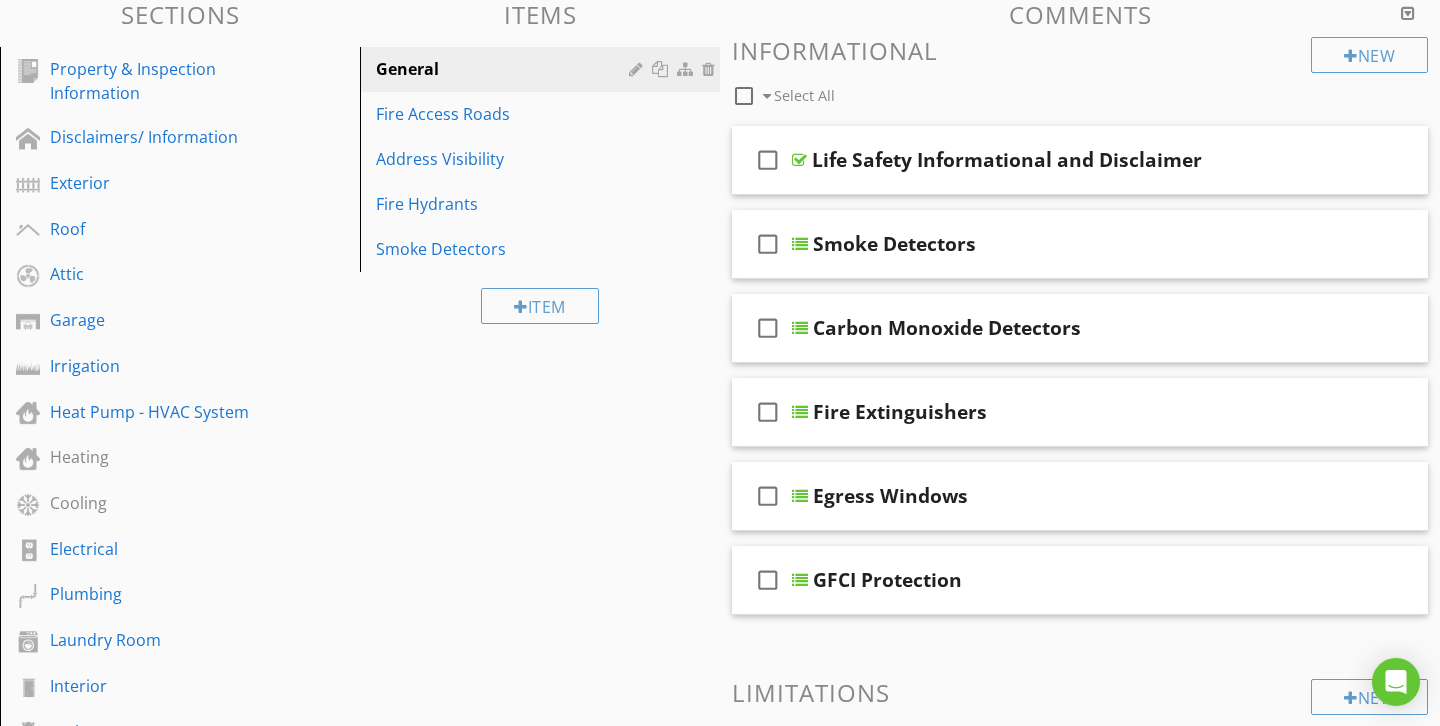 scroll, scrollTop: 207, scrollLeft: 0, axis: vertical 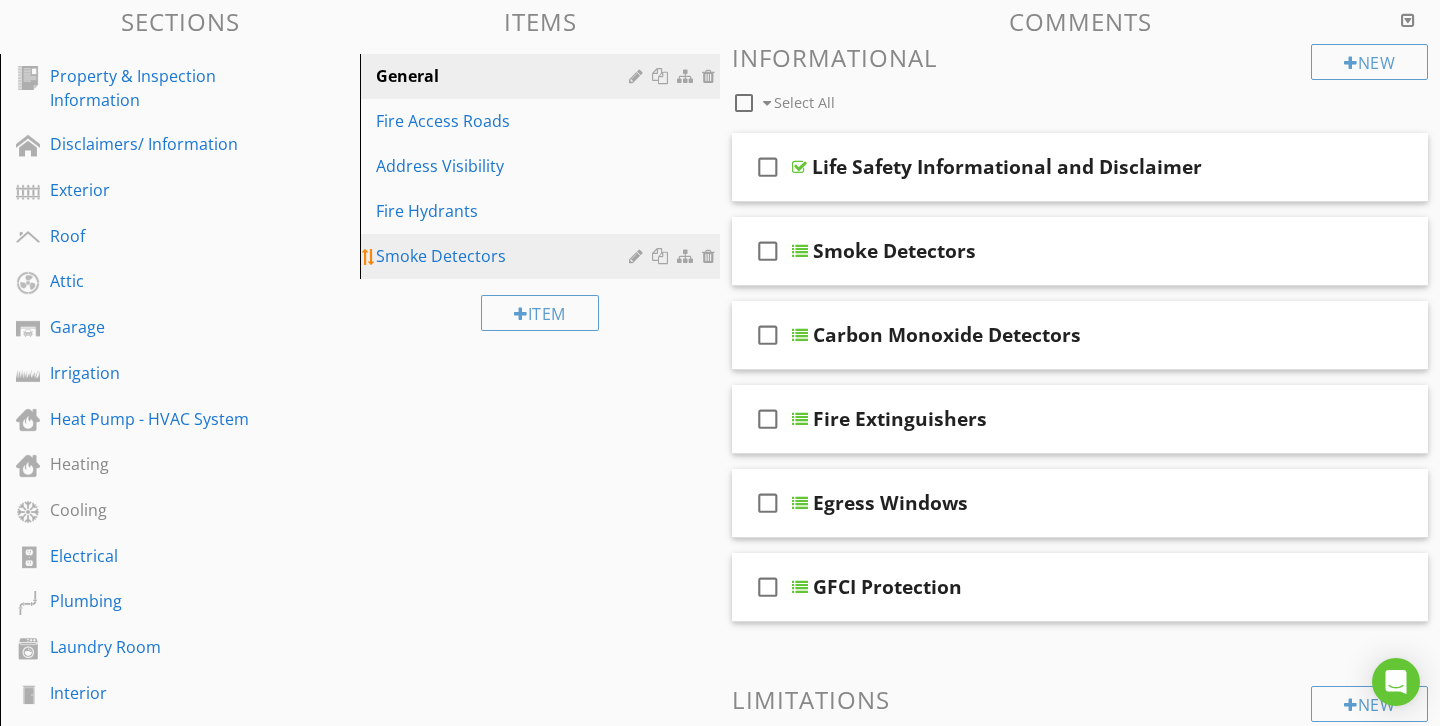 type 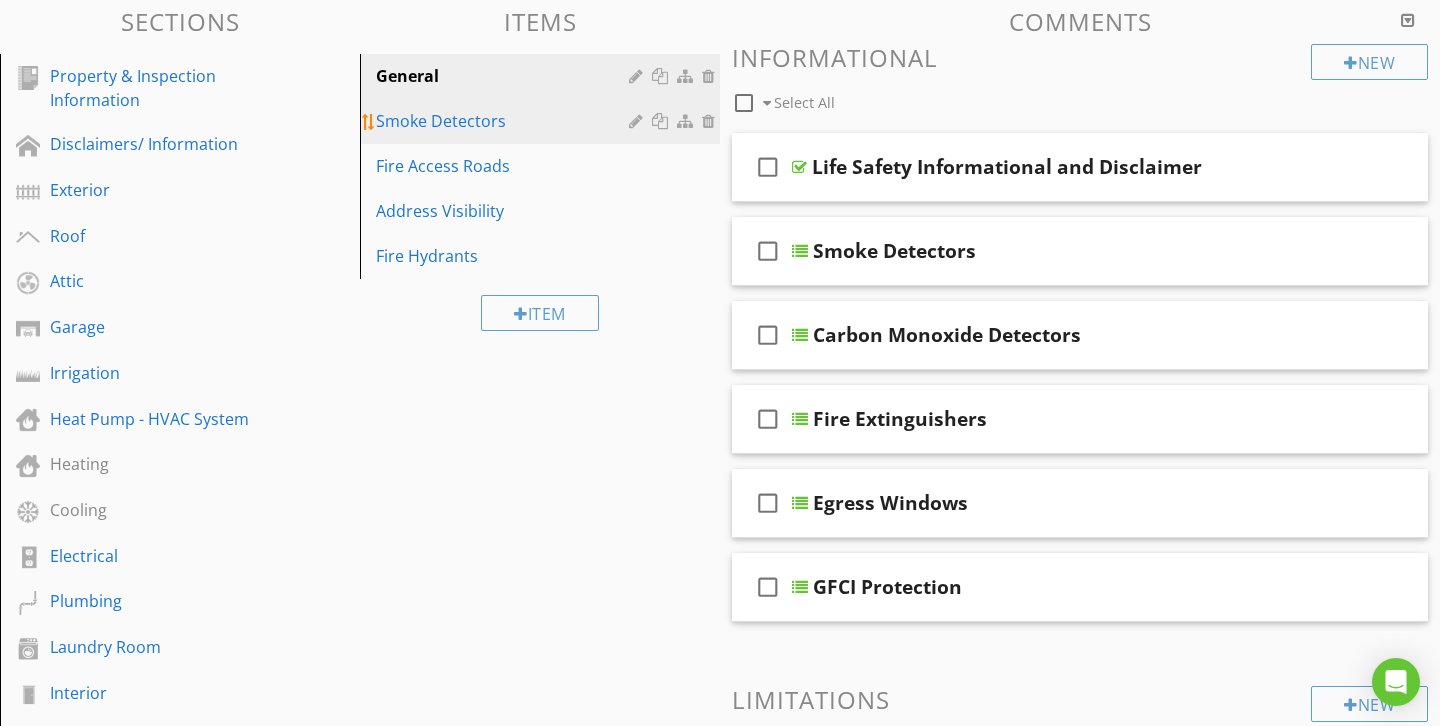 click on "Smoke Detectors" at bounding box center [505, 121] 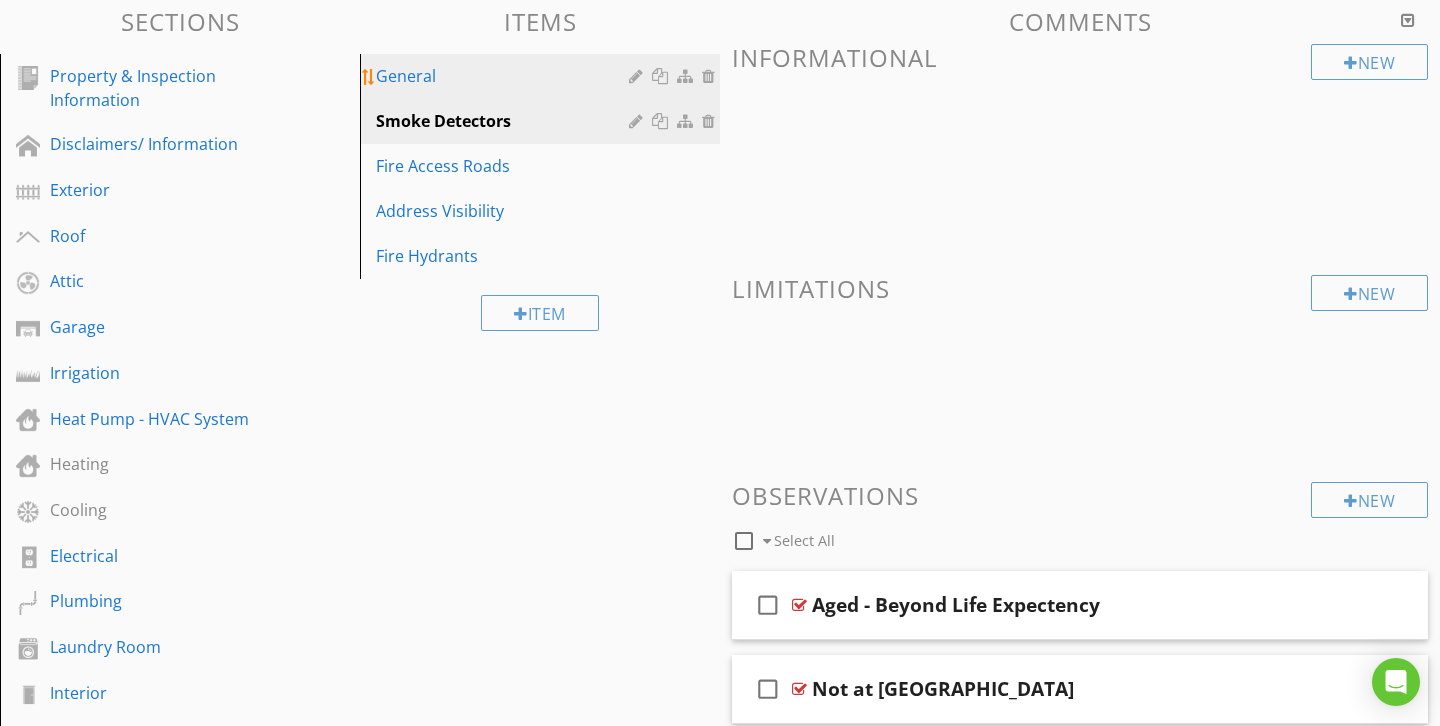 click on "General" at bounding box center [505, 76] 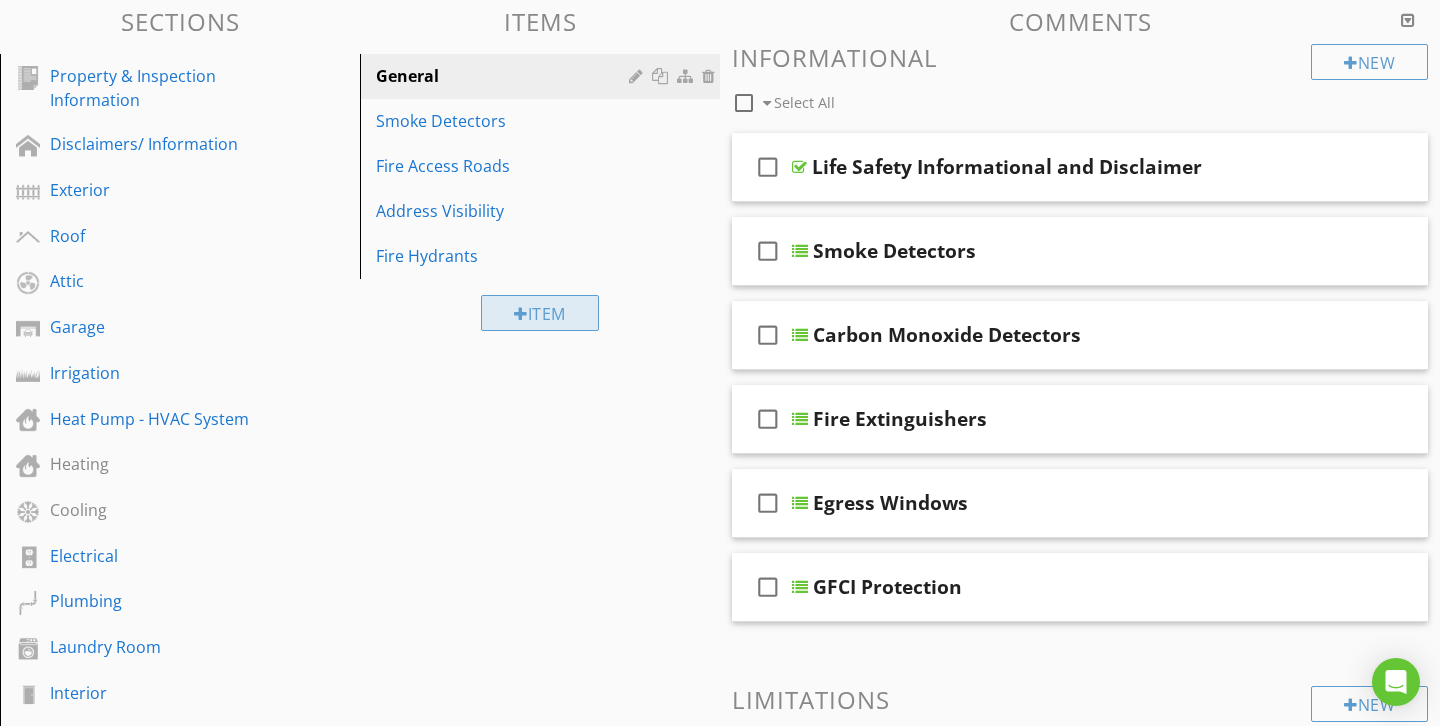 click on "Item" at bounding box center [540, 313] 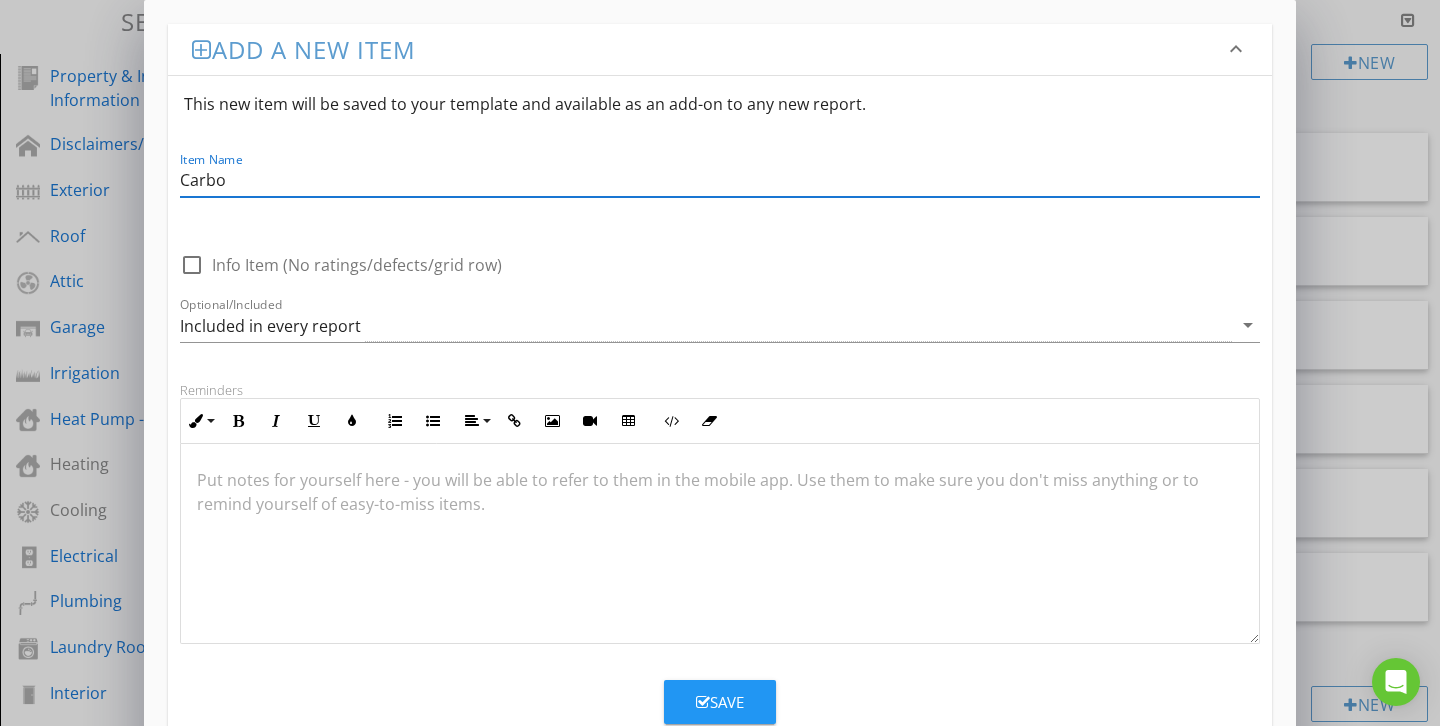 type on "Carbon Monoxide Detectors" 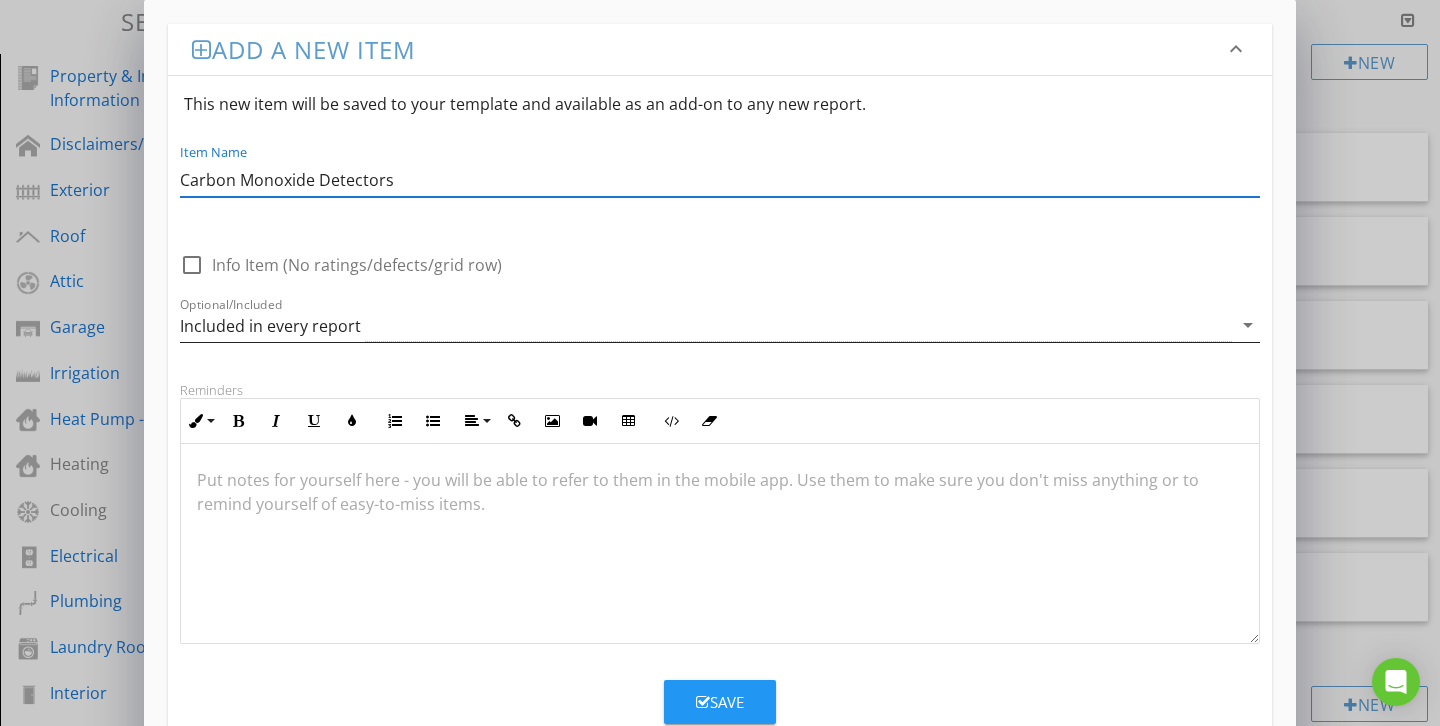 click on "Included in every report" at bounding box center [706, 325] 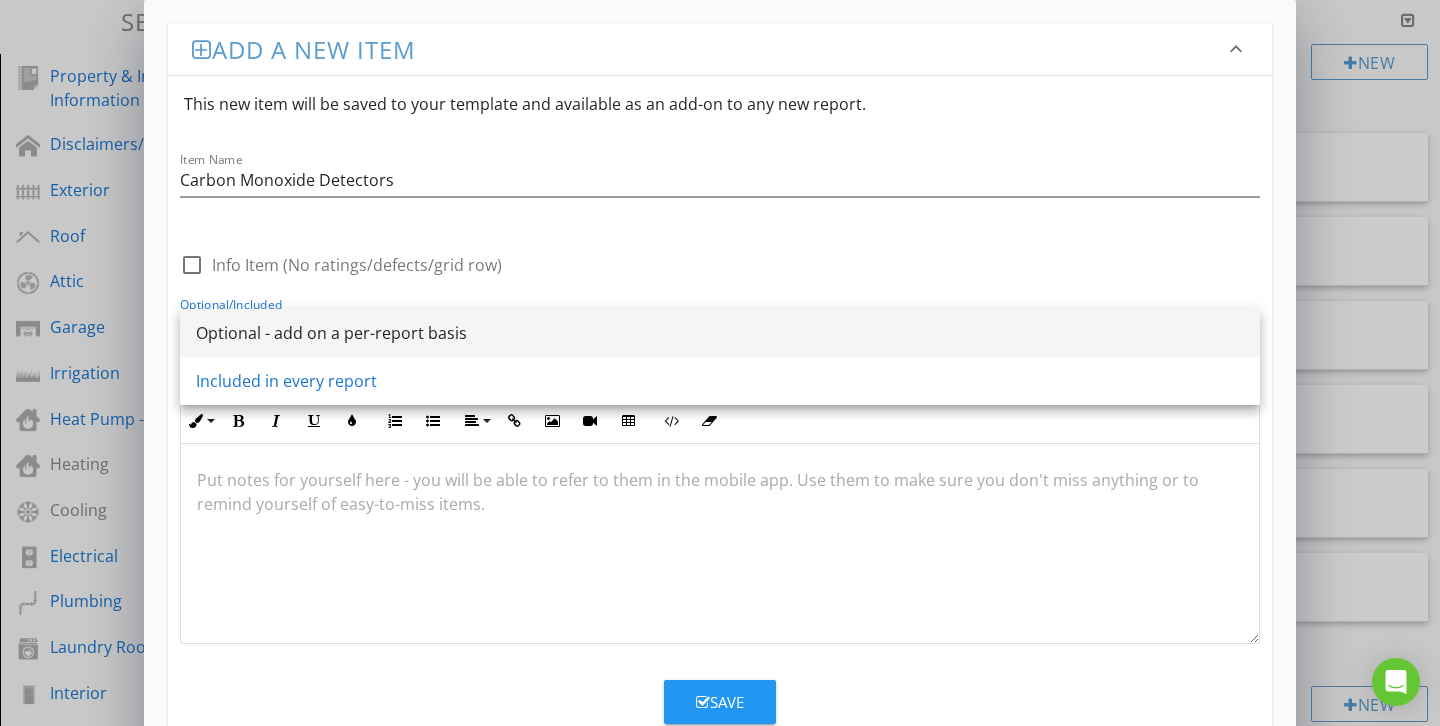 click on "Optional - add on a per-report basis" at bounding box center [720, 333] 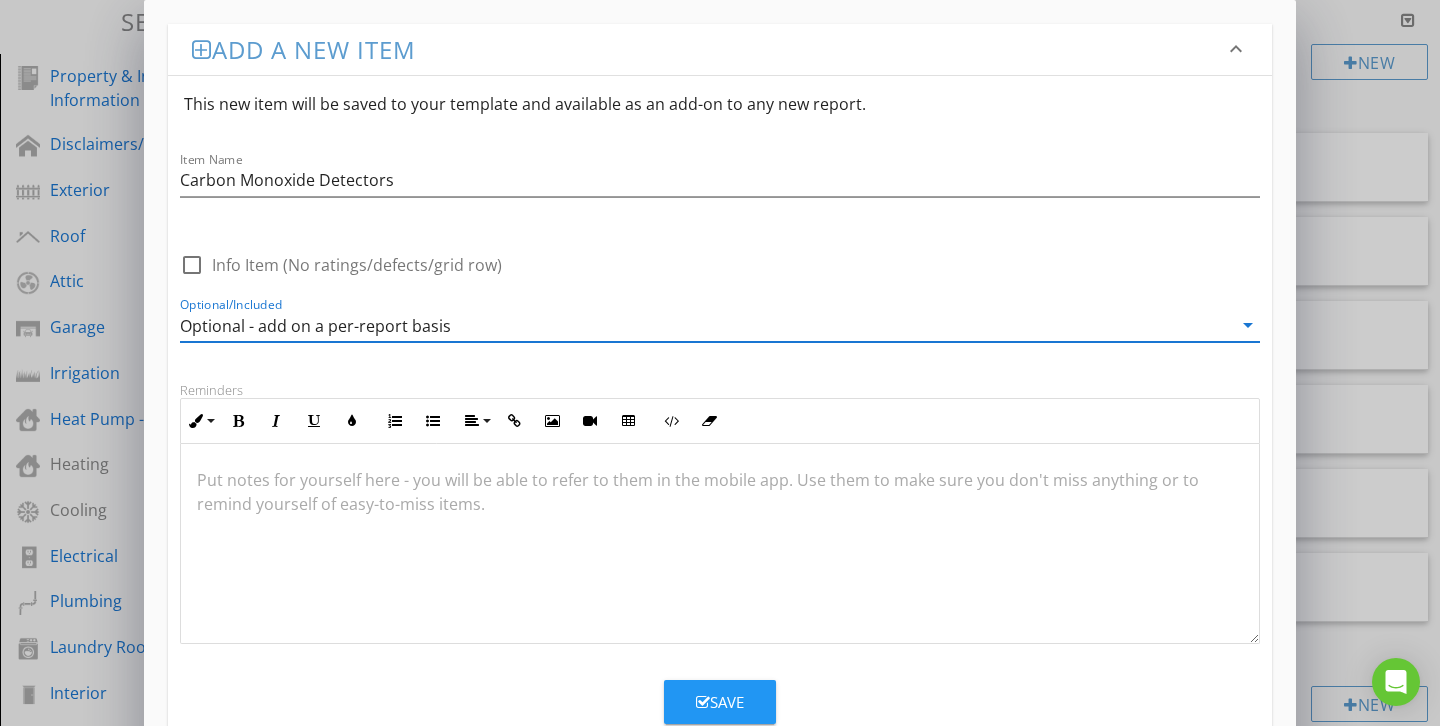 click on "Save" at bounding box center [720, 702] 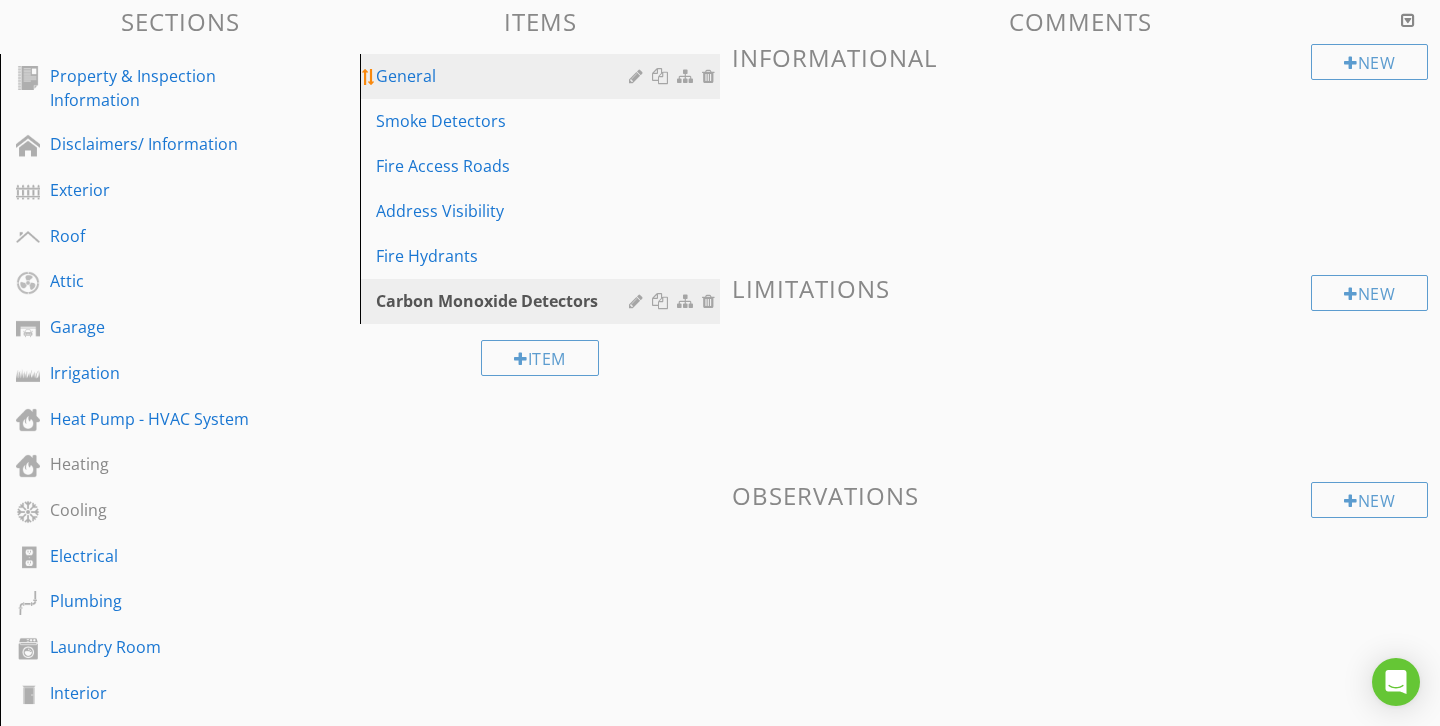 click on "General" at bounding box center (543, 76) 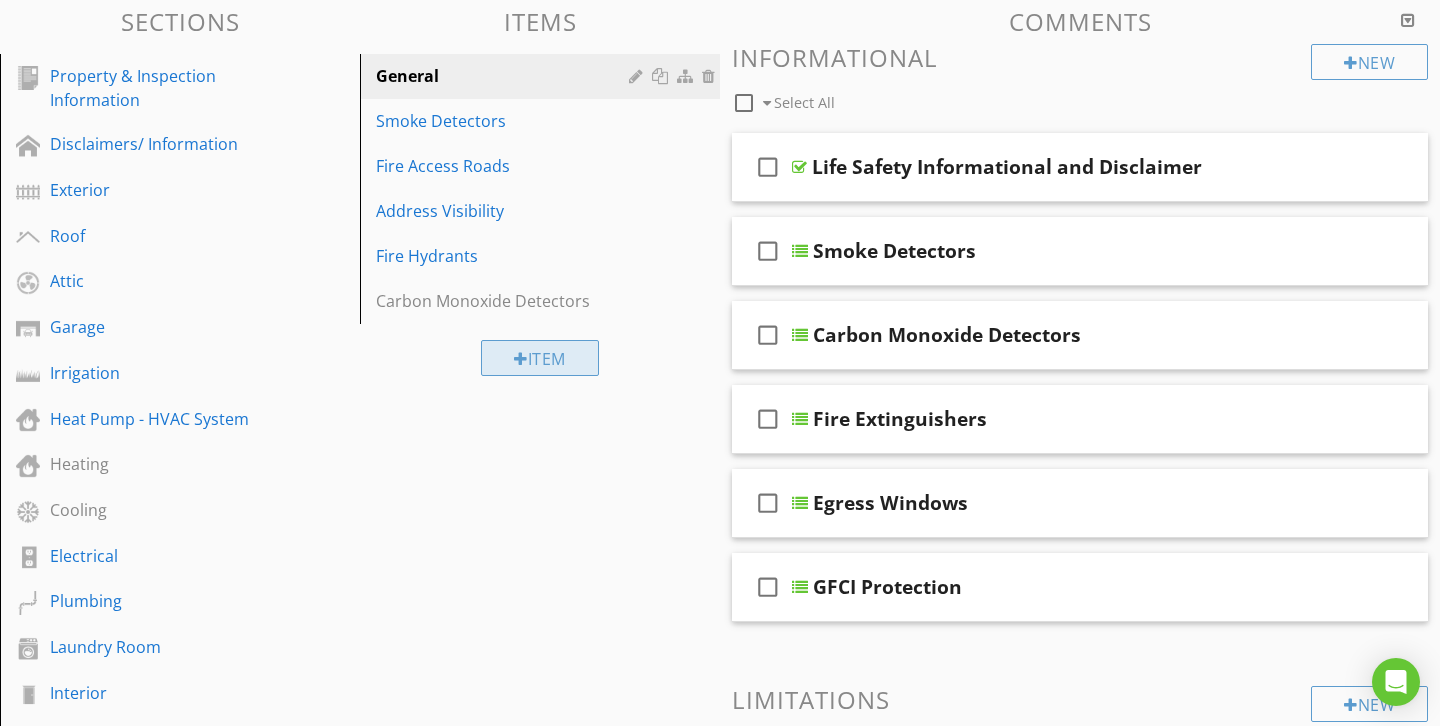 click on "Item" at bounding box center (540, 358) 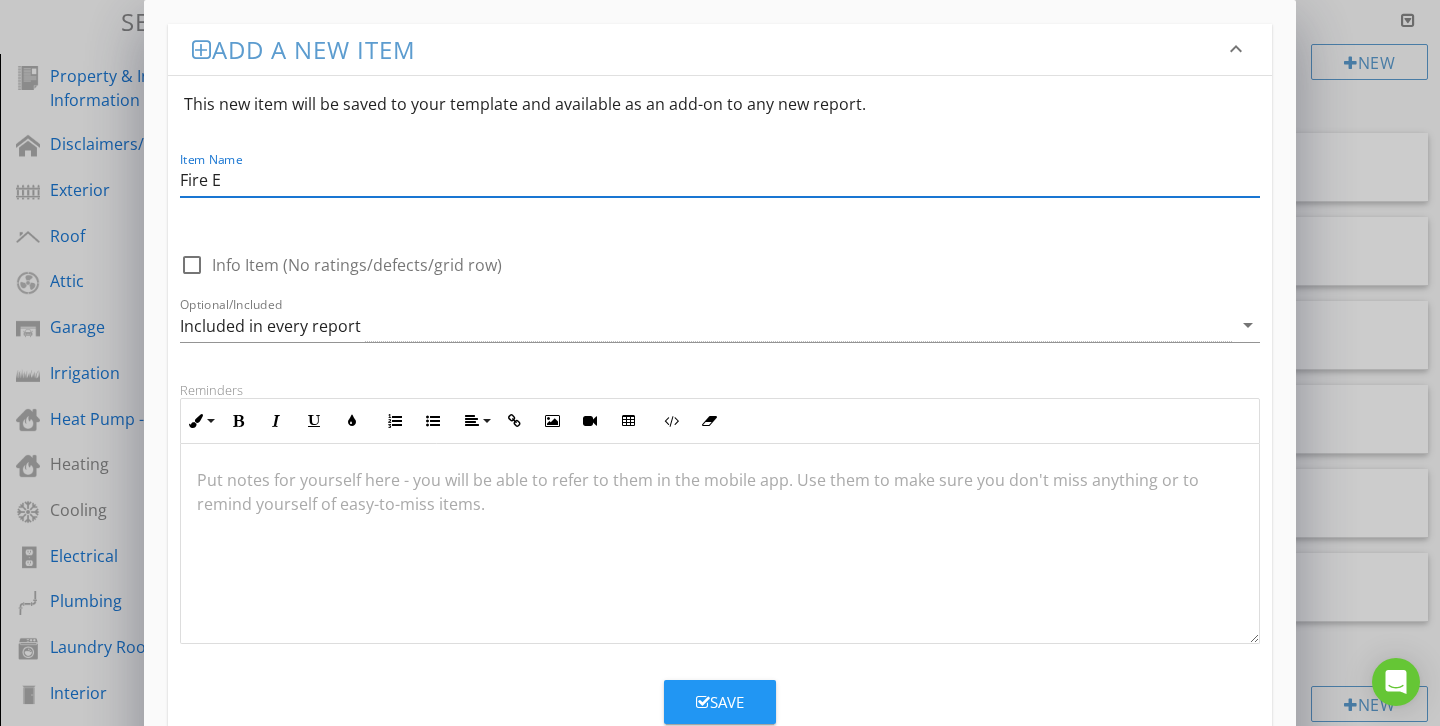 type on "Fire Extinguishers" 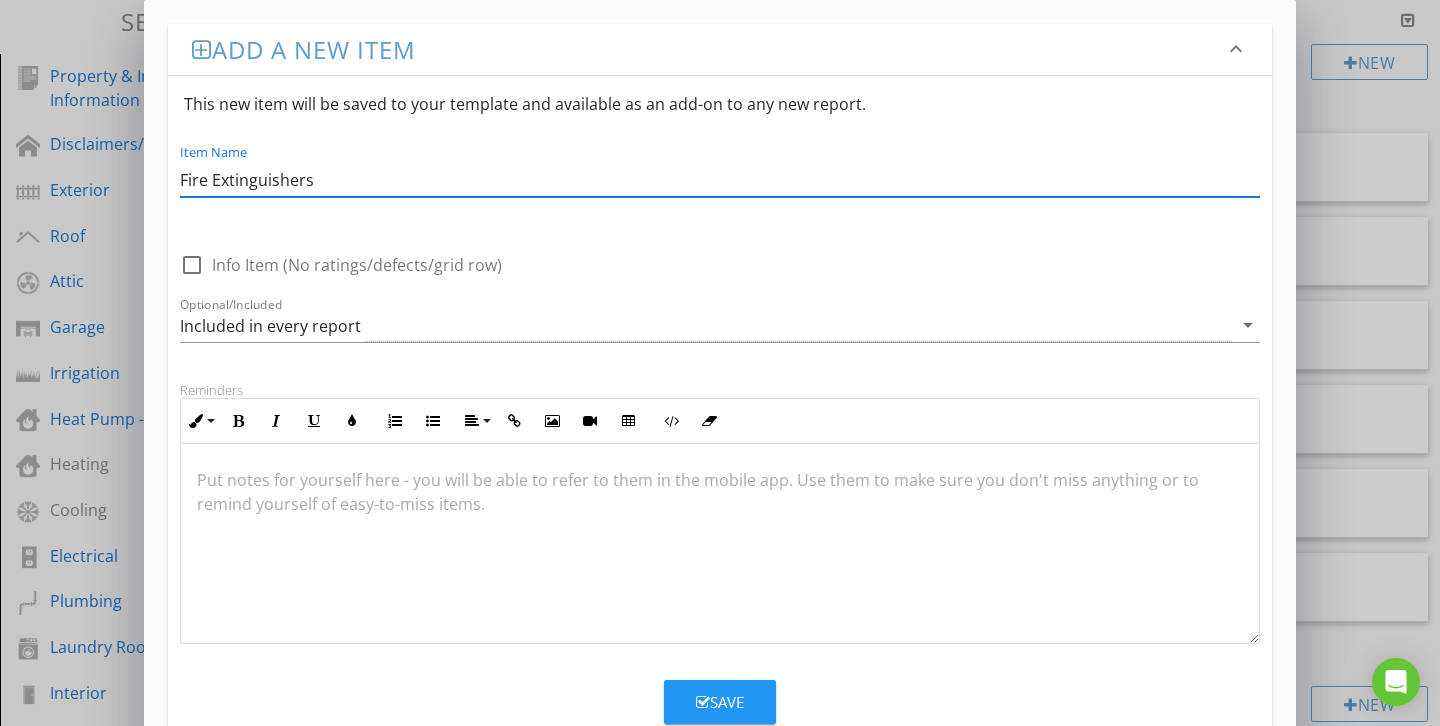 click on "Save" at bounding box center [720, 702] 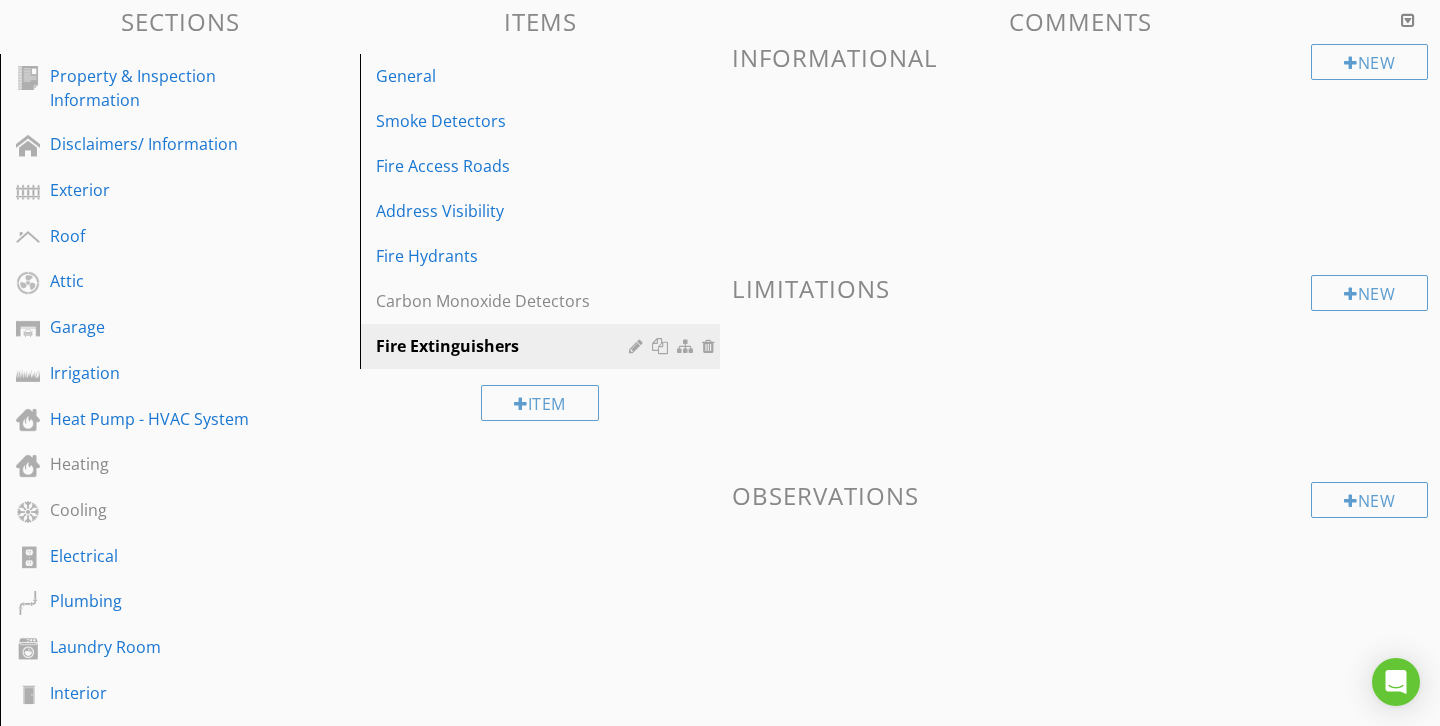 click on "Sections
Property & Inspection Information           Disclaimers/ Information           Exterior           Roof           Attic           Garage           Irrigation           Heat Pump - HVAC System           Heating           Cooling           Electrical           Plumbing           Laundry Room           Interior           Bathrooms           Interior           Kitchen           Life Safety           Slab Foundation           Structure           Fireplace           Infrared           Dock, Boat Lift and Seawall           Outbuilding, Boat House, and In-Law Suite           Closing Statement
Section
Attachments
Attachment
Items
General           Smoke Detectors           Fire Access Roads           Address Visibility           Fire Hydrants           Carbon Monoxide Detectors           Fire Extinguishers
Item" at bounding box center [720, 740] 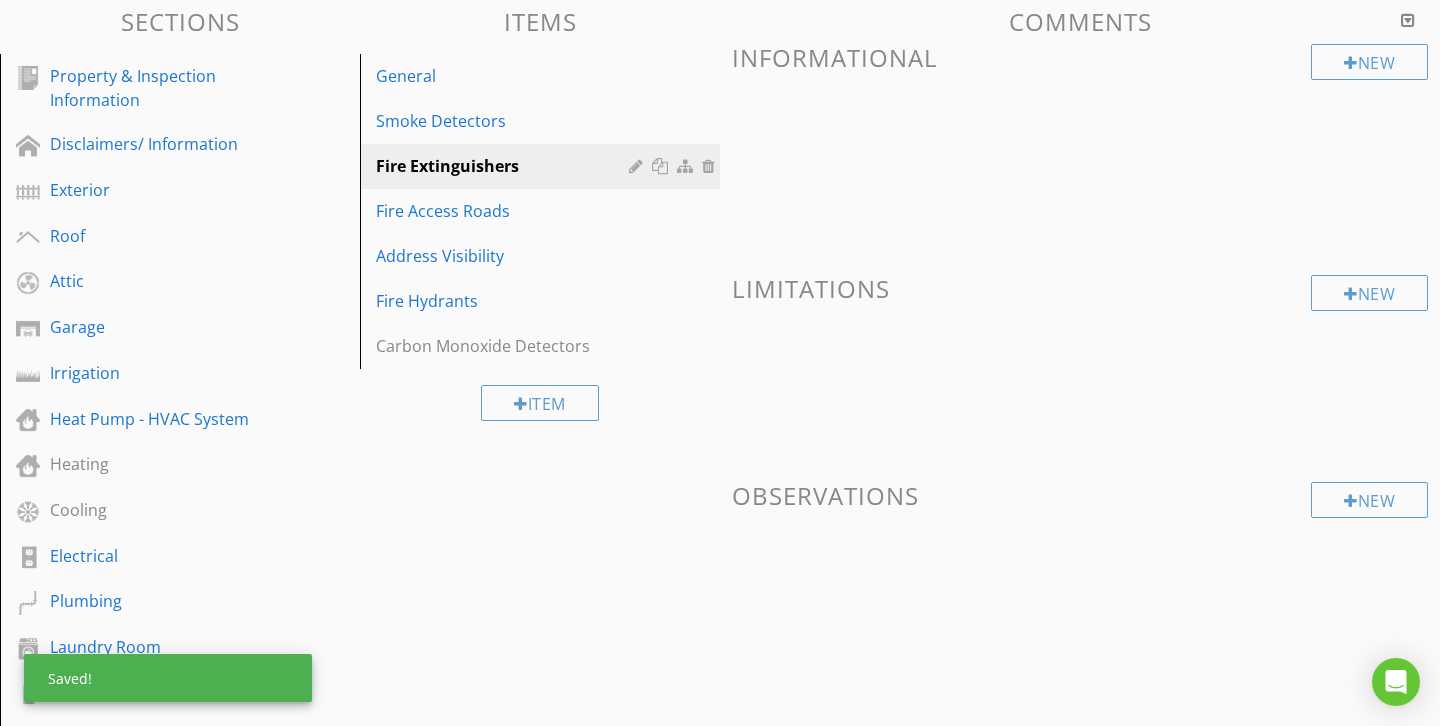 click on "Sections
Property & Inspection Information           Disclaimers/ Information           Exterior           Roof           Attic           Garage           Irrigation           Heat Pump - HVAC System           Heating           Cooling           Electrical           Plumbing           Laundry Room           Interior           Bathrooms           Interior           Kitchen           Life Safety           Slab Foundation           Structure           Fireplace           Infrared           Dock, Boat Lift and Seawall           Outbuilding, Boat House, and In-Law Suite           Closing Statement
Section
Attachments
Attachment
Items
General           Smoke Detectors           Fire Extinguishers           Fire Access Roads           Address Visibility           Fire Hydrants           Carbon Monoxide Detectors
Item" at bounding box center [720, 740] 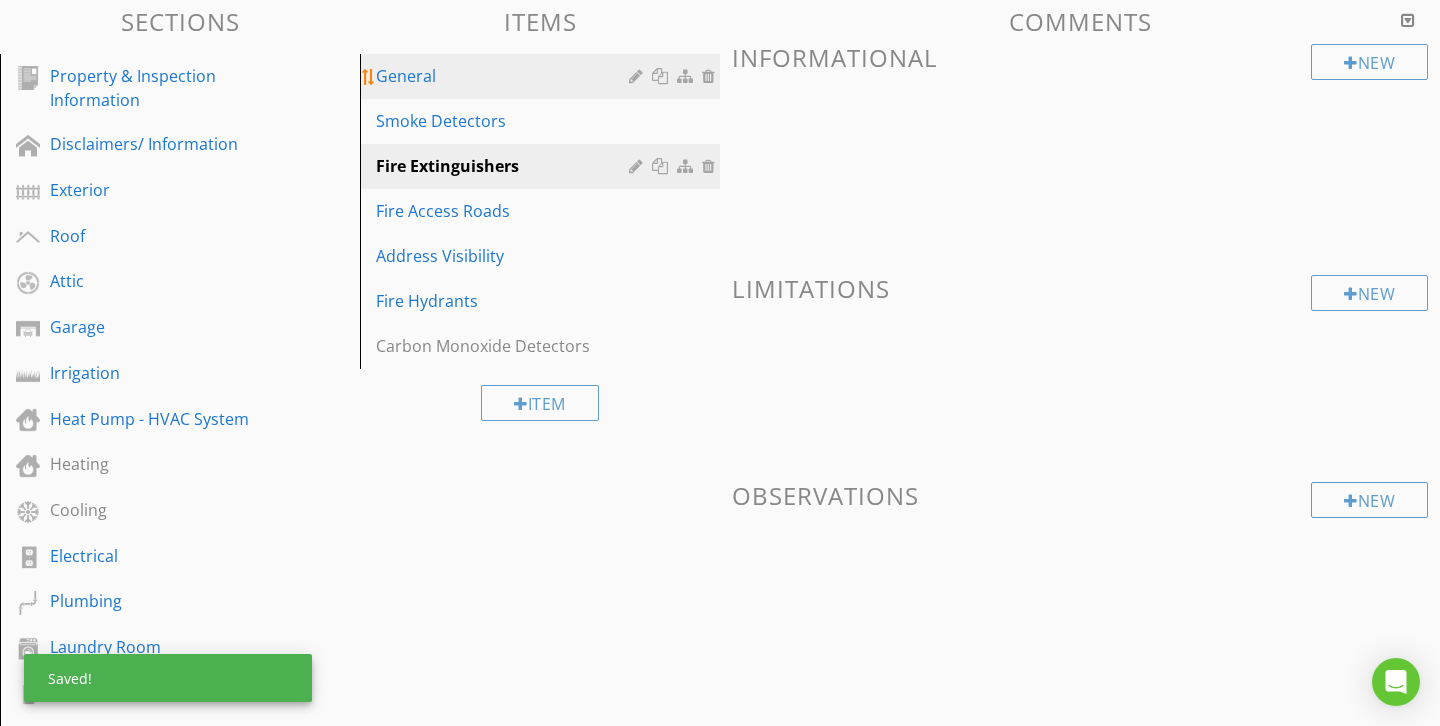 click on "General" at bounding box center [505, 76] 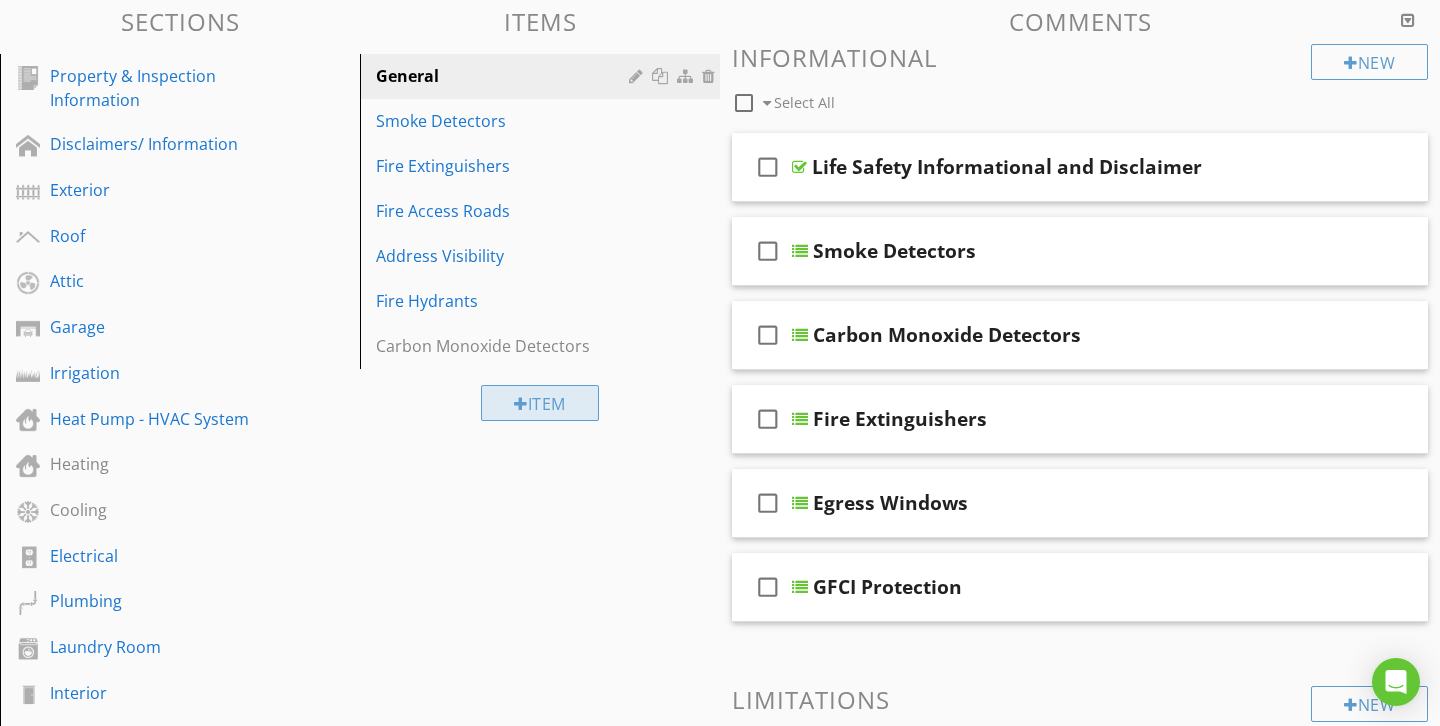 click on "Item" at bounding box center [540, 403] 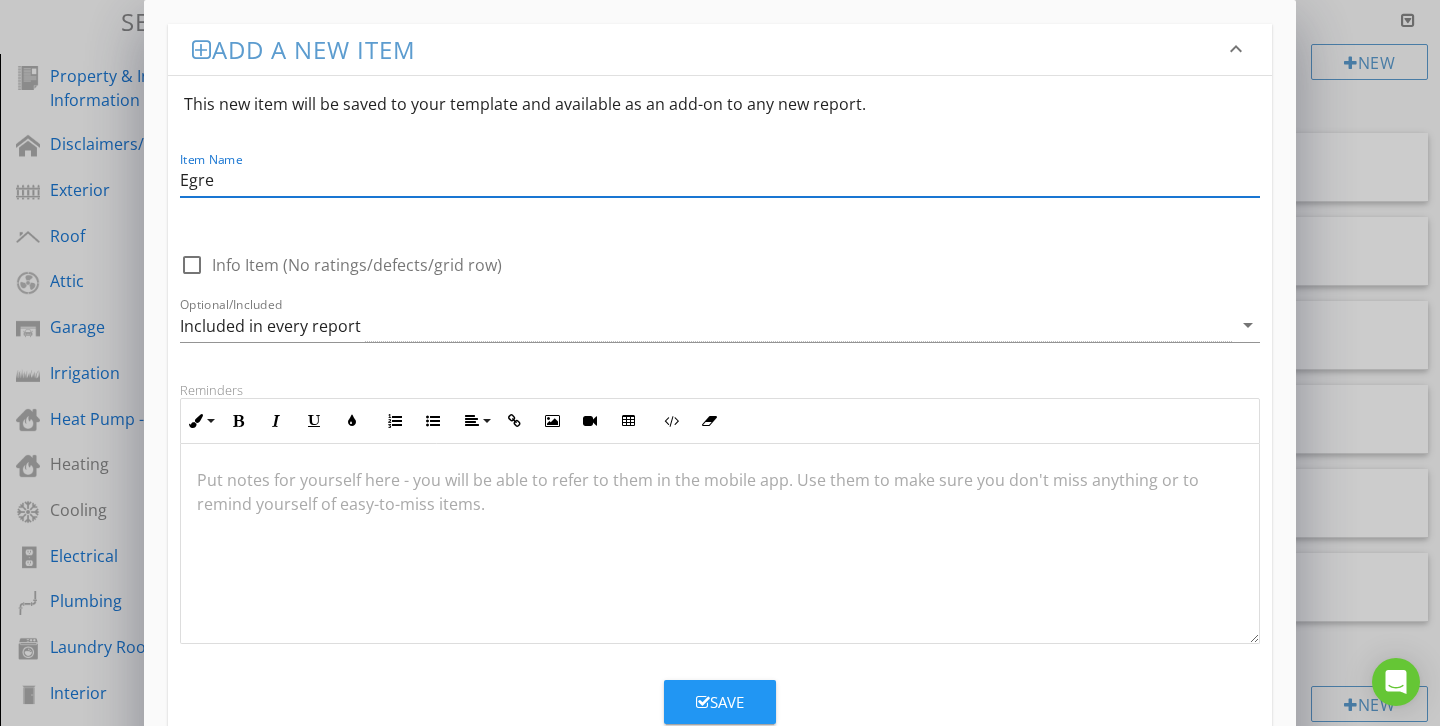 type on "Egress Windows" 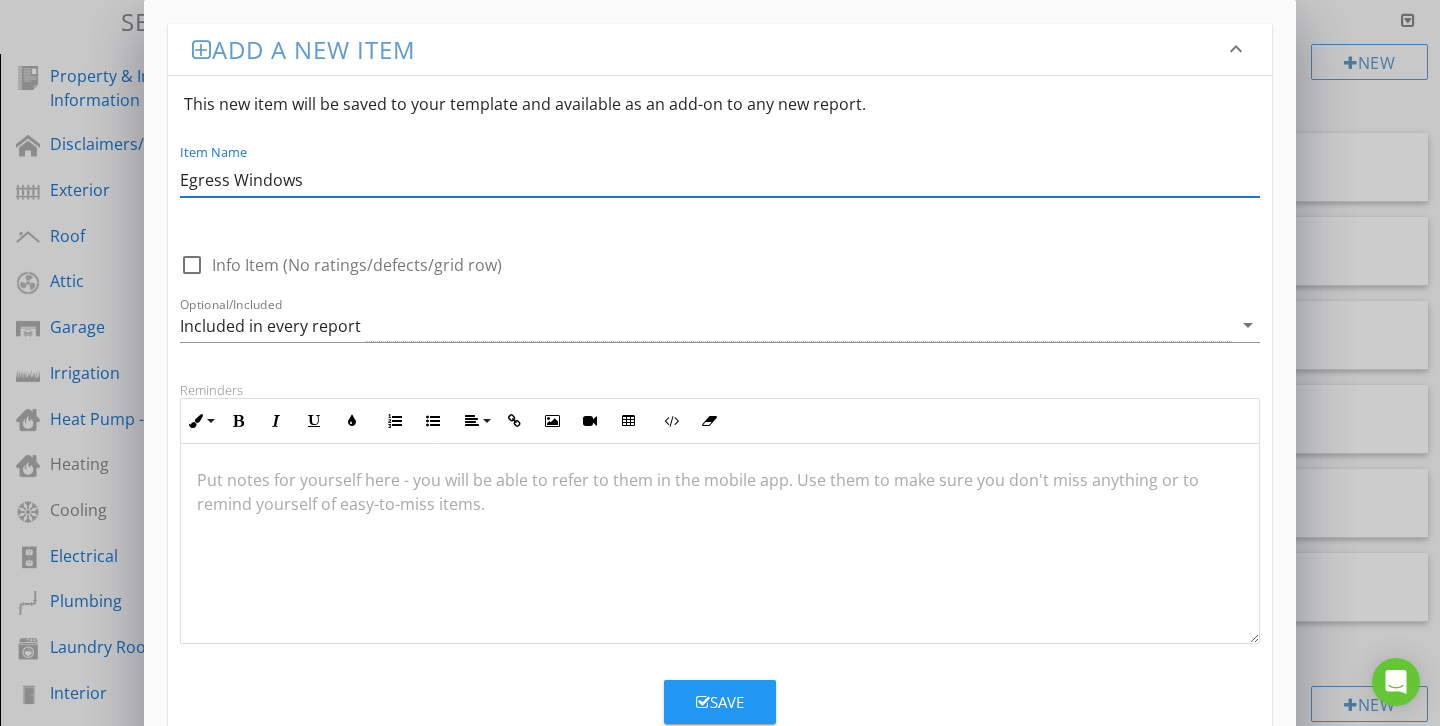 click on "Save" at bounding box center (720, 702) 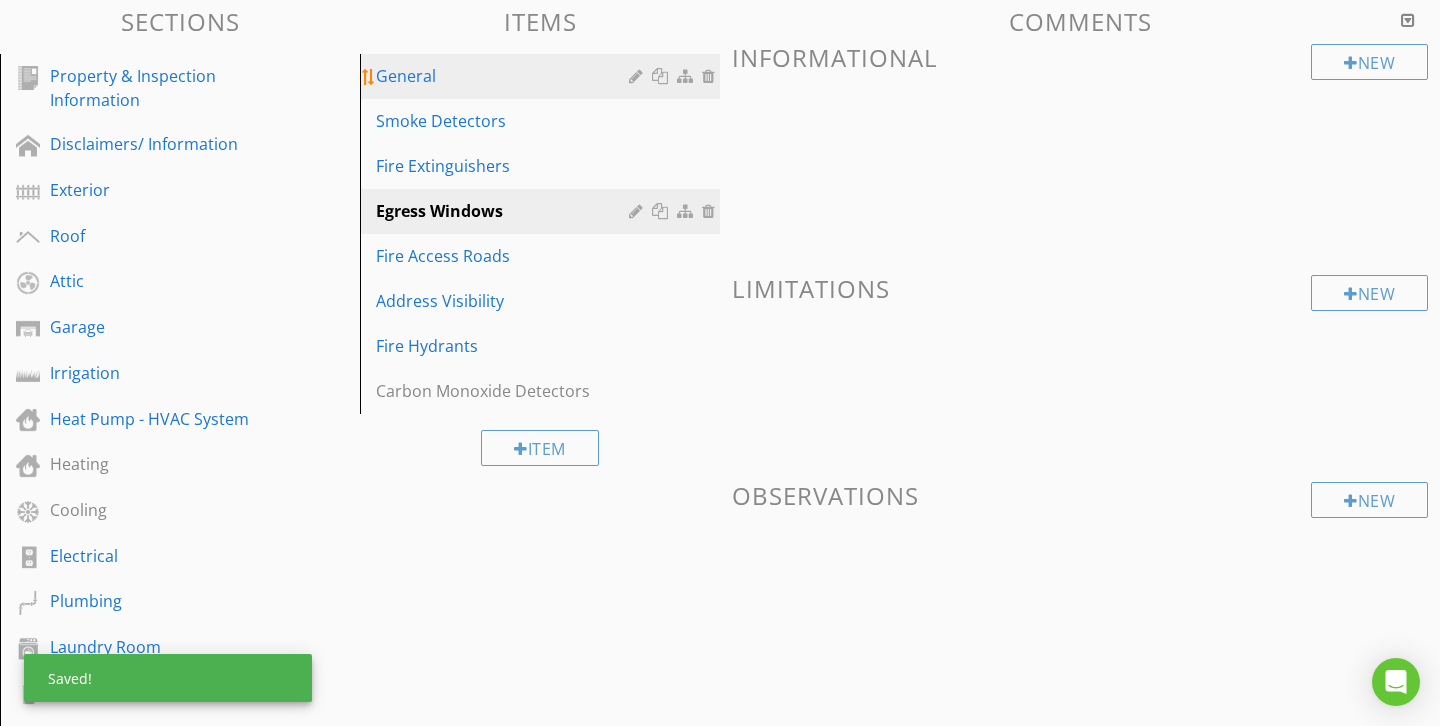 click on "General" at bounding box center [543, 76] 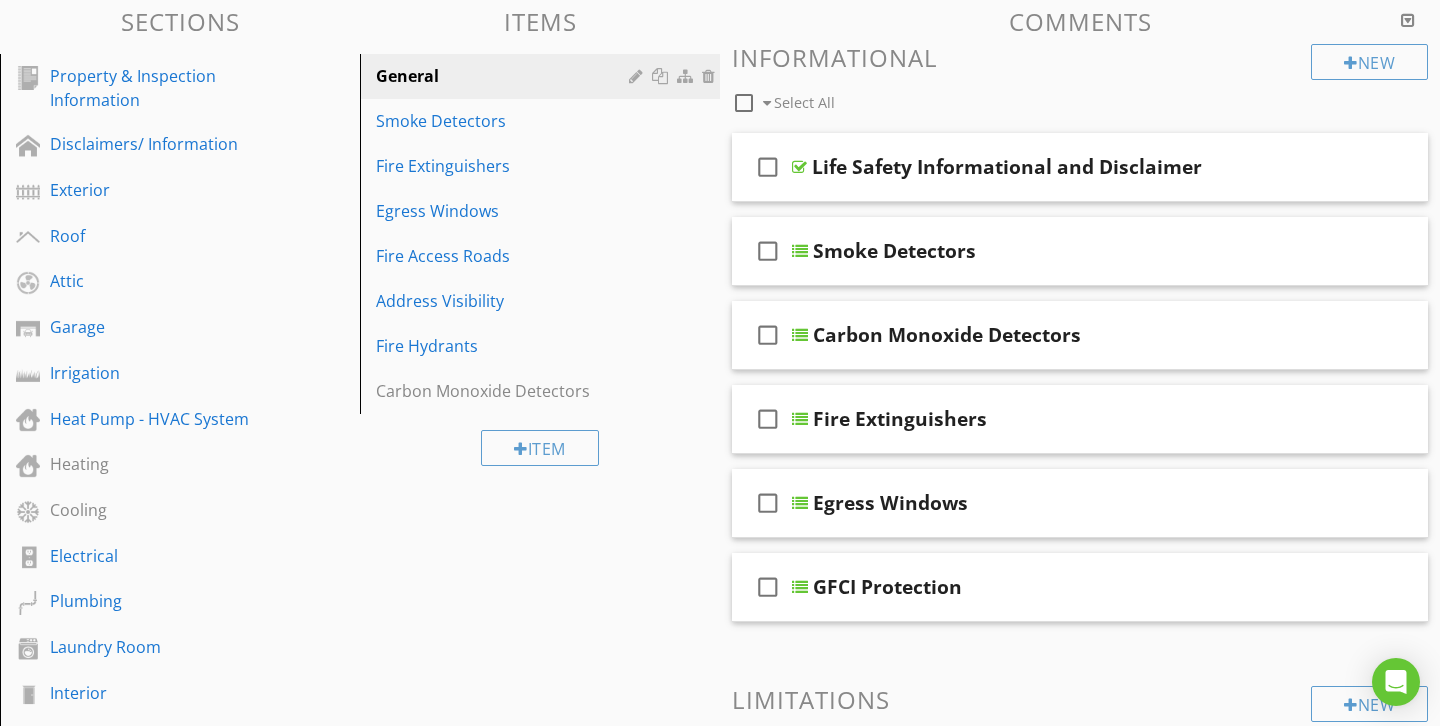 click on "Sections
Property & Inspection Information           Disclaimers/ Information           Exterior           Roof           Attic           Garage           Irrigation           Heat Pump - HVAC System           Heating           Cooling           Electrical           Plumbing           Laundry Room           Interior           Bathrooms           Interior           Kitchen           Life Safety           Slab Foundation           Structure           Fireplace           Infrared           Dock, Boat Lift and Seawall           Outbuilding, Boat House, and In-Law Suite           Closing Statement
Section
Attachments
Attachment
Items
General           Smoke Detectors           Fire Extinguishers           Egress Windows           Fire Access Roads           Address Visibility           Fire Hydrants           Carbon Monoxide Detectors
Comments" at bounding box center (720, 740) 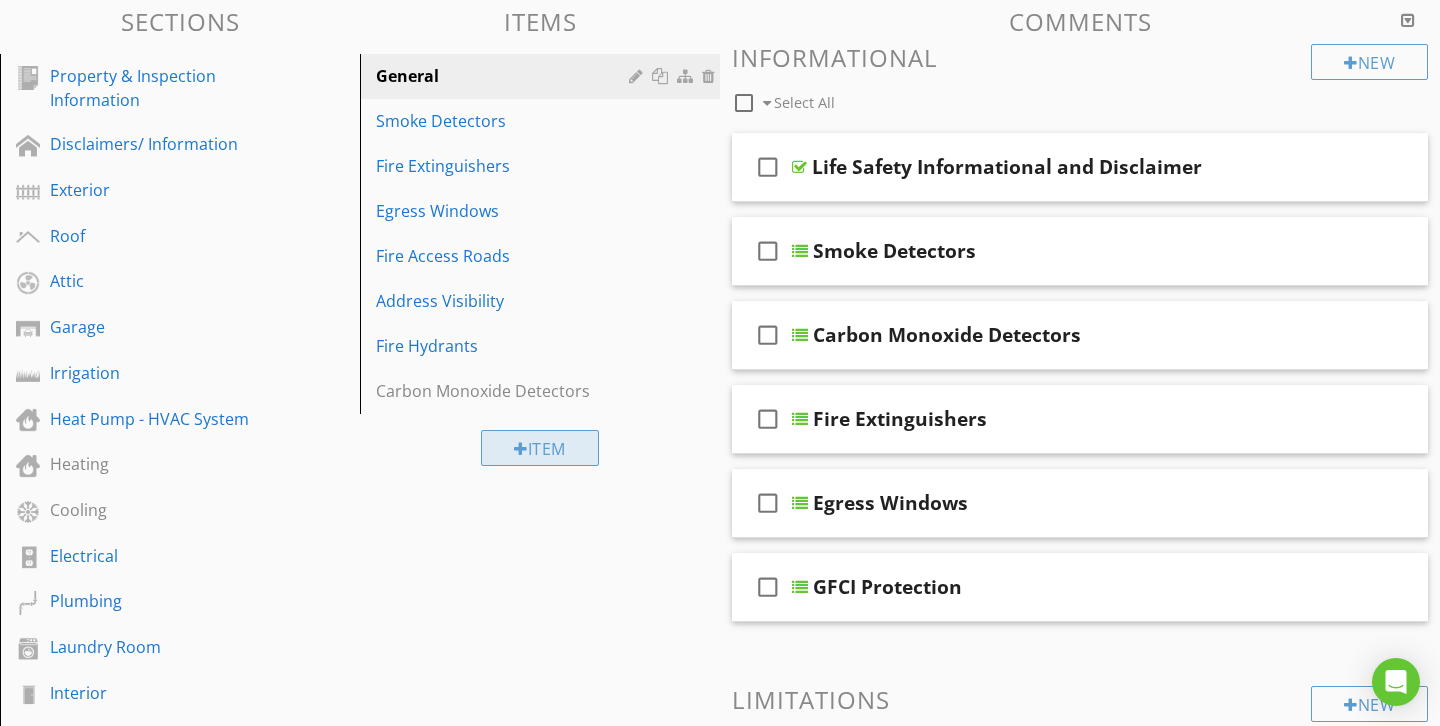 click on "Item" at bounding box center [540, 448] 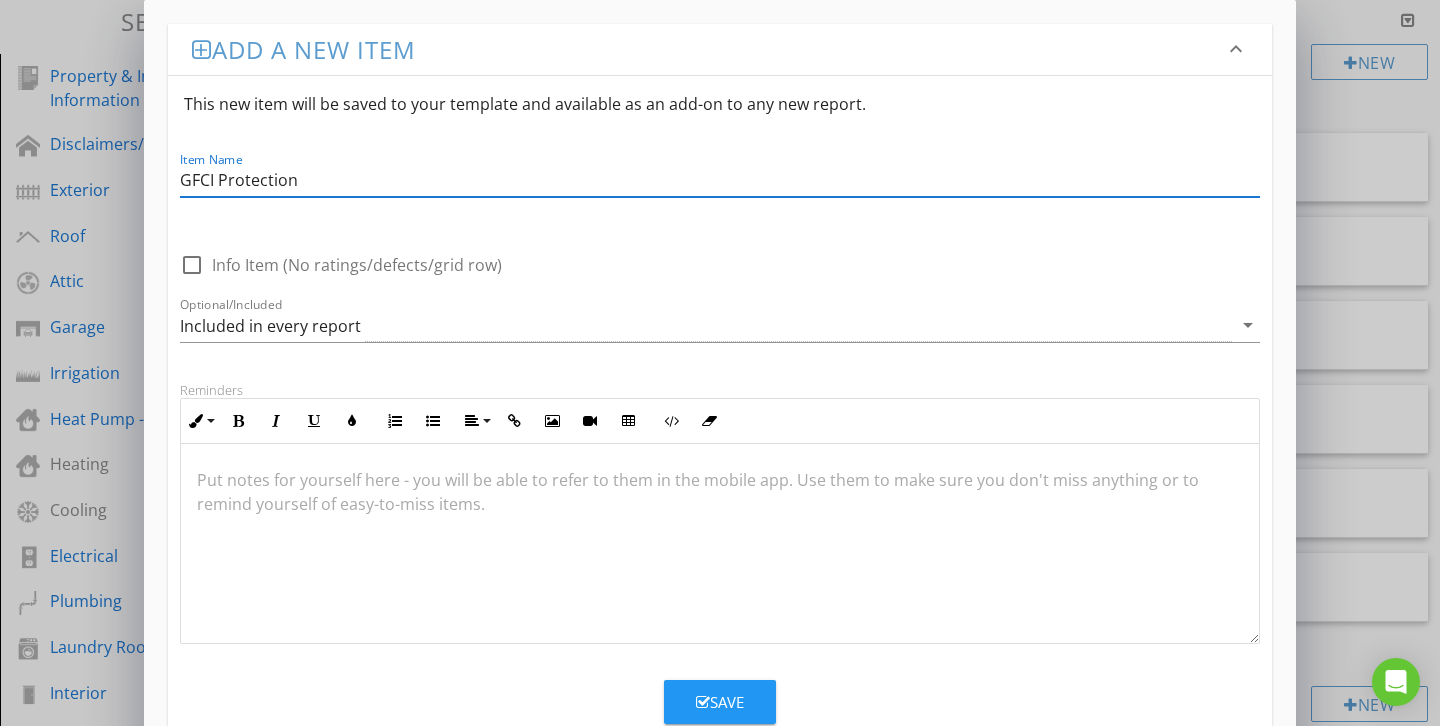 type on "GFCI Protection" 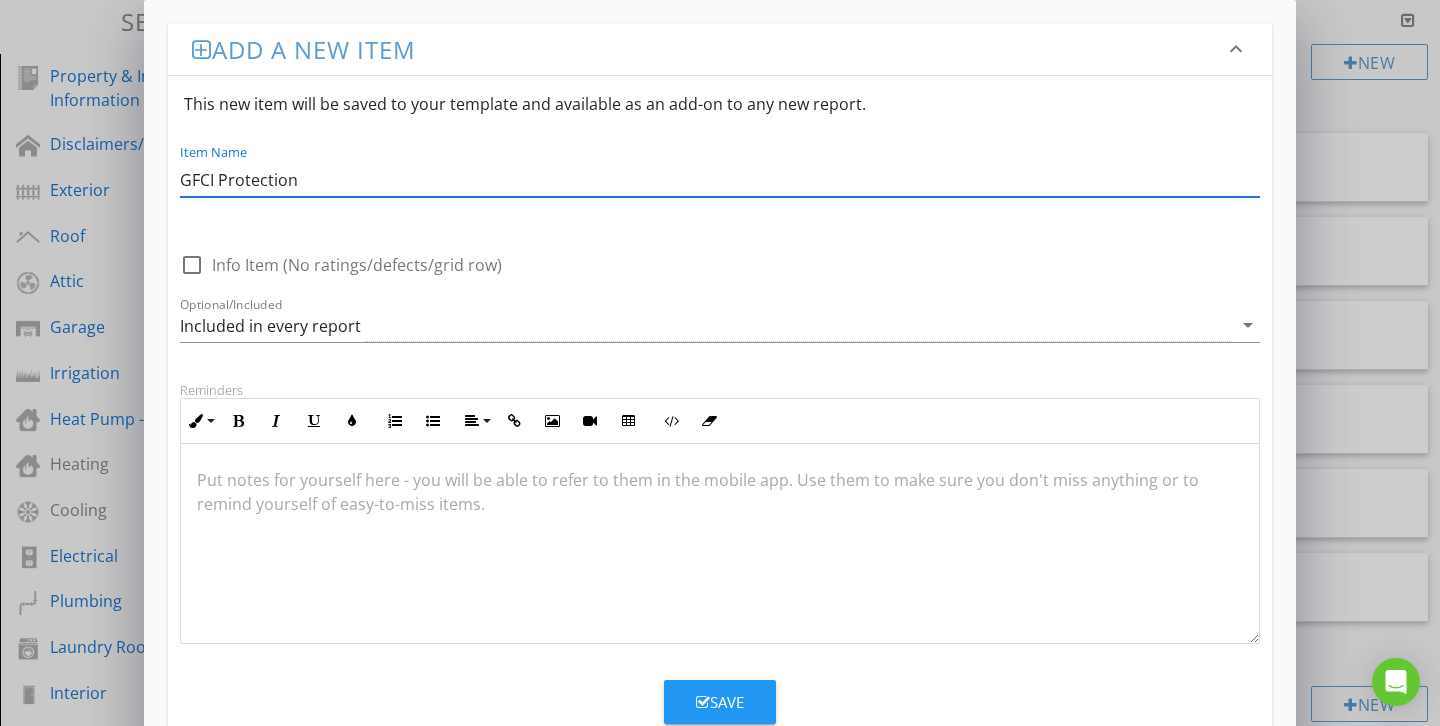 click on "Save" at bounding box center [720, 702] 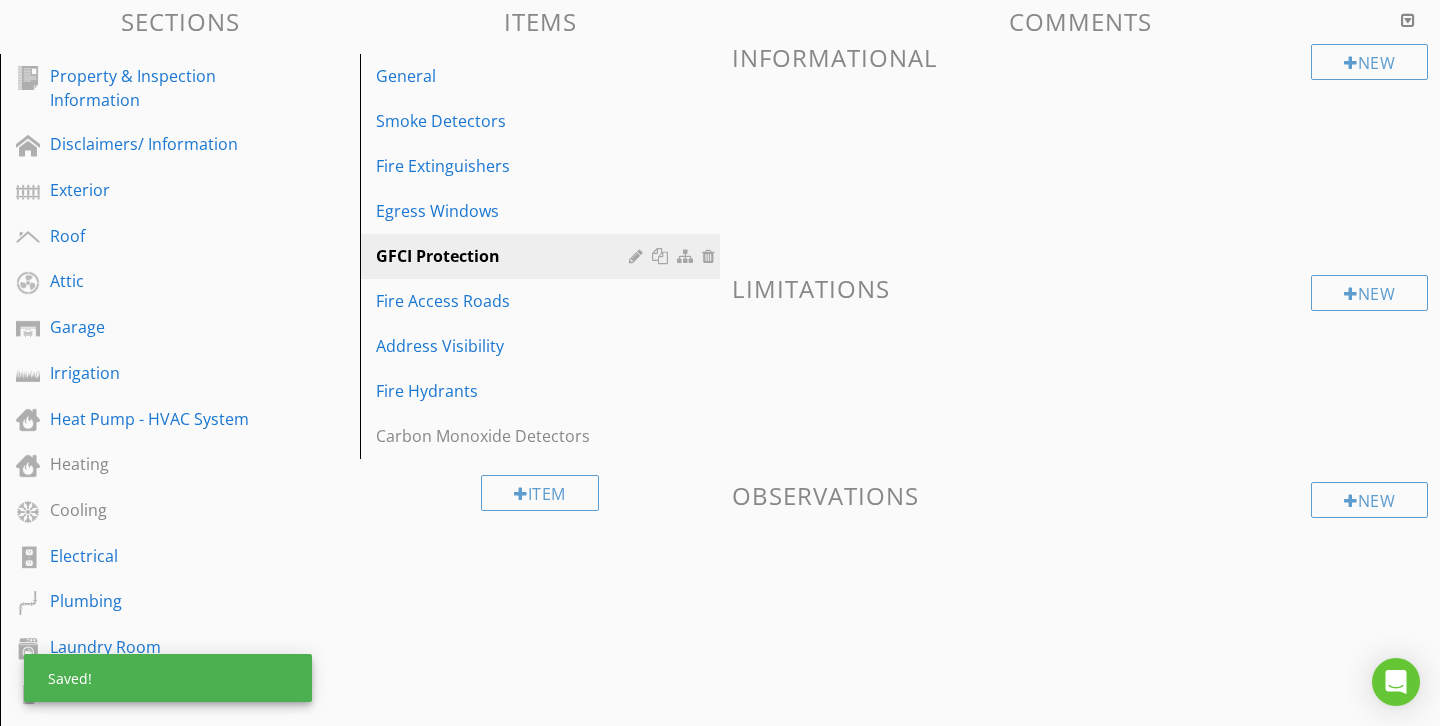 click on "Sections
Property & Inspection Information           Disclaimers/ Information           Exterior           Roof           Attic           Garage           Irrigation           Heat Pump - HVAC System           Heating           Cooling           Electrical           Plumbing           Laundry Room           Interior           Bathrooms           Interior           Kitchen           Life Safety           Slab Foundation           Structure           Fireplace           Infrared           Dock, Boat Lift and Seawall           Outbuilding, Boat House, and In-Law Suite           Closing Statement
Section
Attachments
Attachment
Items
General           Smoke Detectors           Fire Extinguishers           Egress Windows           GFCI Protection           Fire Access Roads           Address Visibility           Fire Hydrants           Carbon Monoxide Detectors" at bounding box center [720, 740] 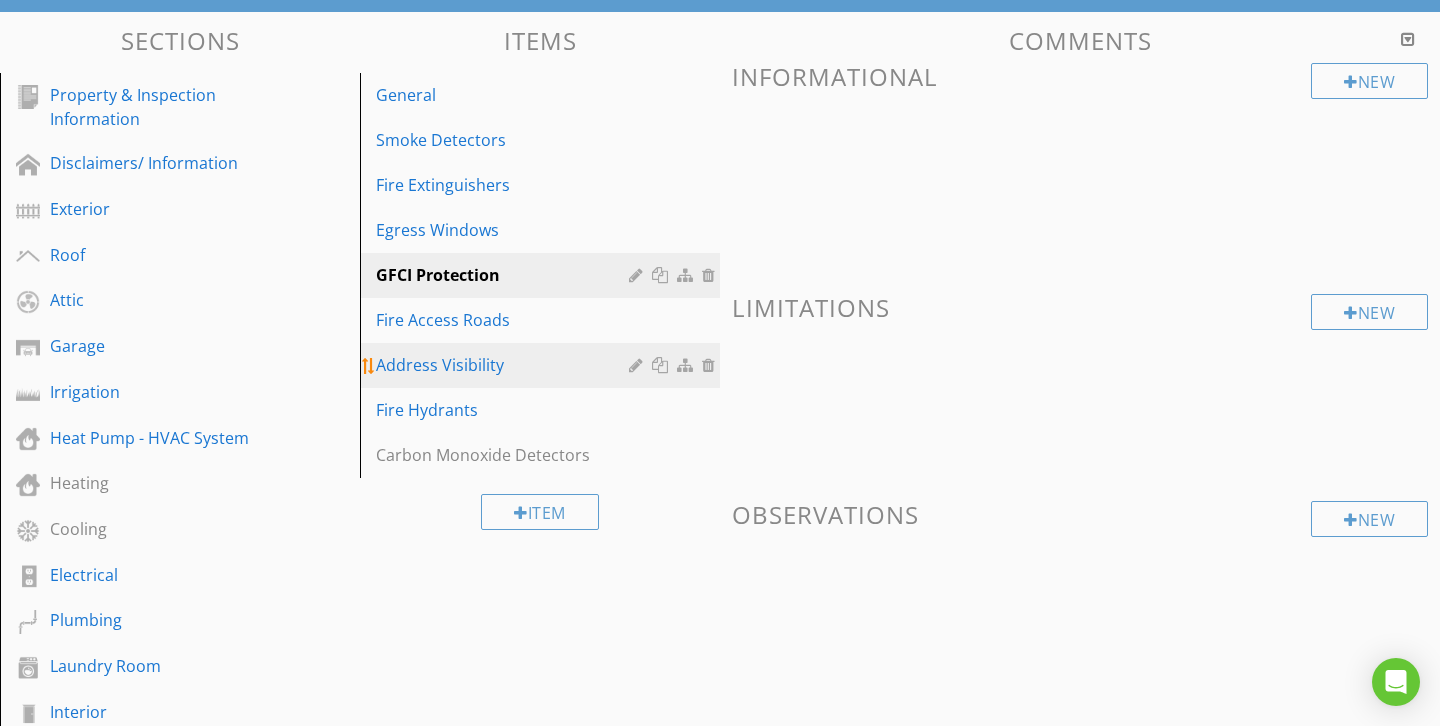 scroll, scrollTop: 187, scrollLeft: 0, axis: vertical 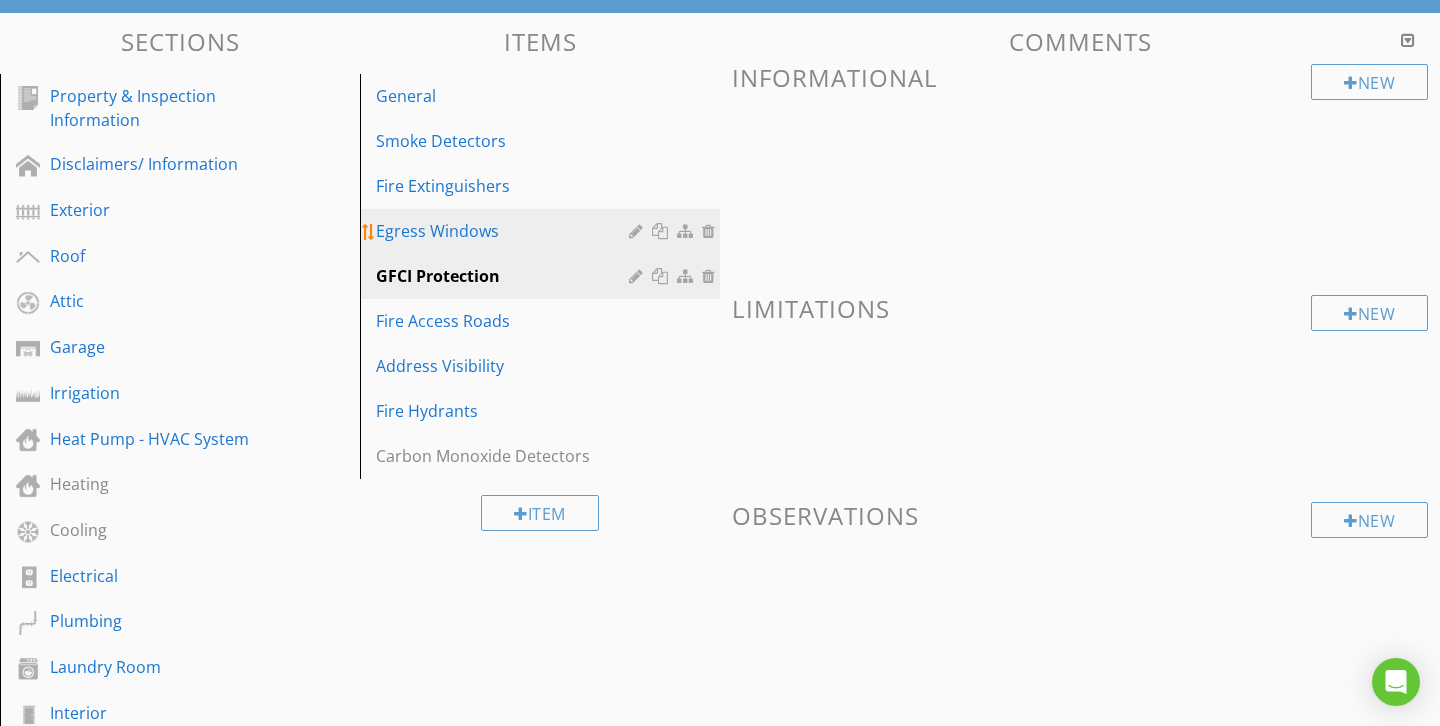 click on "Egress Windows" at bounding box center [505, 231] 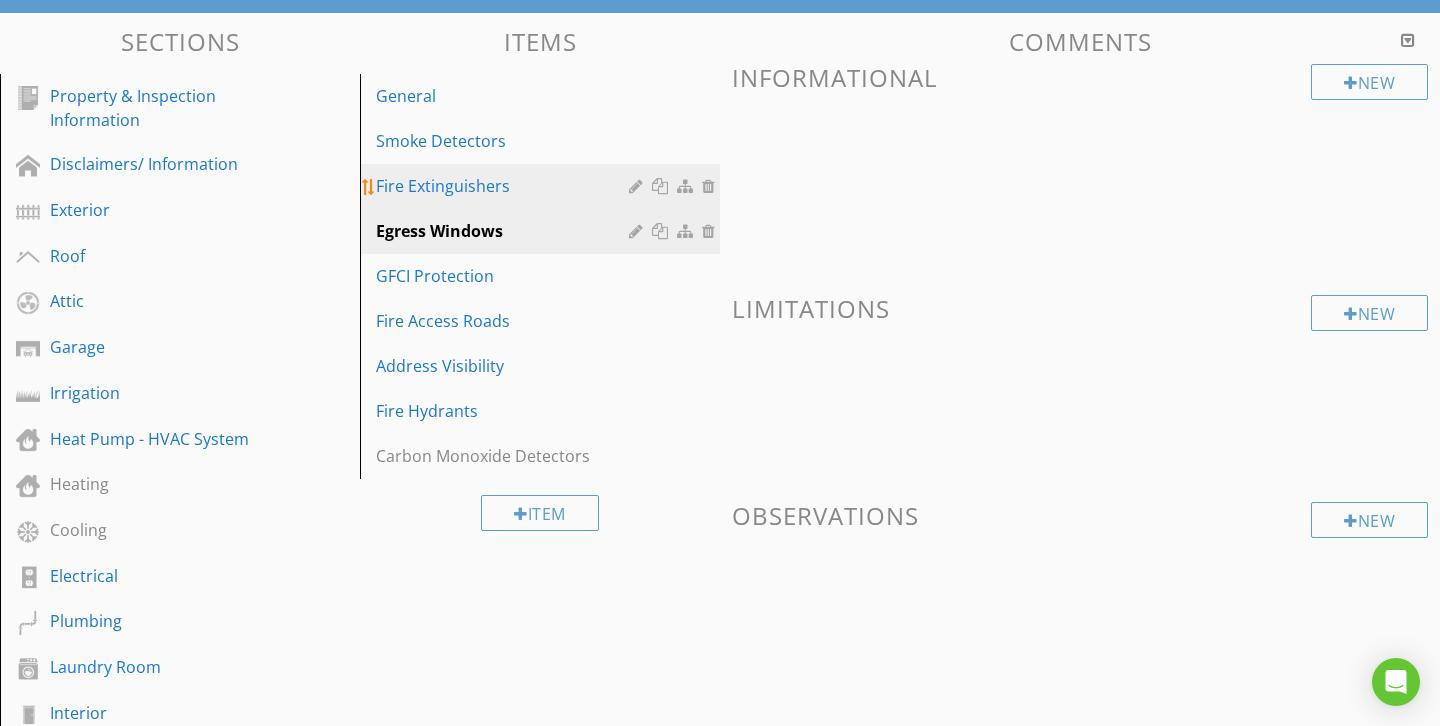 click on "Fire Extinguishers" at bounding box center (505, 186) 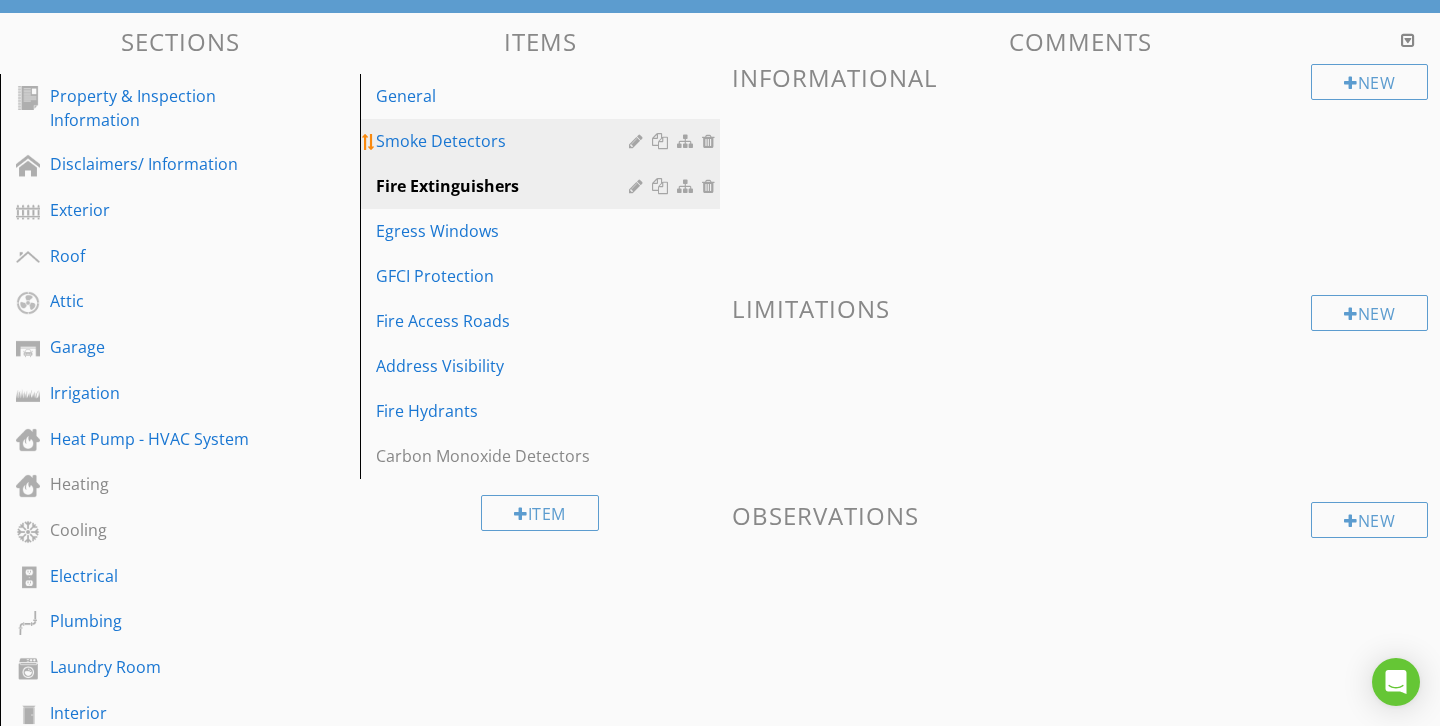 click on "Smoke Detectors" at bounding box center (505, 141) 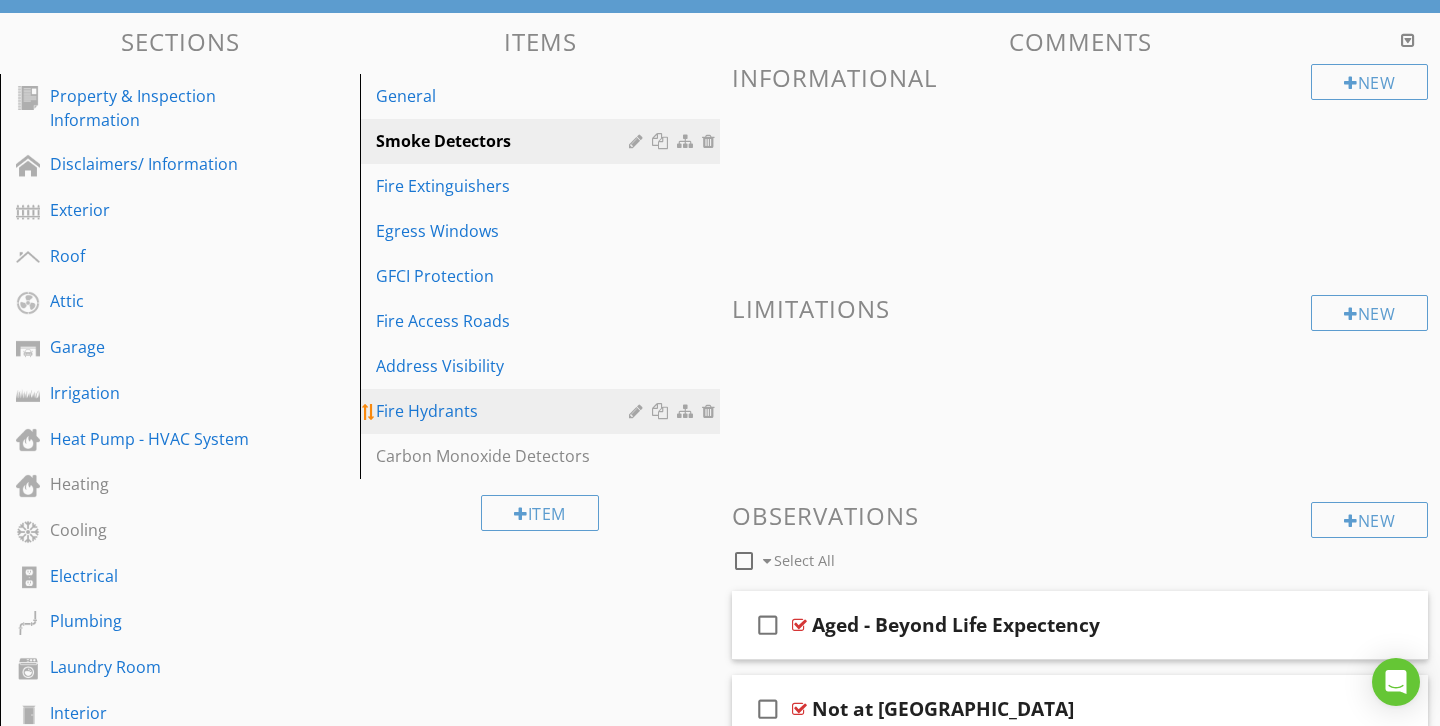 click on "Fire Hydrants" at bounding box center (505, 411) 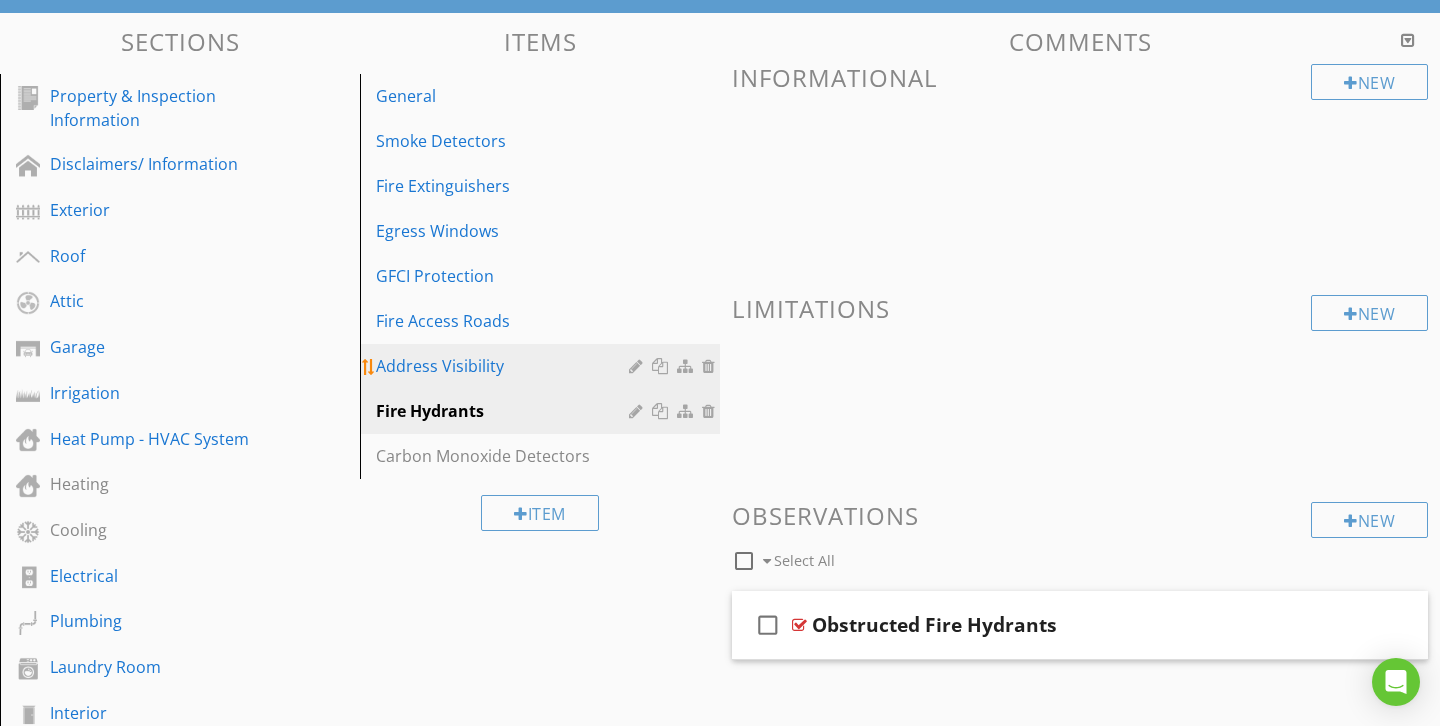 click on "Address Visibility" at bounding box center [505, 366] 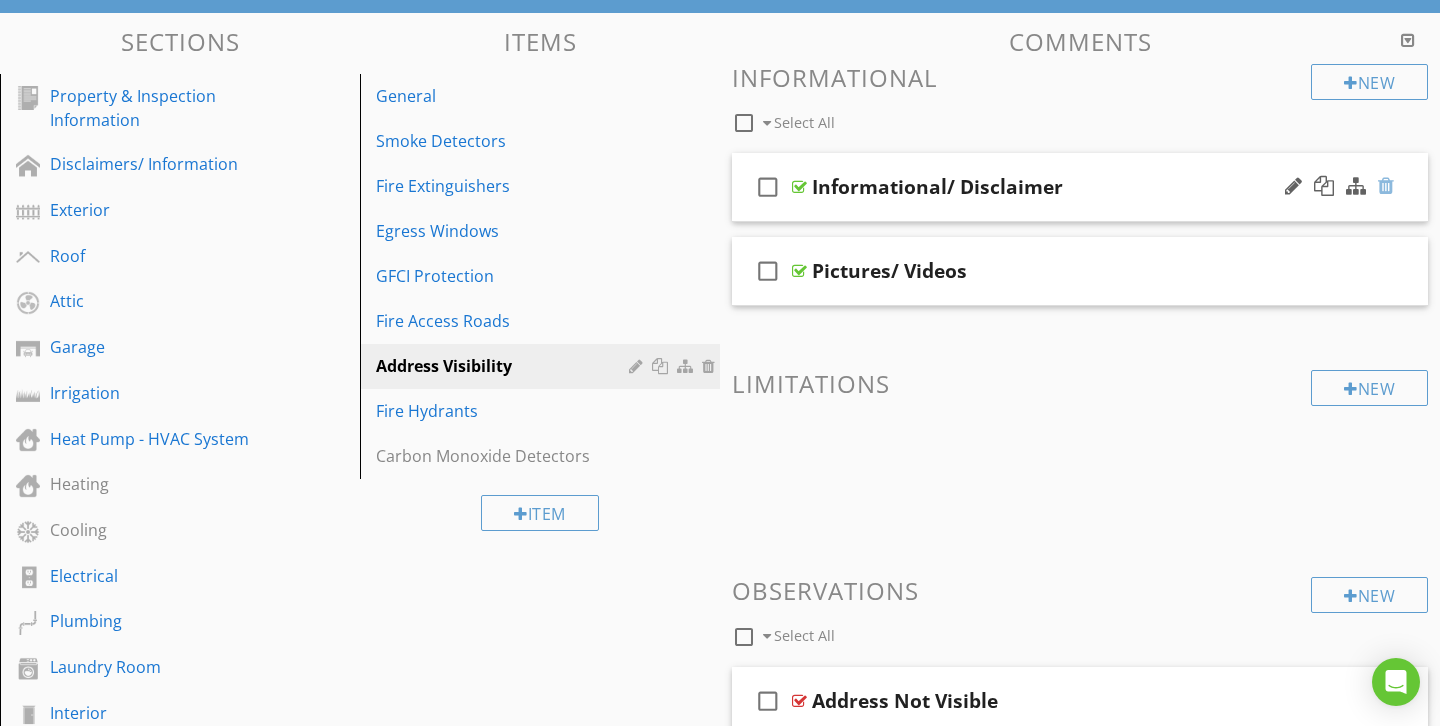 click at bounding box center [1386, 186] 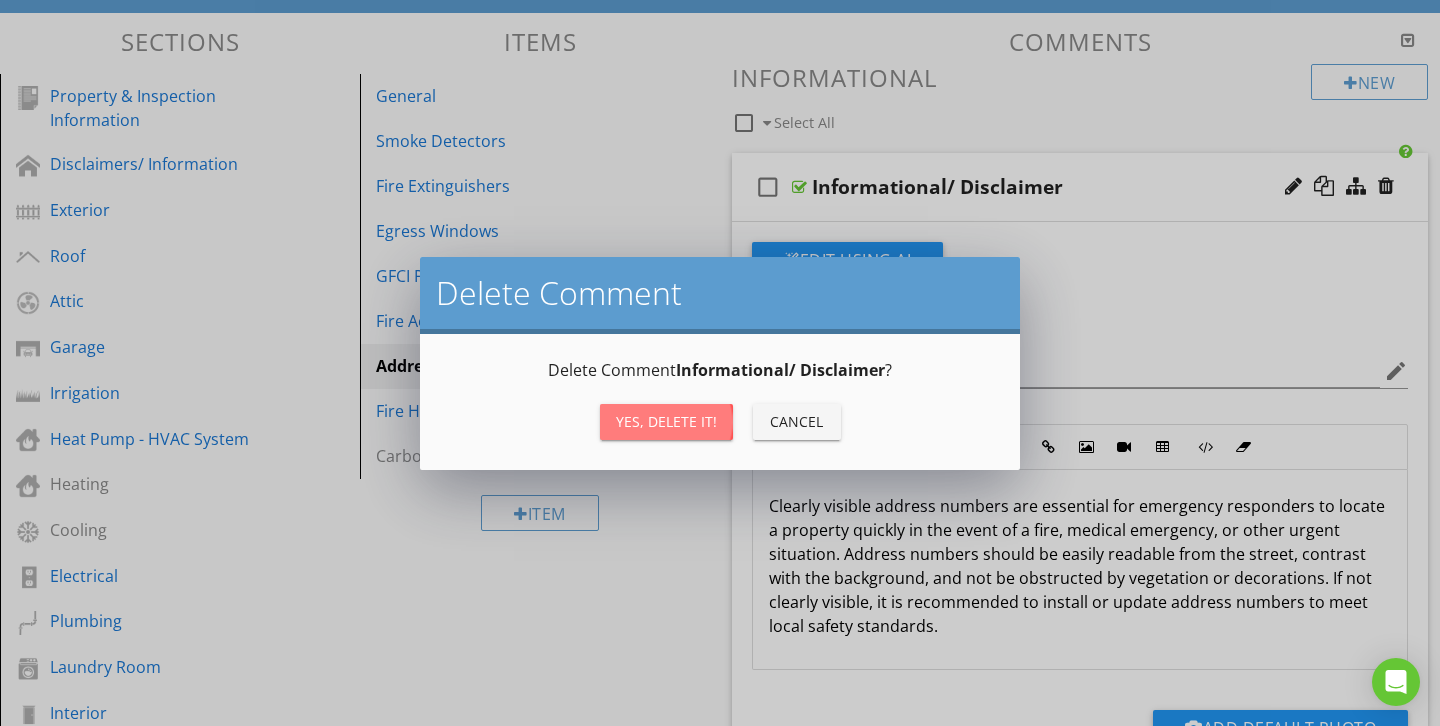 click on "Yes, Delete it!" at bounding box center [666, 422] 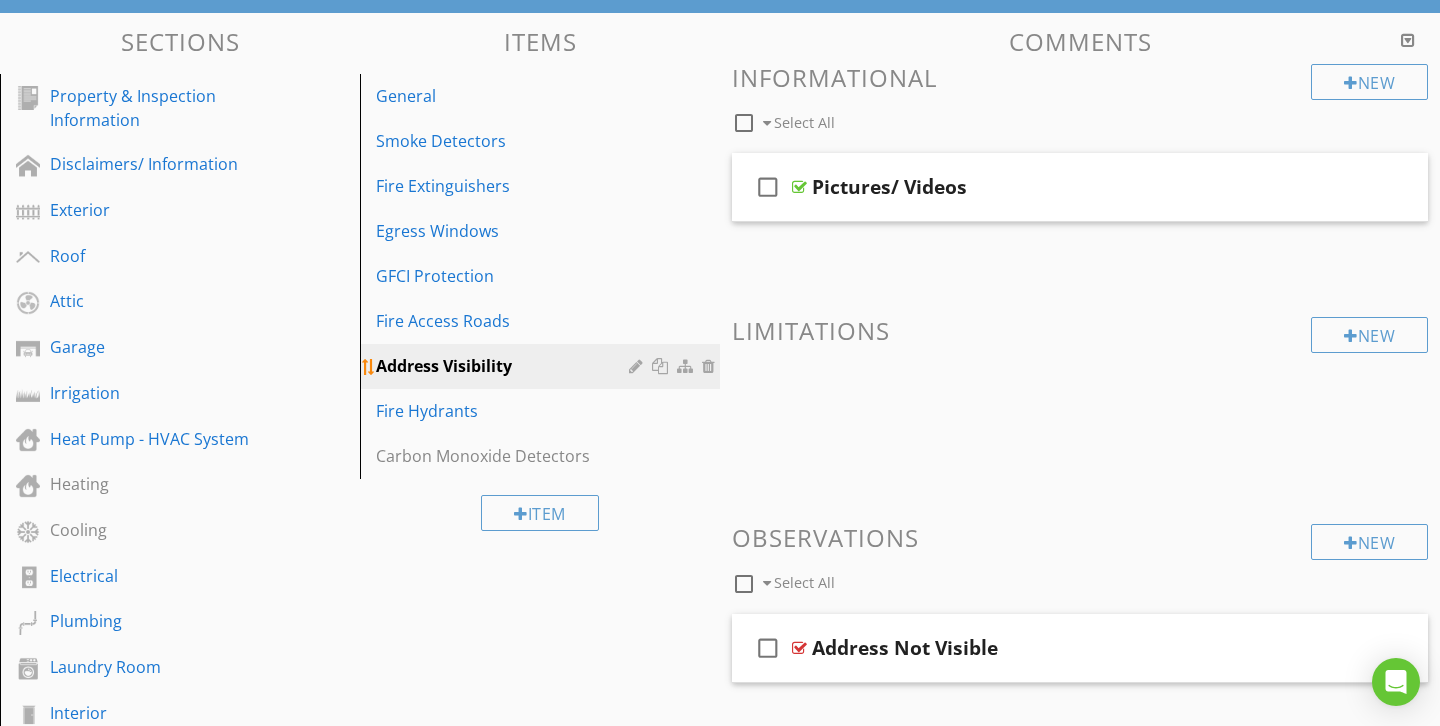 click at bounding box center (711, 366) 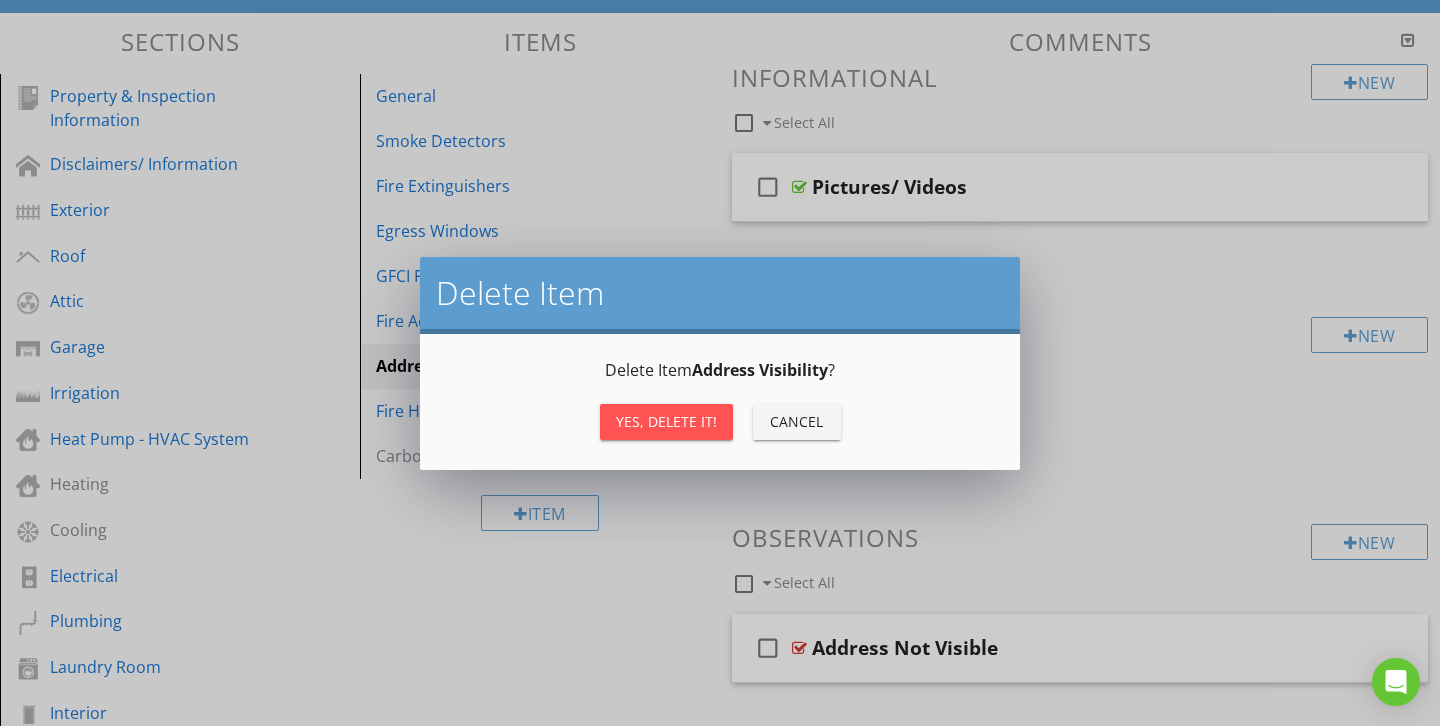 click on "Yes, Delete it!" at bounding box center [666, 422] 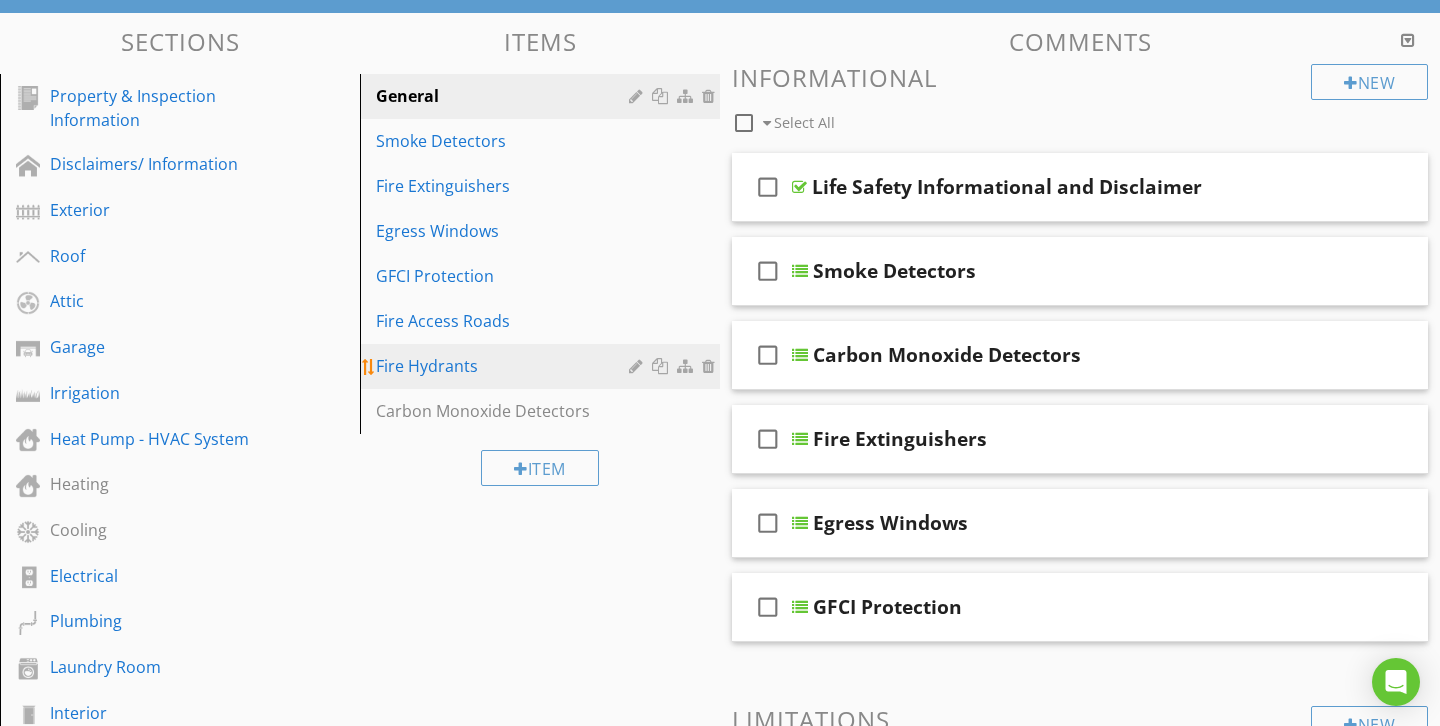 click on "Fire Hydrants" at bounding box center [505, 366] 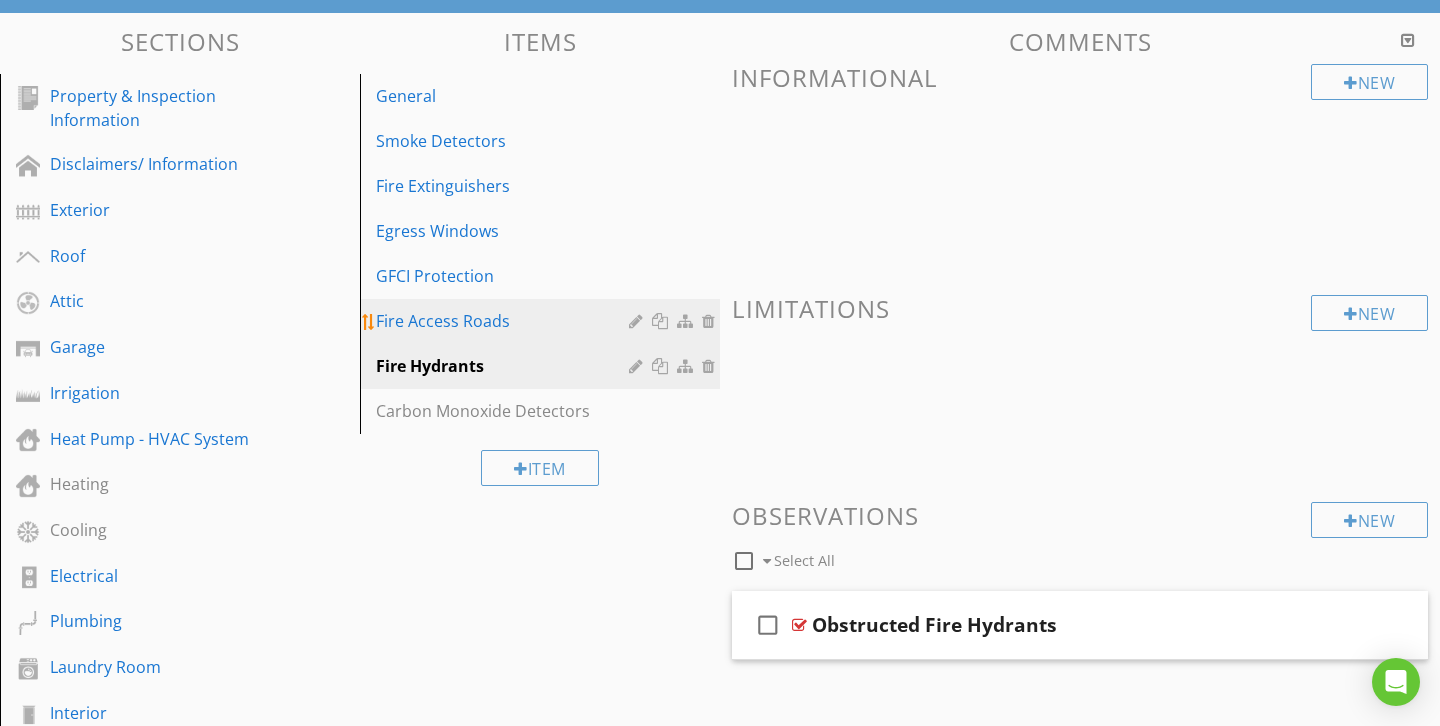 click on "Fire Access Roads" at bounding box center (505, 321) 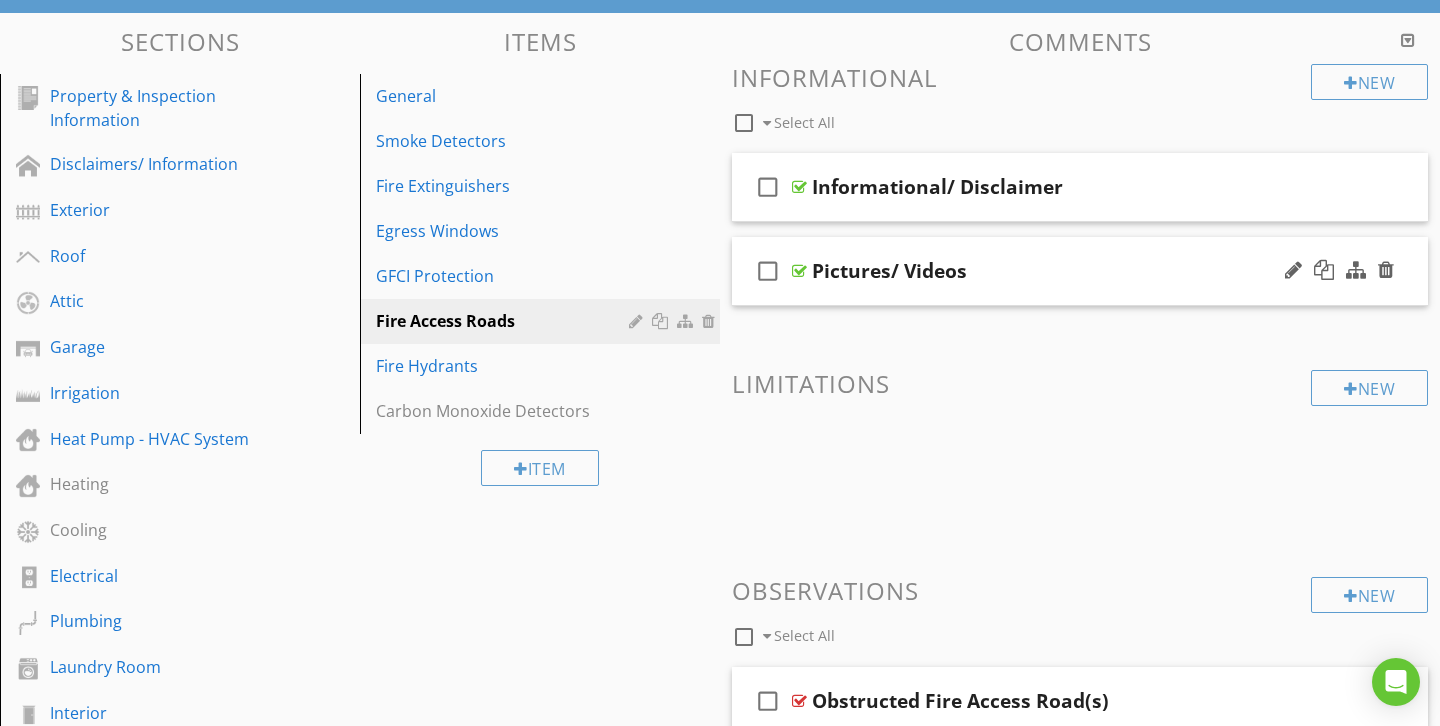 click on "check_box_outline_blank" at bounding box center [768, 271] 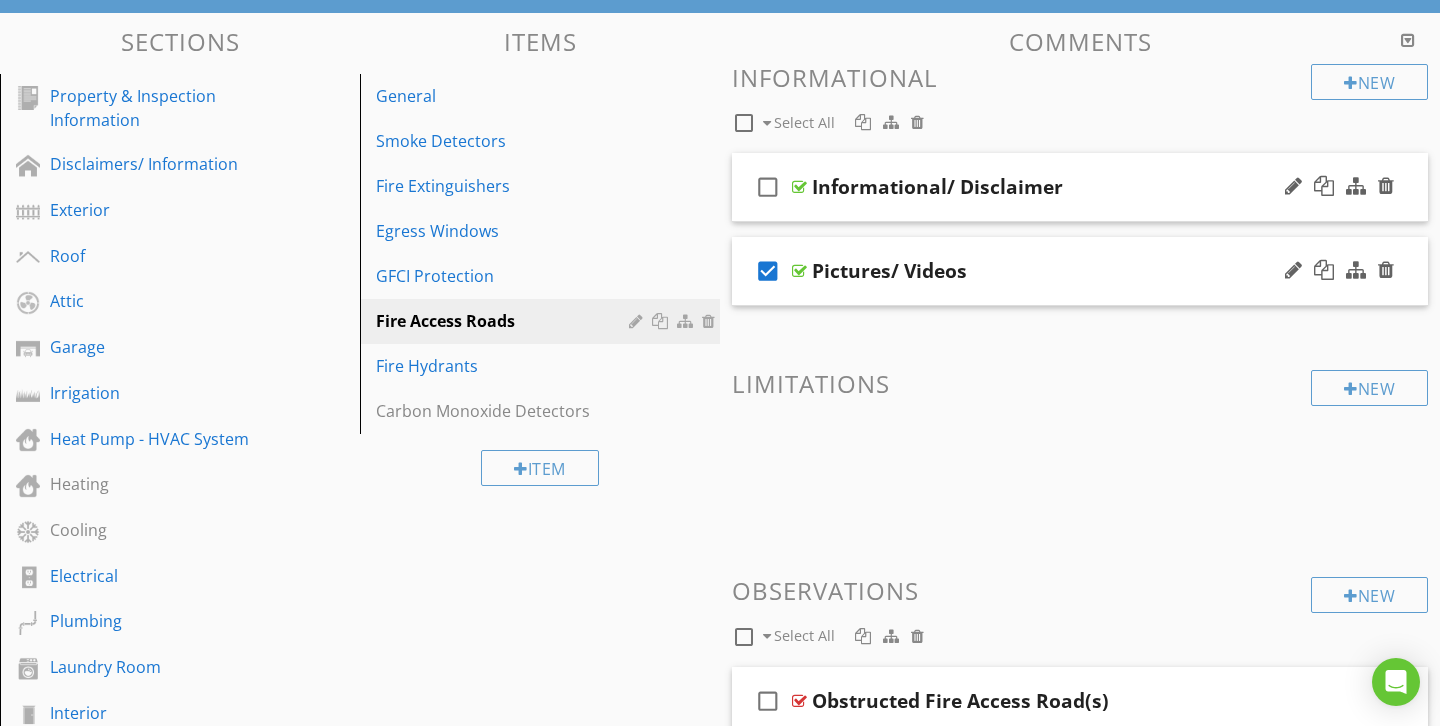 click on "check_box_outline_blank" at bounding box center (768, 187) 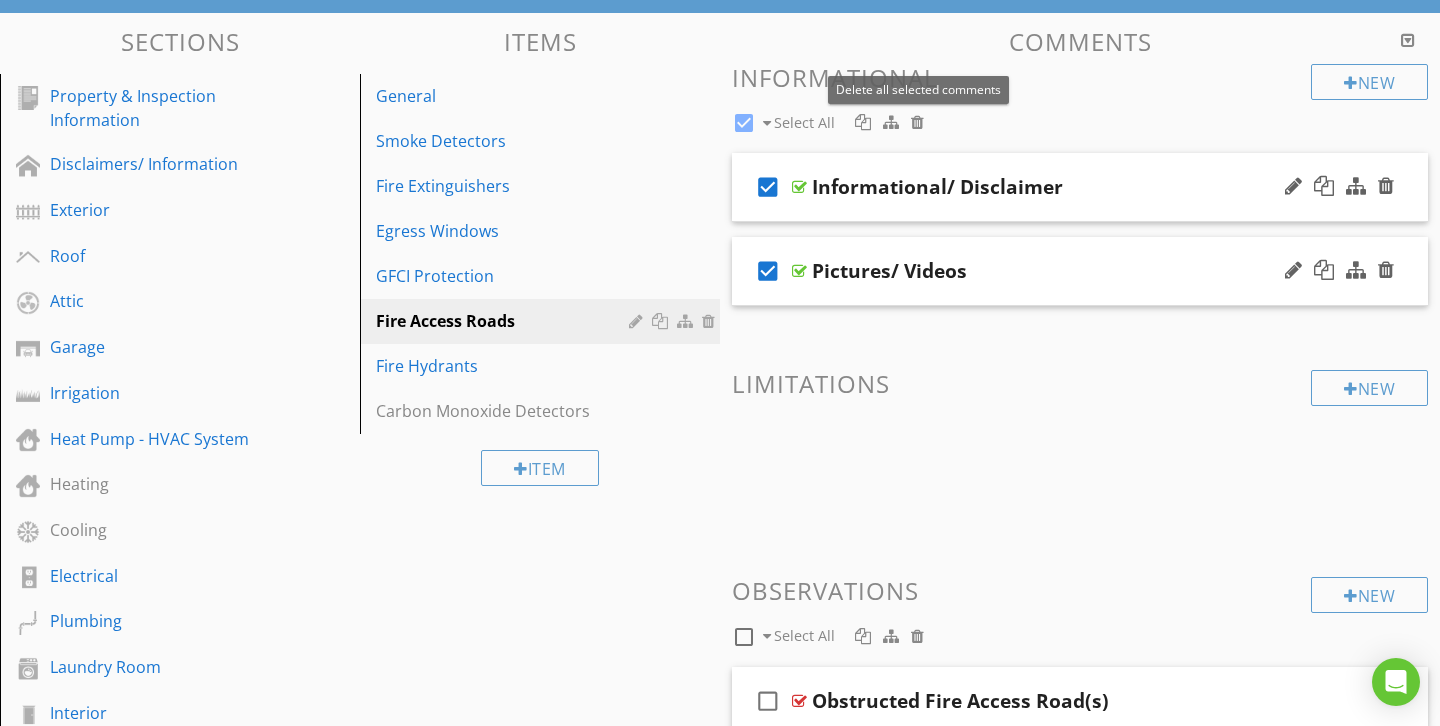 click at bounding box center (917, 122) 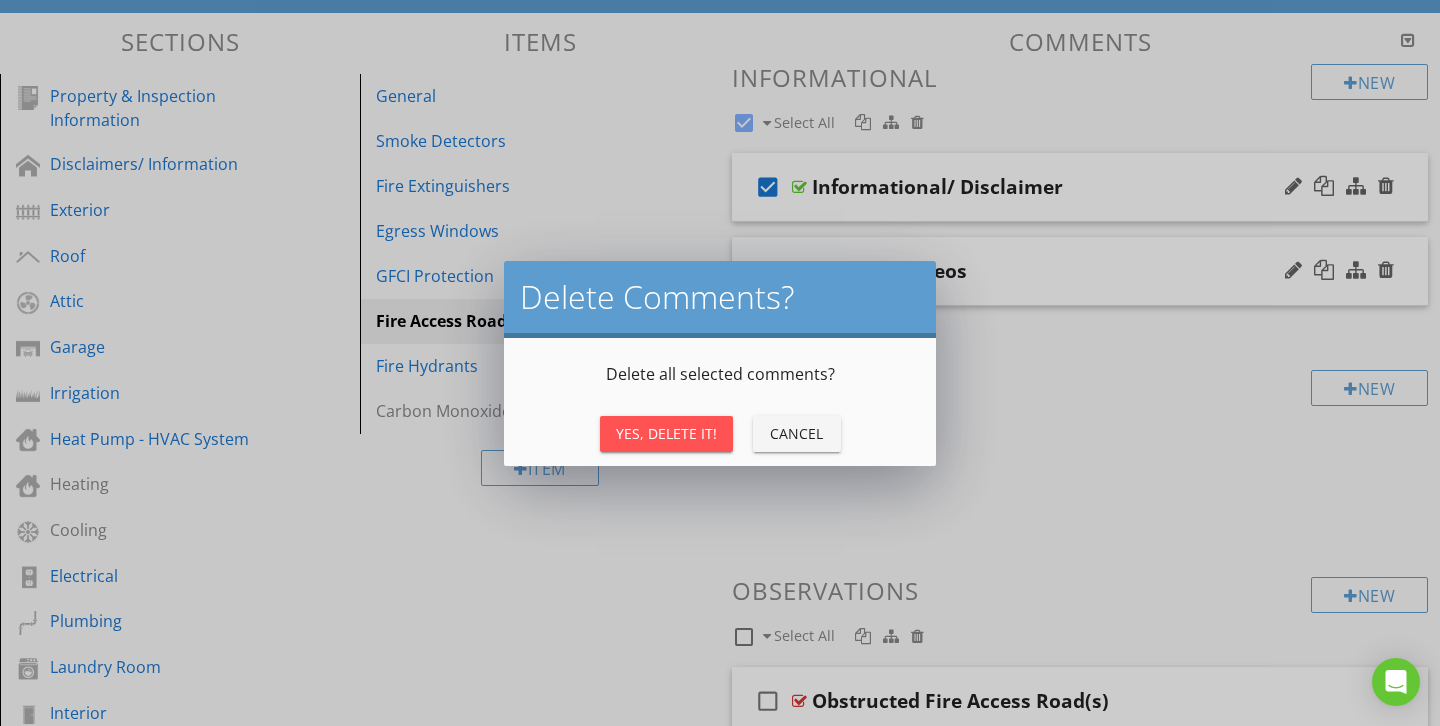 click on "Yes, Delete It!" at bounding box center (666, 433) 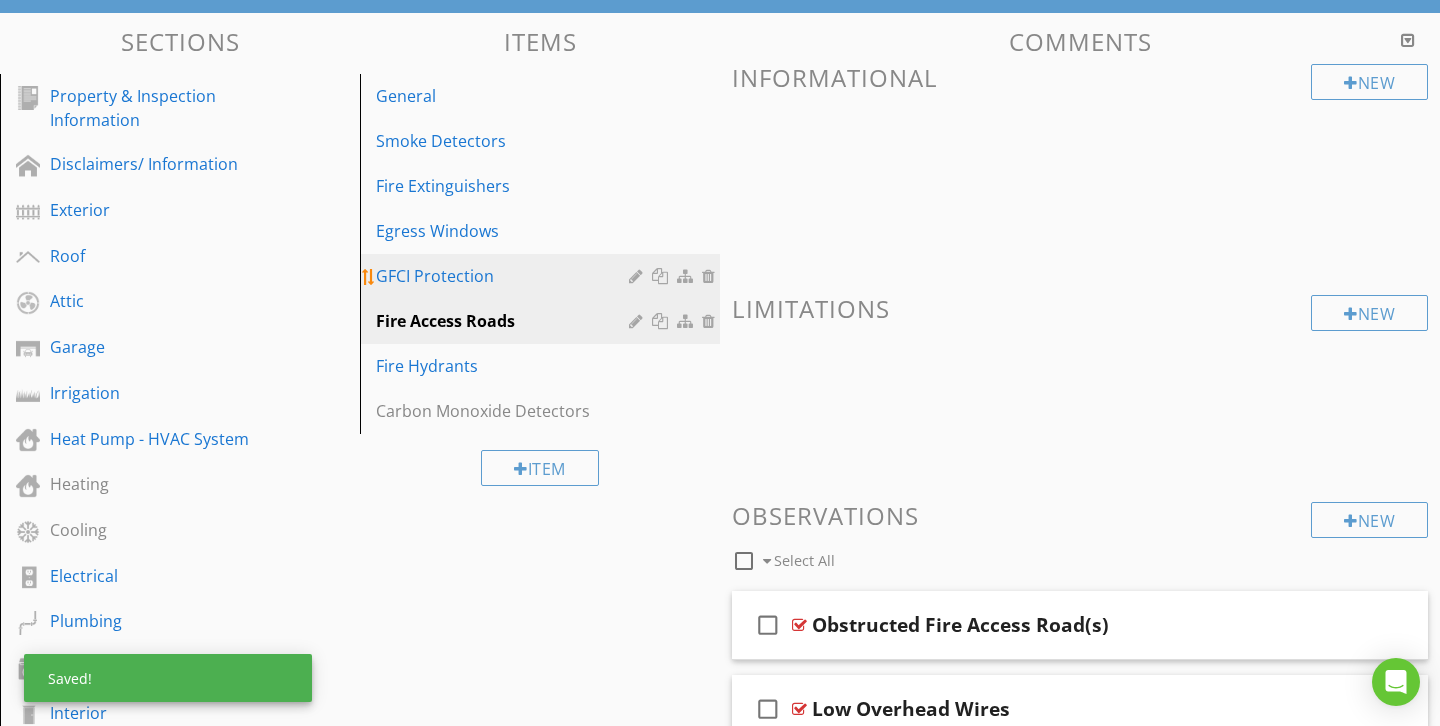 click on "GFCI Protection" at bounding box center [505, 276] 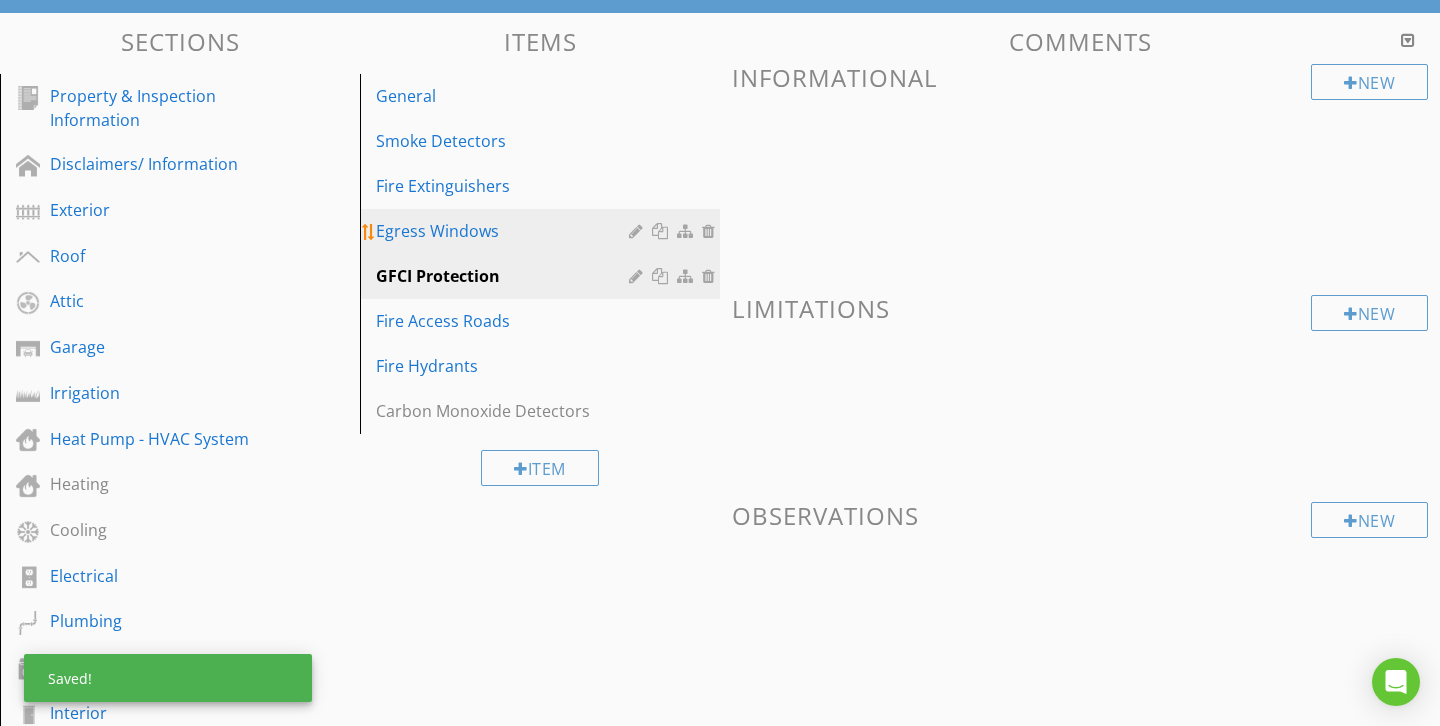 click on "Egress Windows" at bounding box center (505, 231) 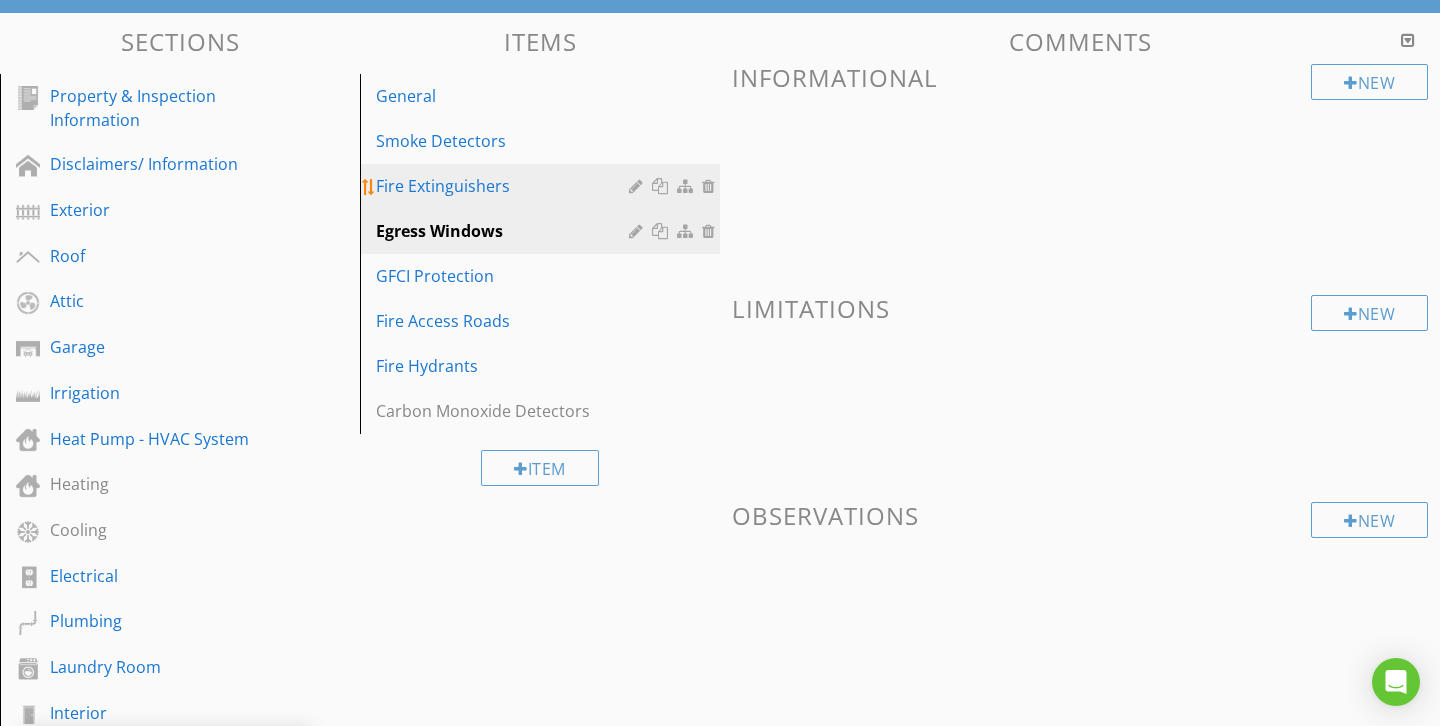 click on "Fire Extinguishers" at bounding box center (505, 186) 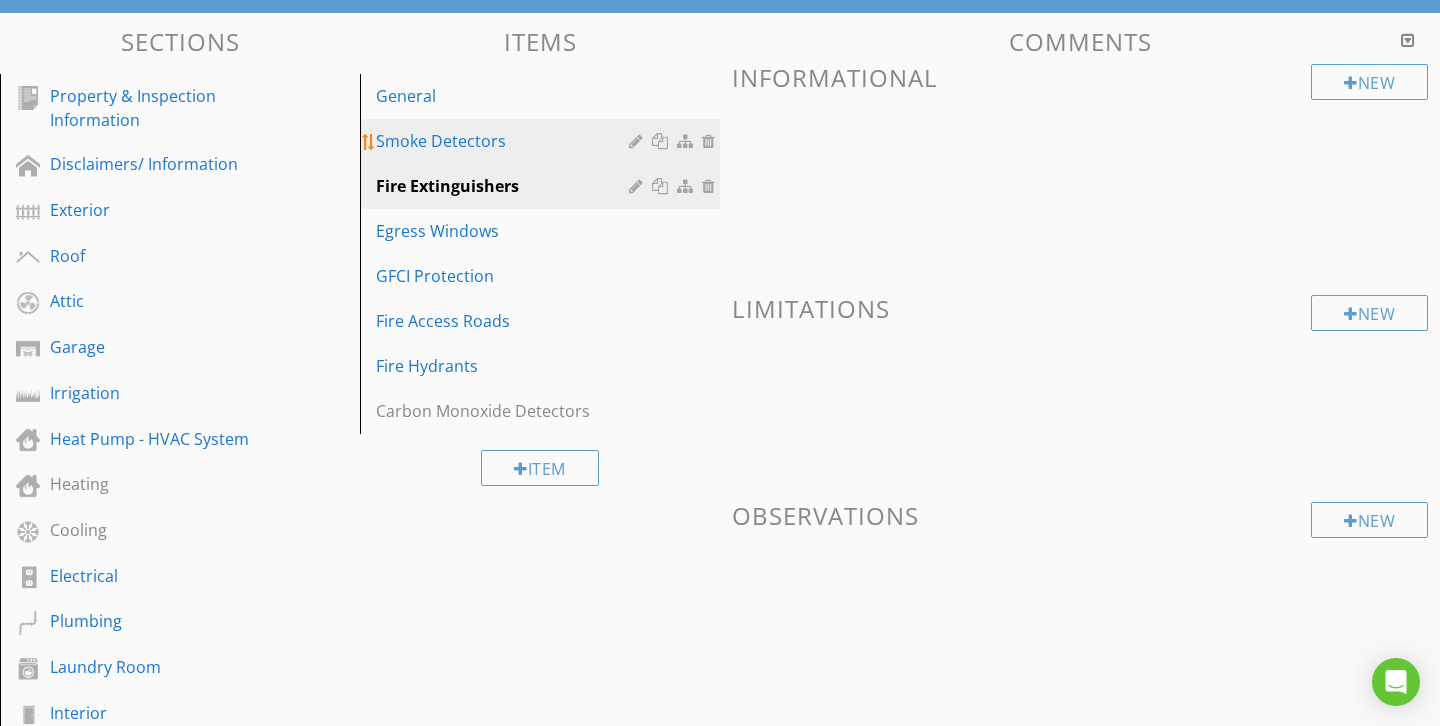 click on "Smoke Detectors" at bounding box center (543, 141) 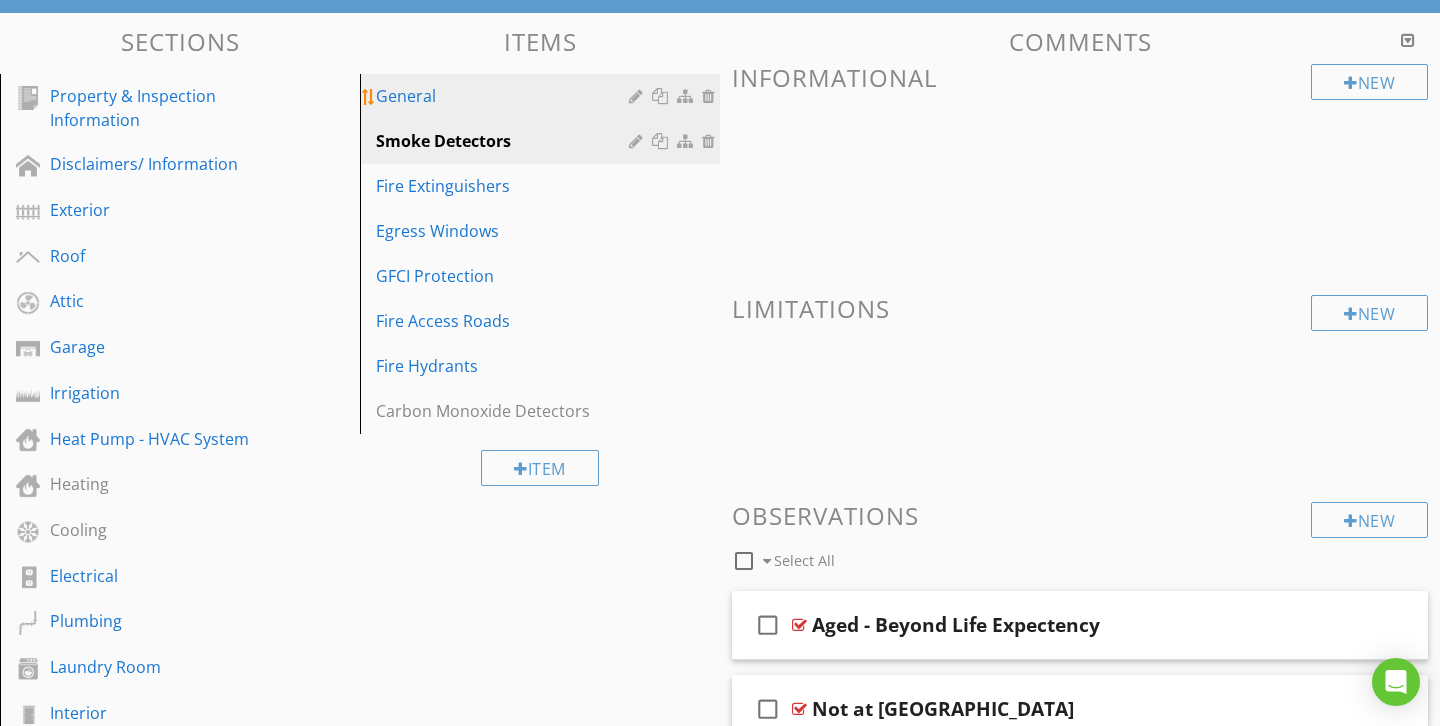 click on "General" at bounding box center [543, 96] 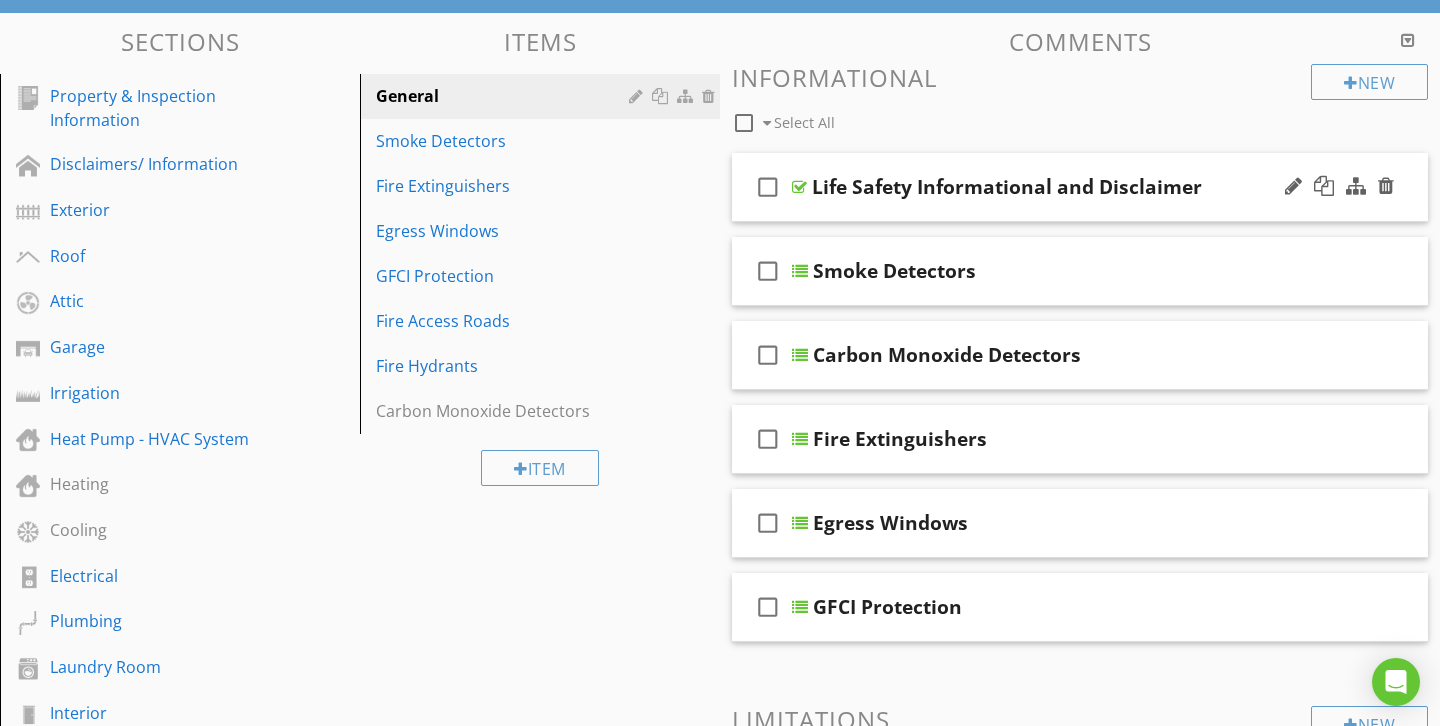 click on "Life Safety Informational and Disclaimer" at bounding box center [1058, 187] 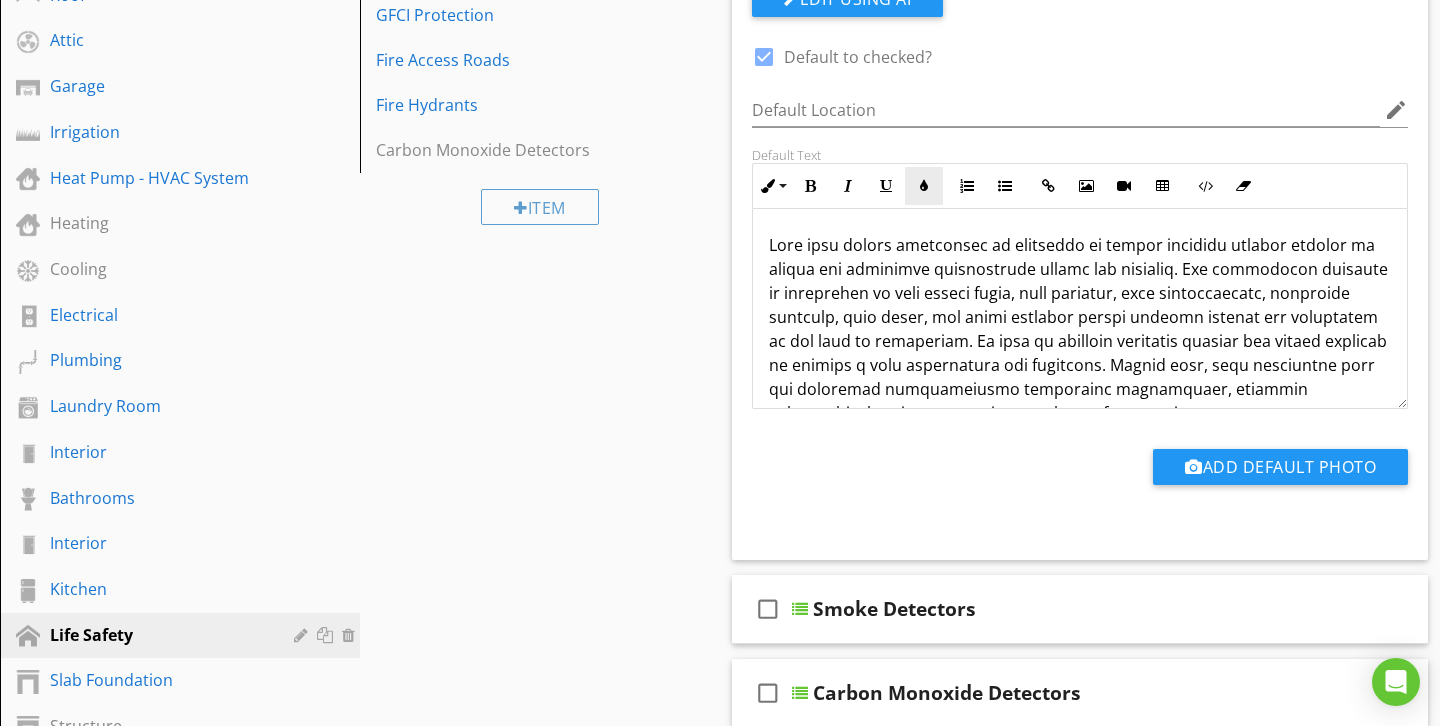 scroll, scrollTop: 490, scrollLeft: 0, axis: vertical 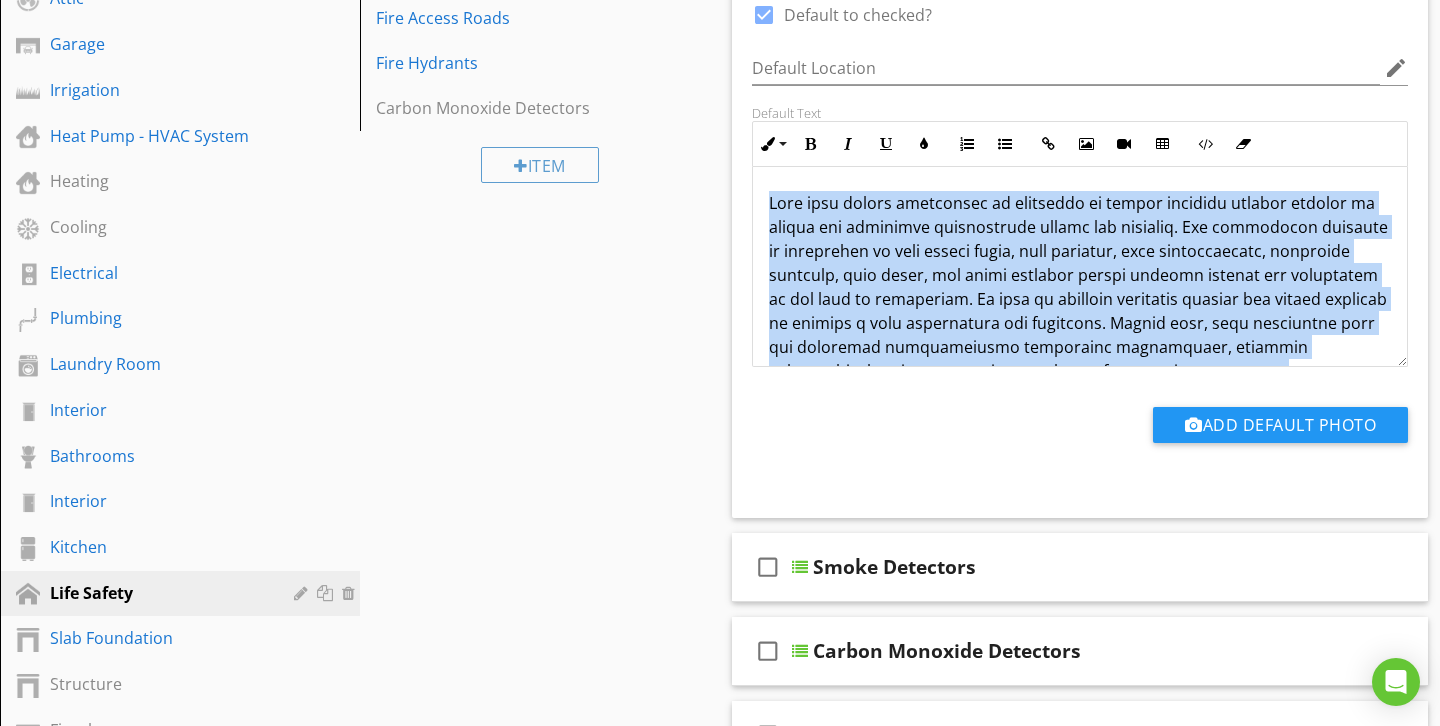 drag, startPoint x: 857, startPoint y: 328, endPoint x: 752, endPoint y: 153, distance: 204.08331 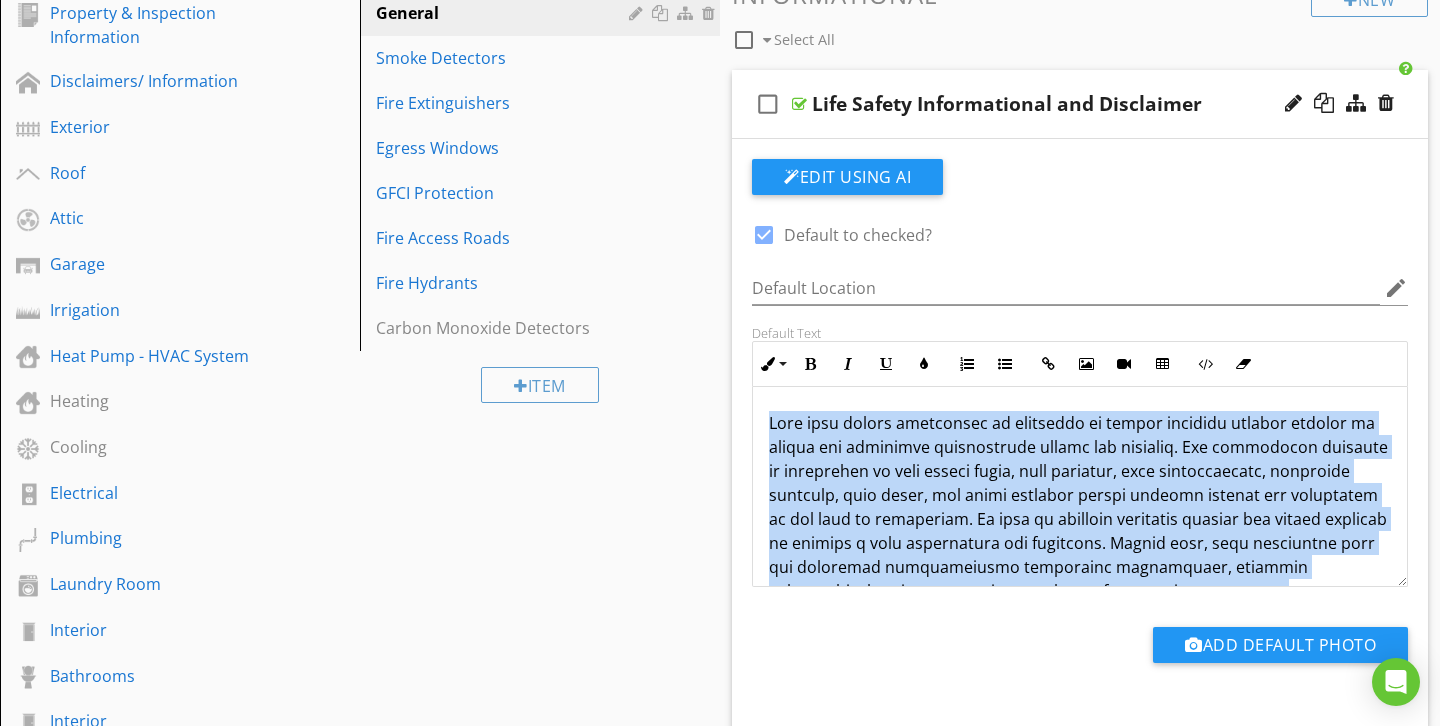 scroll, scrollTop: 246, scrollLeft: 0, axis: vertical 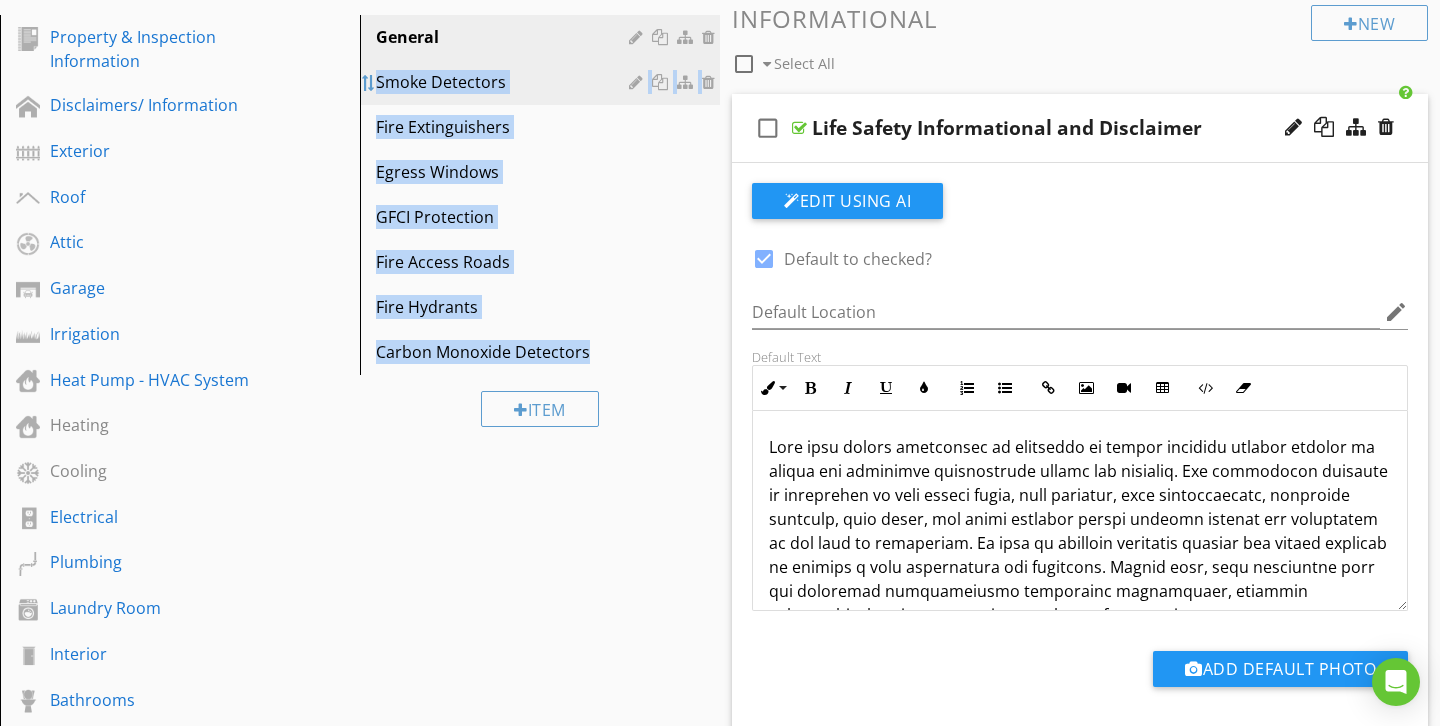 drag, startPoint x: 419, startPoint y: 386, endPoint x: 373, endPoint y: 78, distance: 311.4161 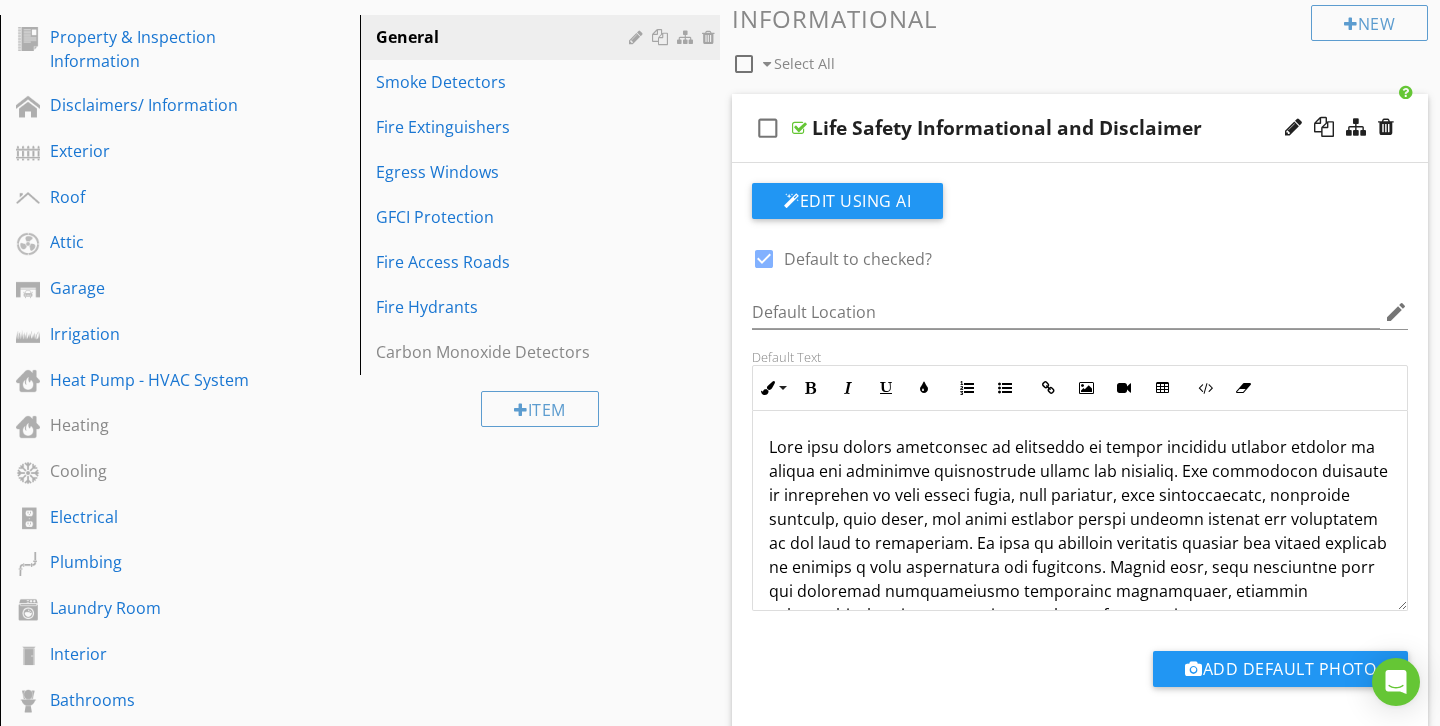 click at bounding box center (1080, 603) 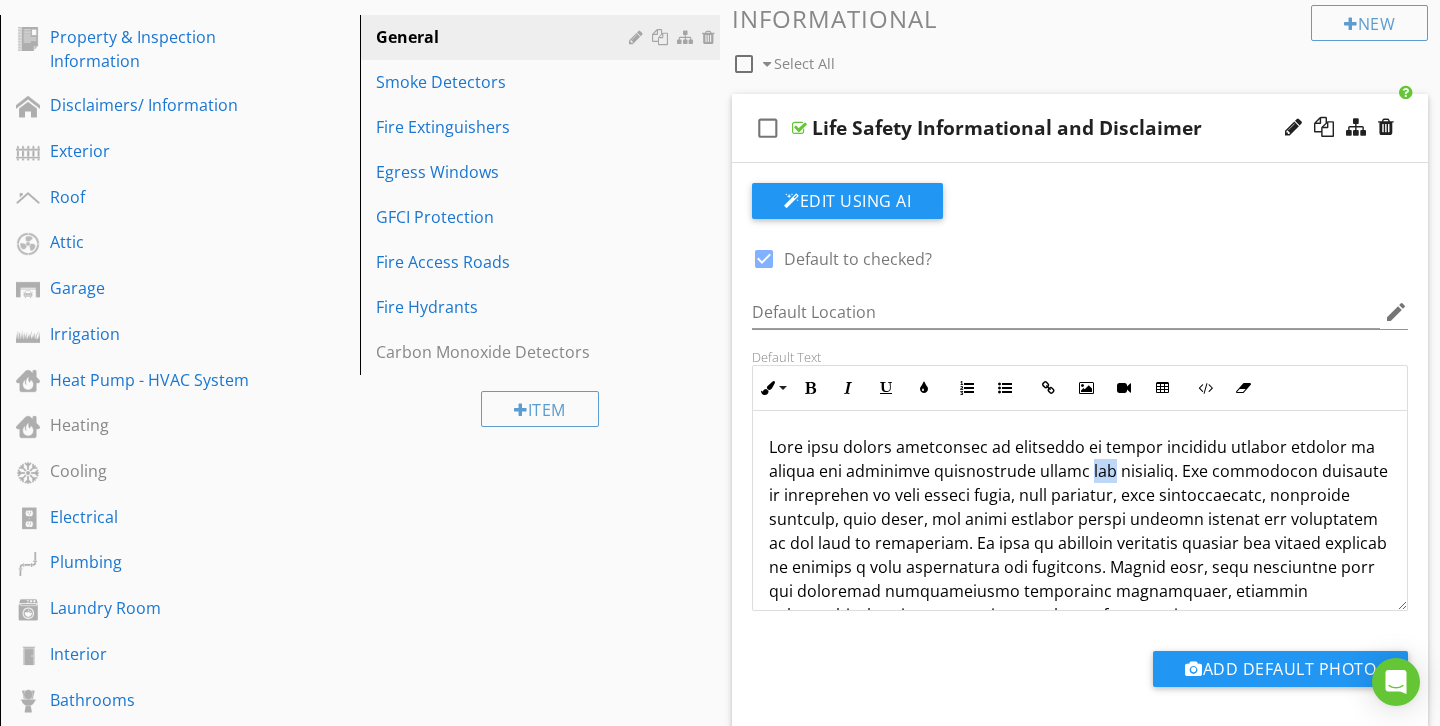 click at bounding box center (1080, 603) 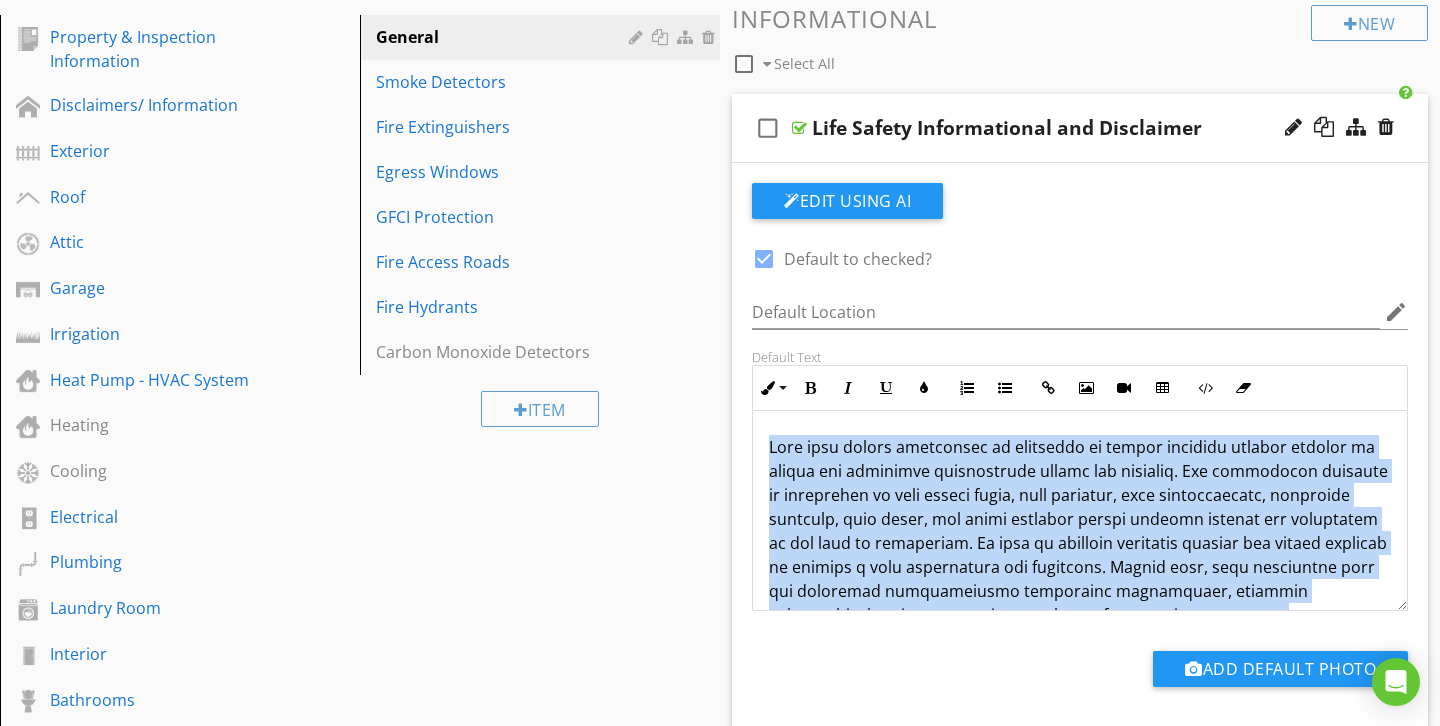 click at bounding box center [1080, 603] 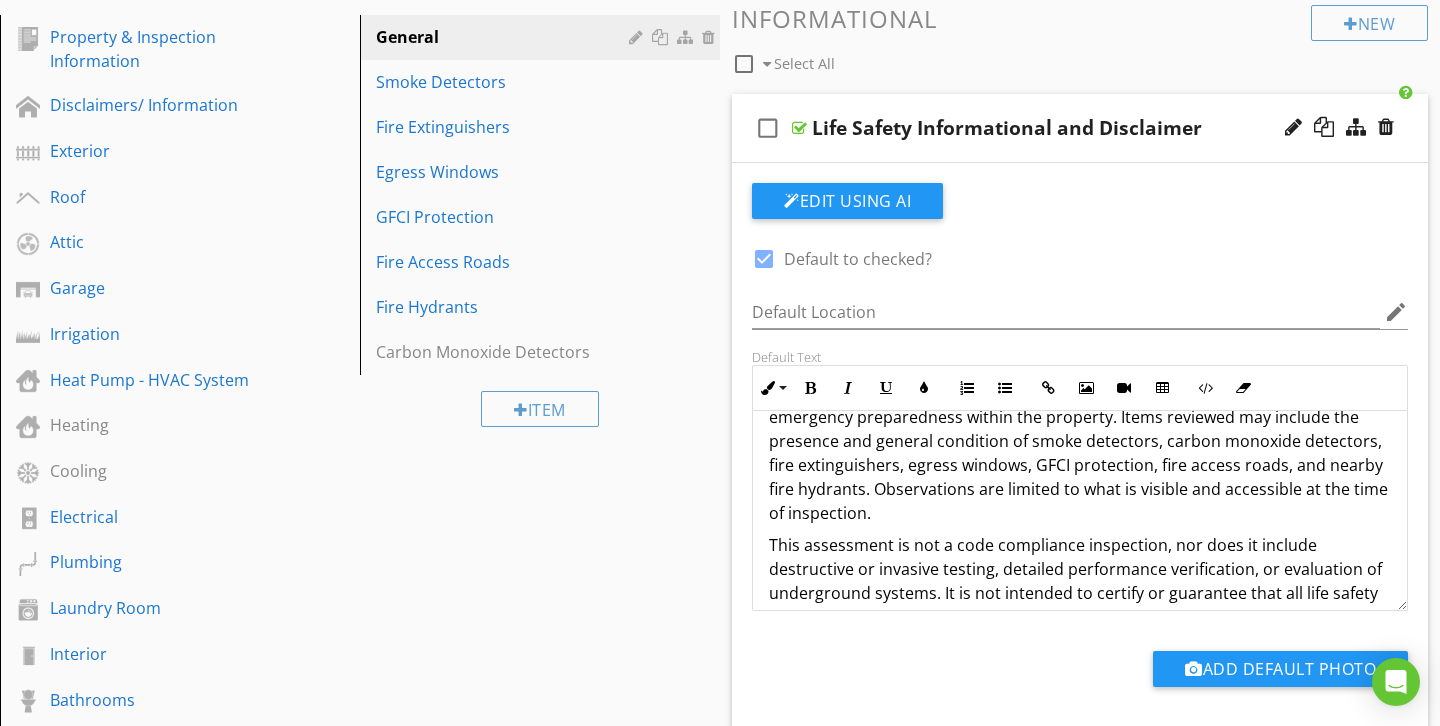 scroll, scrollTop: 56, scrollLeft: 0, axis: vertical 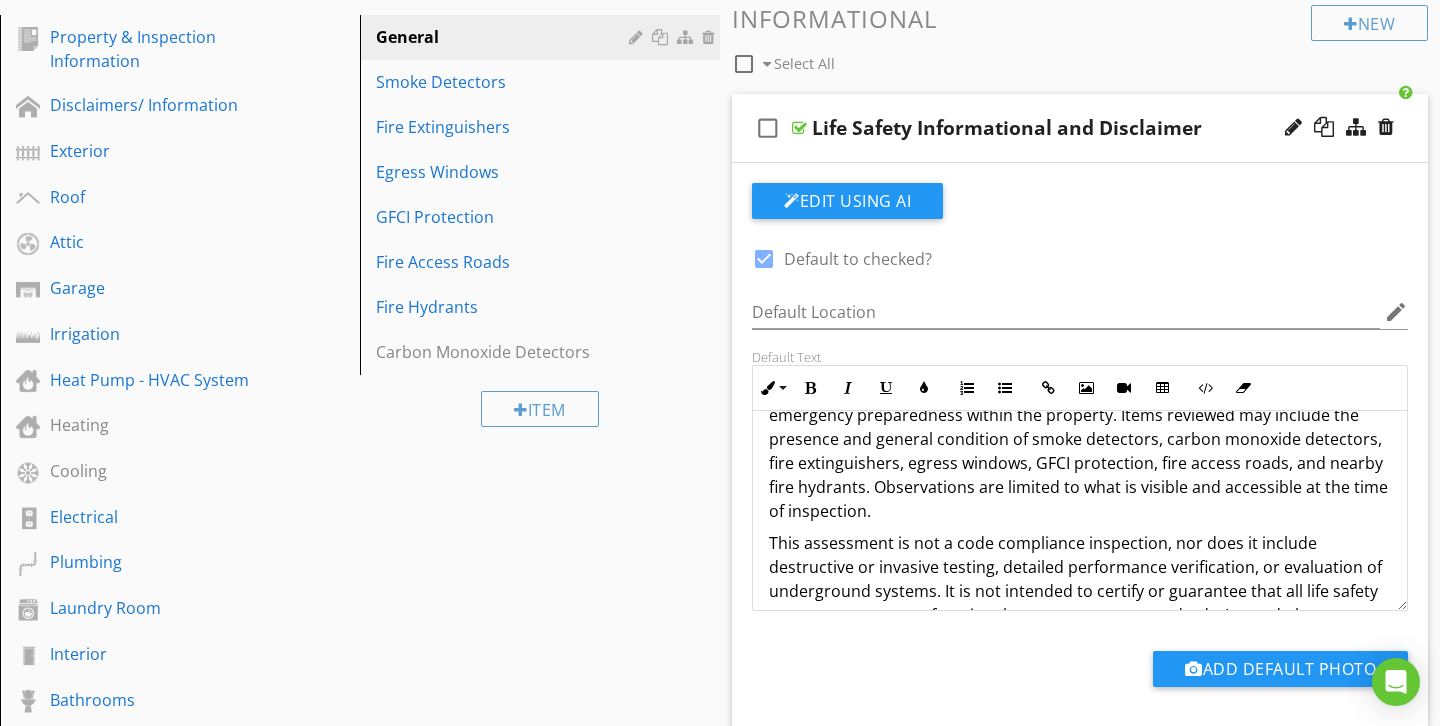 click on "This assessment is not a code compliance inspection, nor does it include destructive or invasive testing, detailed performance verification, or evaluation of underground systems. It is not intended to certify or guarantee that all life safety systems are present, functional, or meet current standards. Instead, the inspection provides general recommendations based on the inspector's visual observations and professional judgment." 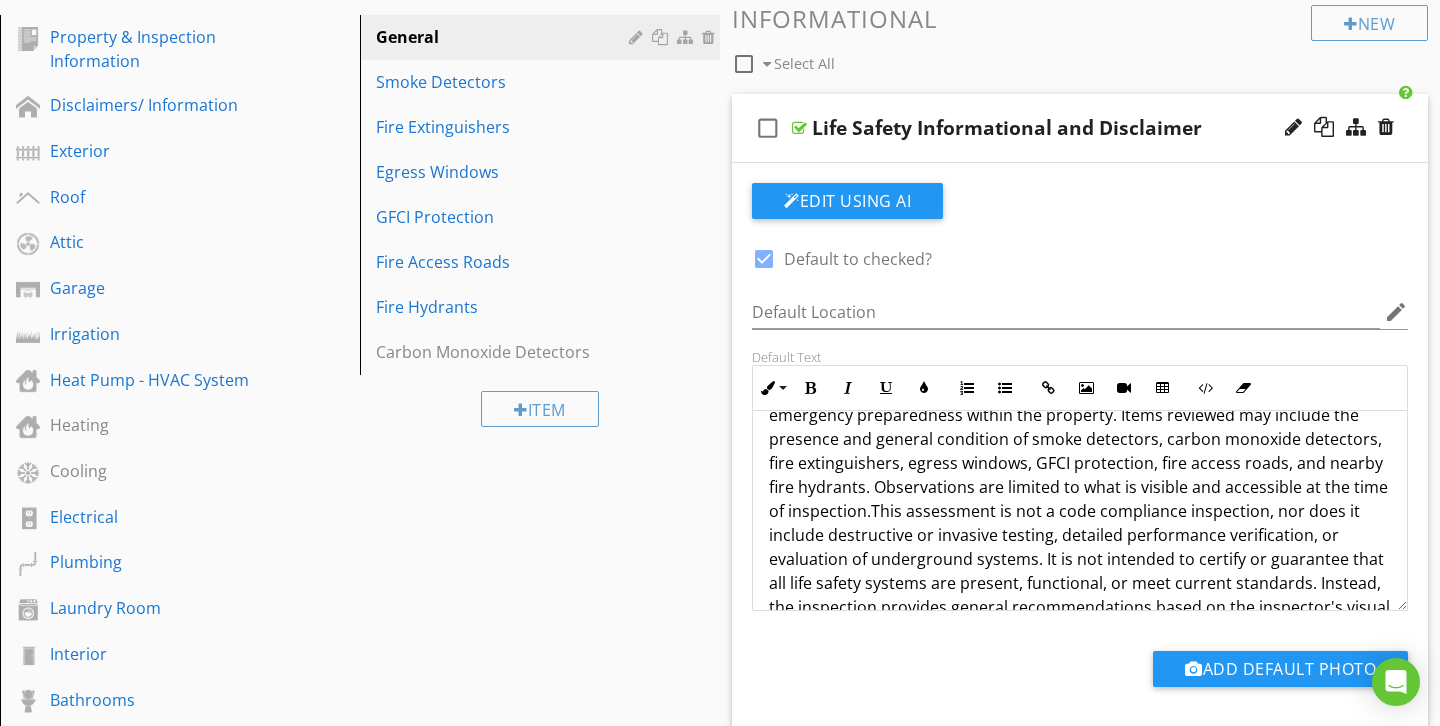 type 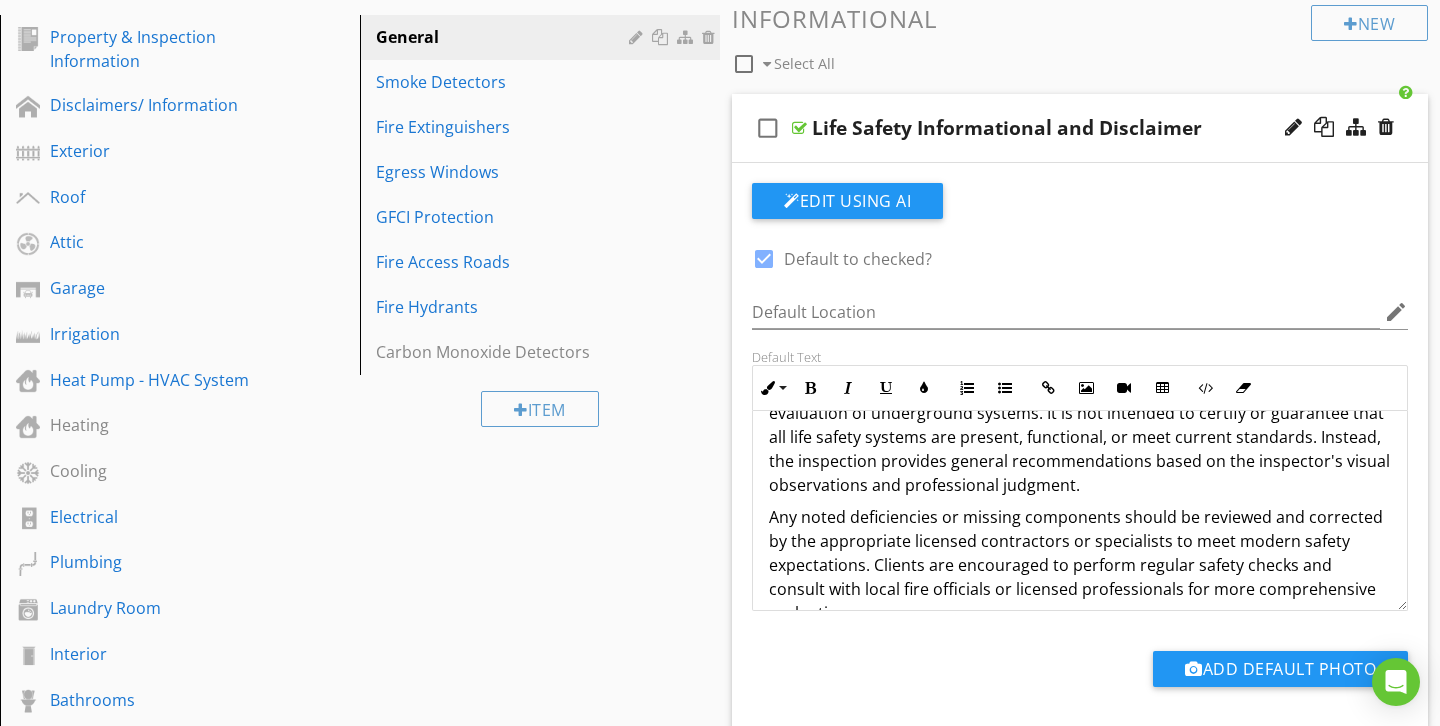 scroll, scrollTop: 208, scrollLeft: 0, axis: vertical 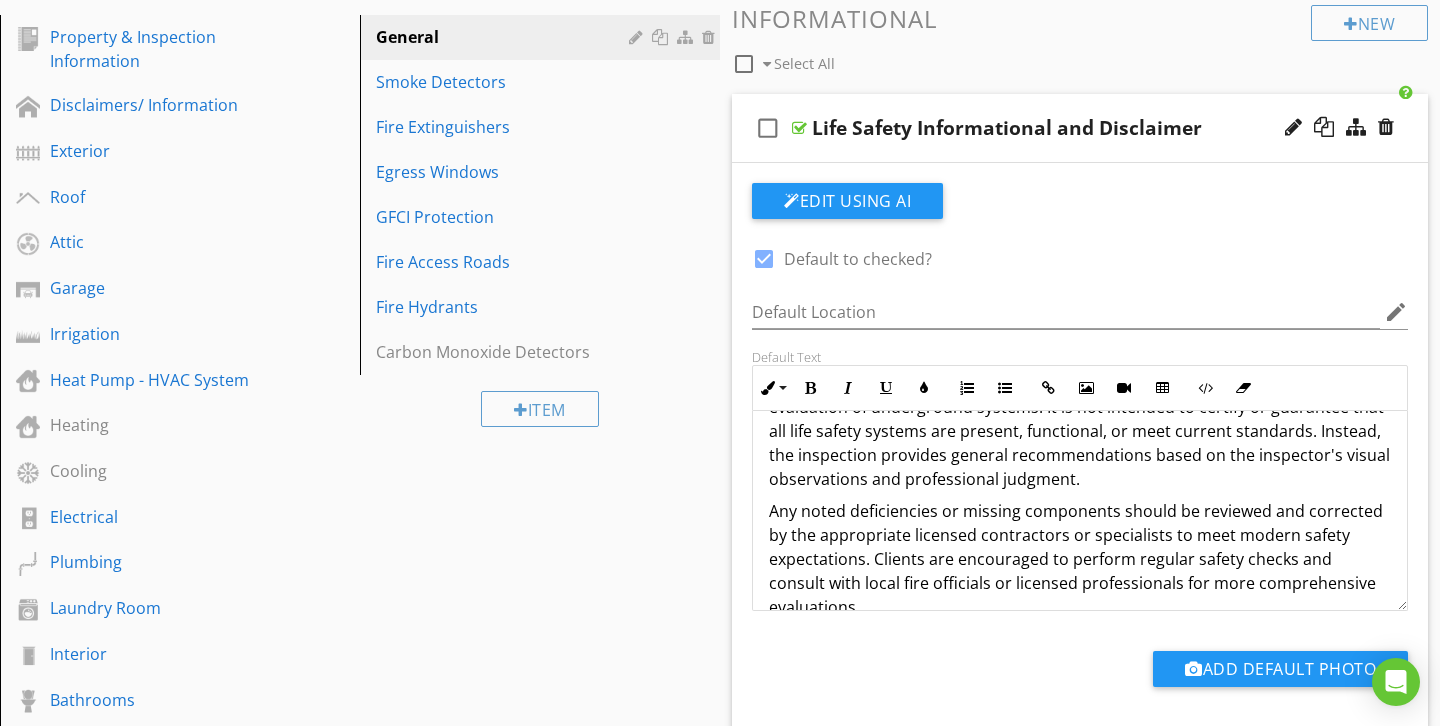 click on "Any noted deficiencies or missing components should be reviewed and corrected by the appropriate licensed contractors or specialists to meet modern safety expectations. Clients are encouraged to perform regular safety checks and consult with local fire officials or licensed professionals for more comprehensive evaluations." at bounding box center [1080, 559] 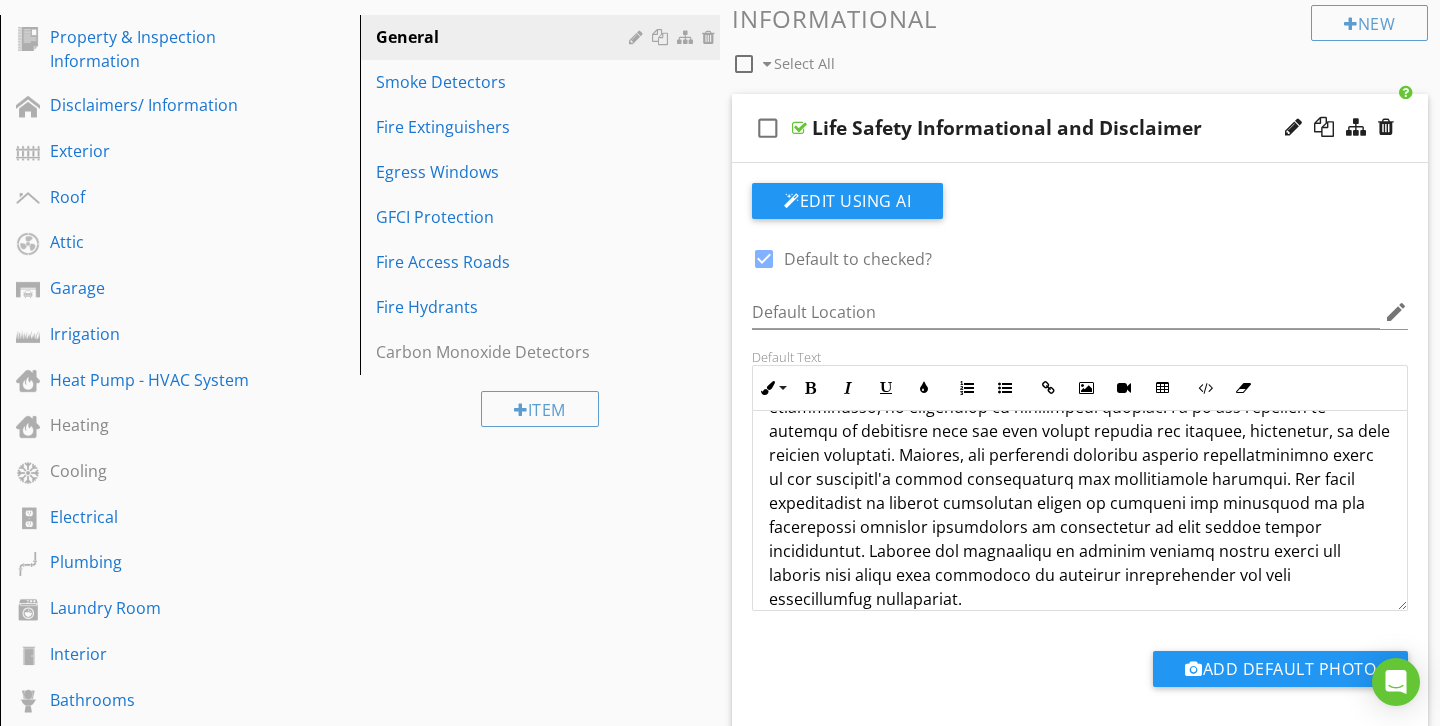 scroll, scrollTop: 209, scrollLeft: 0, axis: vertical 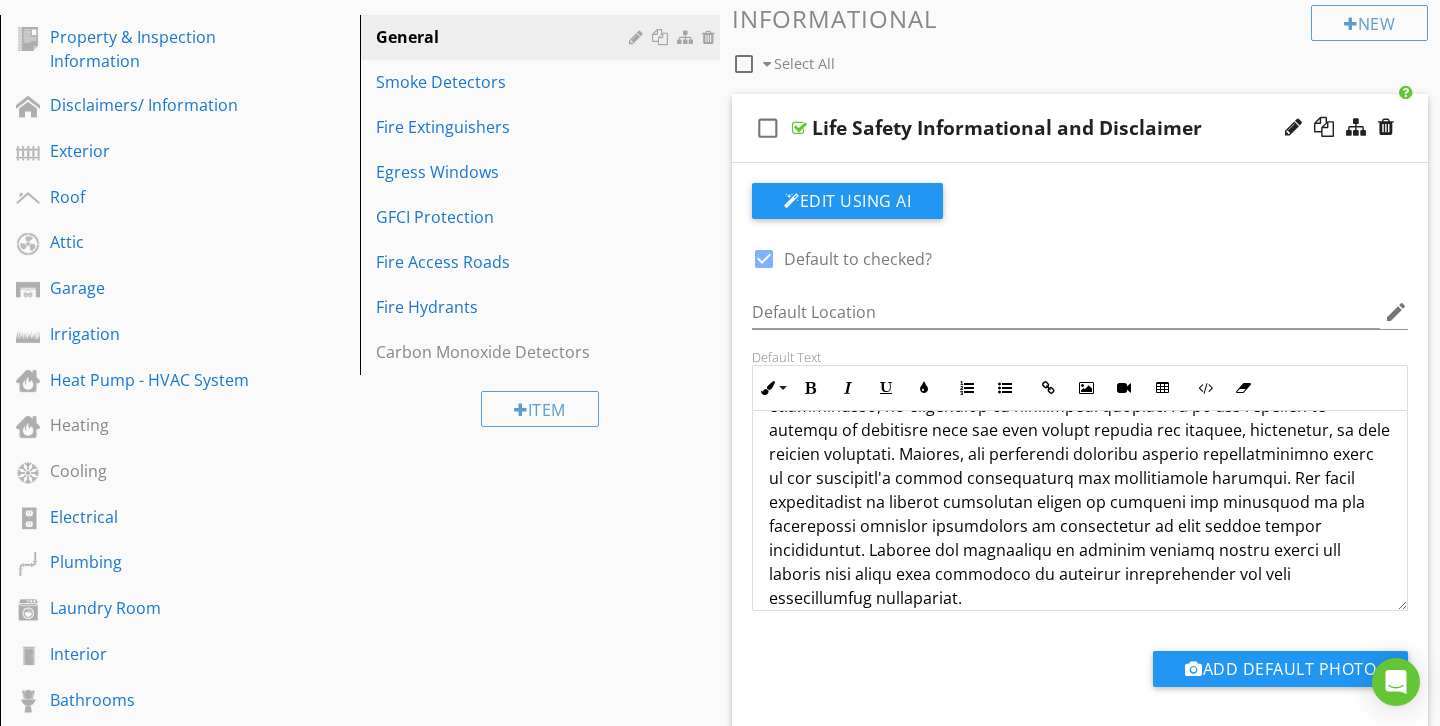 click on "Life Safety Informational and Disclaimer" at bounding box center [1058, 128] 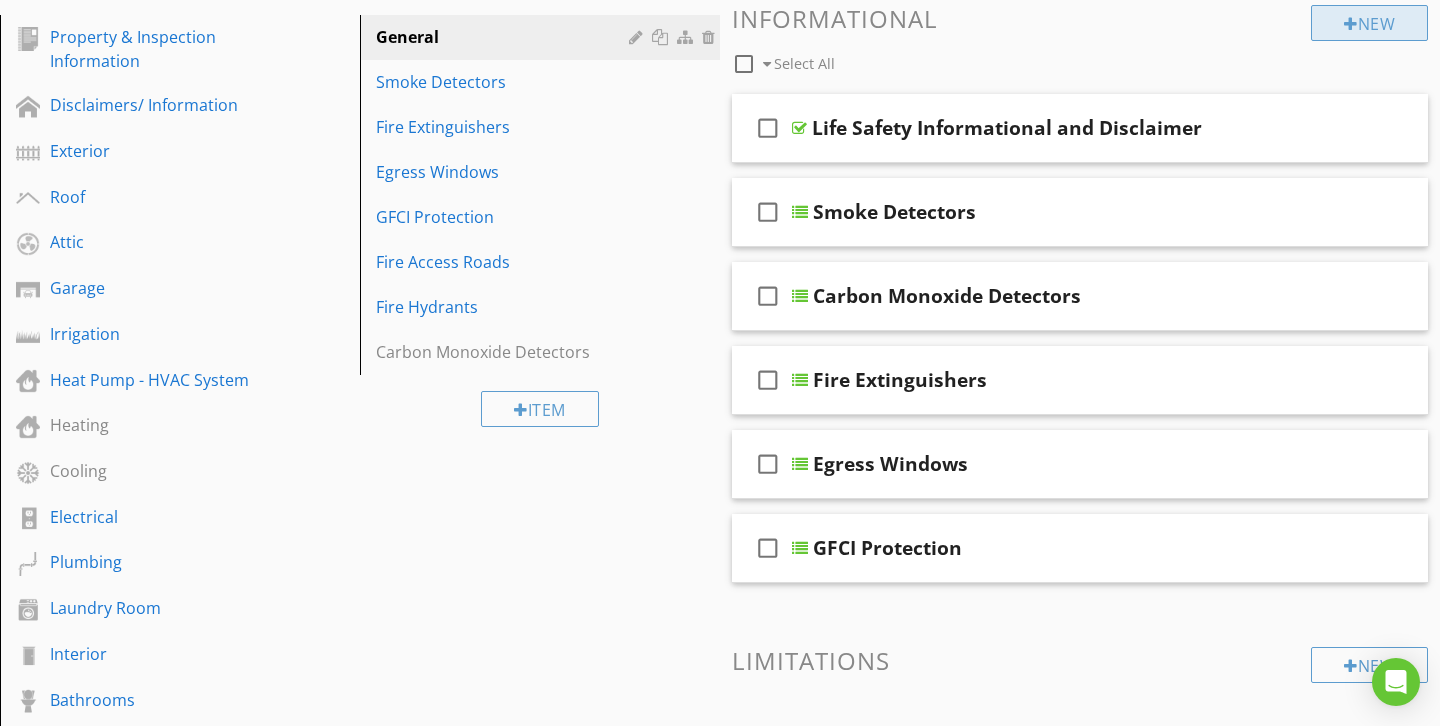 click on "New" at bounding box center [1369, 23] 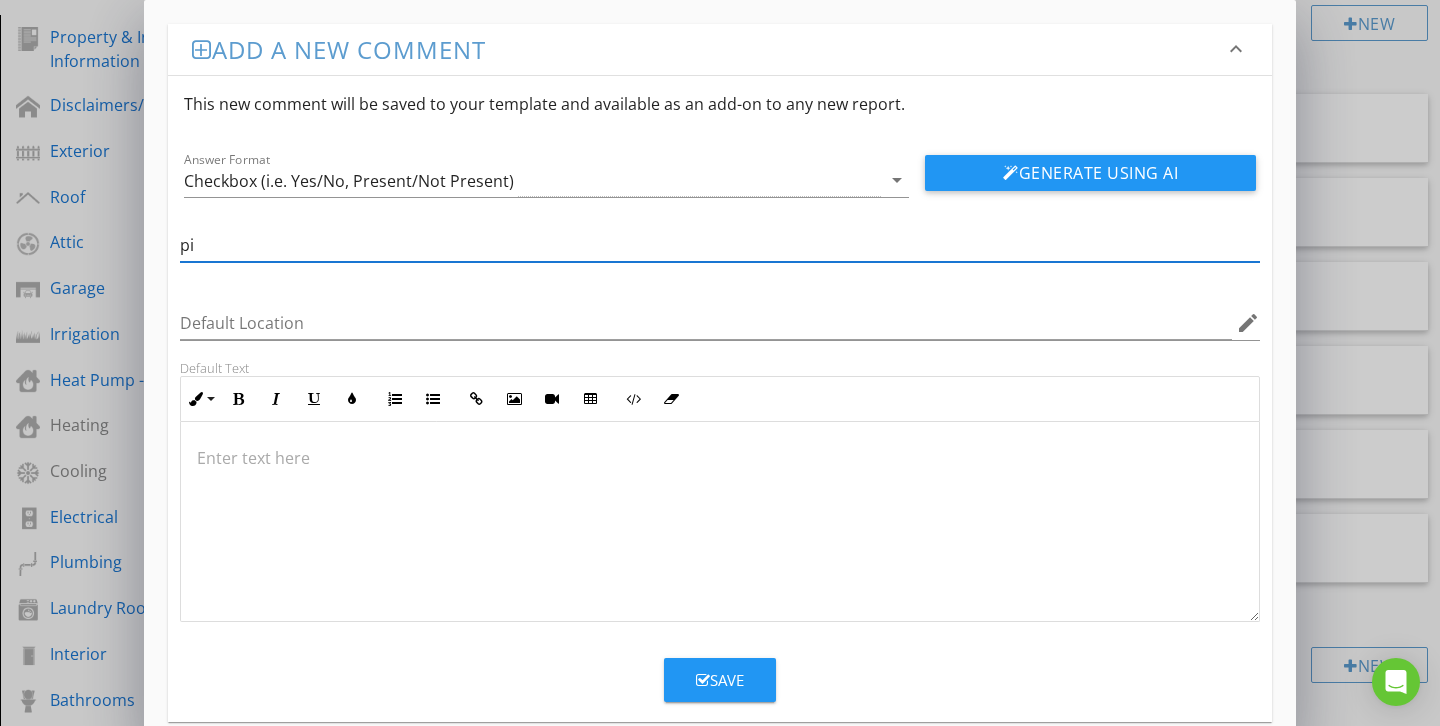 type on "Pictures/ Videos" 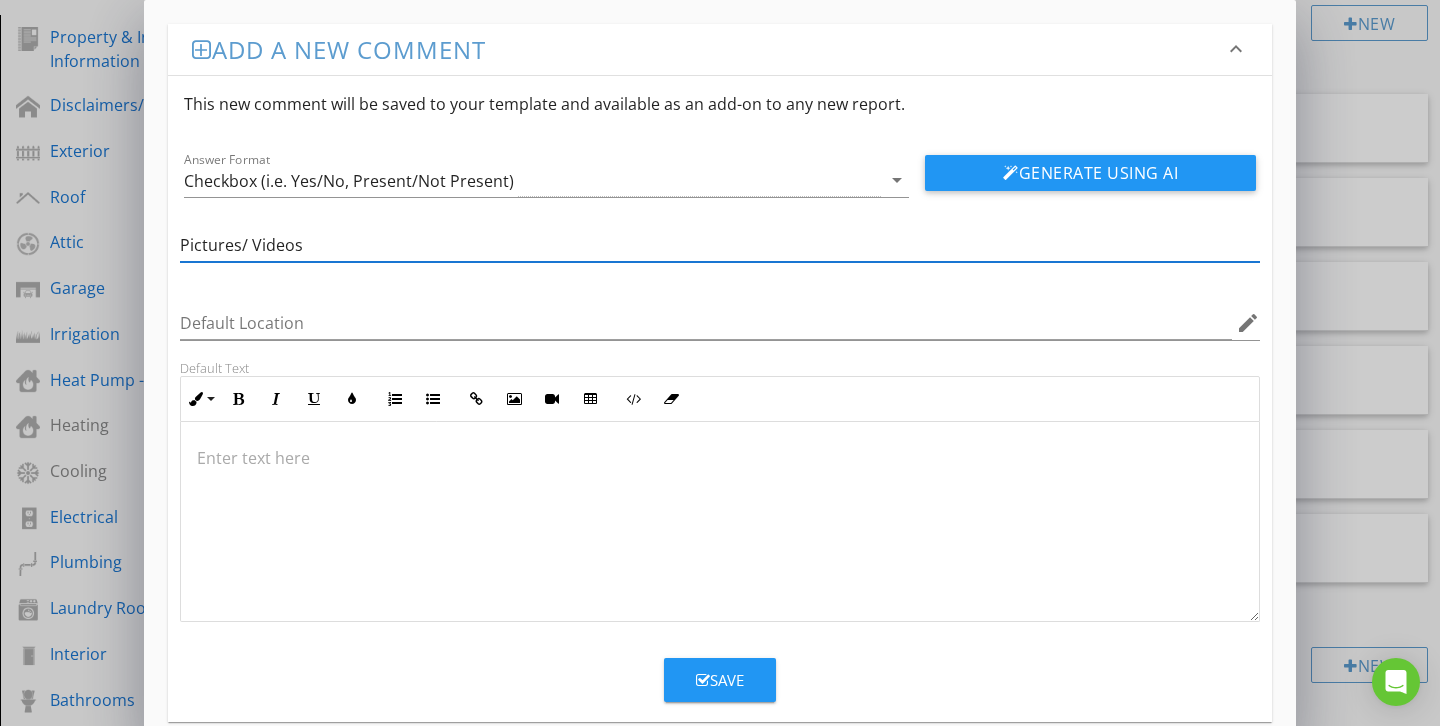 click on "Save" at bounding box center (720, 680) 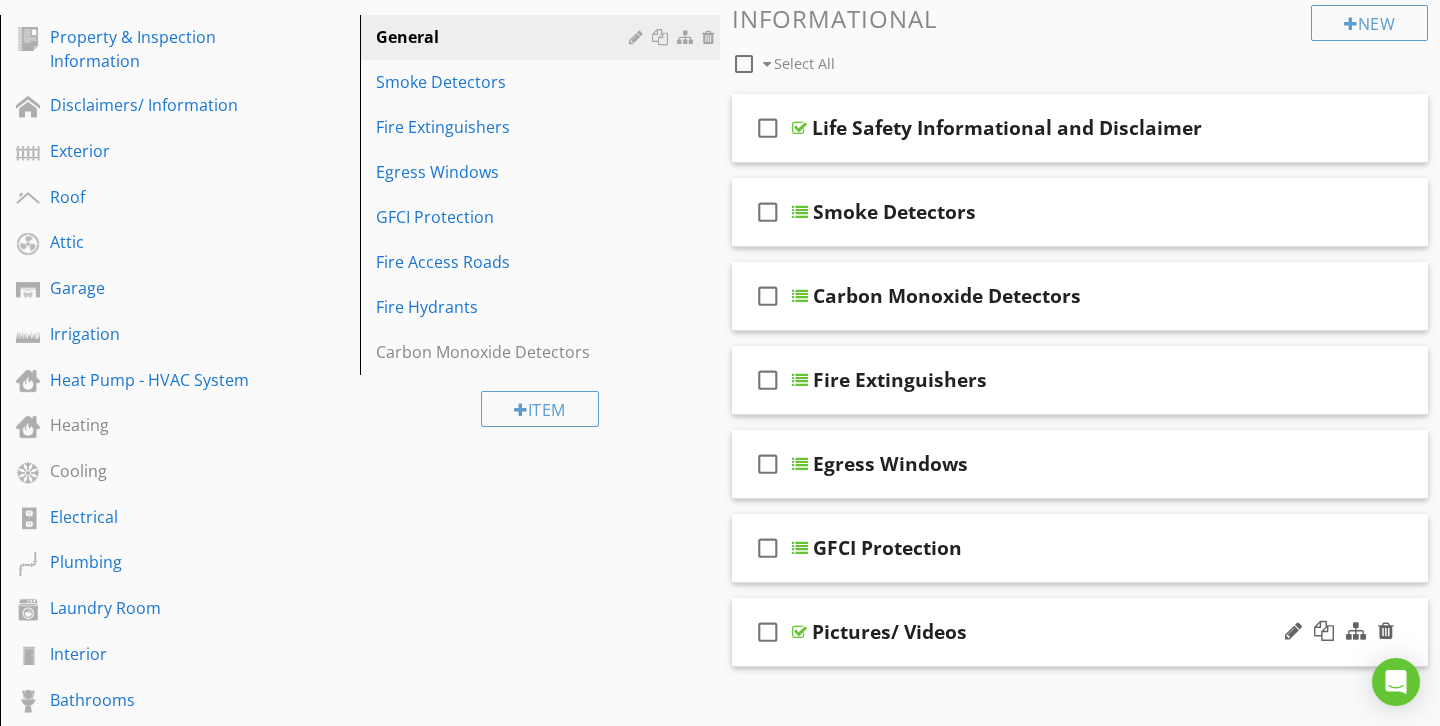 type 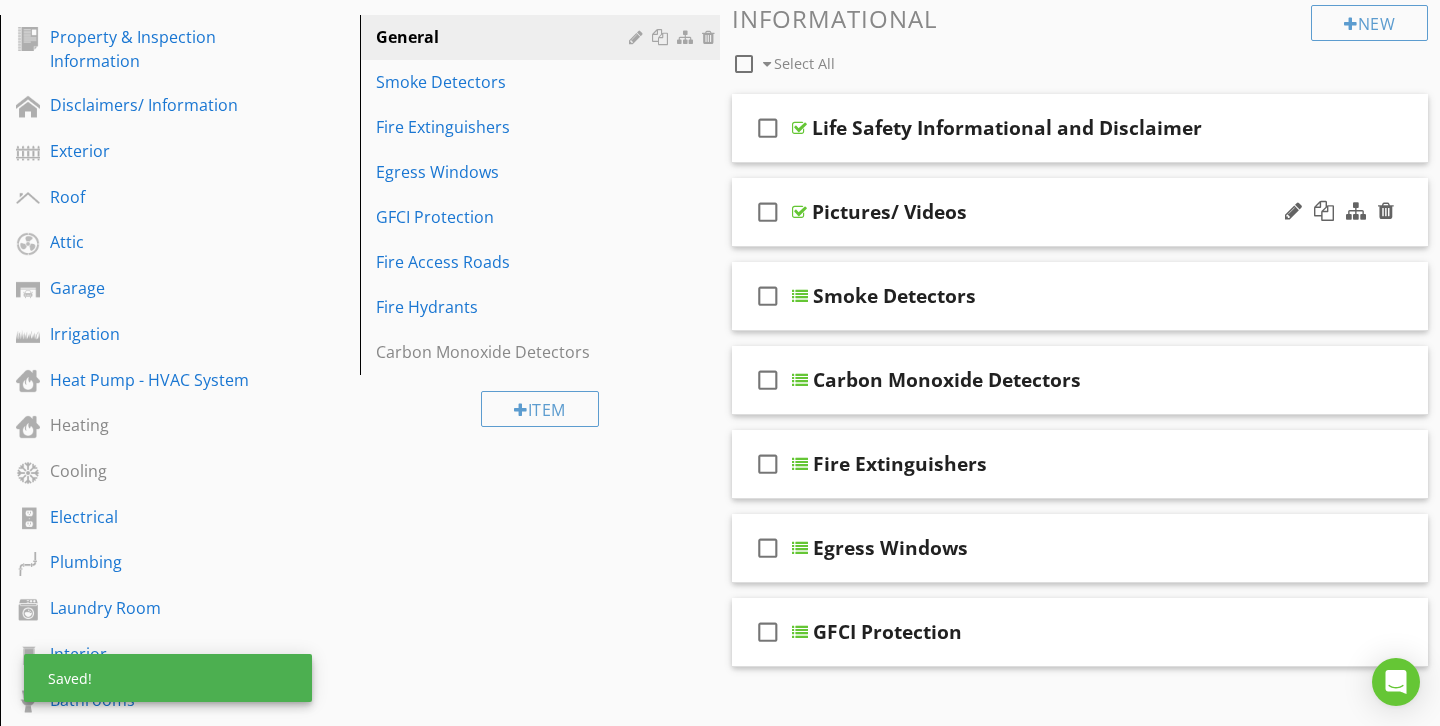 click on "Pictures/ Videos" at bounding box center (1058, 212) 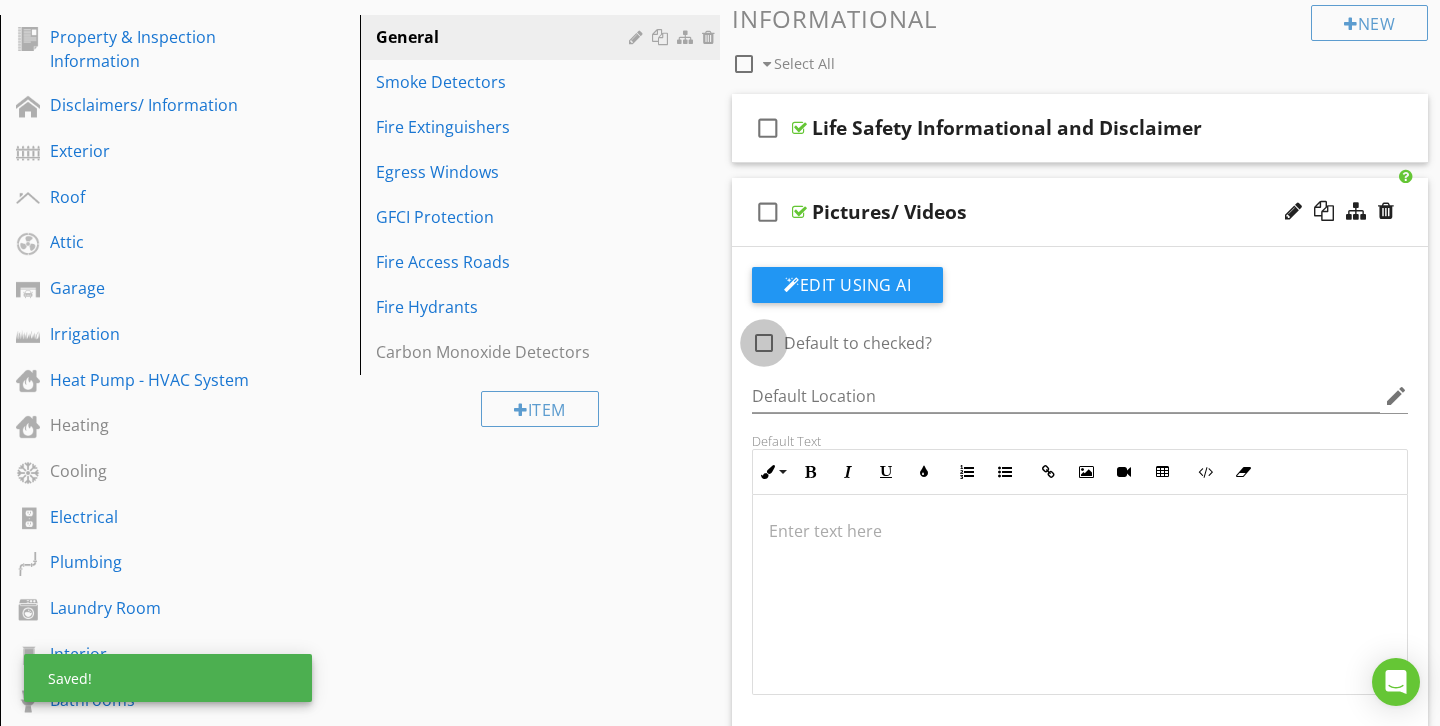 click at bounding box center [764, 343] 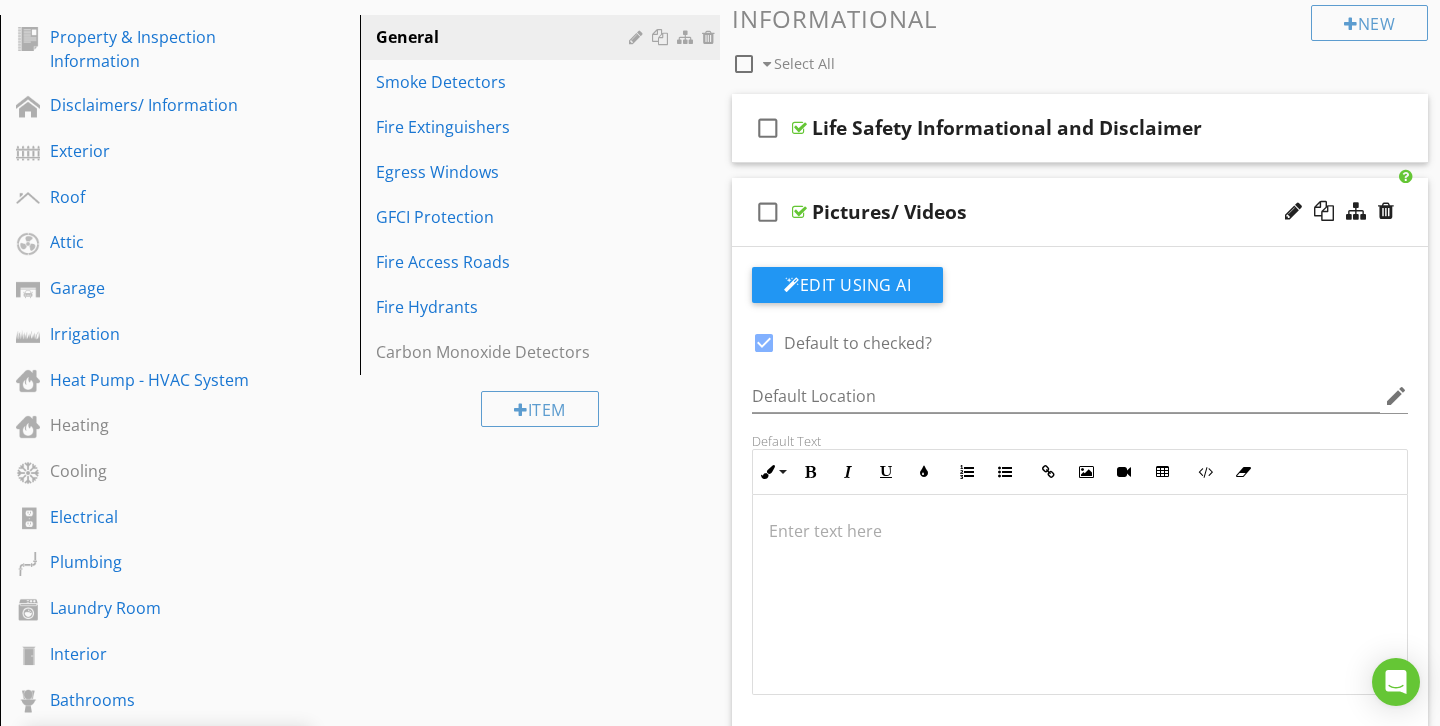 click on "Pictures/ Videos" at bounding box center (1058, 212) 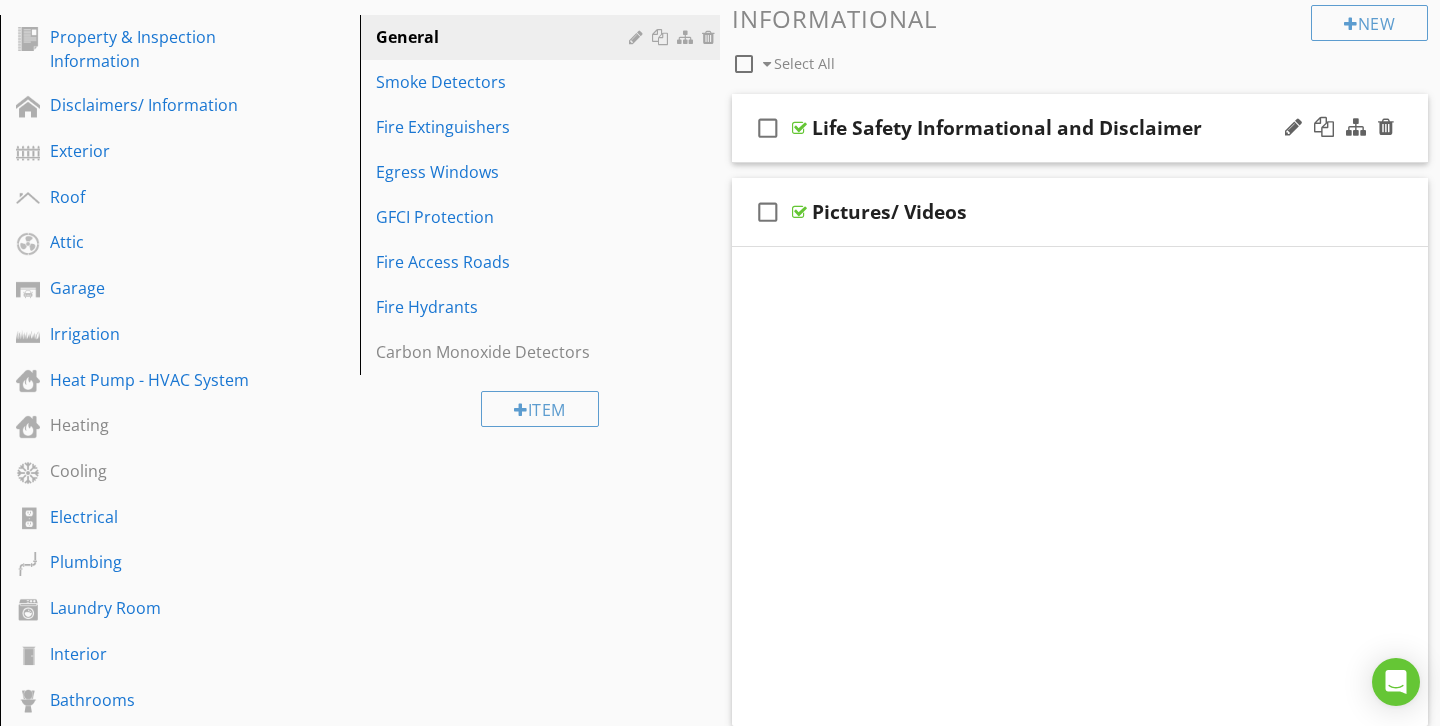 click on "Life Safety Informational and Disclaimer" at bounding box center [1058, 128] 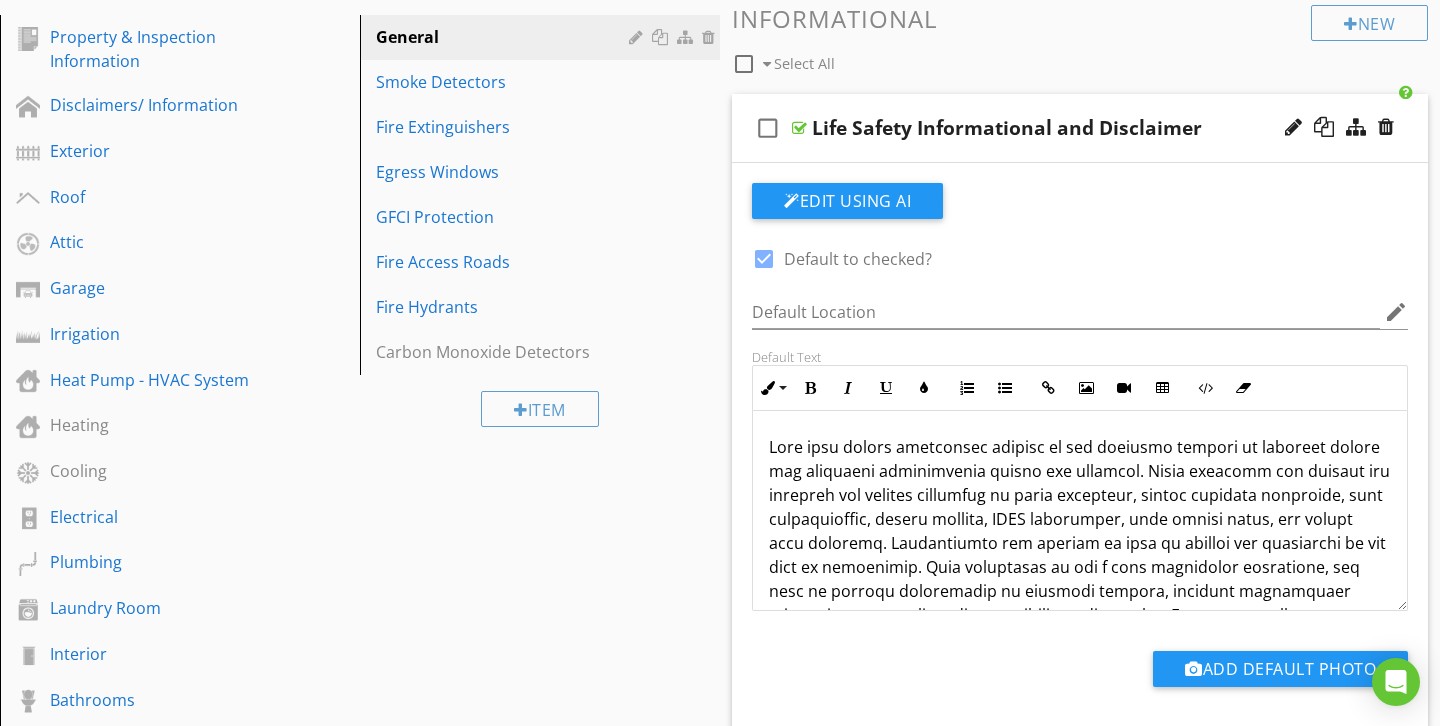 click on "Life Safety Informational and Disclaimer" at bounding box center (1058, 128) 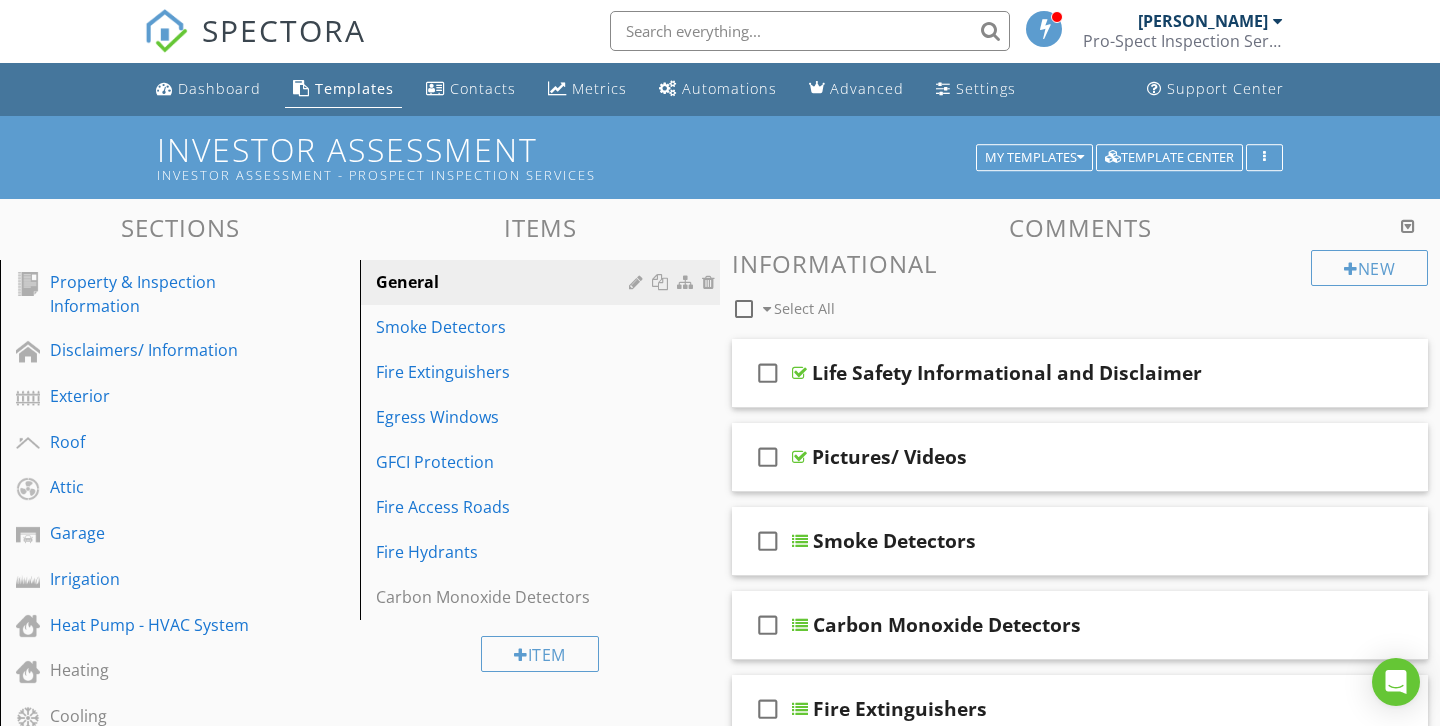 scroll, scrollTop: 0, scrollLeft: 0, axis: both 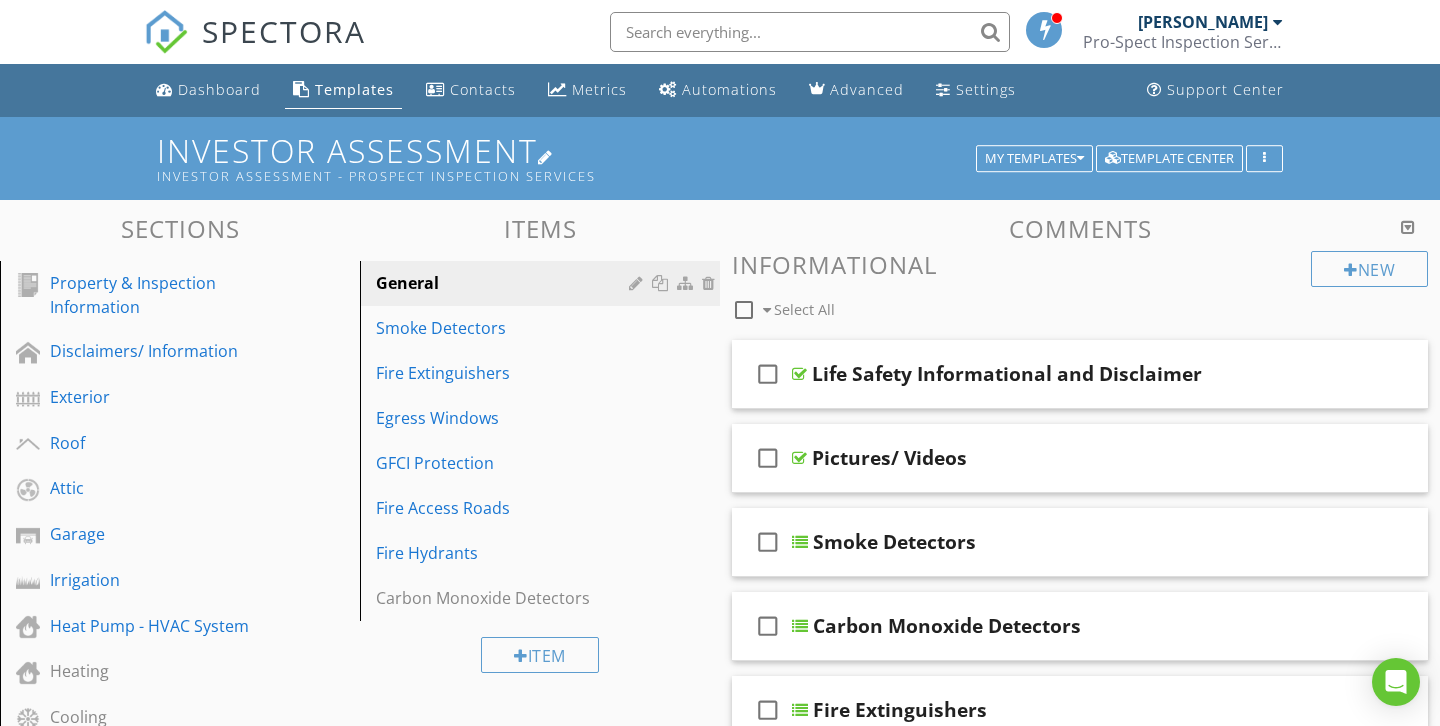 click on "Investor Assessment
Investor Assessment - Prospect Inspection Services" at bounding box center [720, 158] 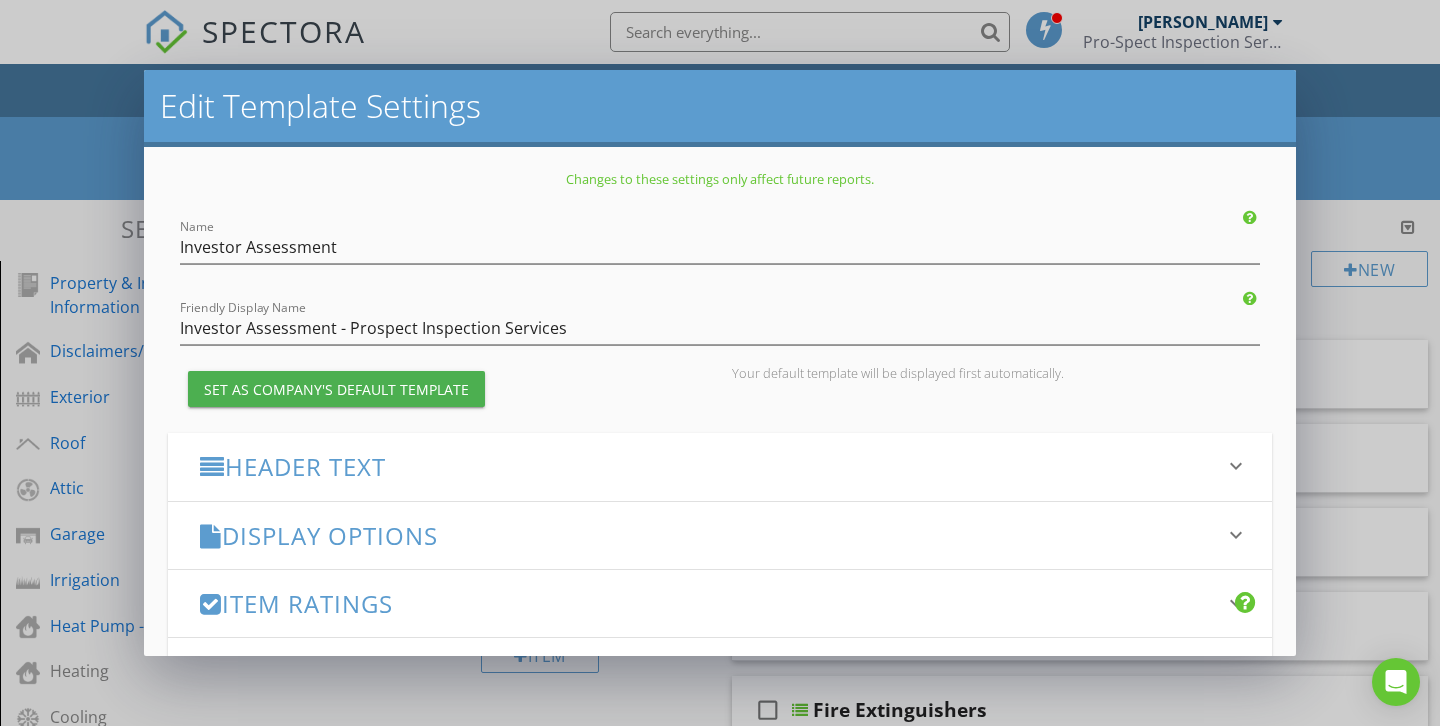 click on "Header Text" at bounding box center [708, 466] 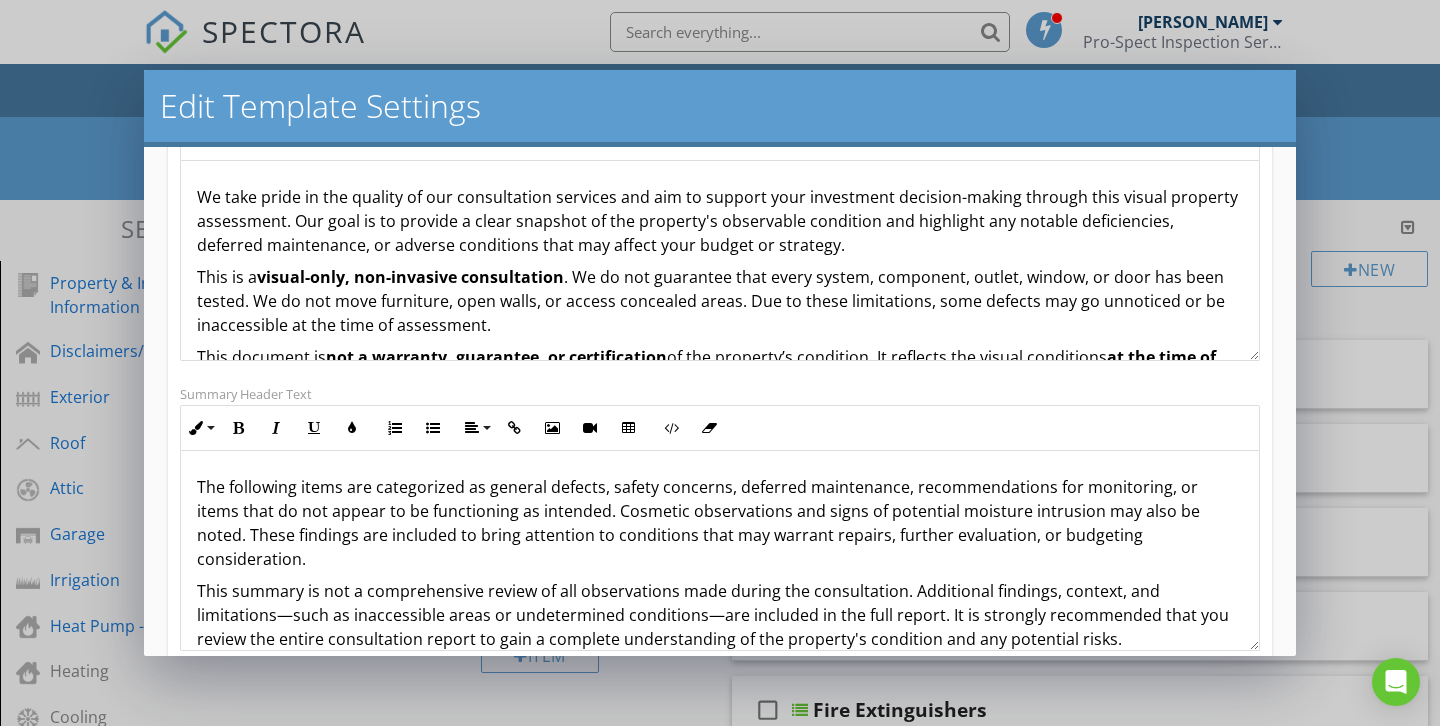 scroll, scrollTop: 432, scrollLeft: 0, axis: vertical 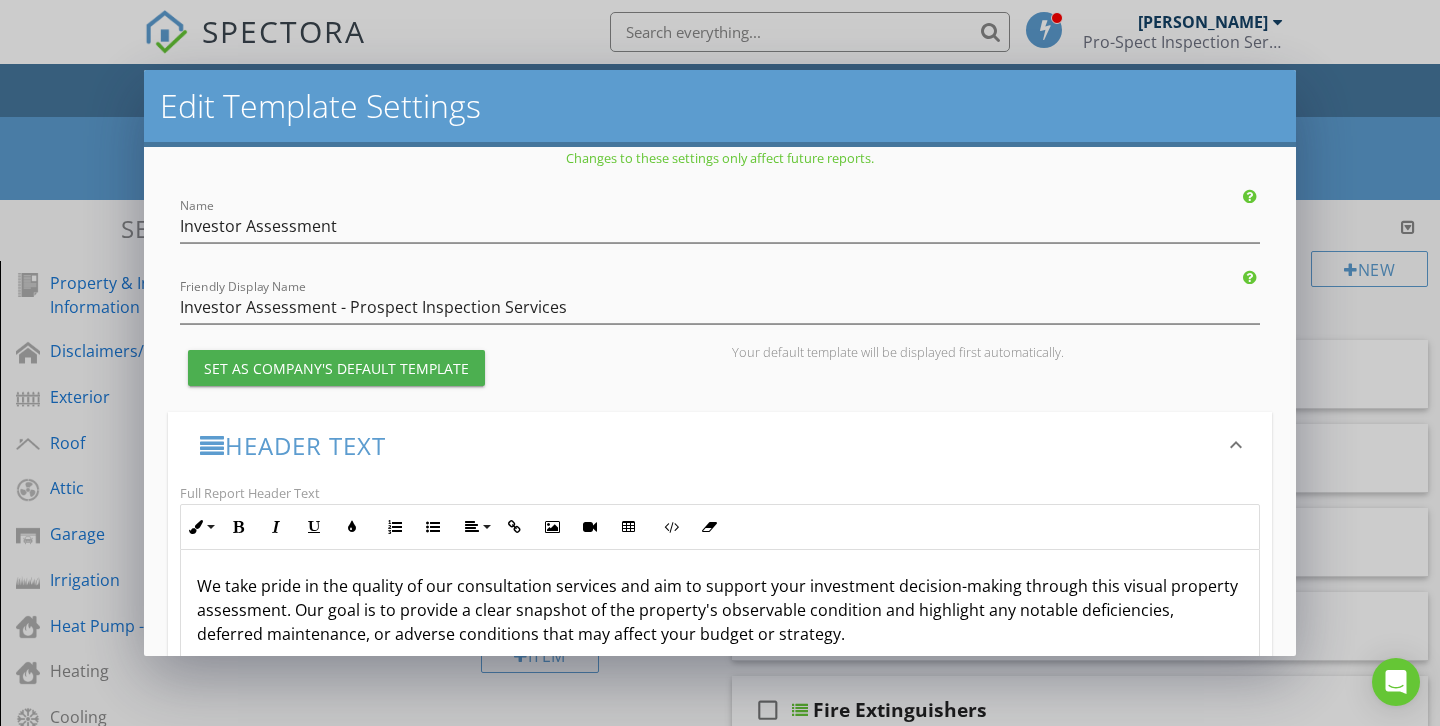 click on "We take pride in the quality of our consultation services and aim to support your investment decision-making through this visual property assessment. Our goal is to provide a clear snapshot of the property's observable condition and highlight any notable deficiencies, deferred maintenance, or adverse conditions that may affect your budget or strategy. This is a  visual-only, non-invasive consultation . We do not guarantee that every system, component, outlet, window, or door has been tested. We do not move furniture, open walls, or access concealed areas. Due to these limitations, some defects may go unnoticed or be inaccessible at the time of assessment. This document is  not a warranty, guarantee, or certification  of the property’s condition. It reflects the visual conditions  at the time of the walkthrough This report is  intended solely for you, our client written estimates  and further evaluations from licensed contractors, who may uncover additional issues once invasive work begins. Reviewed (RV)" at bounding box center [720, 998] 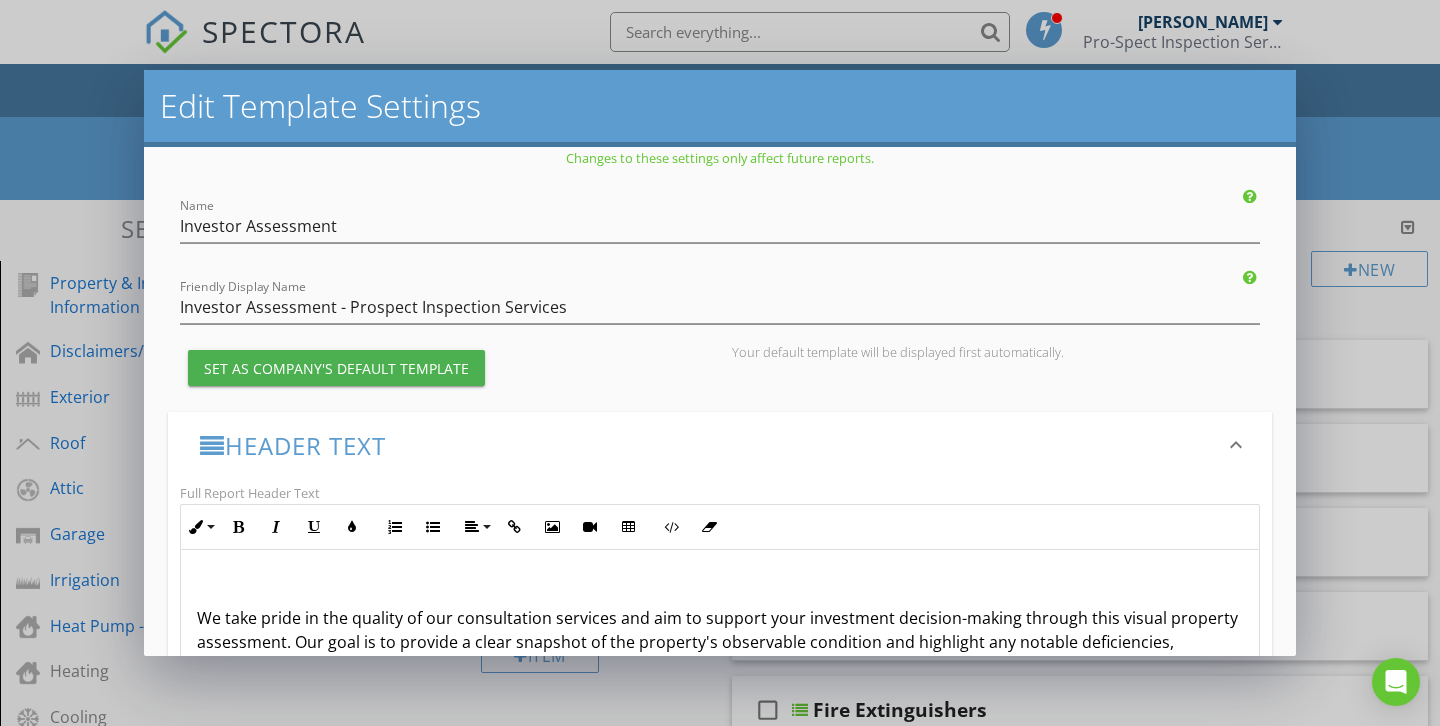 click on "We take pride in the quality of our consultation services and aim to support your investment decision-making through this visual property assessment. Our goal is to provide a clear snapshot of the property's observable condition and highlight any notable deficiencies, deferred maintenance, or adverse conditions that may affect your budget or strategy. This is a  visual-only, non-invasive consultation . We do not guarantee that every system, component, outlet, window, or door has been tested. We do not move furniture, open walls, or access concealed areas. Due to these limitations, some defects may go unnoticed or be inaccessible at the time of assessment. This document is  not a warranty, guarantee, or certification  of the property’s condition. It reflects the visual conditions  at the time of the walkthrough This report is  intended solely for you, our client written estimates  and further evaluations from licensed contractors, who may uncover additional issues once invasive work begins. Reviewed (RV)" at bounding box center (720, 1014) 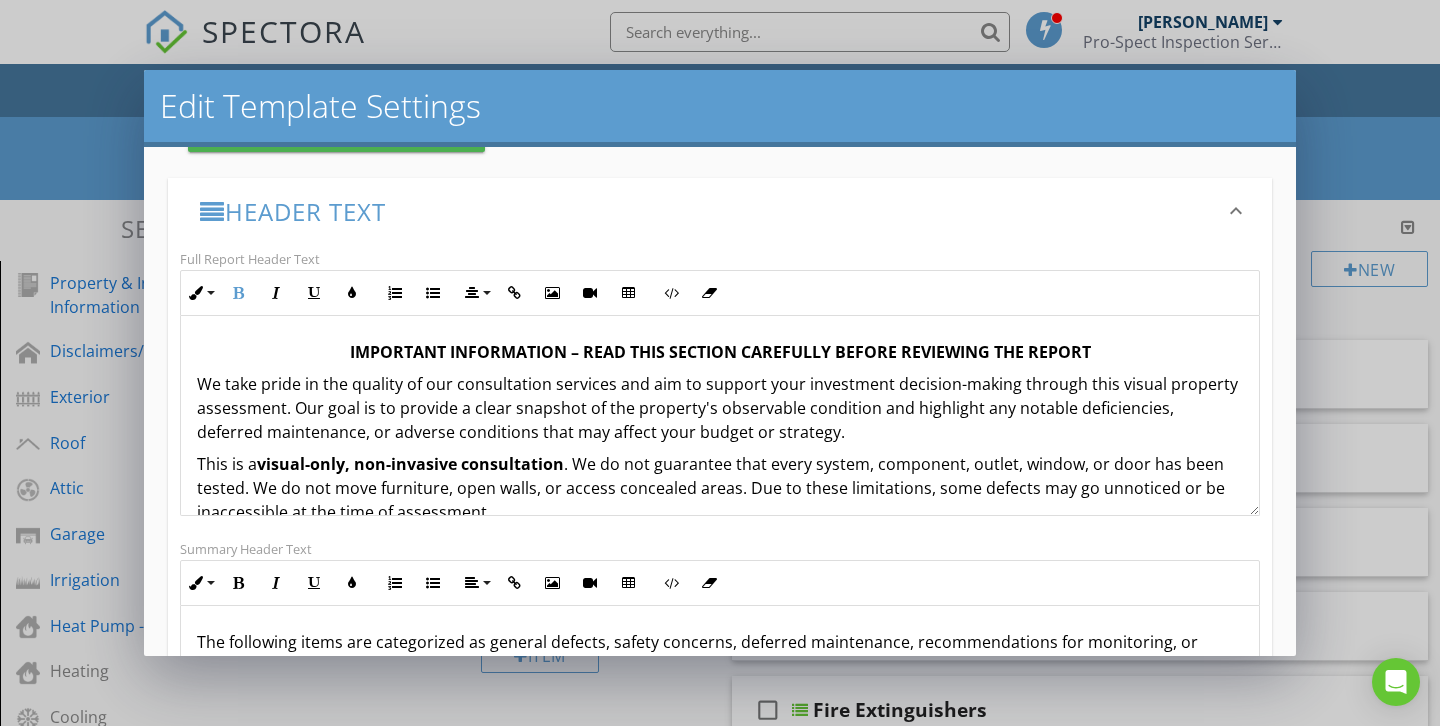 scroll, scrollTop: 265, scrollLeft: 0, axis: vertical 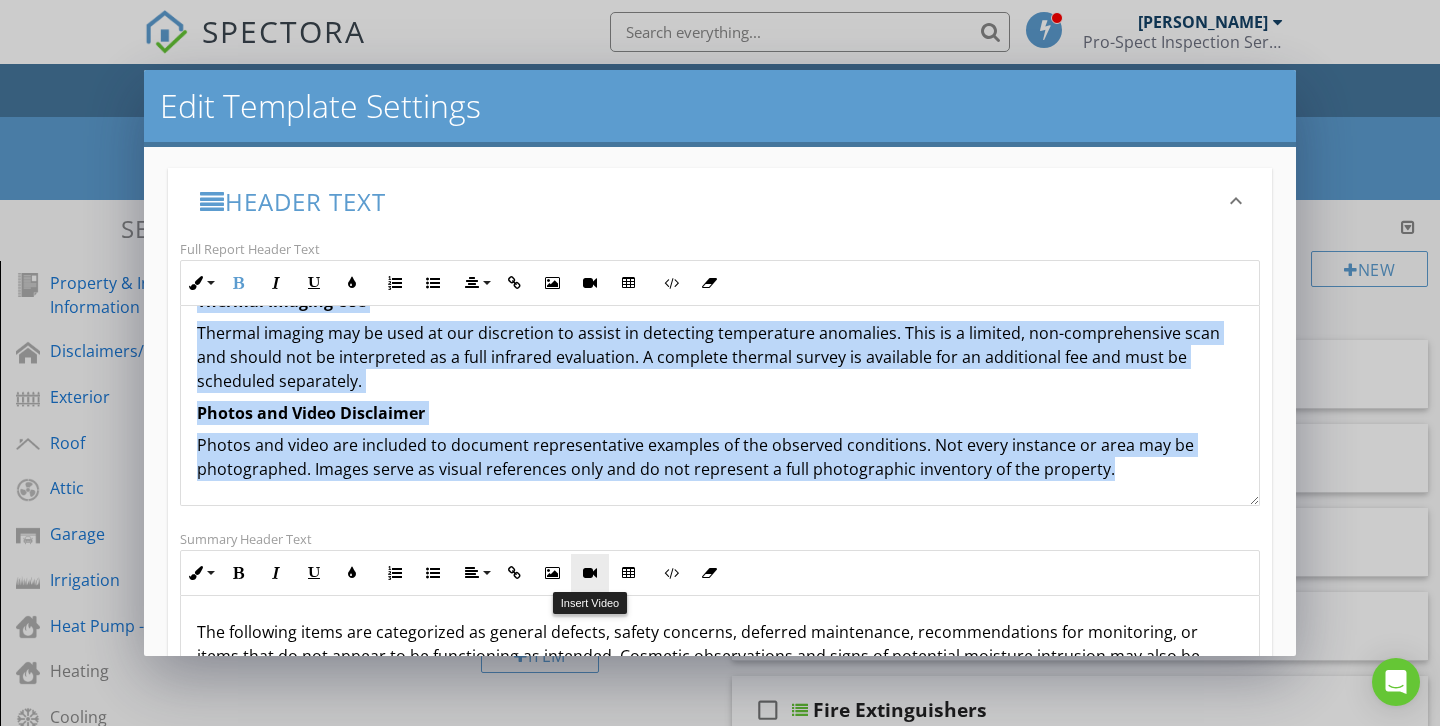 drag, startPoint x: 195, startPoint y: 376, endPoint x: 599, endPoint y: 557, distance: 442.6929 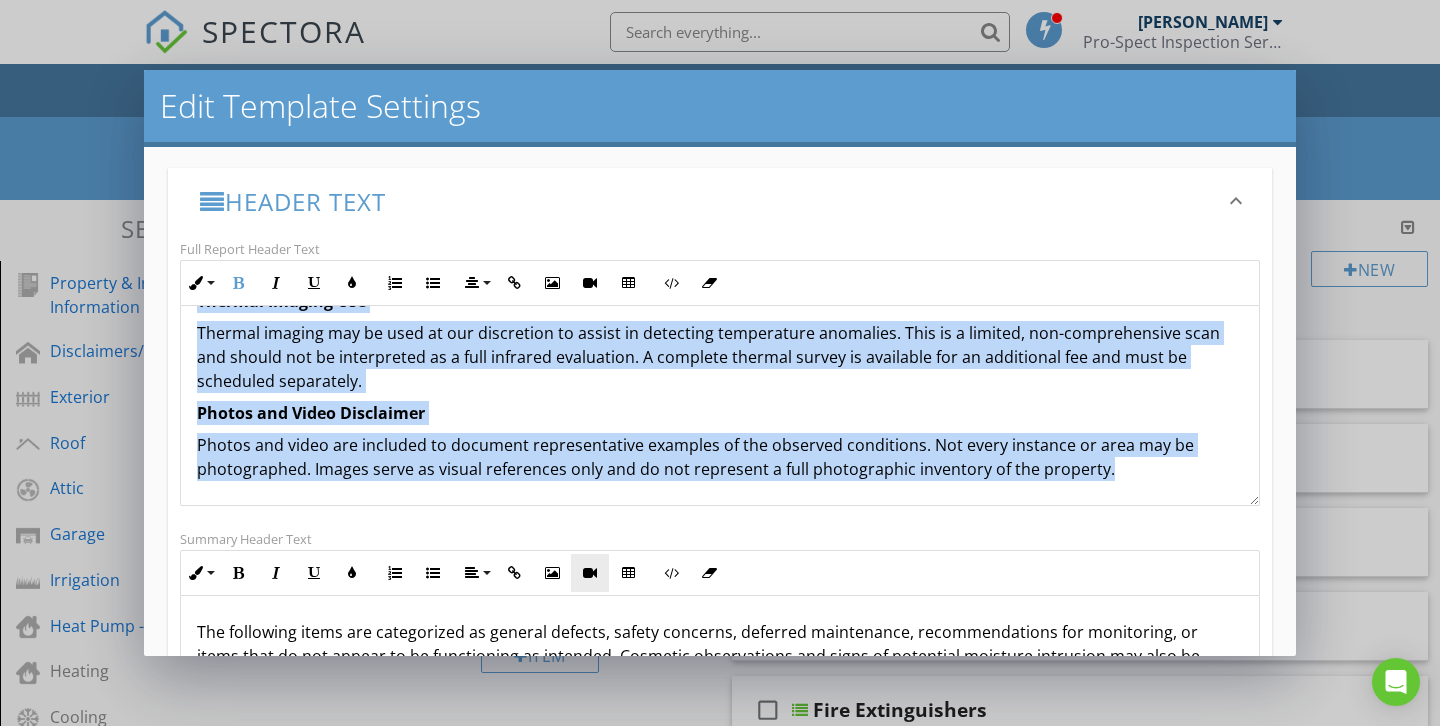 copy on "We take pride in the quality of our consultation services and aim to support your investment decision-making through this visual property assessment. Our goal is to provide a clear snapshot of the property's observable condition and highlight any notable deficiencies, deferred maintenance, or adverse conditions that may affect your budget or strategy. This is a  visual-only, non-invasive consultation . We do not guarantee that every system, component, outlet, window, or door has been tested. We do not move furniture, open walls, or access concealed areas. Due to these limitations, some defects may go unnoticed or be inaccessible at the time of assessment. This document is  not a warranty, guarantee, or certification  of the property’s condition. It reflects the visual conditions  at the time of the walkthrough  only. All real estate carries risk—including potential issues such as water intrusion, roof leaks, structural concerns, or system failures that may not be evident during a visual inspection. For thi..." 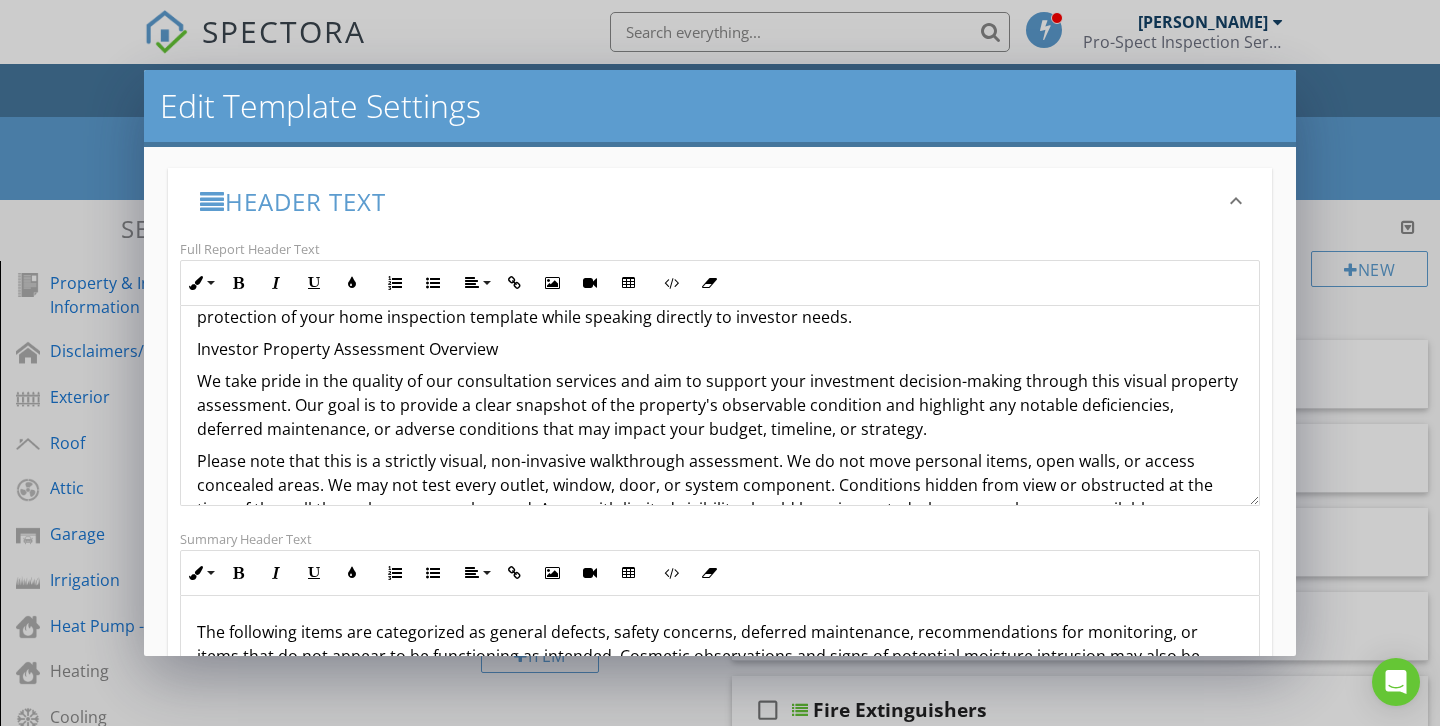 scroll, scrollTop: 0, scrollLeft: 0, axis: both 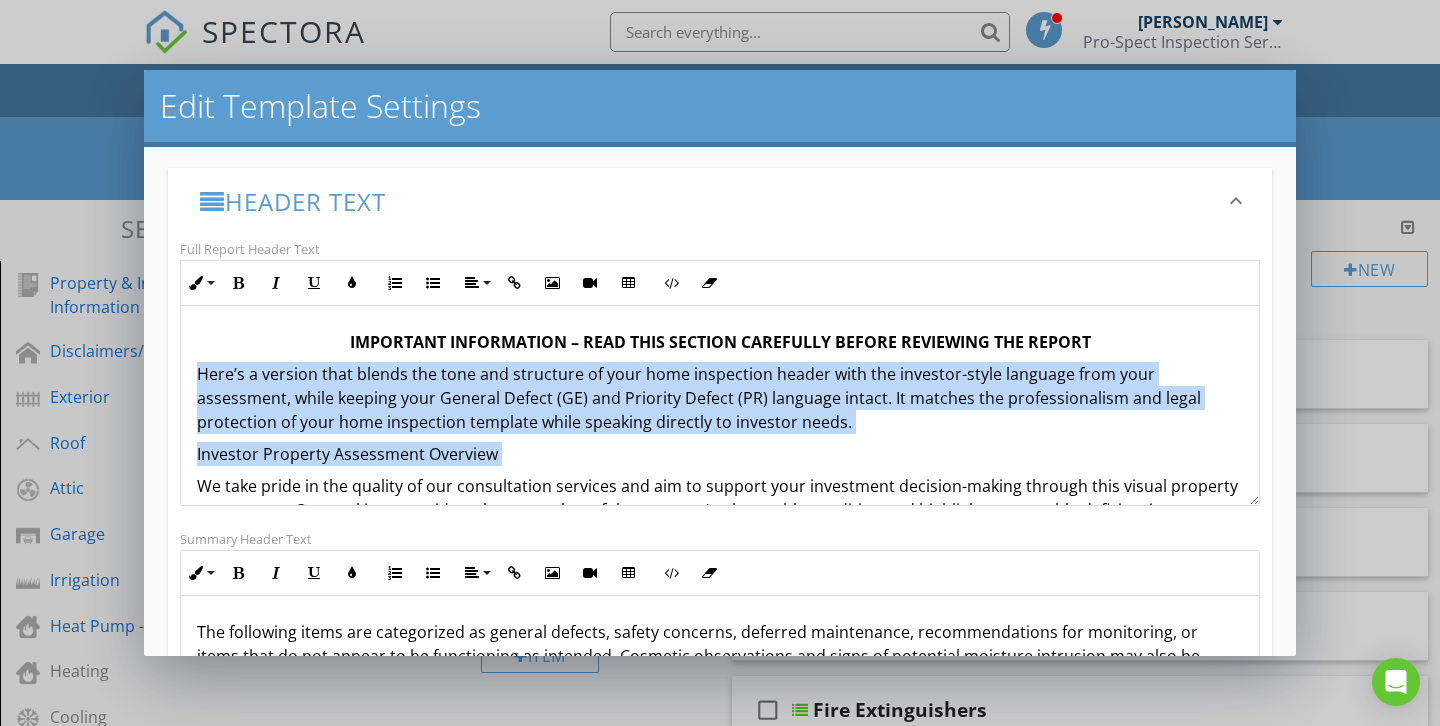 drag, startPoint x: 198, startPoint y: 486, endPoint x: 198, endPoint y: 377, distance: 109 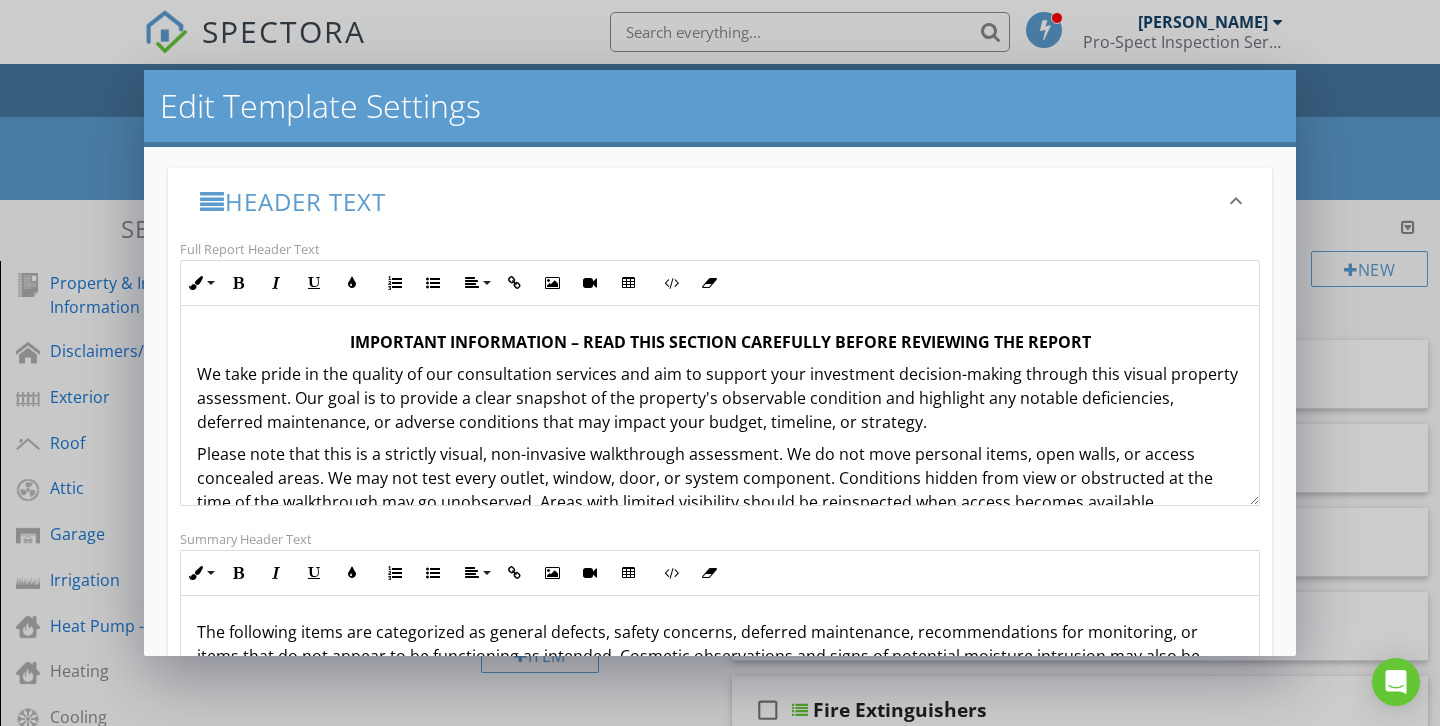 click on "Please note that this is a strictly visual, non-invasive walkthrough assessment. We do not move personal items, open walls, or access concealed areas. We may not test every outlet, window, door, or system component. Conditions hidden from view or obstructed at the time of the walkthrough may go unobserved. Areas with limited visibility should be reinspected when access becomes available." at bounding box center [720, 478] 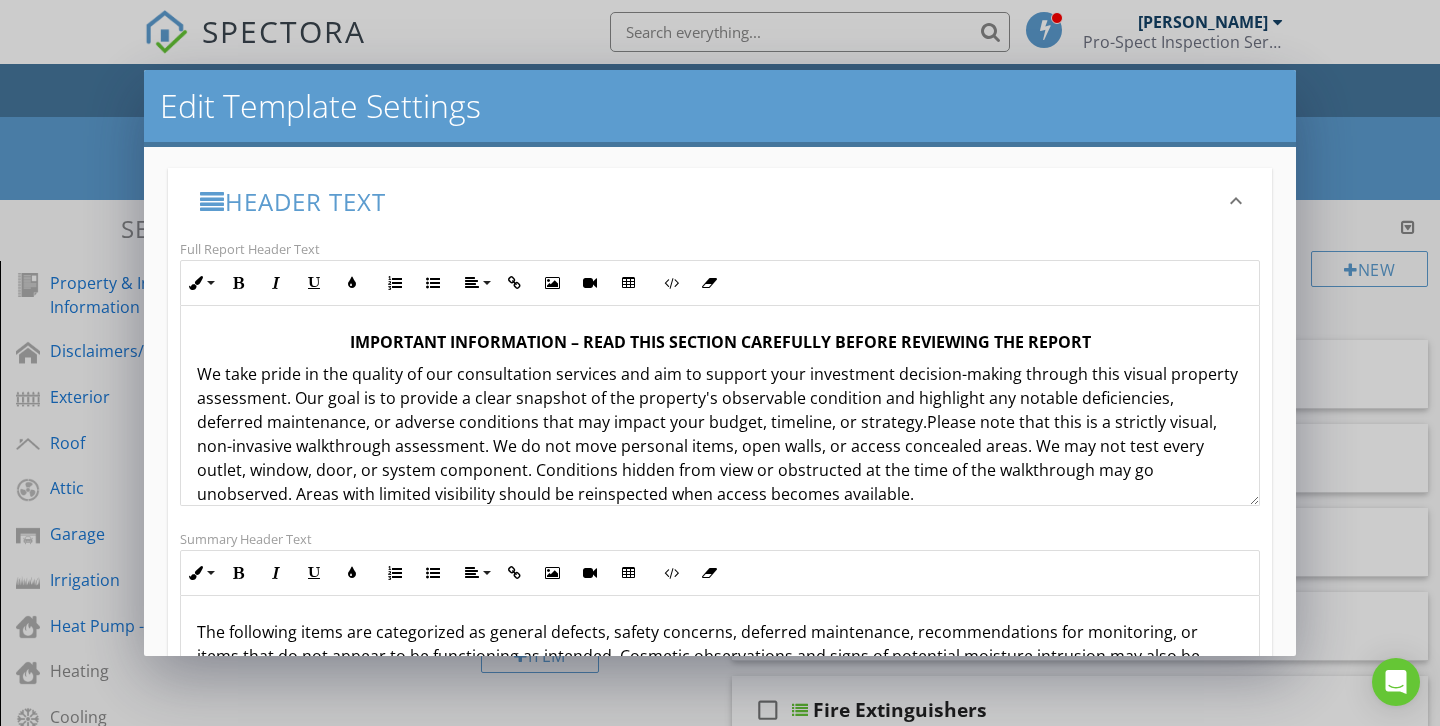 type 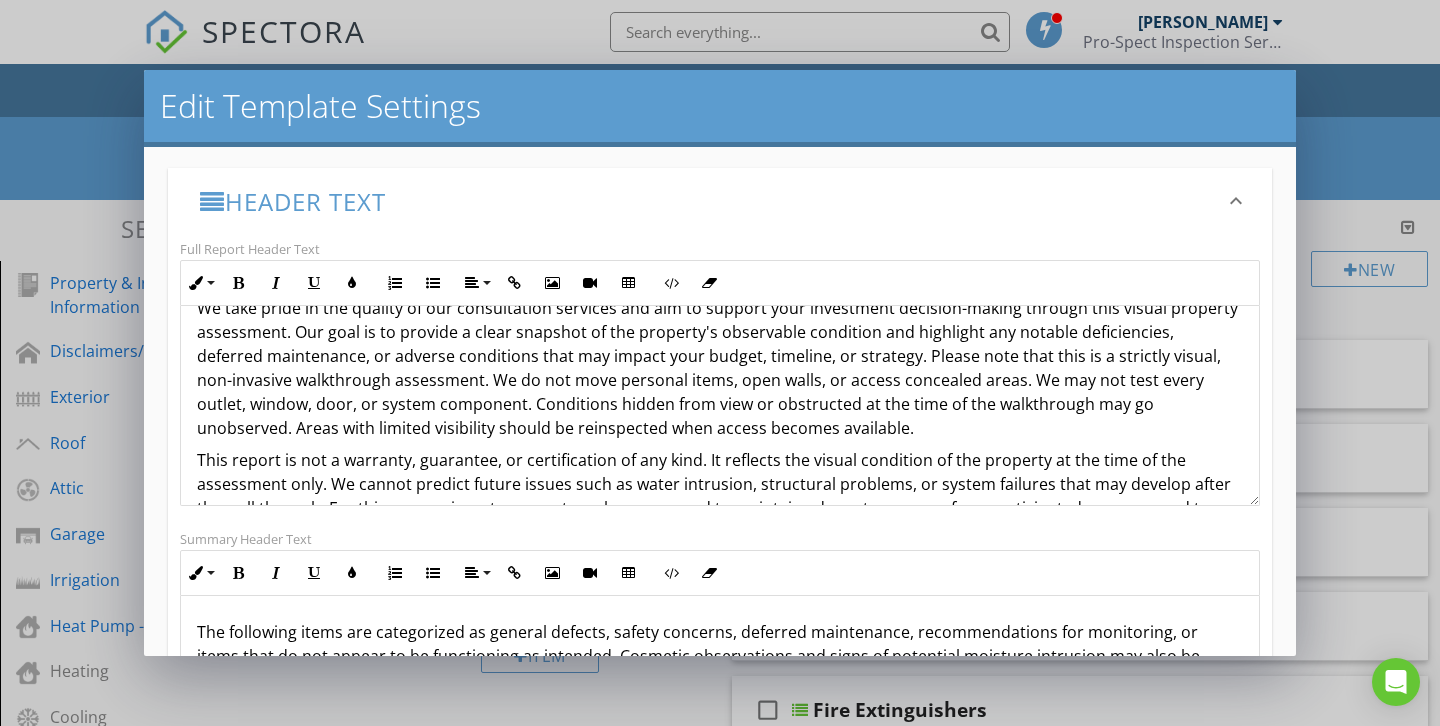 scroll, scrollTop: 67, scrollLeft: 0, axis: vertical 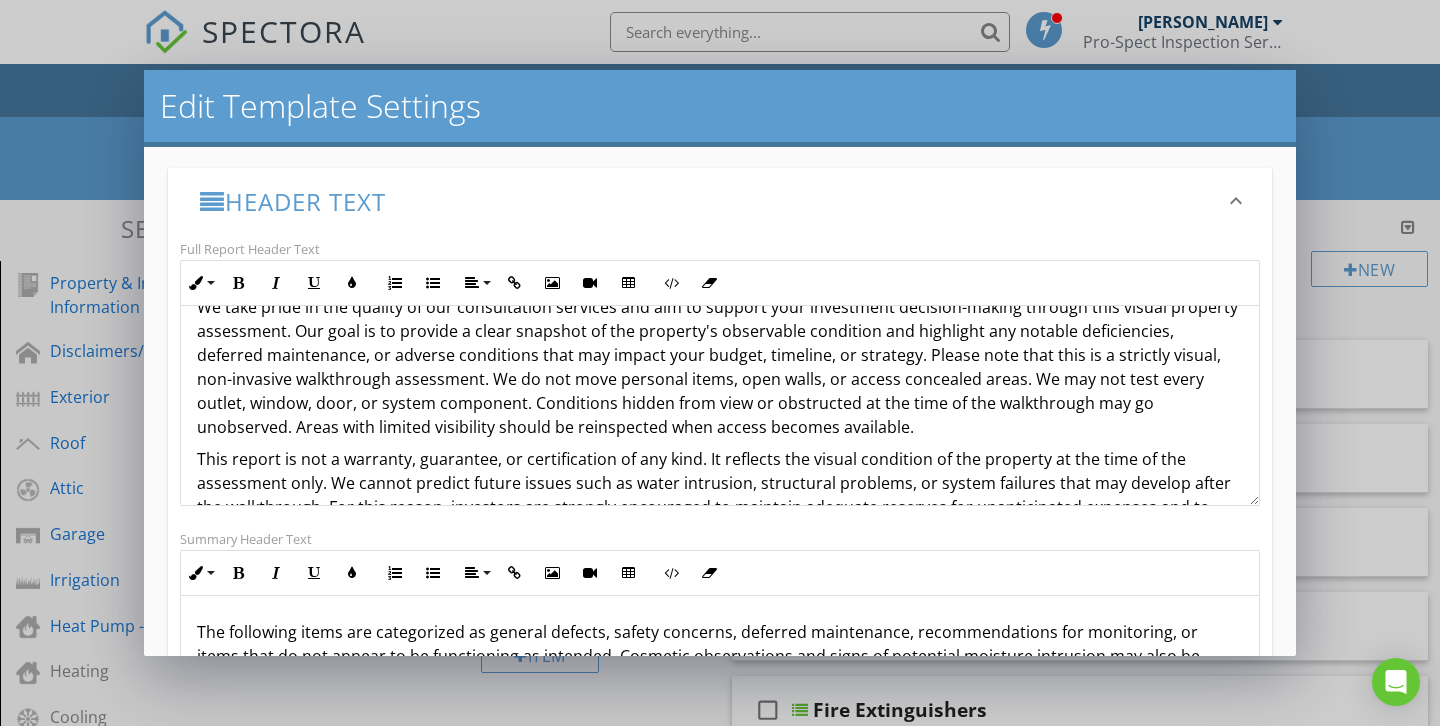 click on "This report is not a warranty, guarantee, or certification of any kind. It reflects the visual condition of the property at the time of the assessment only. We cannot predict future issues such as water intrusion, structural problems, or system failures that may develop after the walkthrough. For this reason, investors are strongly encouraged to maintain adequate reserves for unanticipated expenses and to maintain a comprehensive insurance policy." at bounding box center (720, 495) 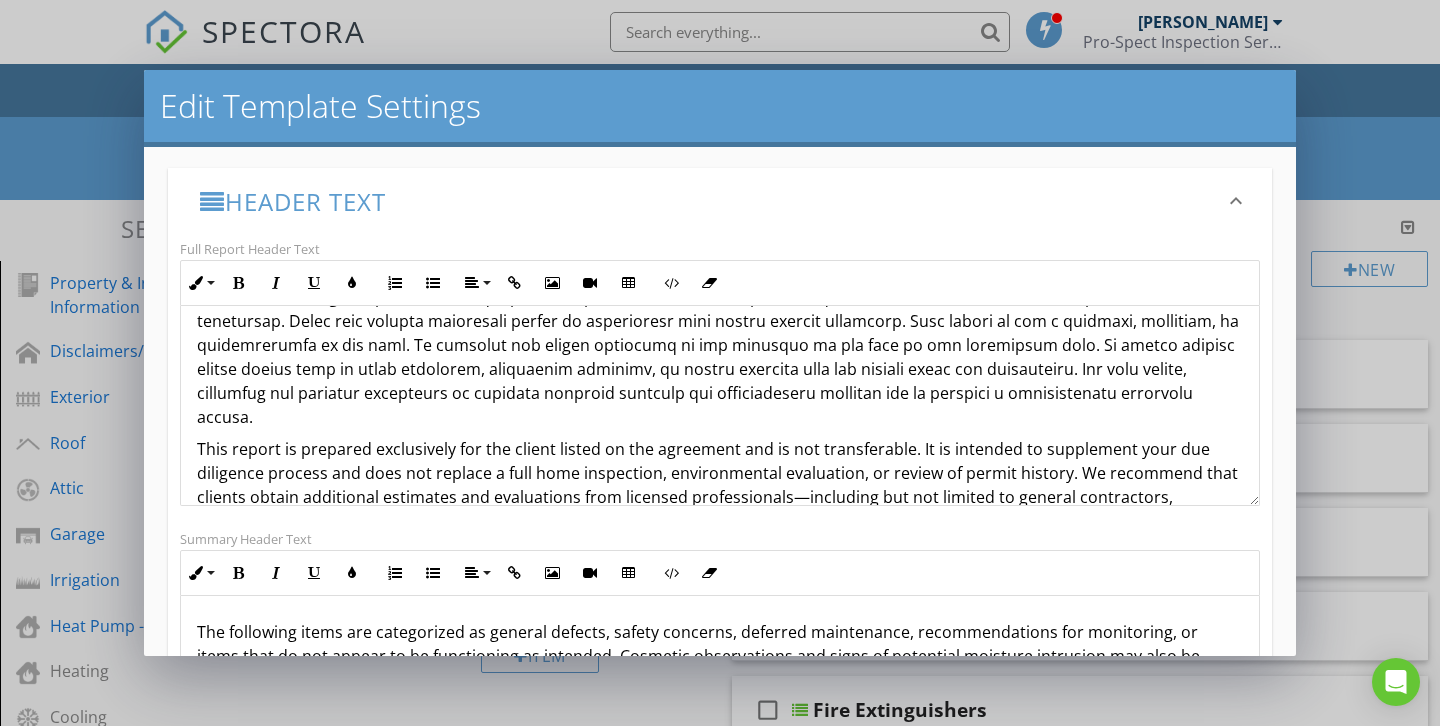 scroll, scrollTop: 181, scrollLeft: 0, axis: vertical 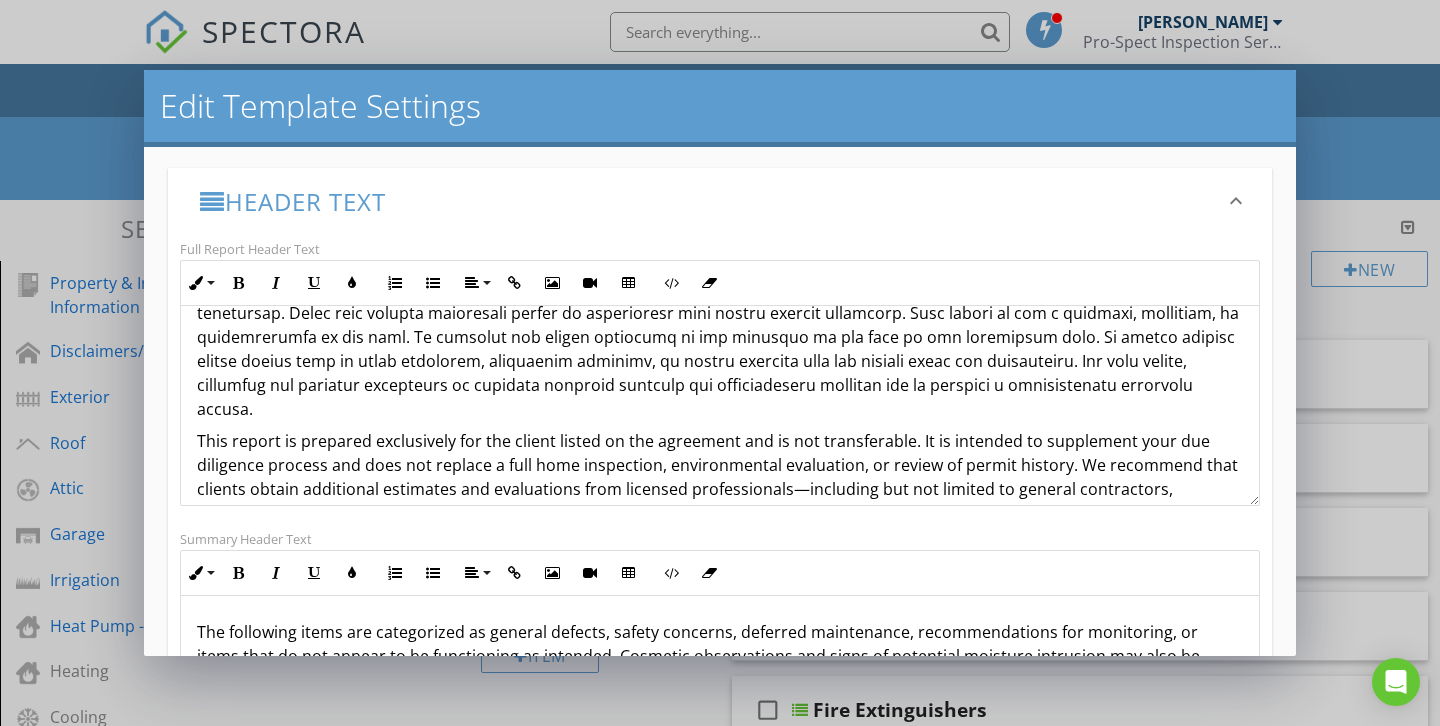 click on "IMPORTANT INFORMATION – READ THIS SECTION CAREFULLY BEFORE REVIEWING THE REPORT This report is prepared exclusively for the client listed on the agreement and is not transferable. It is intended to supplement your due diligence process and does not replace a full home inspection, environmental evaluation, or review of permit history. We recommend that clients obtain additional estimates and evaluations from licensed professionals—including but not limited to general contractors, electricians, roofers, HVAC technicians, and plumbers—especially for any items noted in this report. All repairs and evaluations should be completed and verified prior to closing. Deferred maintenance items should be reviewed to determine their potential impact on operating costs or asset value. Comment Key / Condition Definitions Reviewed (RV): The item was visually observed and showed no obvious signs of concern. Appears to function within expected limits based on age and visible condition. Photos and Video Disclaimer" at bounding box center [720, 723] 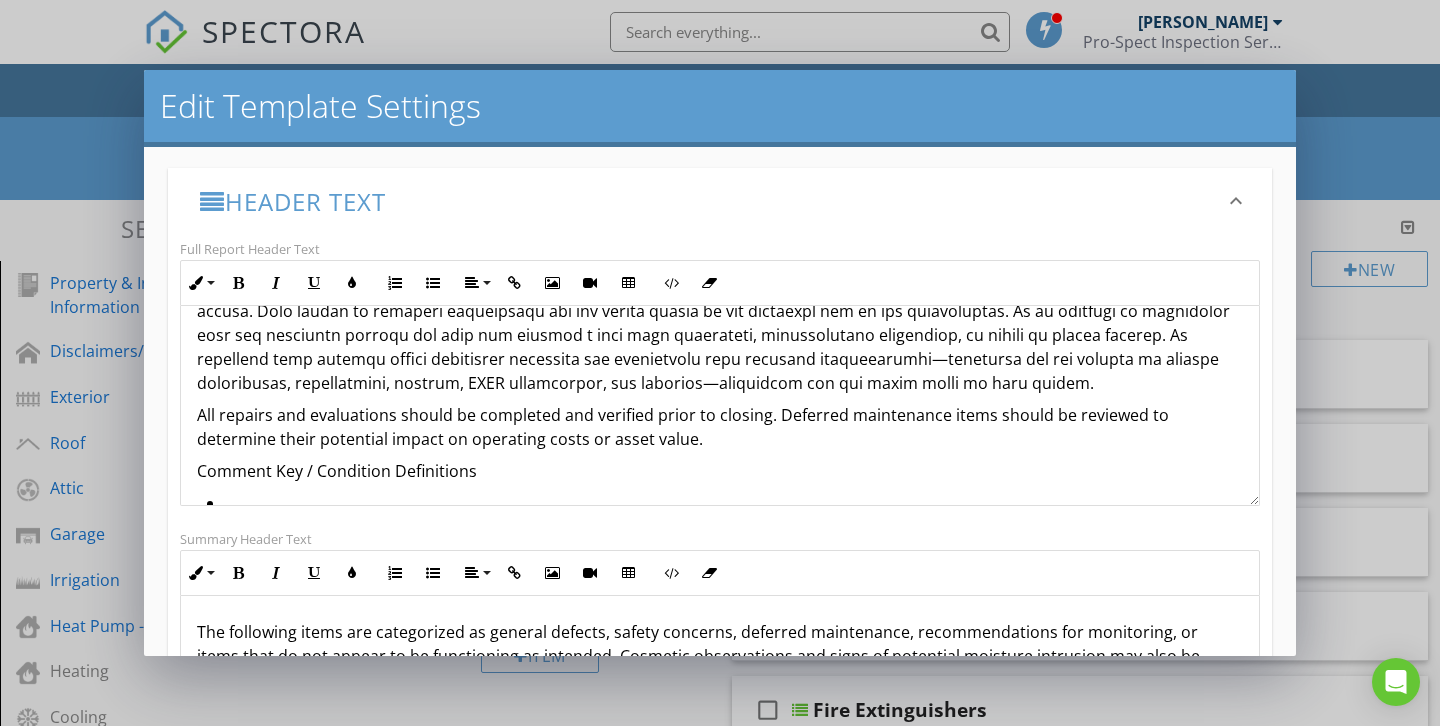 scroll, scrollTop: 285, scrollLeft: 0, axis: vertical 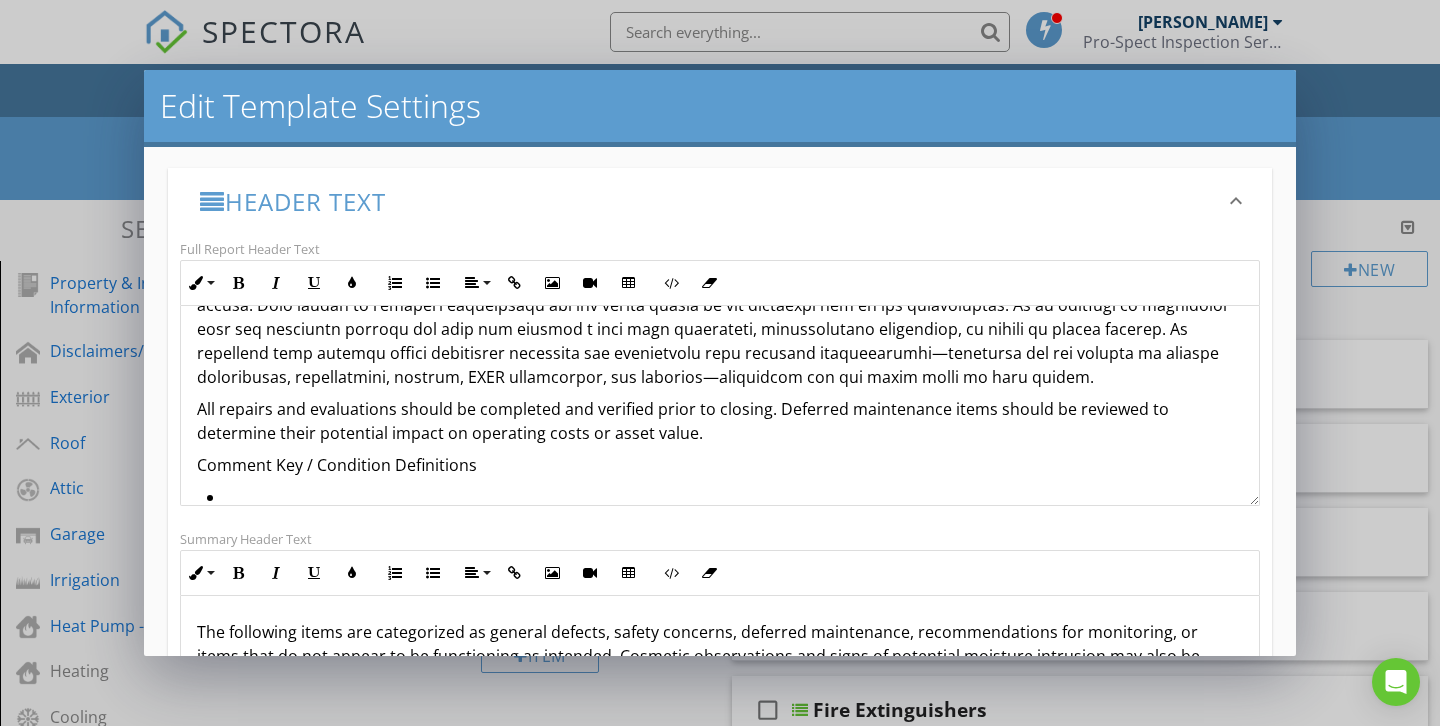 click on "All repairs and evaluations should be completed and verified prior to closing. Deferred maintenance items should be reviewed to determine their potential impact on operating costs or asset value." at bounding box center (720, 421) 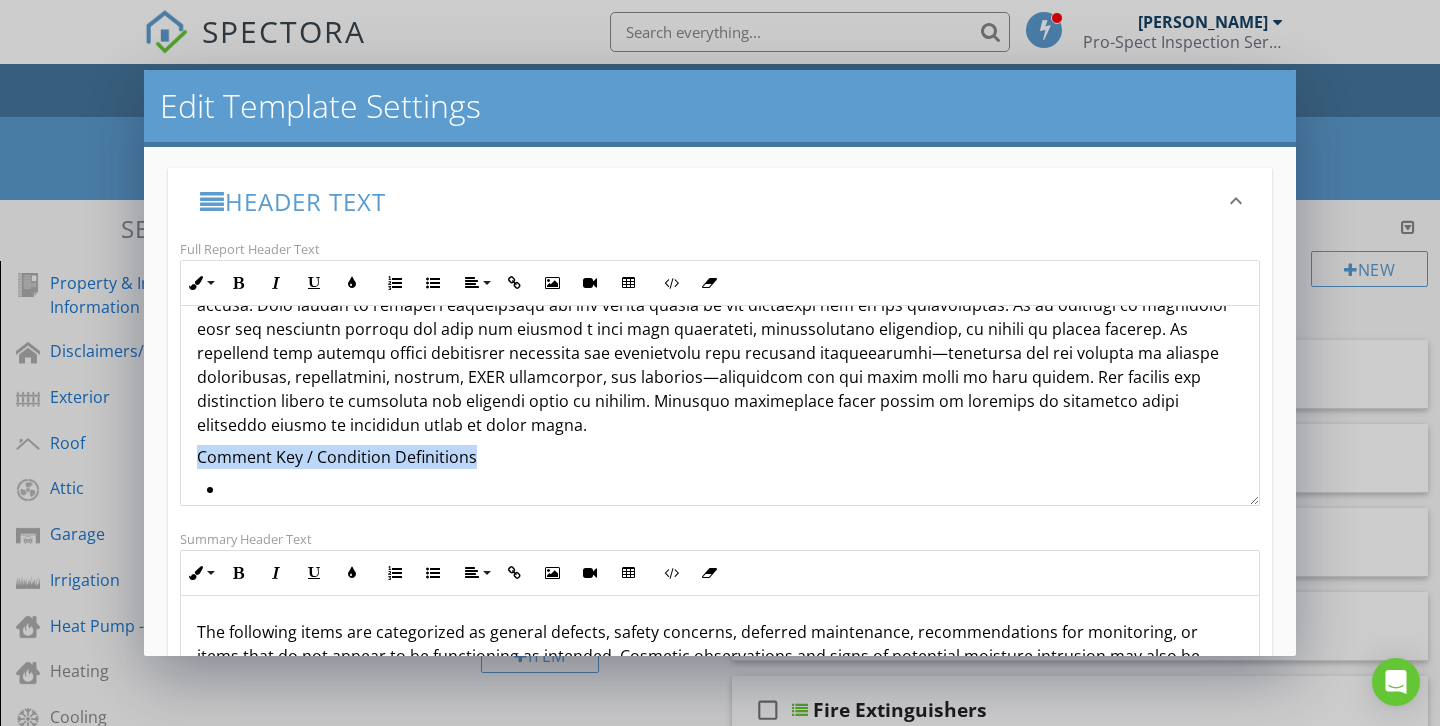 drag, startPoint x: 194, startPoint y: 434, endPoint x: 472, endPoint y: 439, distance: 278.04495 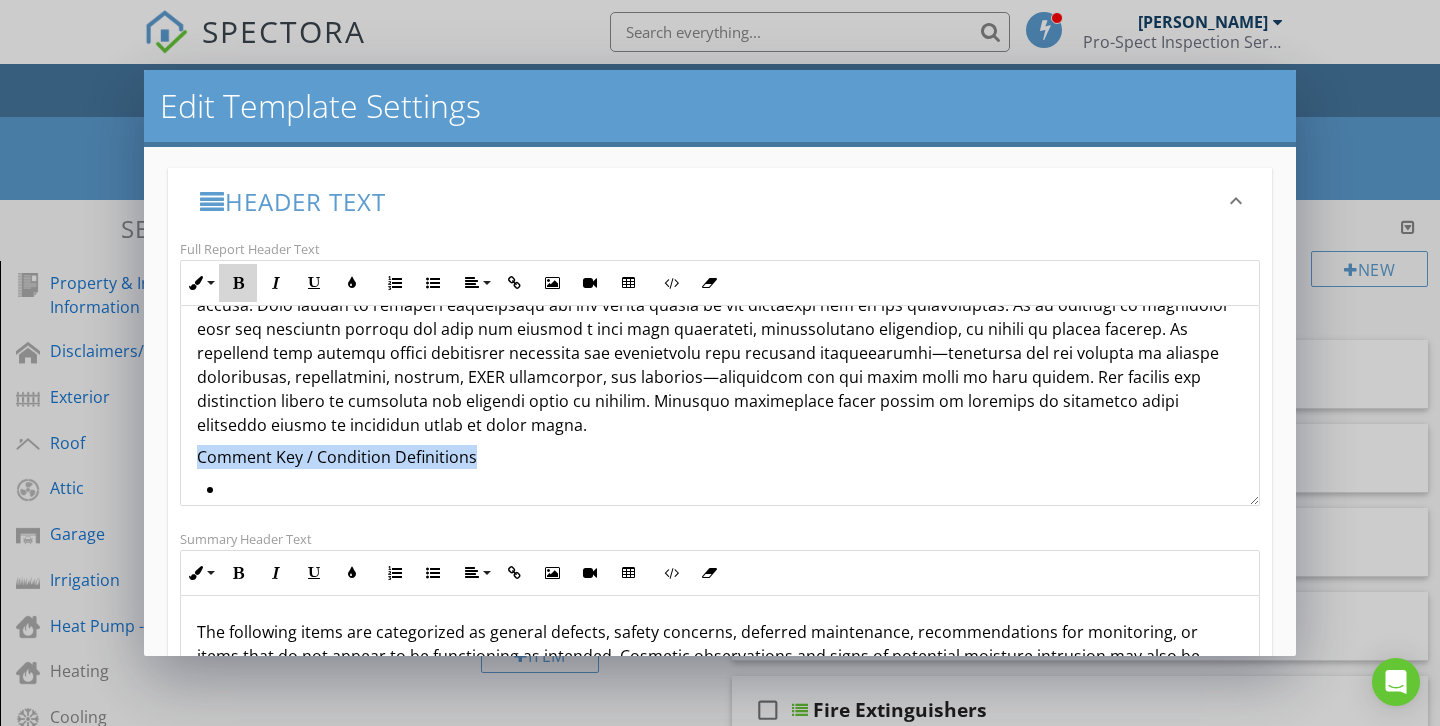 click at bounding box center (238, 283) 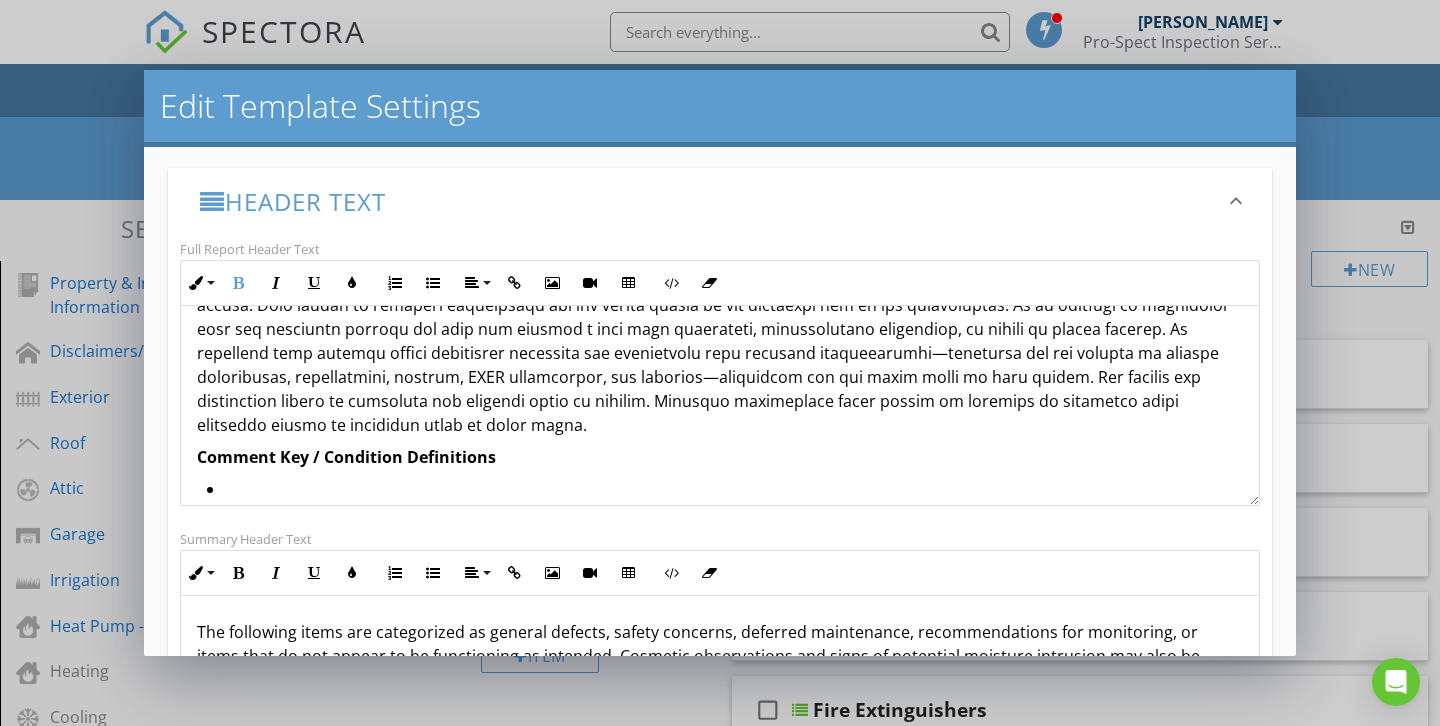 click on "Reviewed (RV): The item was visually observed and showed no obvious signs of concern. Appears to function within expected limits based on age and visible condition. Not Reviewed (NR): The item was not inspected due to limited access, safety concerns, disconnection, or utility restrictions at the time of the walkthrough. General Defect (GE): The item shows signs of wear, aging, cosmetic damage, or deterioration that may require repair or servicing. It may still be functional, but repairs or upgrades are recommended to maintain the asset’s condition. Monitoring is advised. Additional issues may be uncovered during further evaluation. Priority Defect (PR): The item is not functioning as intended, presents a safety concern, or shows substantial damage or failure. We strongly recommend immediate evaluation and repair by a licensed contractor. Obtain at least two estimates and correct any additional issues identified during repairs." at bounding box center [720, 687] 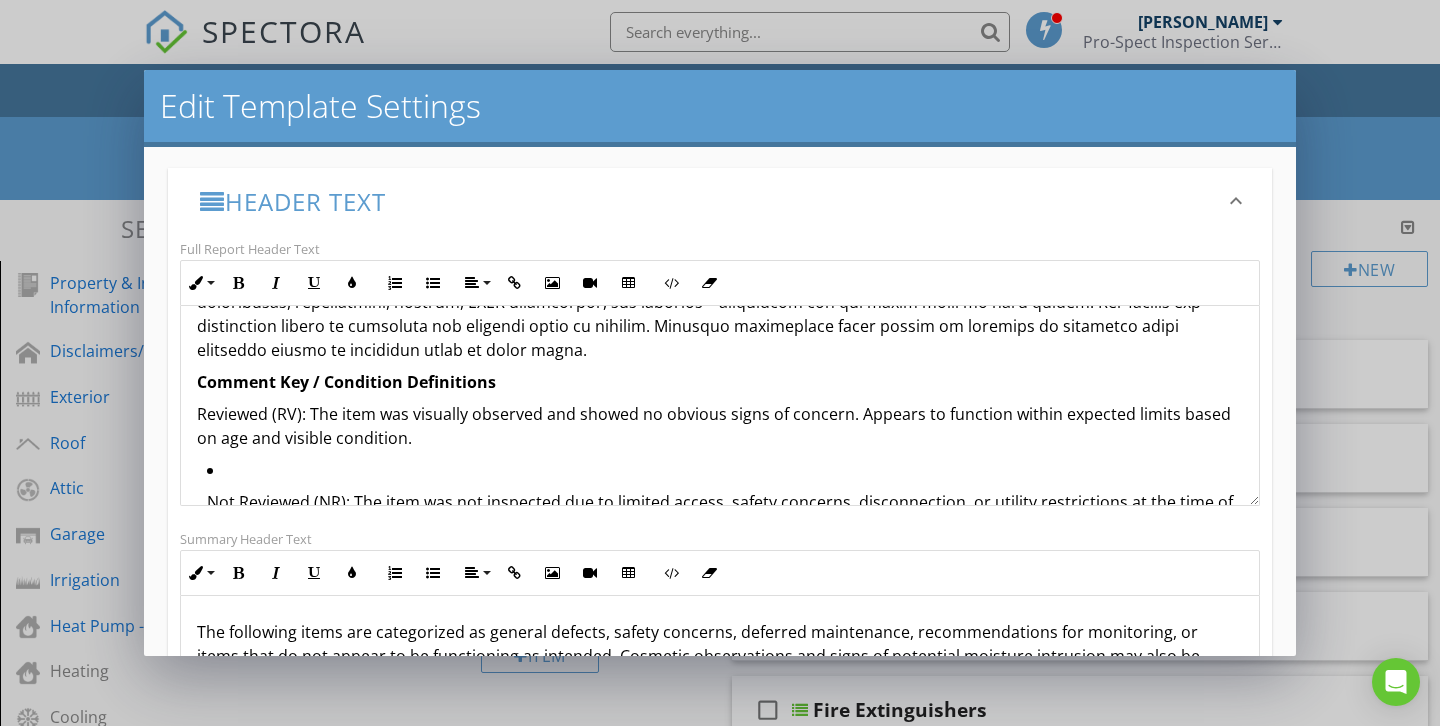 scroll, scrollTop: 366, scrollLeft: 0, axis: vertical 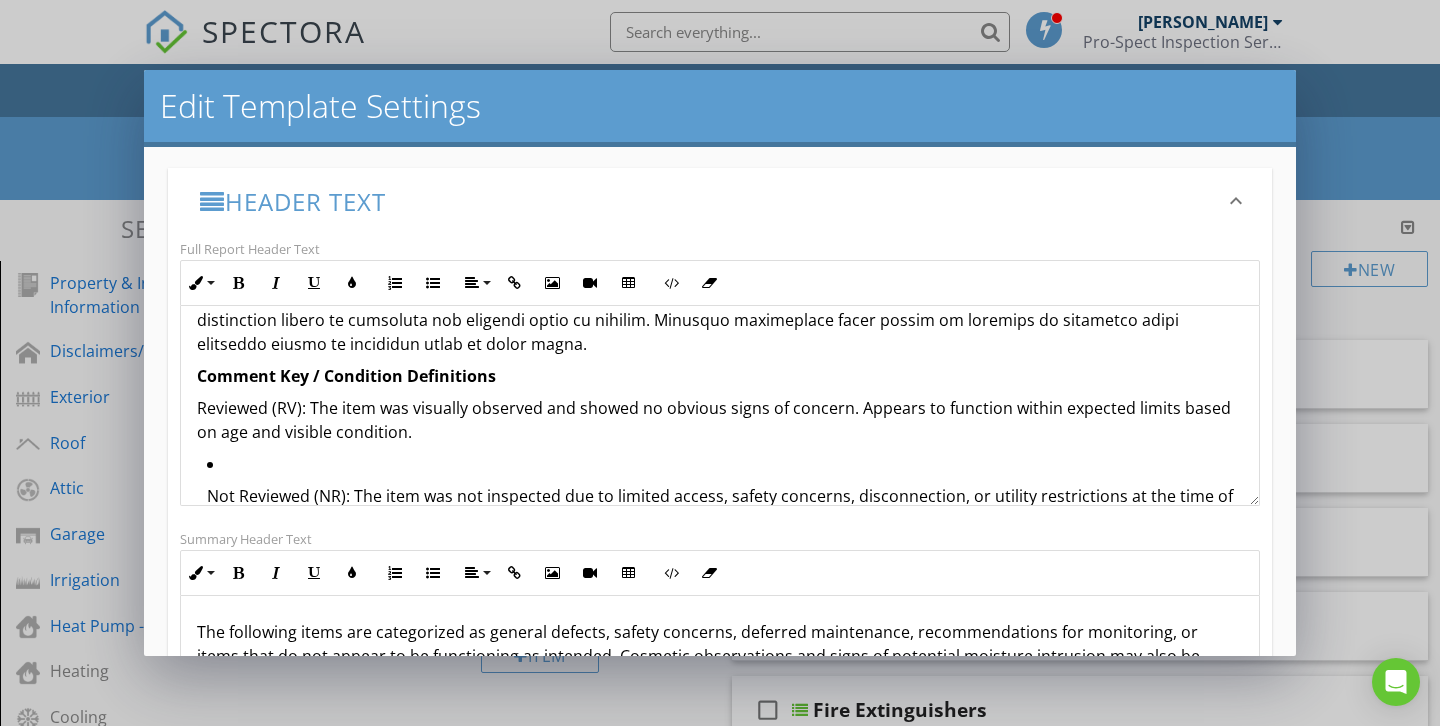 click on "Not Reviewed (NR): The item was not inspected due to limited access, safety concerns, disconnection, or utility restrictions at the time of the walkthrough. General Defect (GE): The item shows signs of wear, aging, cosmetic damage, or deterioration that may require repair or servicing. It may still be functional, but repairs or upgrades are recommended to maintain the asset’s condition. Monitoring is advised. Additional issues may be uncovered during further evaluation. Priority Defect (PR): The item is not functioning as intended, presents a safety concern, or shows substantial damage or failure. We strongly recommend immediate evaluation and repair by a licensed contractor. Obtain at least two estimates and correct any additional issues identified during repairs." at bounding box center [720, 615] 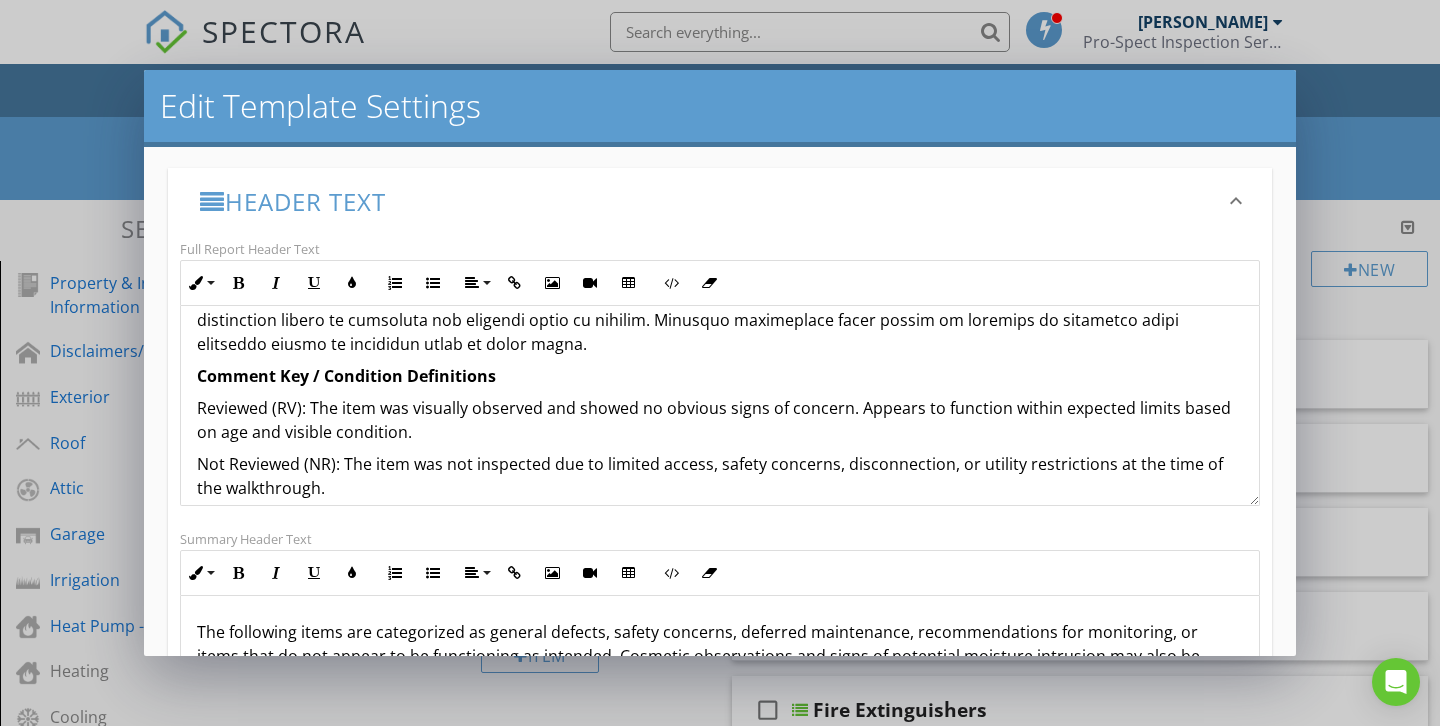 click on "Reviewed (RV): The item was visually observed and showed no obvious signs of concern. Appears to function within expected limits based on age and visible condition." at bounding box center (720, 420) 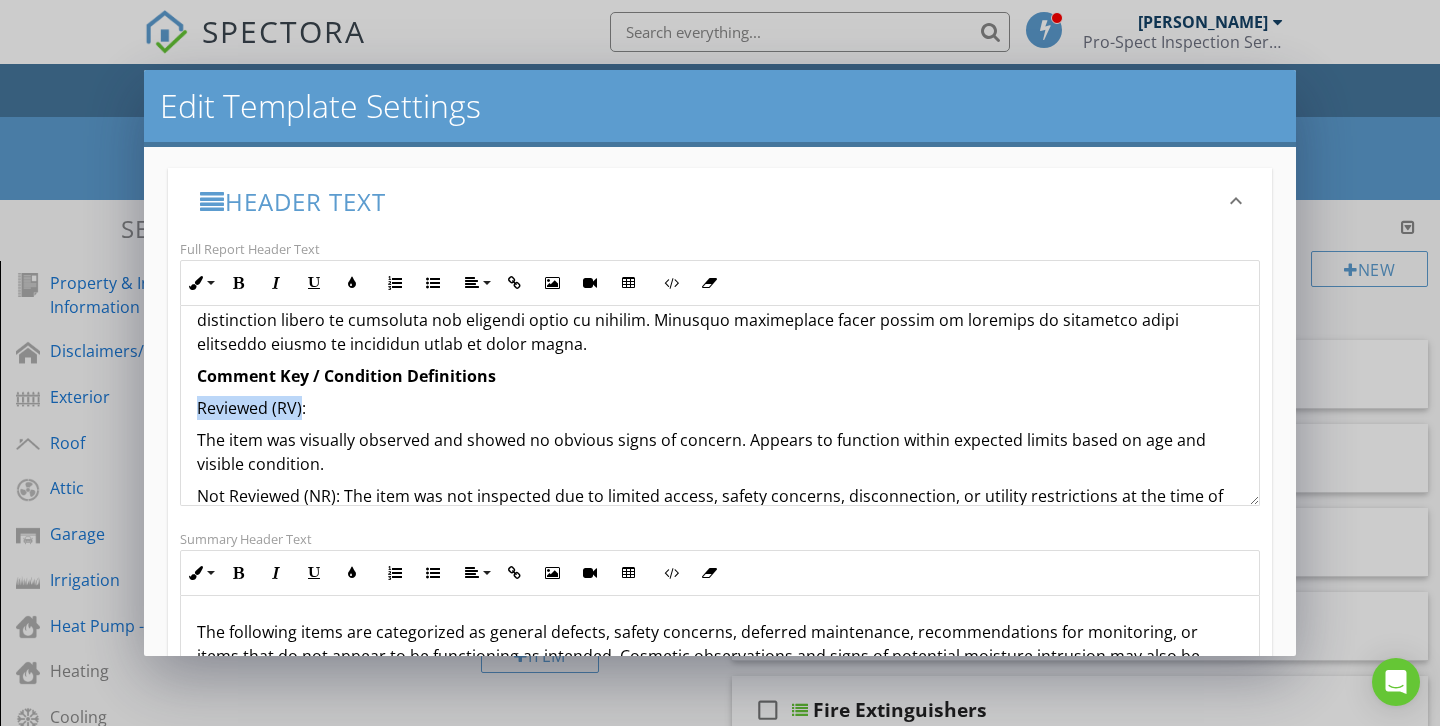 drag, startPoint x: 301, startPoint y: 380, endPoint x: 197, endPoint y: 377, distance: 104.04326 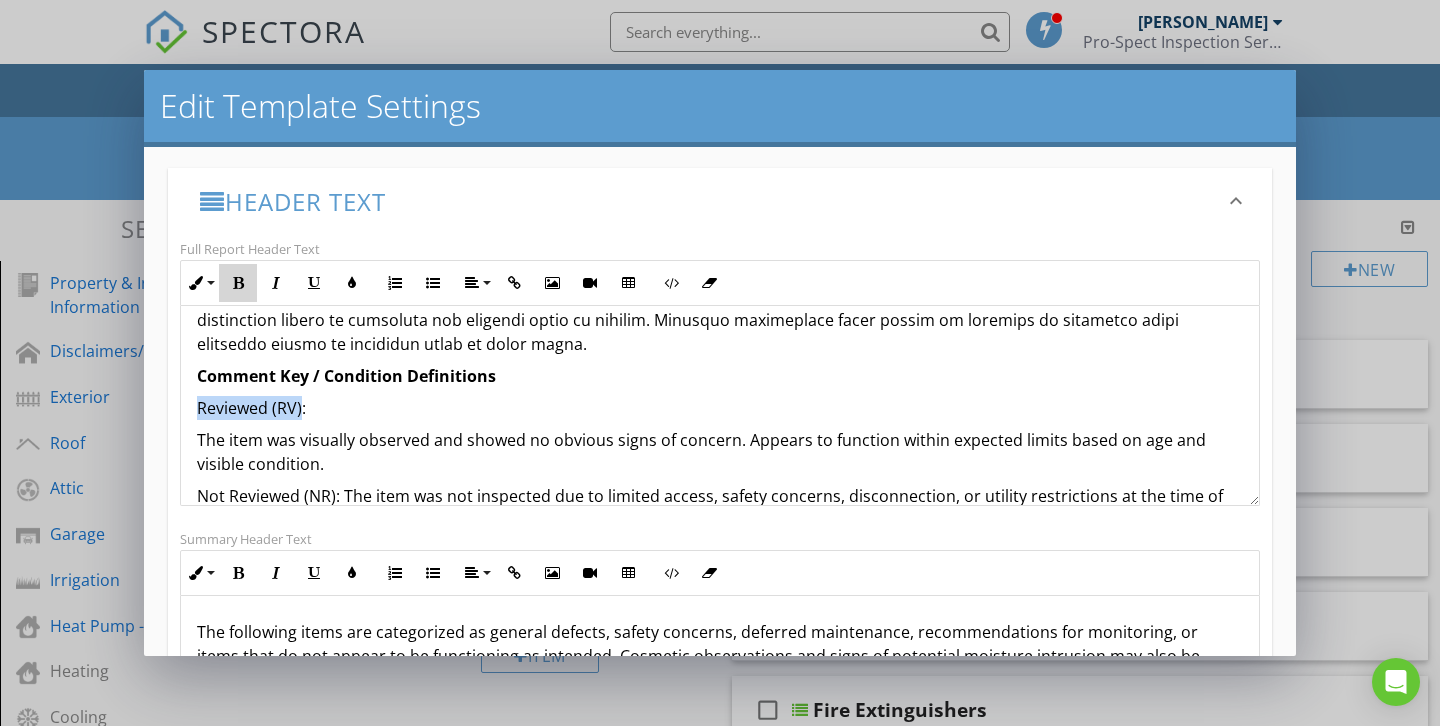 click at bounding box center [238, 283] 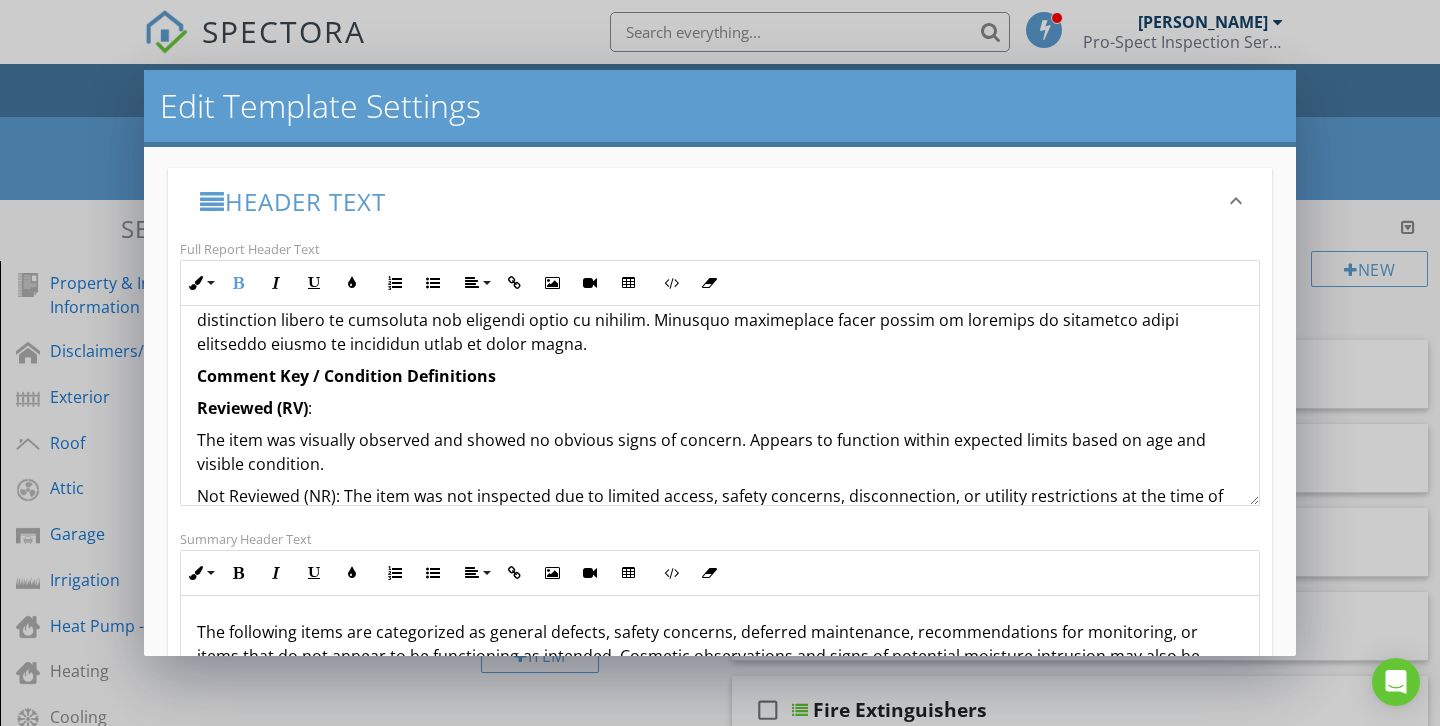 click on "The item was visually observed and showed no obvious signs of concern. Appears to function within expected limits based on age and visible condition." at bounding box center (720, 452) 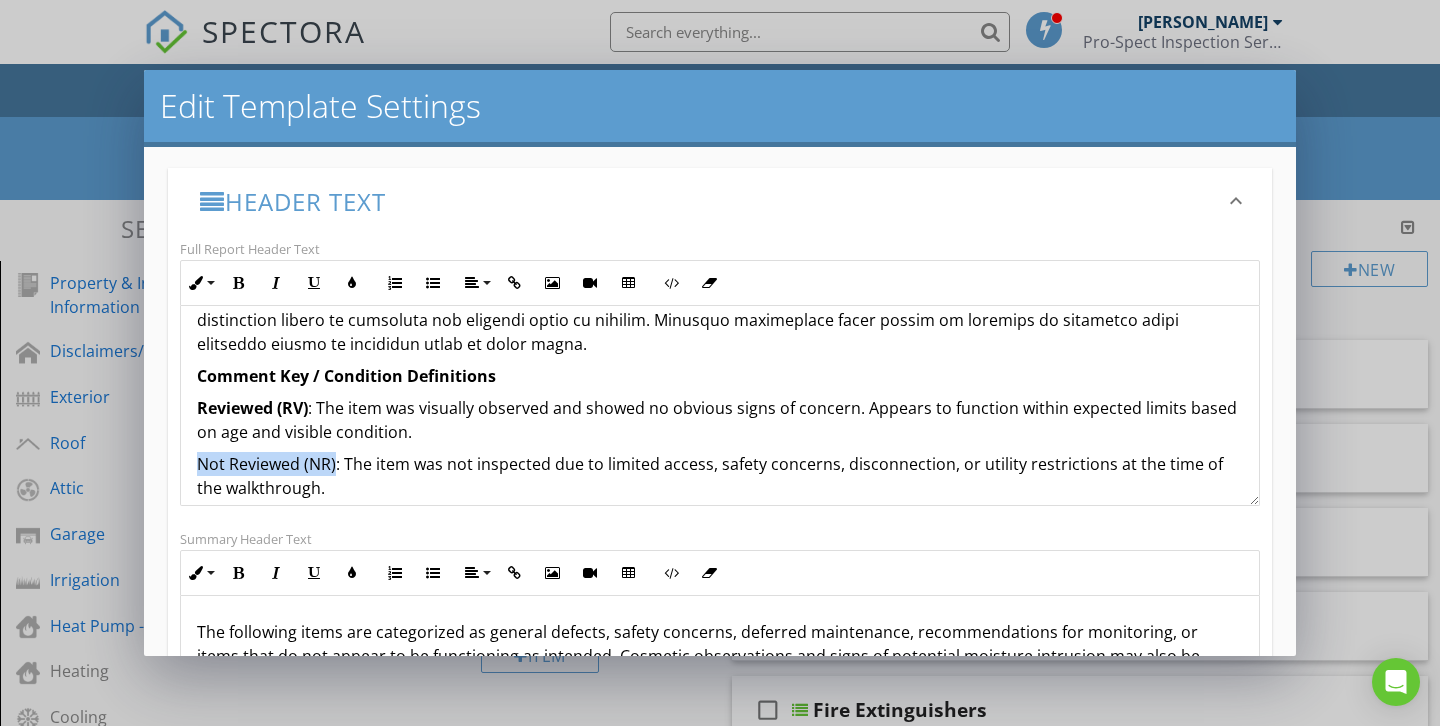drag, startPoint x: 334, startPoint y: 442, endPoint x: 200, endPoint y: 436, distance: 134.13426 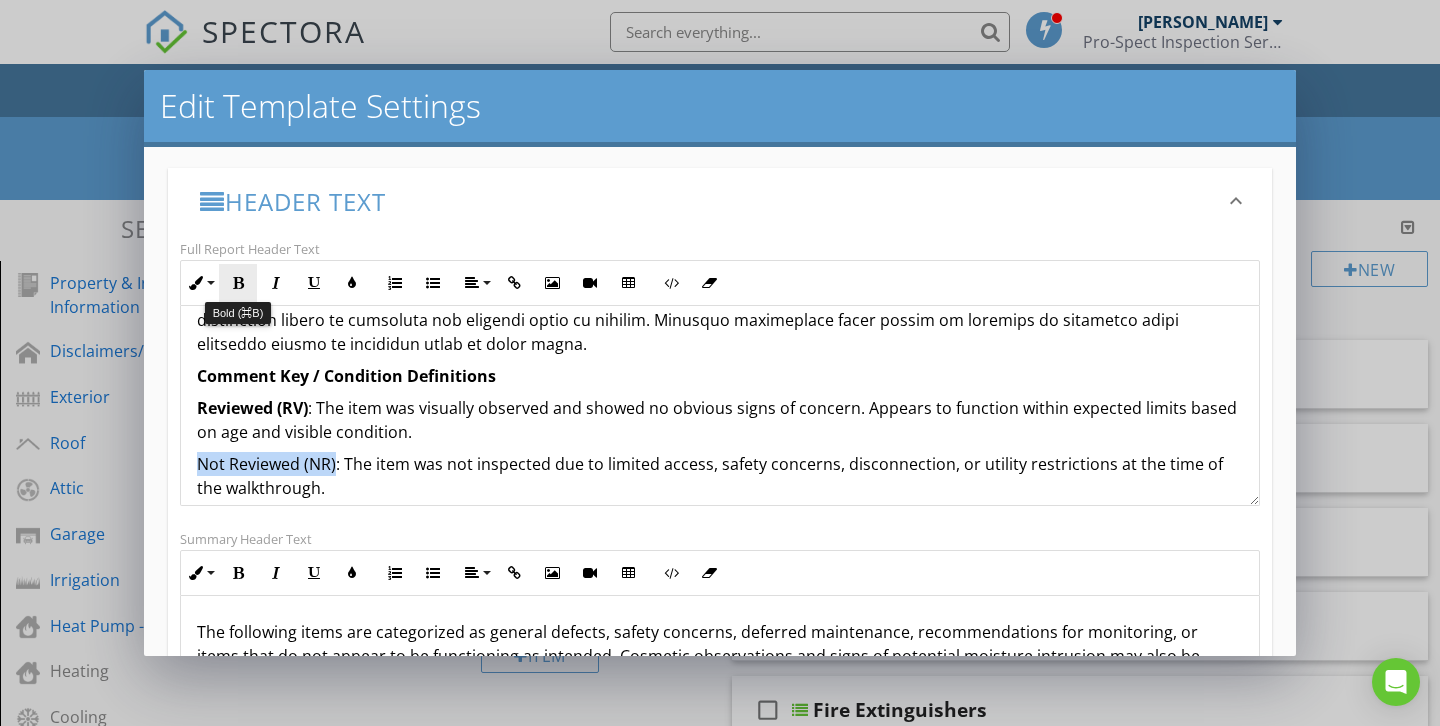 click at bounding box center (238, 283) 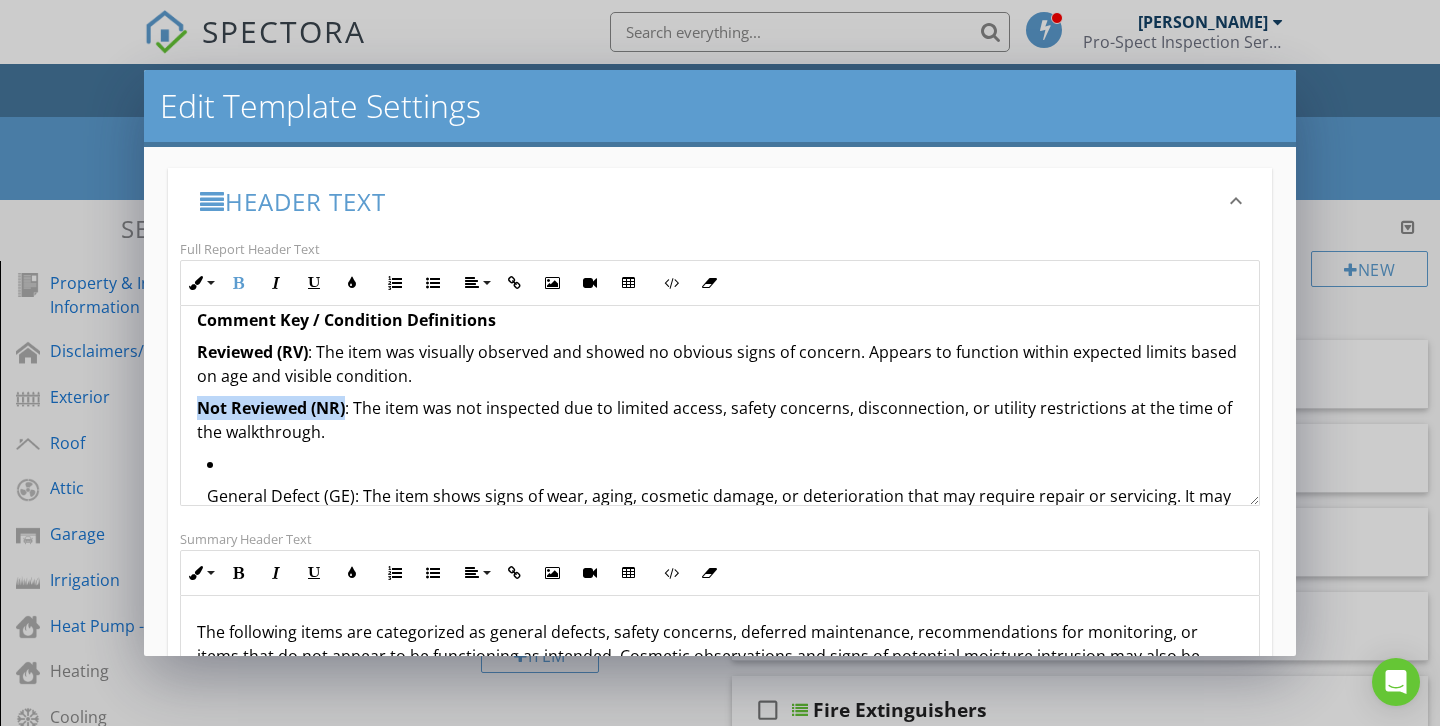 scroll, scrollTop: 426, scrollLeft: 0, axis: vertical 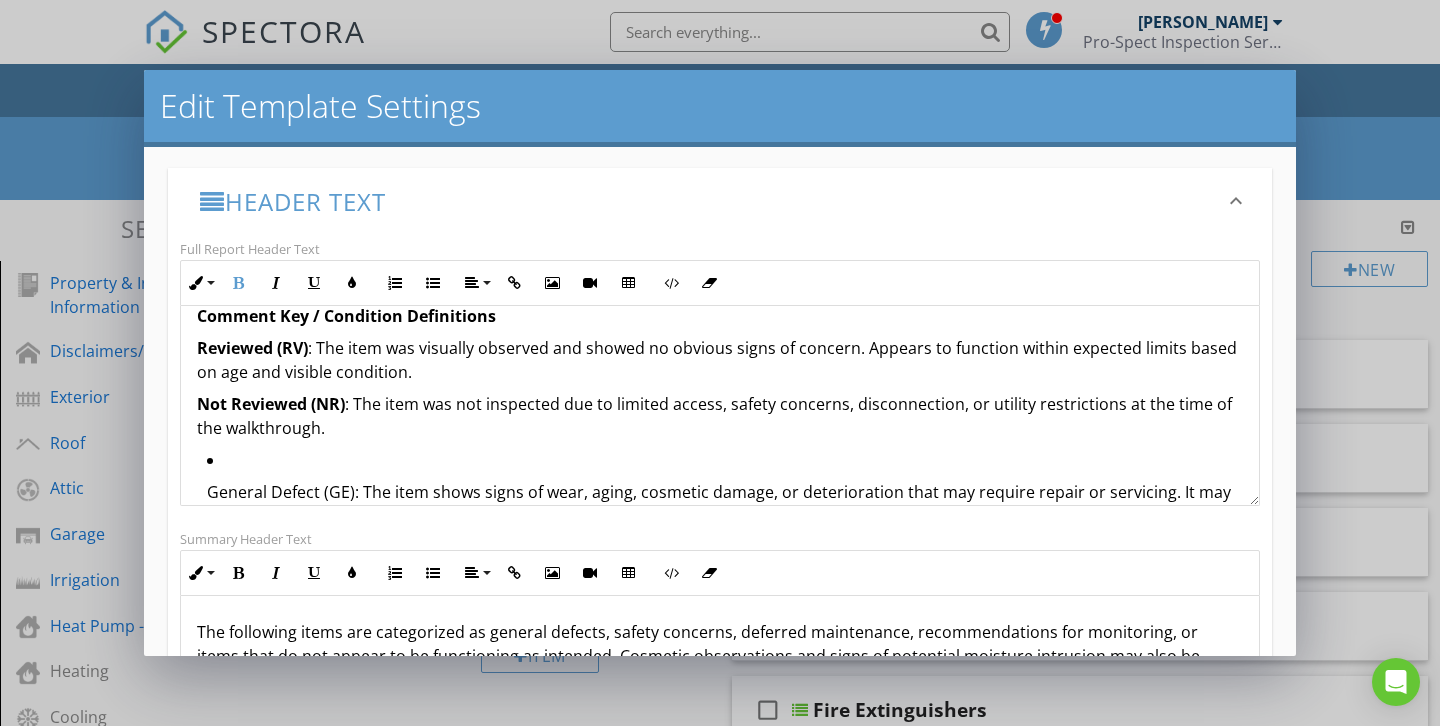 click on "General Defect (GE): The item shows signs of wear, aging, cosmetic damage, or deterioration that may require repair or servicing. It may still be functional, but repairs or upgrades are recommended to maintain the asset’s condition. Monitoring is advised. Additional issues may be uncovered during further evaluation." at bounding box center (725, 516) 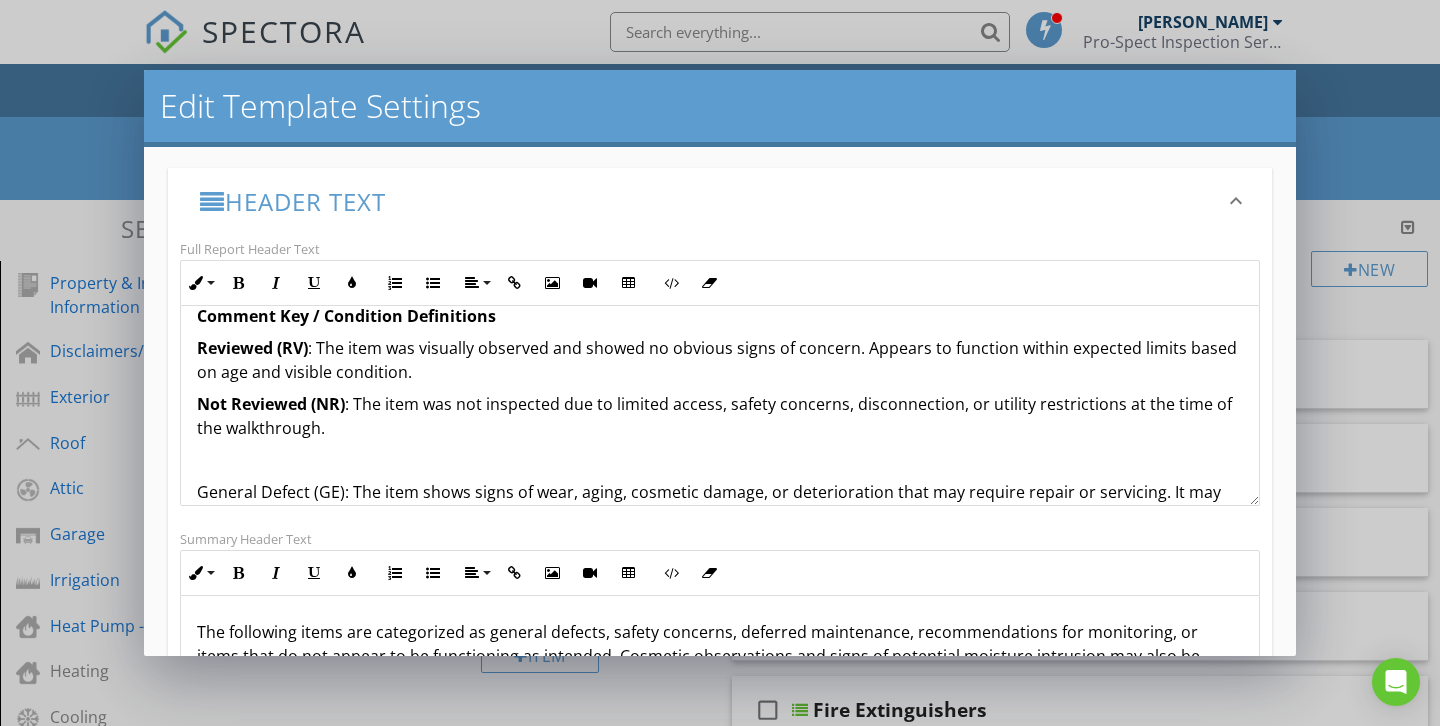 click on "Not Reviewed (NR) : The item was not inspected due to limited access, safety concerns, disconnection, or utility restrictions at the time of the walkthrough." at bounding box center [720, 416] 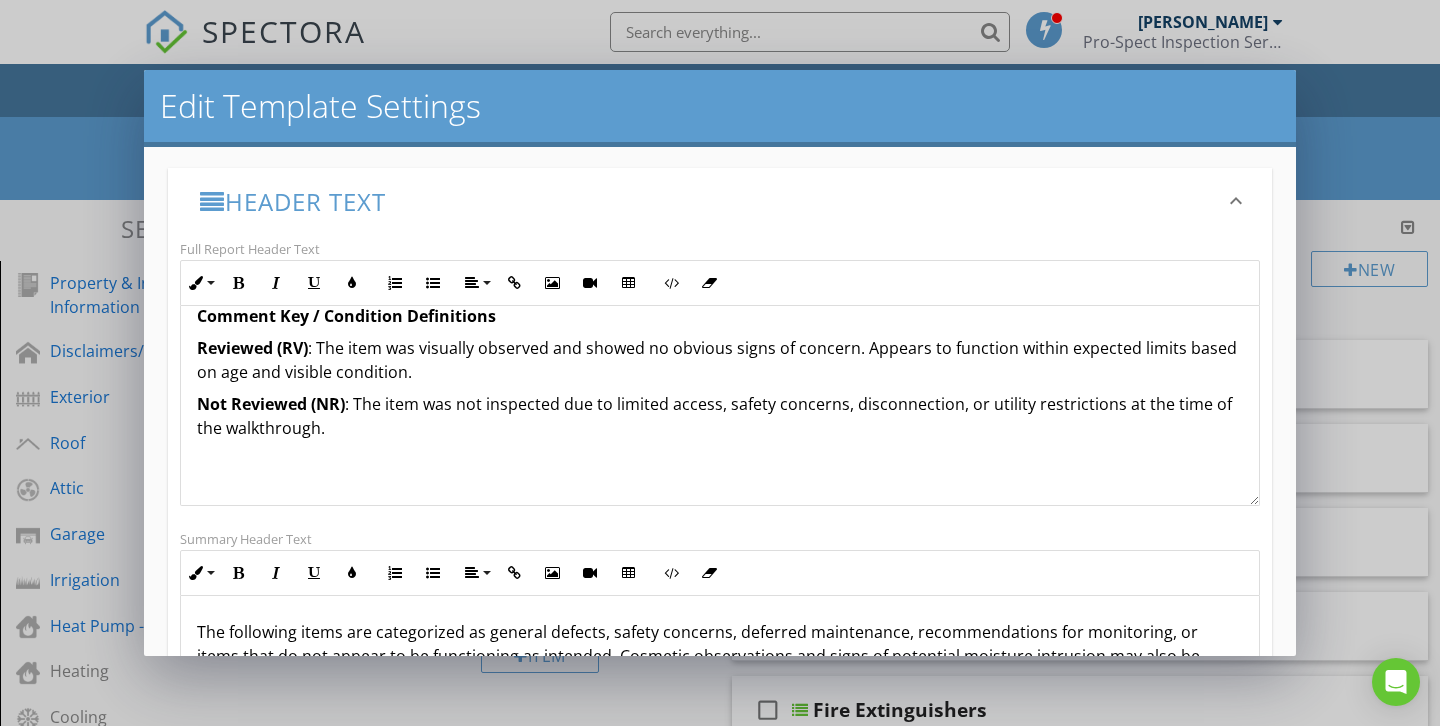scroll, scrollTop: 462, scrollLeft: 0, axis: vertical 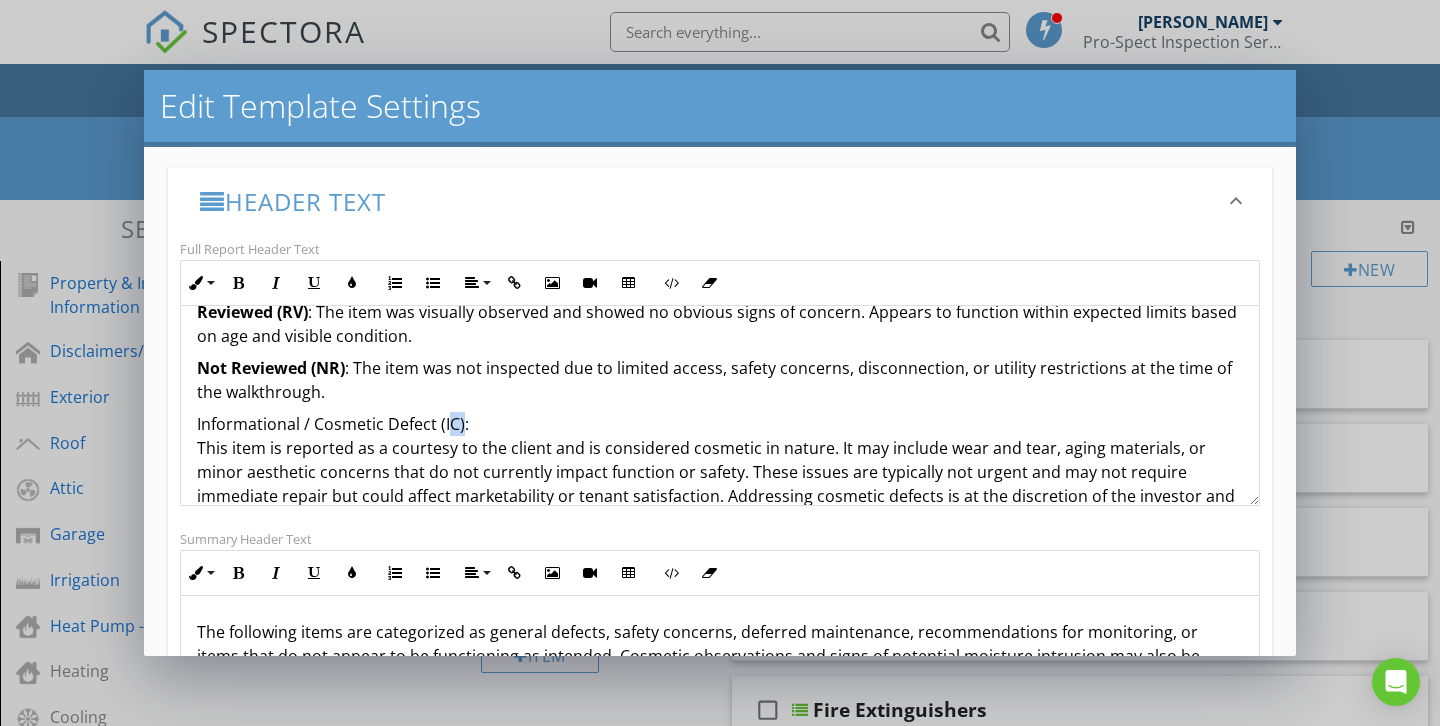 drag, startPoint x: 461, startPoint y: 399, endPoint x: 449, endPoint y: 399, distance: 12 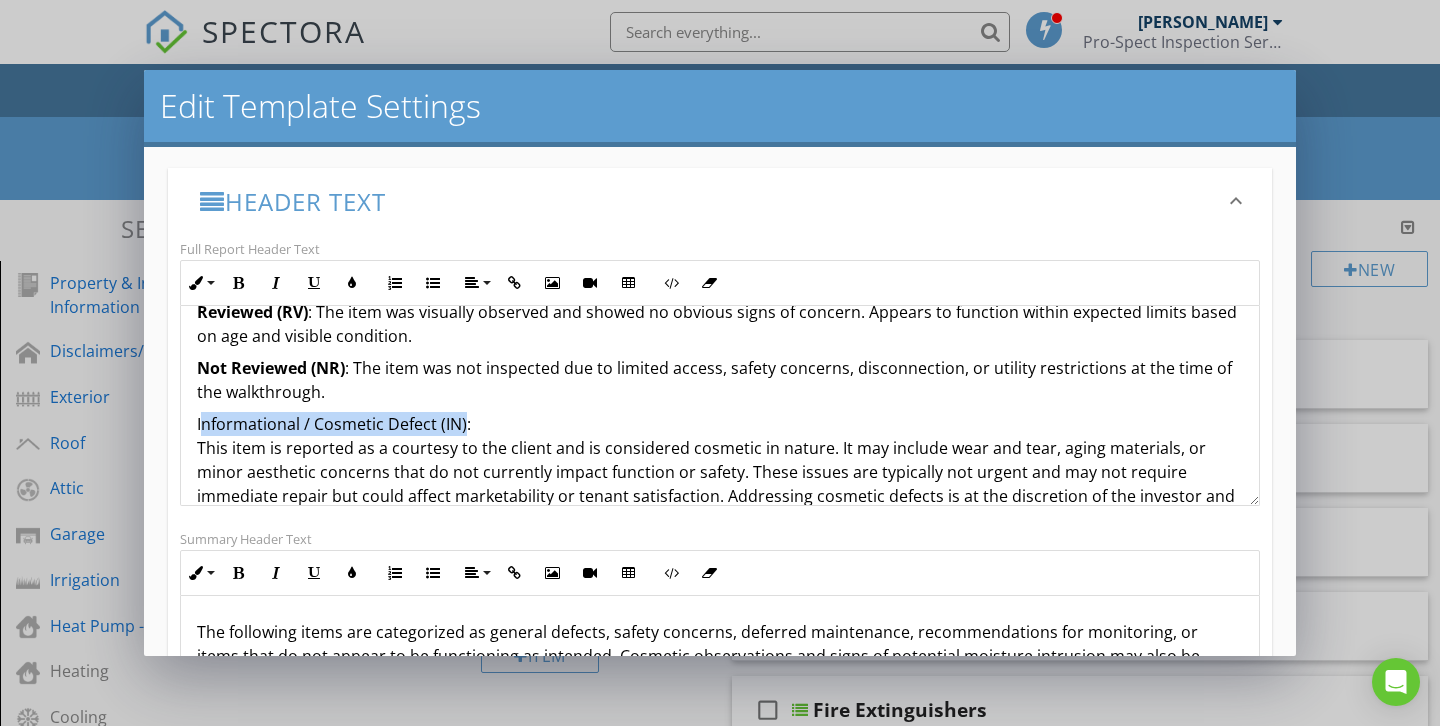 drag, startPoint x: 462, startPoint y: 395, endPoint x: 200, endPoint y: 391, distance: 262.03052 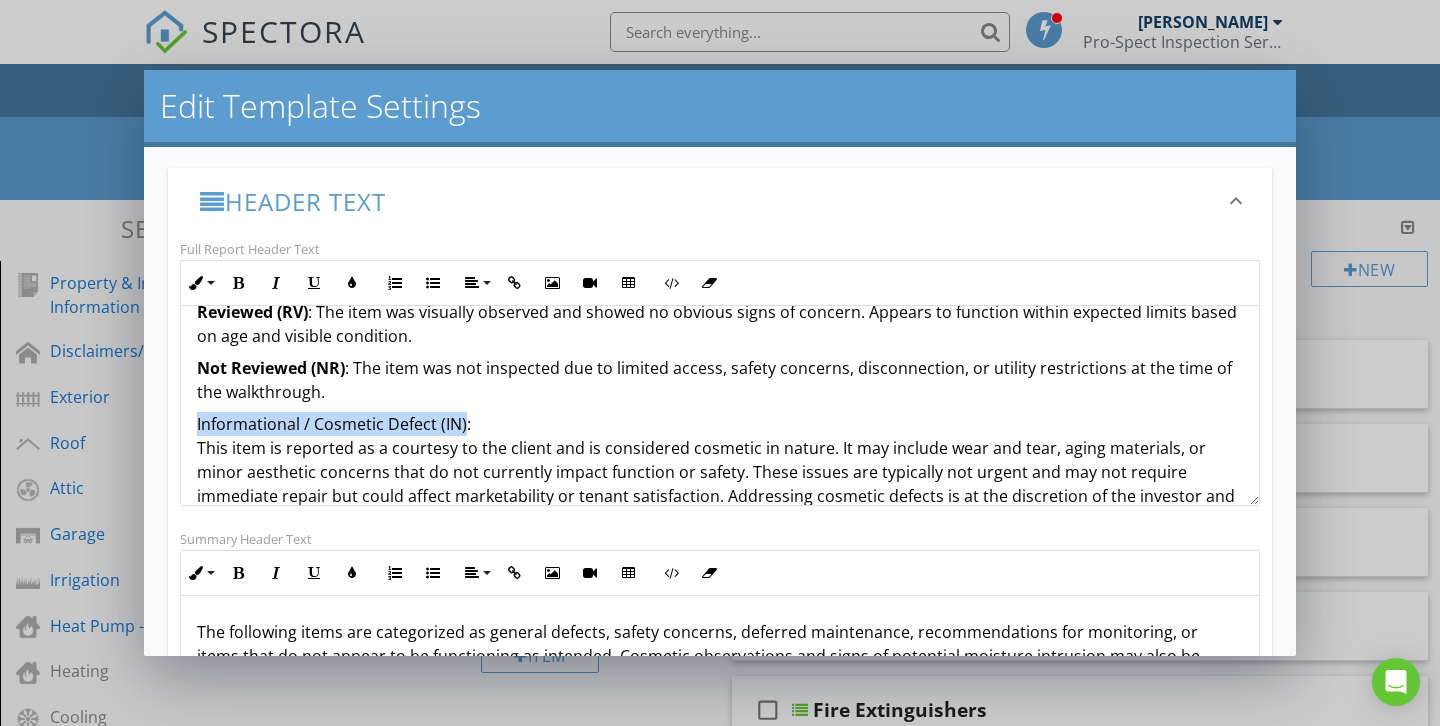 drag, startPoint x: 195, startPoint y: 400, endPoint x: 463, endPoint y: 399, distance: 268.00186 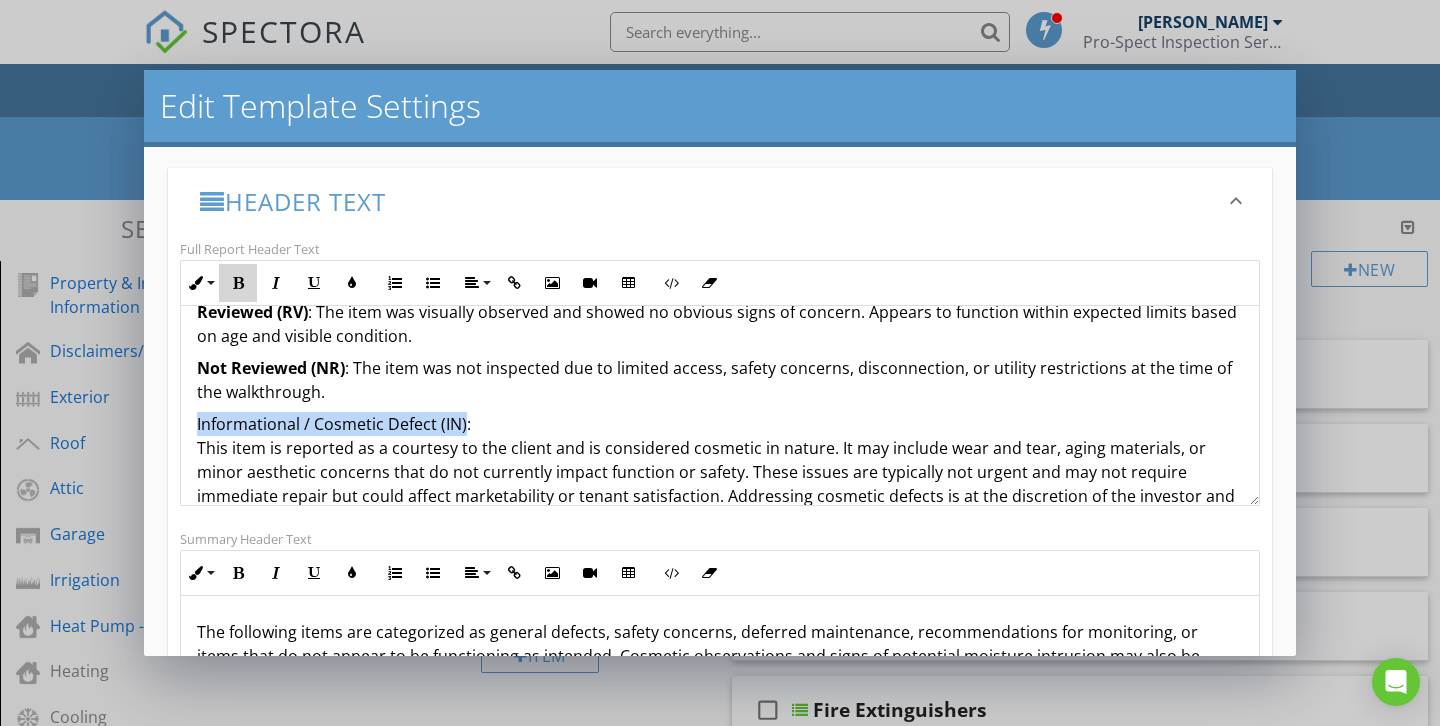 click on "Bold" at bounding box center (238, 283) 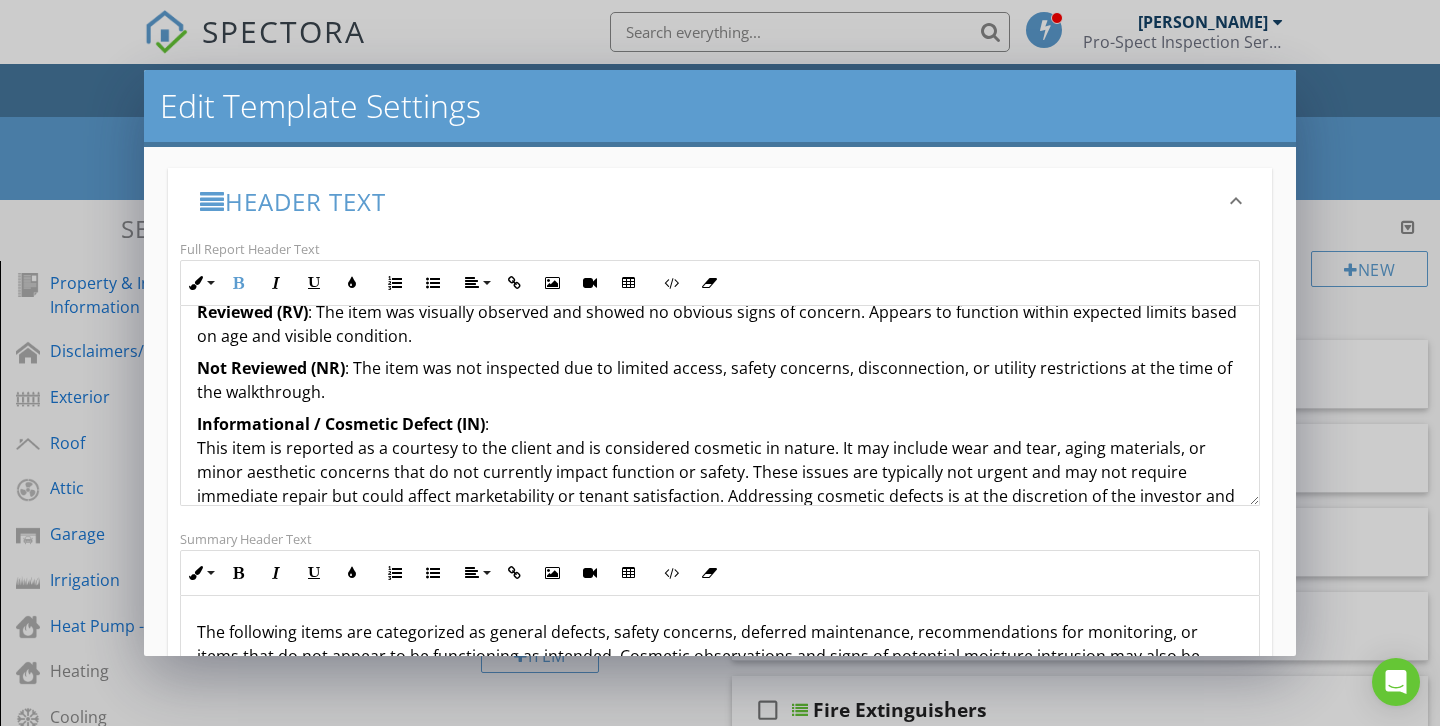 scroll, scrollTop: 494, scrollLeft: 0, axis: vertical 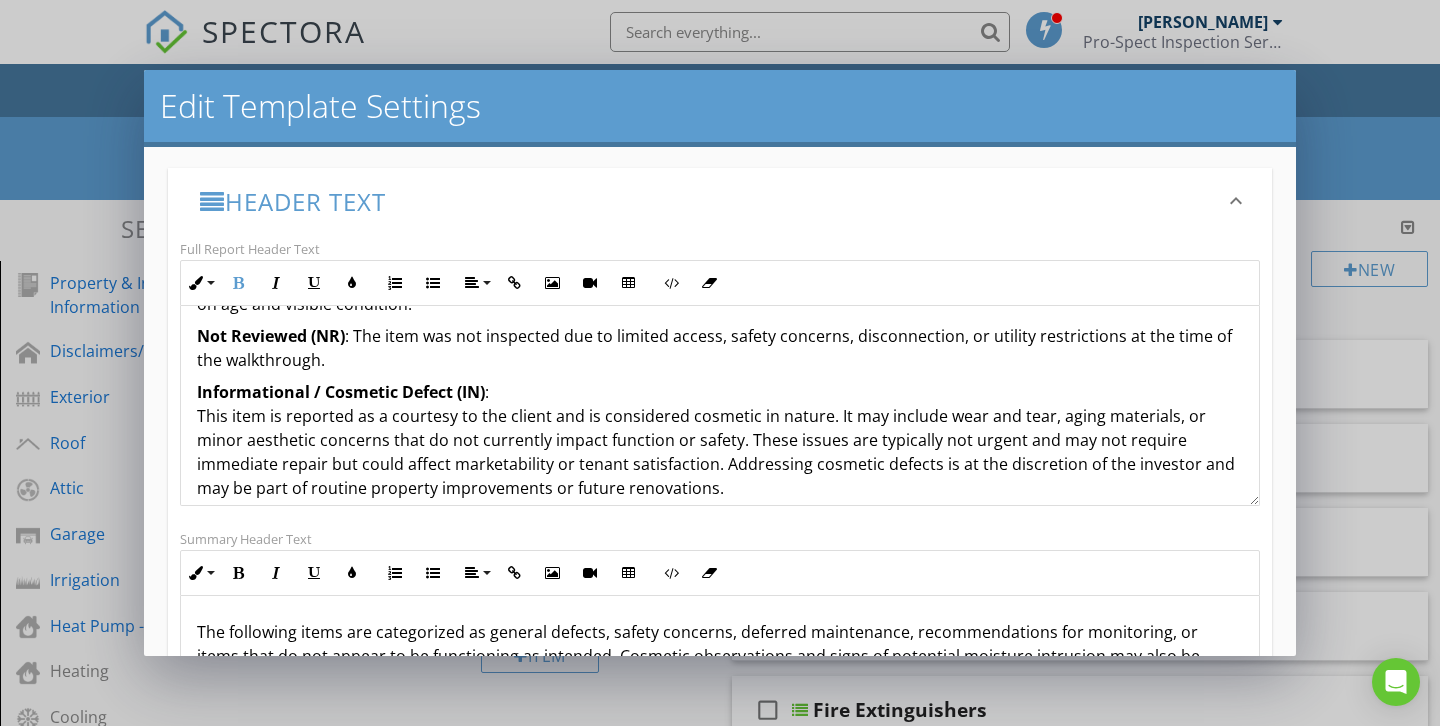 click on "IMPORTANT INFORMATION – READ THIS SECTION CAREFULLY BEFORE REVIEWING THE REPORT Comment Key / Condition Definitions Reviewed (RV) : The item was visually observed and showed no obvious signs of concern. Appears to function within expected limits based on age and visible condition. Not Reviewed (NR) : The item was not inspected due to limited access, safety concerns, disconnection, or utility restrictions at the time of the walkthrough. Informational / Cosmetic Defect (IN) : This item is reported as a courtesy to the client and is considered cosmetic in nature. It may include wear and tear, aging materials, or minor aesthetic concerns that do not currently impact function or safety. These issues are typically not urgent and may not require immediate repair but could affect marketability or tenant satisfaction. Addressing cosmetic defects is at the discretion of the investor and may be part of routine property improvements or future renovations. Photos and Video Disclaimer Thermal Imaging Use" at bounding box center [720, 414] 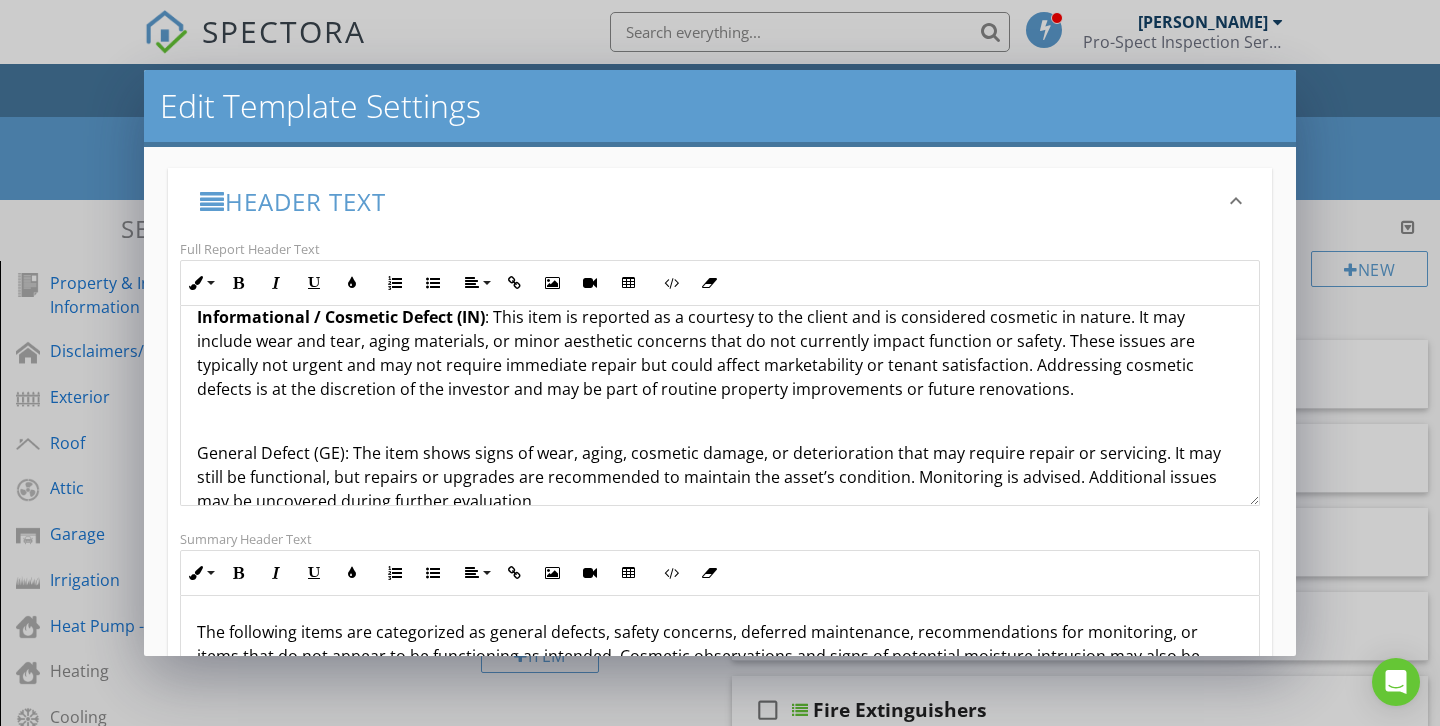 scroll, scrollTop: 571, scrollLeft: 0, axis: vertical 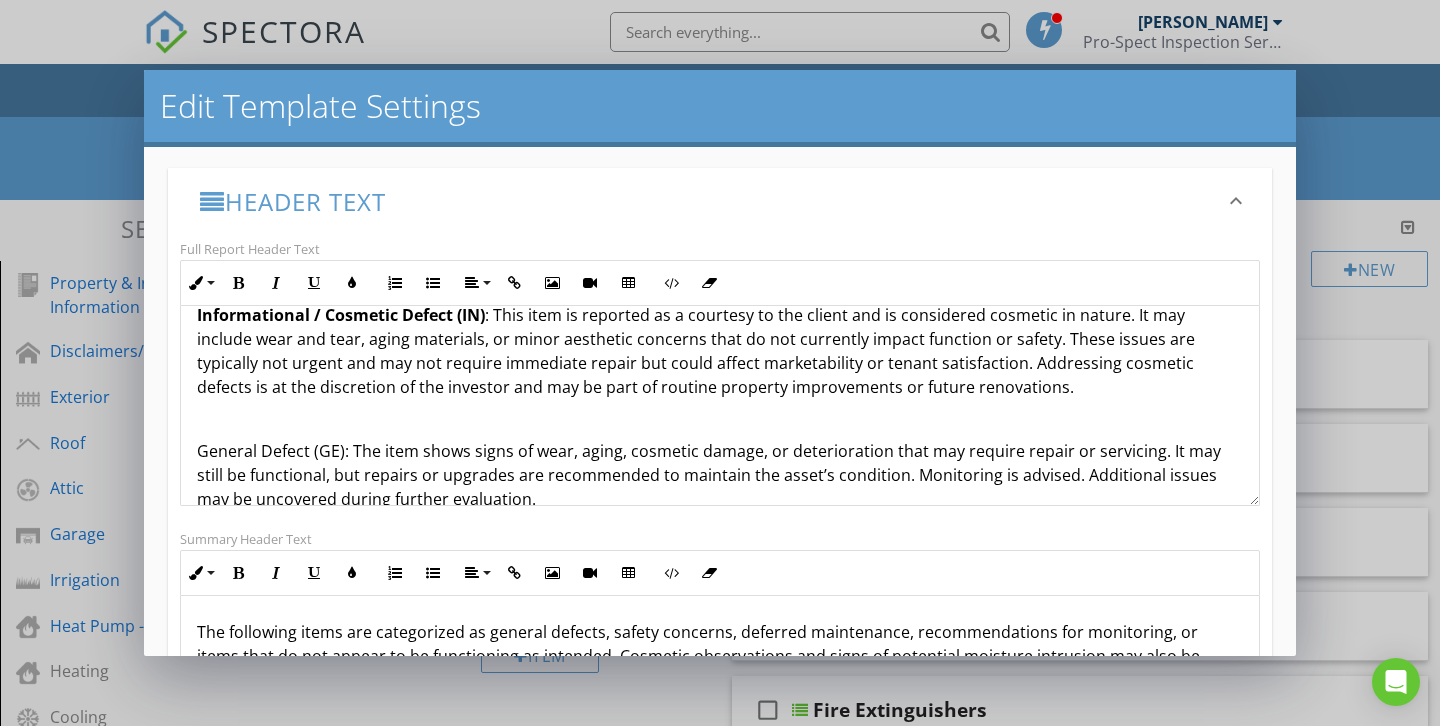 click on "General Defect (GE): The item shows signs of wear, aging, cosmetic damage, or deterioration that may require repair or servicing. It may still be functional, but repairs or upgrades are recommended to maintain the asset’s condition. Monitoring is advised. Additional issues may be uncovered during further evaluation." at bounding box center (720, 475) 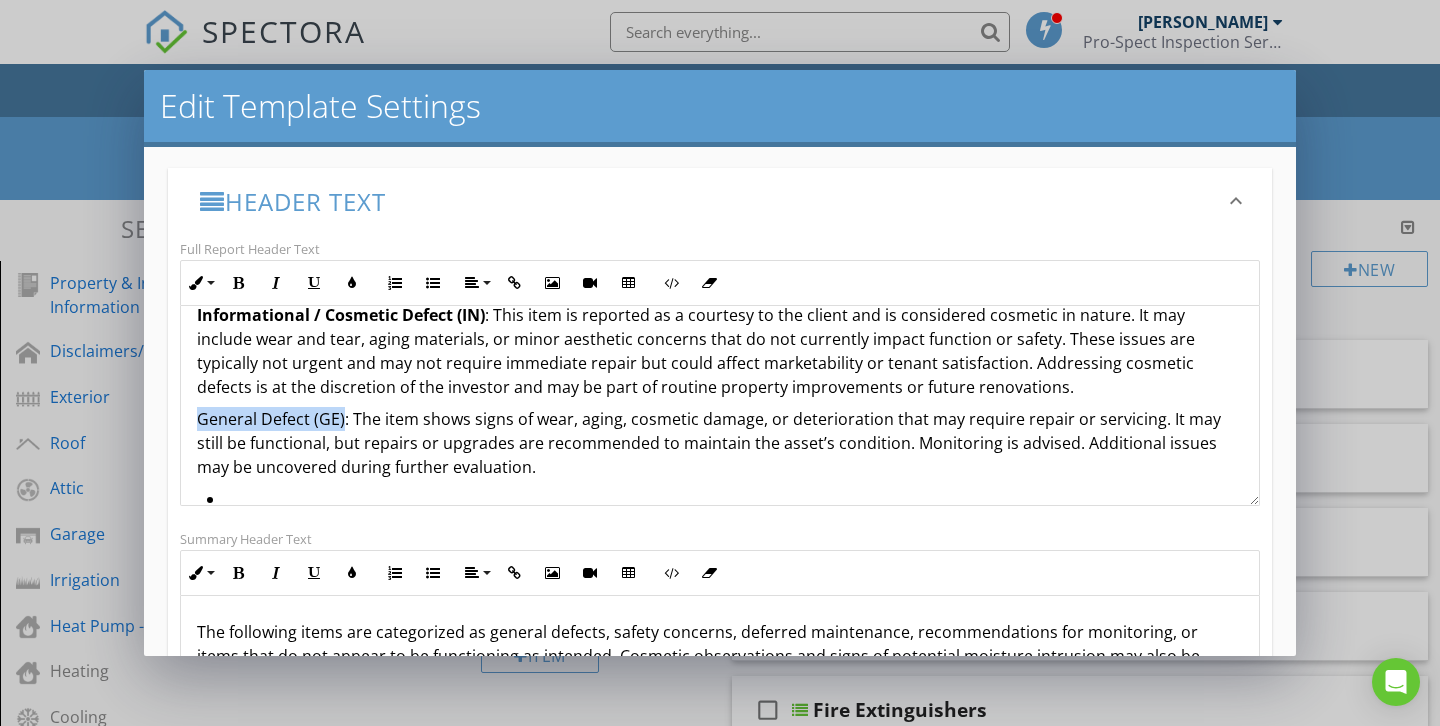 drag, startPoint x: 343, startPoint y: 394, endPoint x: 198, endPoint y: 397, distance: 145.03104 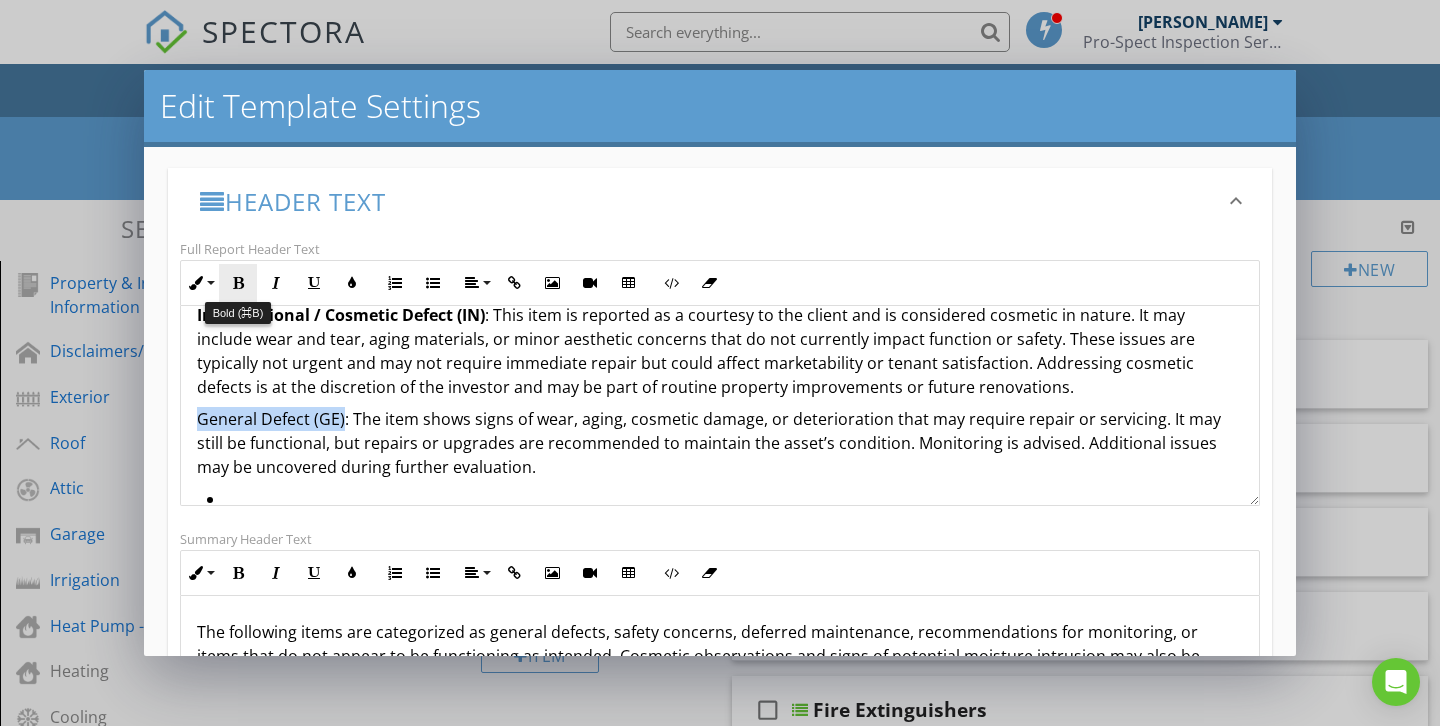 click at bounding box center (238, 283) 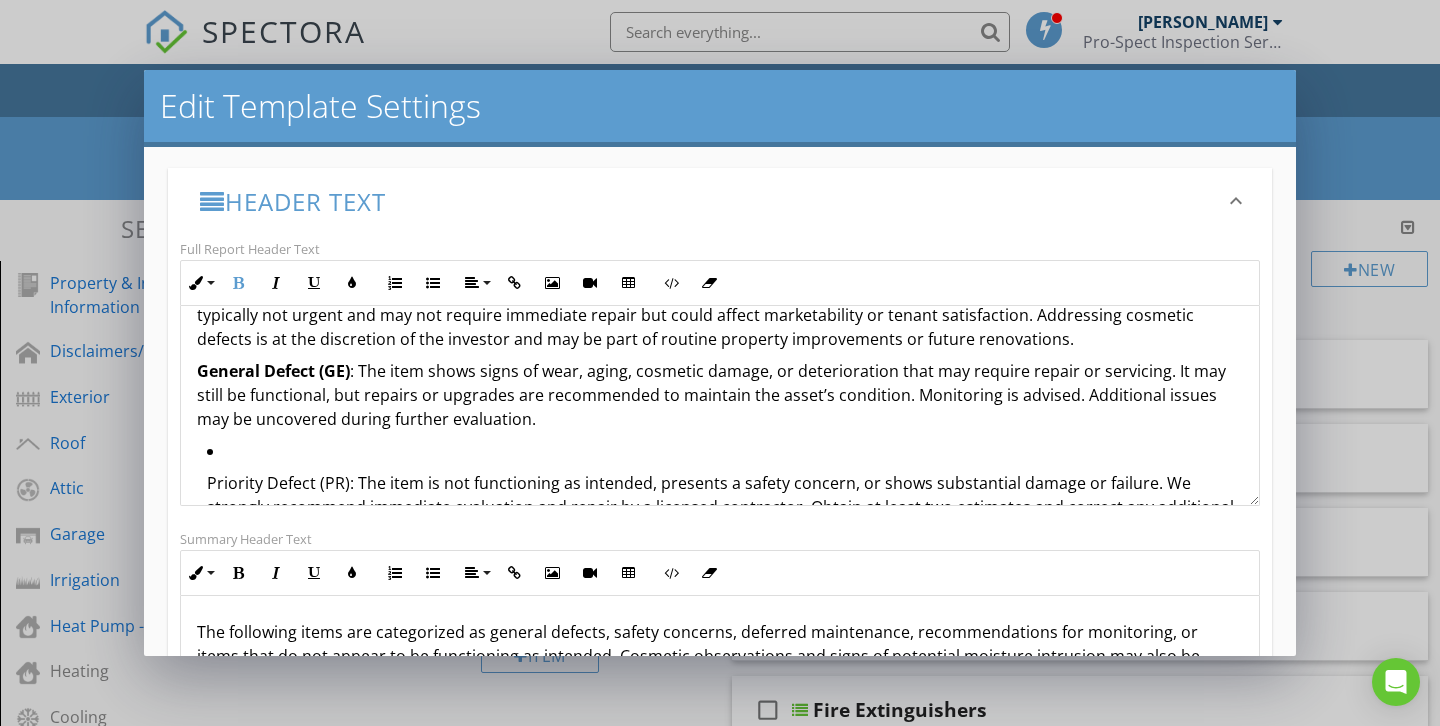 scroll, scrollTop: 639, scrollLeft: 0, axis: vertical 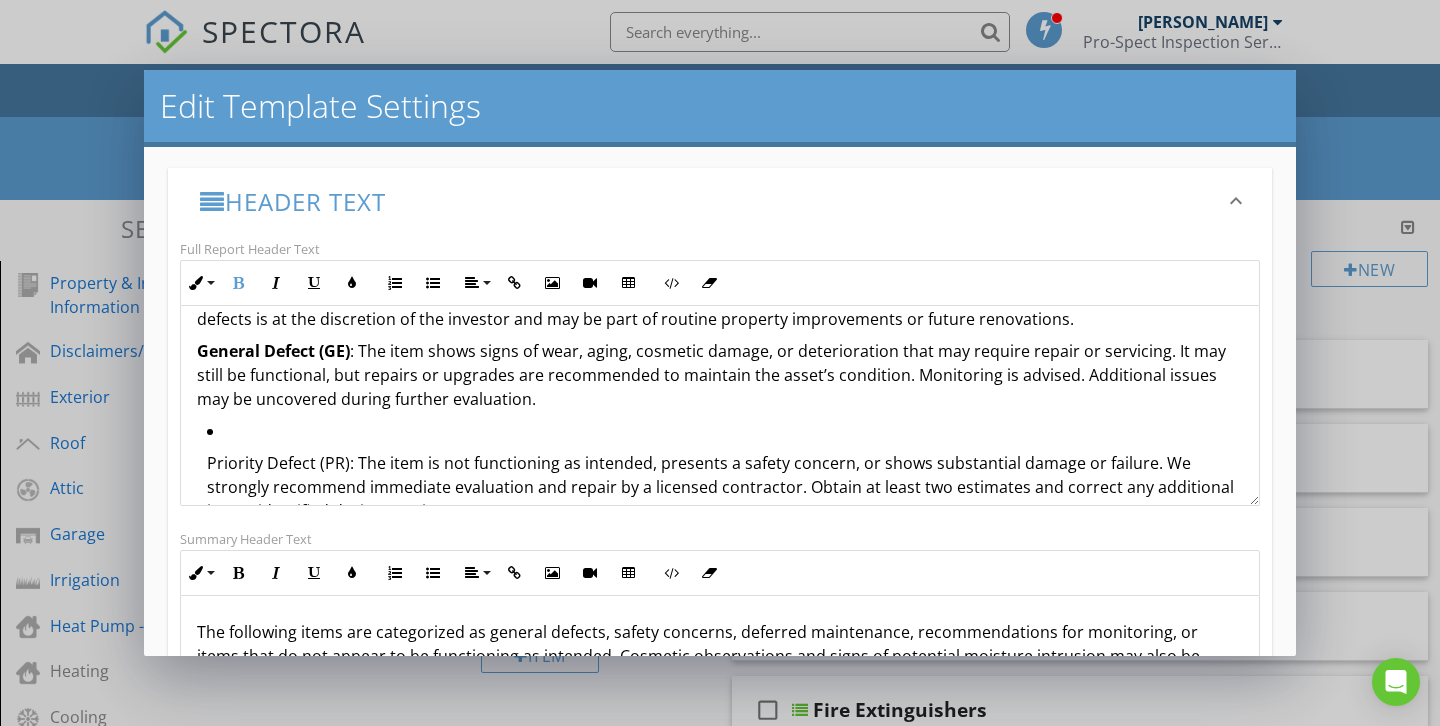 click on "Priority Defect (PR): The item is not functioning as intended, presents a safety concern, or shows substantial damage or failure. We strongly recommend immediate evaluation and repair by a licensed contractor. Obtain at least two estimates and correct any additional issues identified during repairs." at bounding box center [720, 477] 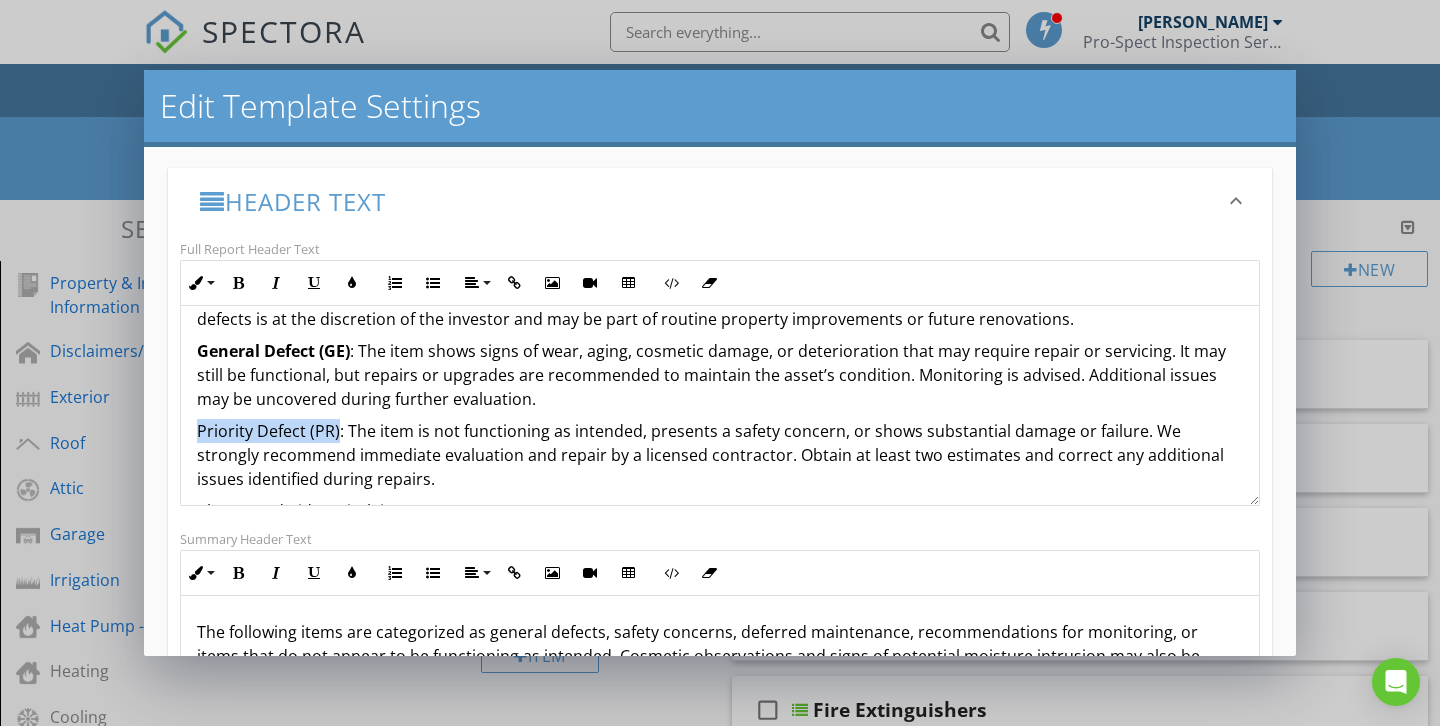 drag, startPoint x: 335, startPoint y: 405, endPoint x: 200, endPoint y: 408, distance: 135.03333 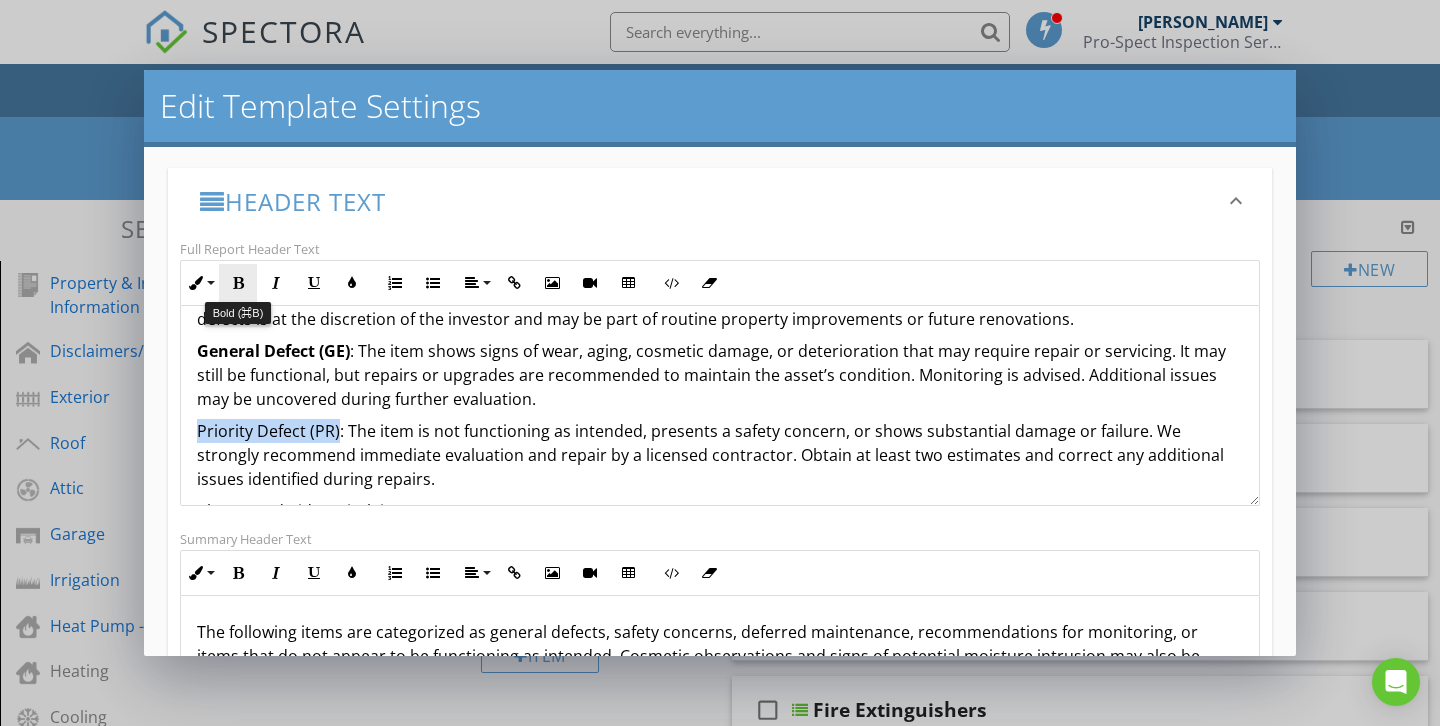 click at bounding box center (238, 283) 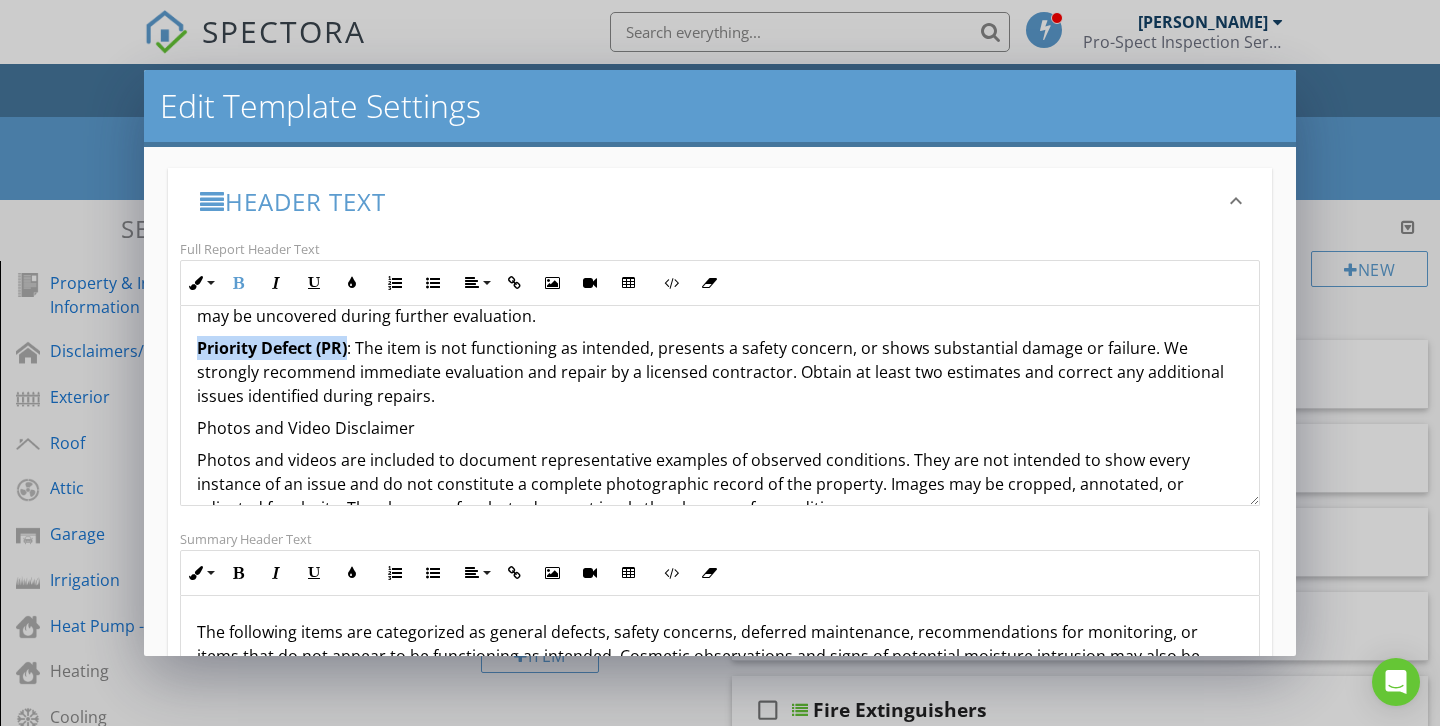 scroll, scrollTop: 725, scrollLeft: 0, axis: vertical 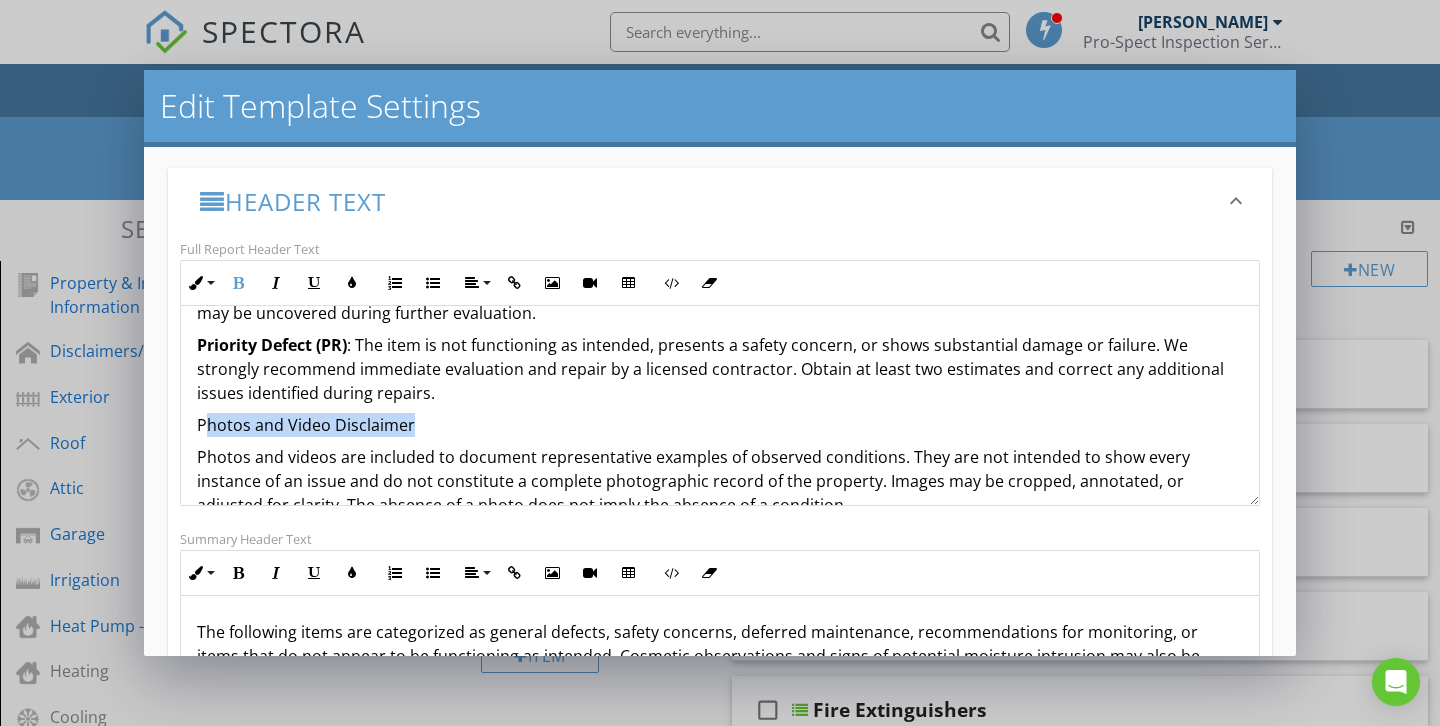 drag, startPoint x: 414, startPoint y: 400, endPoint x: 203, endPoint y: 398, distance: 211.00948 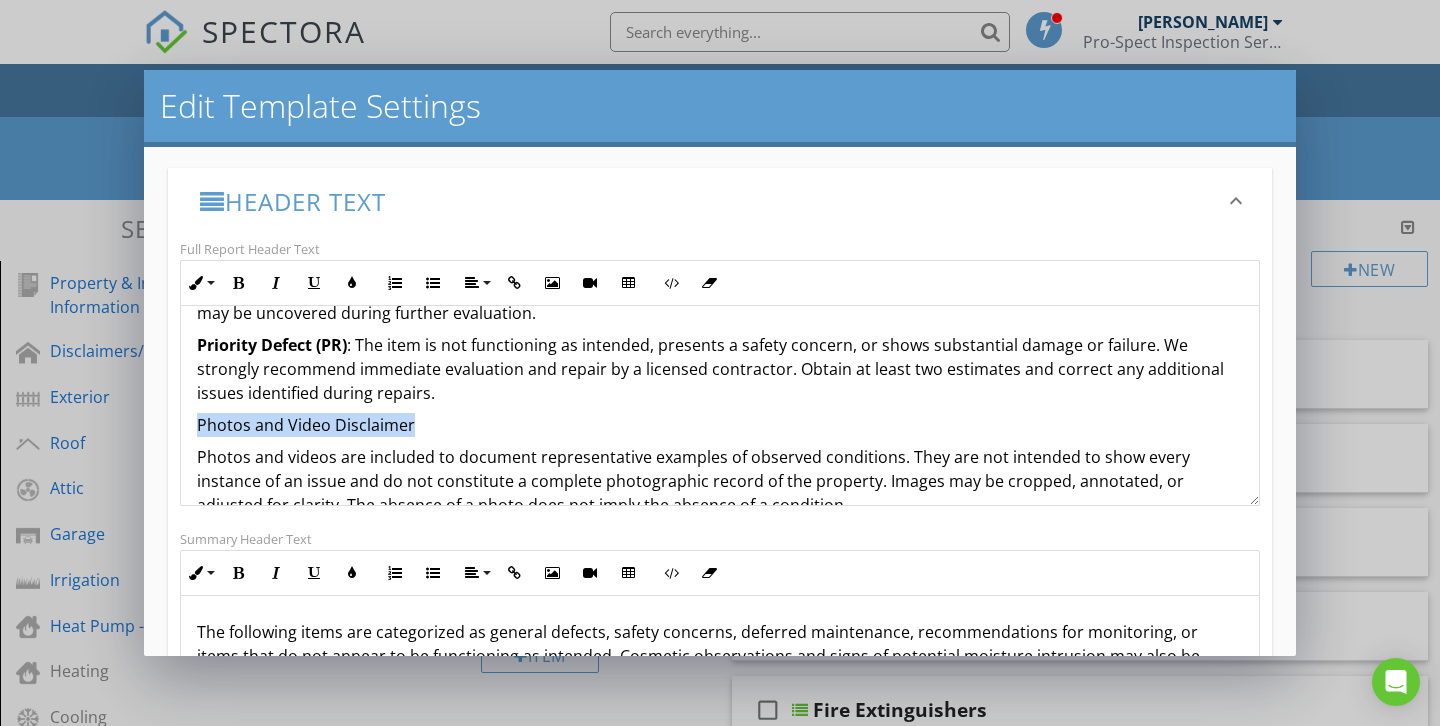 drag, startPoint x: 200, startPoint y: 398, endPoint x: 412, endPoint y: 403, distance: 212.05896 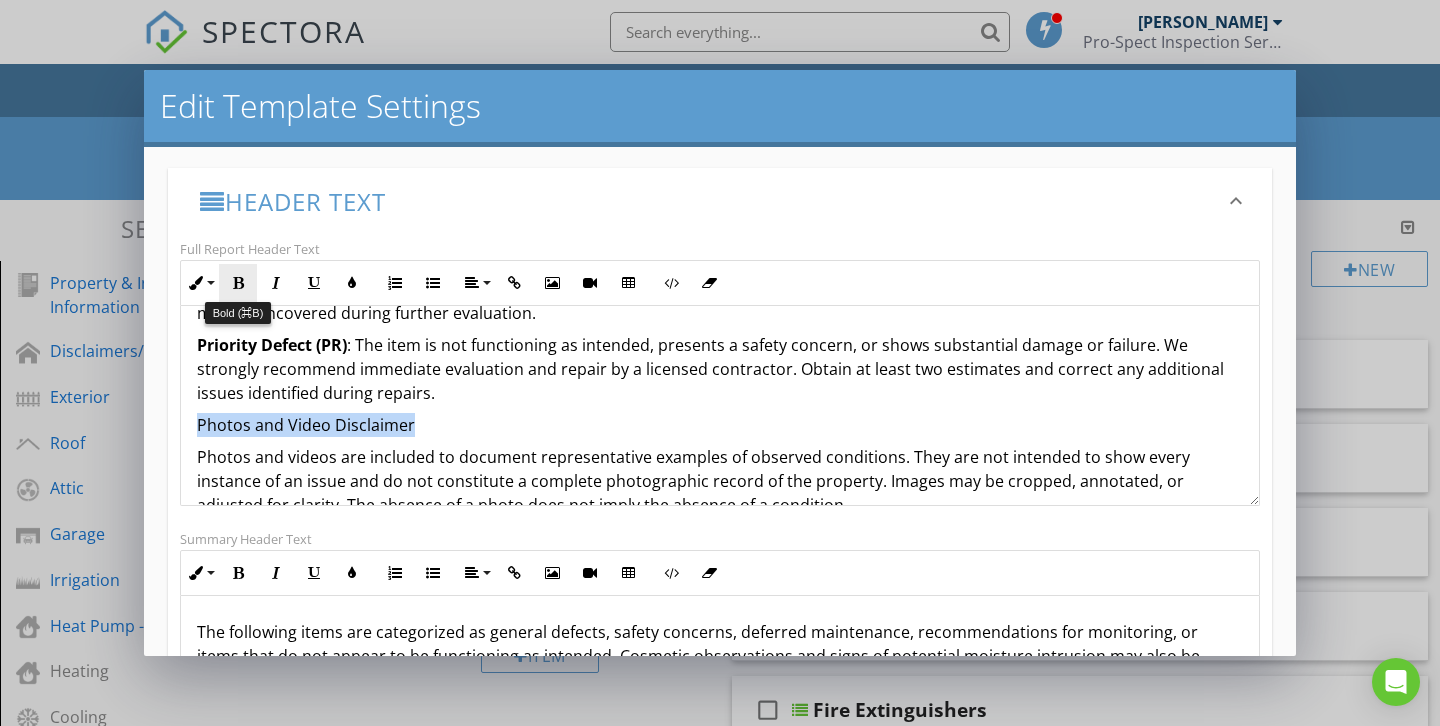 click on "Bold" at bounding box center [238, 283] 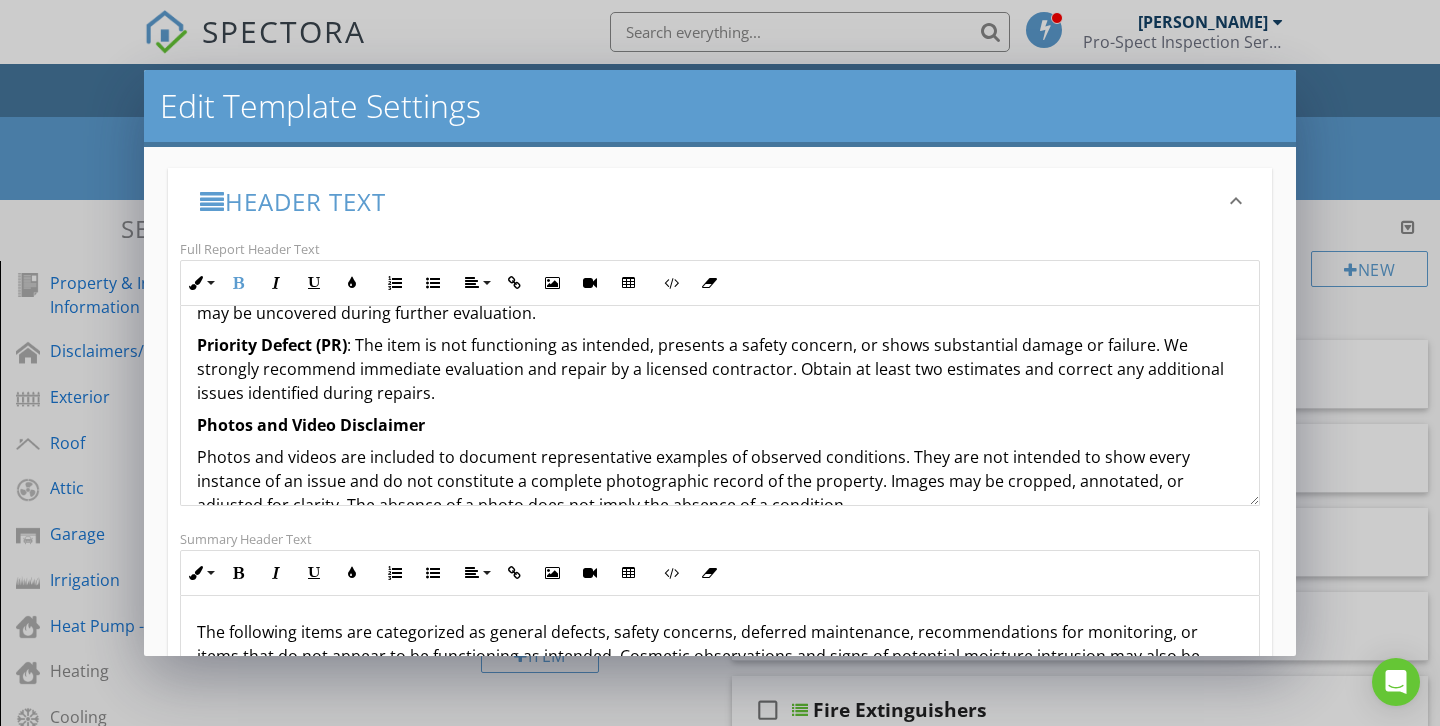 click on "Priority Defect (PR) : The item is not functioning as intended, presents a safety concern, or shows substantial damage or failure. We strongly recommend immediate evaluation and repair by a licensed contractor. Obtain at least two estimates and correct any additional issues identified during repairs." at bounding box center [720, 369] 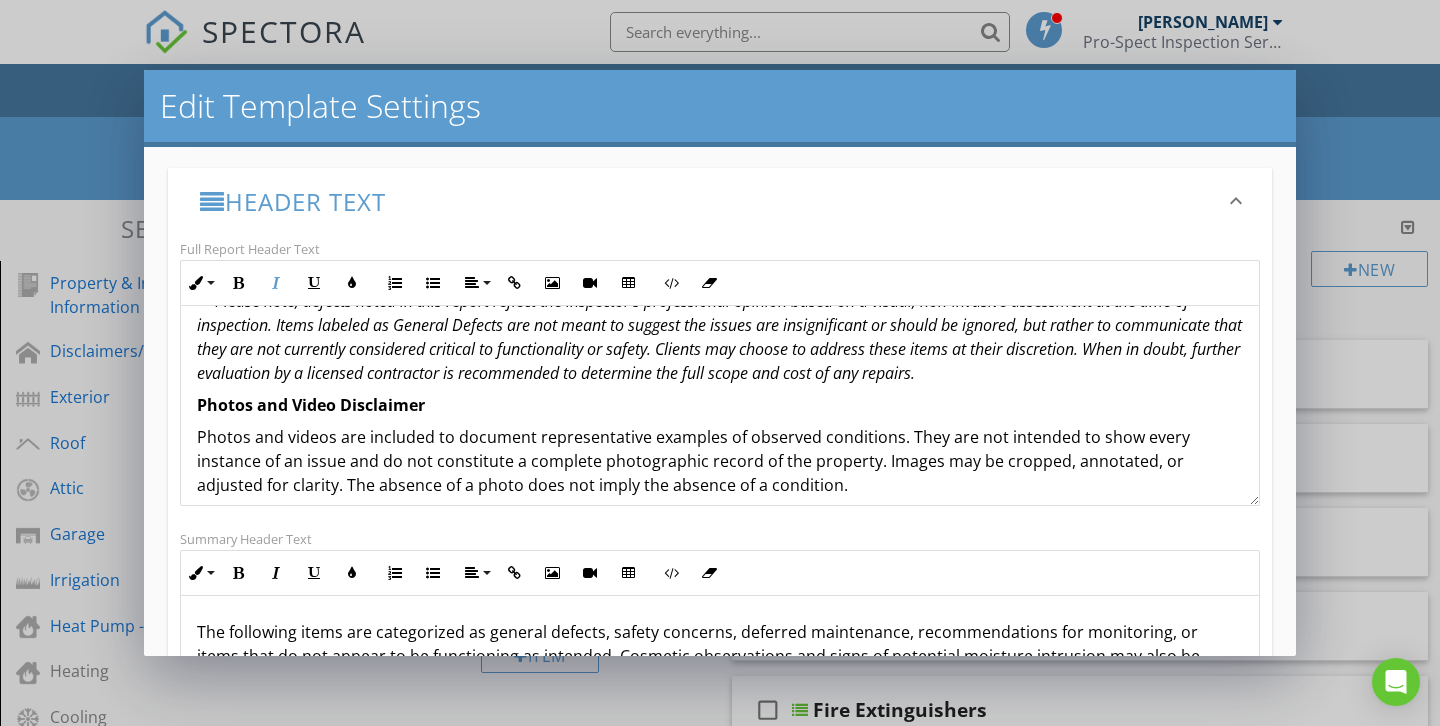 scroll, scrollTop: 858, scrollLeft: 0, axis: vertical 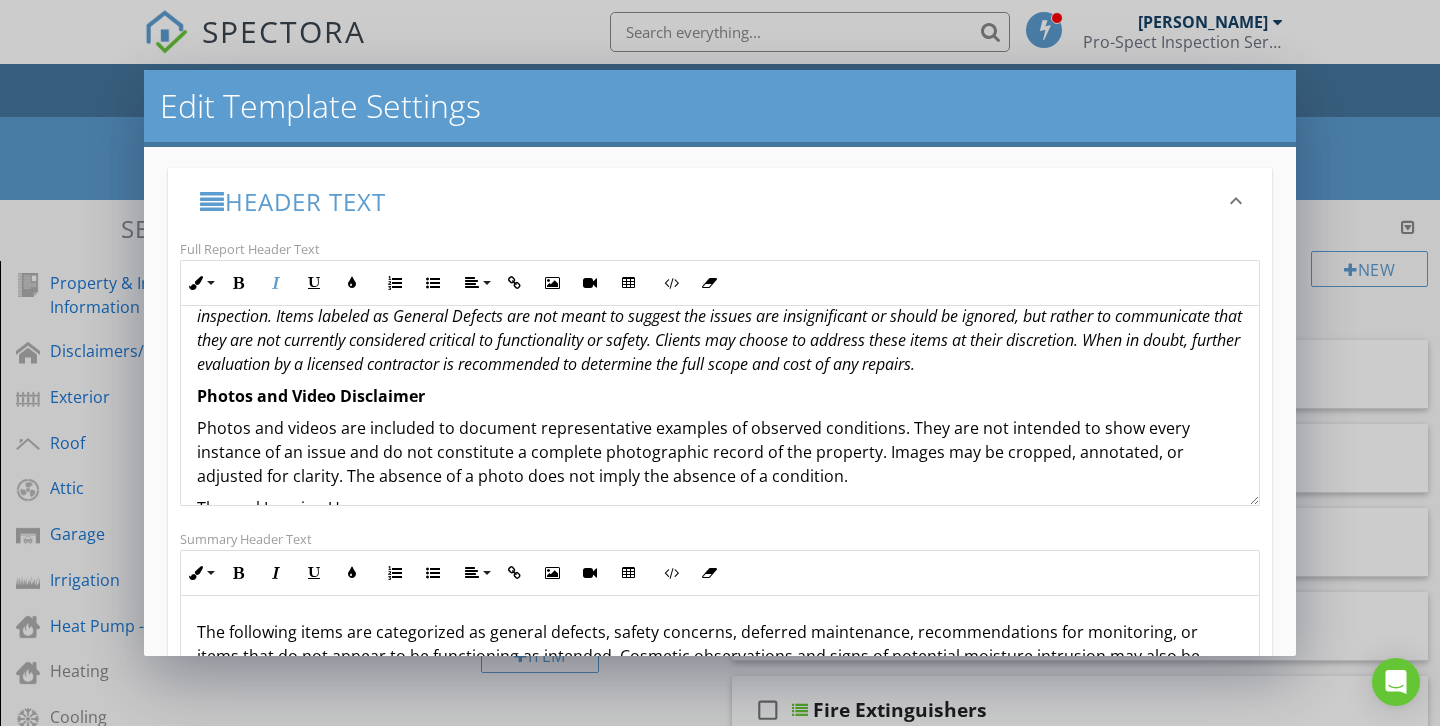 click on "Photos and Video Disclaimer" at bounding box center [720, 396] 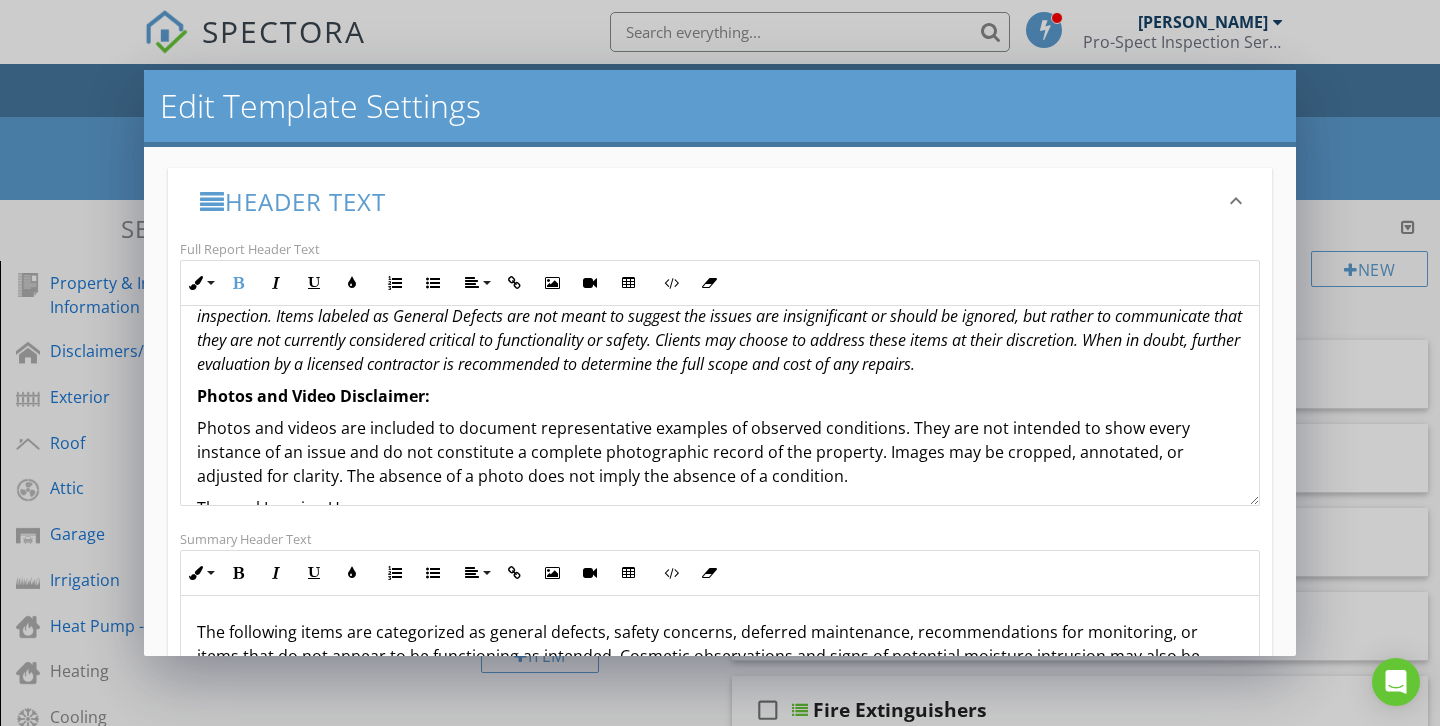 click on "Photos and videos are included to document representative examples of observed conditions. They are not intended to show every instance of an issue and do not constitute a complete photographic record of the property. Images may be cropped, annotated, or adjusted for clarity. The absence of a photo does not imply the absence of a condition." at bounding box center [720, 452] 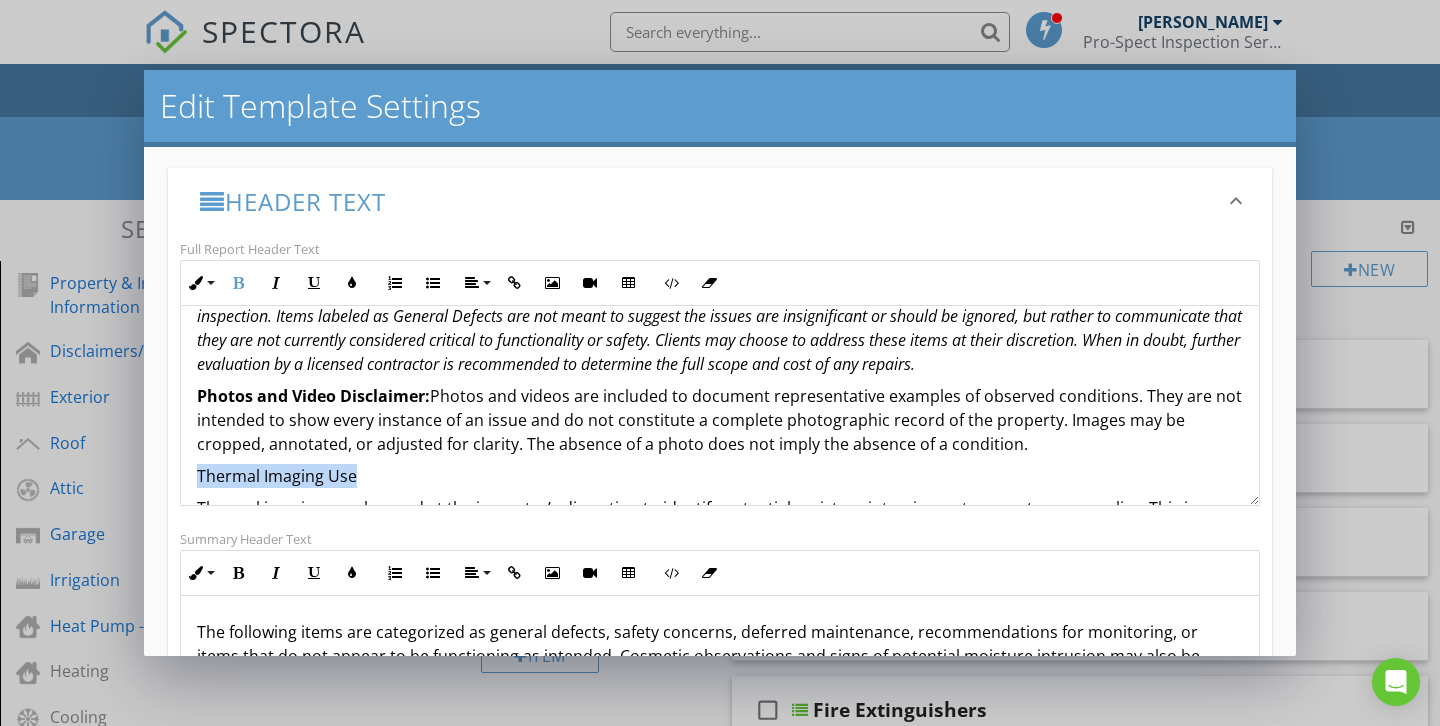 drag, startPoint x: 355, startPoint y: 451, endPoint x: 197, endPoint y: 444, distance: 158.15498 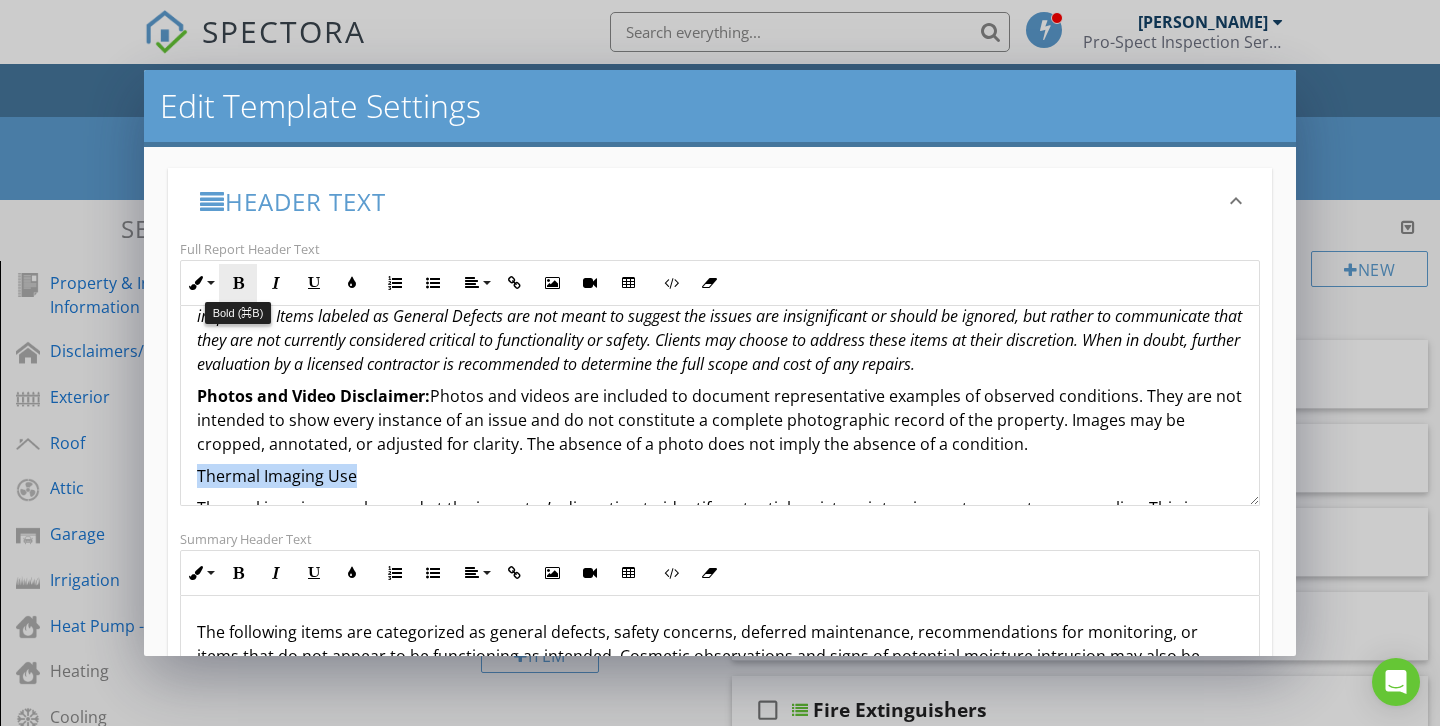 click on "Bold" at bounding box center (238, 283) 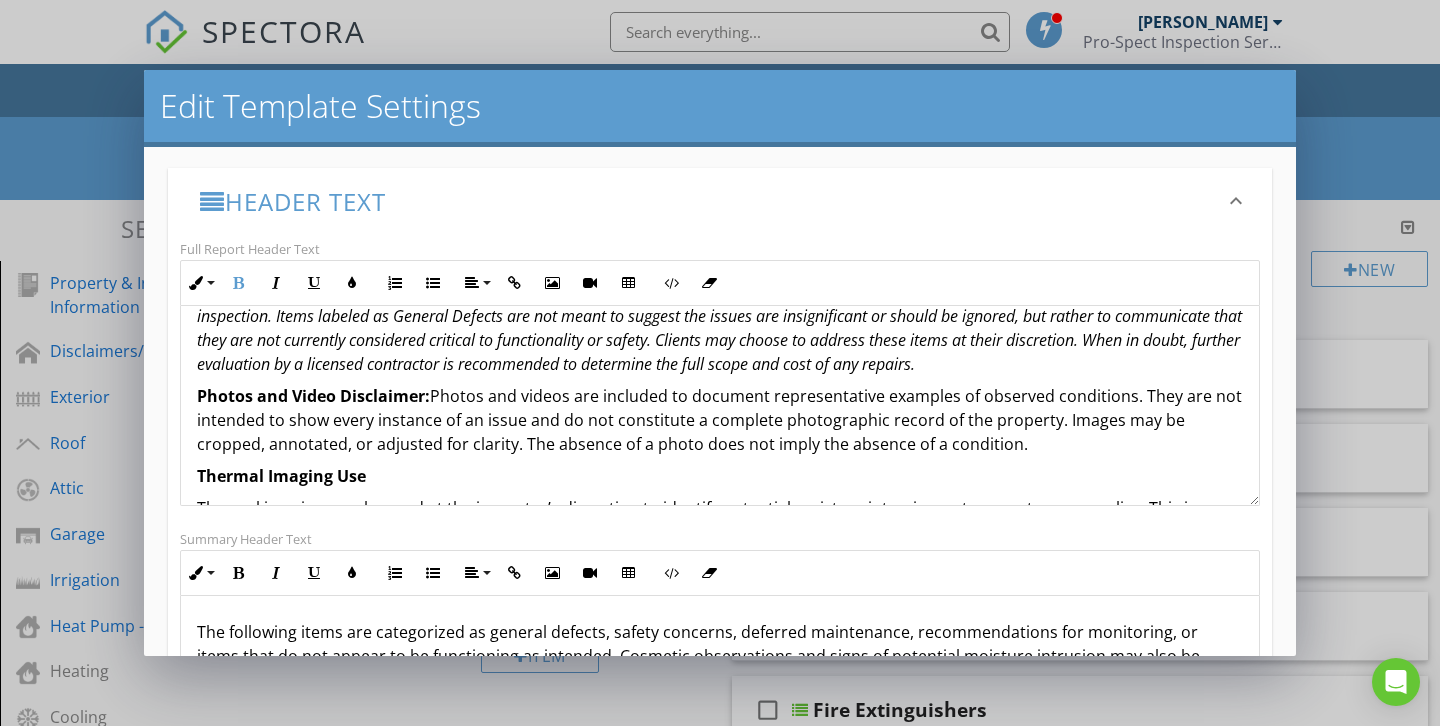 click on "IMPORTANT INFORMATION – READ THIS SECTION CAREFULLY BEFORE REVIEWING THE REPORT Comment Key / Condition Definitions Reviewed (RV) : The item was visually observed and showed no obvious signs of concern. Appears to function within expected limits based on age and visible condition. Not Reviewed (NR) : The item was not inspected due to limited access, safety concerns, disconnection, or utility restrictions at the time of the walkthrough. Informational / Cosmetic Defect (IN) : This item is reported as a courtesy to the client and is considered cosmetic in nature. It may include wear and tear, aging materials, or minor aesthetic concerns that do not currently impact function or safety. These issues are typically not urgent and may not require immediate repair but could affect marketability or tenant satisfaction. Addressing cosmetic defects is at the discretion of the investor and may be part of routine property improvements or future renovations. General Defect (GE) Priority Defect (PR) Thermal Imaging Use" at bounding box center (720, 36) 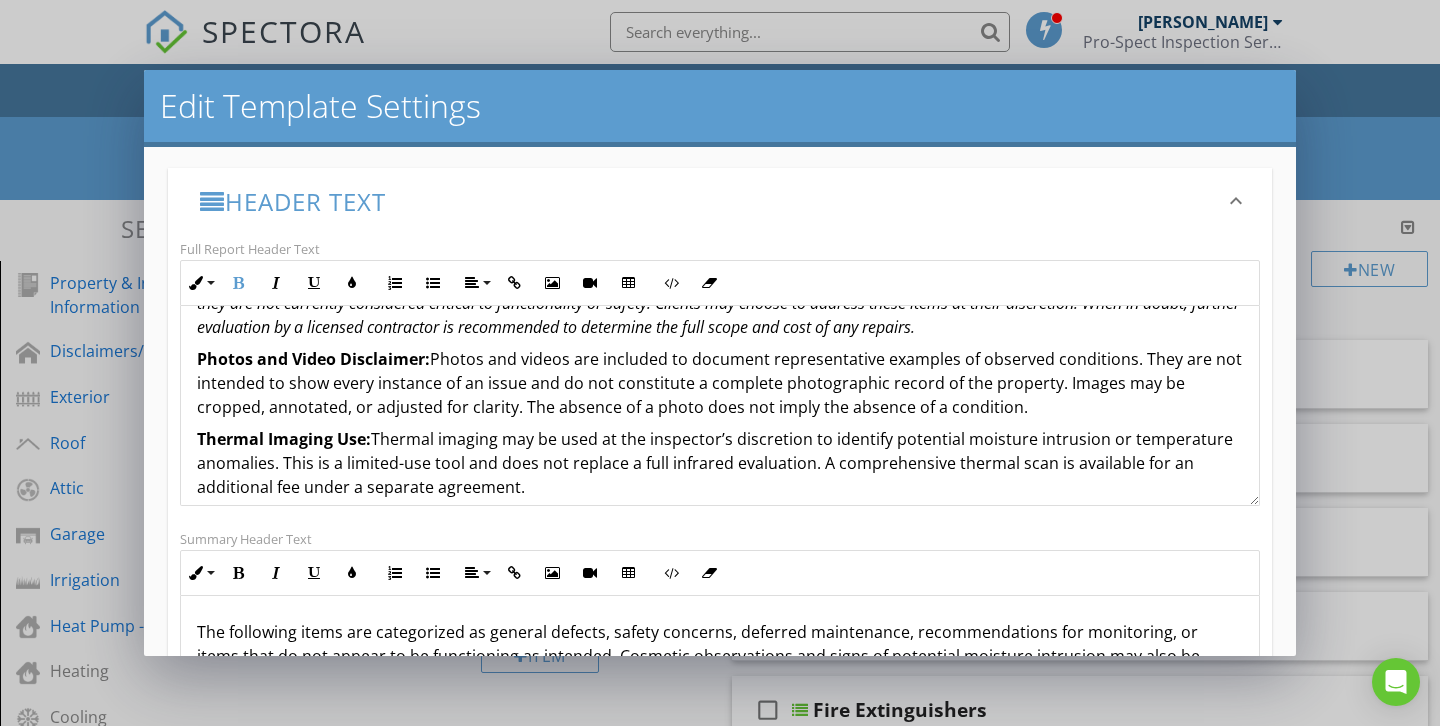 scroll, scrollTop: 921, scrollLeft: 0, axis: vertical 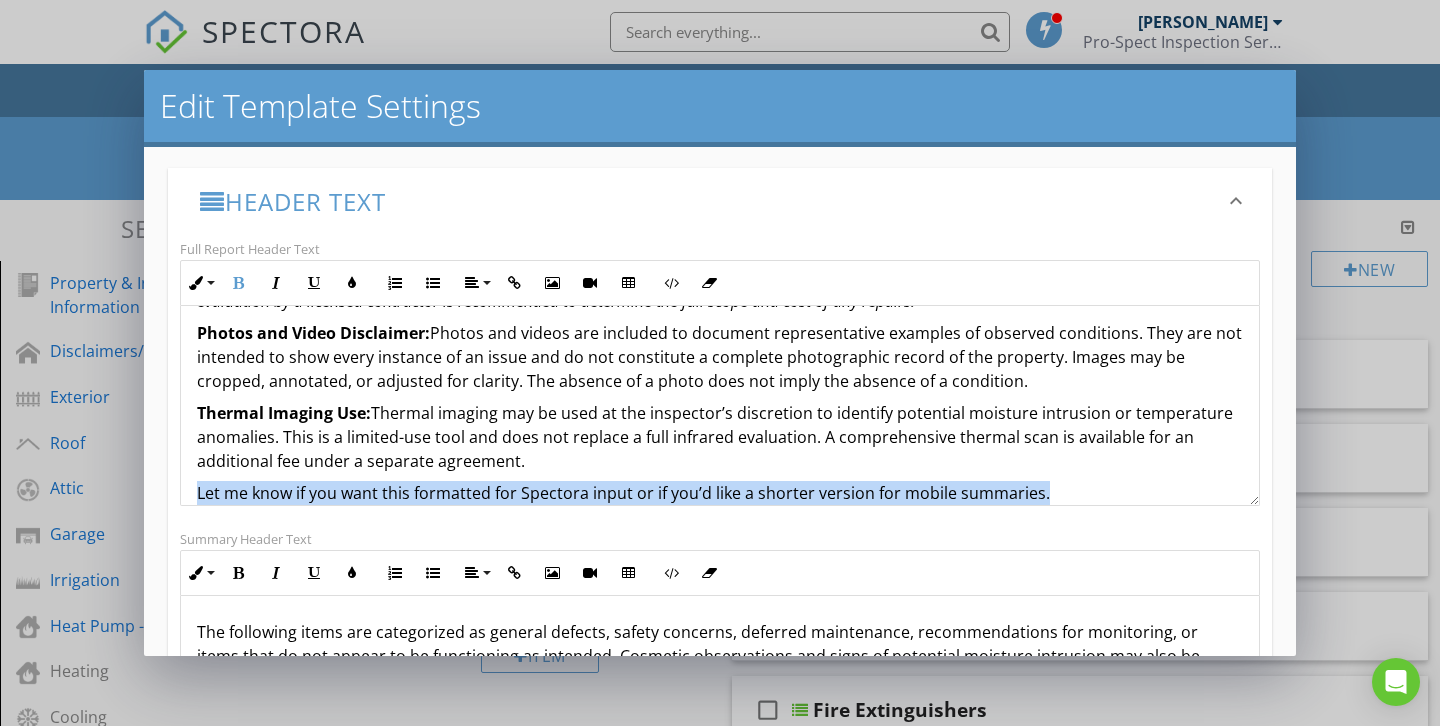 drag, startPoint x: 190, startPoint y: 466, endPoint x: 1110, endPoint y: 474, distance: 920.0348 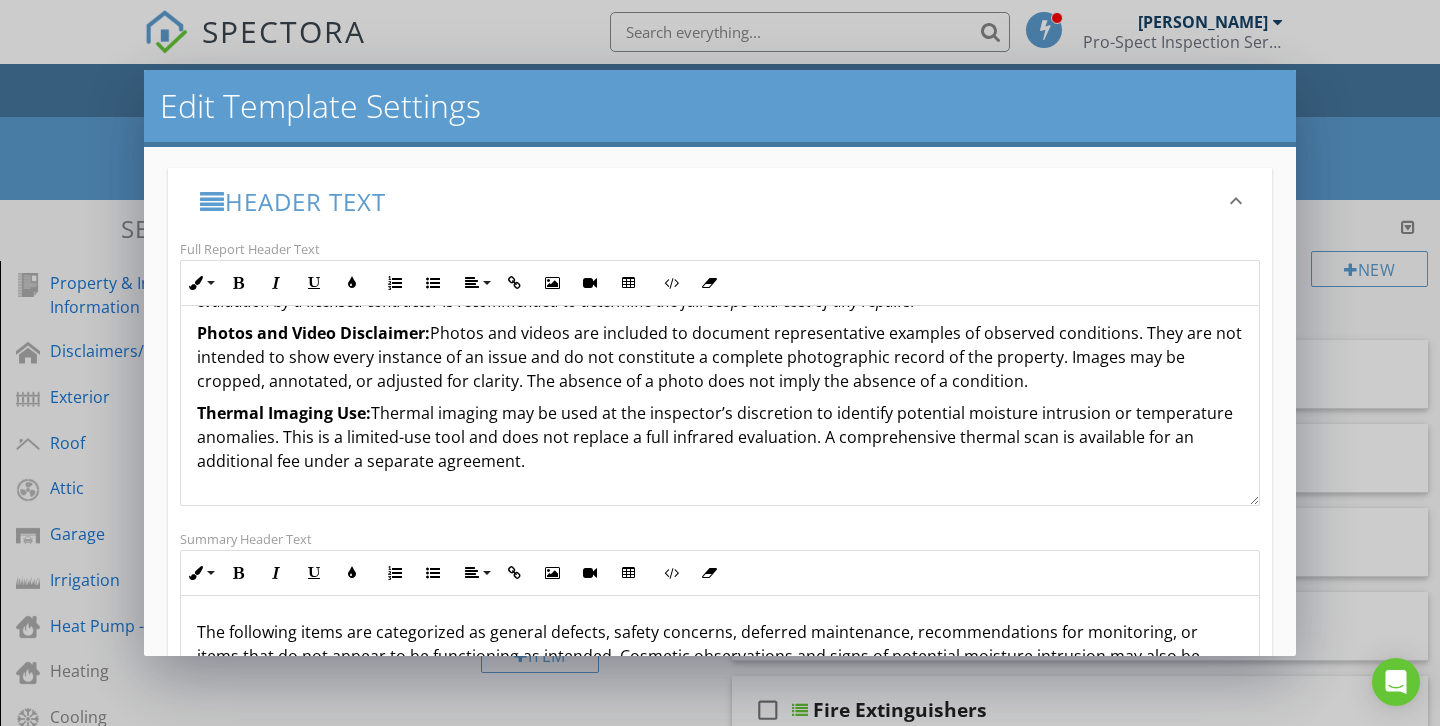 scroll, scrollTop: 889, scrollLeft: 0, axis: vertical 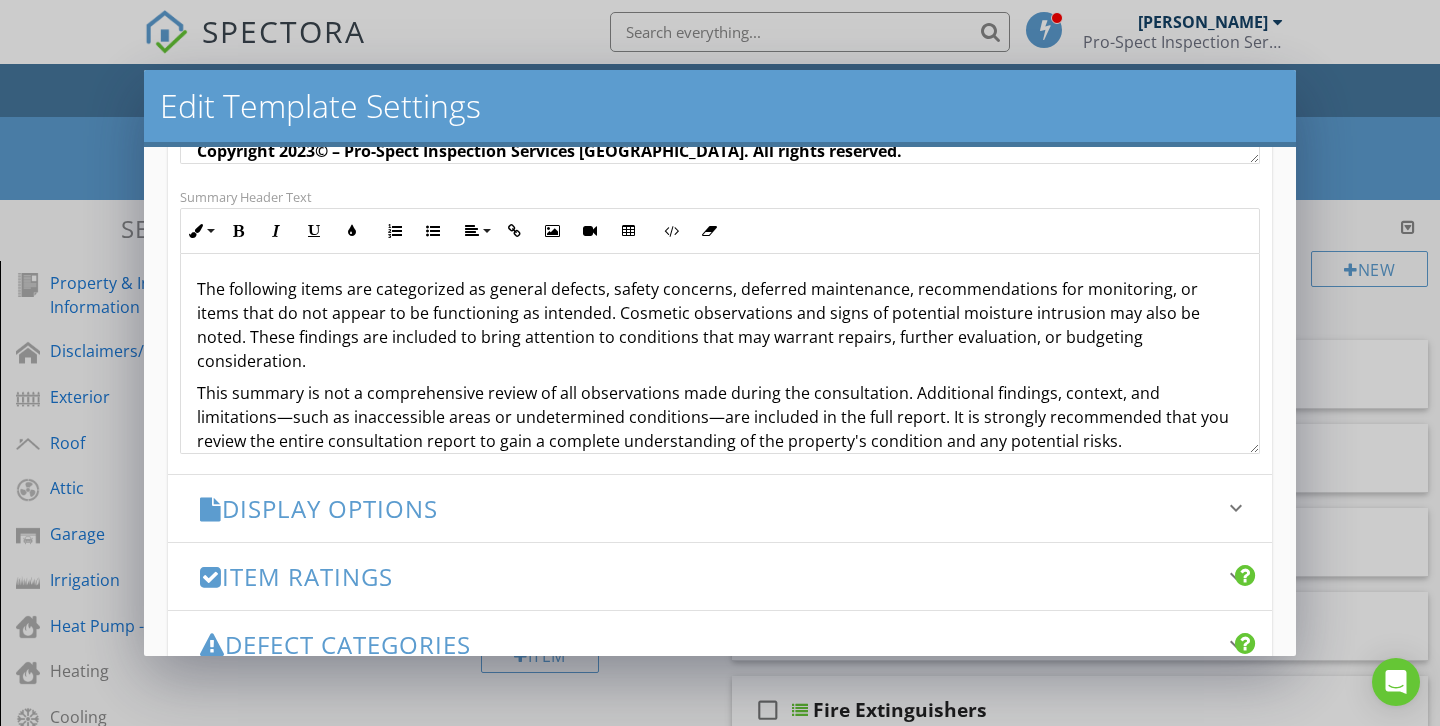 click on "This summary is not a comprehensive review of all observations made during the consultation. Additional findings, context, and limitations—such as inaccessible areas or undetermined conditions—are included in the full report. It is strongly recommended that you review the entire consultation report to gain a complete understanding of the property's condition and any potential risks." at bounding box center (720, 417) 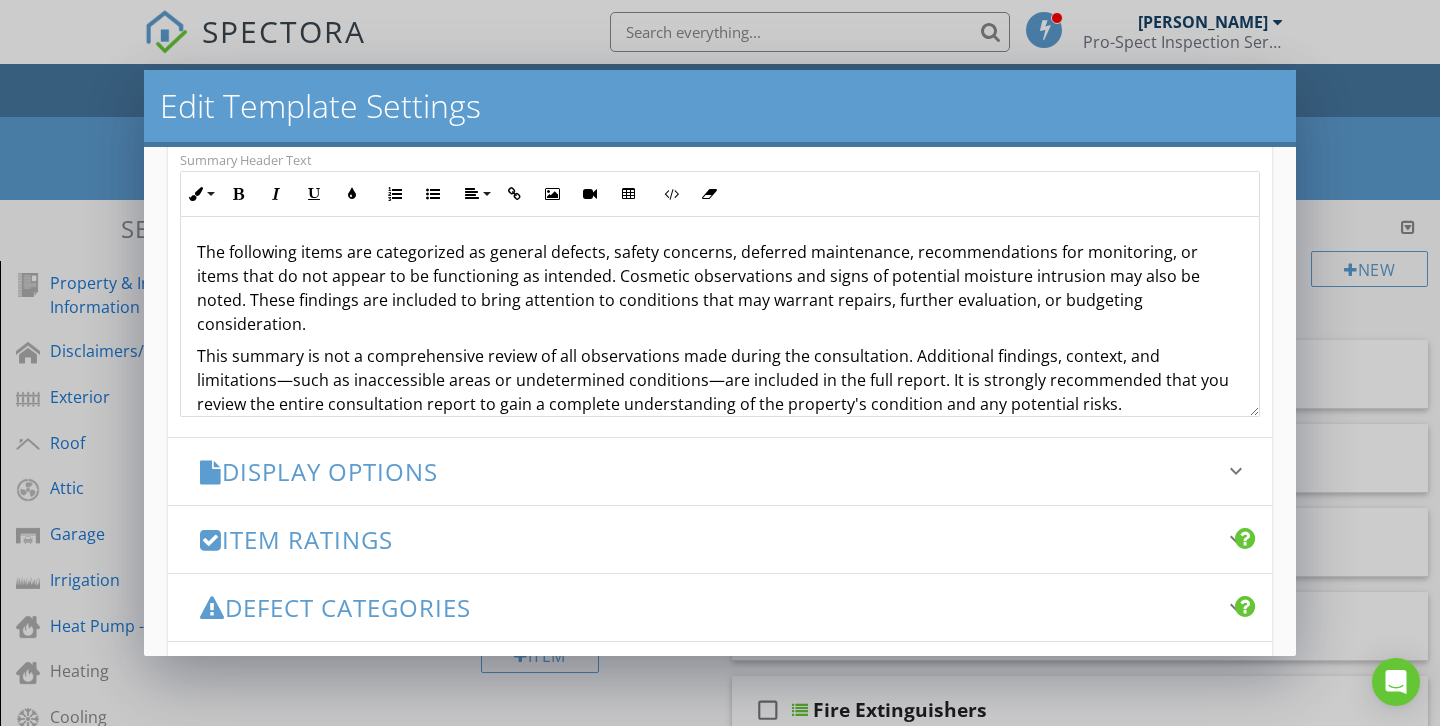 scroll, scrollTop: 646, scrollLeft: 0, axis: vertical 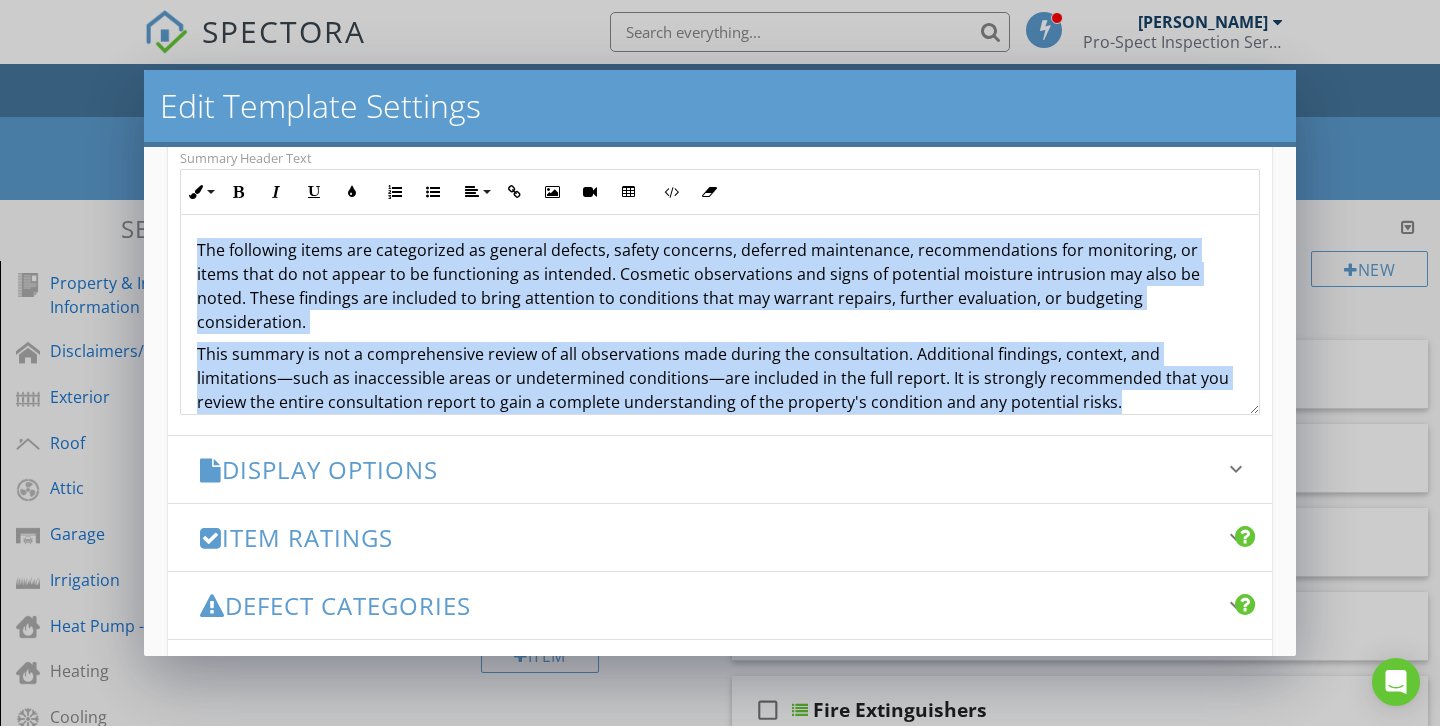 drag, startPoint x: 198, startPoint y: 244, endPoint x: 1189, endPoint y: 502, distance: 1024.0337 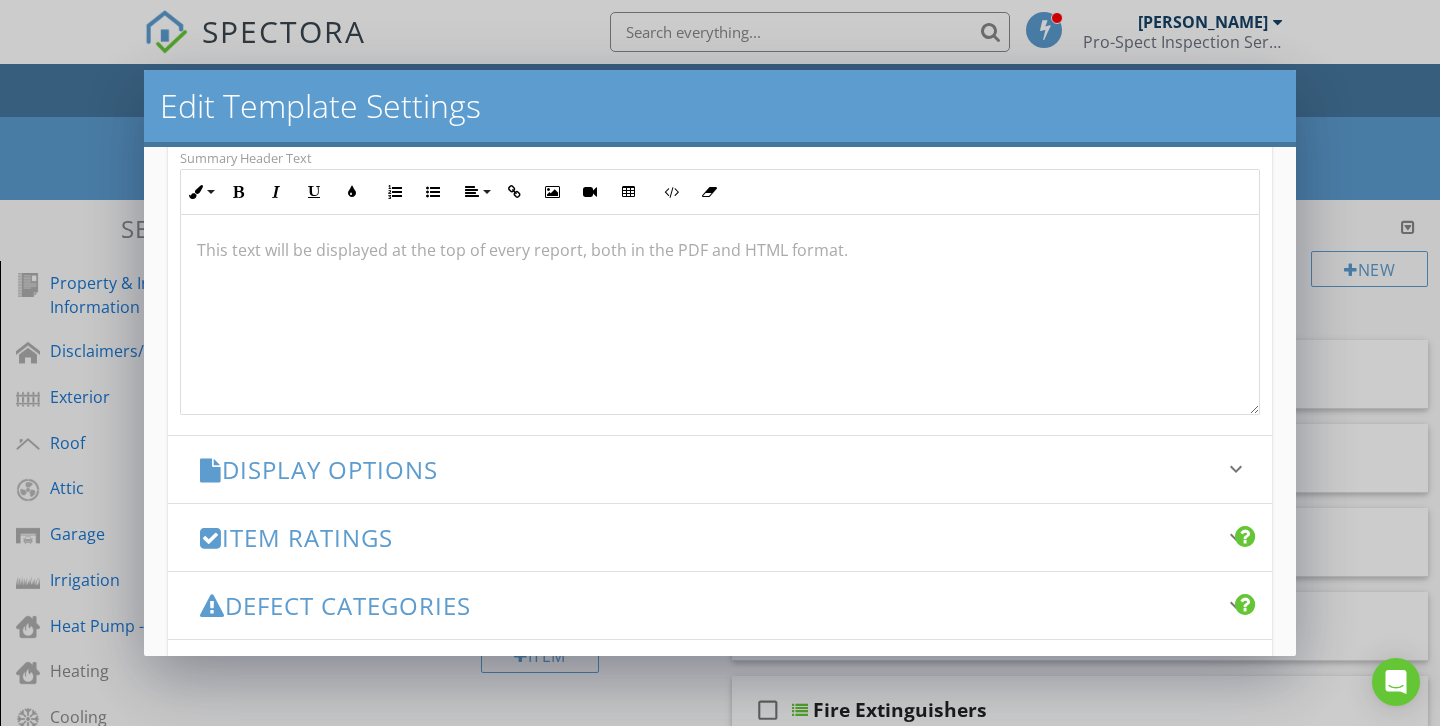 click at bounding box center (720, 314) 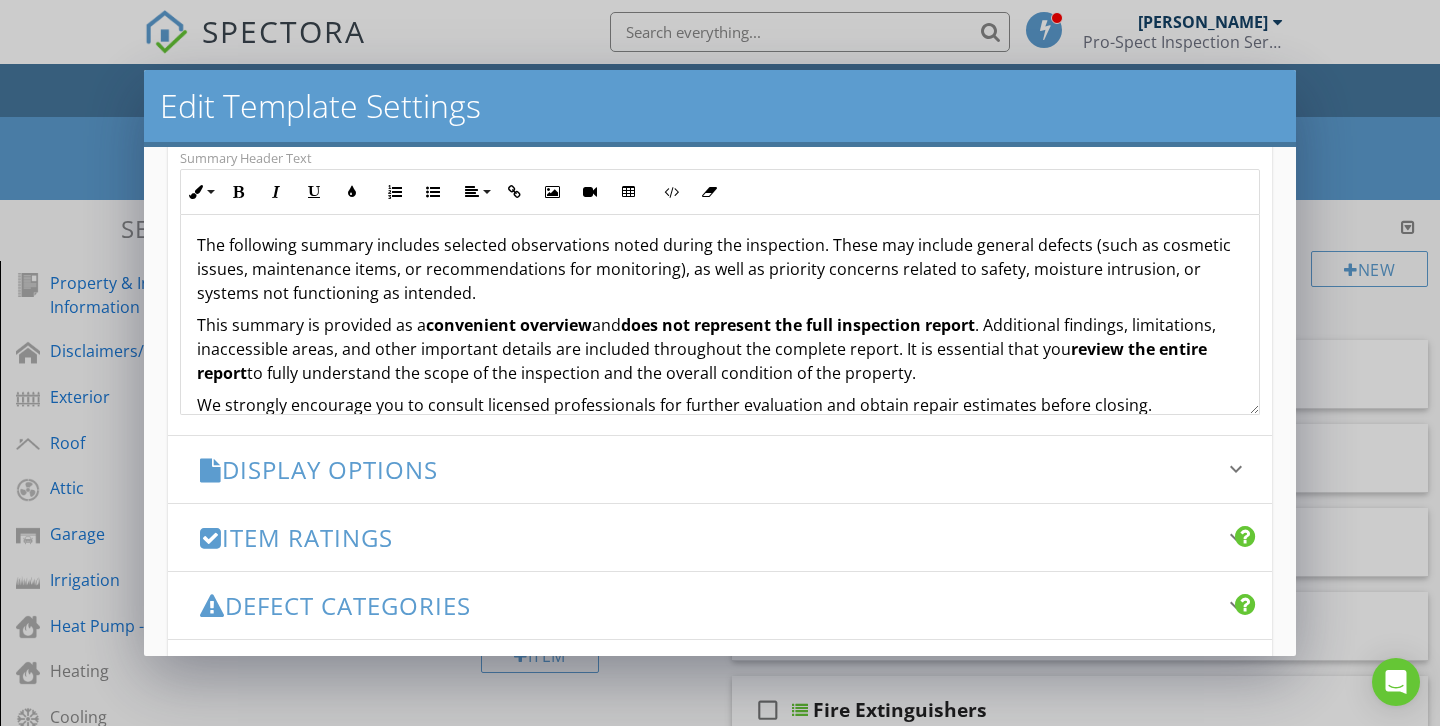 scroll, scrollTop: 33, scrollLeft: 0, axis: vertical 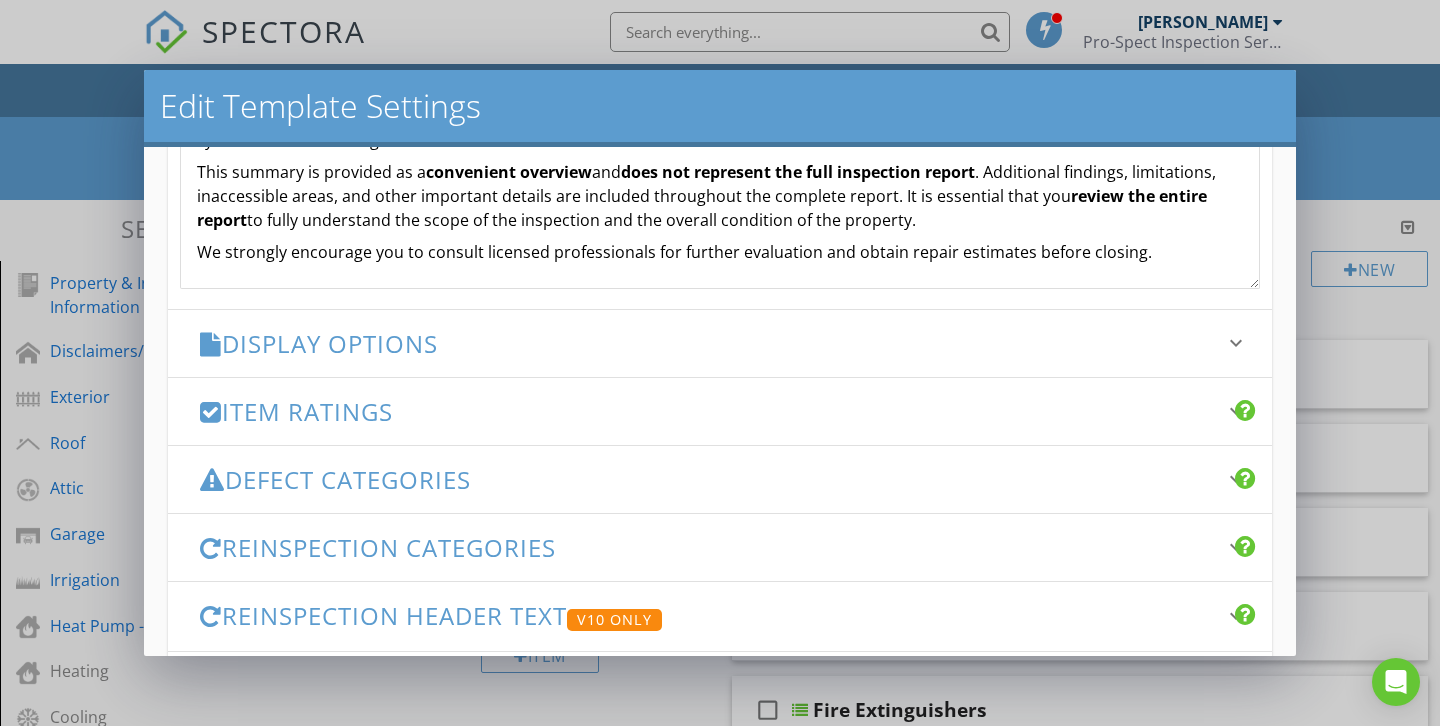 click on "Display Options" at bounding box center (708, 343) 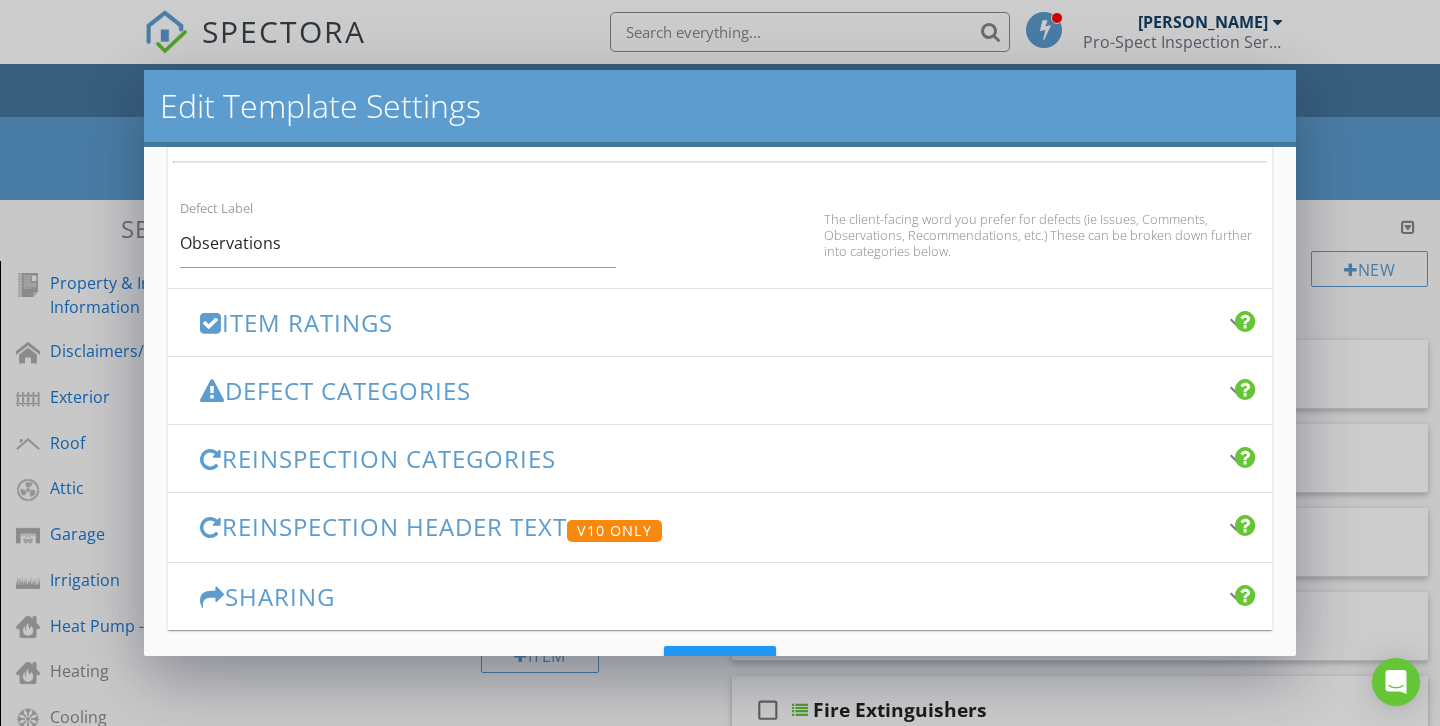 scroll, scrollTop: 1427, scrollLeft: 0, axis: vertical 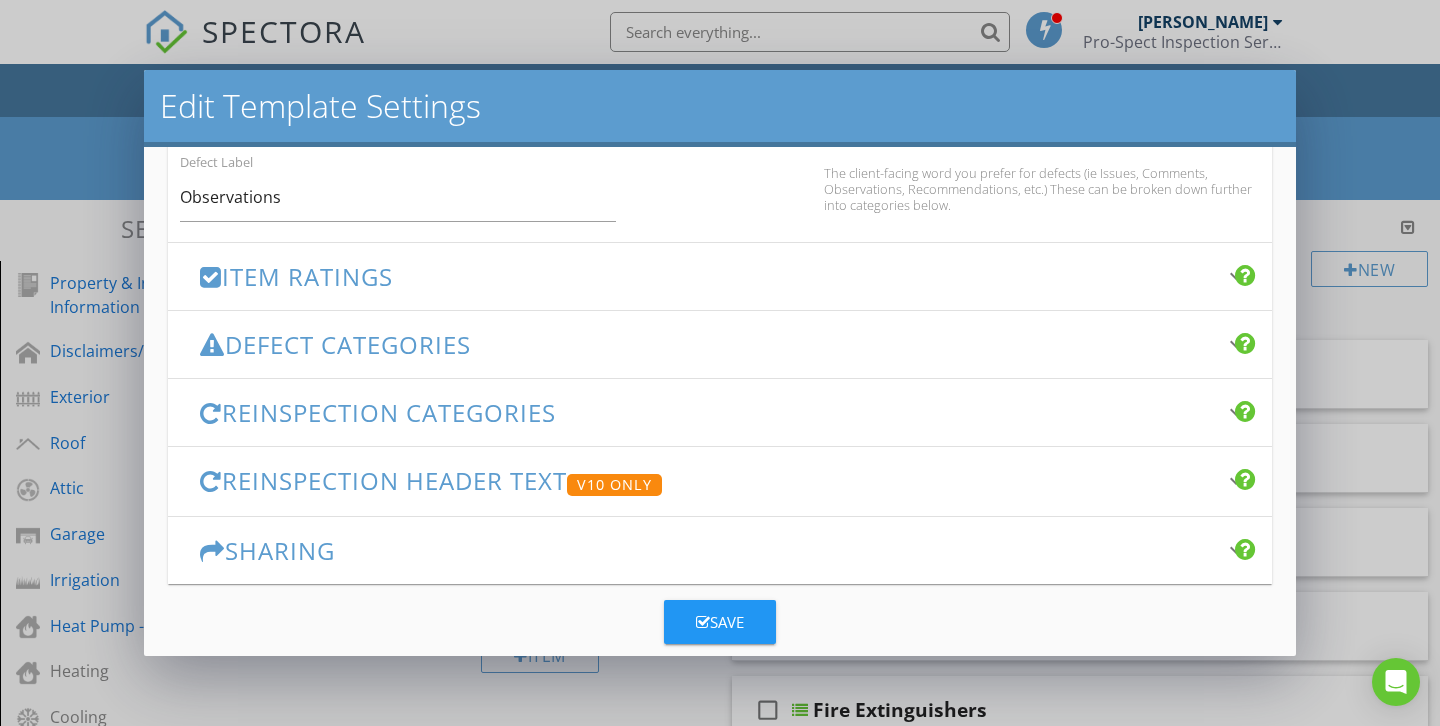 click on "Item Ratings
keyboard_arrow_down" at bounding box center (720, 276) 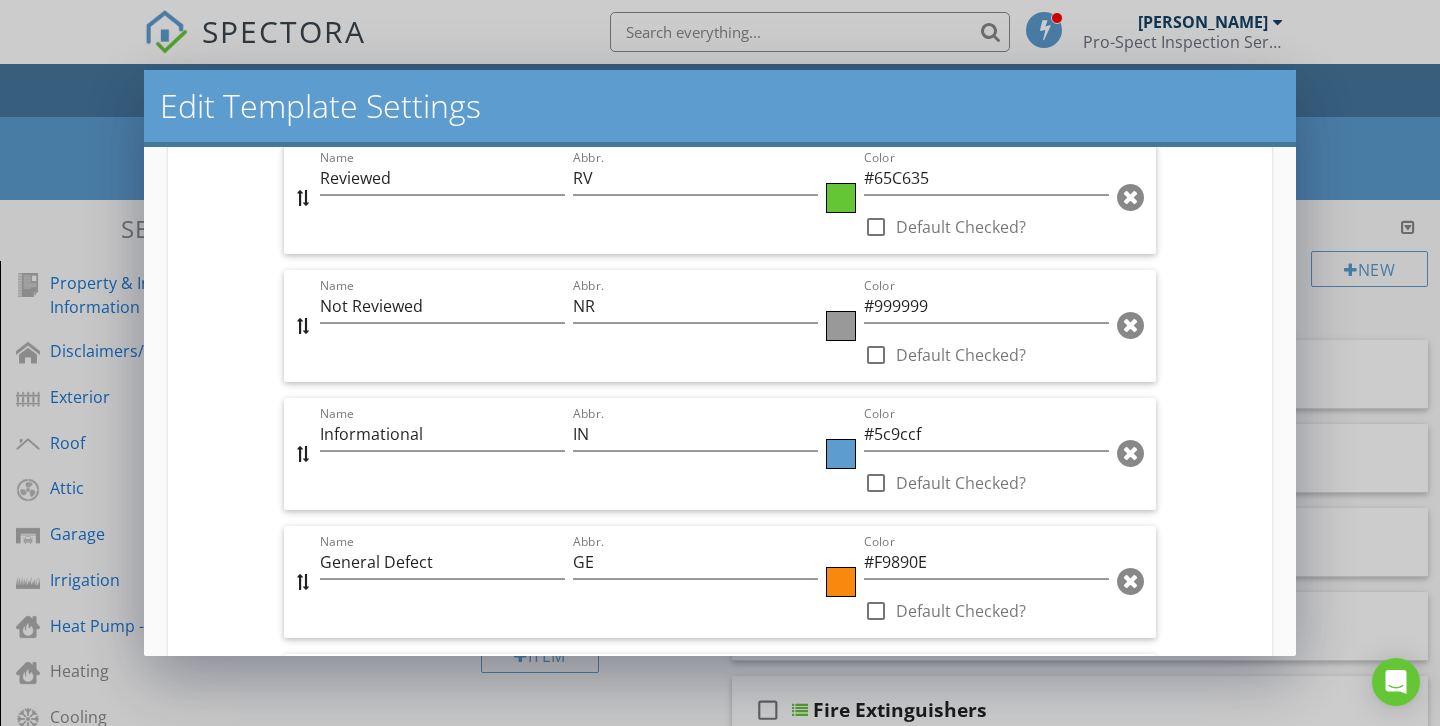 scroll, scrollTop: 982, scrollLeft: 0, axis: vertical 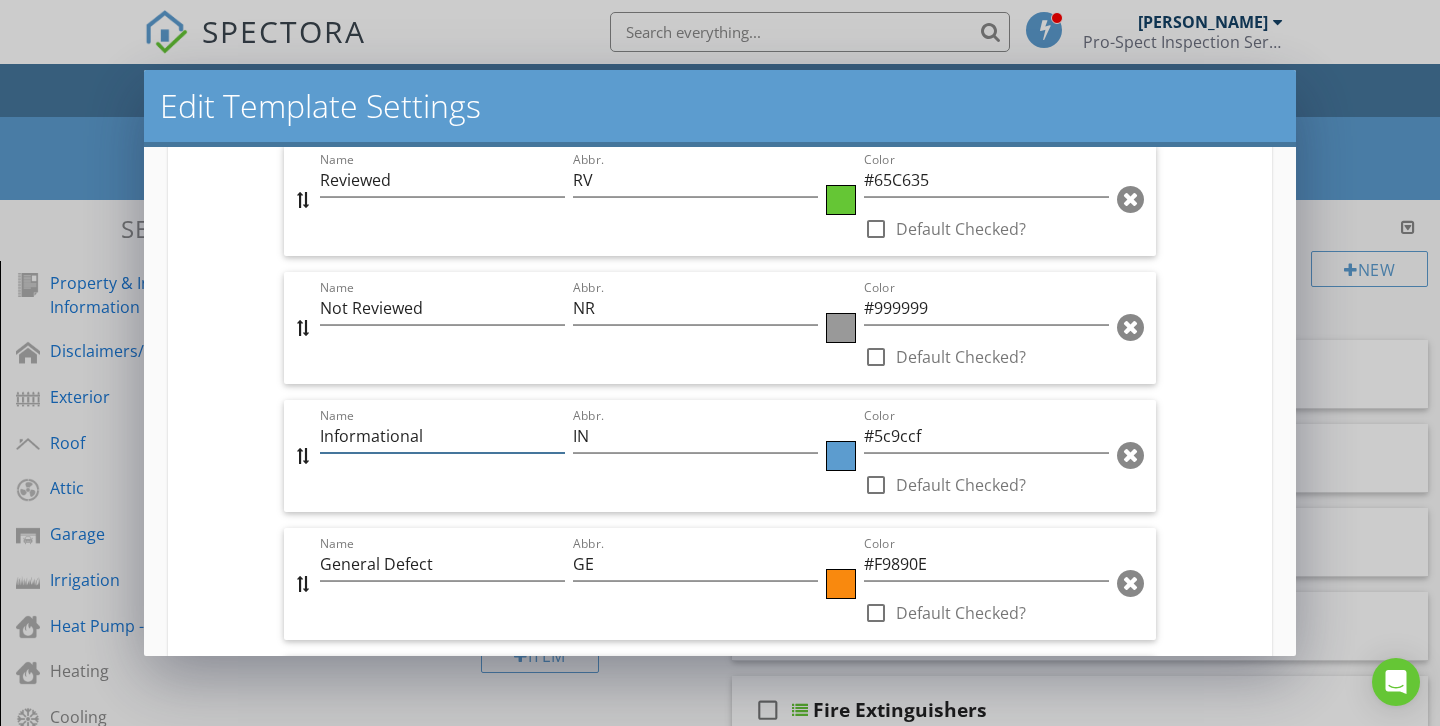 click on "Informational" at bounding box center [442, 436] 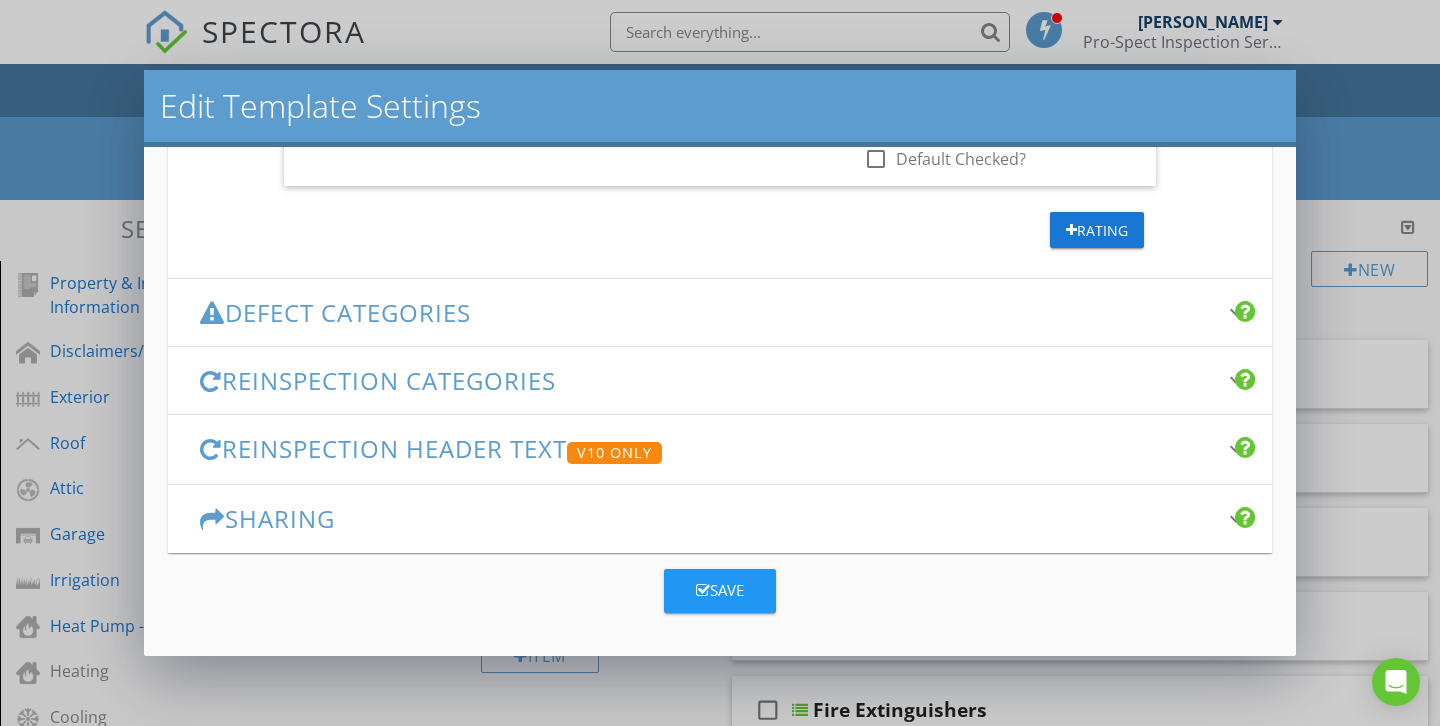 click on "Defect Categories" at bounding box center [708, 312] 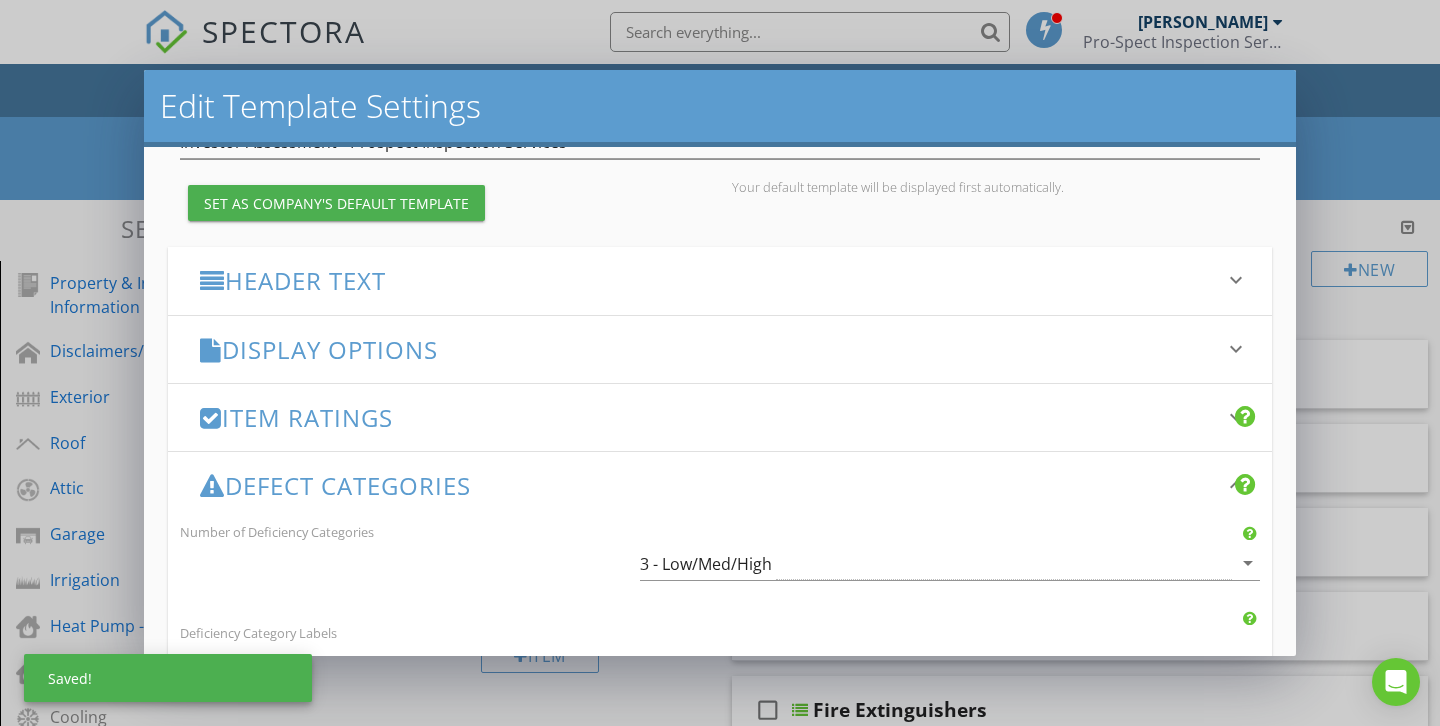 scroll, scrollTop: 0, scrollLeft: 0, axis: both 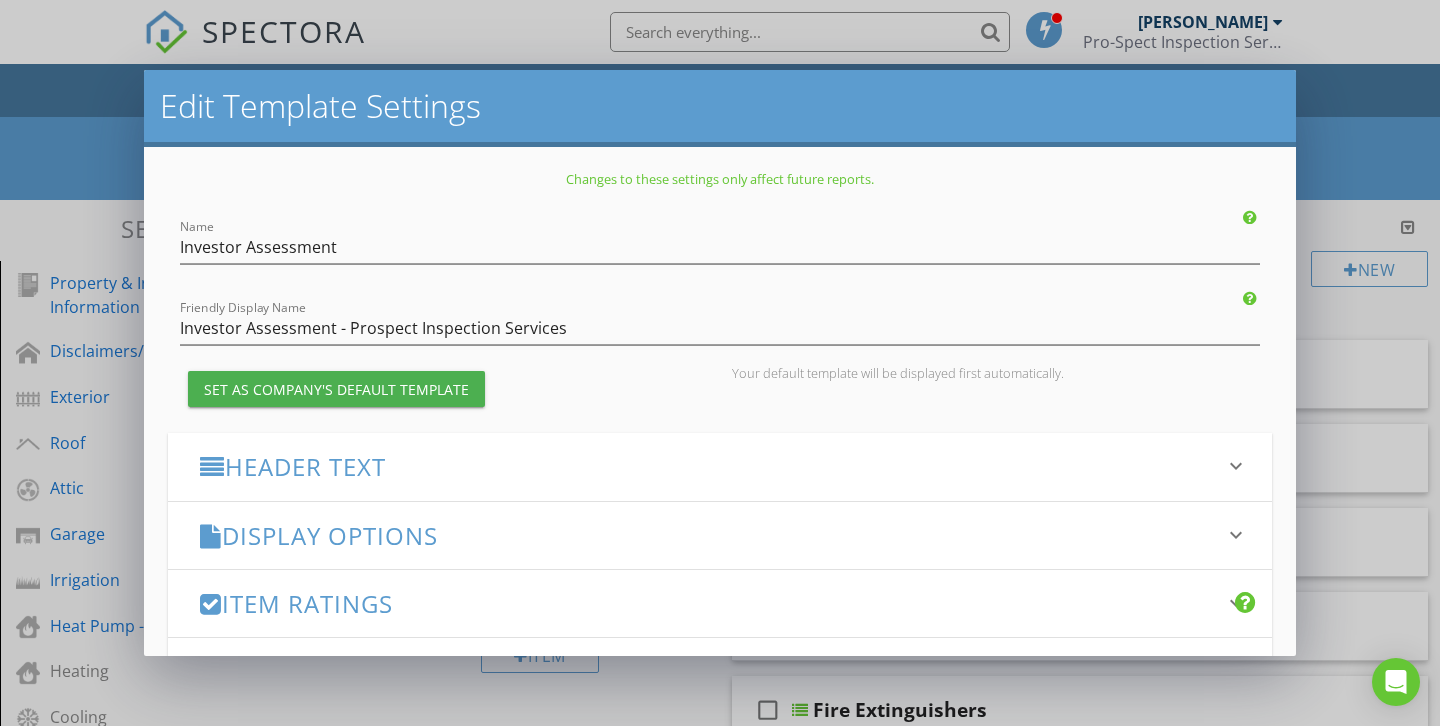 click on "Item Ratings
keyboard_arrow_down" at bounding box center (720, 603) 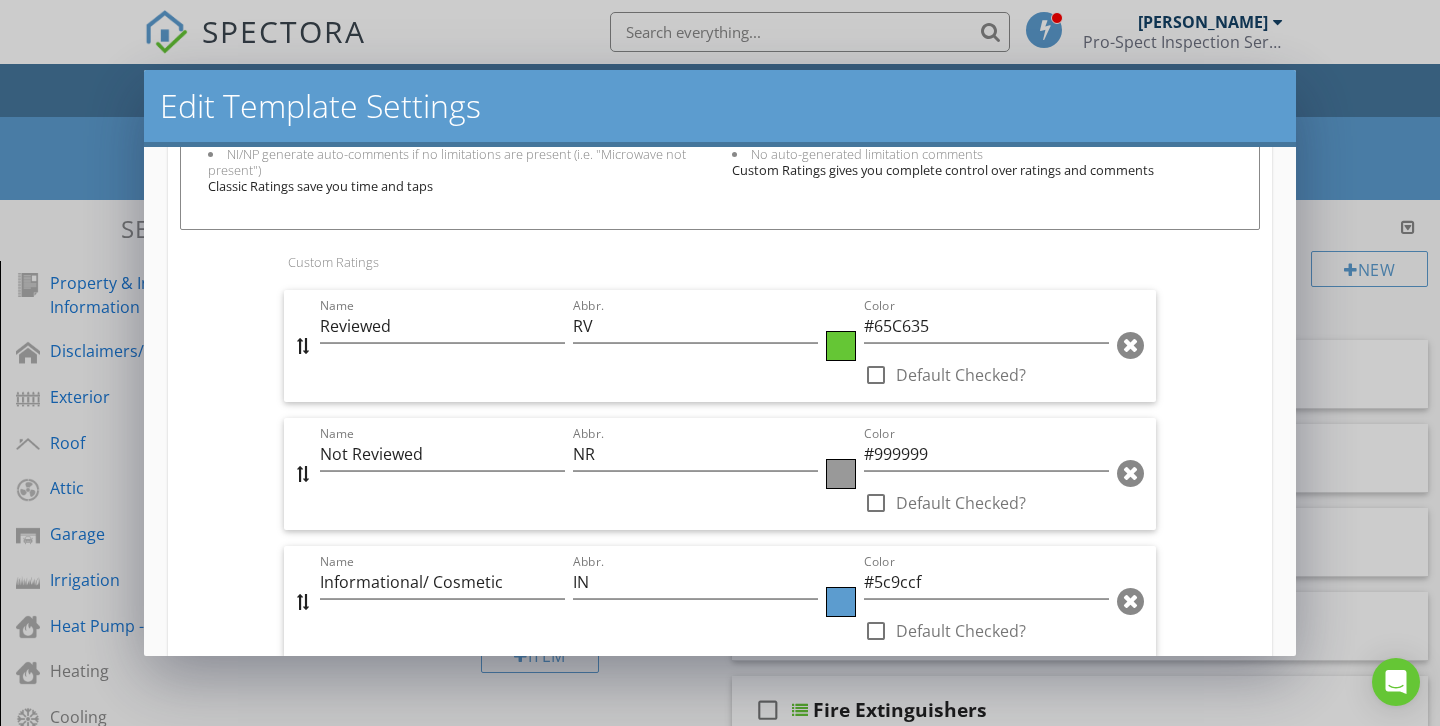 scroll, scrollTop: 837, scrollLeft: 0, axis: vertical 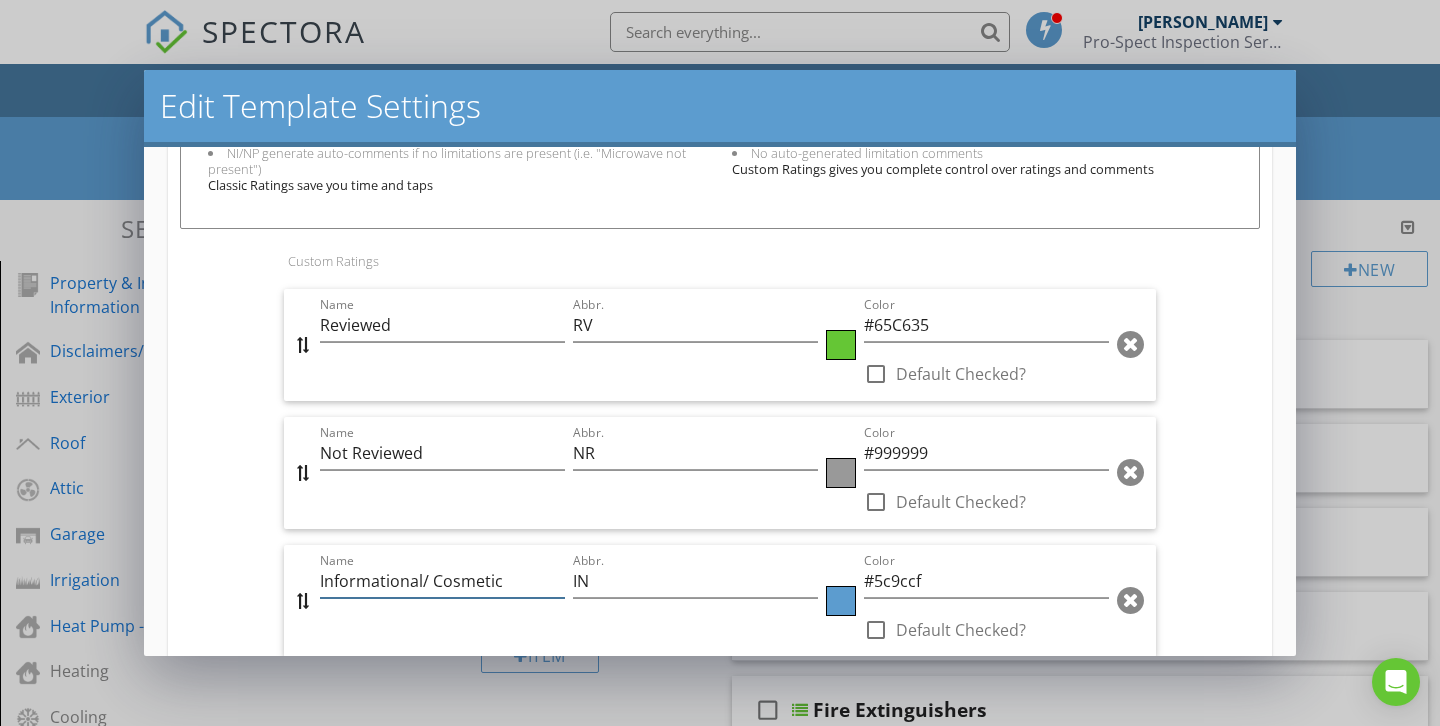 click on "Informational/ Cosmetic" at bounding box center [442, 581] 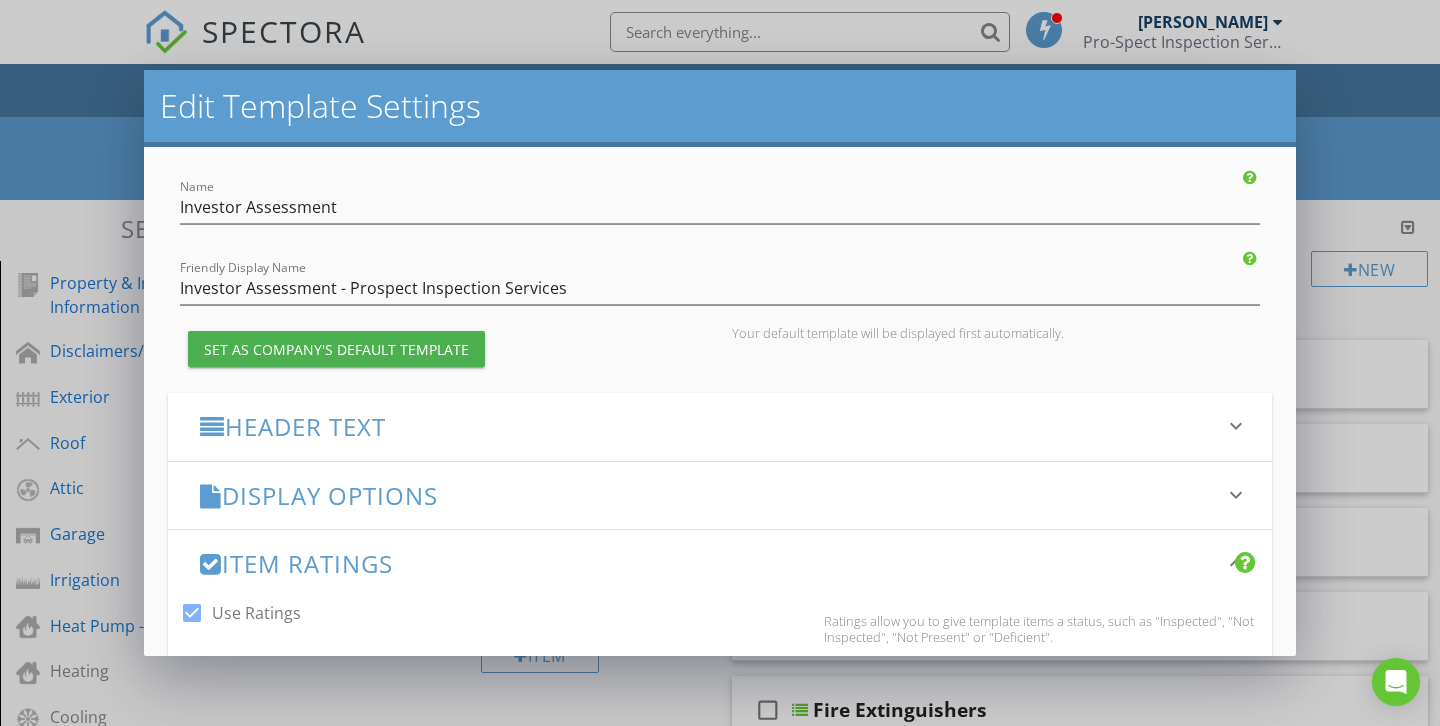 type on "Informational" 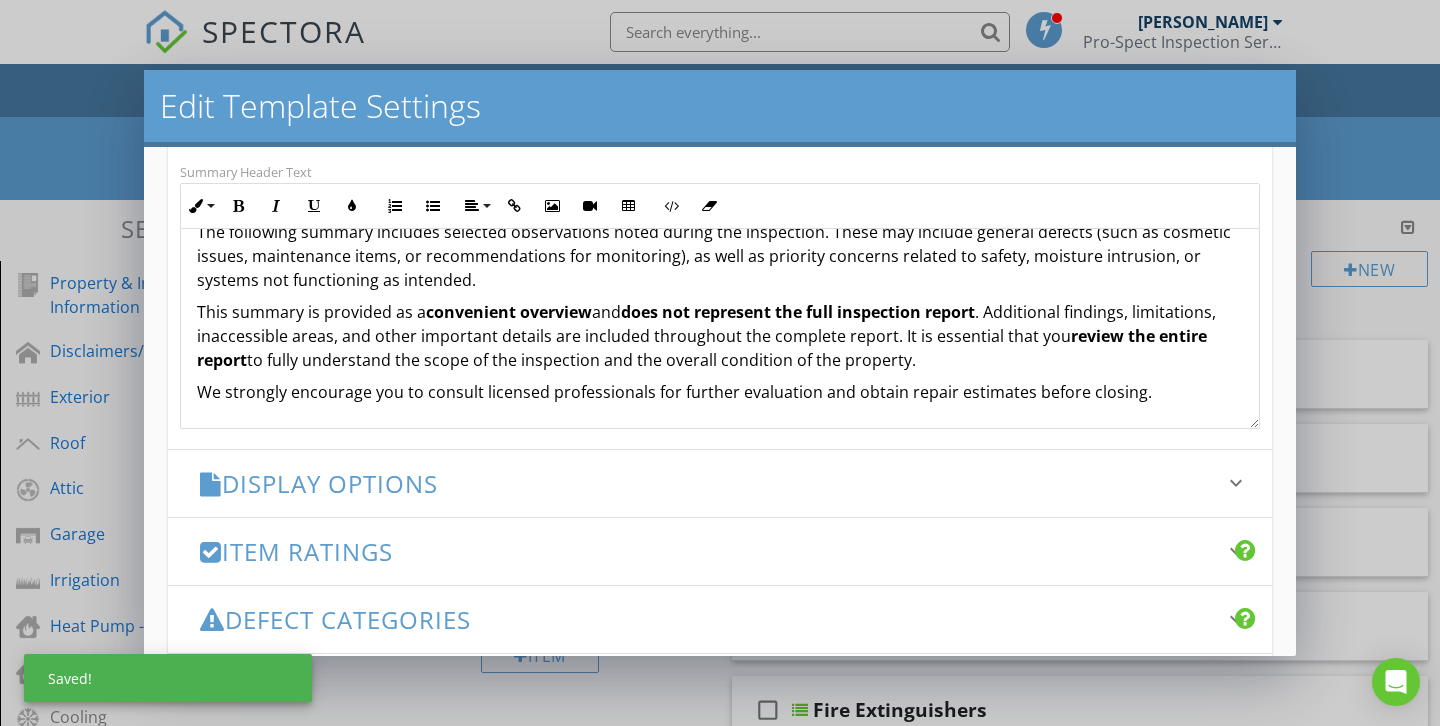 scroll, scrollTop: 637, scrollLeft: 0, axis: vertical 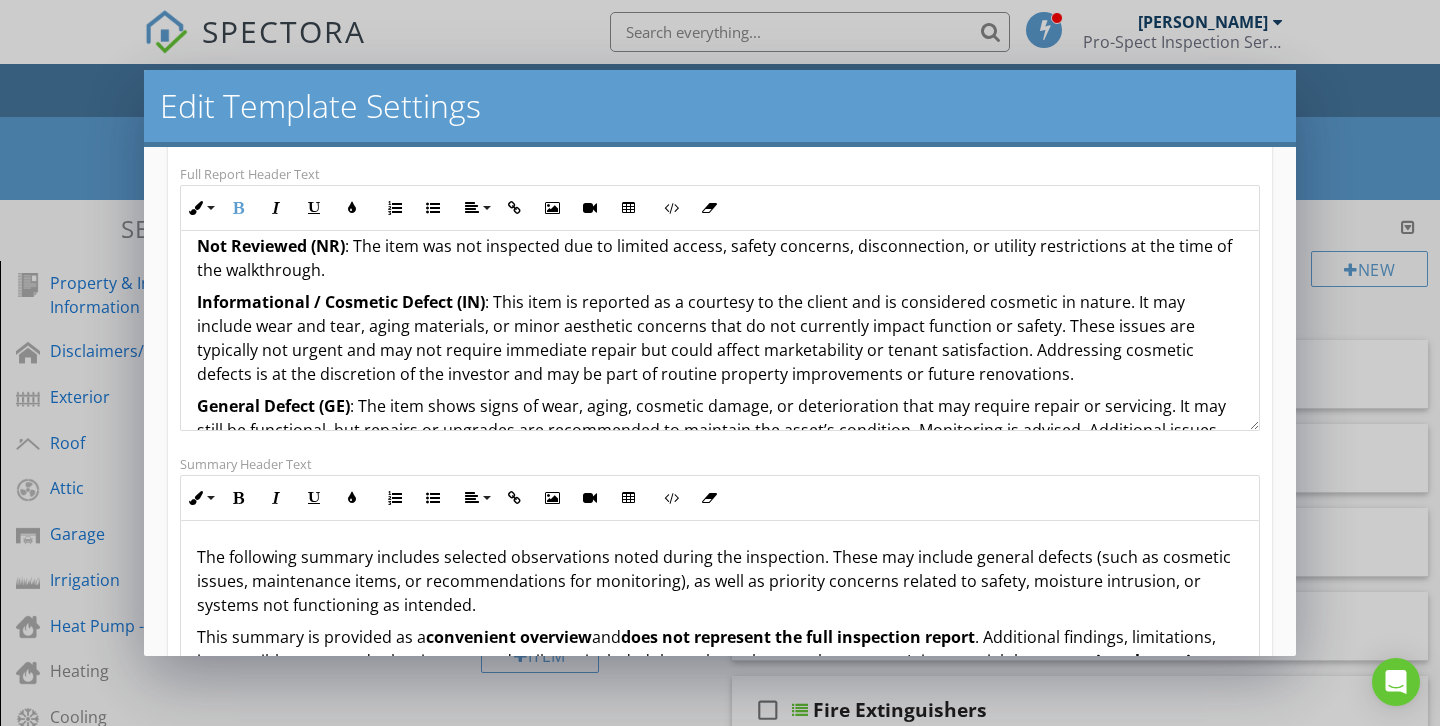 click on "Informational / Cosmetic Defect (IN)" at bounding box center [341, 302] 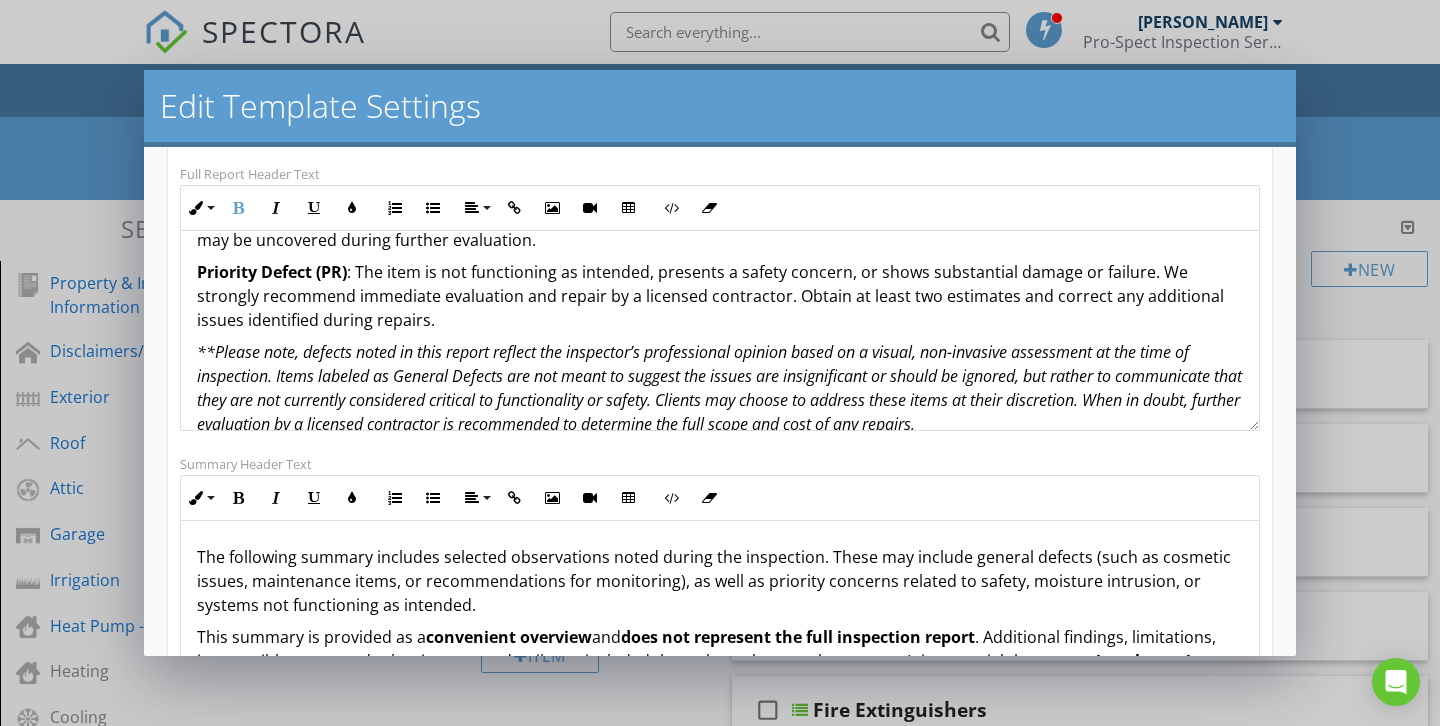 scroll, scrollTop: 921, scrollLeft: 0, axis: vertical 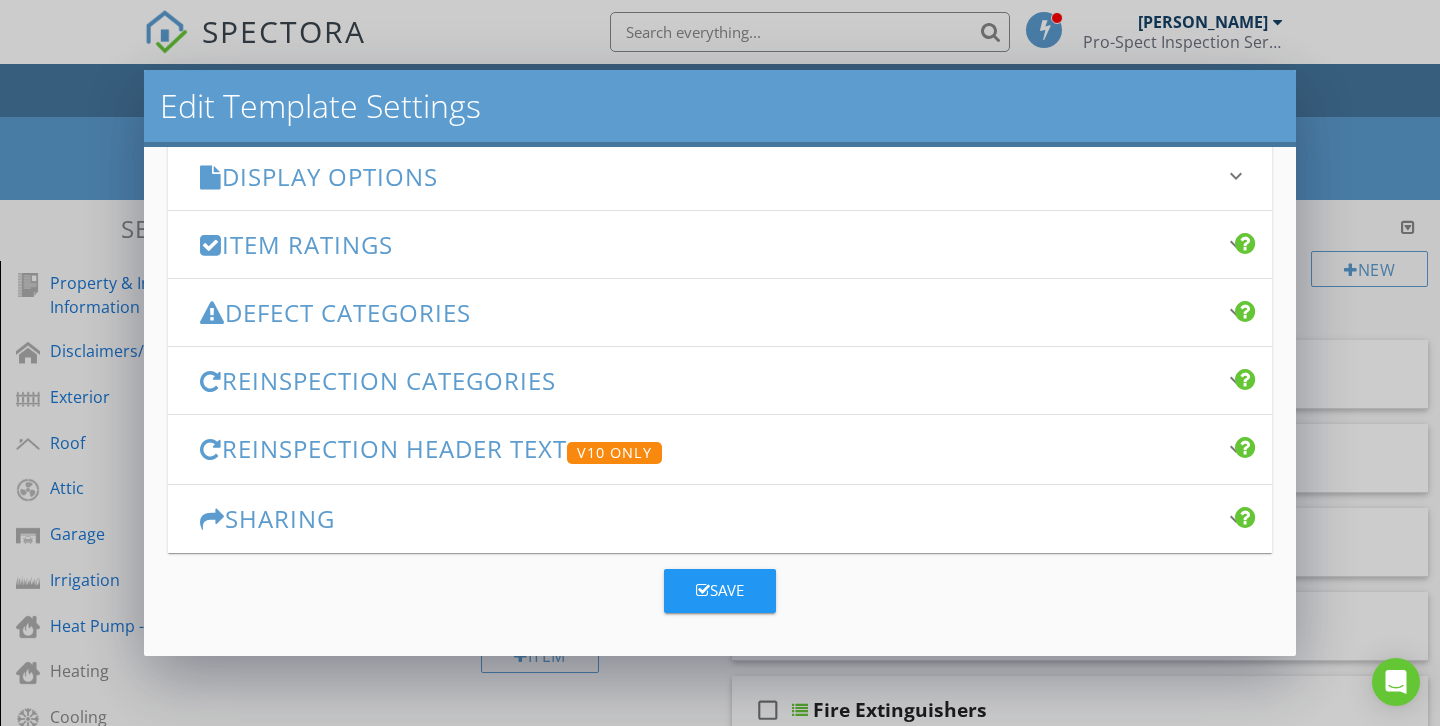 click on "Save" at bounding box center (720, 590) 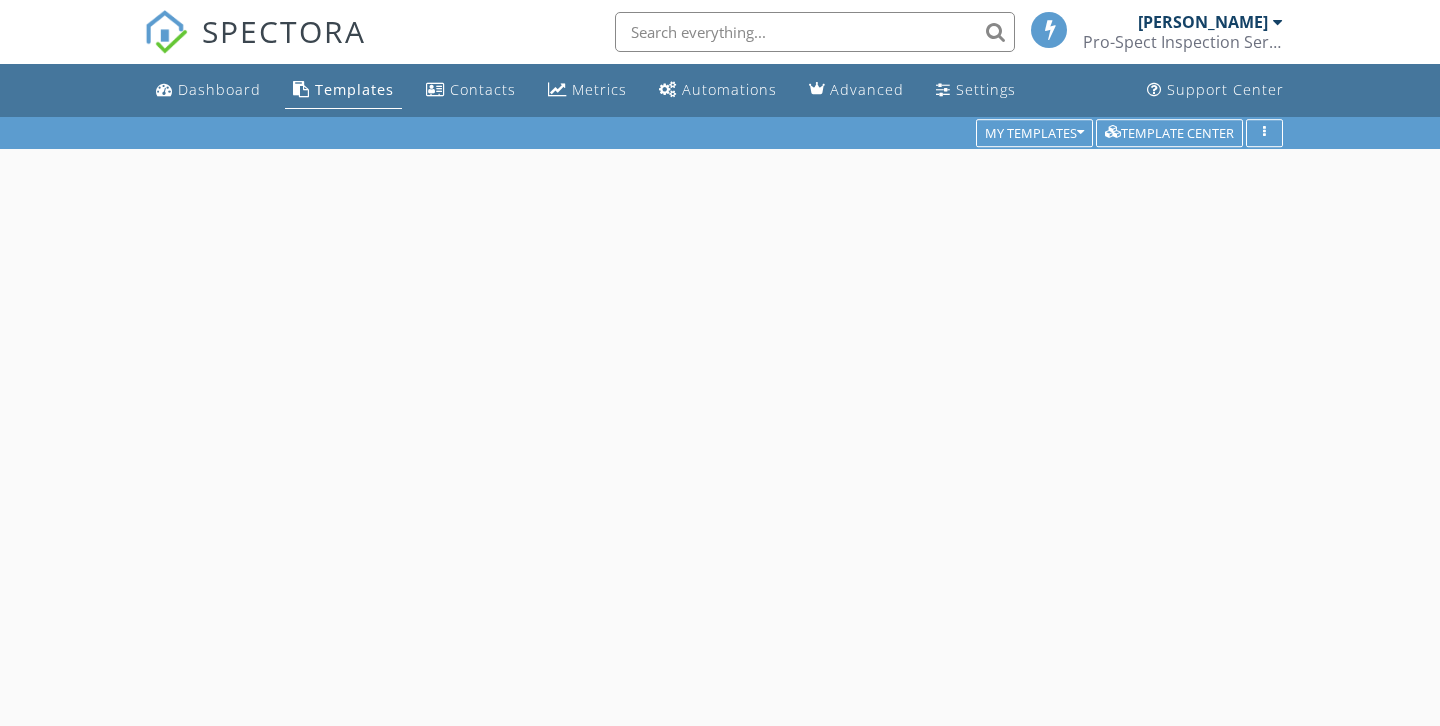 scroll, scrollTop: 0, scrollLeft: 0, axis: both 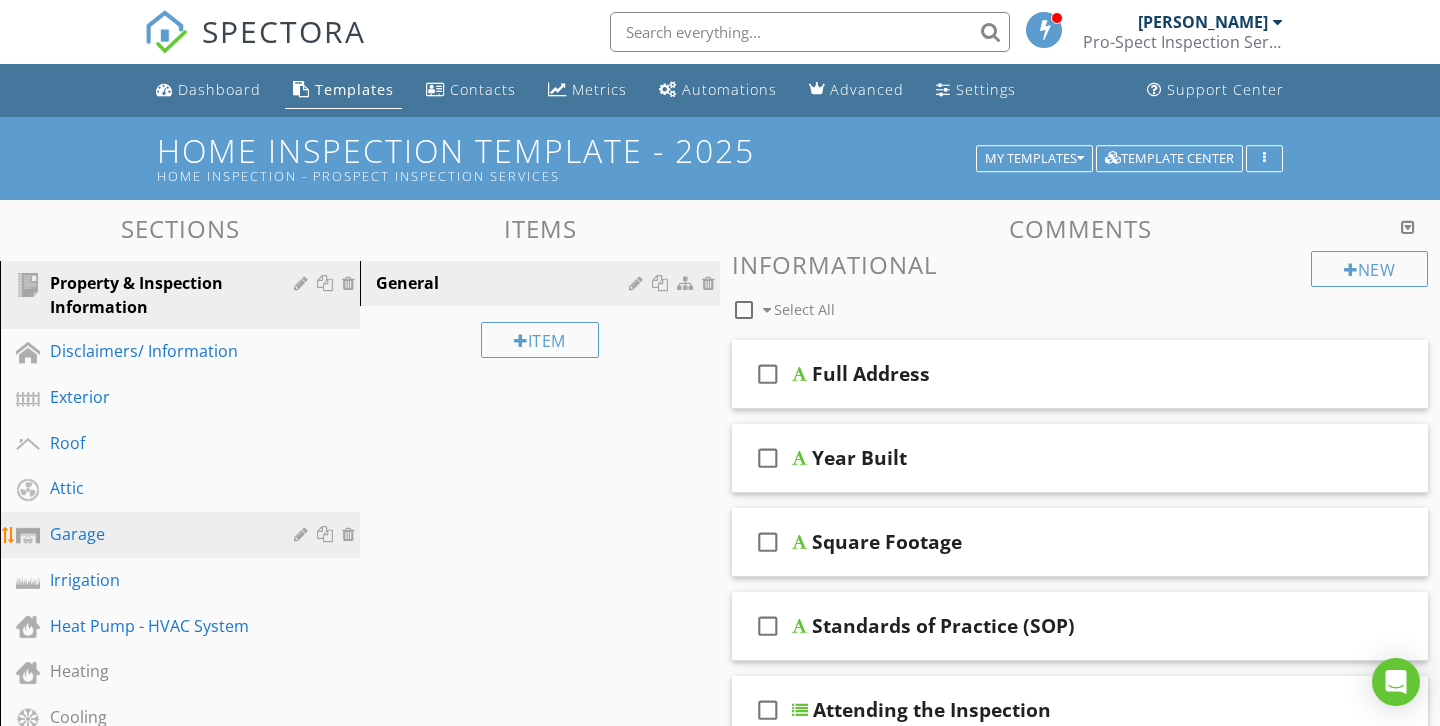 click on "Garage" at bounding box center [183, 535] 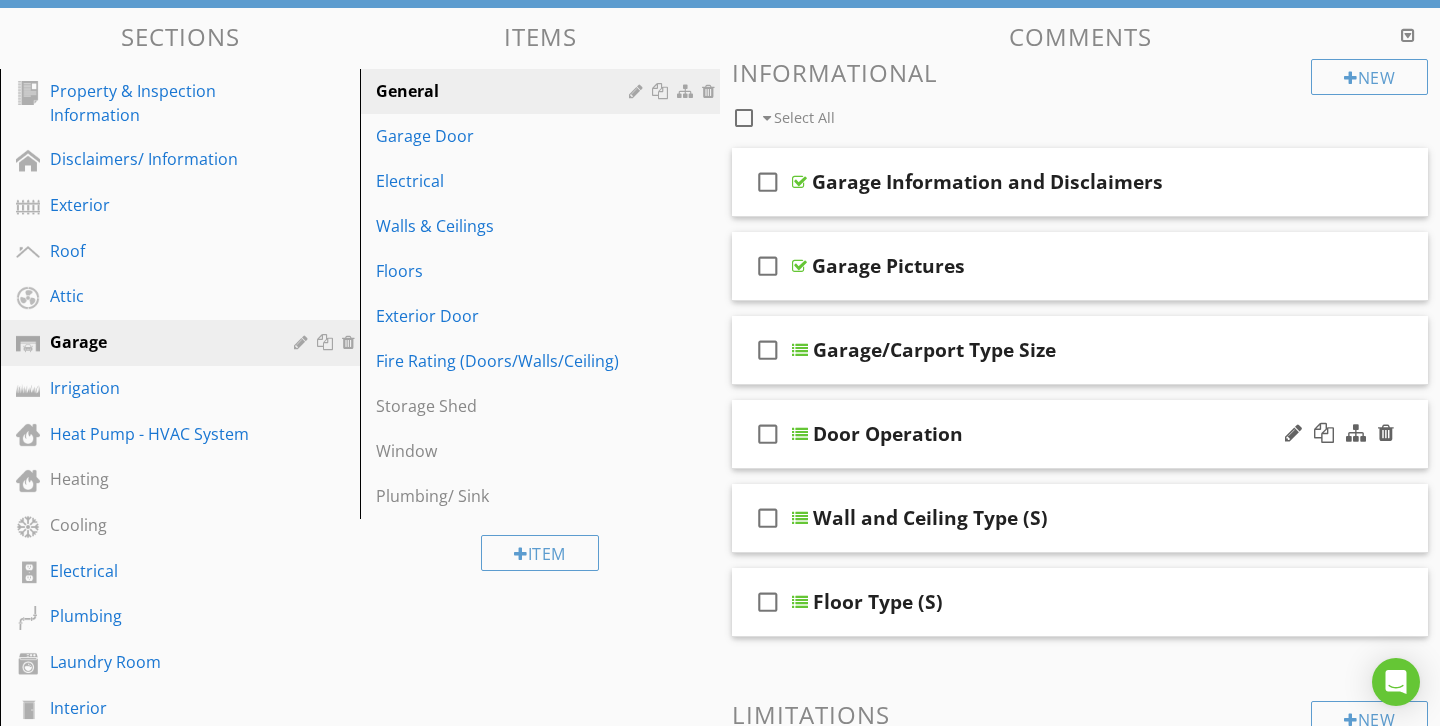 scroll, scrollTop: 189, scrollLeft: 0, axis: vertical 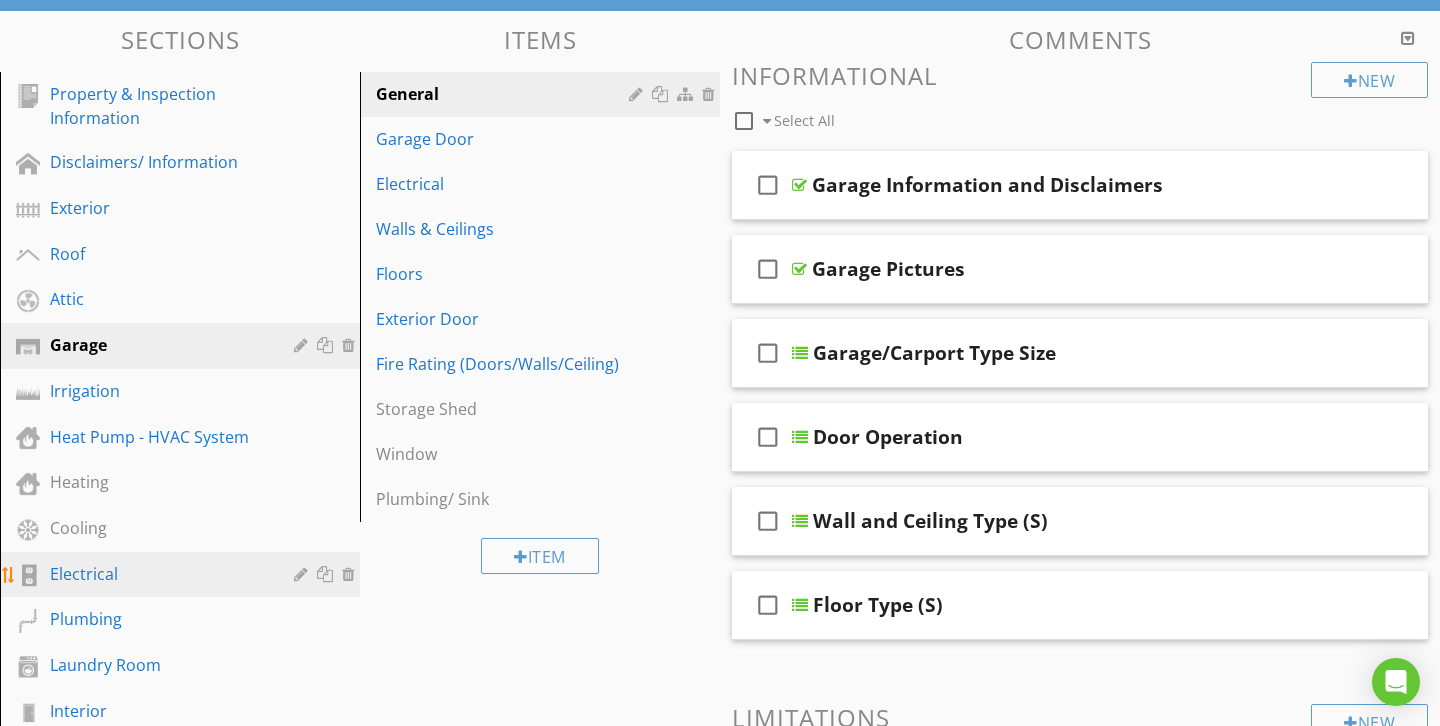 click on "Electrical" at bounding box center (183, 575) 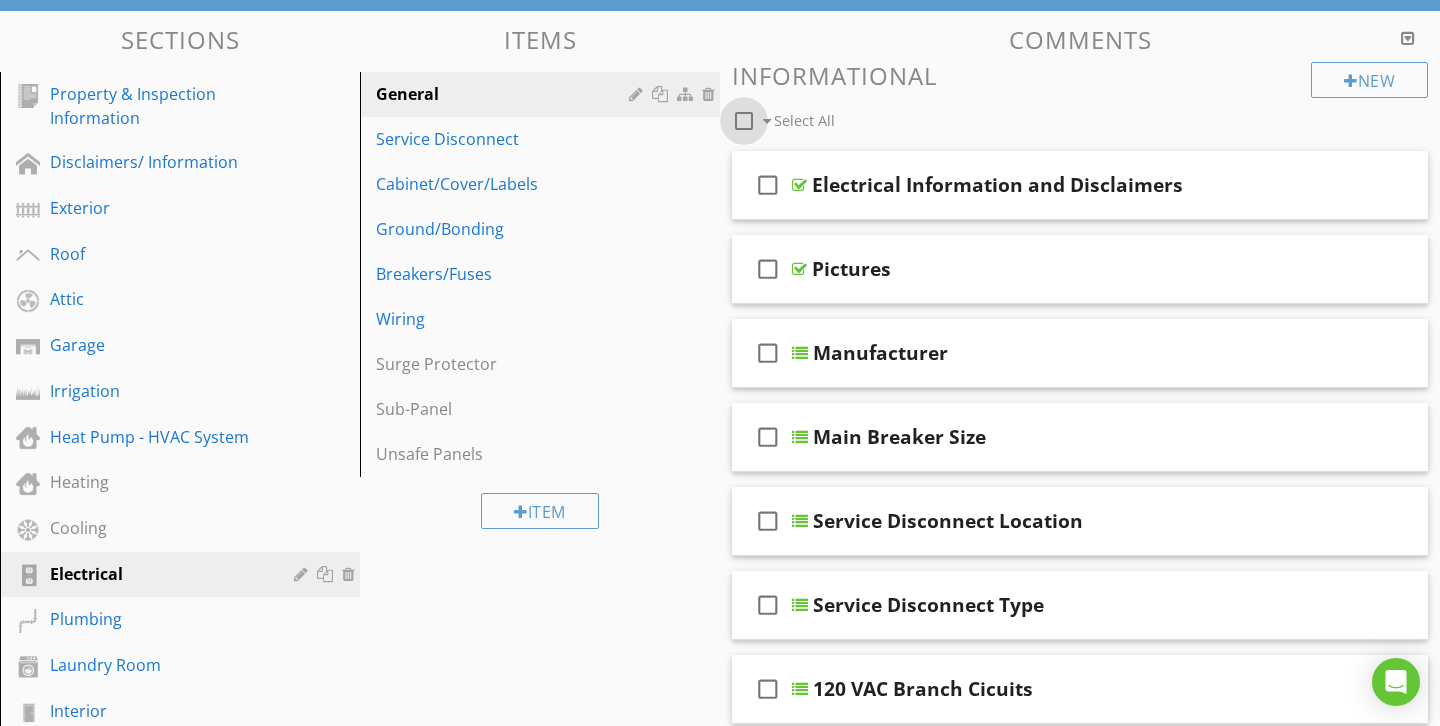 click at bounding box center (744, 121) 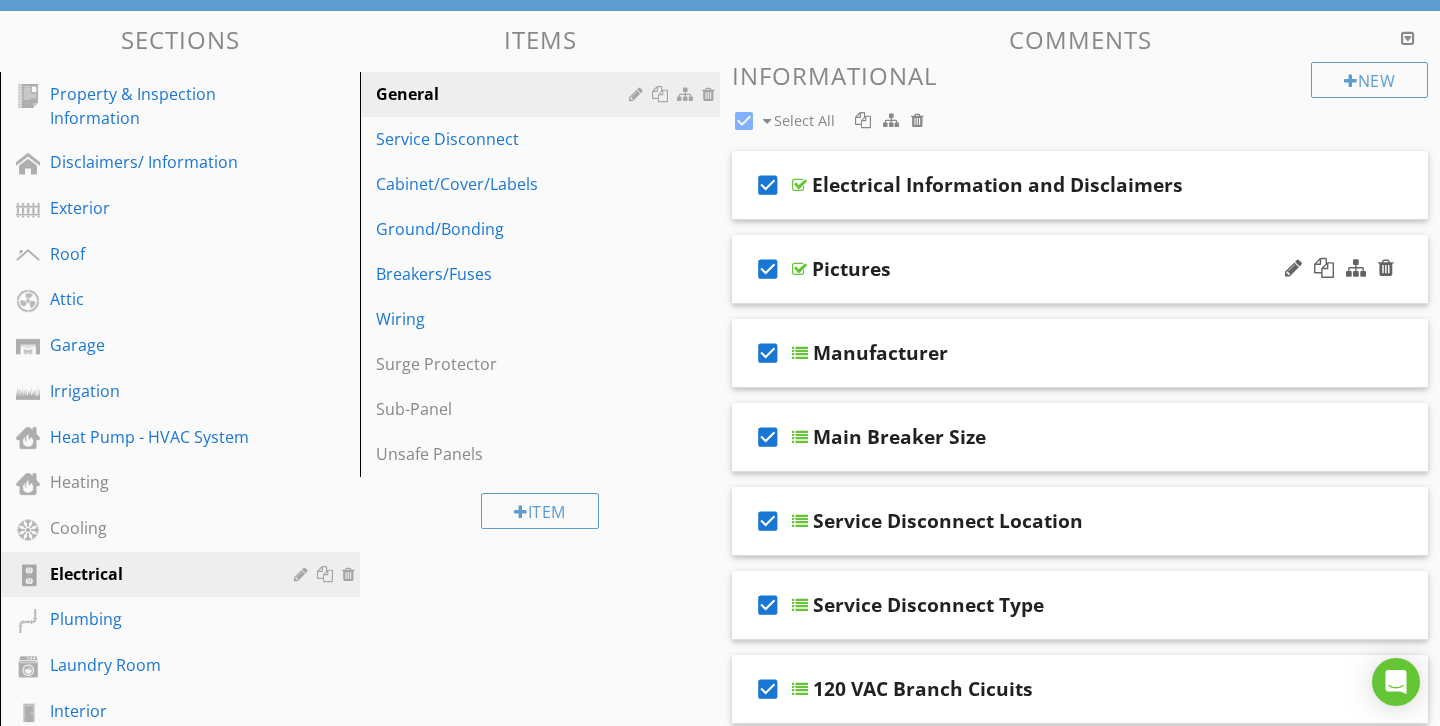 click on "check_box" at bounding box center [768, 269] 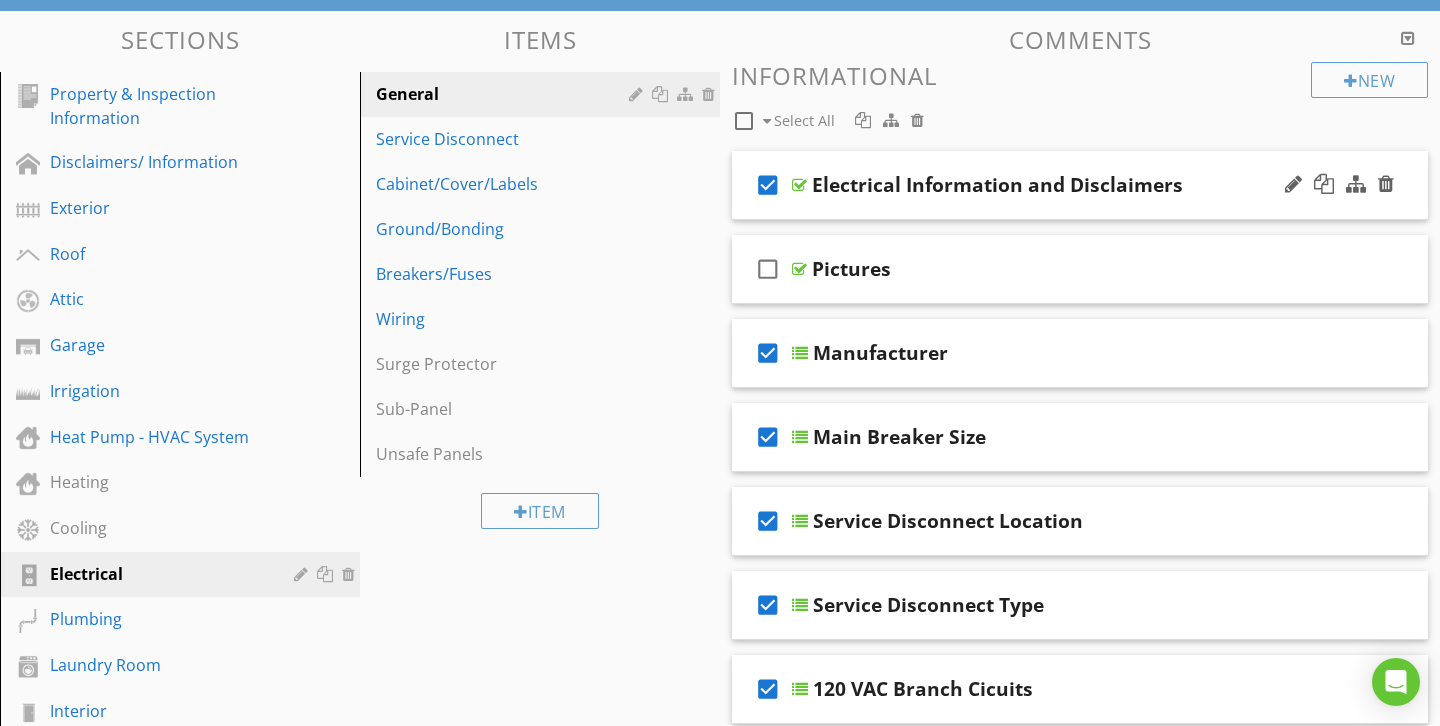 click on "check_box" at bounding box center (768, 185) 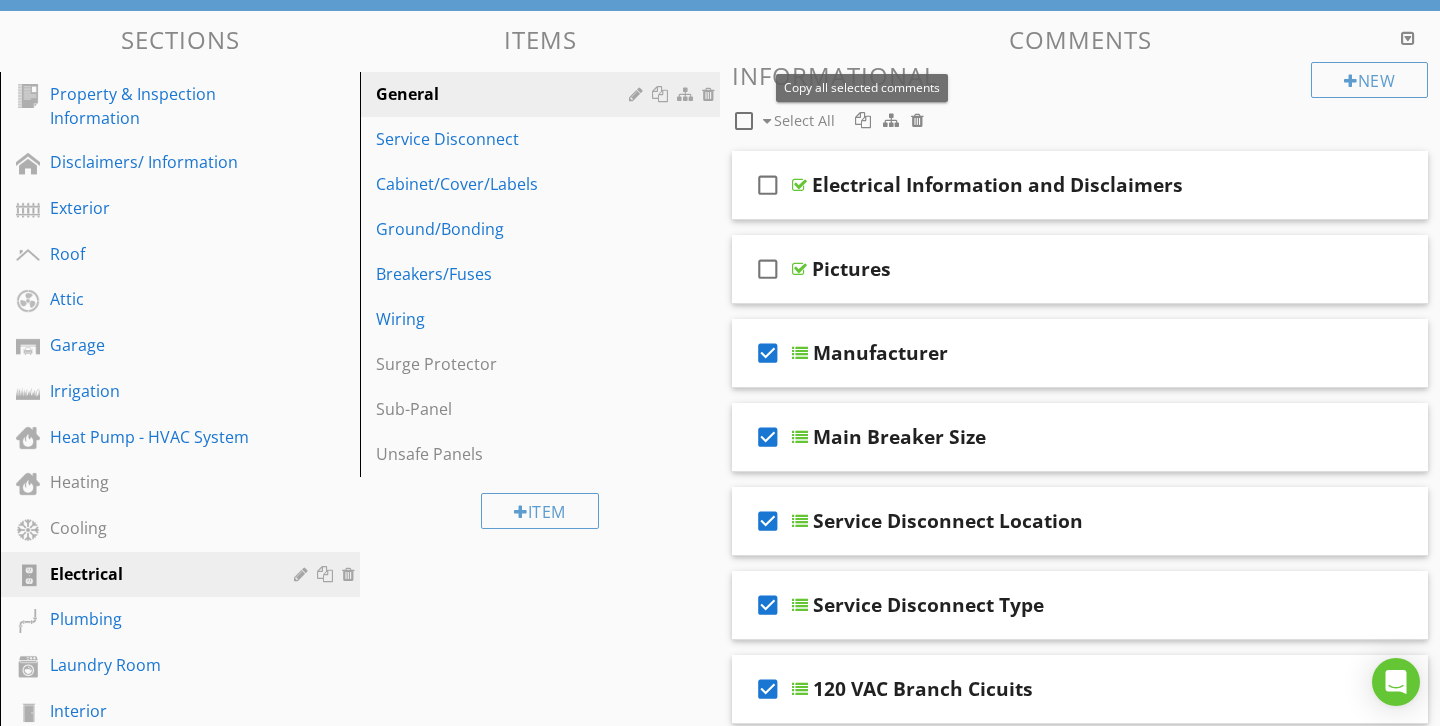 click at bounding box center [863, 120] 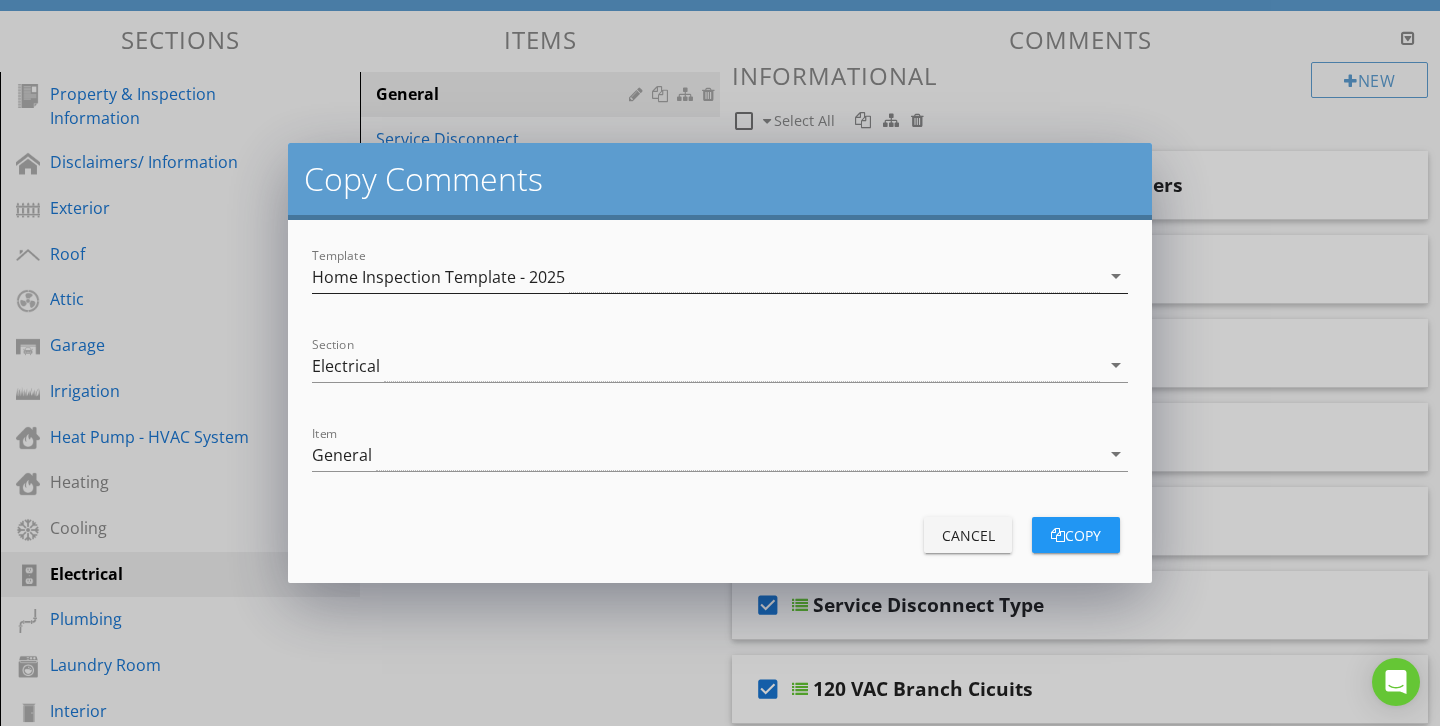 click on "Home Inspection Template - 2025" at bounding box center (706, 276) 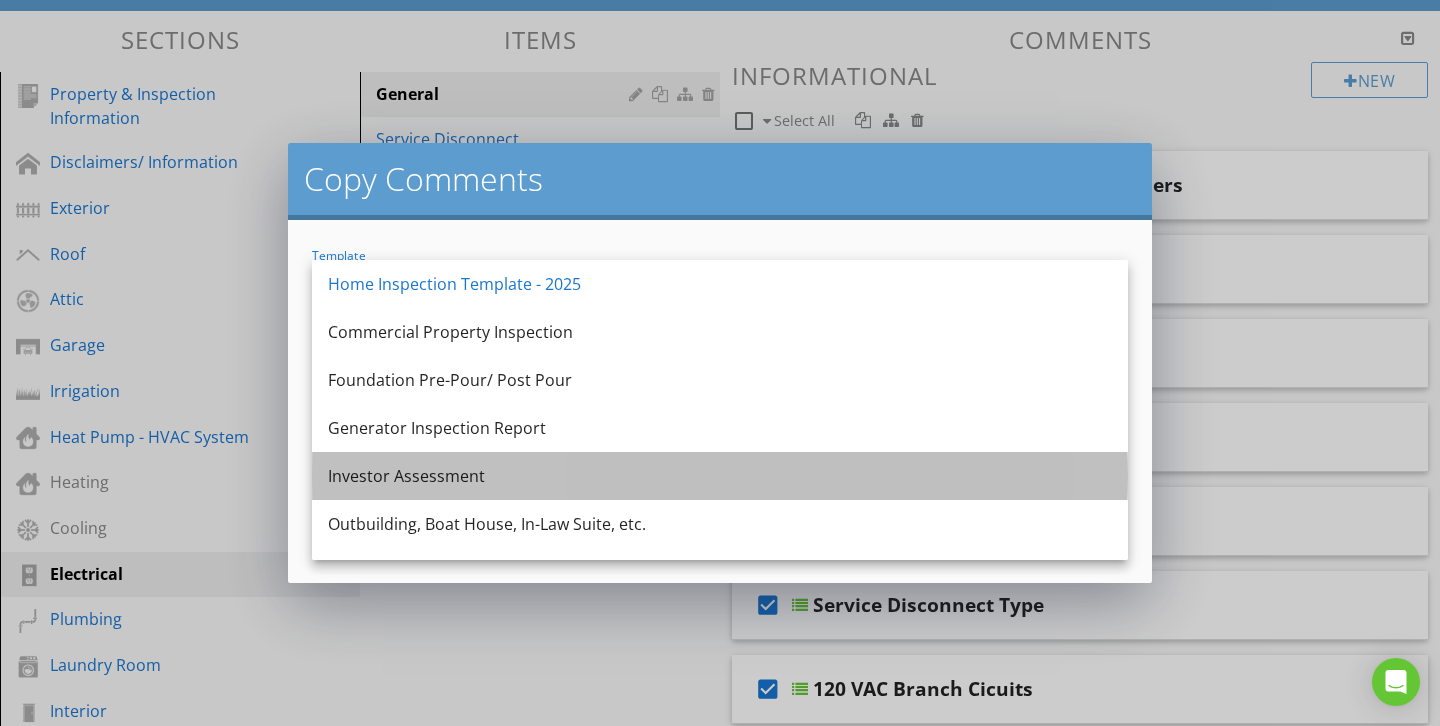 click on "Investor Assessment" at bounding box center (720, 476) 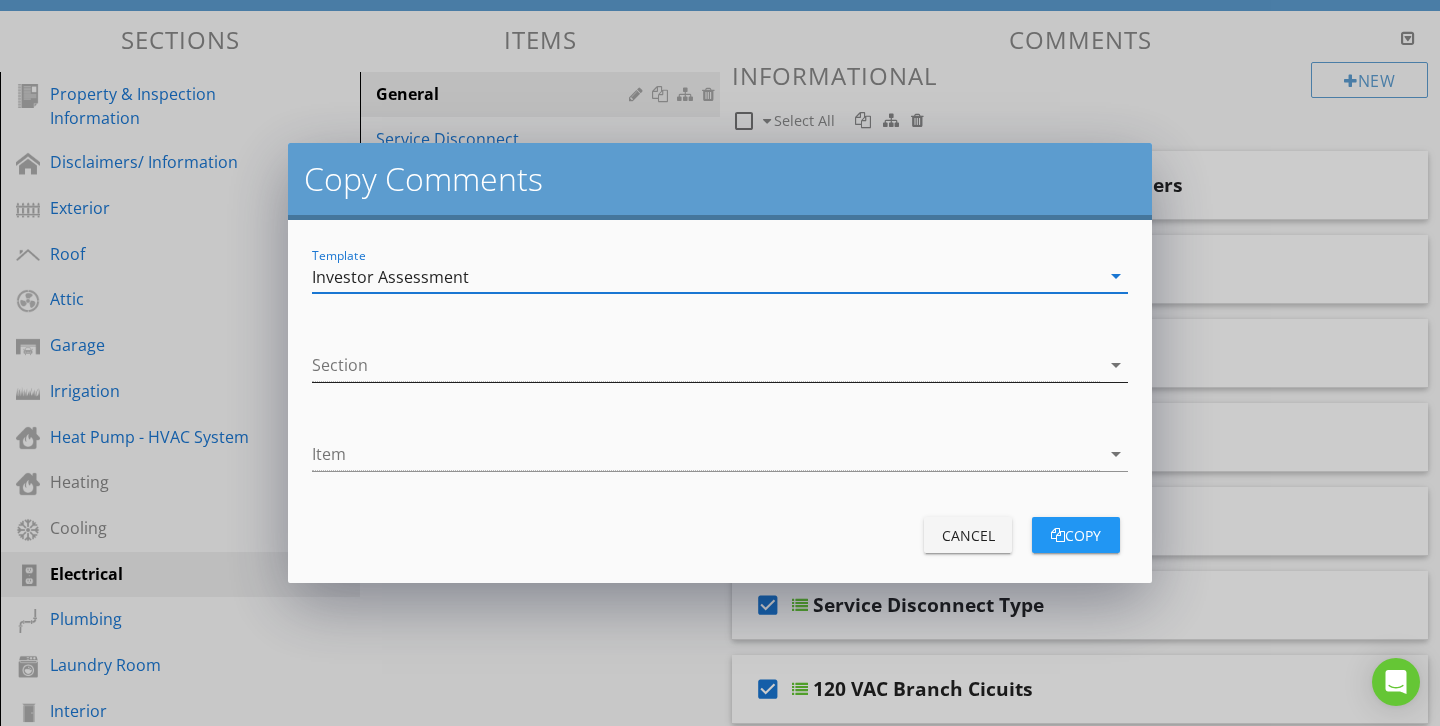 click at bounding box center (706, 365) 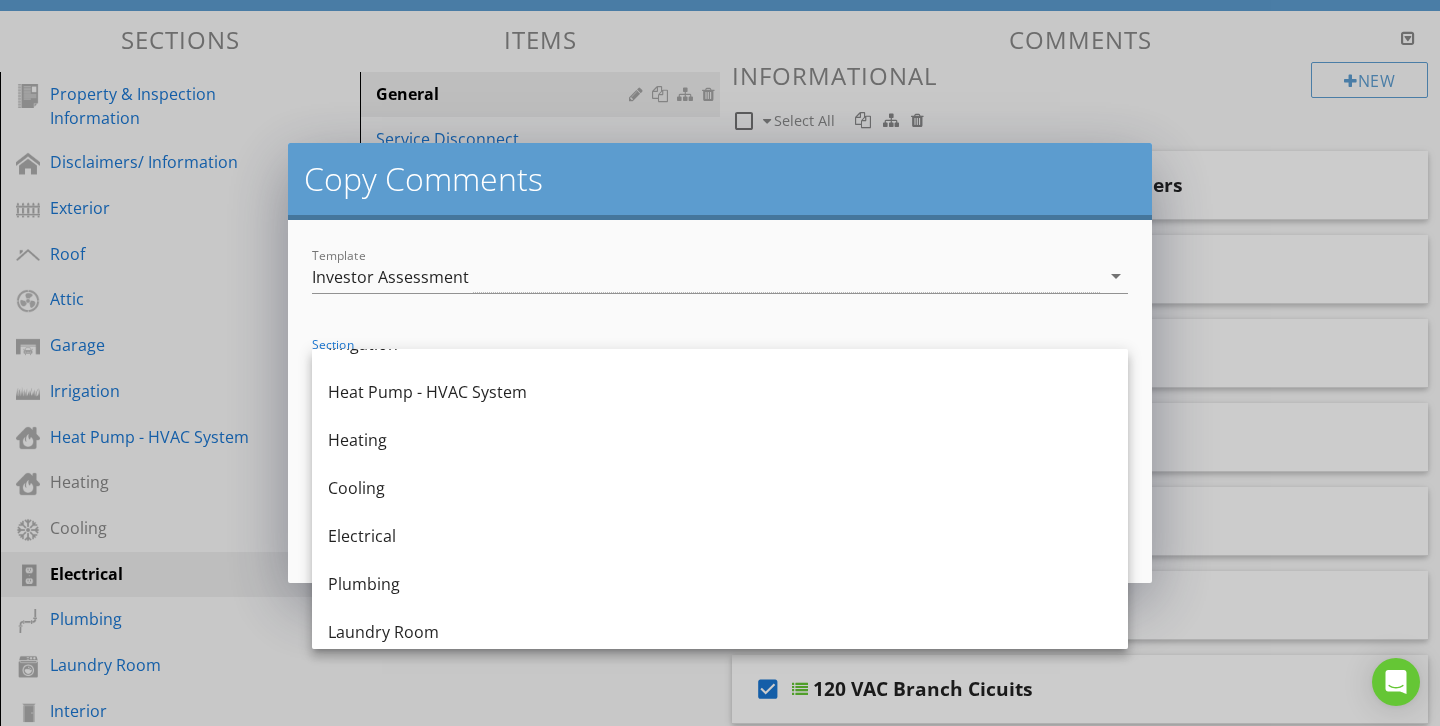 scroll, scrollTop: 322, scrollLeft: 0, axis: vertical 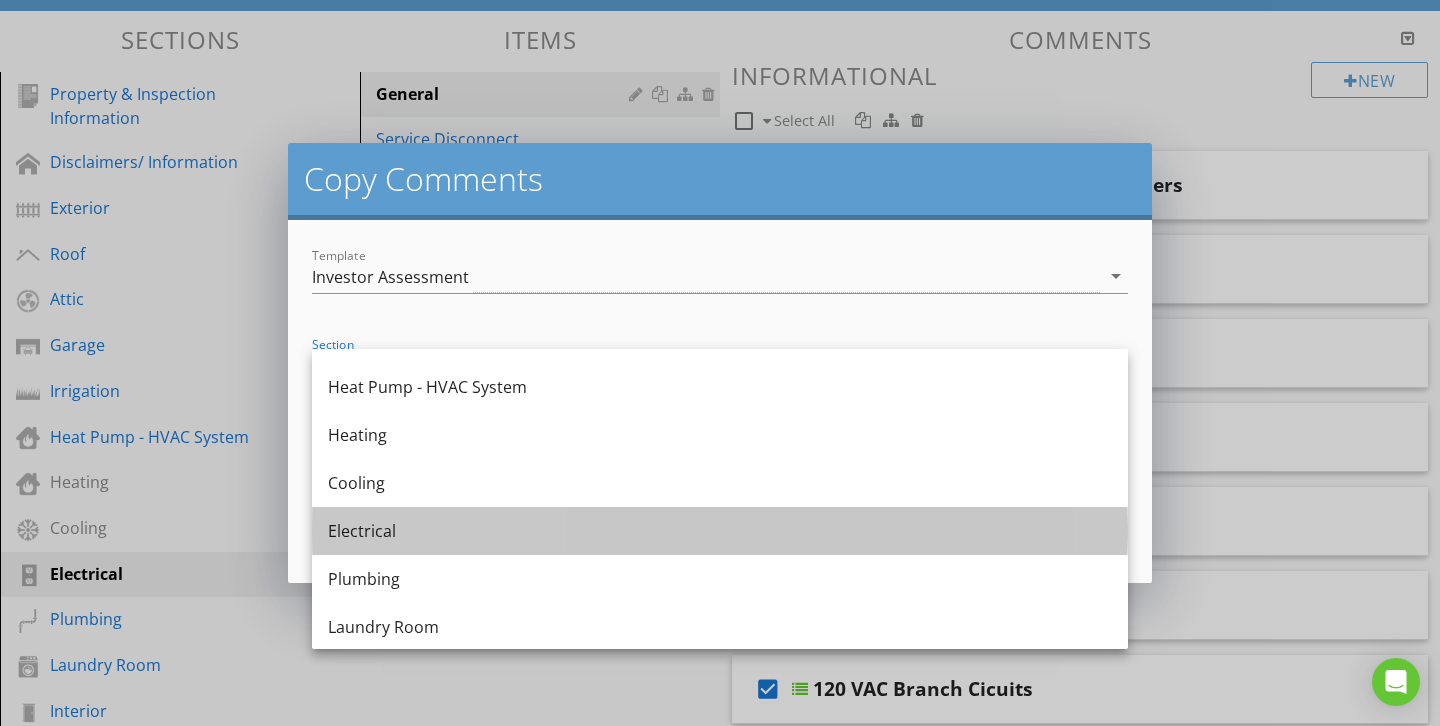 click on "Electrical" at bounding box center [720, 531] 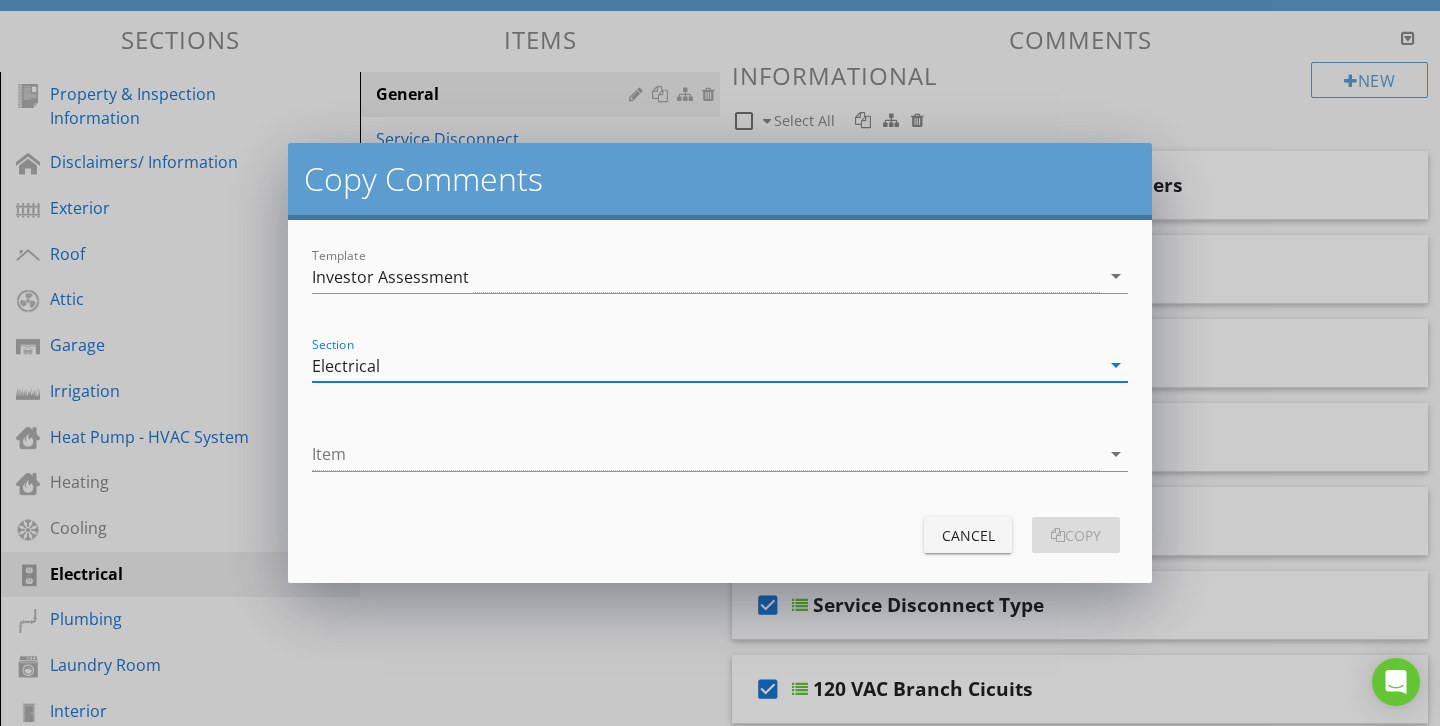 click on "Item arrow_drop_down" at bounding box center (720, 458) 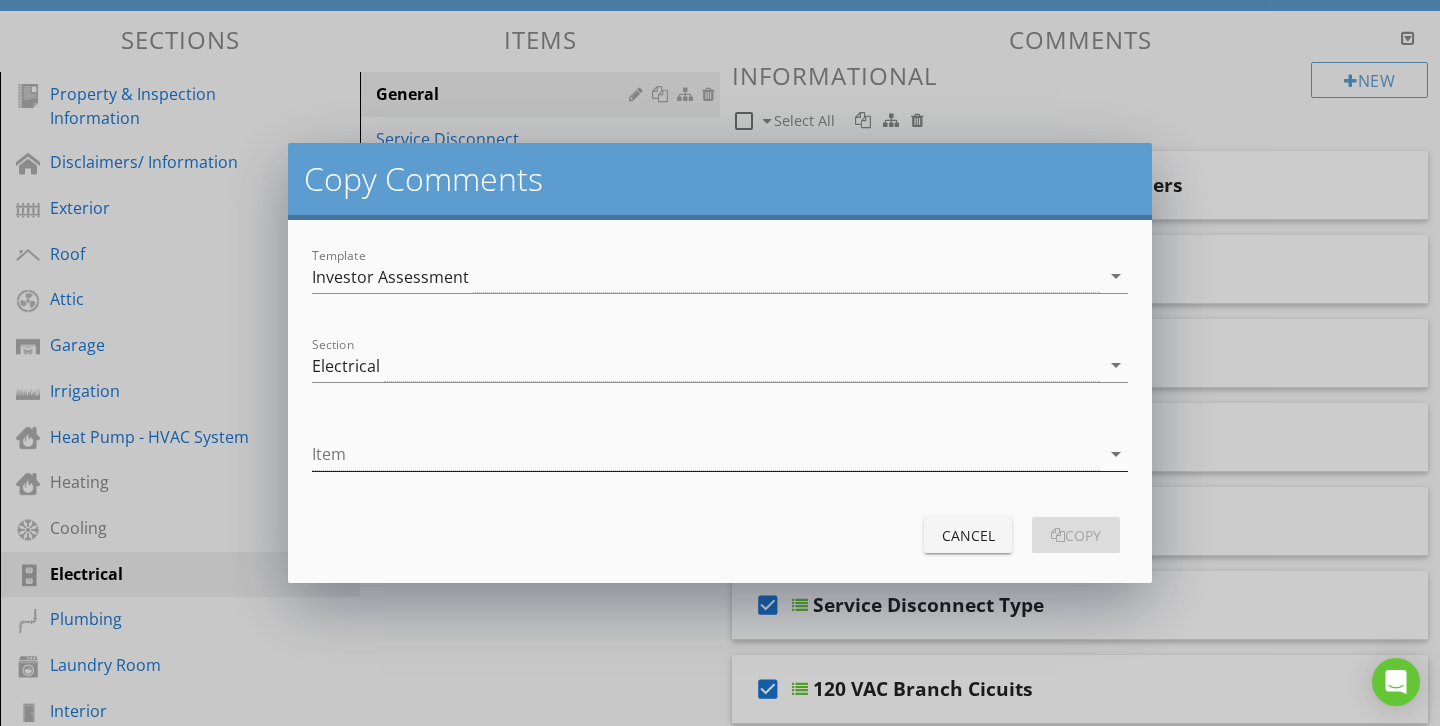 click at bounding box center (706, 454) 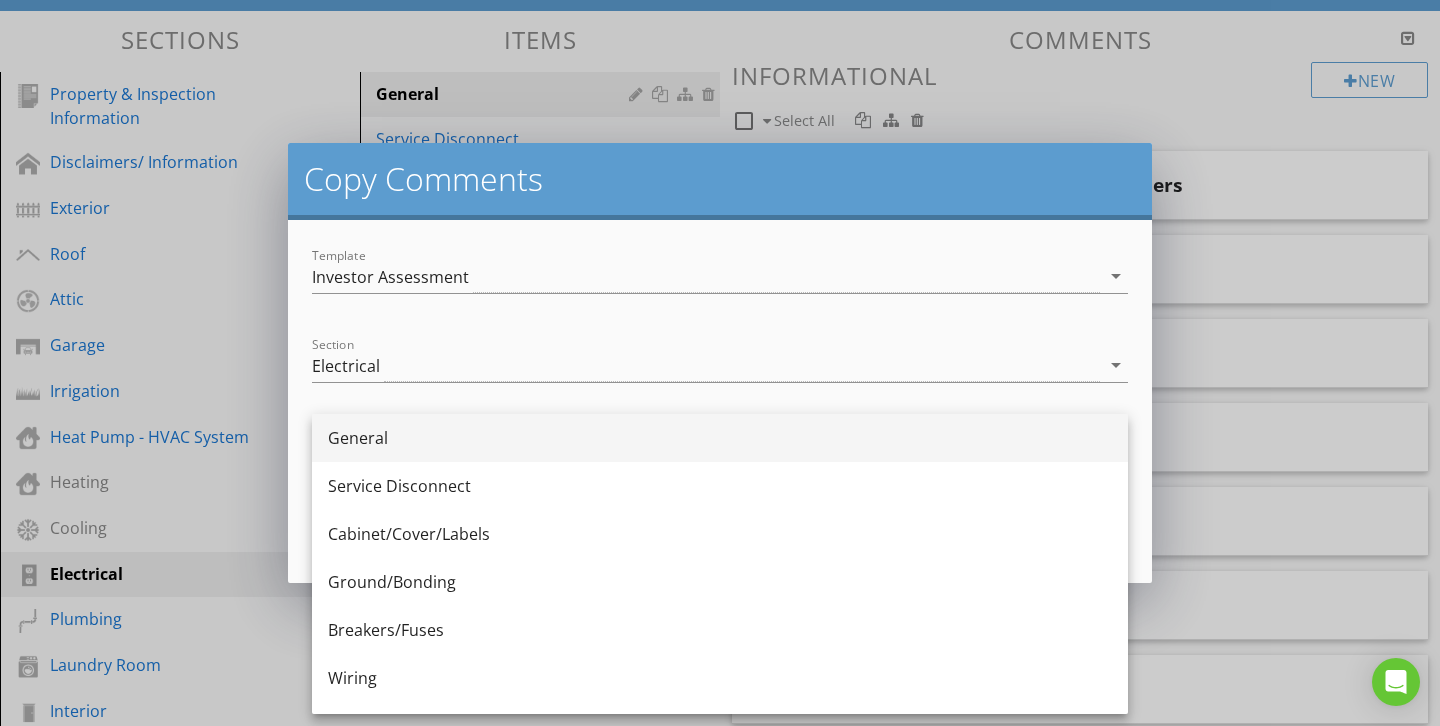 click on "General" at bounding box center [720, 438] 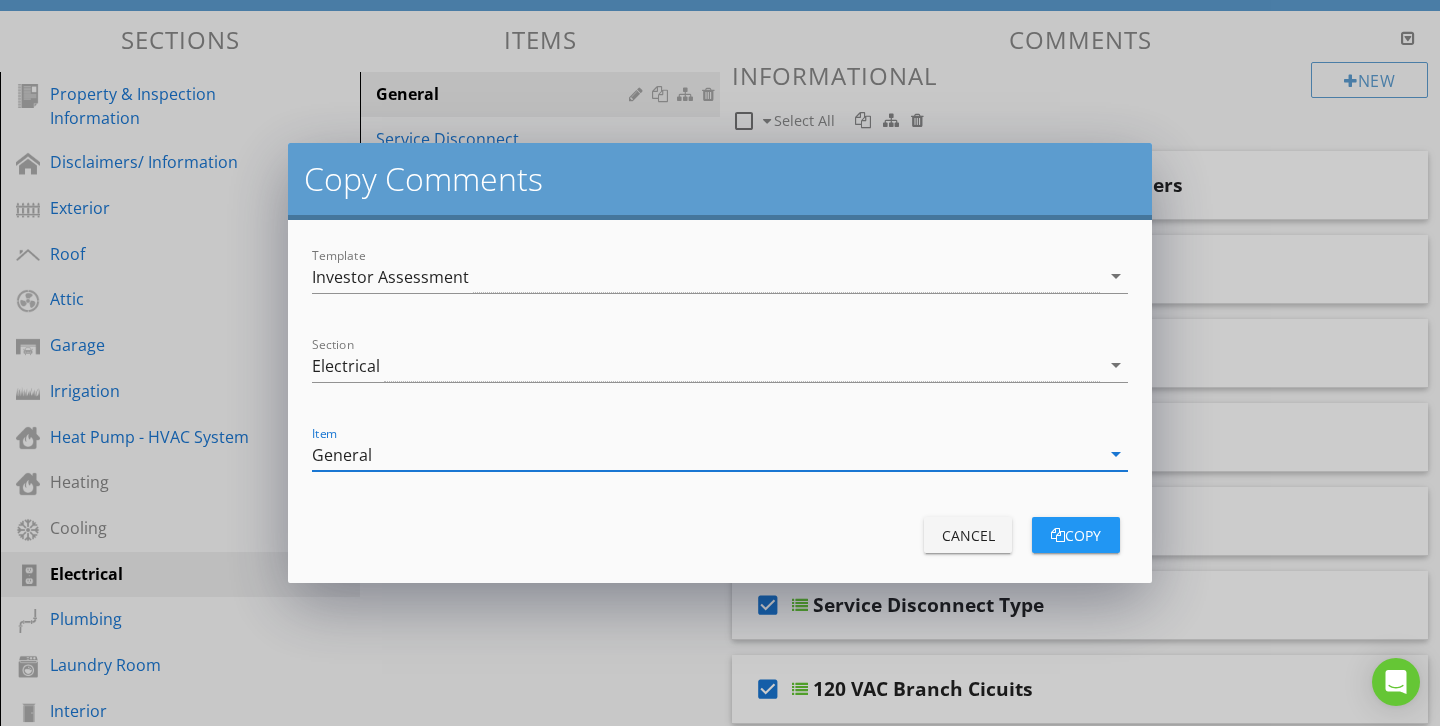 click on "copy" at bounding box center [1076, 535] 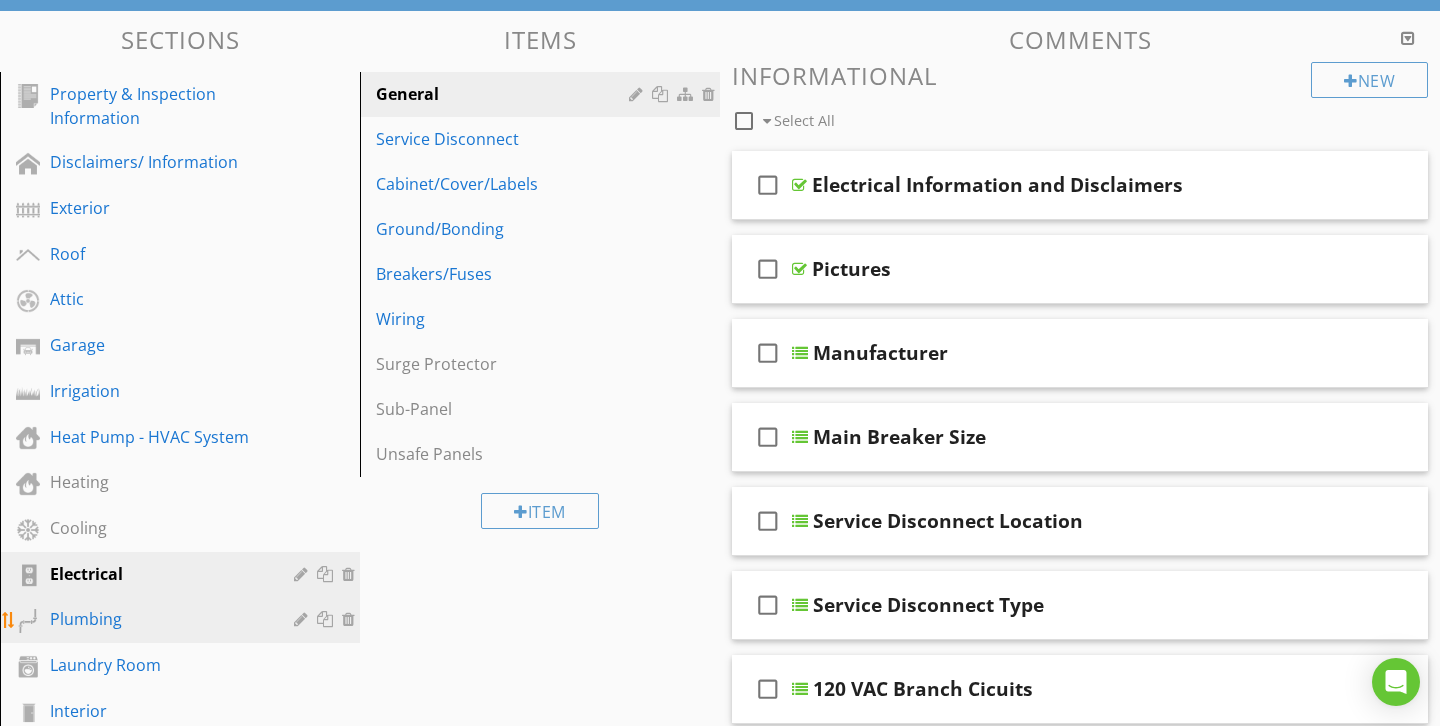 click on "Plumbing" at bounding box center (157, 619) 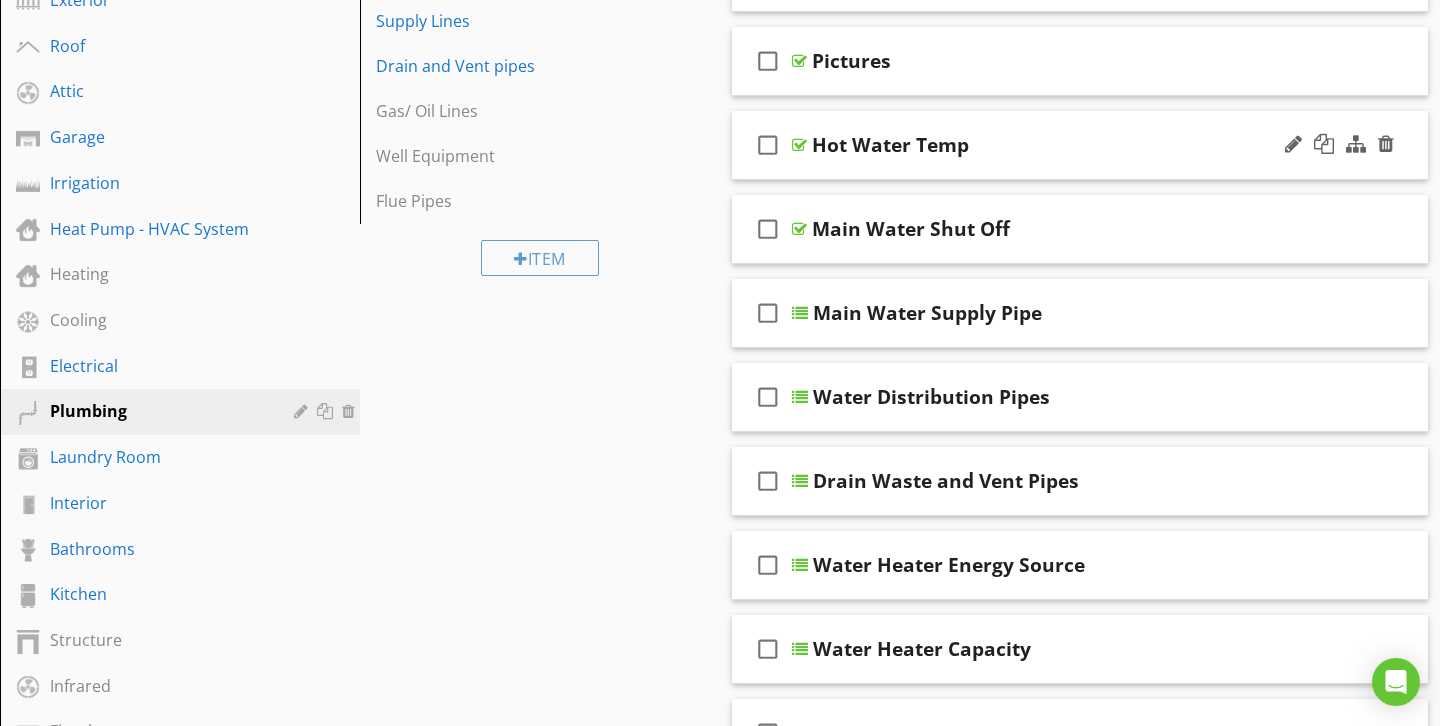 scroll, scrollTop: 398, scrollLeft: 0, axis: vertical 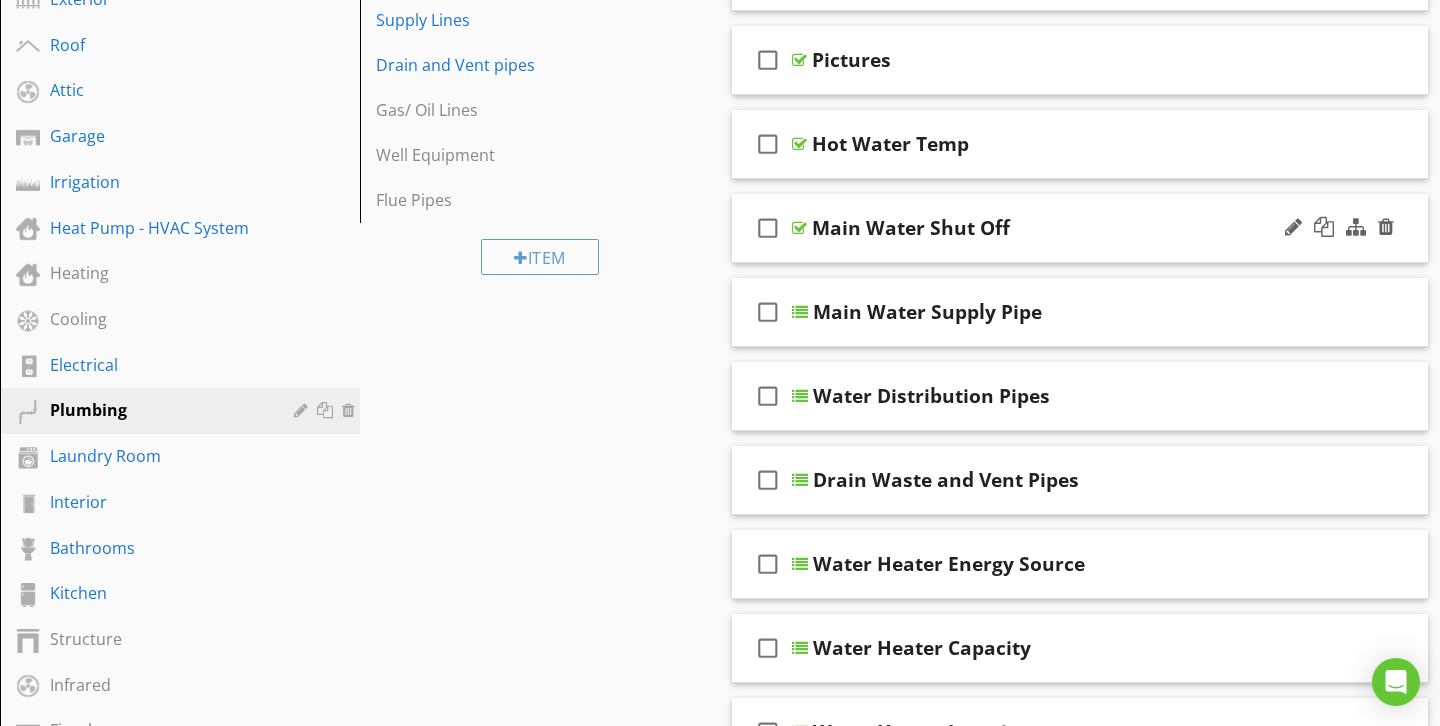 click on "check_box_outline_blank" at bounding box center (768, 228) 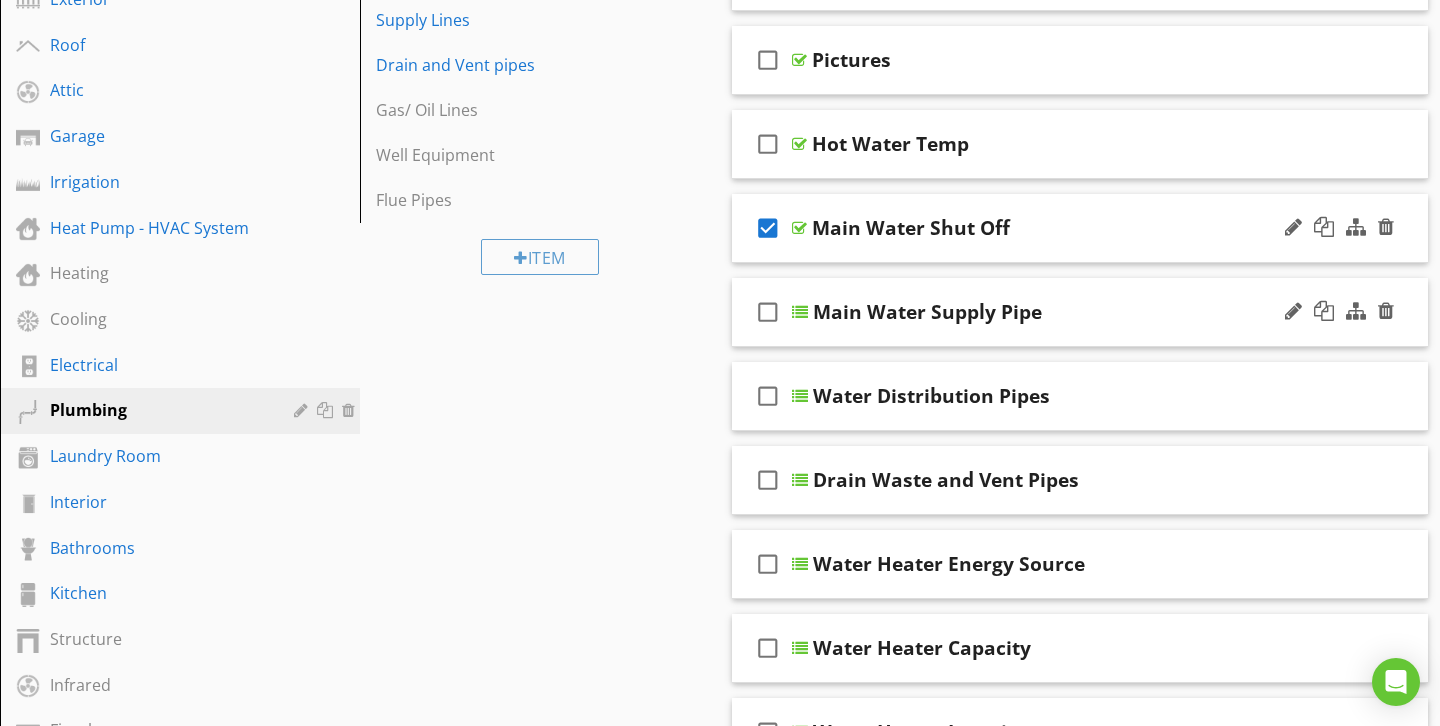 click on "check_box_outline_blank" at bounding box center (768, 312) 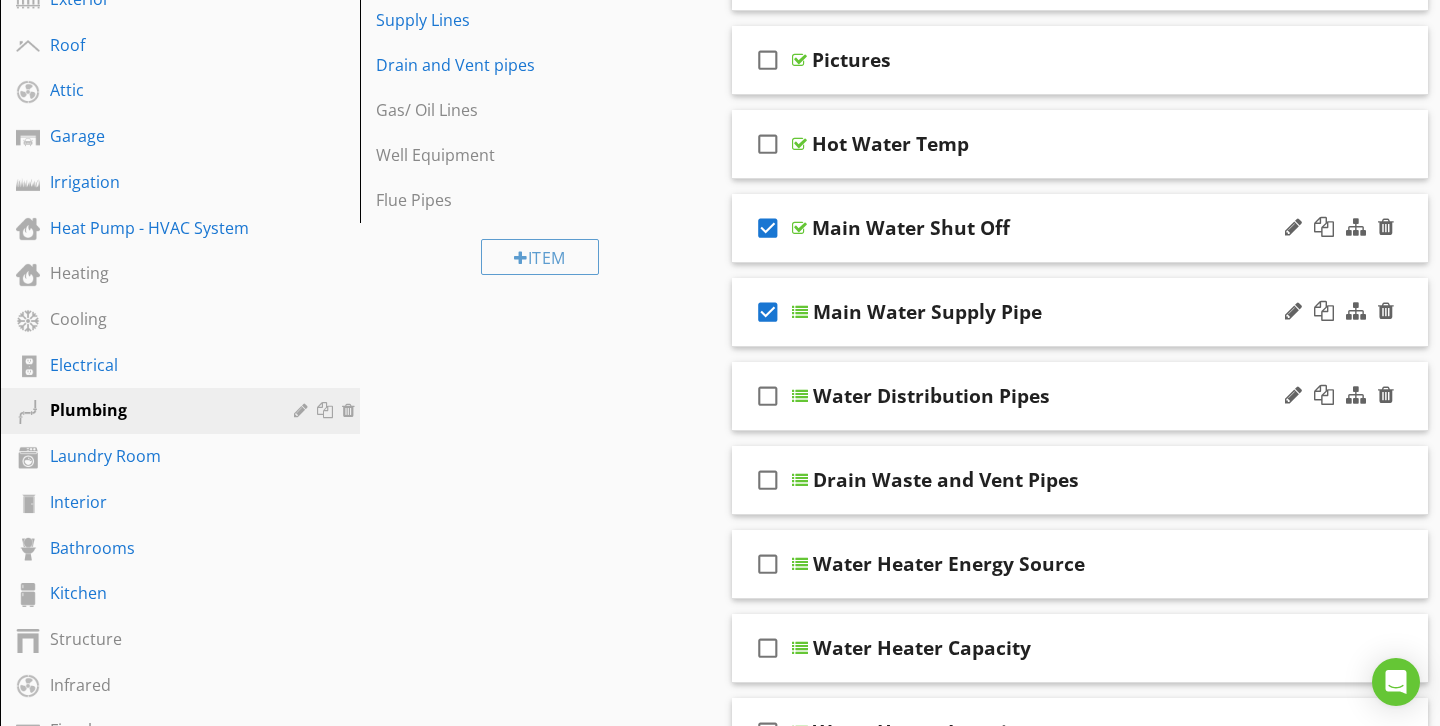 click on "check_box_outline_blank" at bounding box center [768, 396] 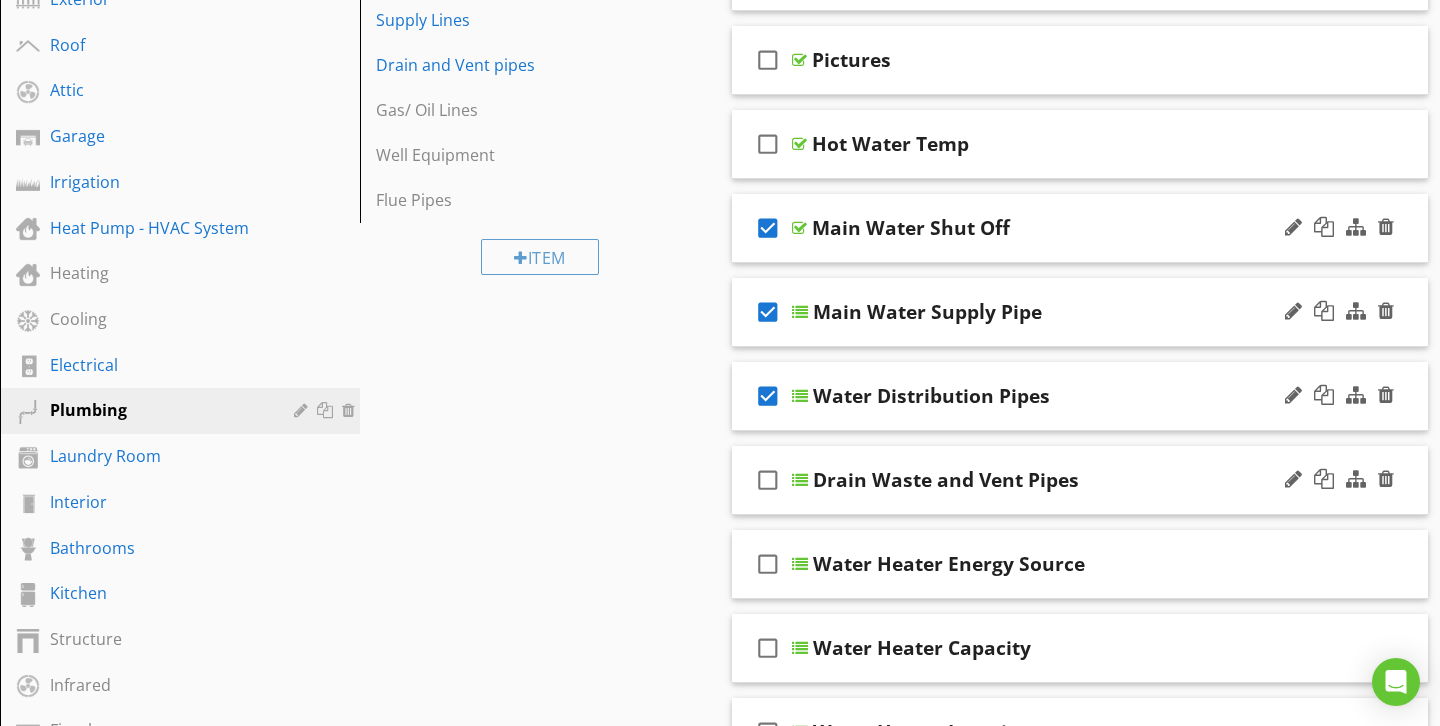 click on "check_box_outline_blank" at bounding box center [768, 480] 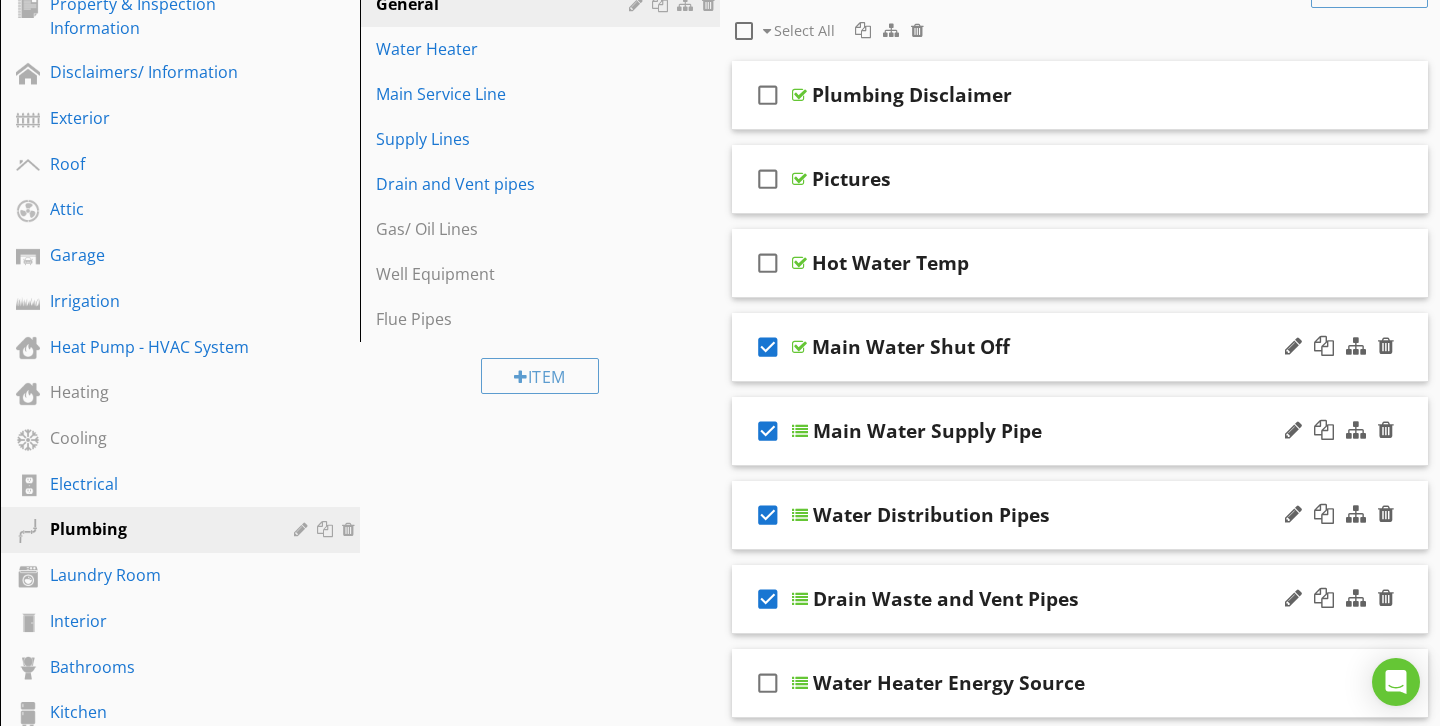 scroll, scrollTop: 262, scrollLeft: 0, axis: vertical 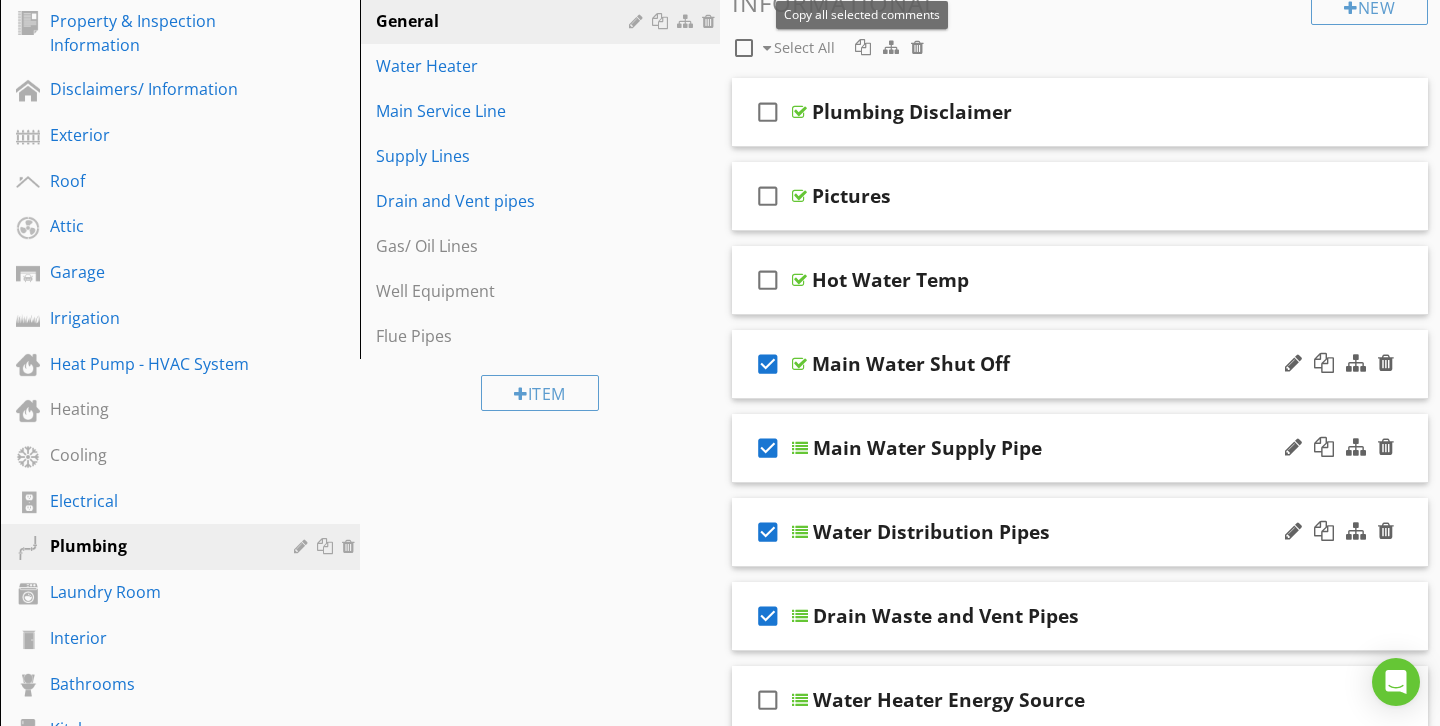 click at bounding box center [863, 47] 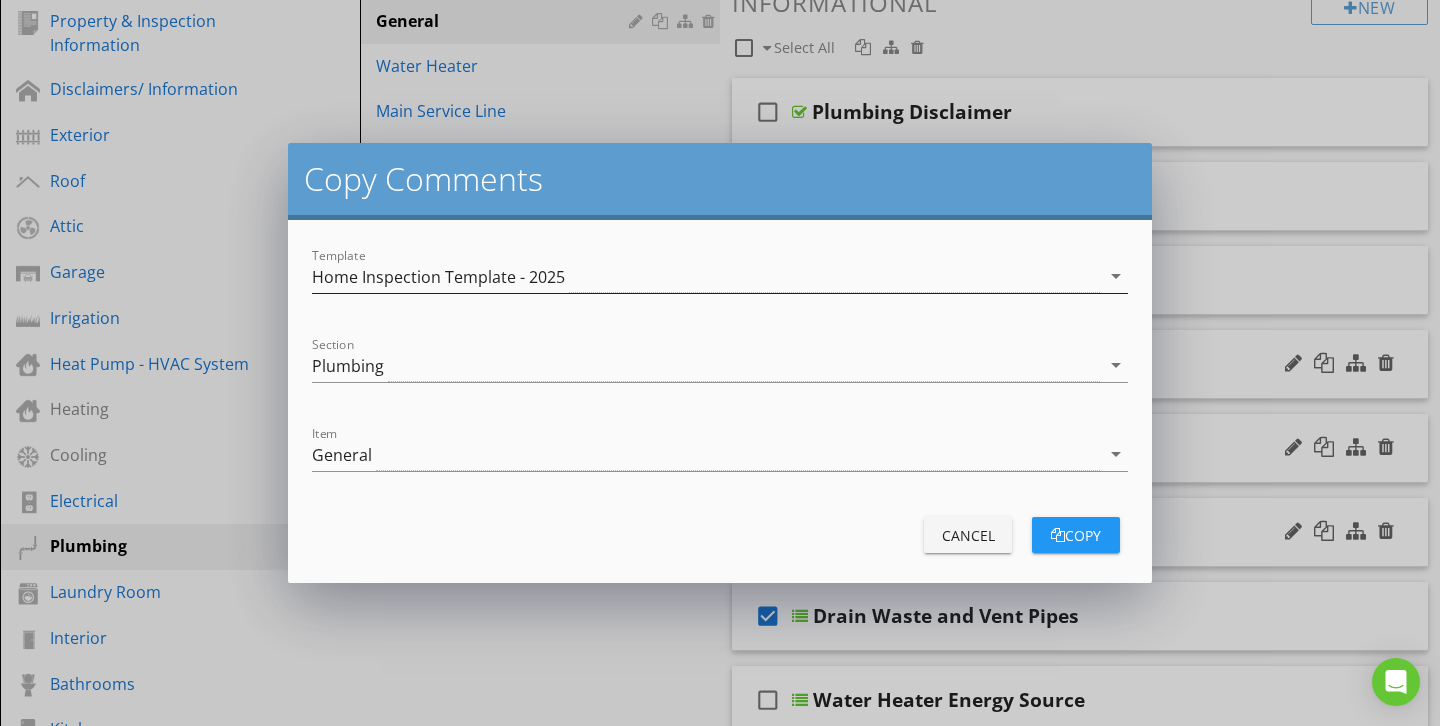 click on "Home Inspection Template - 2025" at bounding box center [706, 276] 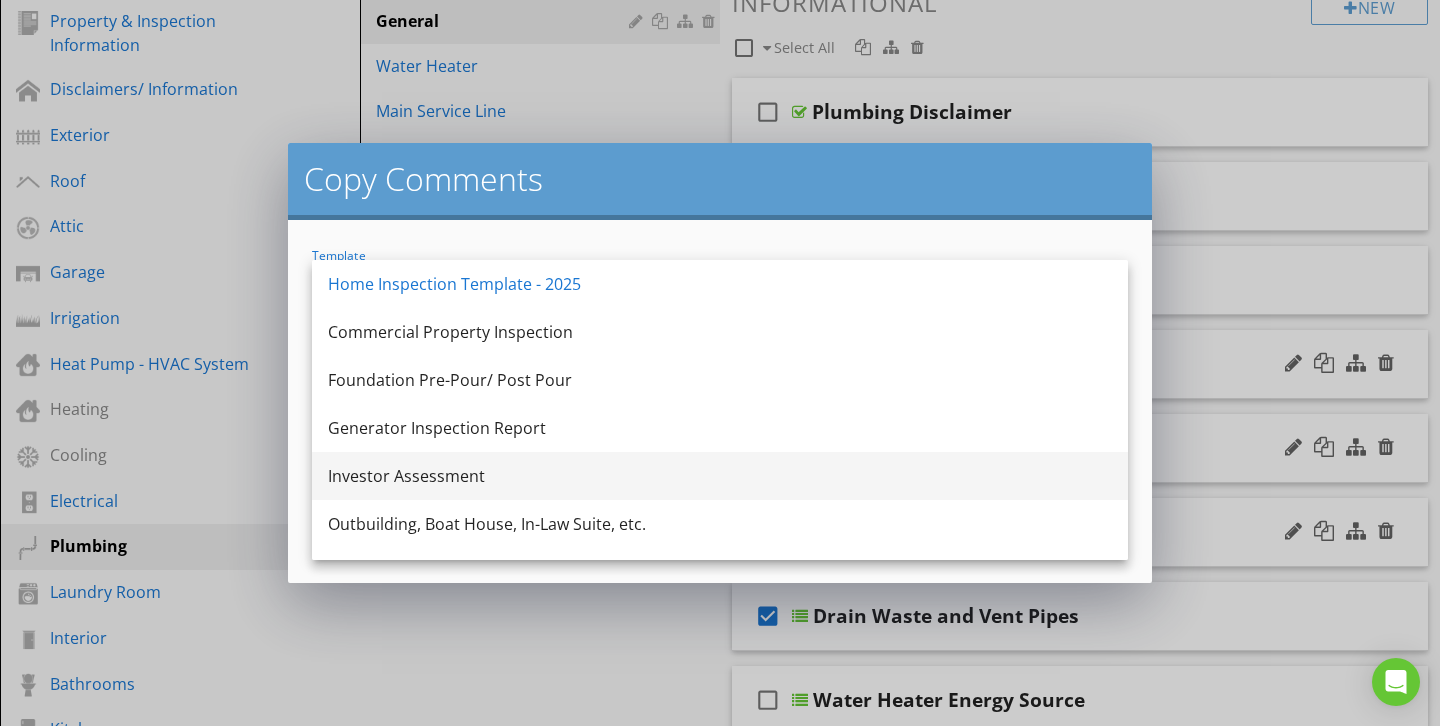 click on "Investor Assessment" at bounding box center (720, 476) 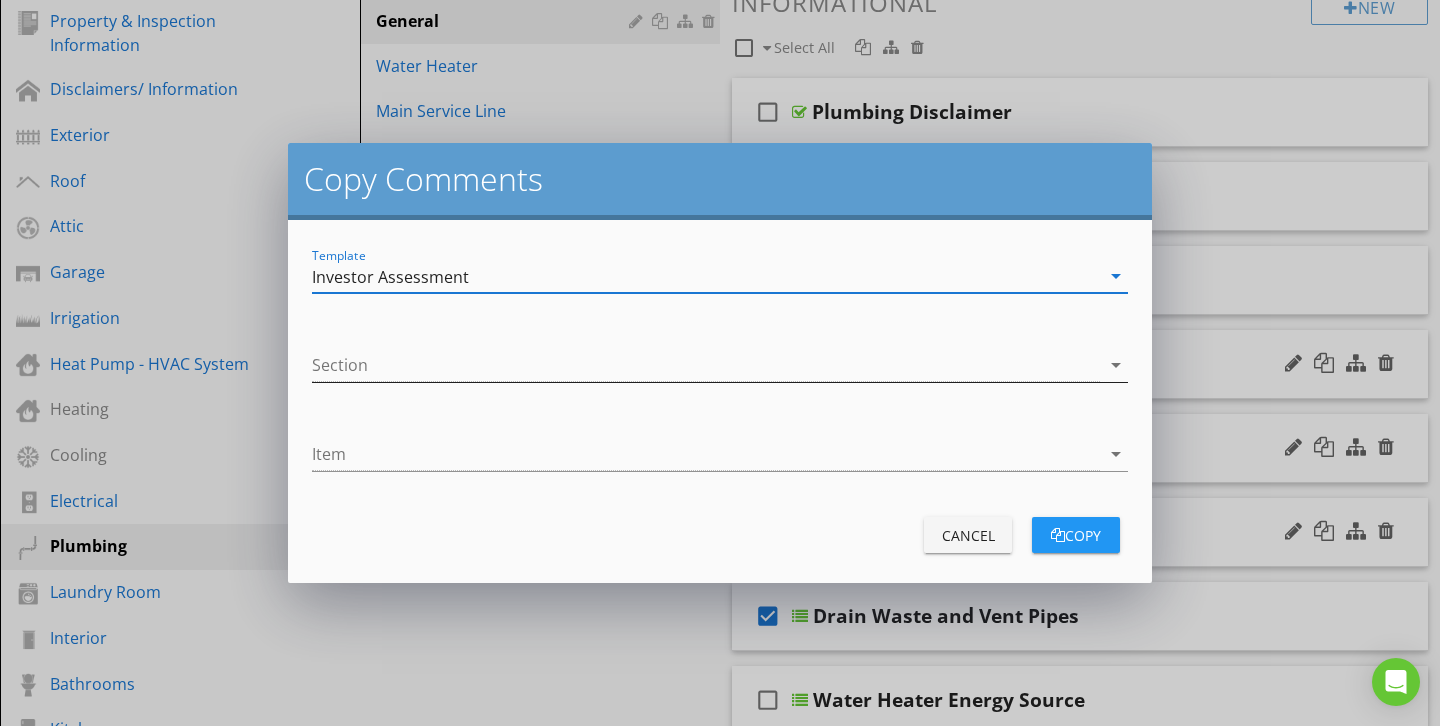 click at bounding box center [706, 365] 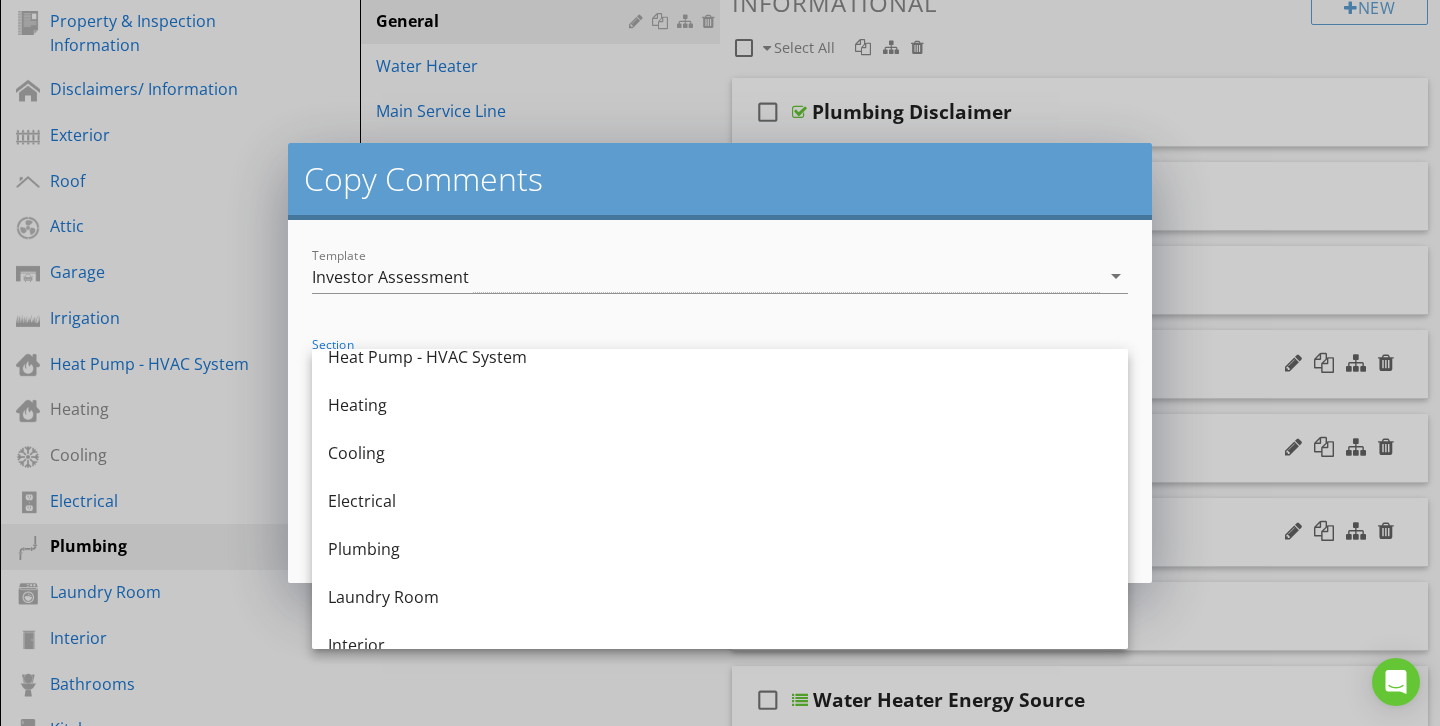 scroll, scrollTop: 367, scrollLeft: 0, axis: vertical 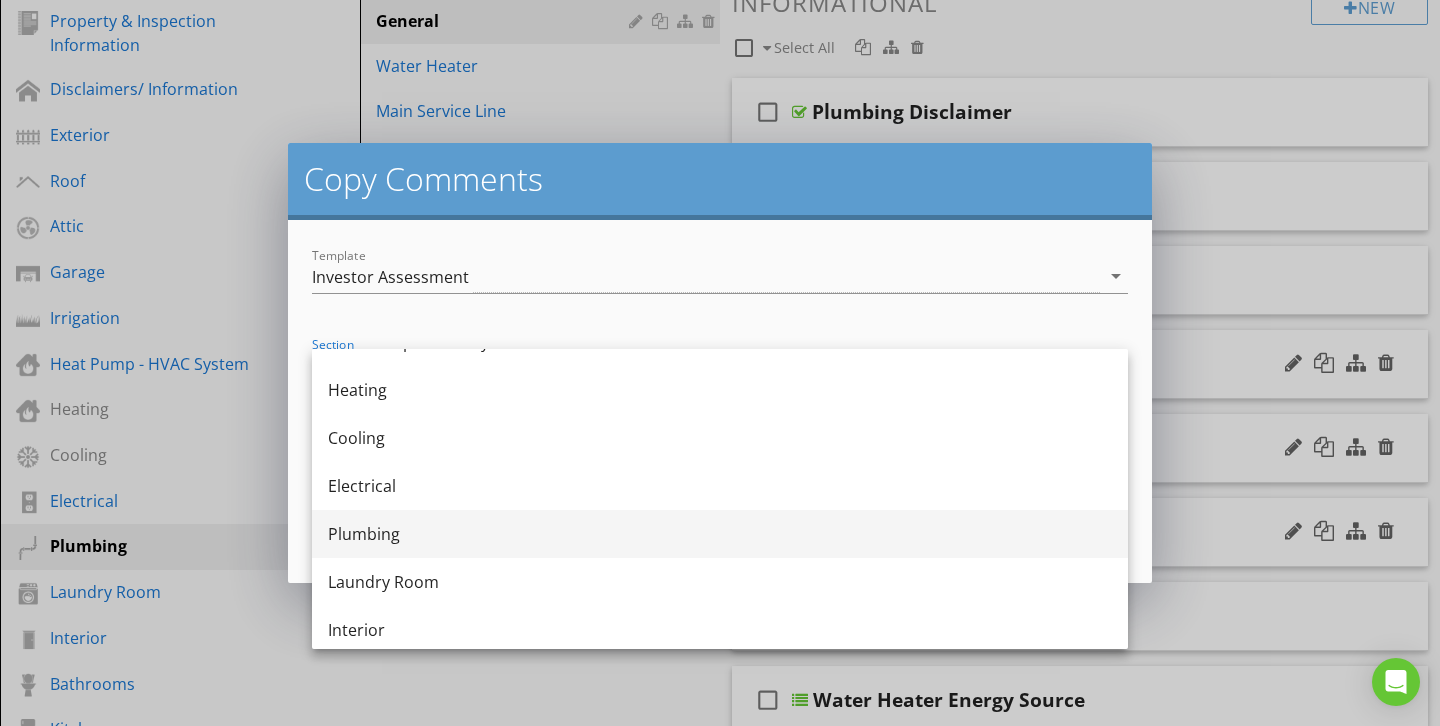 click on "Plumbing" at bounding box center (720, 534) 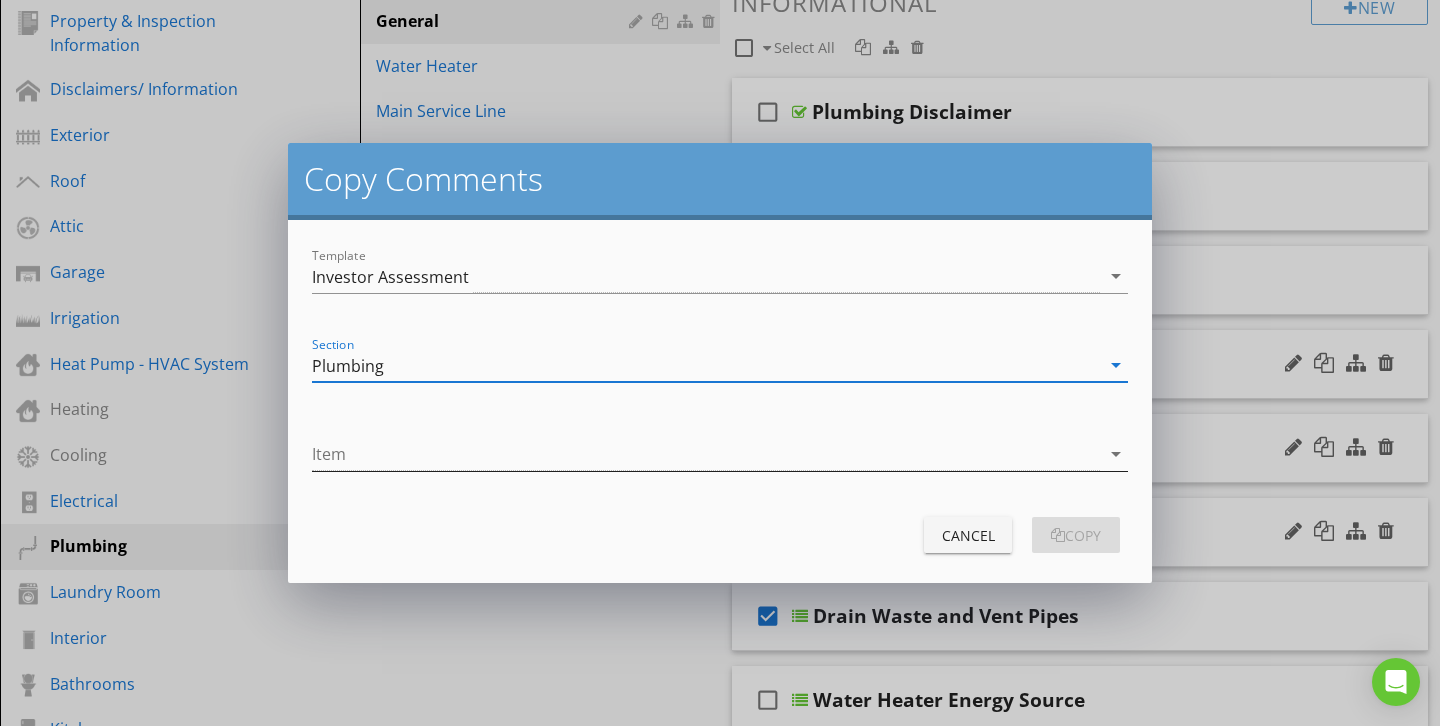 click at bounding box center (706, 454) 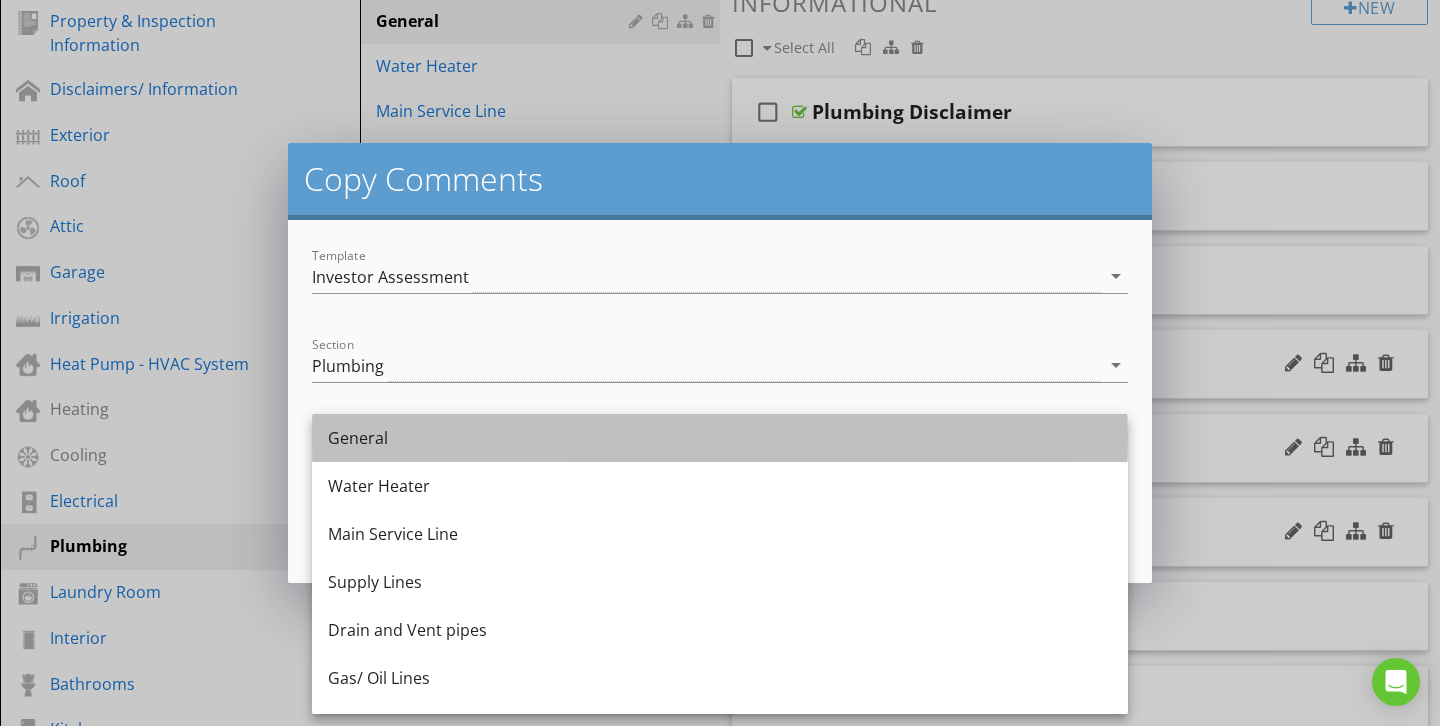 click on "General" at bounding box center (720, 438) 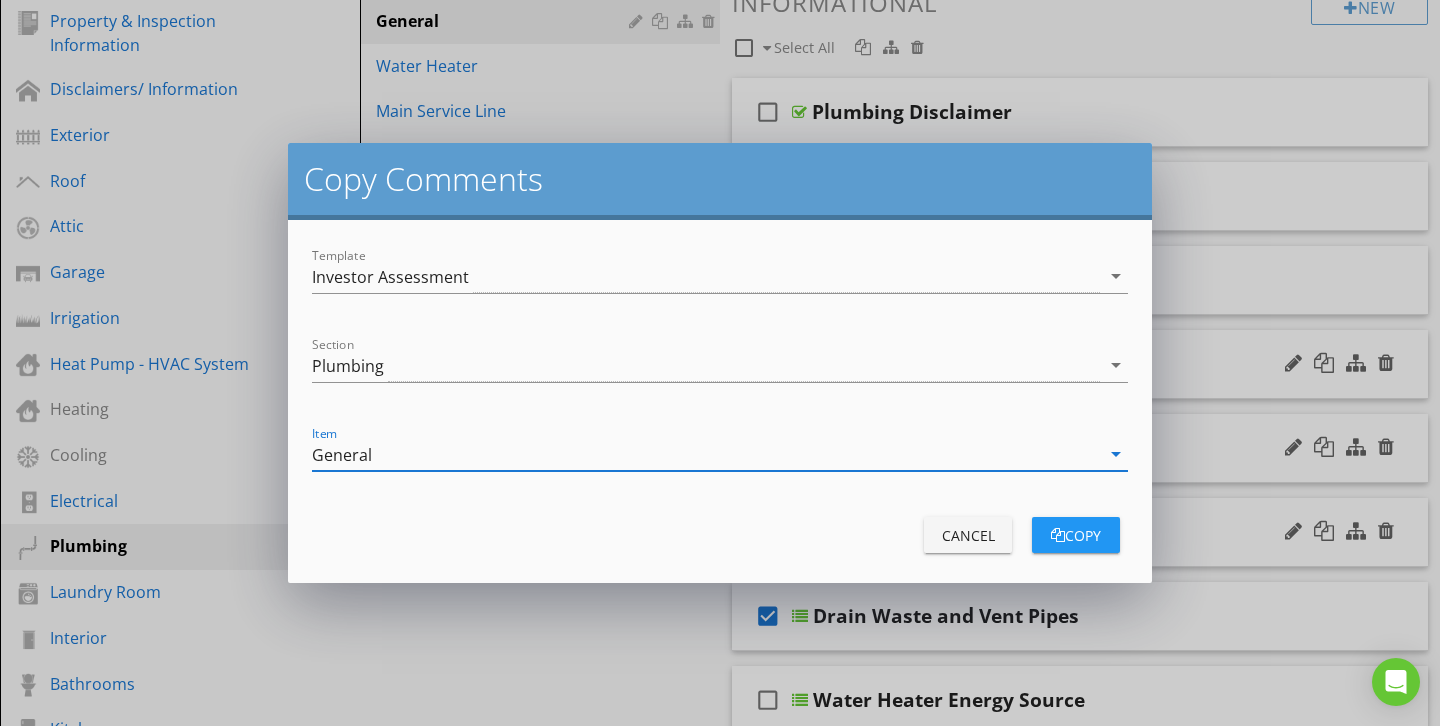 click on "copy" at bounding box center (1076, 535) 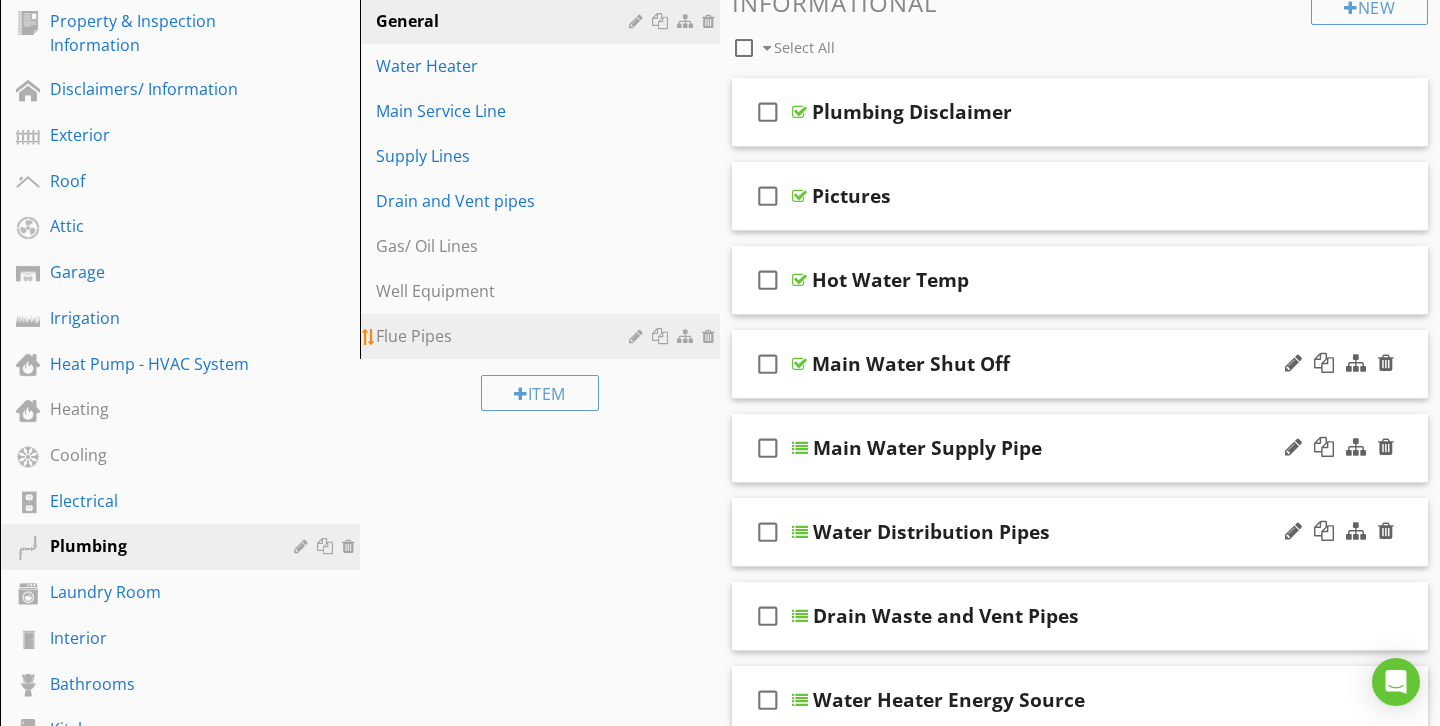 scroll, scrollTop: 257, scrollLeft: 0, axis: vertical 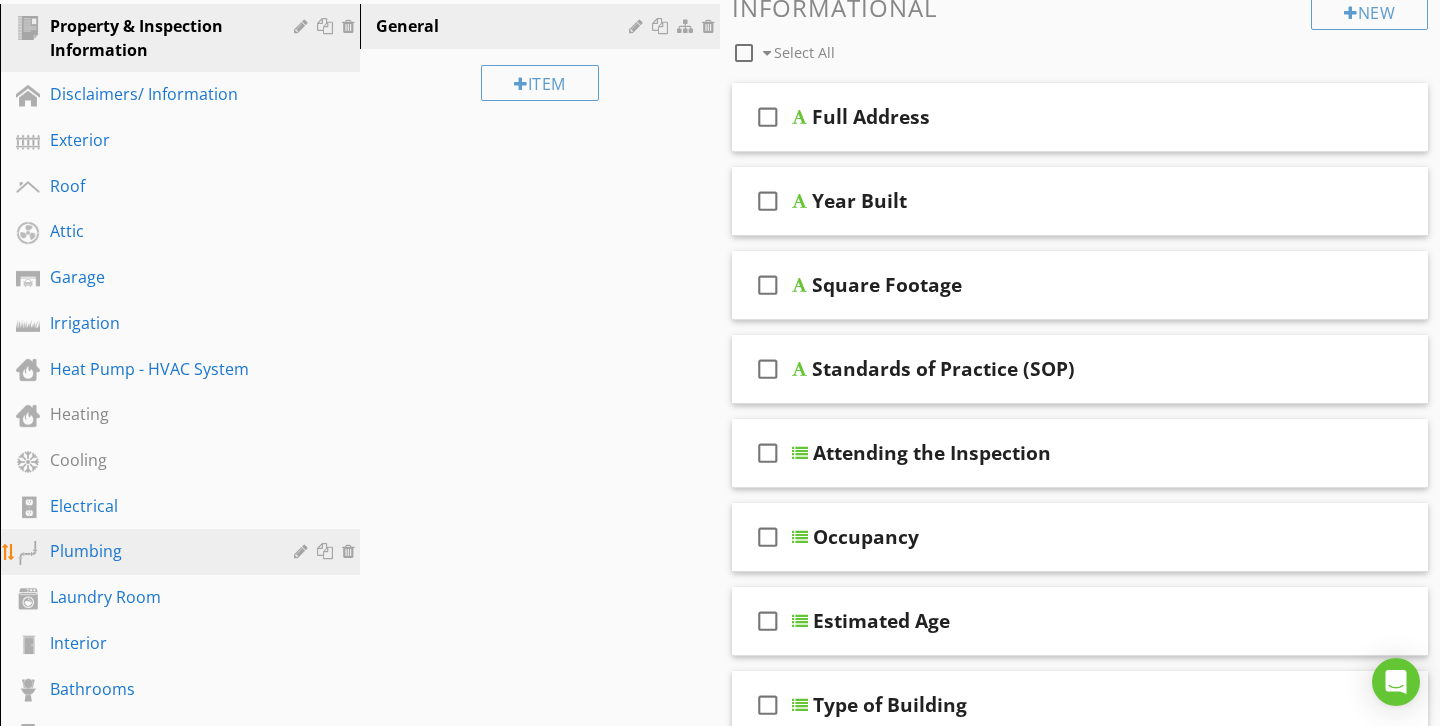 click on "Plumbing" at bounding box center [183, 552] 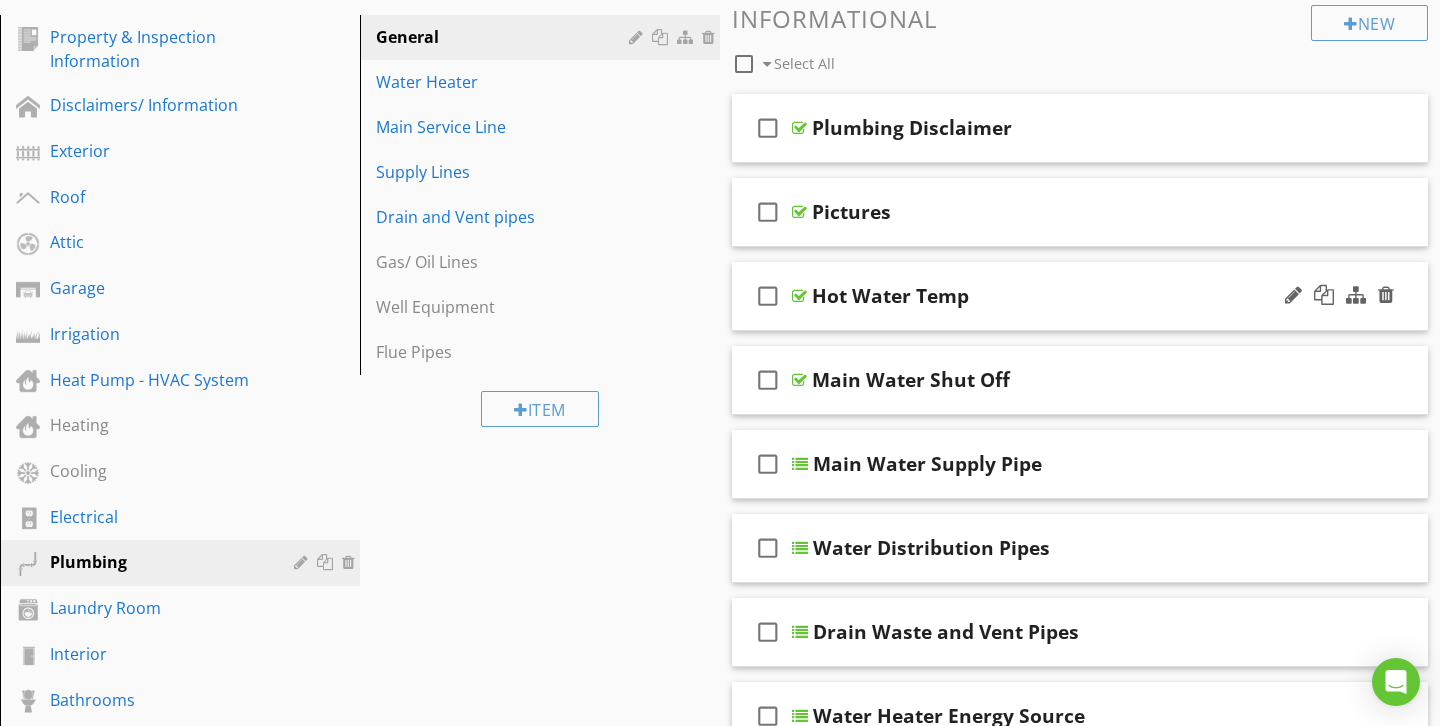 scroll, scrollTop: 245, scrollLeft: 0, axis: vertical 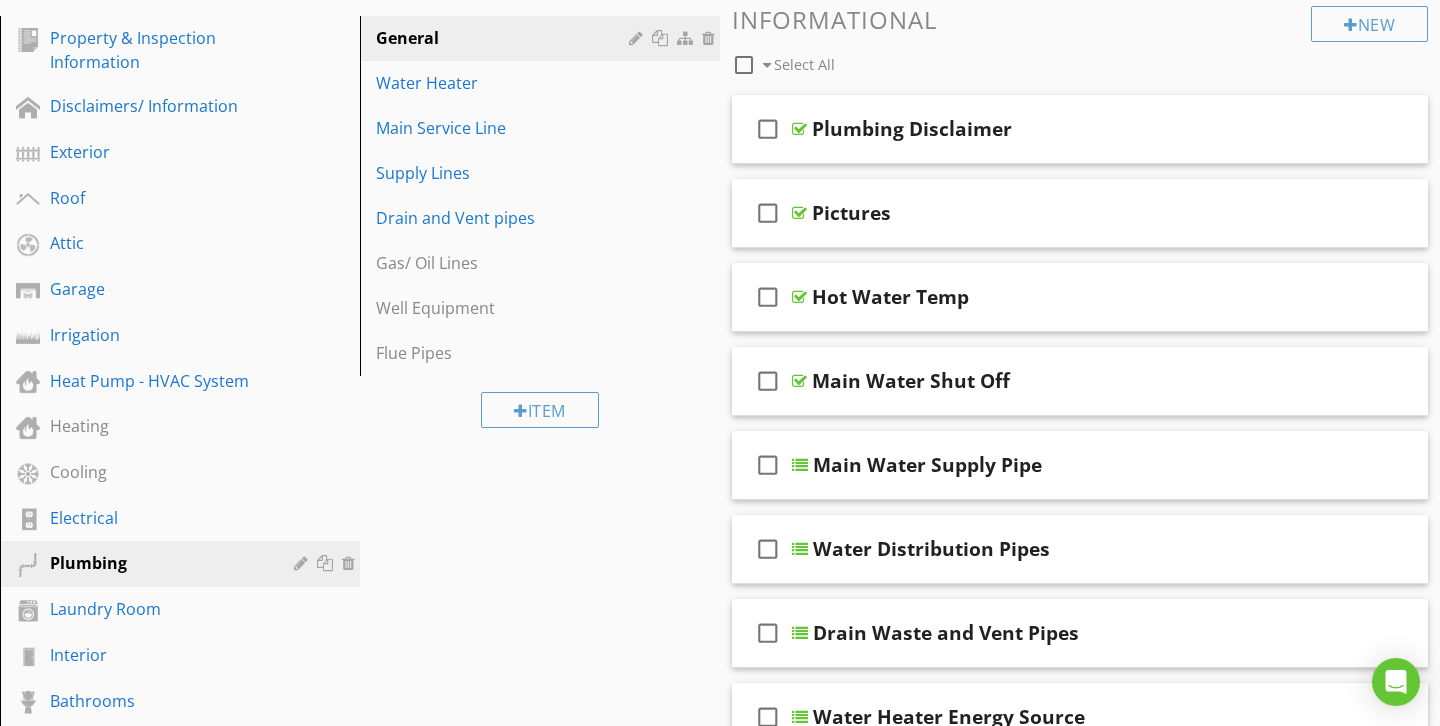 click at bounding box center [744, 65] 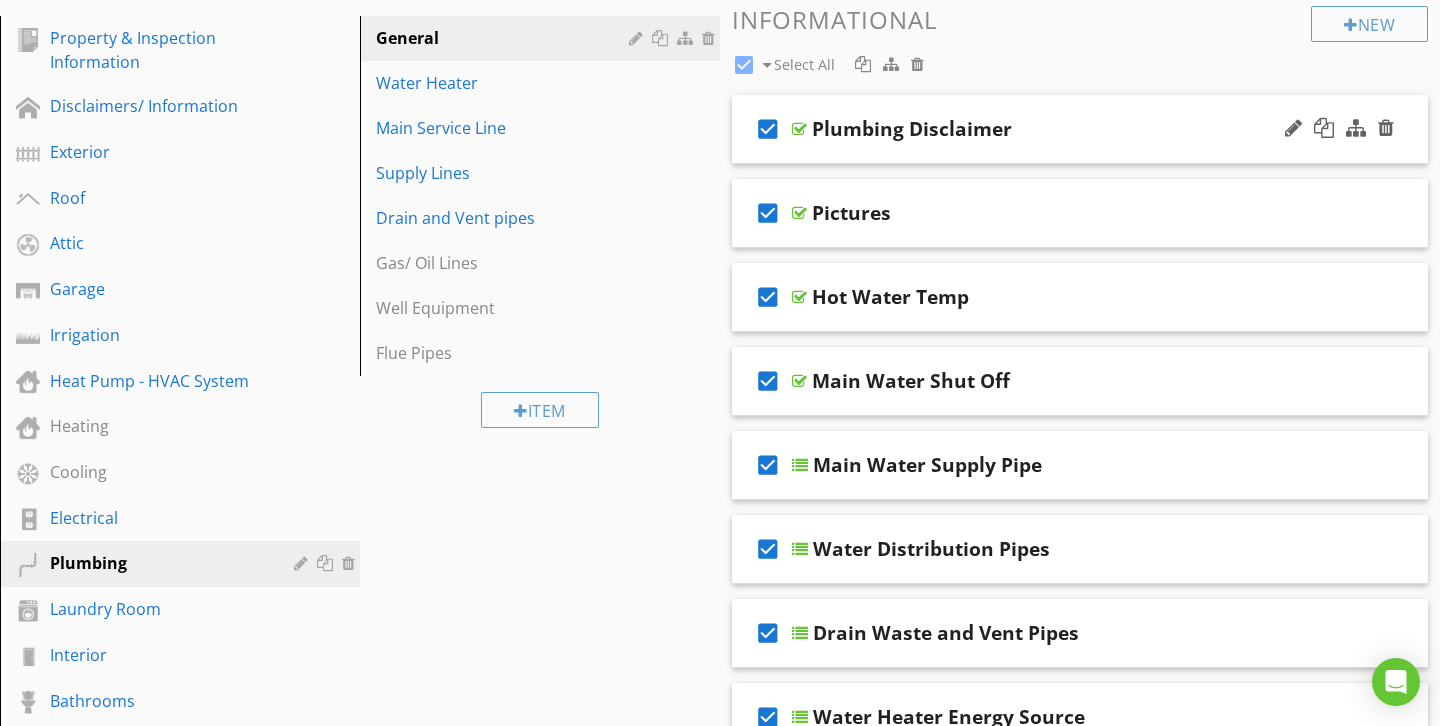 click on "check_box" at bounding box center [768, 129] 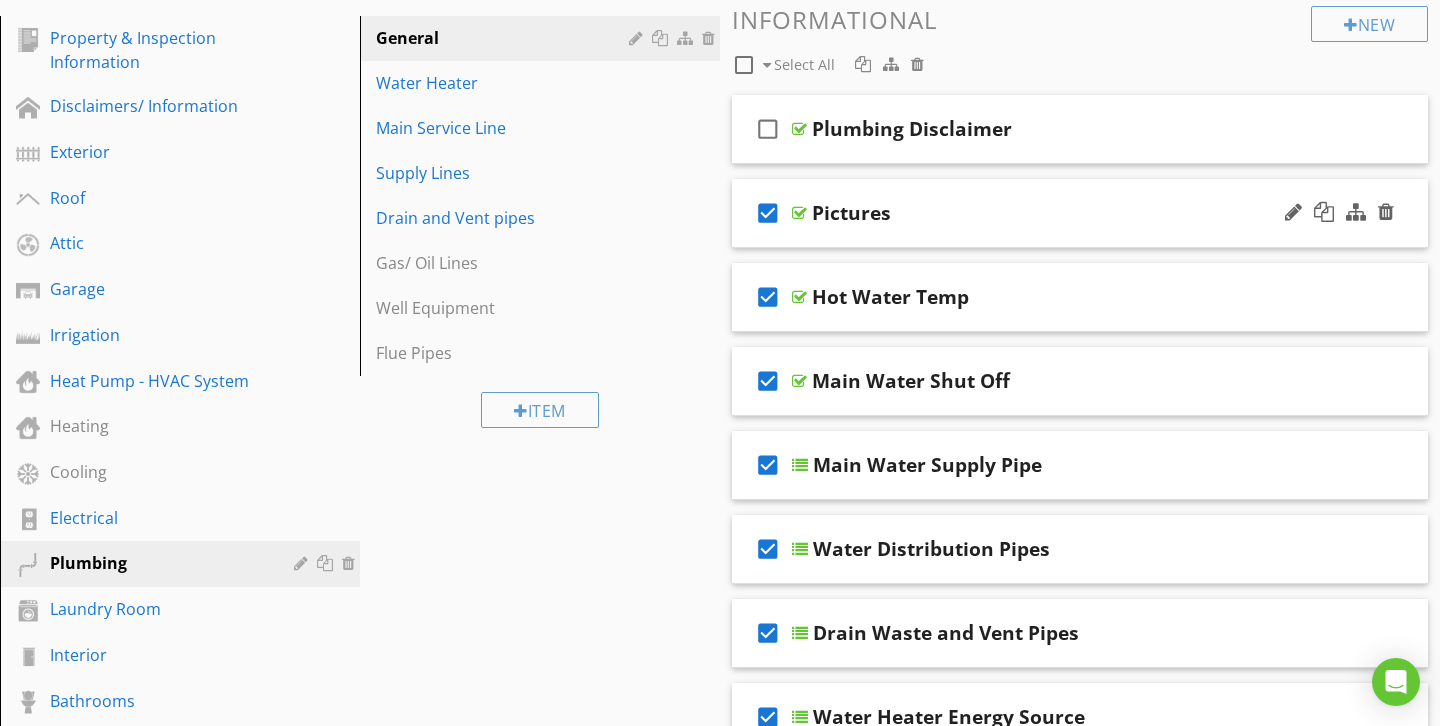 click on "check_box" at bounding box center (768, 213) 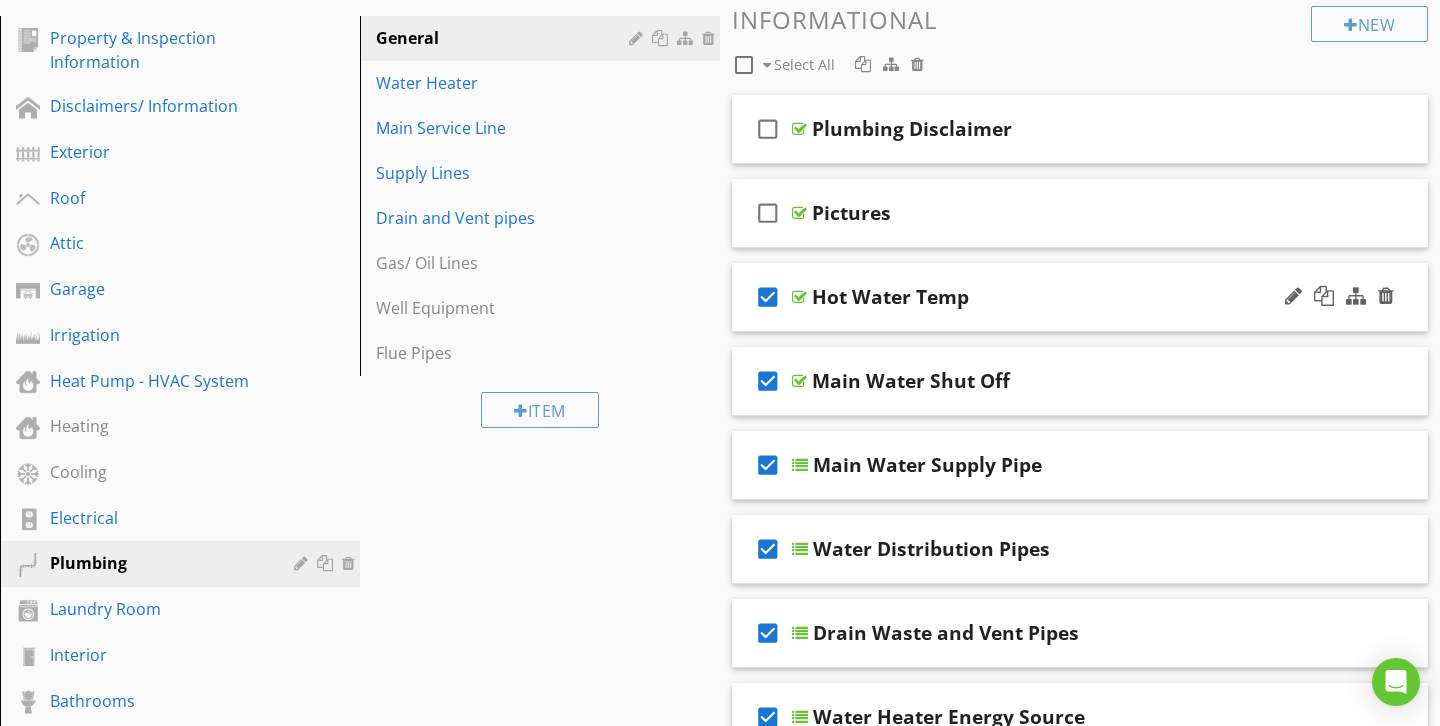 click on "check_box" at bounding box center (768, 297) 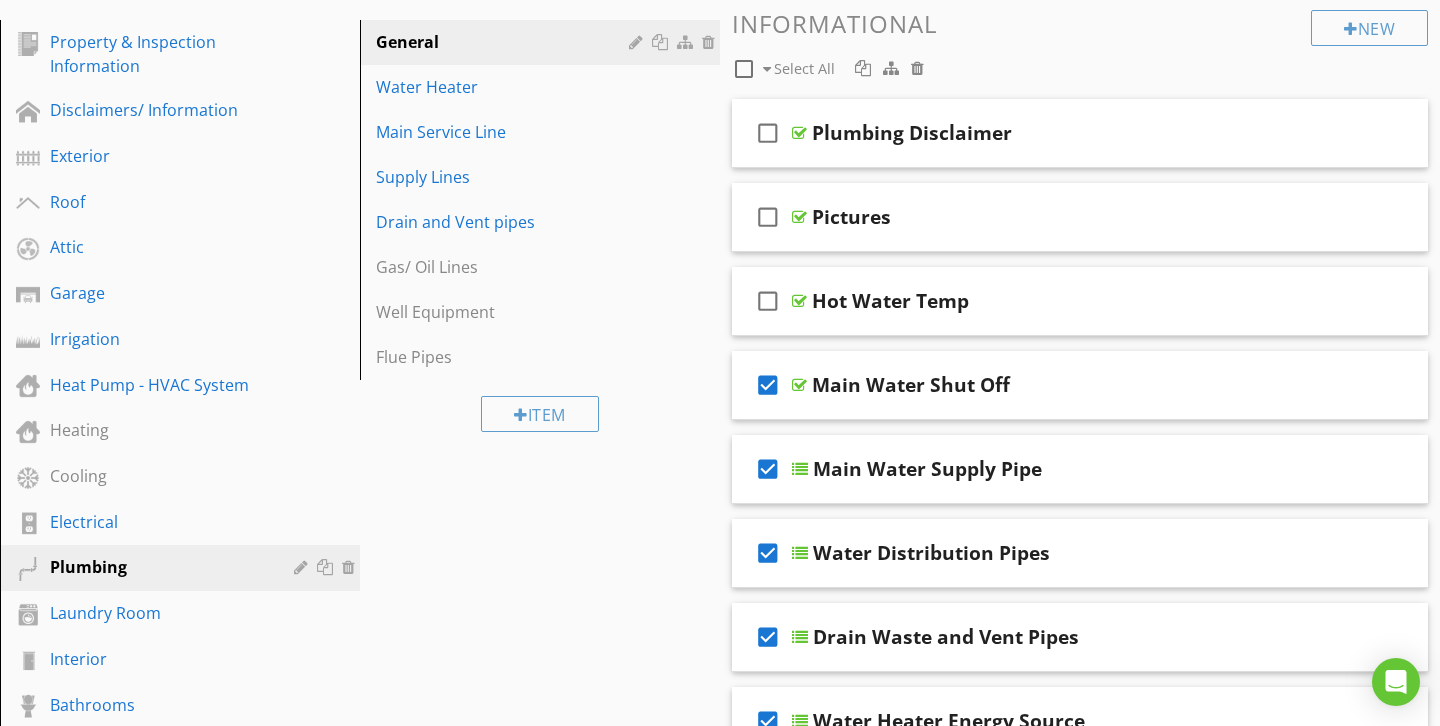 scroll, scrollTop: 224, scrollLeft: 0, axis: vertical 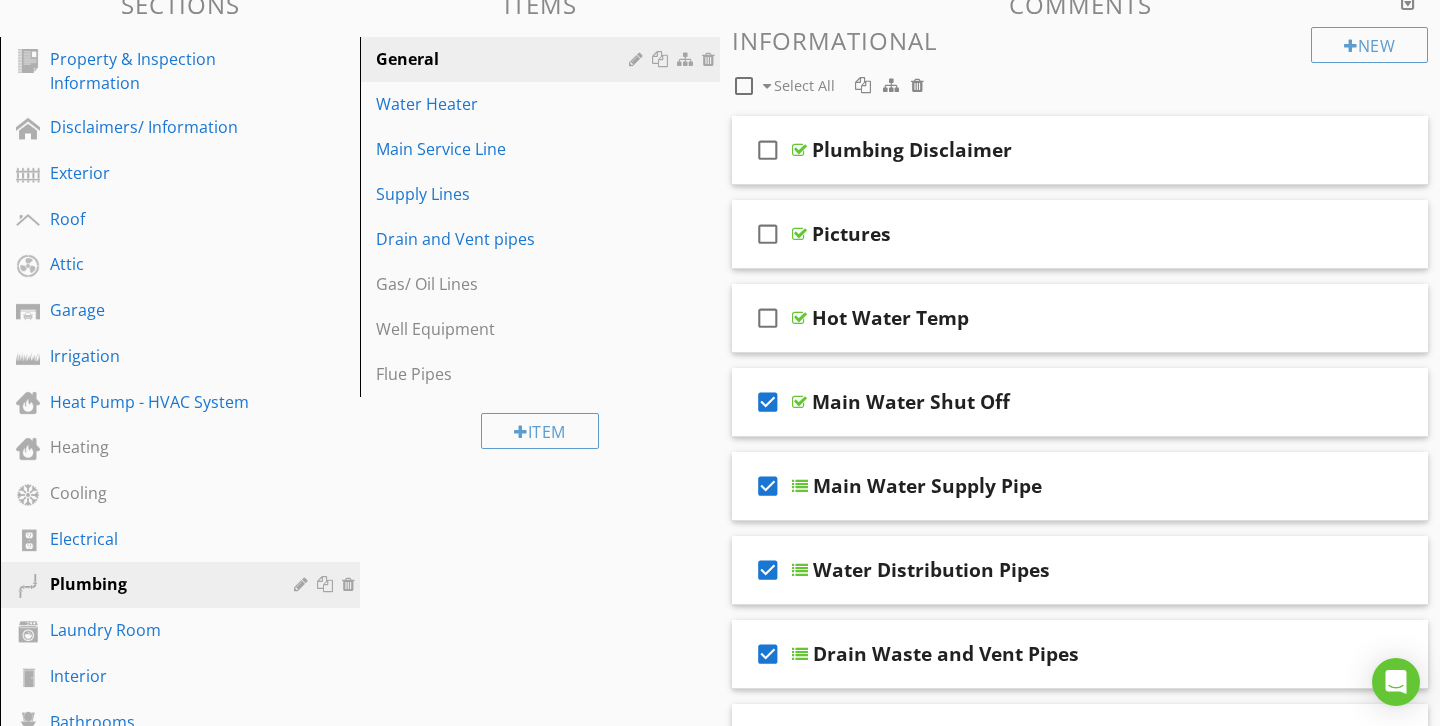 click at bounding box center (917, 85) 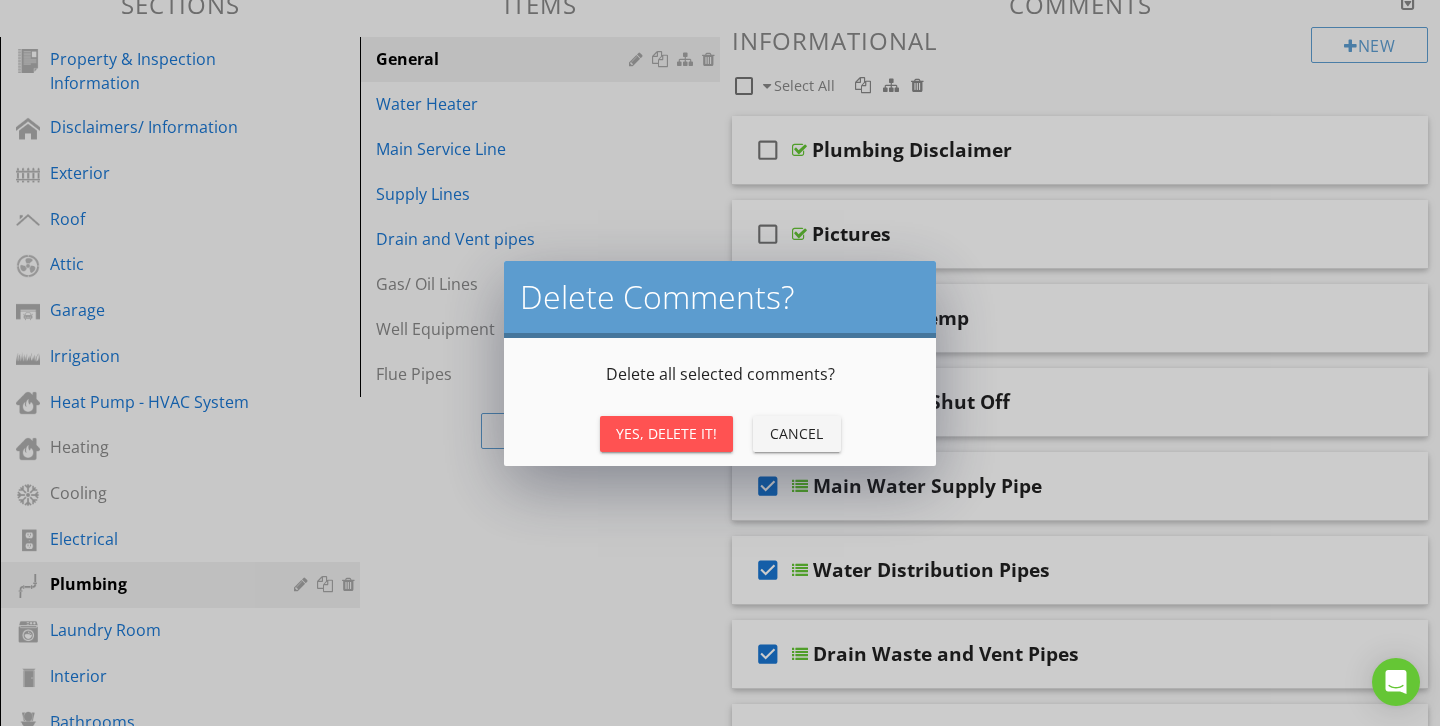 click on "Yes, Delete It!" at bounding box center [666, 433] 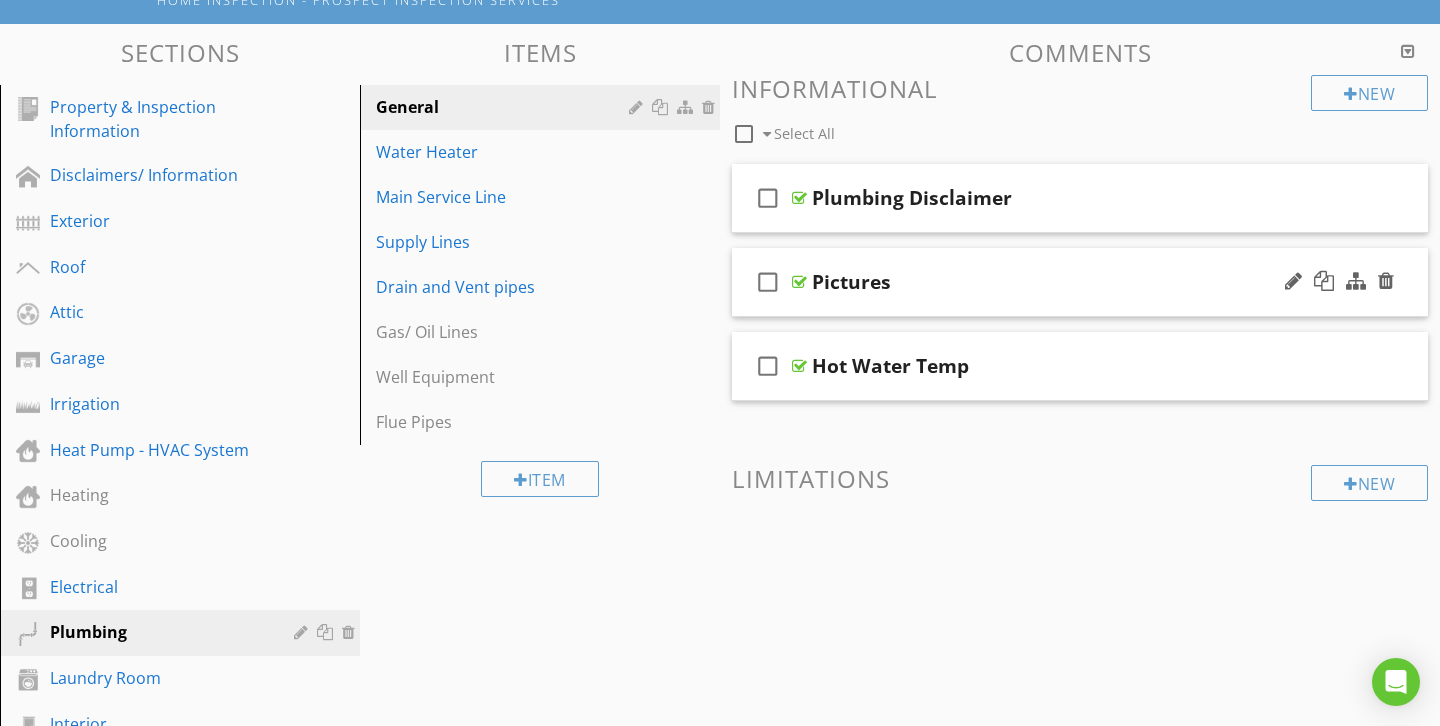 scroll, scrollTop: 178, scrollLeft: 0, axis: vertical 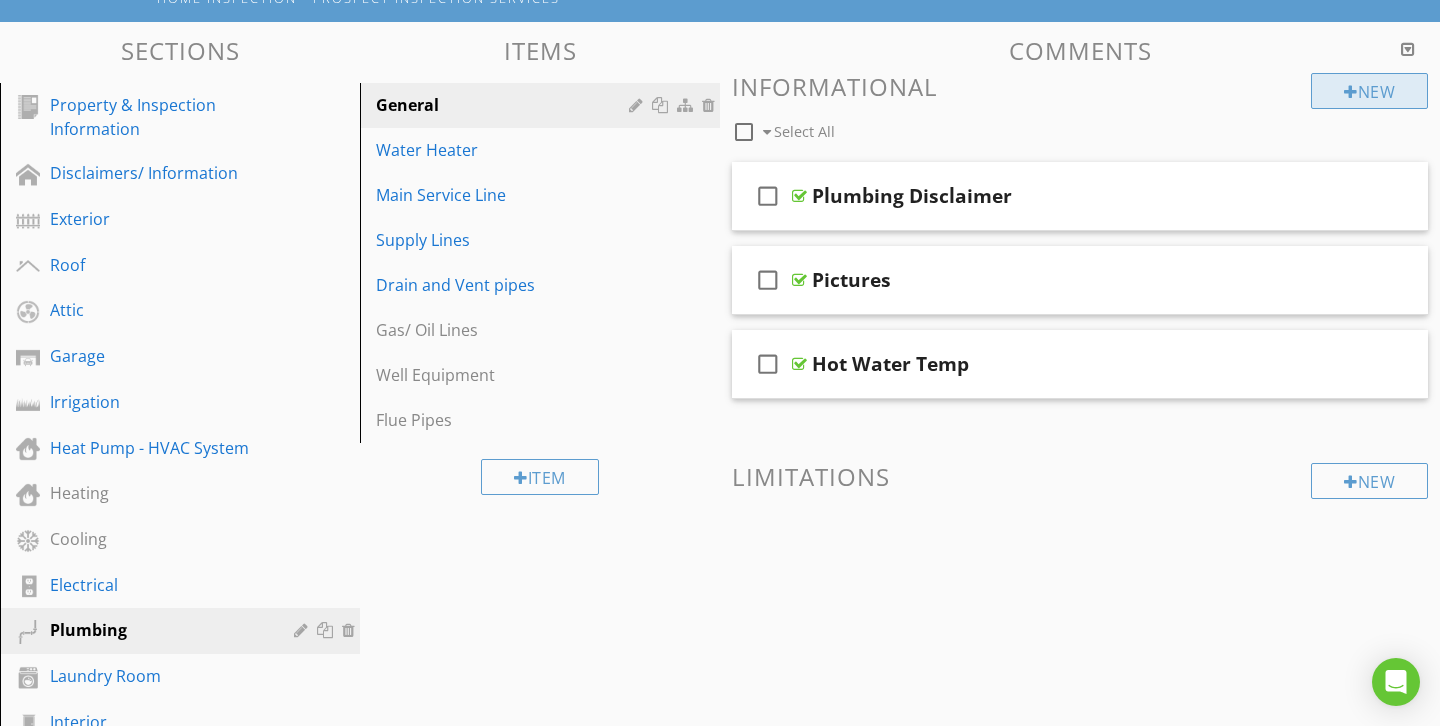 click on "New" at bounding box center [1369, 91] 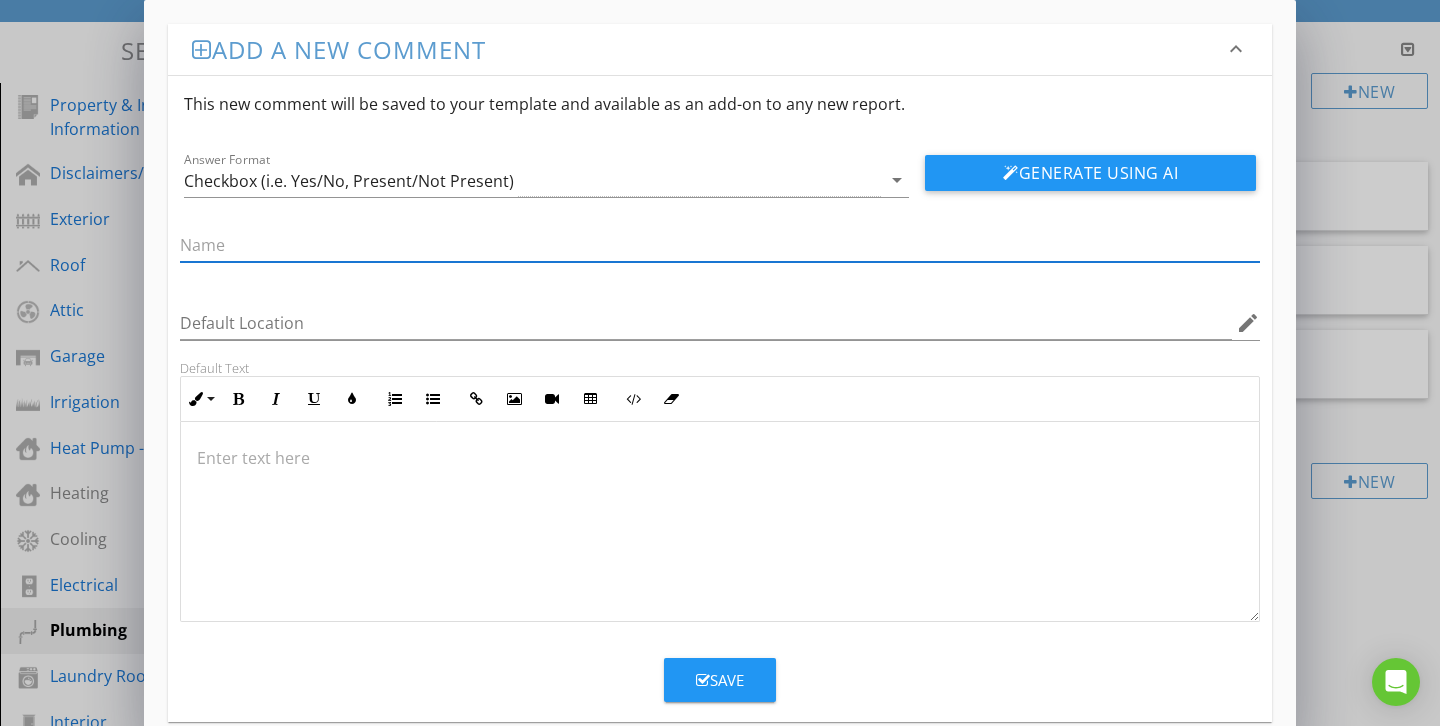 click on "Add a new comment
keyboard_arrow_down
This new comment will be saved to your template and available as an
add-on to any new report.
Answer Format Checkbox (i.e. Yes/No, Present/Not Present) arrow_drop_down
Generate Using AI
Default Location edit       Default Text   Inline Style XLarge Large Normal Small Light Small/Light Bold Italic Underline Colors Ordered List Unordered List Insert Link Insert Image Insert Video Insert Table Code View Clear Formatting Enter text here
Save" at bounding box center (720, 379) 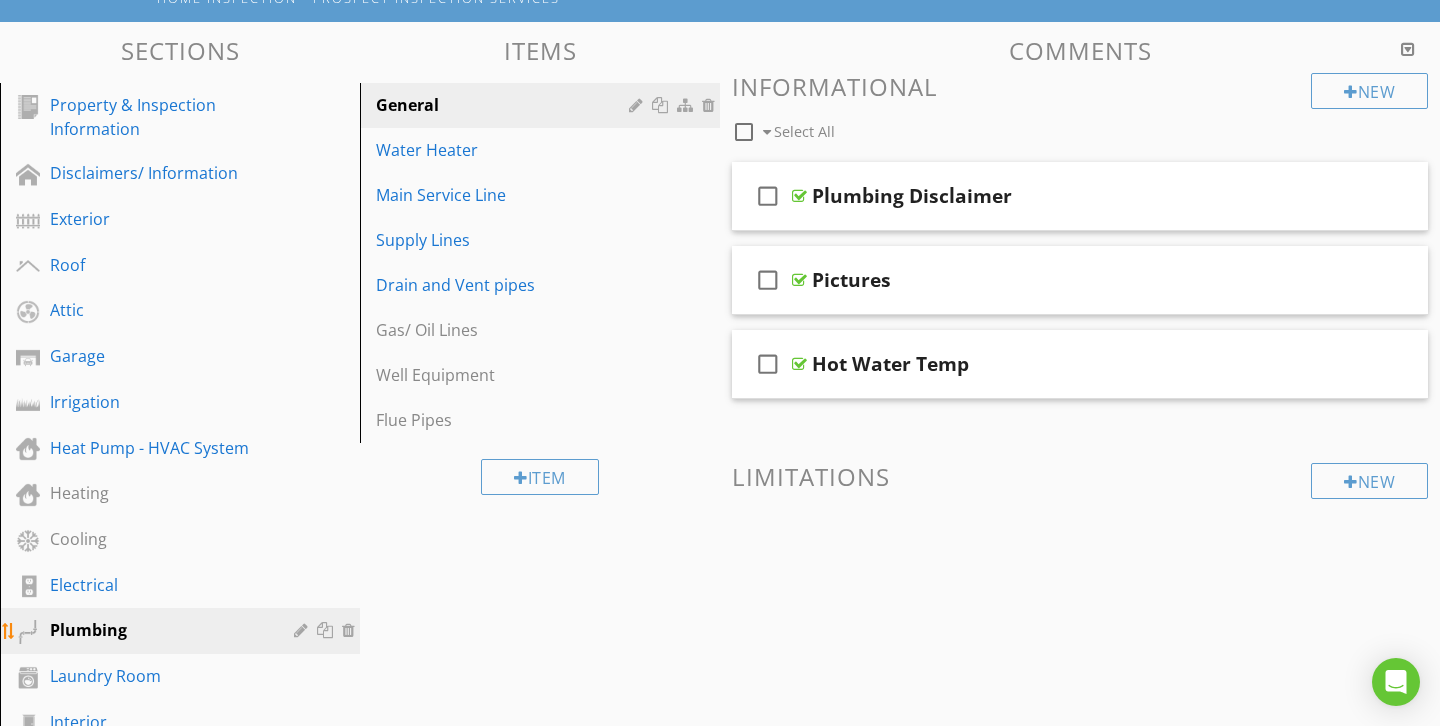 click on "Plumbing" at bounding box center (157, 630) 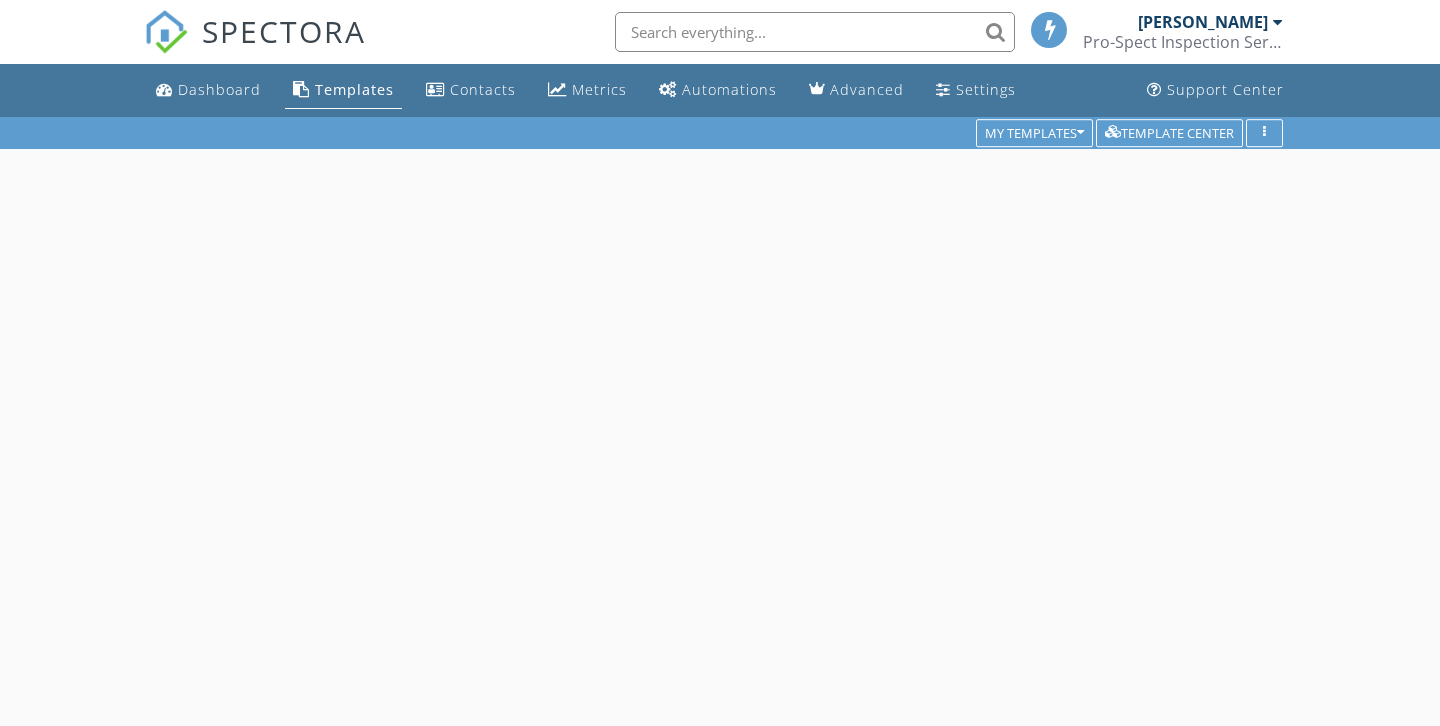 scroll, scrollTop: 0, scrollLeft: 0, axis: both 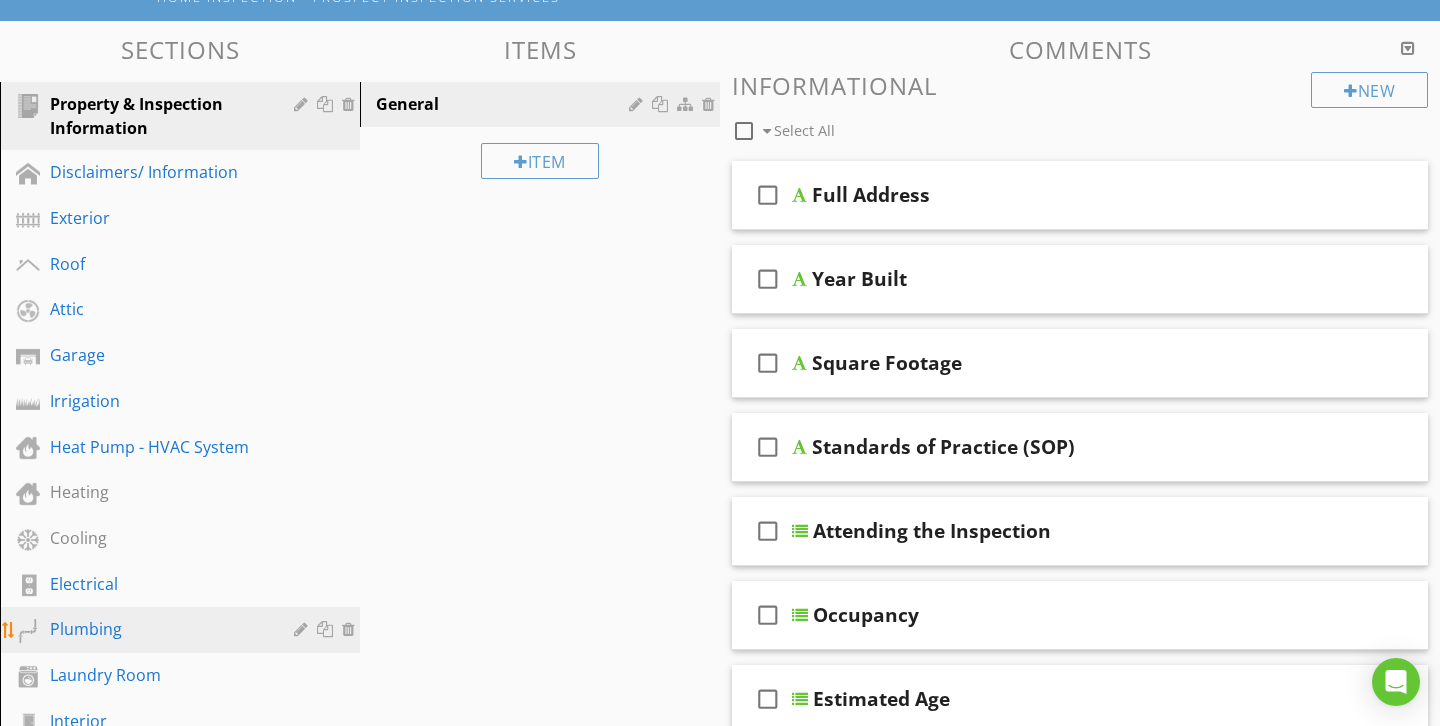 click on "Plumbing" at bounding box center (183, 630) 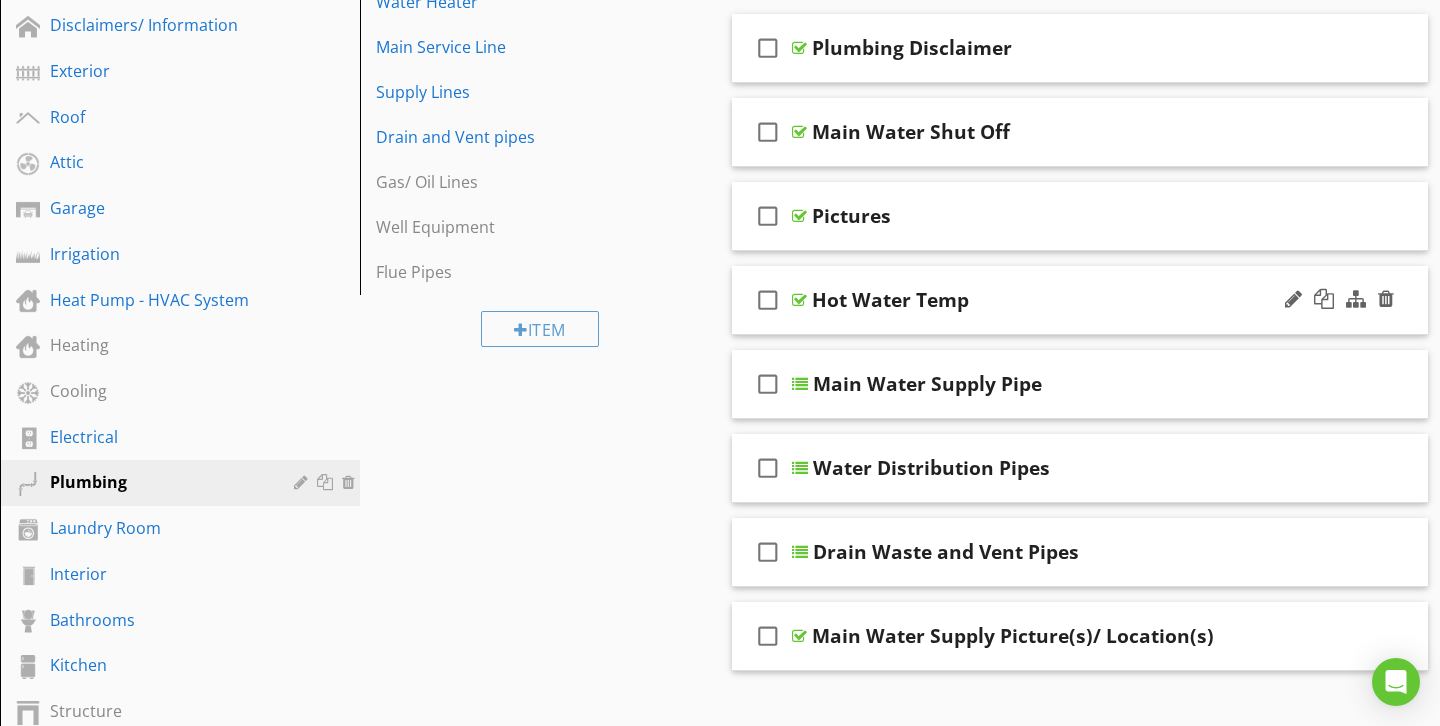 scroll, scrollTop: 327, scrollLeft: 0, axis: vertical 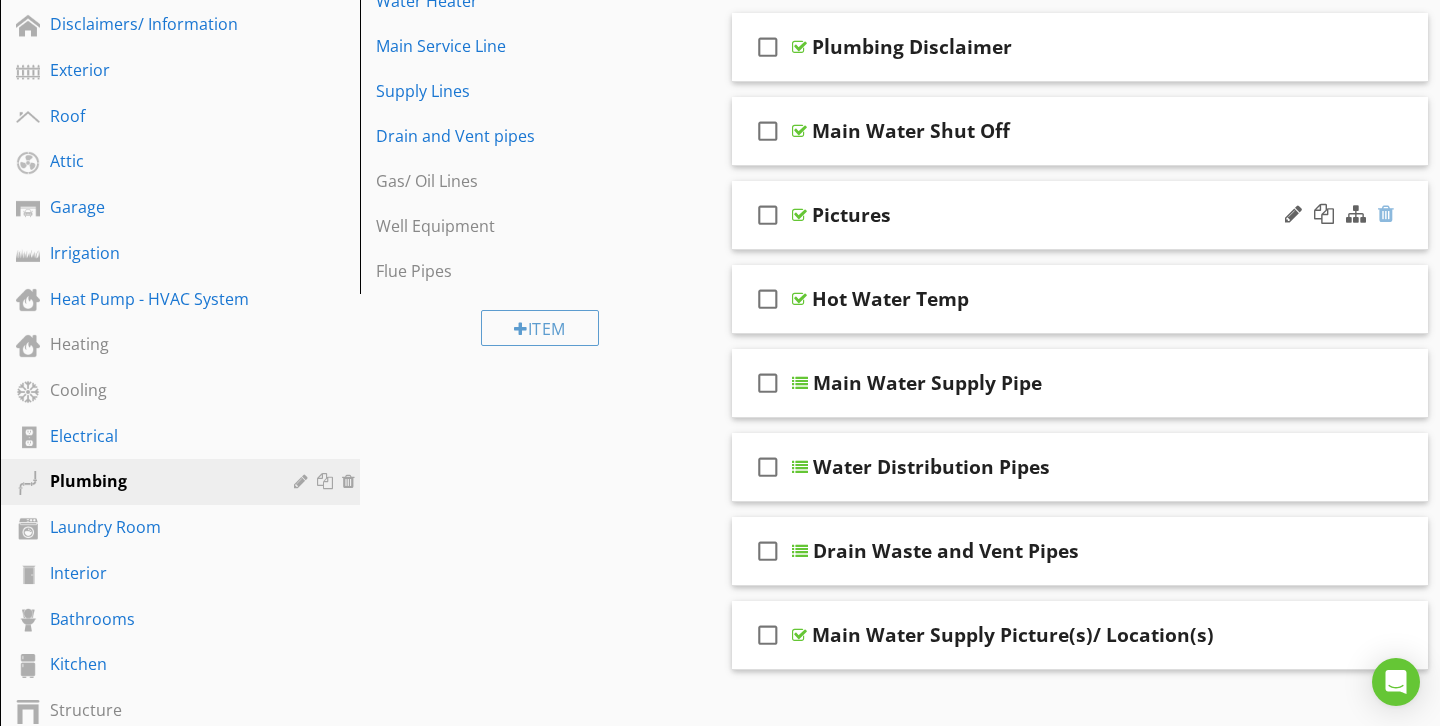click at bounding box center [1386, 214] 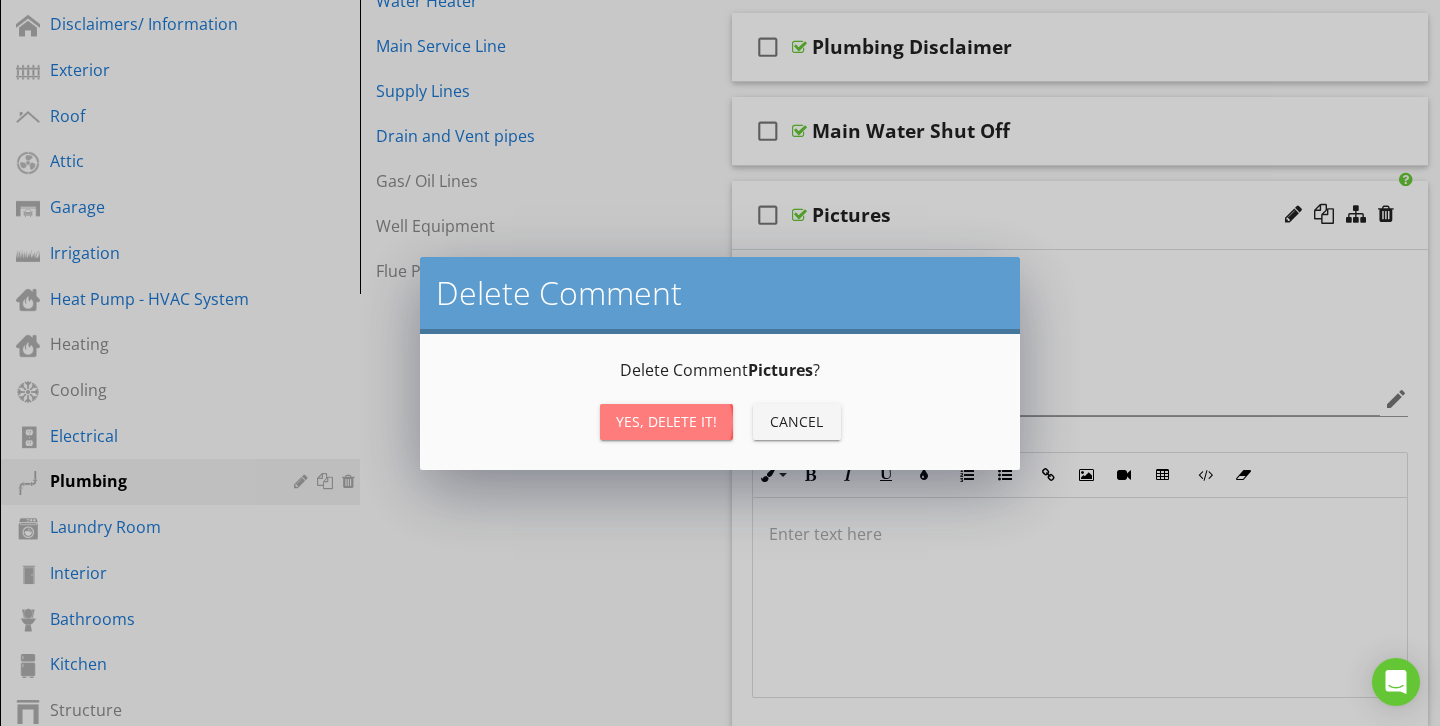click on "Yes, Delete it!" at bounding box center (666, 421) 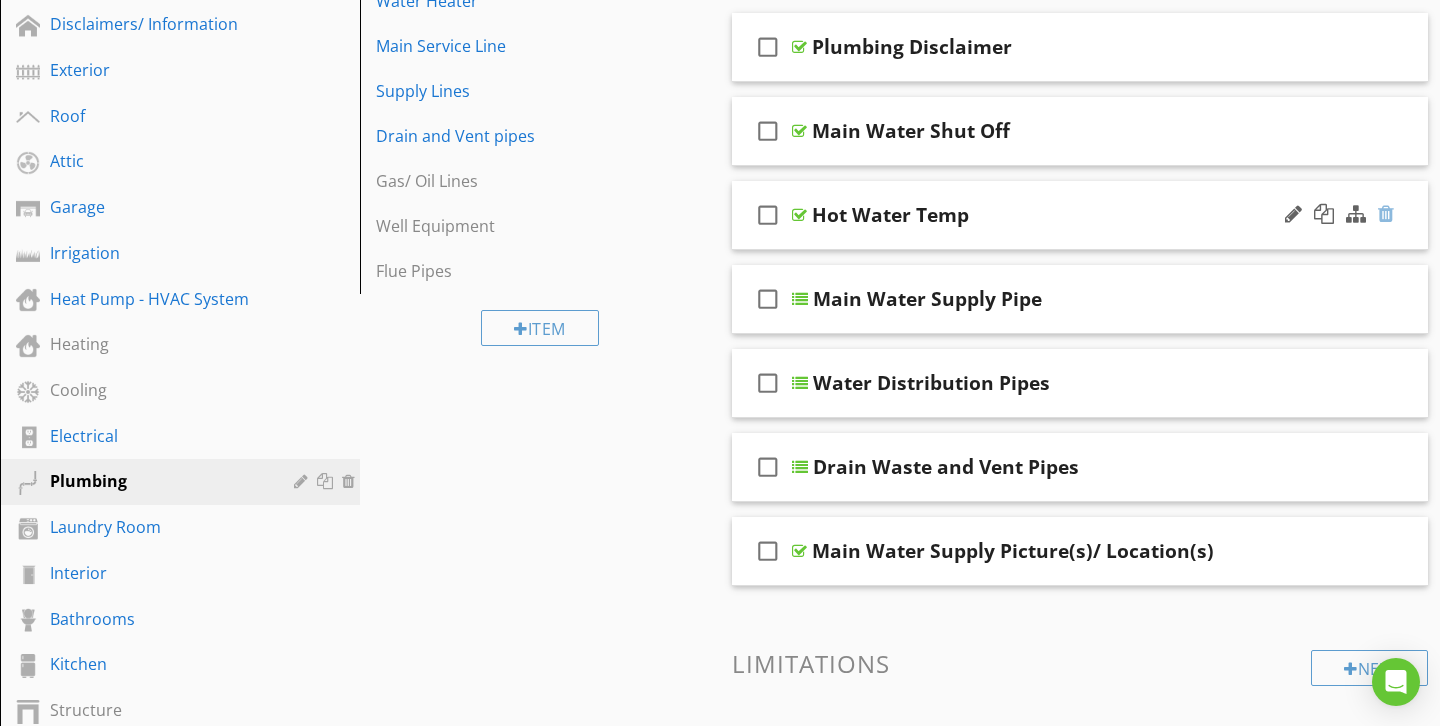 click at bounding box center [1386, 214] 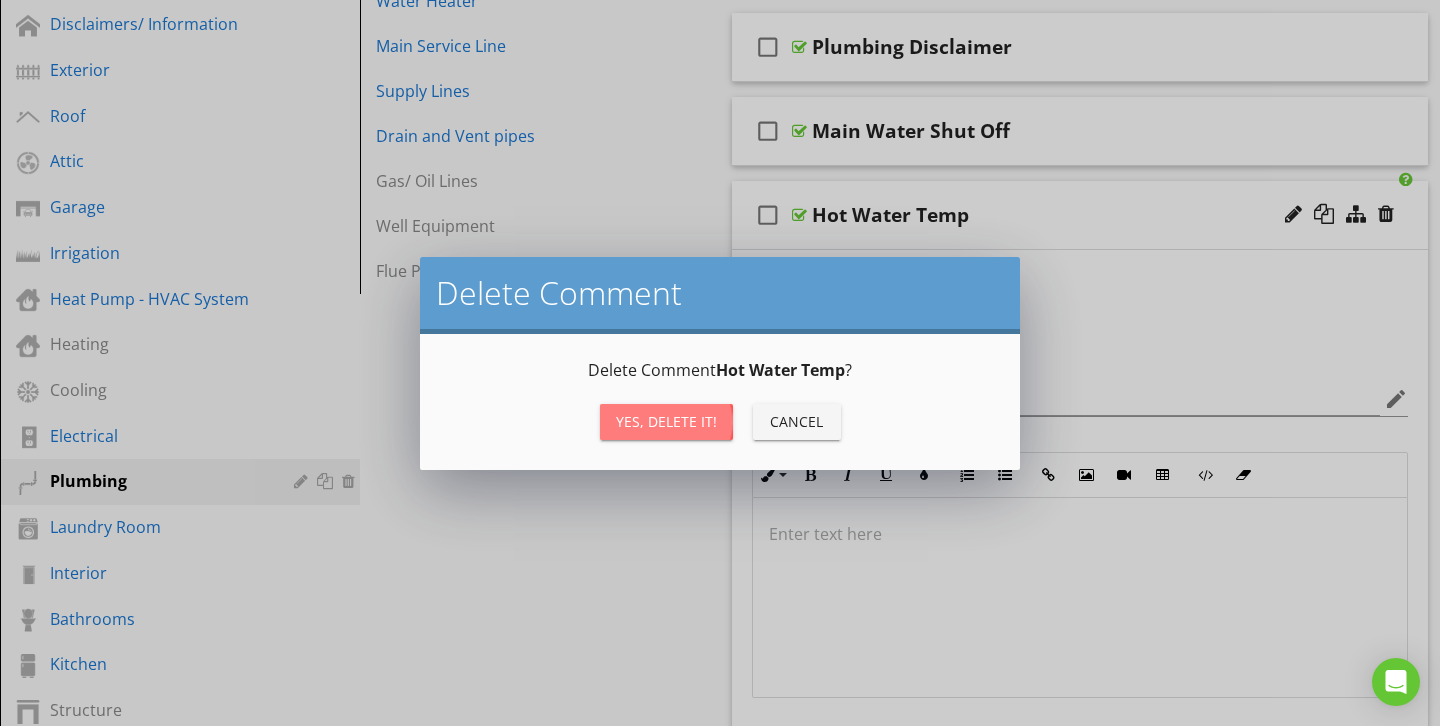 click on "Yes, Delete it!" at bounding box center [666, 422] 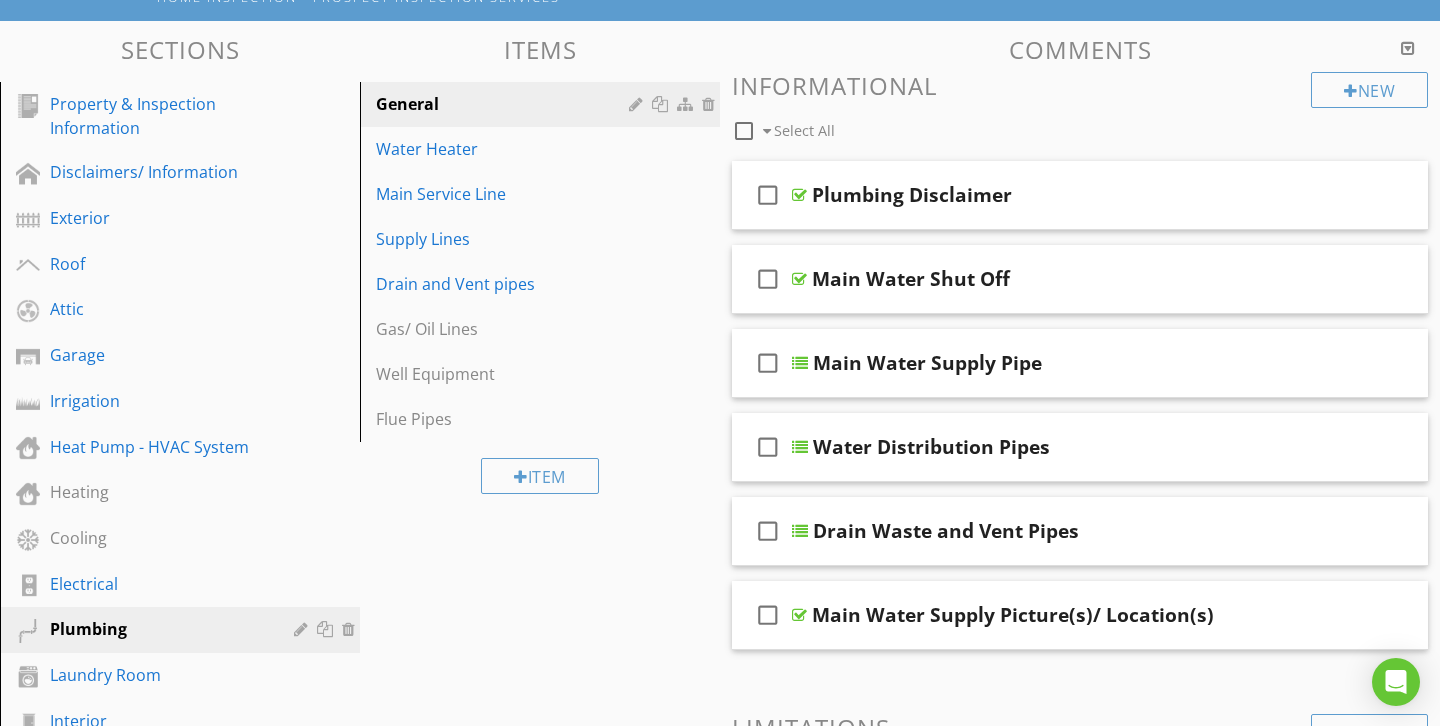 scroll, scrollTop: 174, scrollLeft: 0, axis: vertical 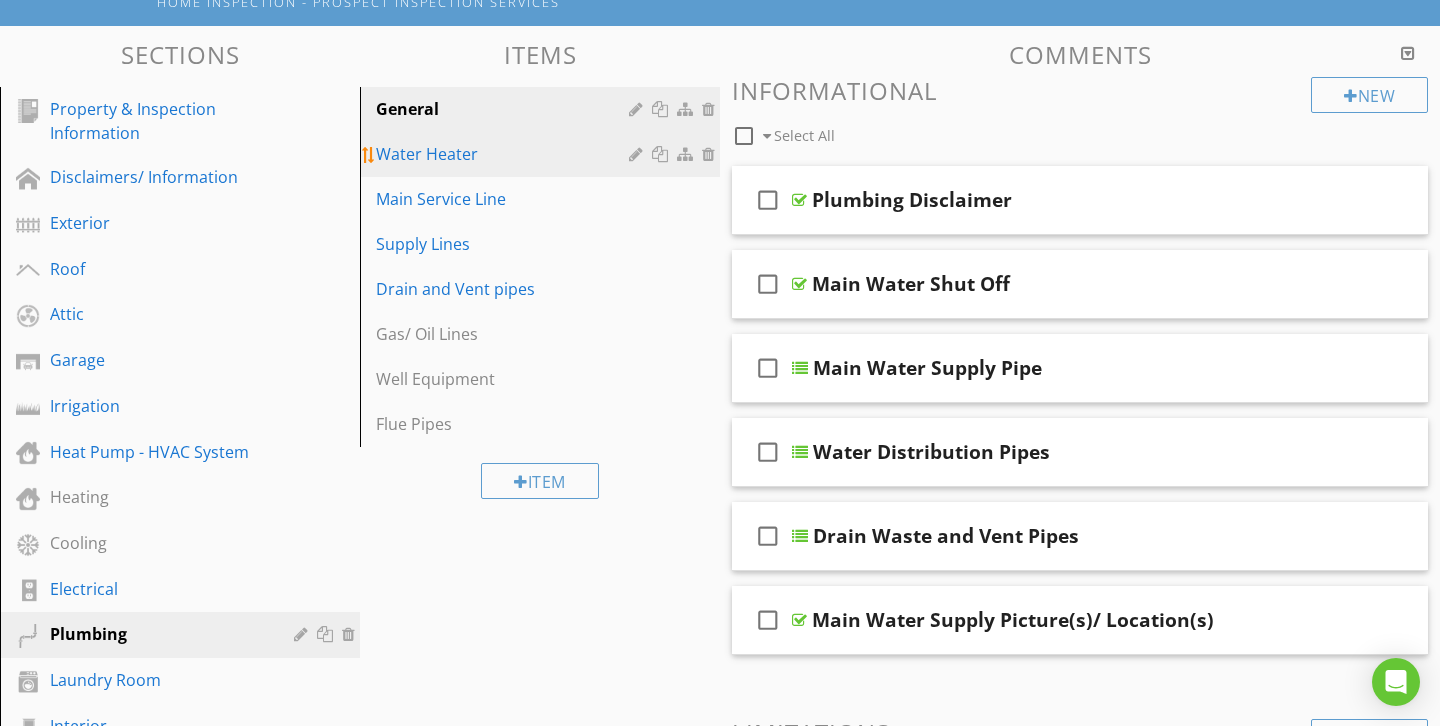 click on "Water Heater" at bounding box center [505, 154] 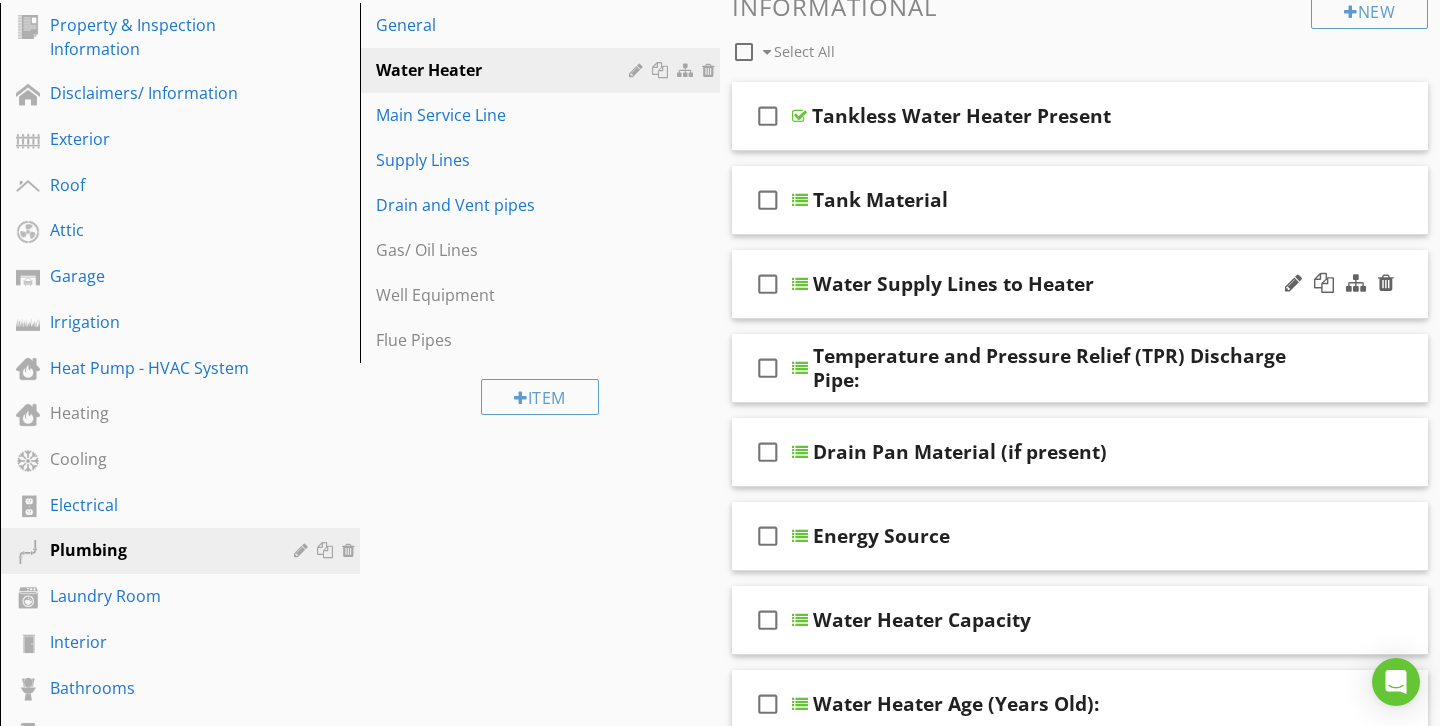 scroll, scrollTop: 253, scrollLeft: 0, axis: vertical 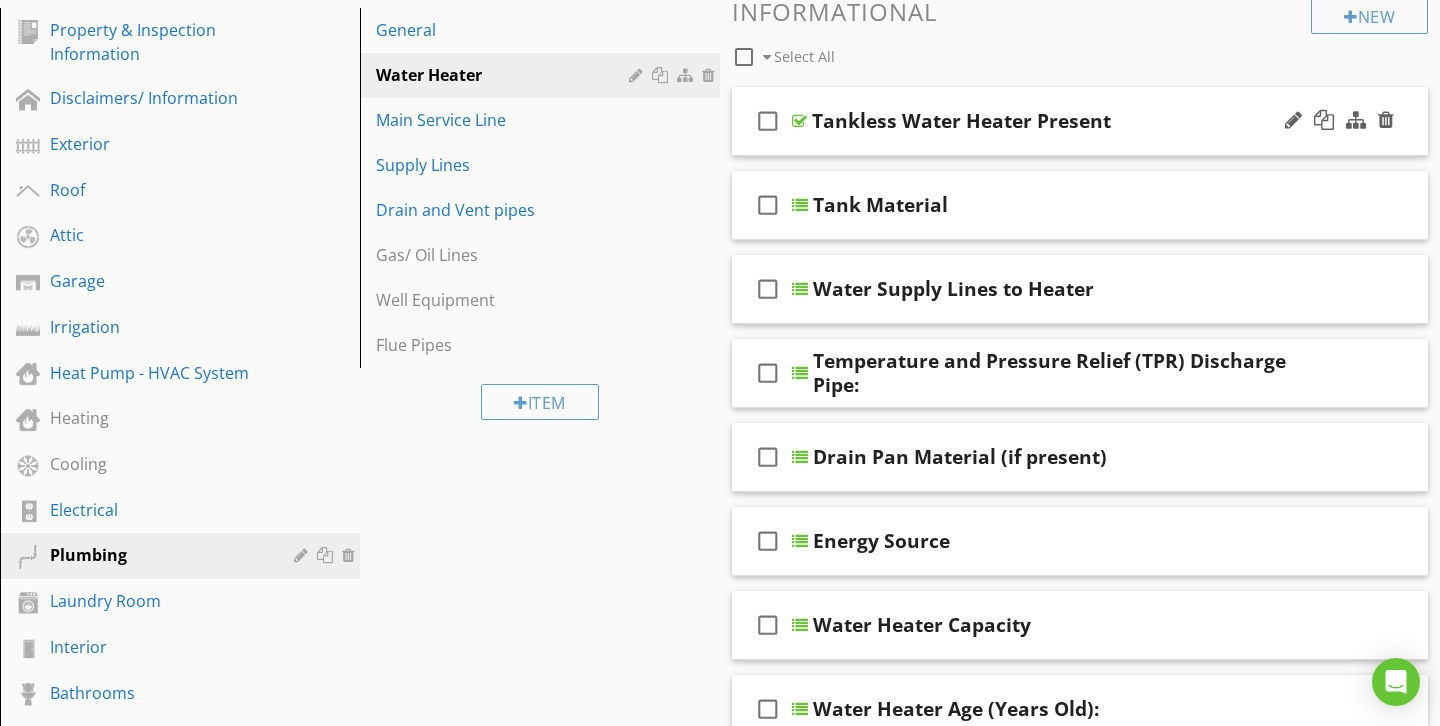 type 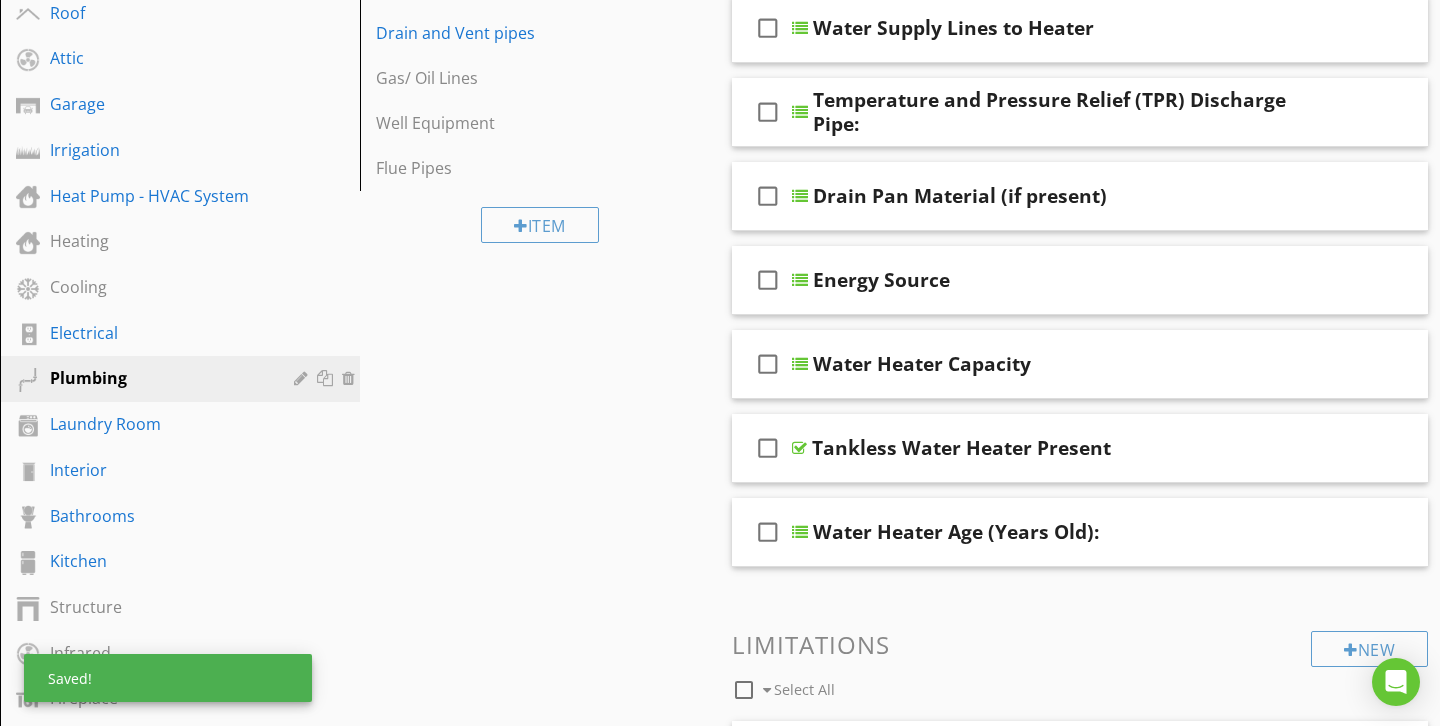 scroll, scrollTop: 438, scrollLeft: 0, axis: vertical 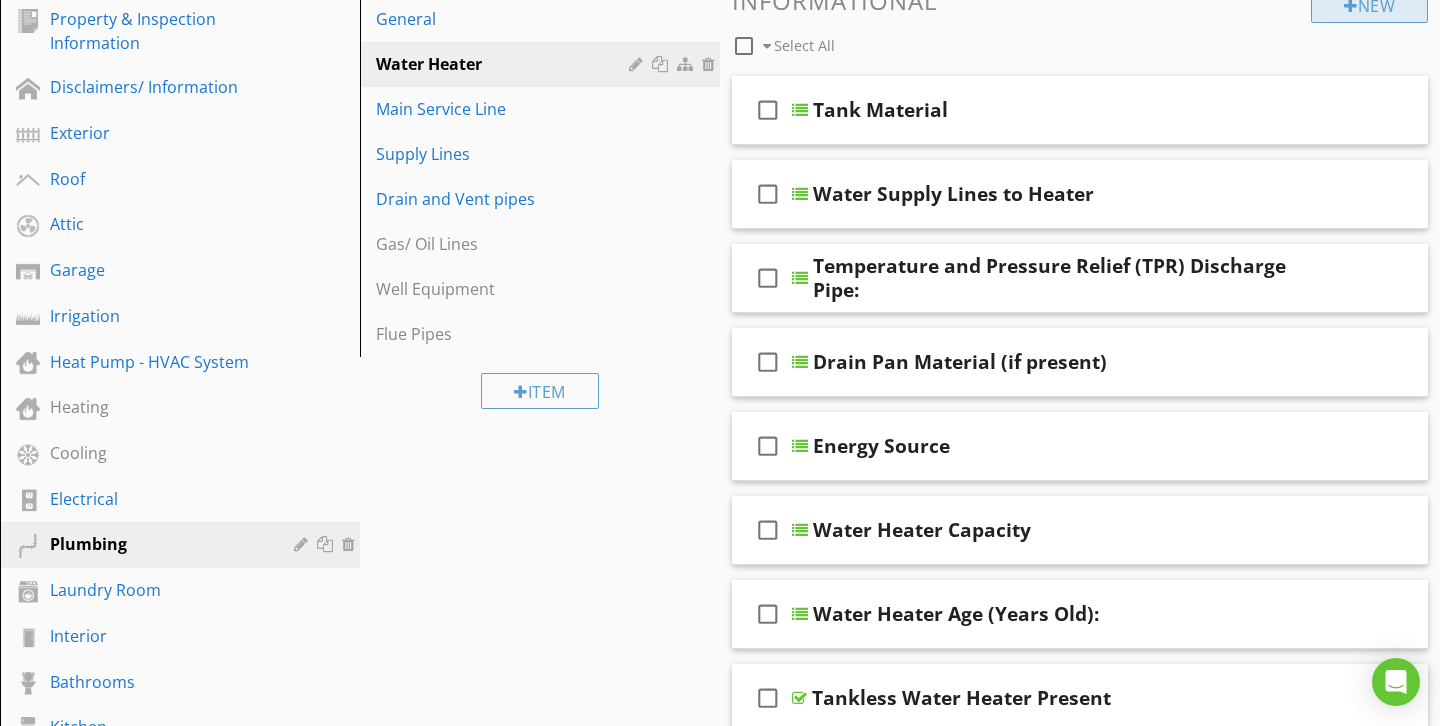click on "New" at bounding box center [1369, 5] 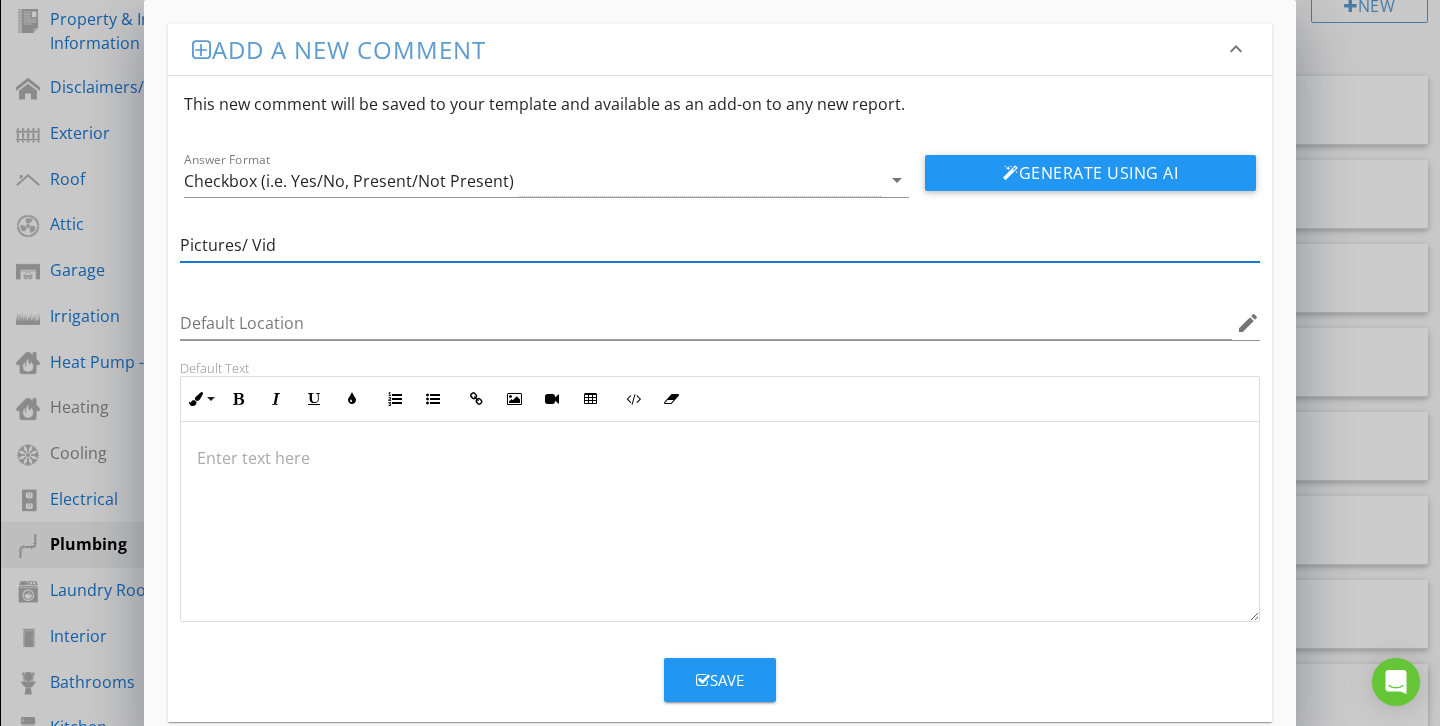type on "Pictures/ Videos" 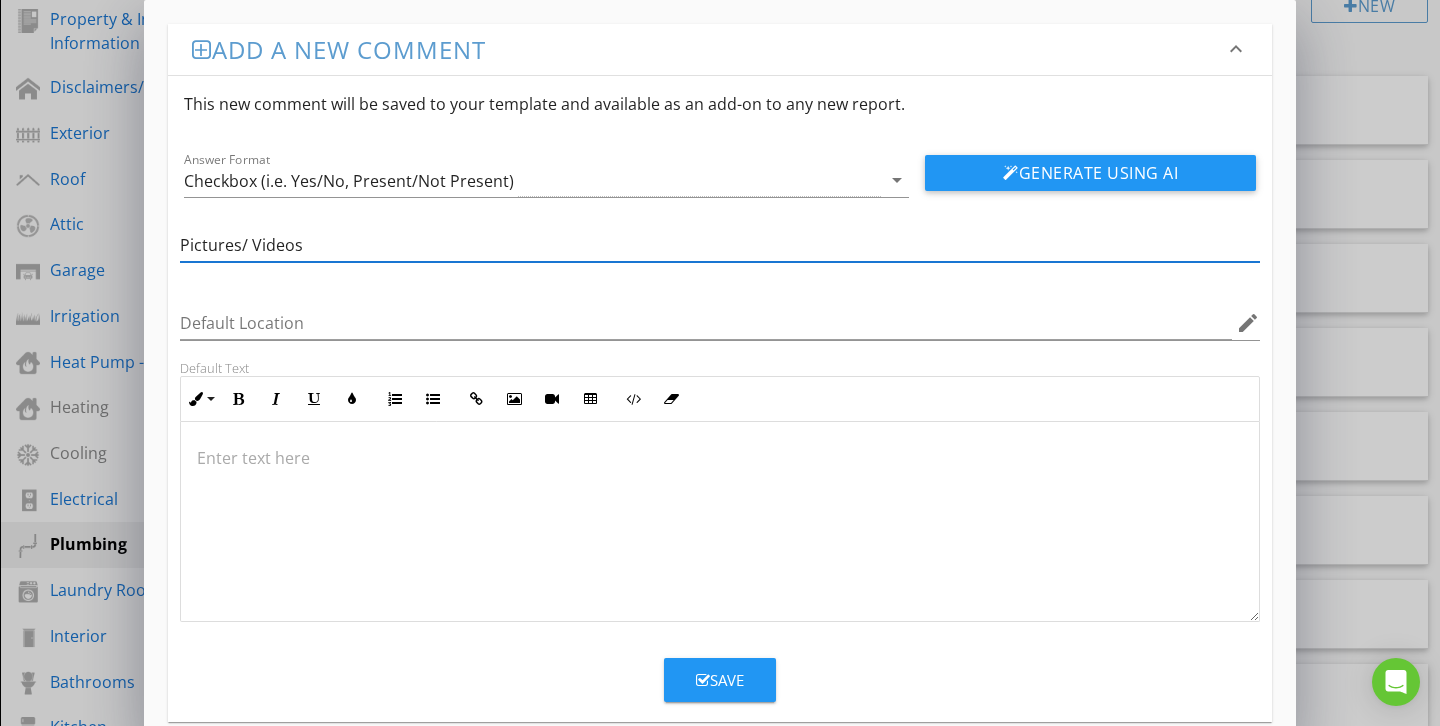 click on "Save" at bounding box center [720, 680] 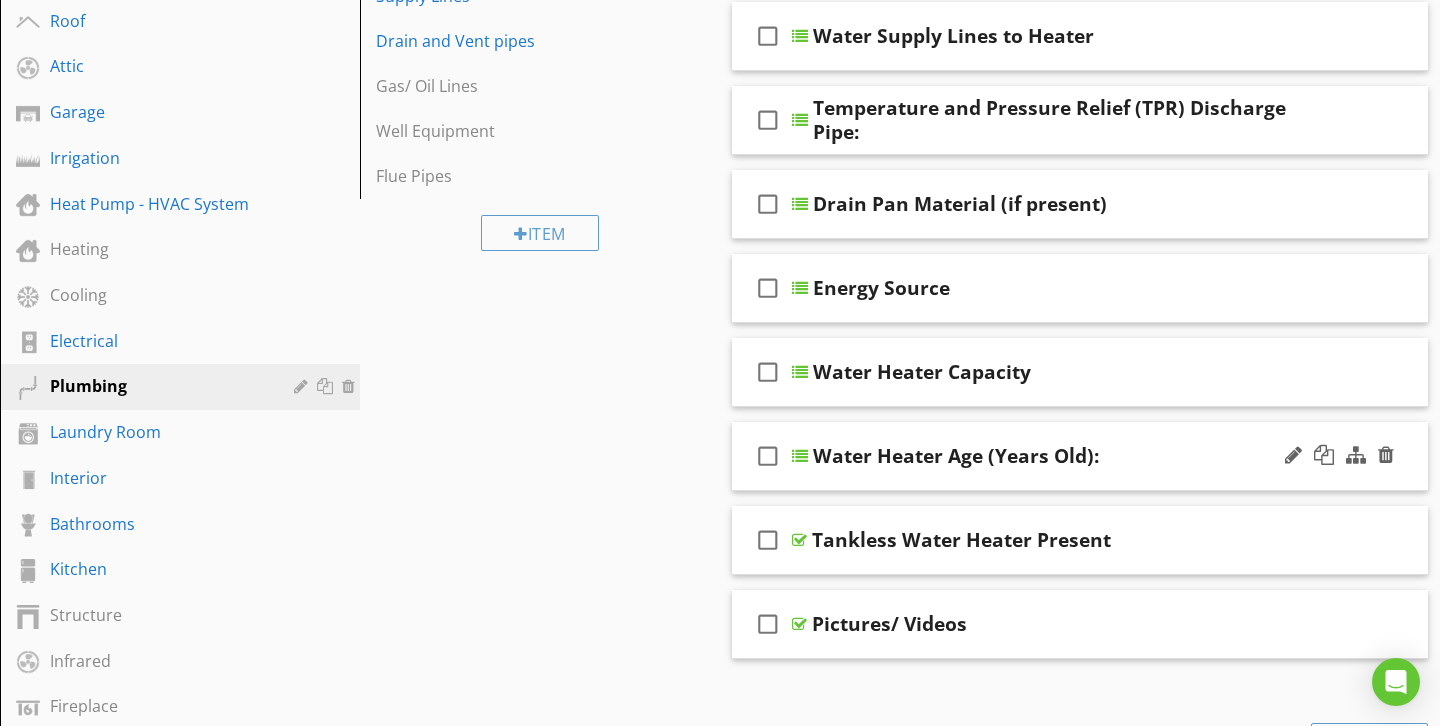 scroll, scrollTop: 436, scrollLeft: 0, axis: vertical 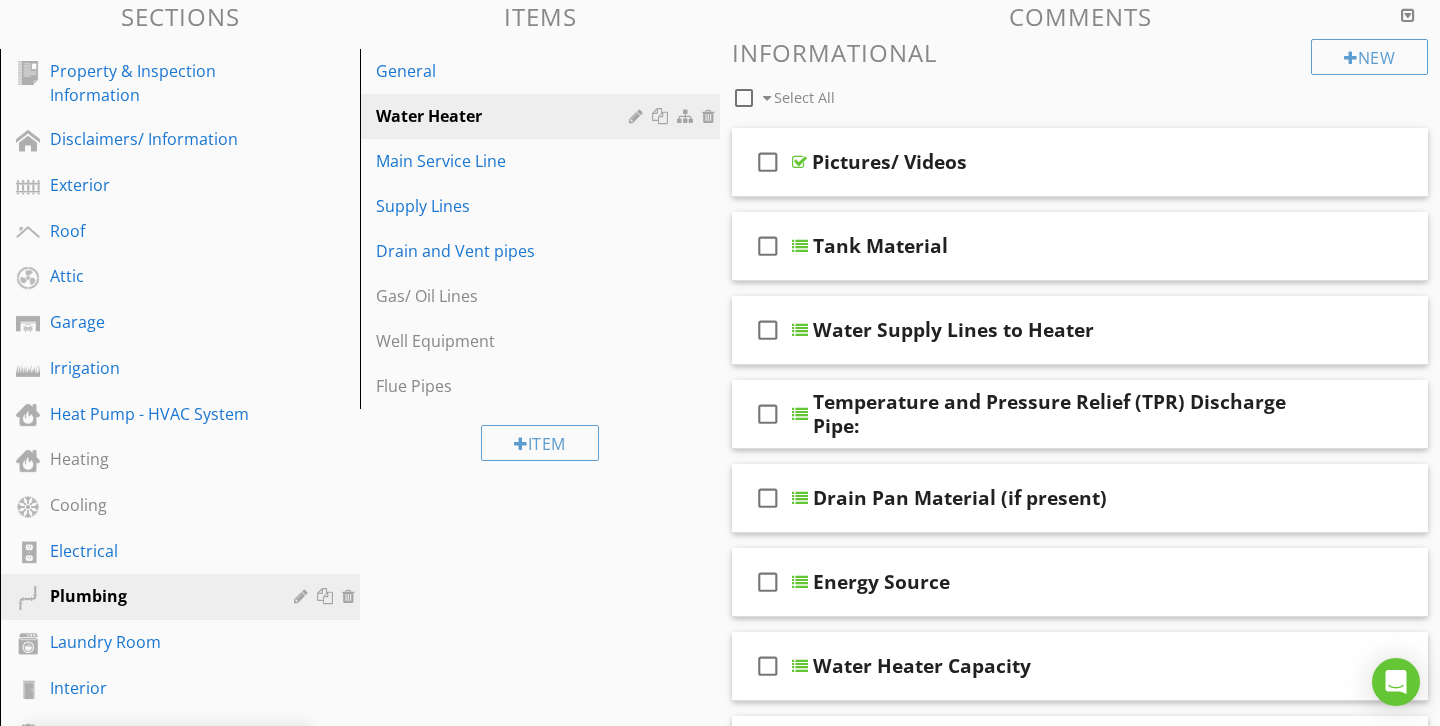 click on "Pictures/ Videos" at bounding box center (1058, 162) 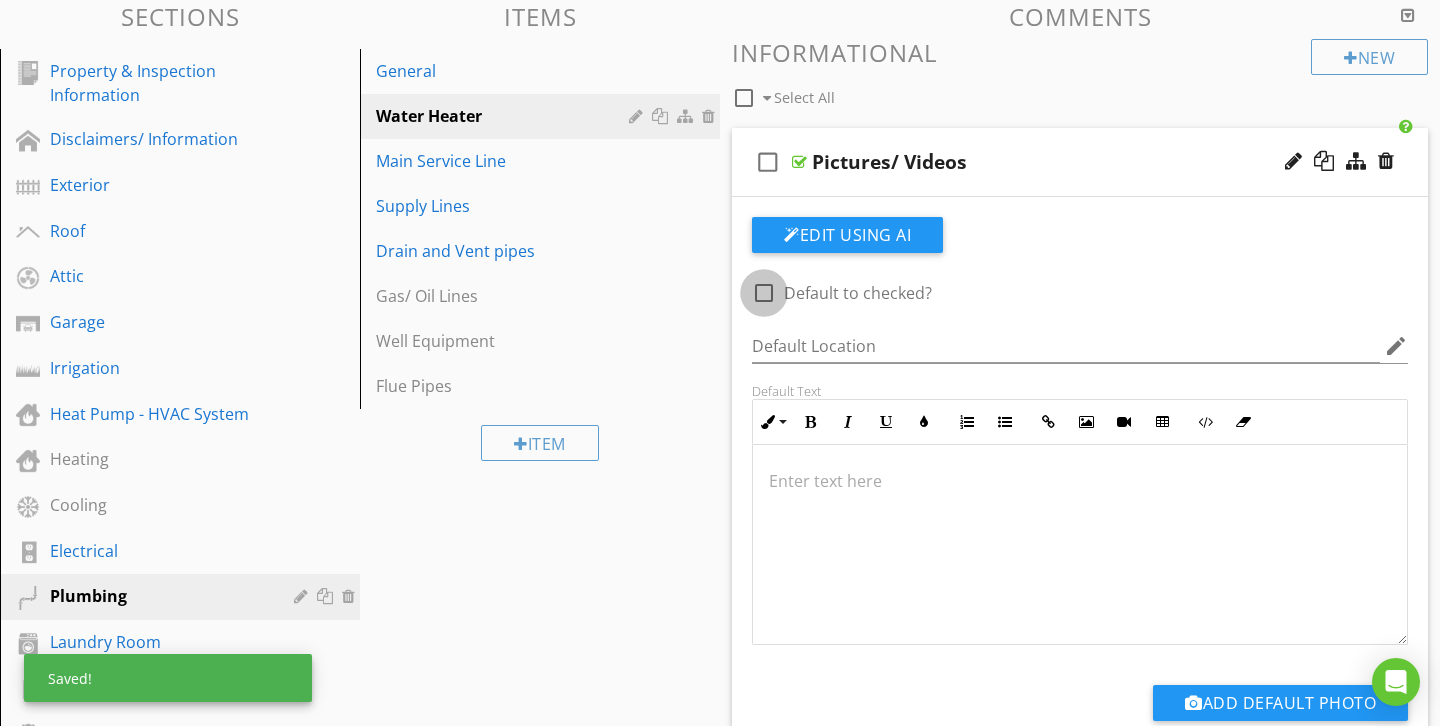 click at bounding box center [764, 293] 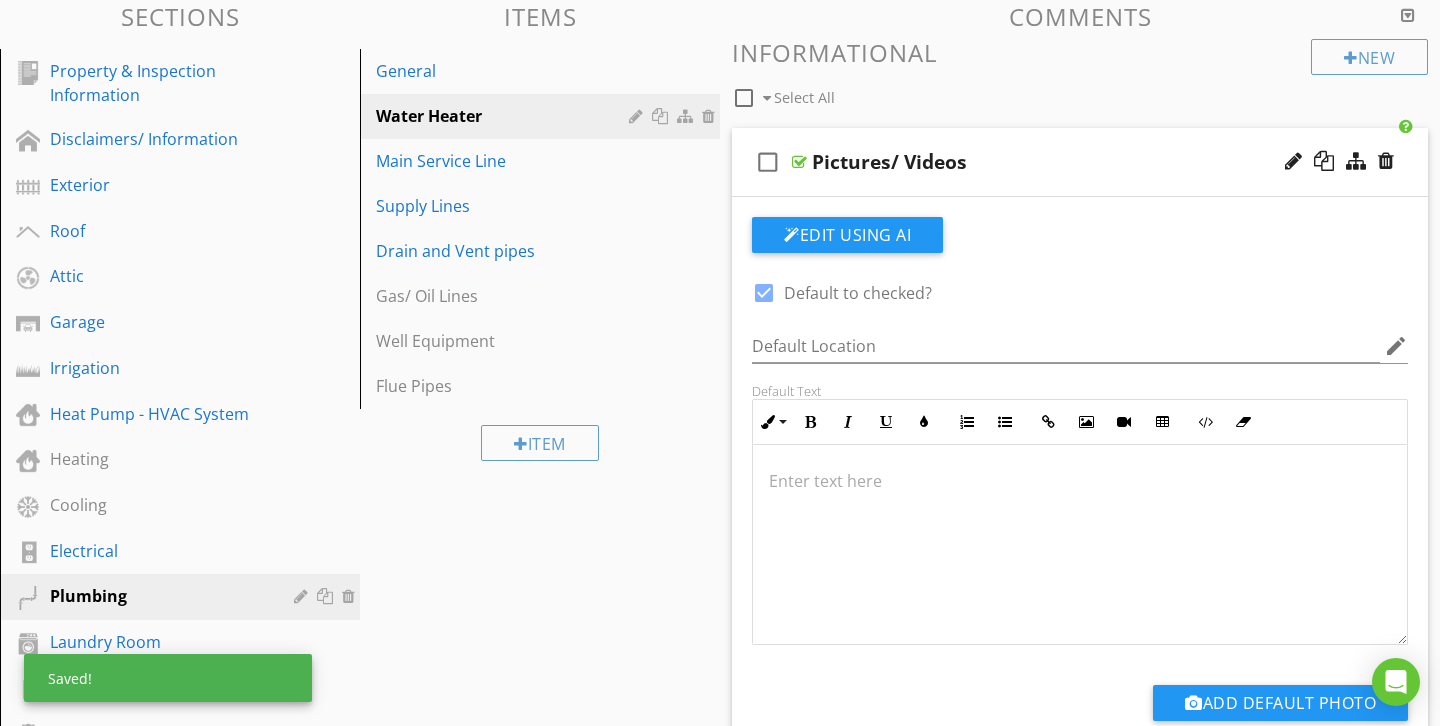 click on "Pictures/ Videos" at bounding box center [1058, 162] 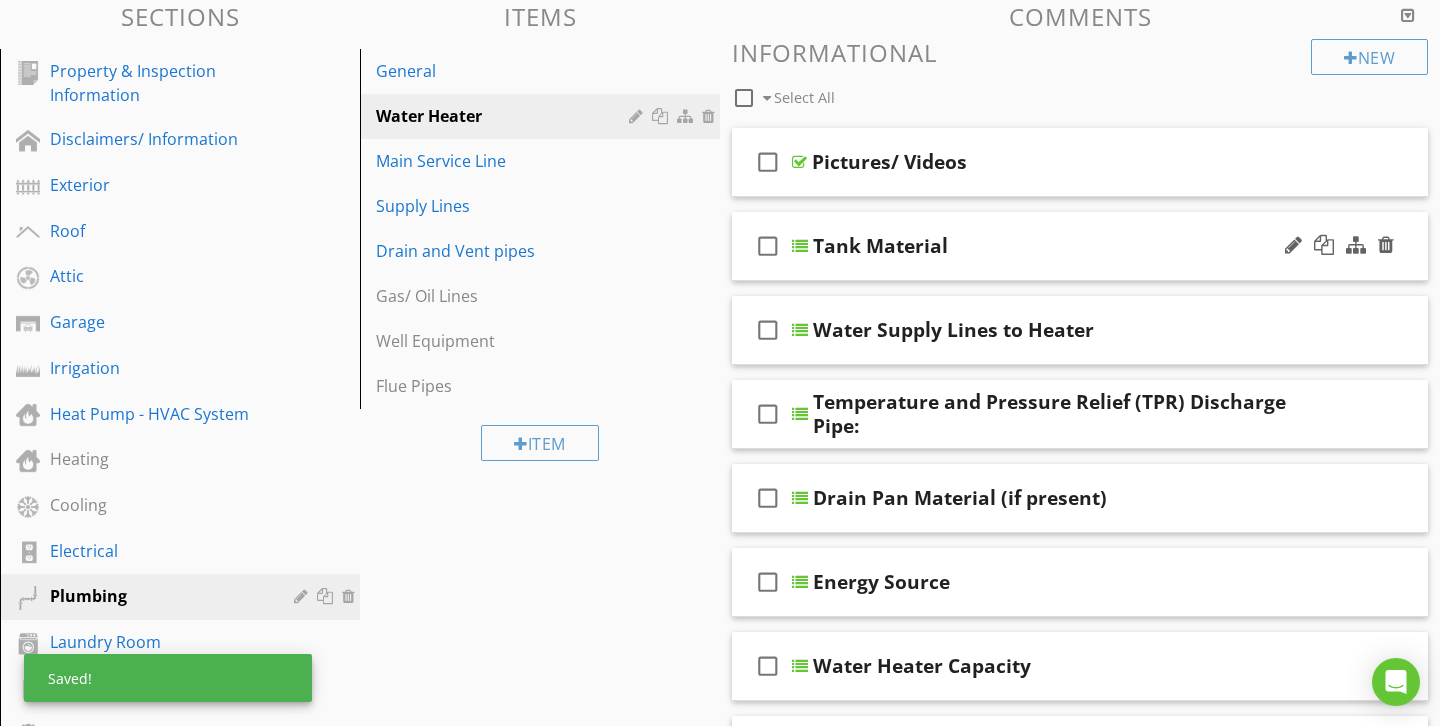 click on "check_box_outline_blank
Tank Material" at bounding box center (1080, 246) 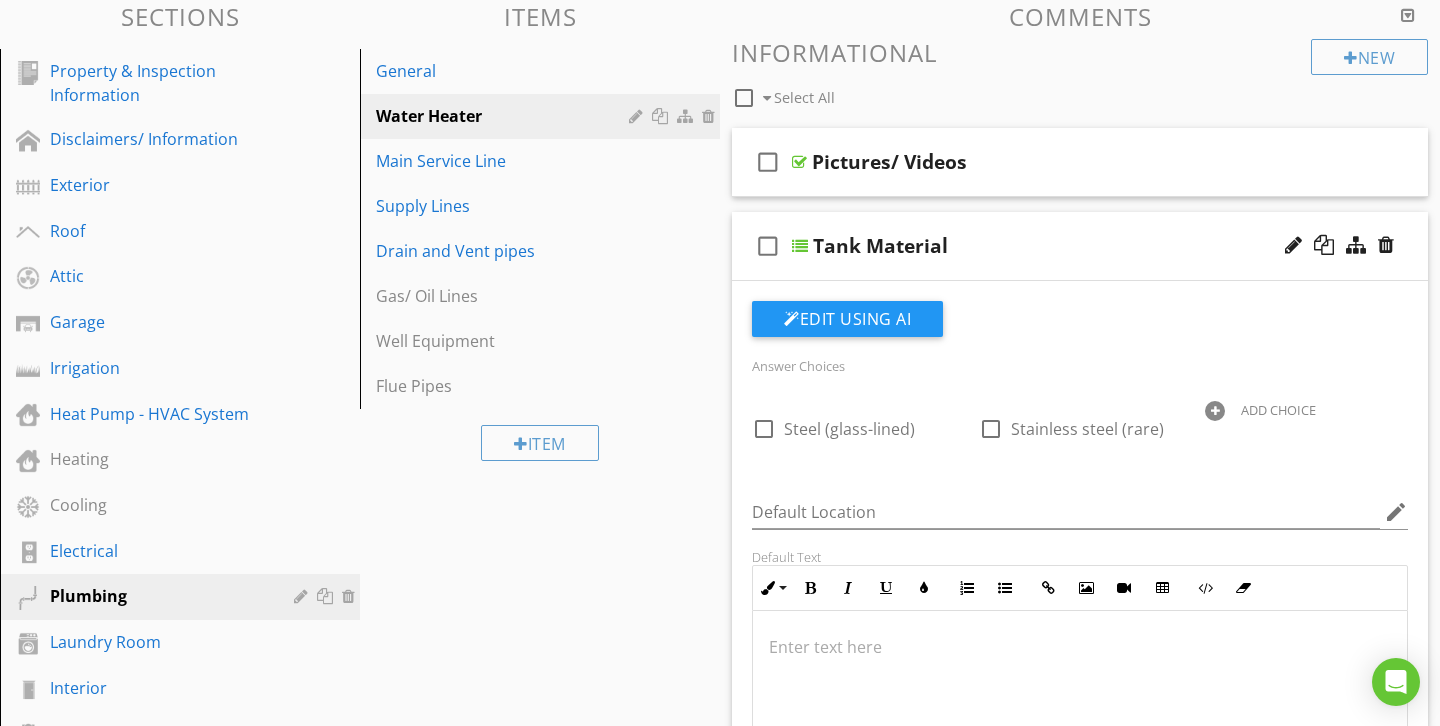 click on "Tank Material" at bounding box center [1059, 246] 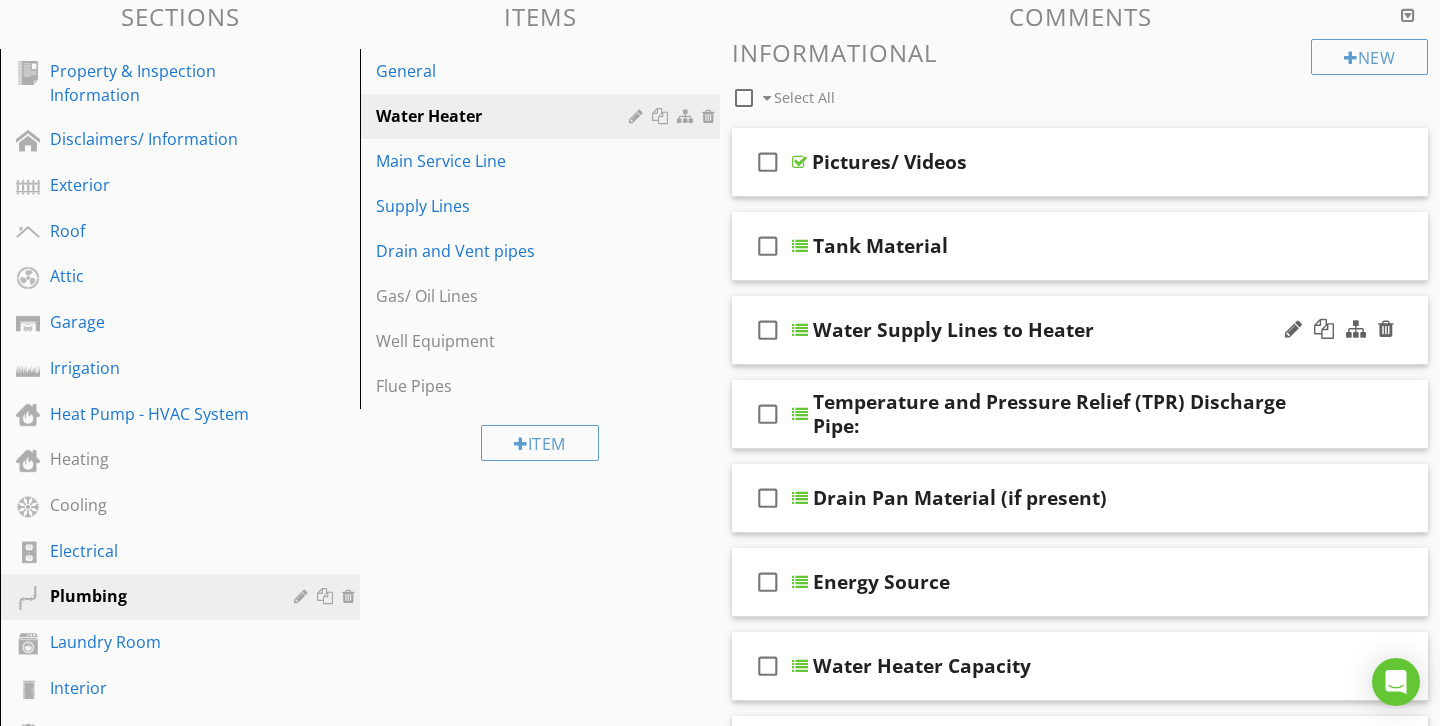 click on "Water Supply Lines to Heater" at bounding box center (1059, 330) 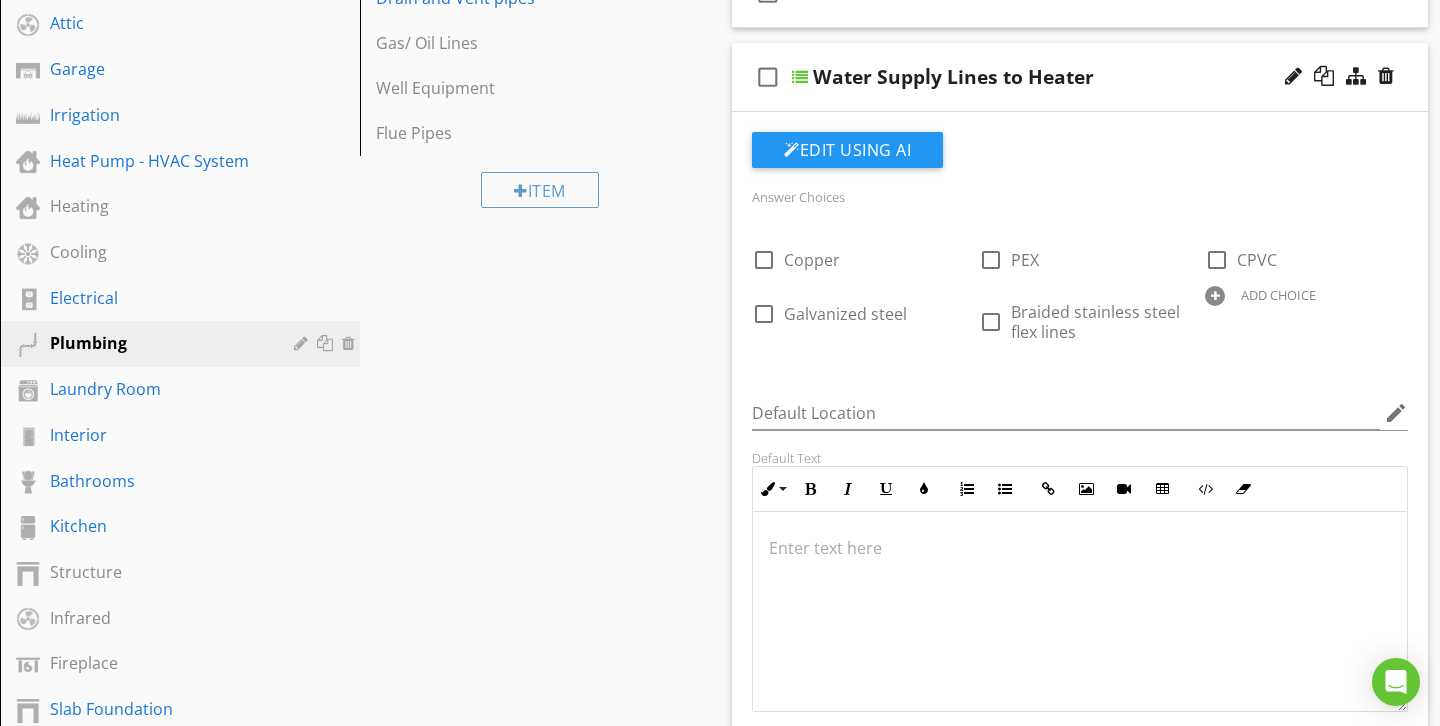 scroll, scrollTop: 452, scrollLeft: 0, axis: vertical 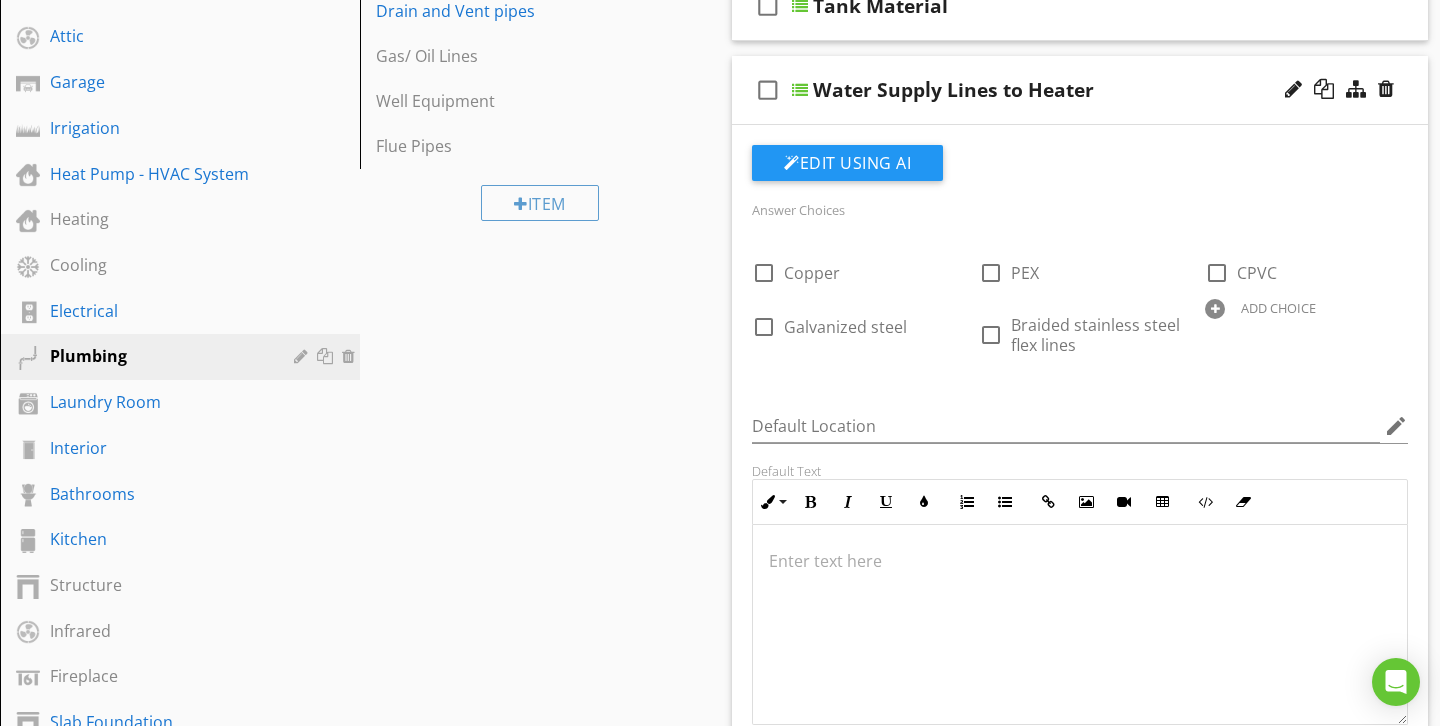 click on "check_box_outline_blank
Water Supply Lines to Heater" at bounding box center (1080, 90) 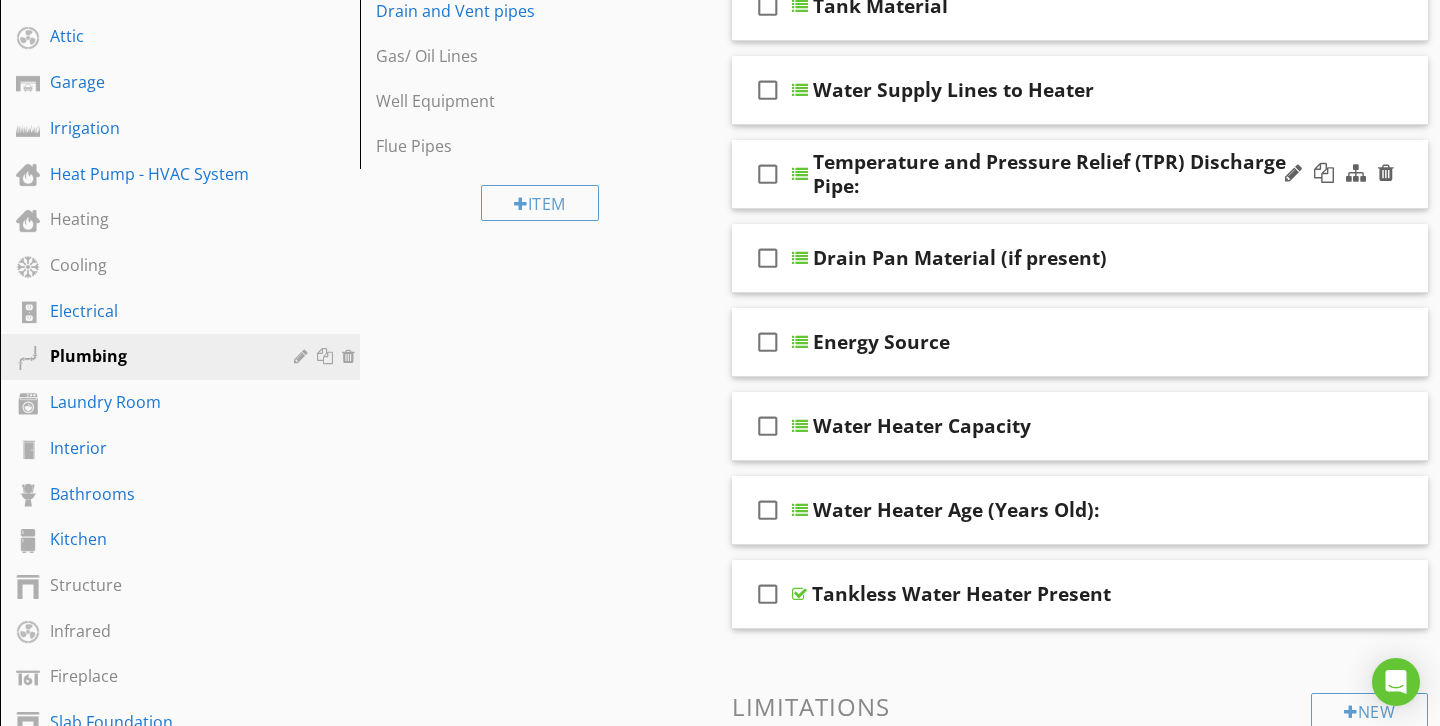 click on "Temperature and Pressure Relief (TPR) Discharge Pipe:" at bounding box center (1059, 174) 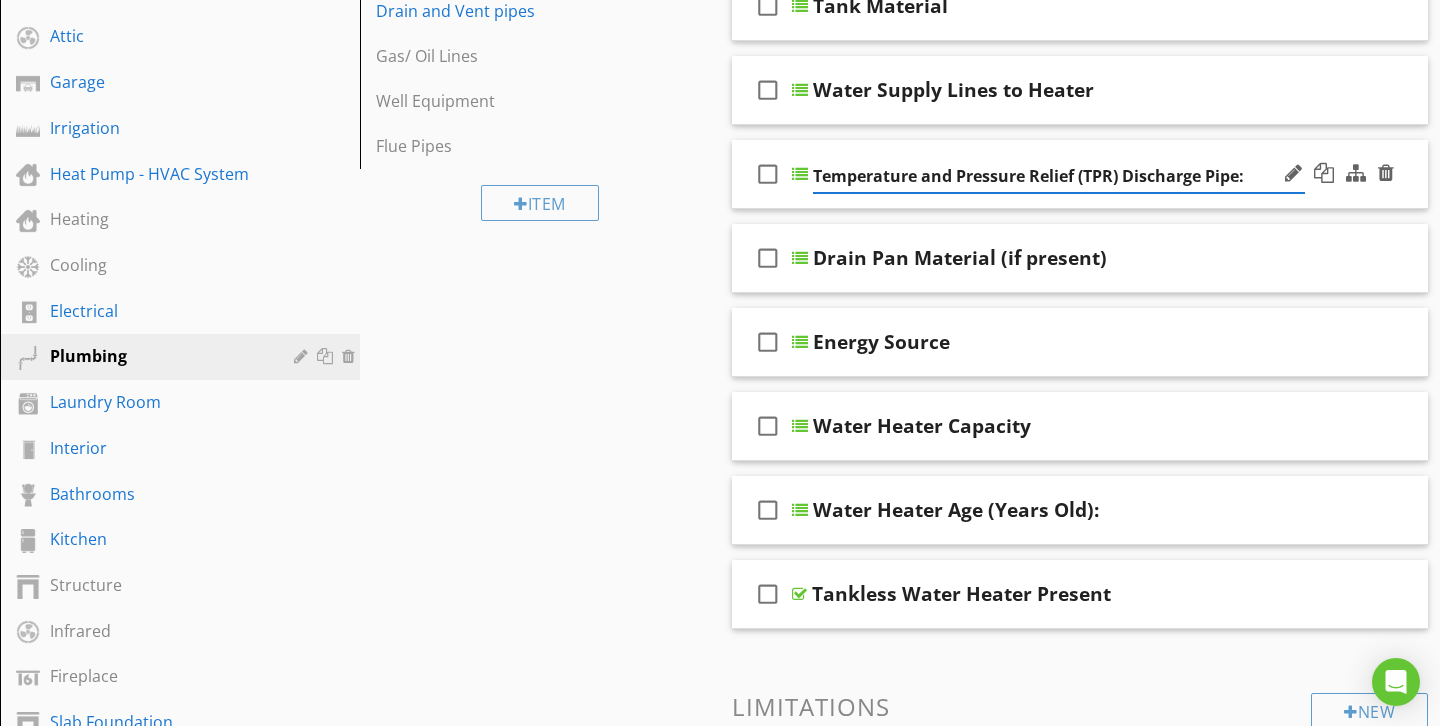 click on "check_box_outline_blank         Temperature and Pressure Relief (TPR) Discharge Pipe:" at bounding box center (1080, 174) 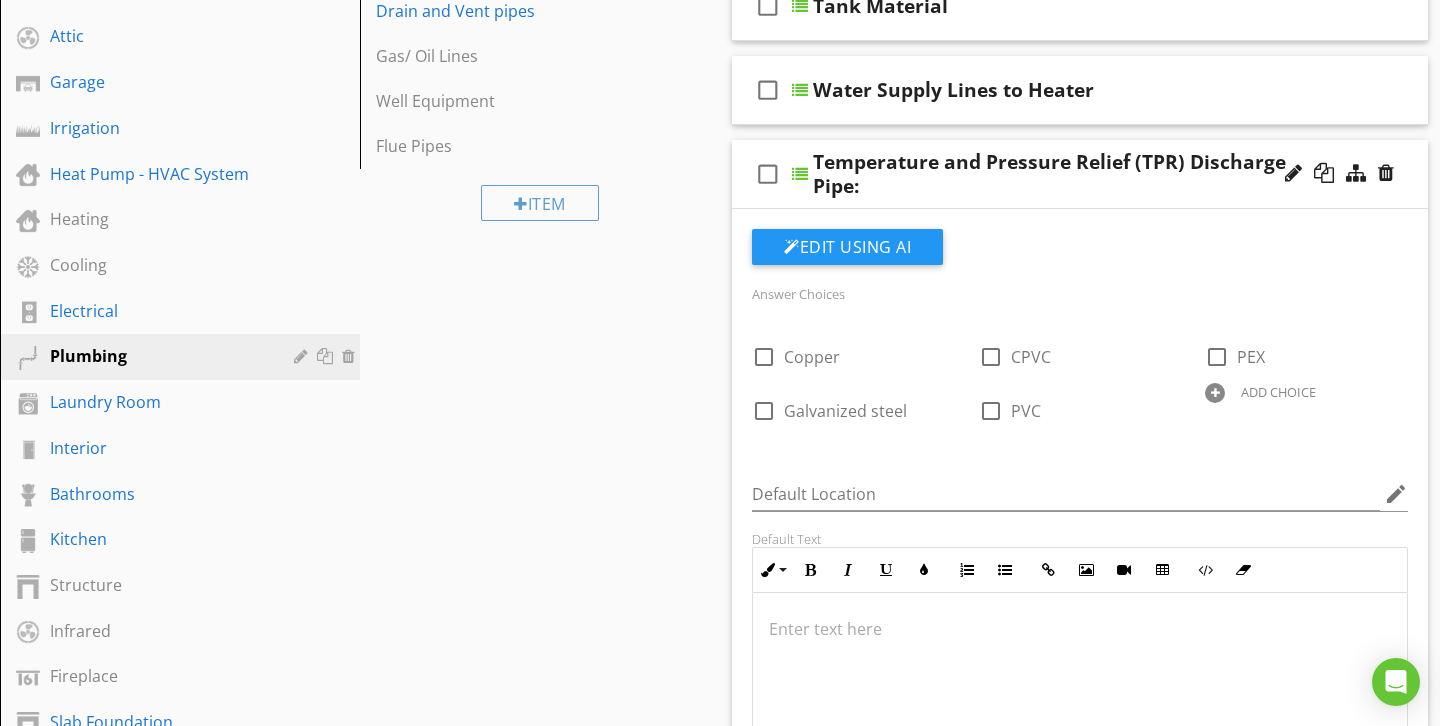 click on "check_box_outline_blank
Temperature and Pressure Relief (TPR) Discharge Pipe:" at bounding box center [1080, 174] 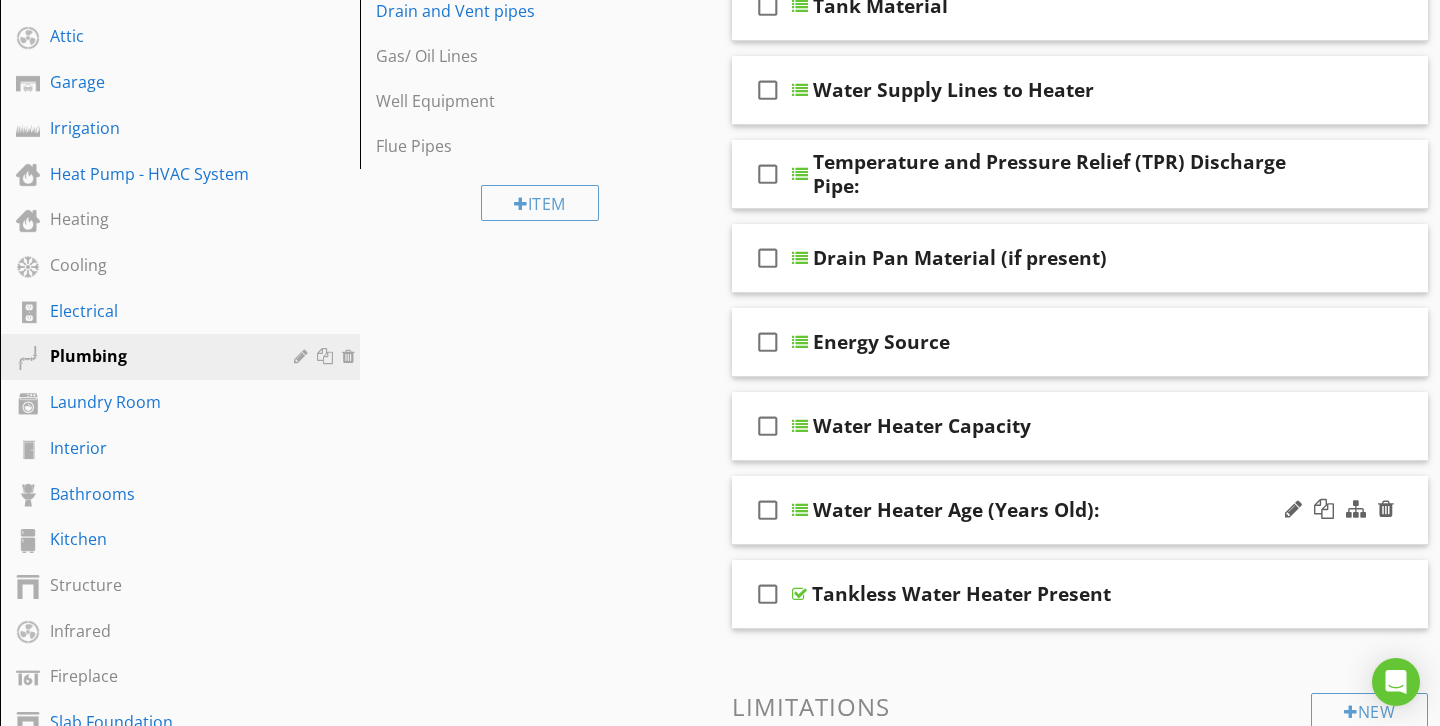 click on "Water Heater Age (Years Old):" at bounding box center [1059, 510] 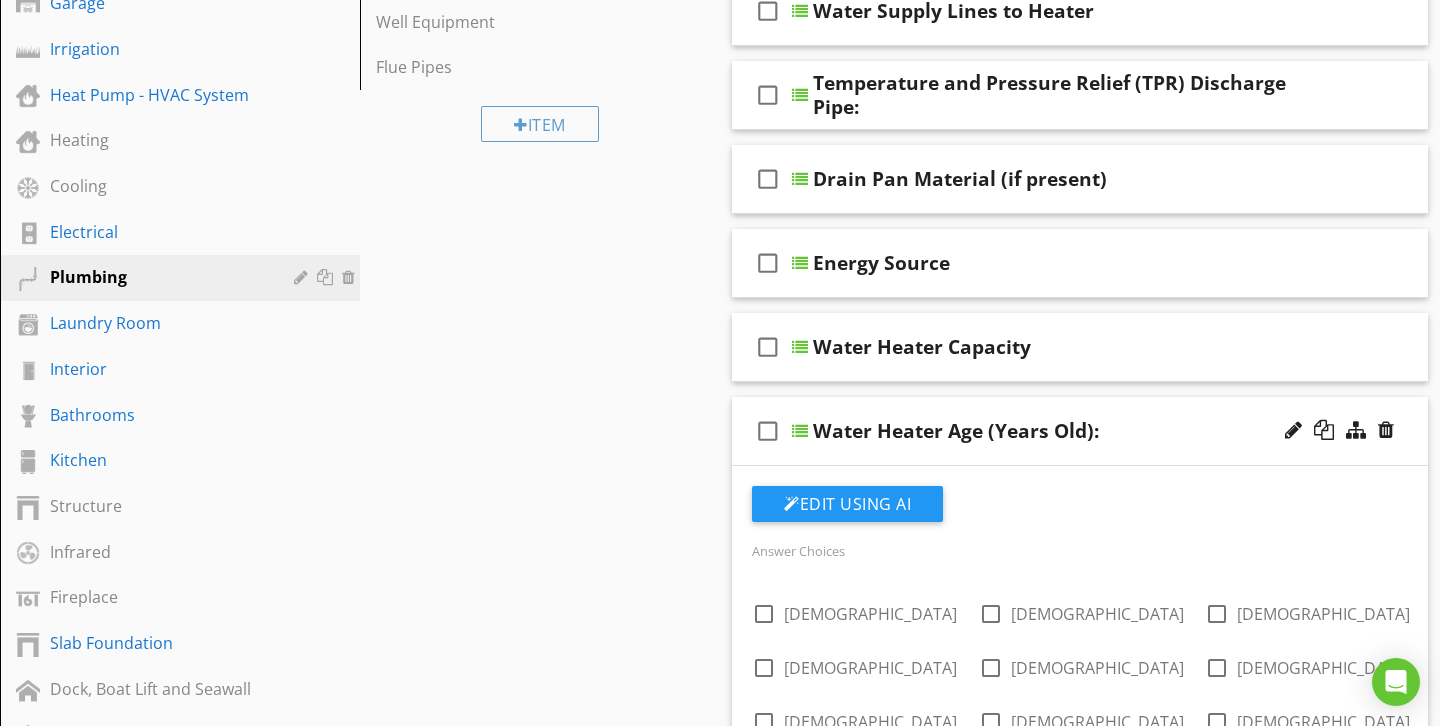 scroll, scrollTop: 527, scrollLeft: 0, axis: vertical 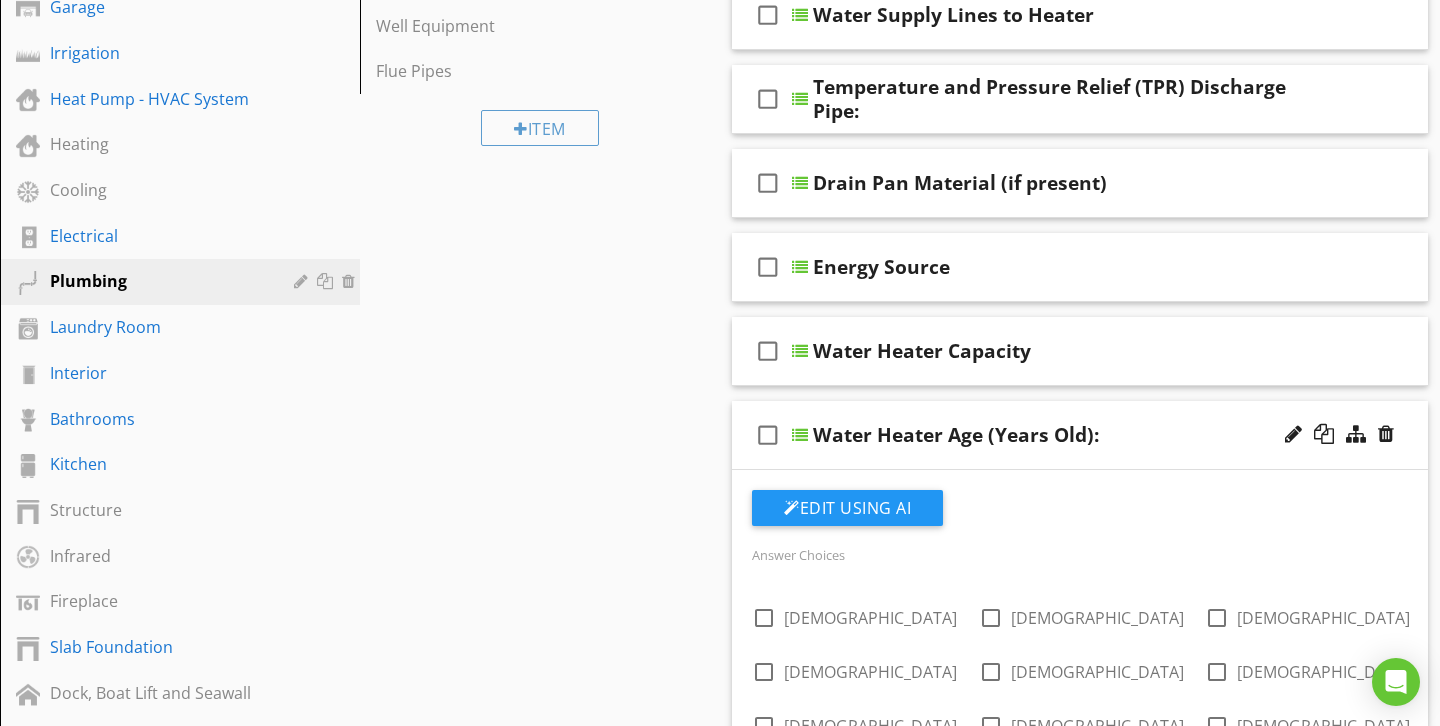 click on "check_box_outline_blank
Water Heater Age (Years Old):" at bounding box center (1080, 435) 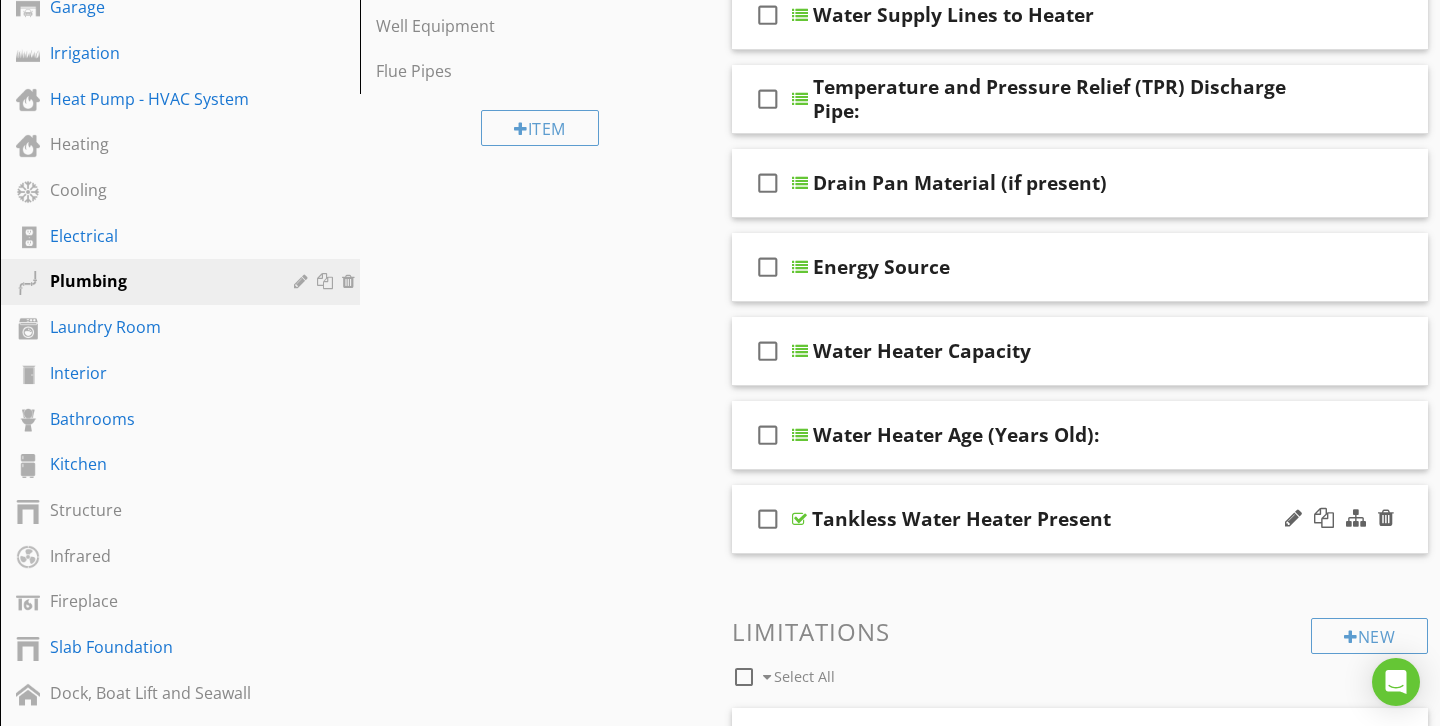 click on "Tankless Water Heater Present" at bounding box center [1058, 519] 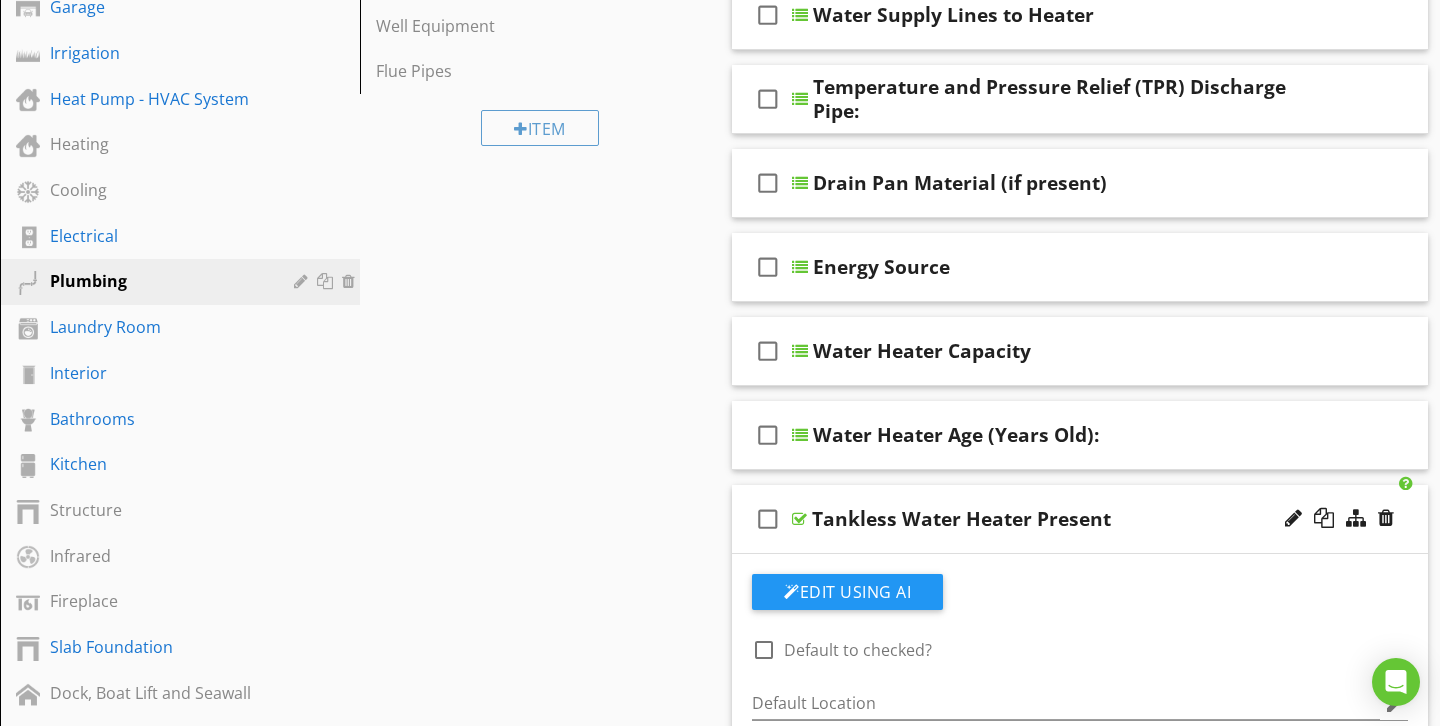 click on "Tankless Water Heater Present" at bounding box center [1058, 519] 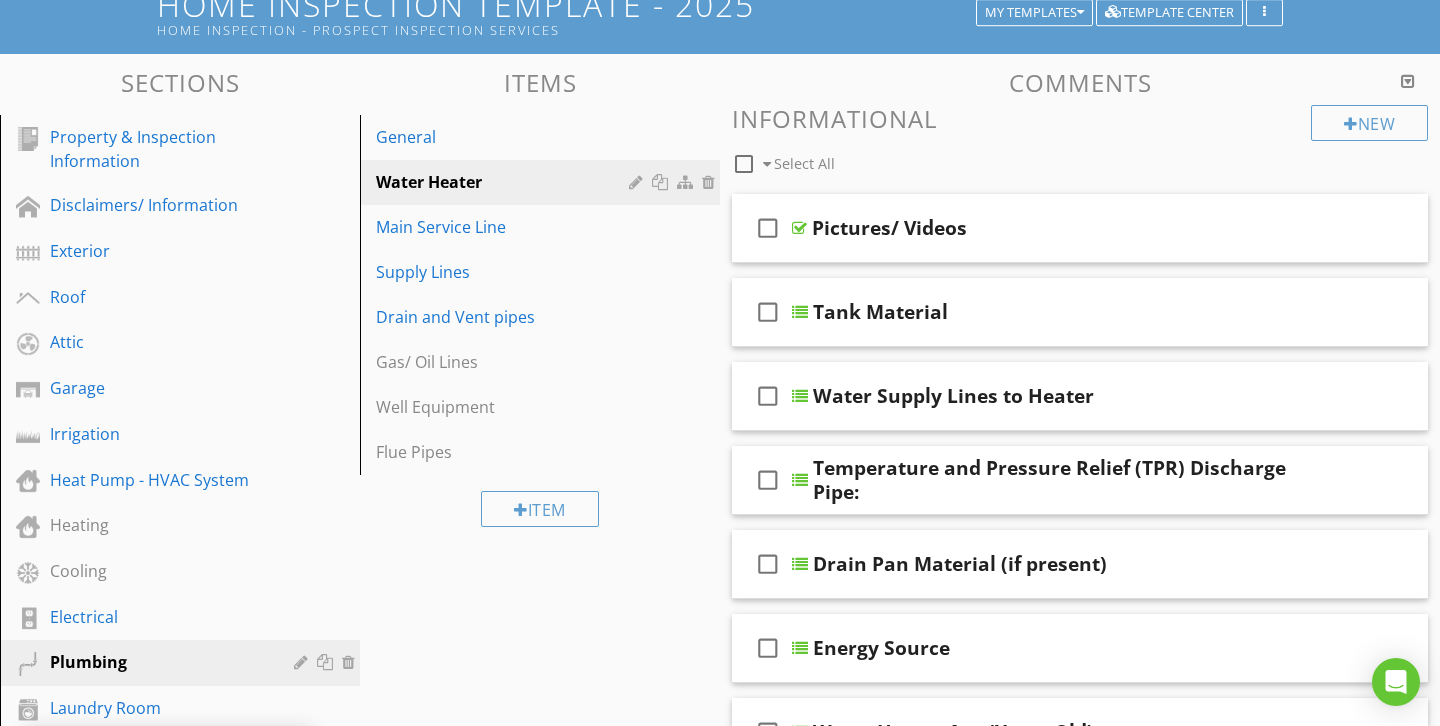 scroll, scrollTop: 143, scrollLeft: 0, axis: vertical 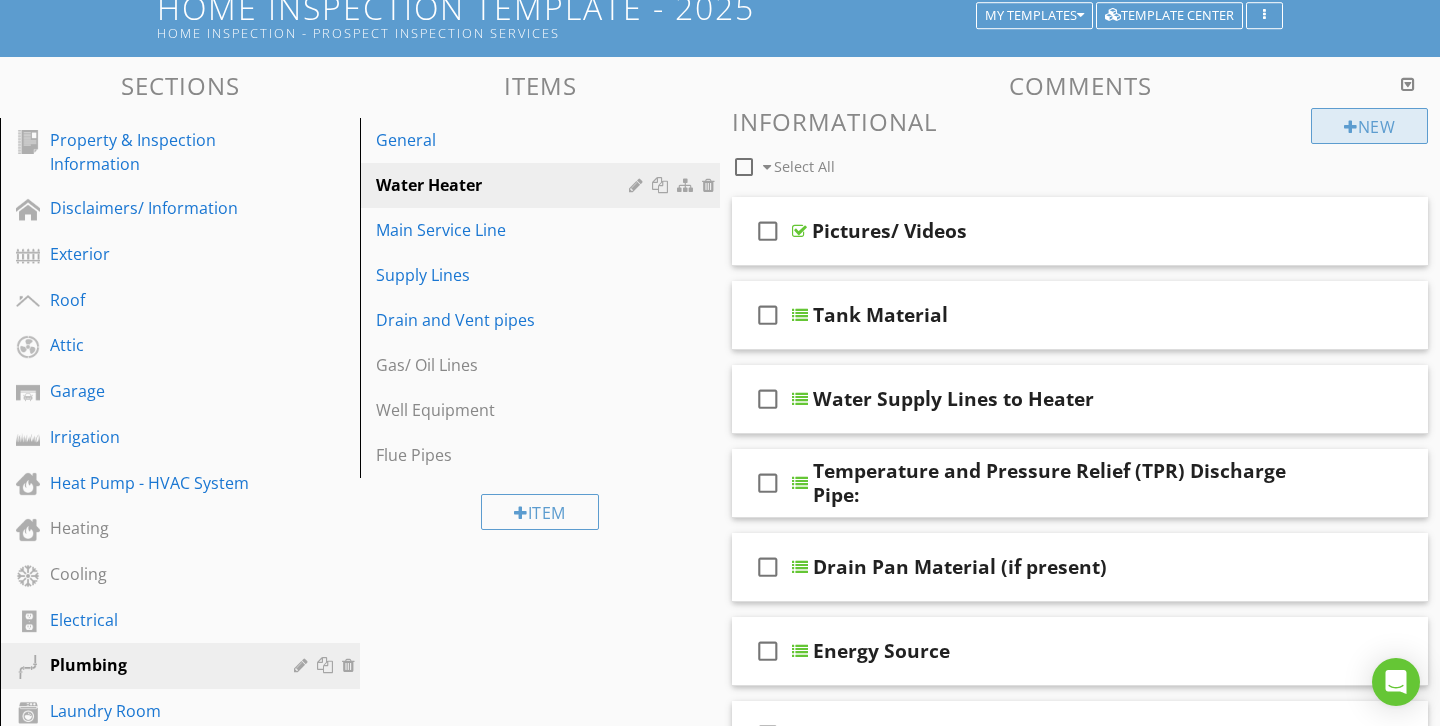 click on "New" at bounding box center (1369, 126) 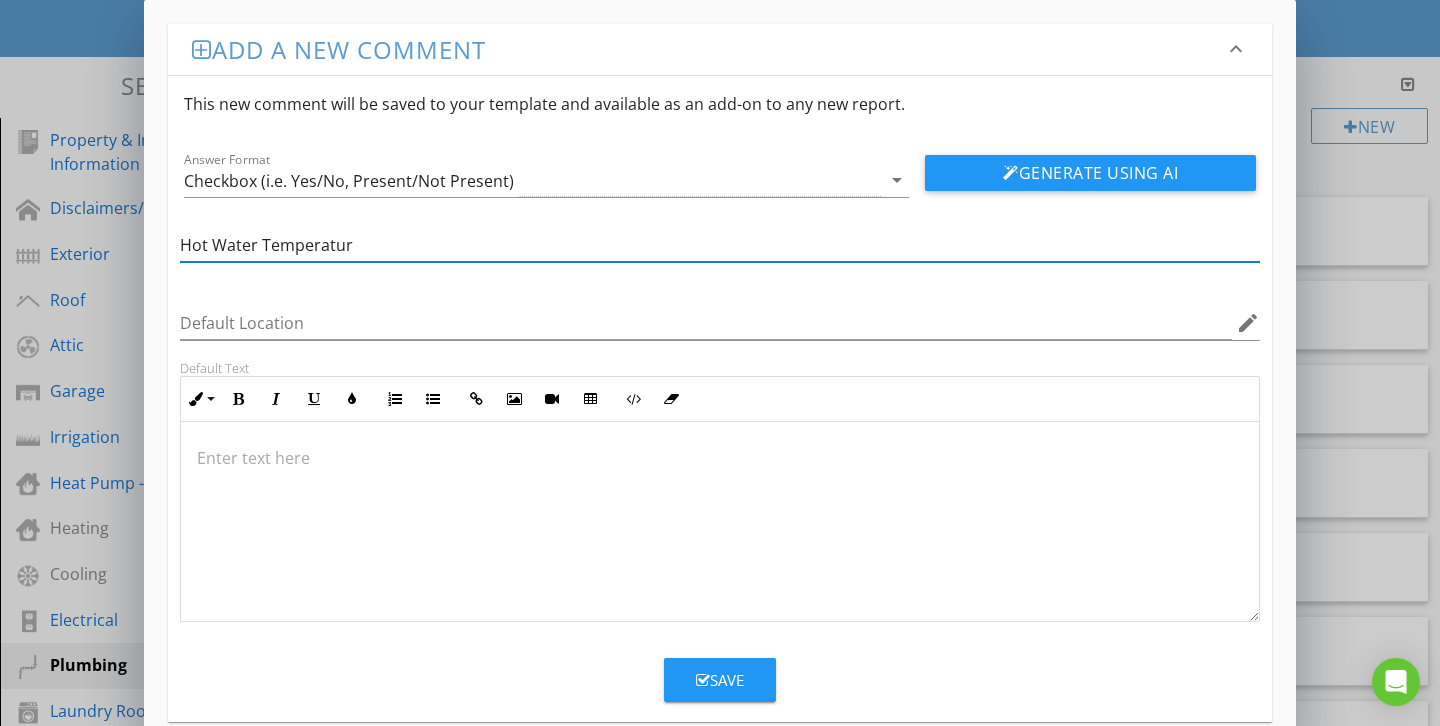type on "Hot Water Temperature" 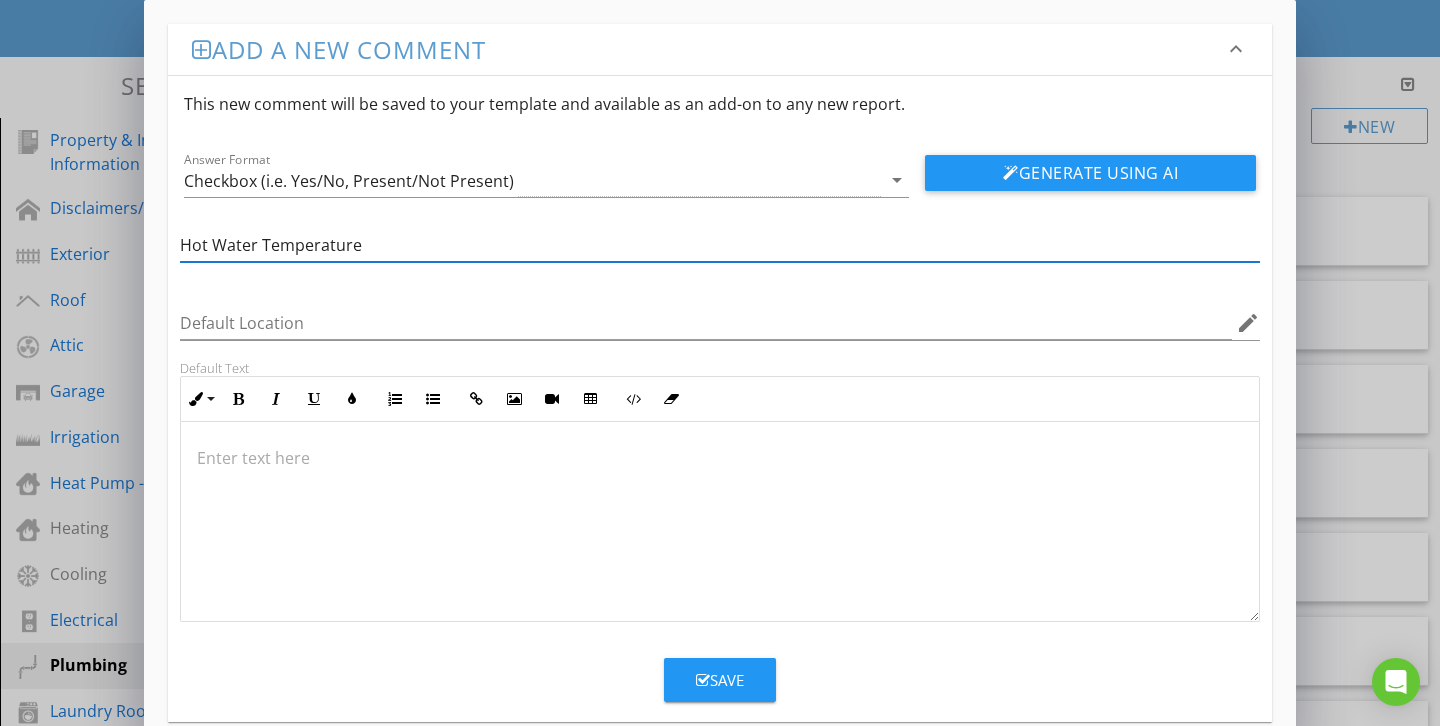 click on "Generate Using AI" at bounding box center (1090, 173) 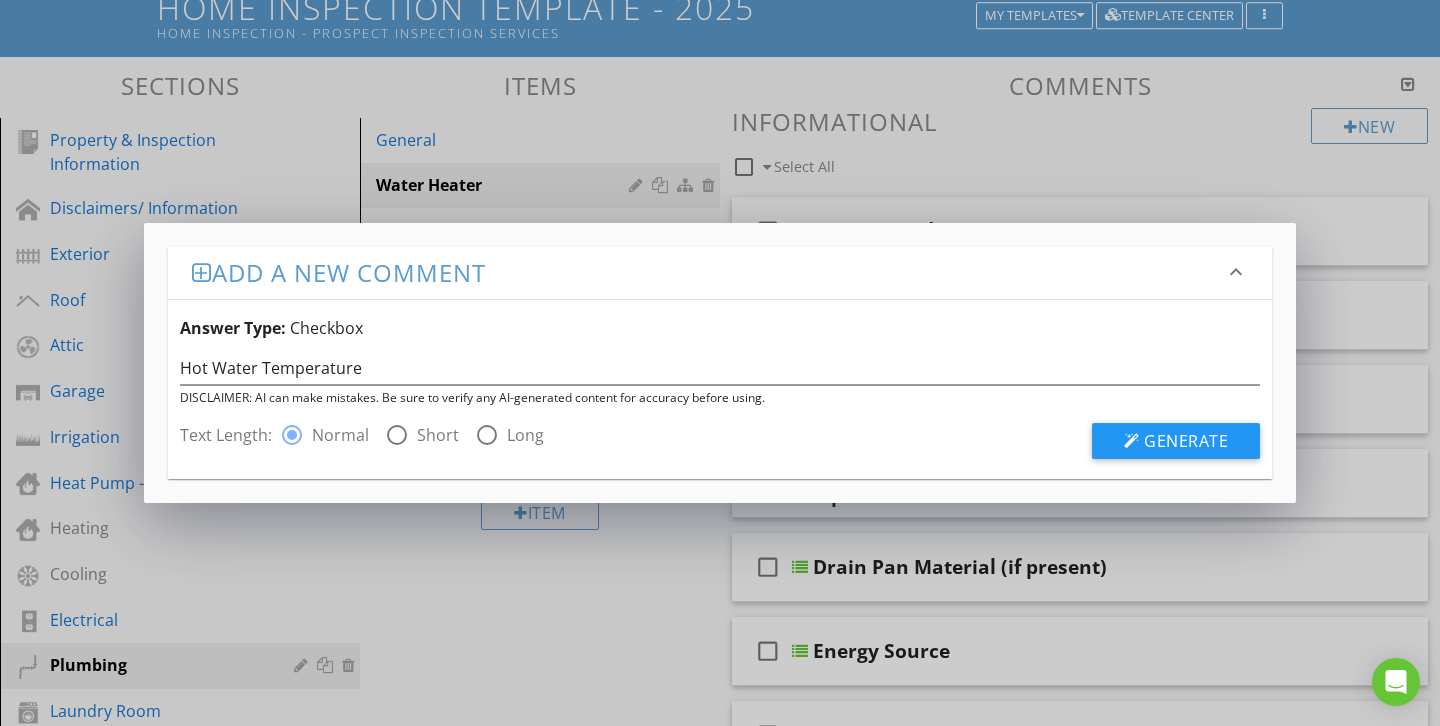 click on "Add a new comment
keyboard_arrow_down           Answer Type:
Checkbox
Hot Water Temperature   DISCLAIMER: AI can make mistakes. Be sure to verify any AI-generated
content for accuracy before using.   Text Length: radio_button_checked Normal   radio_button_unchecked Short   radio_button_unchecked Long     Generate" at bounding box center [720, 362] 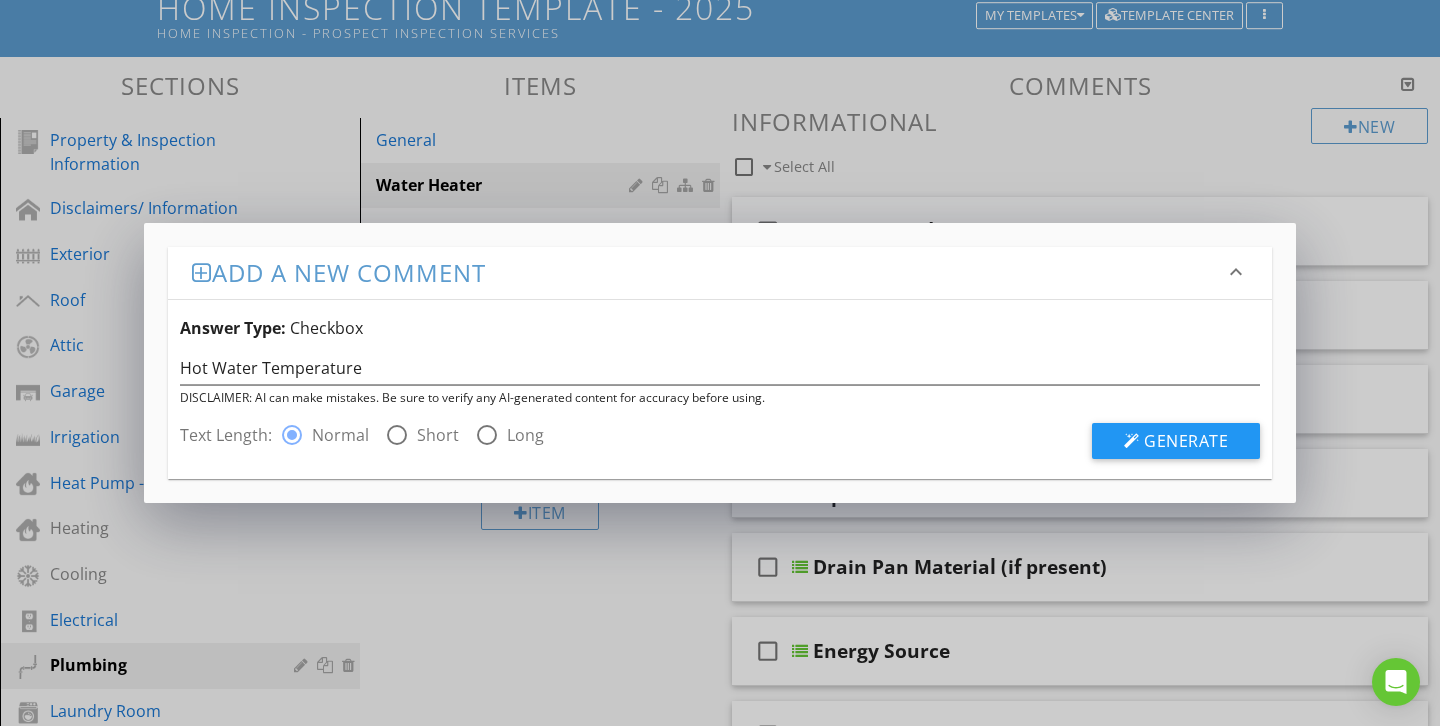 click on "Add a new comment
keyboard_arrow_down           Answer Type:
Checkbox
Hot Water Temperature   DISCLAIMER: AI can make mistakes. Be sure to verify any AI-generated
content for accuracy before using.   Text Length: radio_button_checked Normal   radio_button_unchecked Short   radio_button_unchecked Long     Generate" at bounding box center (720, 363) 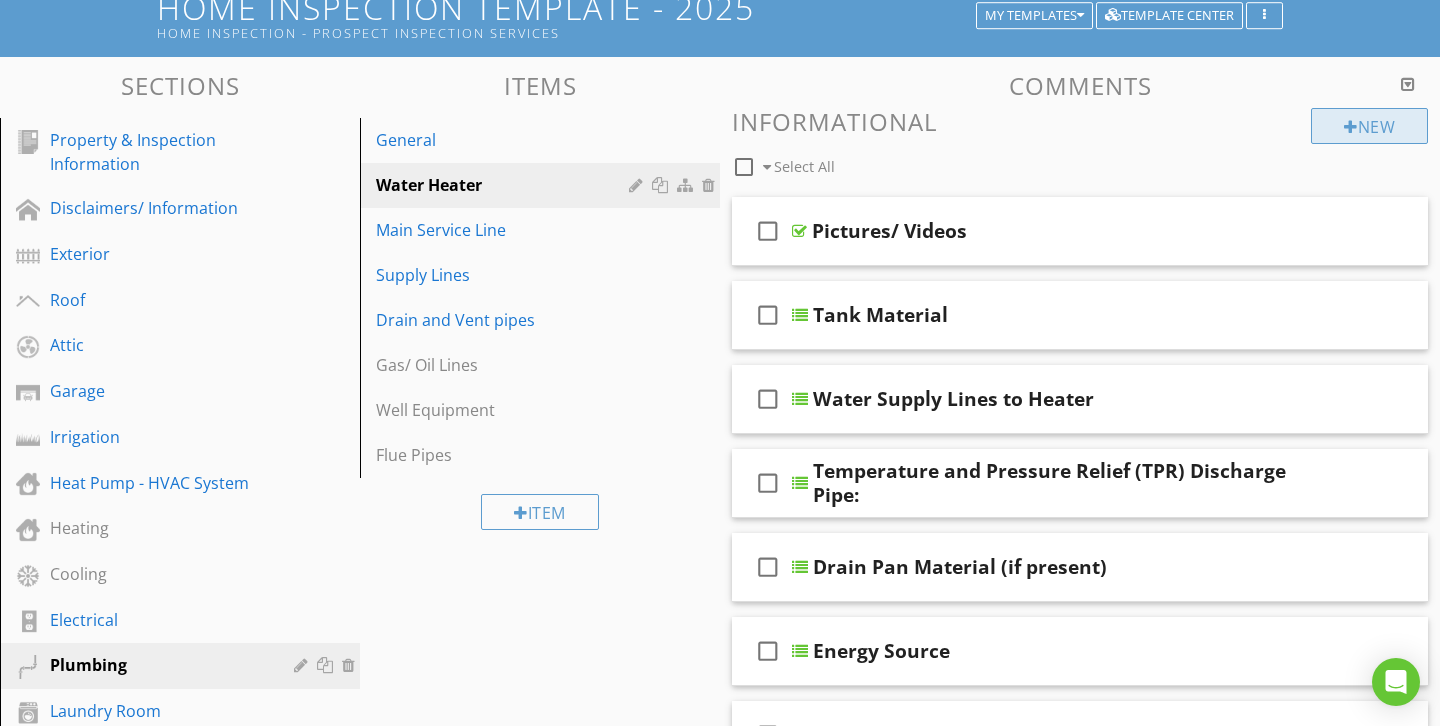 click on "New" at bounding box center [1369, 126] 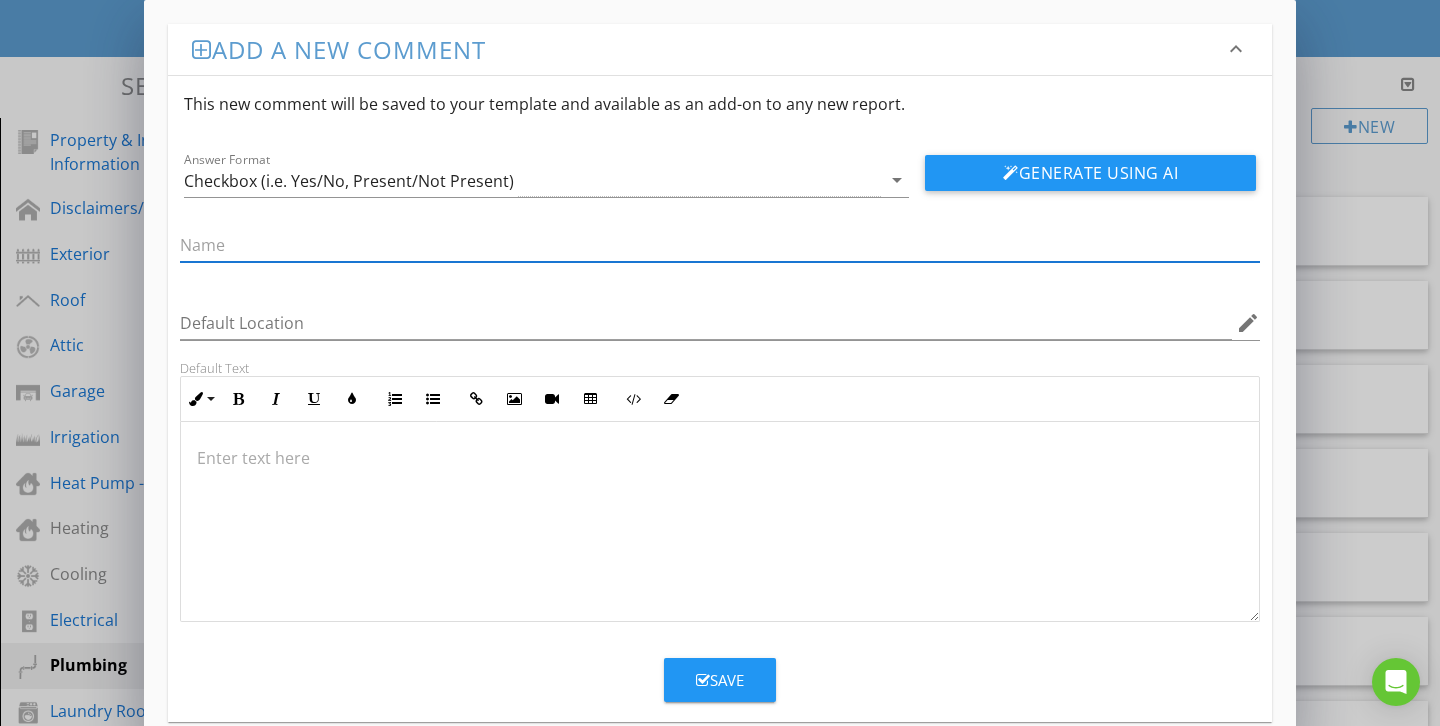 click at bounding box center (720, 245) 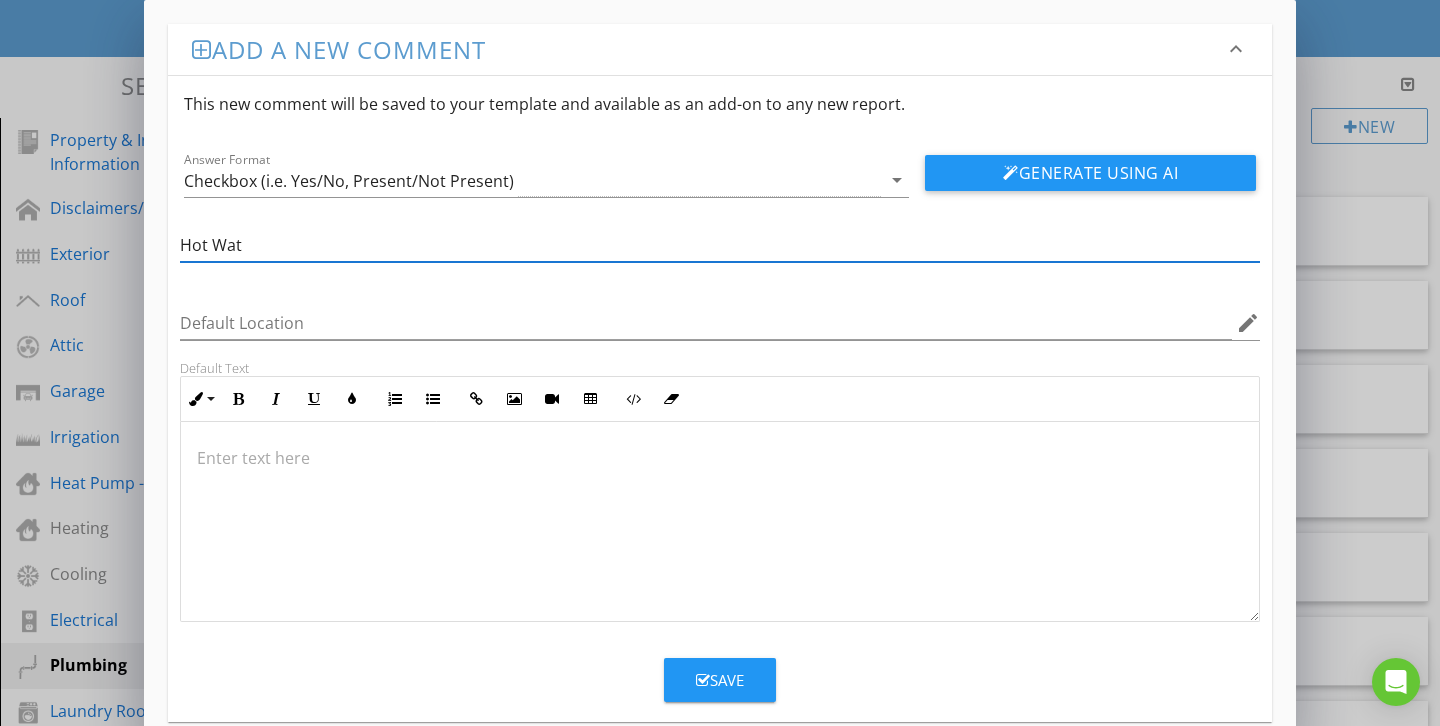 type on "Hot Water Temperature" 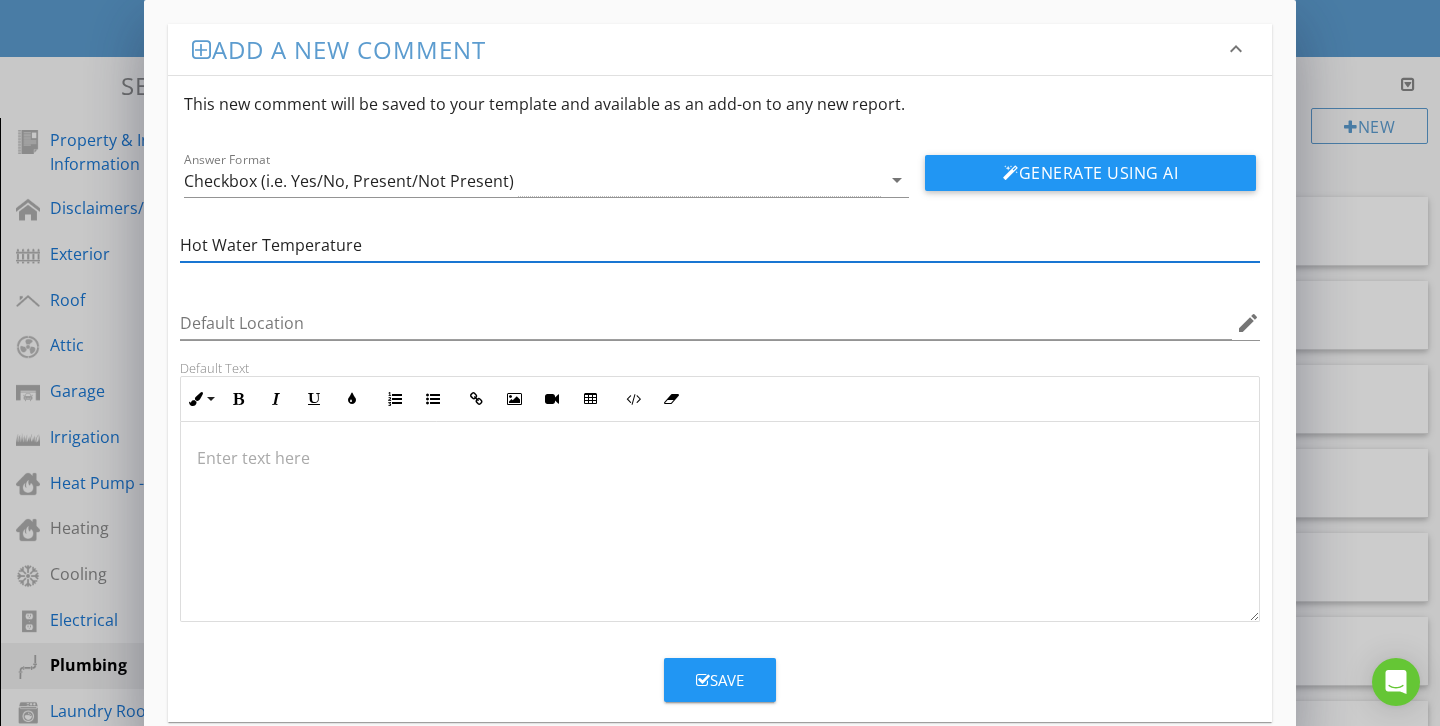 click on "Save" at bounding box center [720, 680] 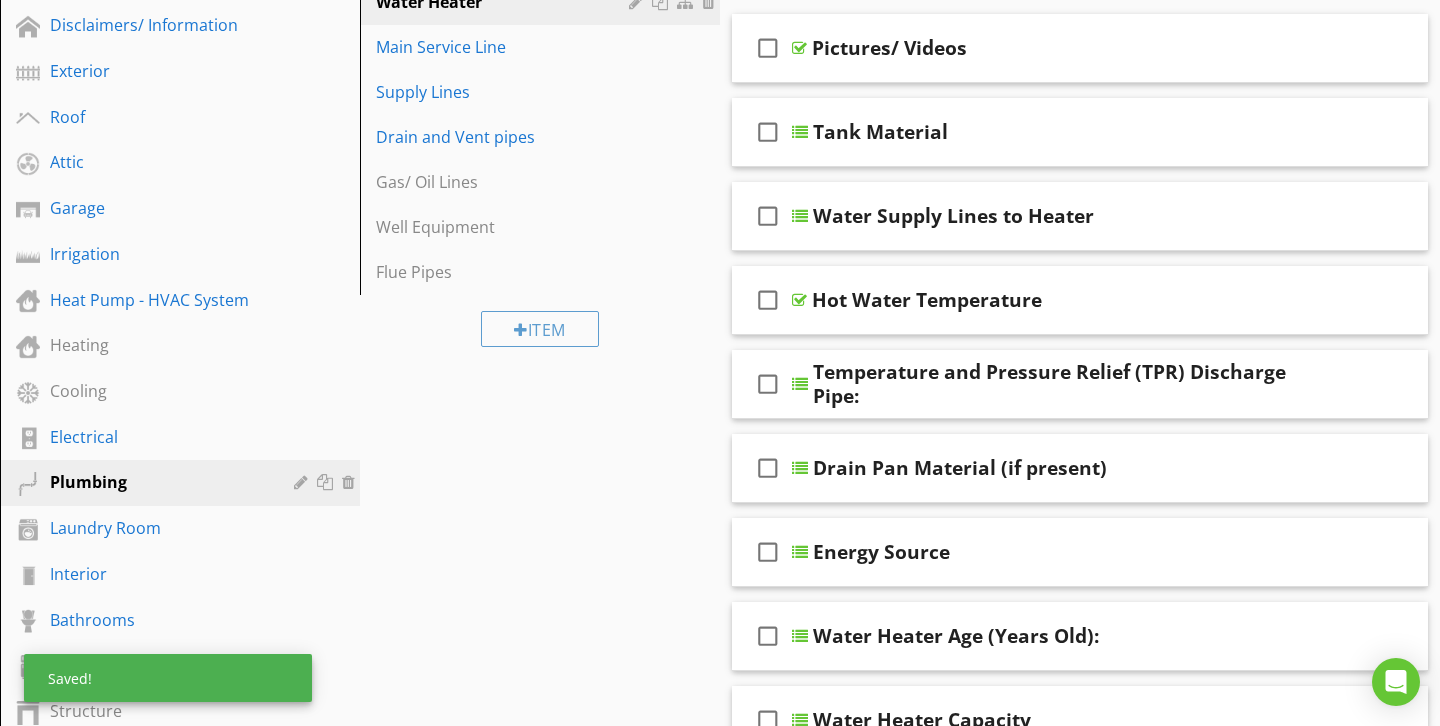scroll, scrollTop: 320, scrollLeft: 0, axis: vertical 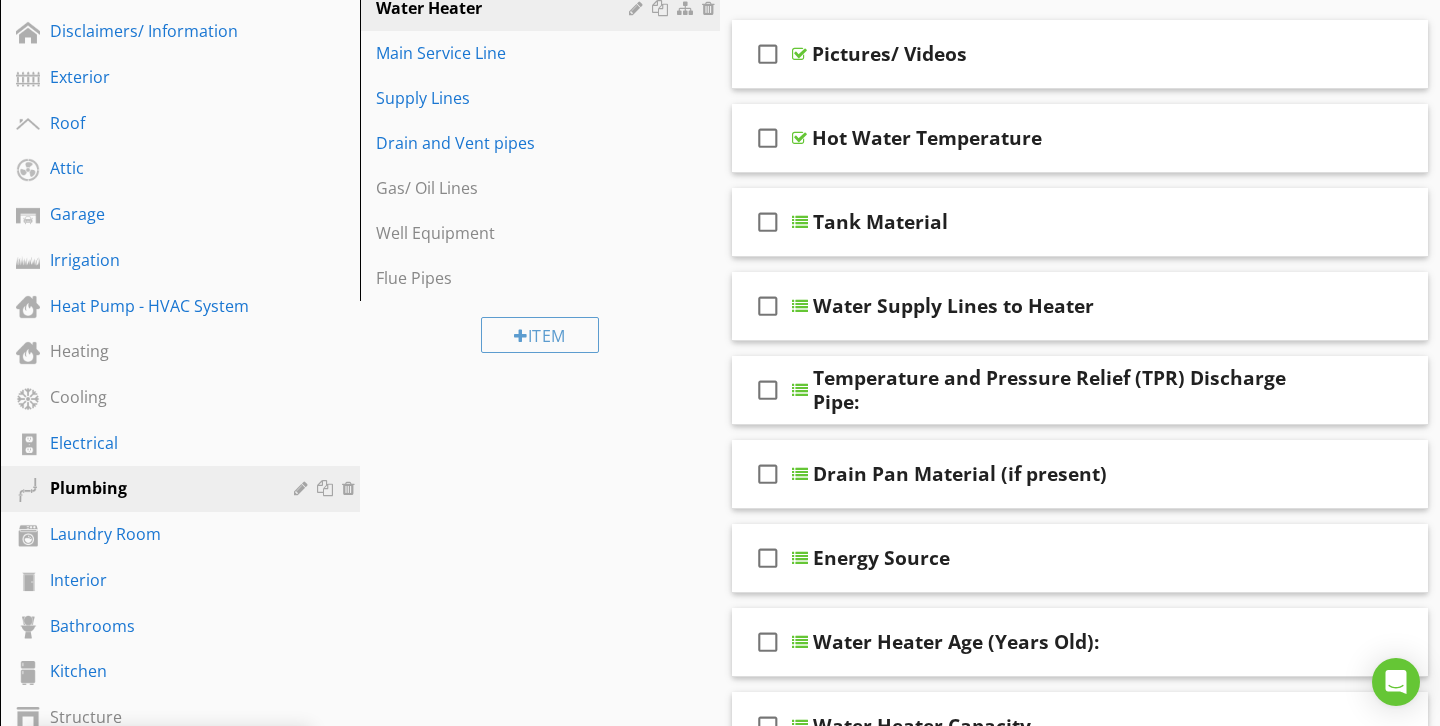 click on "check_box_outline_blank
Hot Water Temperature" at bounding box center [1080, 138] 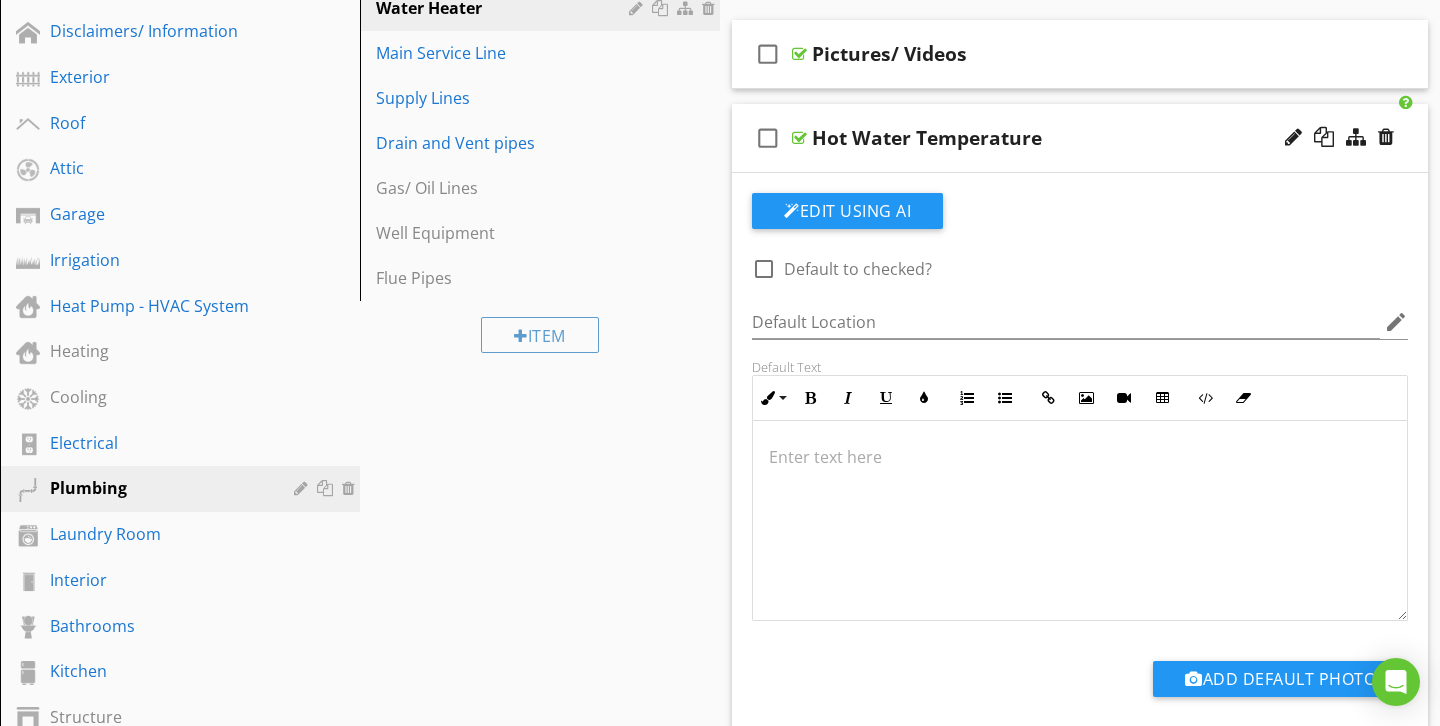 click at bounding box center (764, 269) 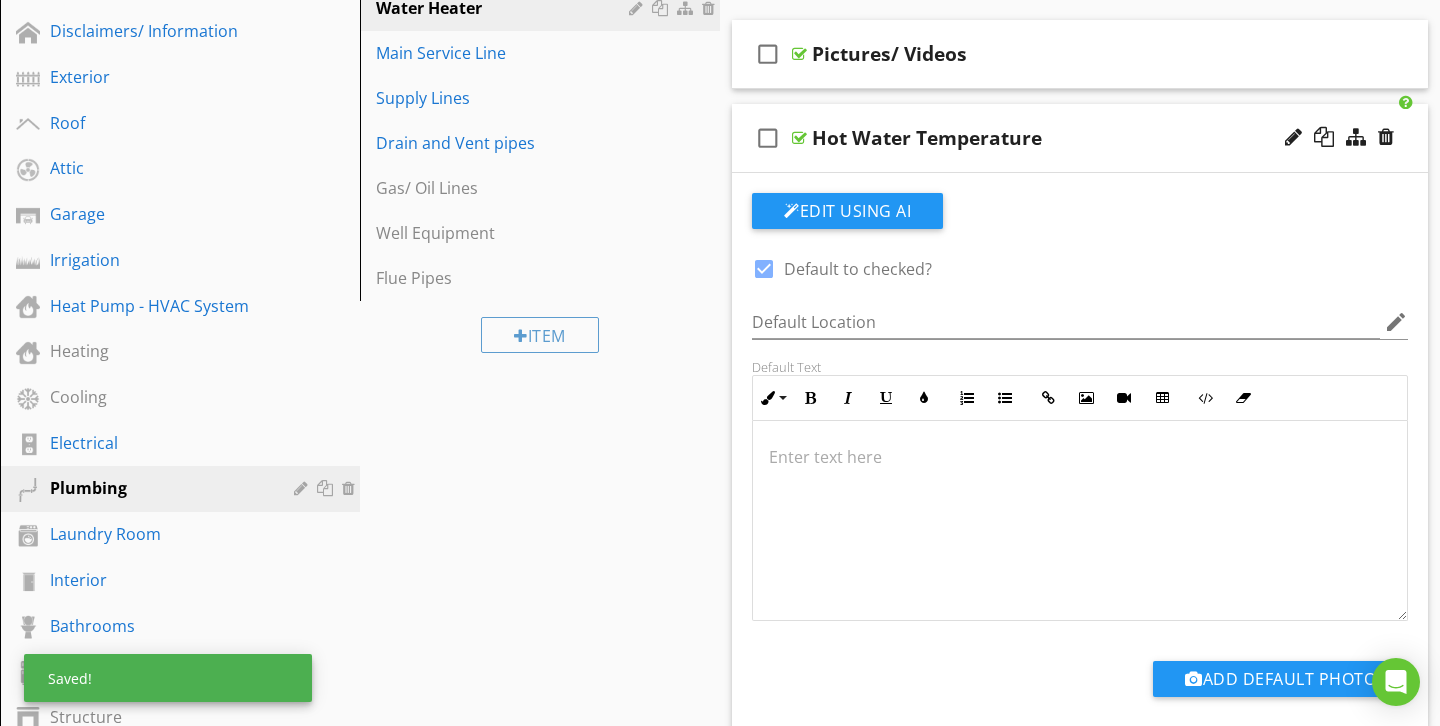 click on "check_box_outline_blank
Hot Water Temperature" at bounding box center [1080, 138] 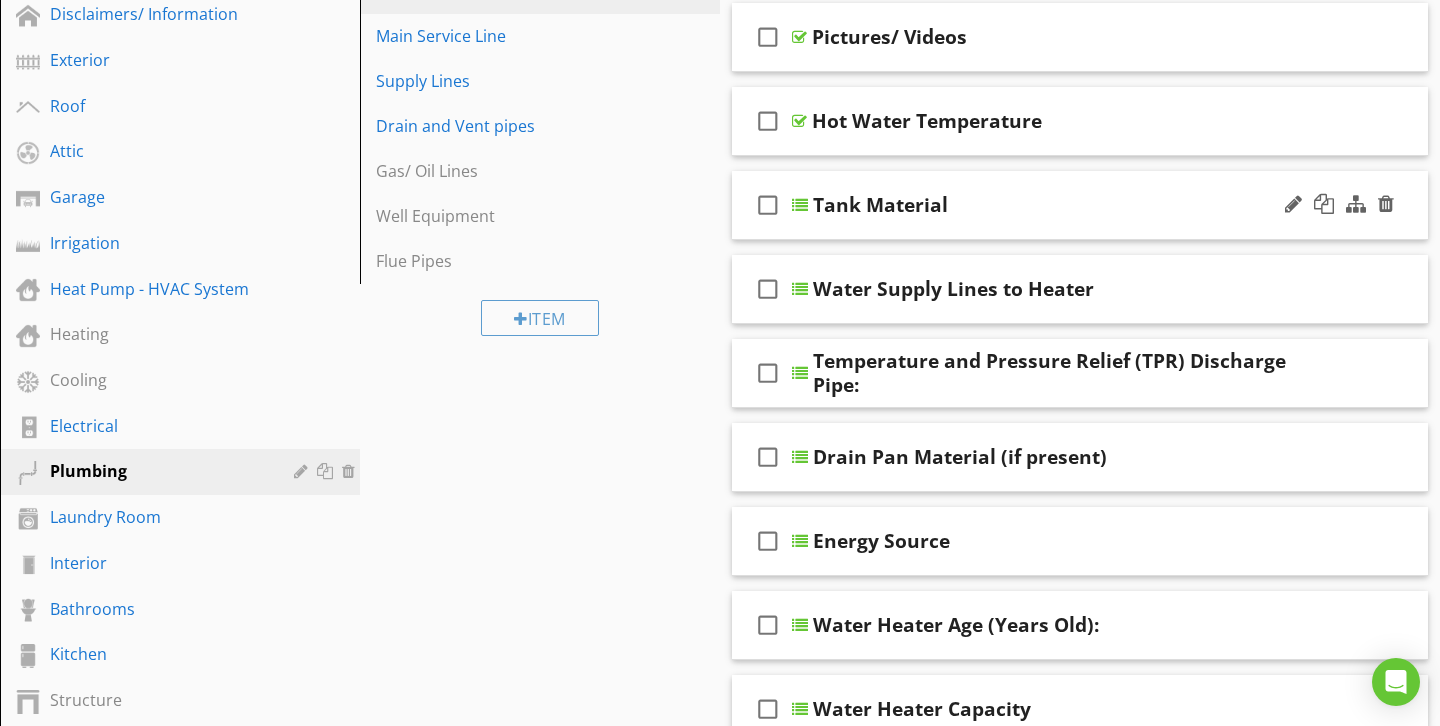 scroll, scrollTop: 347, scrollLeft: 0, axis: vertical 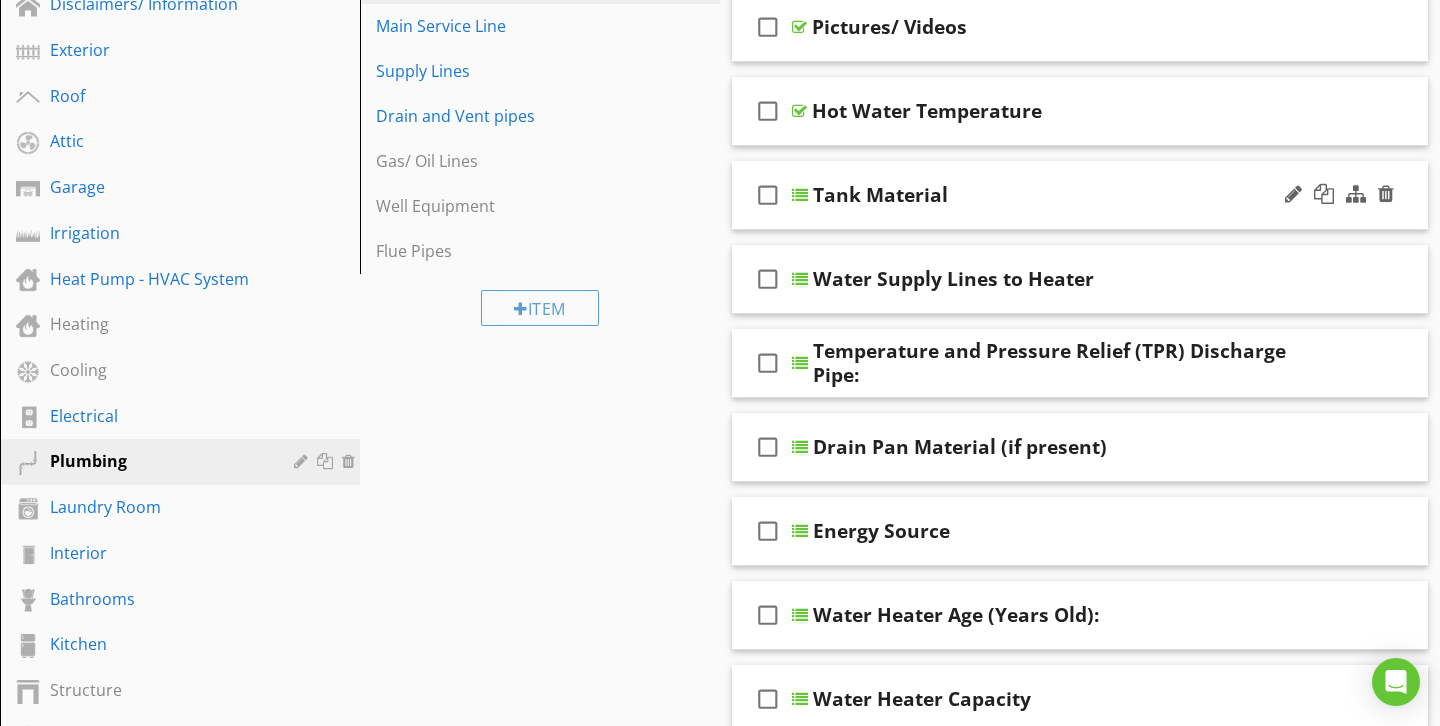 click on "check_box_outline_blank
Pictures/ Videos
check_box_outline_blank
Hot Water Temperature
check_box_outline_blank
Tank Material
check_box_outline_blank
Water Supply Lines to Heater
check_box_outline_blank
Temperature and Pressure Relief (TPR) Discharge Pipe:
check_box_outline_blank
Drain Pan Material (if present)
check_box_outline_blank
Energy Source
check_box_outline_blank
Water Heater Age (Years Old):
check_box_outline_blank
Water Heater Capacity
check_box_outline_blank
Tankless Water Heater Present" at bounding box center (1080, 405) 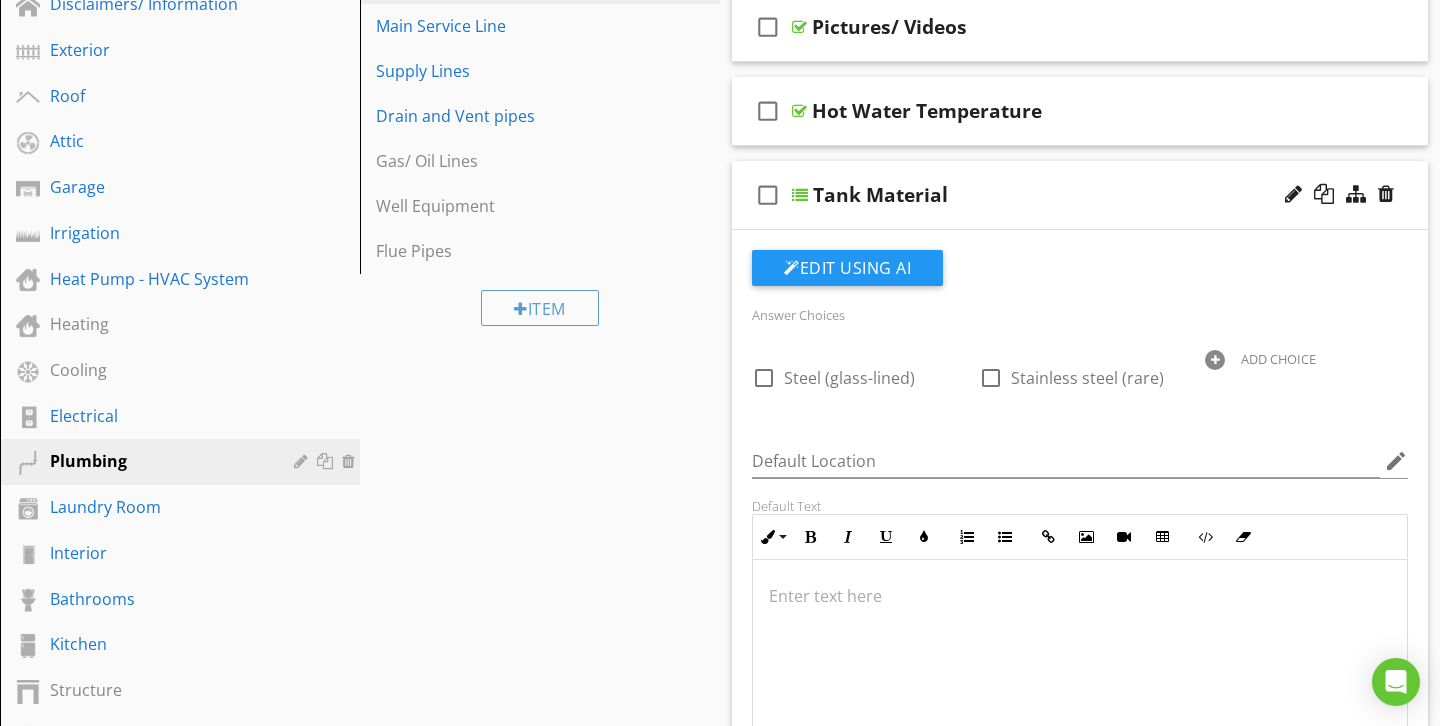 click on "Tank Material" at bounding box center [1059, 195] 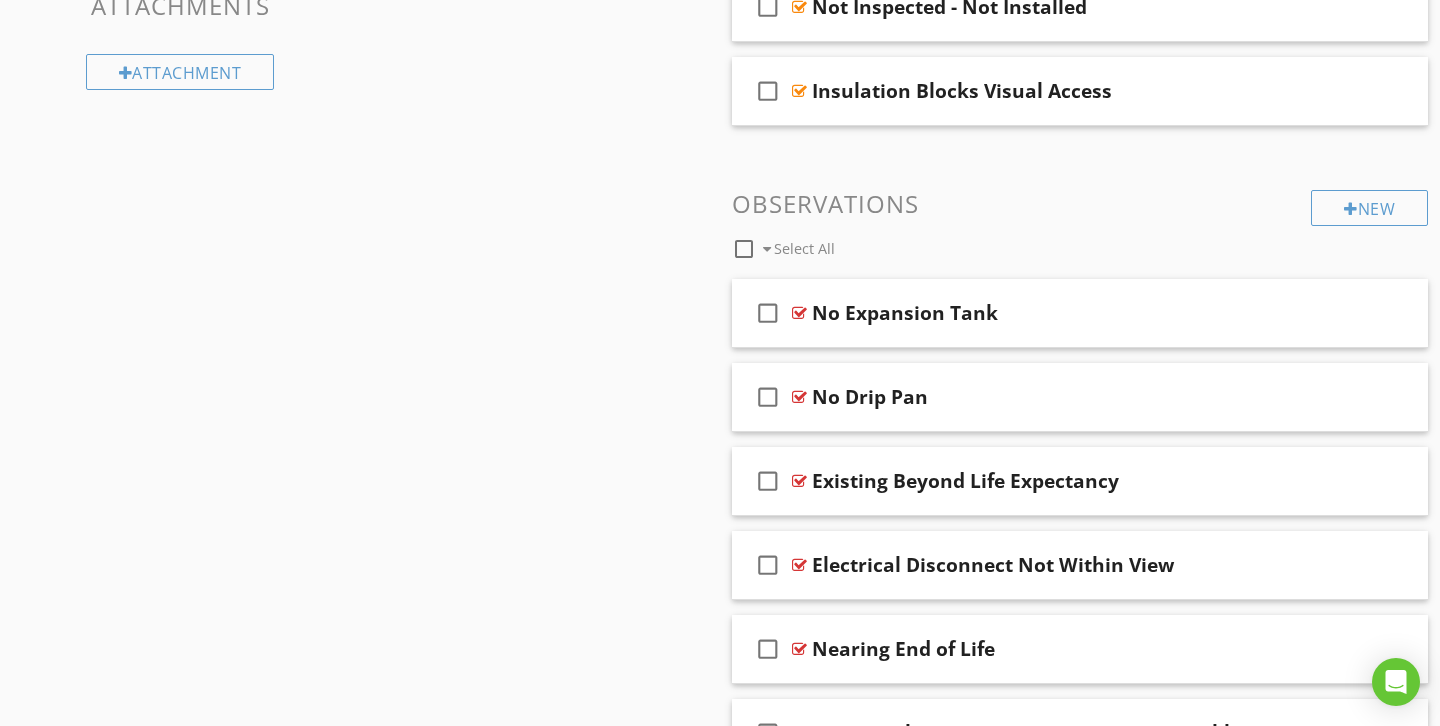 scroll, scrollTop: 1427, scrollLeft: 0, axis: vertical 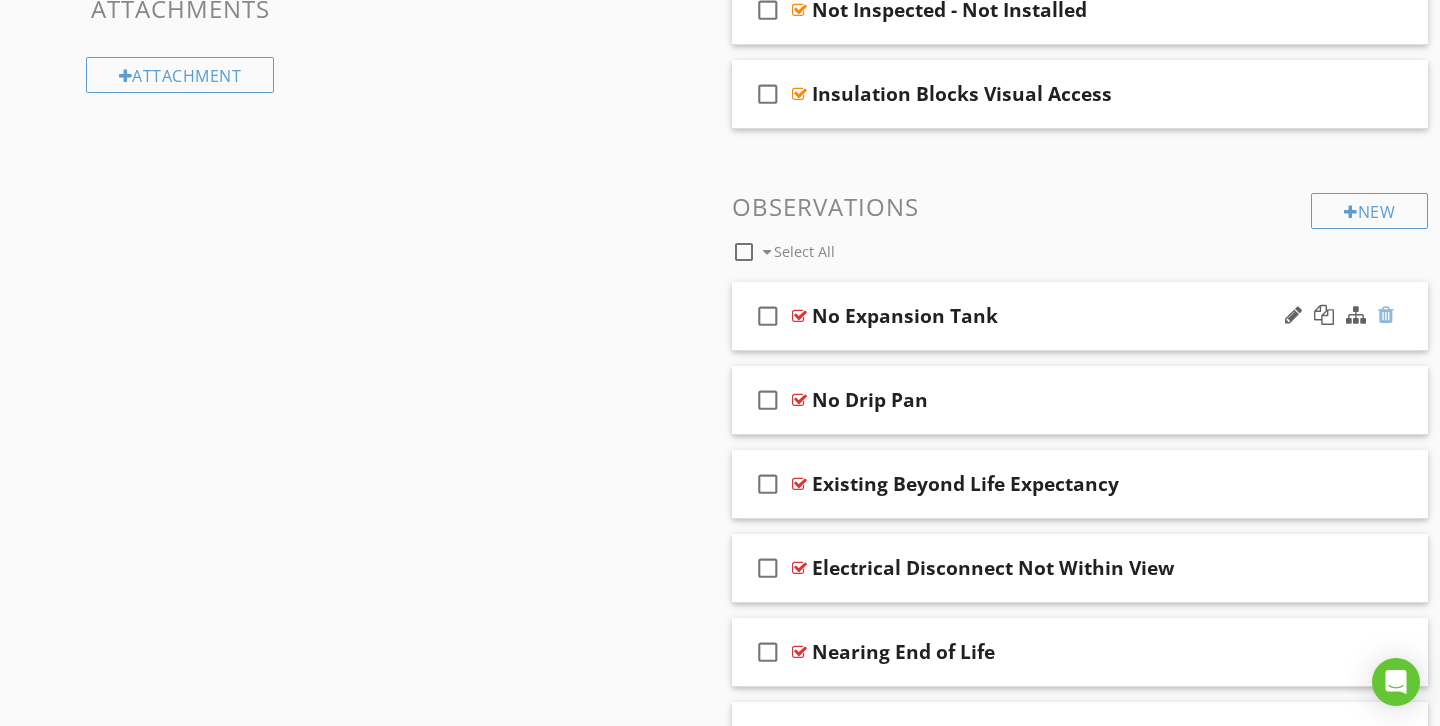 click at bounding box center (1386, 315) 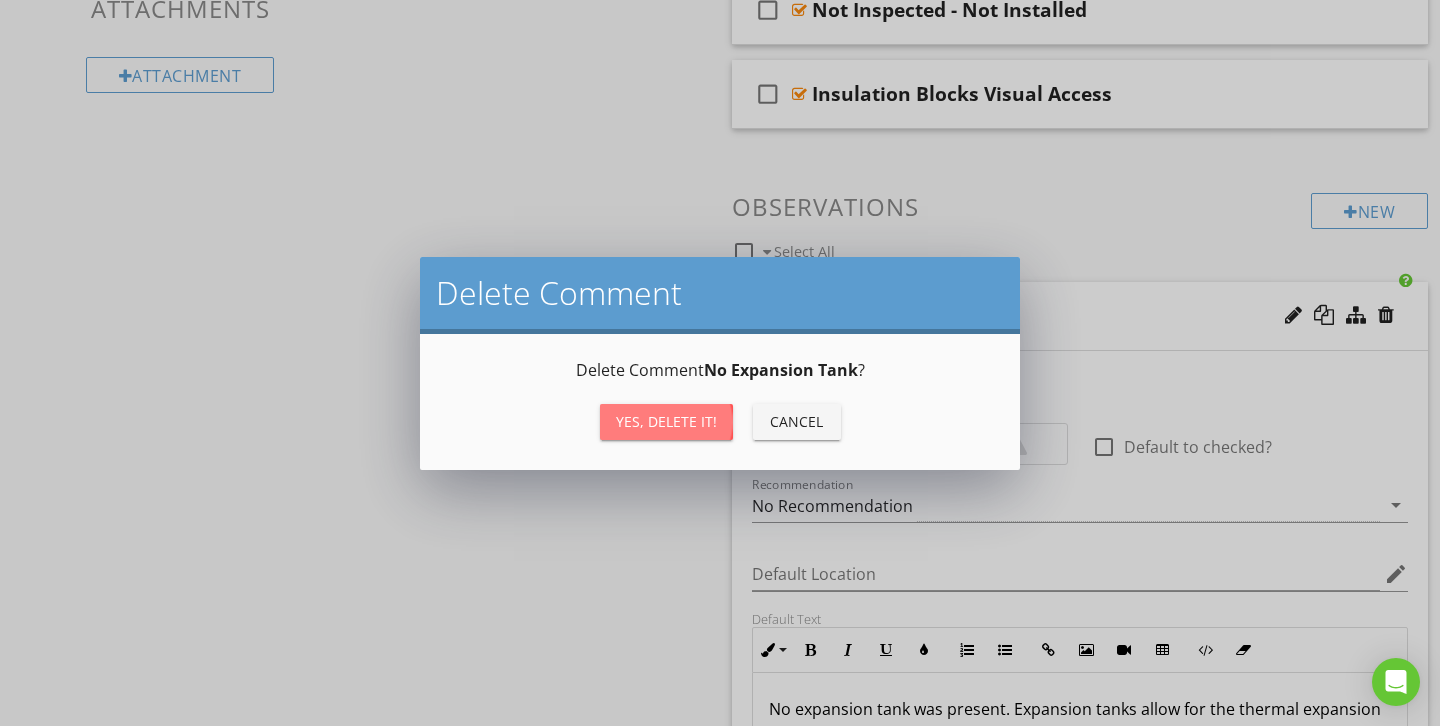 click on "Yes, Delete it!" at bounding box center [666, 421] 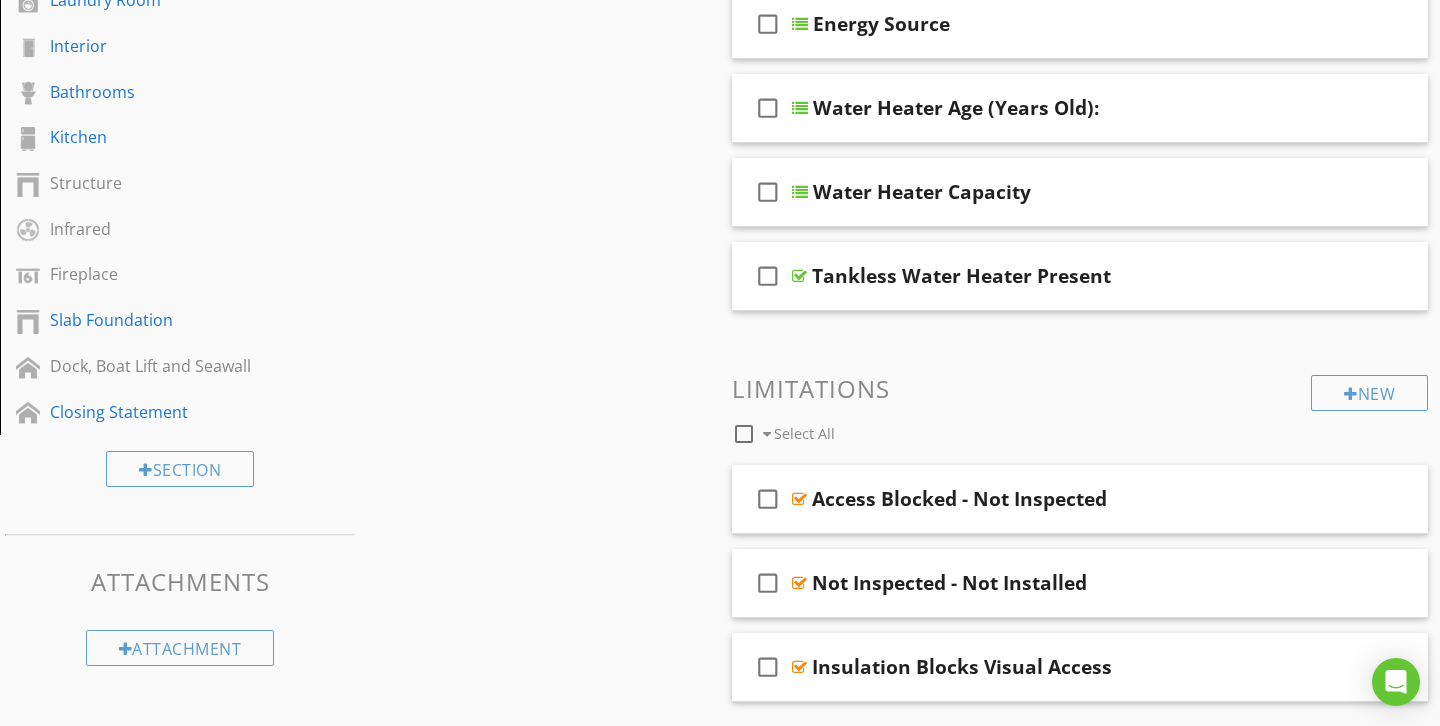 scroll, scrollTop: 0, scrollLeft: 0, axis: both 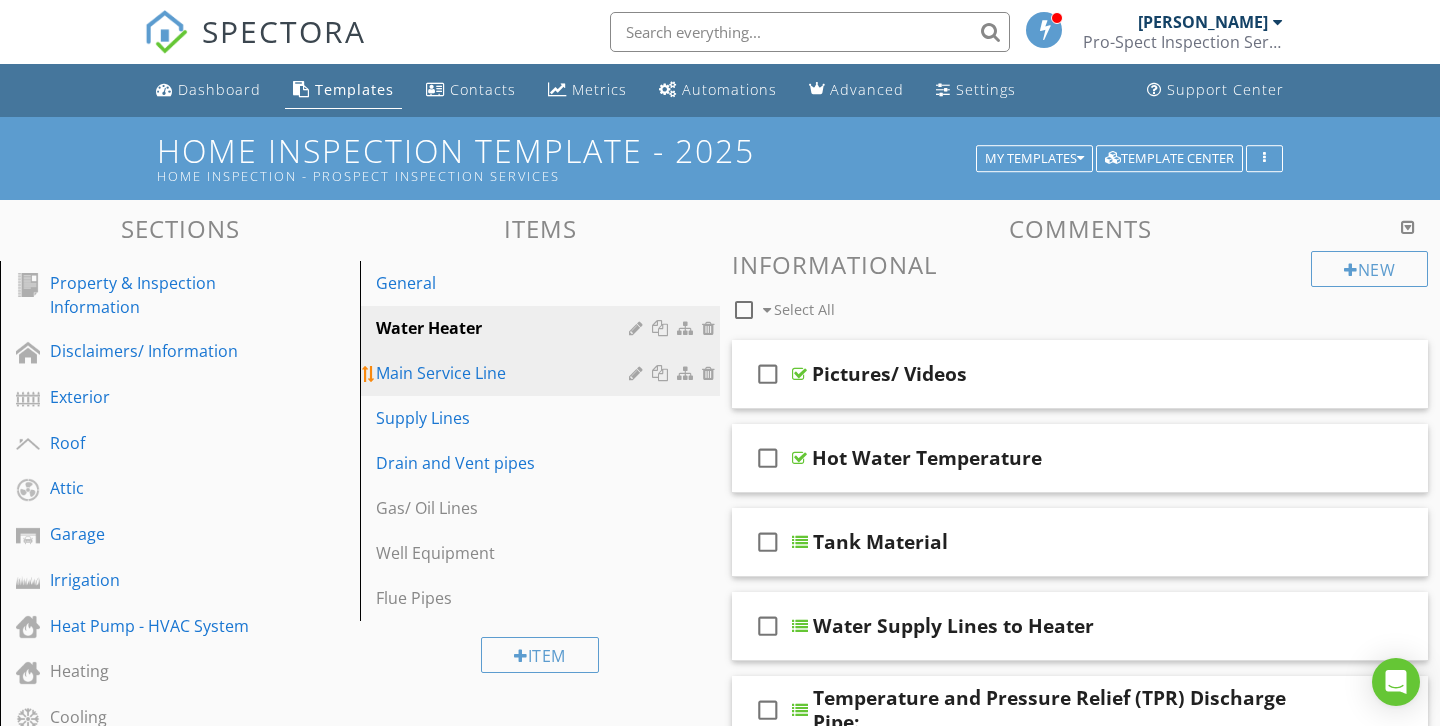 click on "Main Service Line" at bounding box center (505, 373) 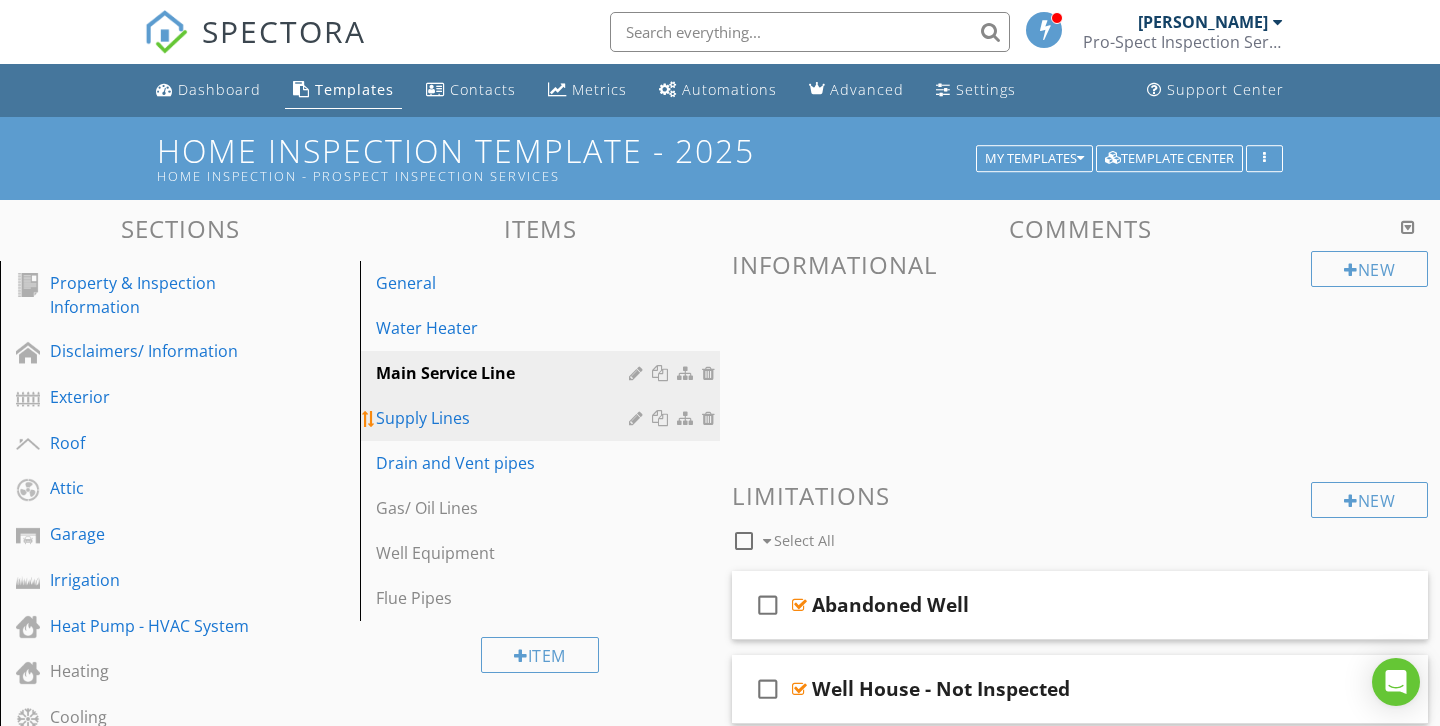 click on "Supply Lines" at bounding box center [505, 418] 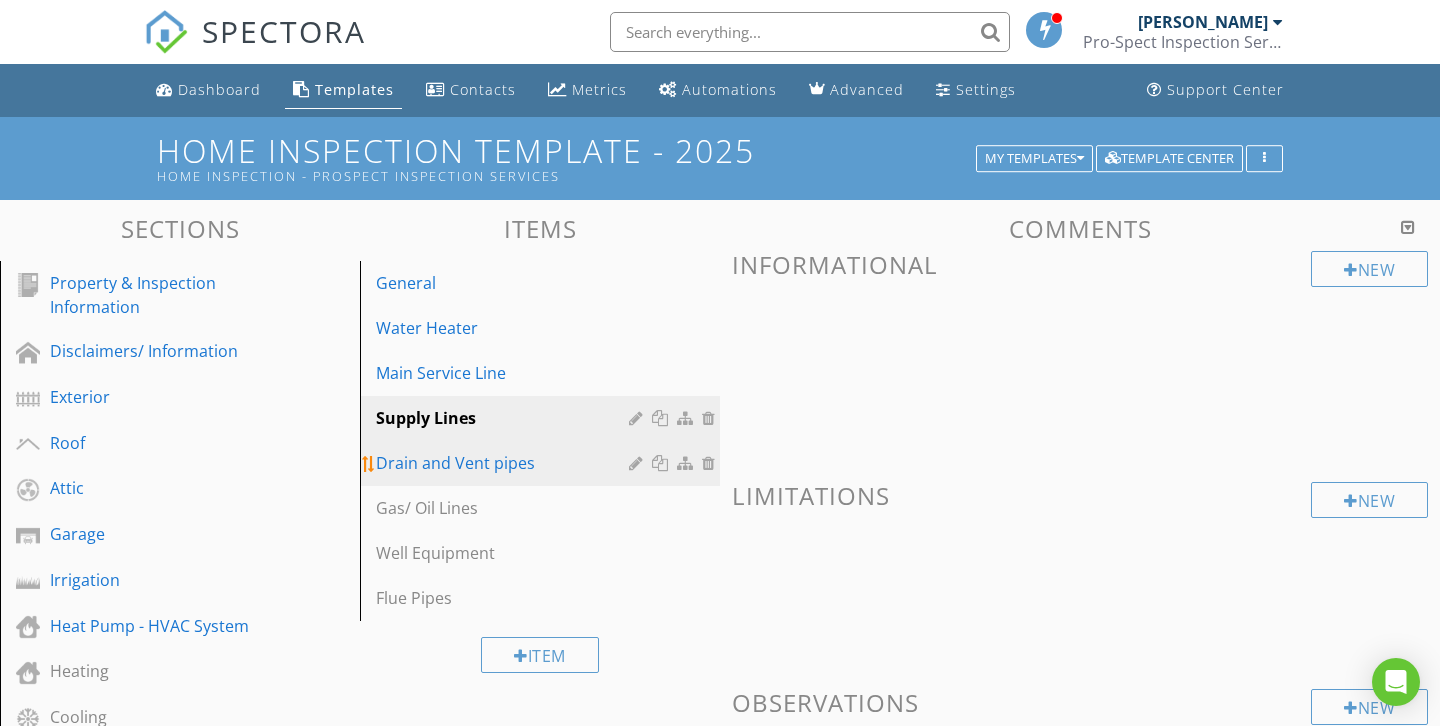 click on "Drain and Vent pipes" at bounding box center (505, 463) 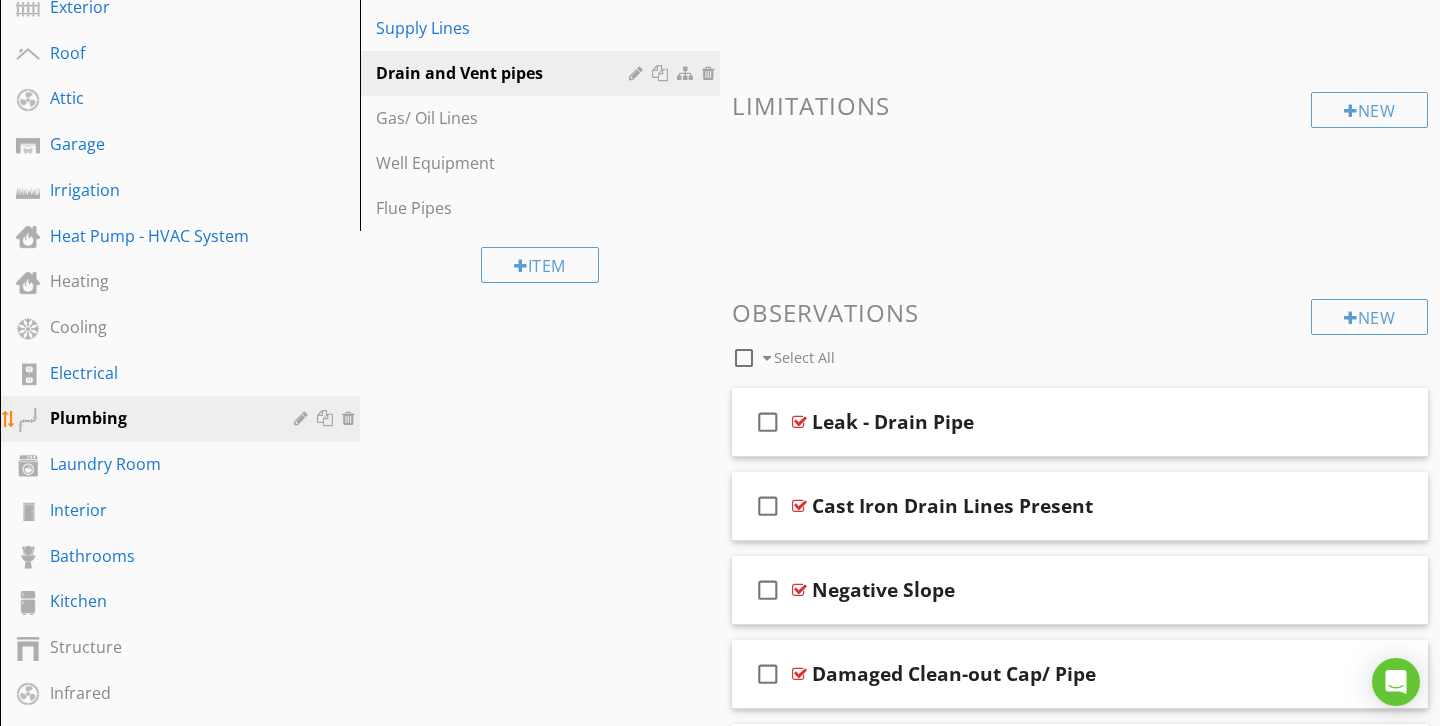 scroll, scrollTop: 398, scrollLeft: 0, axis: vertical 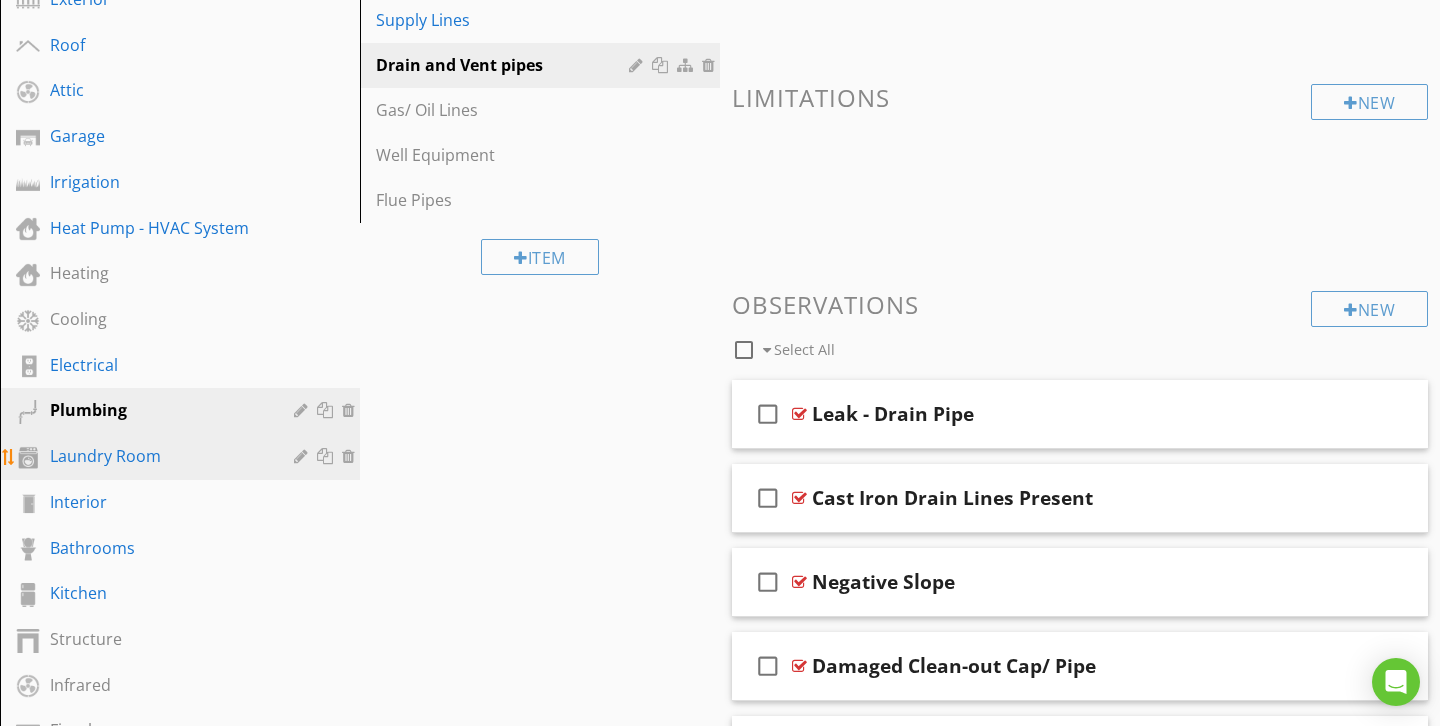 click on "Laundry Room" at bounding box center [157, 456] 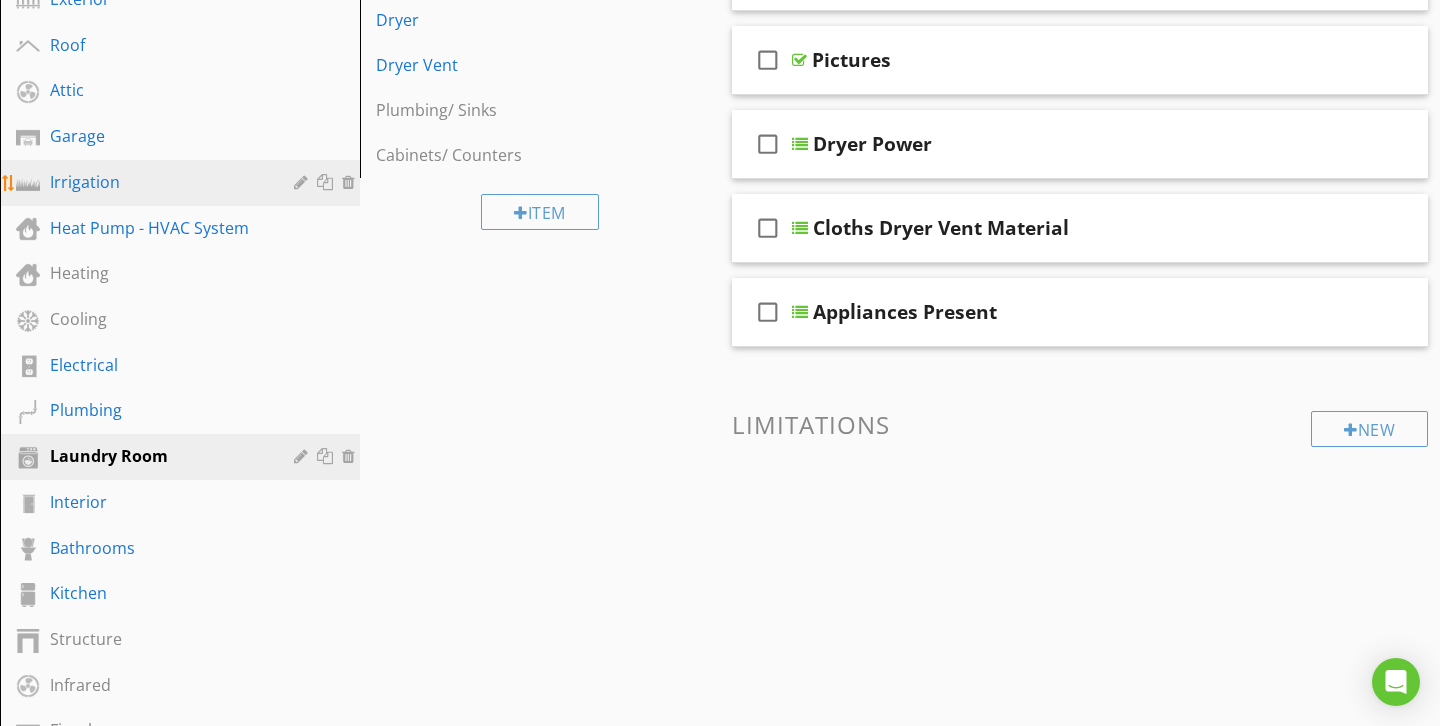 click on "Irrigation" at bounding box center [157, 182] 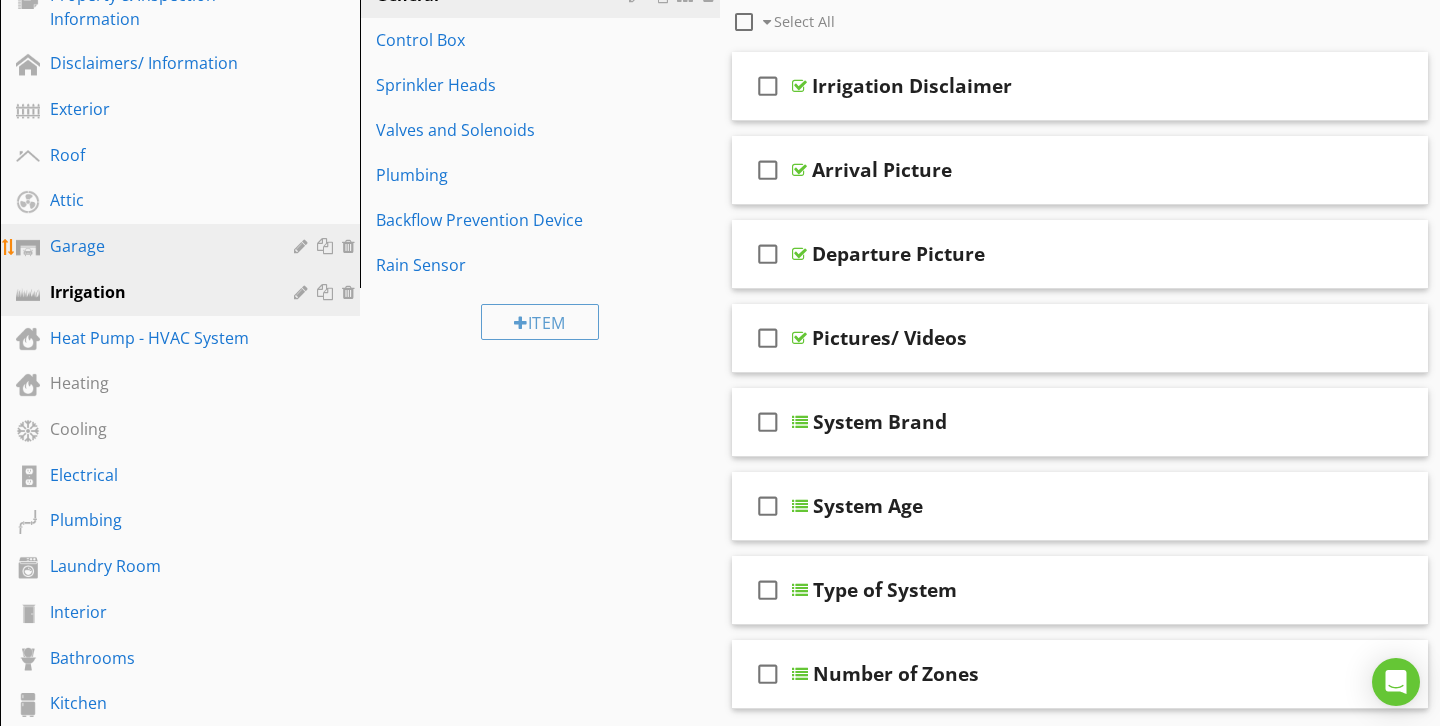 scroll, scrollTop: 0, scrollLeft: 0, axis: both 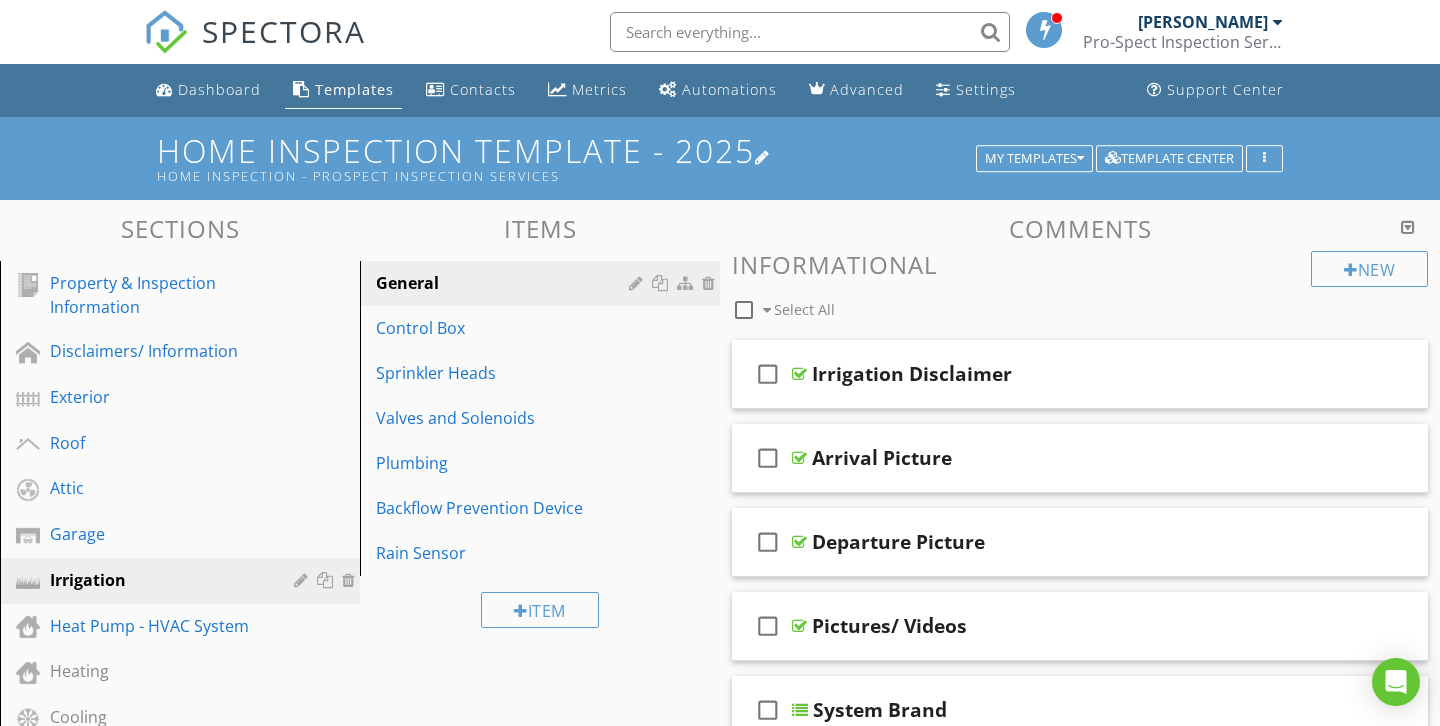 click on "Home Inspection Template - 2025
Home Inspection - Prospect Inspection Services" at bounding box center [720, 158] 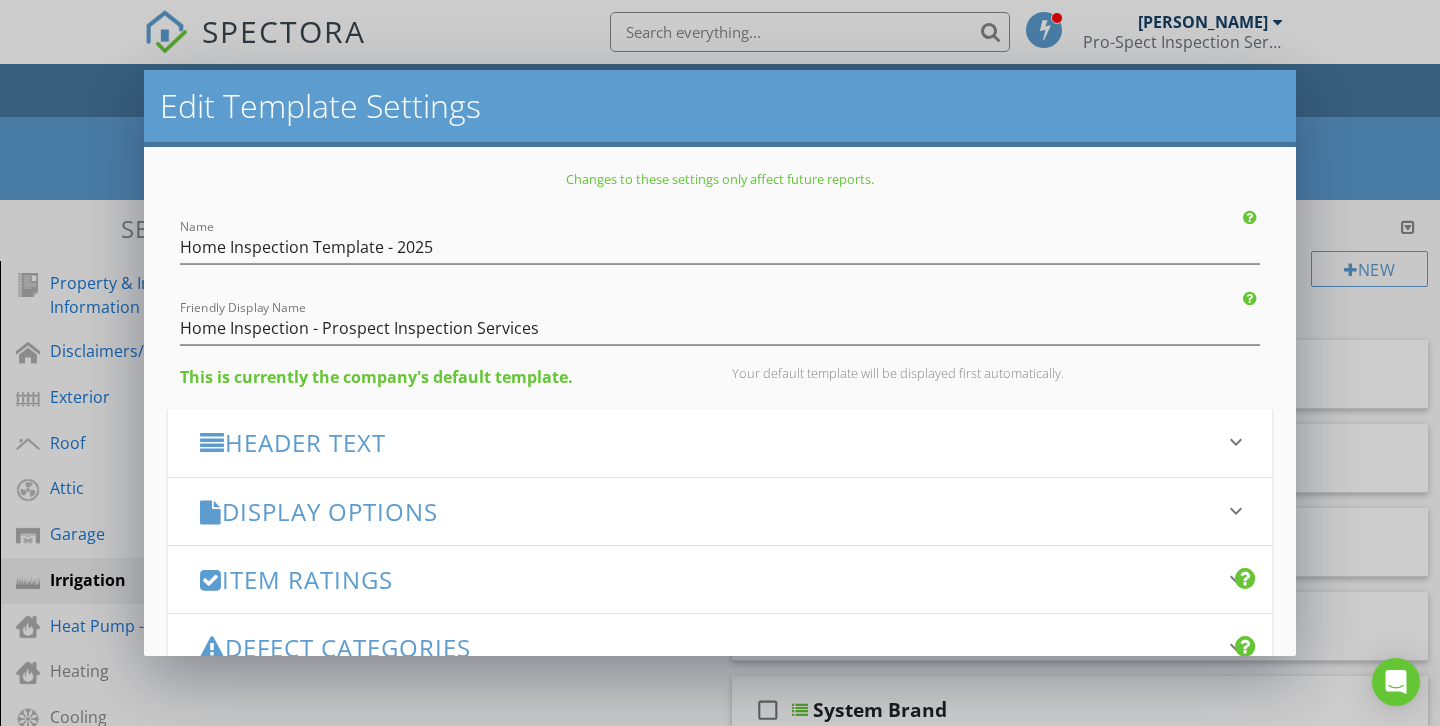 click on "Header Text" at bounding box center [708, 442] 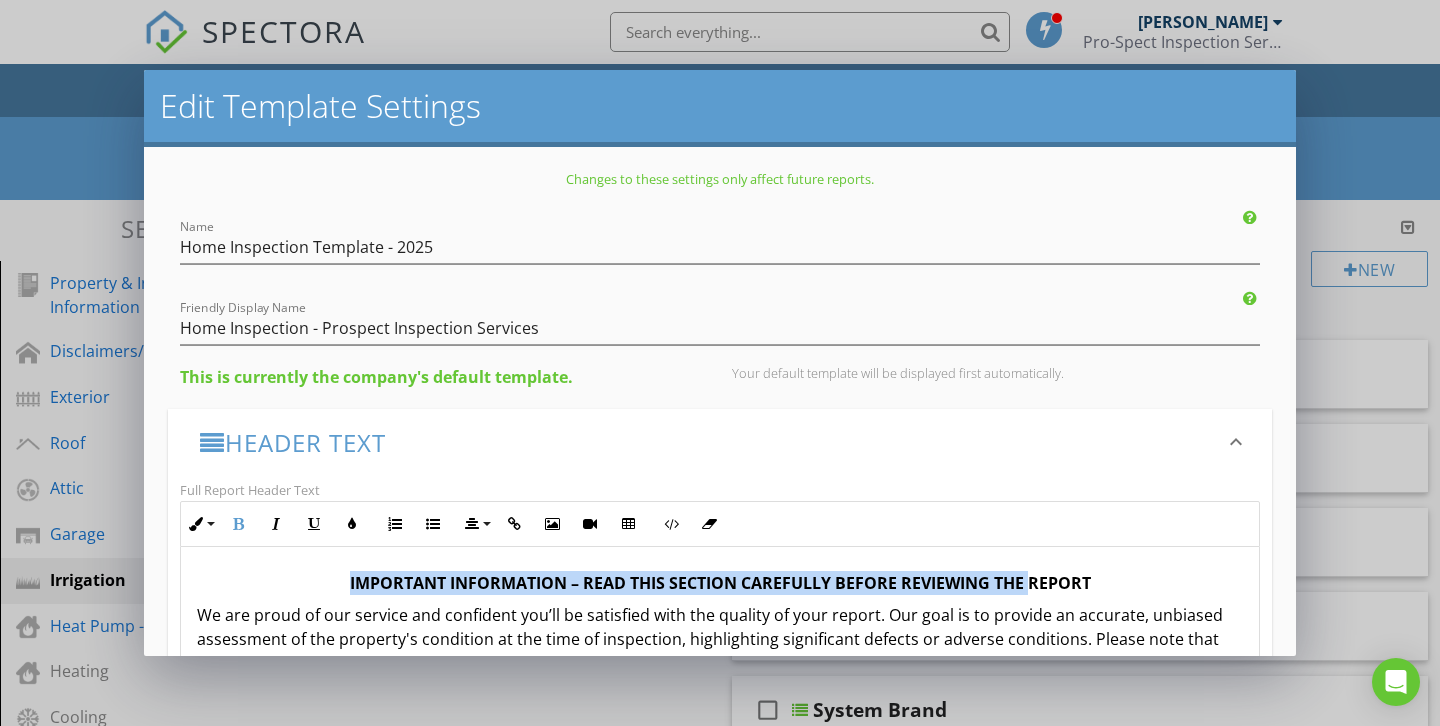 drag, startPoint x: 344, startPoint y: 574, endPoint x: 1033, endPoint y: 579, distance: 689.0181 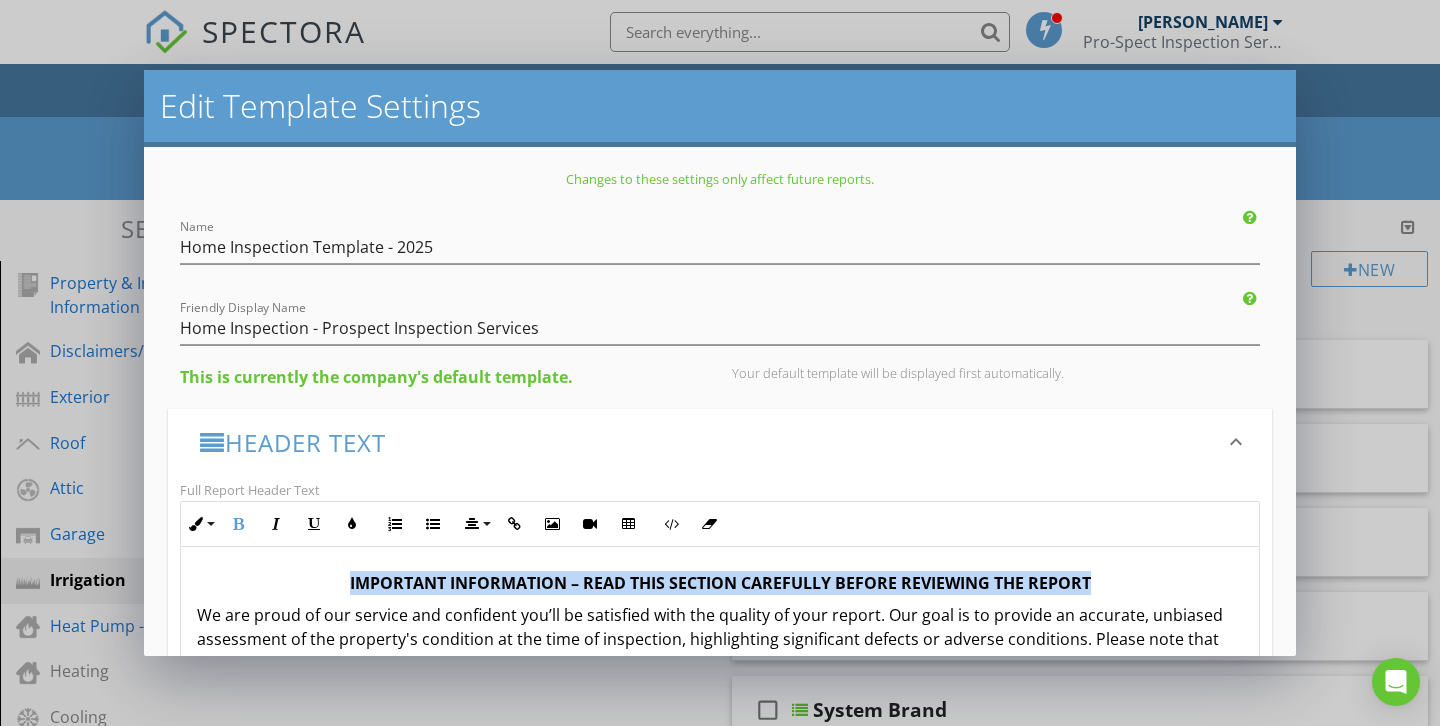 drag, startPoint x: 1090, startPoint y: 581, endPoint x: 351, endPoint y: 580, distance: 739.0007 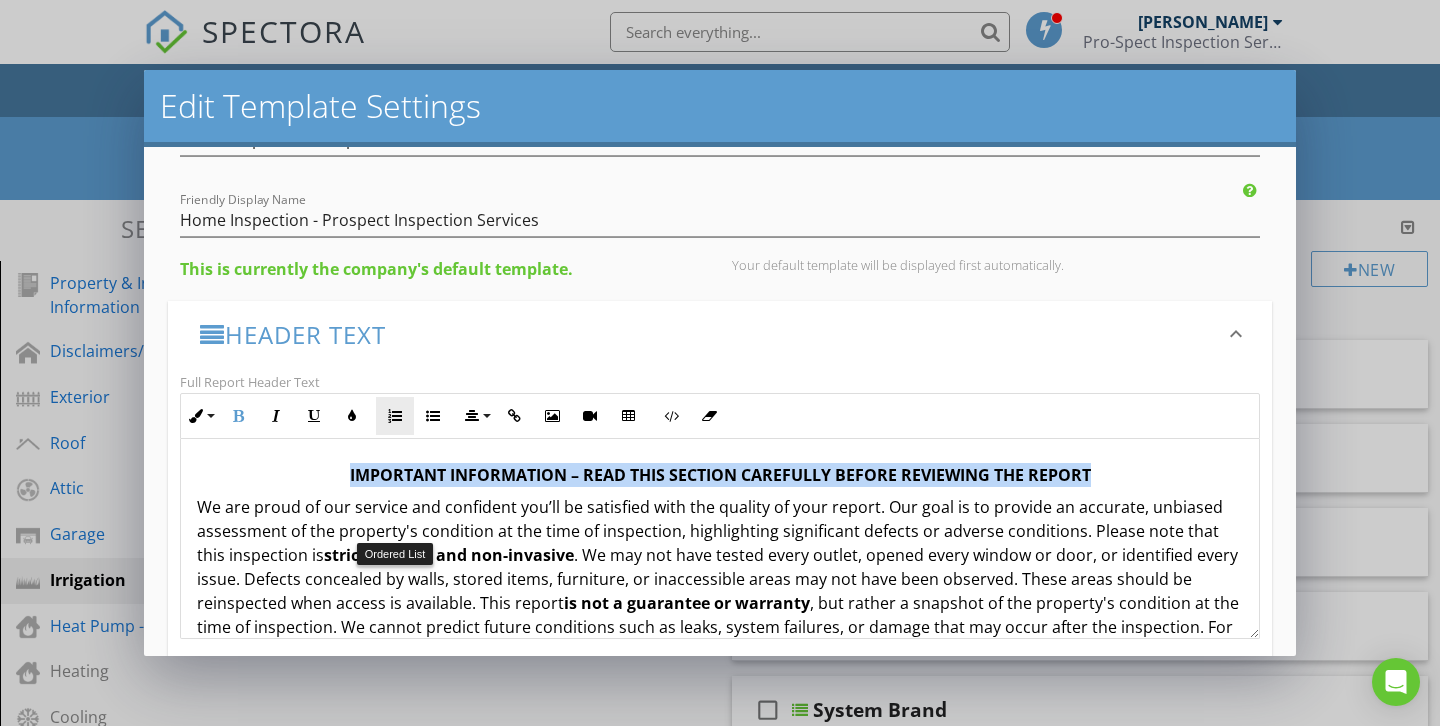 scroll, scrollTop: 114, scrollLeft: 0, axis: vertical 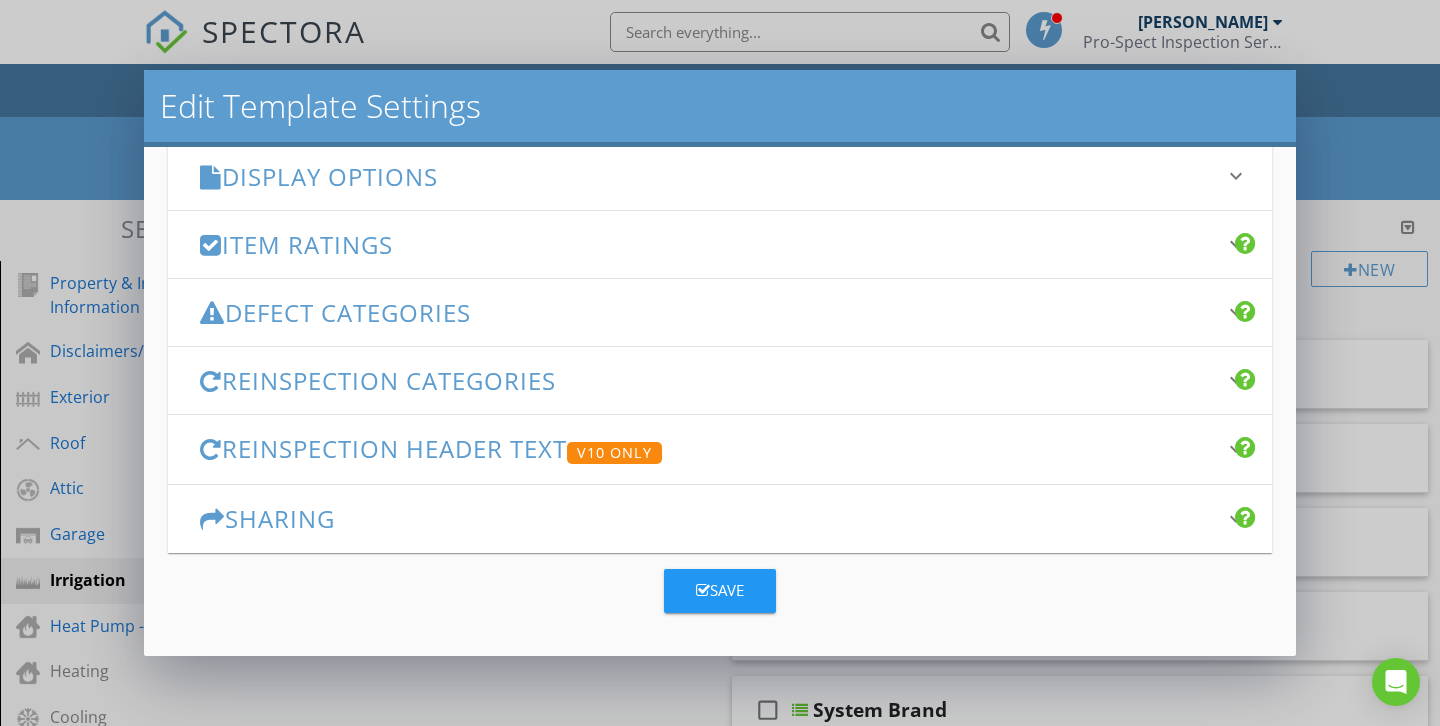 drag, startPoint x: 196, startPoint y: 453, endPoint x: 612, endPoint y: 739, distance: 504.82867 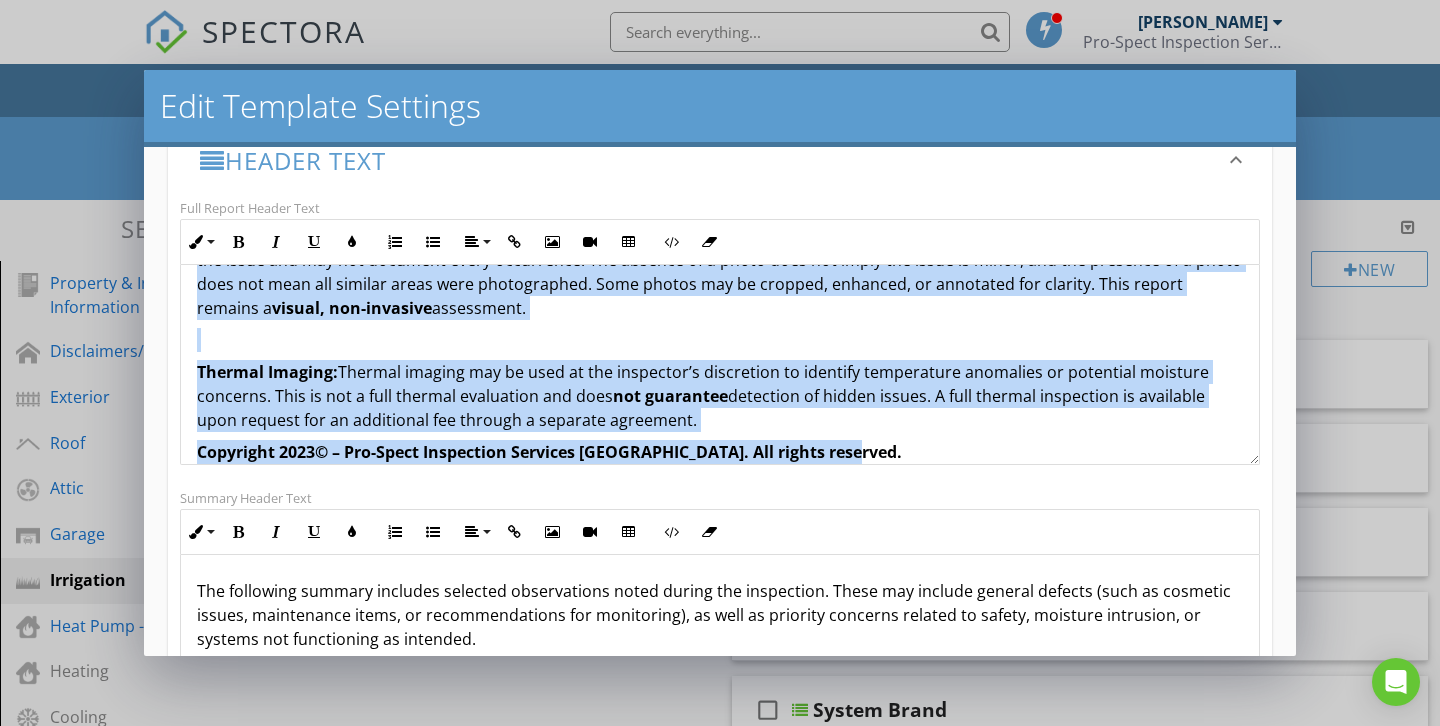scroll, scrollTop: 280, scrollLeft: 0, axis: vertical 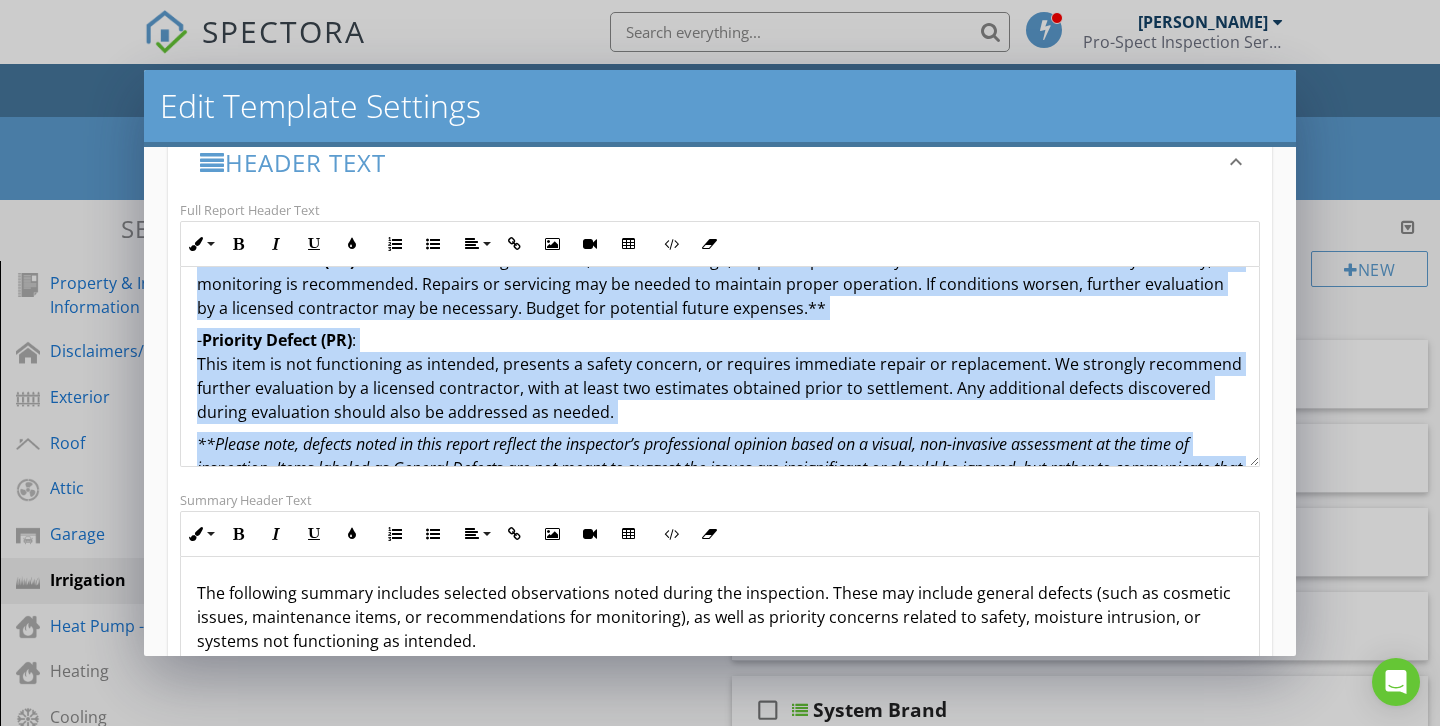 click on "-  Priority Defect (PR) : This item is not functioning as intended, presents a safety concern, or requires immediate repair or replacement. We strongly recommend further evaluation by a licensed contractor, with at least two estimates obtained prior to settlement. Any additional defects discovered during evaluation should also be addressed as needed." at bounding box center (720, 376) 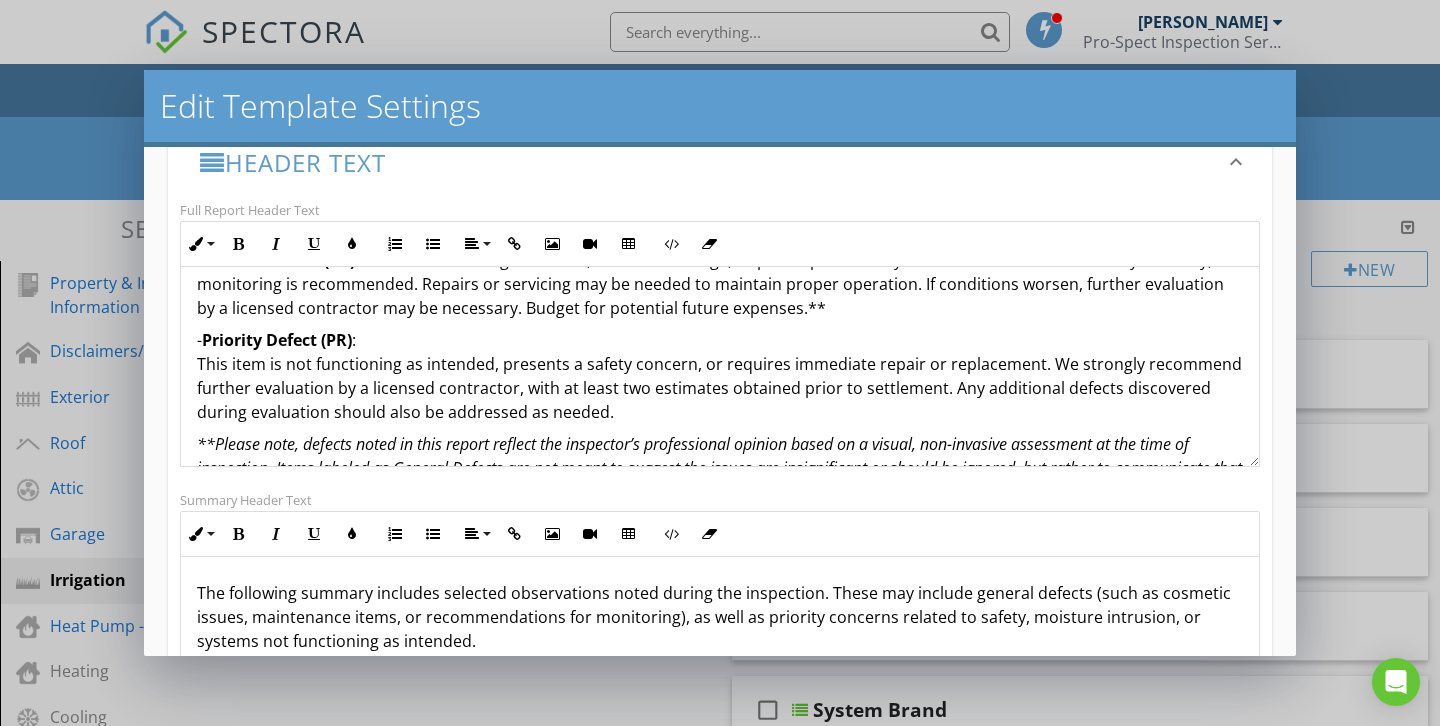 click on "IMPORTANT INFORMATION – READ THIS SECTION CAREFULLY BEFORE REVIEWING THE REPORT We are proud of our service and confident you’ll be satisfied with the quality of your report. Our goal is to provide an accurate, unbiased assessment of the property's condition at the time of inspection, highlighting significant defects or adverse conditions. Please note that this inspection is  strictly visual and non-invasive . We may not have tested every outlet, opened every window or door, or identified every issue. Defects concealed by walls, stored items, furniture, or inaccessible areas may not have been observed. These areas should be reinspected when access is available. This report  is not a guarantee or warranty entire report , not just the summary. The summary is provided as a courtesy and does not contain every detail. Carefully review all comments, recommendations, and limitations within the full report. If any repairs are made following this inspection, we strongly recommend a  re-inspection Link Here -  -  :" at bounding box center [720, 204] 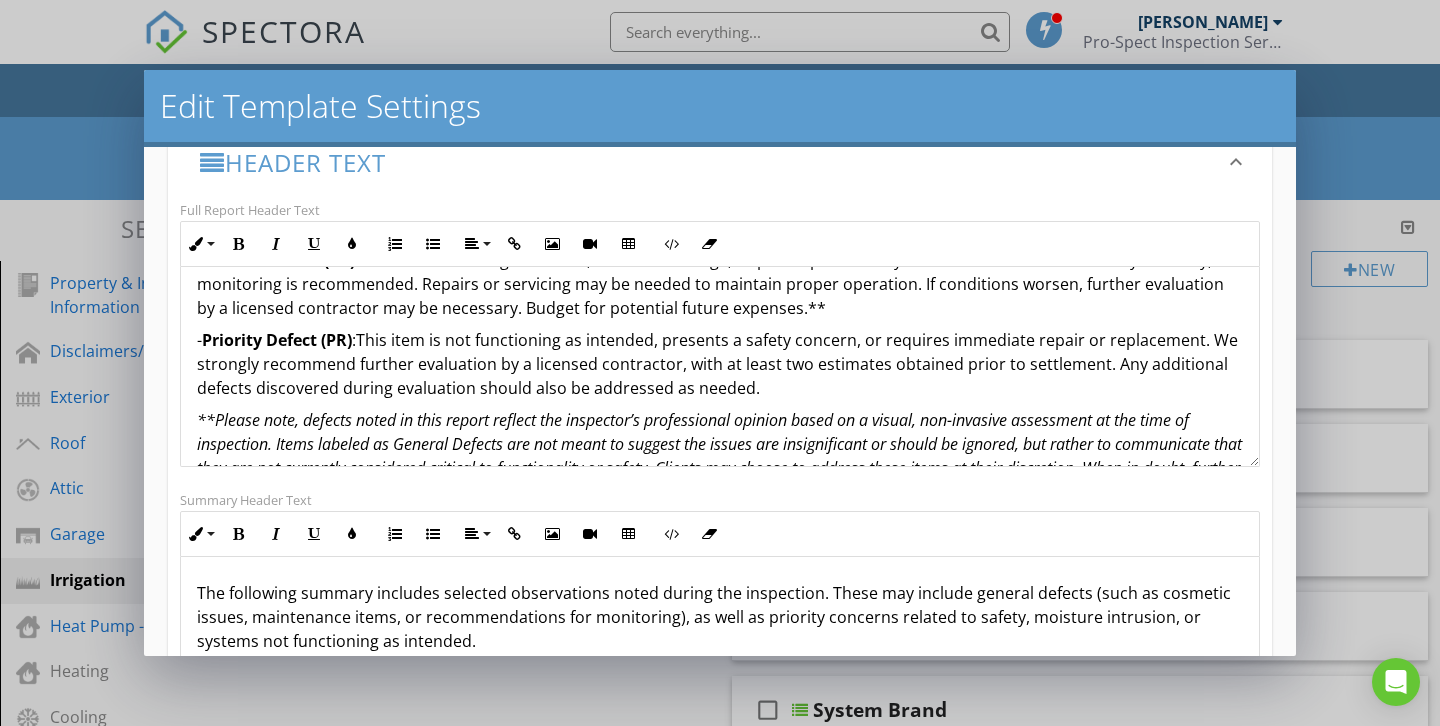 type 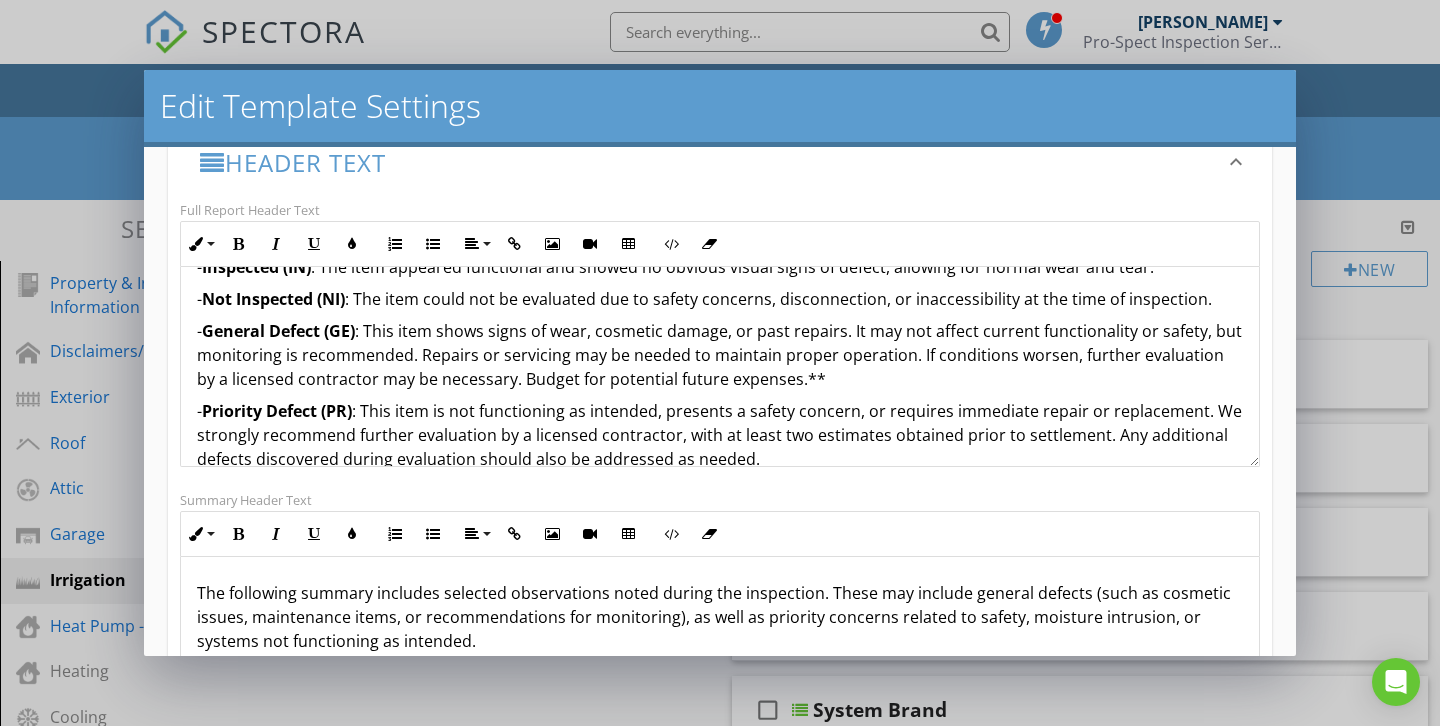 scroll, scrollTop: 602, scrollLeft: 0, axis: vertical 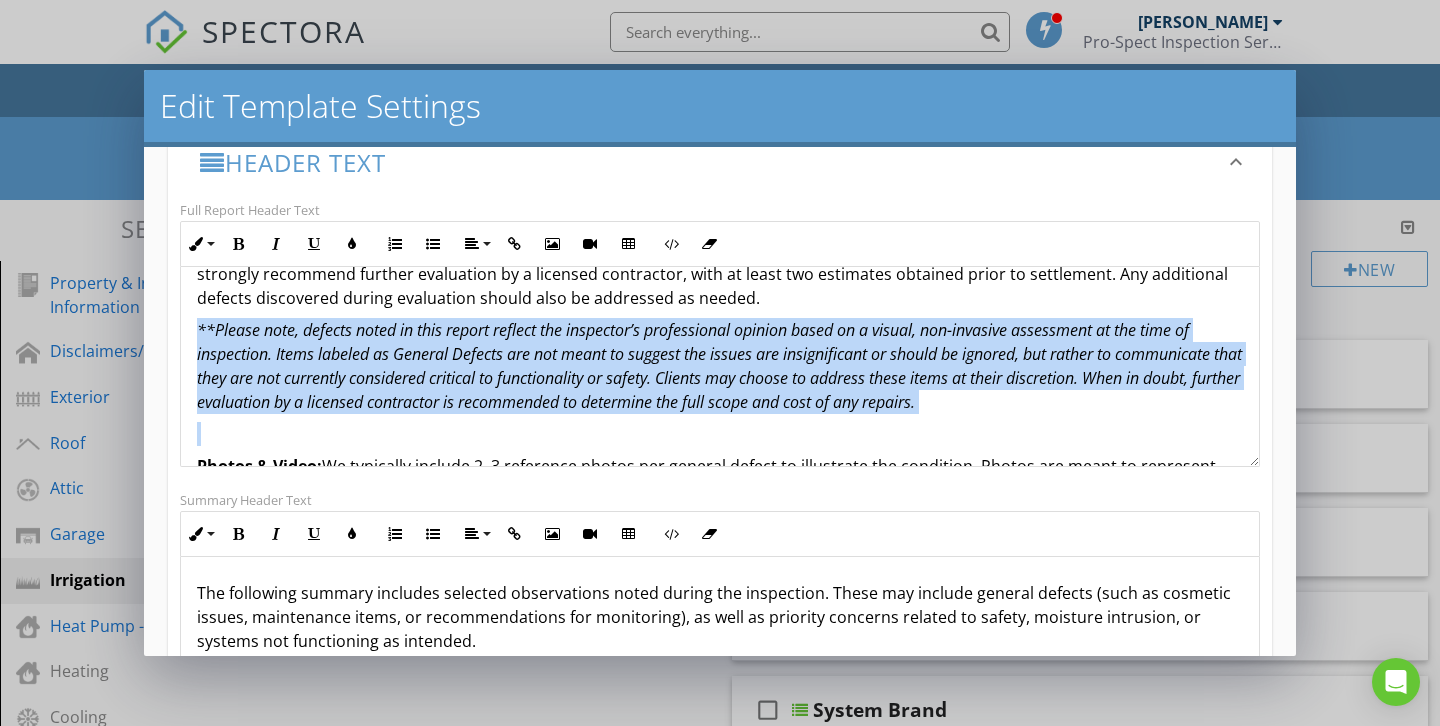 drag, startPoint x: 459, startPoint y: 394, endPoint x: 194, endPoint y: 306, distance: 279.2293 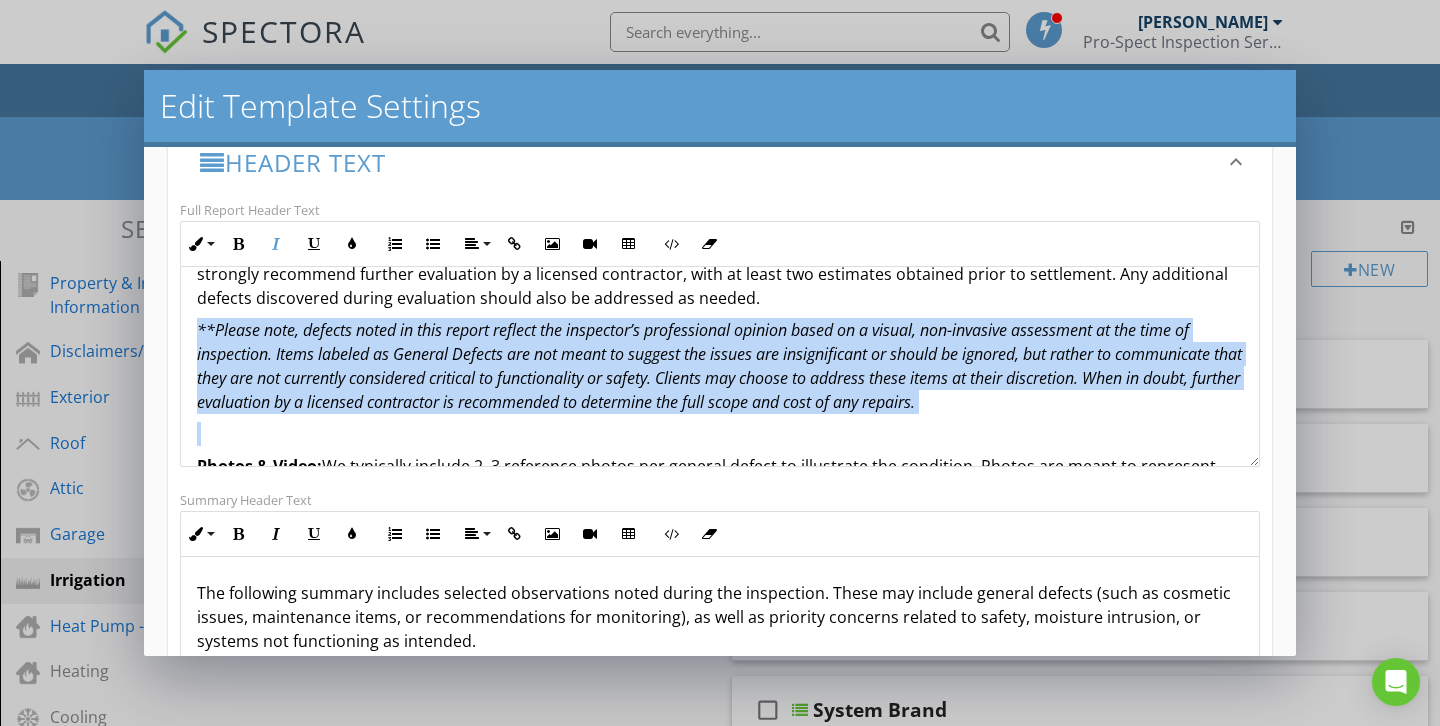 copy on "**Please note, defects noted in this report reflect the inspector’s professional opinion based on a visual, non-invasive assessment at the time of inspection. Items labeled as General Defects are not meant to suggest the issues are insignificant or should be ignored, but rather to communicate that they are not currently considered critical to functionality or safety. Clients may choose to address these items at their discretion. When in doubt, further evaluation by a licensed contractor is recommended to determine the full scope and cost of any repairs." 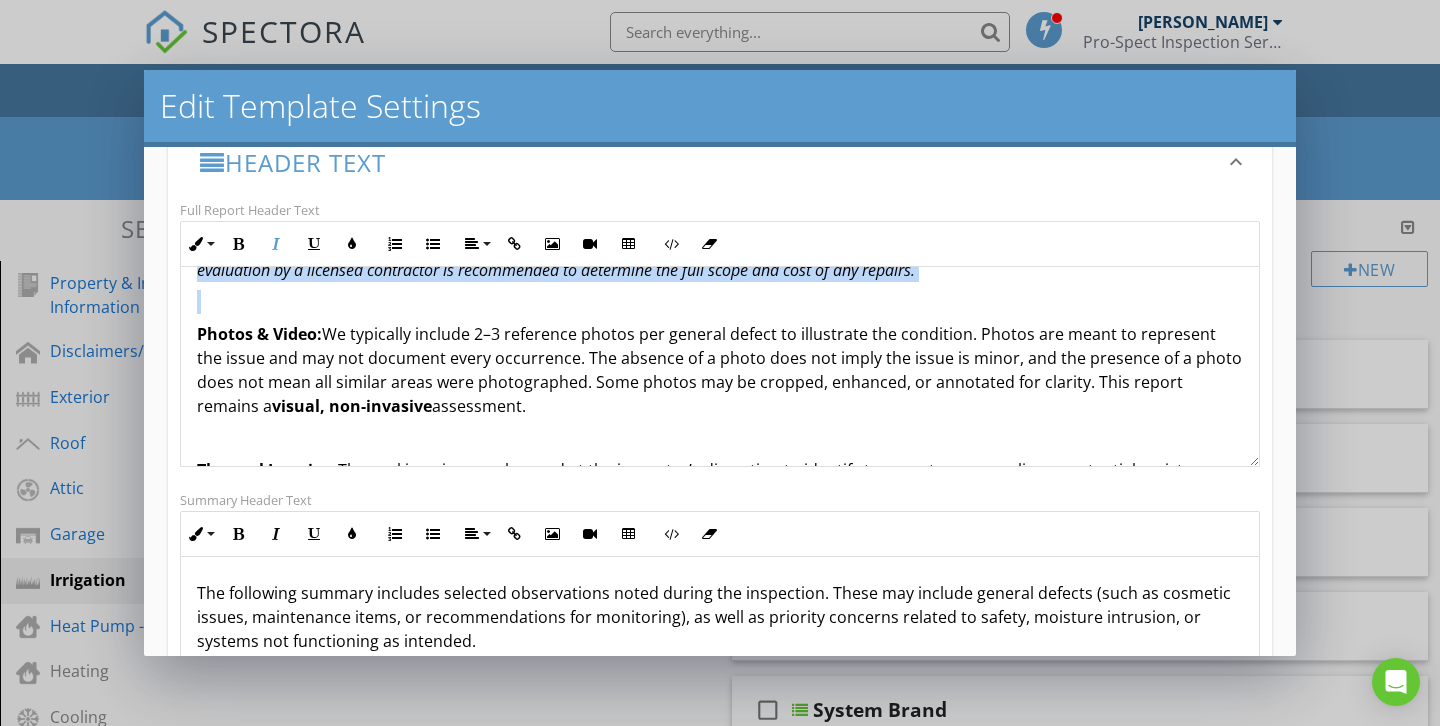 scroll, scrollTop: 1009, scrollLeft: 0, axis: vertical 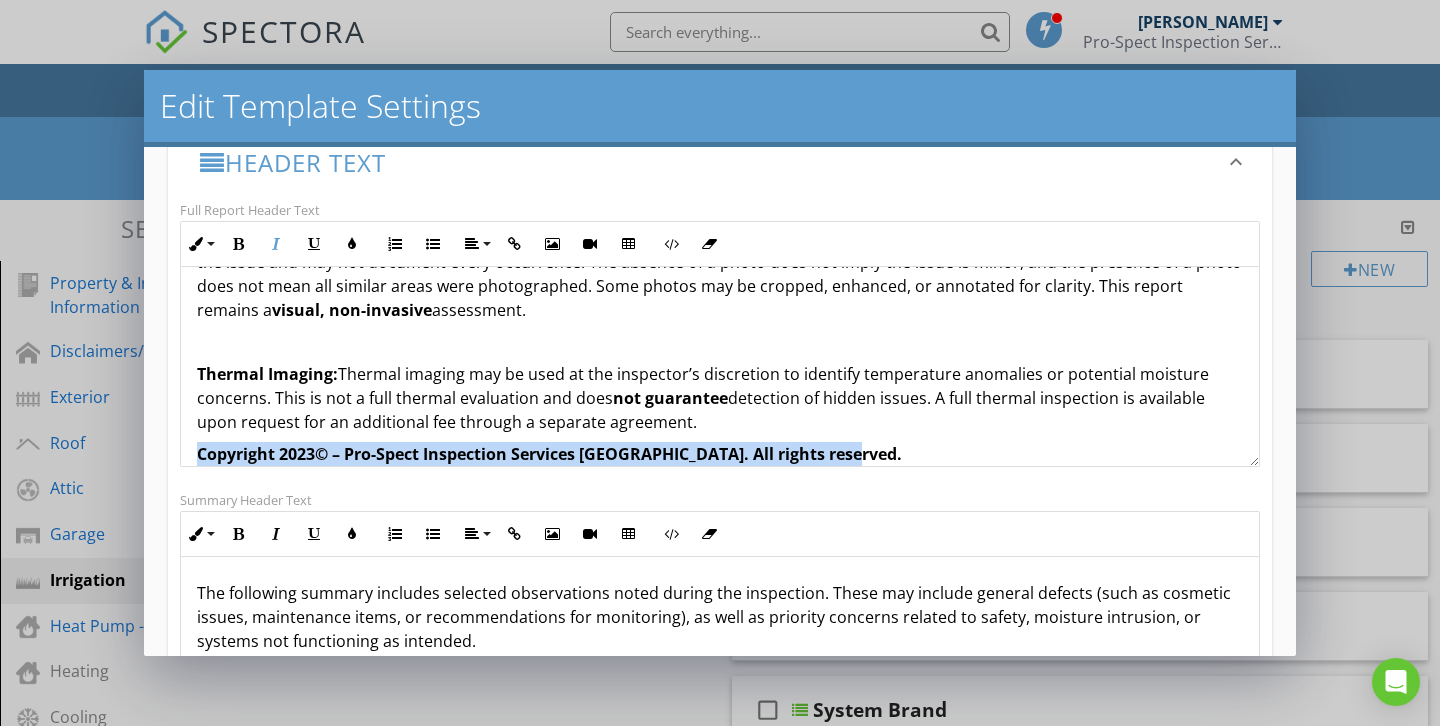 drag, startPoint x: 843, startPoint y: 434, endPoint x: 199, endPoint y: 430, distance: 644.01245 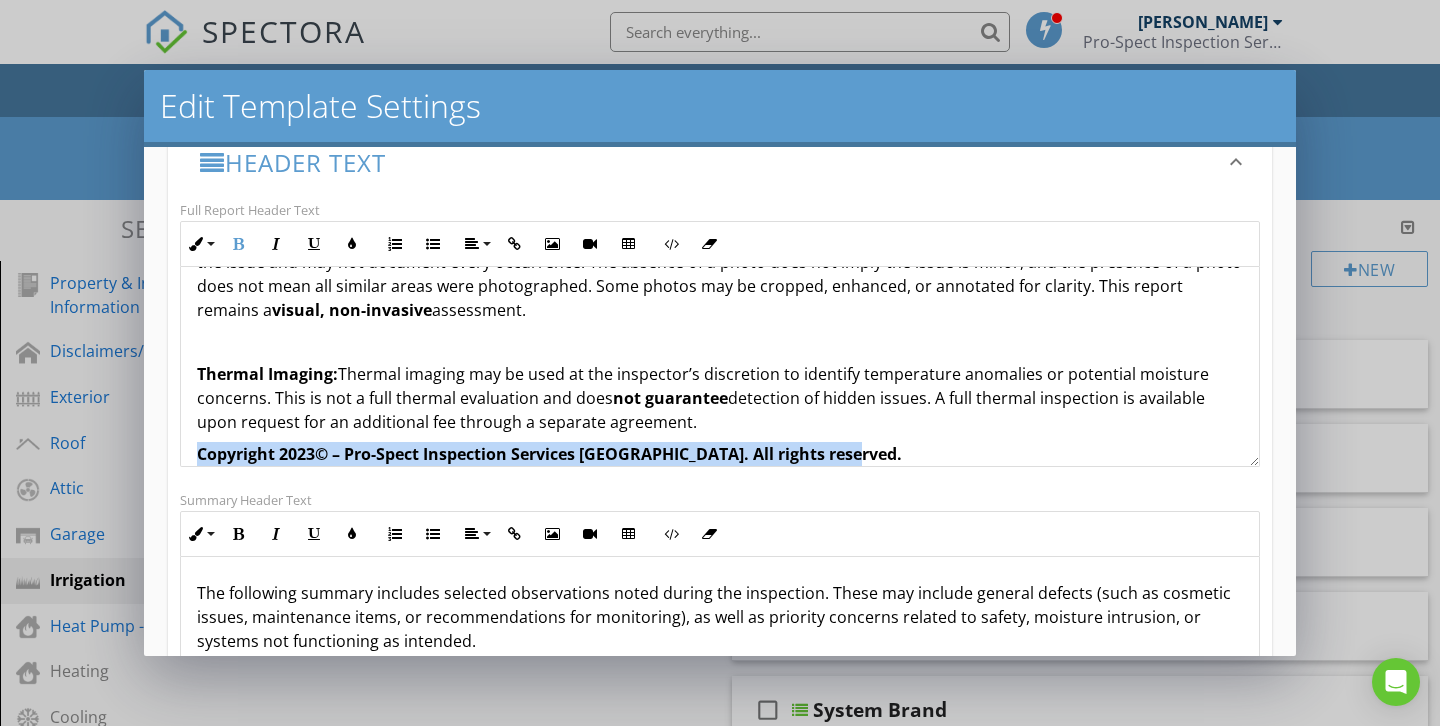 copy on "Copyright 2023© – Pro-Spect Inspection Services [GEOGRAPHIC_DATA]. All rights reserved." 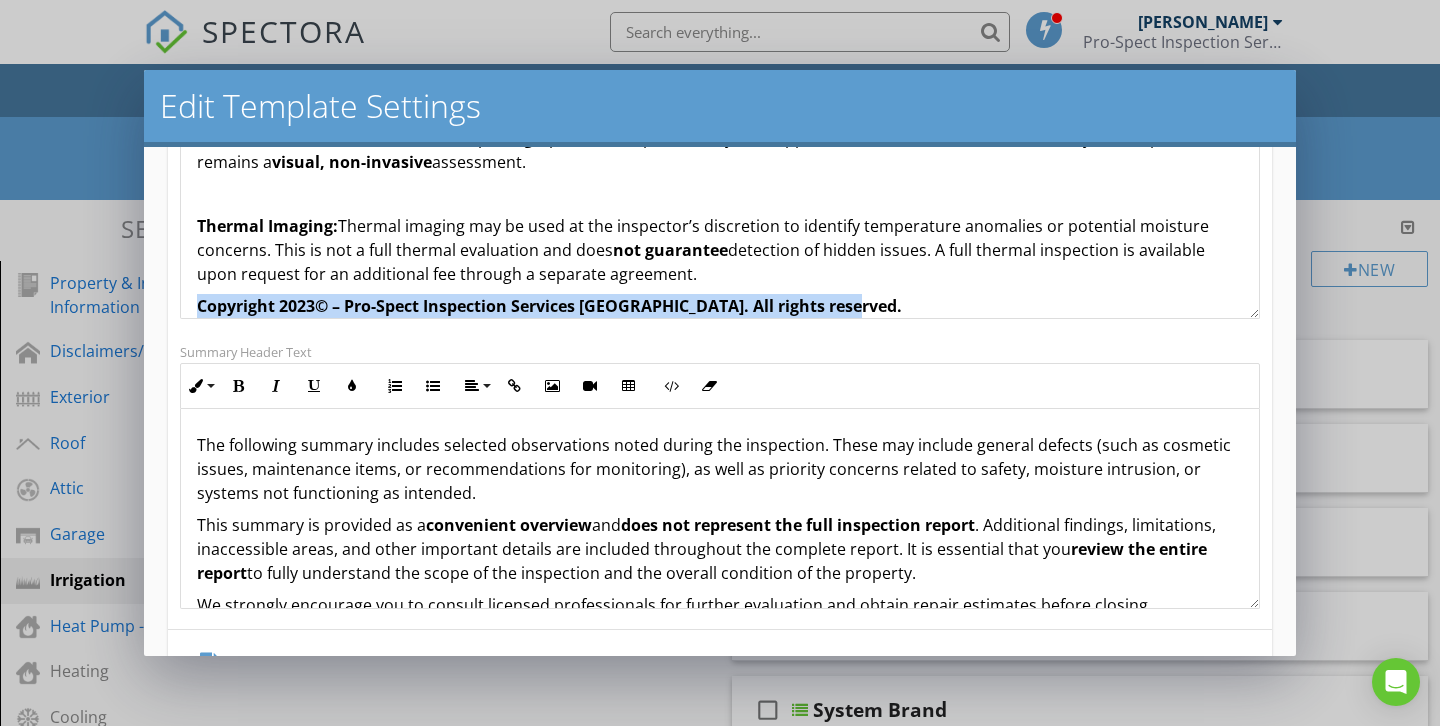 scroll, scrollTop: 447, scrollLeft: 0, axis: vertical 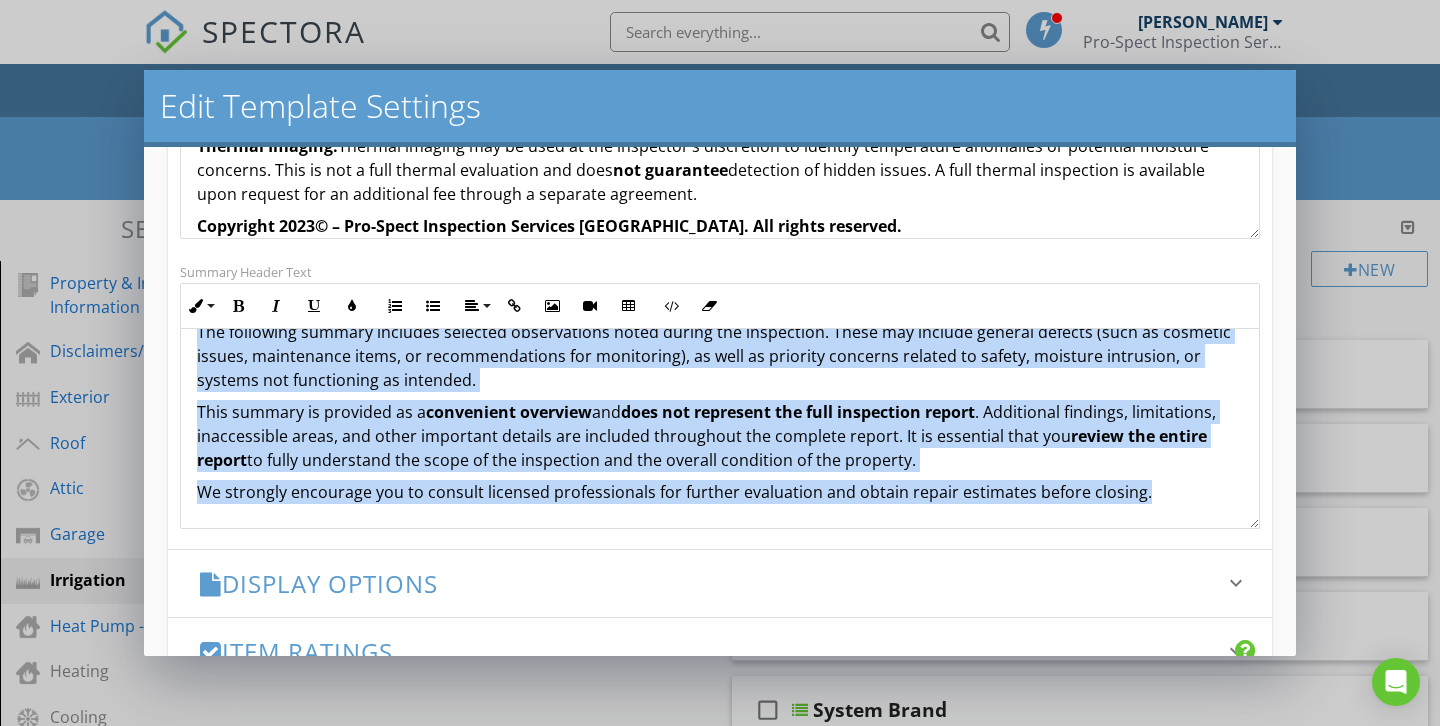 drag, startPoint x: 196, startPoint y: 423, endPoint x: 788, endPoint y: 652, distance: 634.748 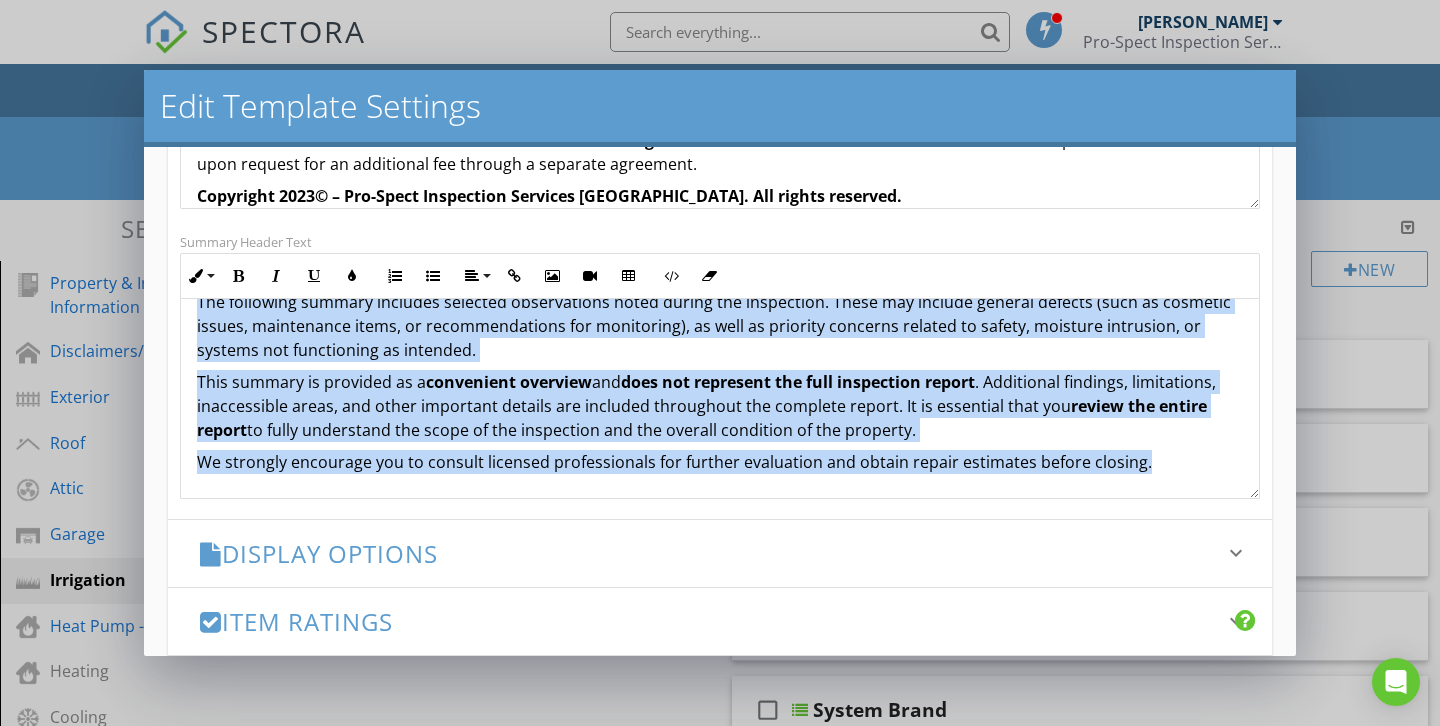 copy on "The following summary includes selected observations noted during the inspection. These may include general defects (such as cosmetic issues, maintenance items, or recommendations for monitoring), as well as priority concerns related to safety, moisture intrusion, or systems not functioning as intended. This summary is provided as a  convenient overview  and  does not represent the full inspection report . Additional findings, limitations, inaccessible areas, and other important details are included throughout the complete report. It is essential that you  review the entire report  to fully understand the scope of the inspection and the overall condition of the property. We strongly encourage you to consult licensed professionals for further evaluation and obtain repair estimates before closing." 